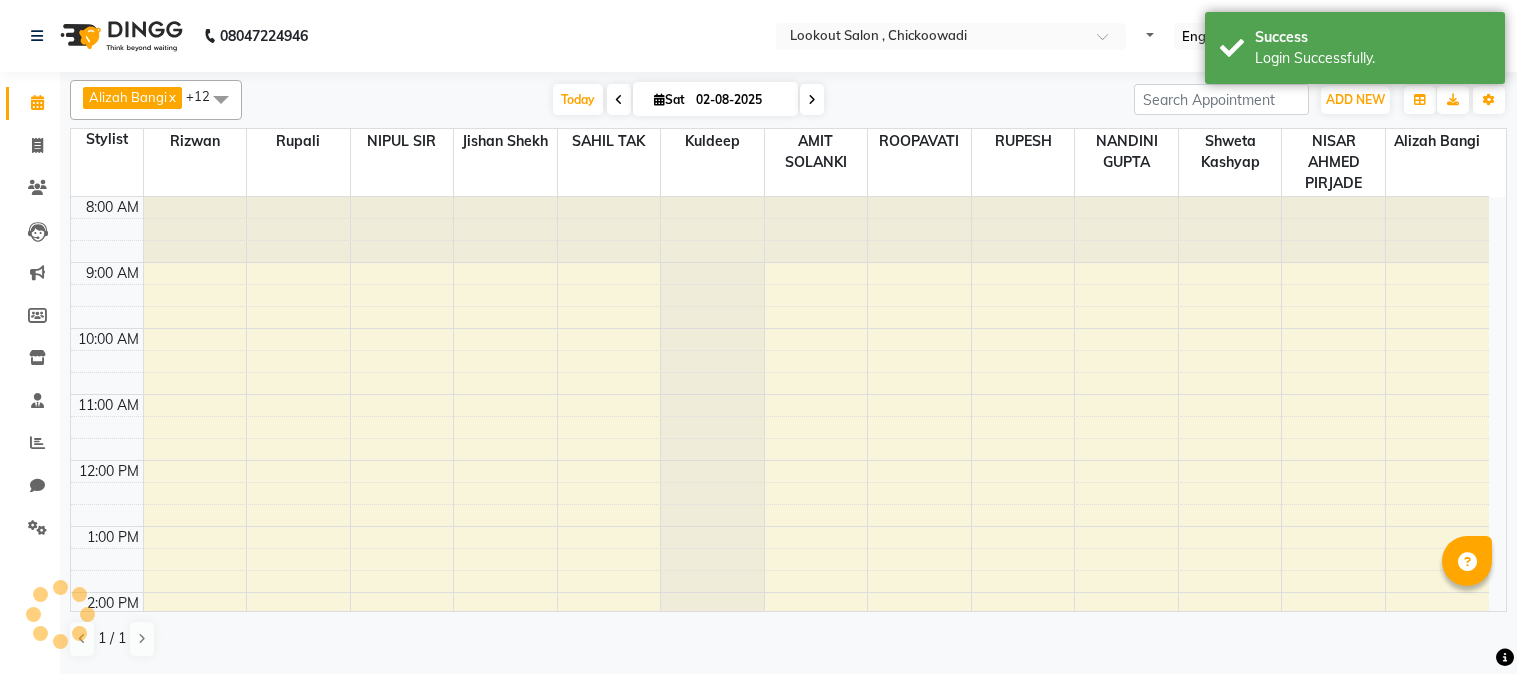 scroll, scrollTop: 0, scrollLeft: 0, axis: both 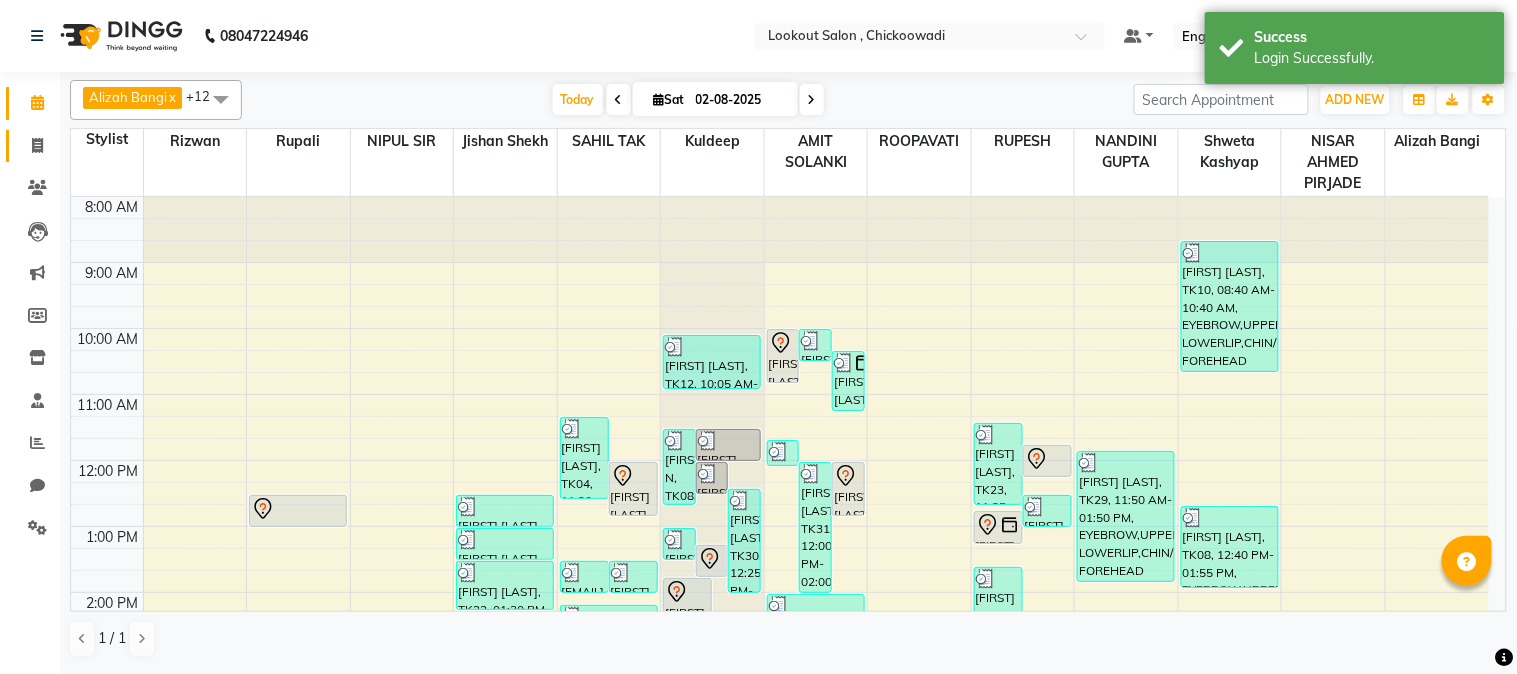 click on "Invoice" 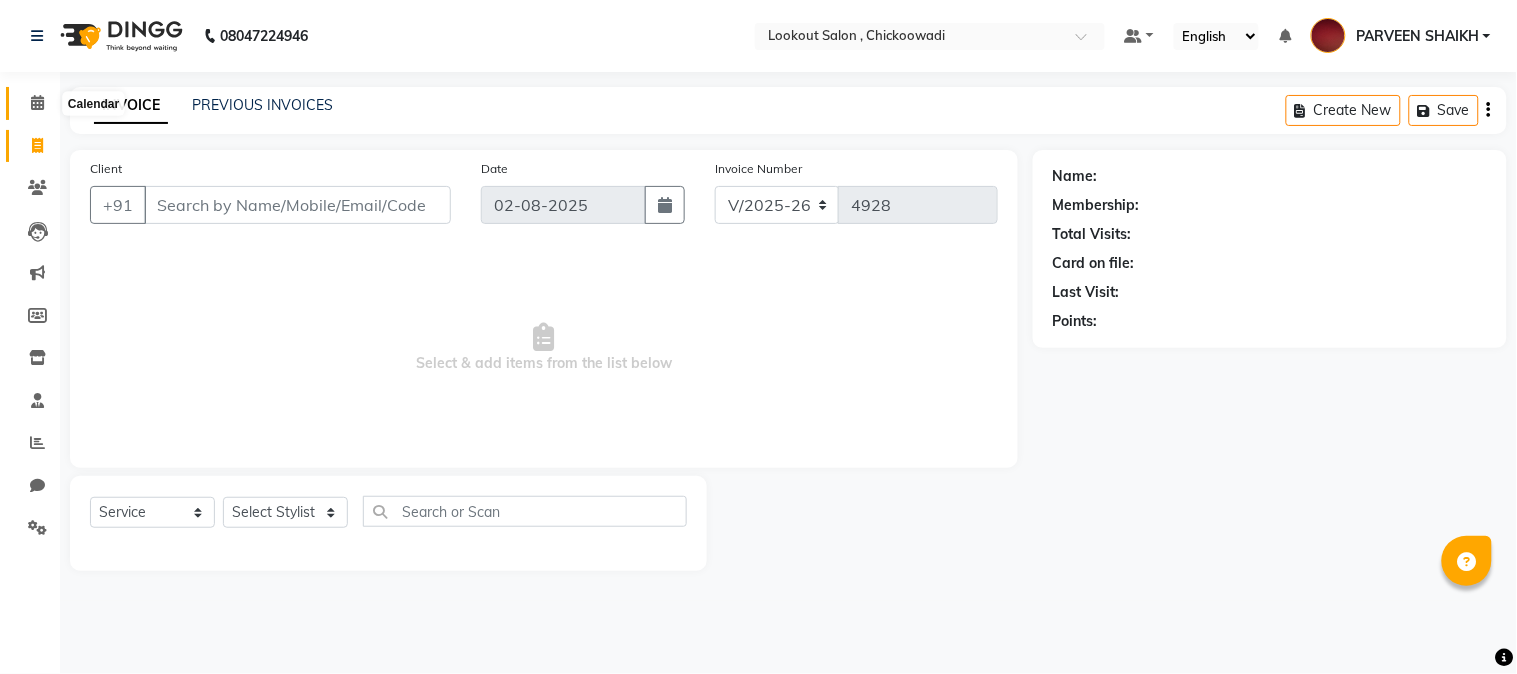 click 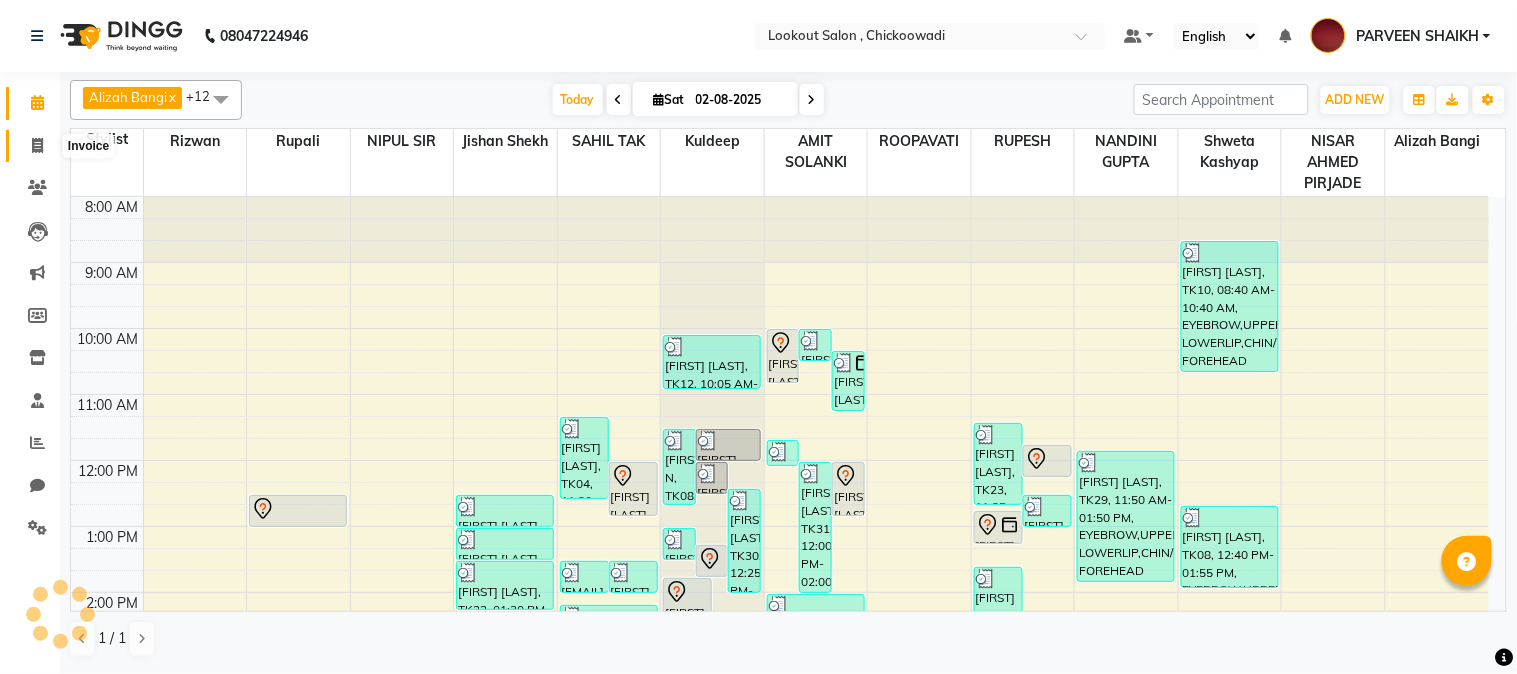click 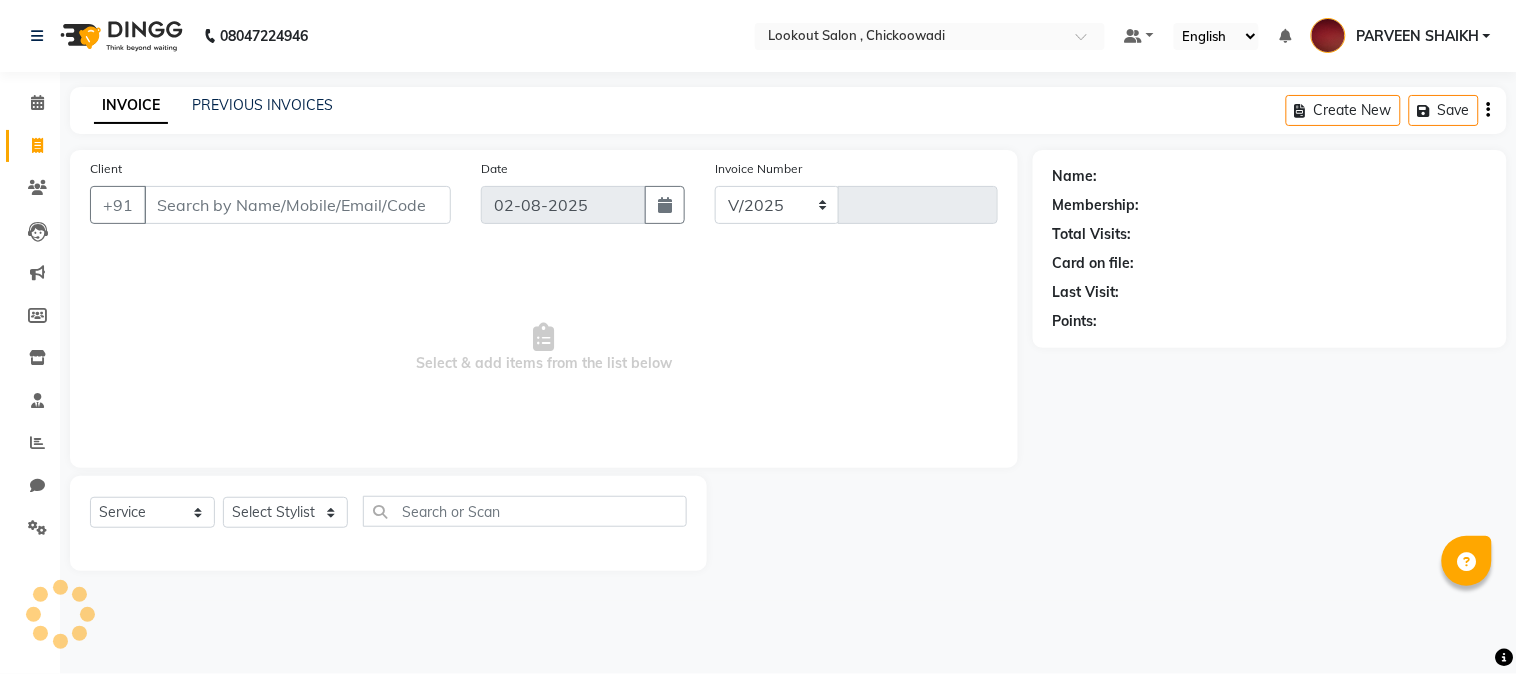 select on "151" 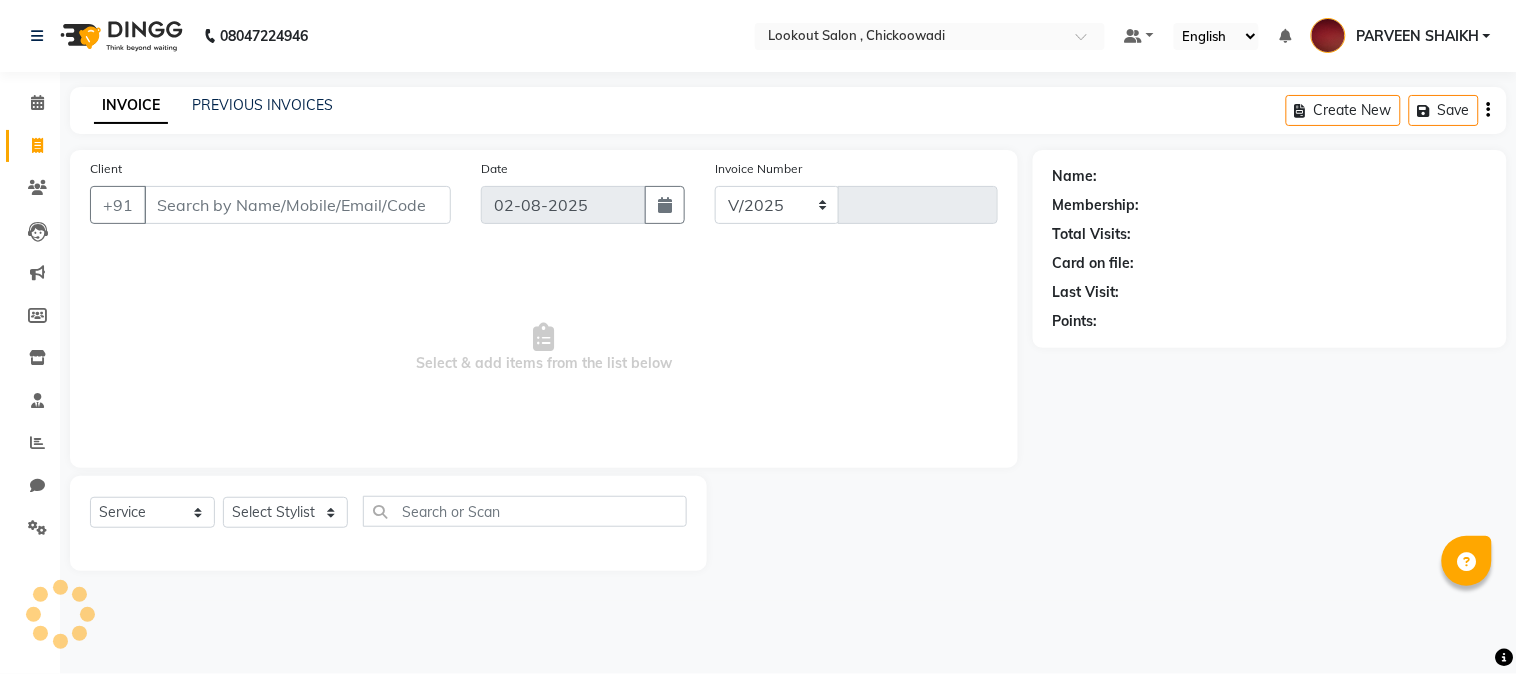 type on "4928" 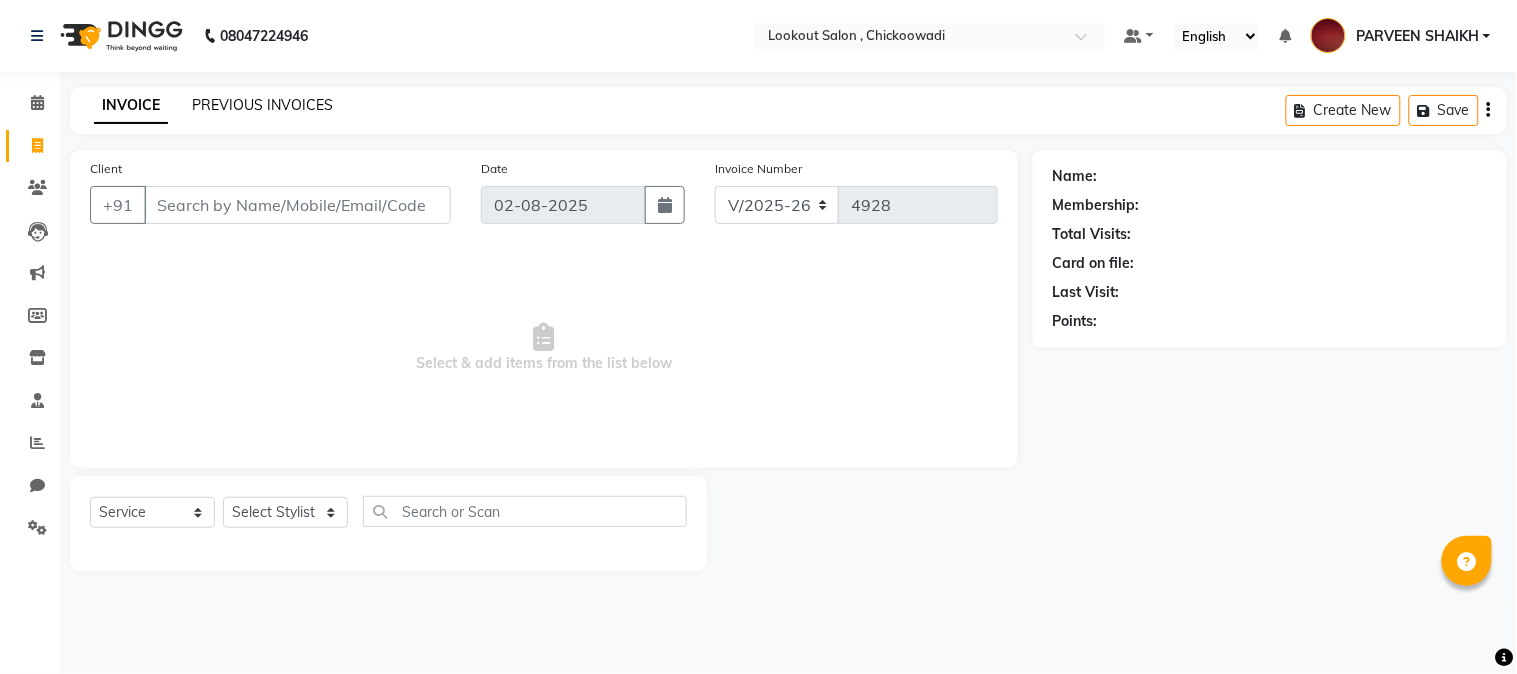 click on "PREVIOUS INVOICES" 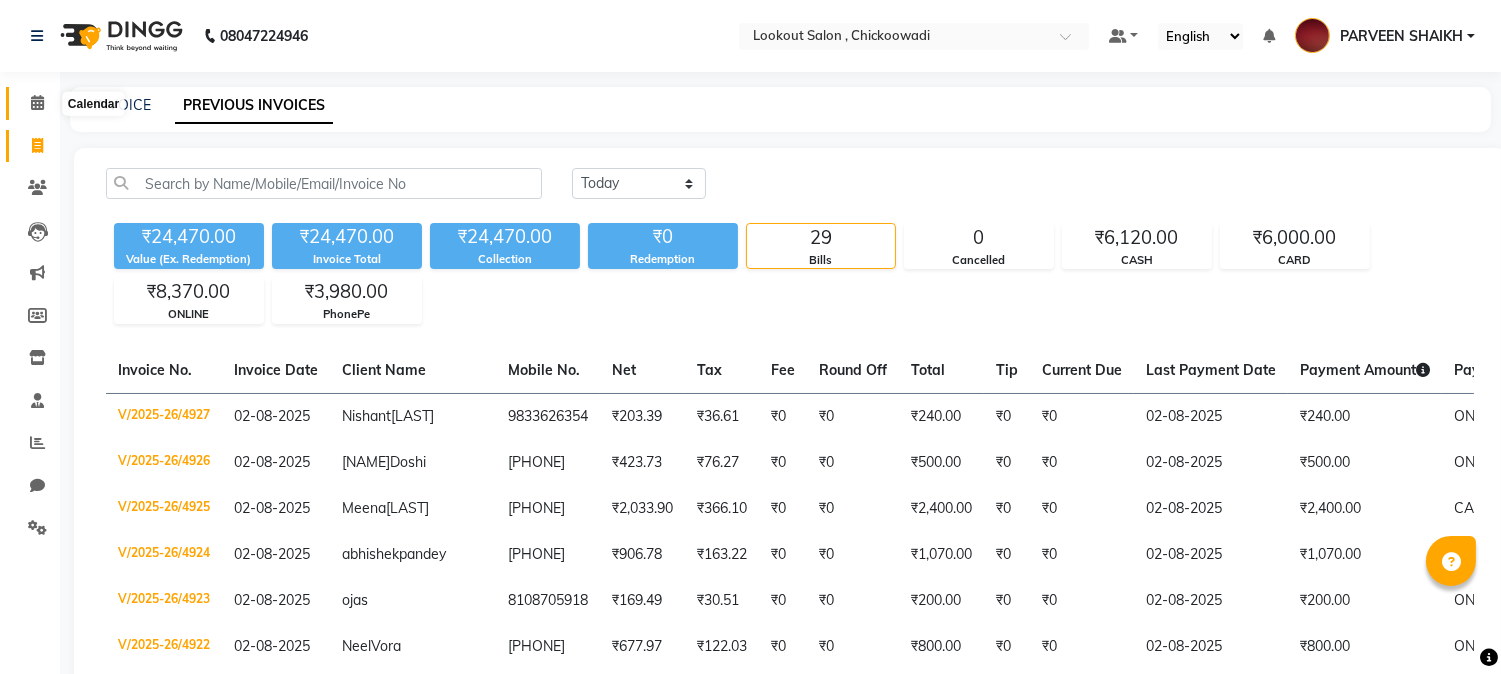 click 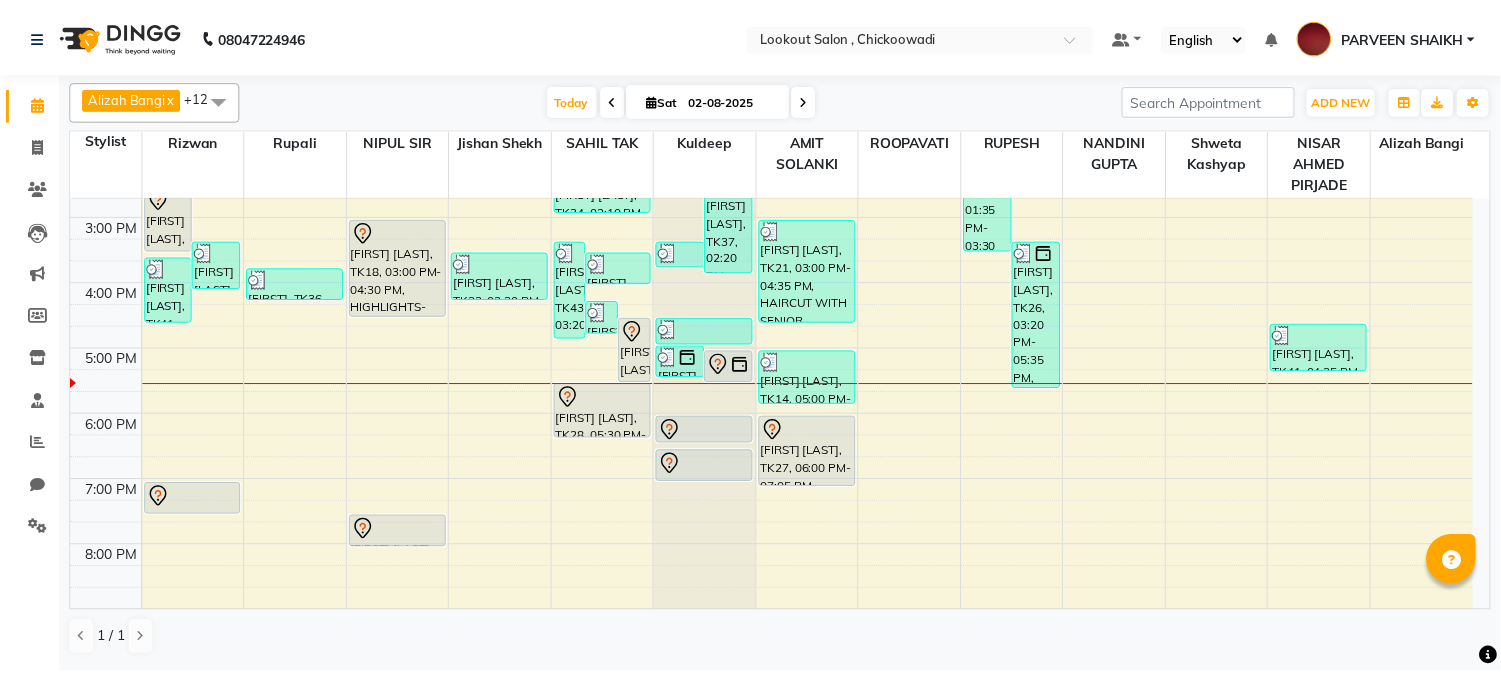 scroll, scrollTop: 444, scrollLeft: 0, axis: vertical 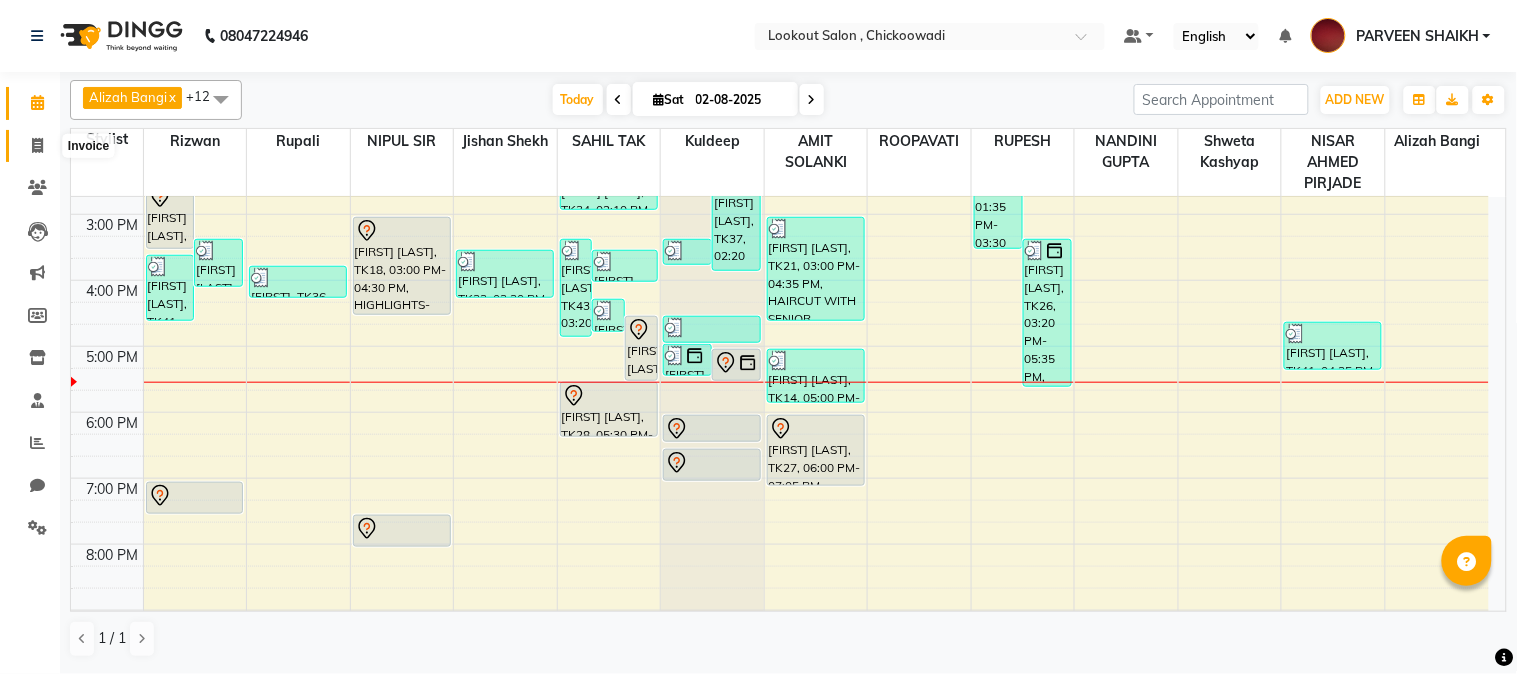 click 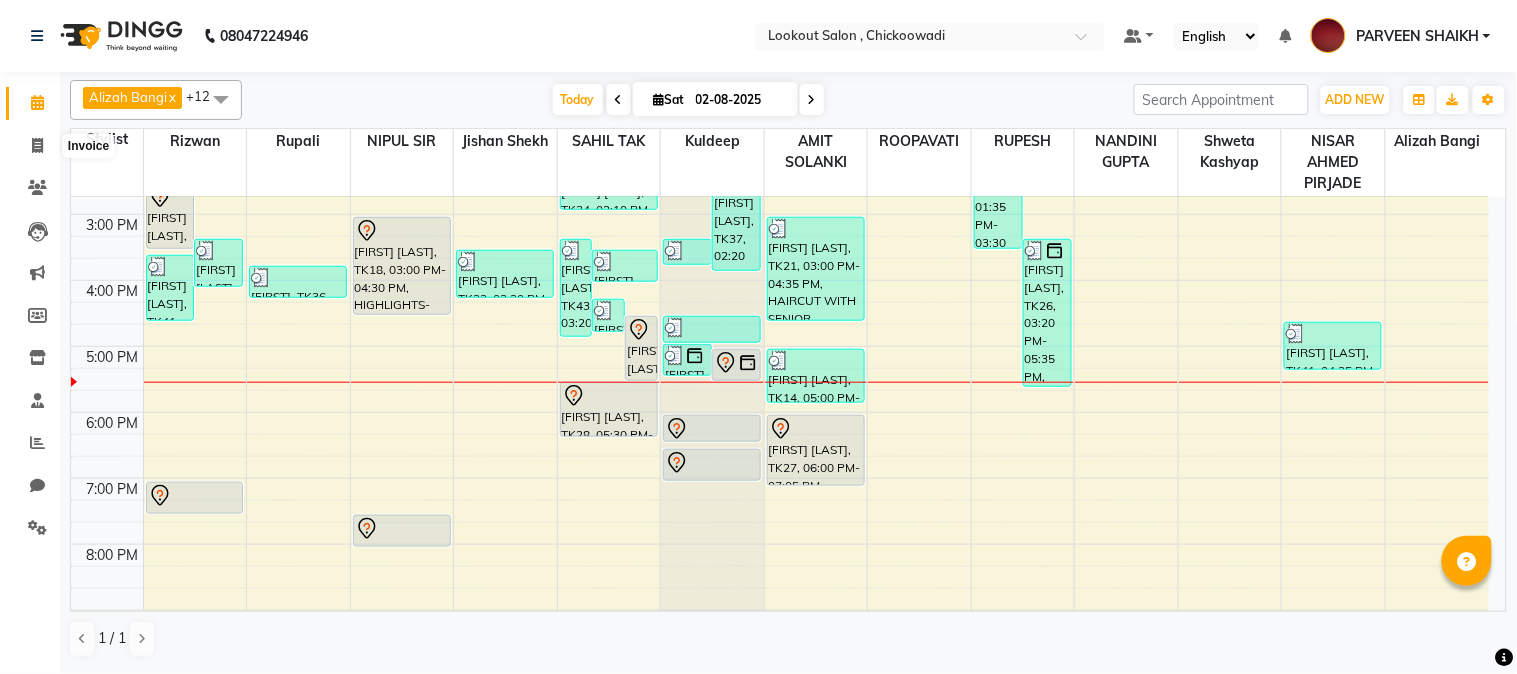 select on "151" 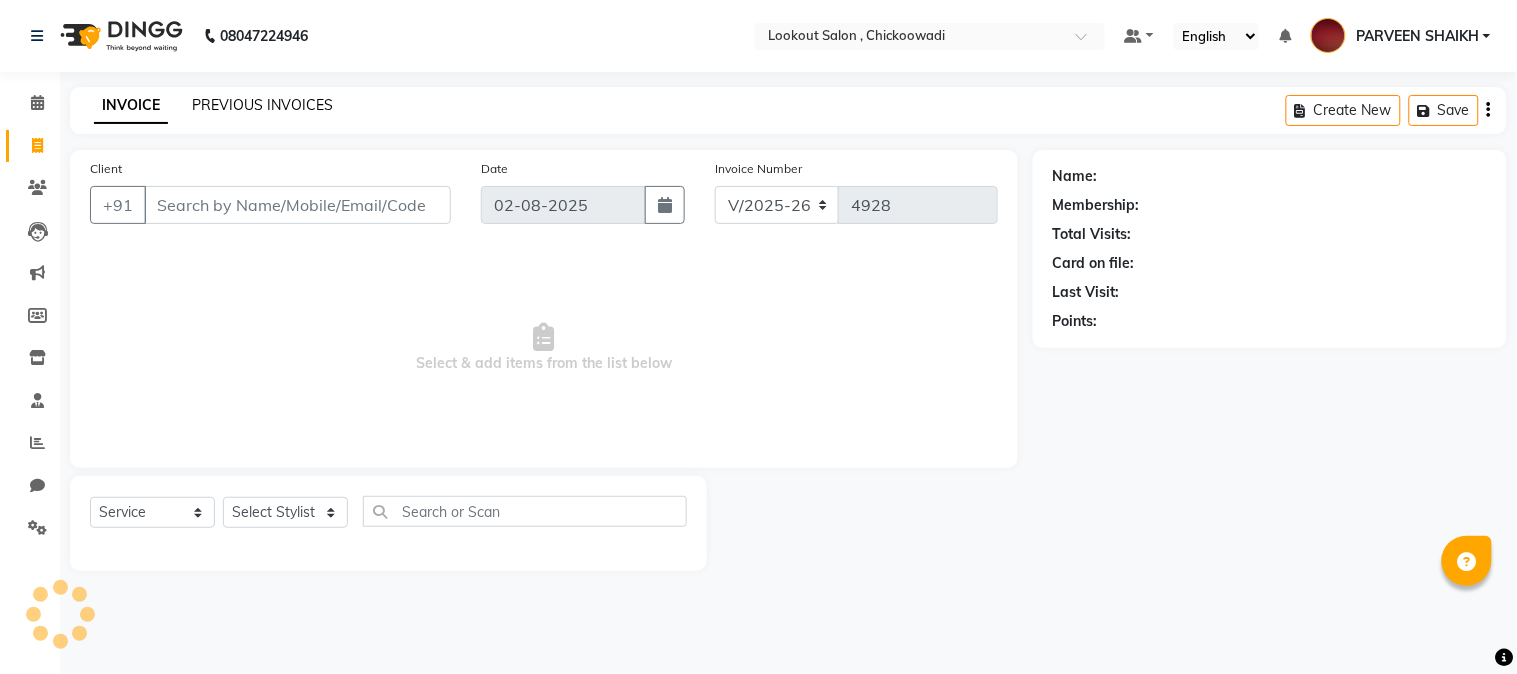 click on "PREVIOUS INVOICES" 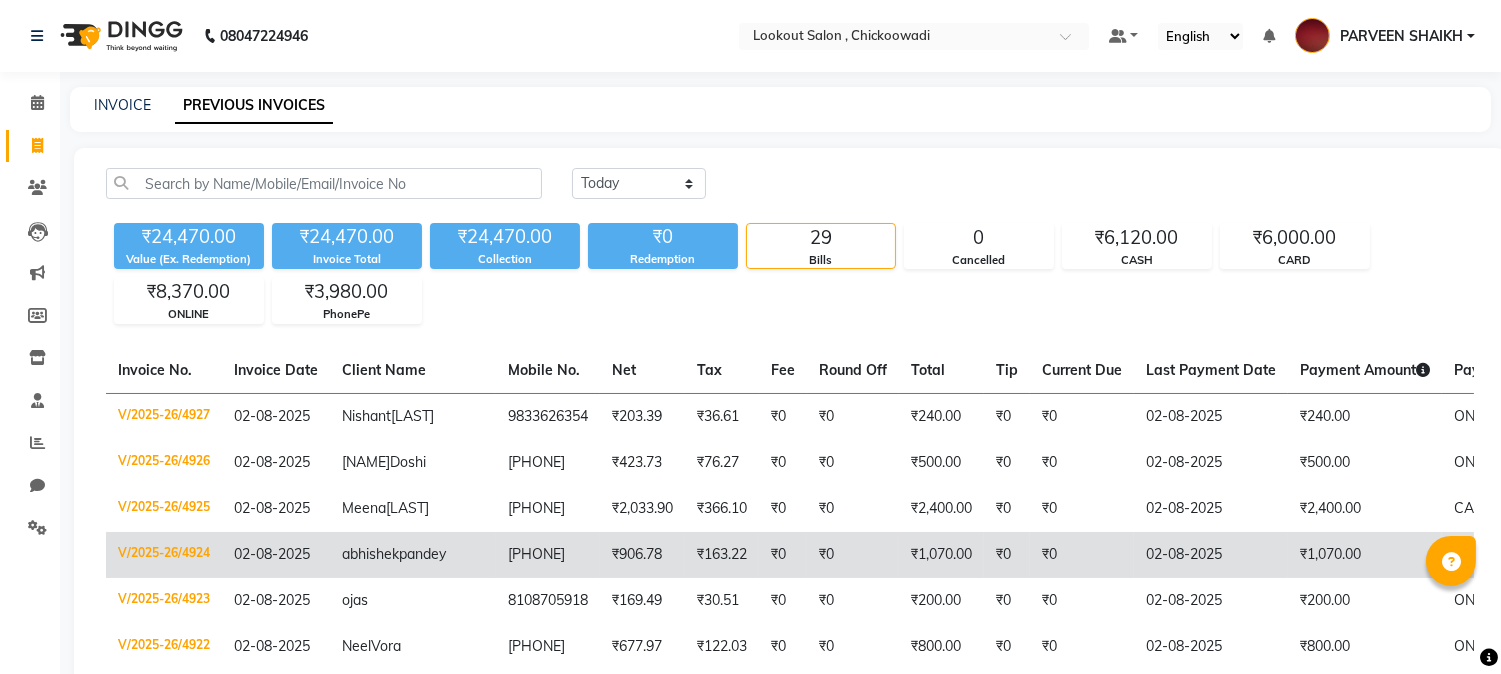scroll, scrollTop: 111, scrollLeft: 0, axis: vertical 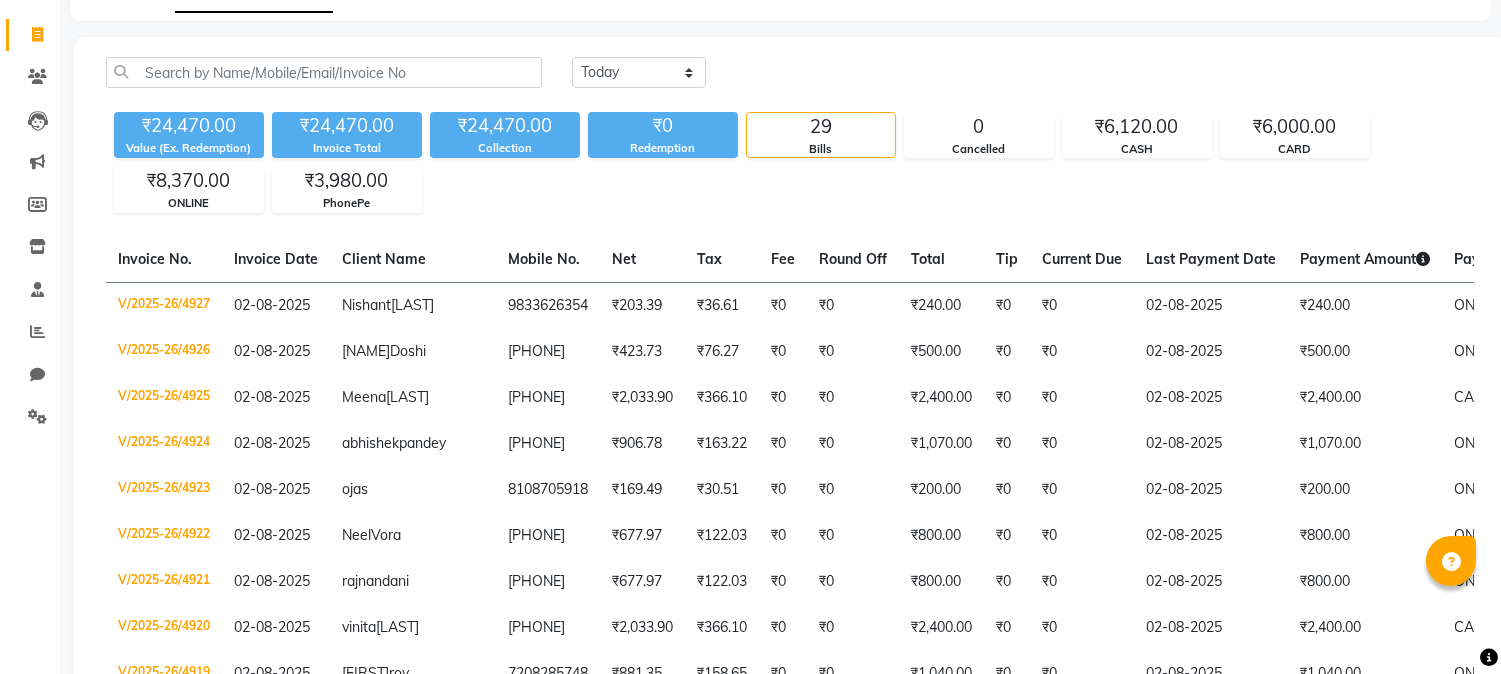 click on "Today Yesterday Custom Range" 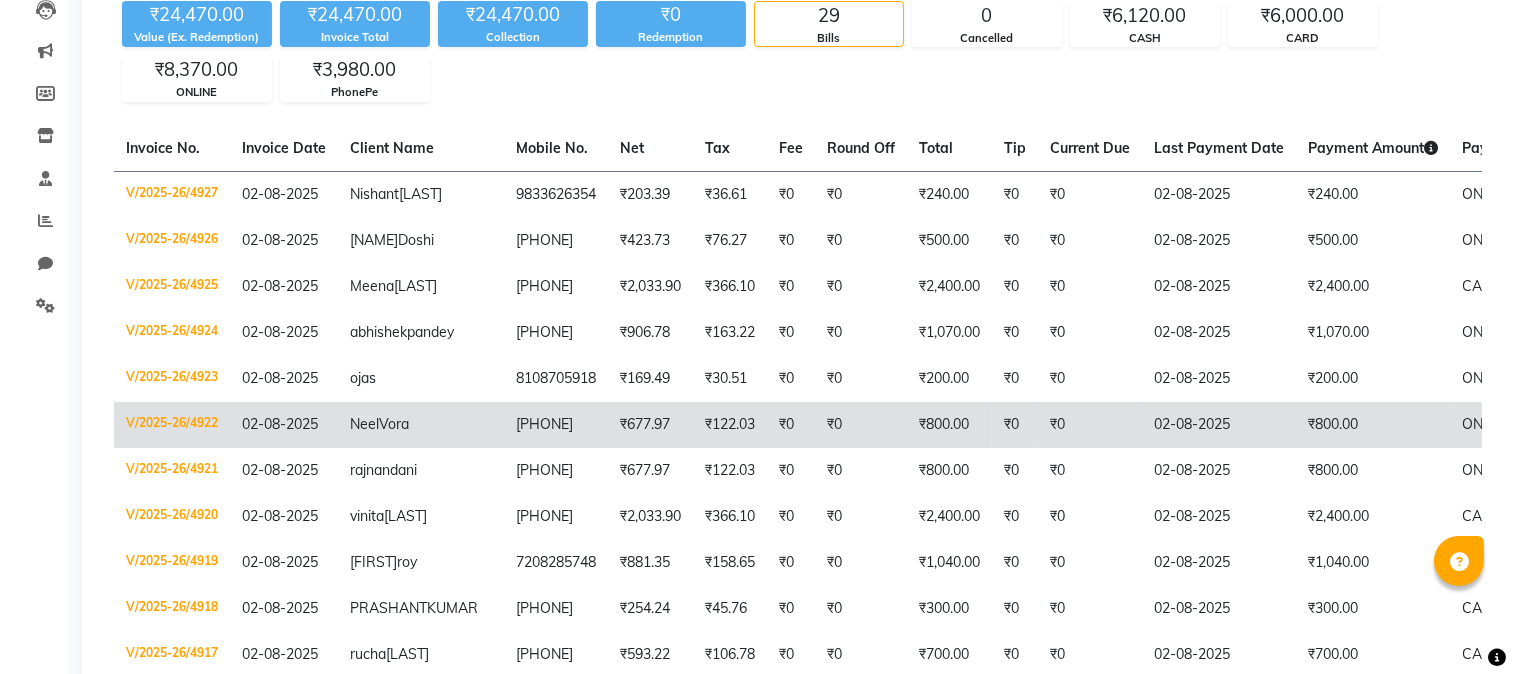 scroll, scrollTop: 0, scrollLeft: 0, axis: both 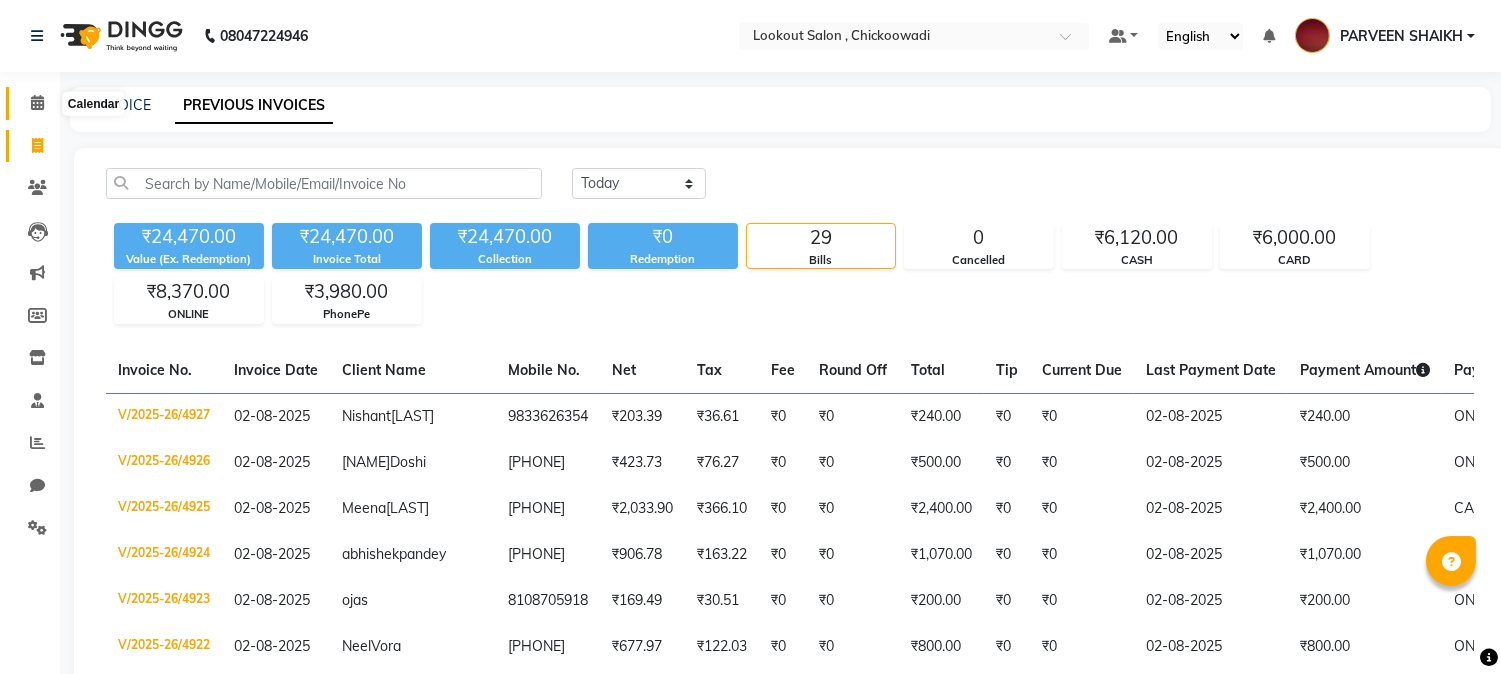 click 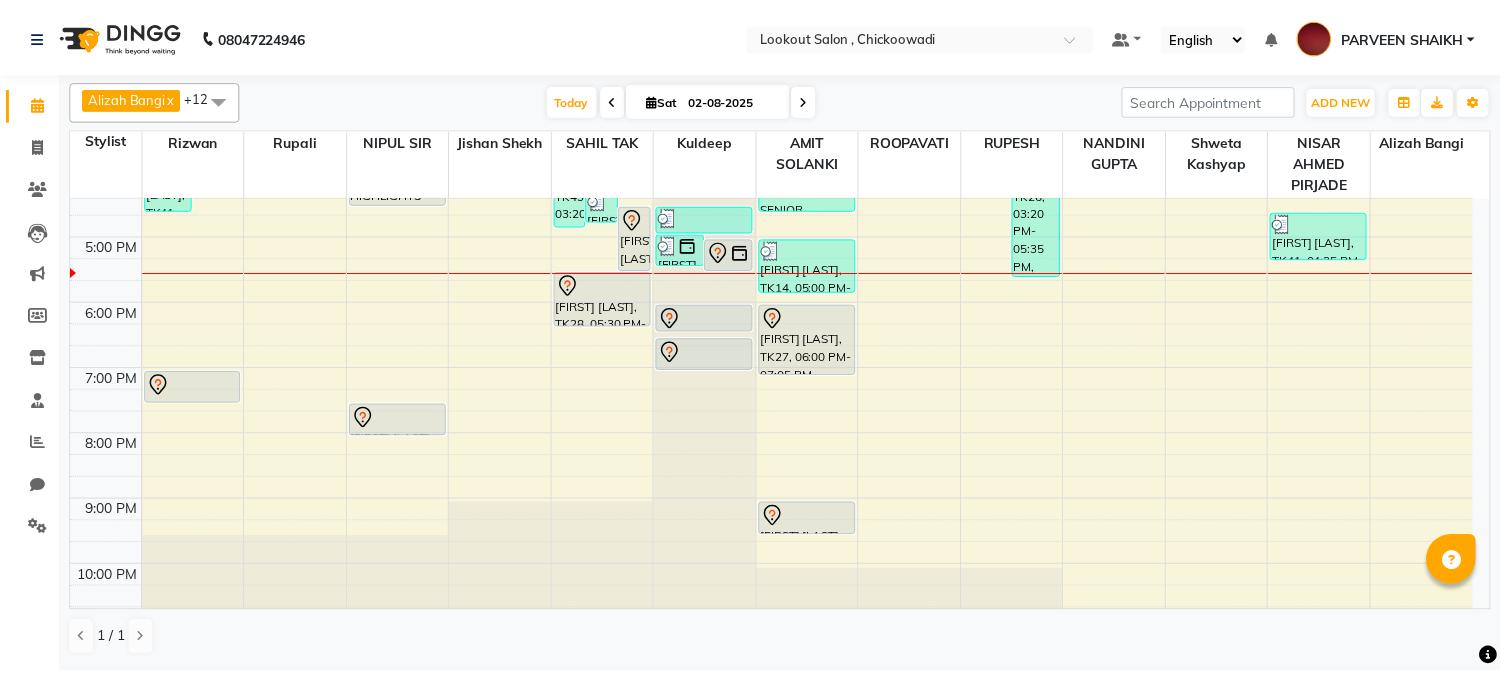 scroll, scrollTop: 444, scrollLeft: 0, axis: vertical 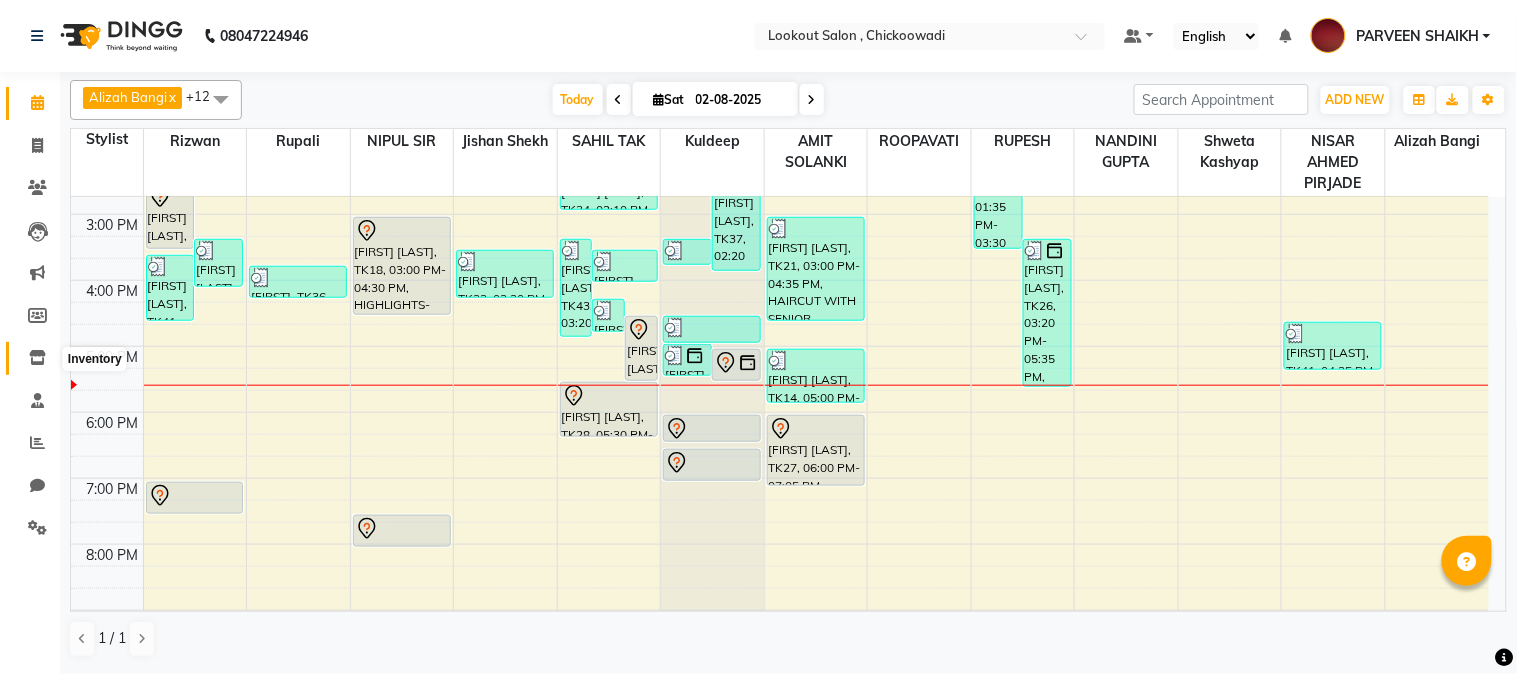 click 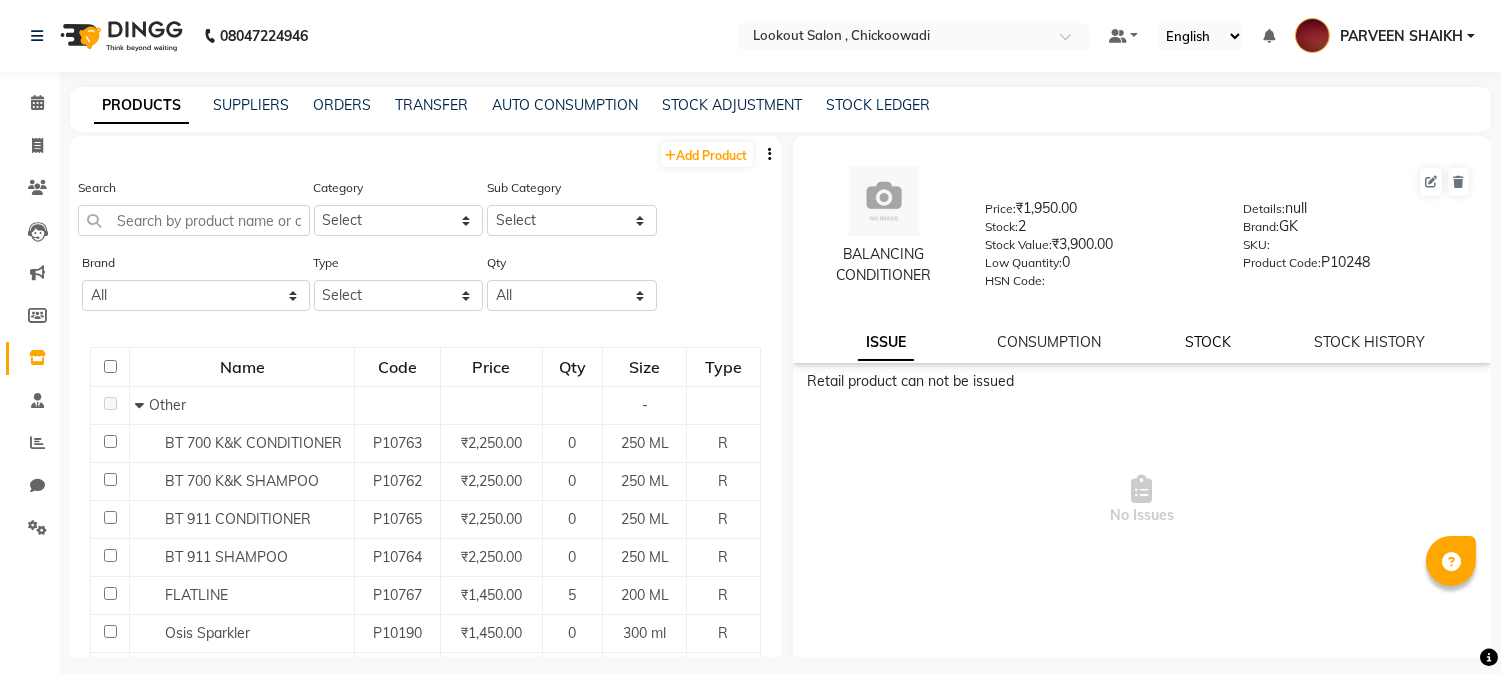 click on "STOCK" 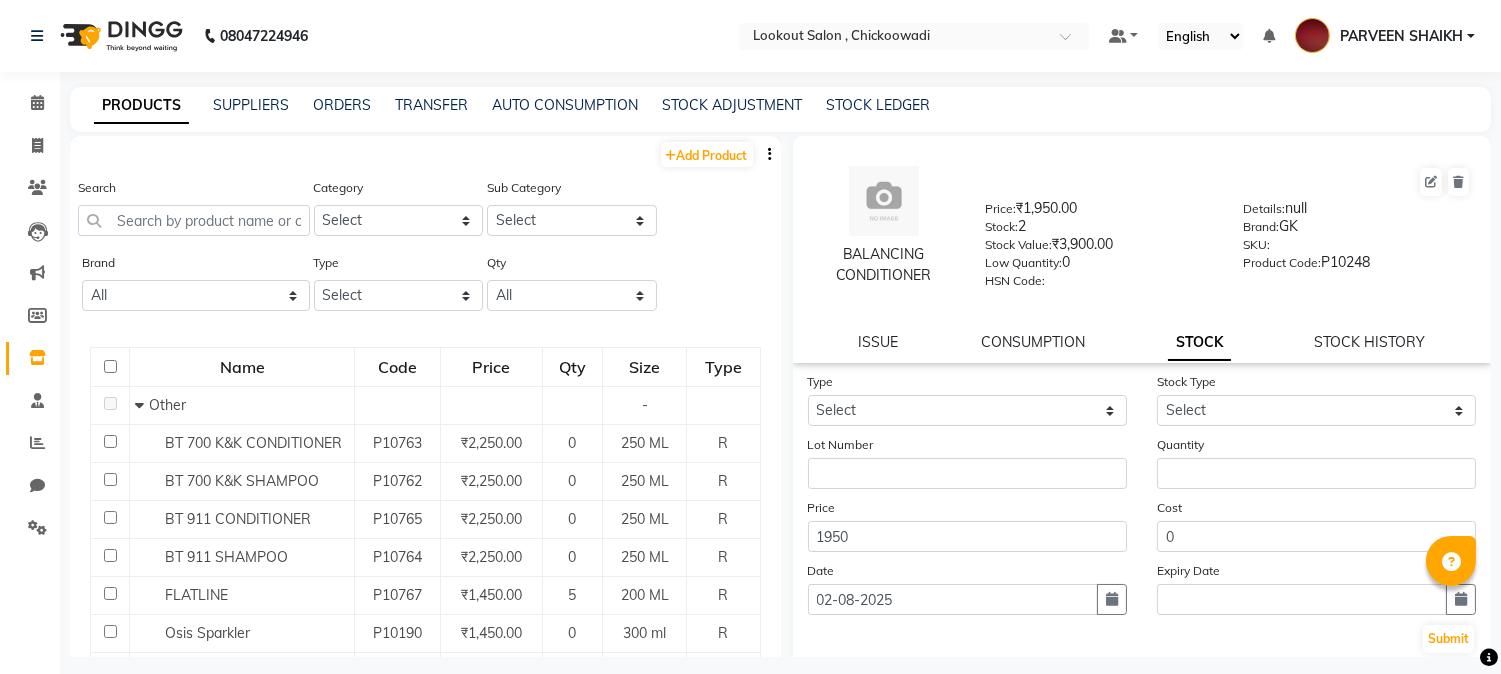 scroll, scrollTop: 114, scrollLeft: 0, axis: vertical 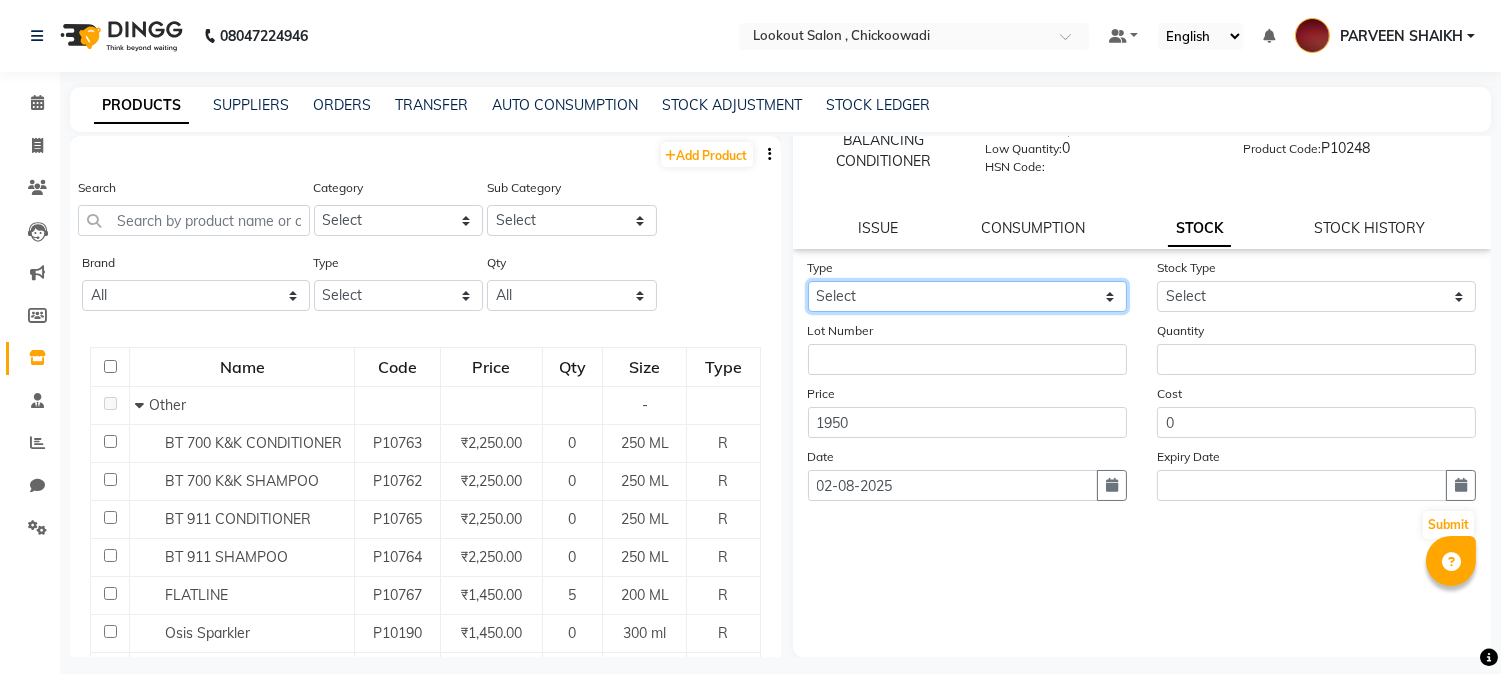 click on "Select In Out" 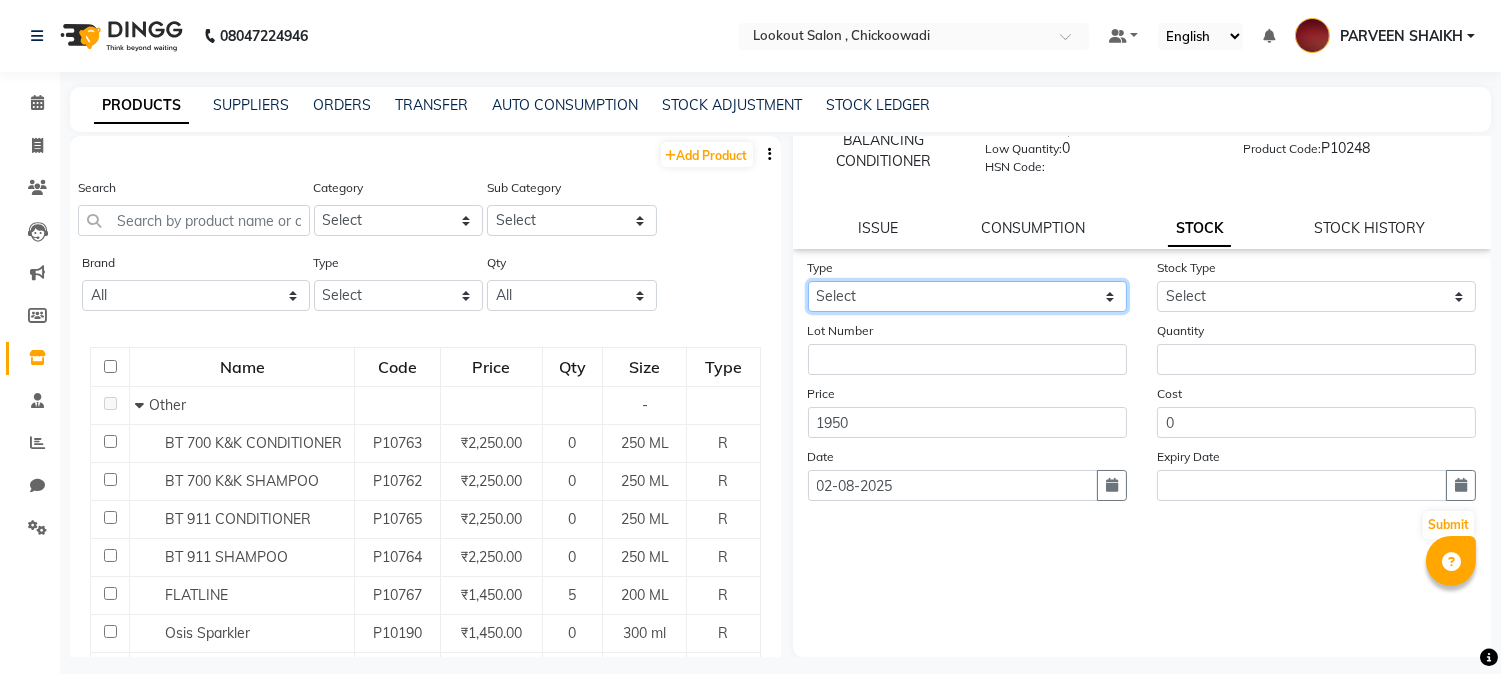 select on "in" 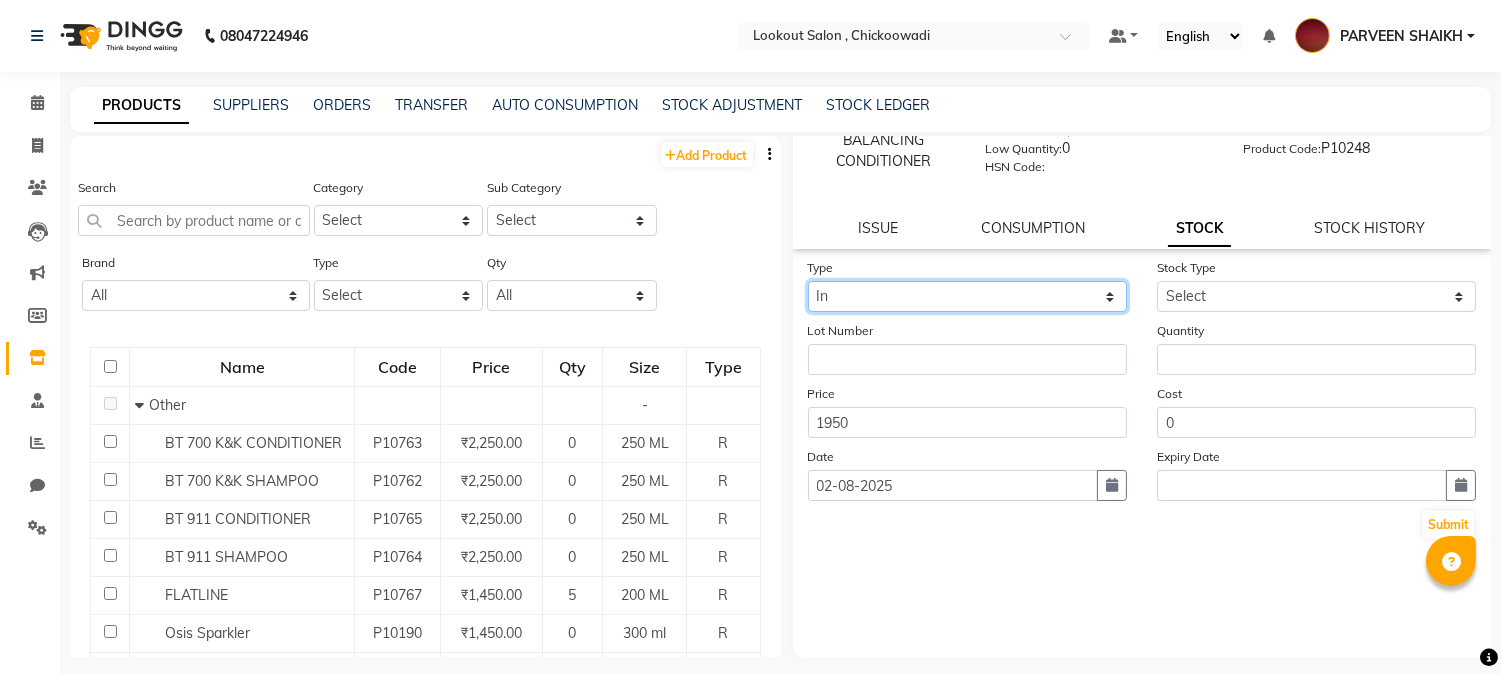 click on "Select In Out" 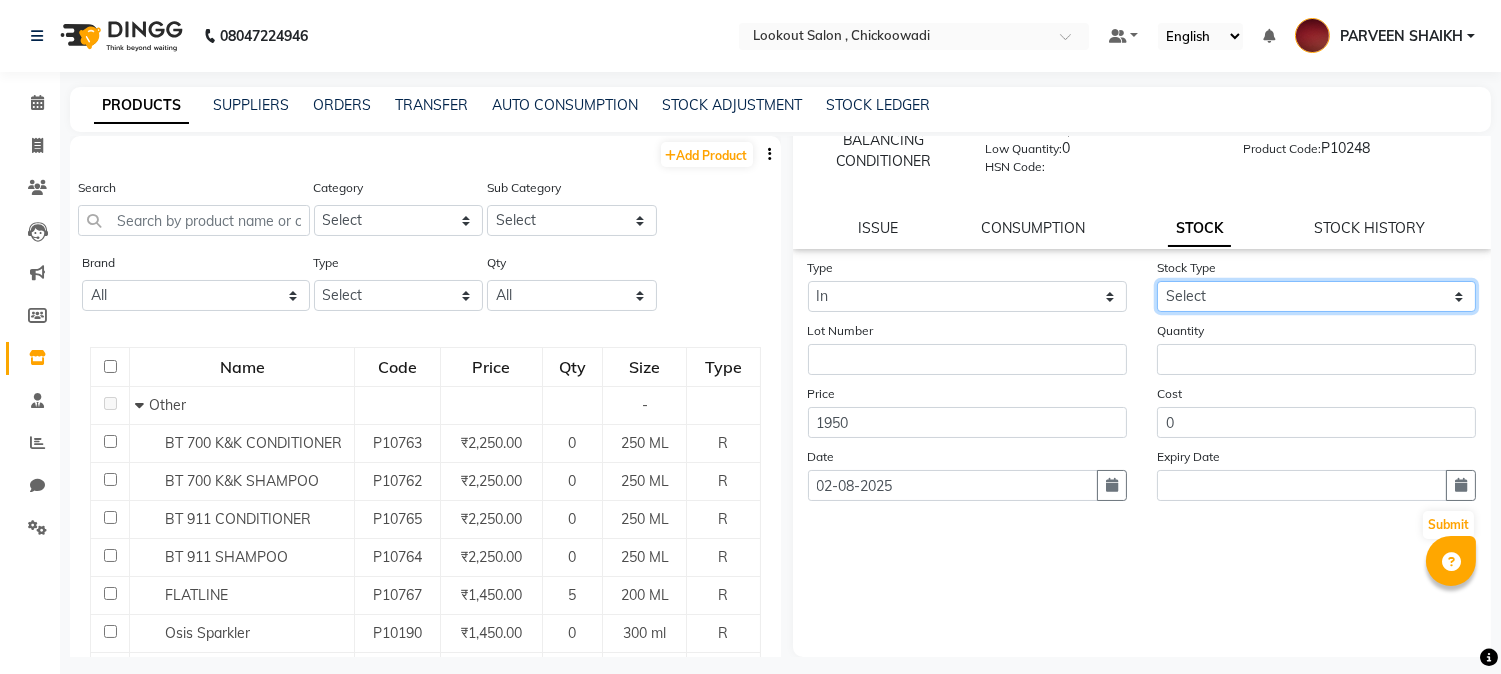 click on "Select New Stock Adjustment Return Other" 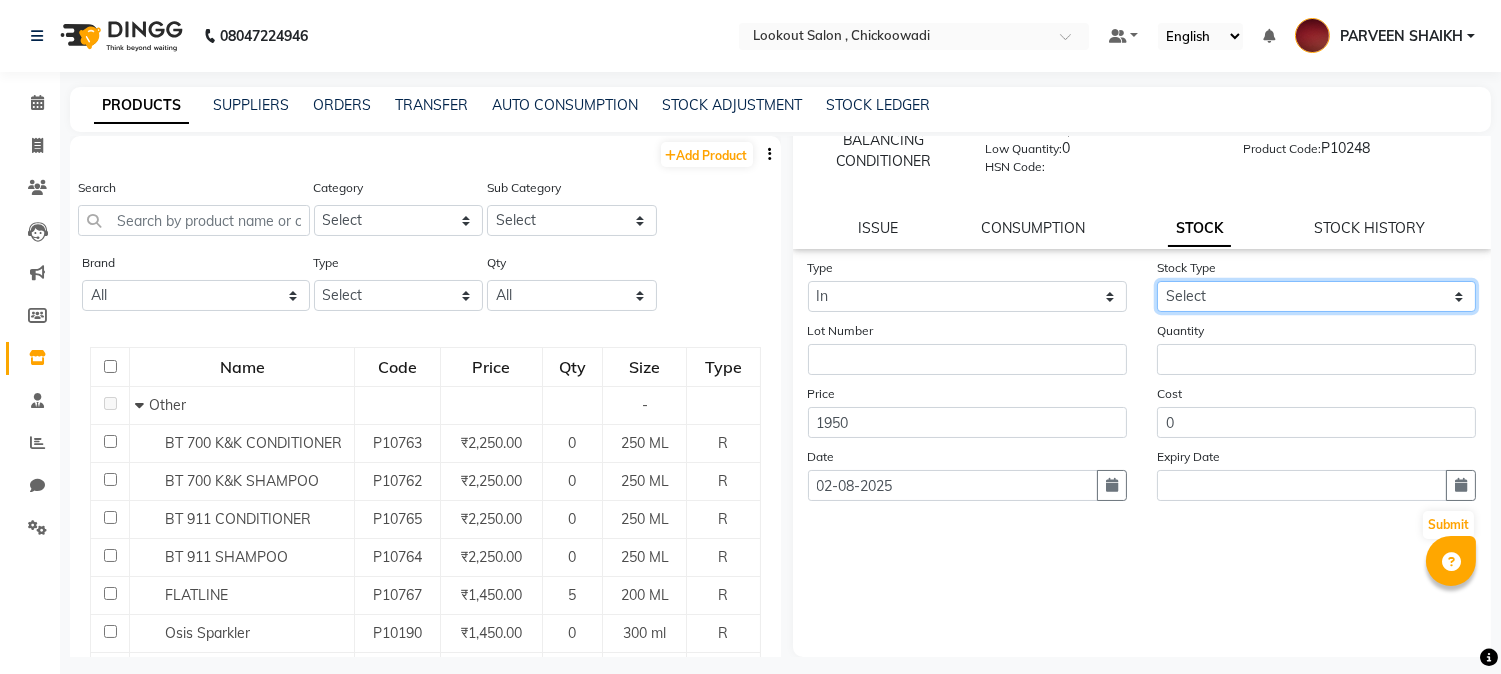 select on "new stock" 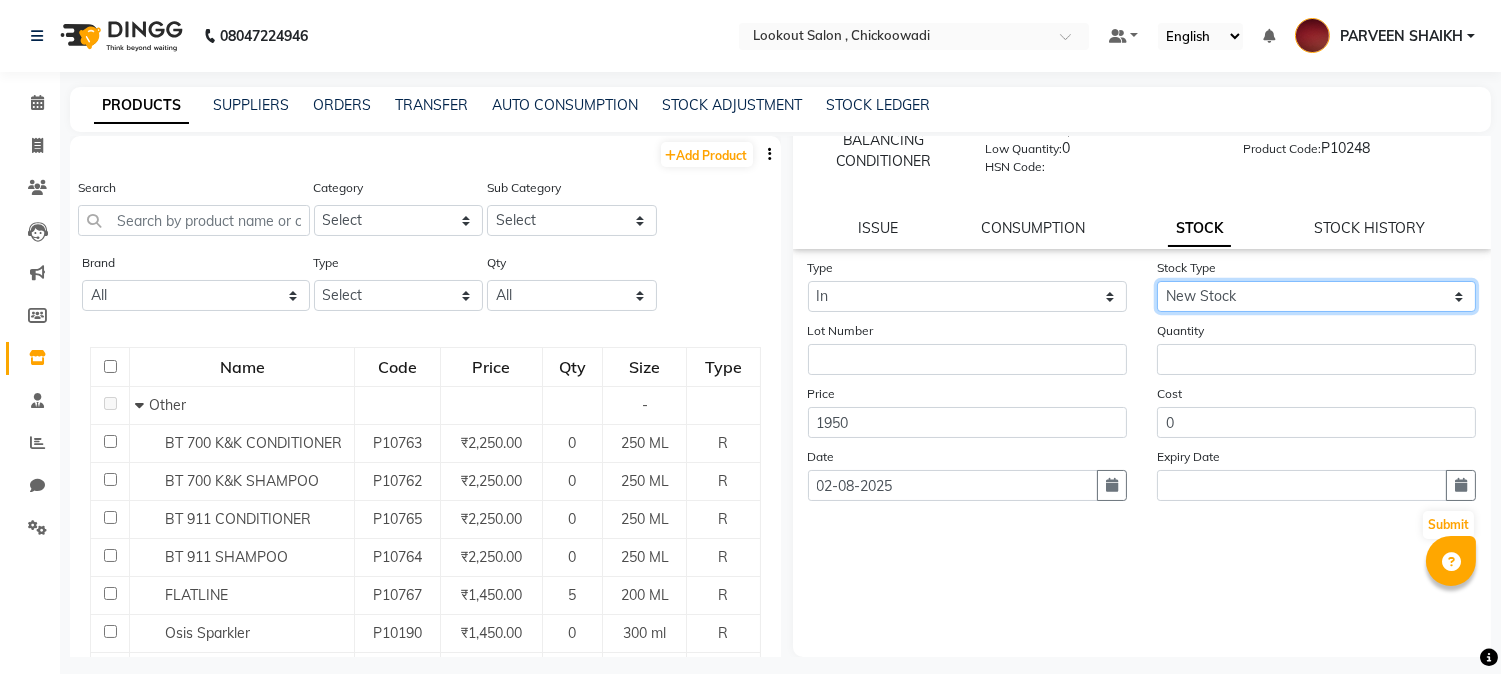 click on "Select New Stock Adjustment Return Other" 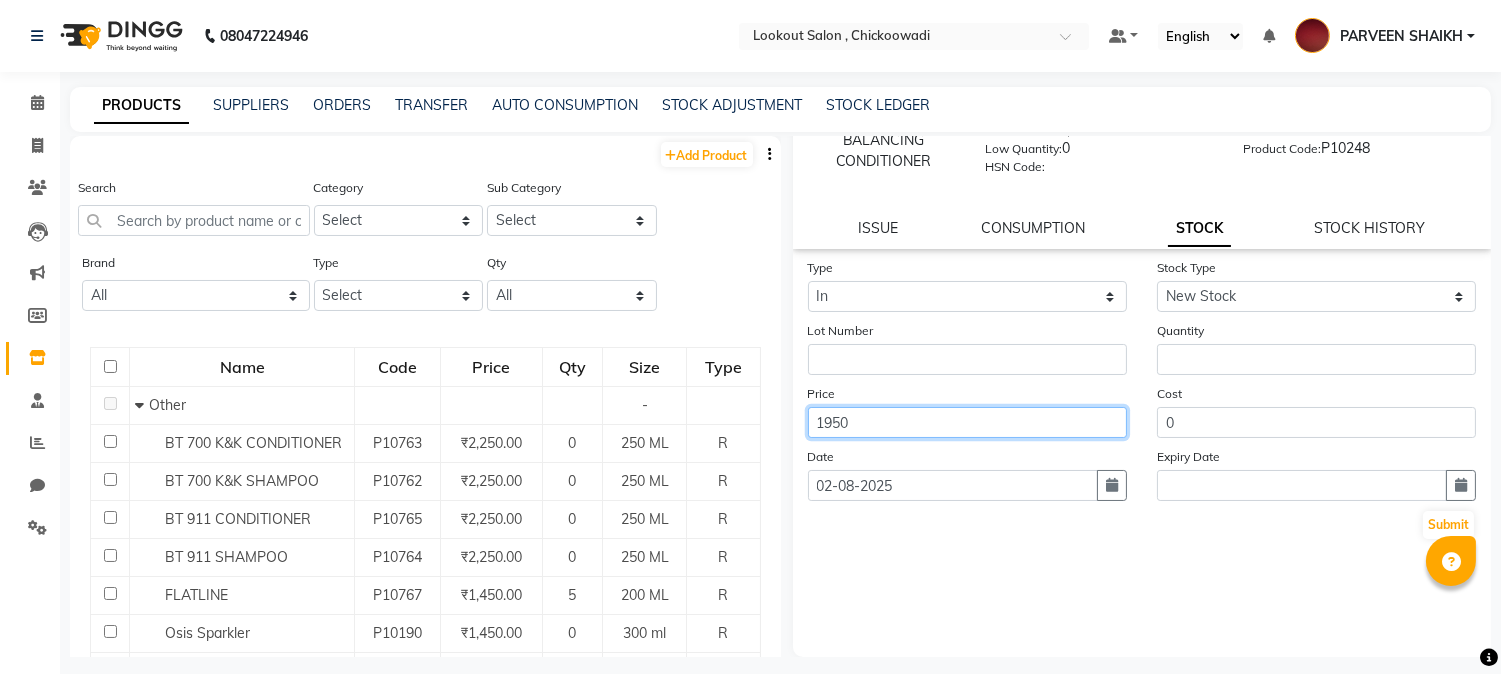 click on "1950" 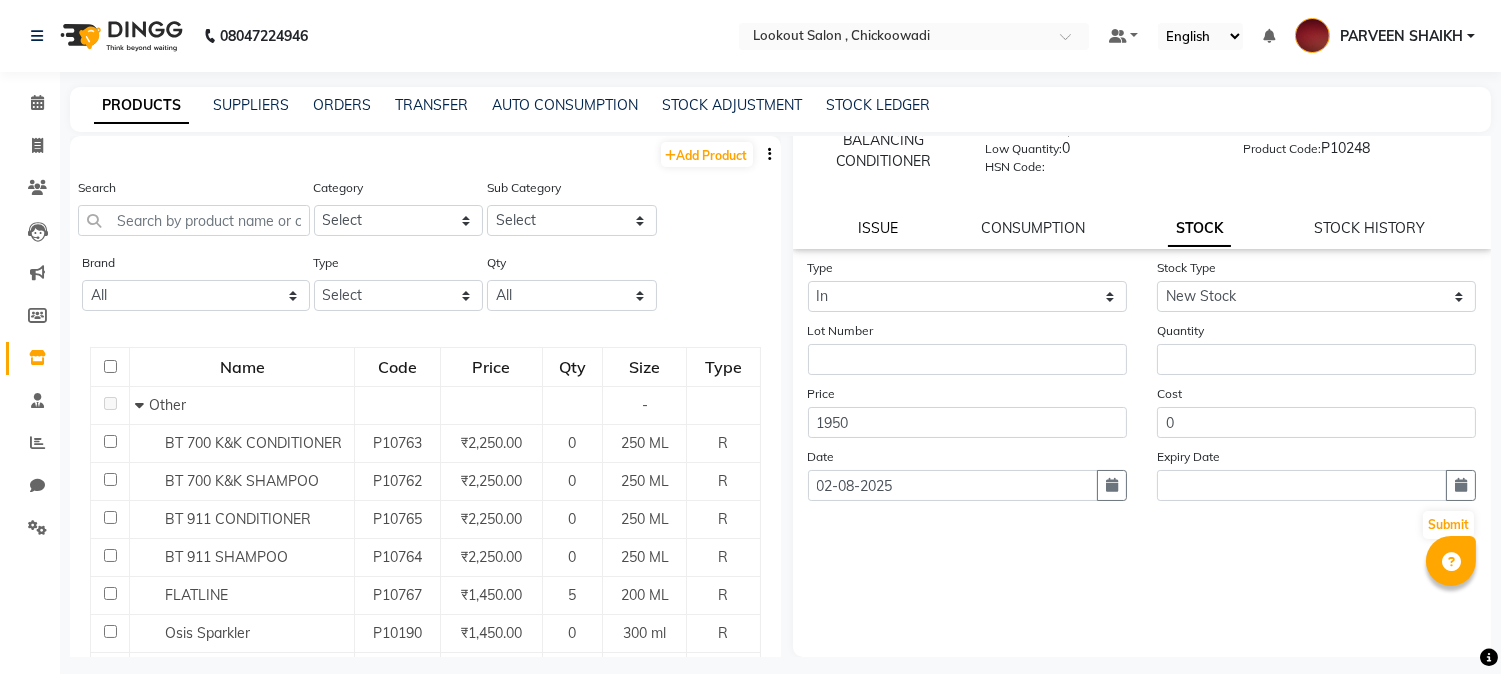 click on "ISSUE" 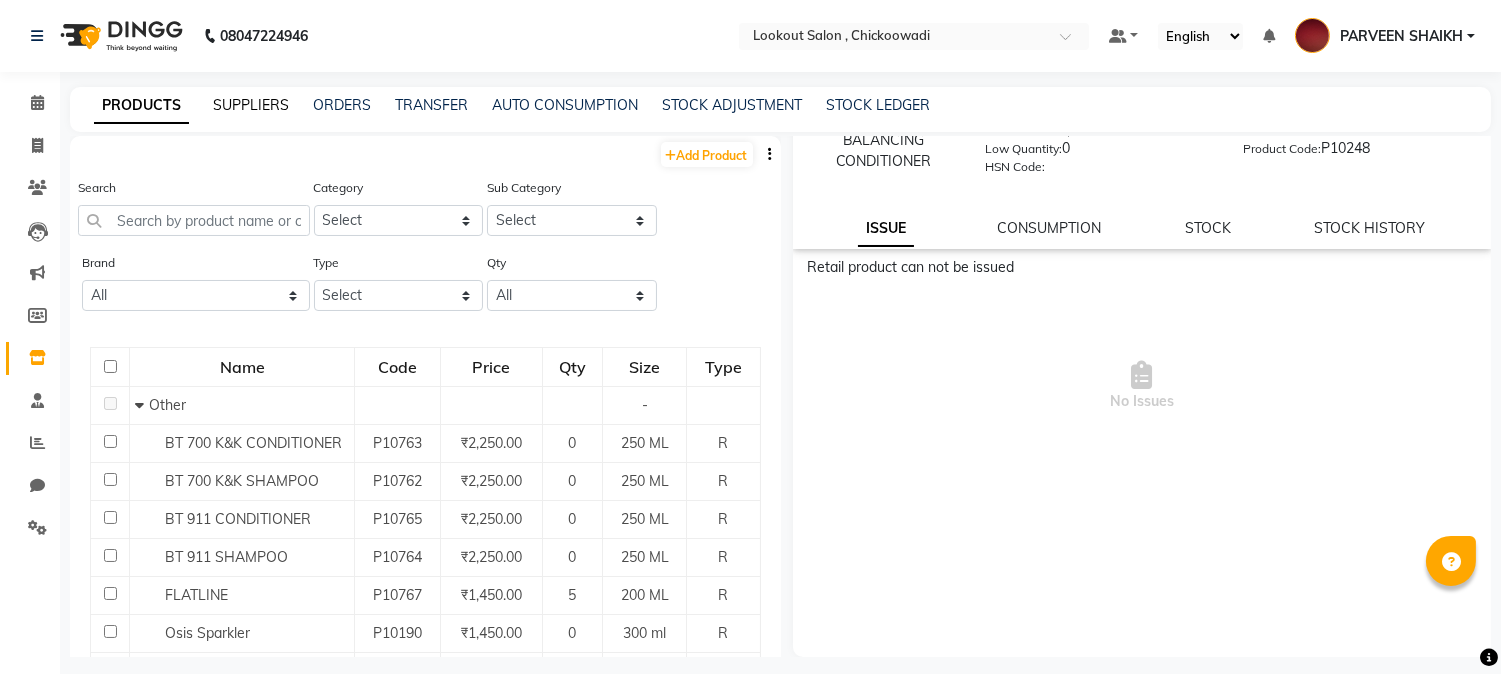 click on "SUPPLIERS" 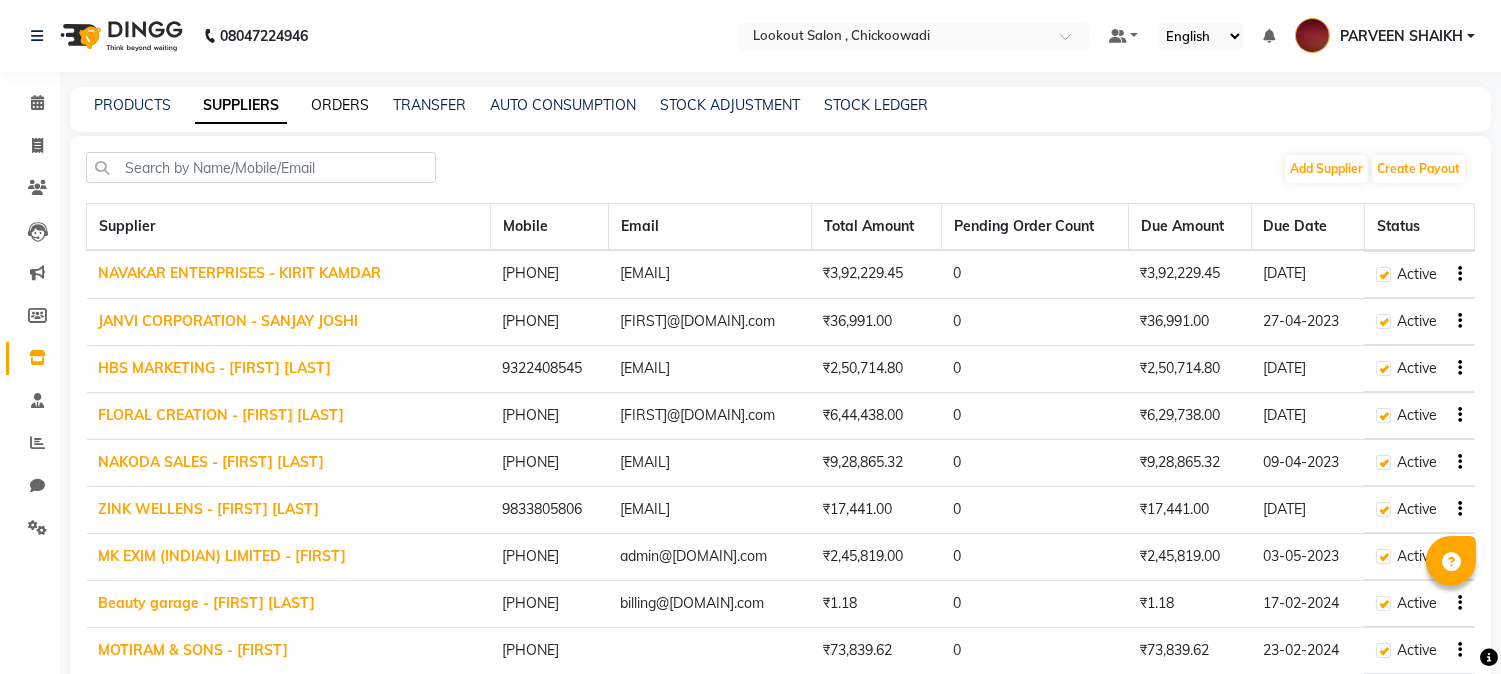 click on "ORDERS" 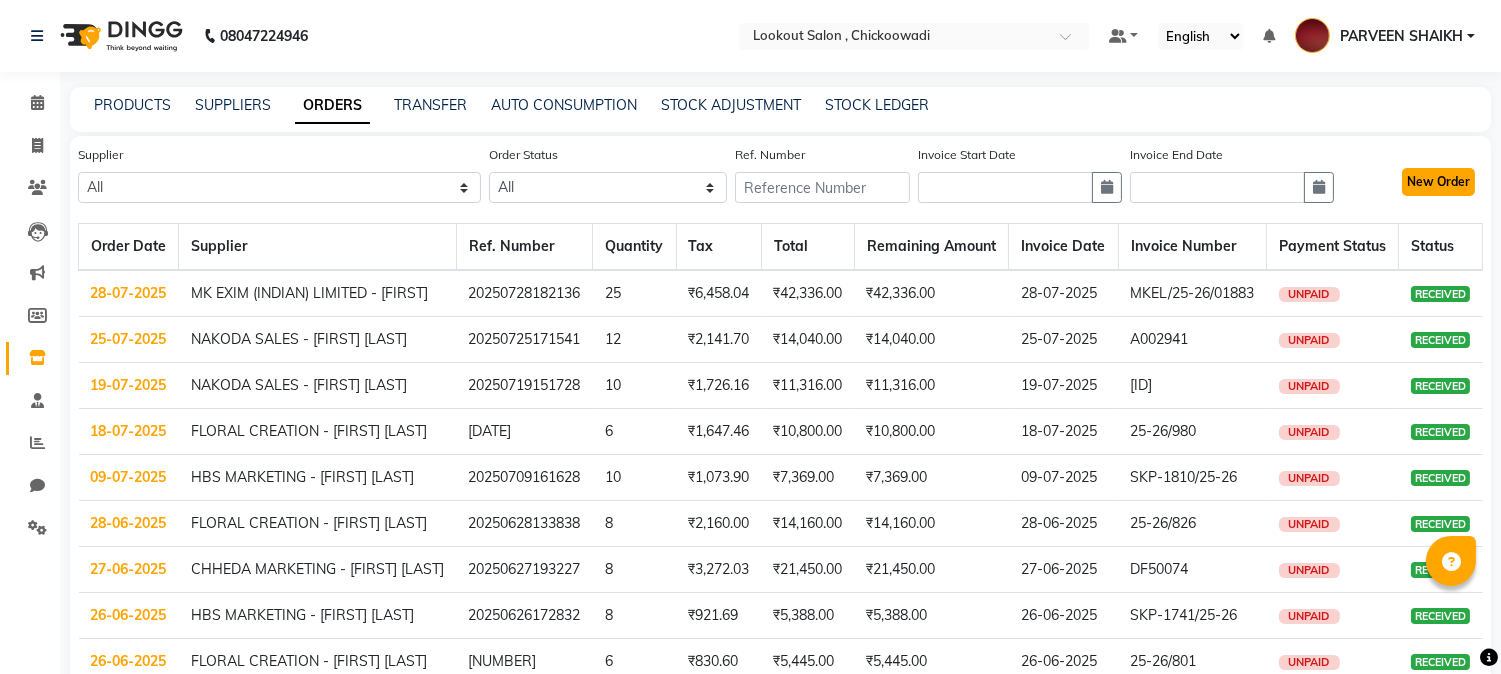 click on "New Order" 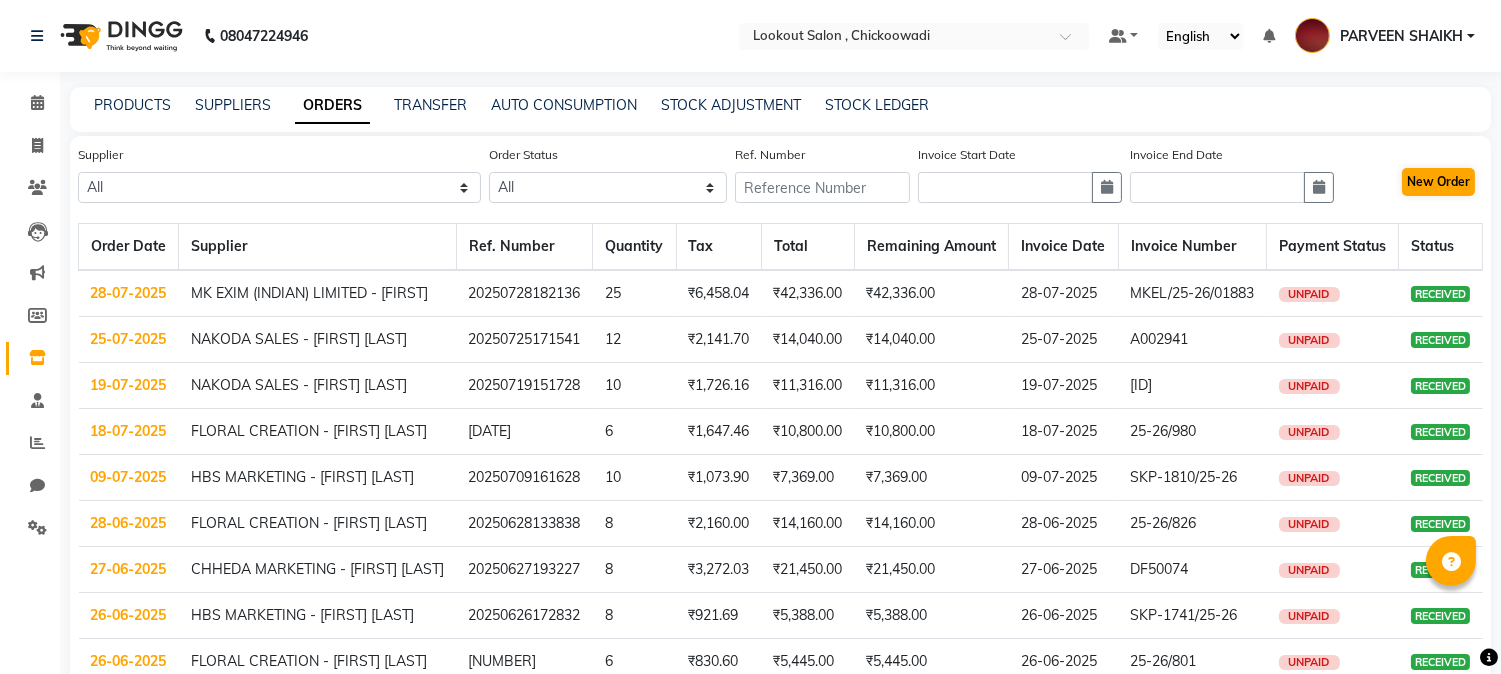 select on "true" 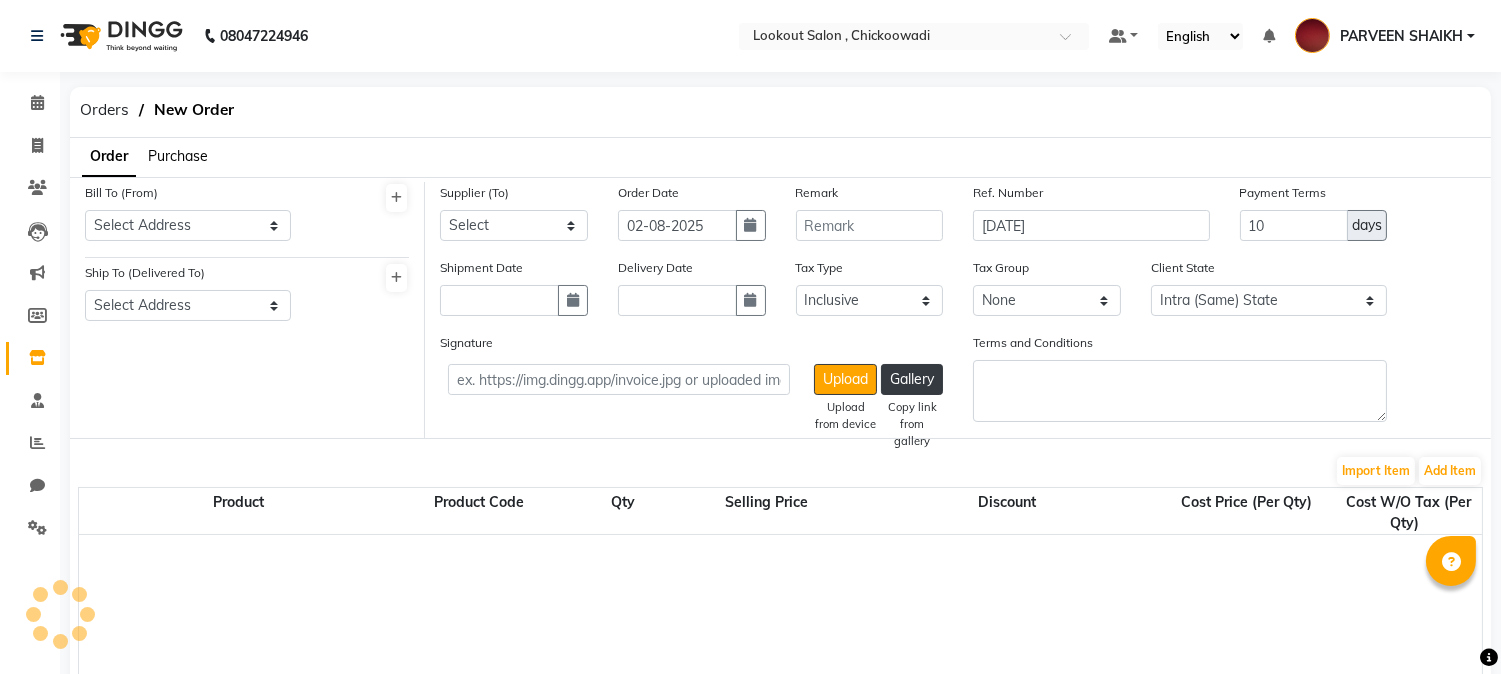 select on "278" 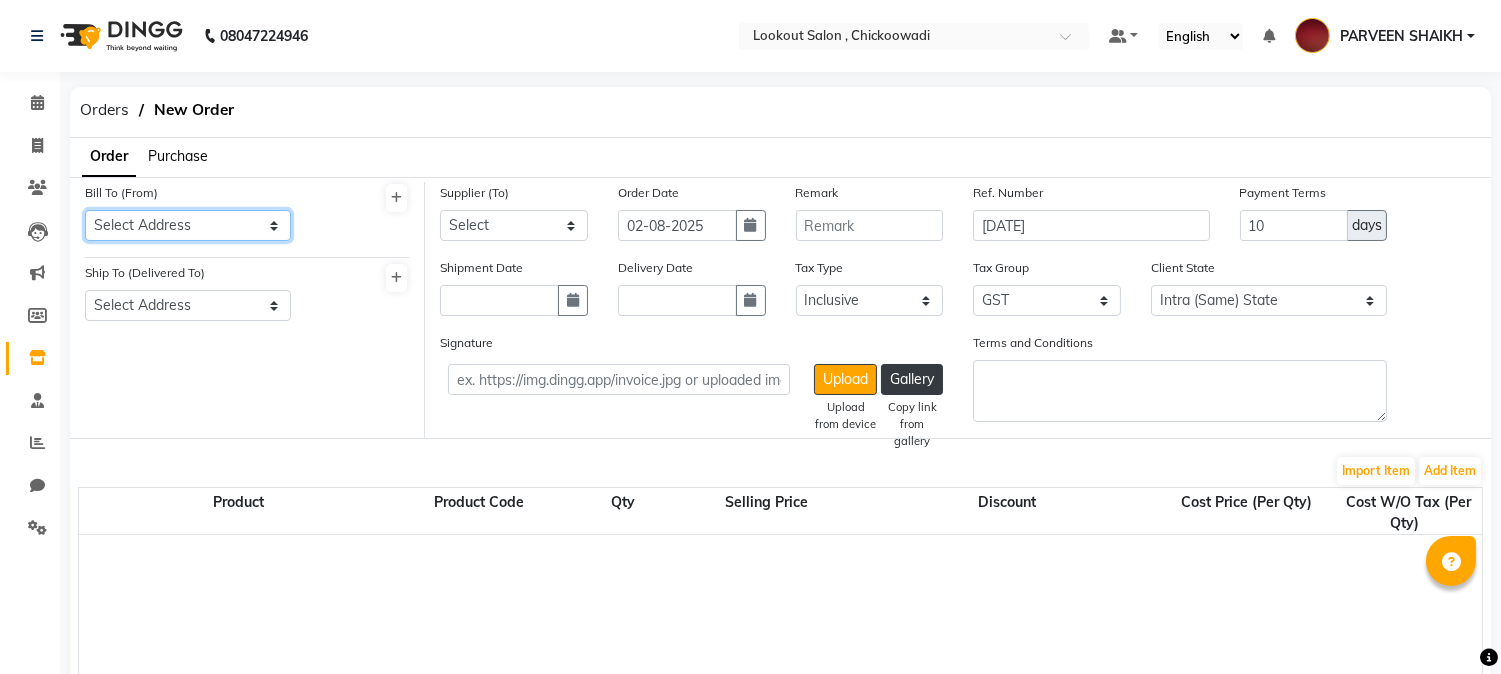 click on "Select Address  G-51 ZOOM PLAZA MALL, GORAI - 2, BORIVALI (W)   7 VYAS SHOPPING CENTER, BAJAJ CROSS ROAD, KANDIVALI WEST   8/63 GR FLOOR UNNAT NAGAR CHS LTD NO 3 BHND SIDDIVINAYAK MANDIR UNNAT NAGAR RD NO 3 MGN ROAD GOREGOAN WEST   CHAWL NO.12-93, C.C.I COLONY, UNNAT NAGAR-4 M.G ROAD NR JAIN MANDIR, GOREGOAN WEST   50 MEHTA IND EST LIB GARDEN CROOS RD NO-3 MALAD 64   2 ND FLOOR 31 LAABH II ANNEX PUSTIKAR CO HSG SOC JOGESHWARI WEST MUMBAI   A-304 RAJLAXMI APT CHIKOOWADI PADMA NAGAR BORIVALI W   SANJAY BULIDING NO 5B 236B MITTAL INDUSTRIAL EASTE ANDHERI EAST   mumbai   HBS Marketing
17/127 happy home chsl,block sector motilal nagar rd;- no 3 goregaon west mumbai:- 104   D-5, PLOT 401, ABHISHEK CHSL.OPP AIRTEL GALLERY, BEHIND CHARKOP DEPO,KANDIVALI WEST   38/42 Khadi Gram Udyog wadi, 1st floor, room no 4 , Dockyard road mumbai - 10 opp dockyard, railway station    plot no 17 rd 9 marol industrail estate midc amdheri 400093   GR FLOOR 14-15 VISHRAM WADI GANDHI MARKET NEAR KING CIRCLE SION MUMBAI 400022" 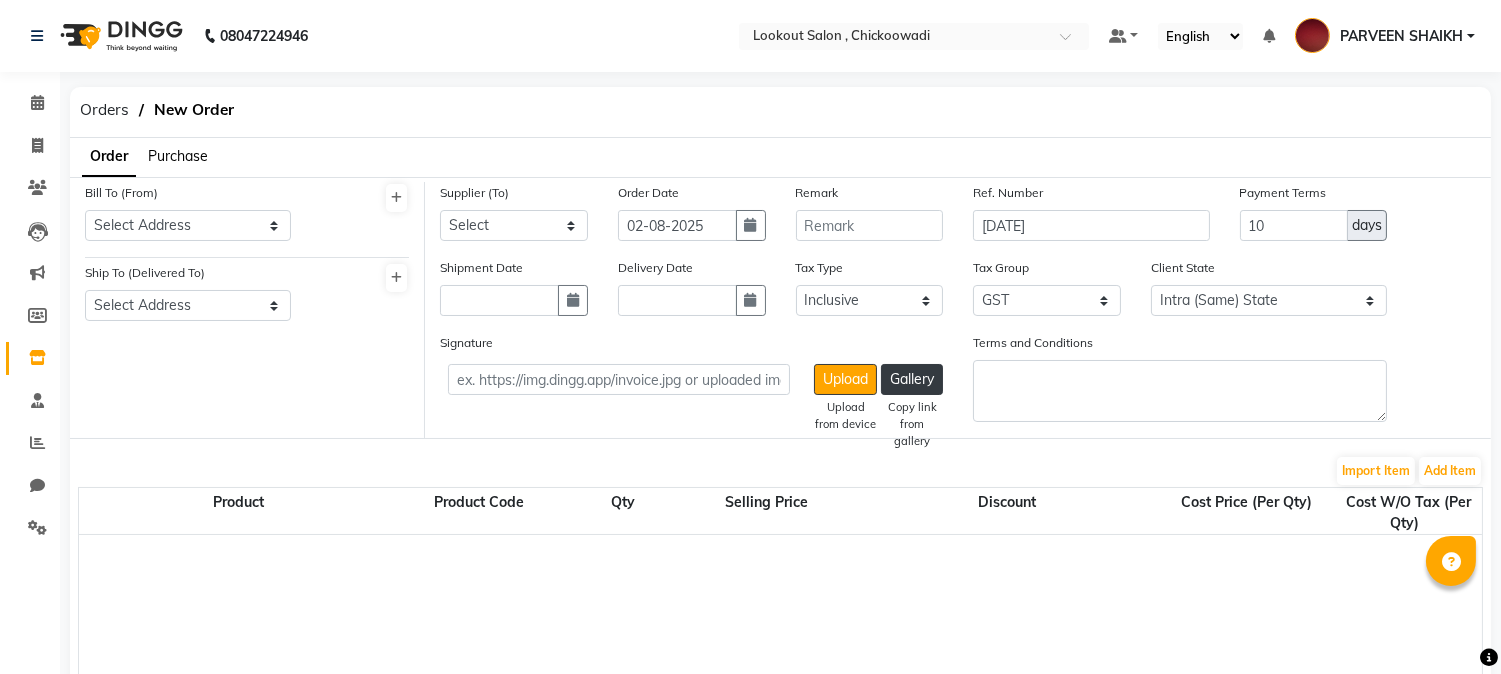 click on "Orders   New Order" 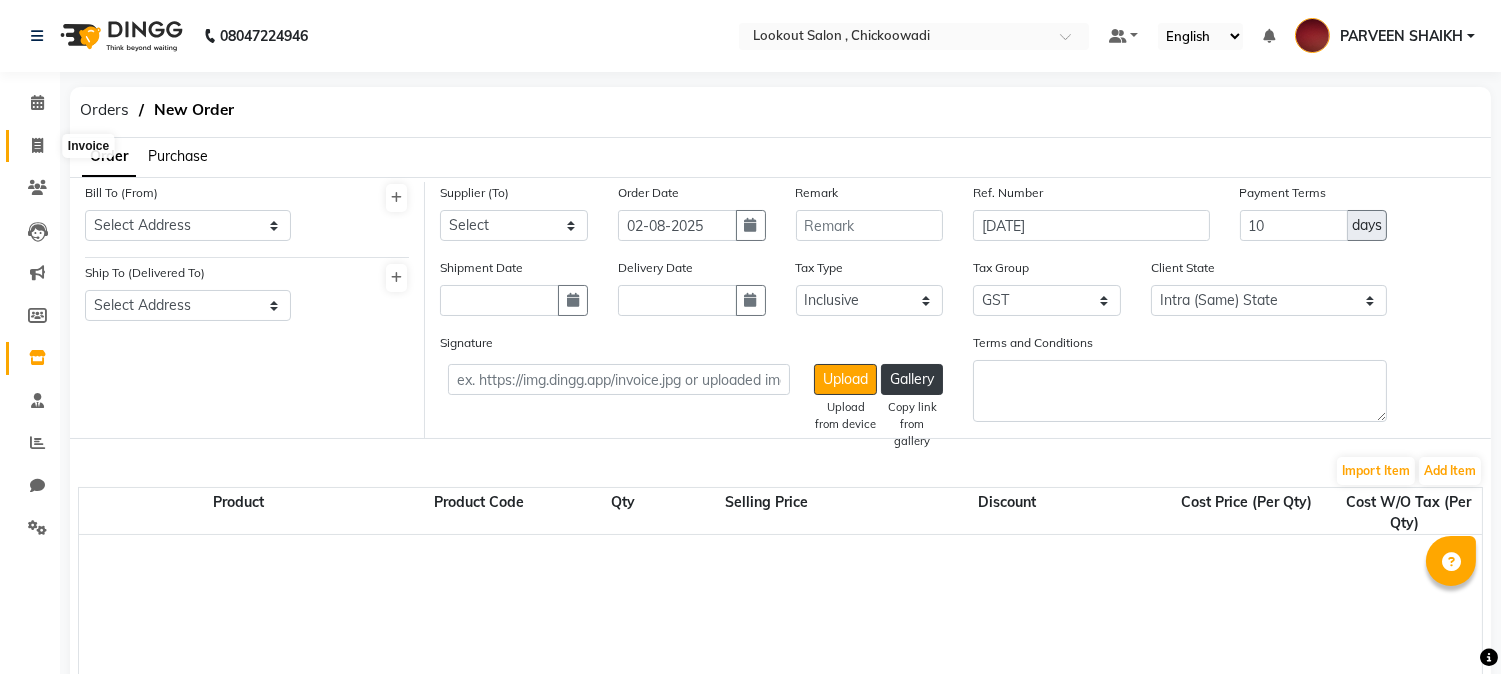 click 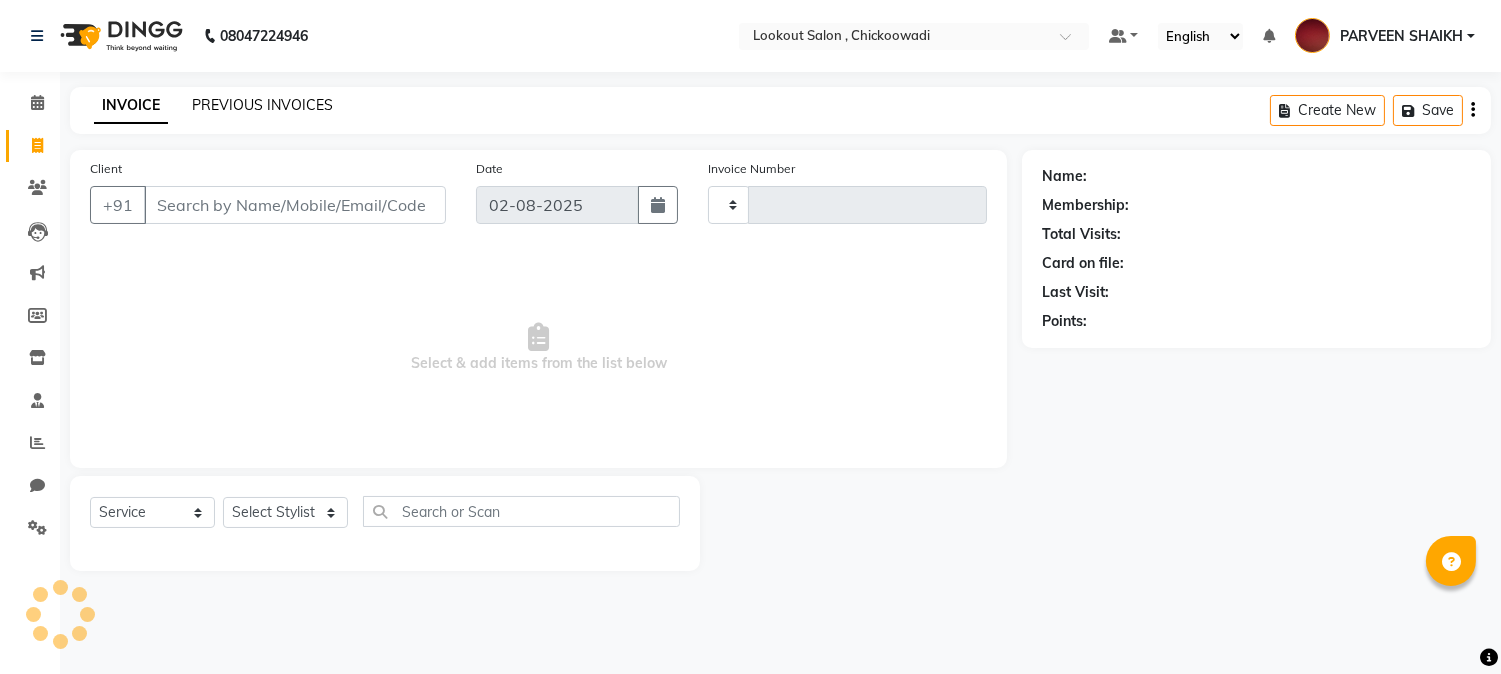 type on "4928" 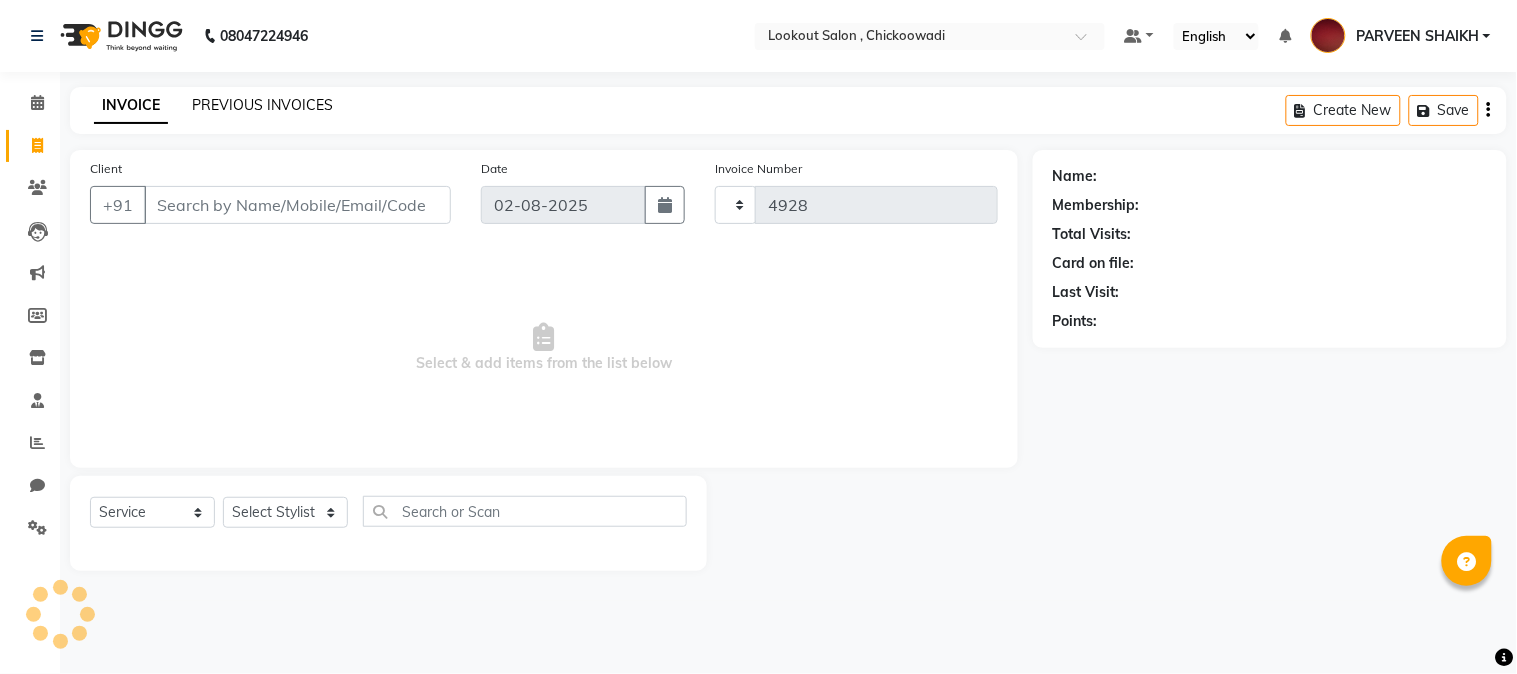select on "151" 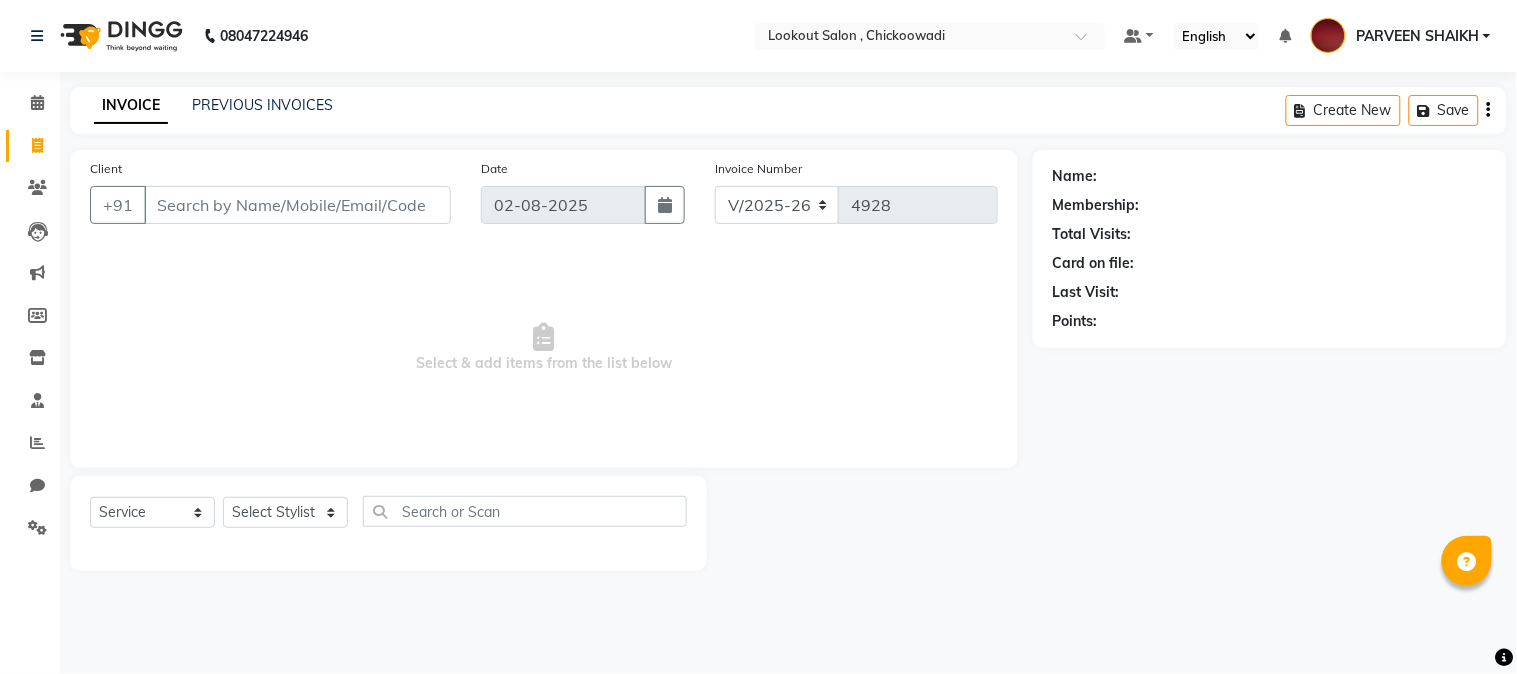 click on "Client" at bounding box center (297, 205) 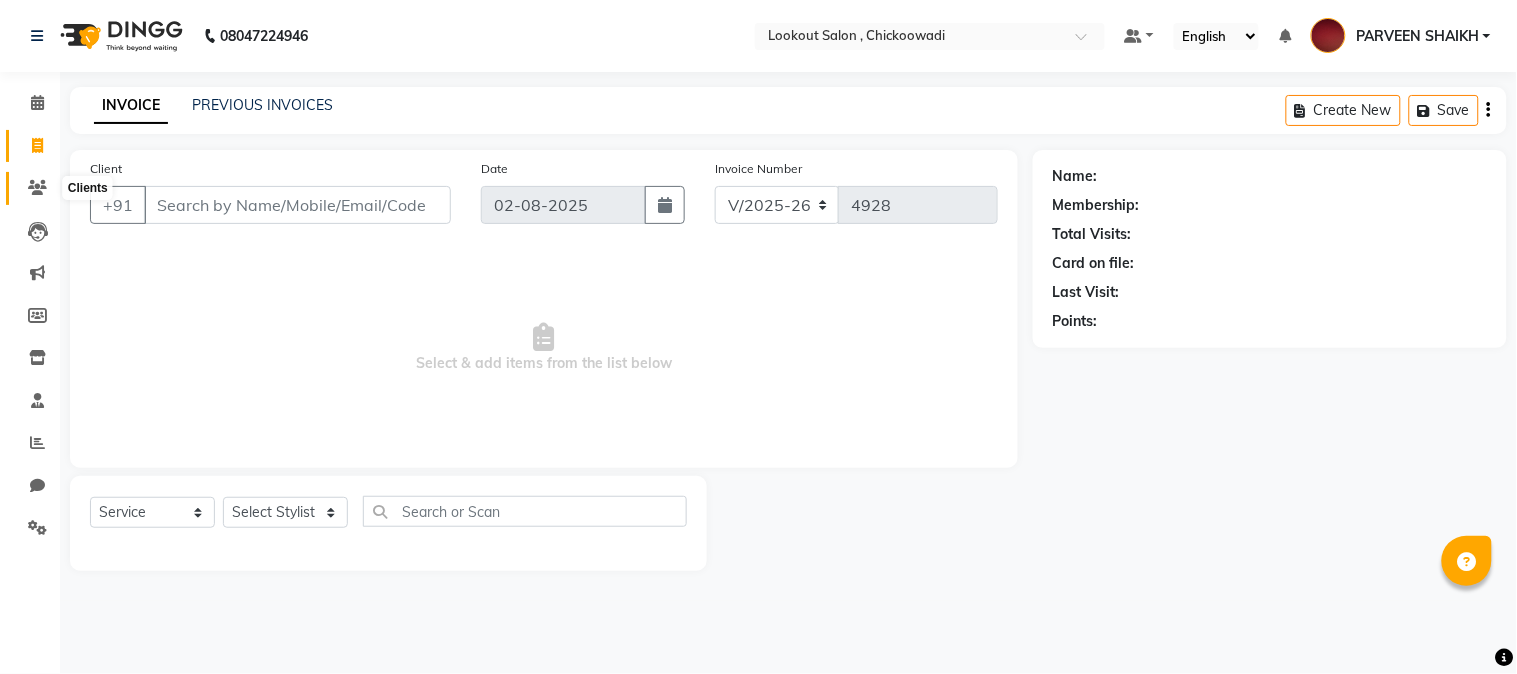 click 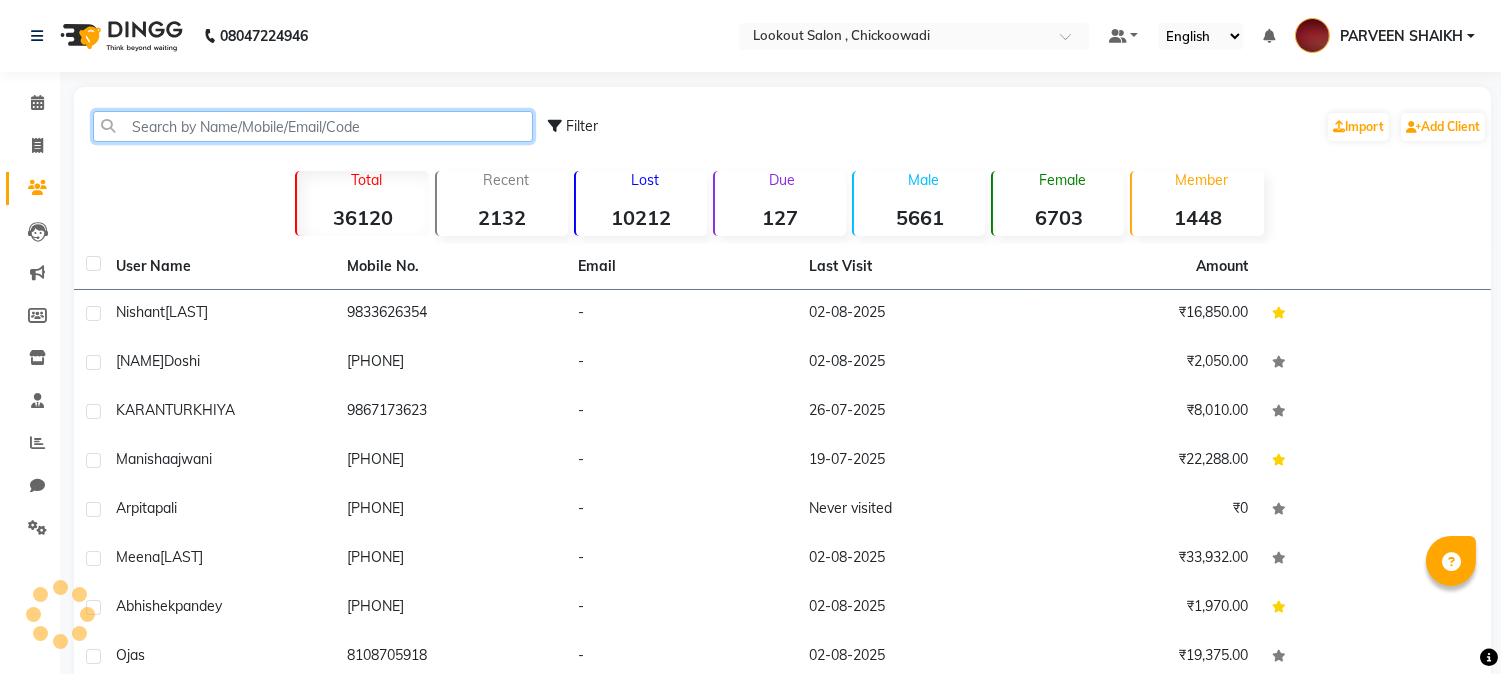 click 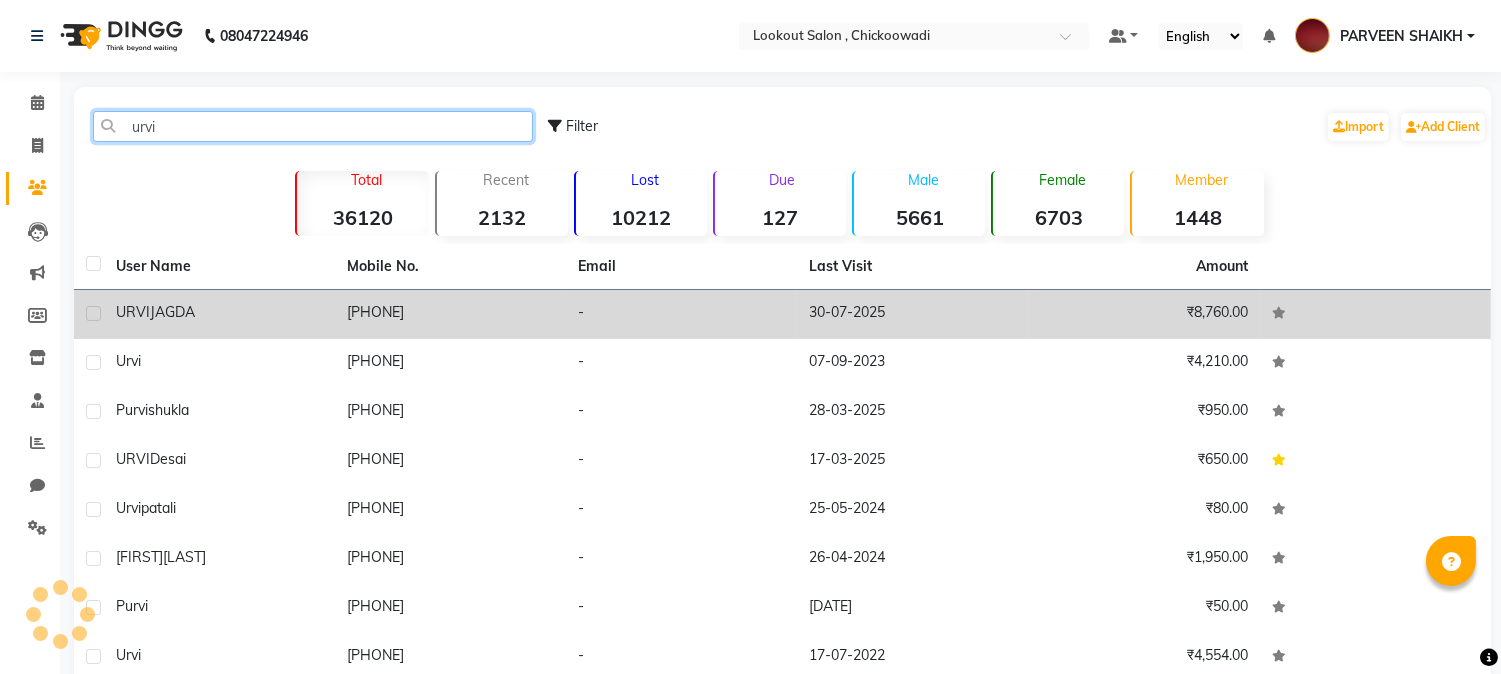 type on "urvi" 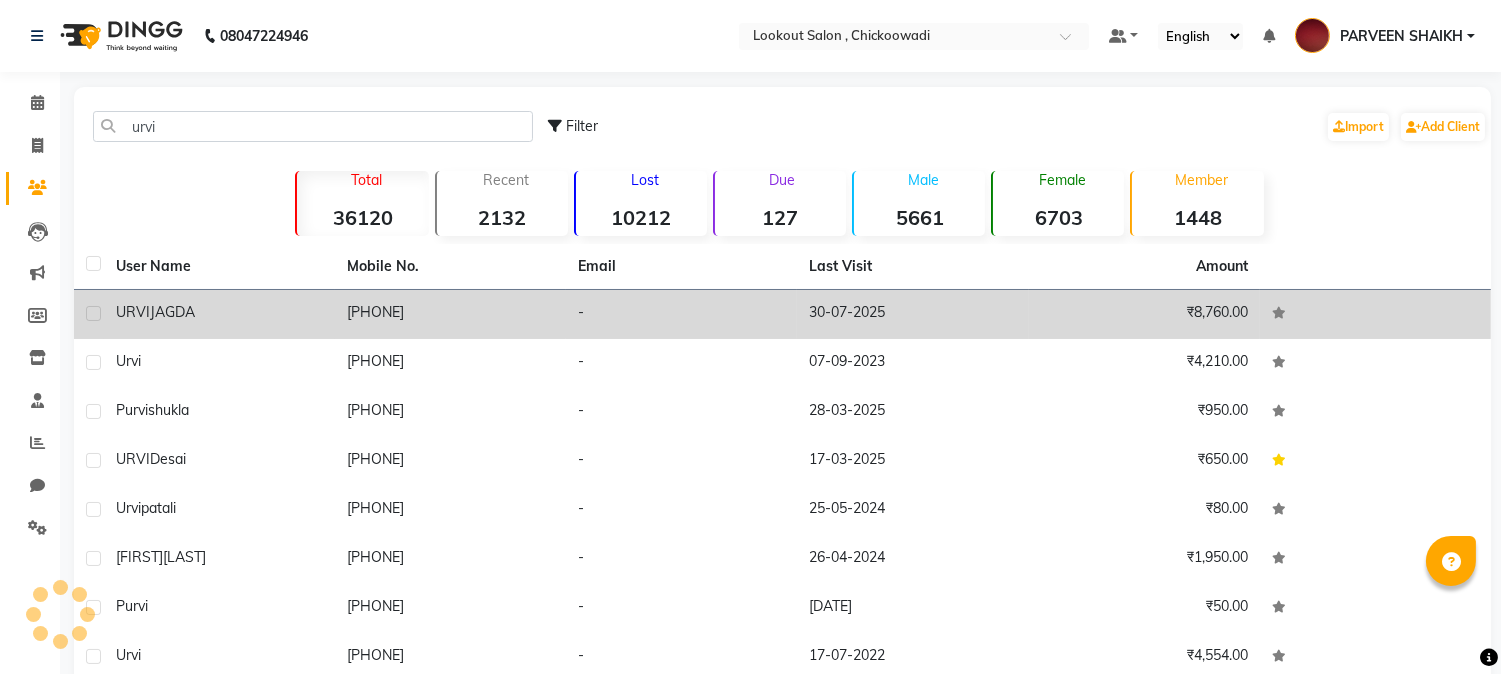 click on "URVI" 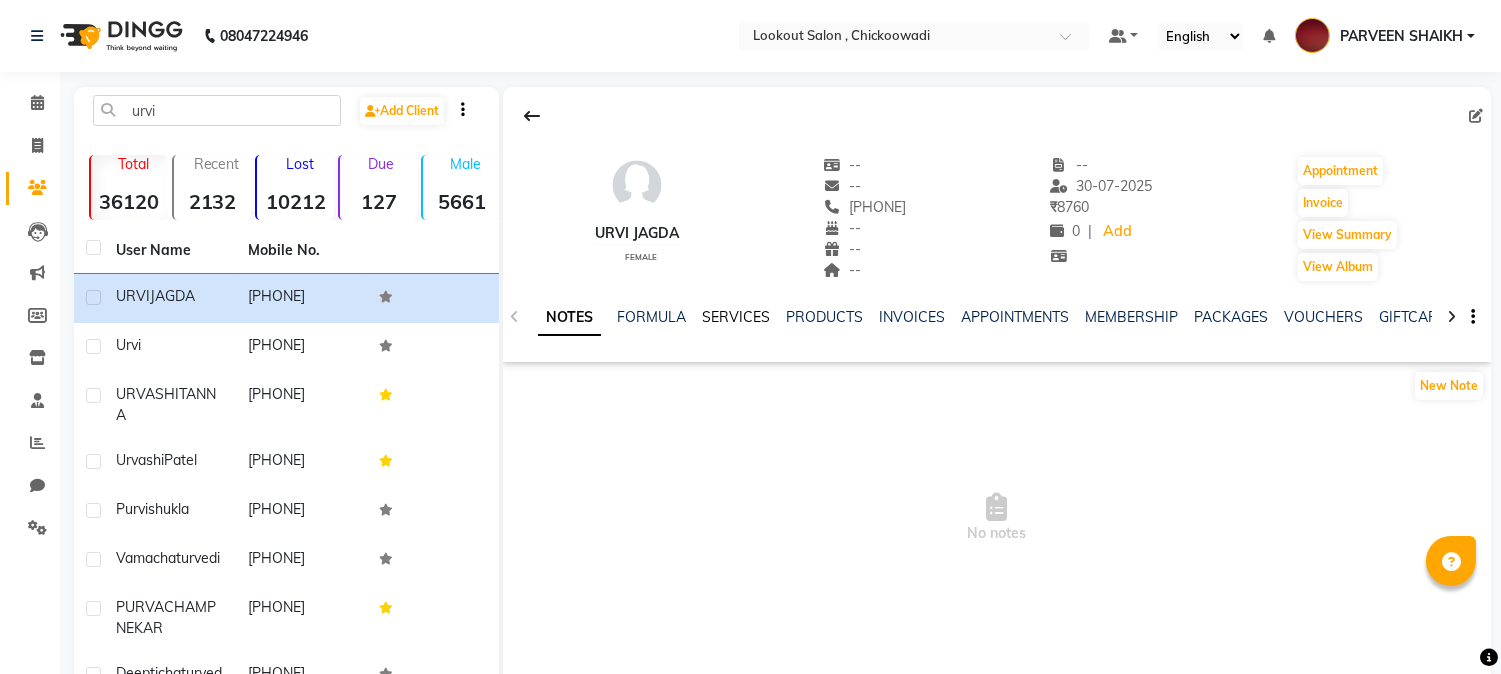 click on "SERVICES" 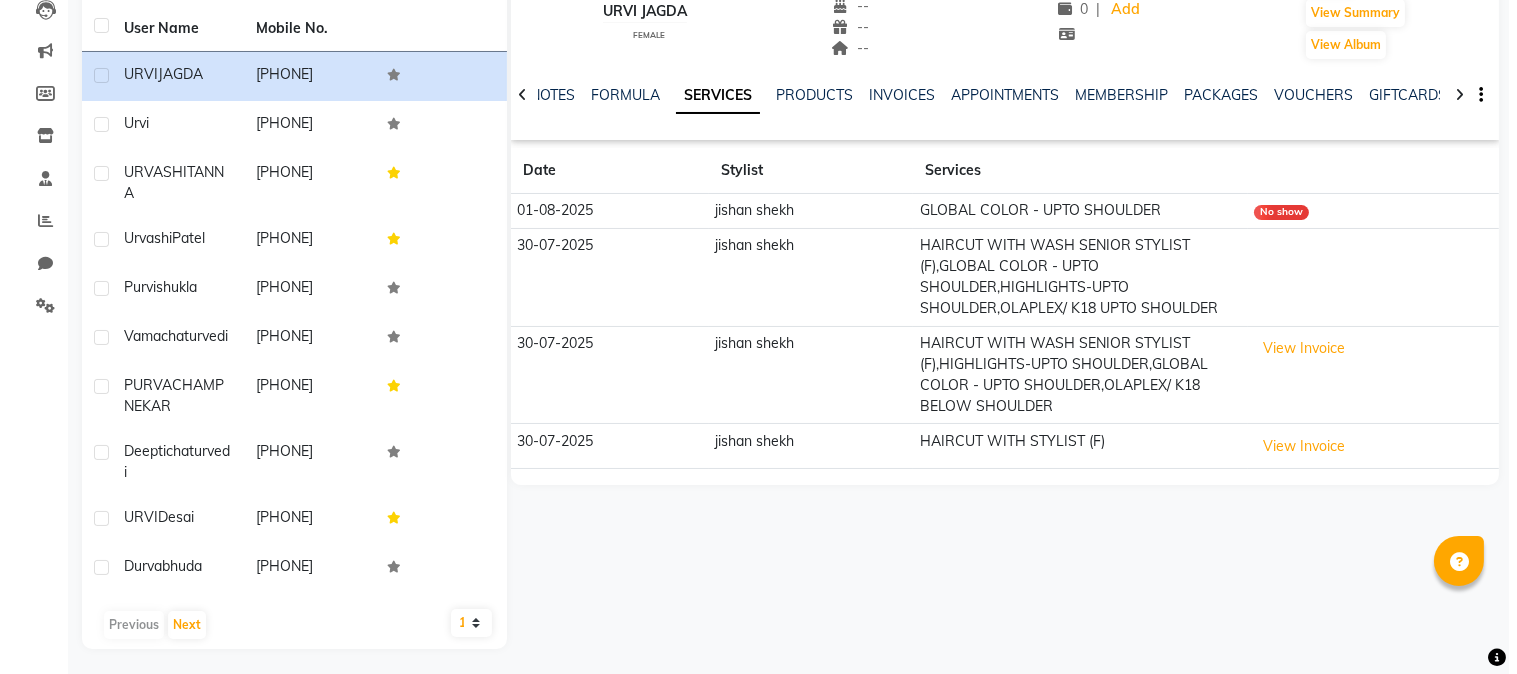 scroll, scrollTop: 111, scrollLeft: 0, axis: vertical 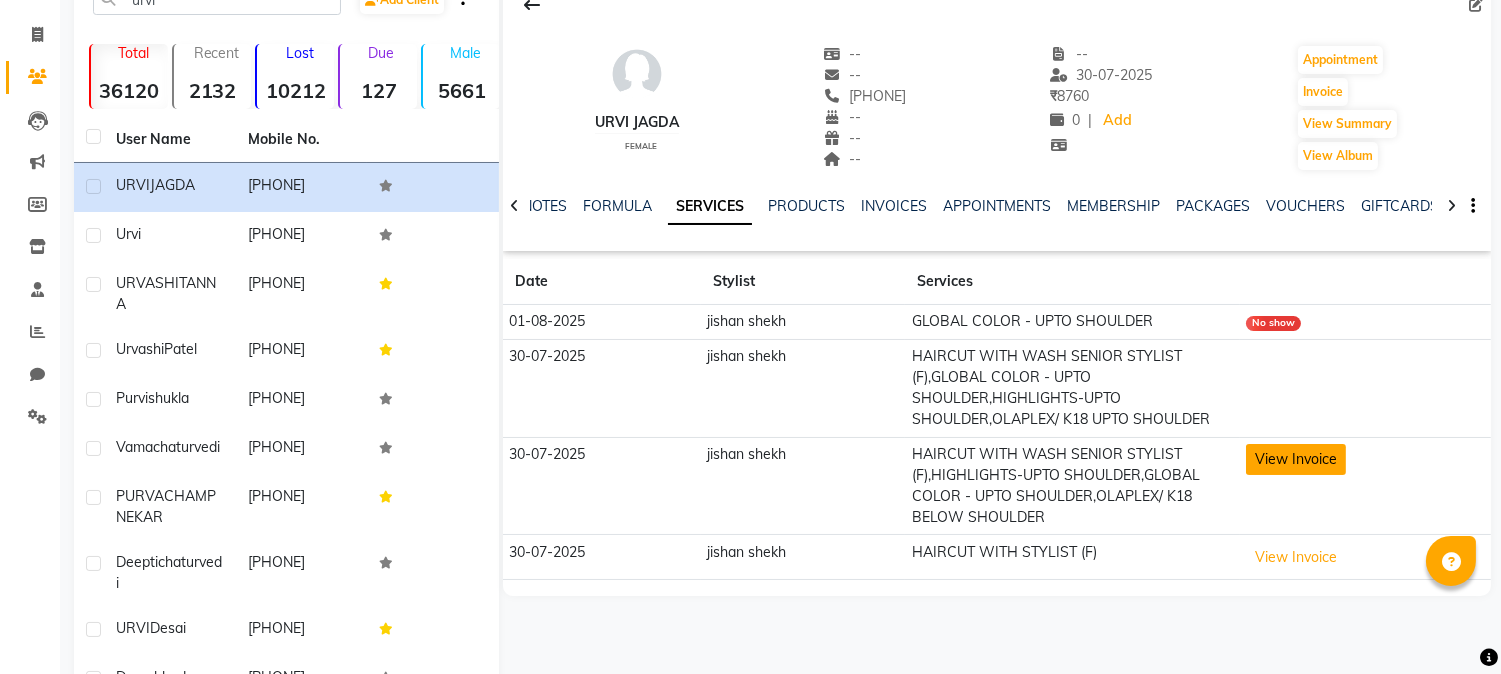 click on "View Invoice" 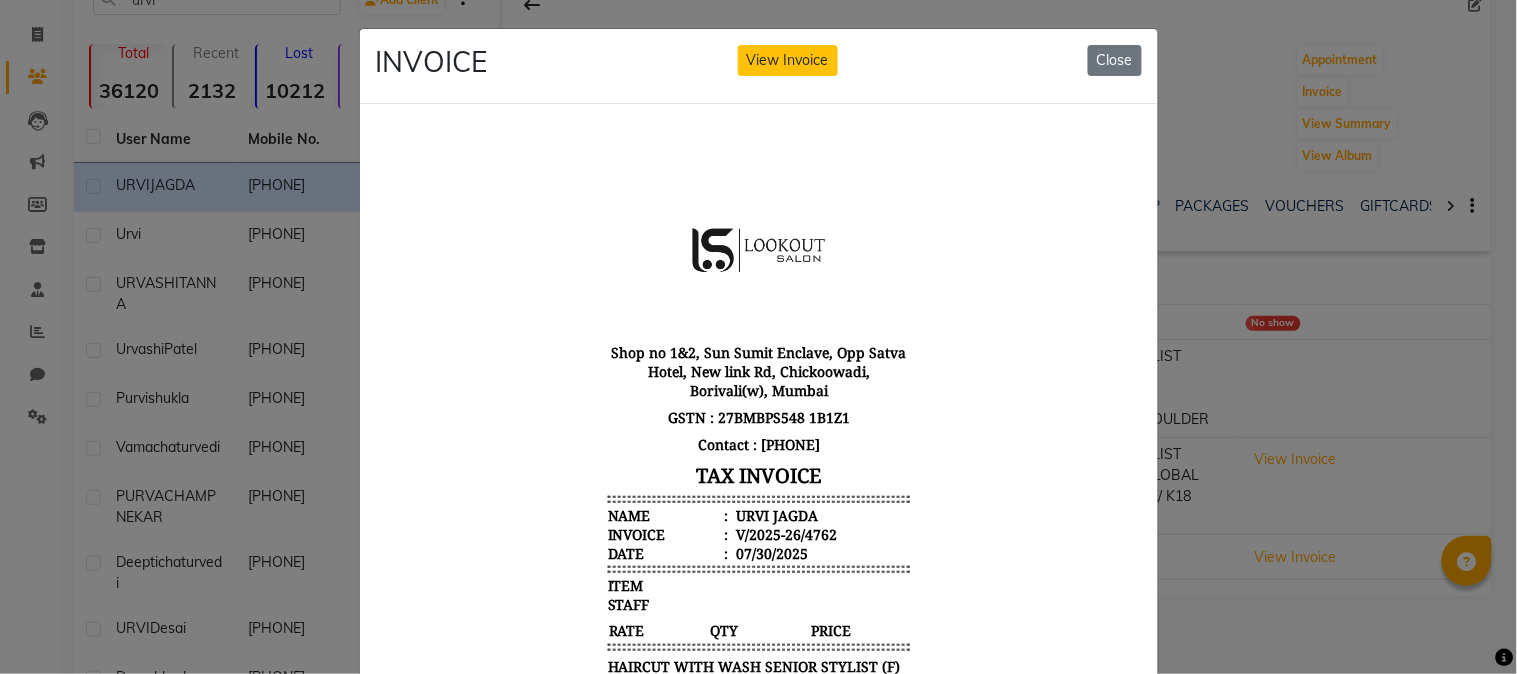scroll, scrollTop: 16, scrollLeft: 0, axis: vertical 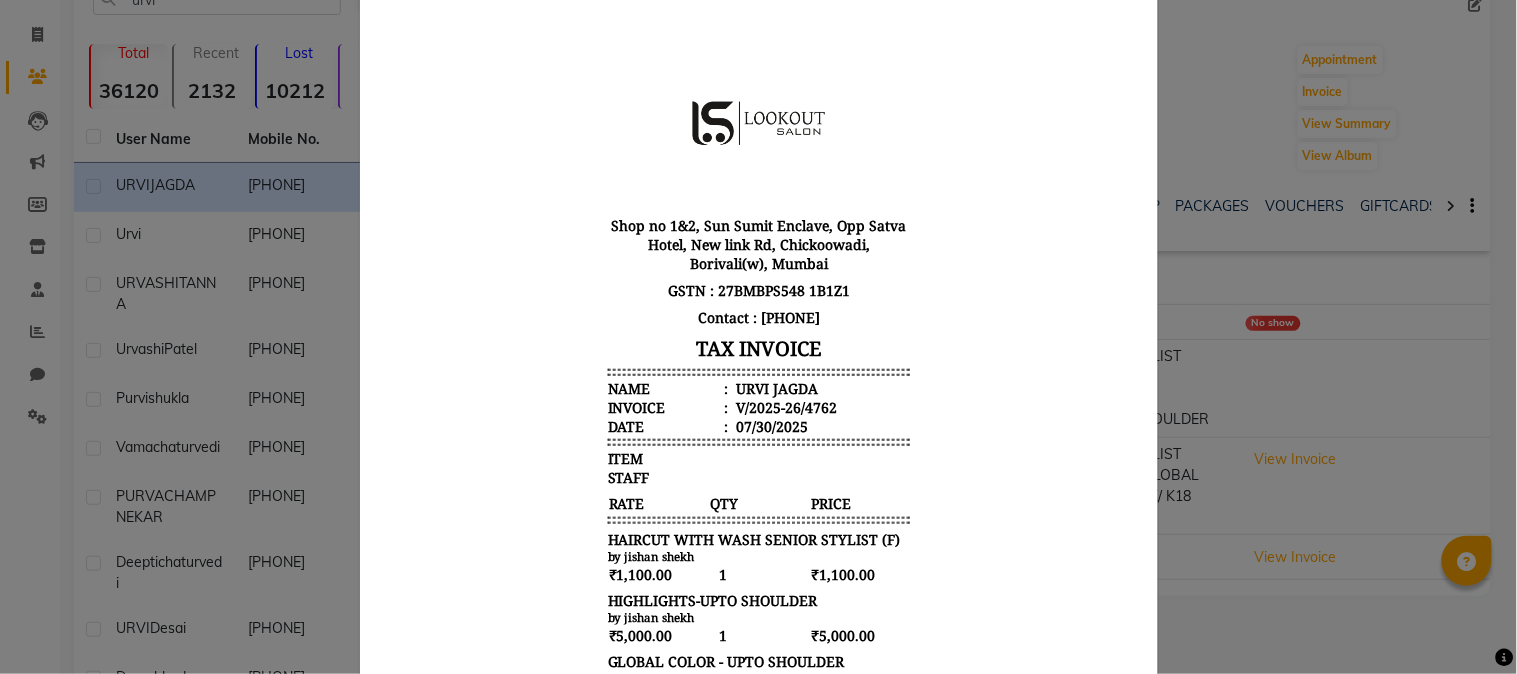 click on "INVOICE View Invoice Close" 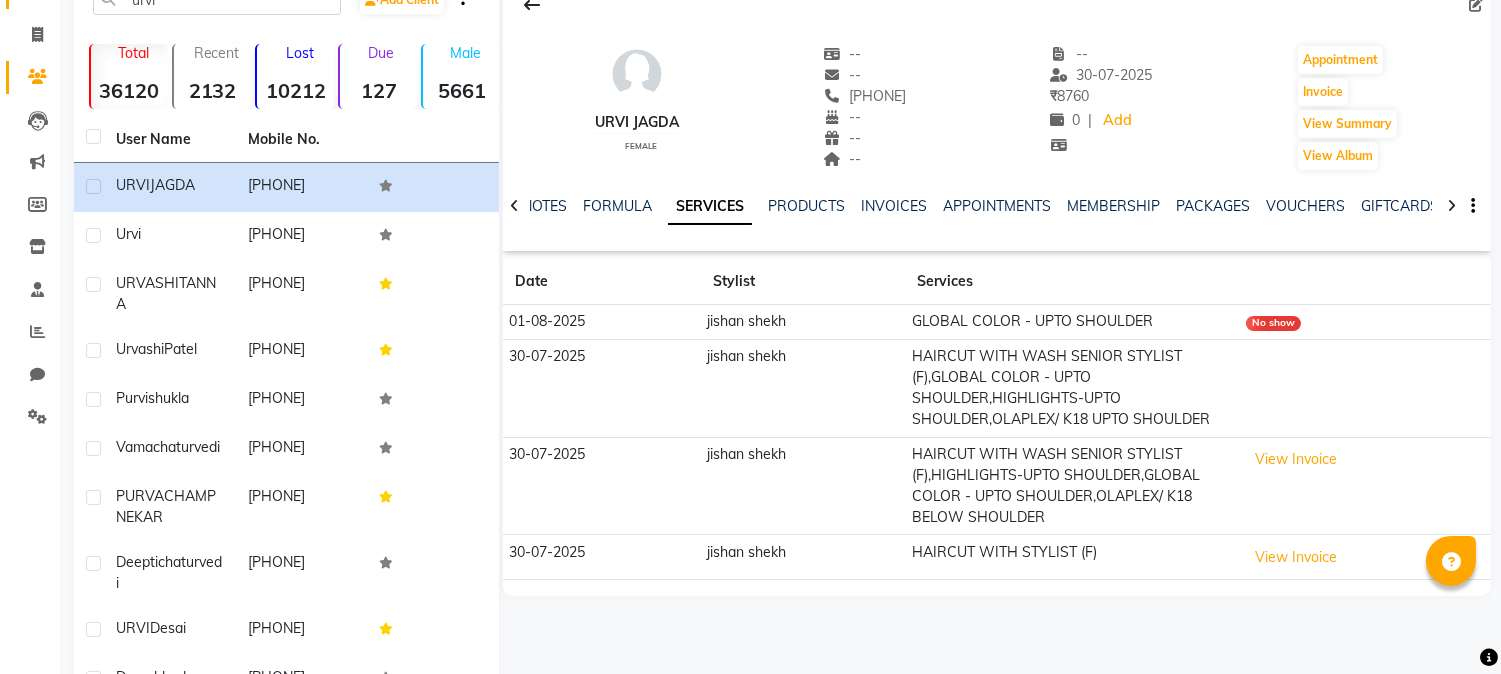 click 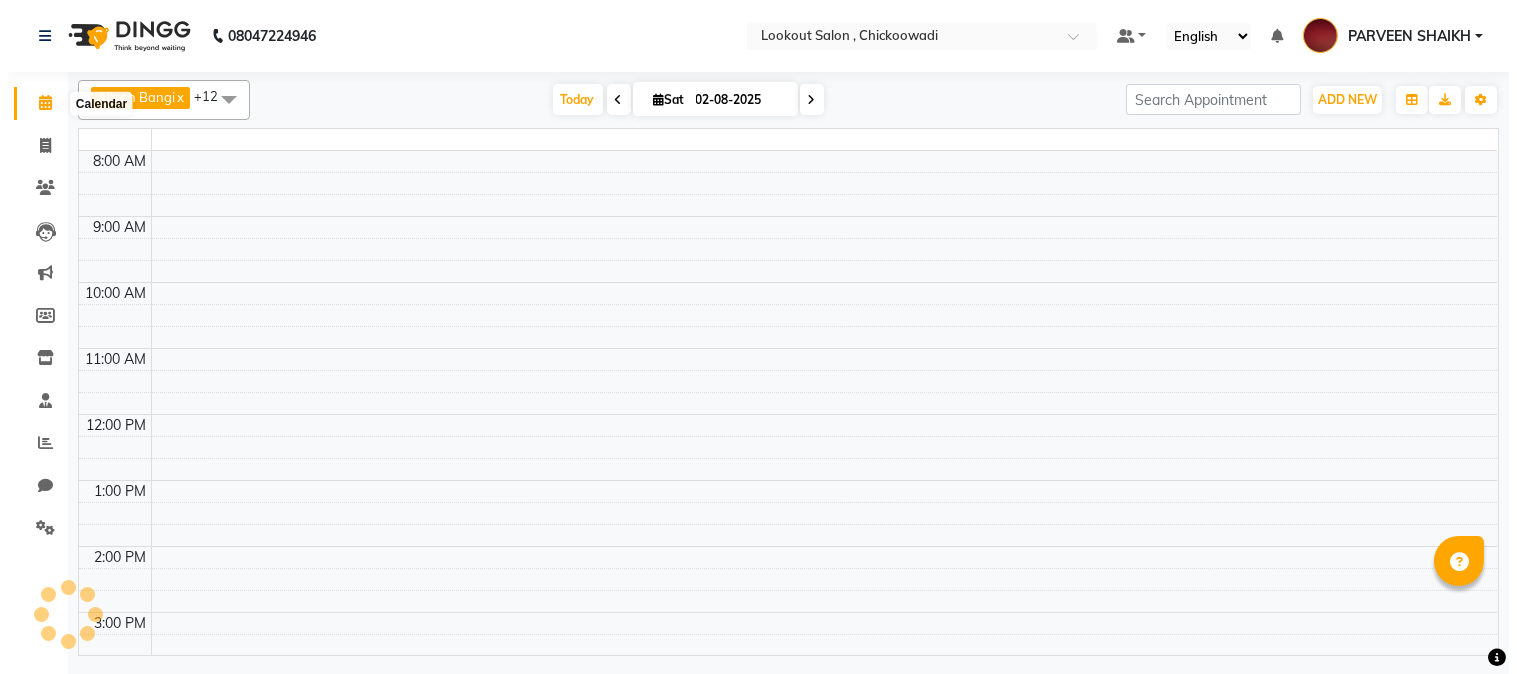 scroll, scrollTop: 0, scrollLeft: 0, axis: both 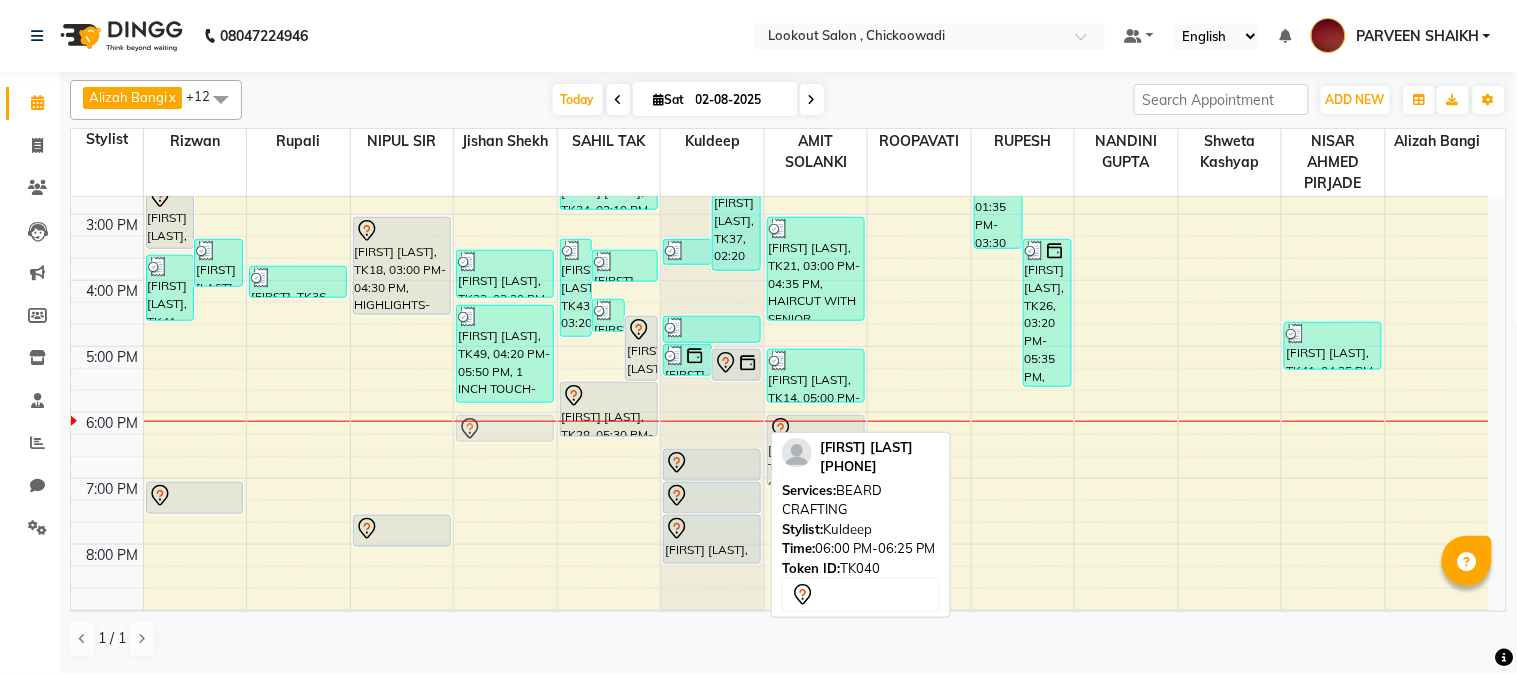 drag, startPoint x: 722, startPoint y: 430, endPoint x: 530, endPoint y: 428, distance: 192.01042 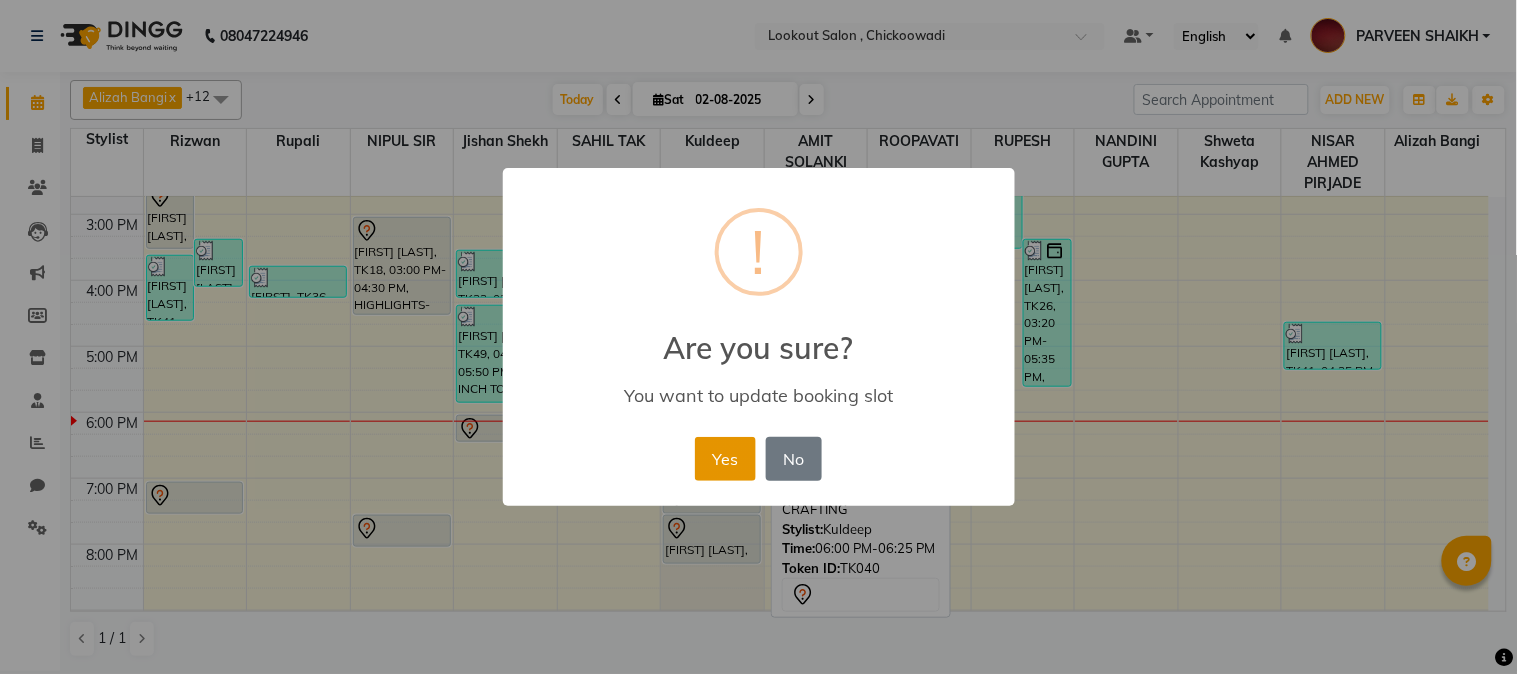 click on "Yes" at bounding box center (725, 459) 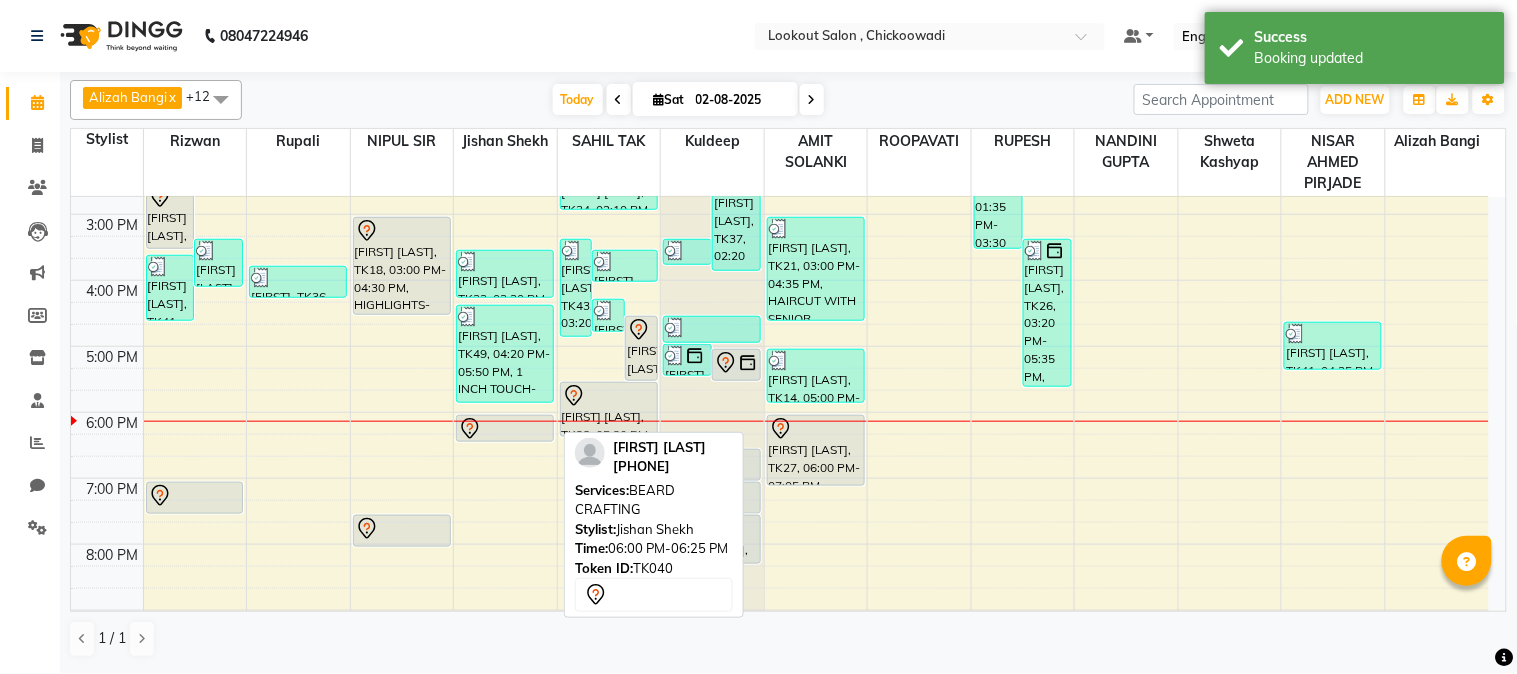 drag, startPoint x: 518, startPoint y: 438, endPoint x: 518, endPoint y: 458, distance: 20 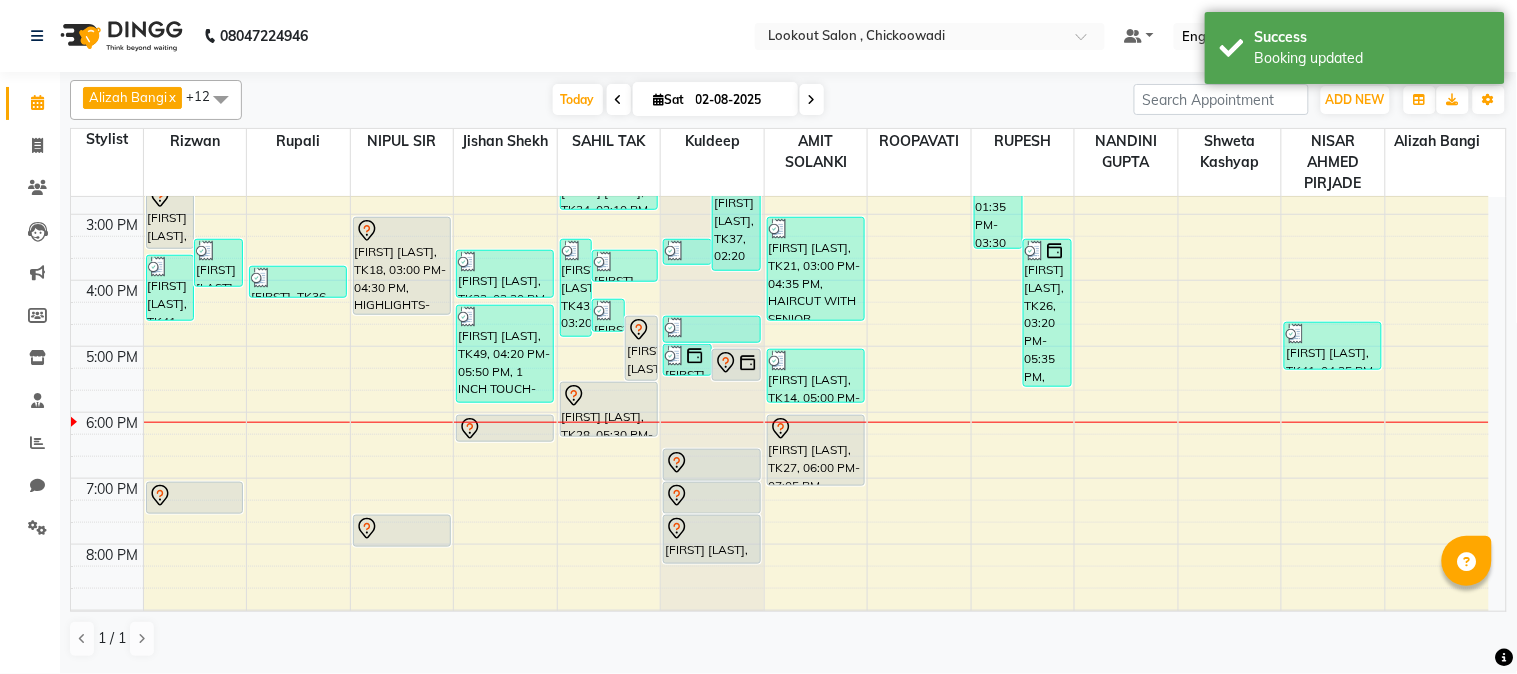 drag, startPoint x: 497, startPoint y: 440, endPoint x: 496, endPoint y: 454, distance: 14.035668 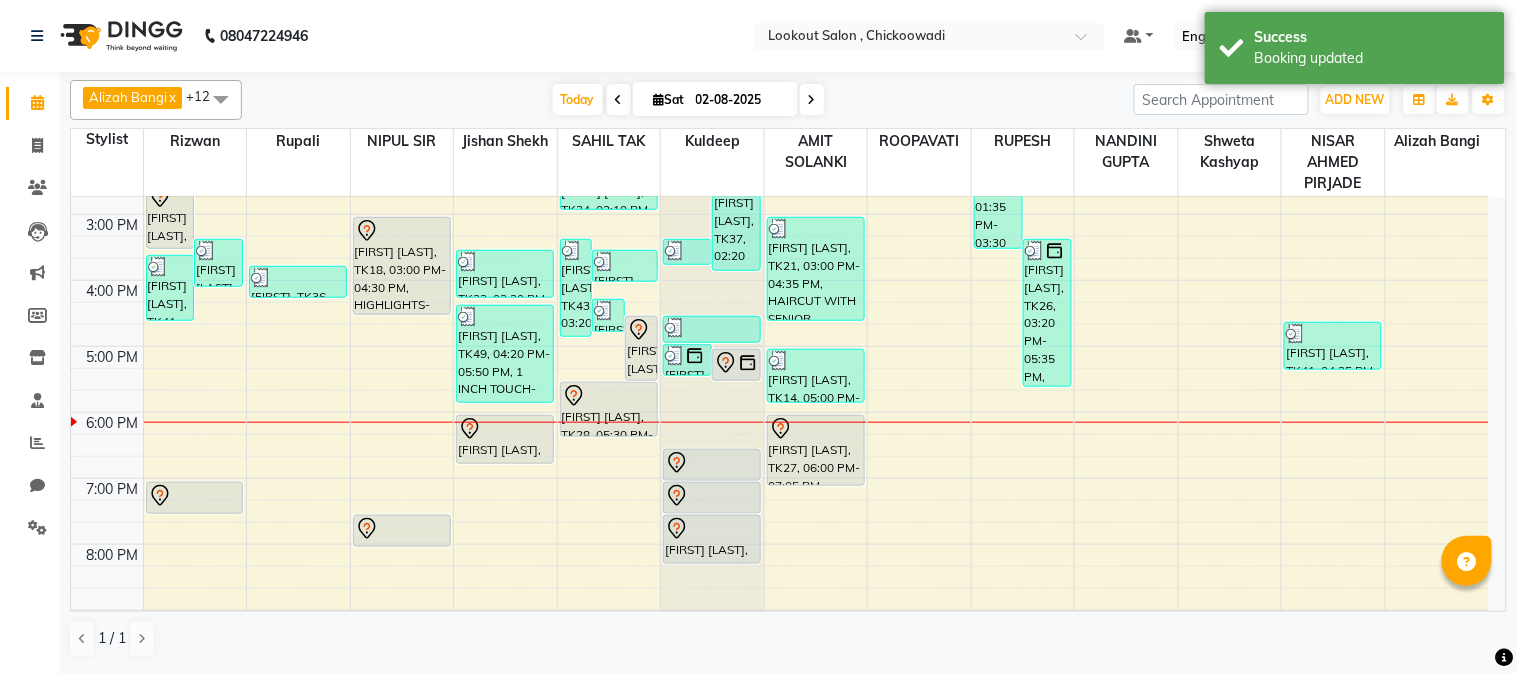 drag, startPoint x: 495, startPoint y: 438, endPoint x: 490, endPoint y: 466, distance: 28.442924 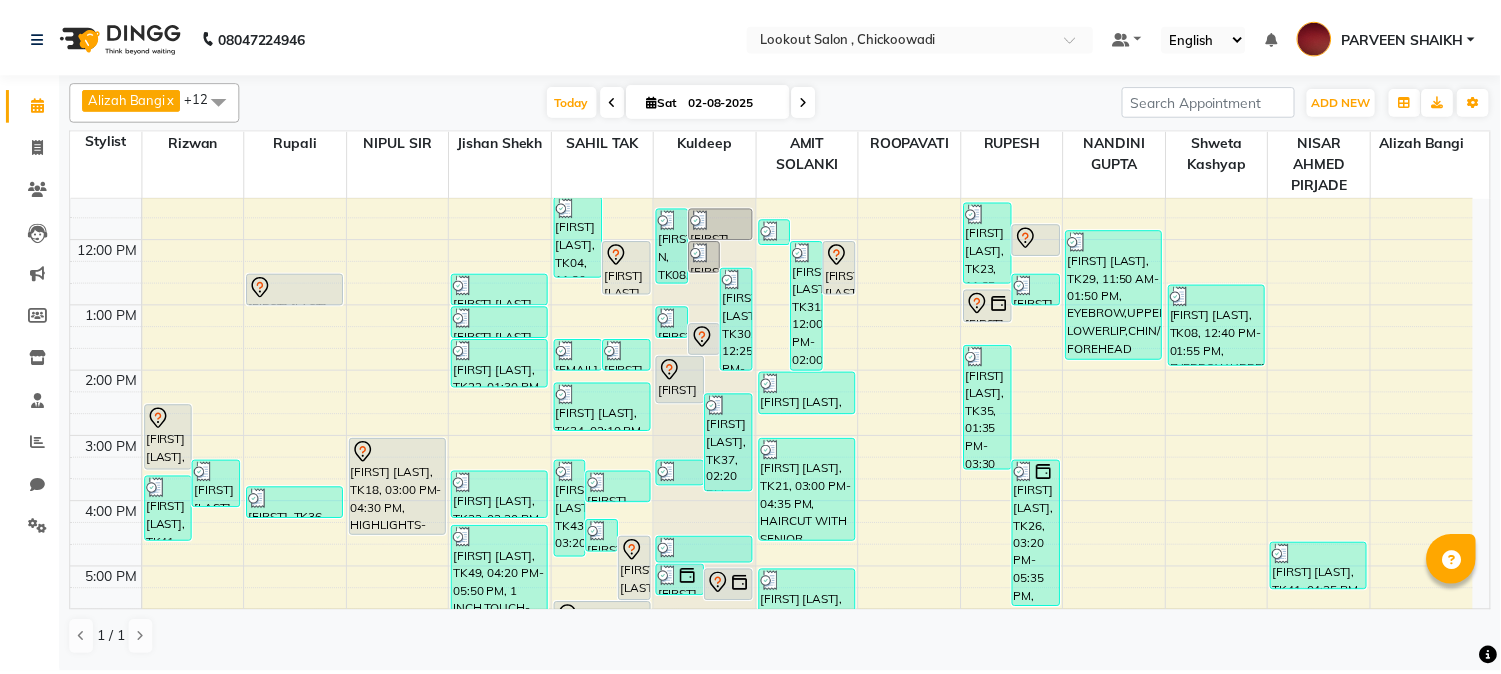 scroll, scrollTop: 0, scrollLeft: 0, axis: both 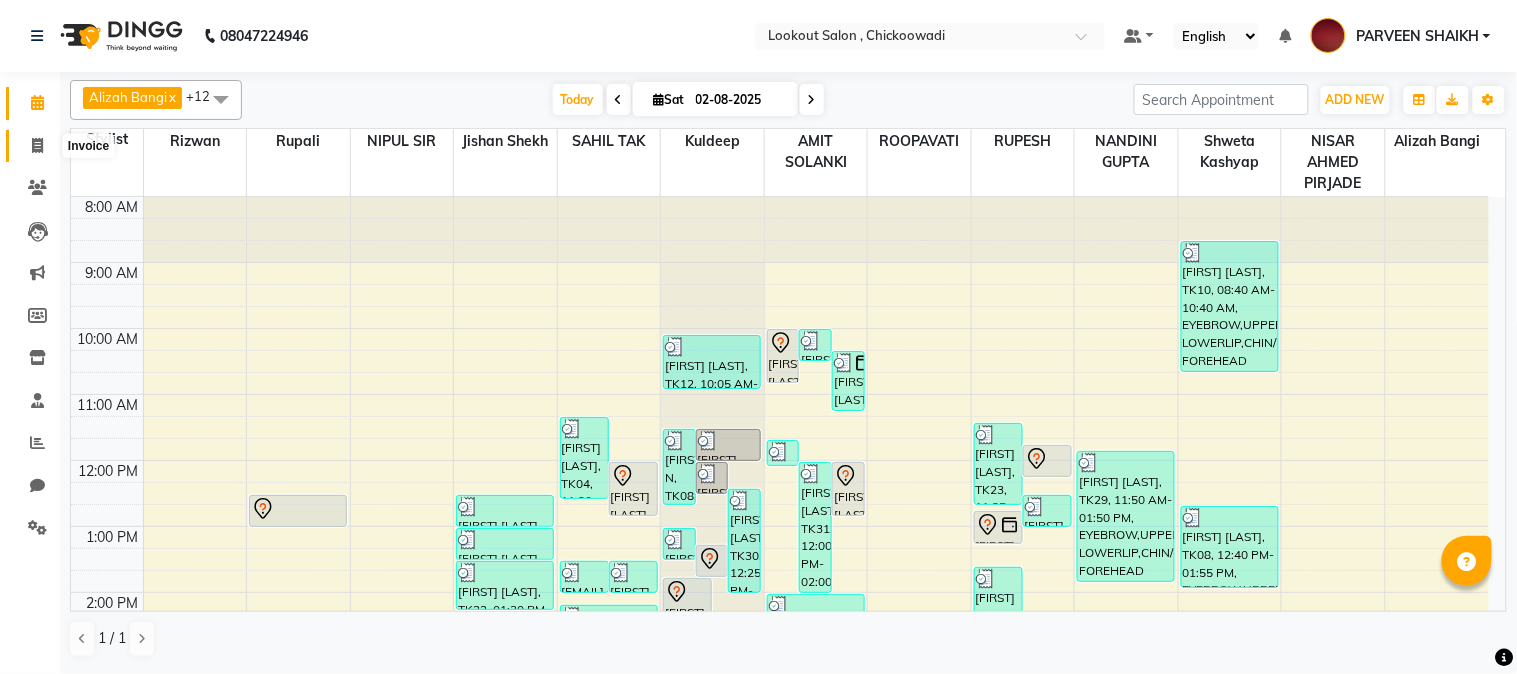 click 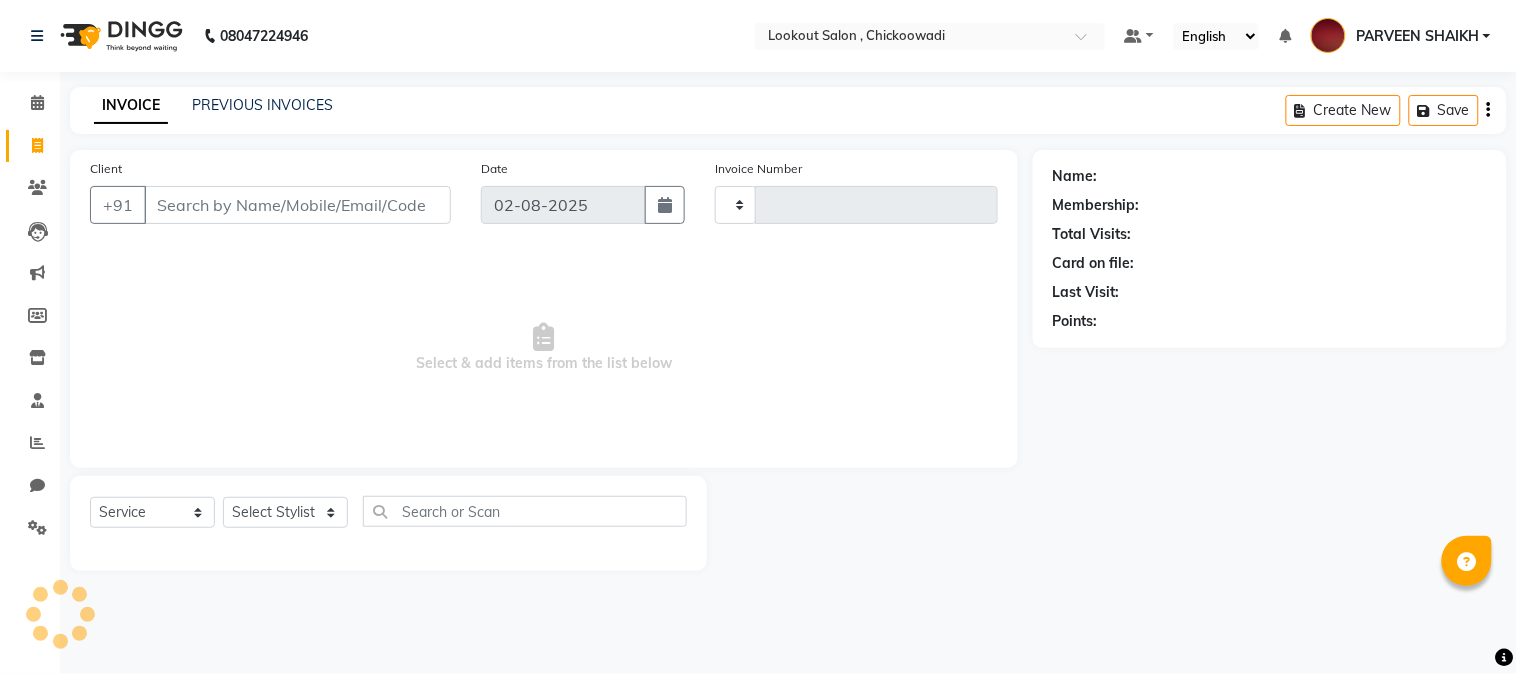 type on "4929" 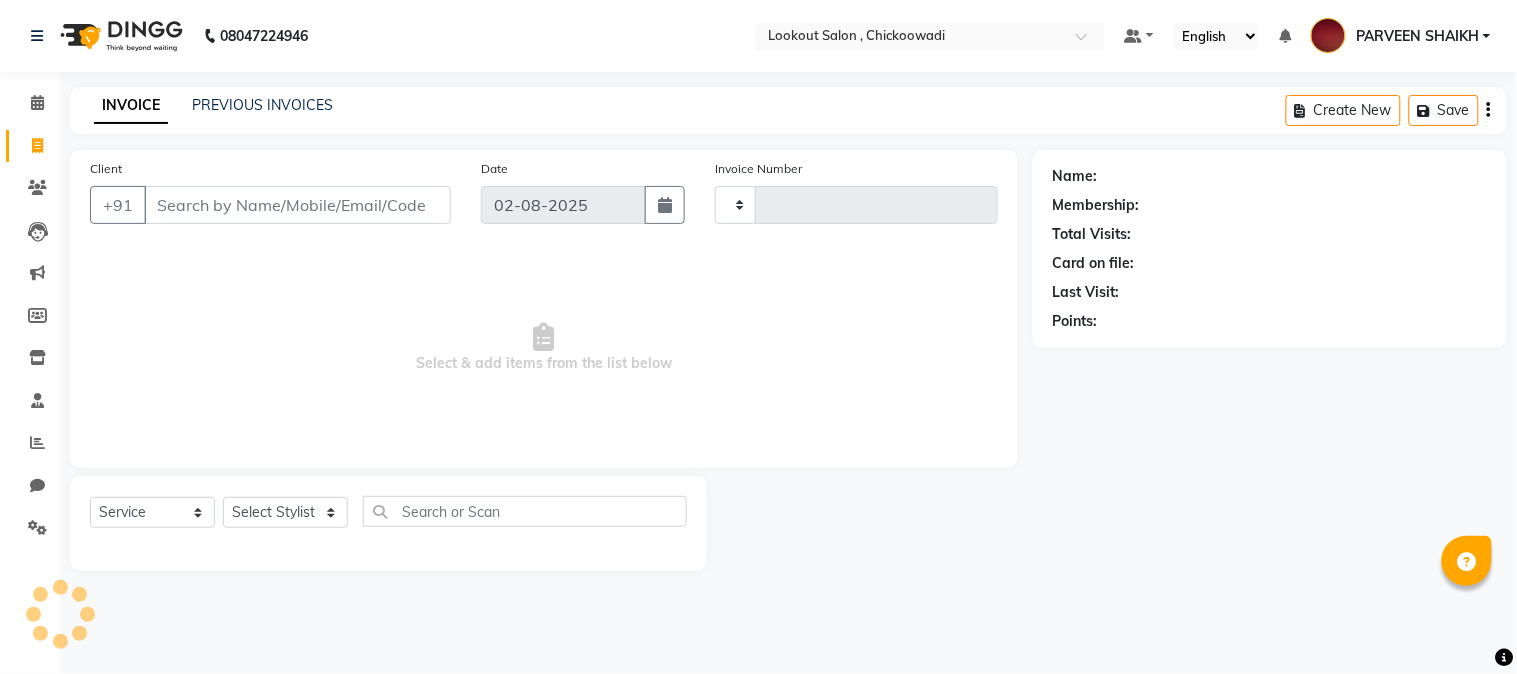 select on "151" 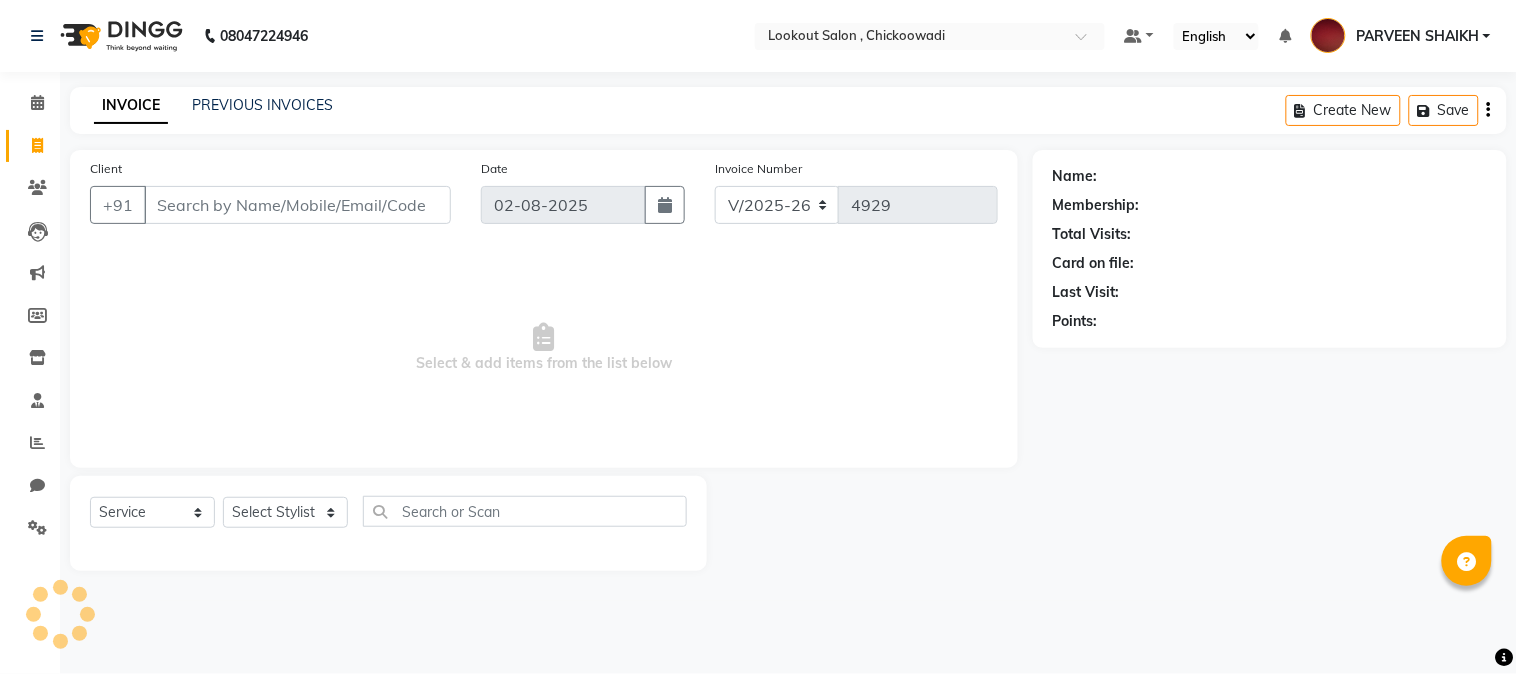 click on "Client" at bounding box center (297, 205) 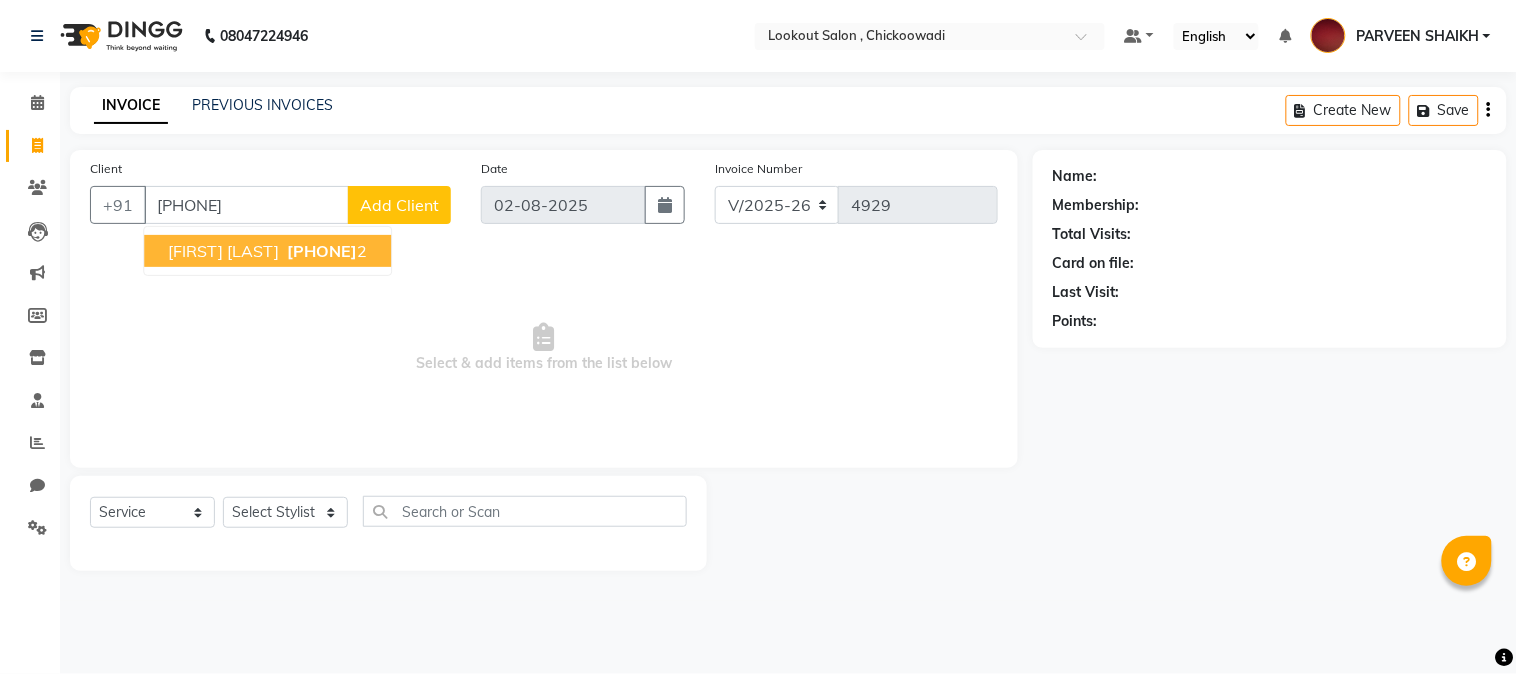 click on "932008099" at bounding box center [322, 251] 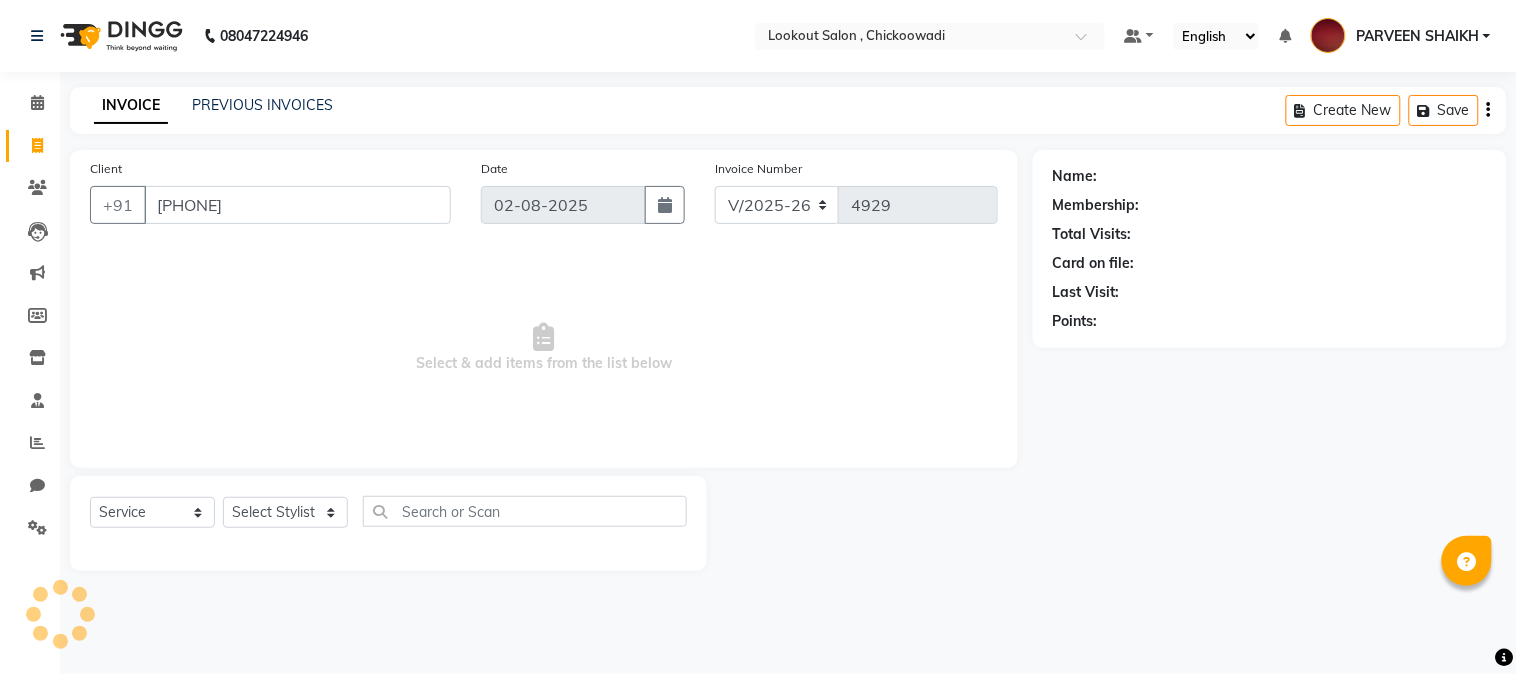 type on "[PHONE]" 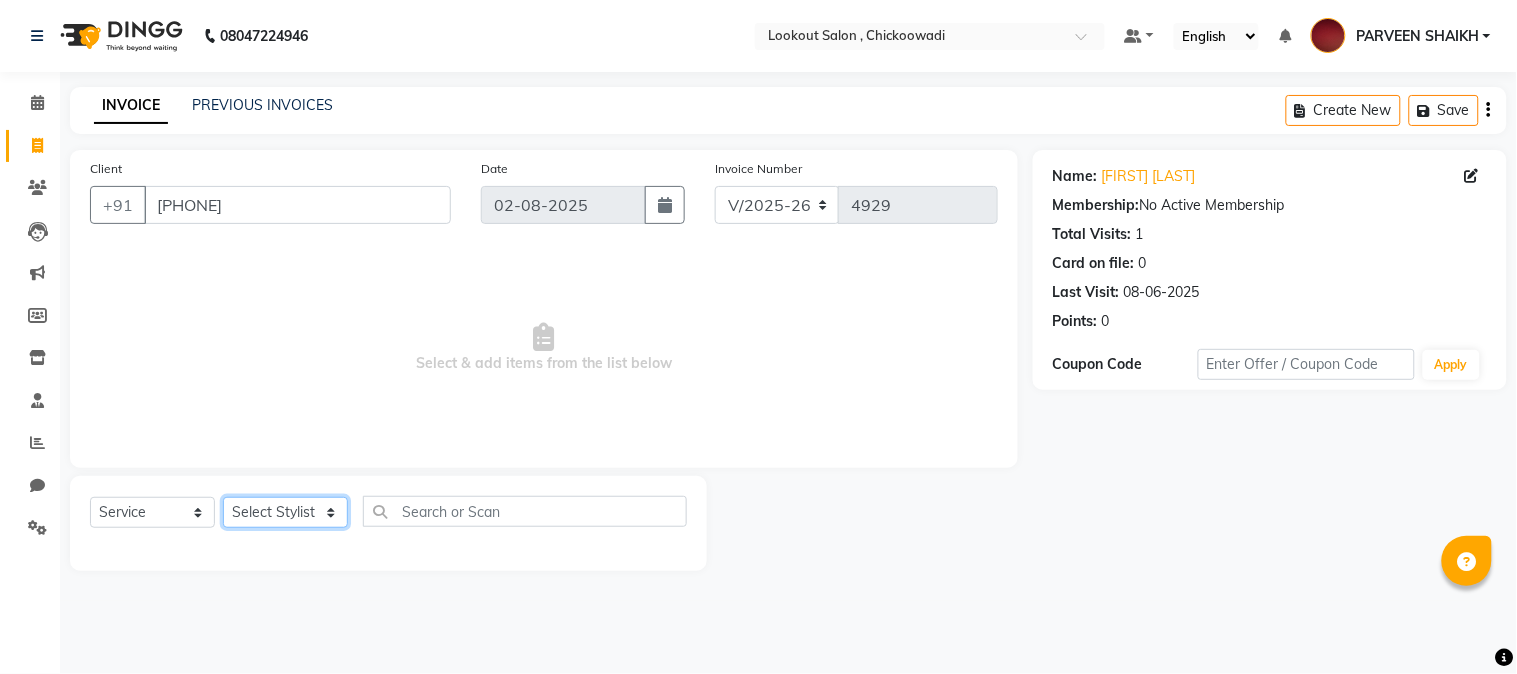 click on "Select Stylist Alizah Bangi AMIT SOLANKI jishan shekh kuldeep MANDAR GOSAVI NANDINI GUPTA NIPUL SIR NISAR AHMED PIRJADE PARVEEN SHAIKH Rizwan ROOPAVATI Rupali  RUPESH SADAF SHAIKH SAHIL TAK SAMREEN DHOLKIYA shweta kashyap" 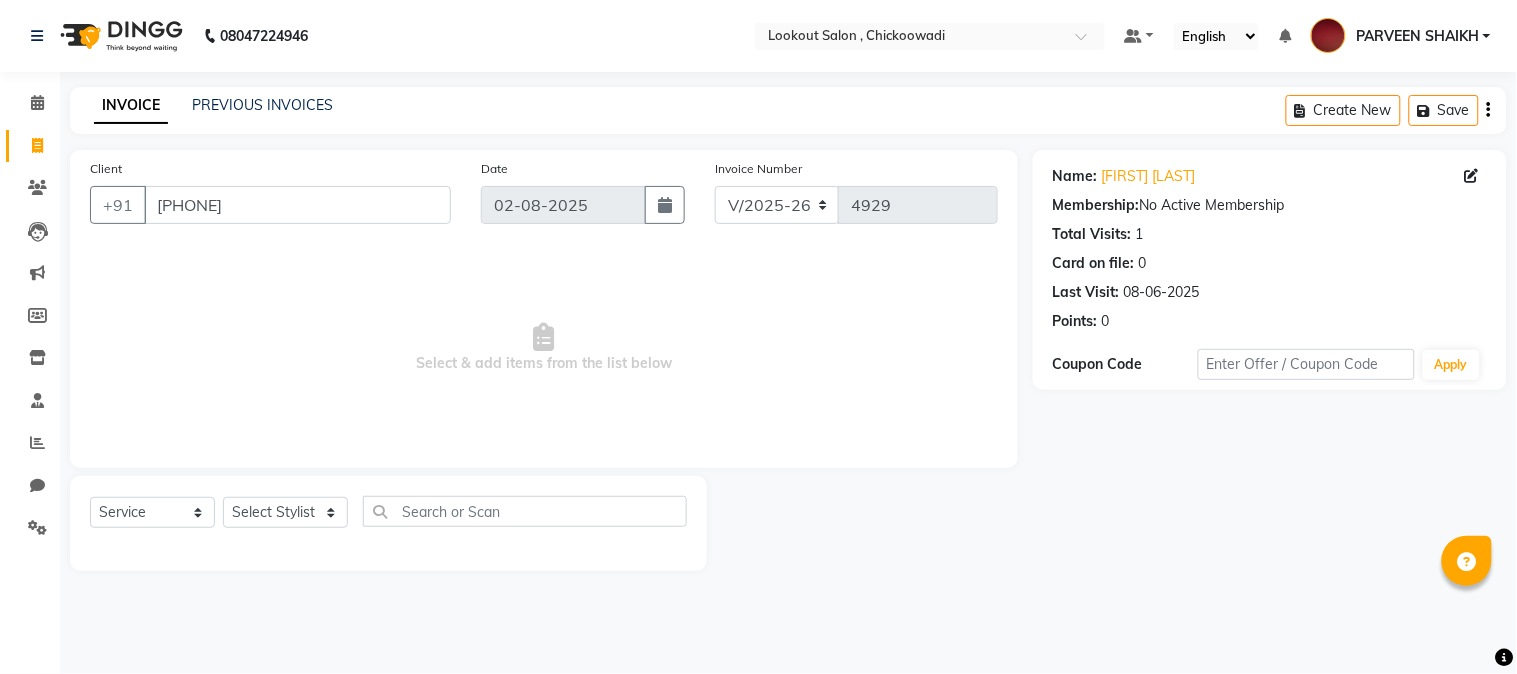 click on "Select & add items from the list below" at bounding box center (544, 348) 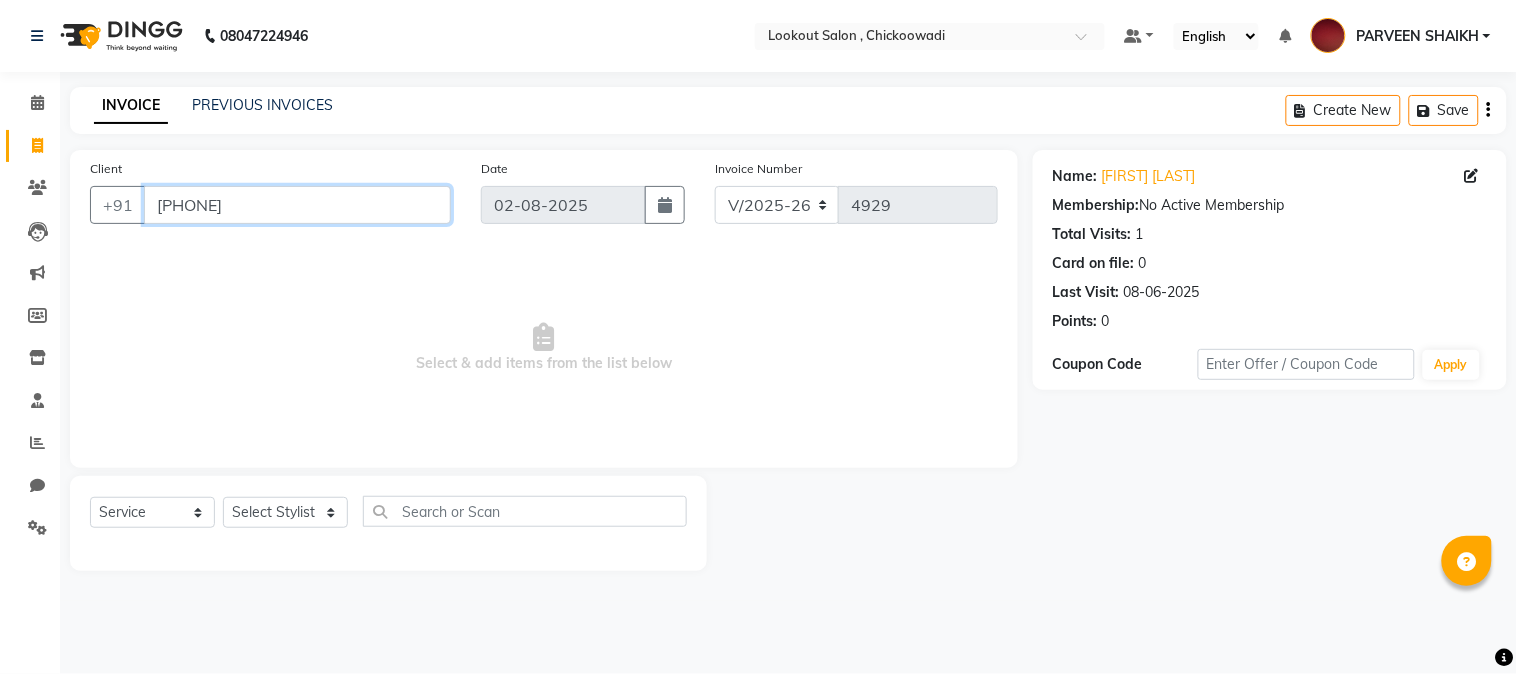 drag, startPoint x: 152, startPoint y: 202, endPoint x: 388, endPoint y: 187, distance: 236.47621 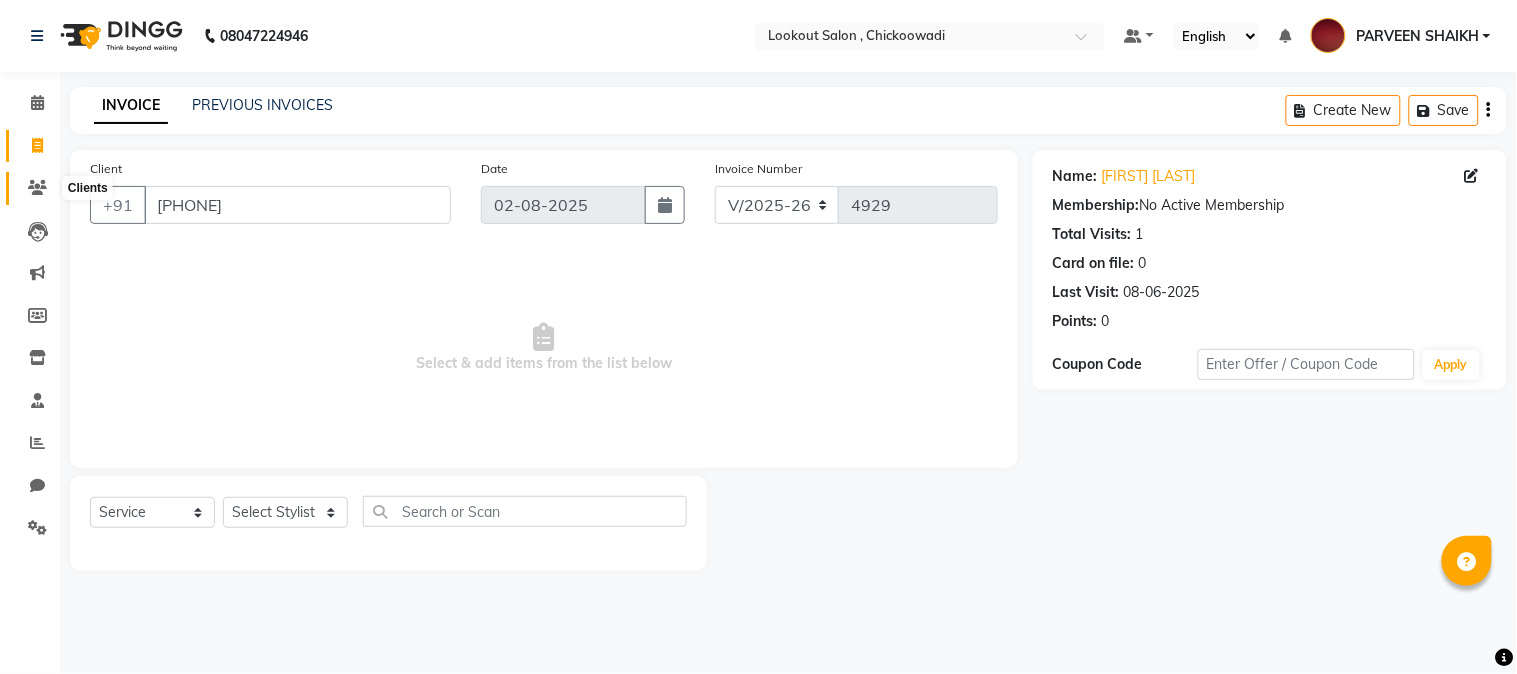 click 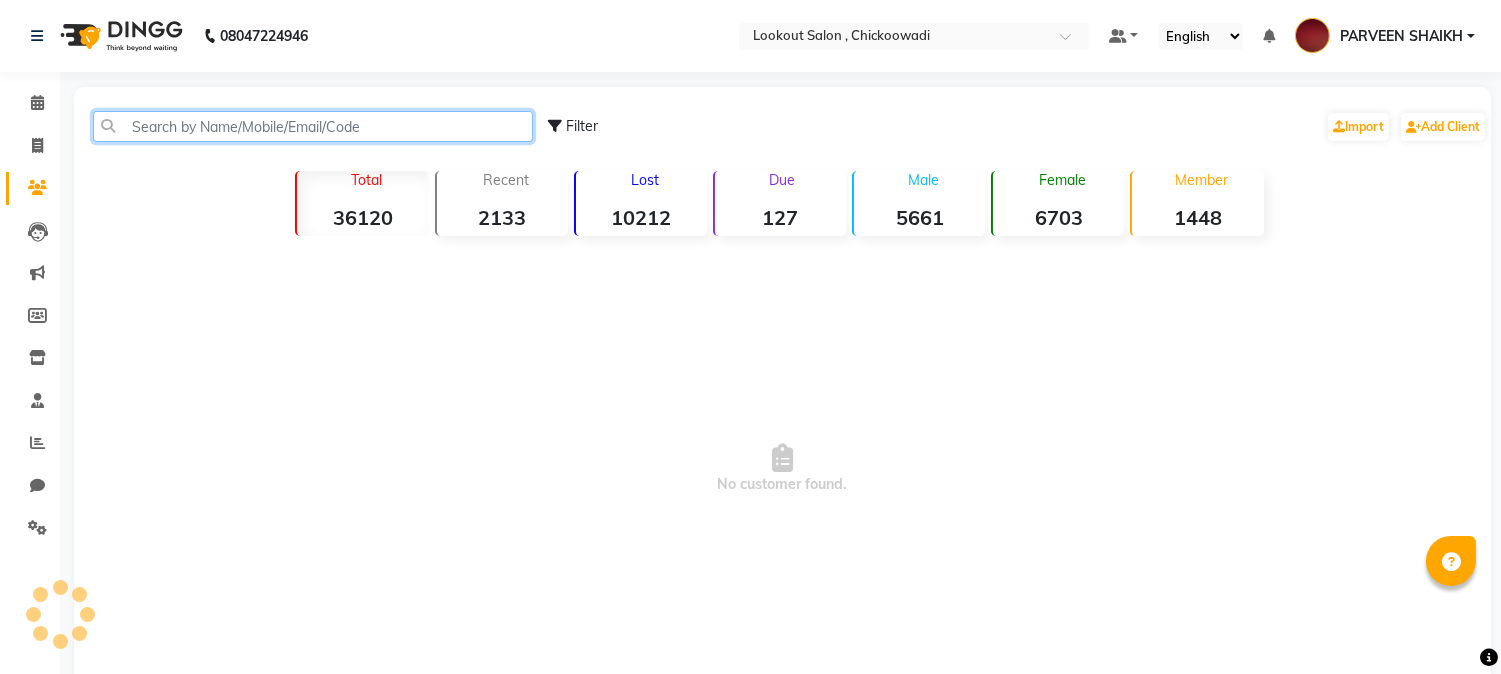 click 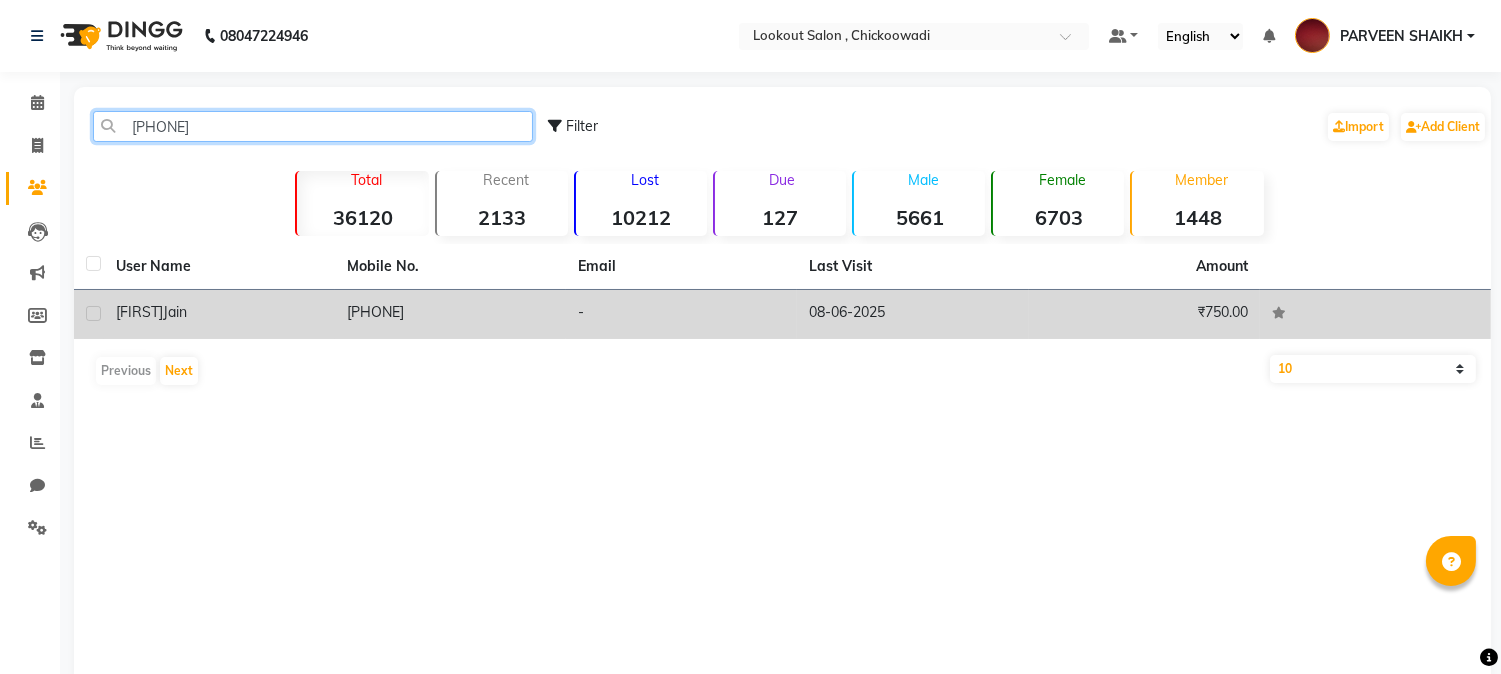 type on "[PHONE]" 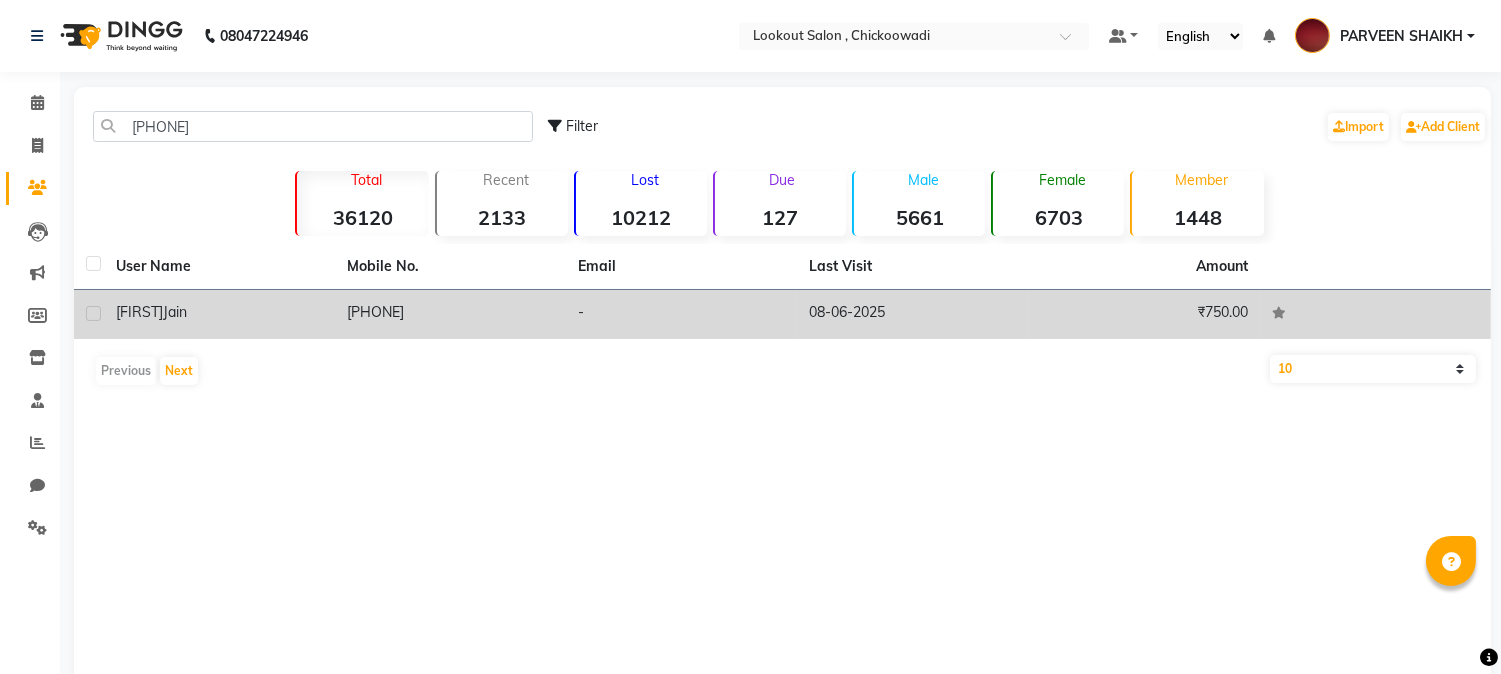 click on "hiren  jain" 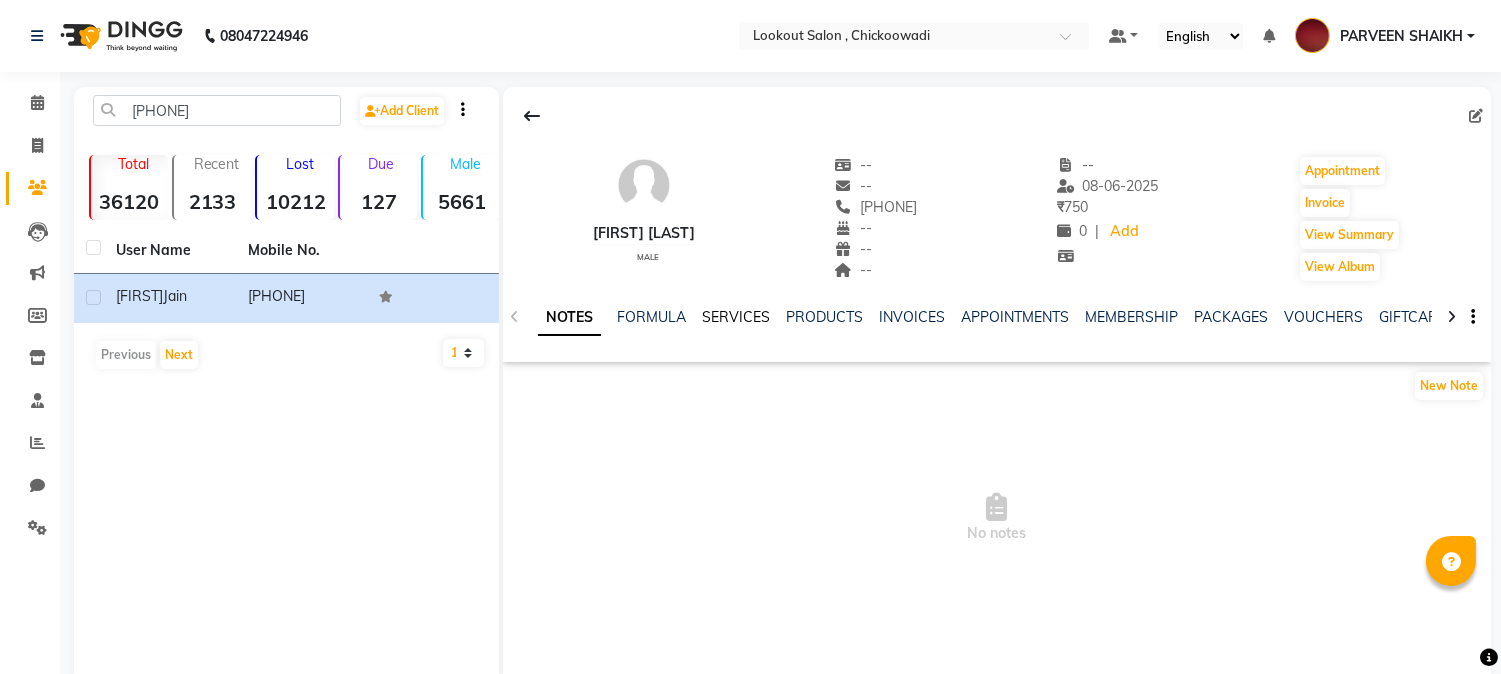click on "SERVICES" 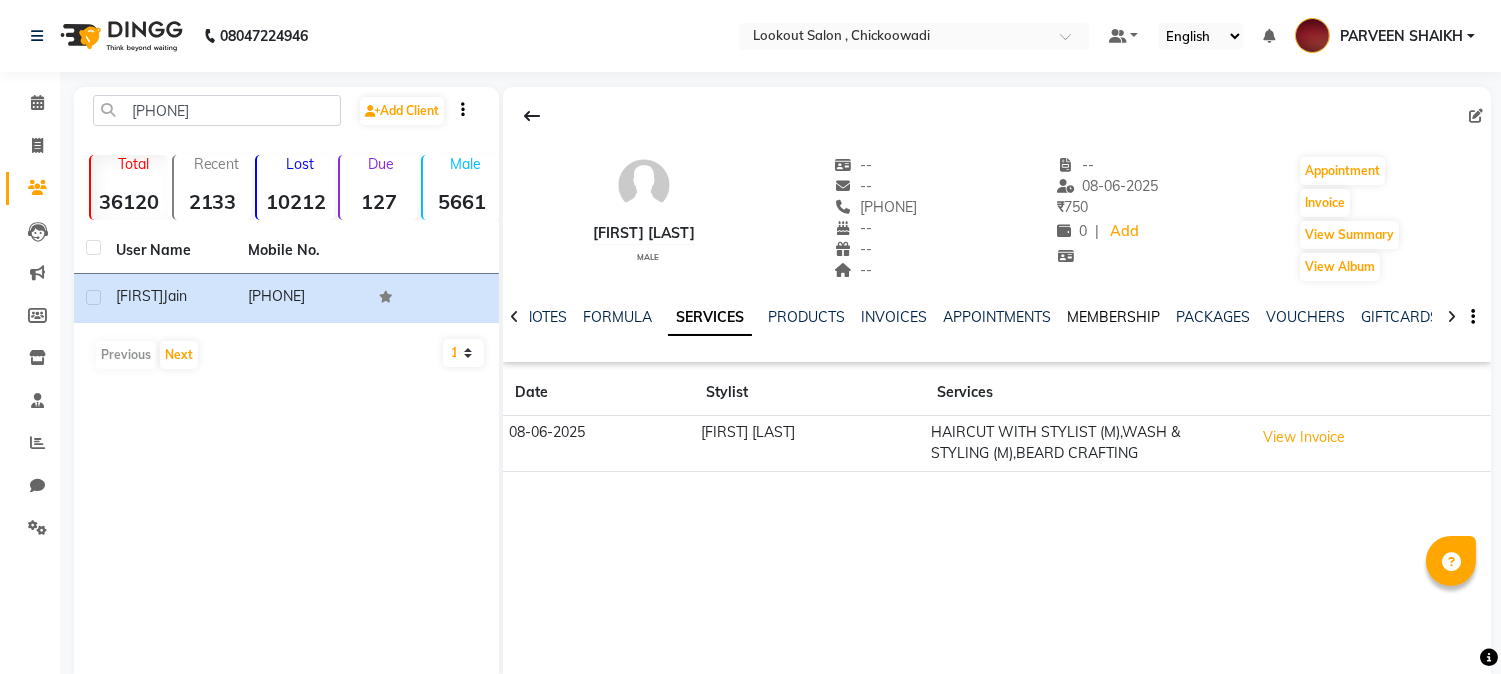 click on "MEMBERSHIP" 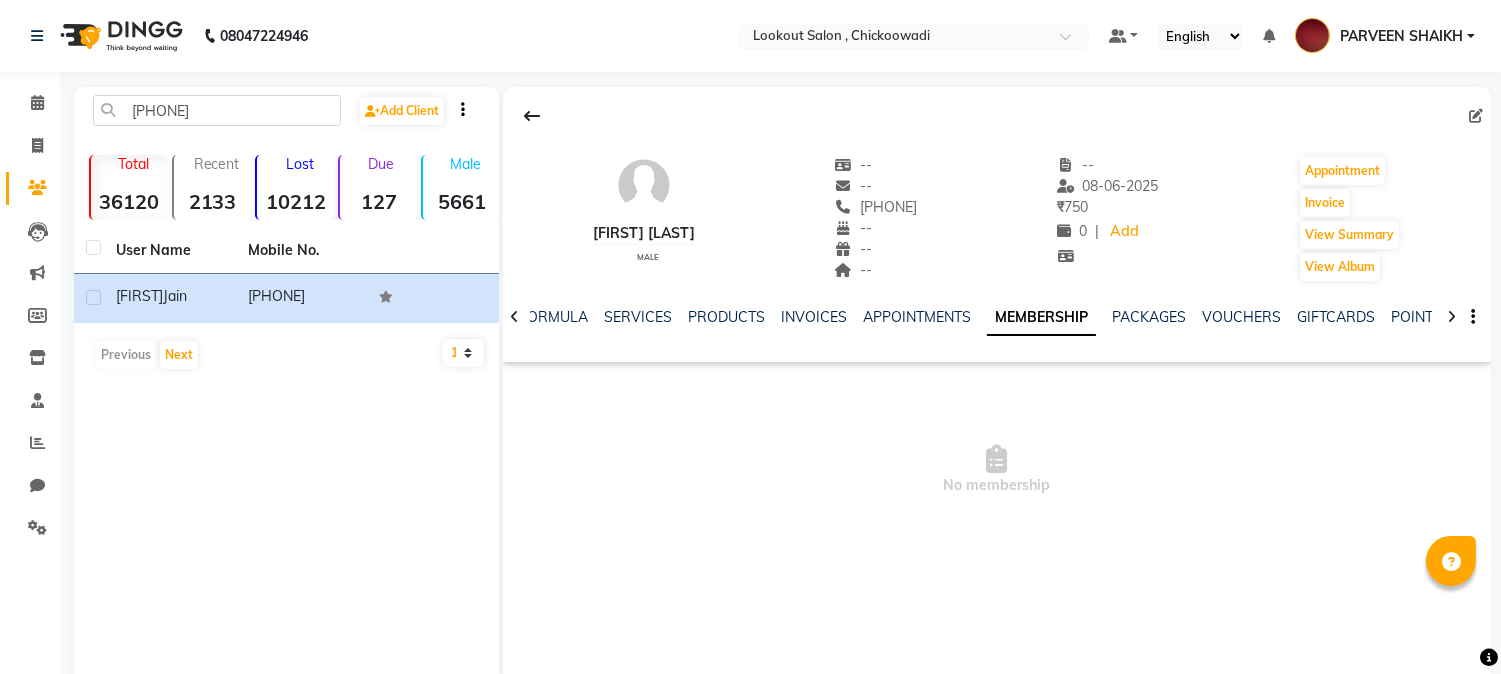click 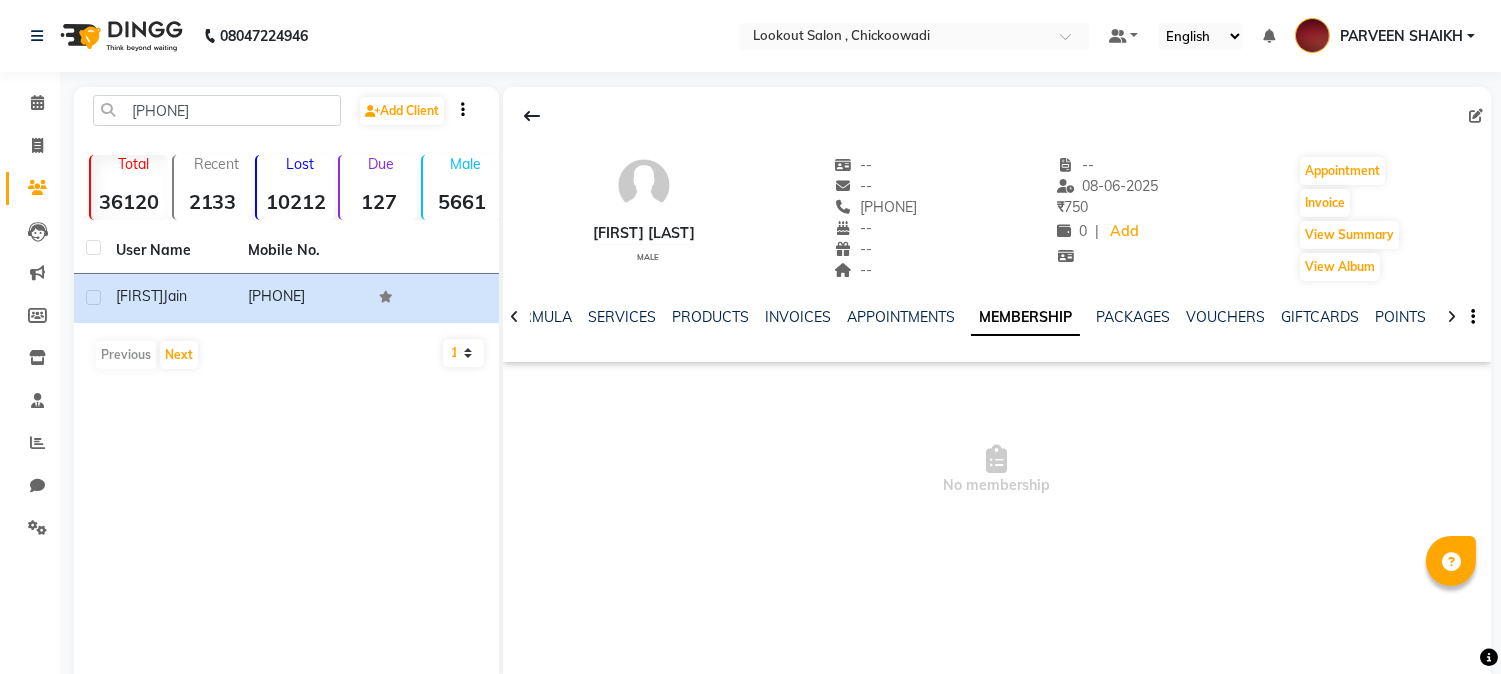 click 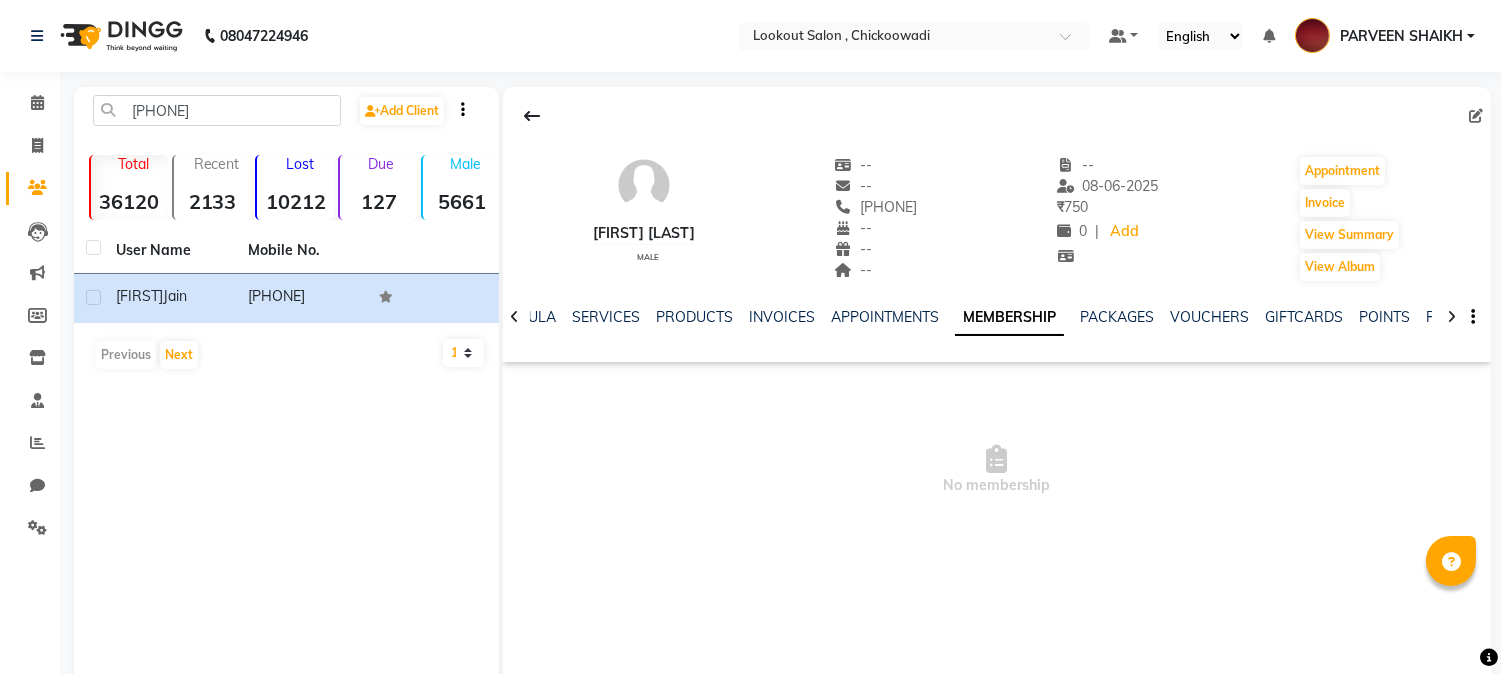 click 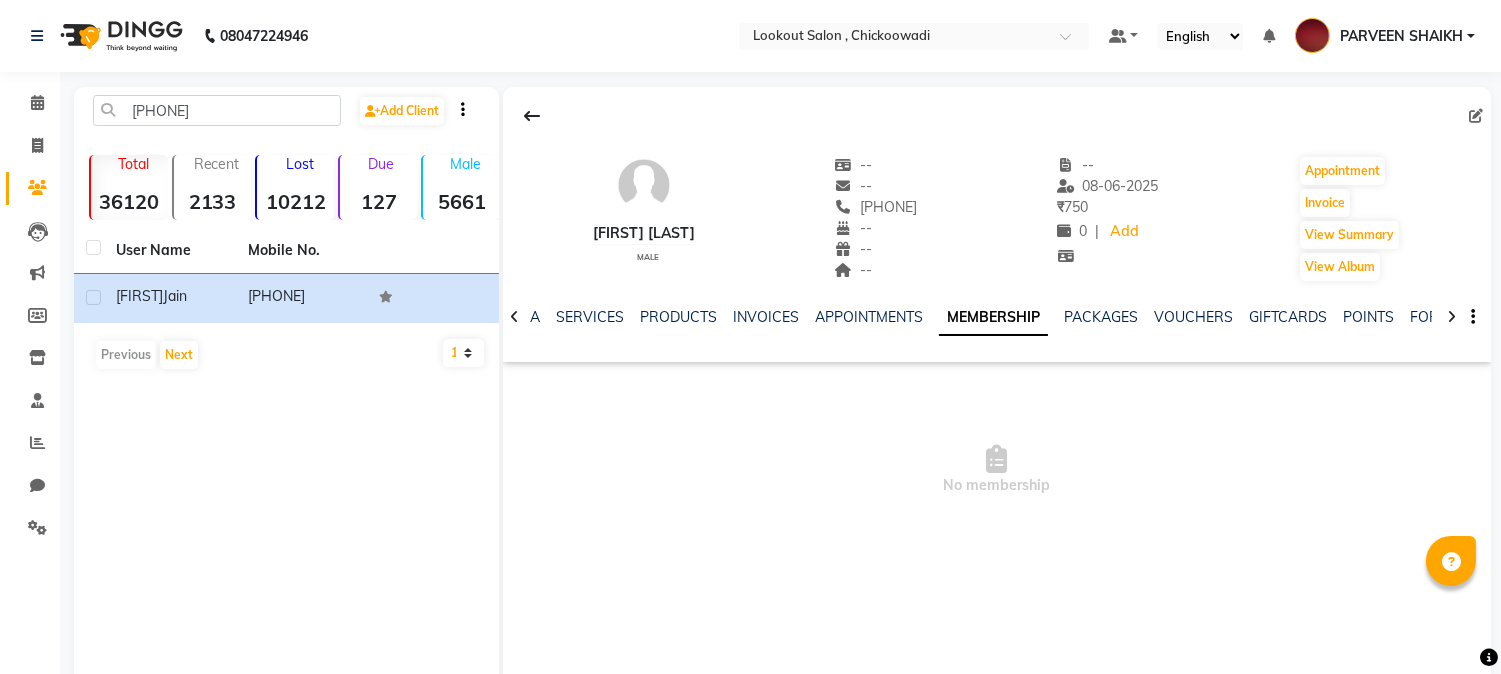 click 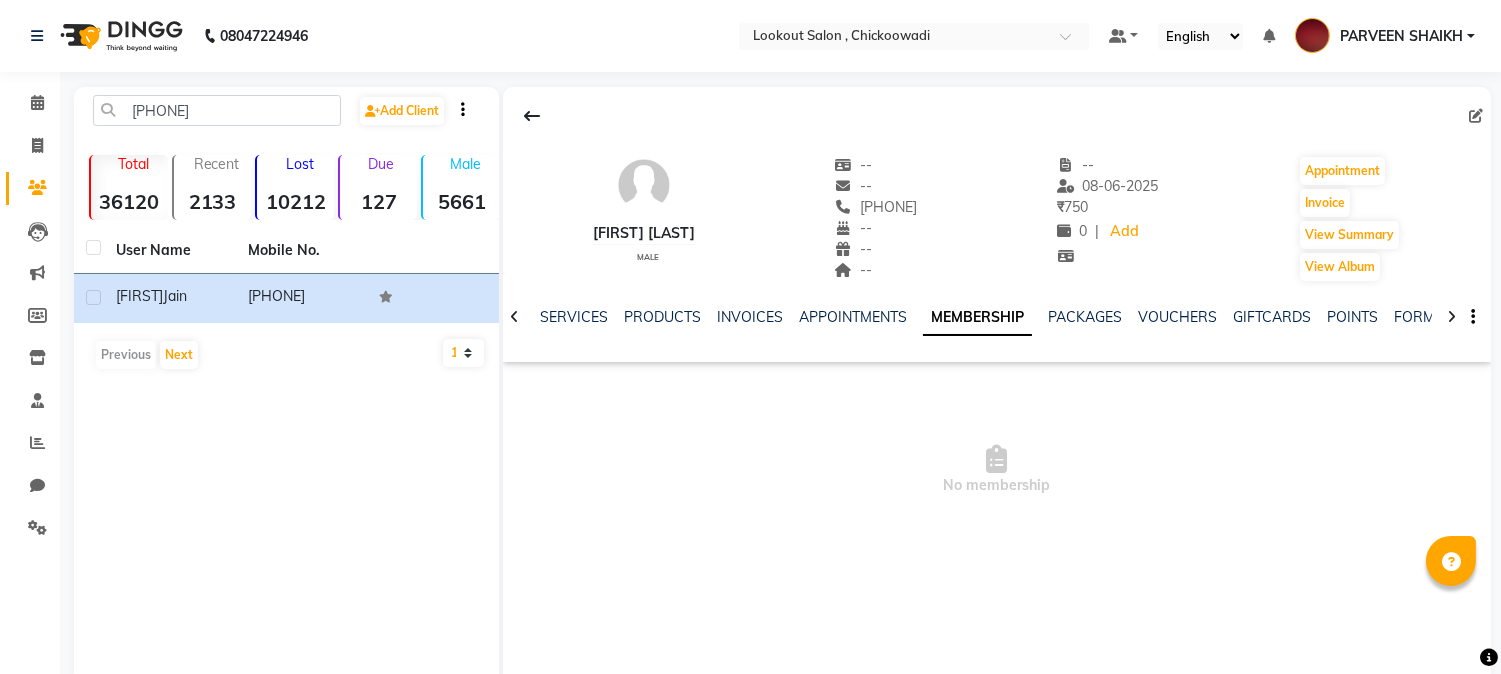 click 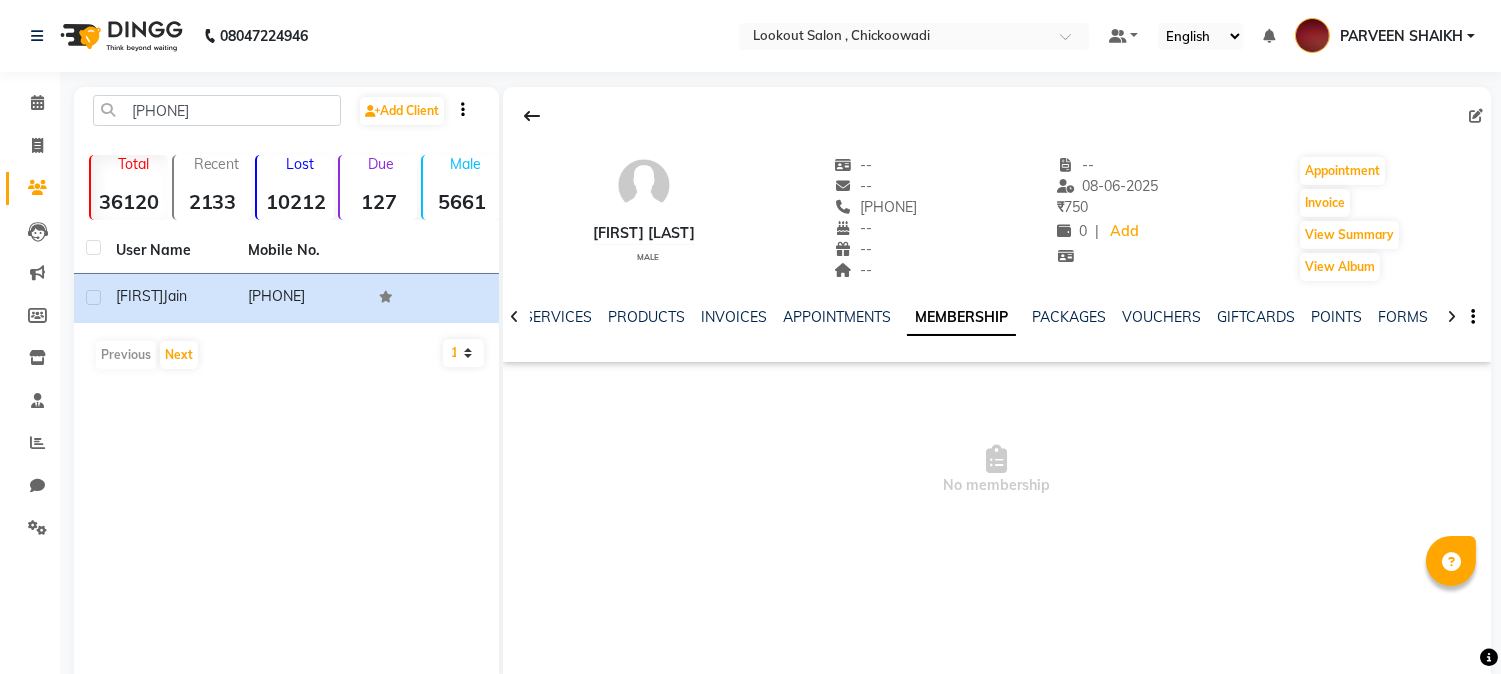 click 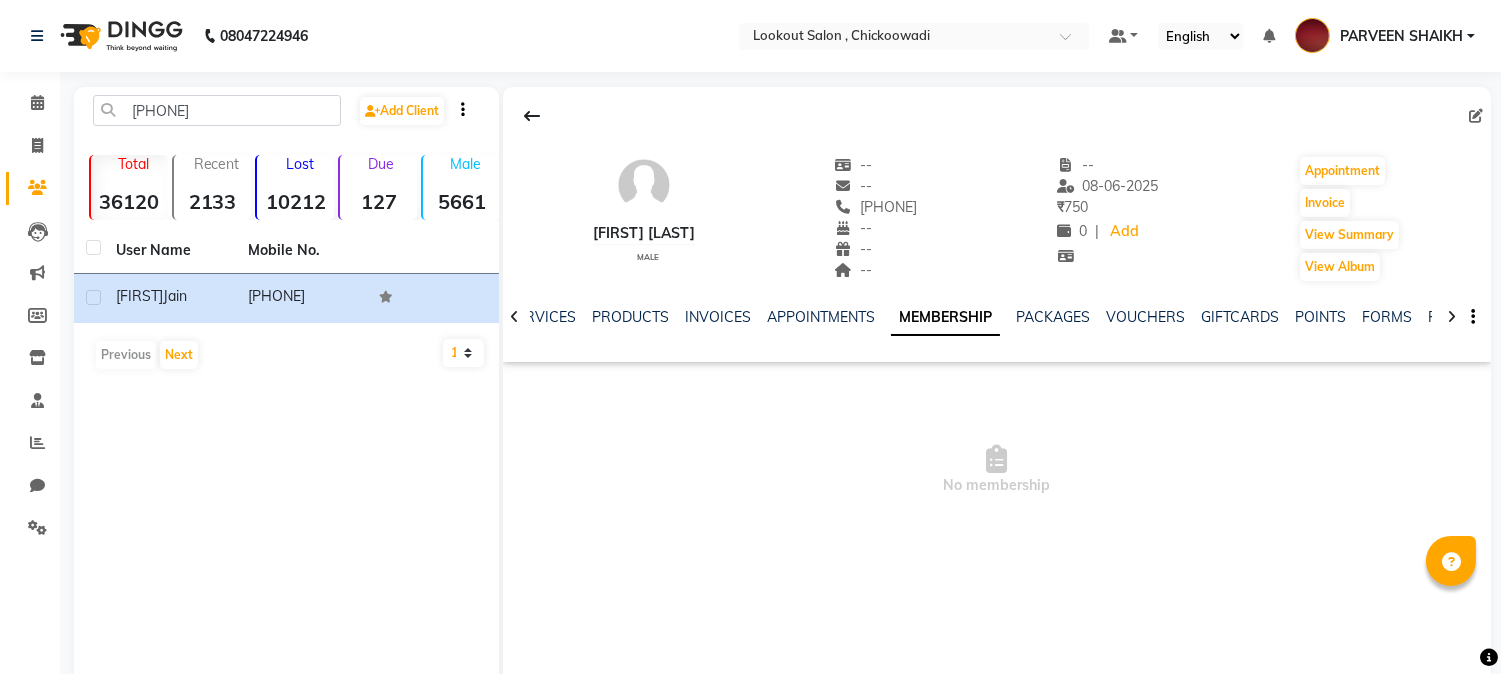 click 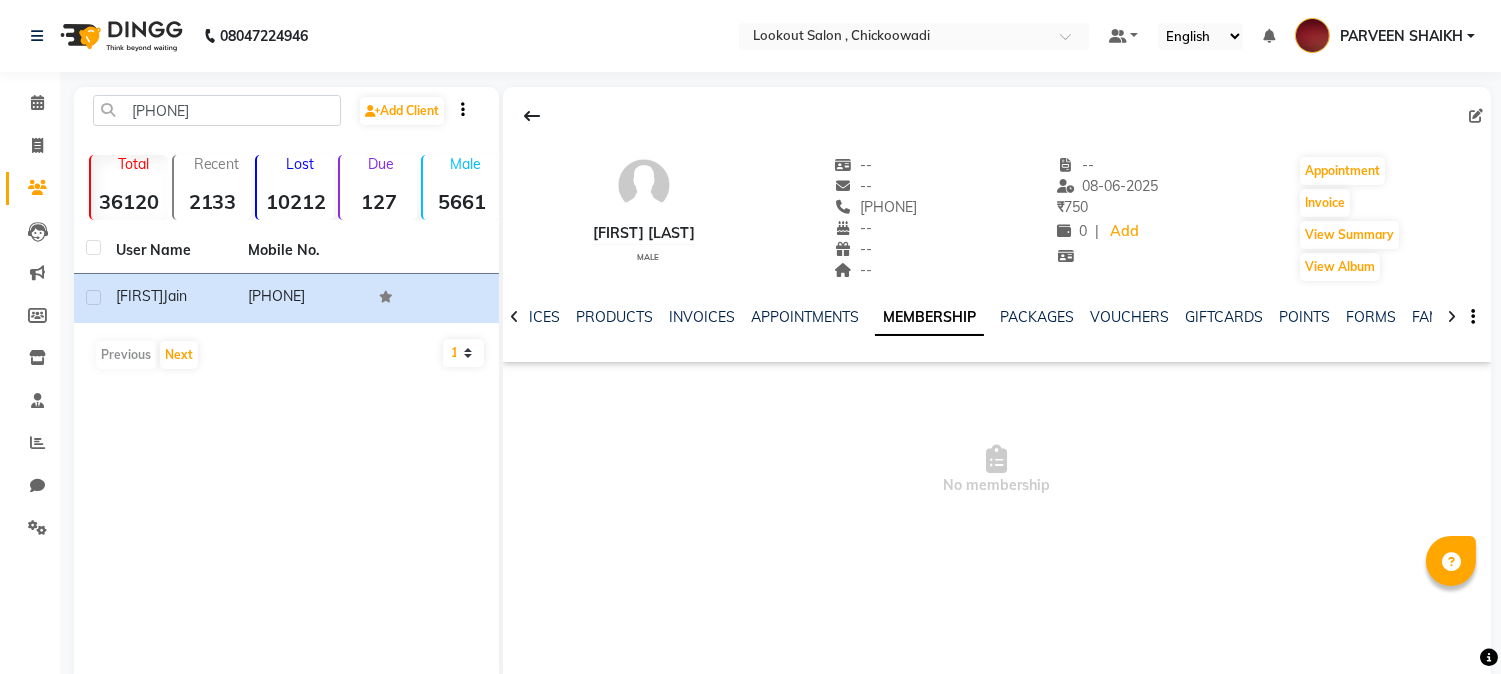 click 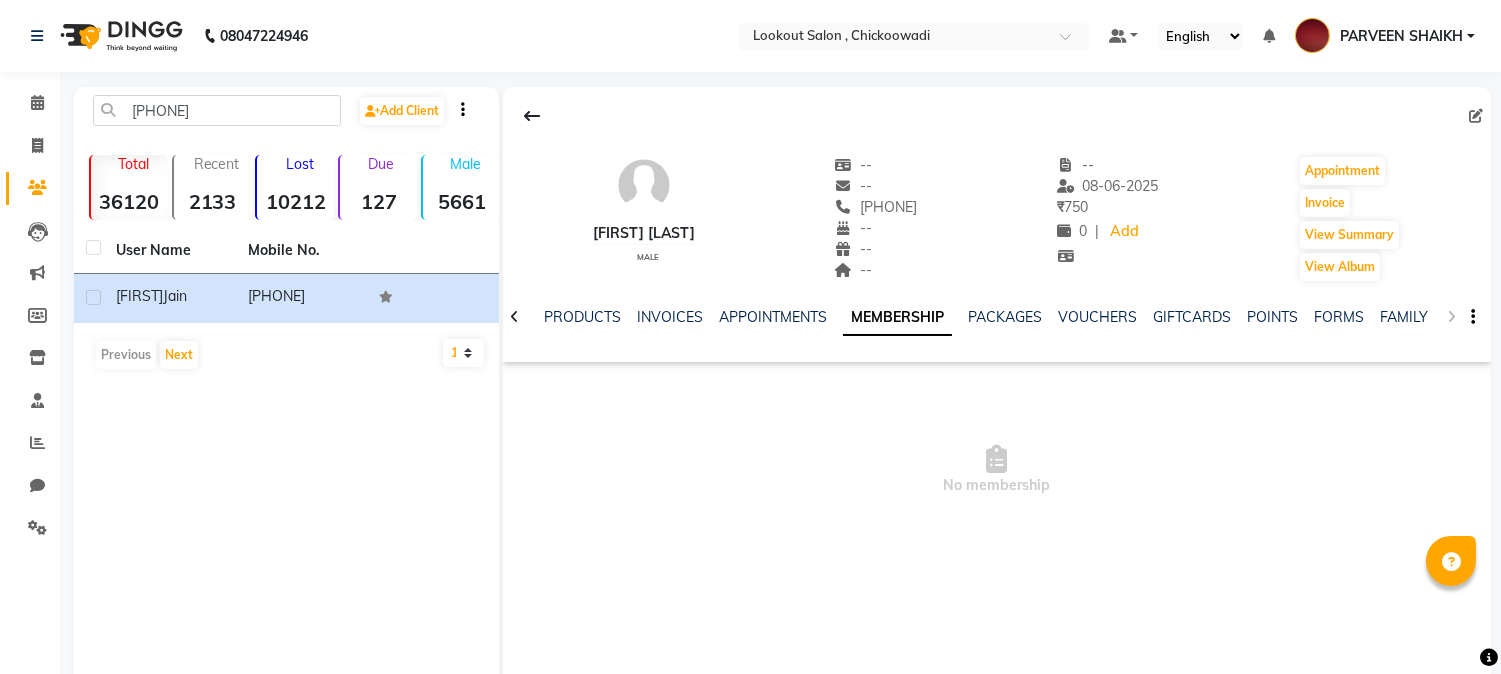 click on "NOTES FORMULA SERVICES PRODUCTS INVOICES APPOINTMENTS MEMBERSHIP PACKAGES VOUCHERS GIFTCARDS POINTS FORMS FAMILY CARDS WALLET" 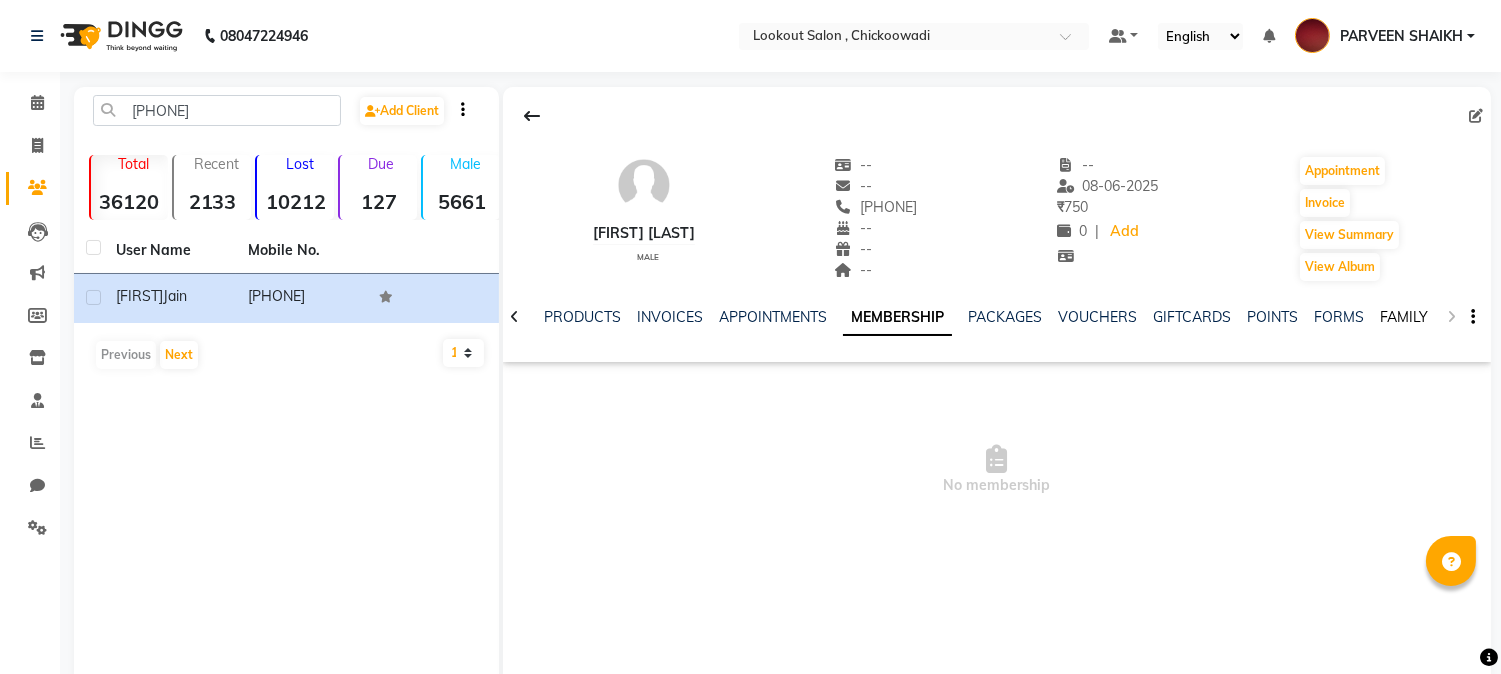 click on "FAMILY" 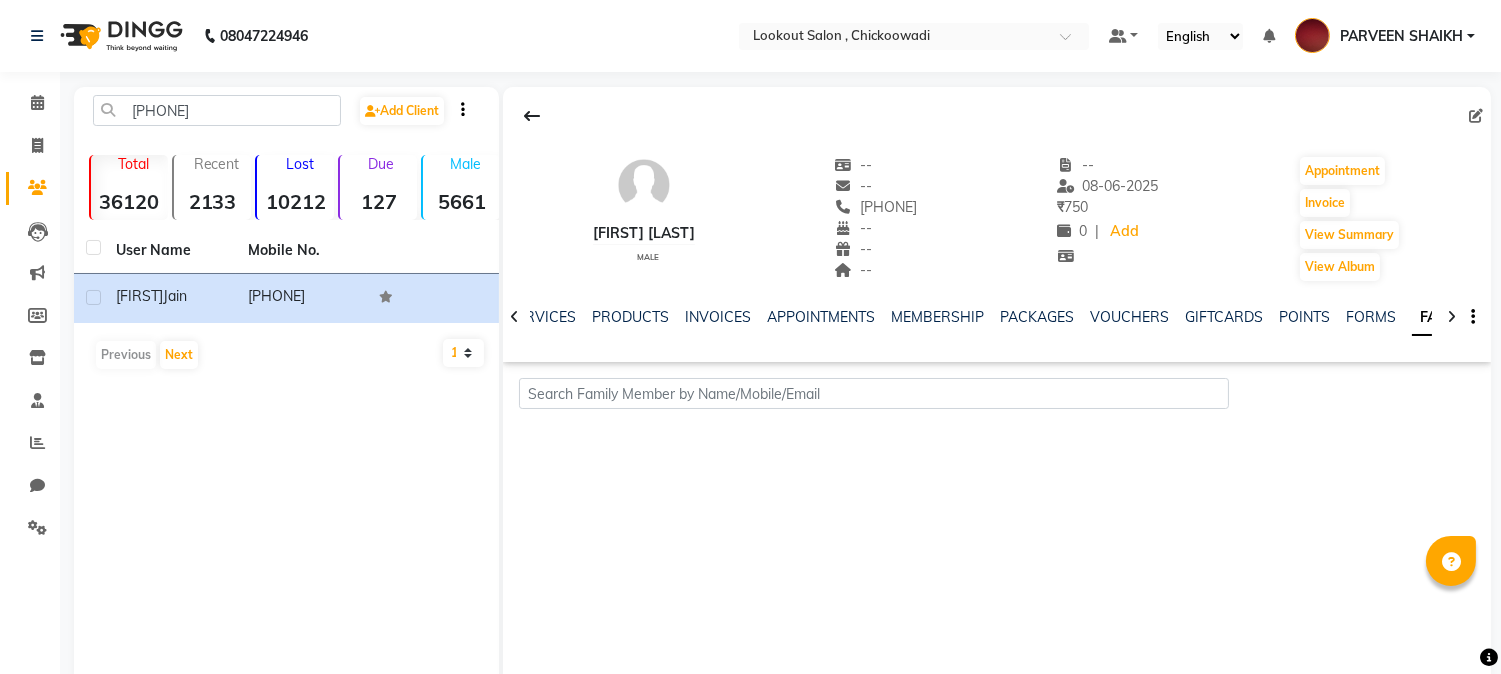 click 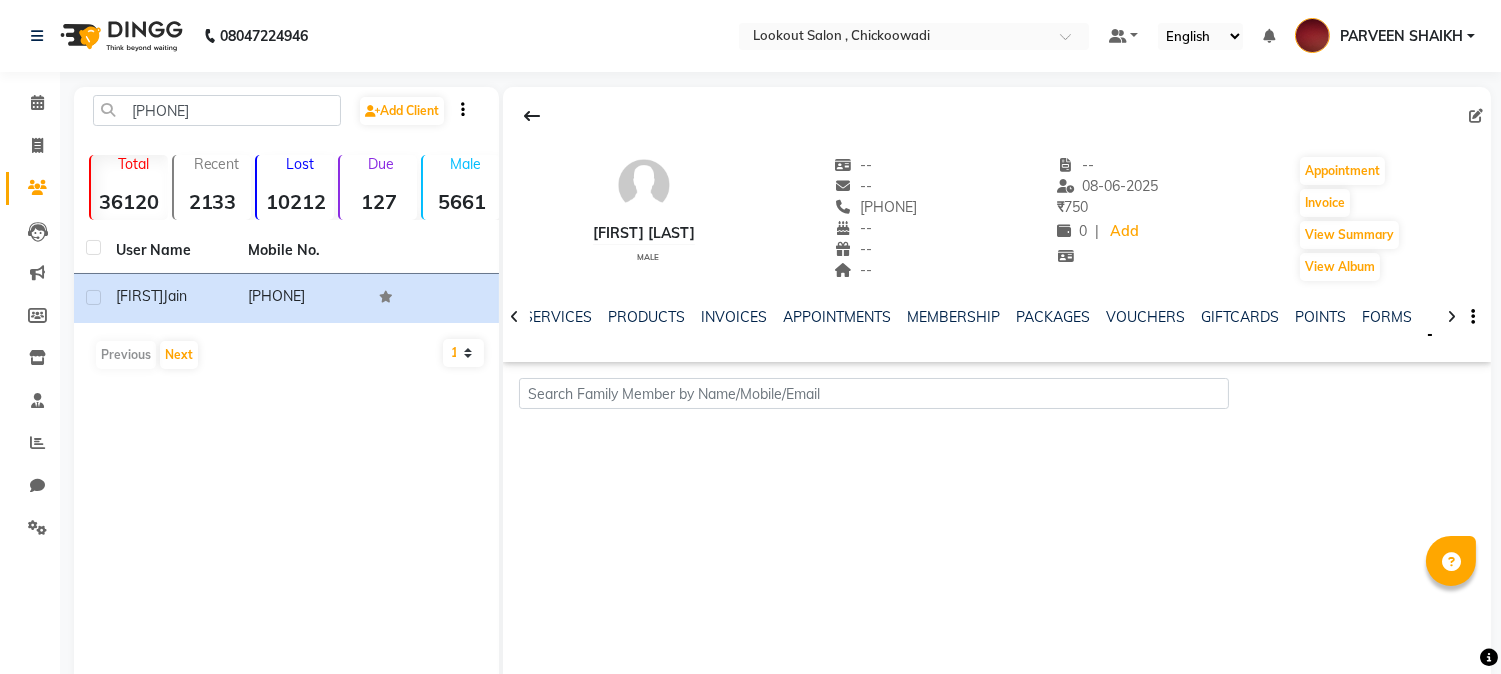 click 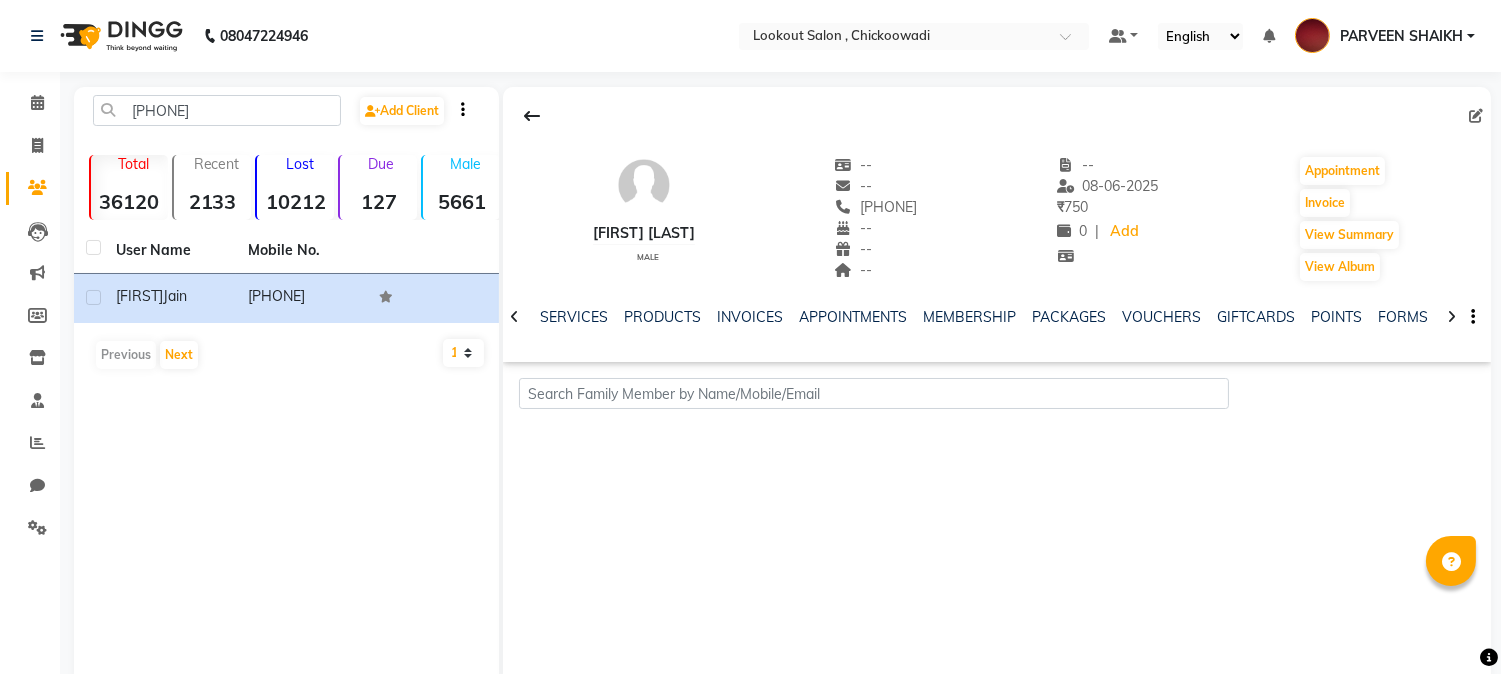 click 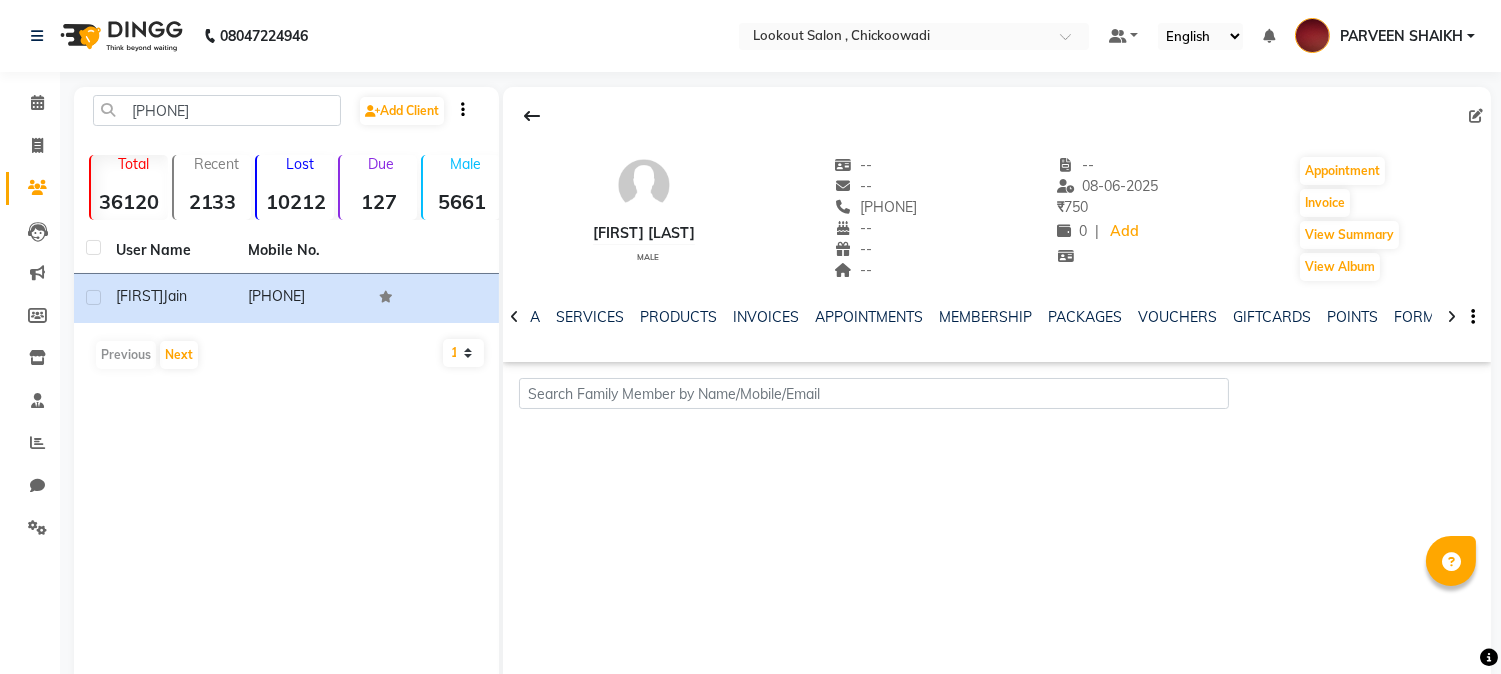 click 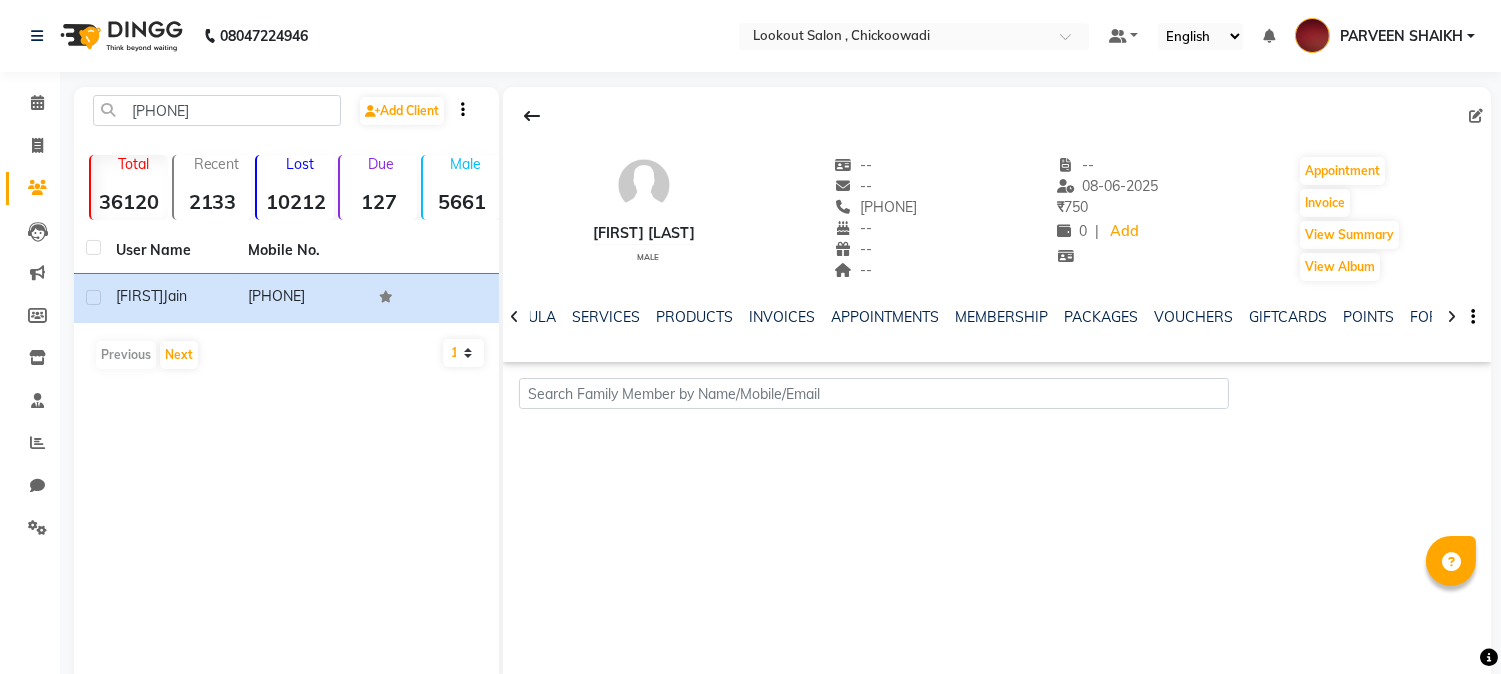 click 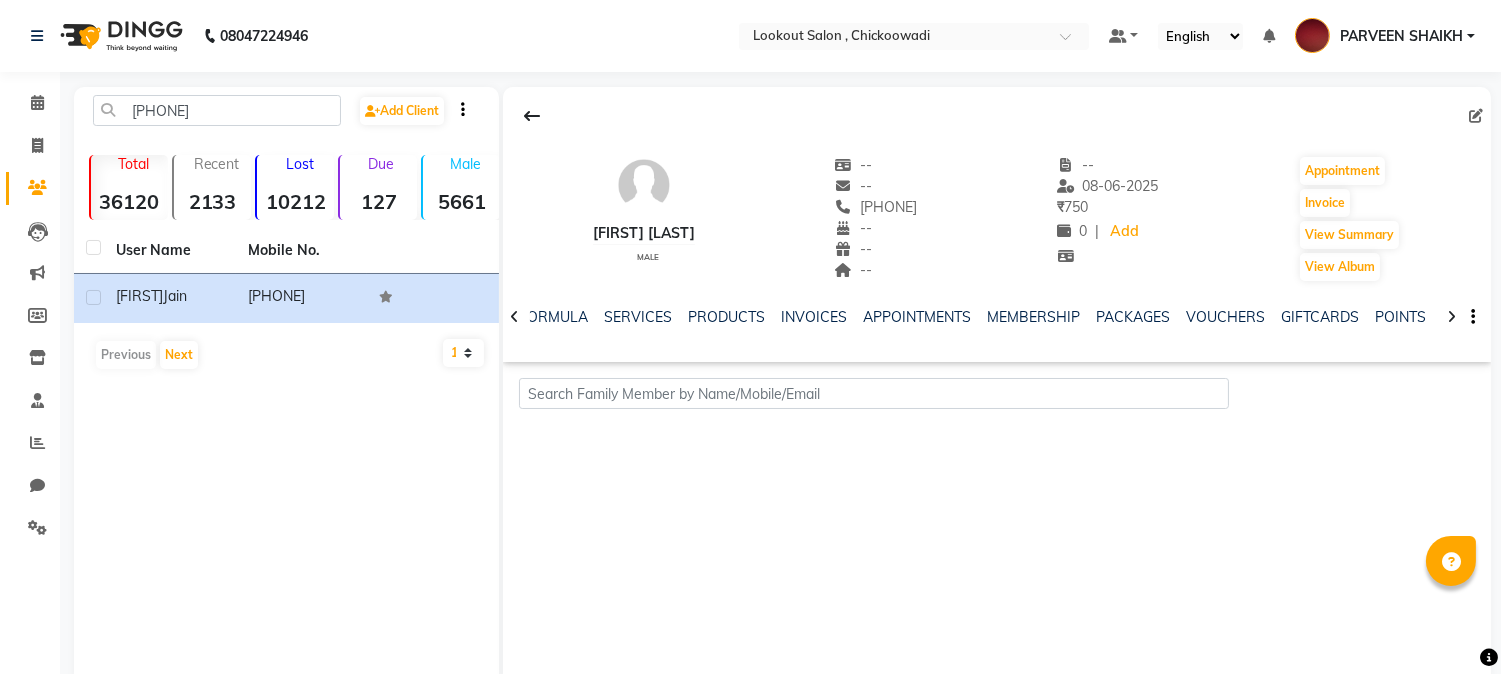click 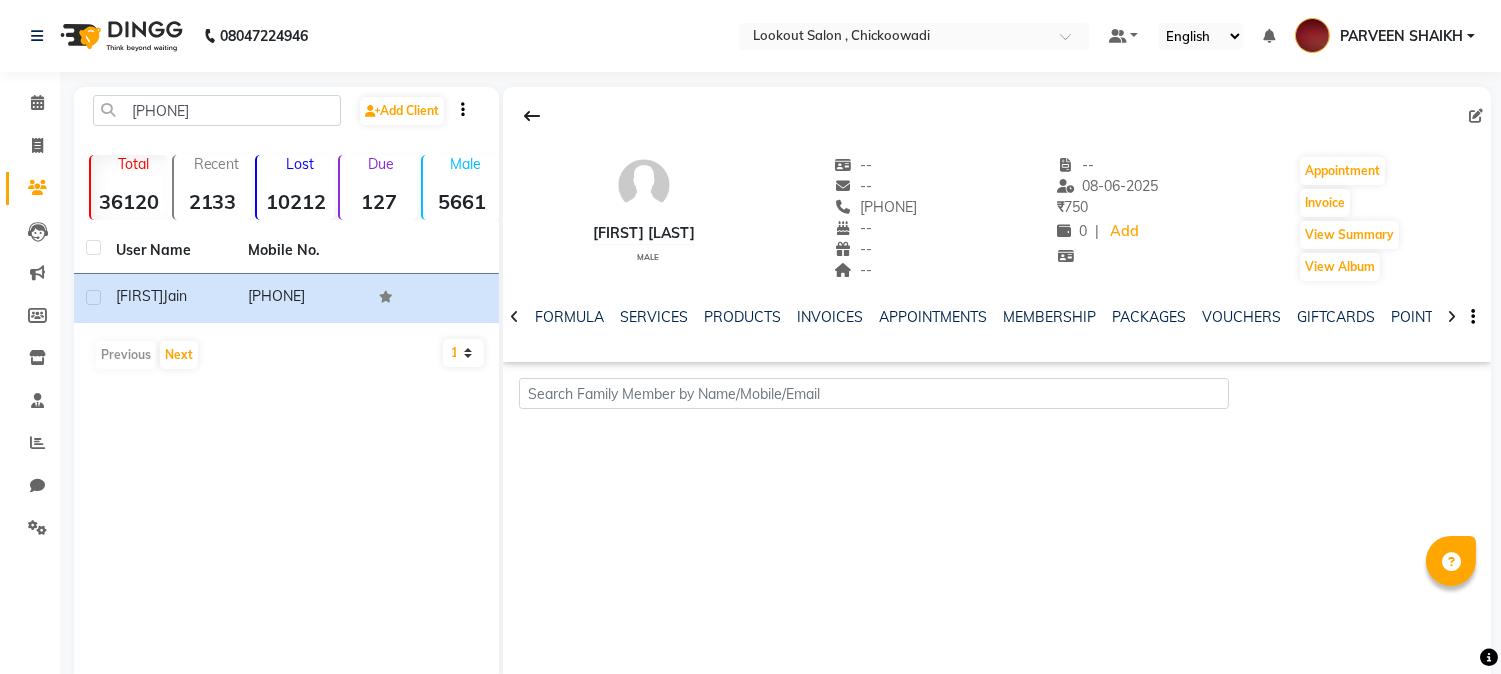 click 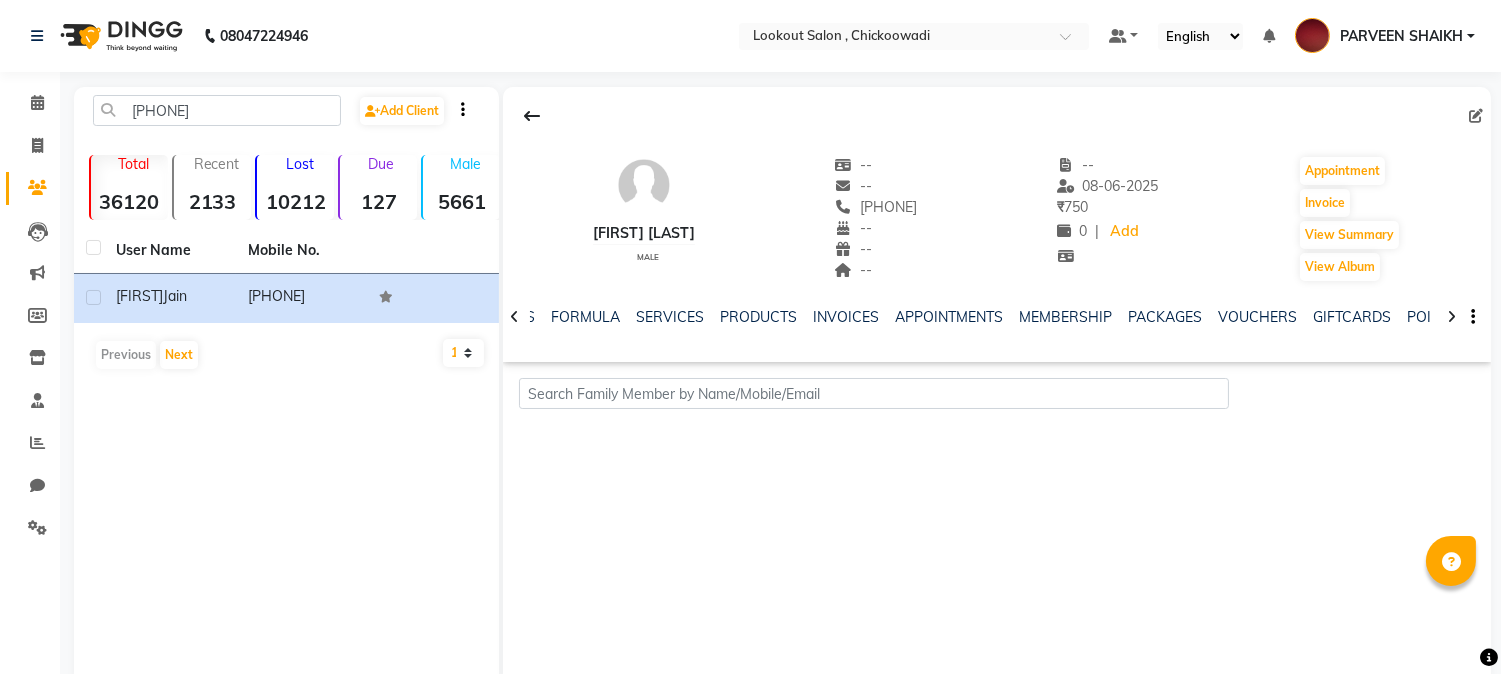 click 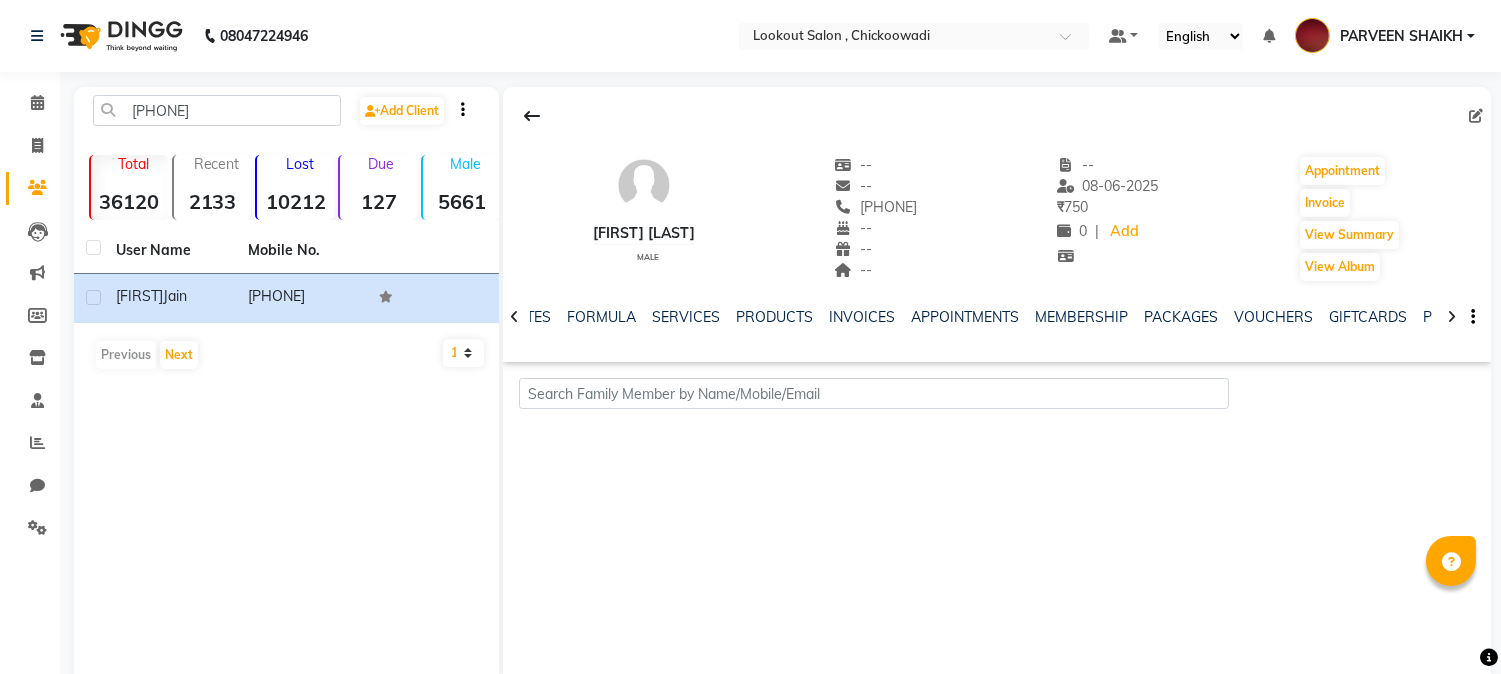 click 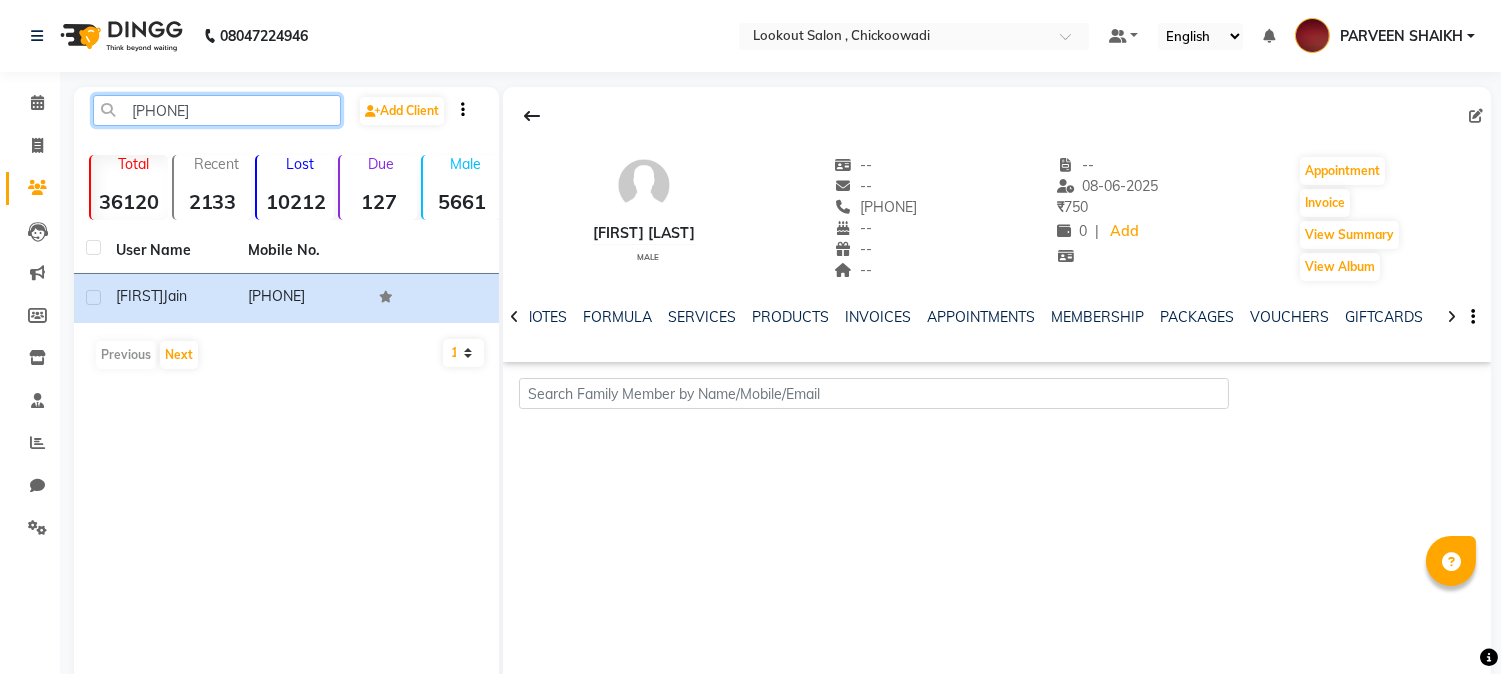 drag, startPoint x: 221, startPoint y: 116, endPoint x: 128, endPoint y: 113, distance: 93.04838 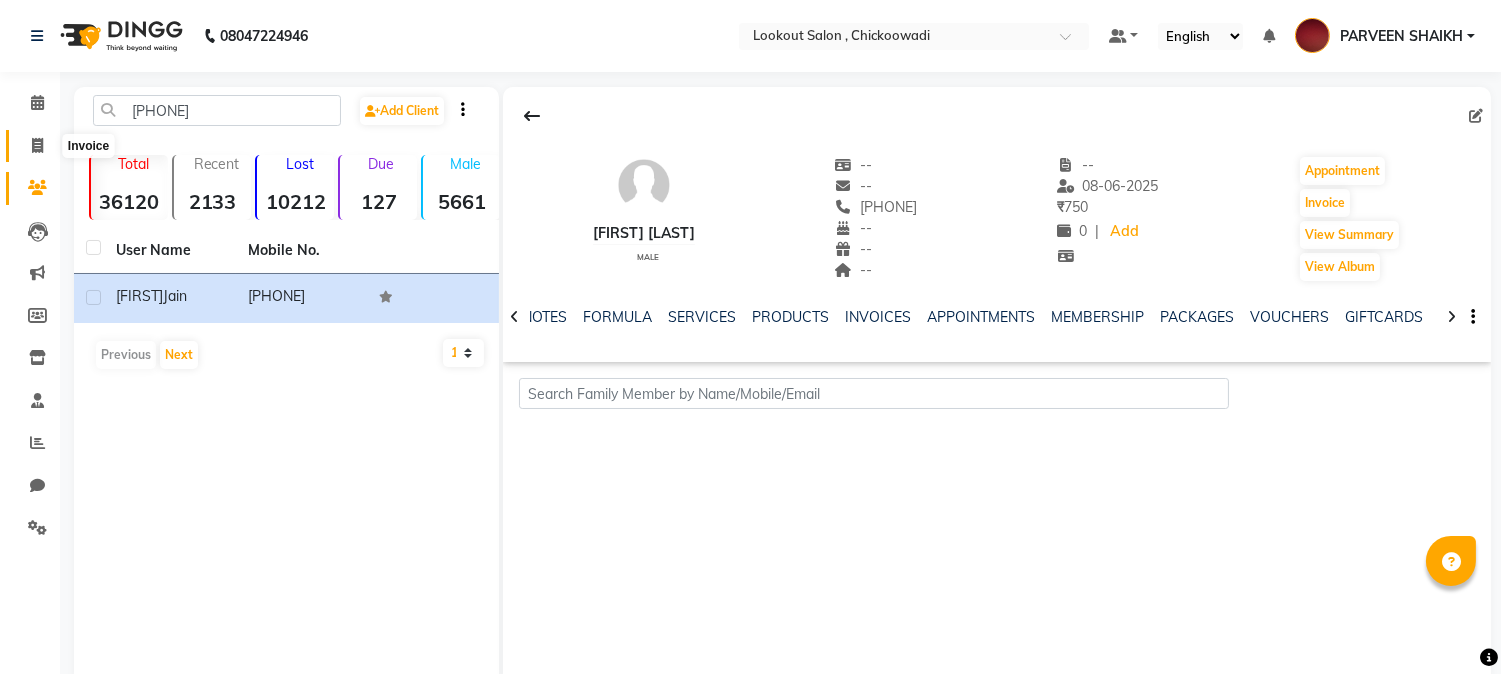 click 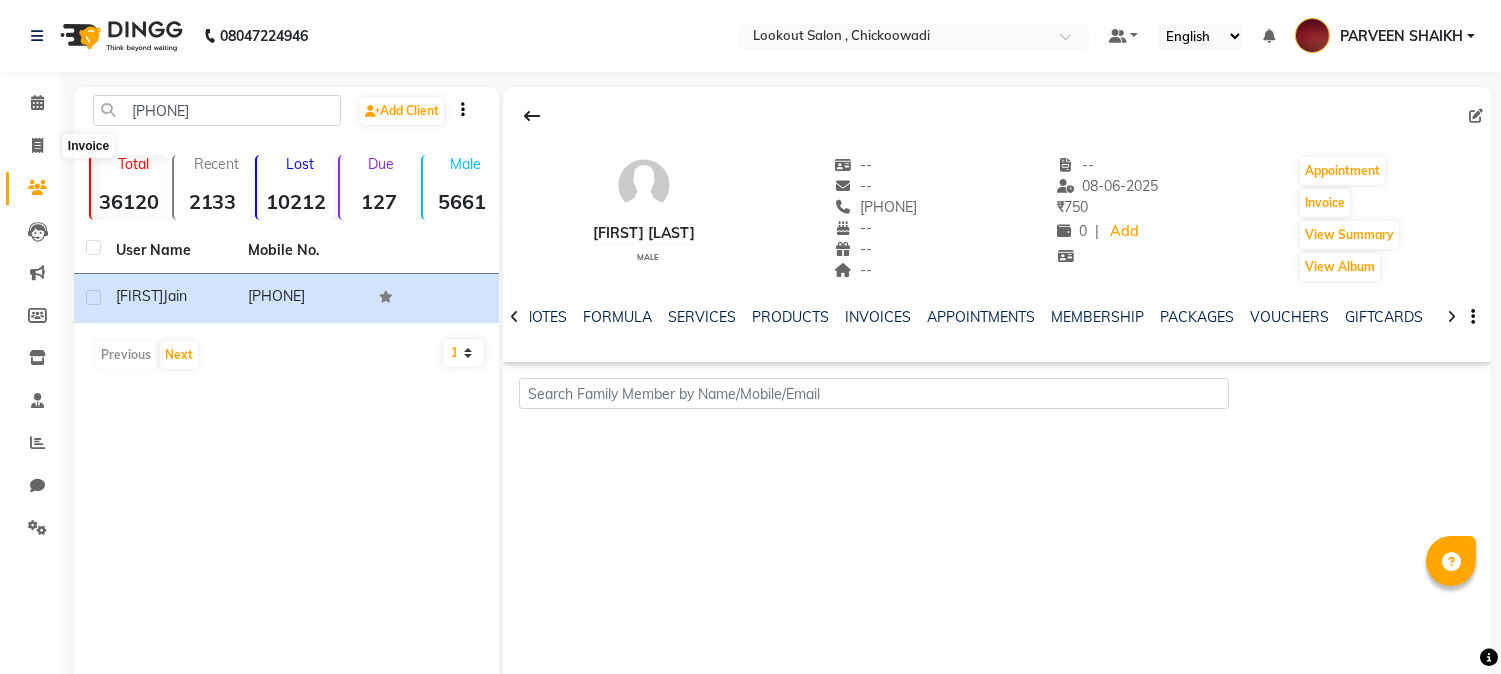 select on "service" 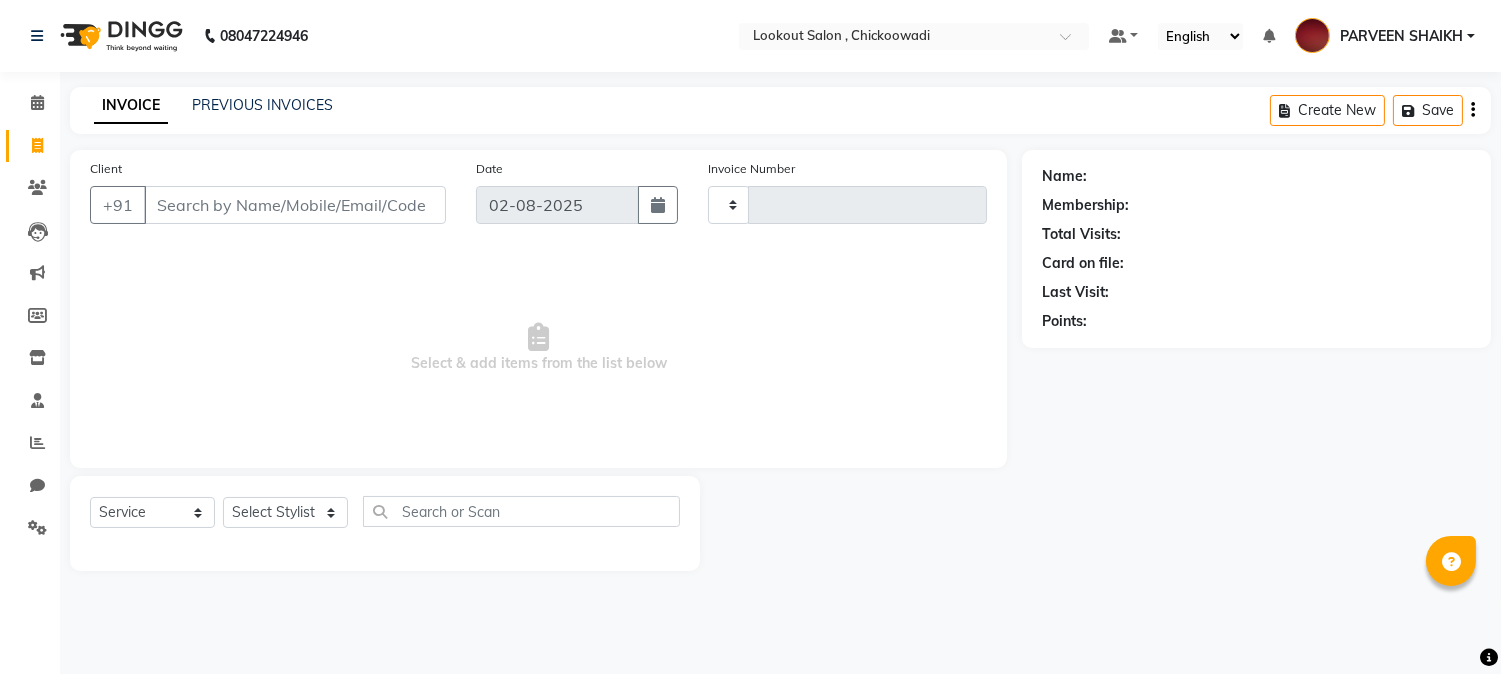 type on "4929" 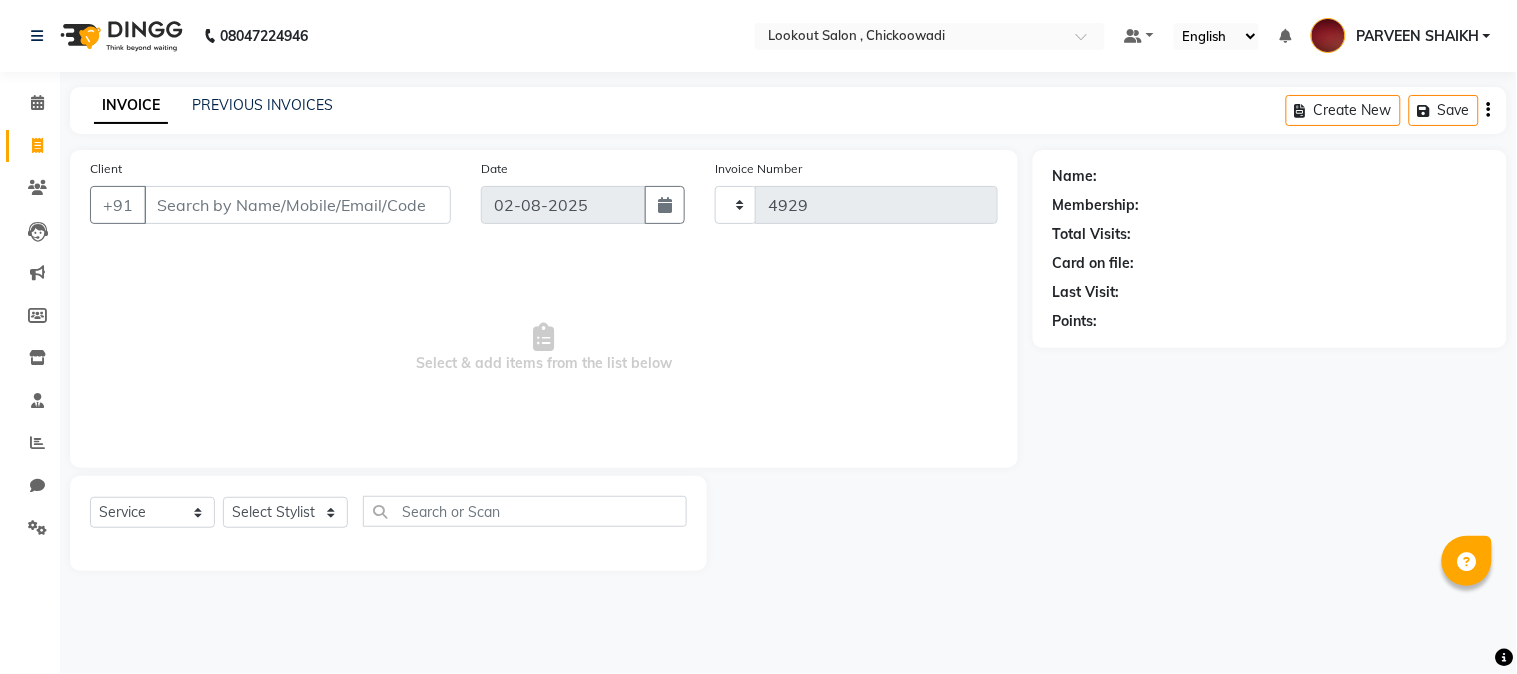 select on "151" 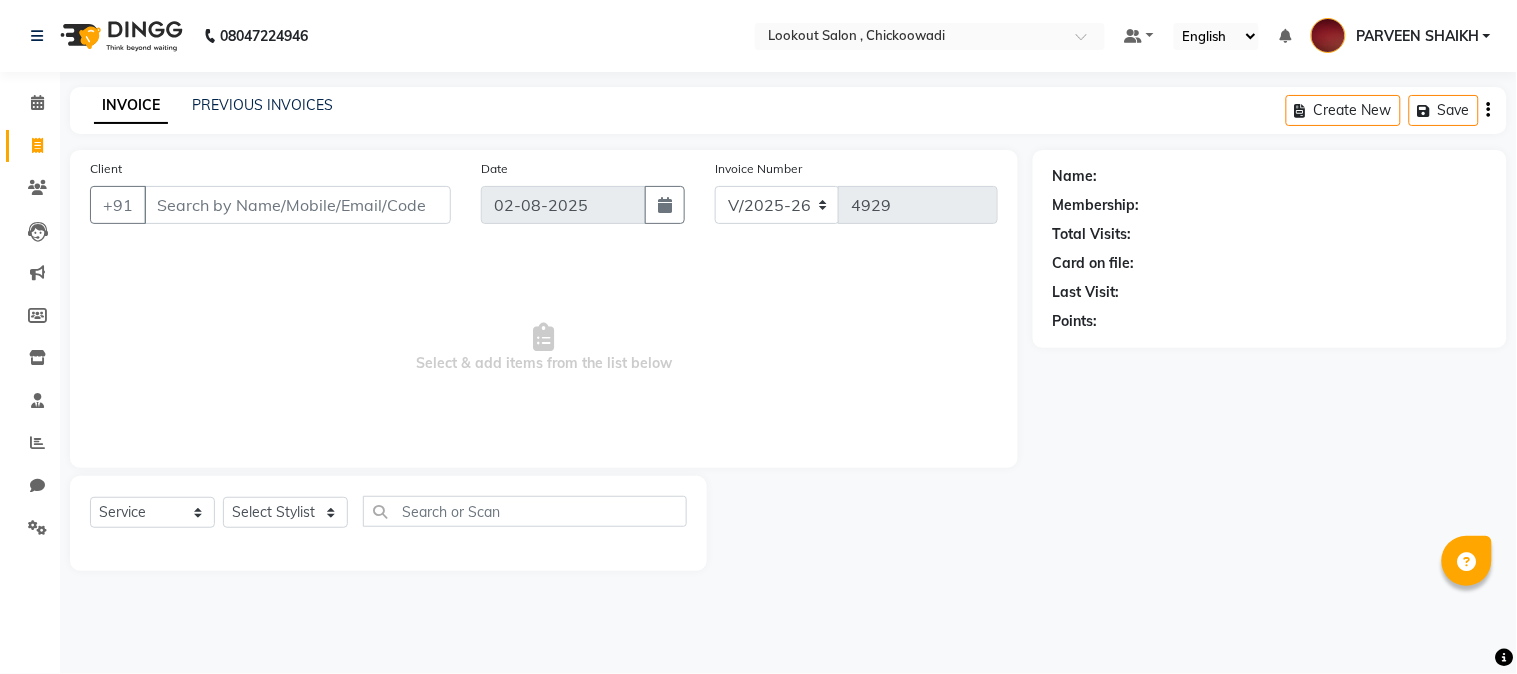click on "Client" at bounding box center [297, 205] 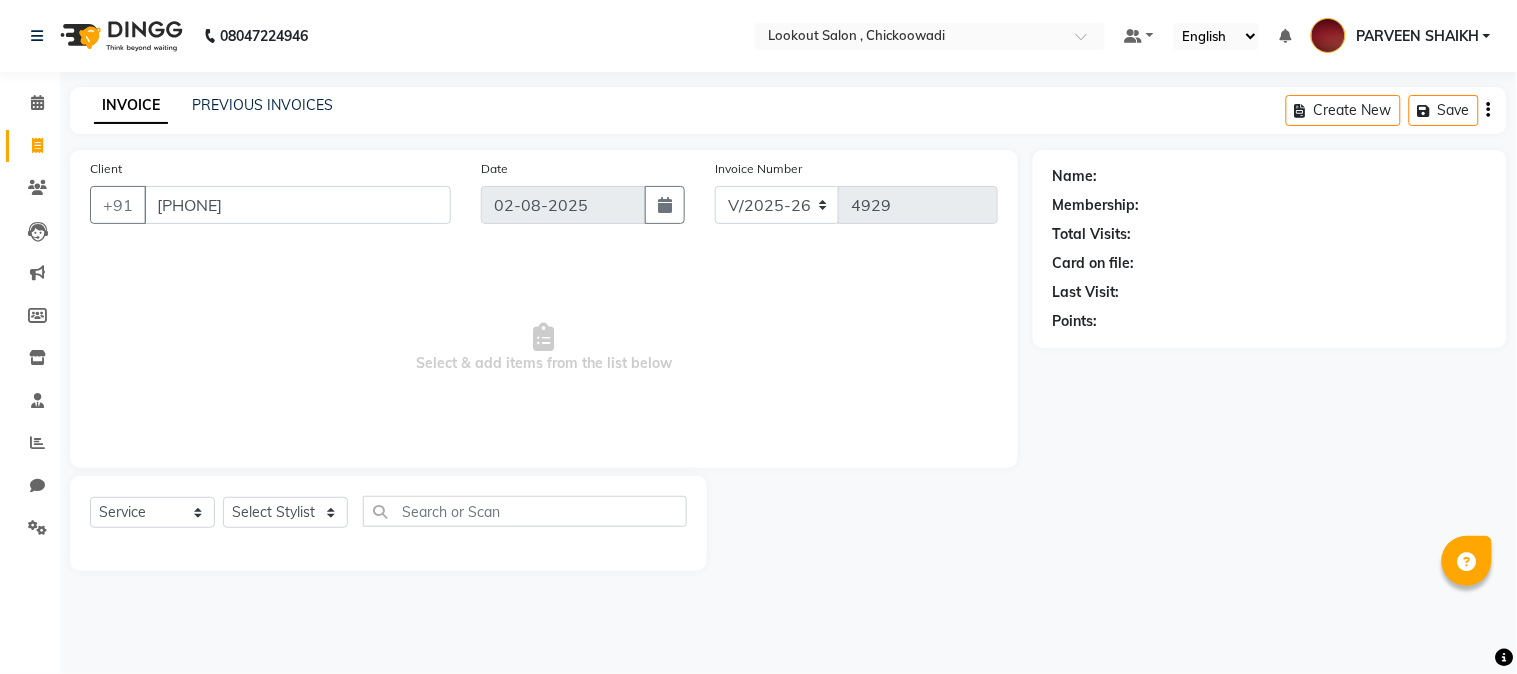 type on "[PHONE]" 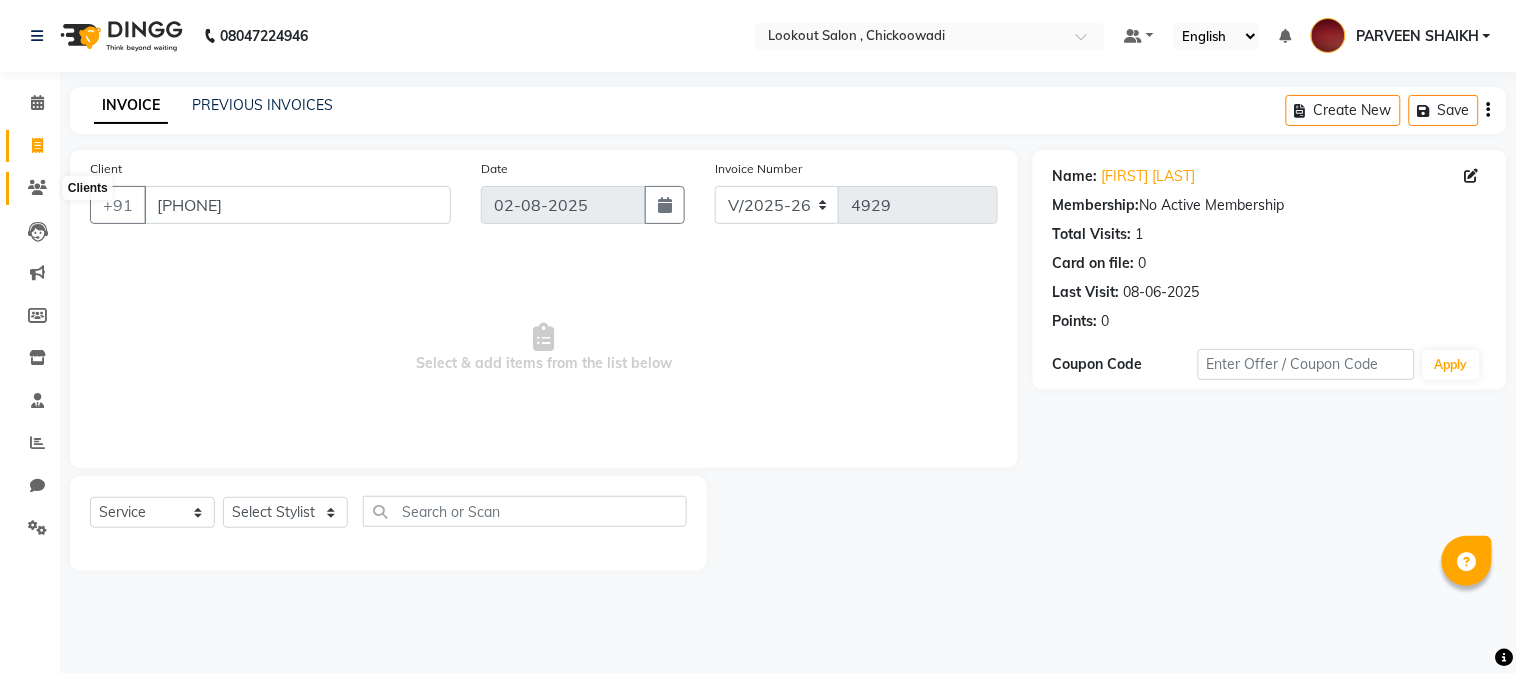 click 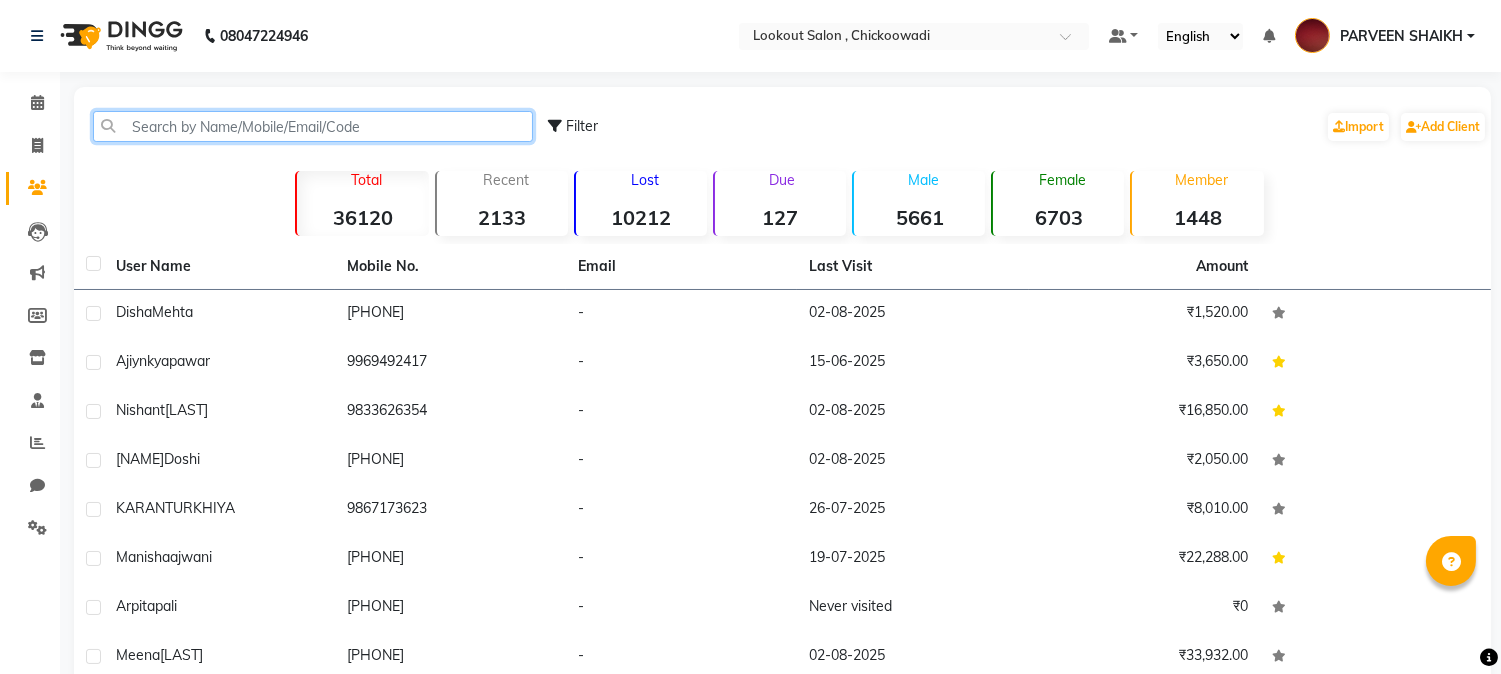 click 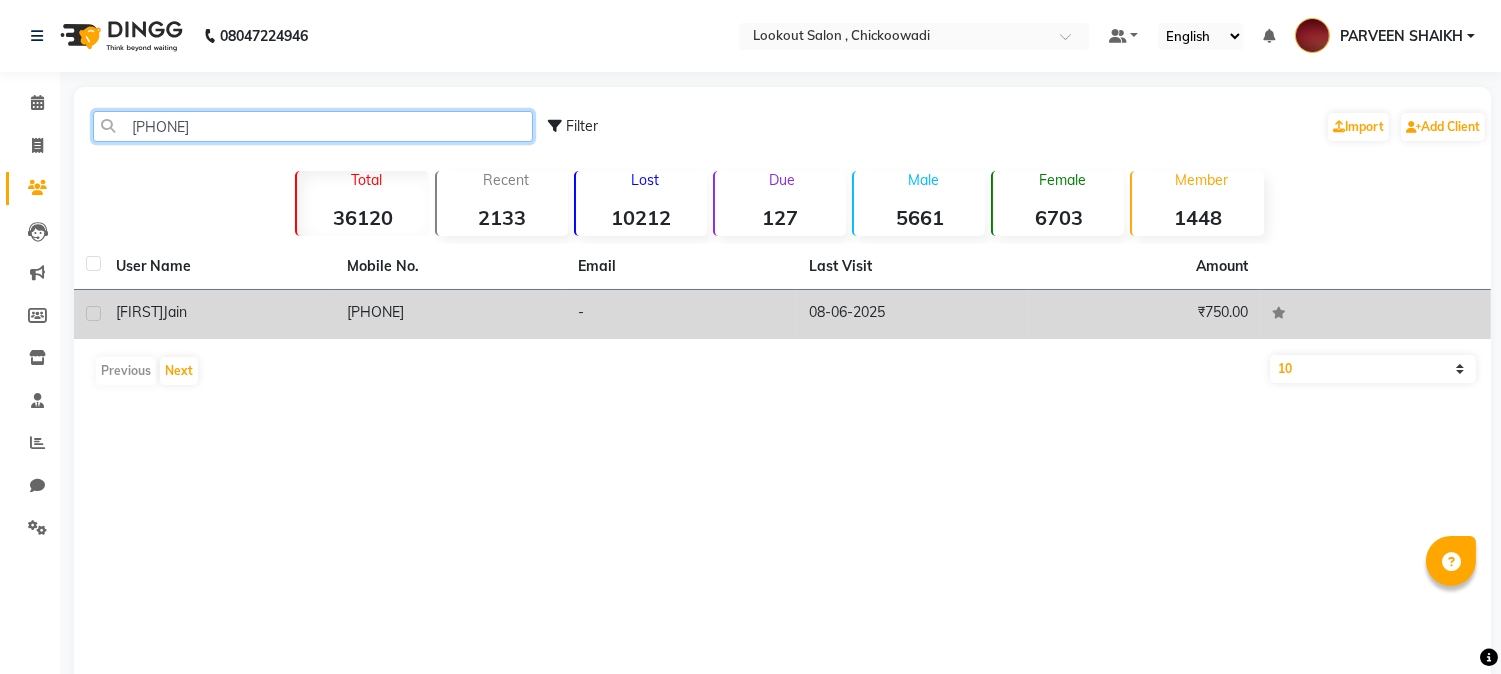 type on "[PHONE]" 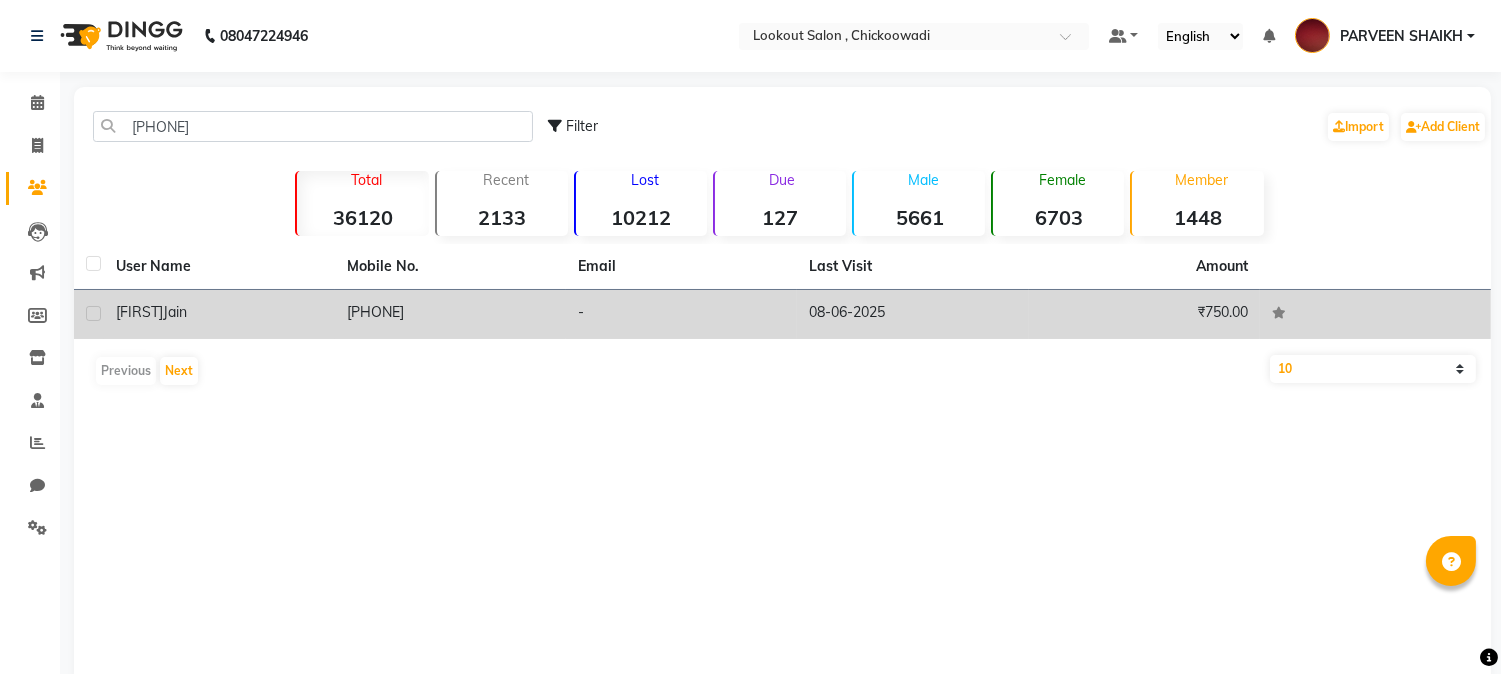 click on "jain" 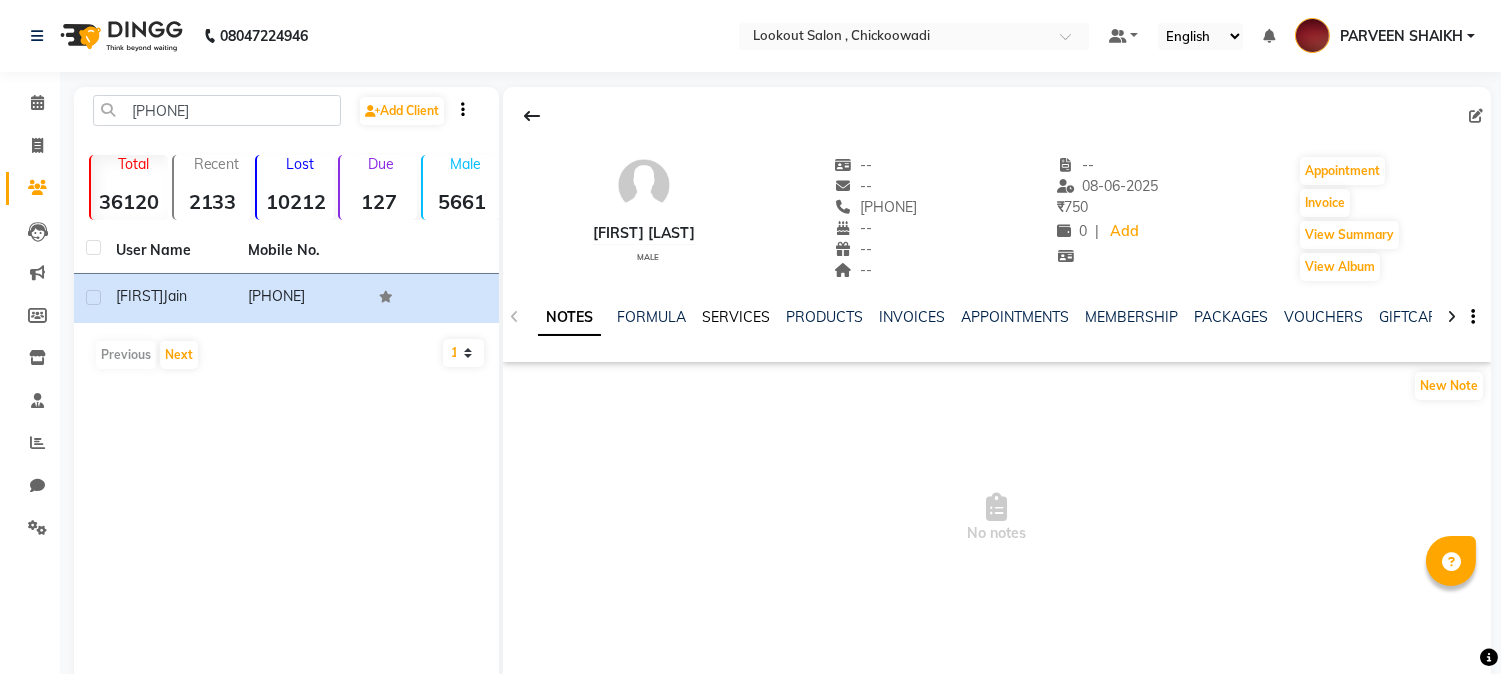 click on "SERVICES" 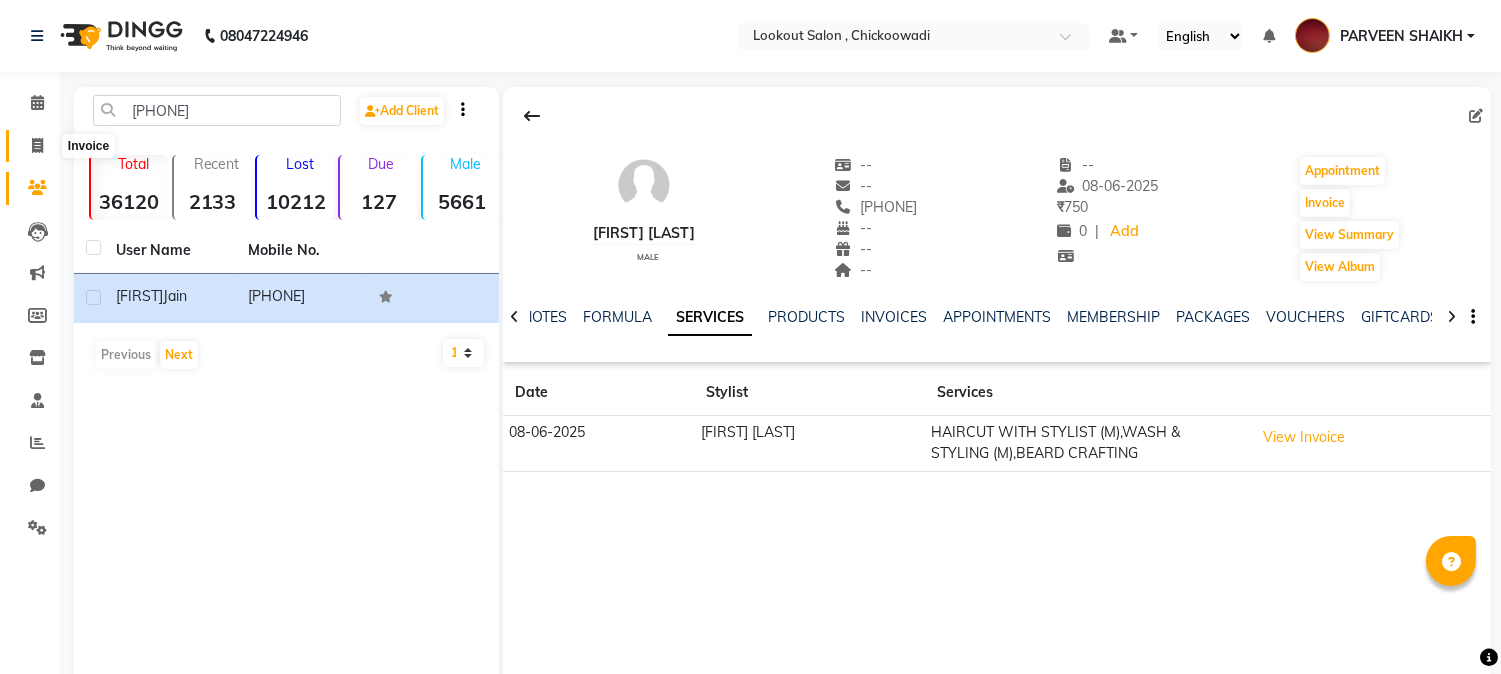 click 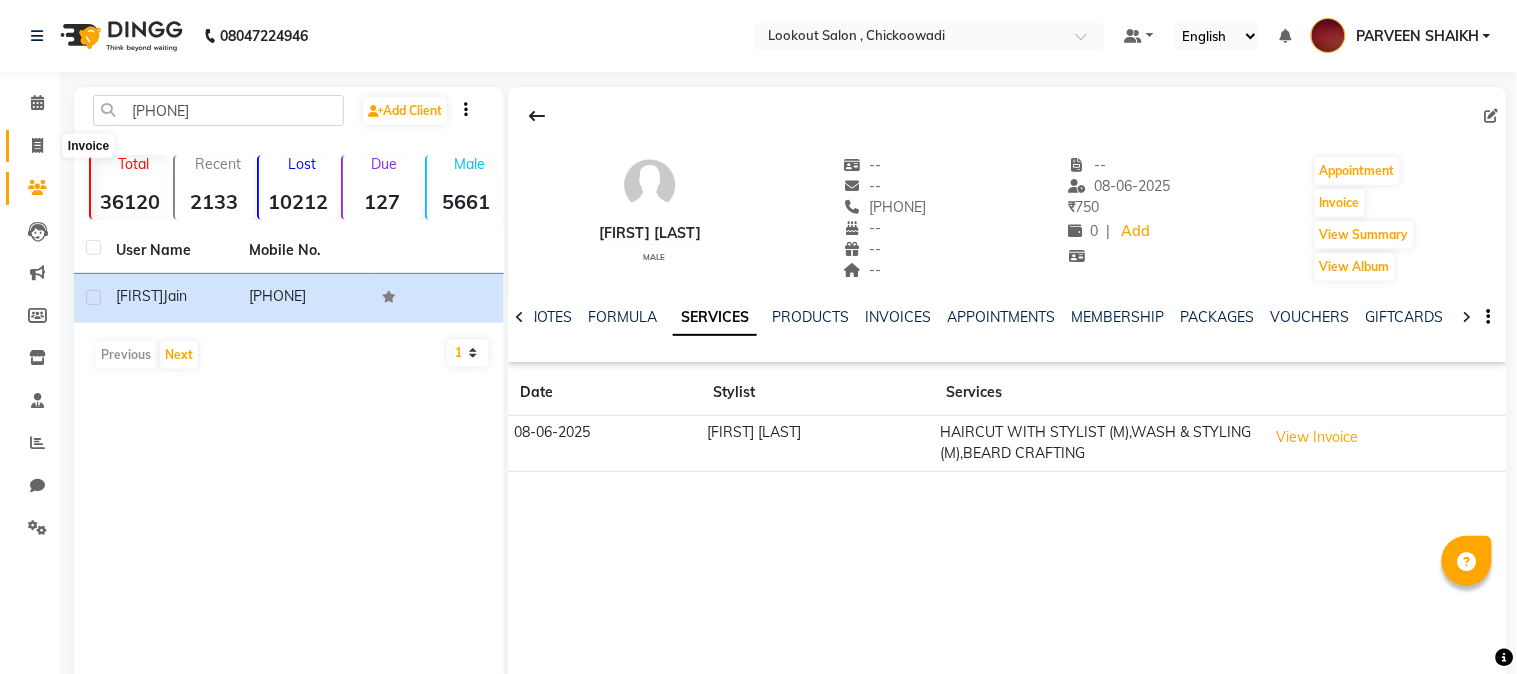 select on "151" 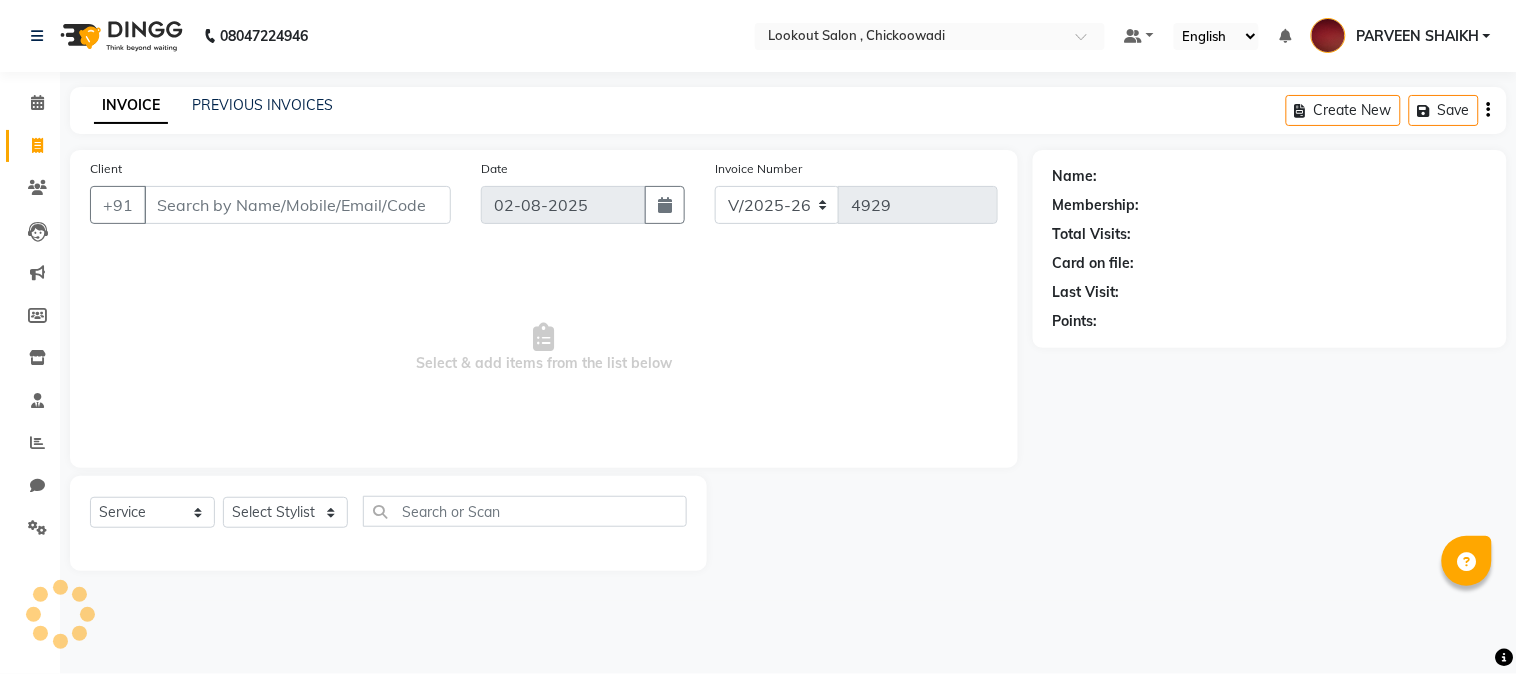 click on "Client" at bounding box center (297, 205) 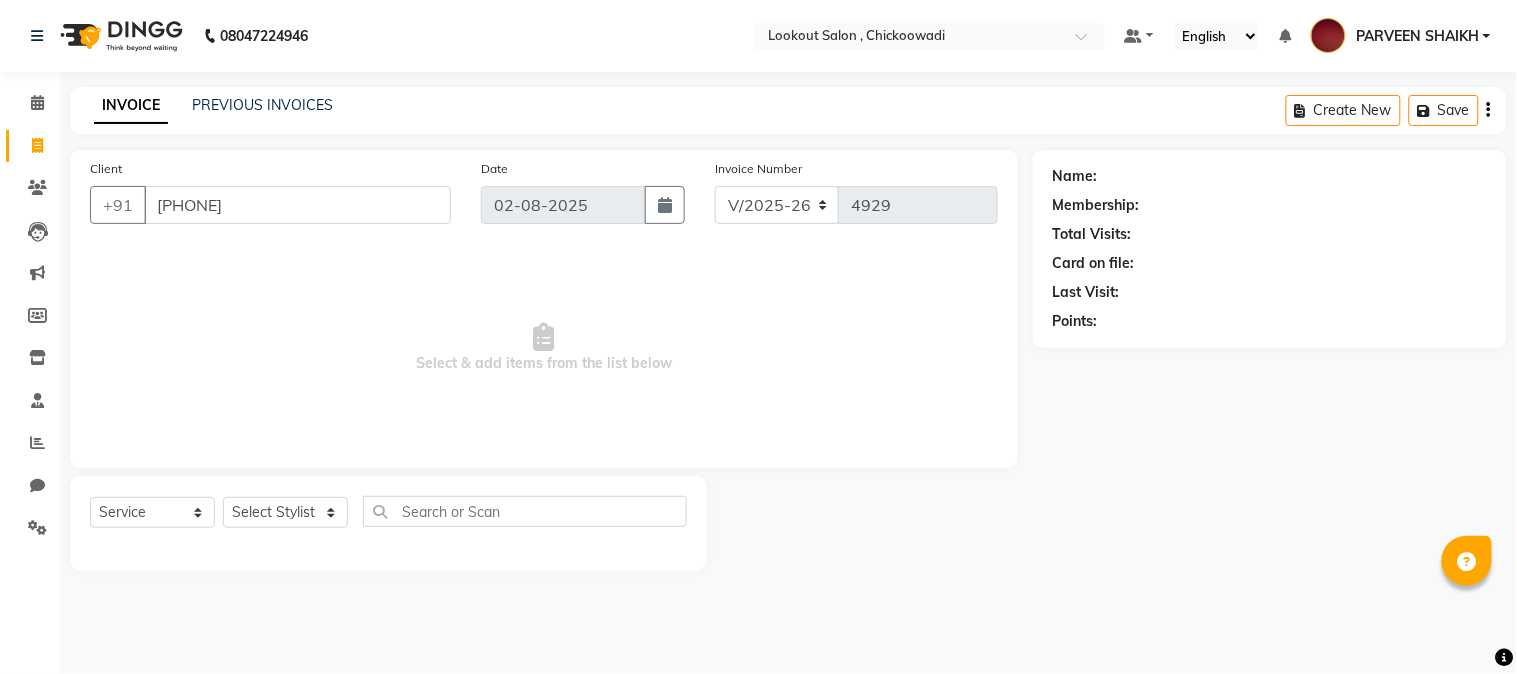 type on "[PHONE]" 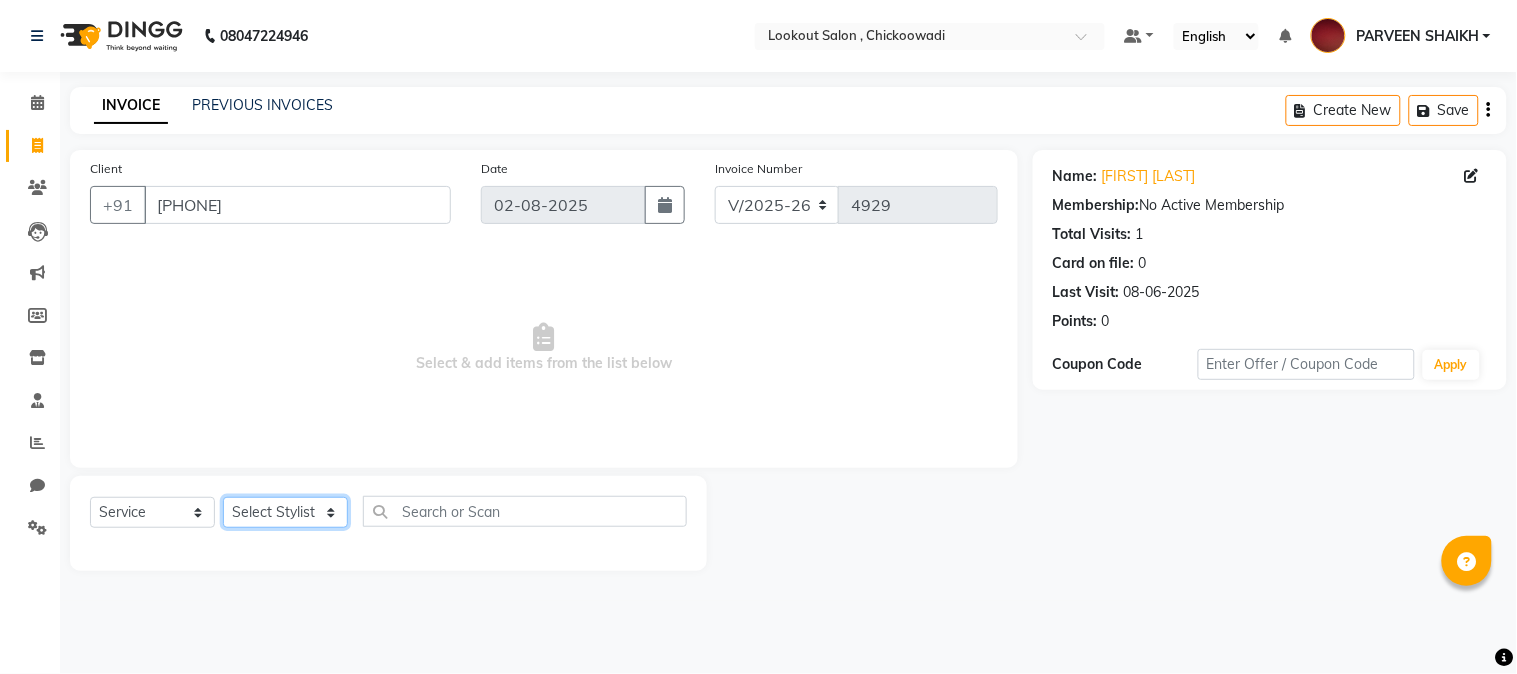 click on "Select Stylist Alizah Bangi AMIT SOLANKI jishan shekh kuldeep MANDAR GOSAVI NANDINI GUPTA NIPUL SIR NISAR AHMED PIRJADE PARVEEN SHAIKH Rizwan ROOPAVATI Rupali  RUPESH SADAF SHAIKH SAHIL TAK SAMREEN DHOLKIYA shweta kashyap" 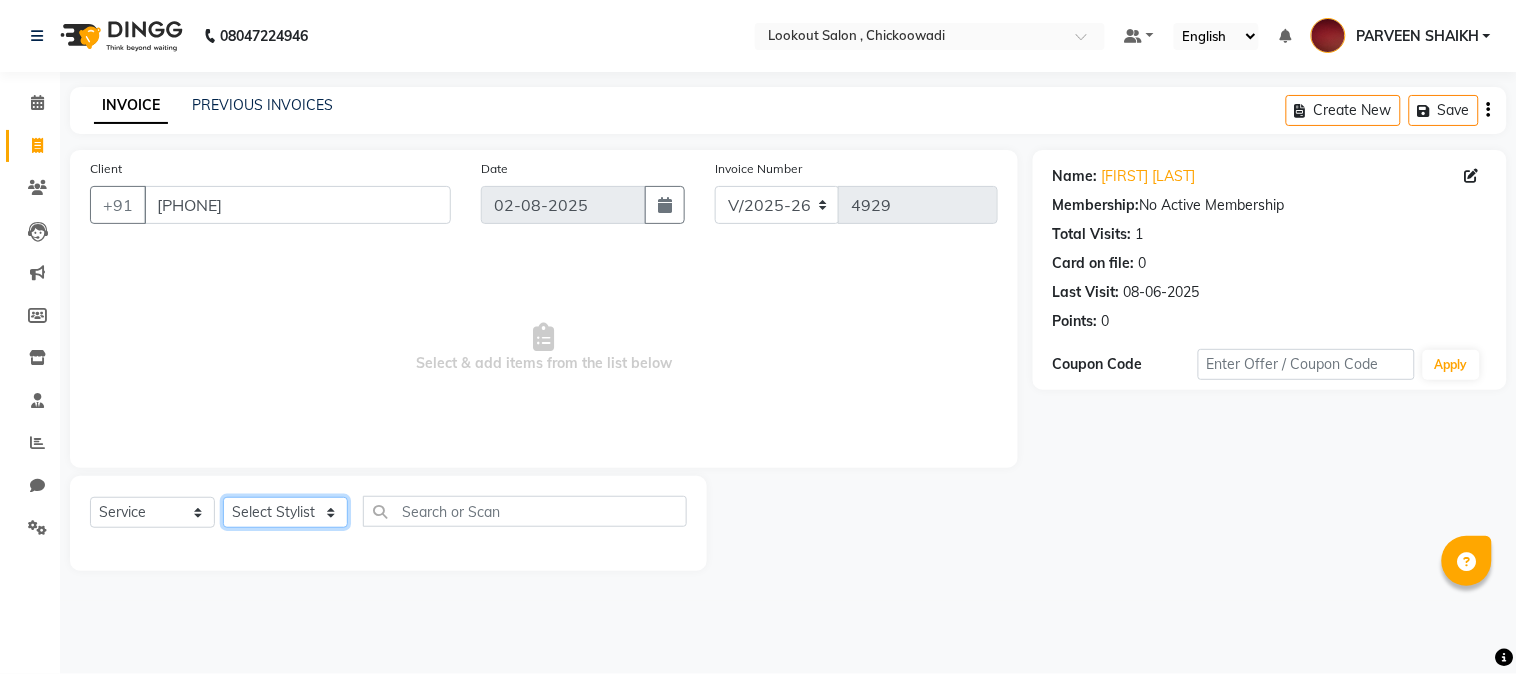 select on "19837" 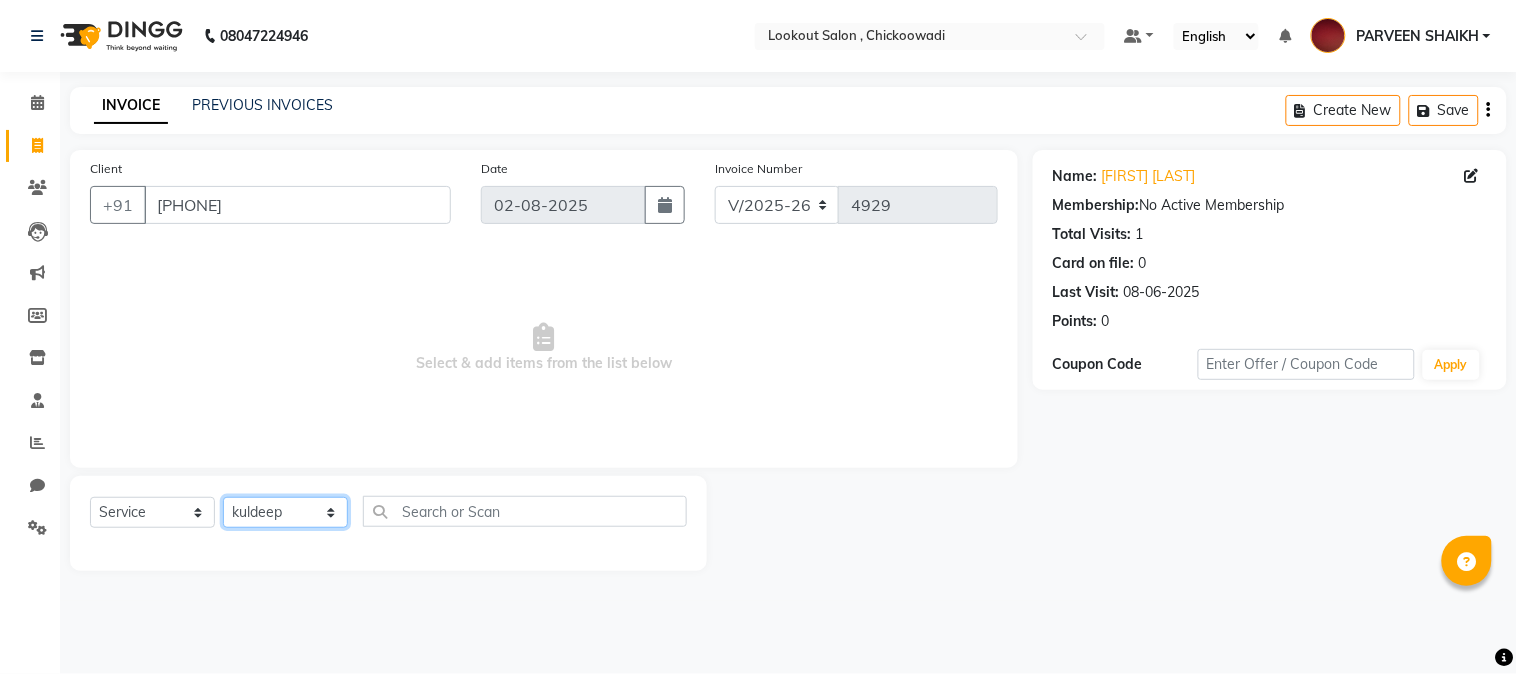 click on "Select Stylist Alizah Bangi AMIT SOLANKI jishan shekh kuldeep MANDAR GOSAVI NANDINI GUPTA NIPUL SIR NISAR AHMED PIRJADE PARVEEN SHAIKH Rizwan ROOPAVATI Rupali  RUPESH SADAF SHAIKH SAHIL TAK SAMREEN DHOLKIYA shweta kashyap" 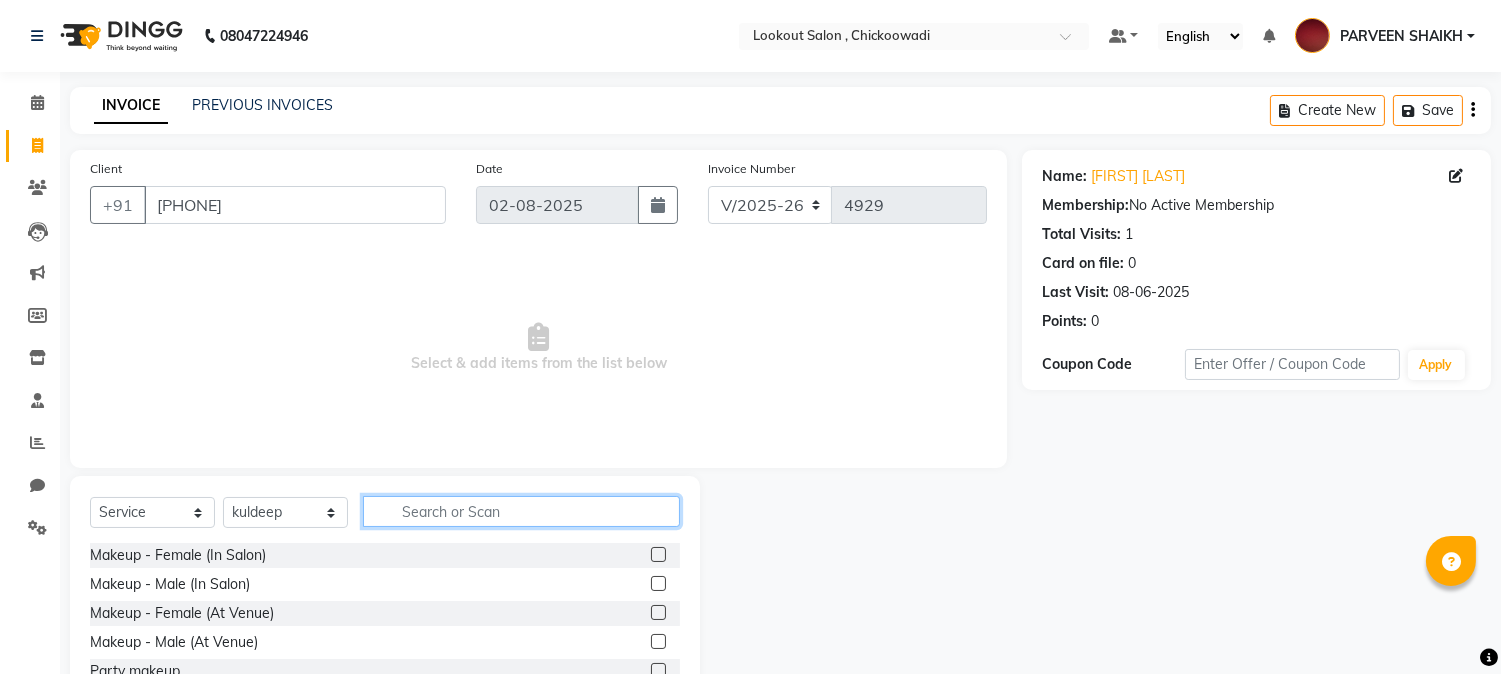 click 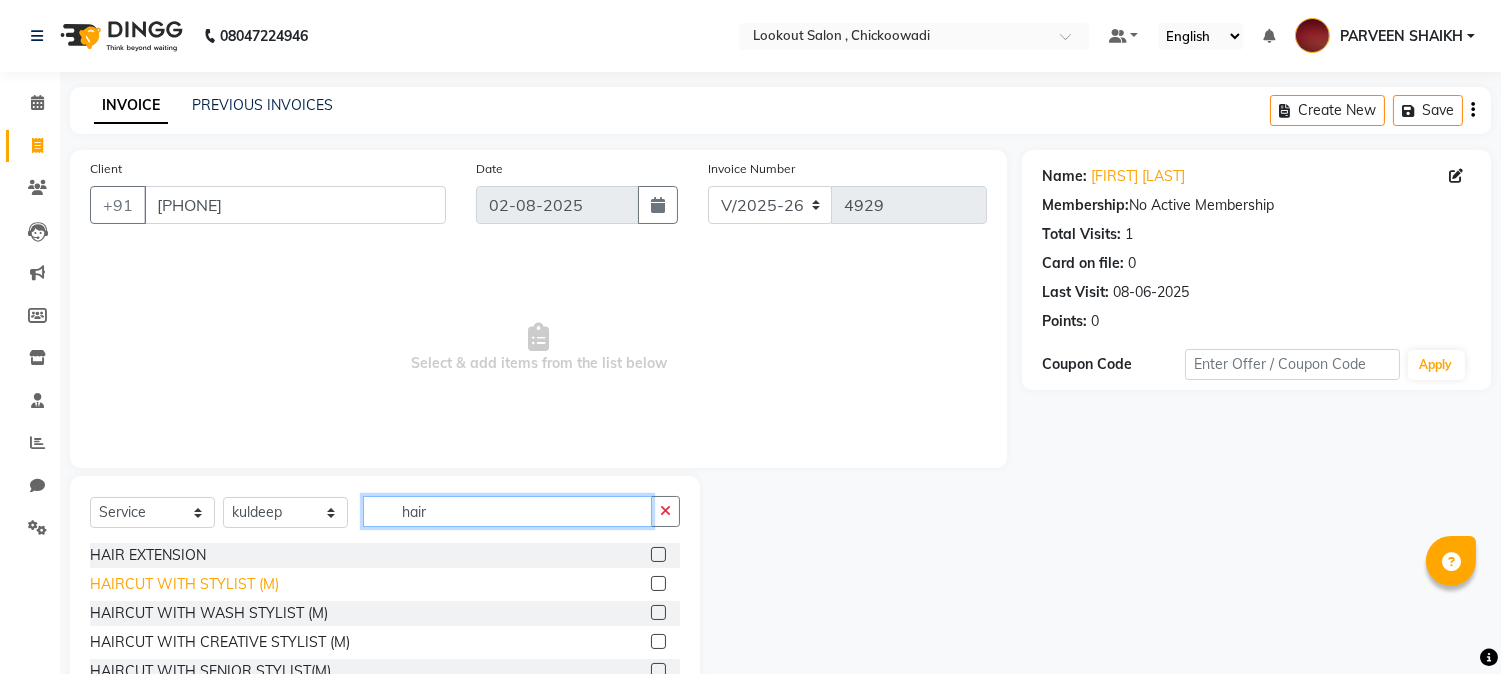 type on "hair" 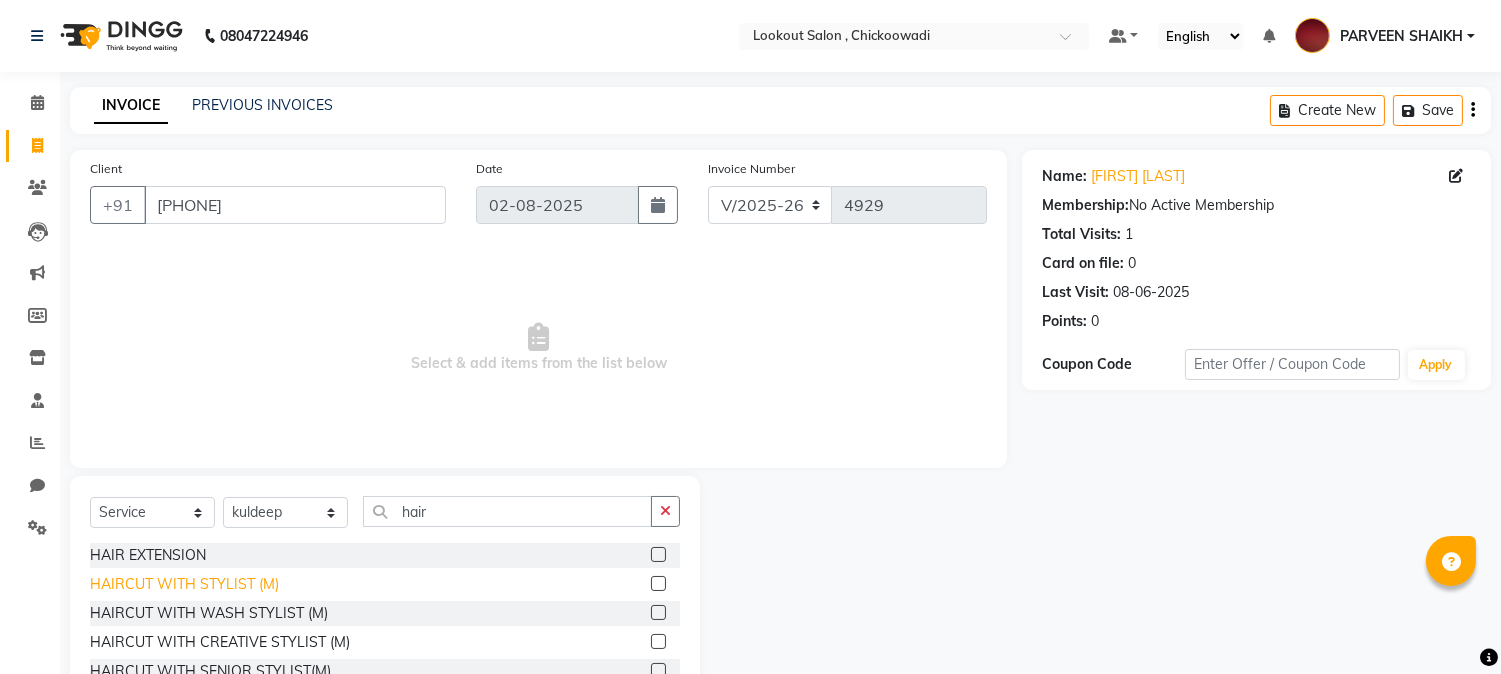click on "HAIRCUT WITH STYLIST (M)" 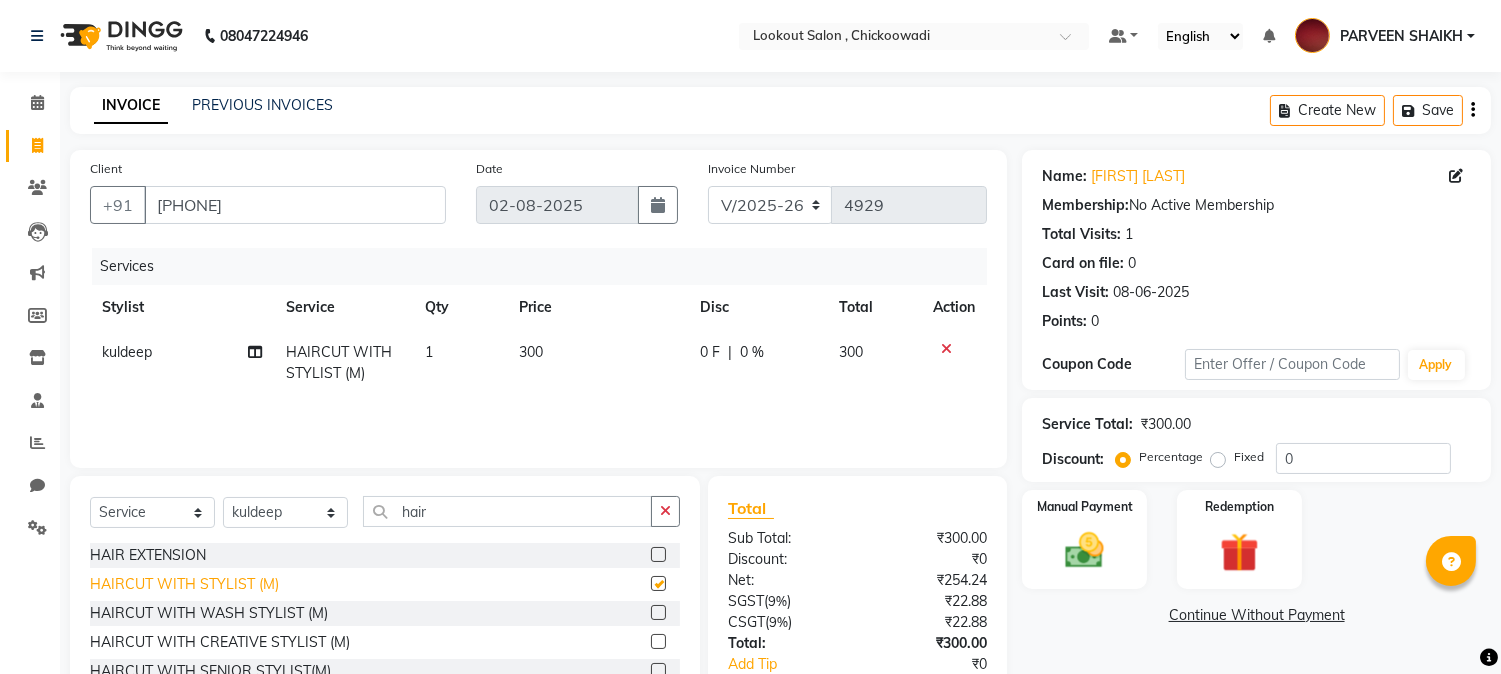 checkbox on "false" 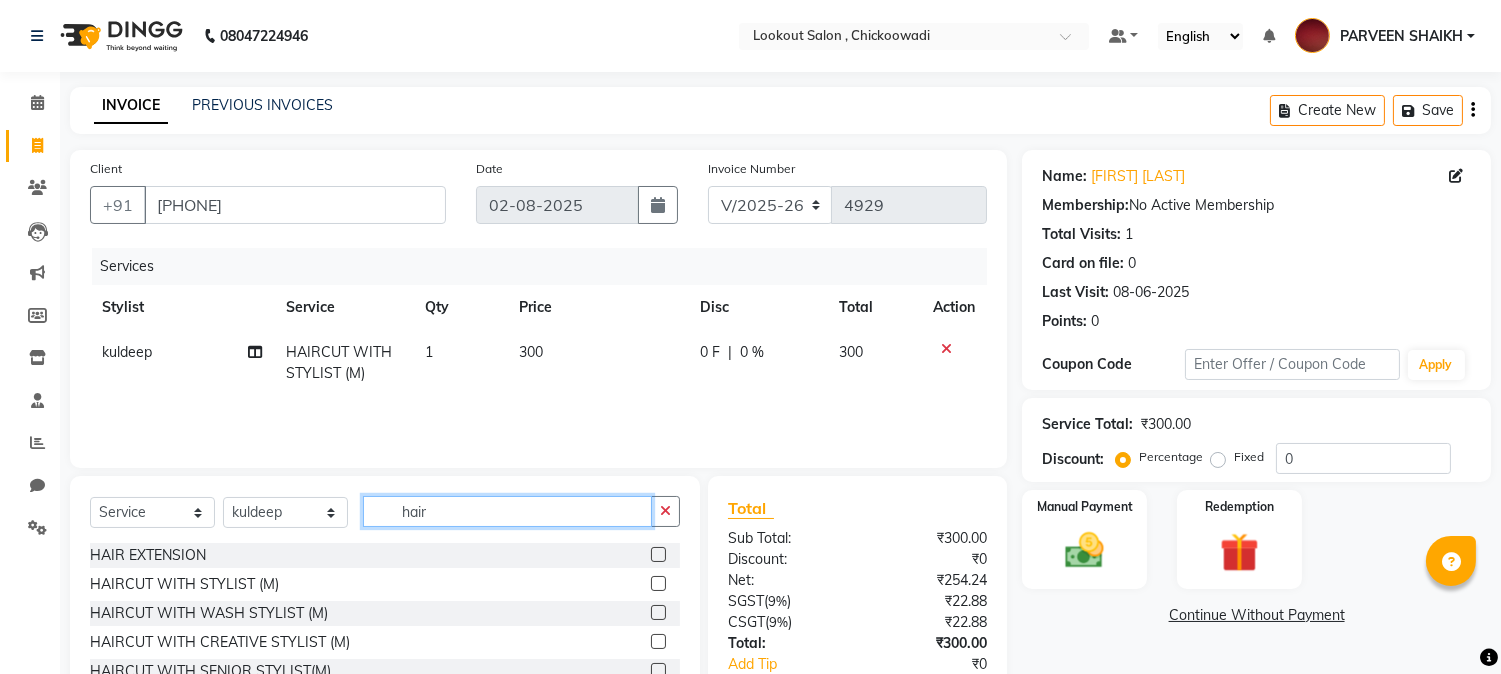 click on "hair" 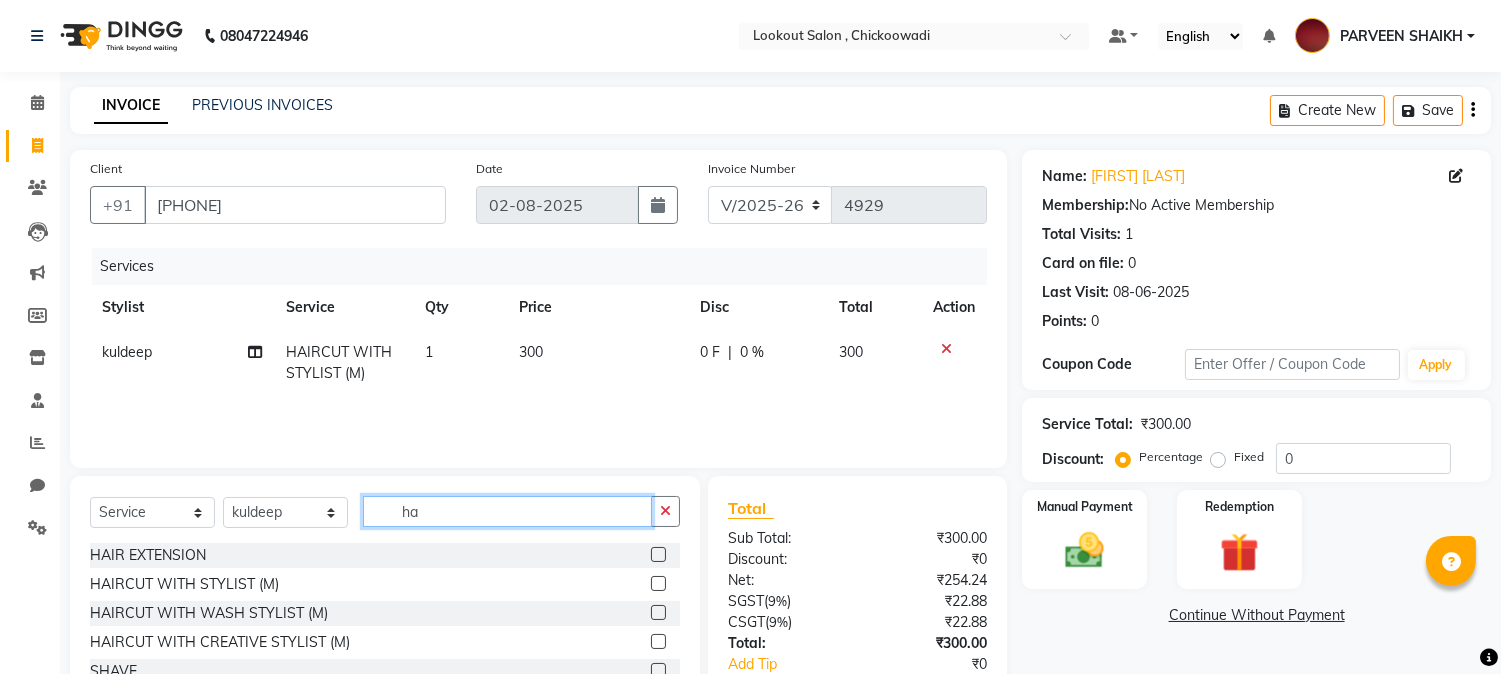 type on "h" 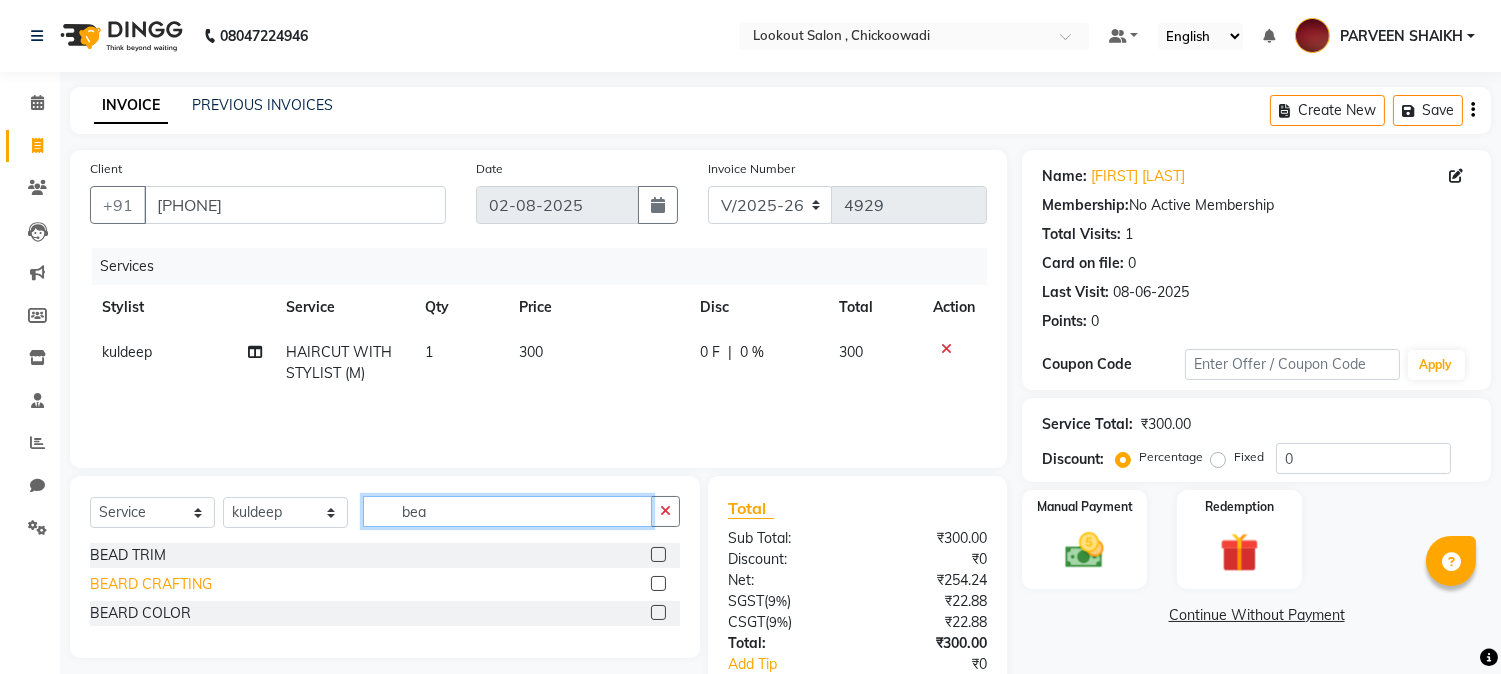type on "bea" 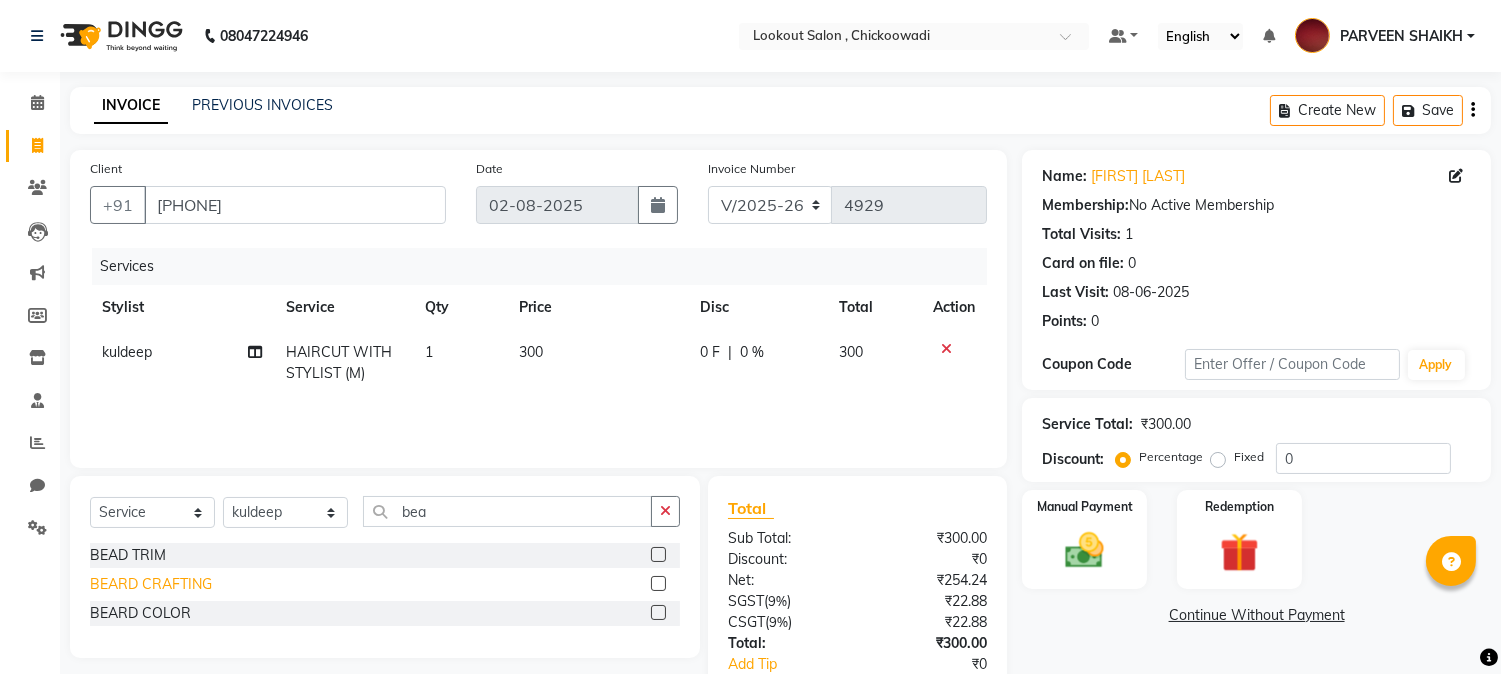 click on "BEARD CRAFTING" 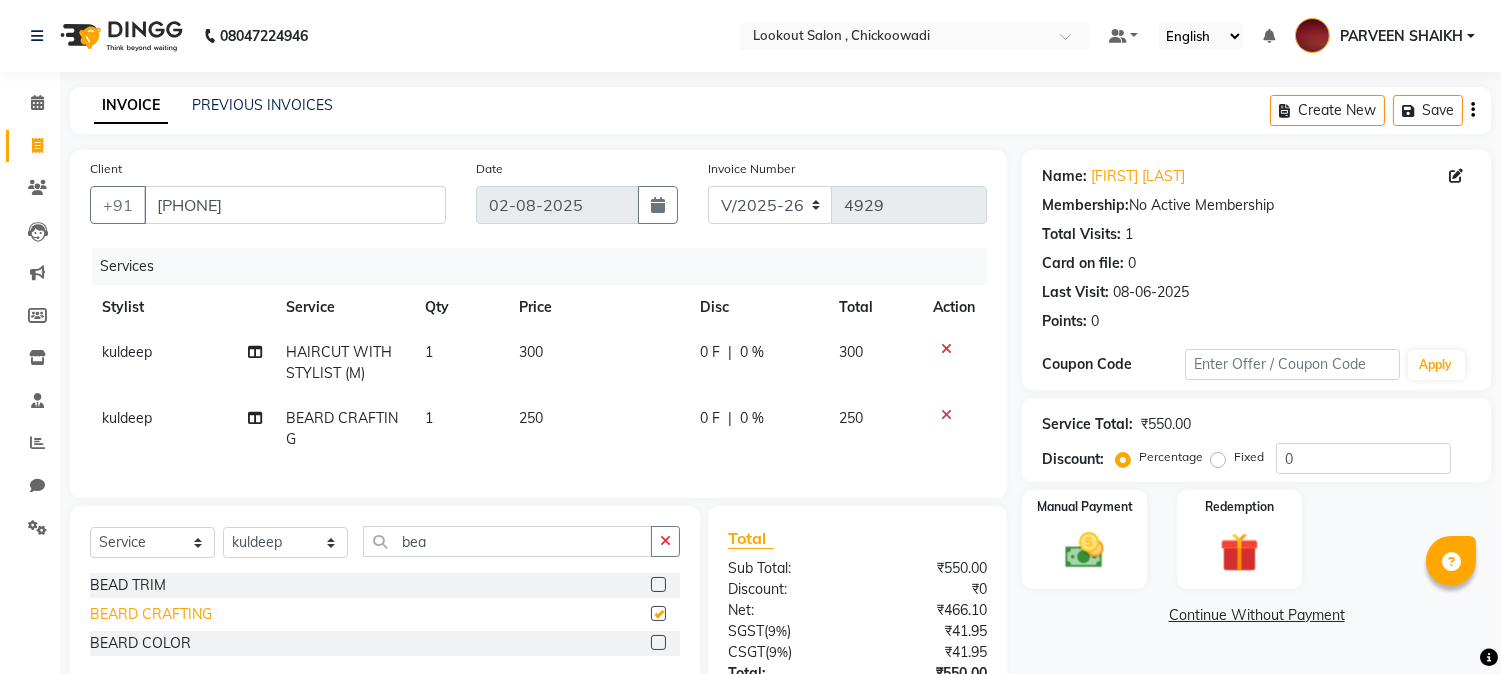 checkbox on "false" 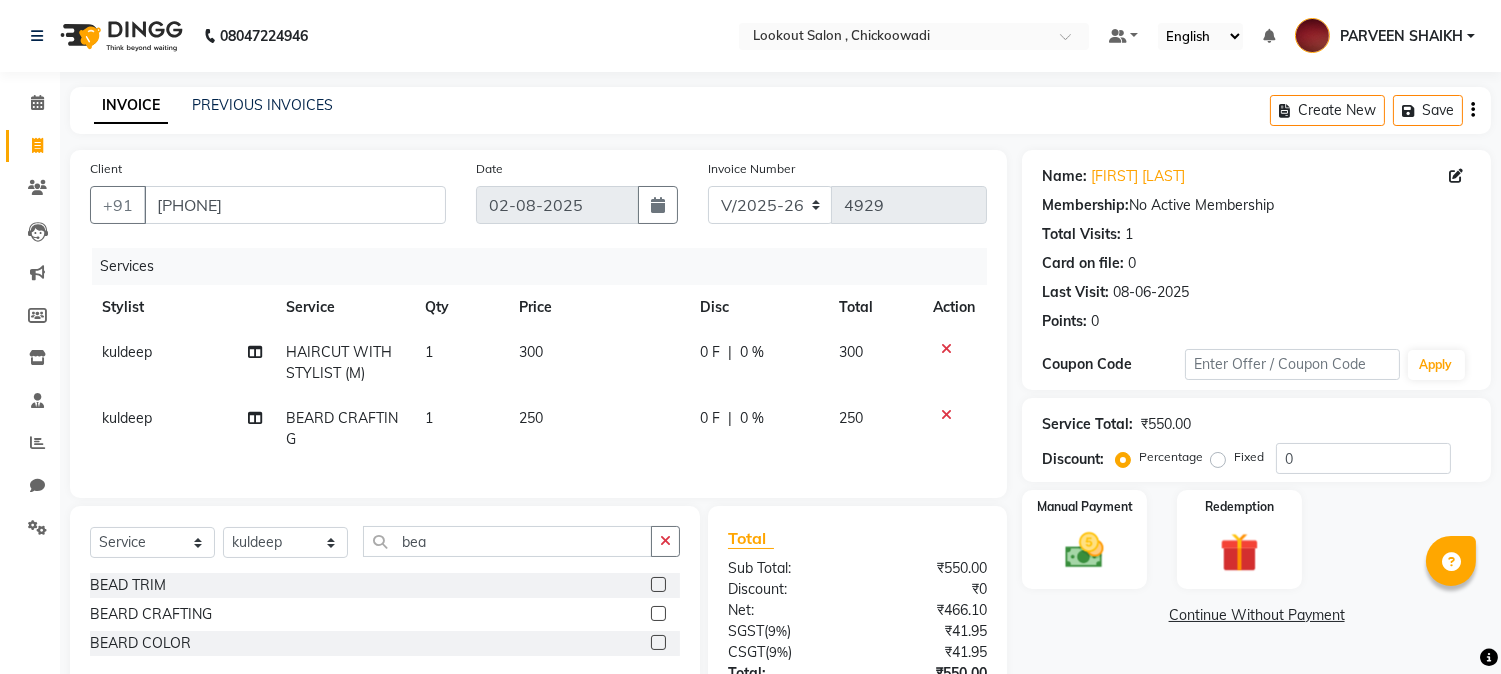 scroll, scrollTop: 172, scrollLeft: 0, axis: vertical 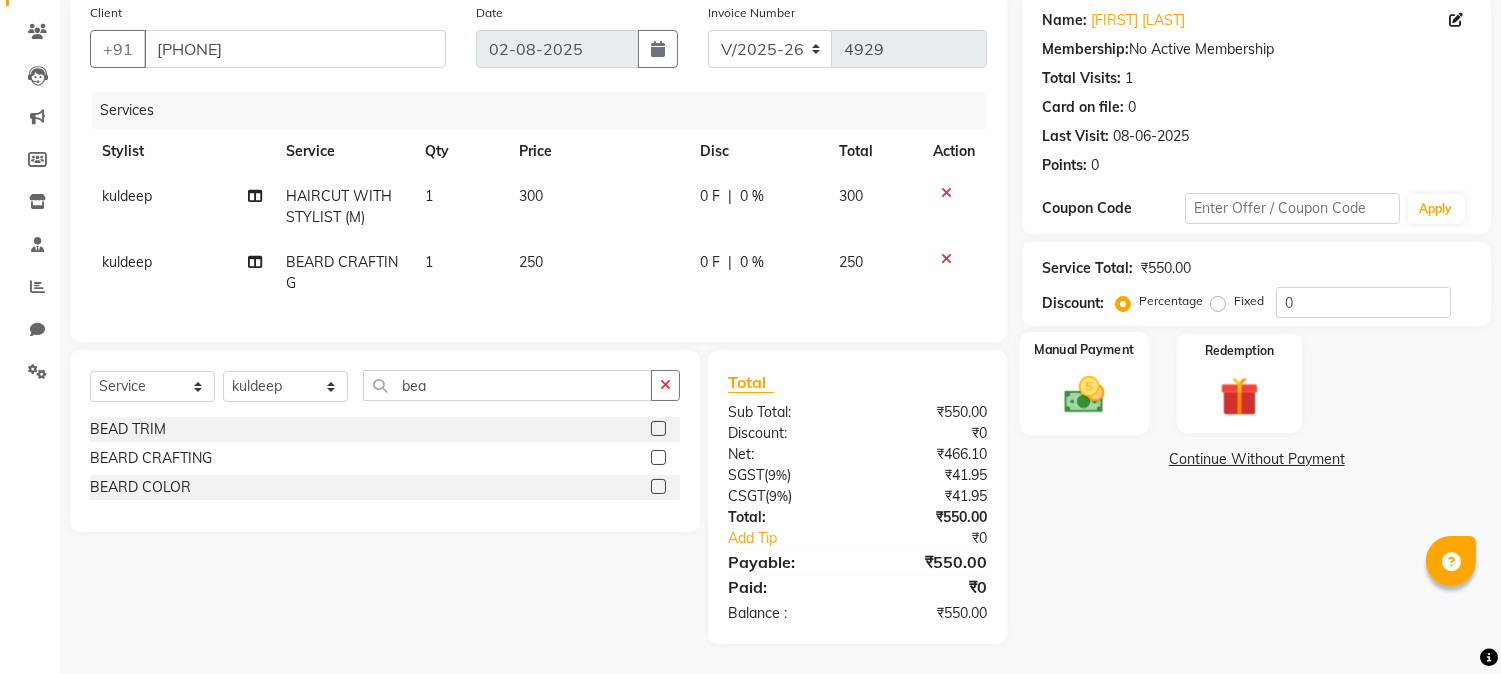 click 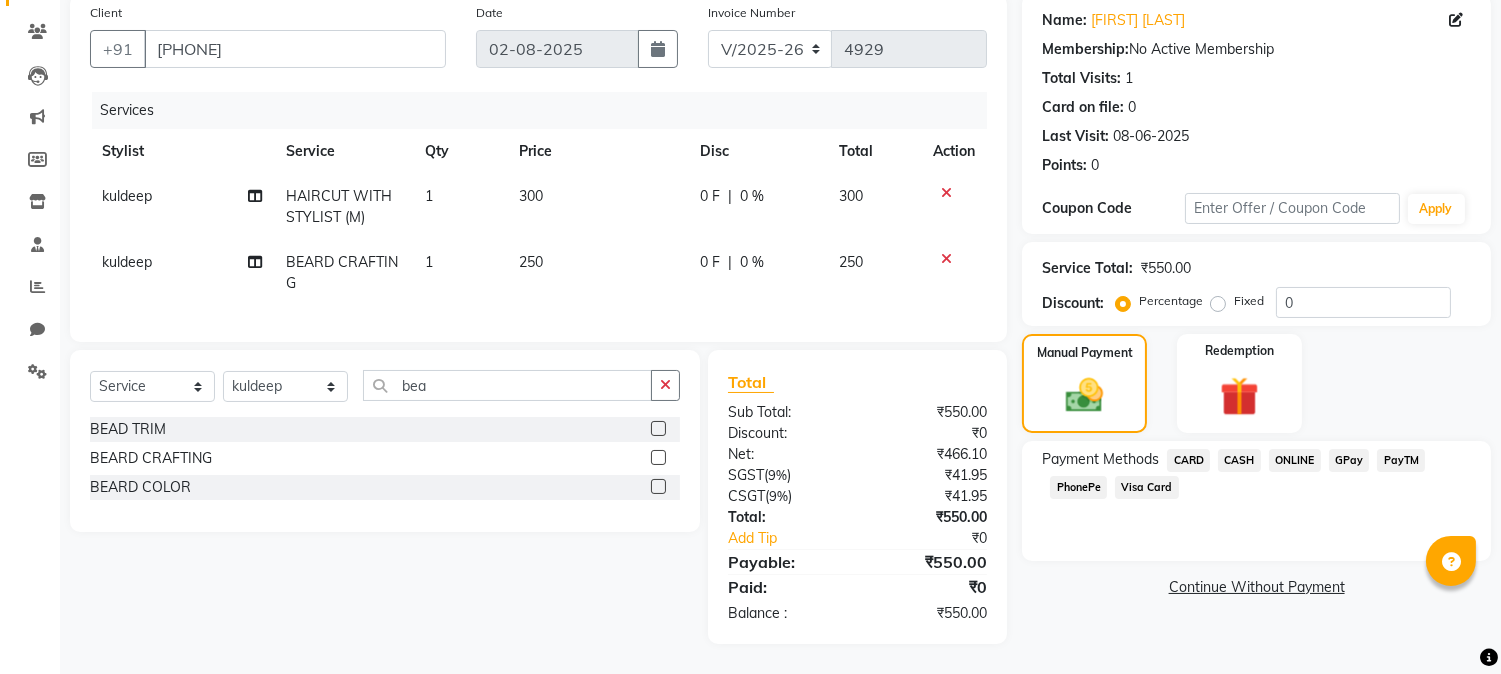 click on "CASH" 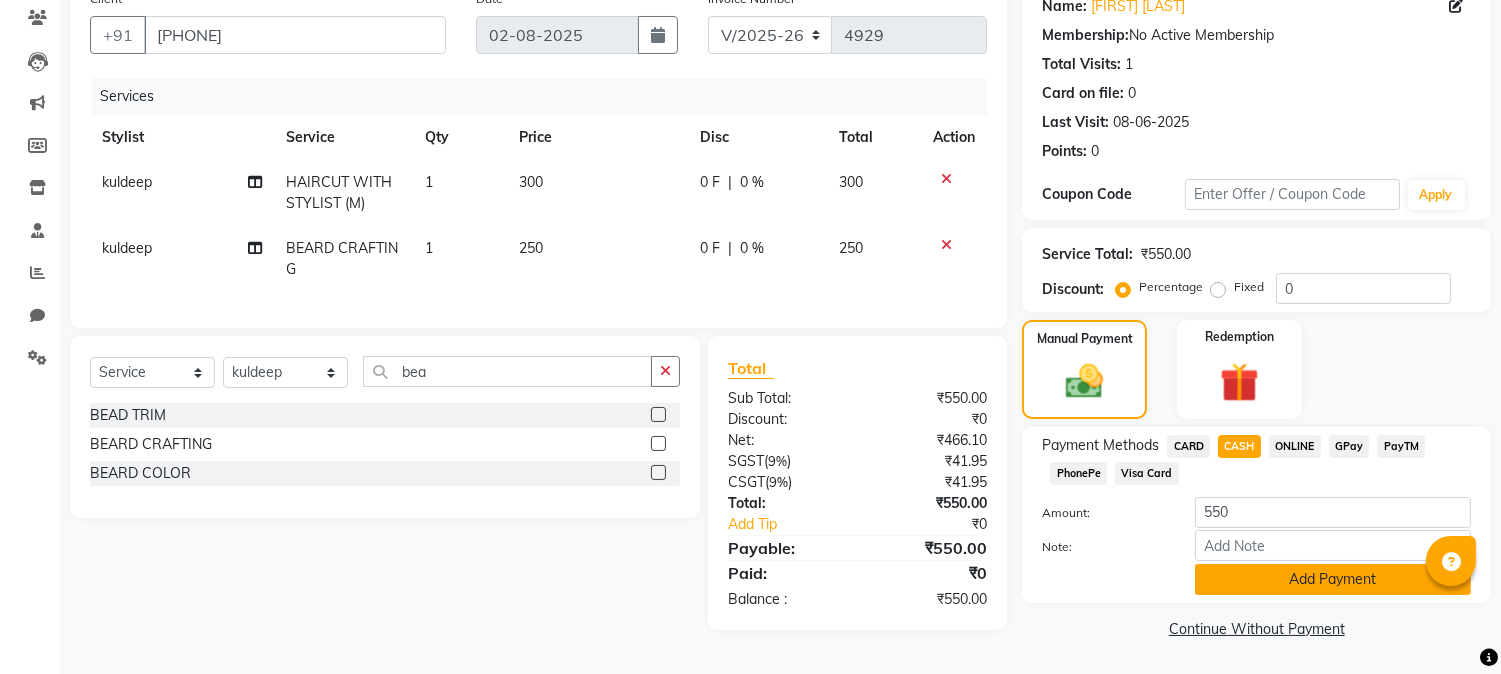 click on "Add Payment" 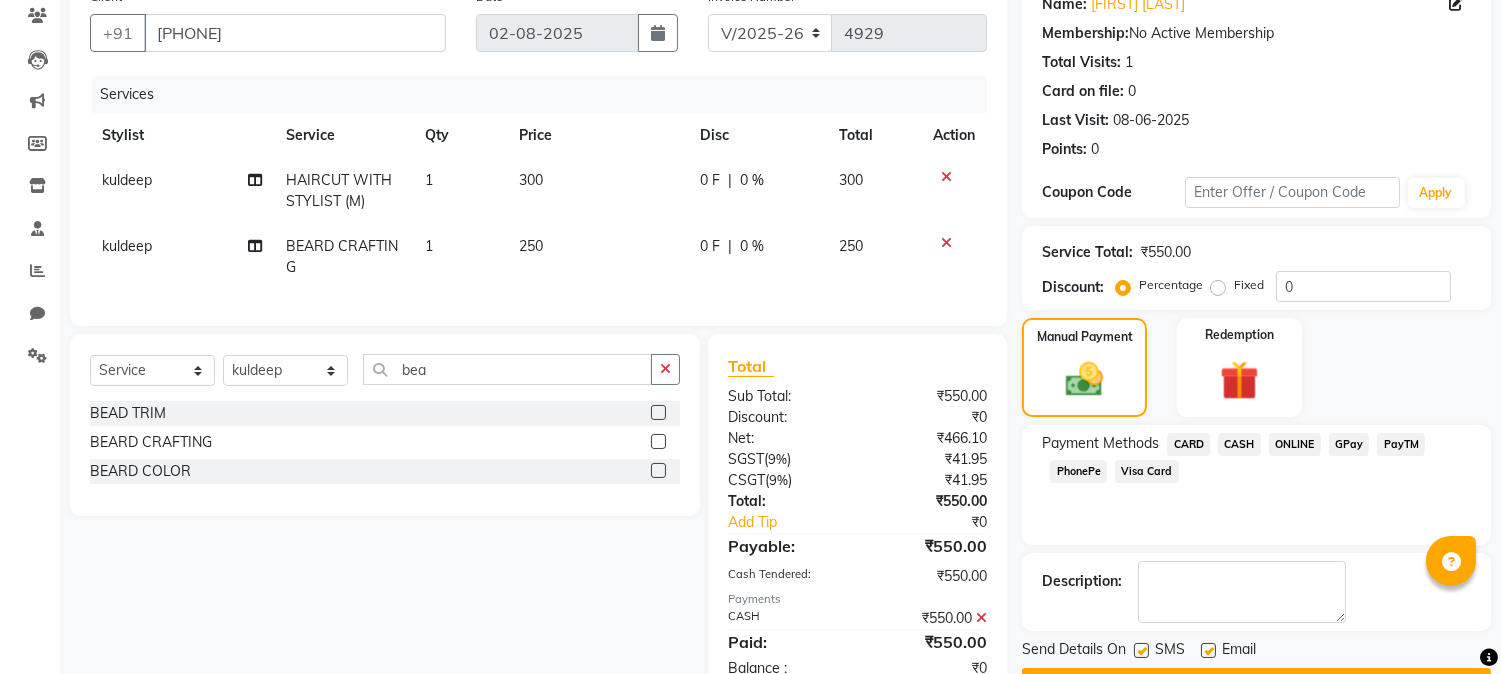 click on "Checkout" 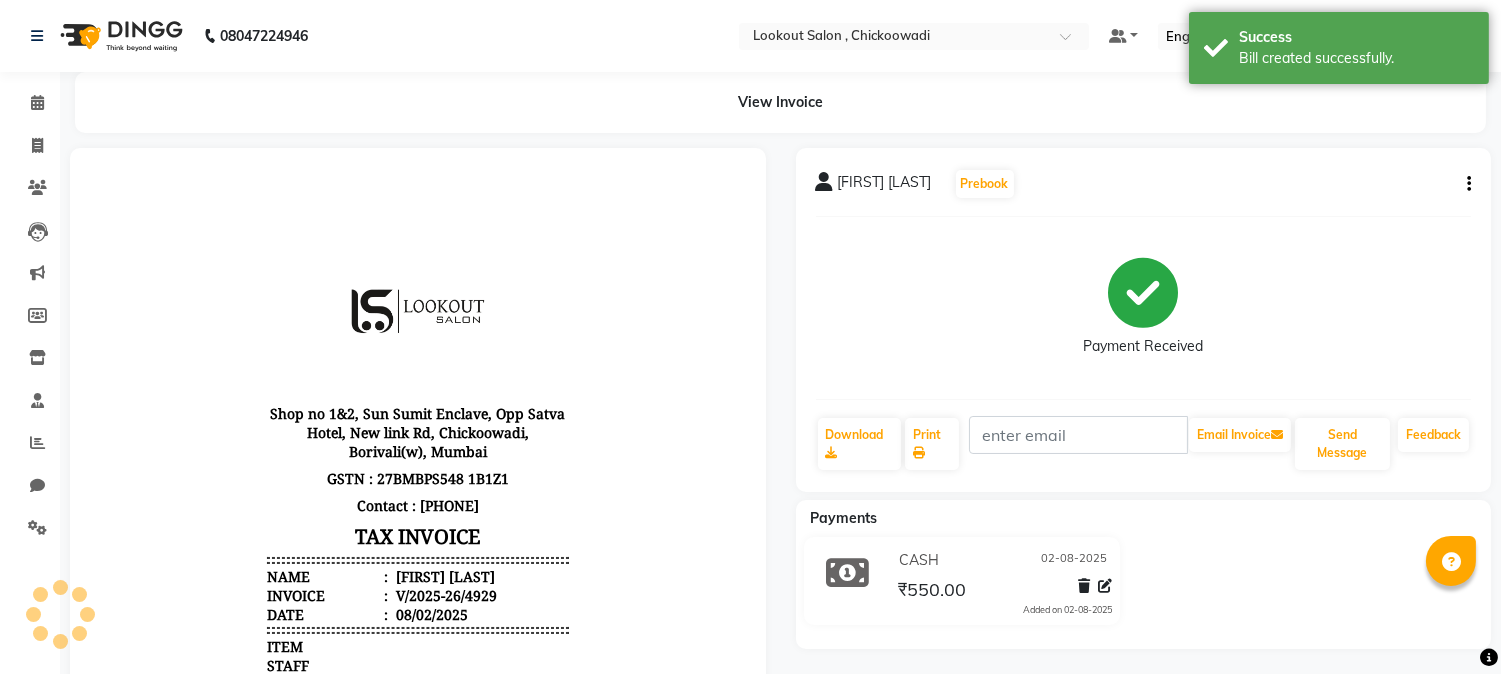 scroll, scrollTop: 0, scrollLeft: 0, axis: both 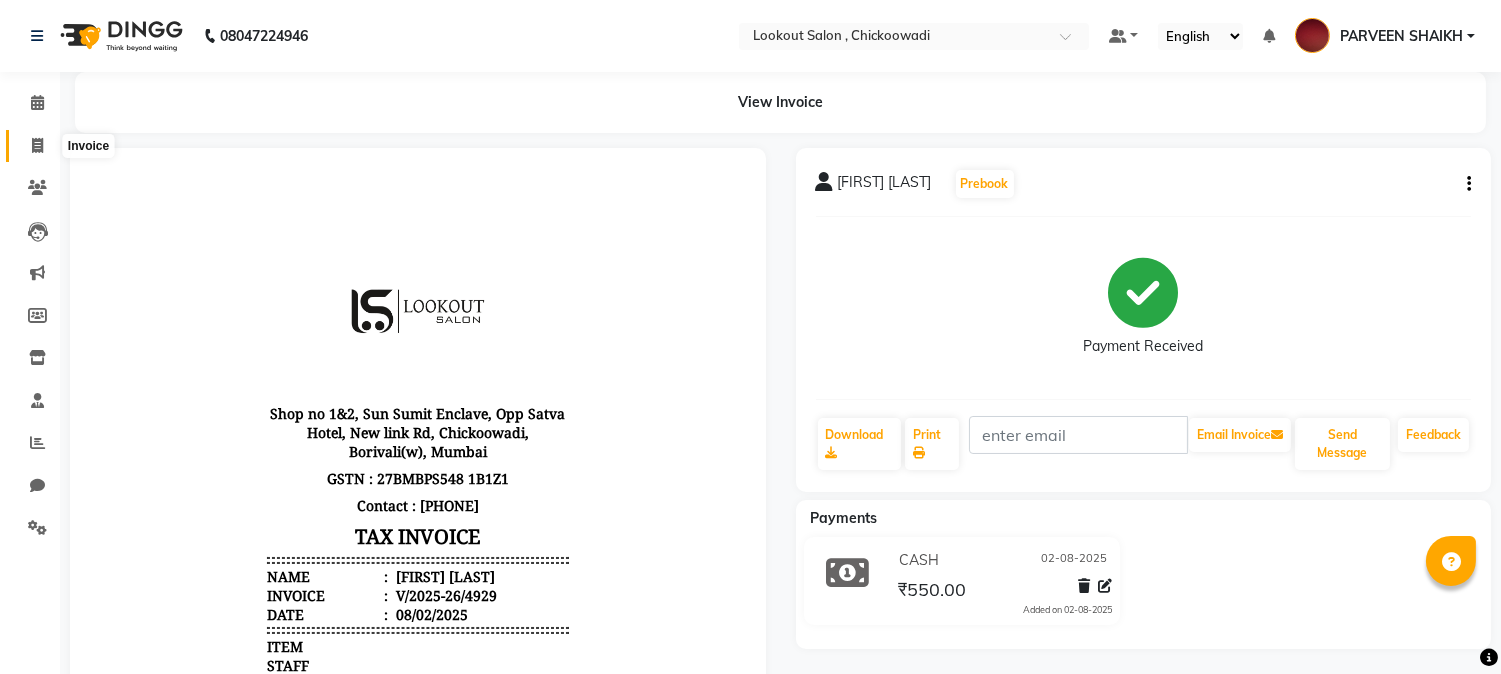 click 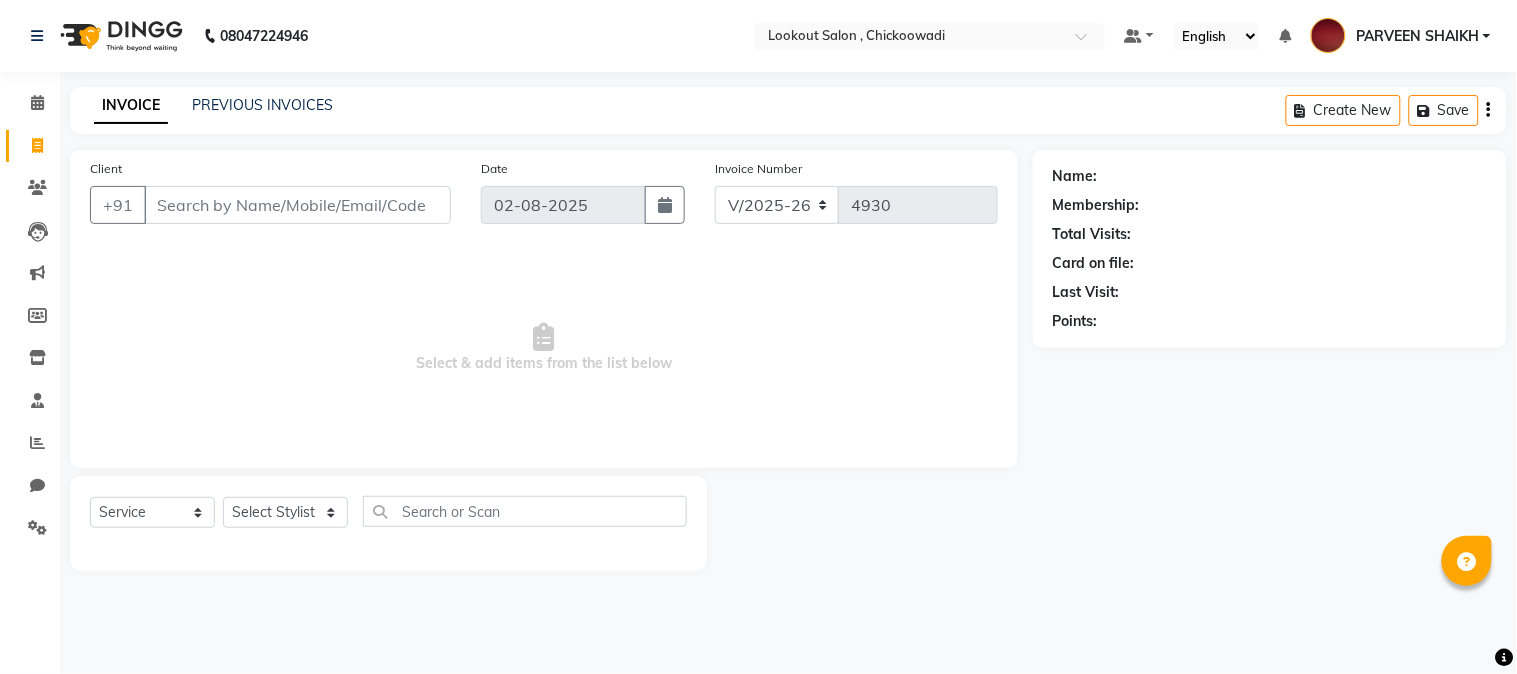 click on "Client" at bounding box center [297, 205] 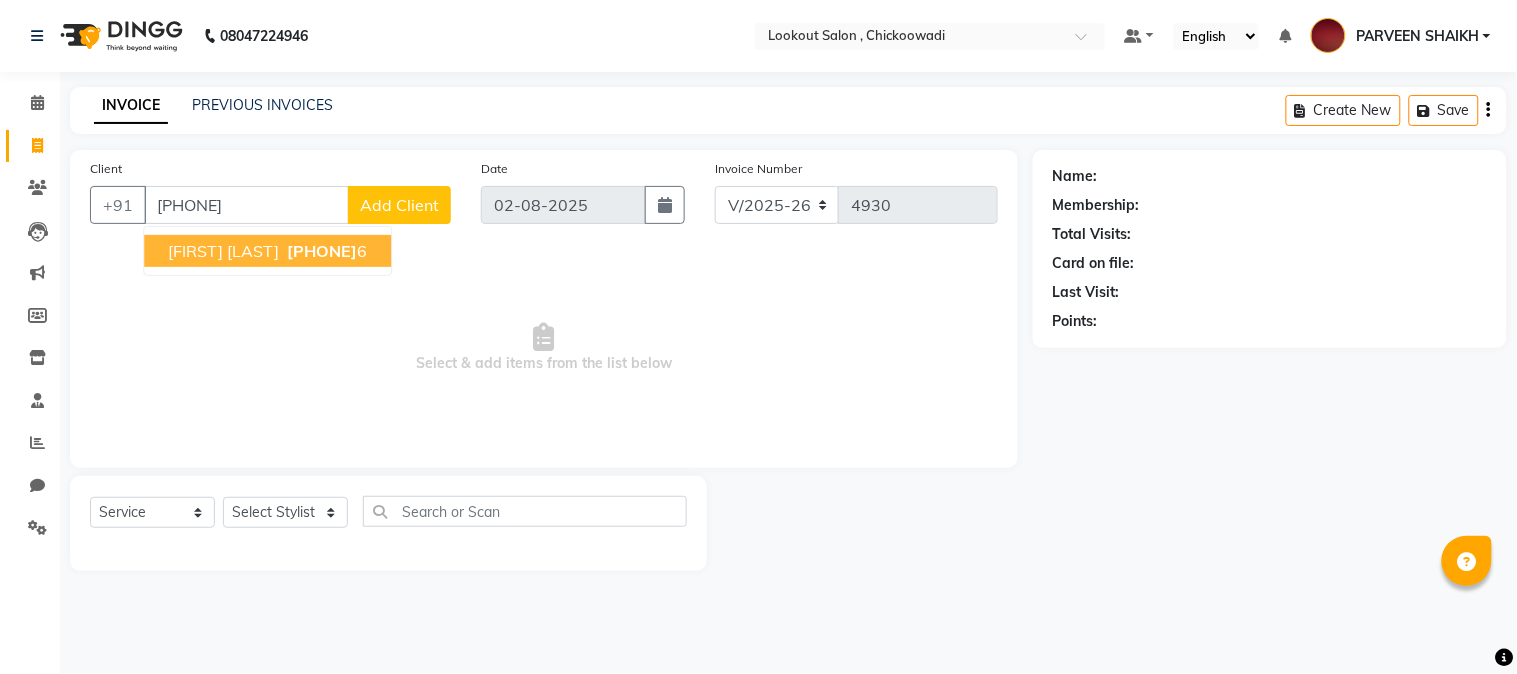 click on "720818211" at bounding box center (322, 251) 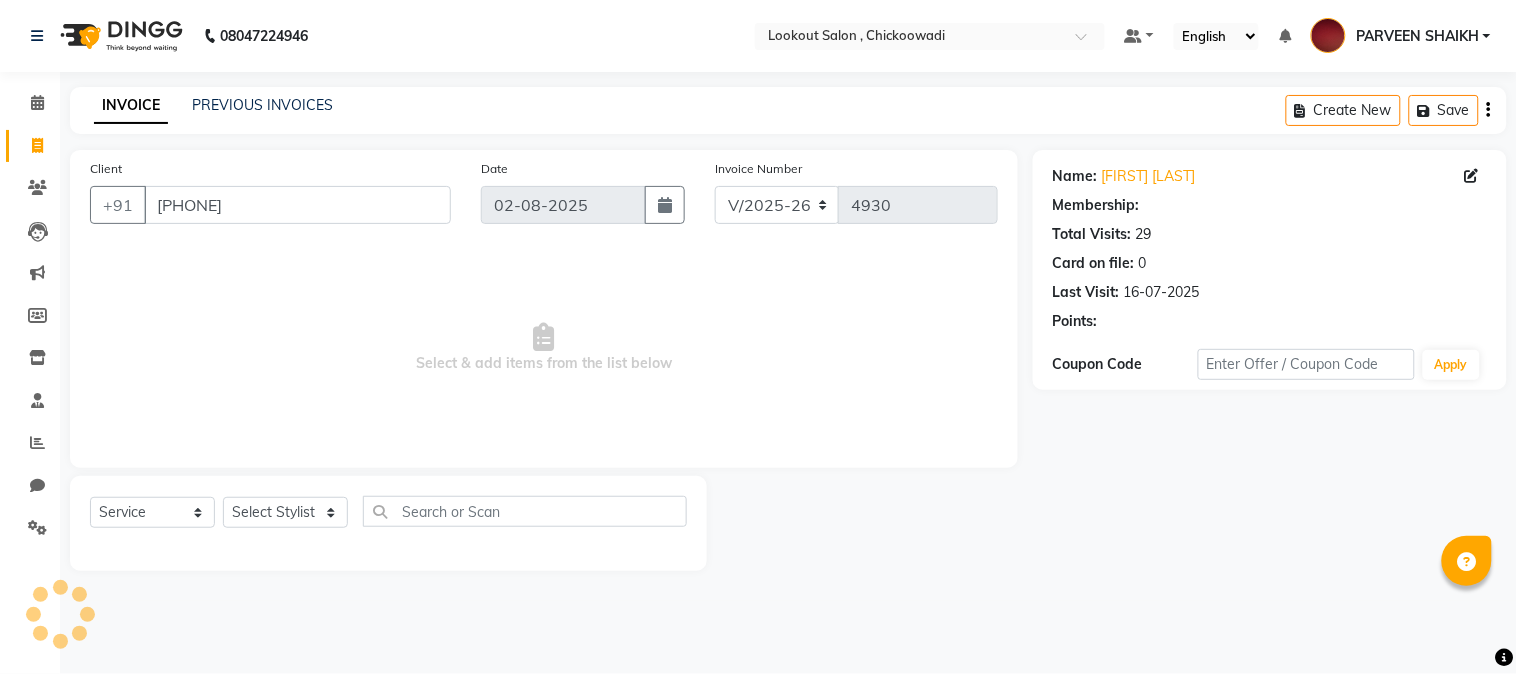 select on "1: Object" 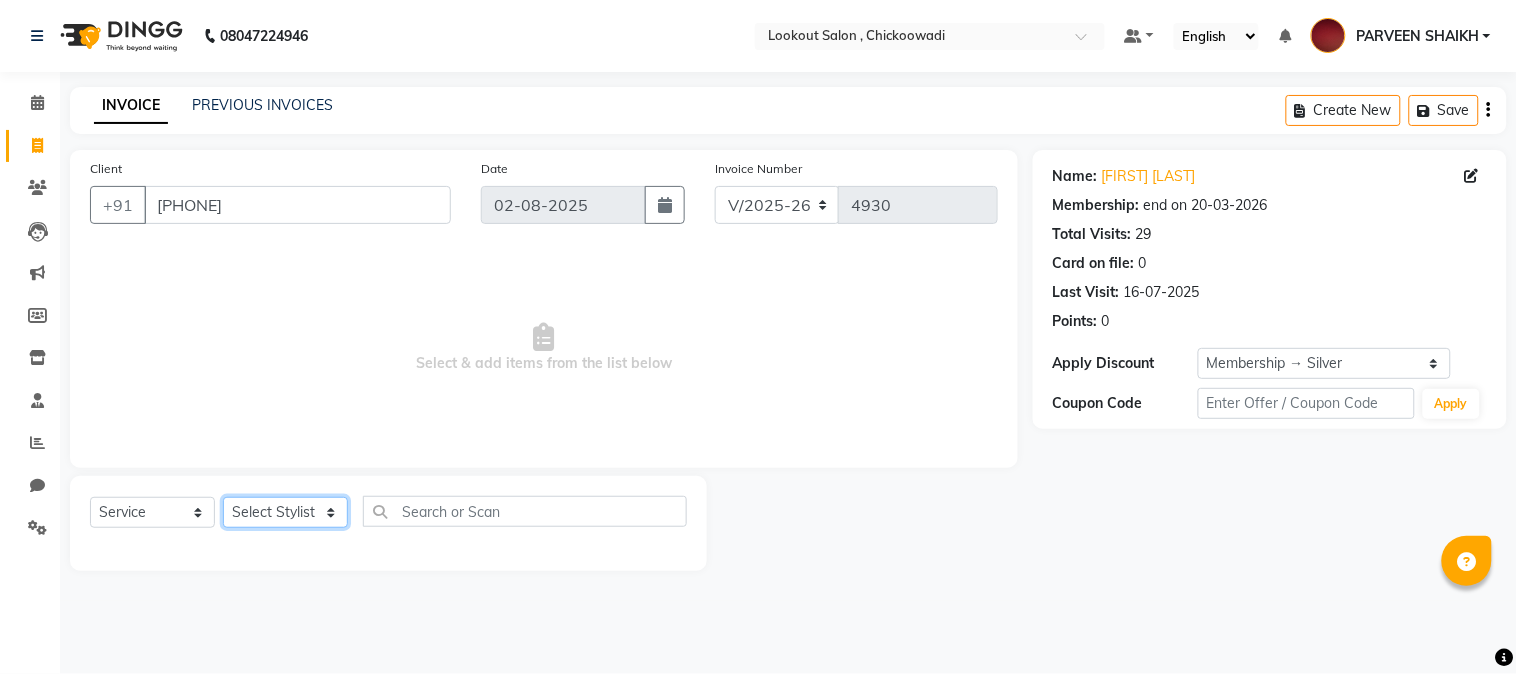 click on "Select Stylist Alizah Bangi AMIT SOLANKI jishan shekh kuldeep MANDAR GOSAVI NANDINI GUPTA NIPUL SIR NISAR AHMED PIRJADE PARVEEN SHAIKH Rizwan ROOPAVATI Rupali  RUPESH SADAF SHAIKH SAHIL TAK SAMREEN DHOLKIYA shweta kashyap" 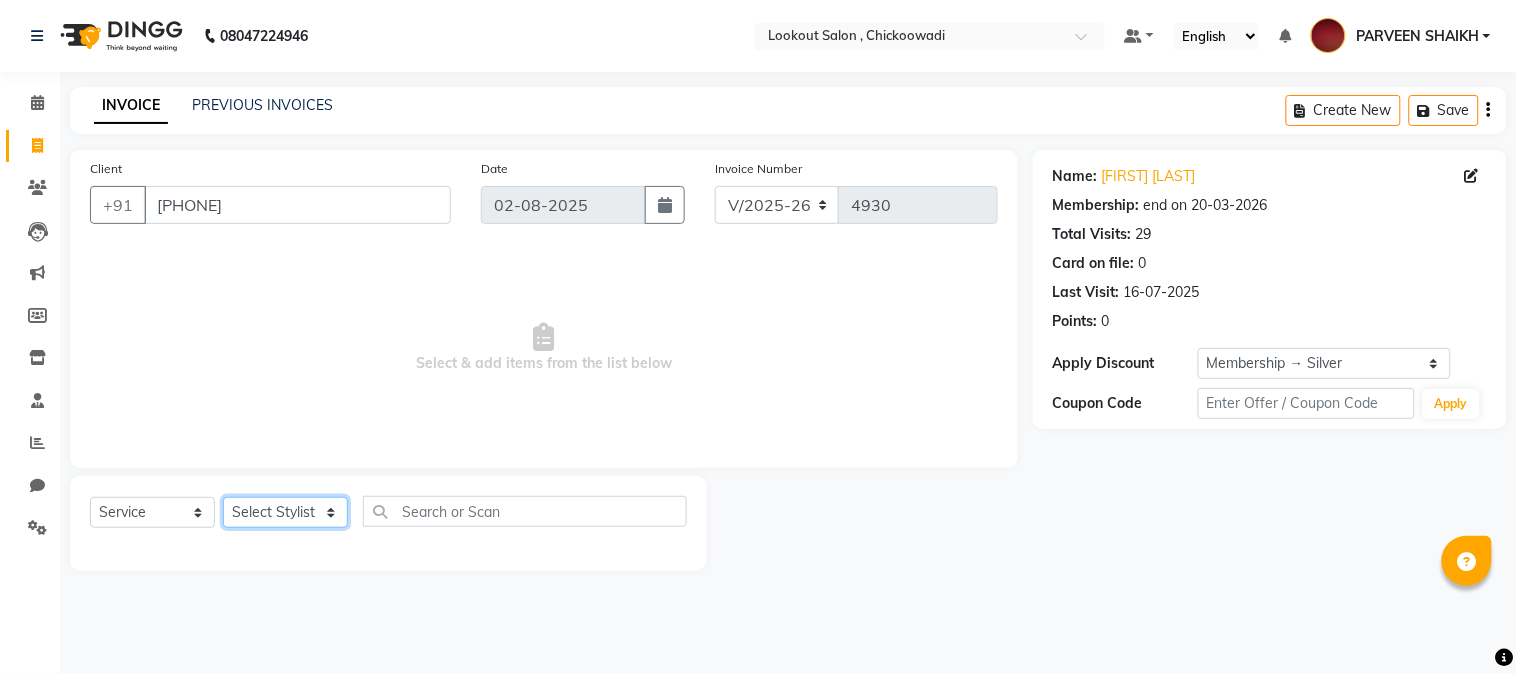 select on "7174" 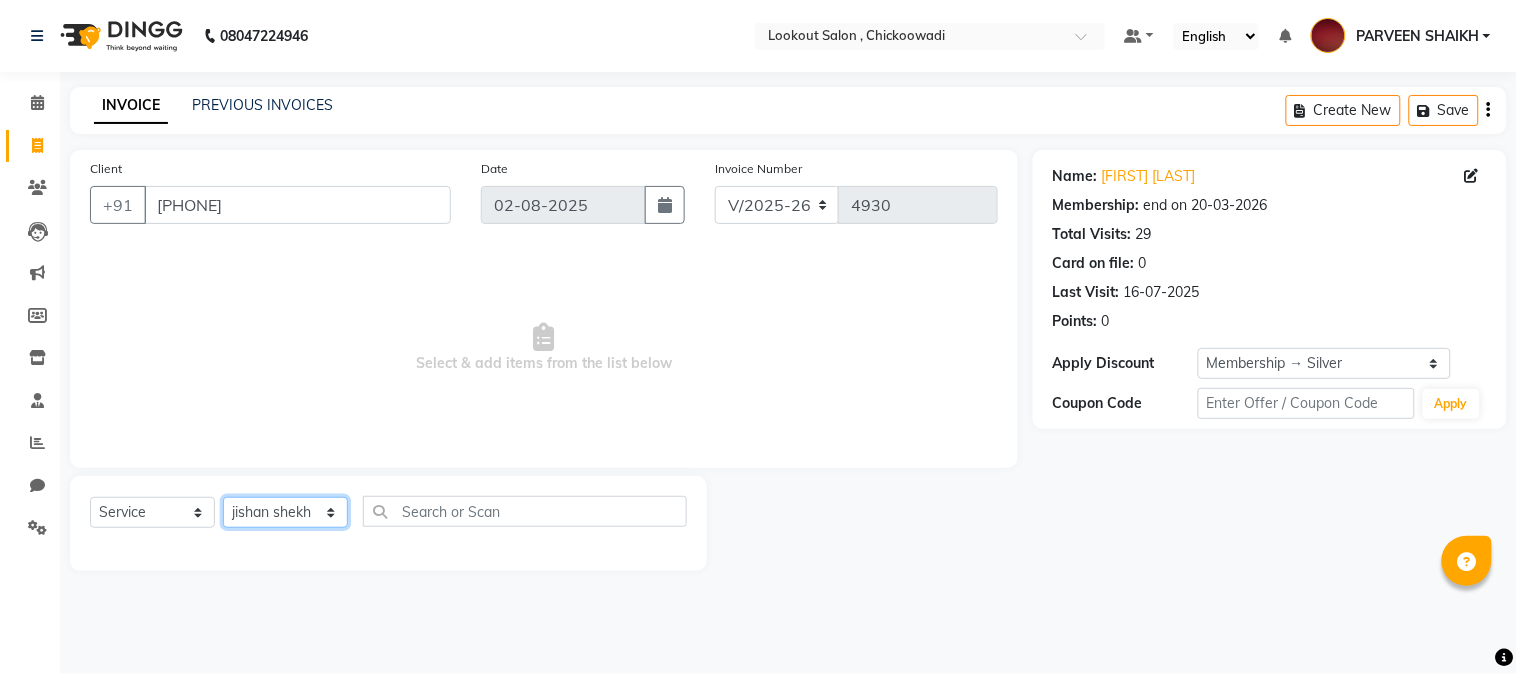 click on "Select Stylist Alizah Bangi AMIT SOLANKI jishan shekh kuldeep MANDAR GOSAVI NANDINI GUPTA NIPUL SIR NISAR AHMED PIRJADE PARVEEN SHAIKH Rizwan ROOPAVATI Rupali  RUPESH SADAF SHAIKH SAHIL TAK SAMREEN DHOLKIYA shweta kashyap" 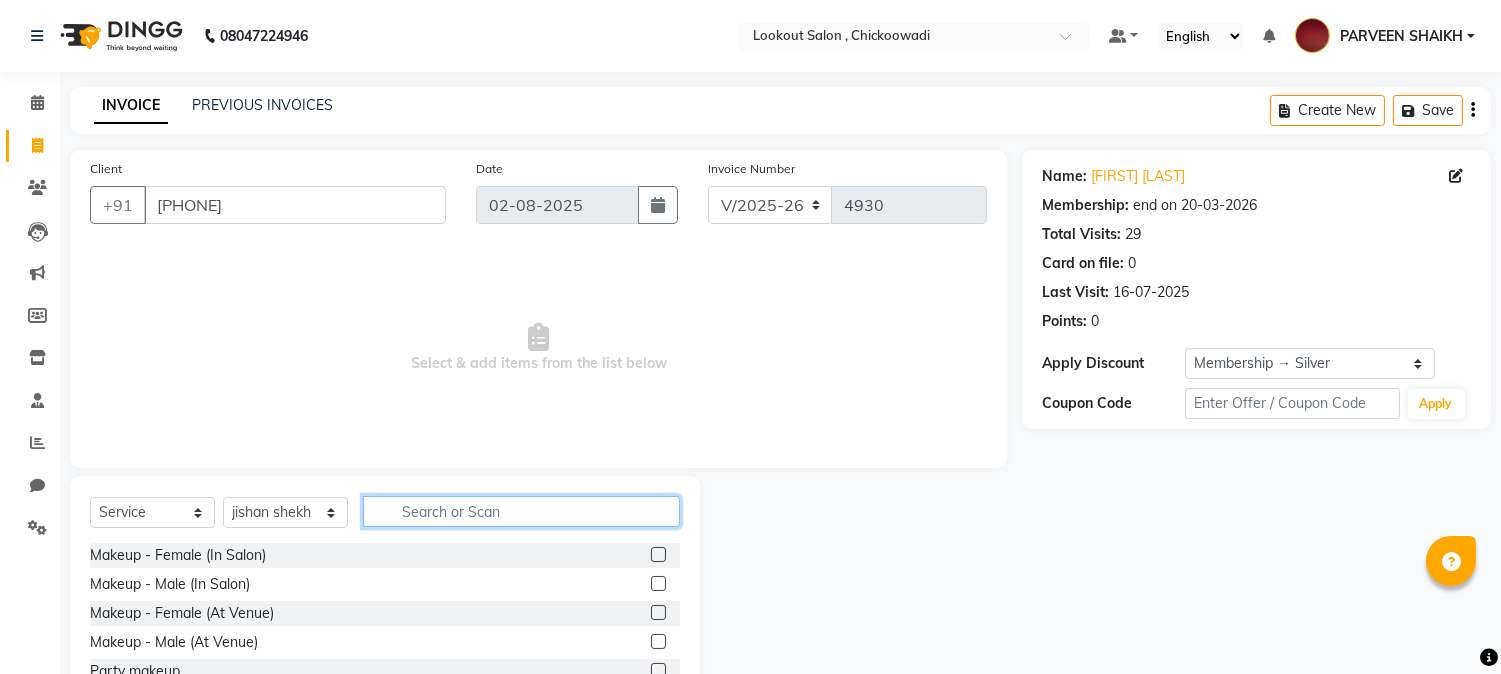 click 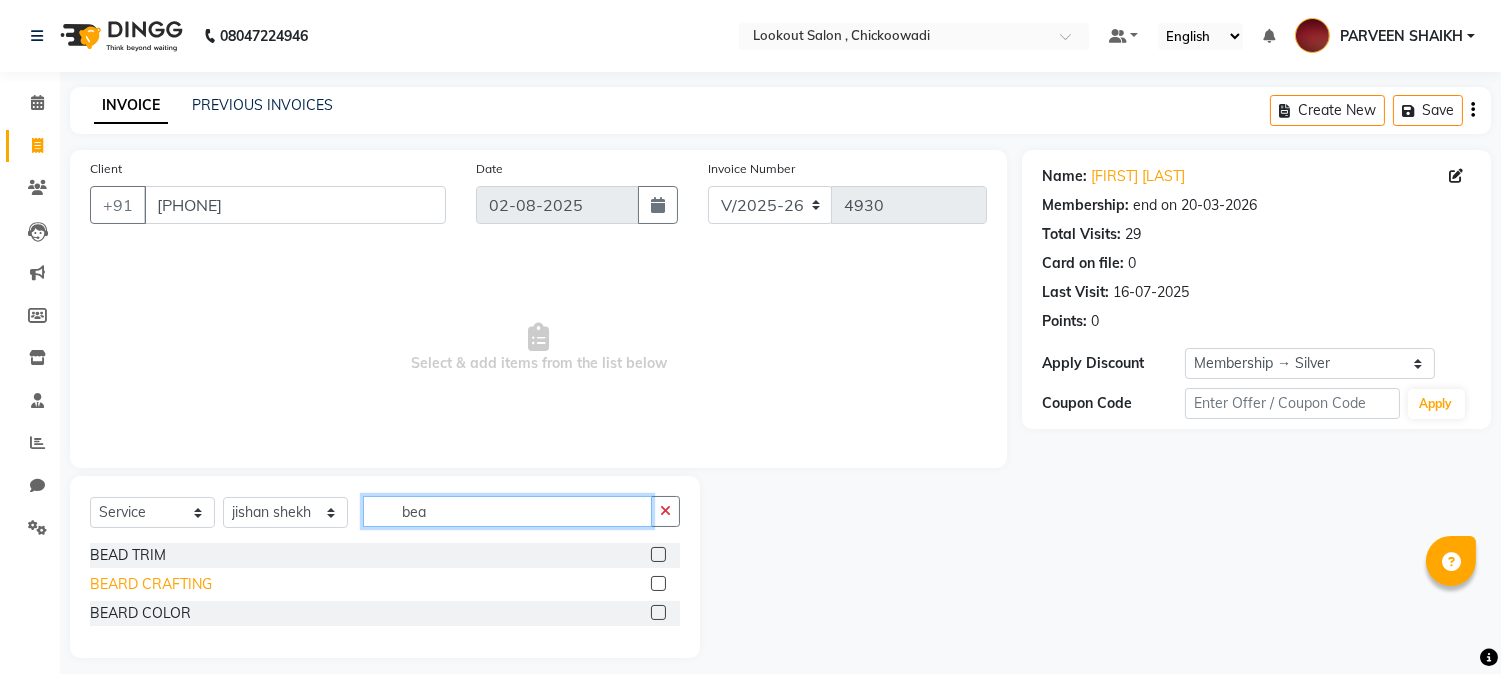 type on "bea" 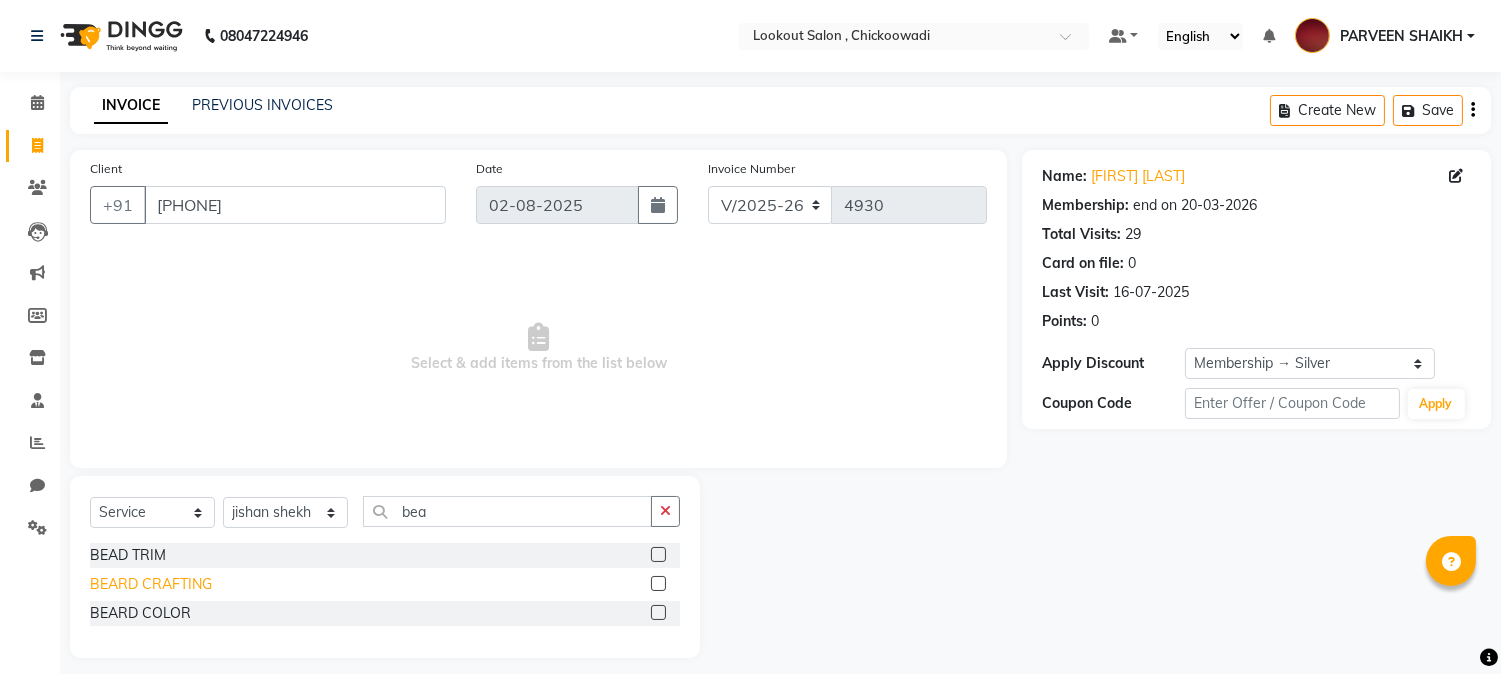 click on "BEARD CRAFTING" 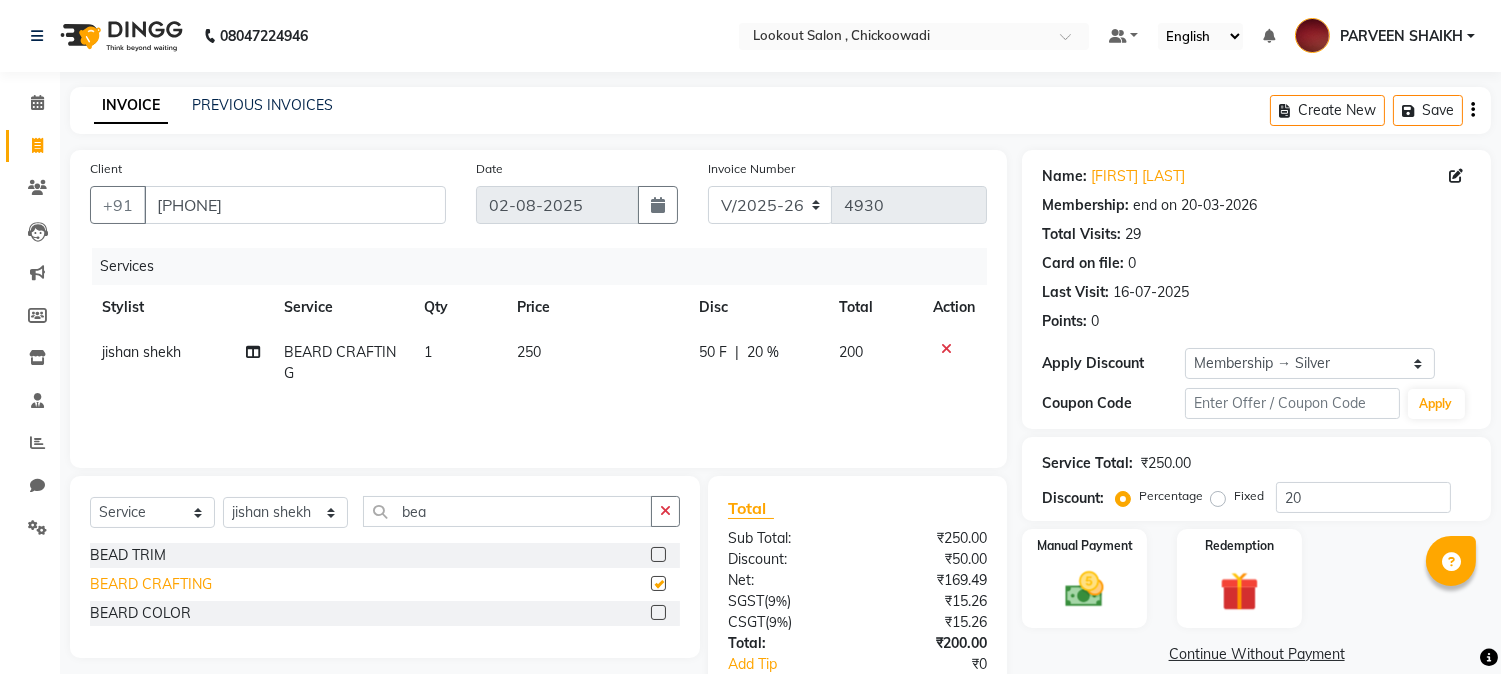 checkbox on "false" 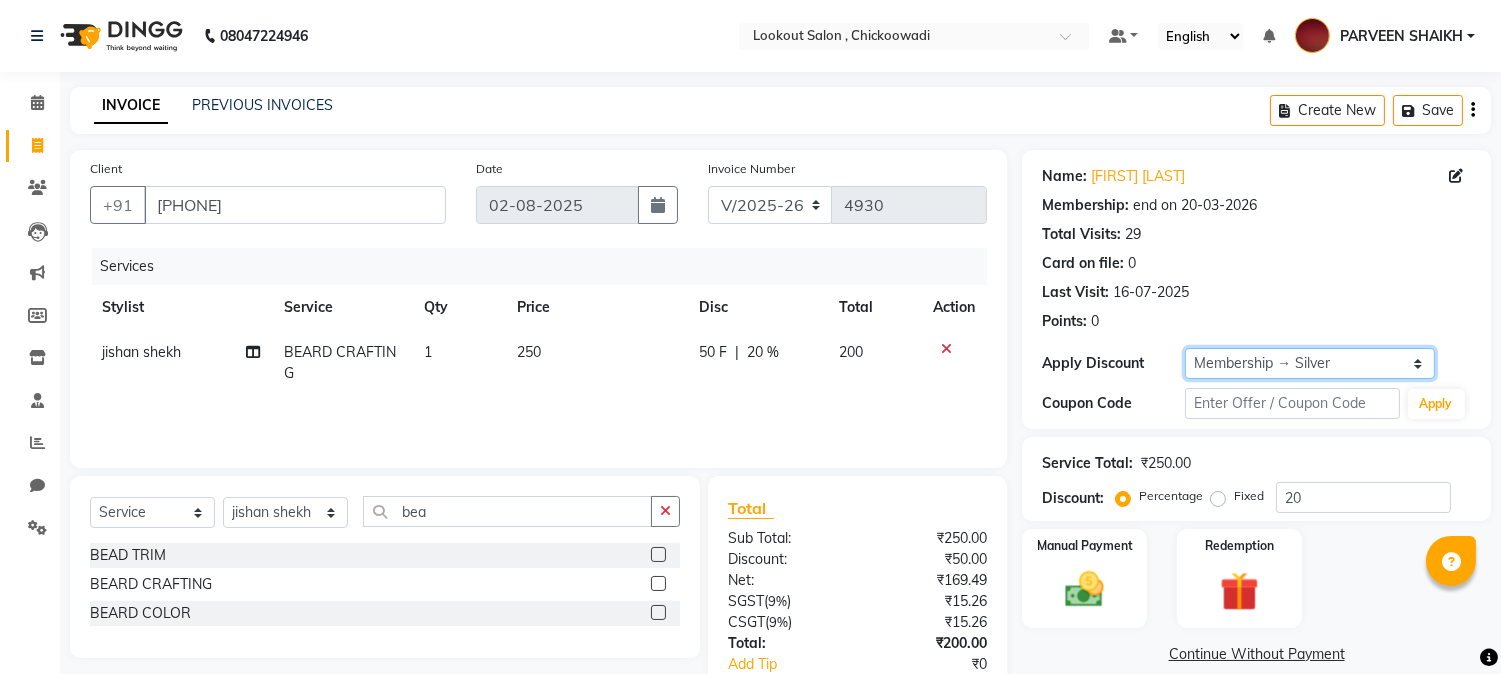 click on "Select Membership → Silver" 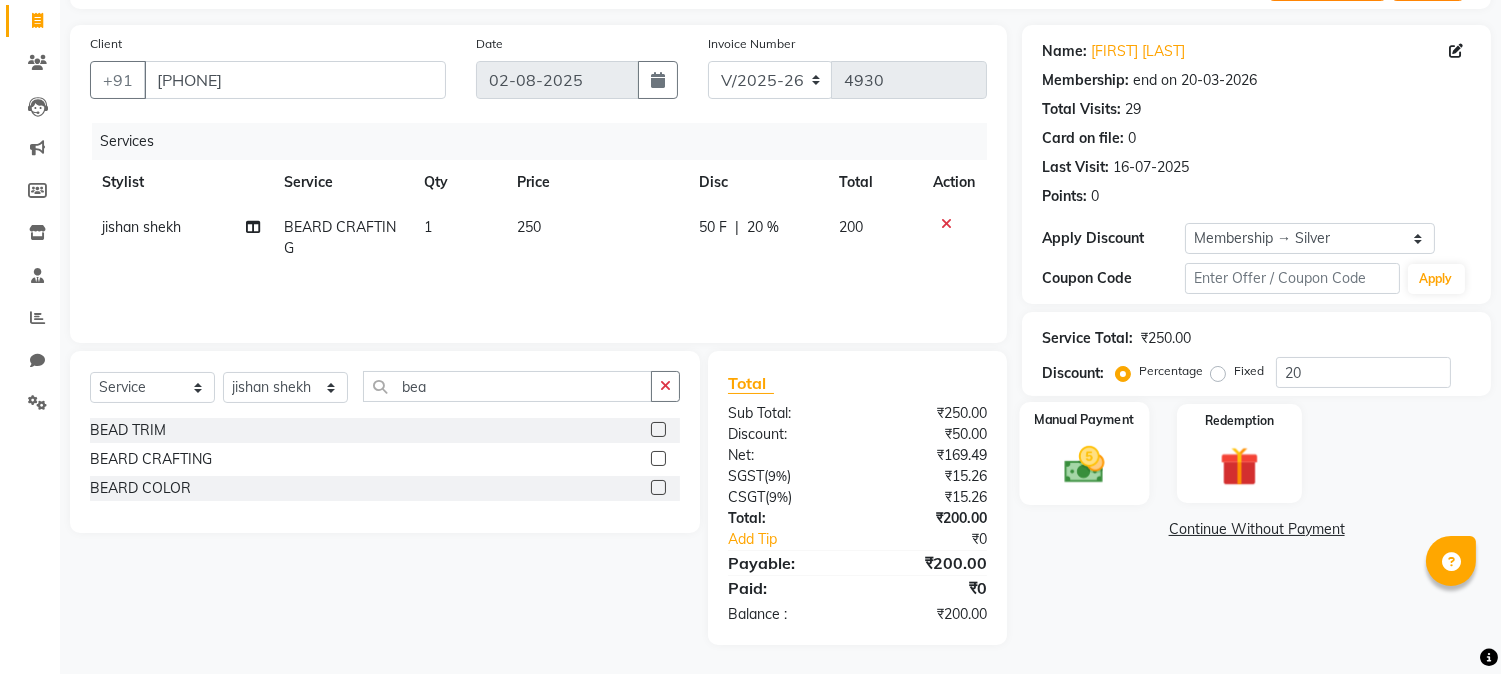 click 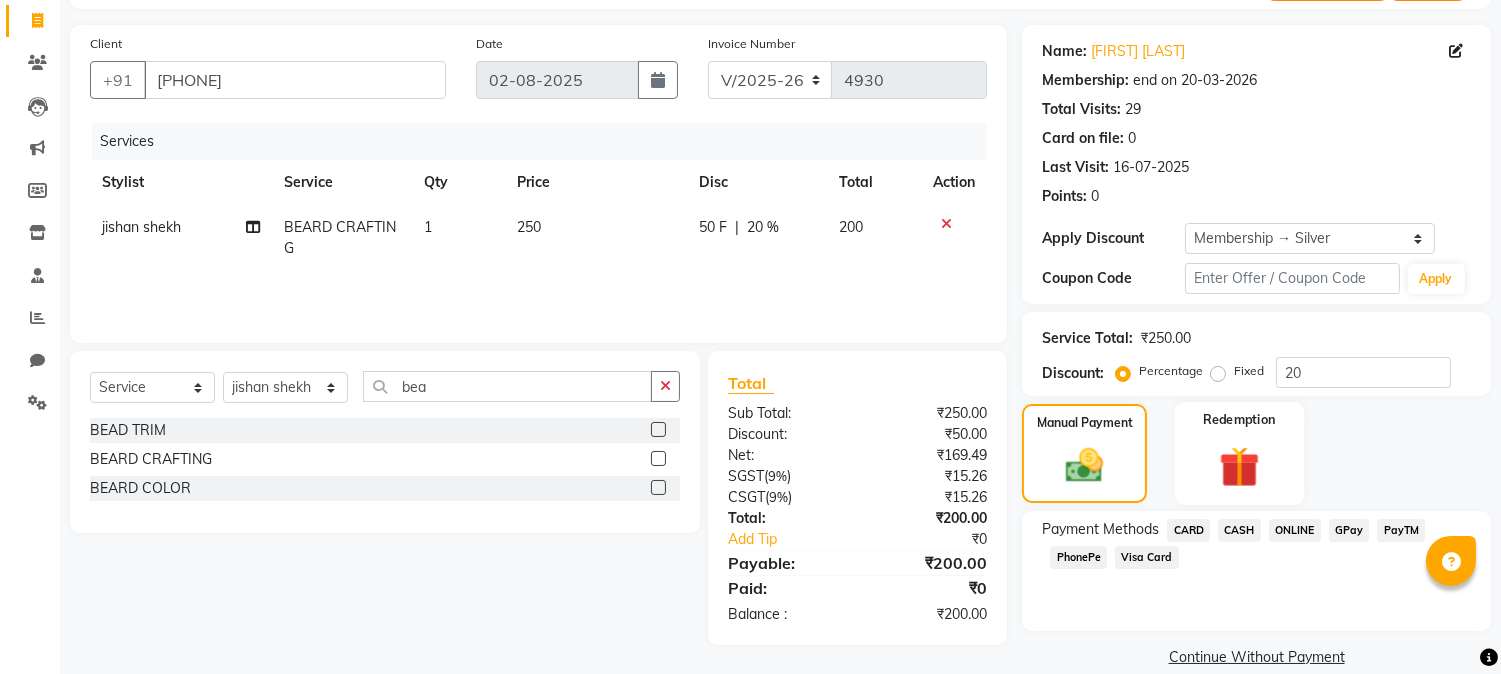 scroll, scrollTop: 152, scrollLeft: 0, axis: vertical 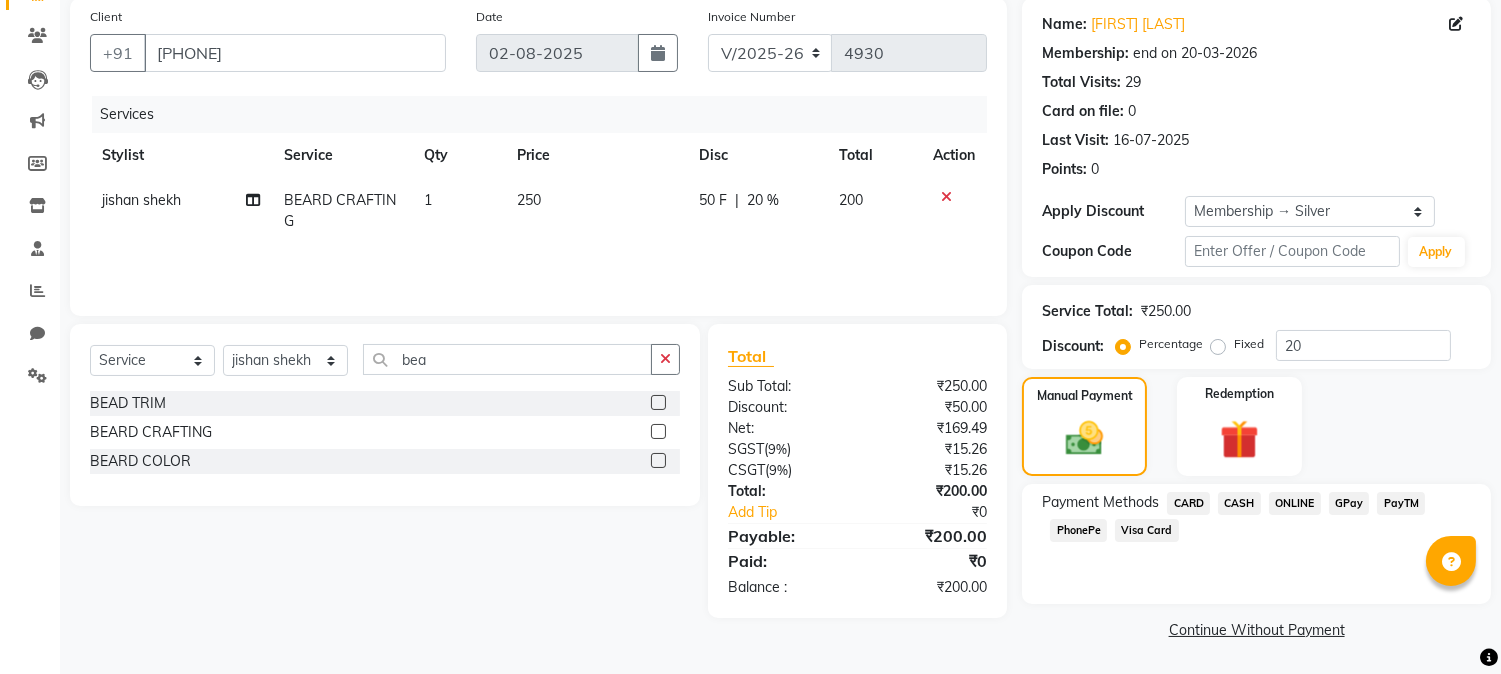 click on "ONLINE" 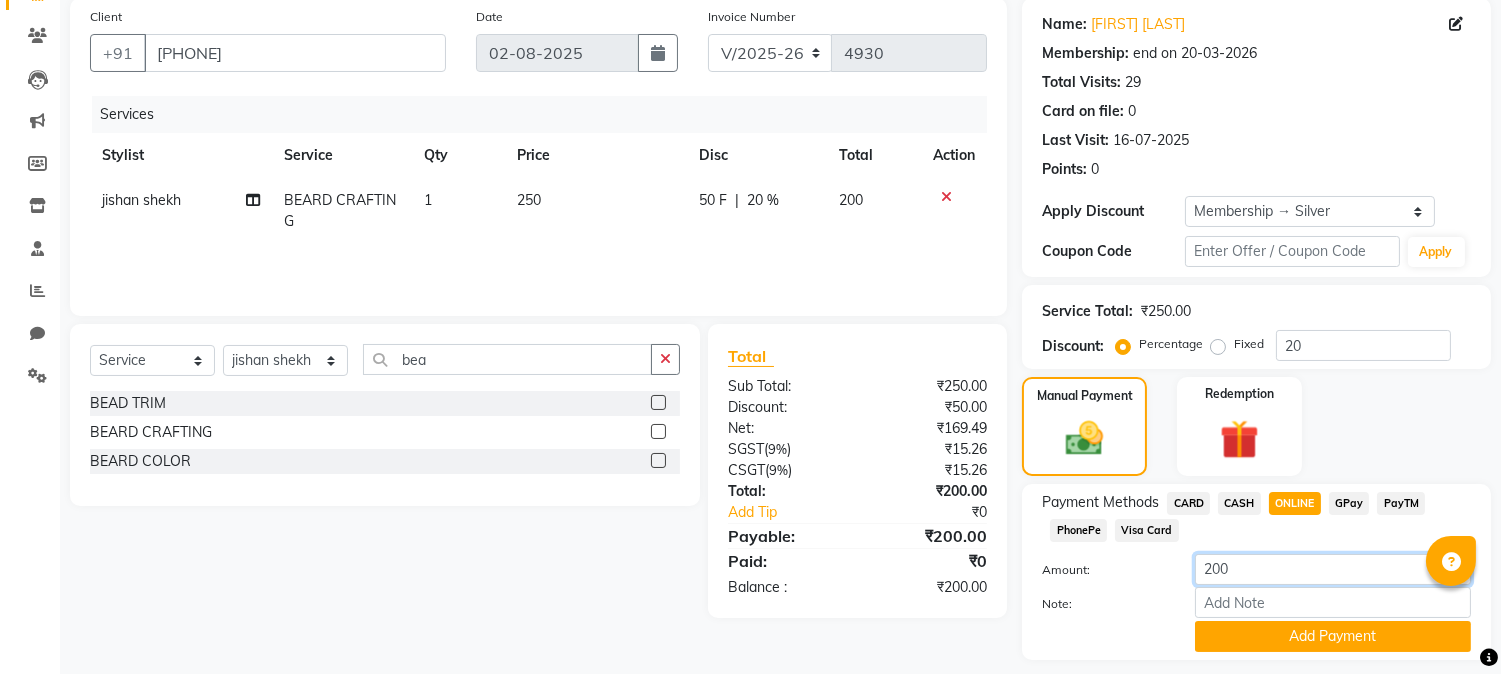 click on "Amount: 200 Note: Add Payment" 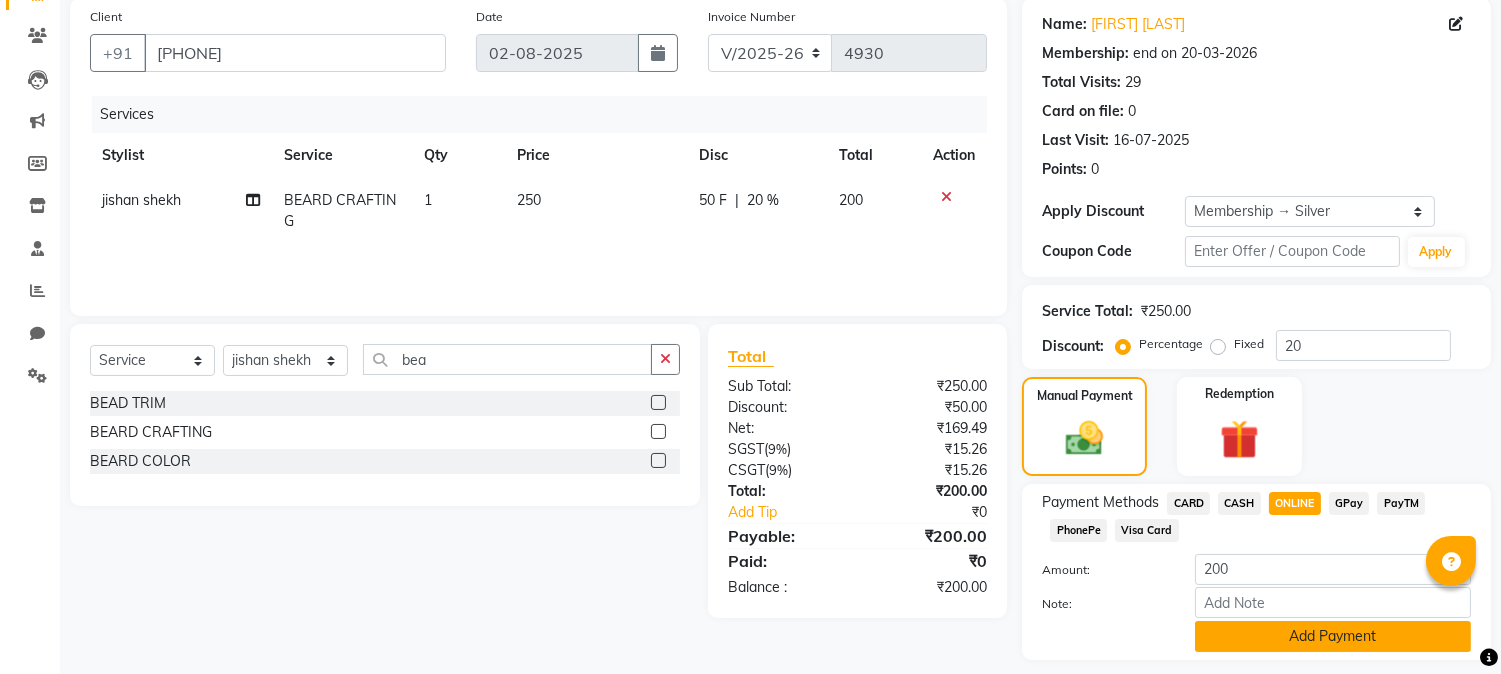 click on "Add Payment" 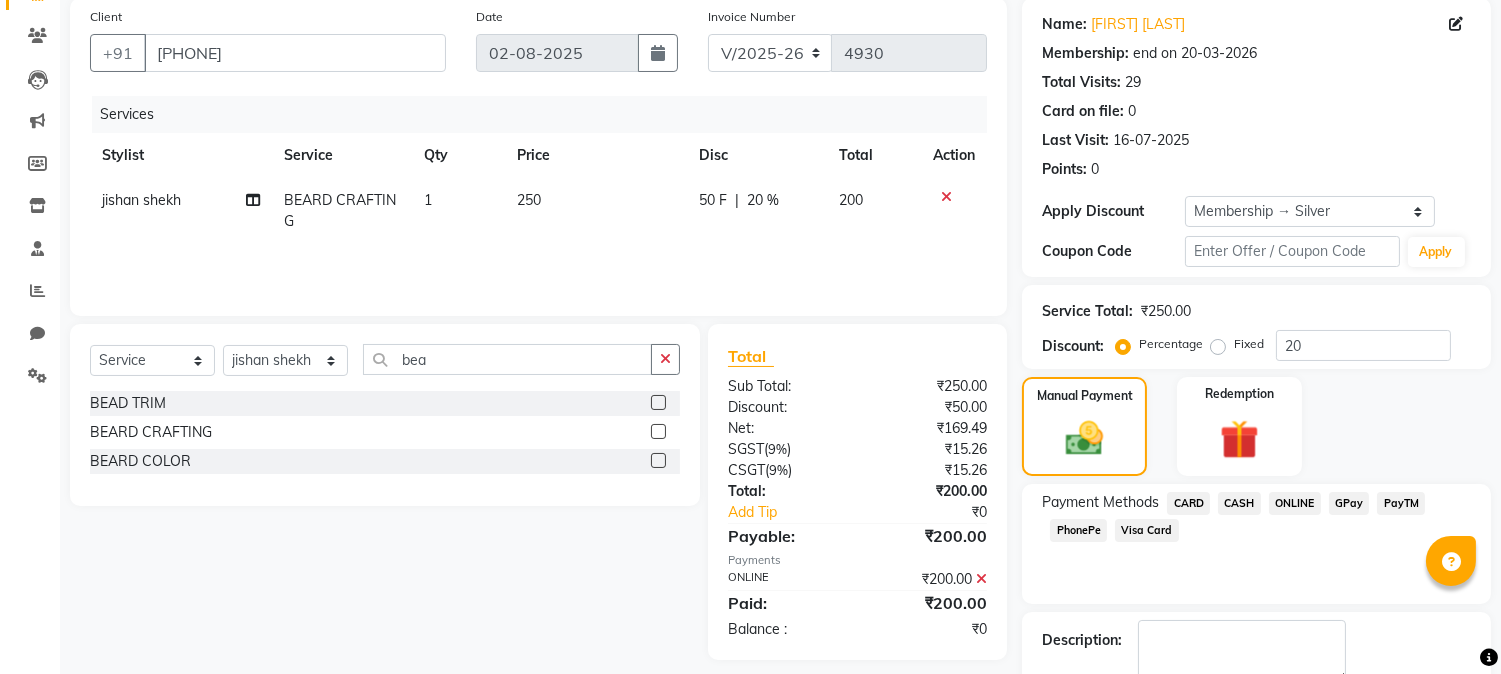 click on "Name: Sahil Sankhe Membership: end on 20-03-2026 Total Visits:  29 Card on file:  0 Last Visit:   16-07-2025 Points:   0  Apply Discount Select Membership → Silver Coupon Code Apply Service Total:  ₹250.00  Discount:  Percentage   Fixed  20 Manual Payment Redemption Payment Methods  CARD   CASH   ONLINE   GPay   PayTM   PhonePe   Visa Card  Description:                  Send Details On SMS Email  Checkout" 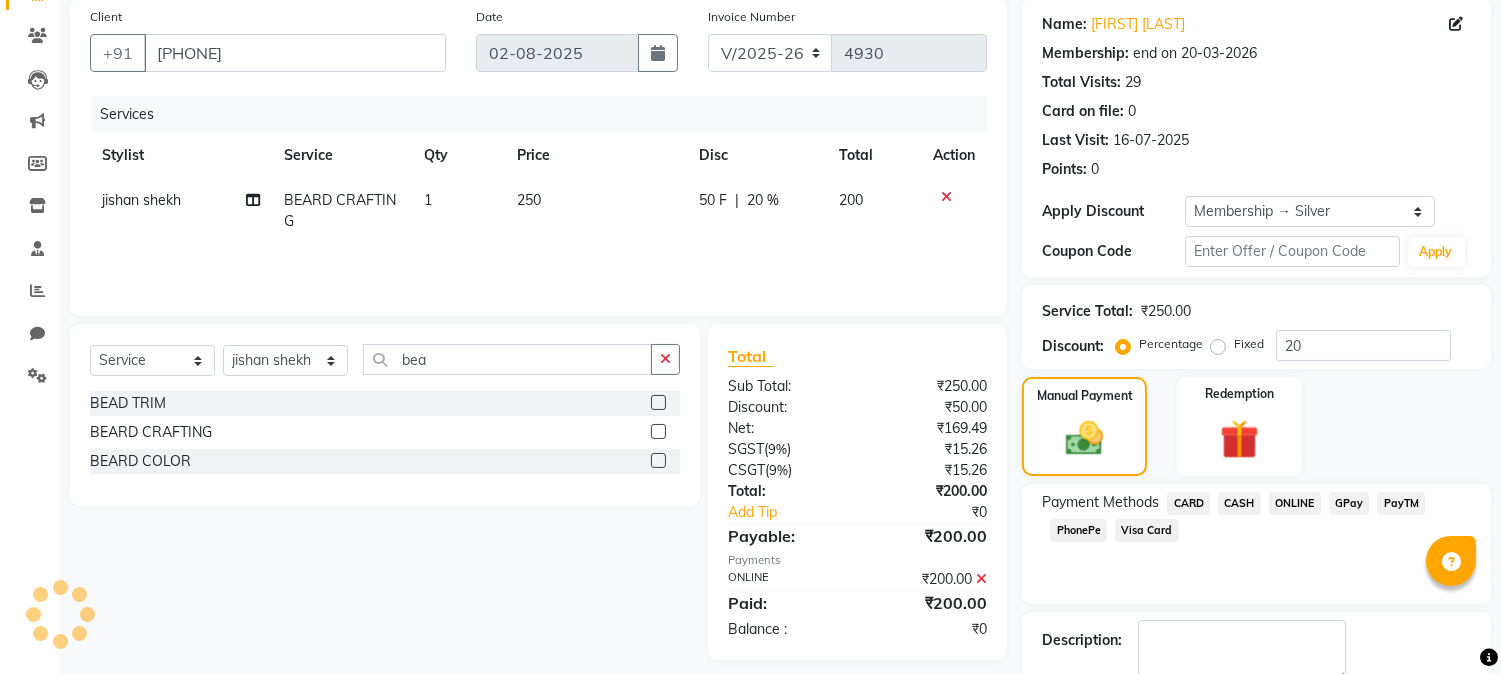 scroll, scrollTop: 265, scrollLeft: 0, axis: vertical 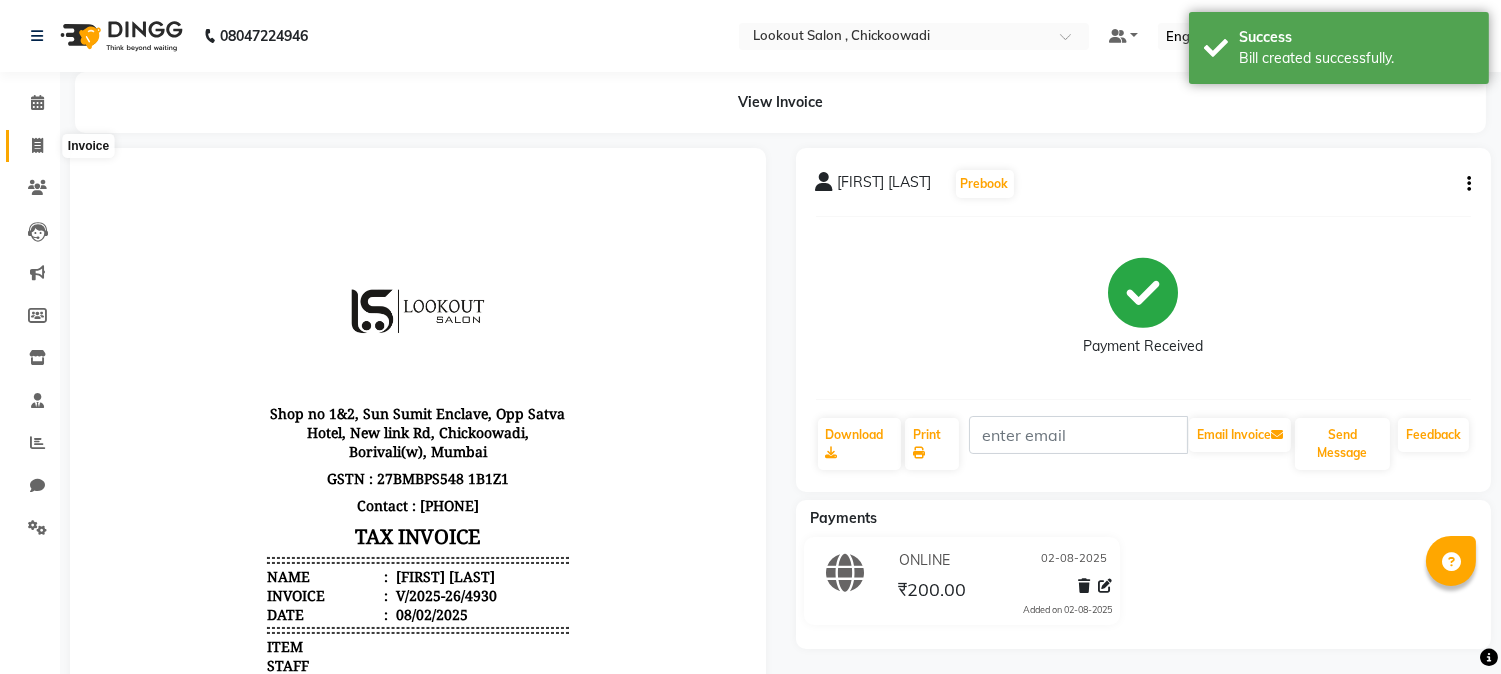 click 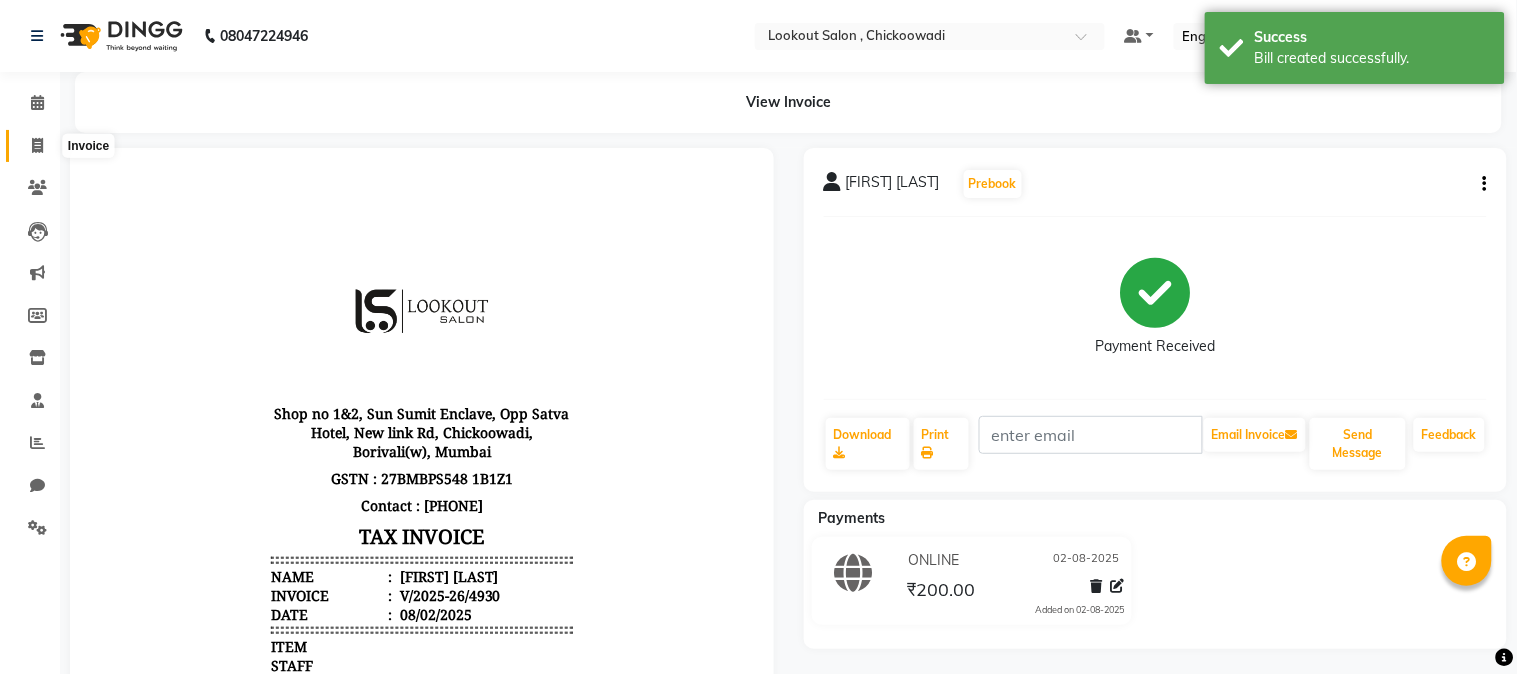 select on "151" 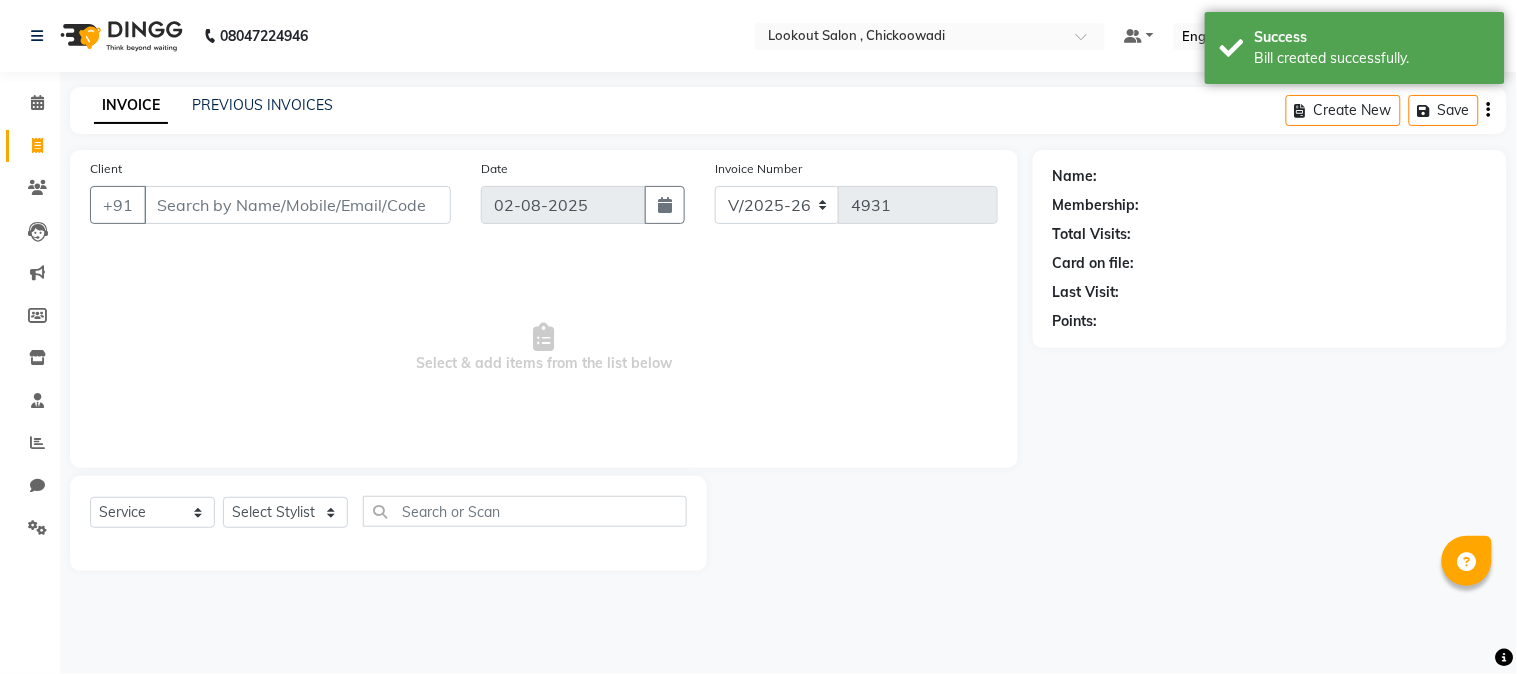 click on "Client" at bounding box center (297, 205) 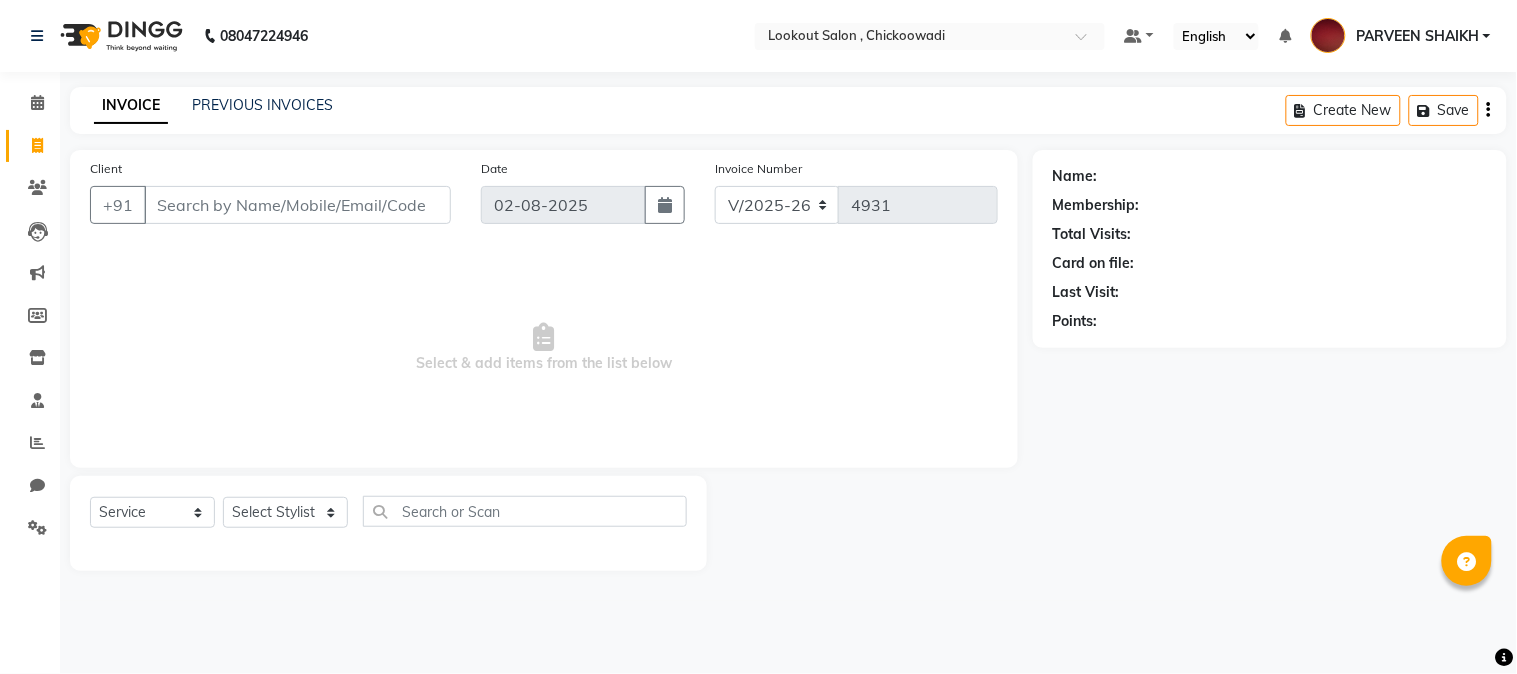 click on "Client" at bounding box center (297, 205) 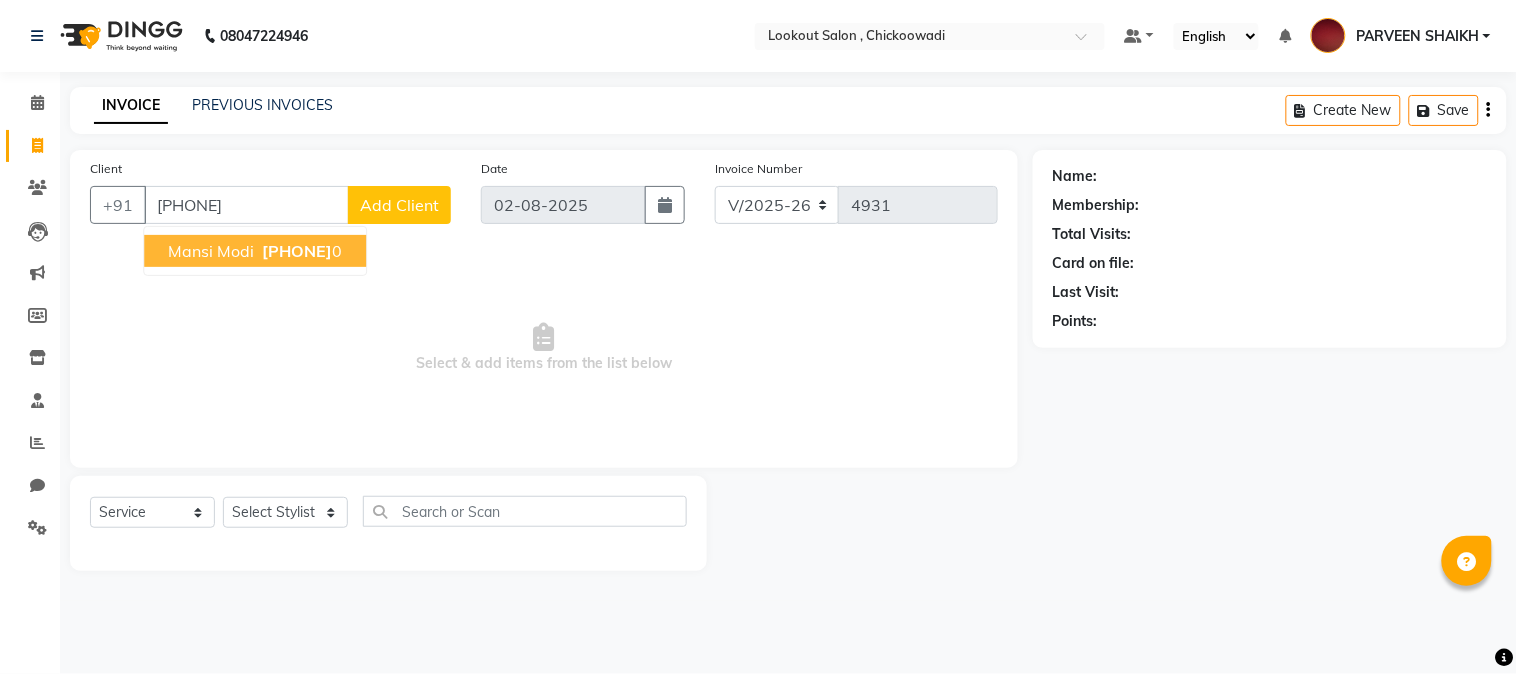 click on "902904200" at bounding box center [297, 251] 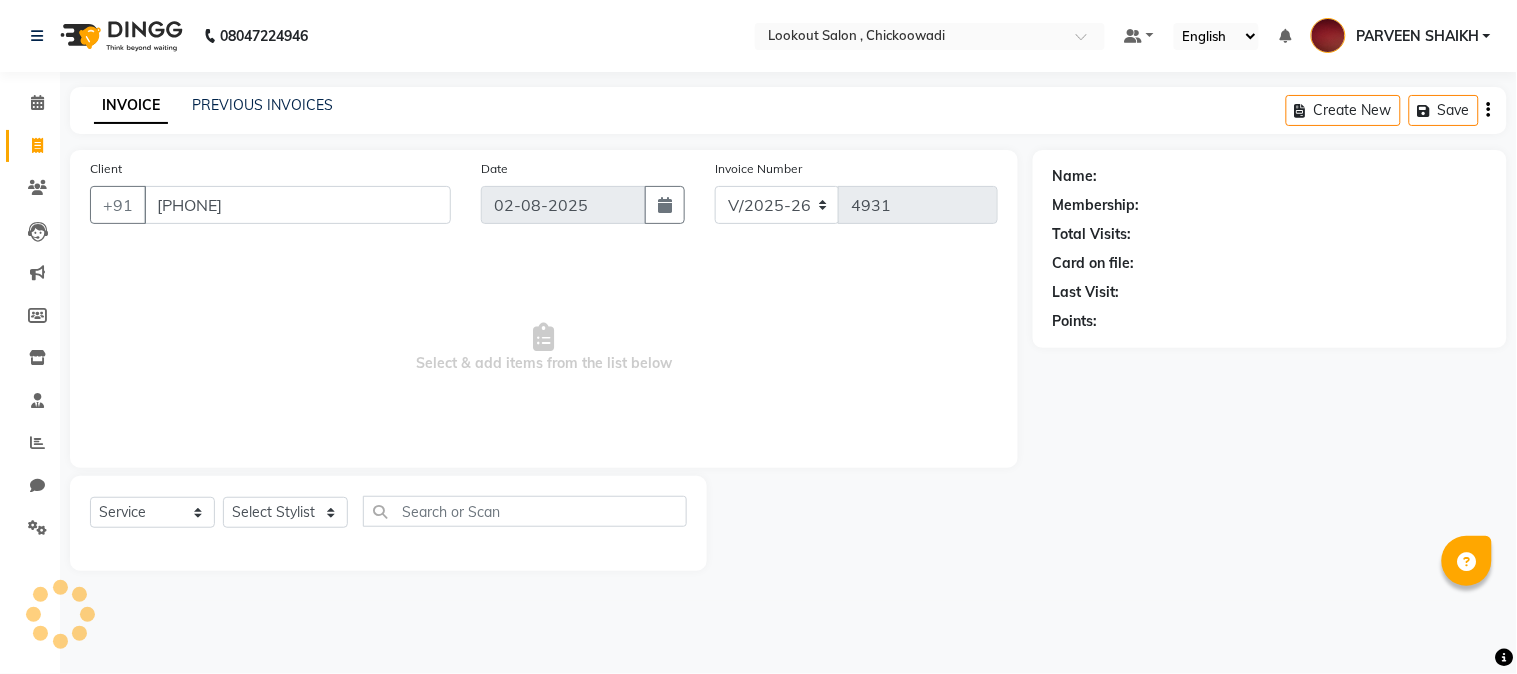 type on "9029042000" 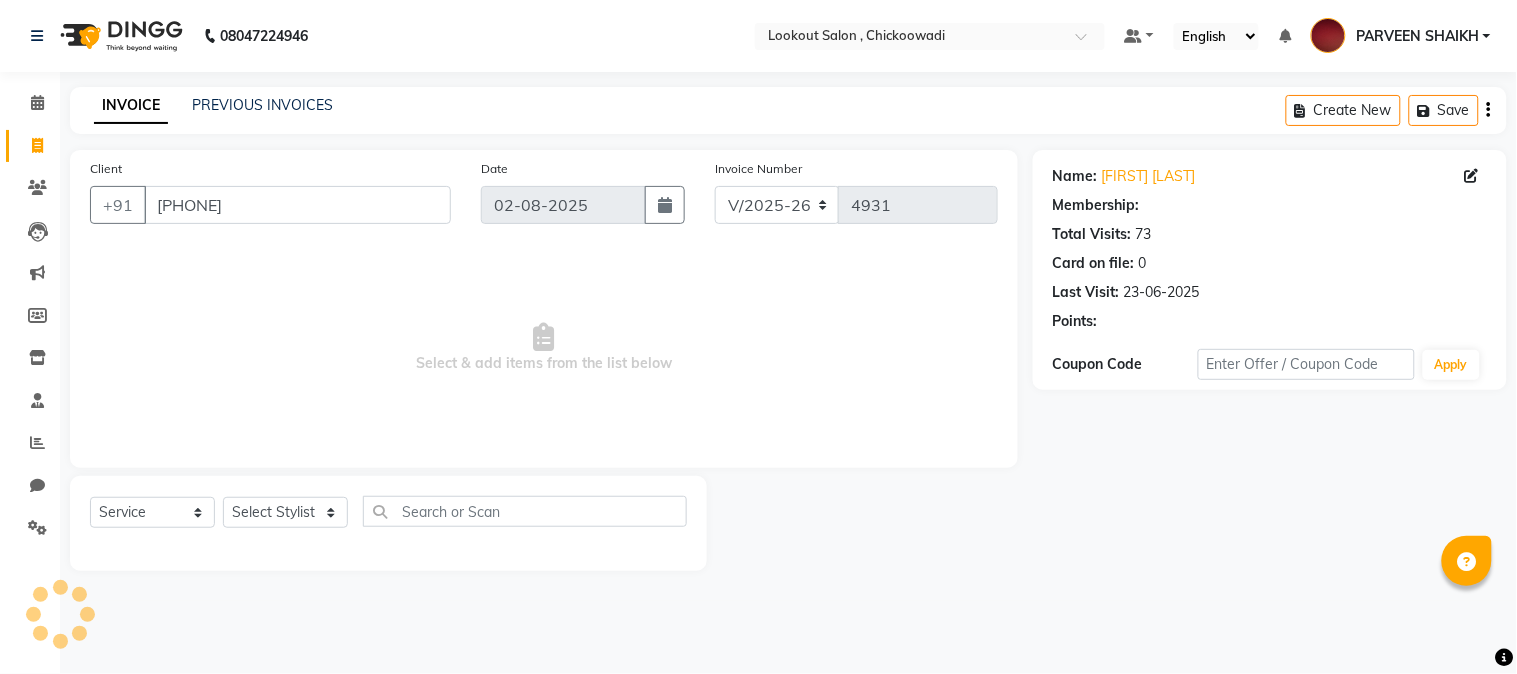 select on "1: Object" 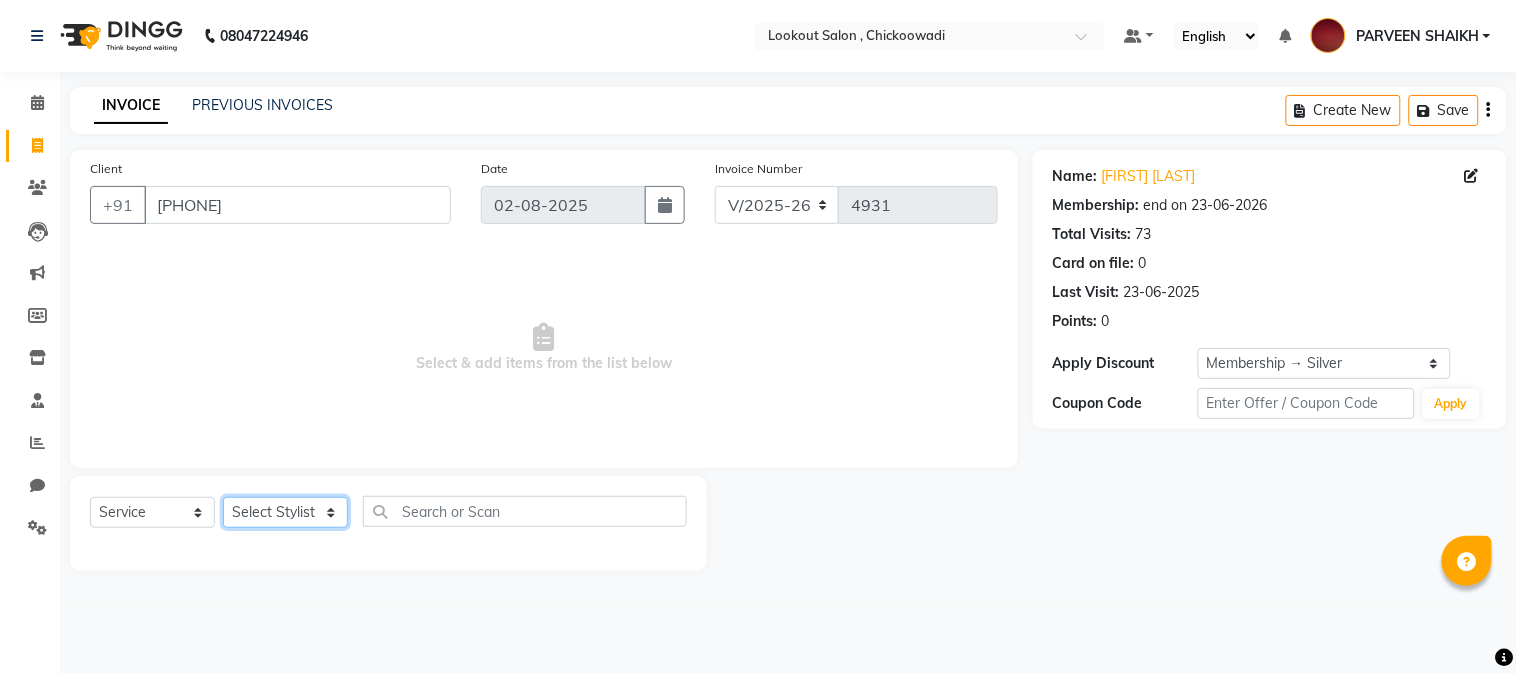 click on "Select Stylist Alizah Bangi AMIT SOLANKI jishan shekh kuldeep MANDAR GOSAVI NANDINI GUPTA NIPUL SIR NISAR AHMED PIRJADE PARVEEN SHAIKH Rizwan ROOPAVATI Rupali  RUPESH SADAF SHAIKH SAHIL TAK SAMREEN DHOLKIYA shweta kashyap" 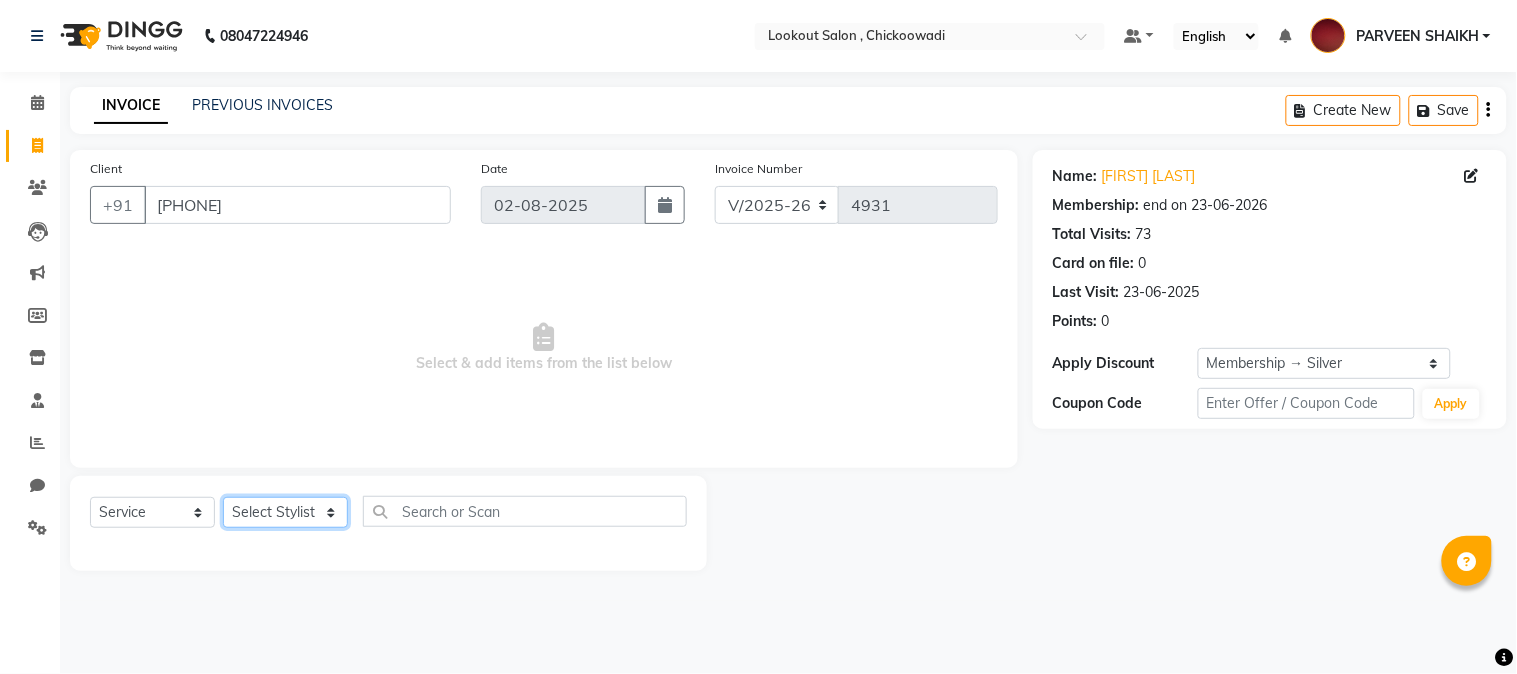 select on "11497" 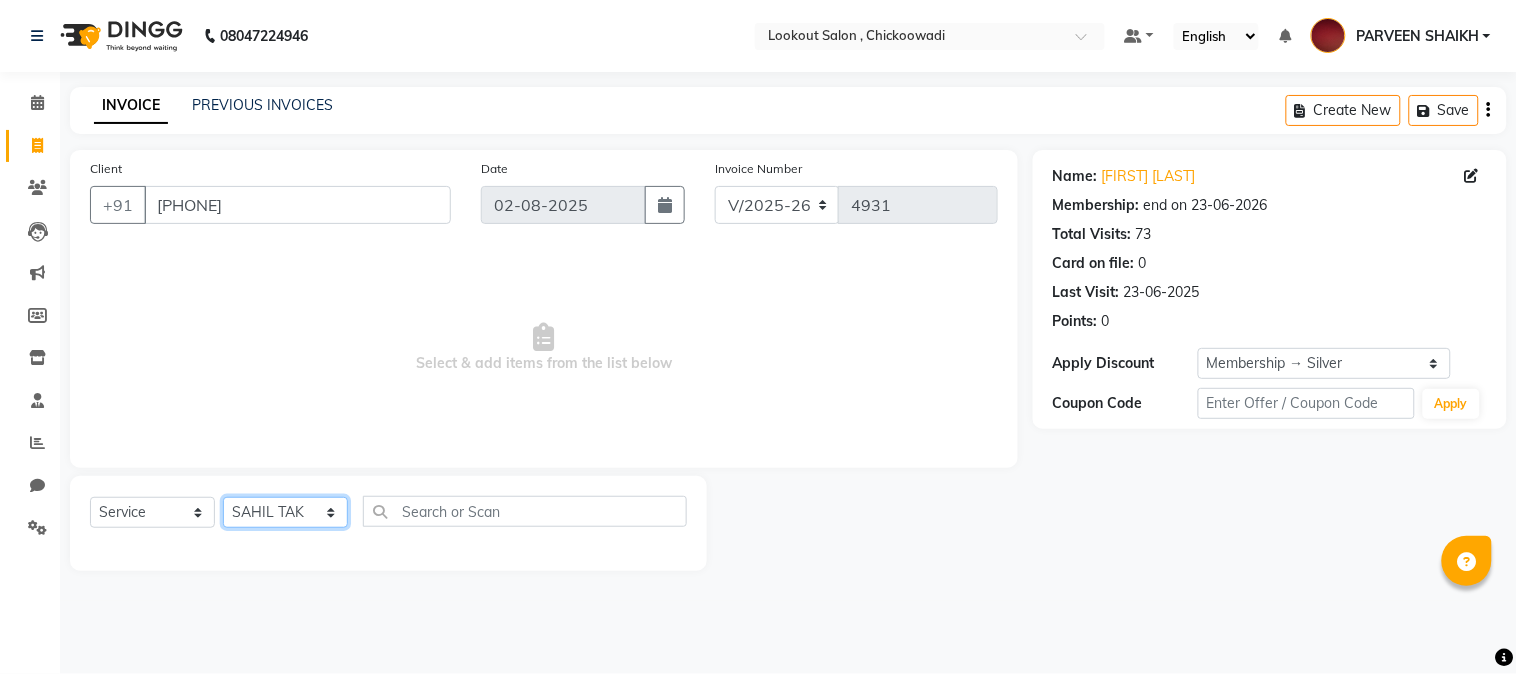 click on "Select Stylist Alizah Bangi AMIT SOLANKI jishan shekh kuldeep MANDAR GOSAVI NANDINI GUPTA NIPUL SIR NISAR AHMED PIRJADE PARVEEN SHAIKH Rizwan ROOPAVATI Rupali  RUPESH SADAF SHAIKH SAHIL TAK SAMREEN DHOLKIYA shweta kashyap" 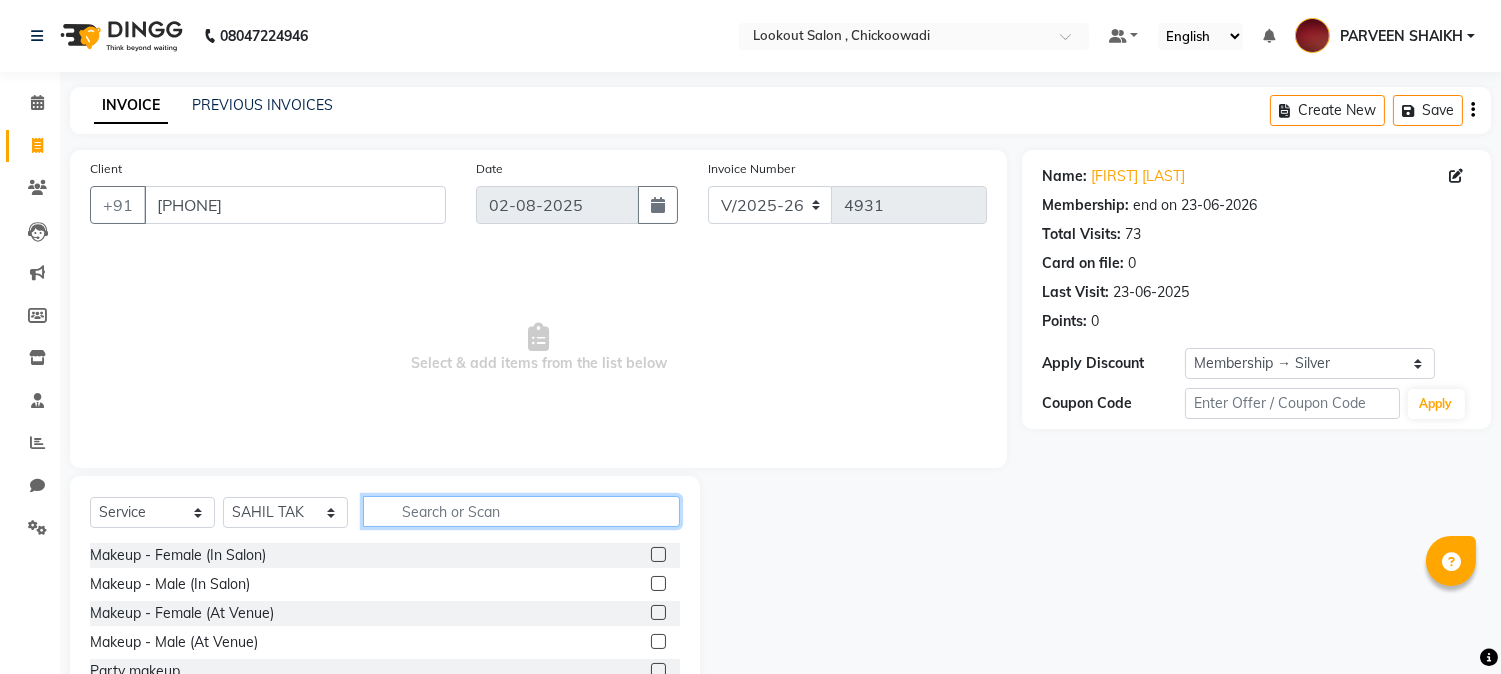 click 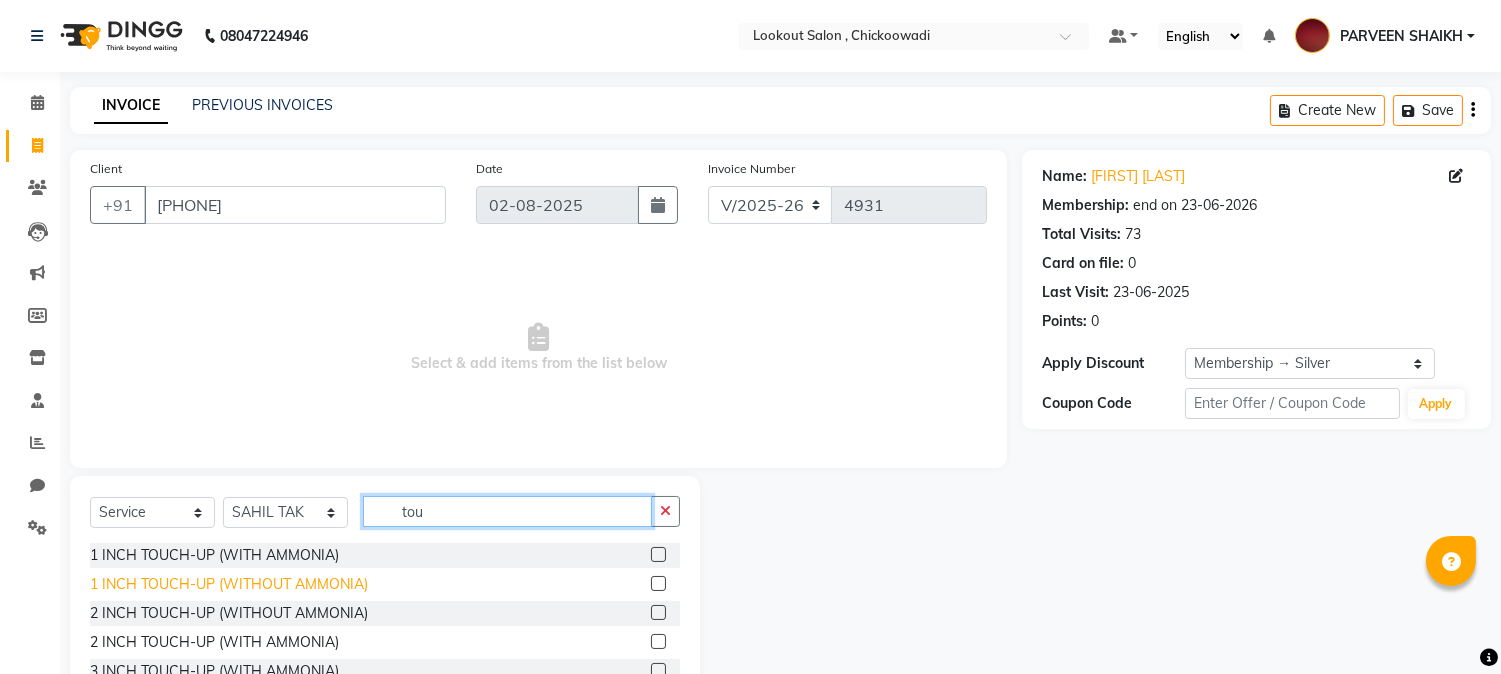 type on "tou" 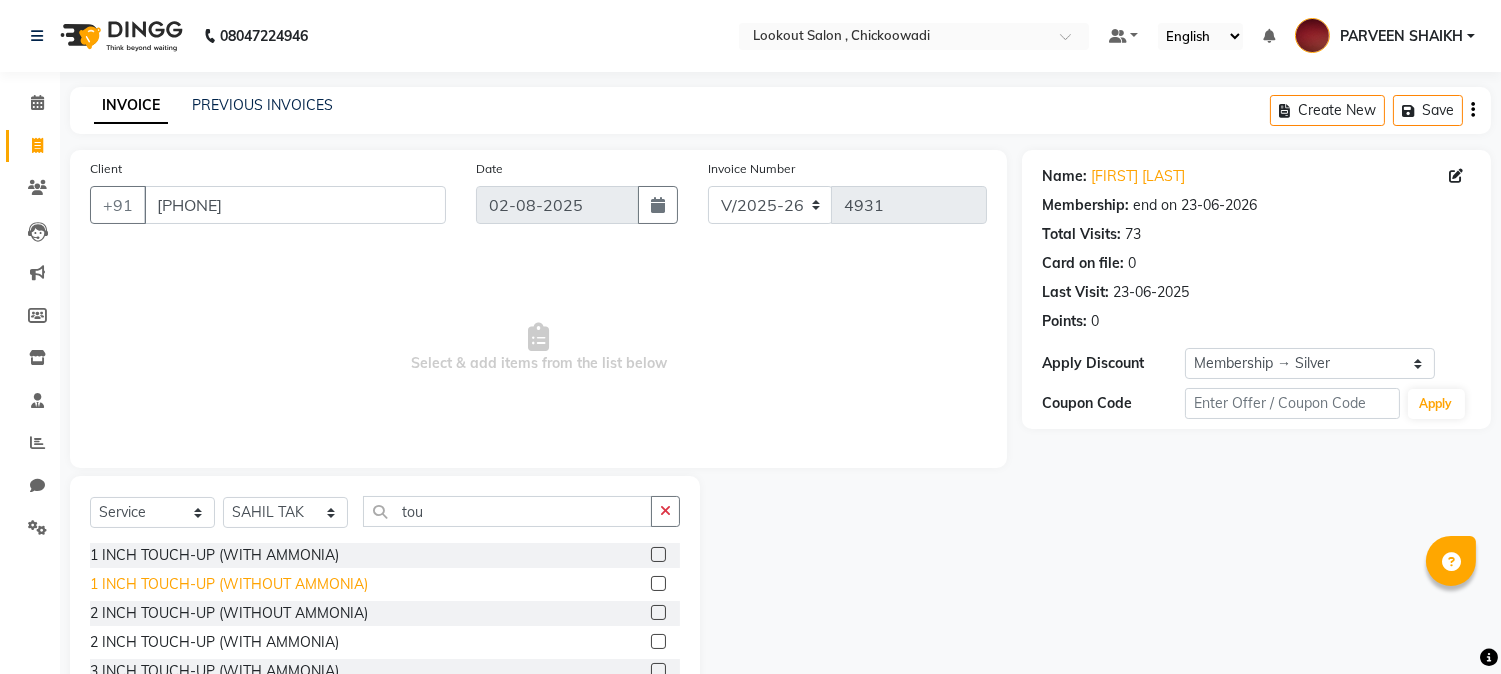 click on "1 INCH TOUCH-UP  (WITHOUT AMMONIA)" 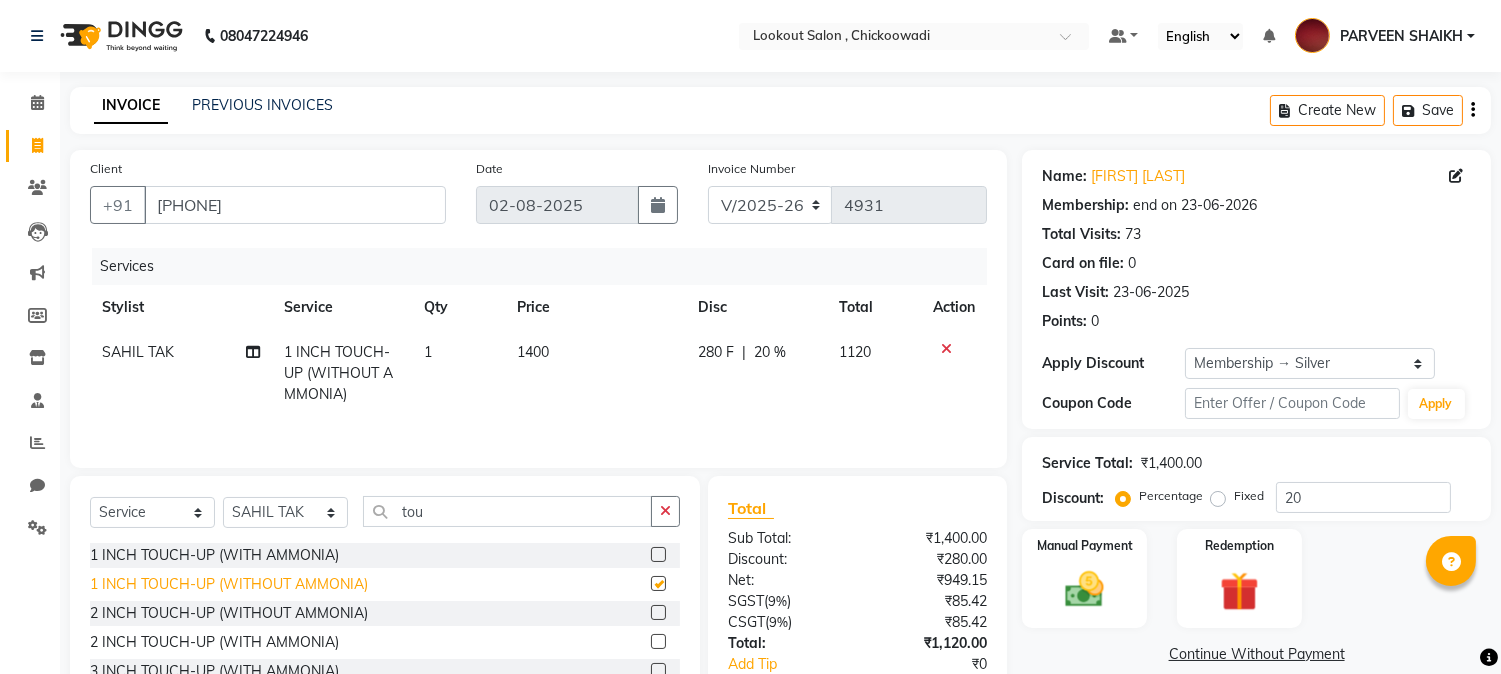 checkbox on "false" 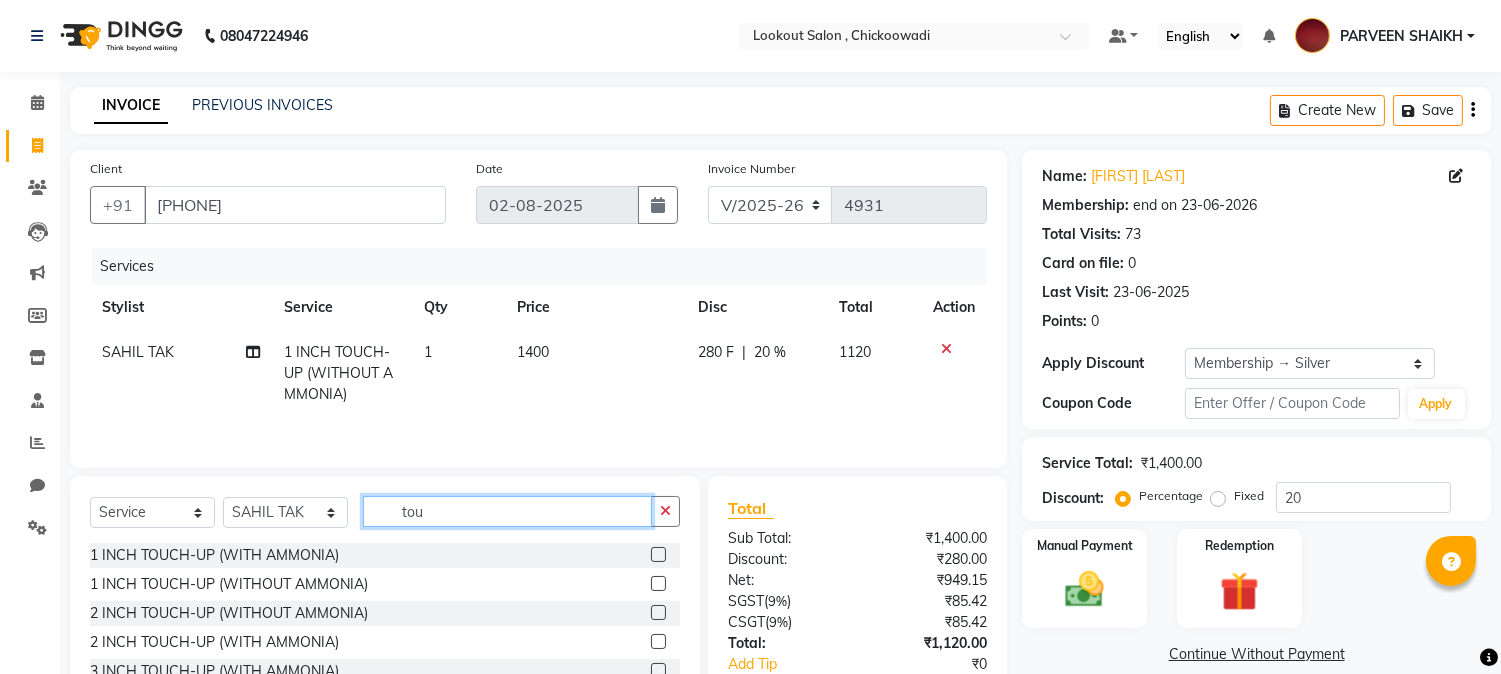 click on "tou" 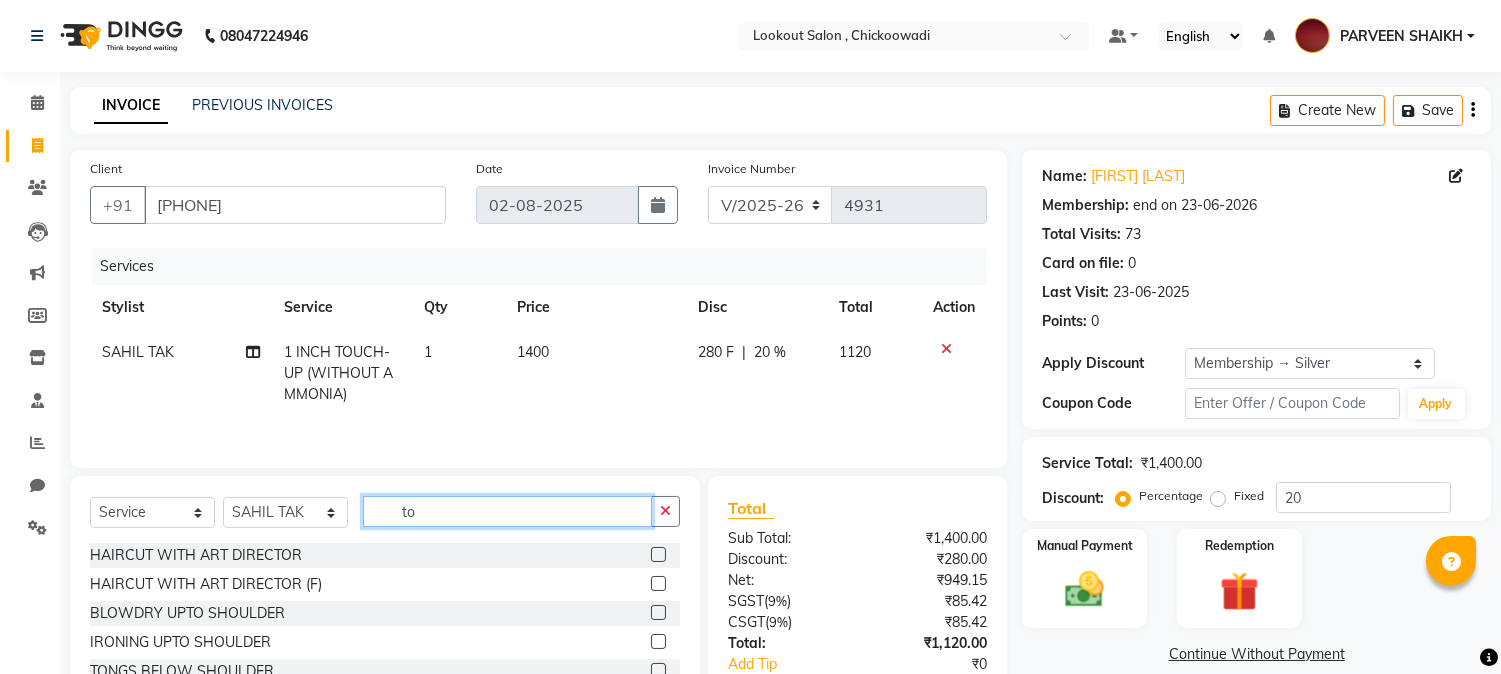 scroll, scrollTop: 128, scrollLeft: 0, axis: vertical 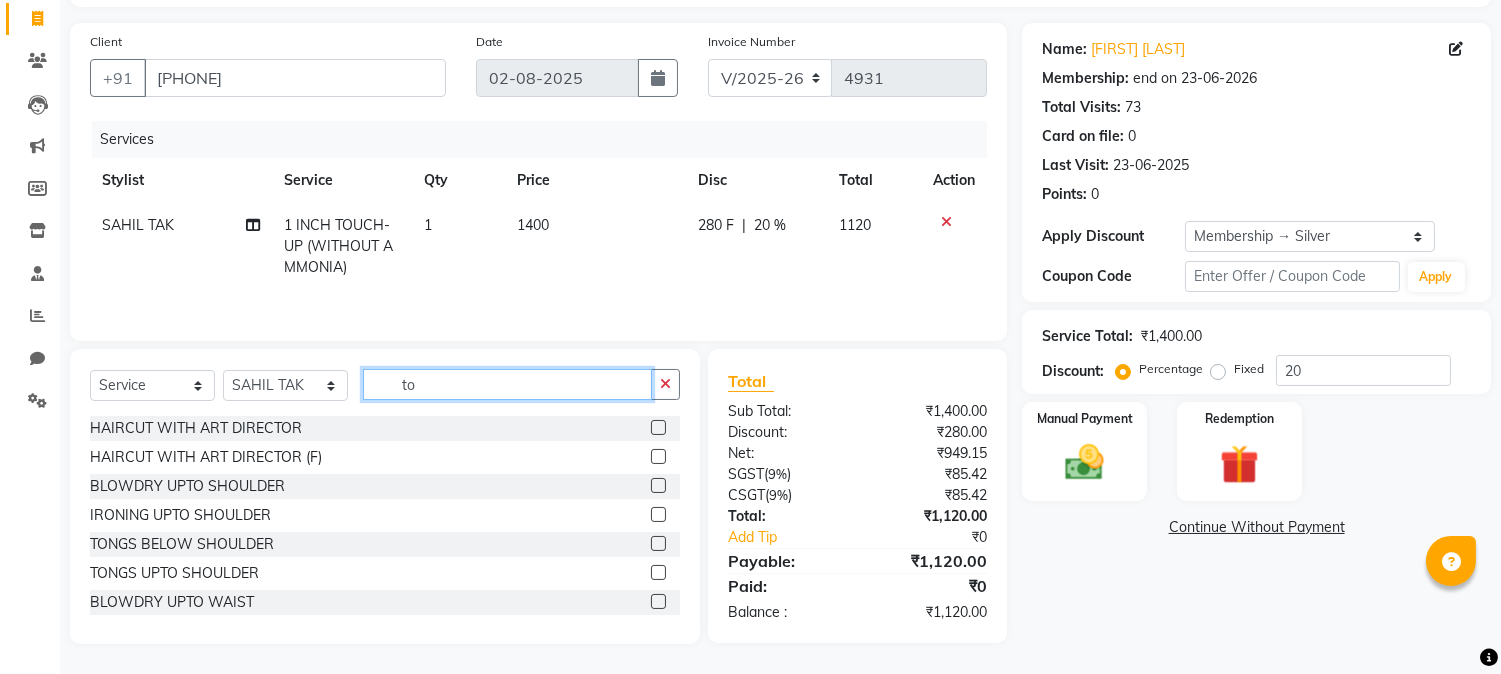 type on "t" 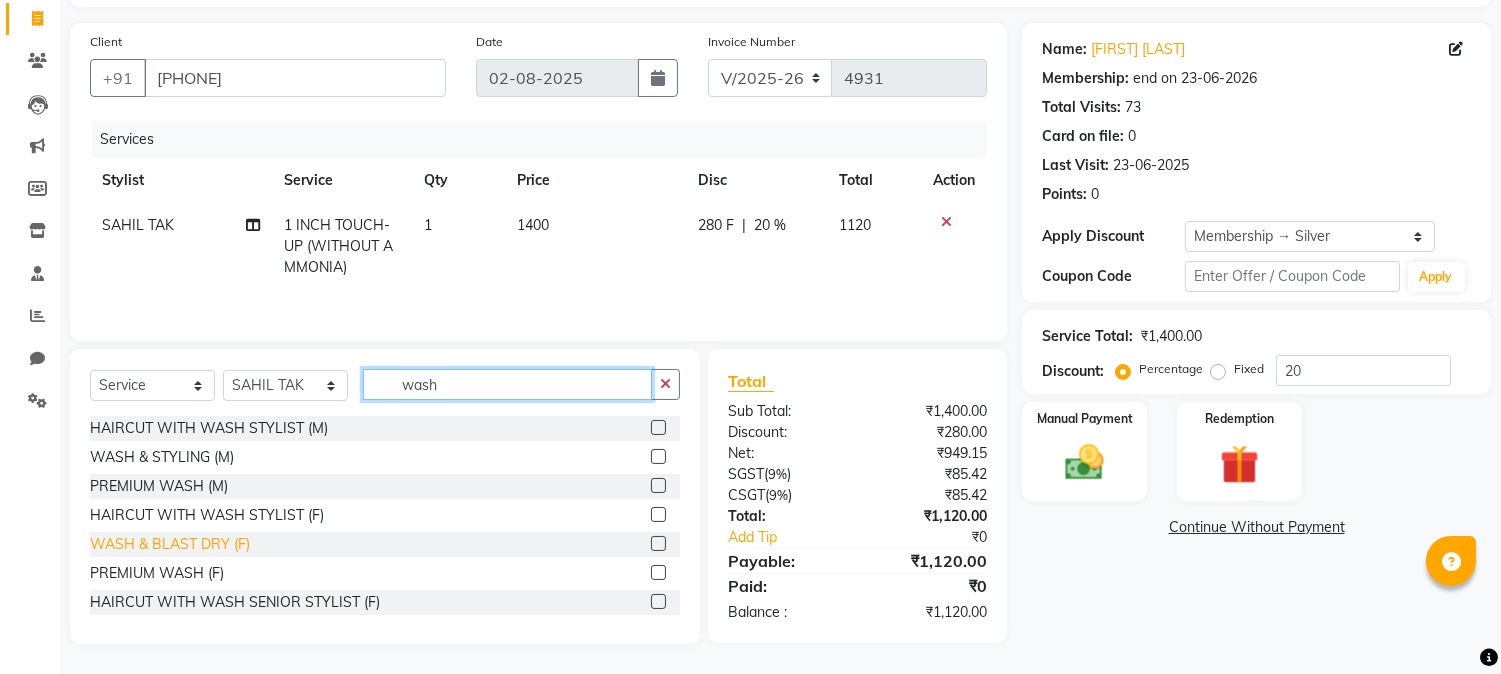 type on "wash" 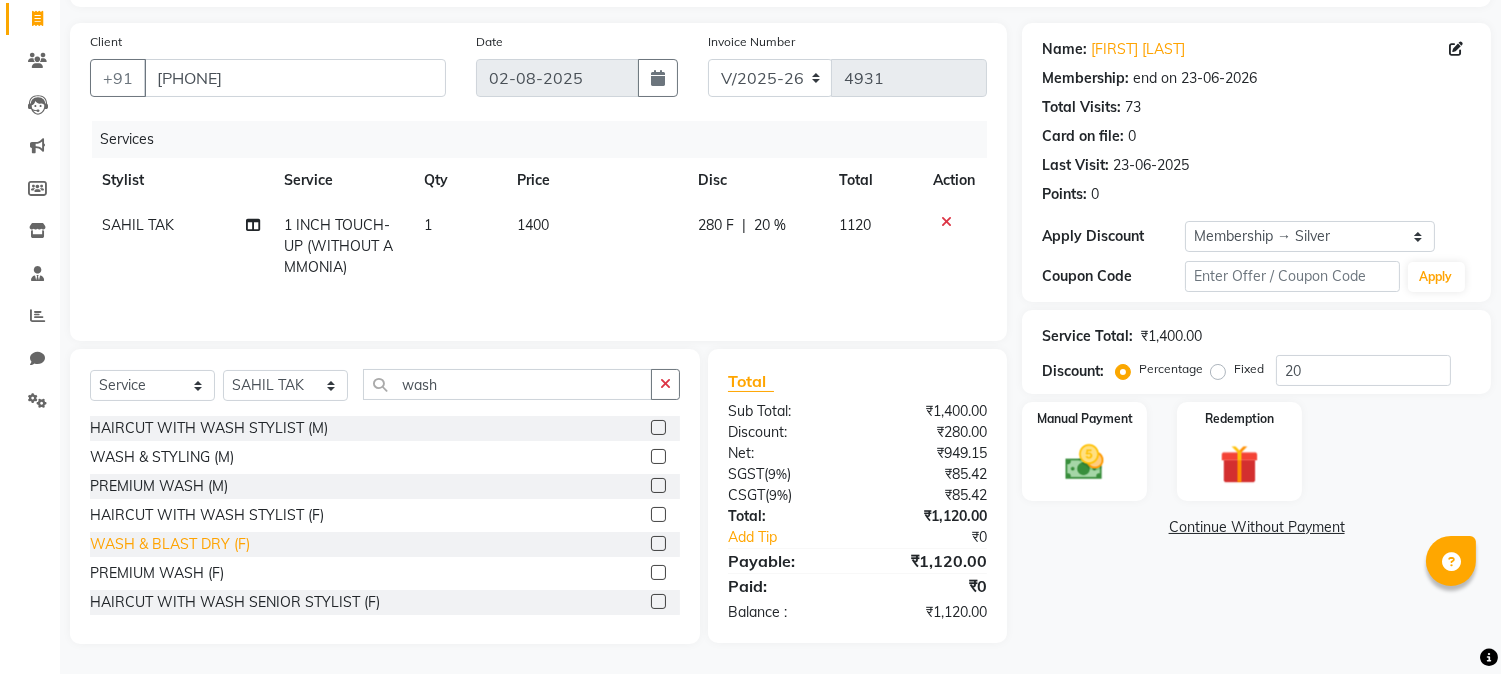 click on "WASH & BLAST DRY (F)" 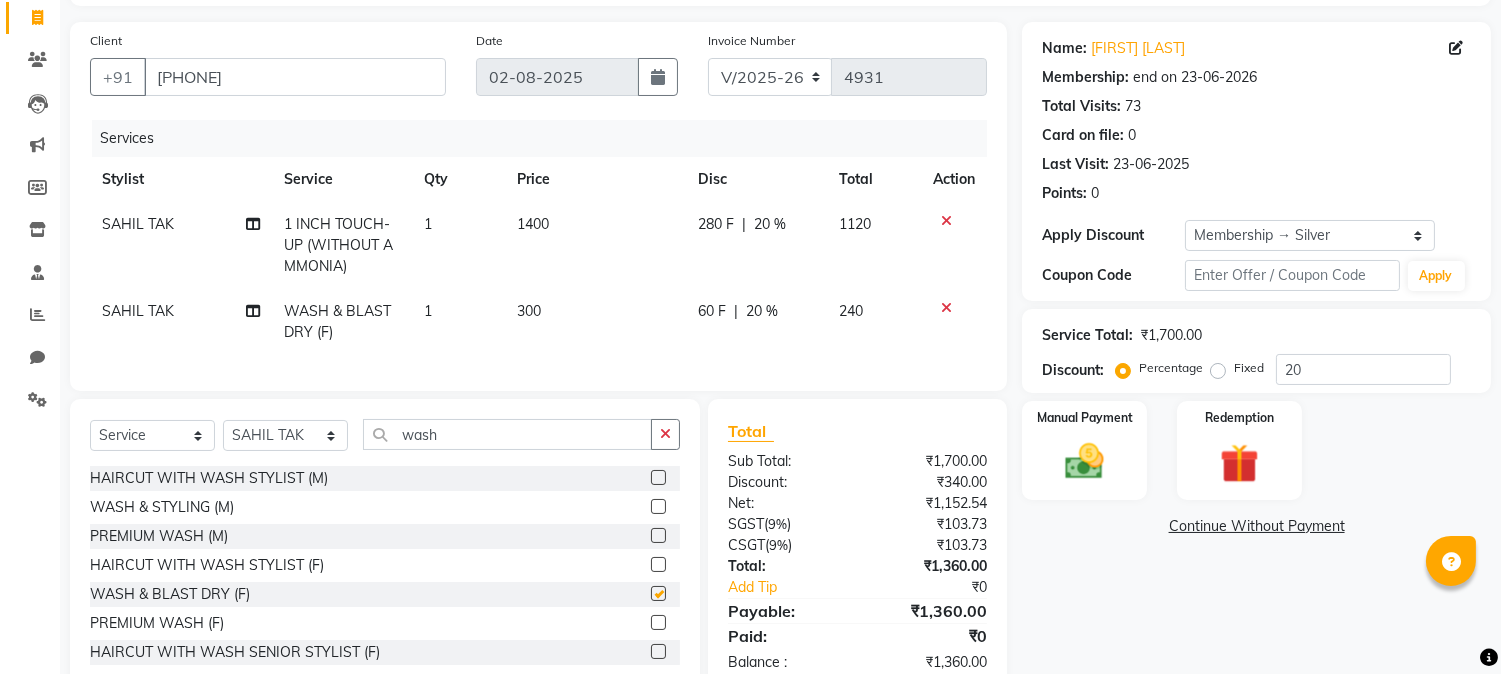 checkbox on "false" 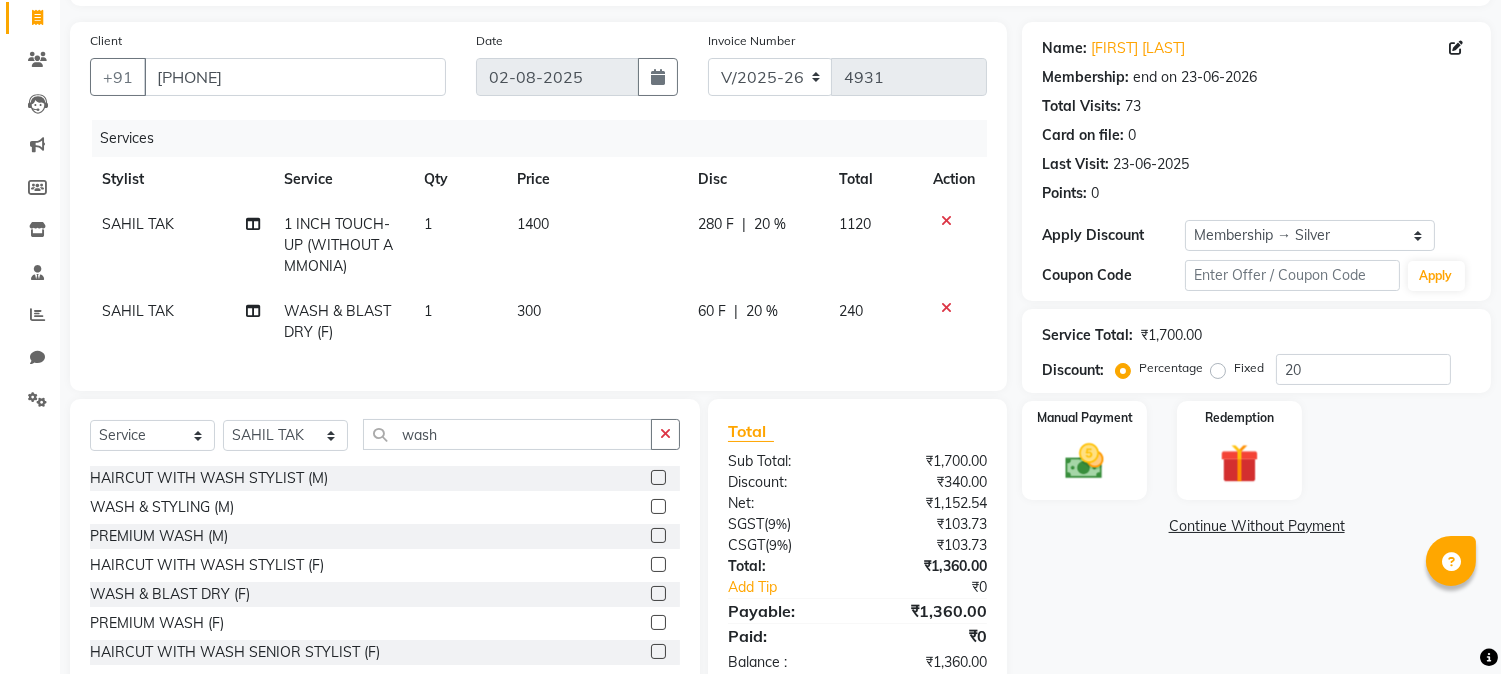 click on "SAHIL TAK" 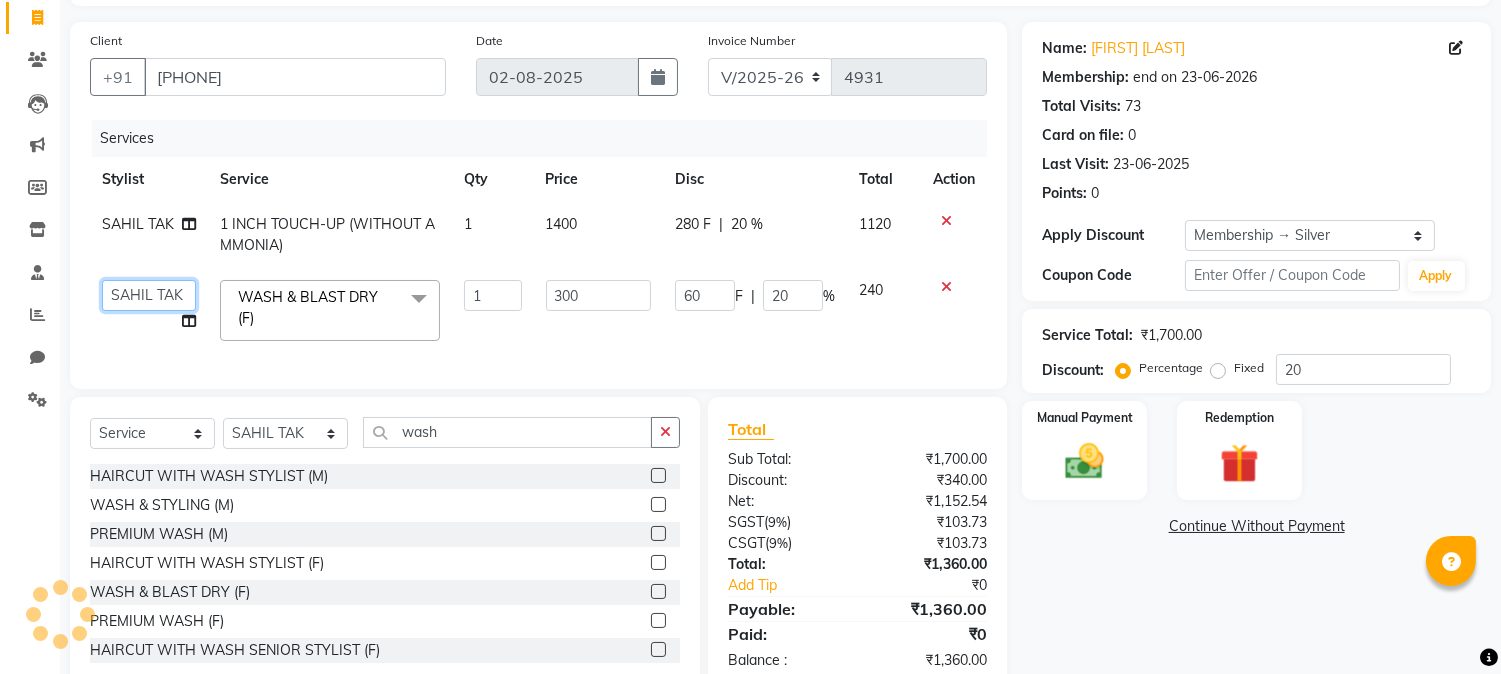 click on "Alizah Bangi   AMIT SOLANKI   jishan shekh   kuldeep   MANDAR GOSAVI   NANDINI GUPTA   NIPUL SIR   NISAR AHMED PIRJADE   PARVEEN SHAIKH   Rizwan   ROOPAVATI   Rupali    RUPESH   SADAF SHAIKH   SAHIL TAK   SAMREEN DHOLKIYA   shweta kashyap" 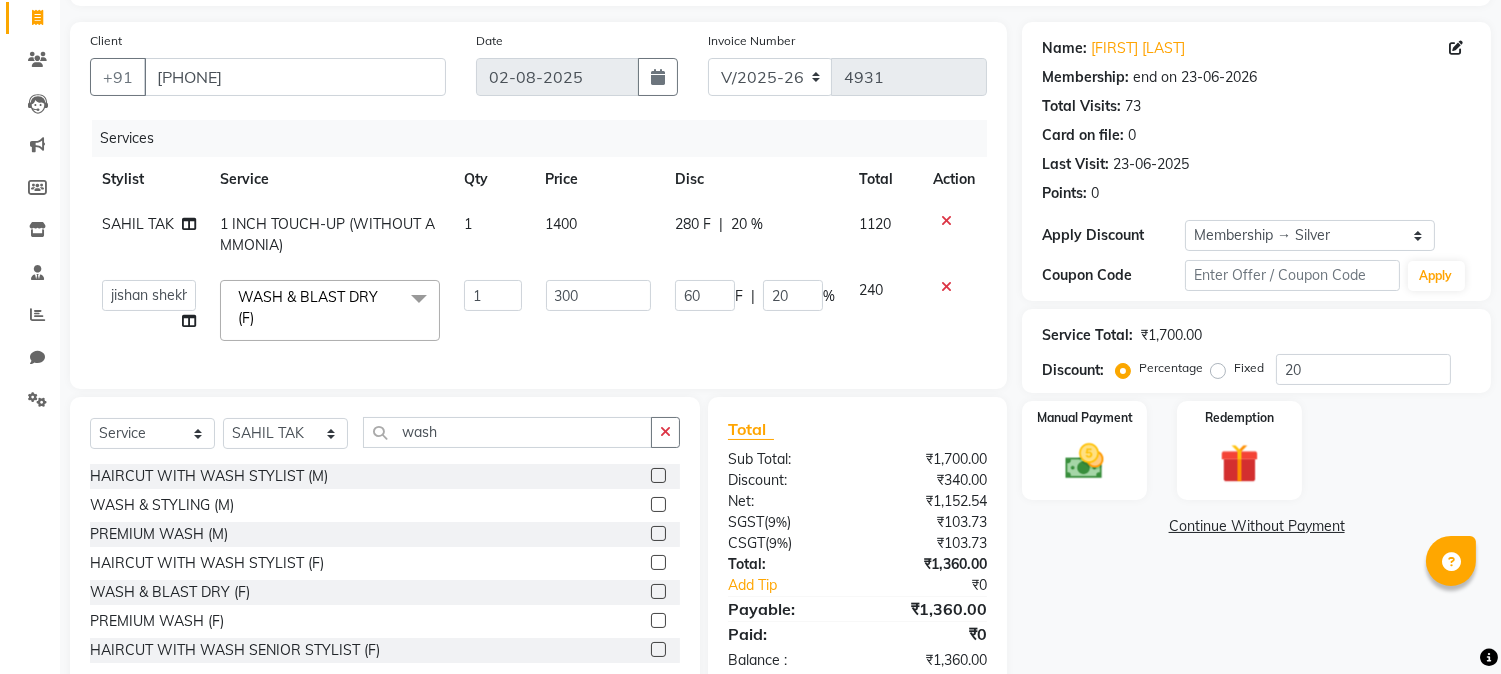 select on "7174" 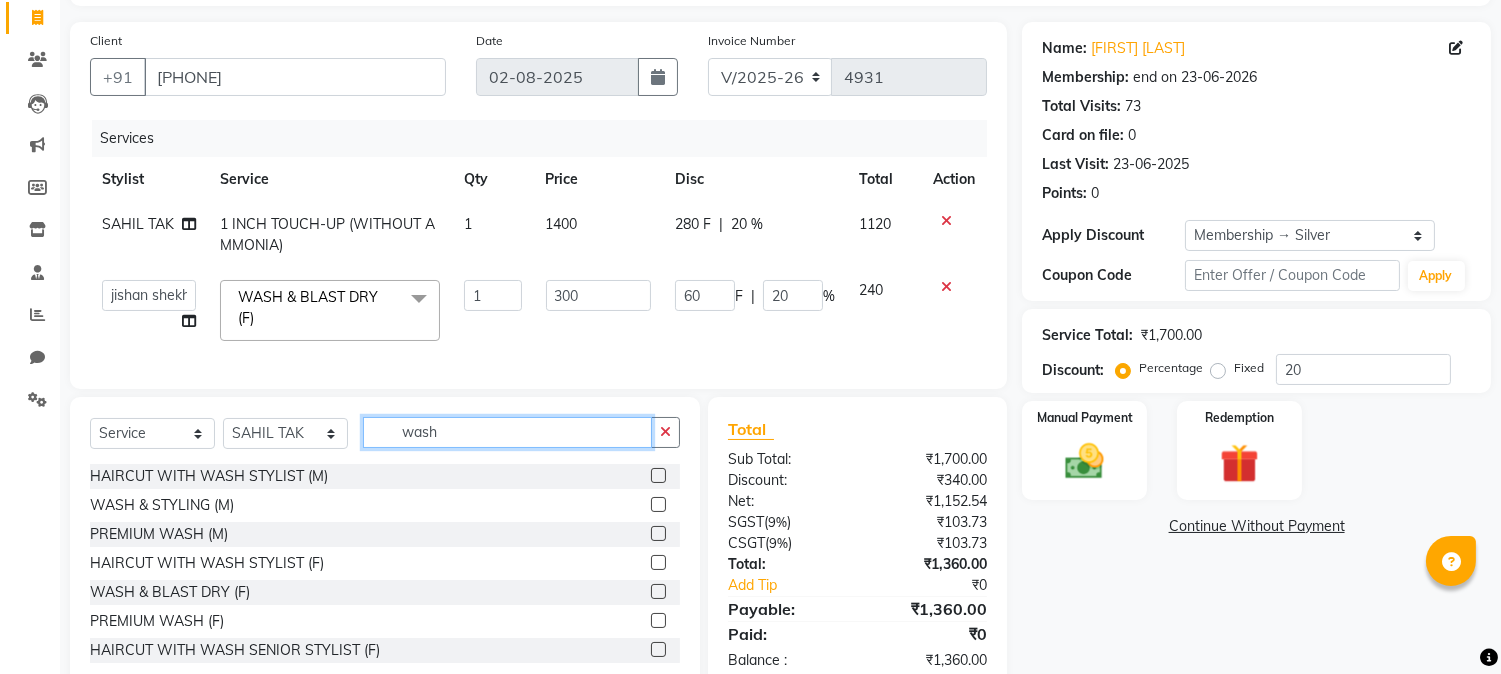 click on "wash" 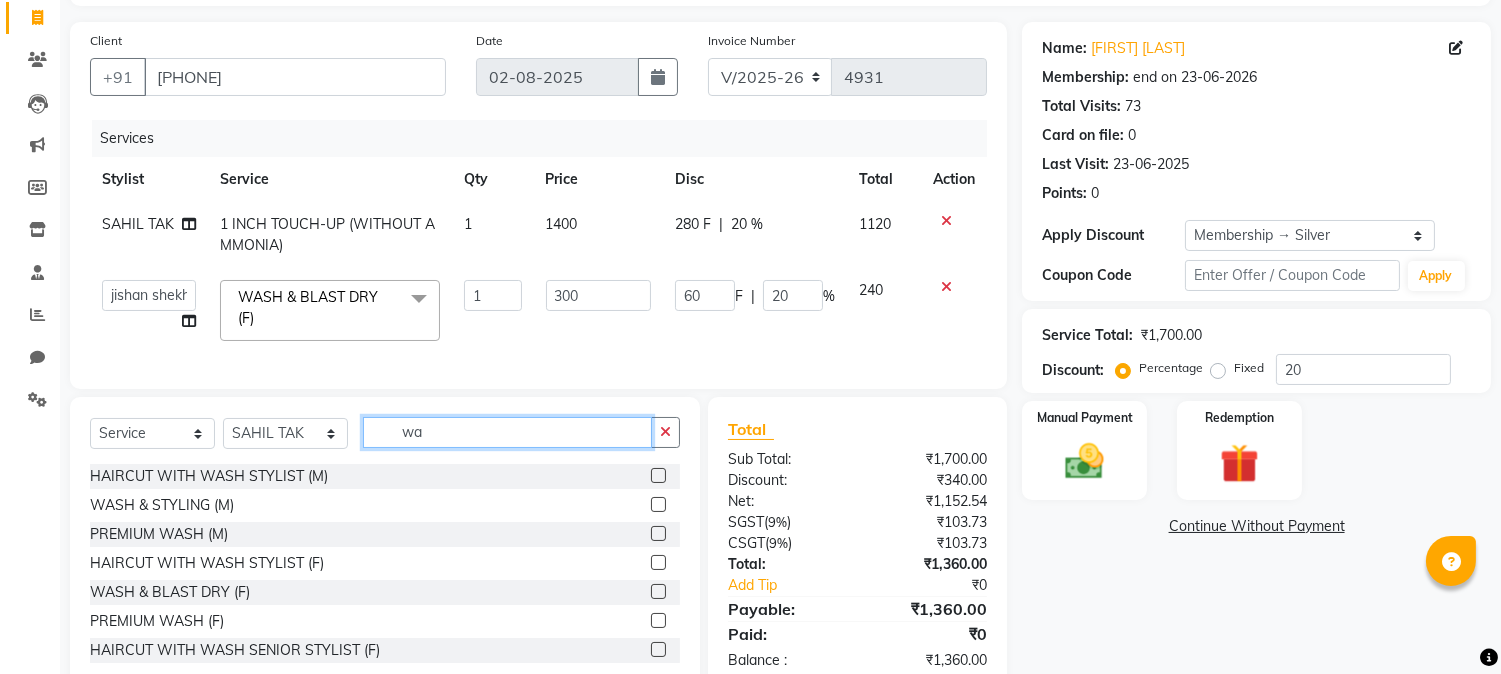 type on "w" 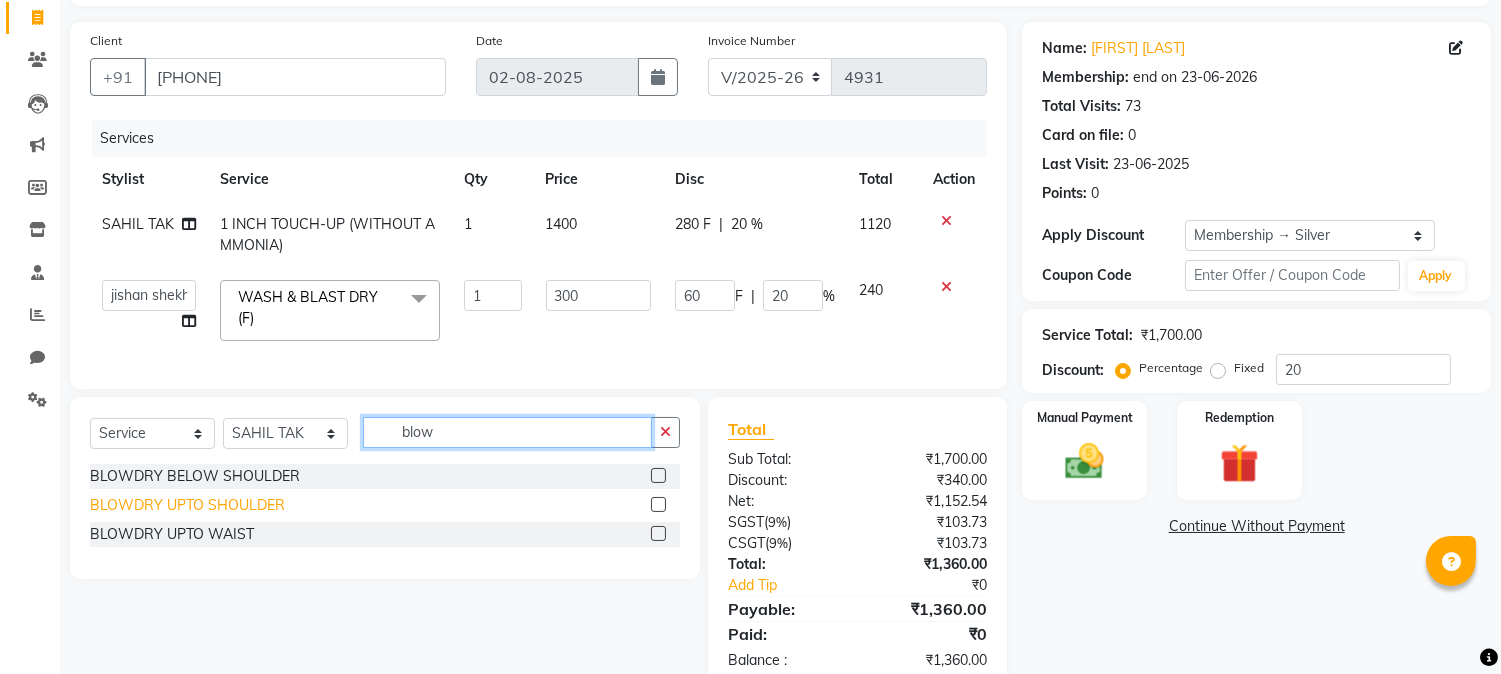 type on "blow" 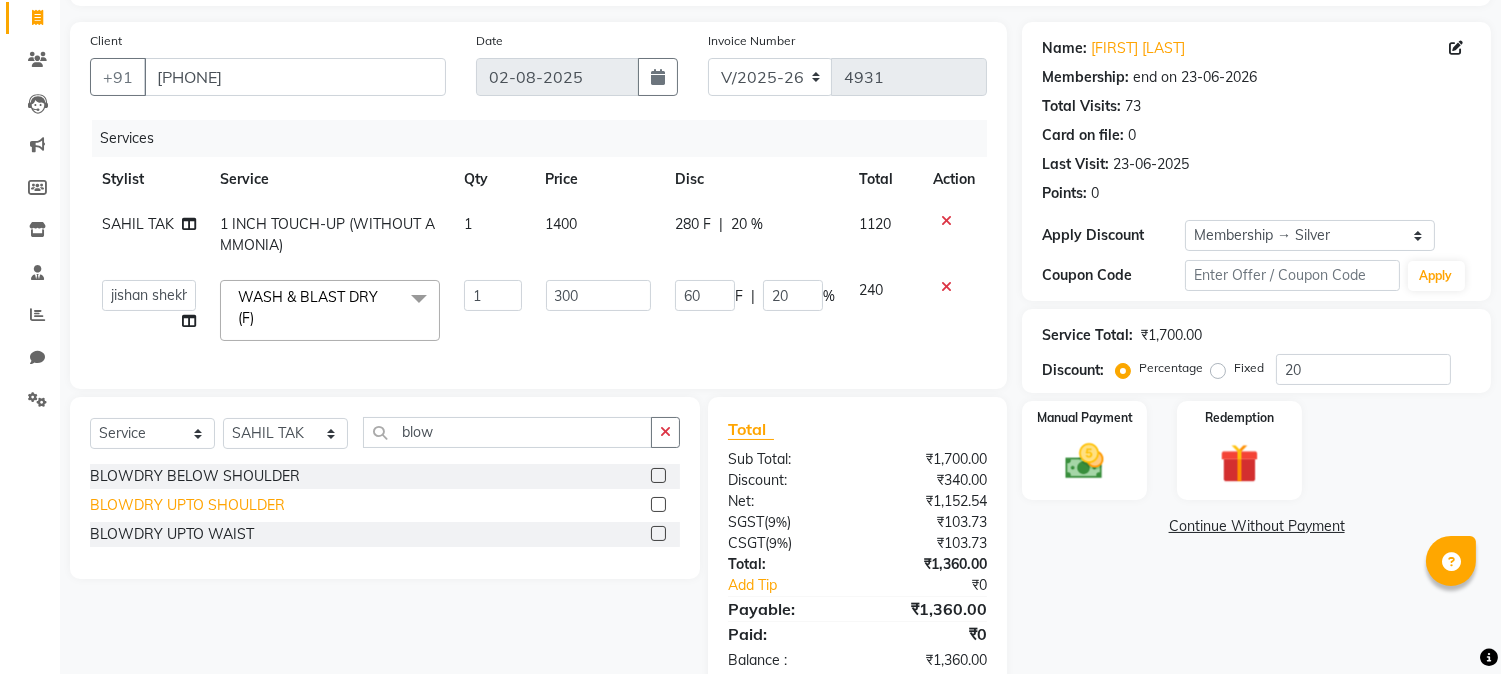 click on "BLOWDRY  UPTO SHOULDER" 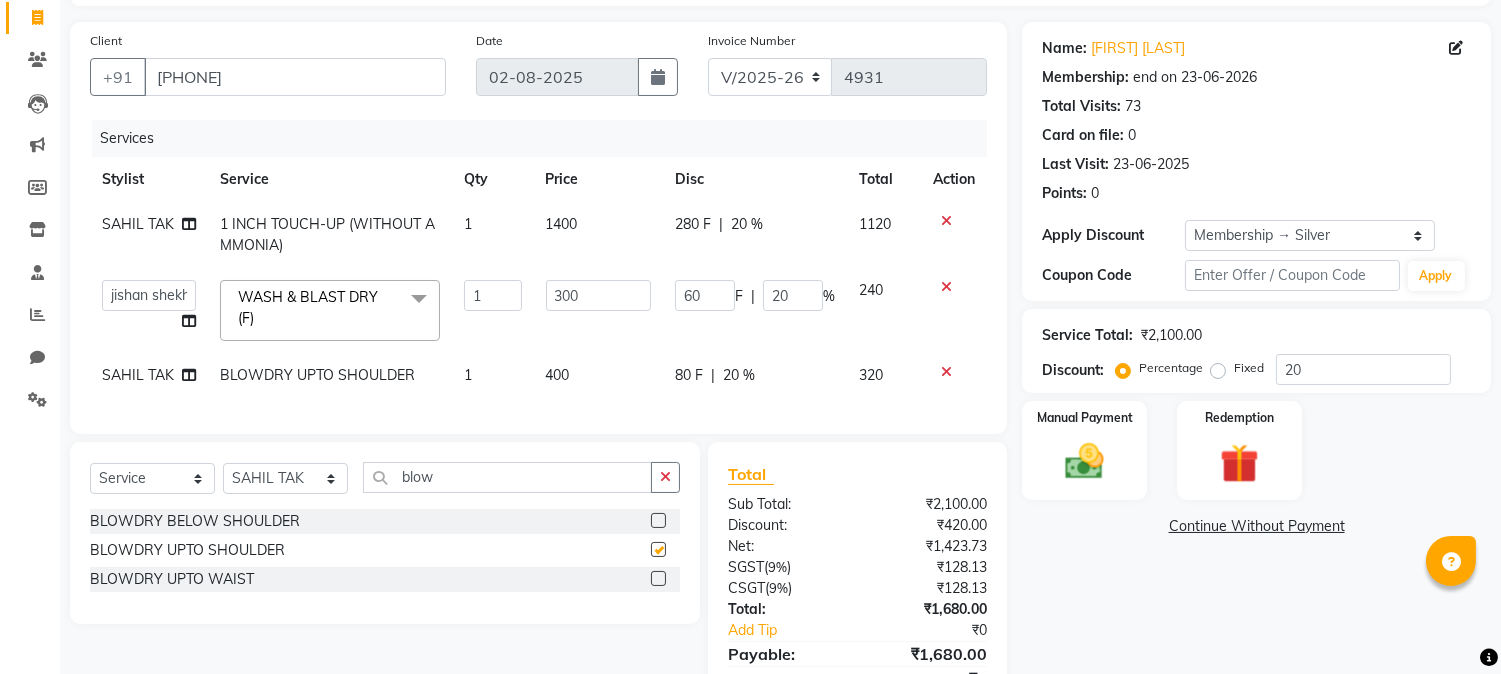 checkbox on "false" 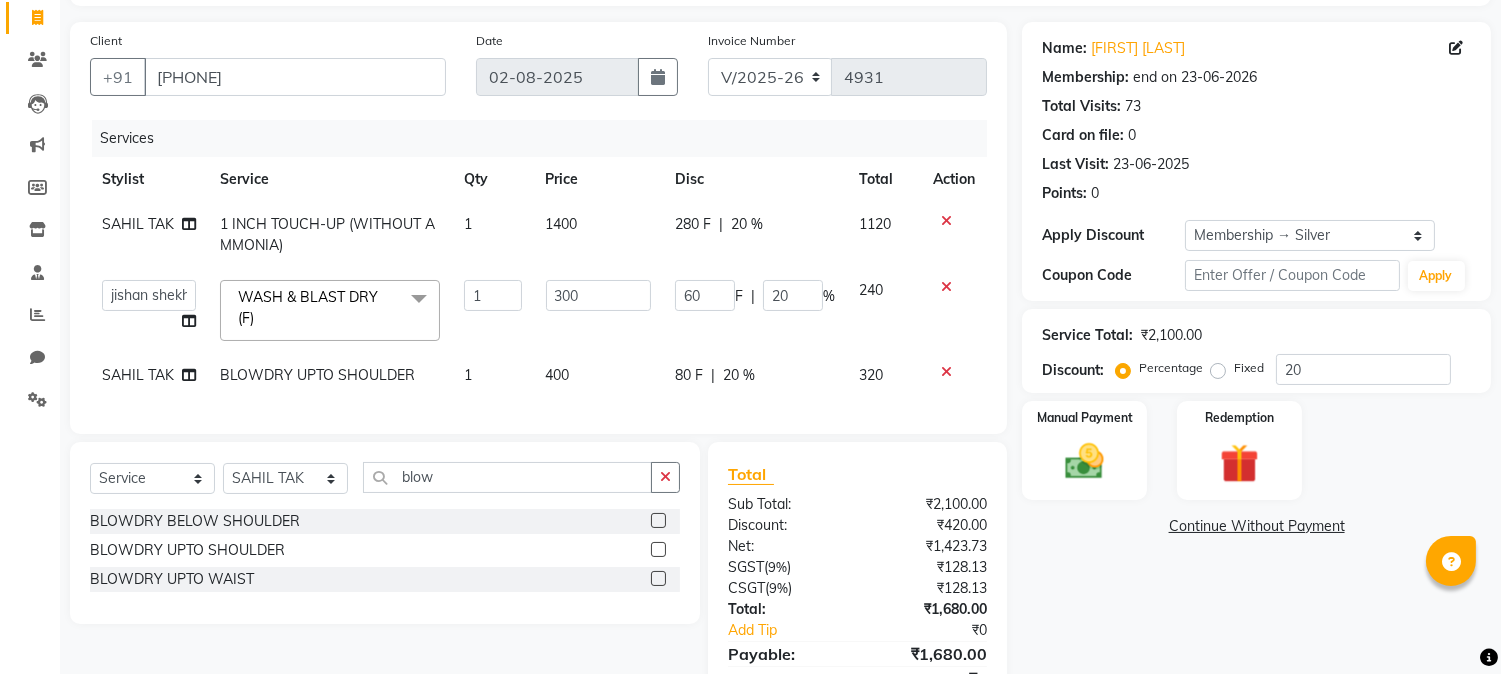 click 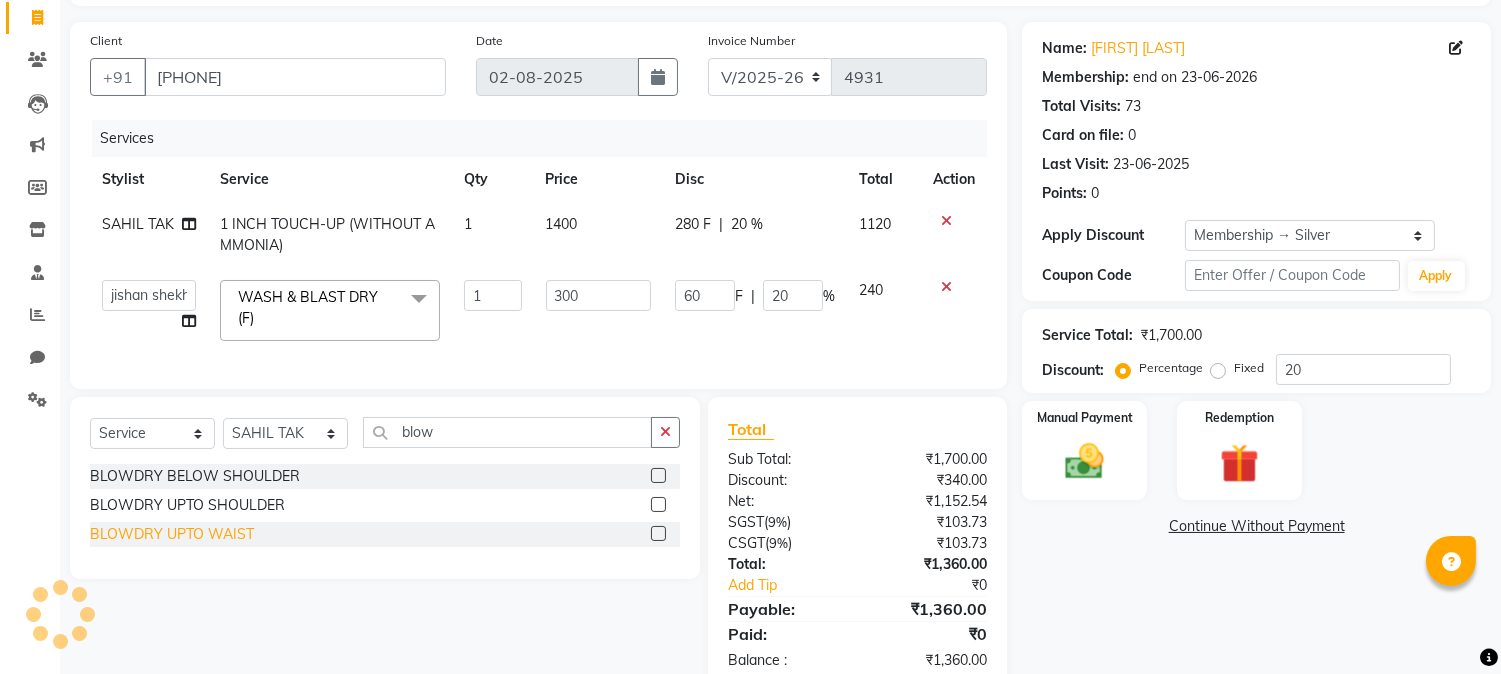 click on "BLOWDRY UPTO WAIST" 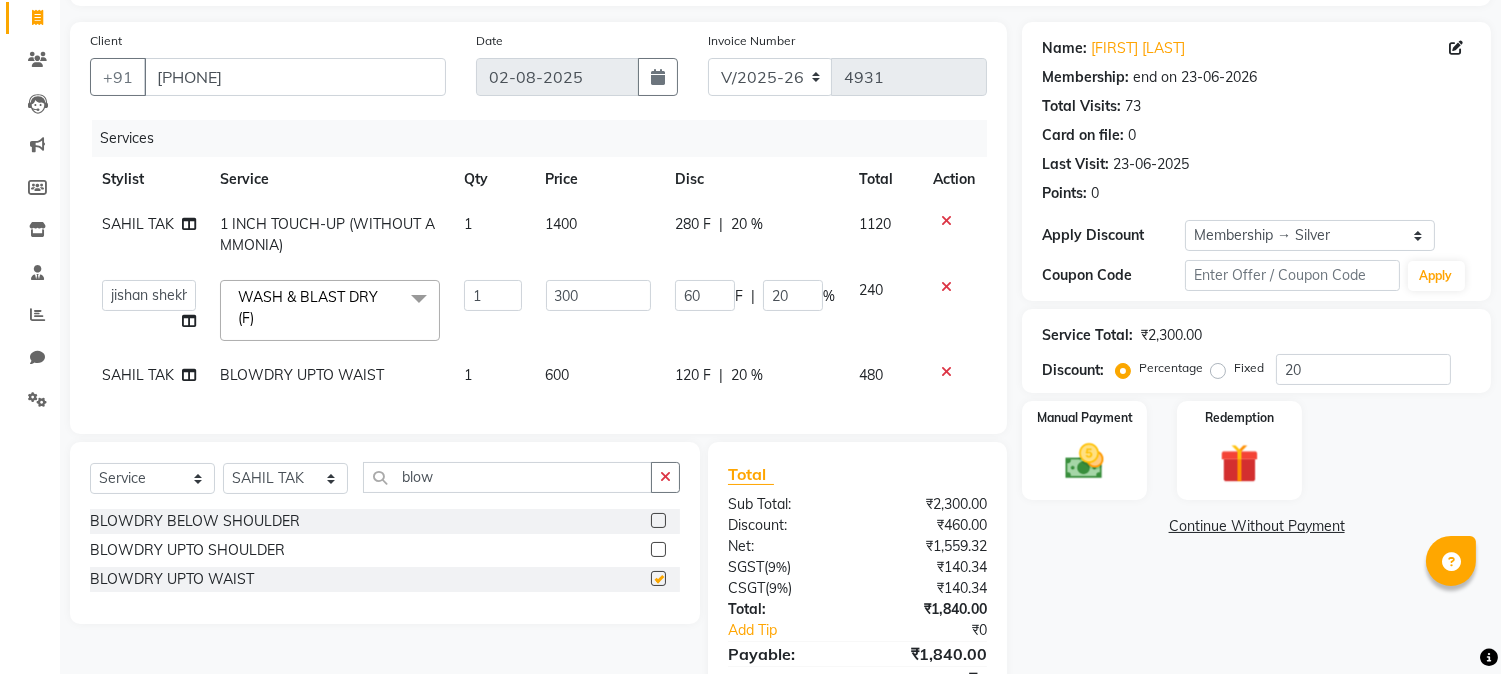 checkbox on "false" 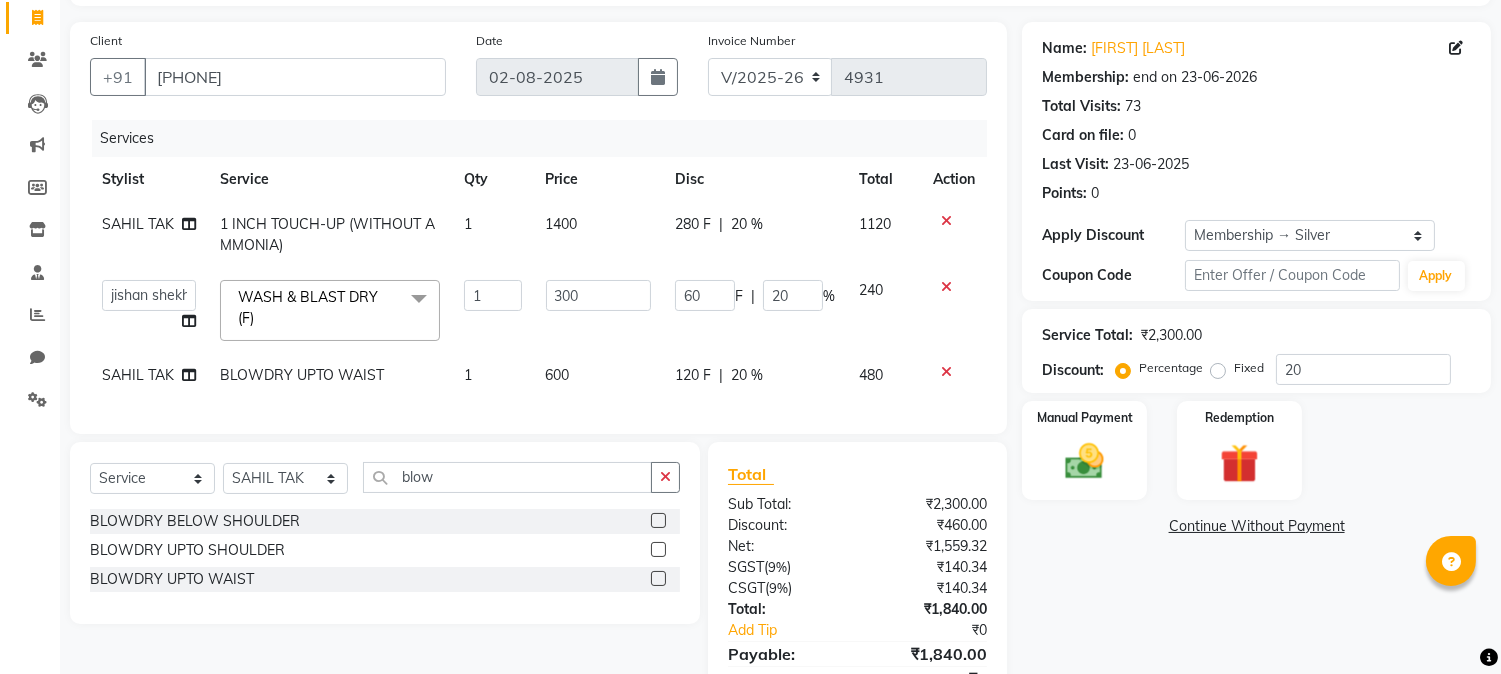 click on "600" 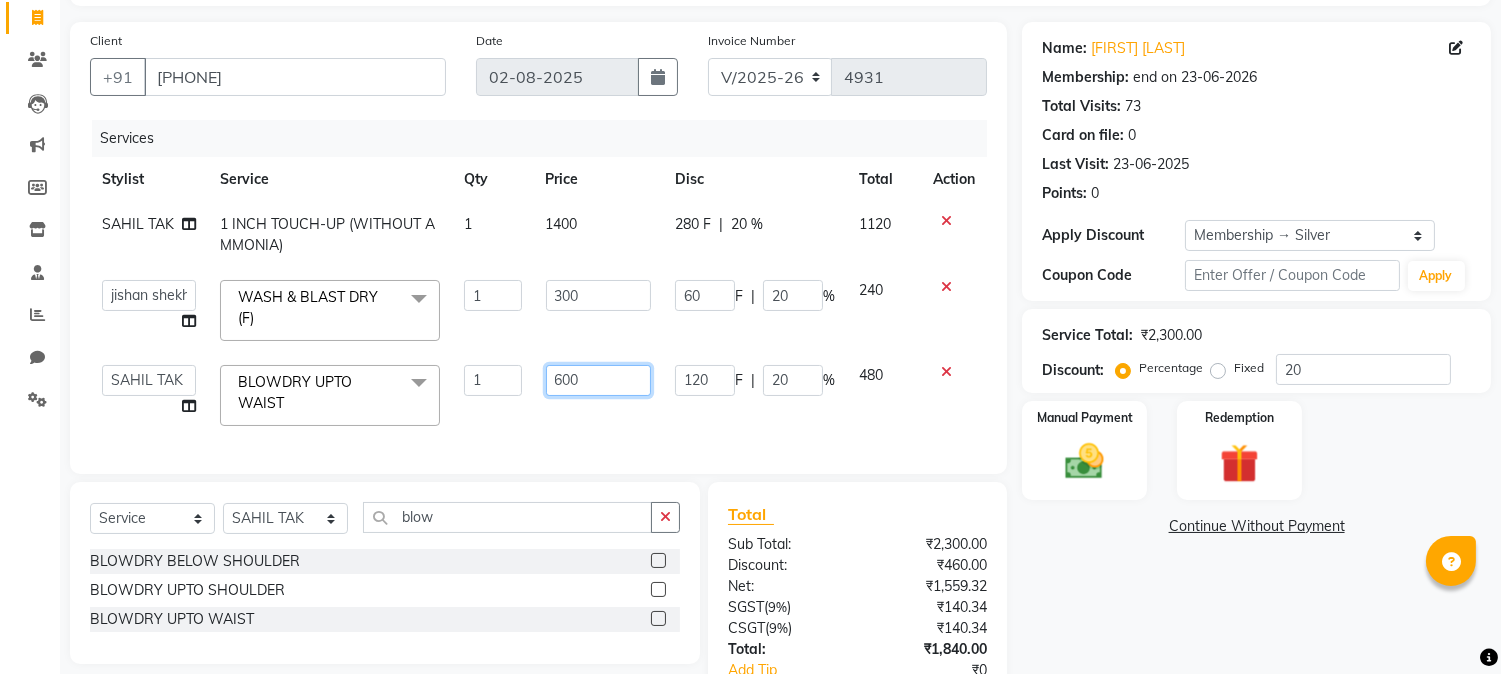 drag, startPoint x: 557, startPoint y: 374, endPoint x: 565, endPoint y: 383, distance: 12.0415945 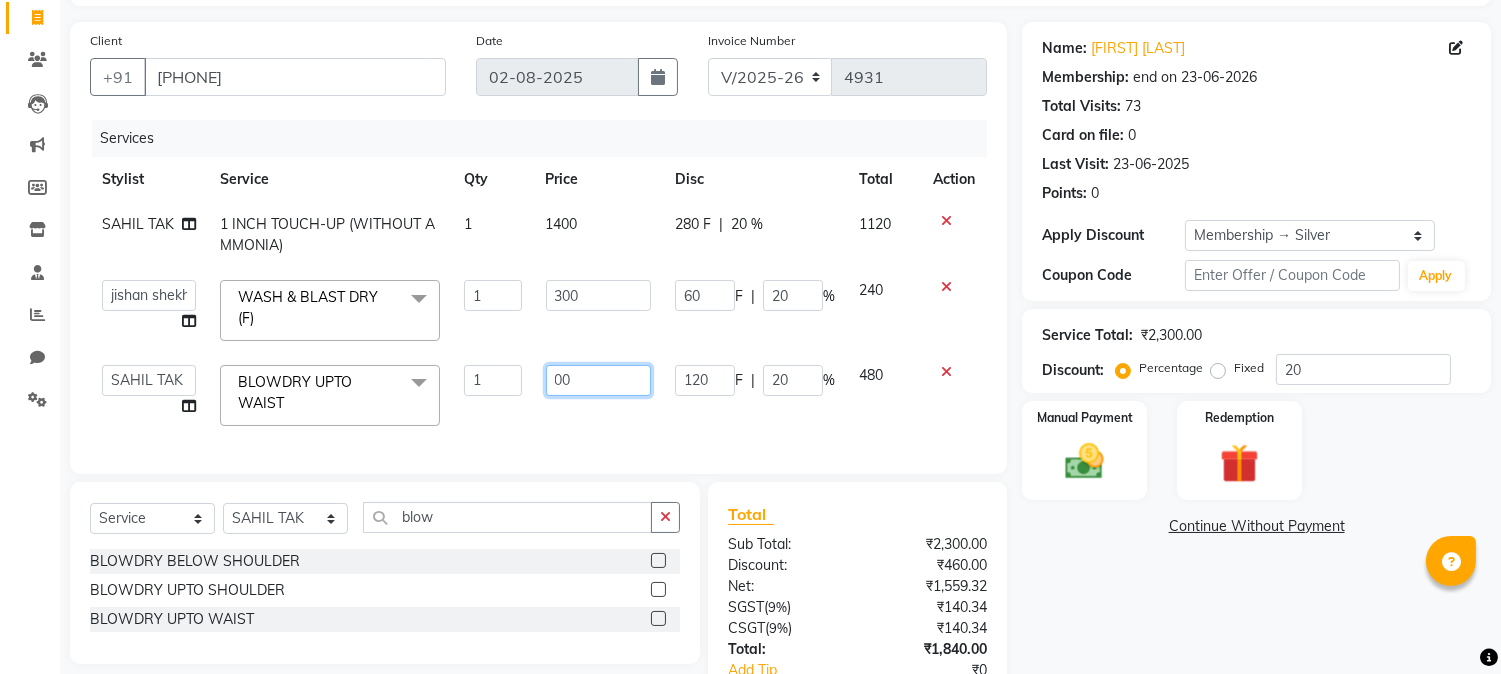 type on "500" 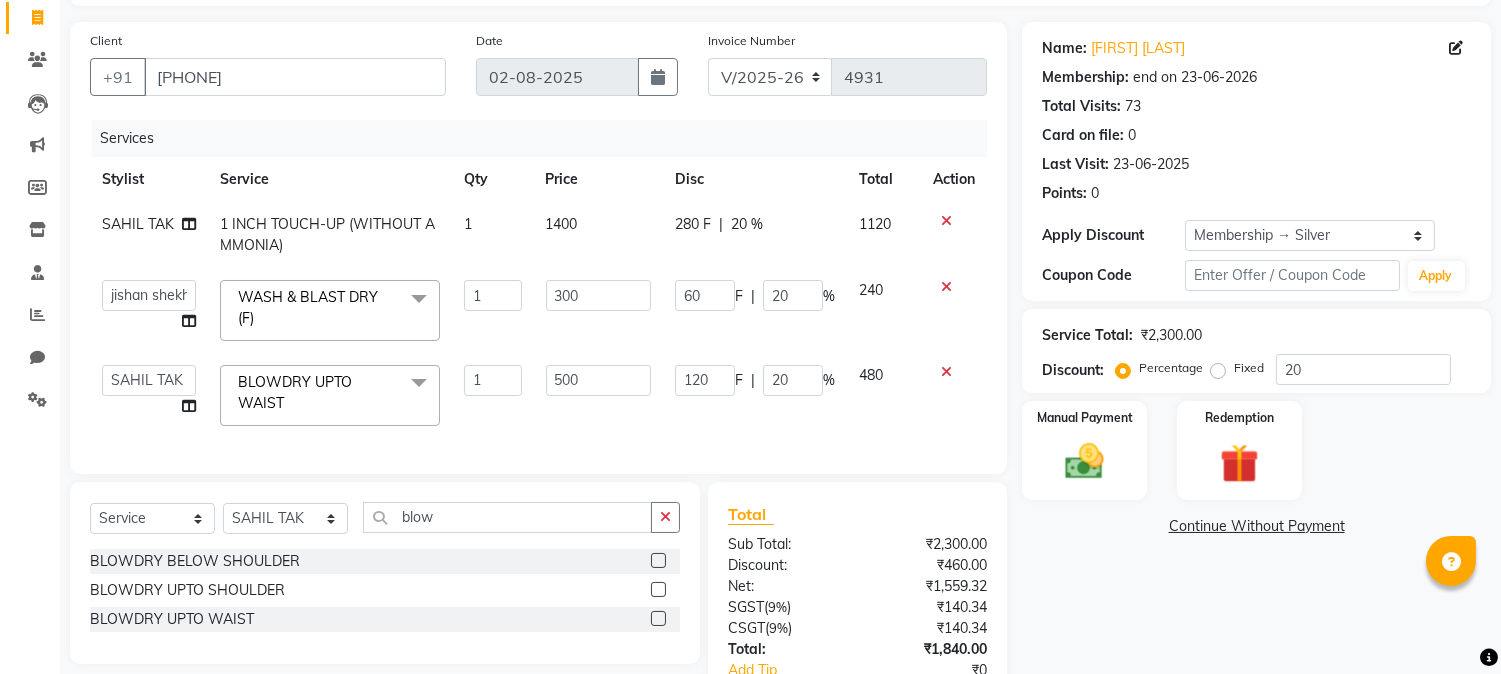 click 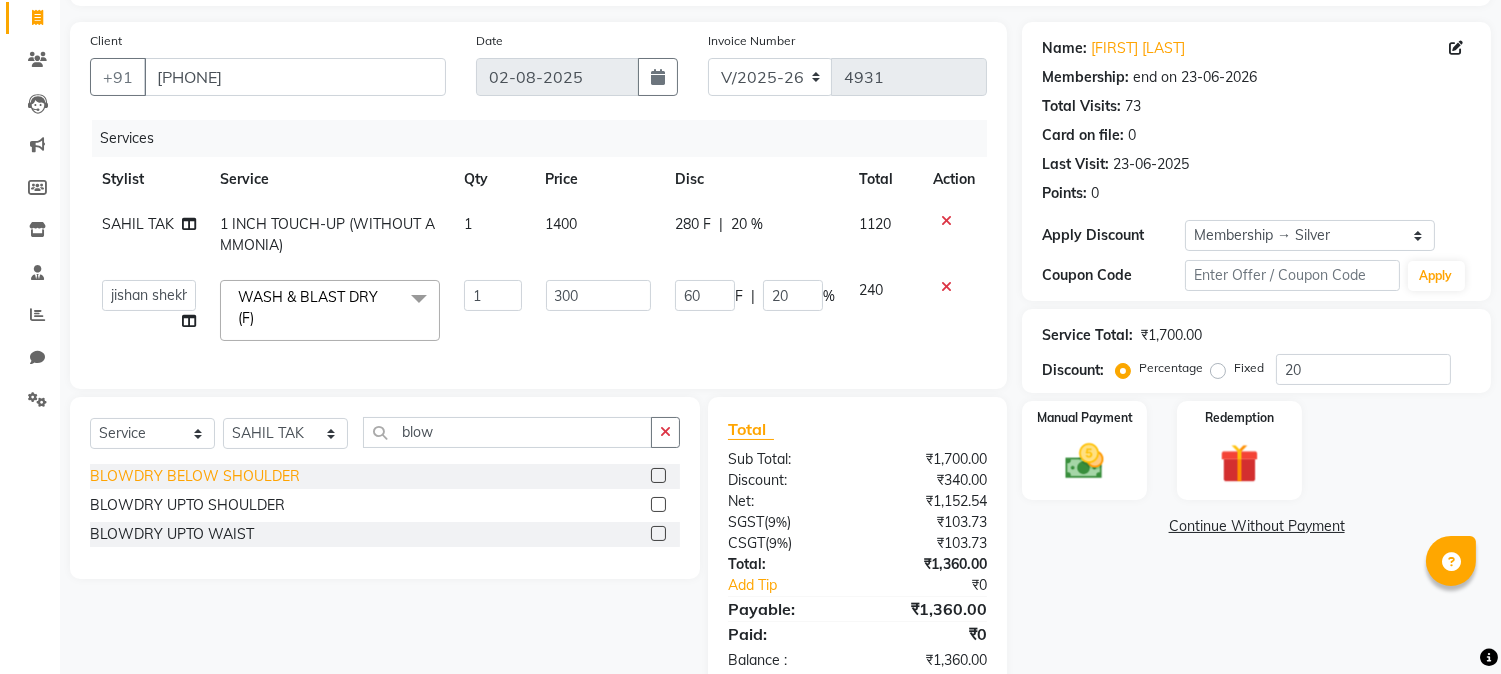 click on "BLOWDRY  BELOW SHOULDER" 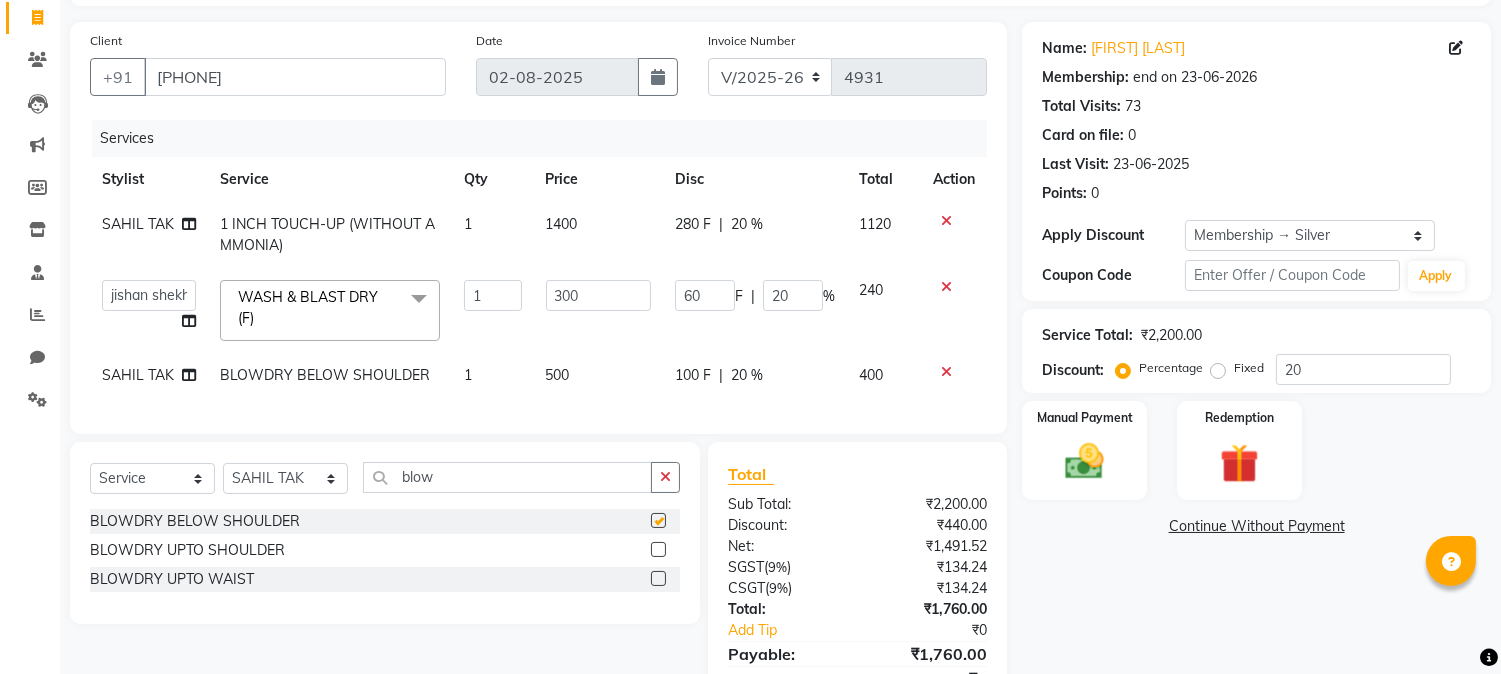 checkbox on "false" 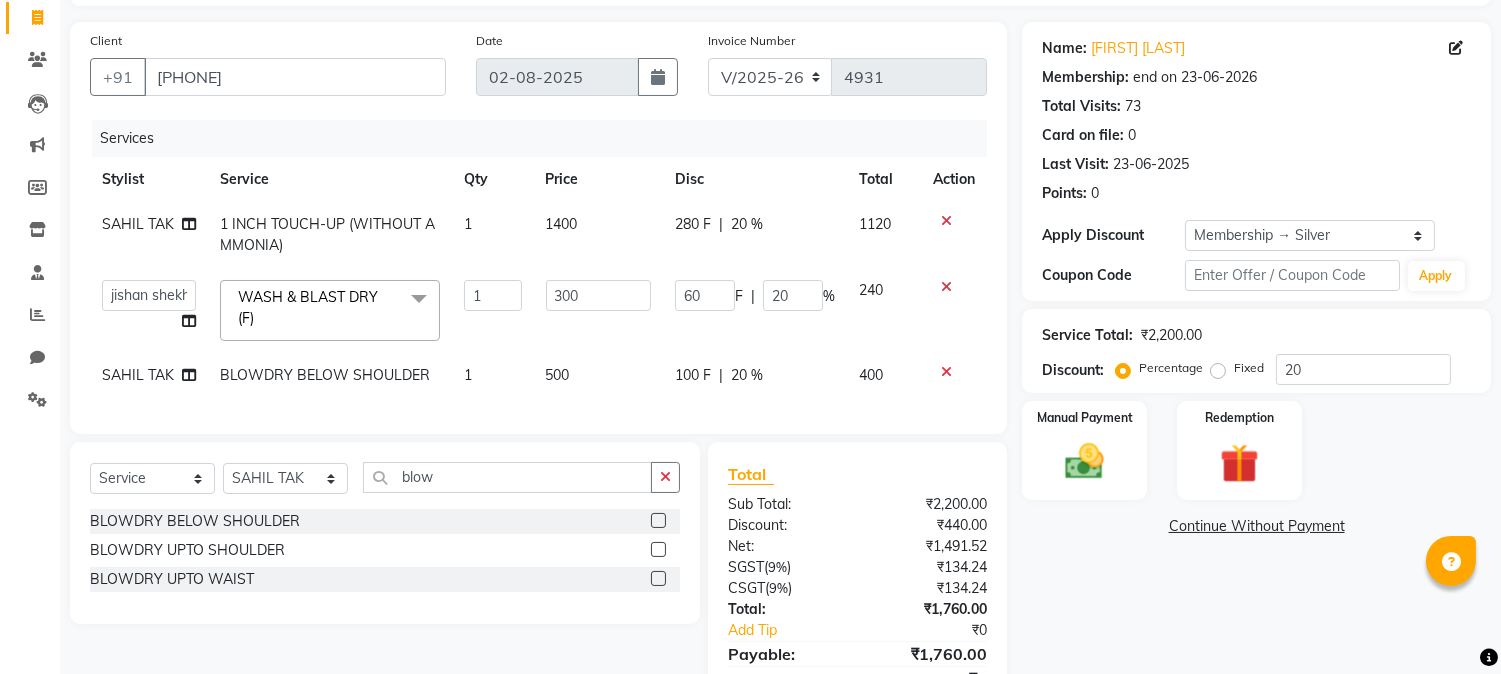 scroll, scrollTop: 236, scrollLeft: 0, axis: vertical 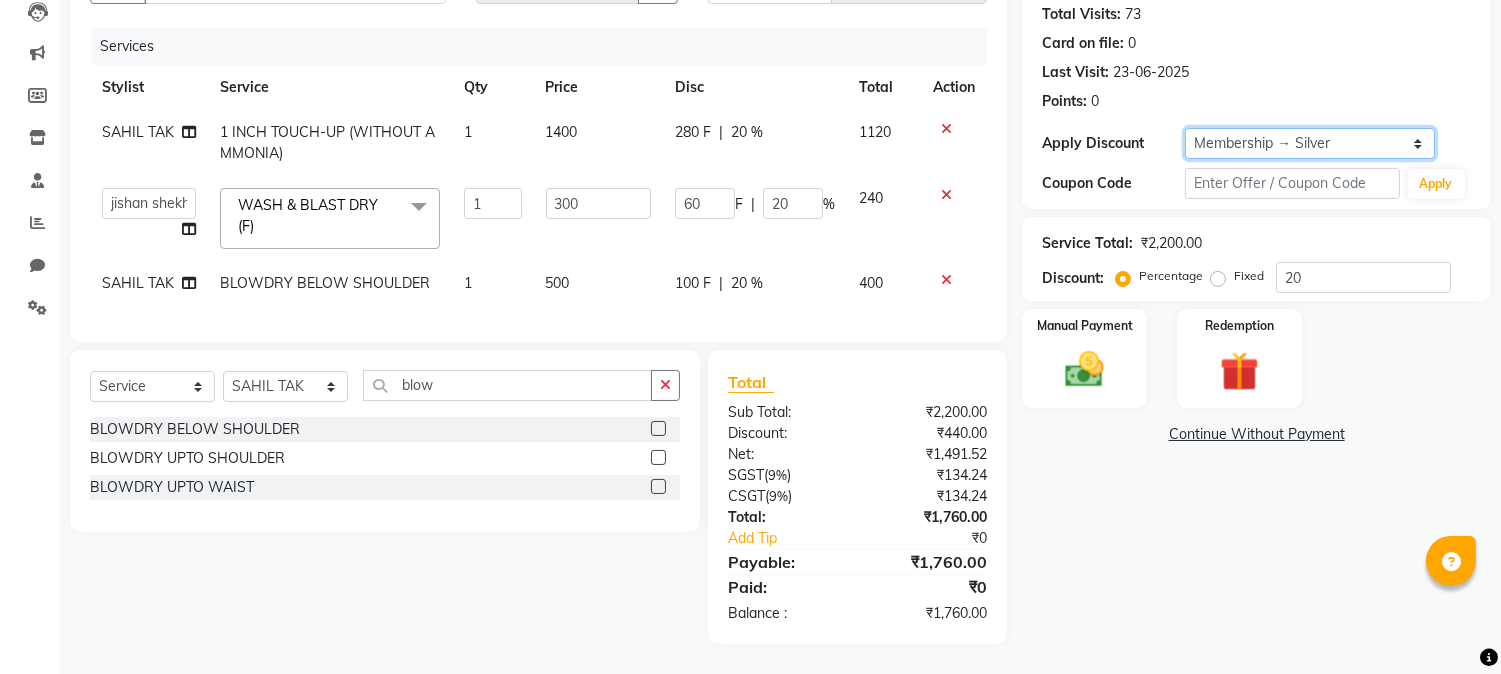 click on "Select Membership → Silver" 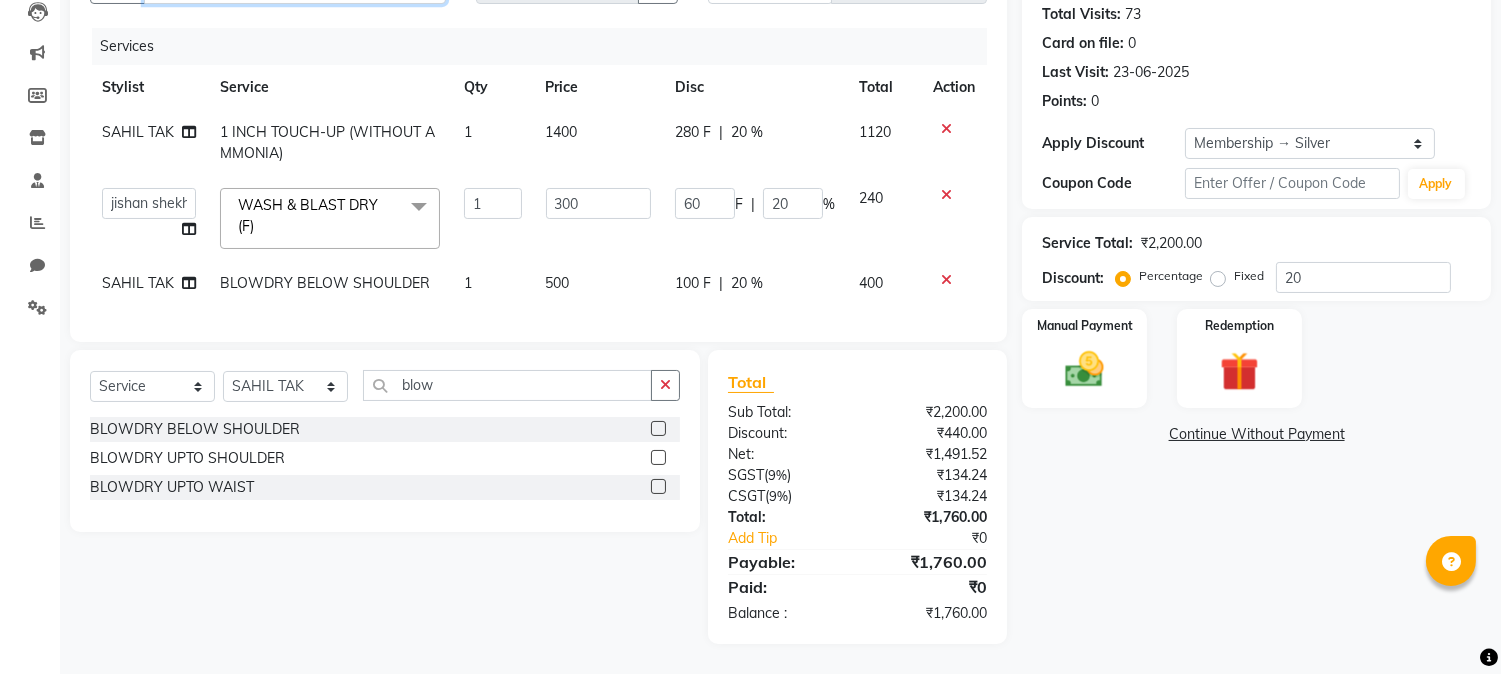 click on "9029042000" at bounding box center (295, -15) 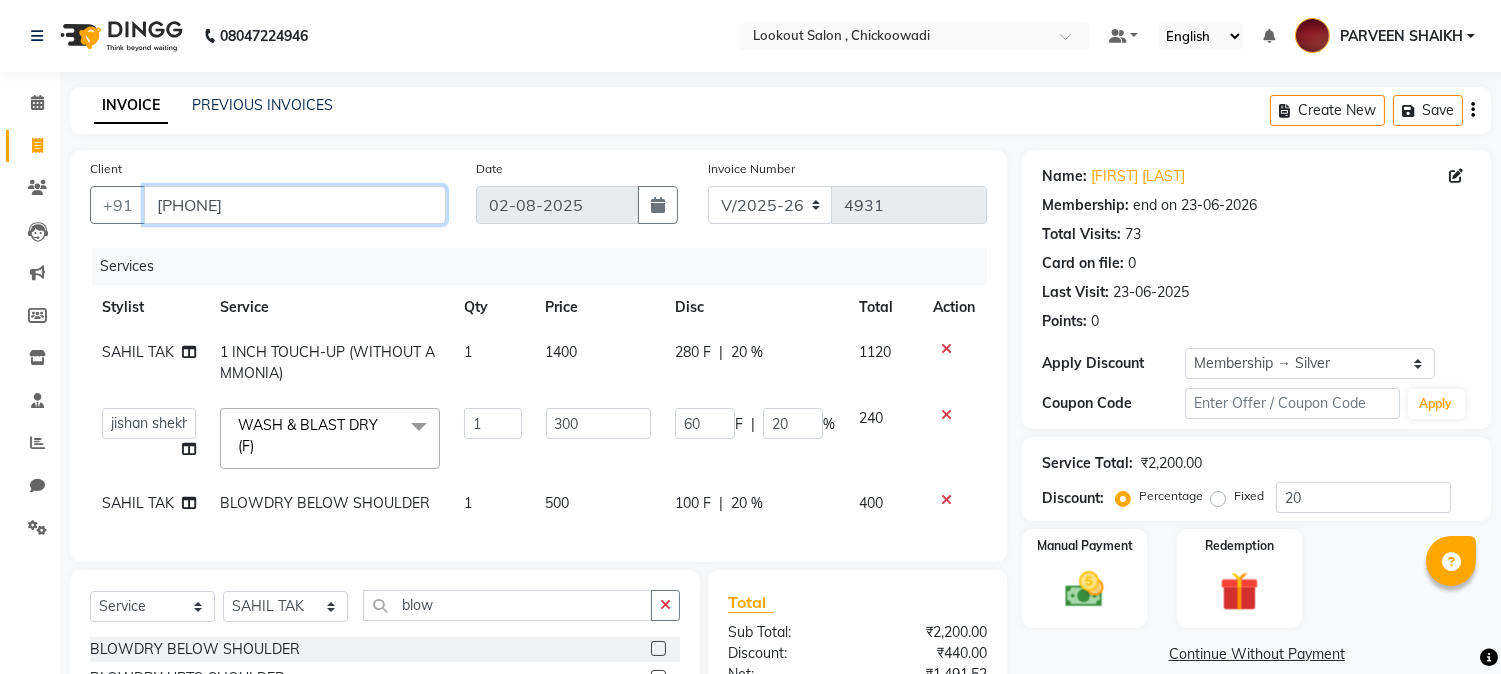 click on "9029042000" at bounding box center [295, 205] 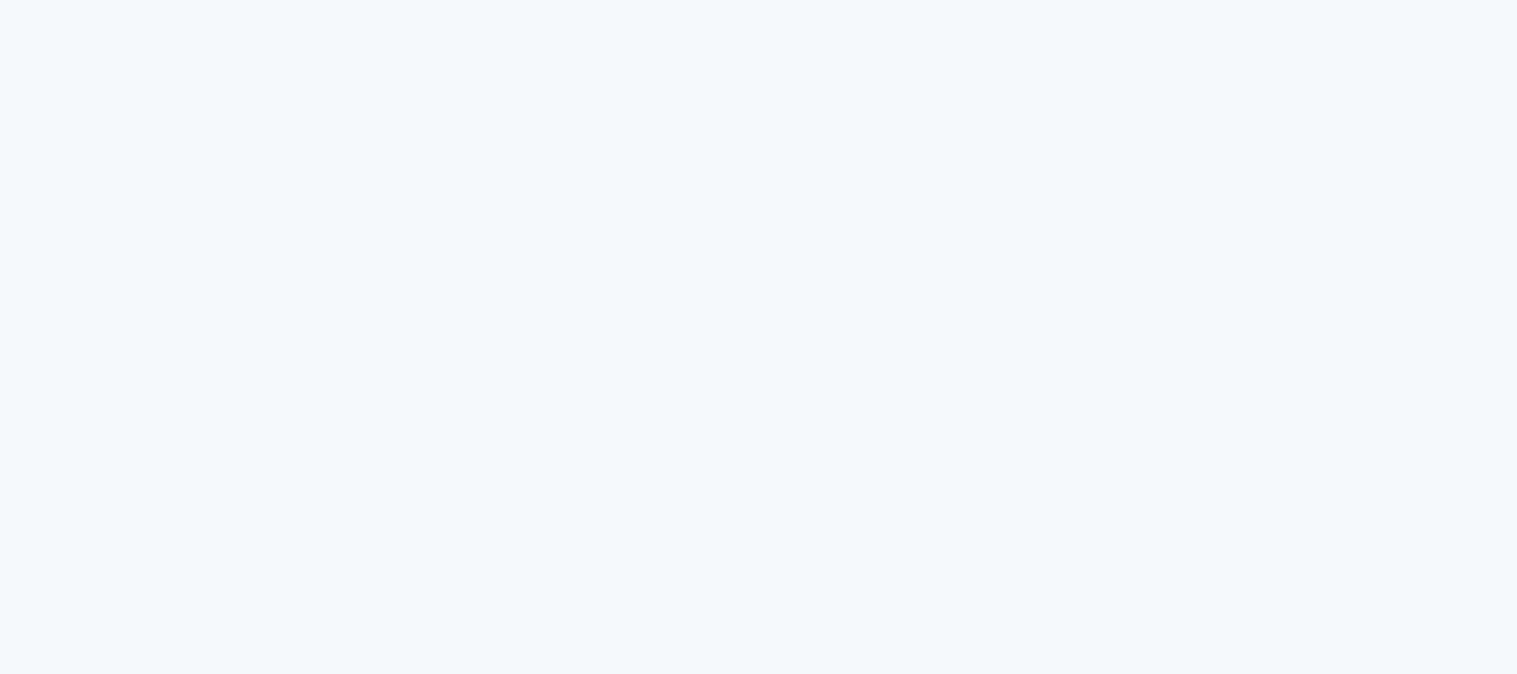 scroll, scrollTop: 0, scrollLeft: 0, axis: both 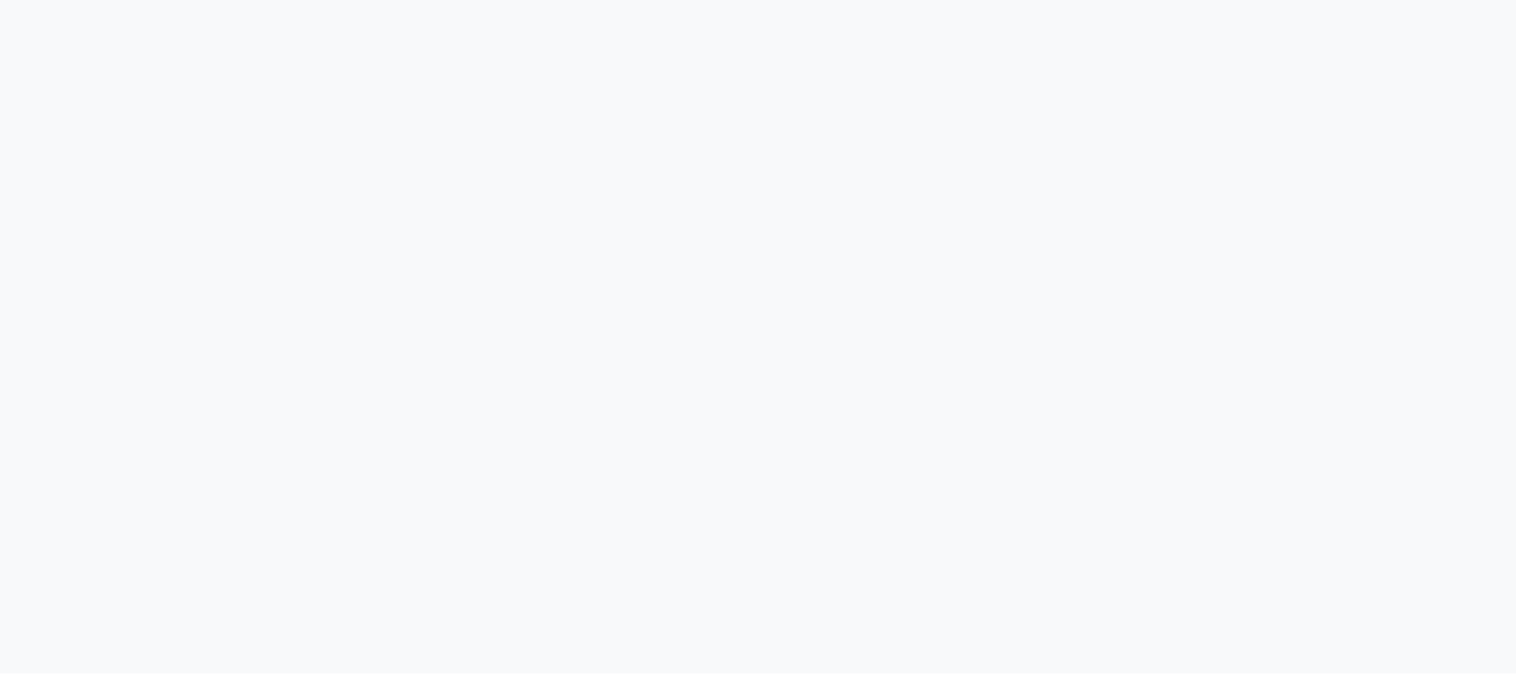 select on "service" 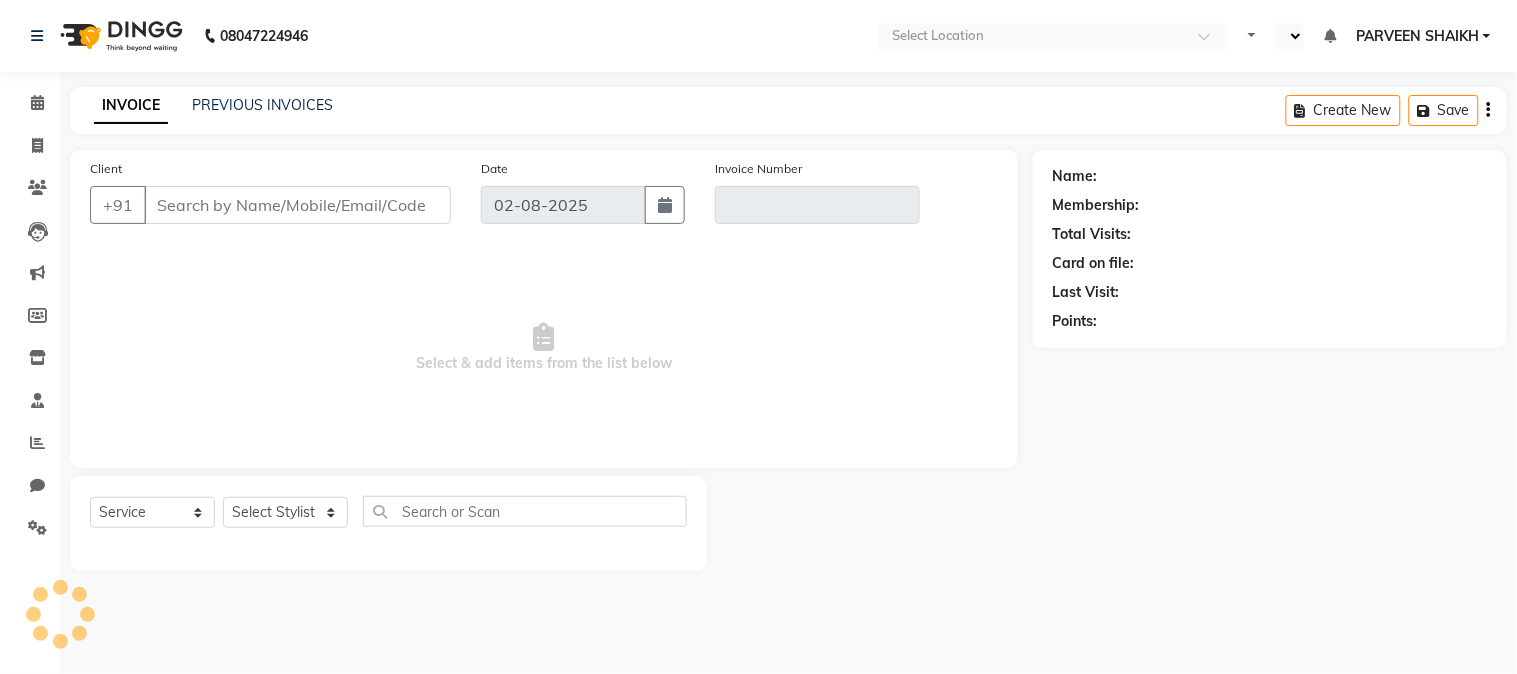 select on "en" 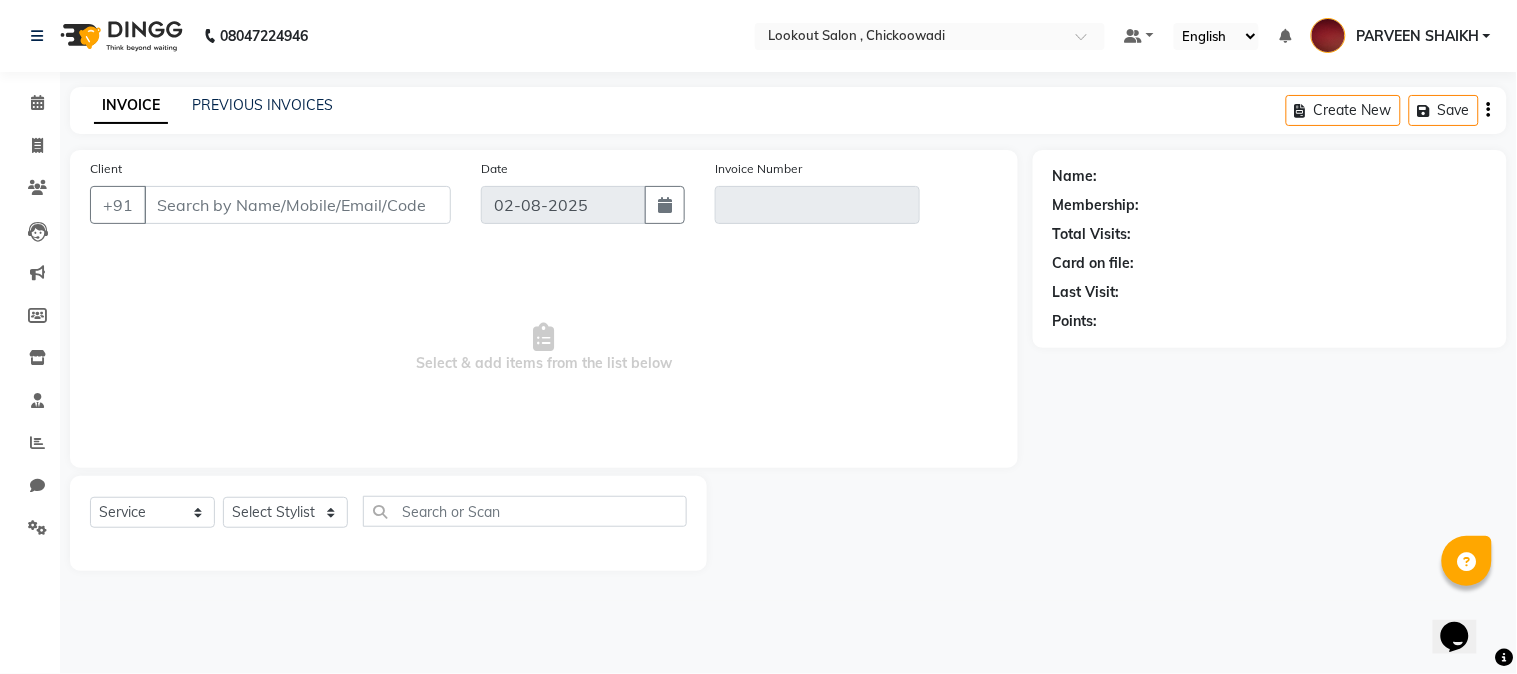 scroll, scrollTop: 0, scrollLeft: 0, axis: both 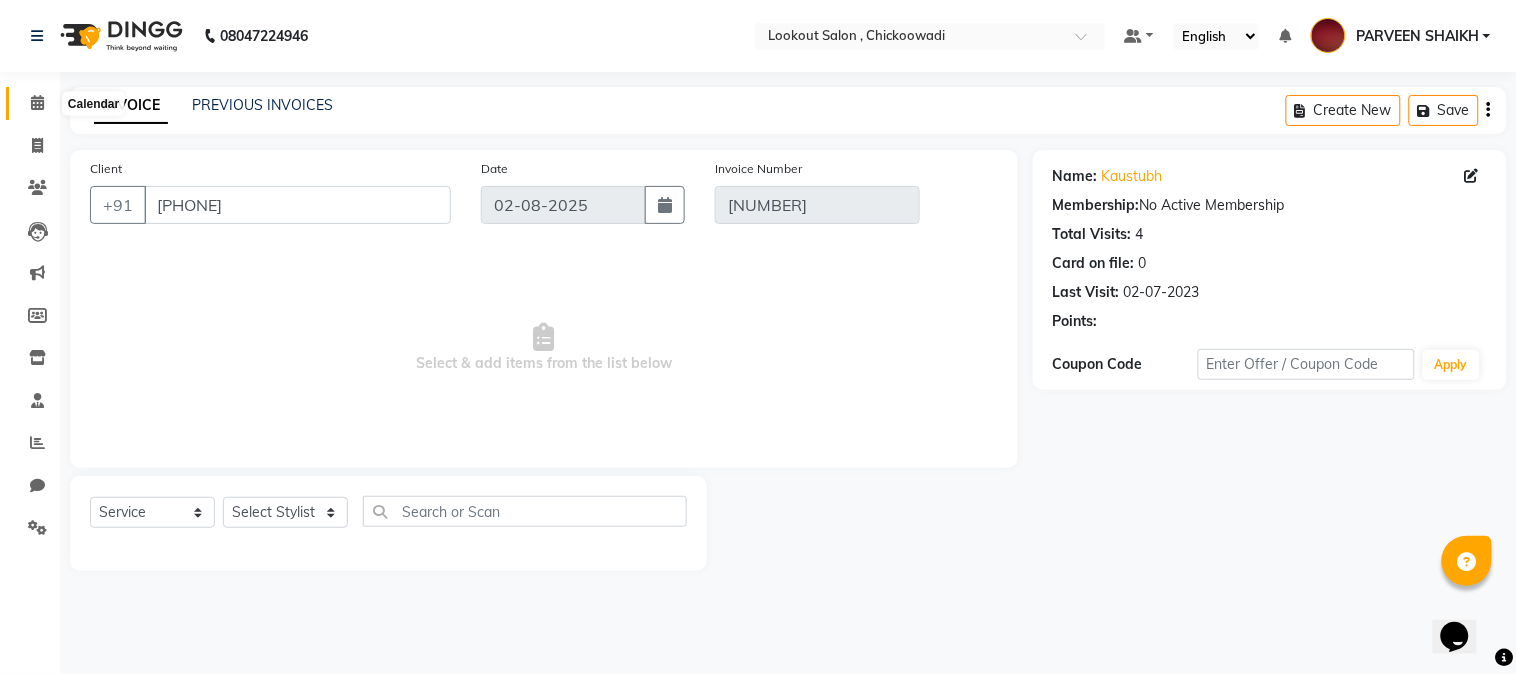 click 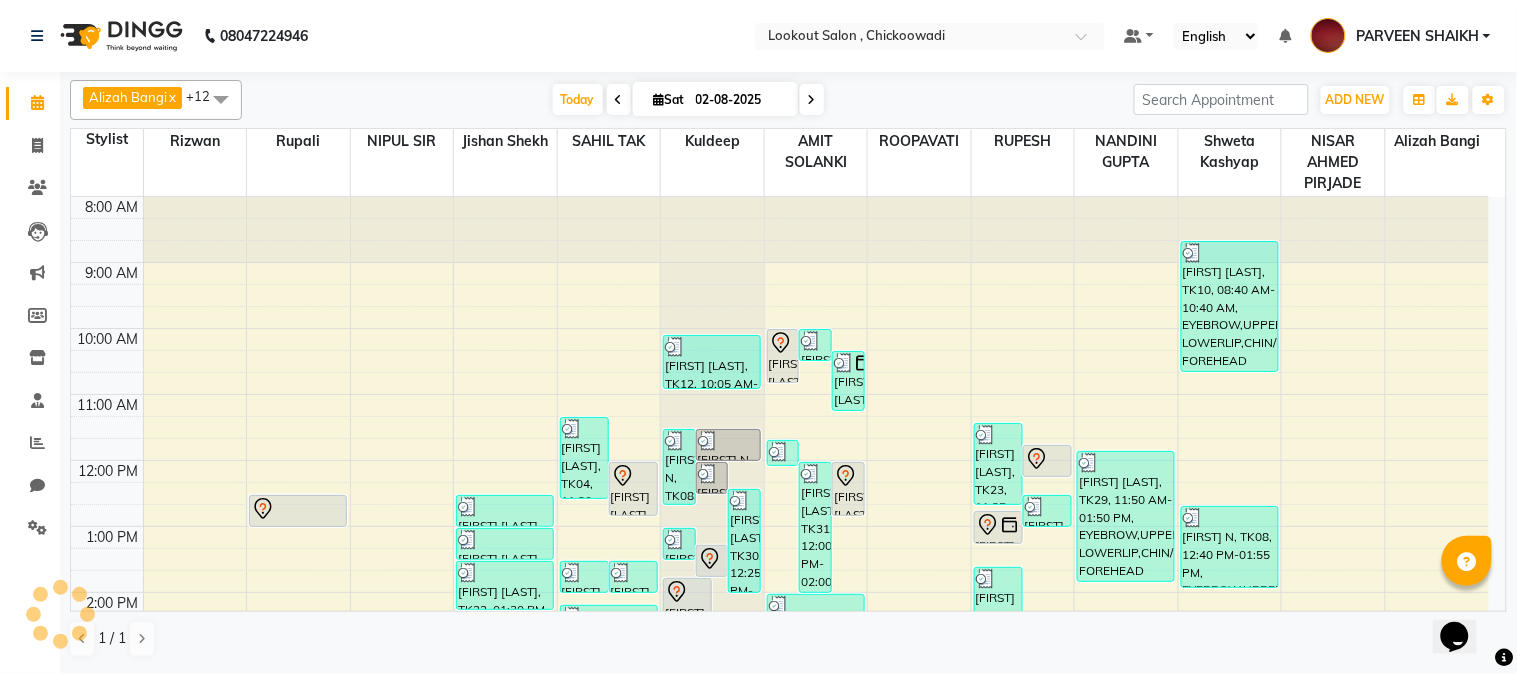 scroll, scrollTop: 0, scrollLeft: 0, axis: both 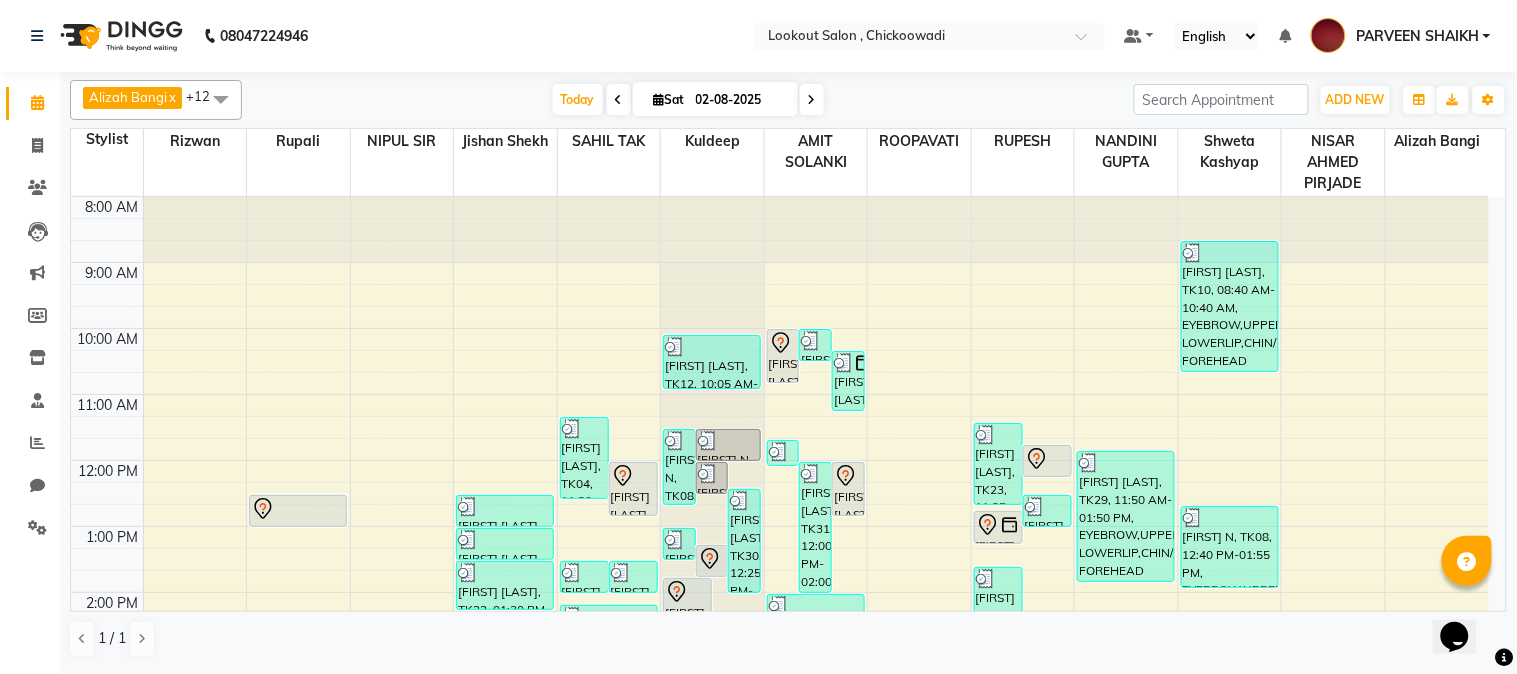 click on "8:00 AM 9:00 AM 10:00 AM 11:00 AM 12:00 PM 1:00 PM 2:00 PM 3:00 PM 4:00 PM 5:00 PM 6:00 PM 7:00 PM 8:00 PM 9:00 PM 10:00 PM 11:00 PM             Gita Chogle, TK05, 02:30 PM-03:30 PM, 1 INCH TOUCH-UP  (WITHOUT AMMONIA)     abhishek pandey, TK06, 03:20 PM-04:05 PM, GLOBAL COLOR (WITHOUT AMMONIA)     vinita chogle, TK41, 03:35 PM-04:35 PM, 1 INCH TOUCH-UP (WITH AMMONIA)             deep marsoniya, TK38, 07:00 PM-07:30 PM, HAIRCUT WITH CREATIVE STYLIST (M)             HETAL WAGHELA, TK01, 12:30 PM-01:00 PM, EYEBROW     bijal, TK36, 03:45 PM-04:15 PM, EYEBROW             monica jain, TK18, 03:00 PM-04:30 PM, HIGHLIGHTS-BELOW SHOULDER             Devansh Ashar, TK11, 07:30 PM-08:00 PM, HAIRCUT WITH ART DIRECTOR     fareen khan, TK09, 12:30 PM-01:00 PM, HAIRCUT WITH STYLIST (M)     RACHITHA PRAKASH, TK25, 01:00 PM-01:30 PM, WASH & BLAST DRY (F)     nidhi chheda, TK22, 01:30 PM-02:15 PM, HAIRCUT WITH WASH SENIOR STYLIST (F)     rucha gosalia, TK33, 03:30 PM-04:15 PM, HAIRCUT WITH STYLIST (F)" at bounding box center (780, 724) 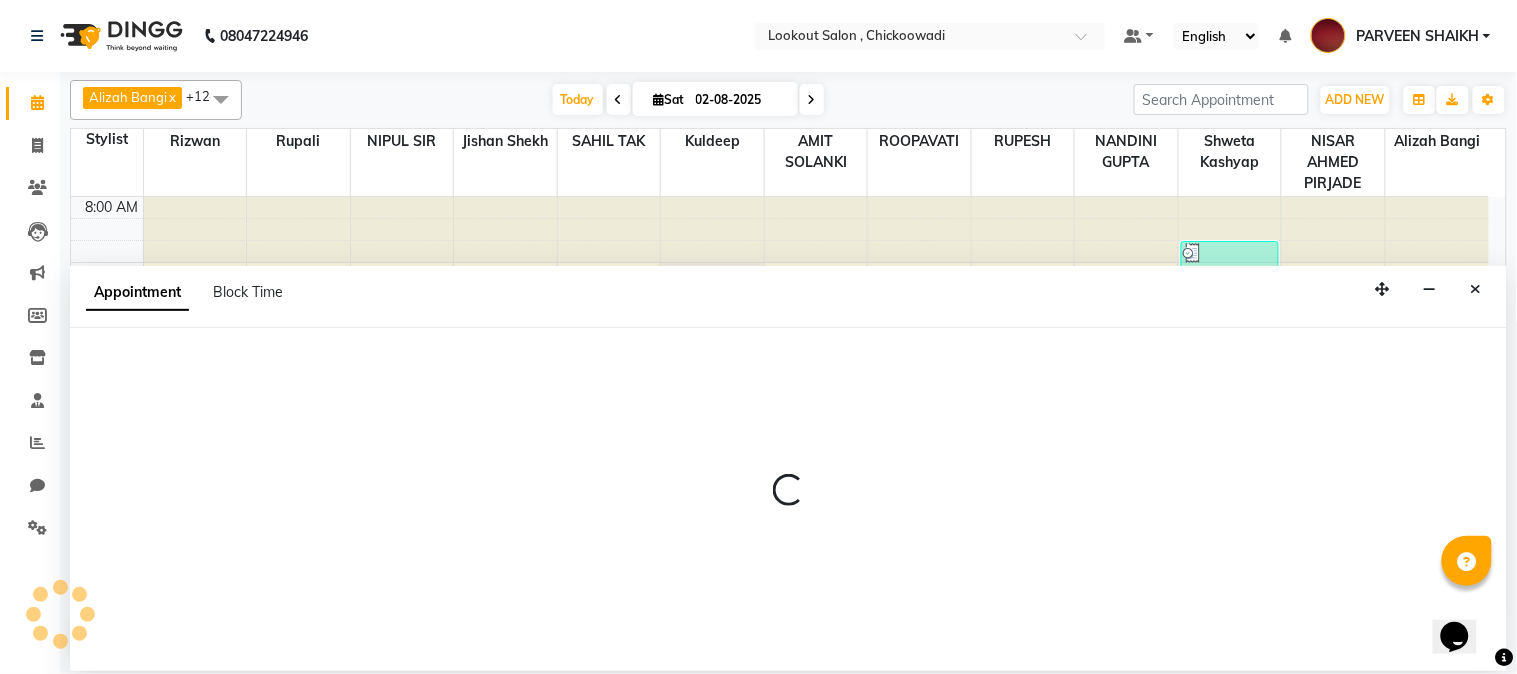 select on "6223" 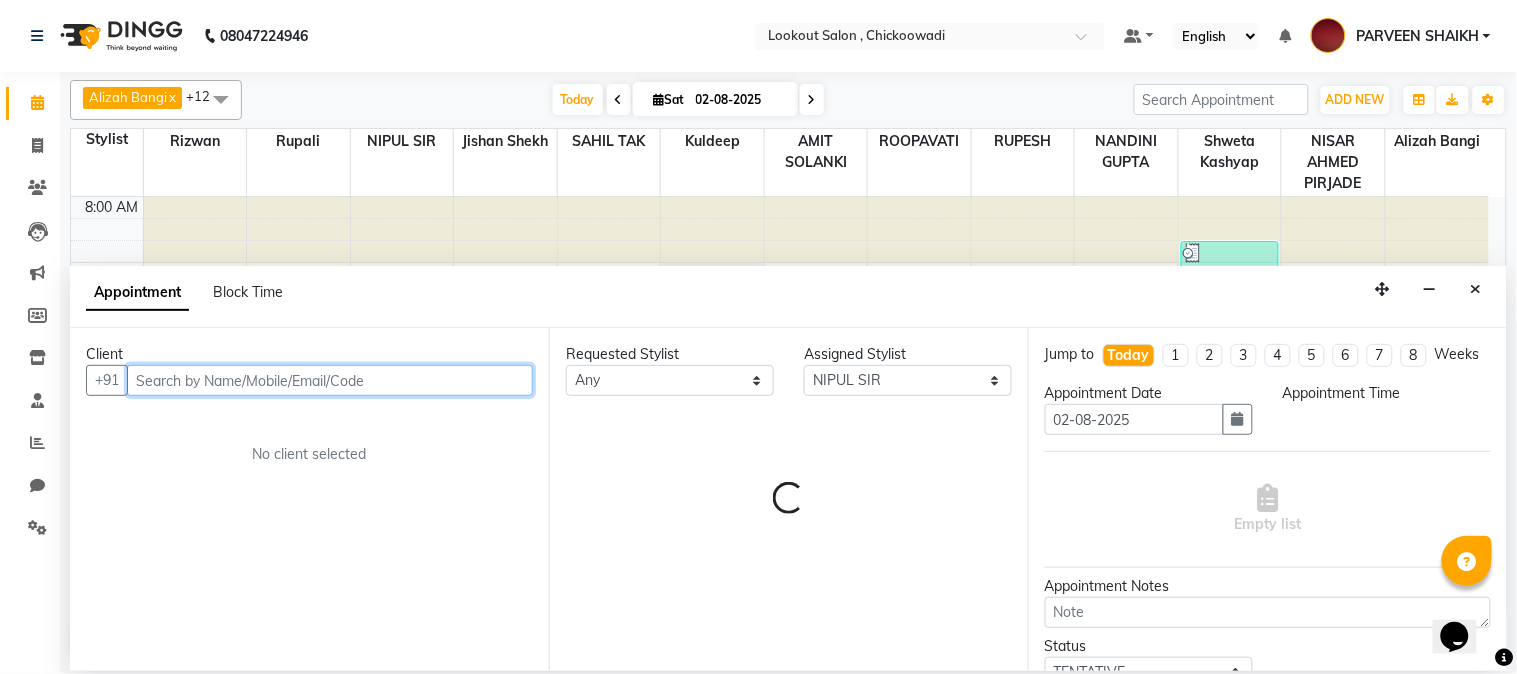 select on "585" 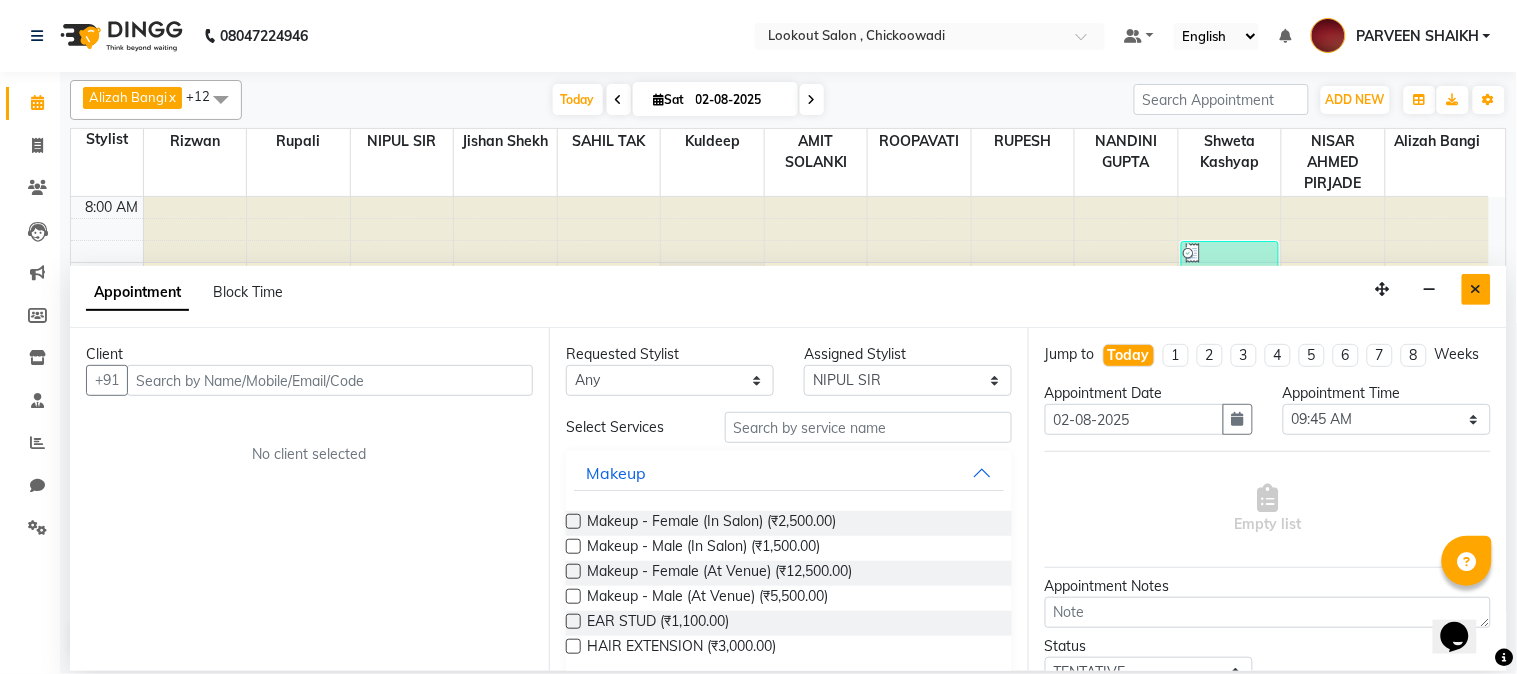 click at bounding box center (1476, 289) 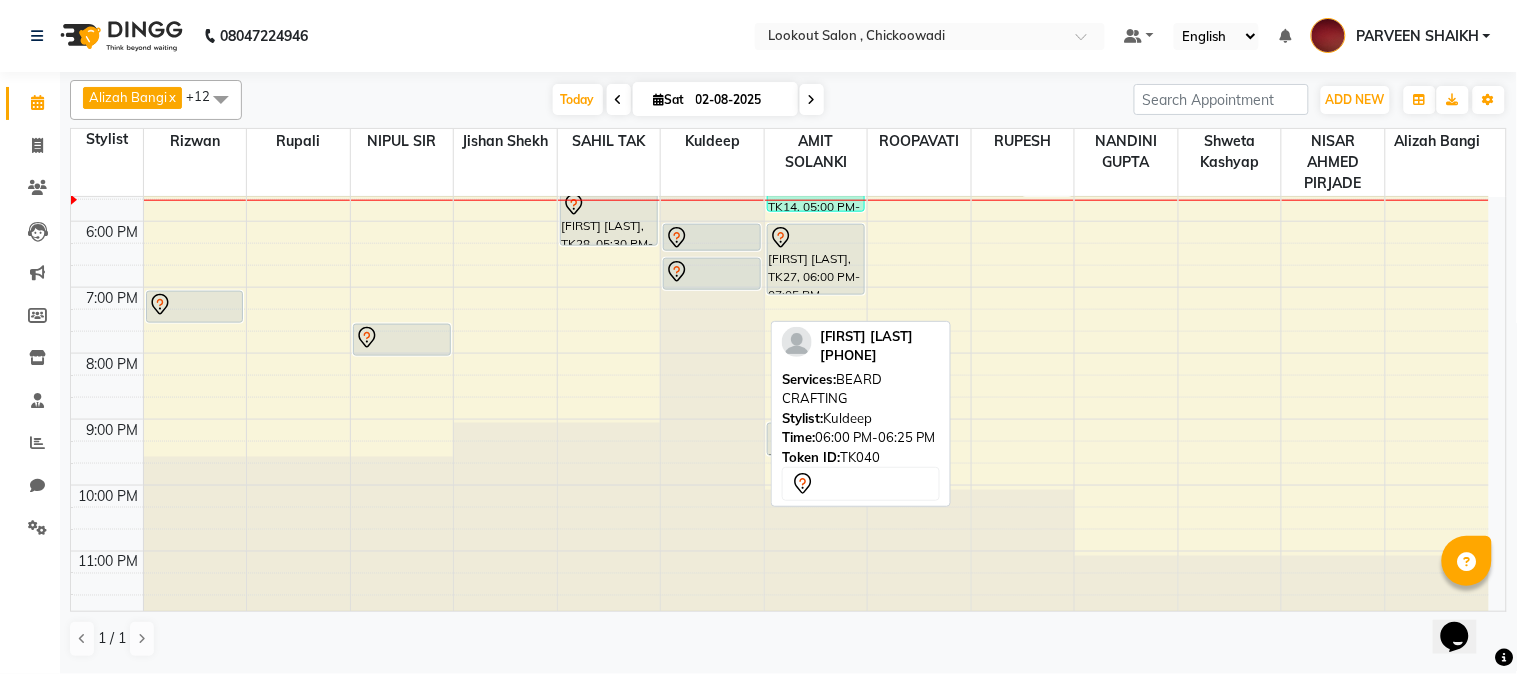 scroll, scrollTop: 646, scrollLeft: 0, axis: vertical 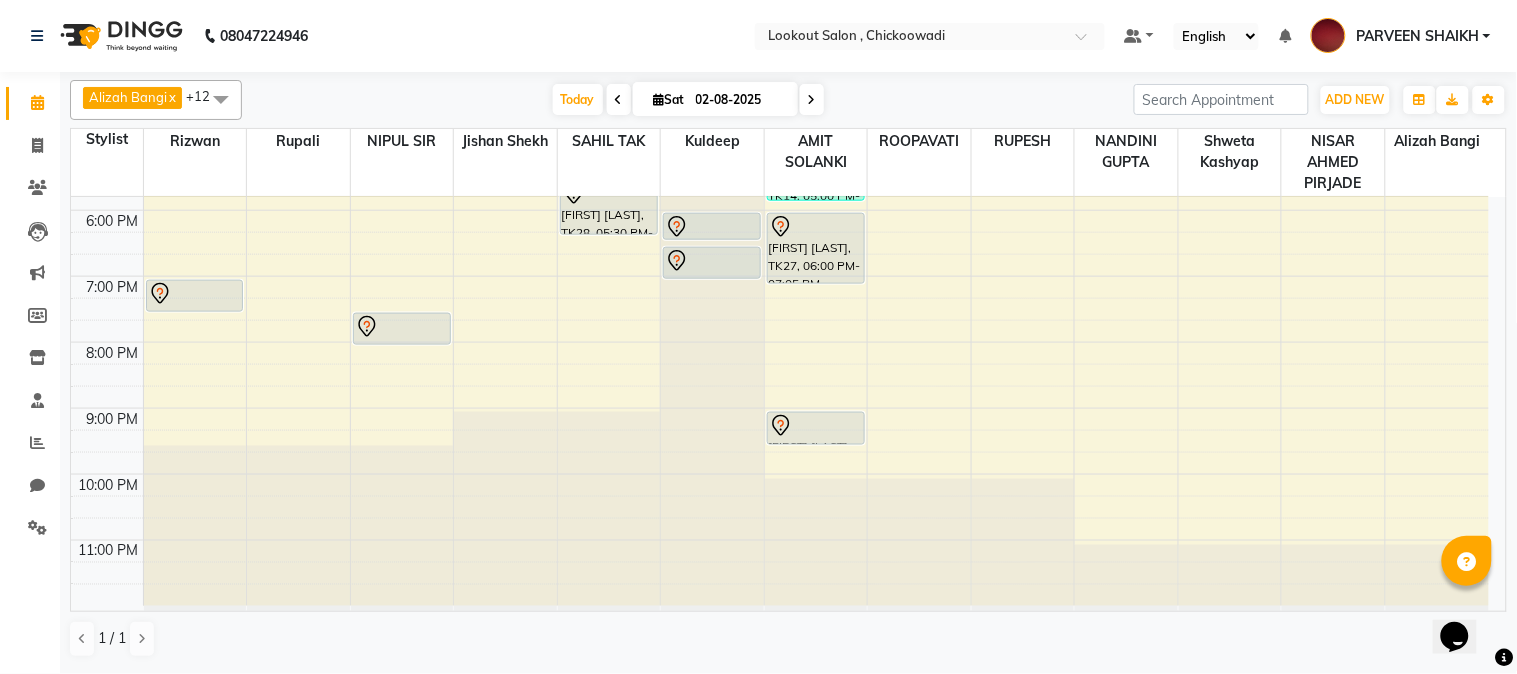 click at bounding box center (712, -449) 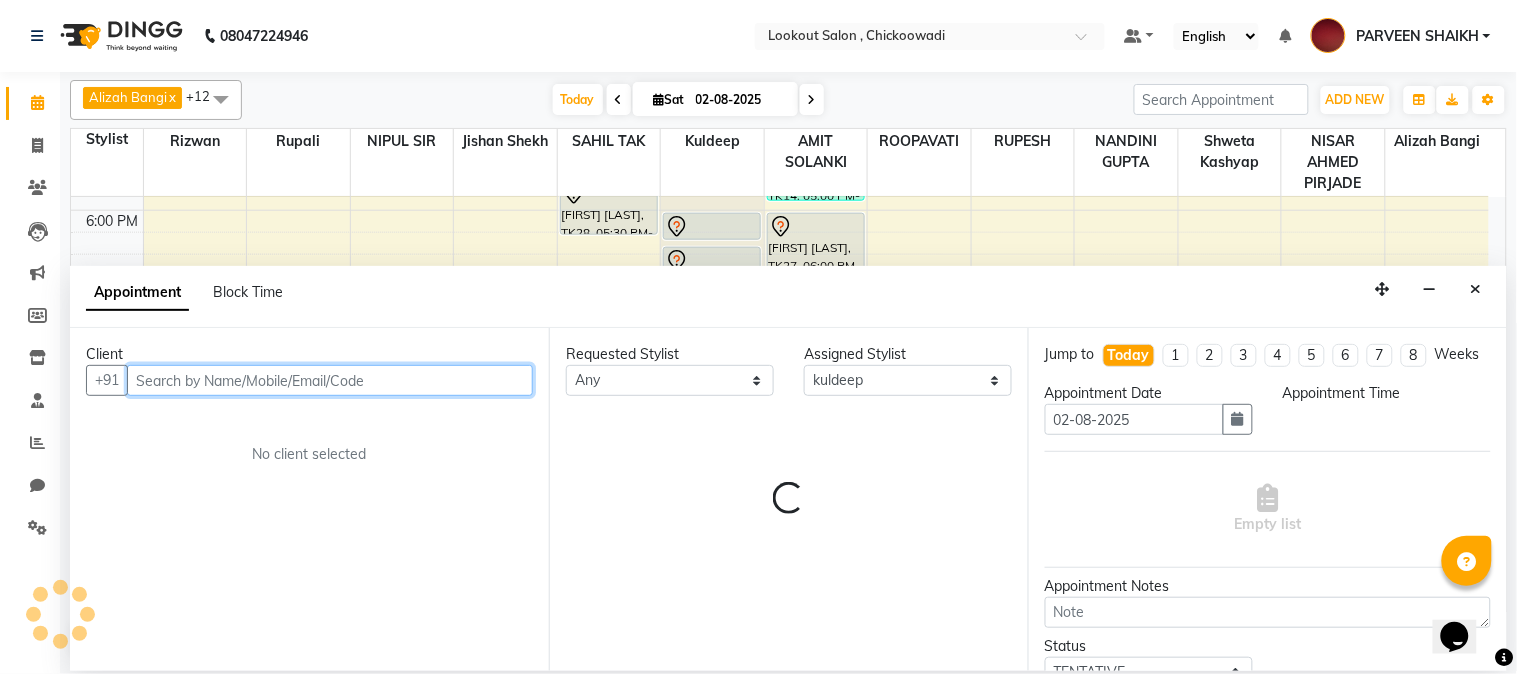 select on "1185" 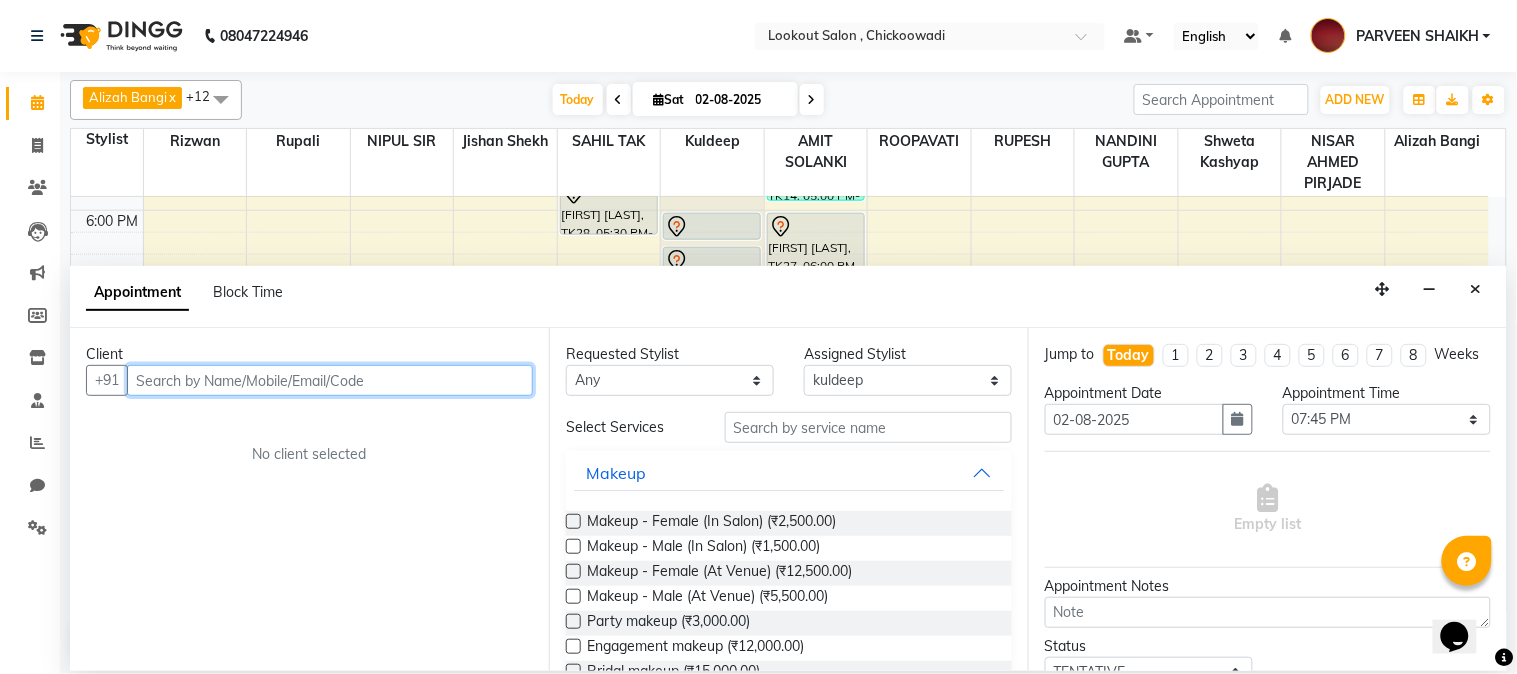 click at bounding box center [330, 380] 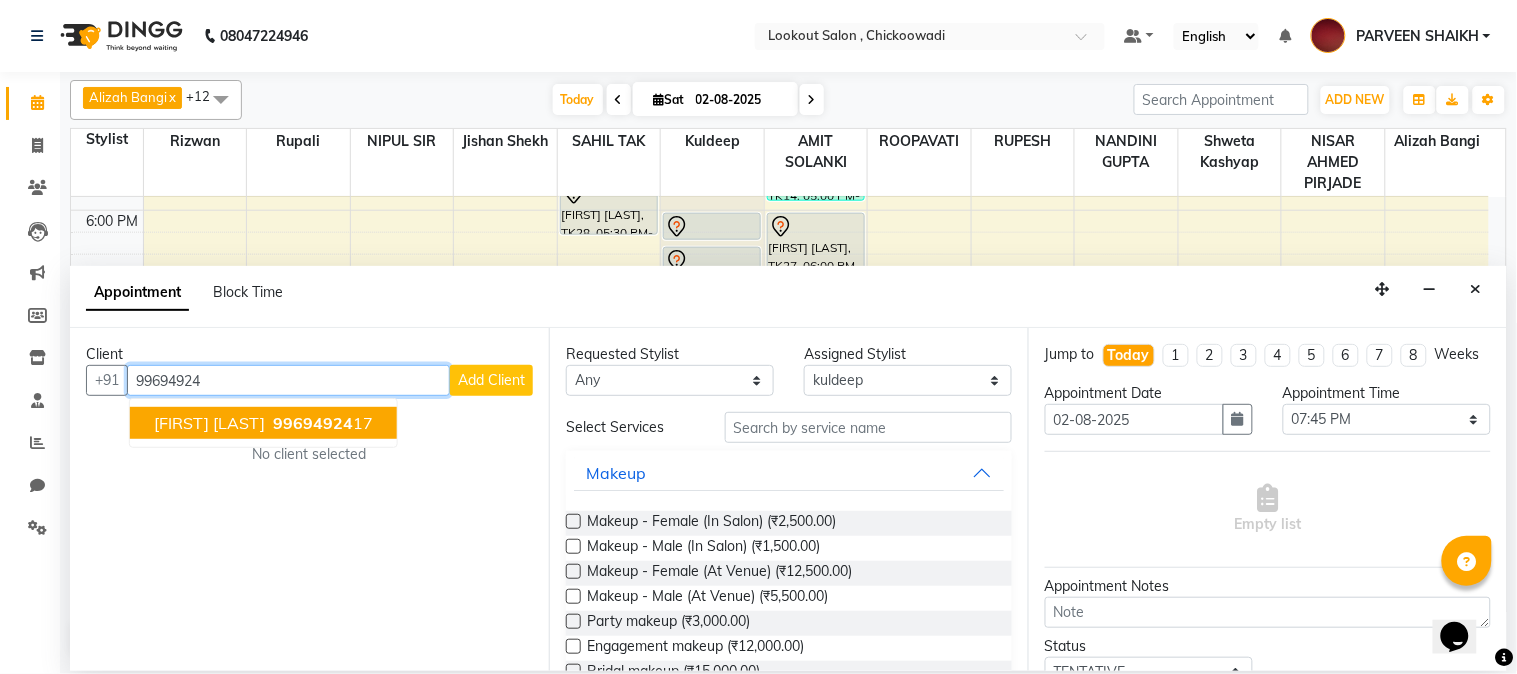 click on "ajiynkya pawar" at bounding box center [209, 423] 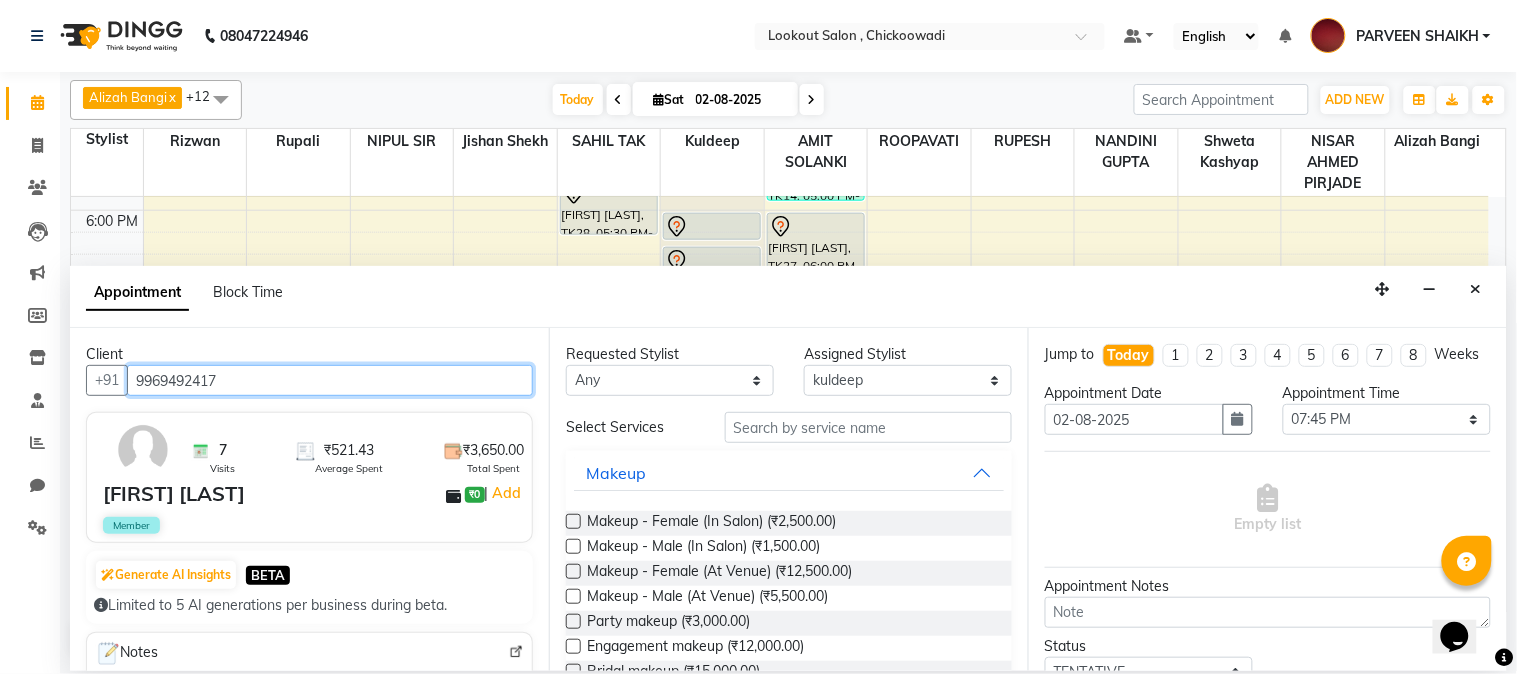 type on "9969492417" 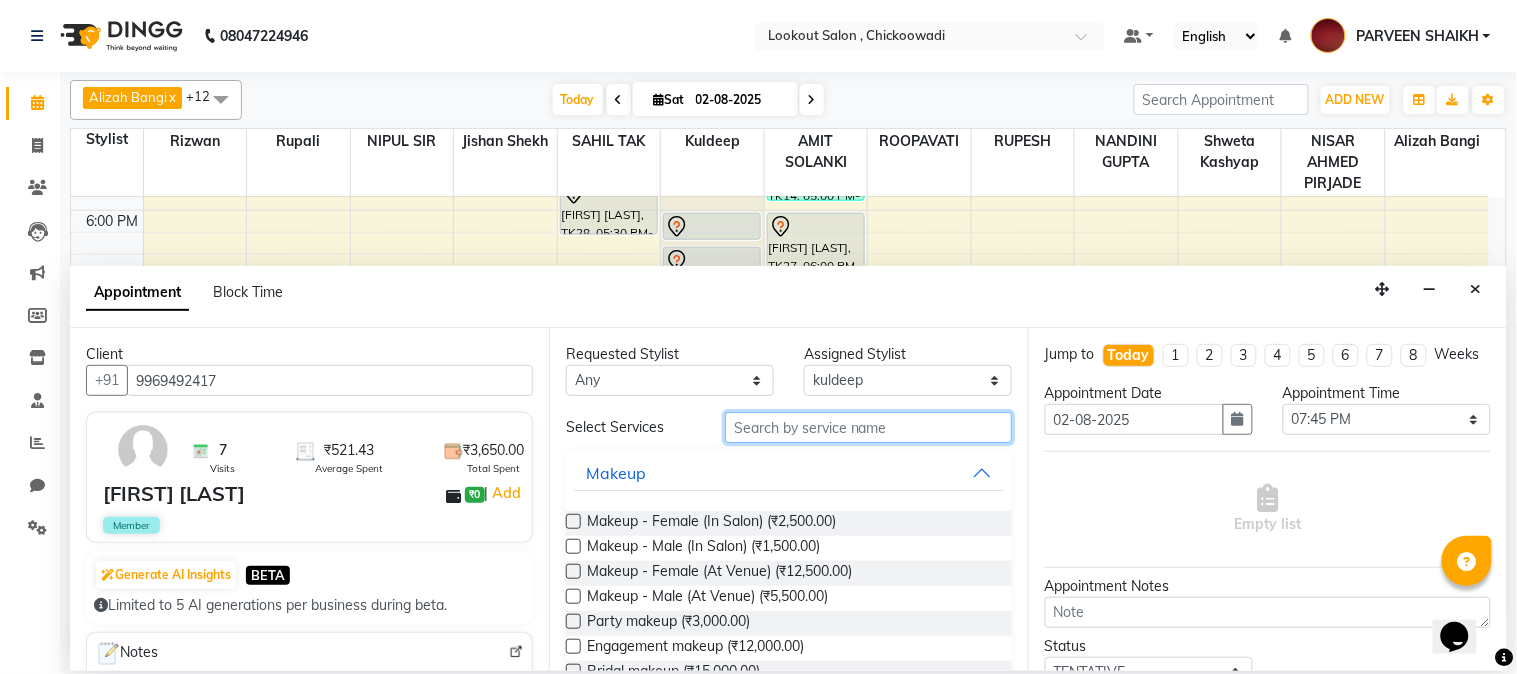 click at bounding box center (868, 427) 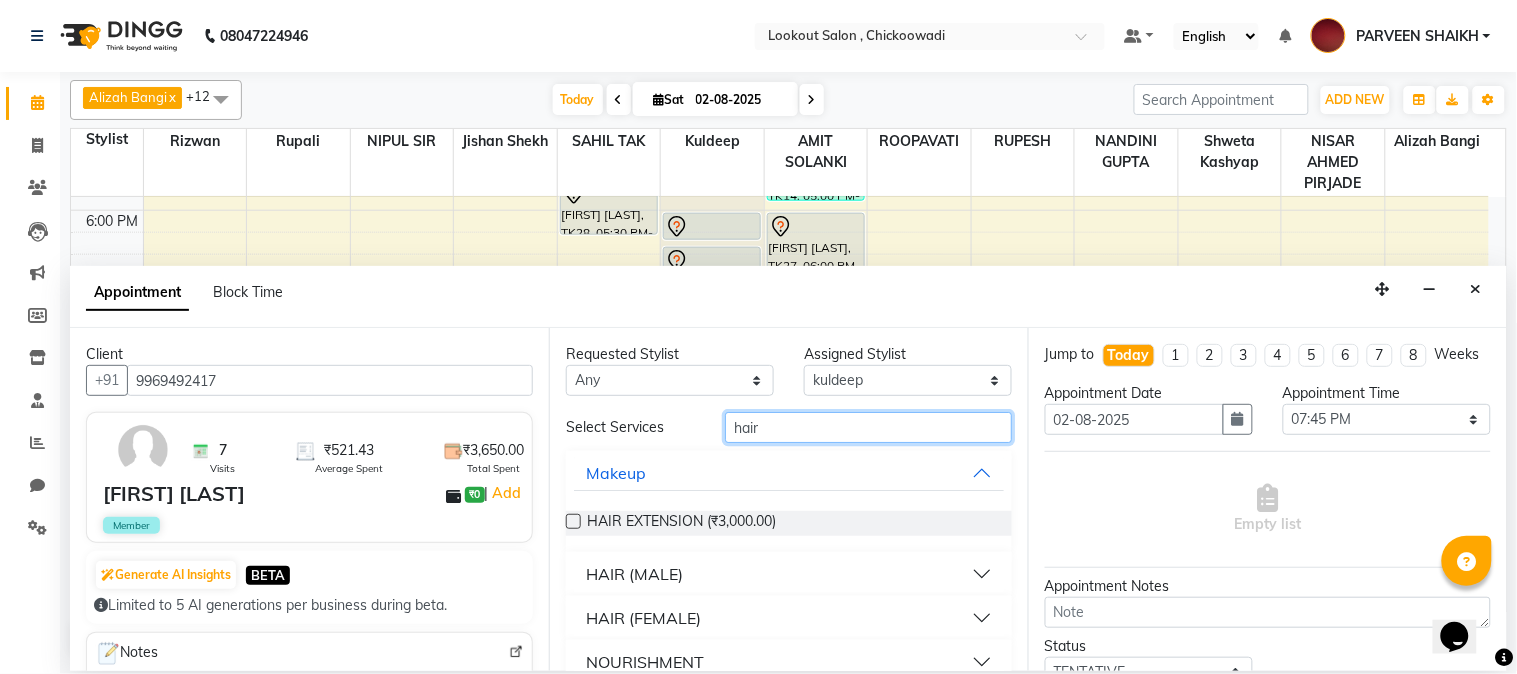type on "hair" 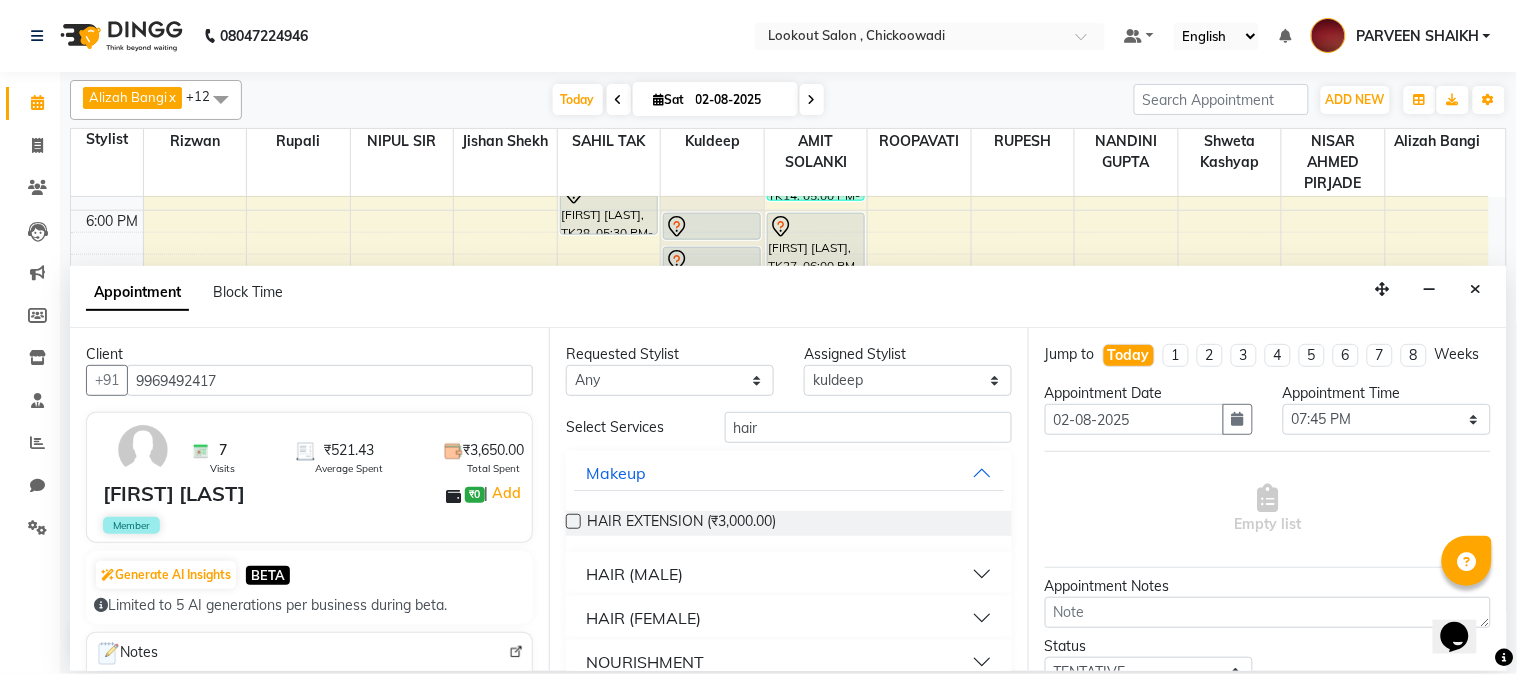click on "HAIR (MALE)" at bounding box center (789, 574) 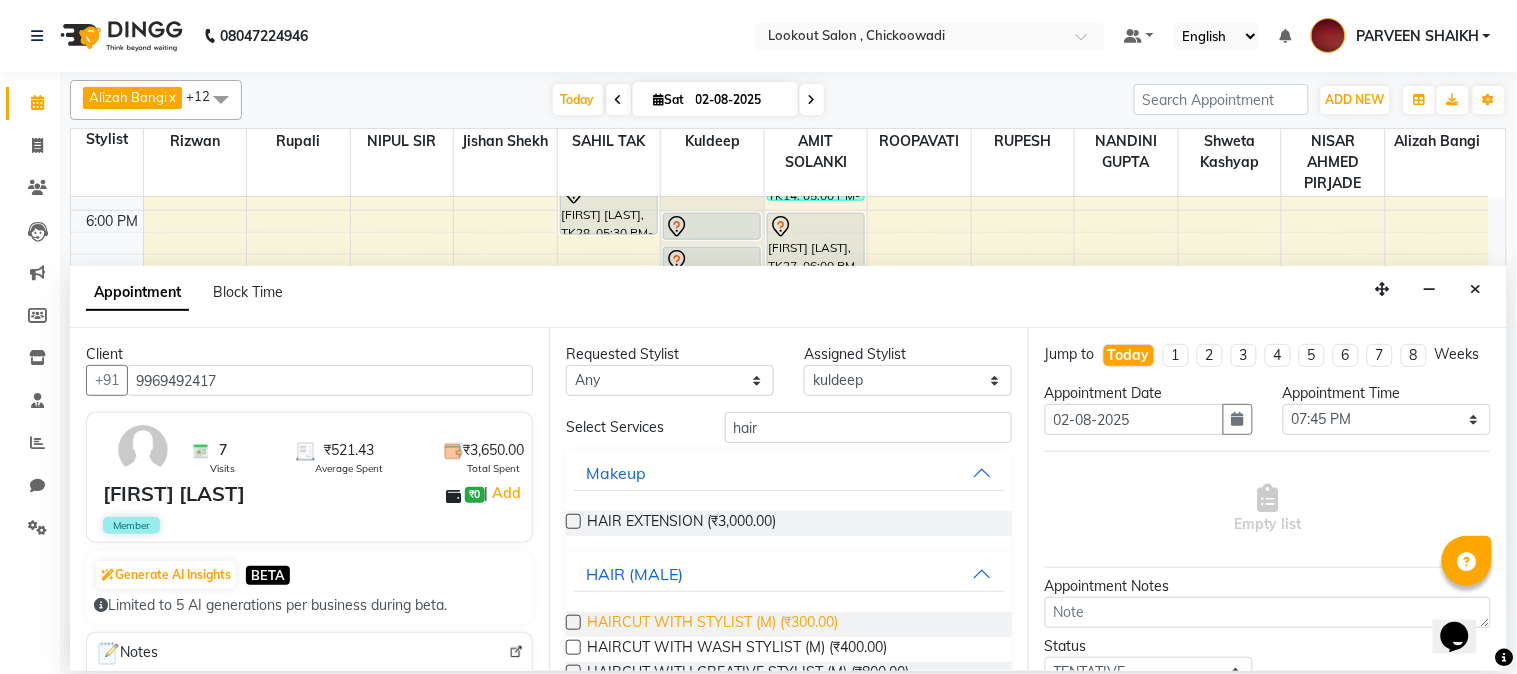 click on "HAIRCUT WITH STYLIST (M) (₹300.00)" at bounding box center (712, 624) 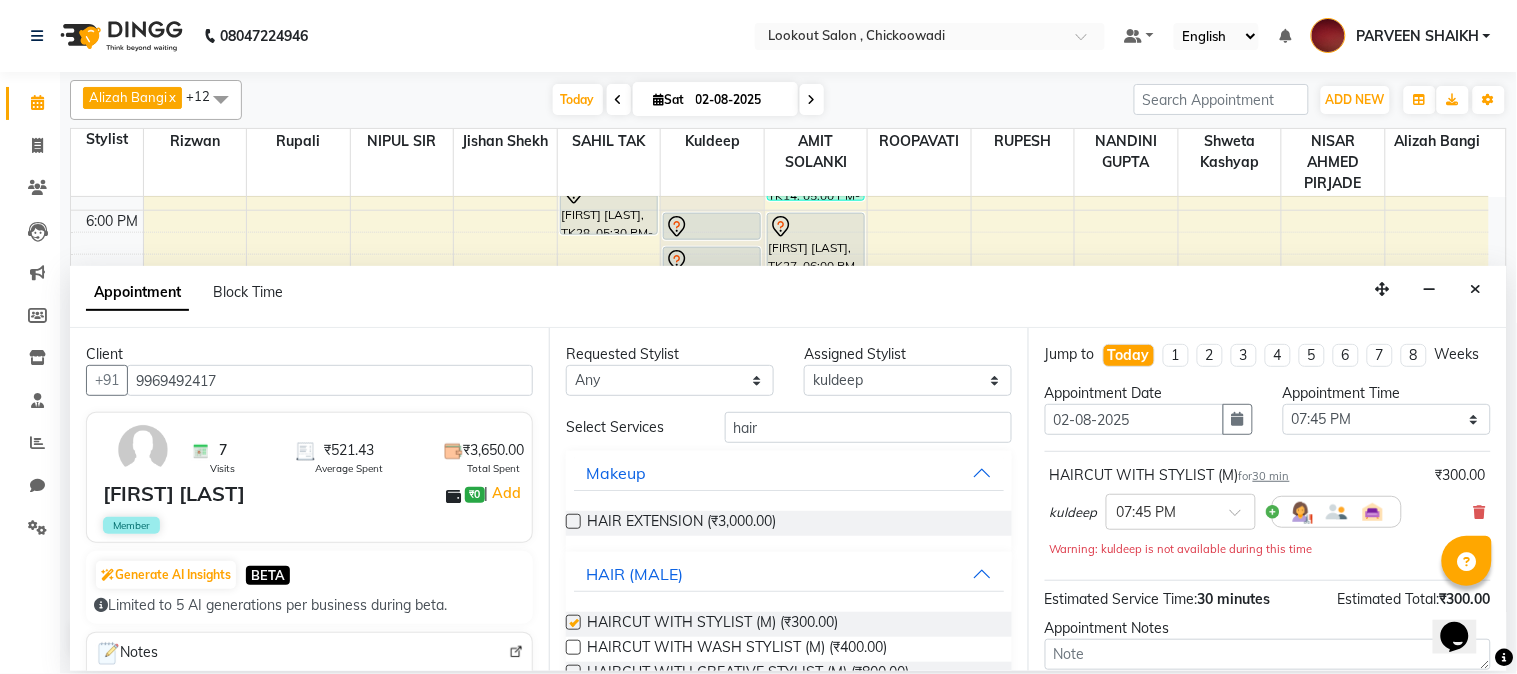 checkbox on "false" 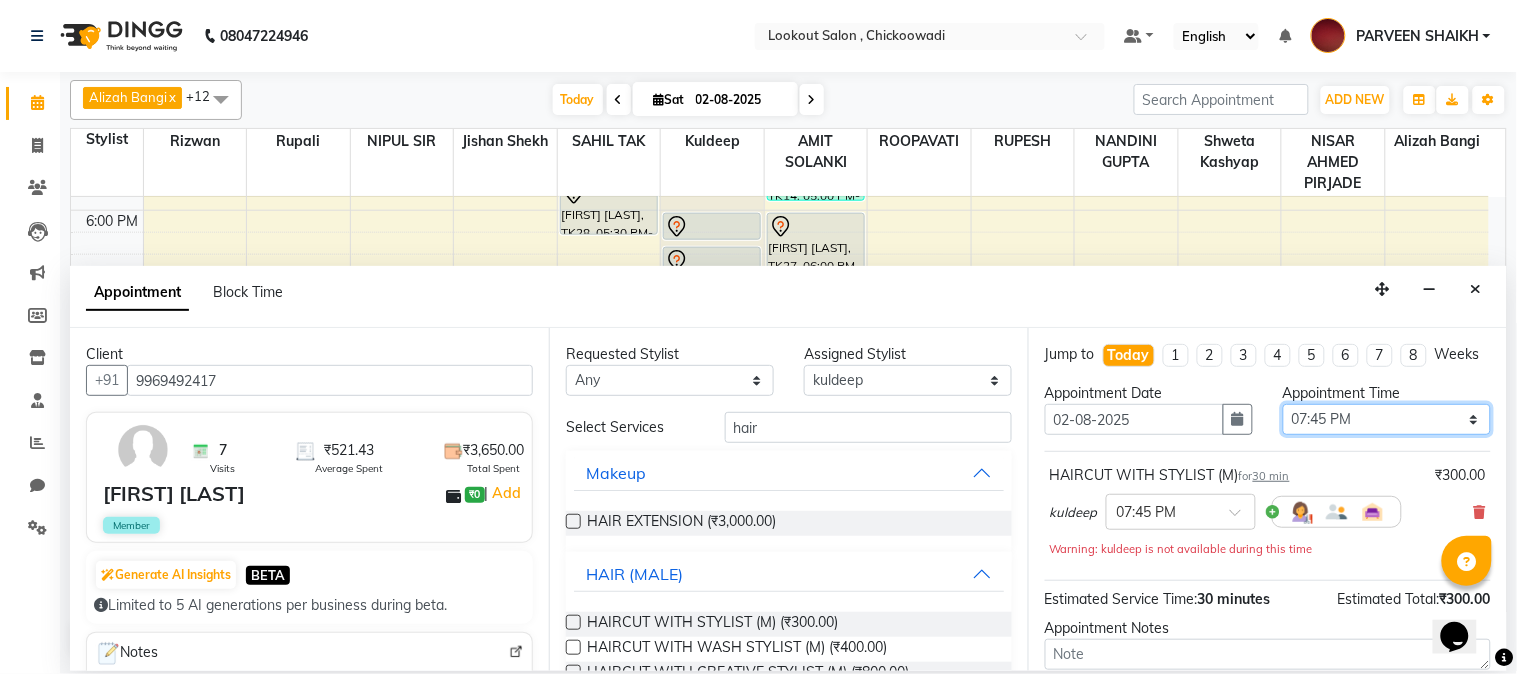 click on "Select 09:00 AM 09:15 AM 09:30 AM 09:45 AM 10:00 AM 10:15 AM 10:30 AM 10:45 AM 11:00 AM 11:15 AM 11:30 AM 11:45 AM 12:00 PM 12:15 PM 12:30 PM 12:45 PM 01:00 PM 01:15 PM 01:30 PM 01:45 PM 02:00 PM 02:15 PM 02:30 PM 02:45 PM 03:00 PM 03:15 PM 03:30 PM 03:45 PM 04:00 PM 04:15 PM 04:30 PM 04:45 PM 05:00 PM 05:15 PM 05:30 PM 05:45 PM 06:00 PM 06:15 PM 06:30 PM 06:45 PM 07:00 PM 07:15 PM 07:30 PM 07:45 PM 08:00 PM 08:15 PM 08:30 PM 08:45 PM 09:00 PM 09:15 PM 09:30 PM 09:45 PM 10:00 PM 10:15 PM 10:30 PM 10:45 PM 11:00 PM" at bounding box center (1387, 419) 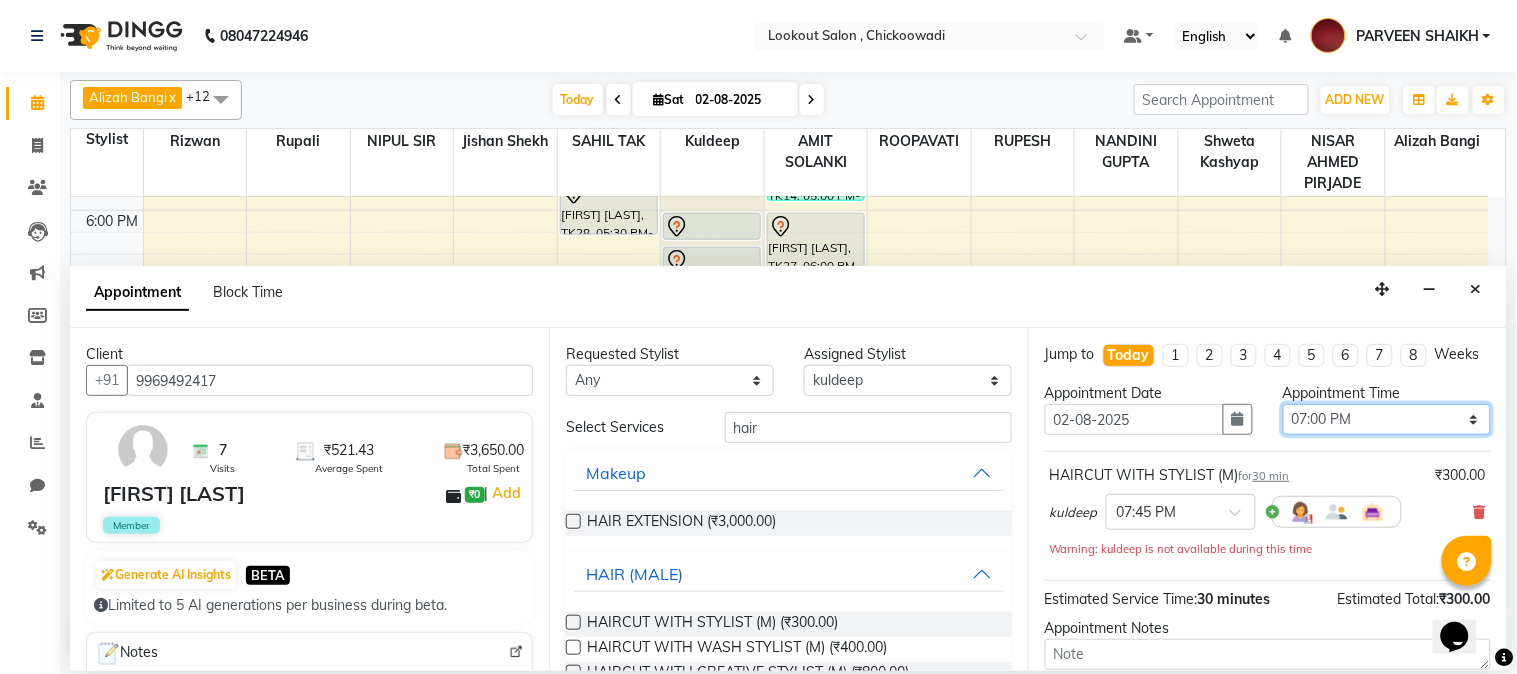 click on "Select 09:00 AM 09:15 AM 09:30 AM 09:45 AM 10:00 AM 10:15 AM 10:30 AM 10:45 AM 11:00 AM 11:15 AM 11:30 AM 11:45 AM 12:00 PM 12:15 PM 12:30 PM 12:45 PM 01:00 PM 01:15 PM 01:30 PM 01:45 PM 02:00 PM 02:15 PM 02:30 PM 02:45 PM 03:00 PM 03:15 PM 03:30 PM 03:45 PM 04:00 PM 04:15 PM 04:30 PM 04:45 PM 05:00 PM 05:15 PM 05:30 PM 05:45 PM 06:00 PM 06:15 PM 06:30 PM 06:45 PM 07:00 PM 07:15 PM 07:30 PM 07:45 PM 08:00 PM 08:15 PM 08:30 PM 08:45 PM 09:00 PM 09:15 PM 09:30 PM 09:45 PM 10:00 PM 10:15 PM 10:30 PM 10:45 PM 11:00 PM" at bounding box center [1387, 419] 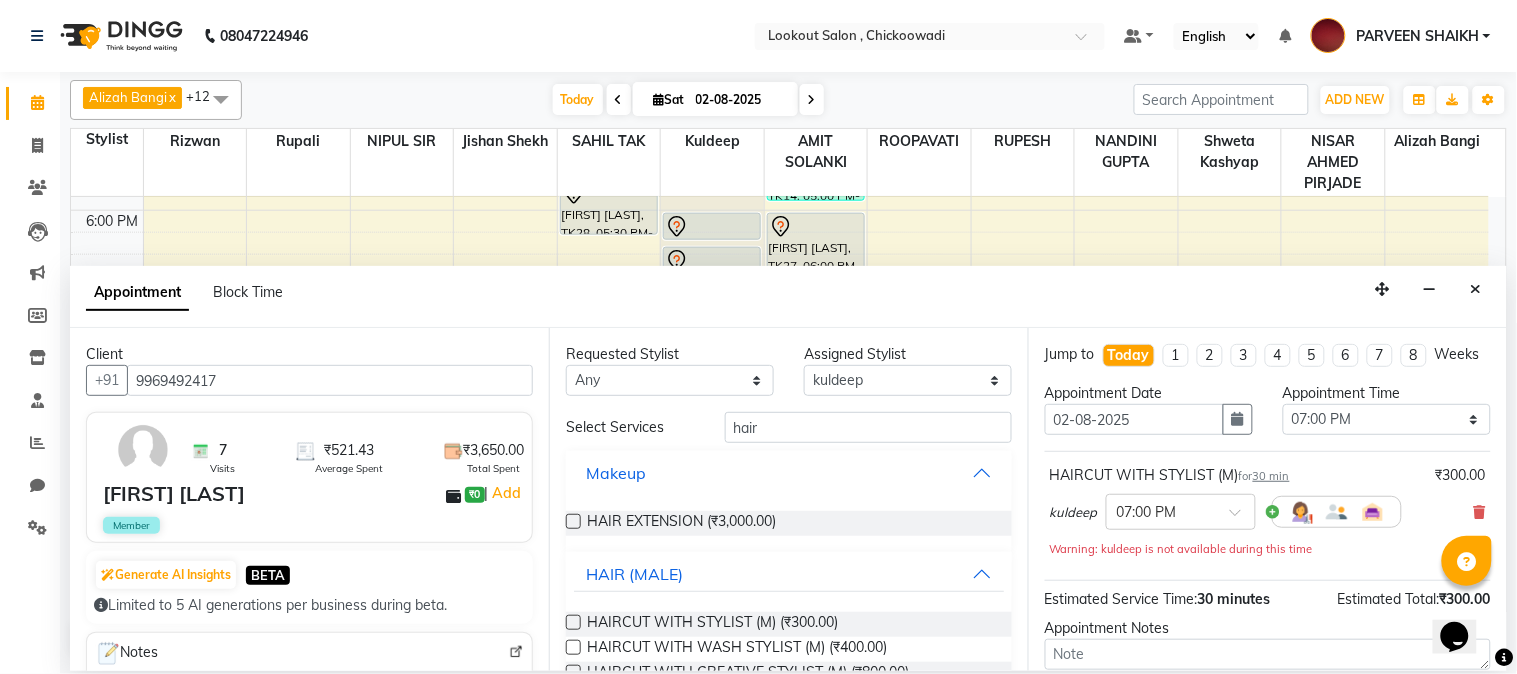 click on "Makeup" at bounding box center [789, 473] 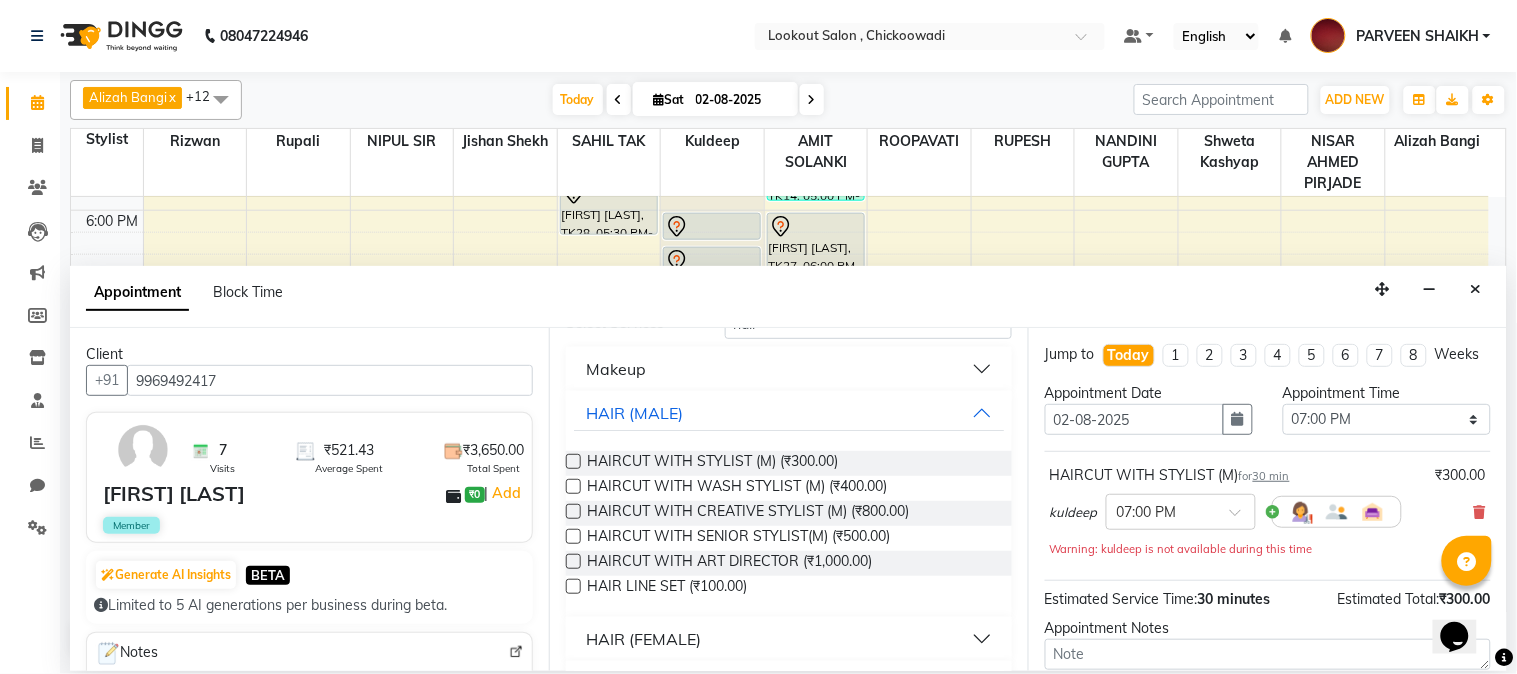 scroll, scrollTop: 154, scrollLeft: 0, axis: vertical 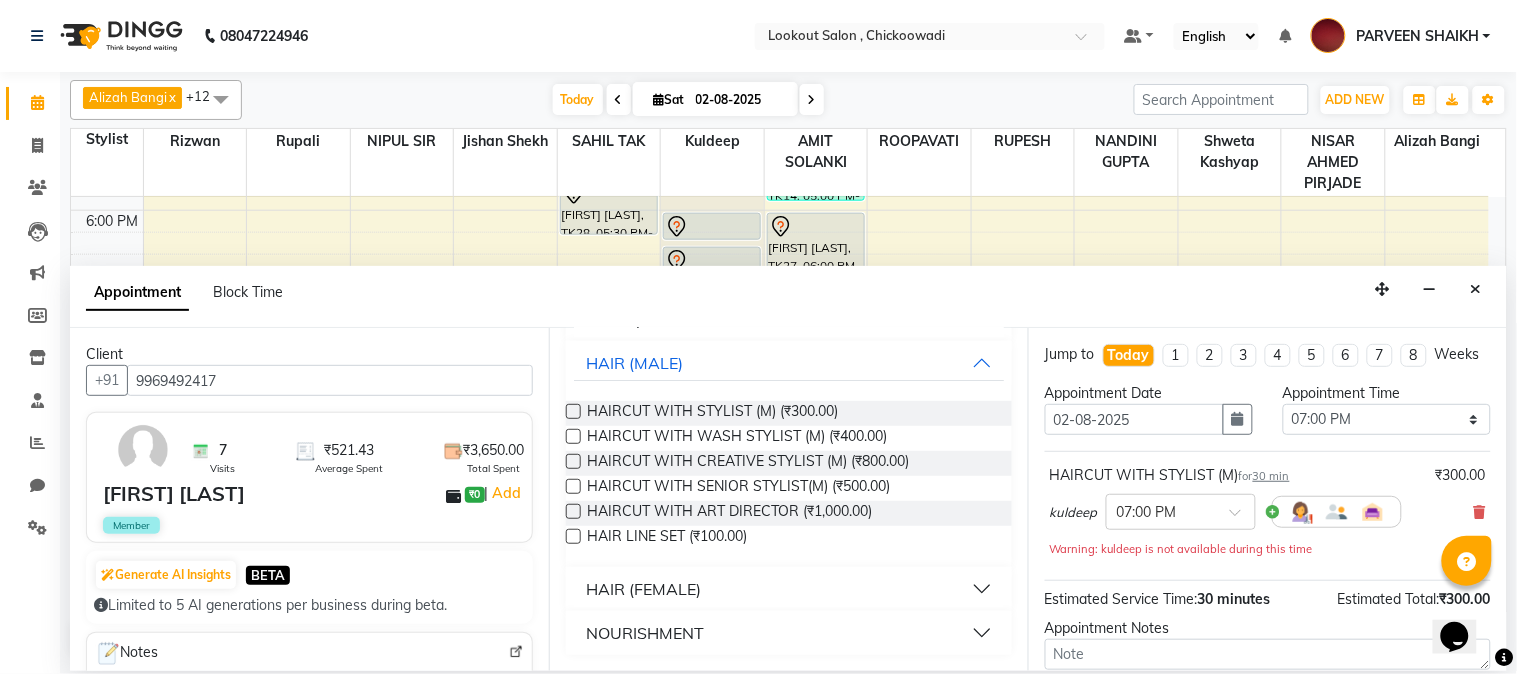 click on "HAIR (FEMALE)" at bounding box center (643, 589) 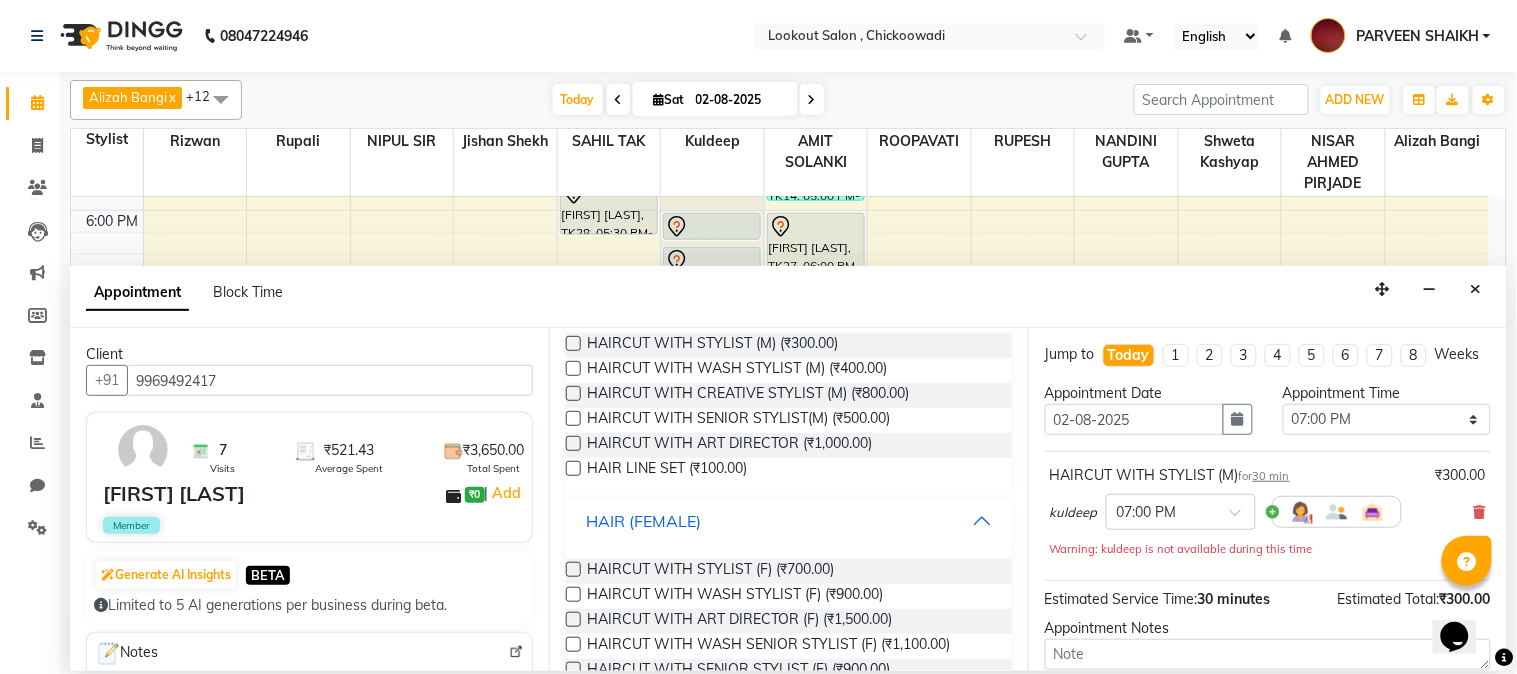 scroll, scrollTop: 335, scrollLeft: 0, axis: vertical 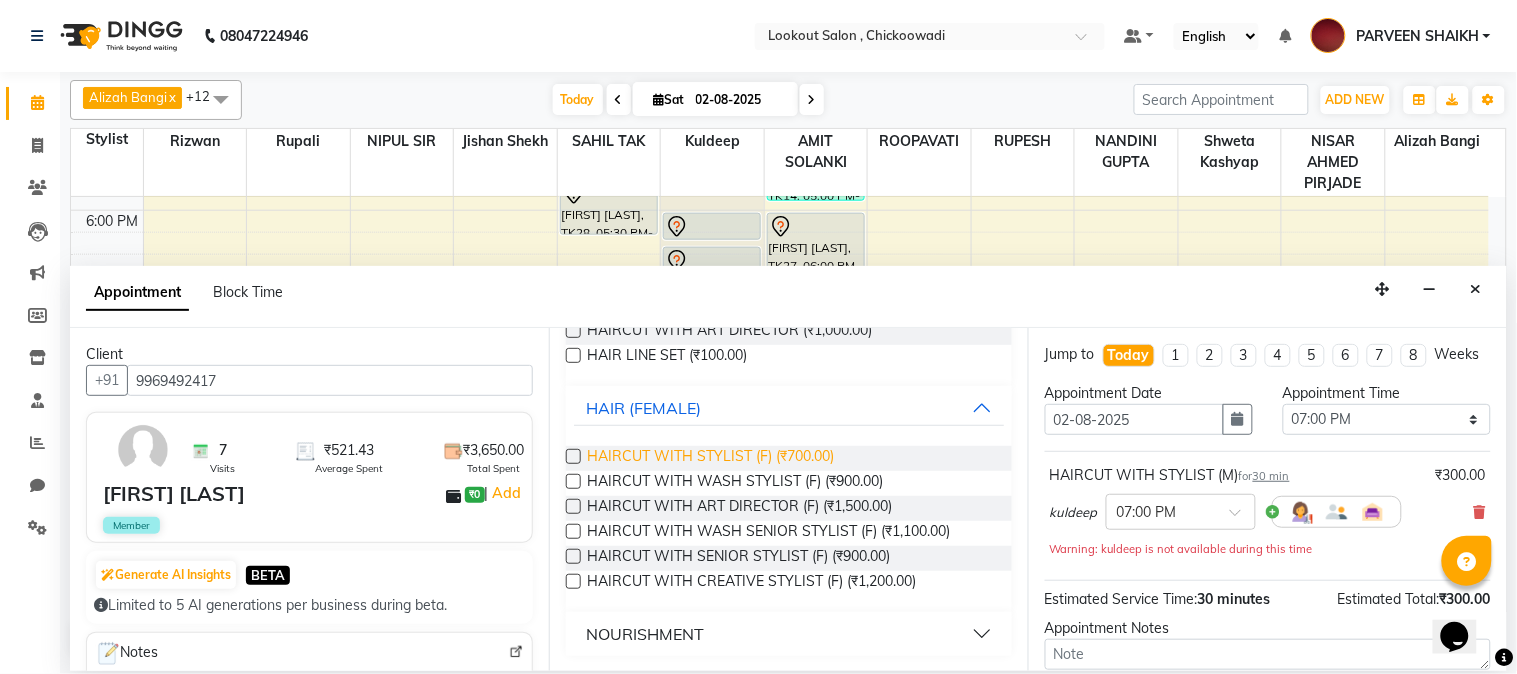 click on "HAIRCUT WITH STYLIST (F) (₹700.00)" at bounding box center (710, 458) 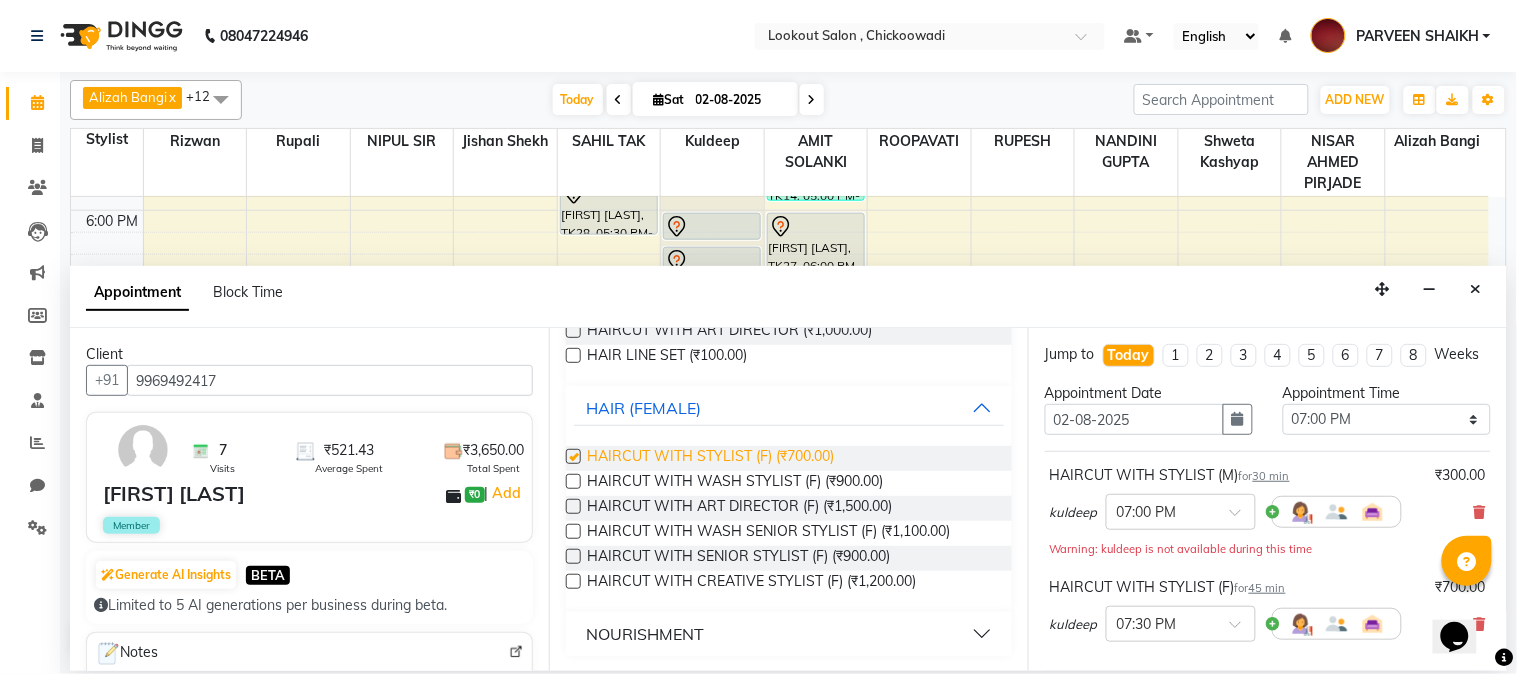 checkbox on "false" 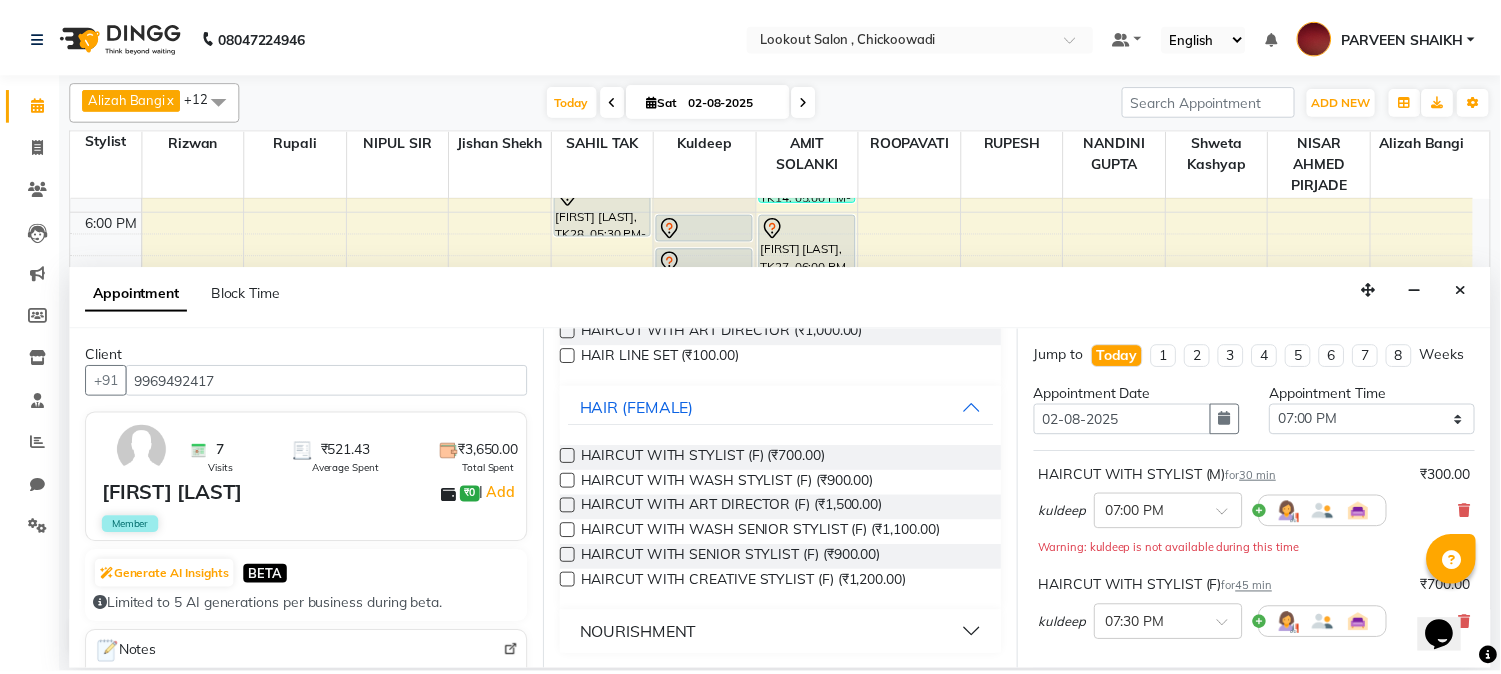 scroll, scrollTop: 316, scrollLeft: 0, axis: vertical 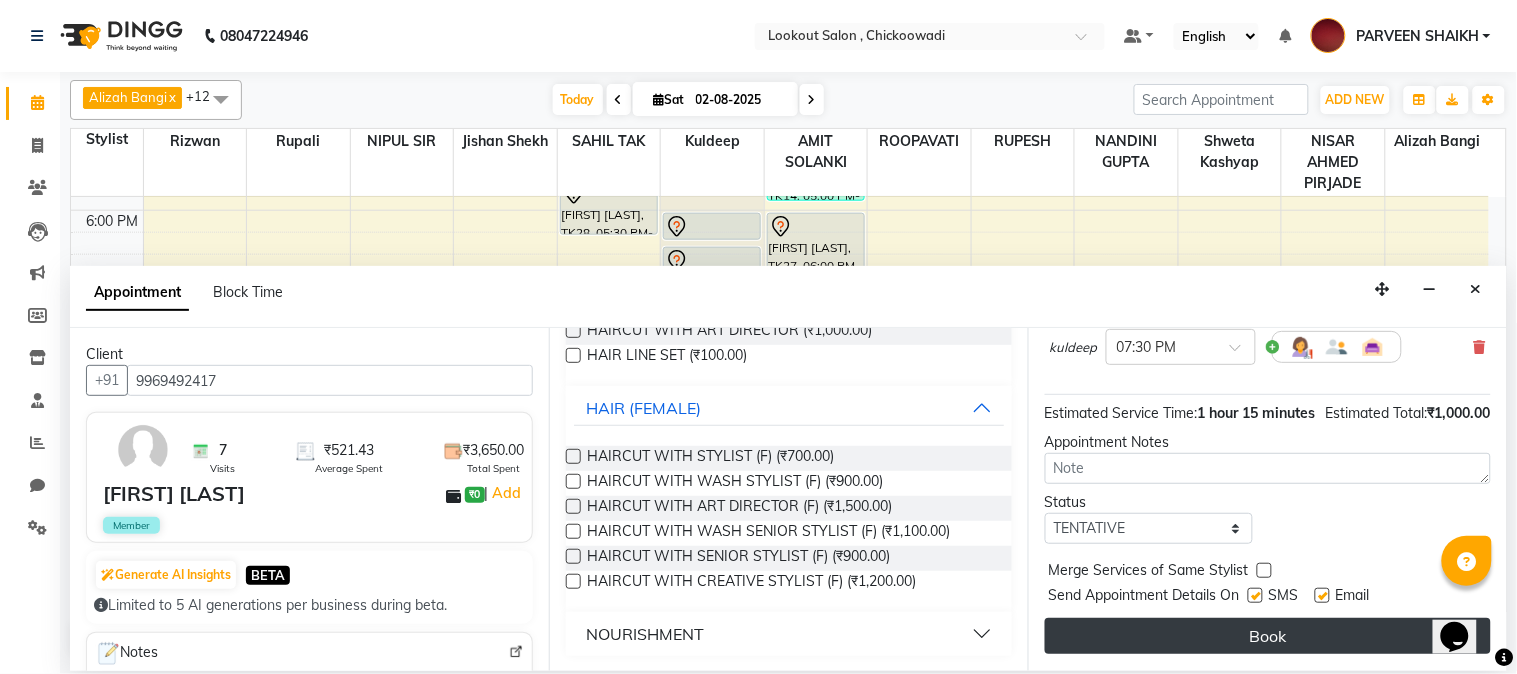 click on "Book" at bounding box center [1268, 636] 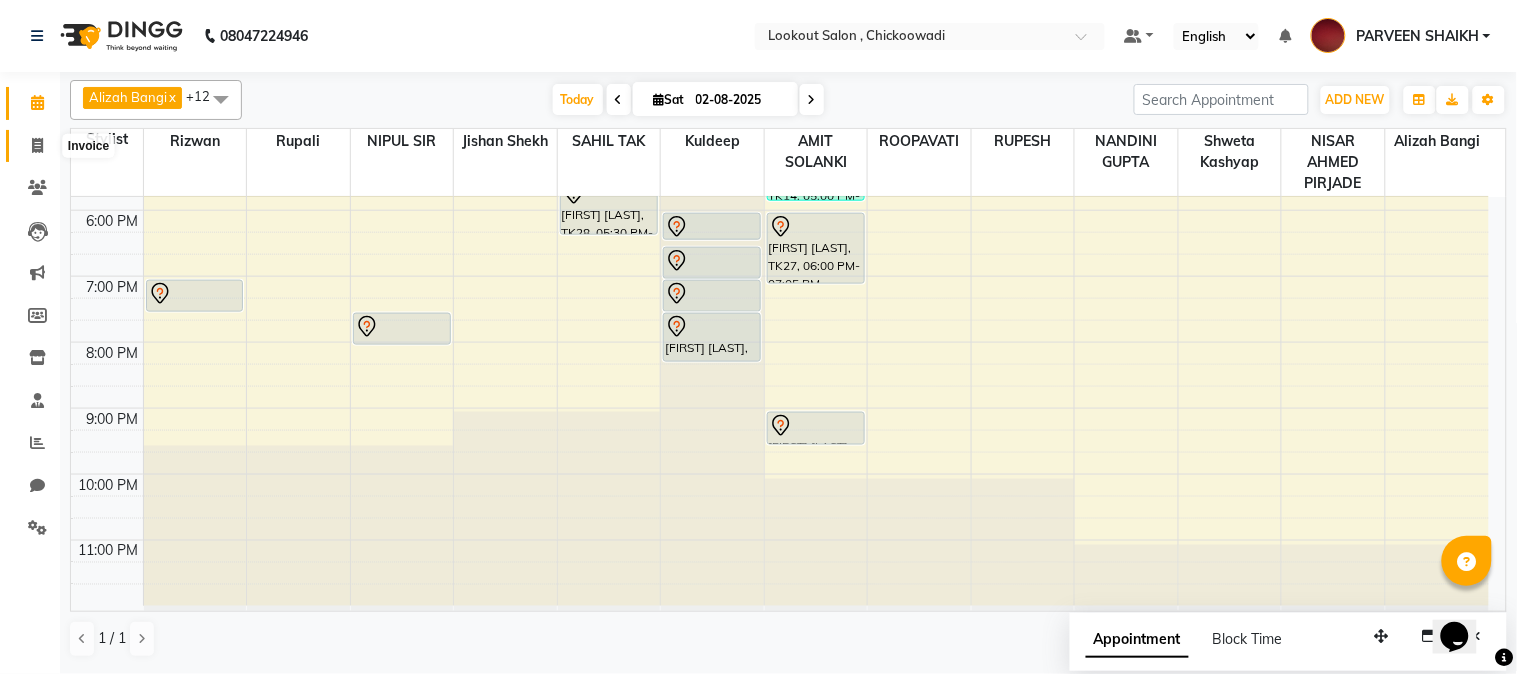 click 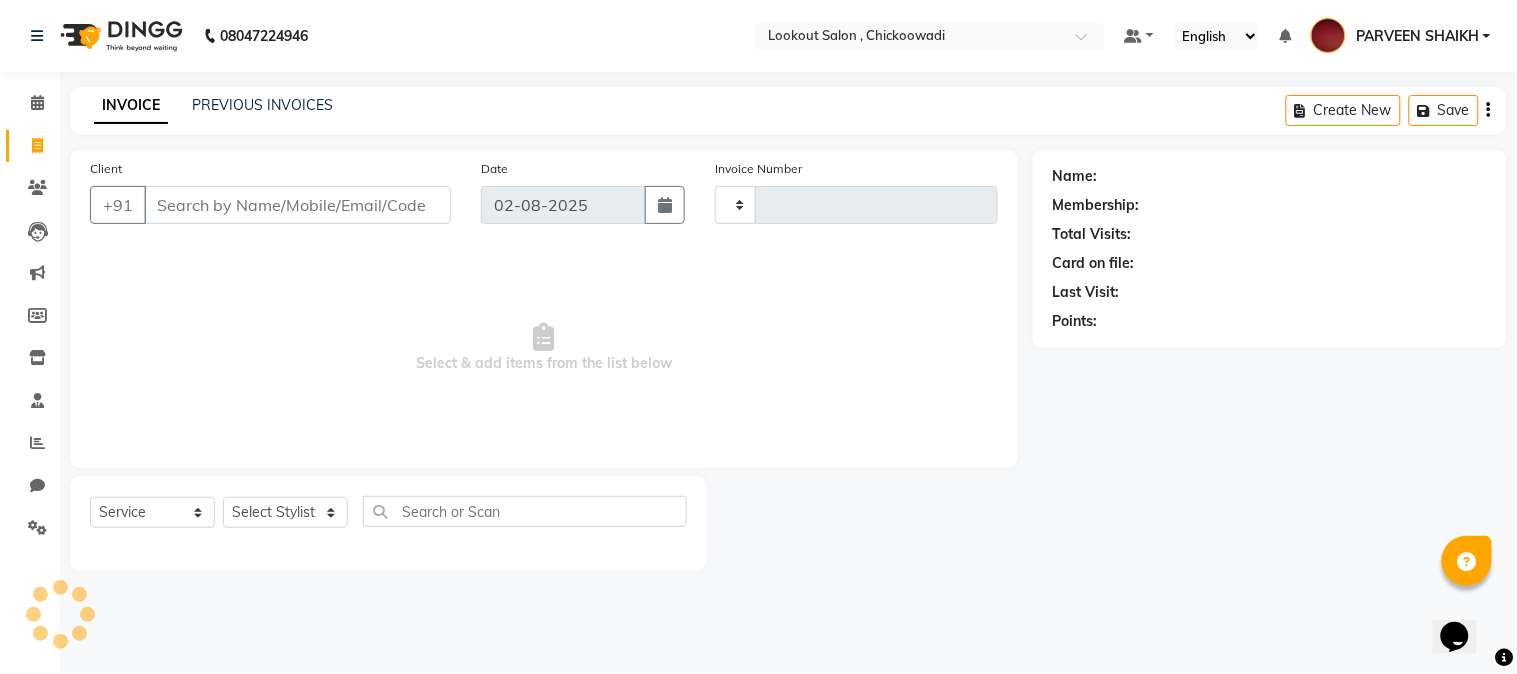type on "4928" 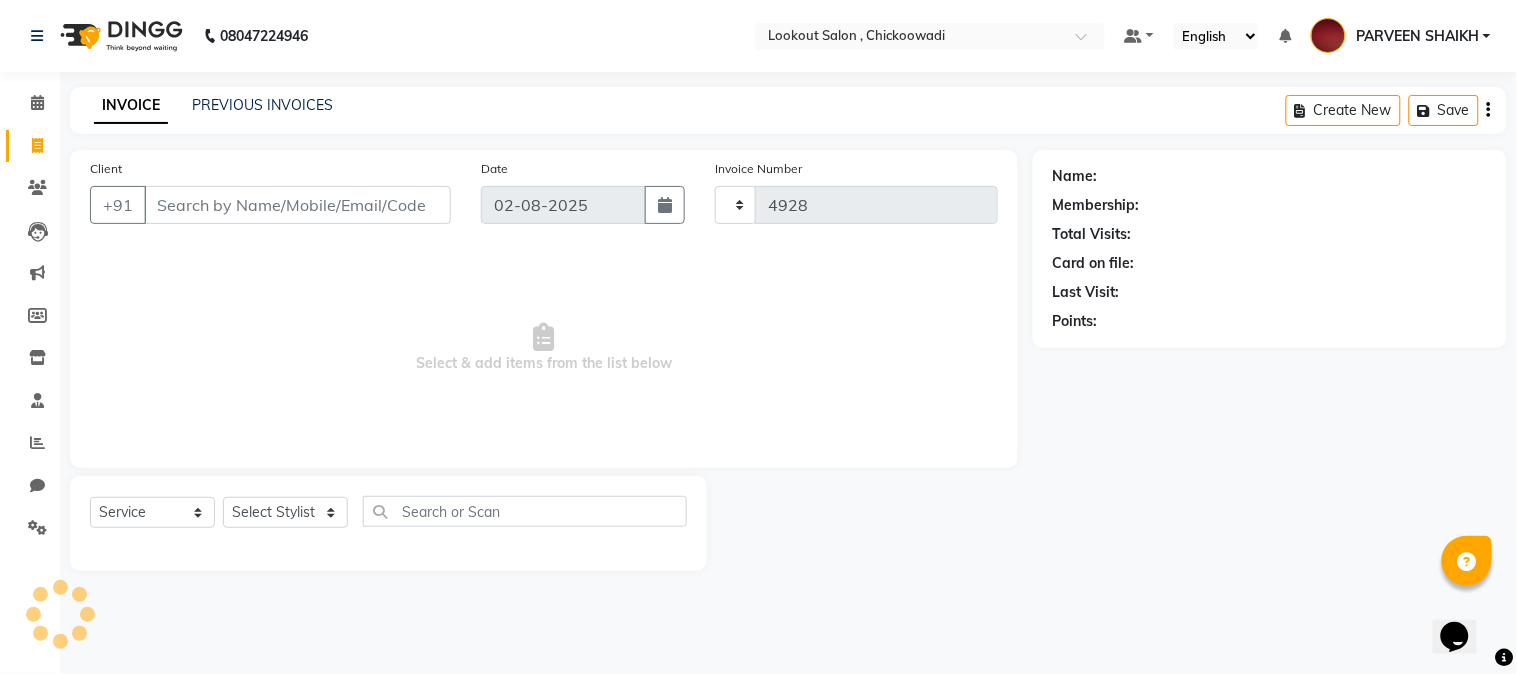select on "151" 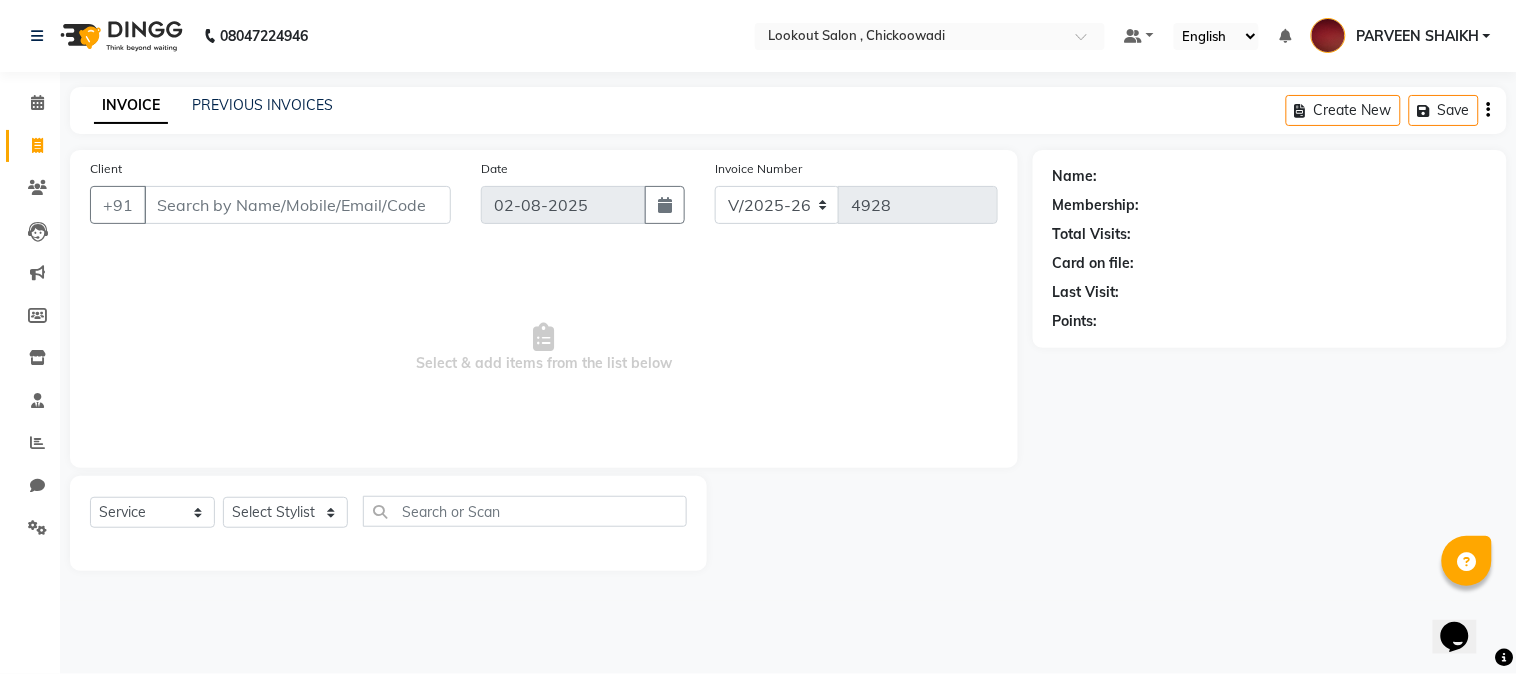 click on "Client" at bounding box center (297, 205) 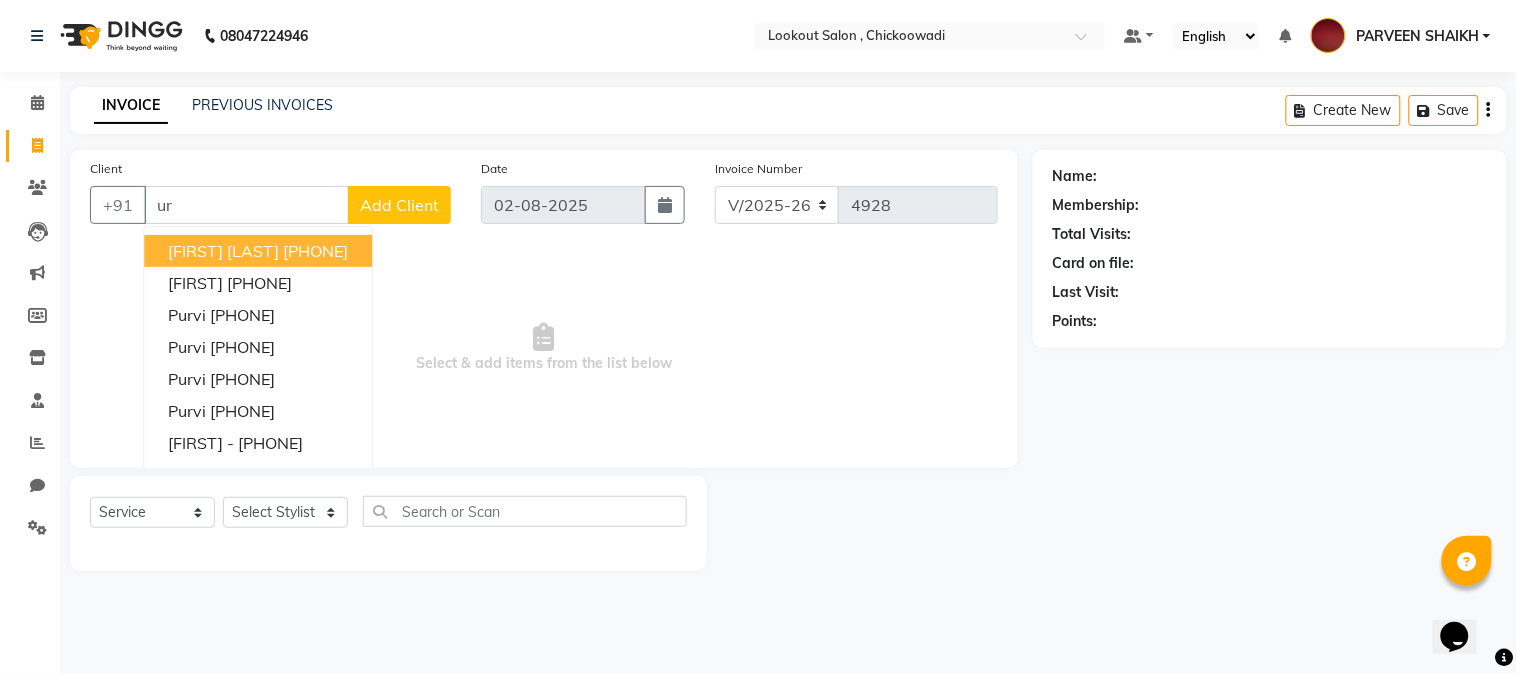 type on "u" 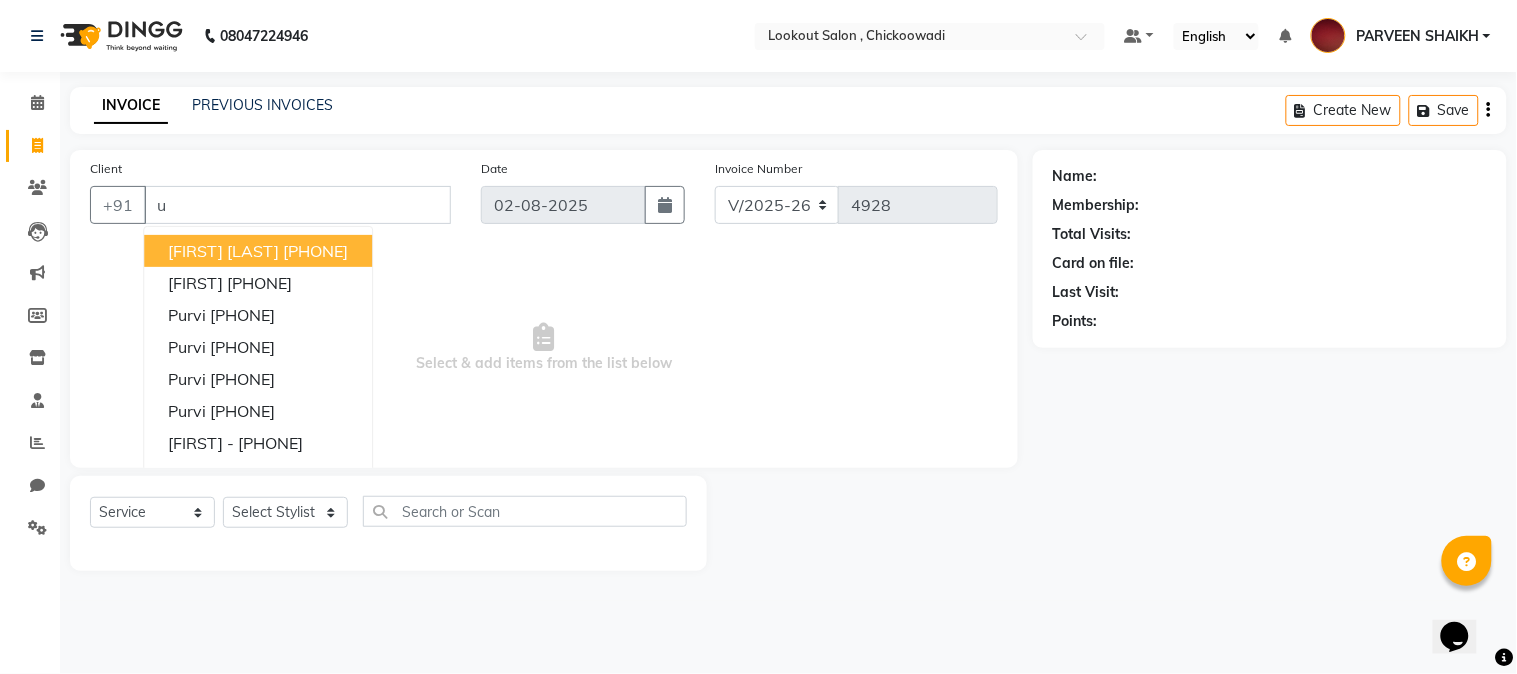type 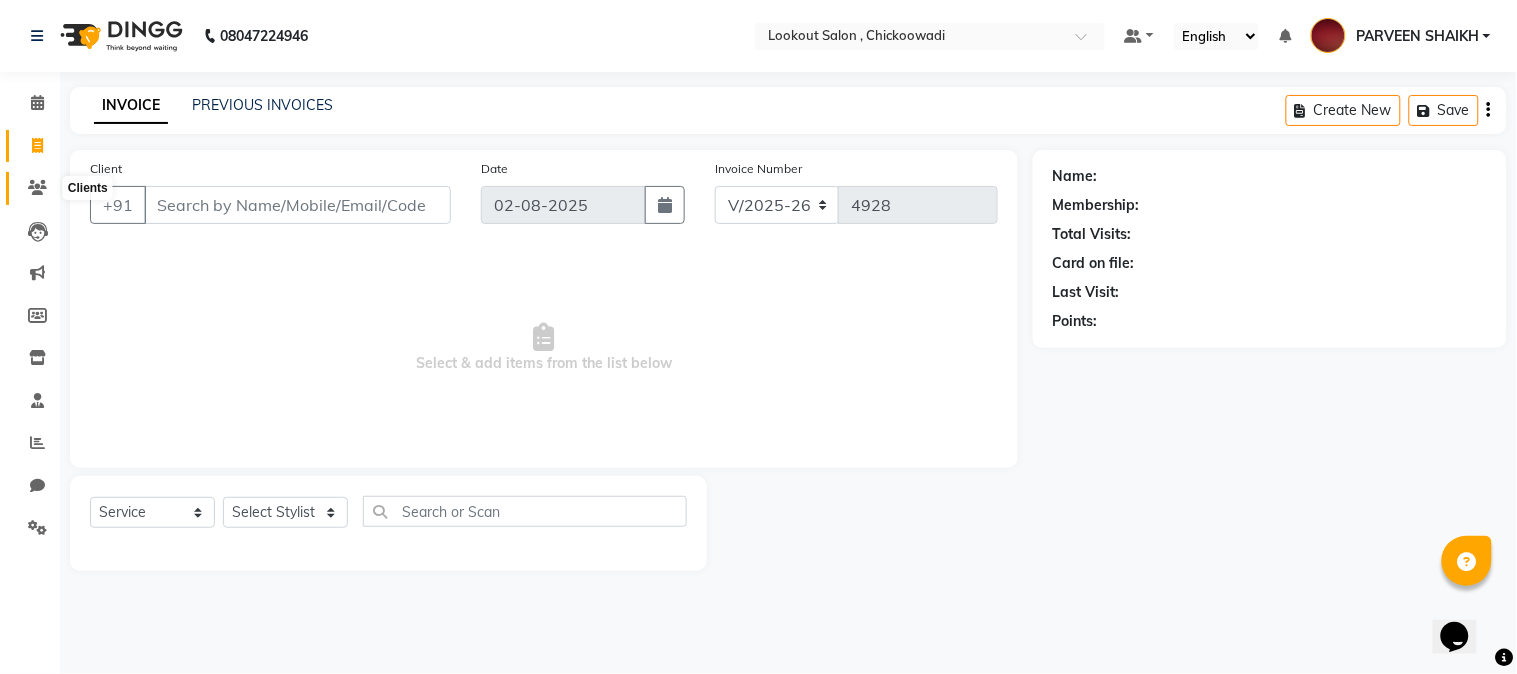 click 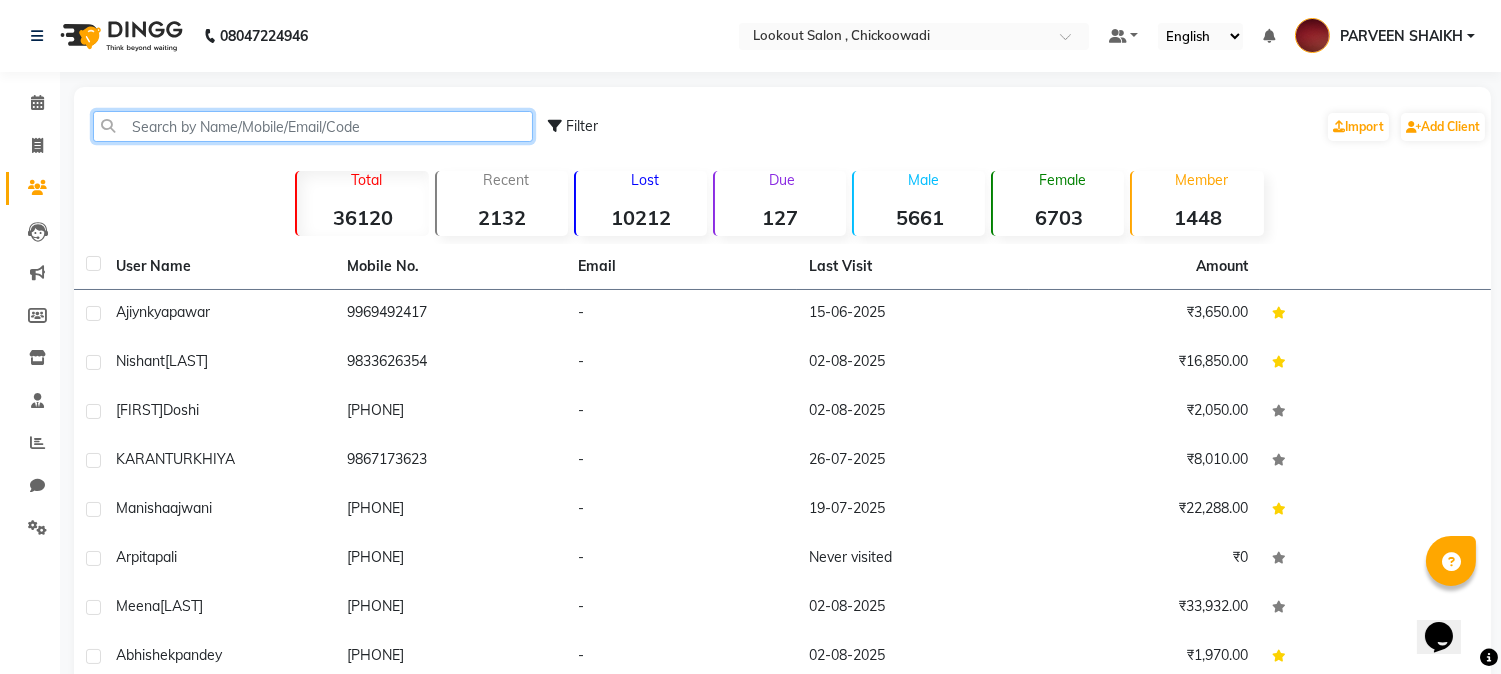 click 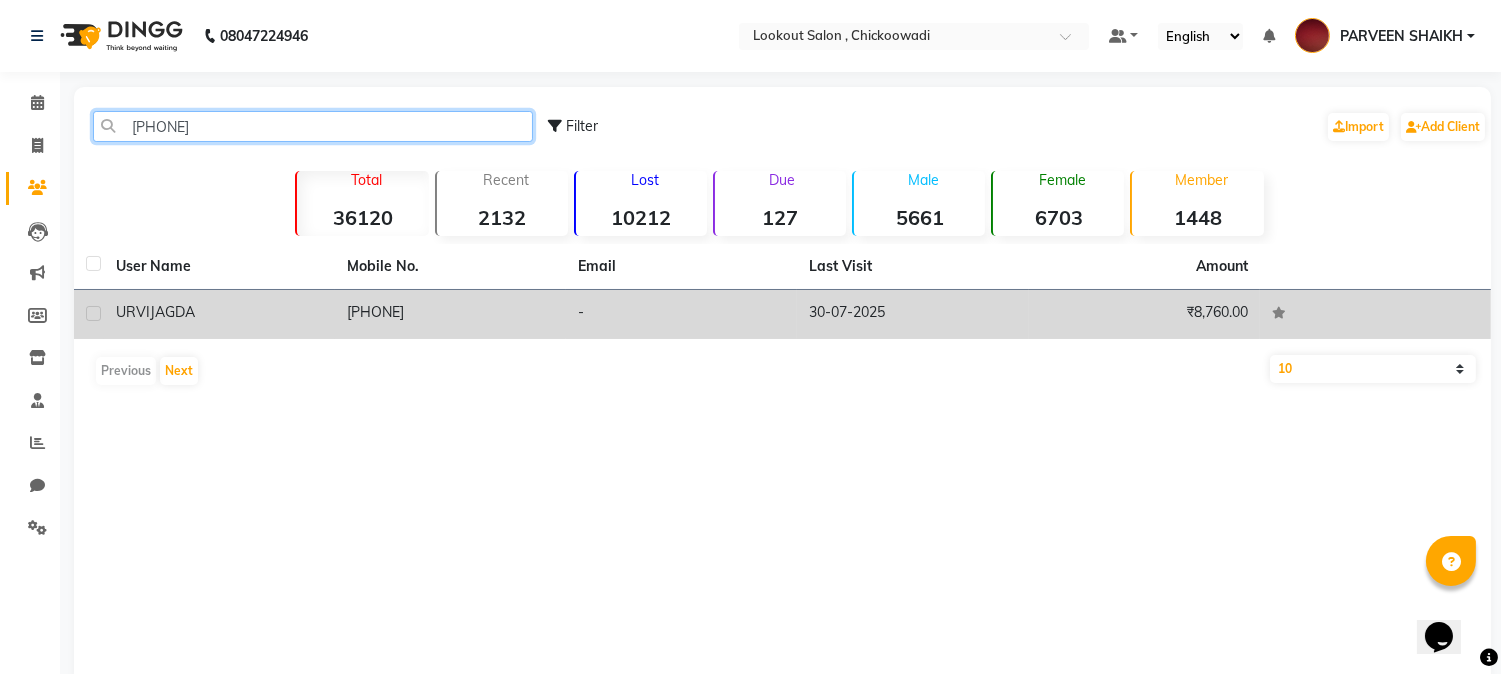 type on "926534873" 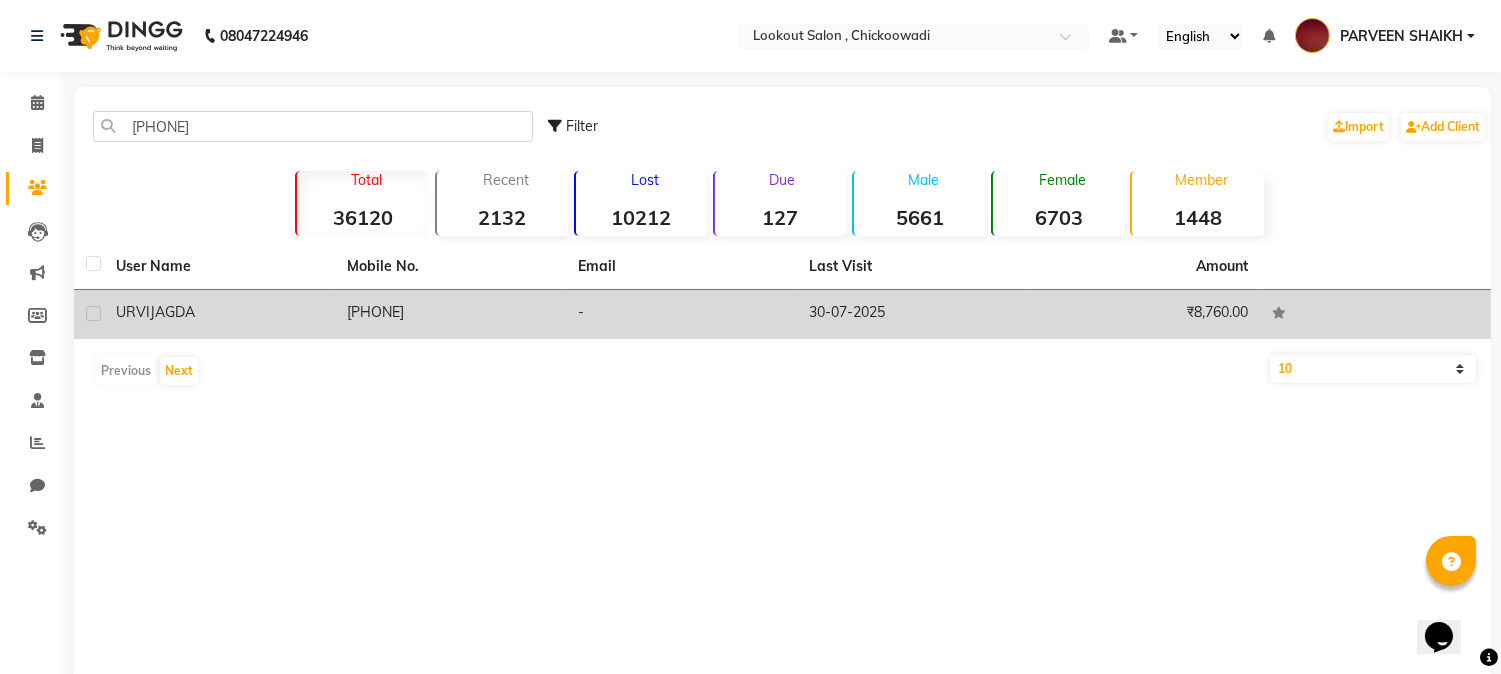 click on "JAGDA" 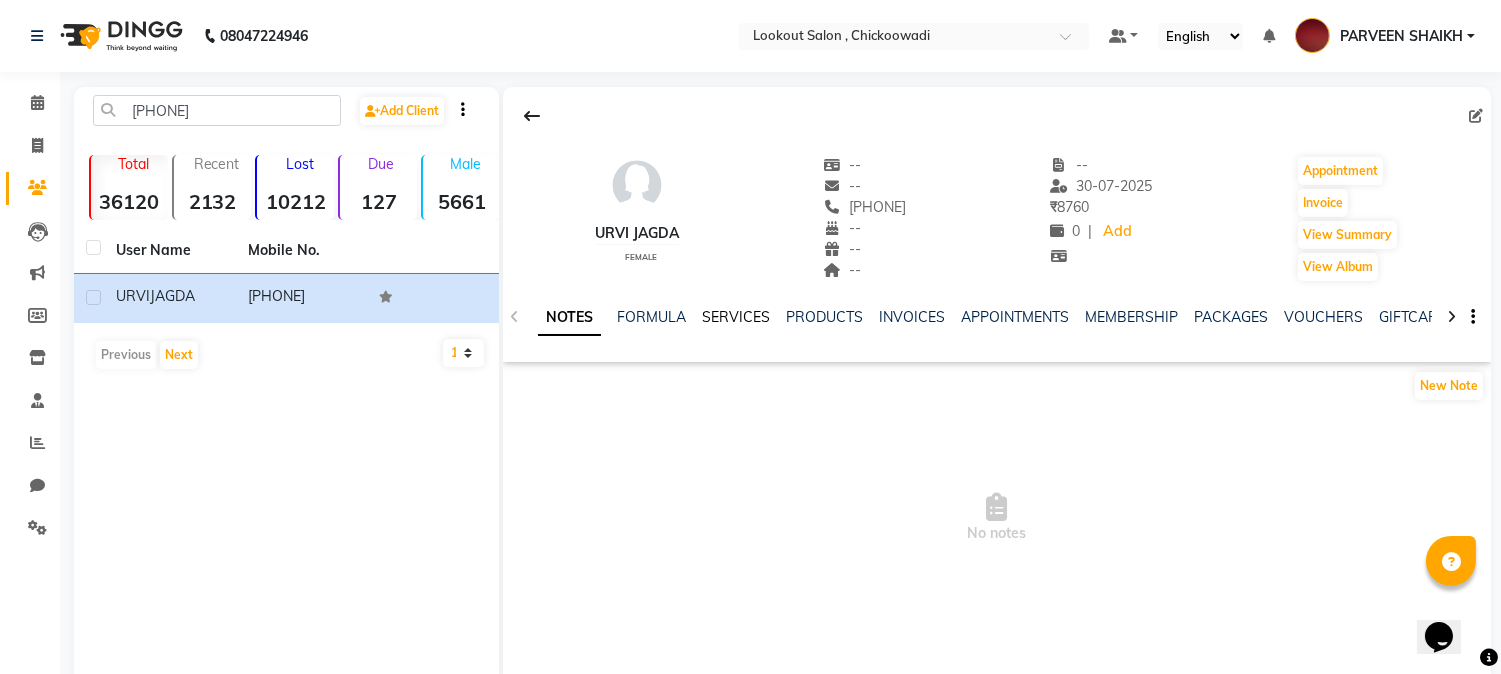 click on "SERVICES" 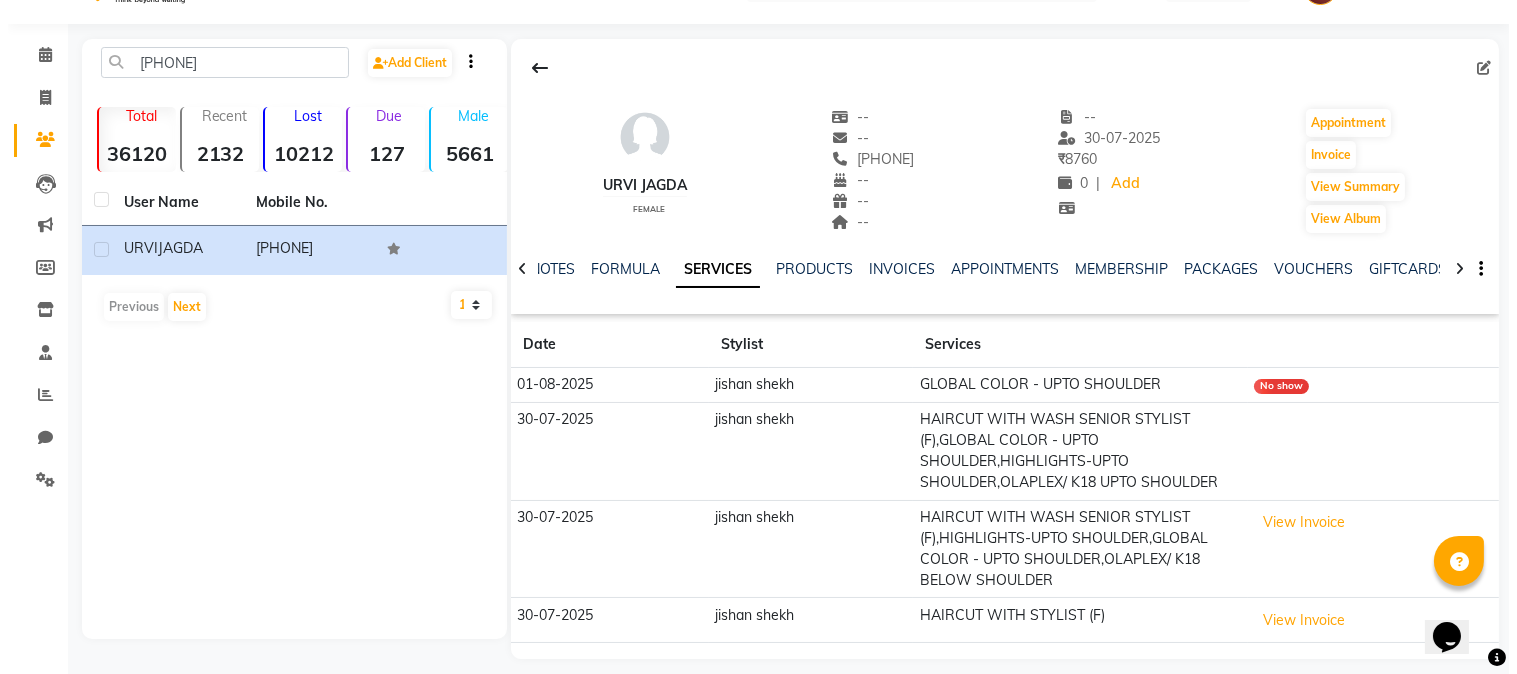 scroll, scrollTop: 63, scrollLeft: 0, axis: vertical 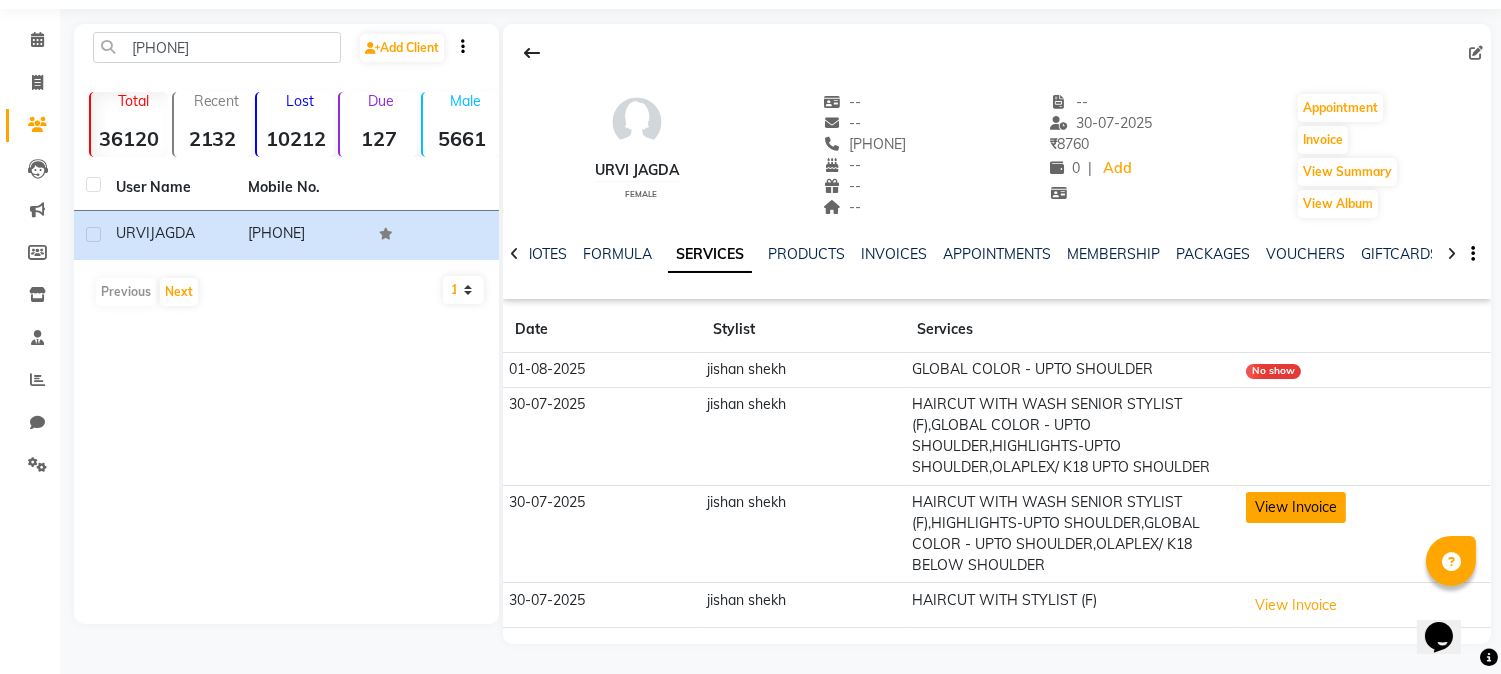 click on "View Invoice" 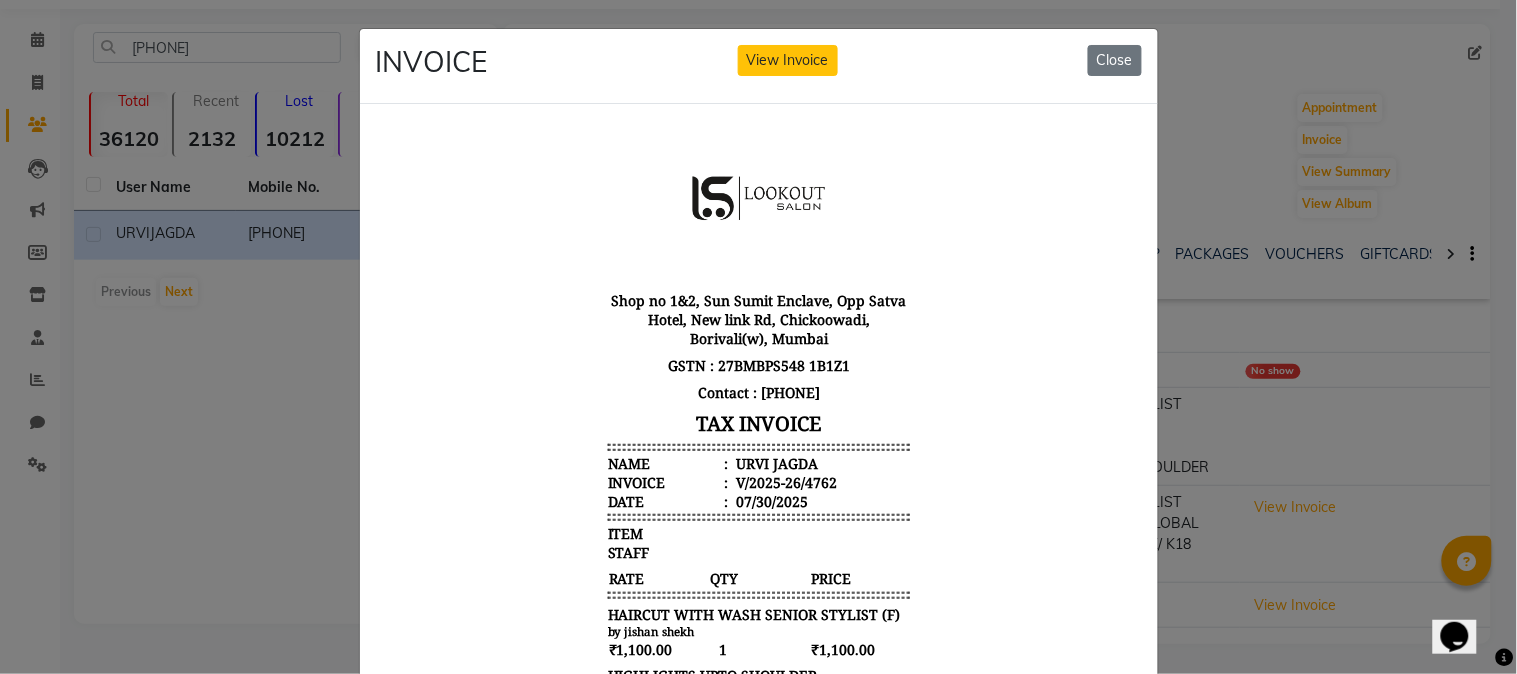 scroll, scrollTop: 102, scrollLeft: 0, axis: vertical 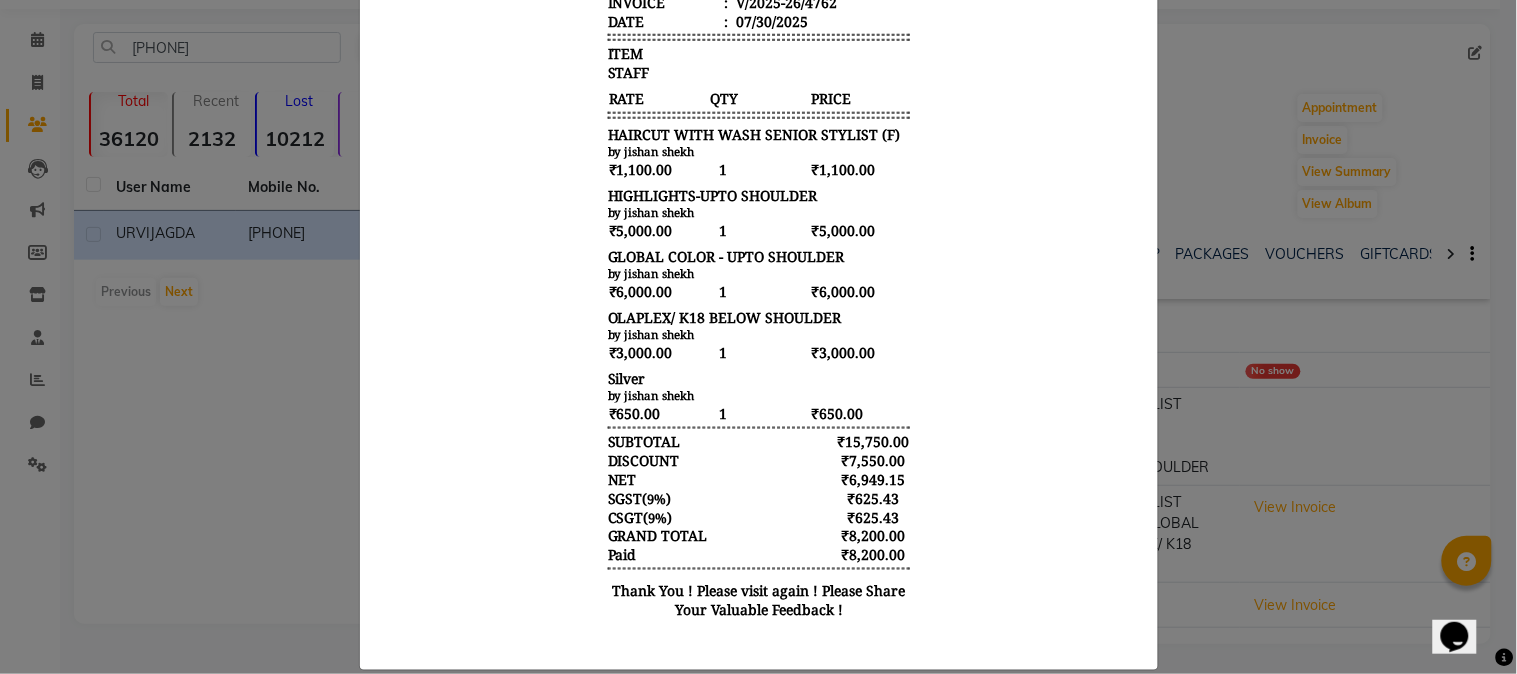click on "INVOICE View Invoice Close" 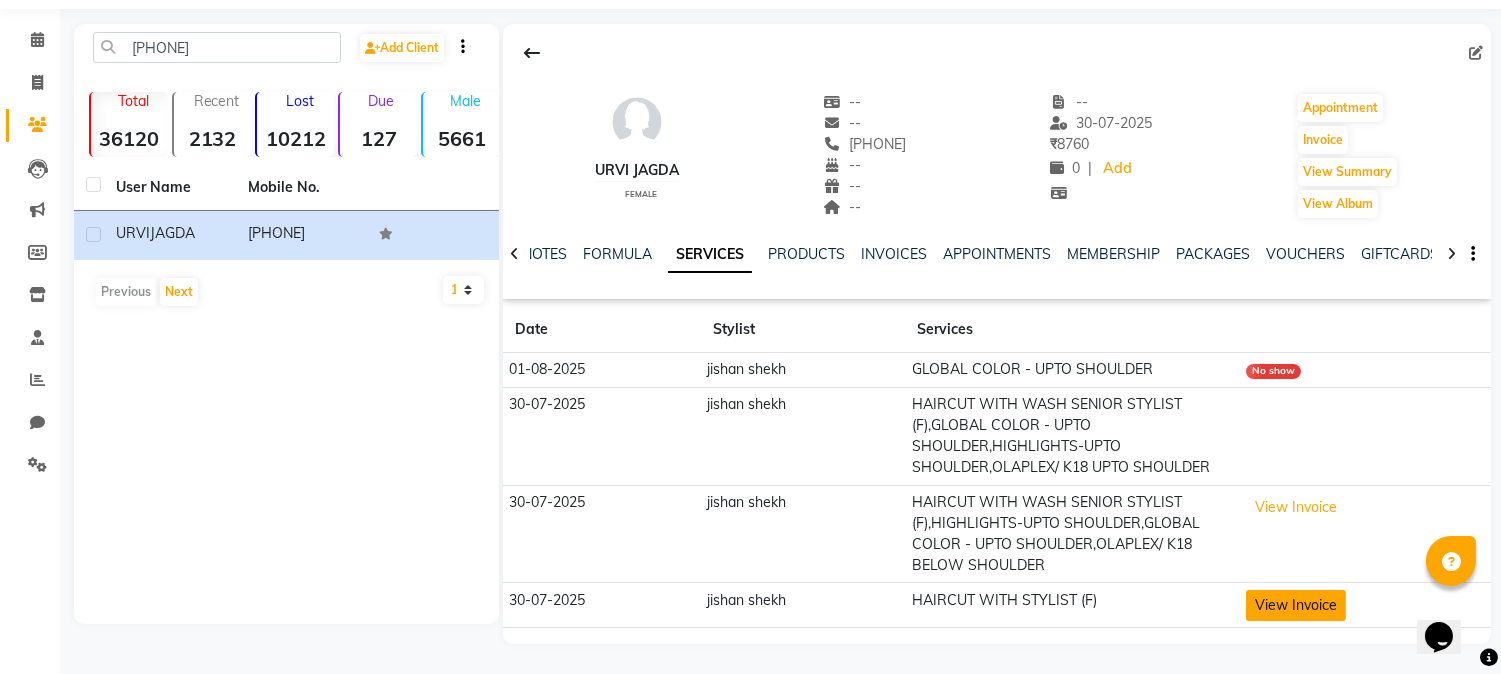 click on "View Invoice" 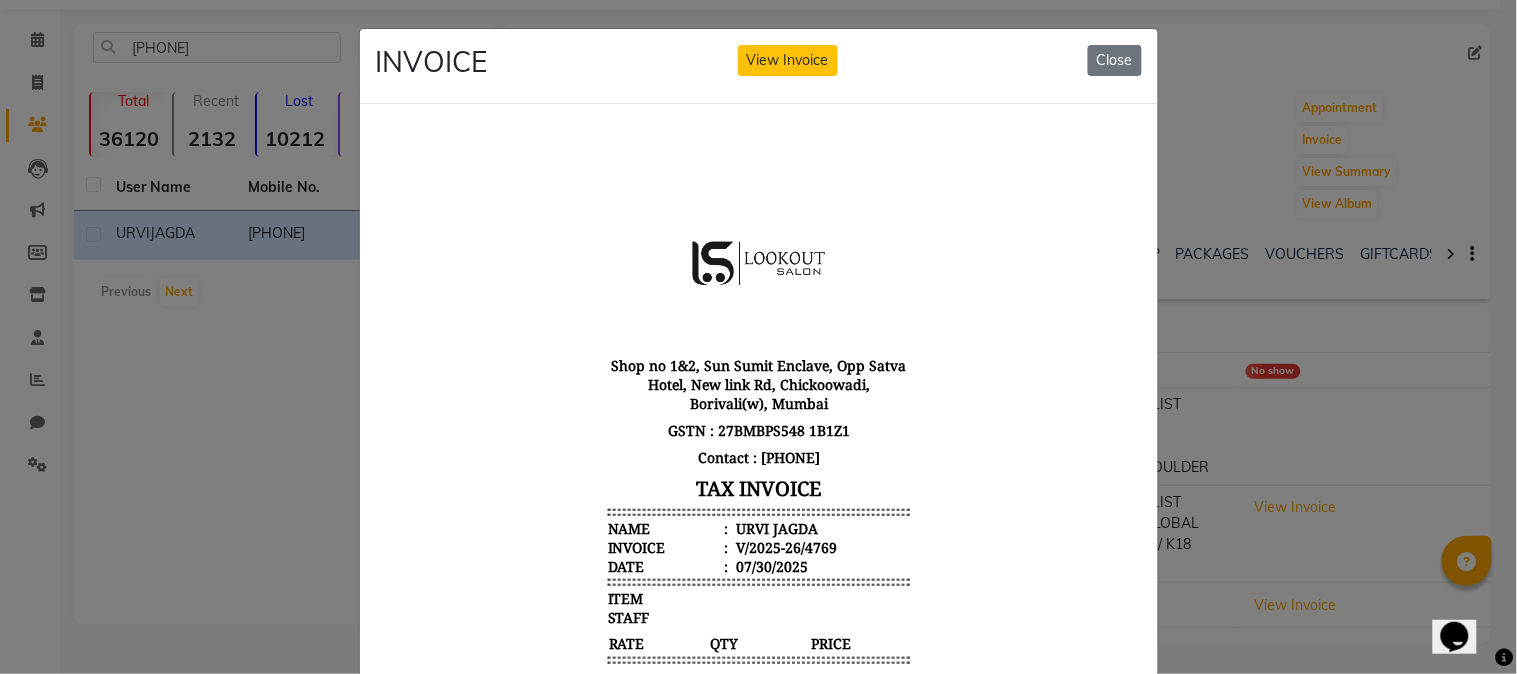 scroll, scrollTop: 15, scrollLeft: 0, axis: vertical 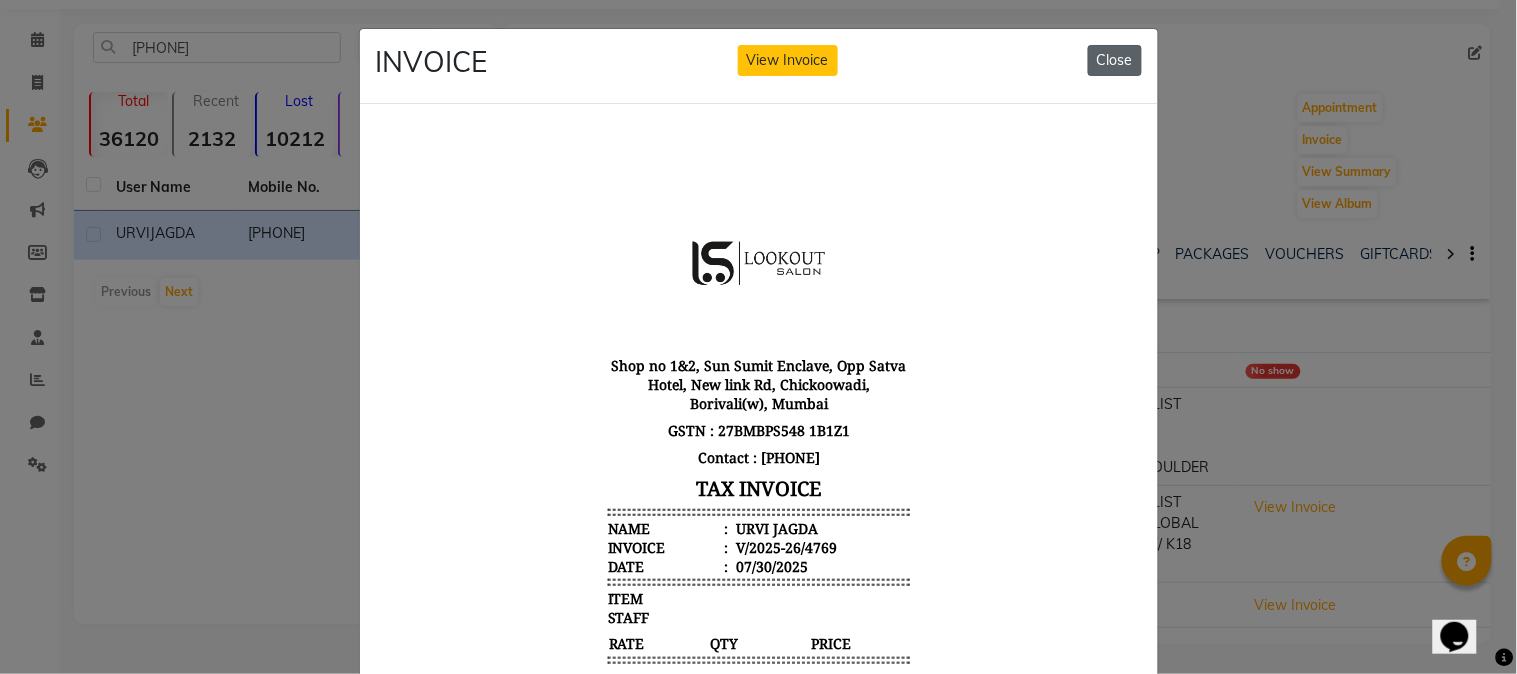 click on "Close" 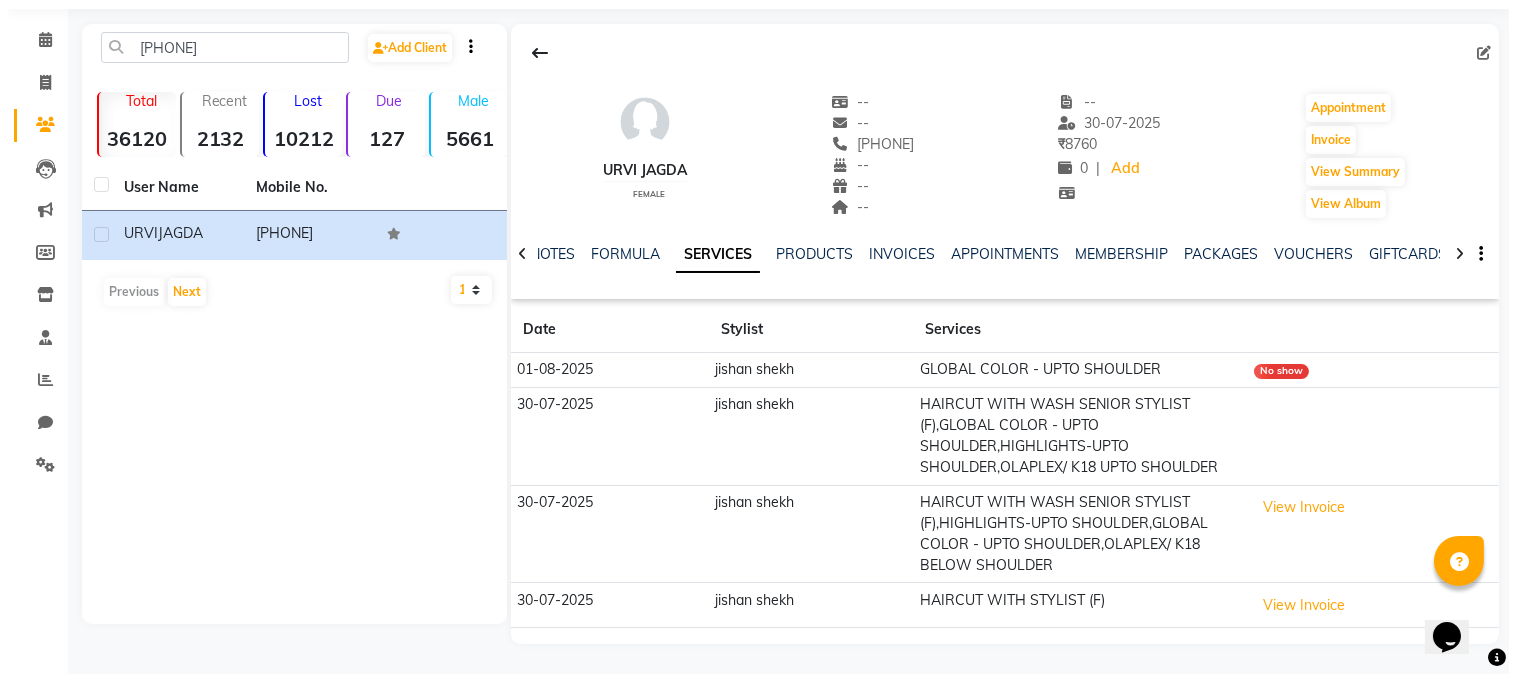 scroll, scrollTop: 0, scrollLeft: 0, axis: both 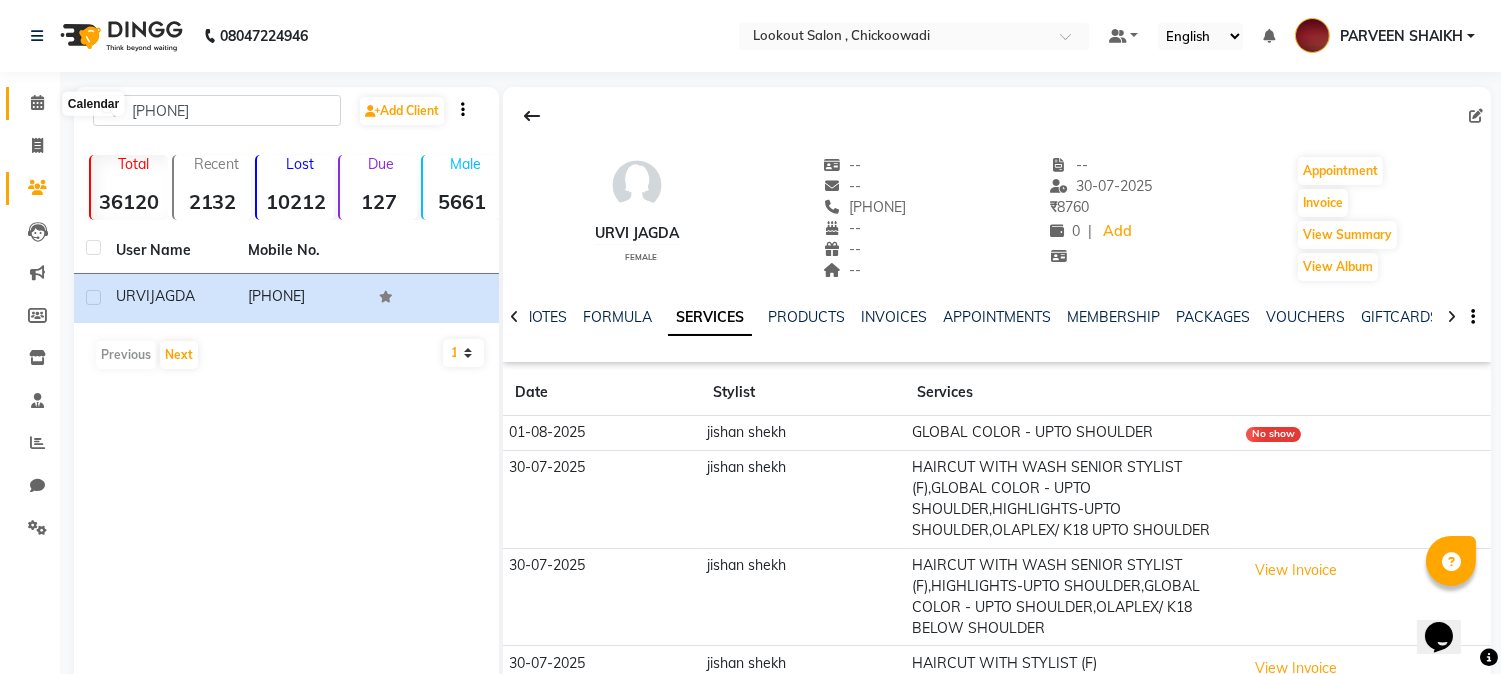 click 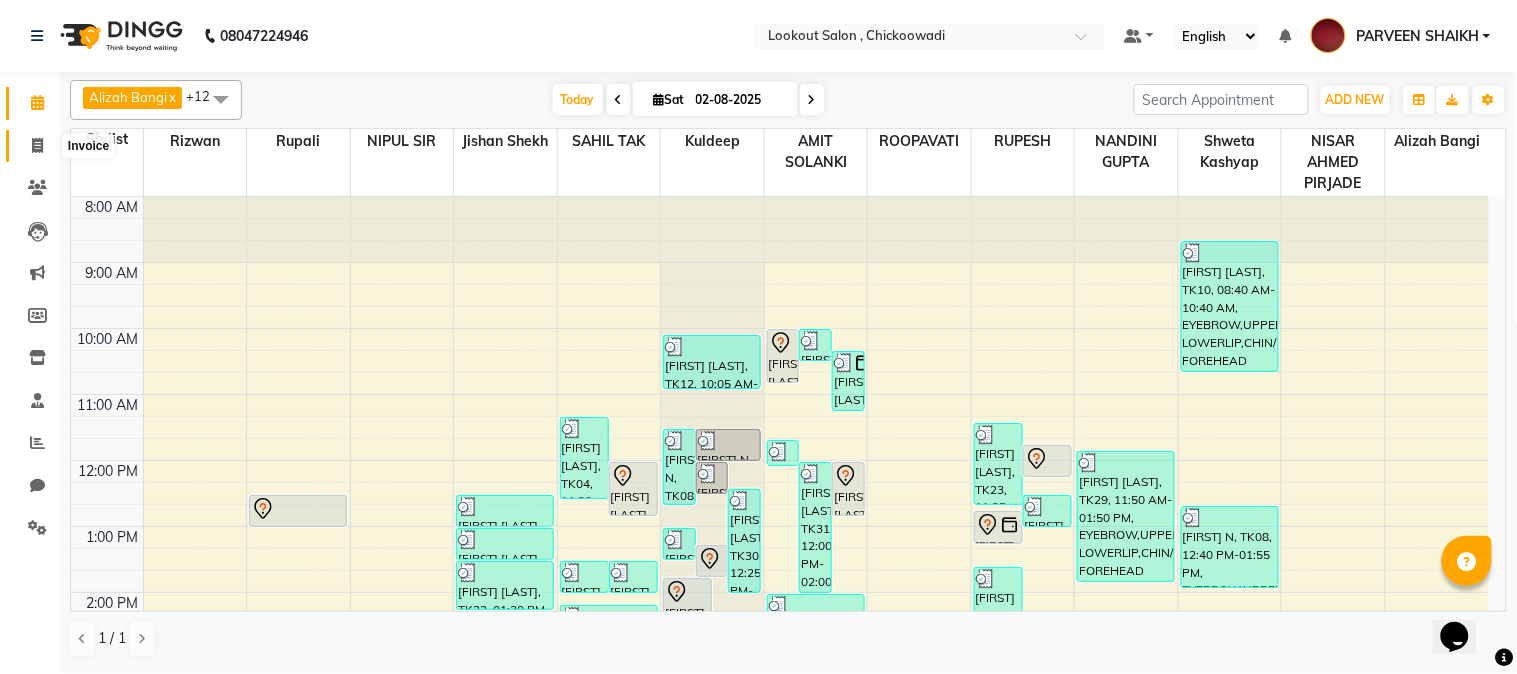 click 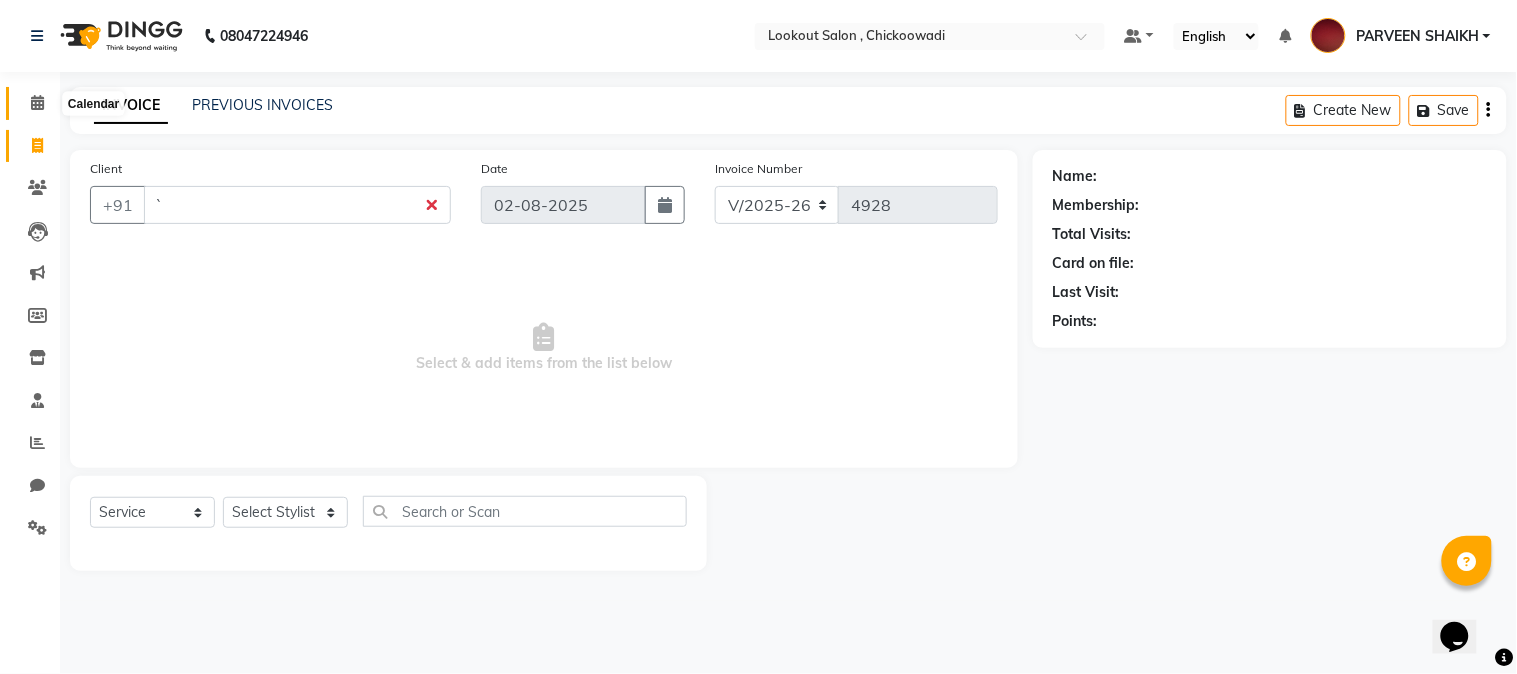 type on "`" 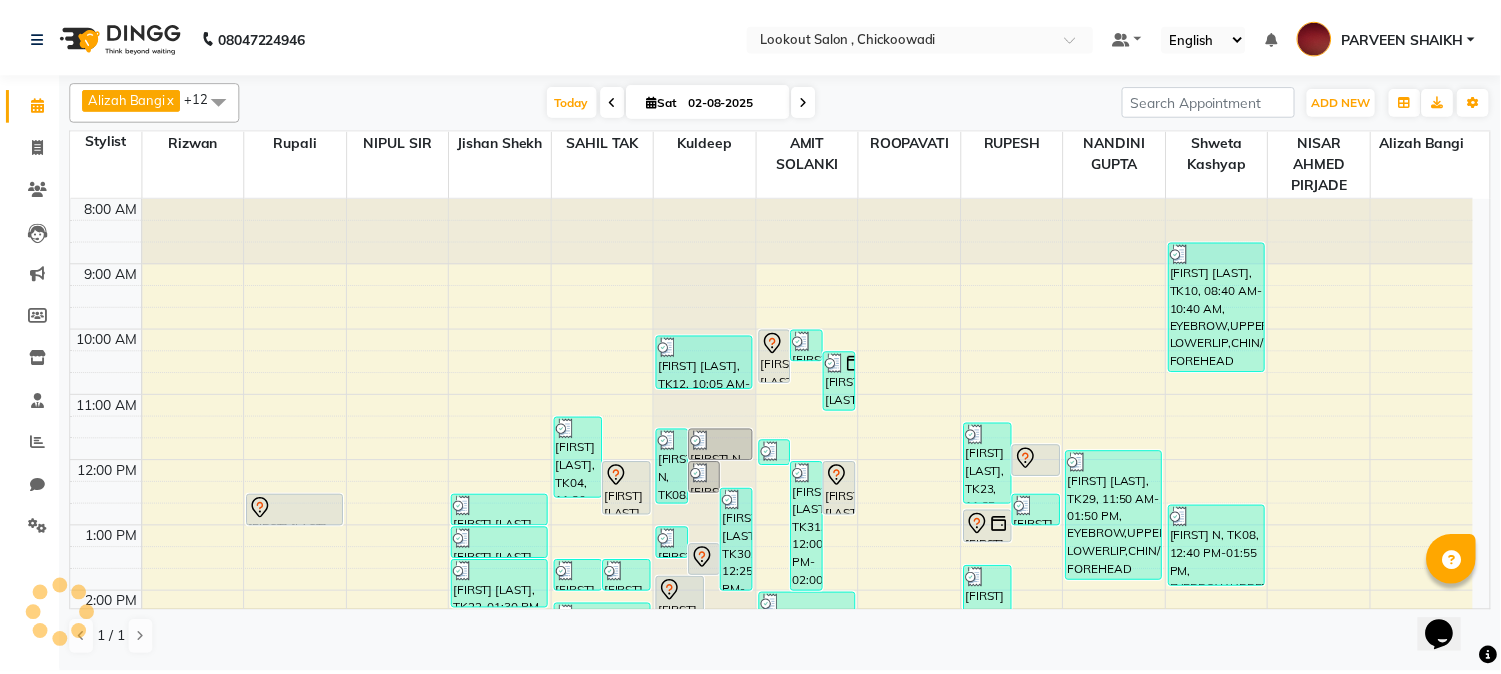 scroll, scrollTop: 0, scrollLeft: 0, axis: both 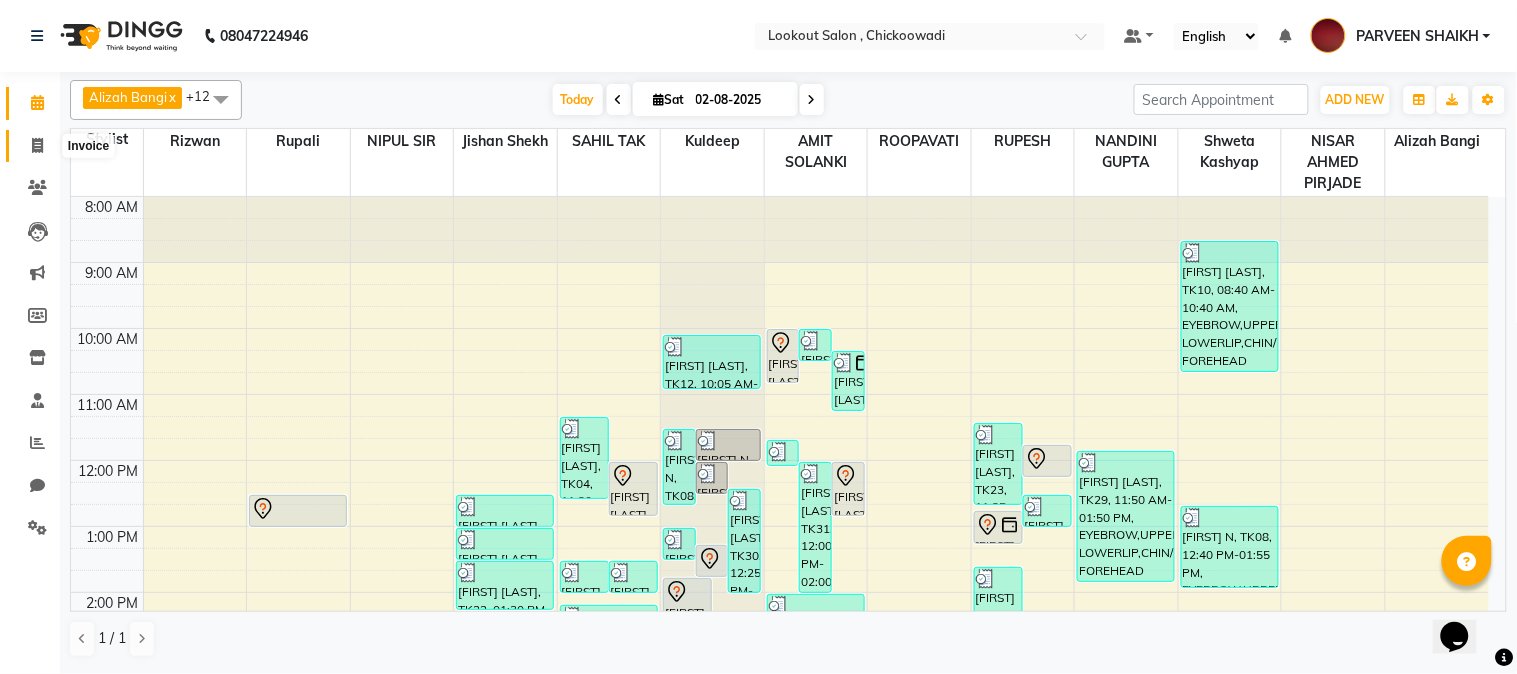 click 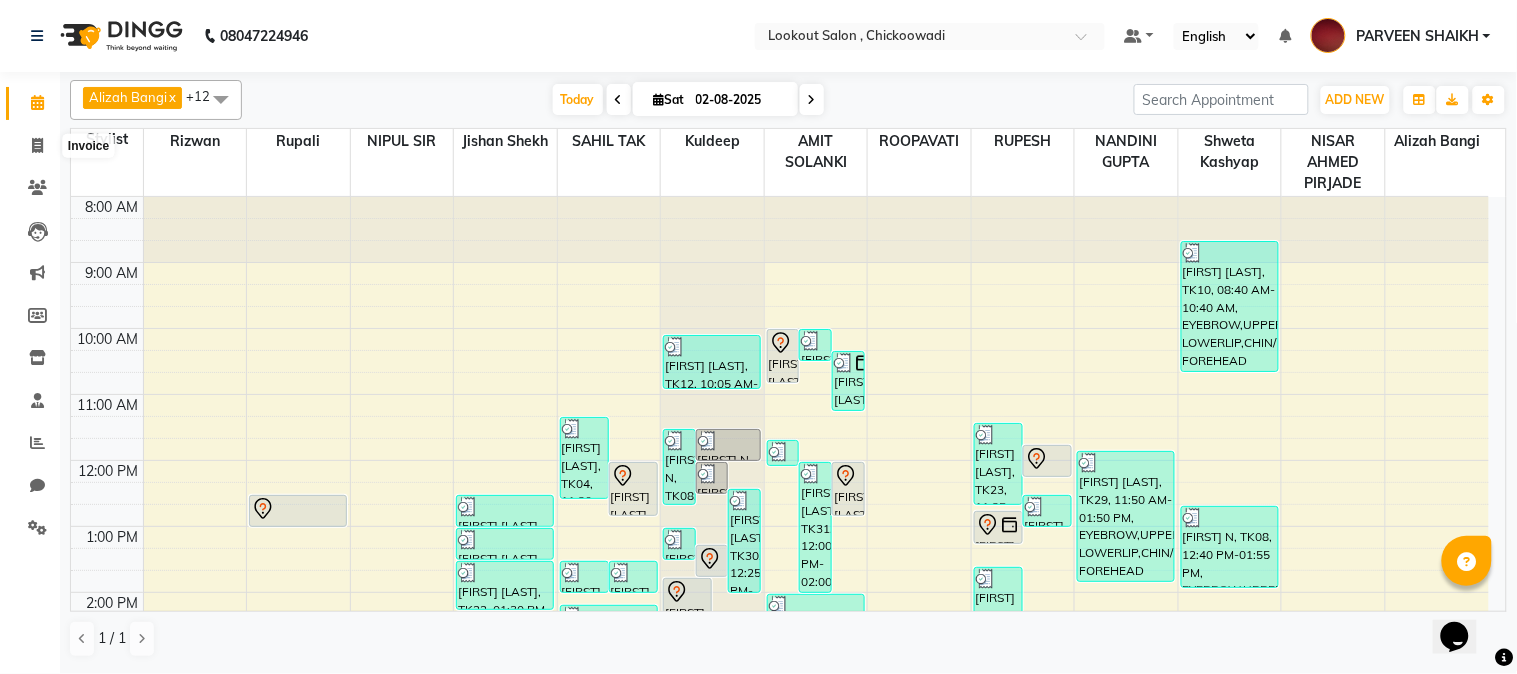 select on "service" 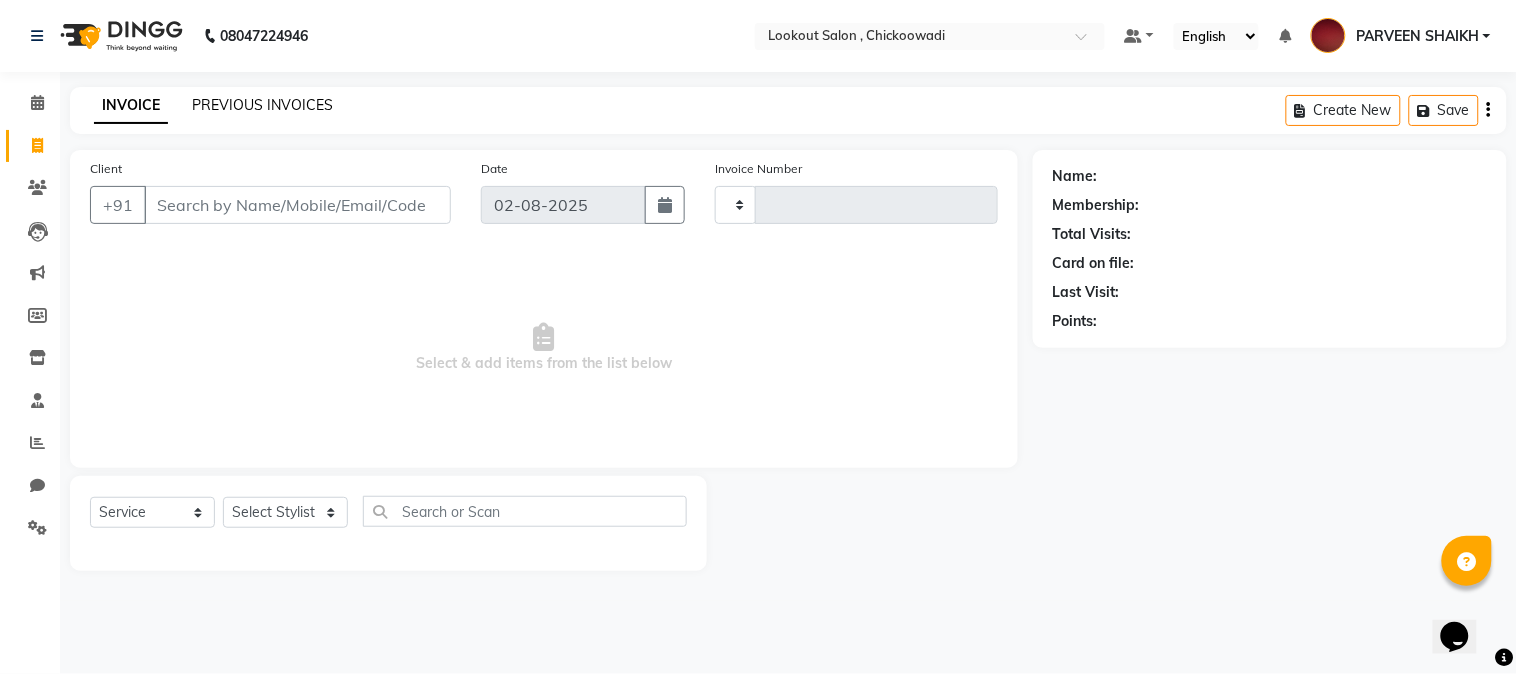 type on "4928" 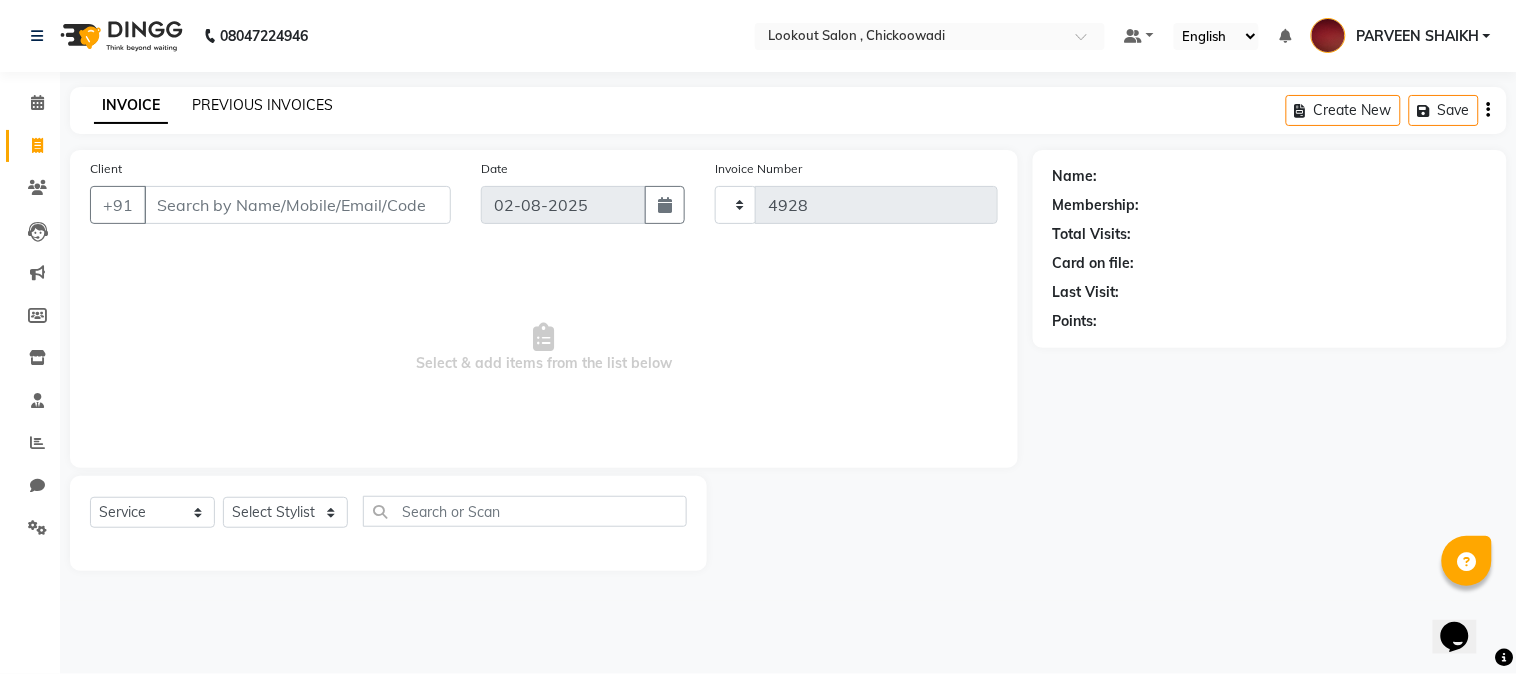 select on "151" 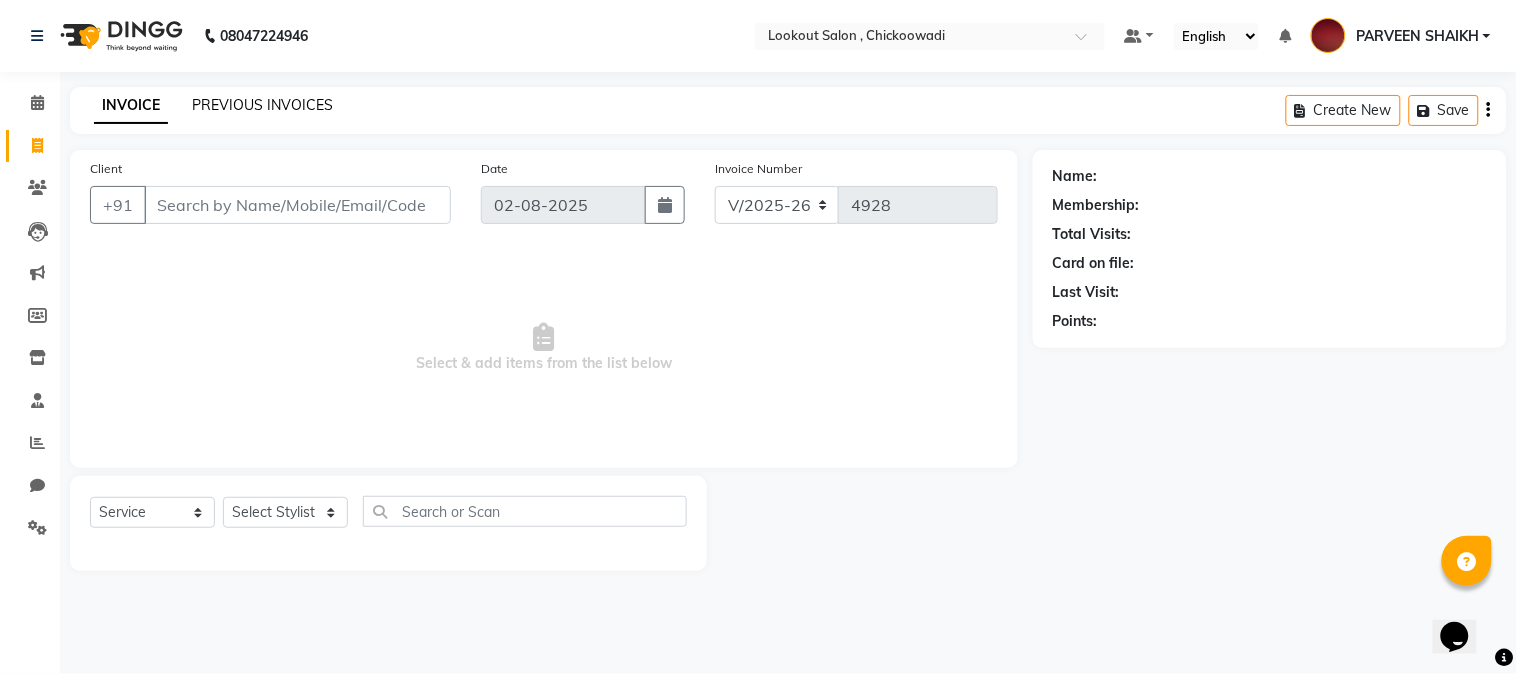 click on "PREVIOUS INVOICES" 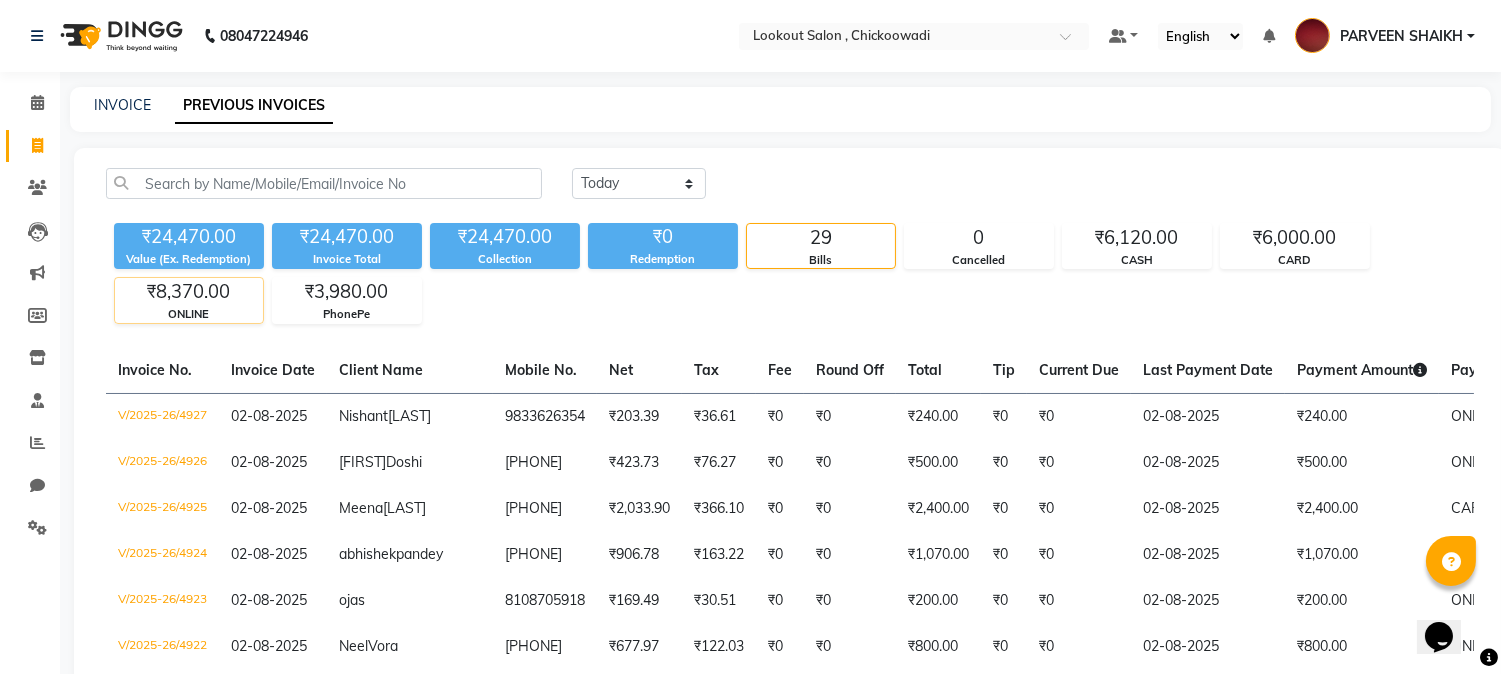 click on "₹8,370.00" 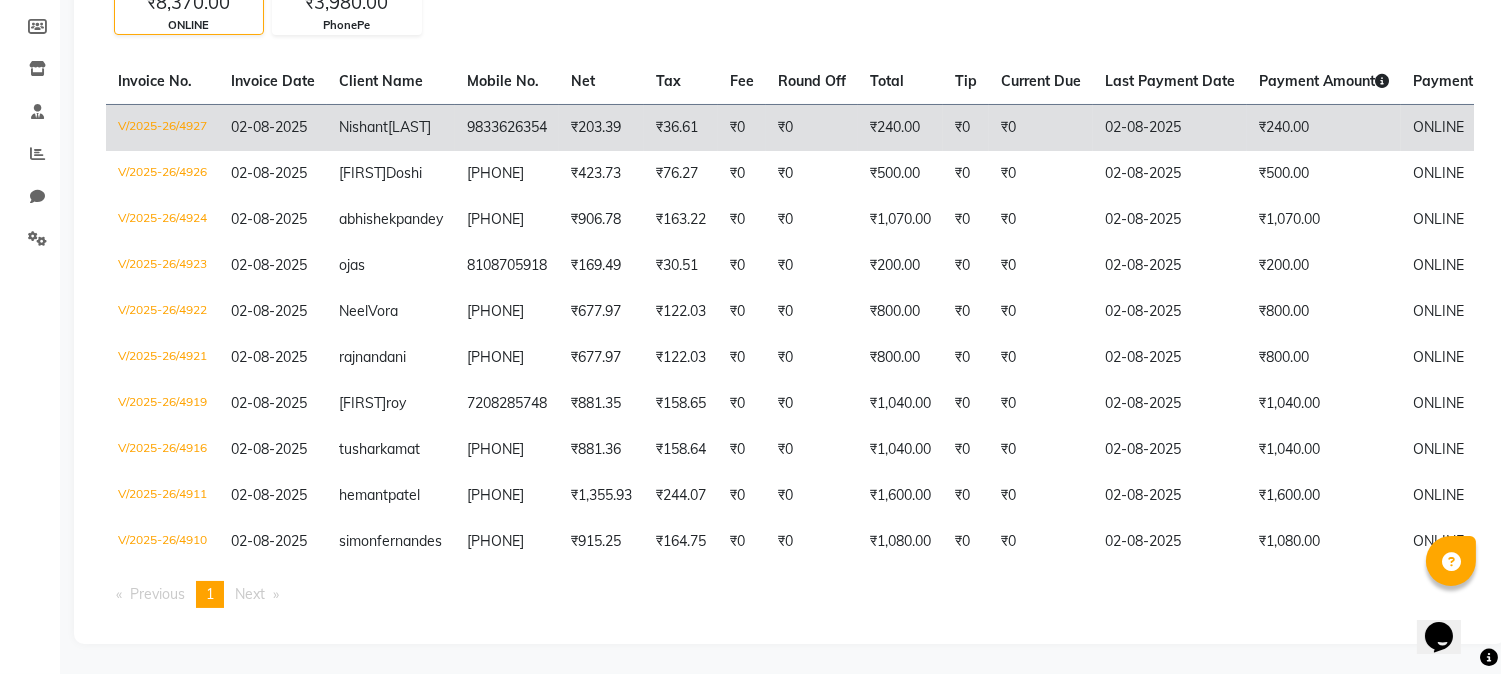 scroll, scrollTop: 90, scrollLeft: 0, axis: vertical 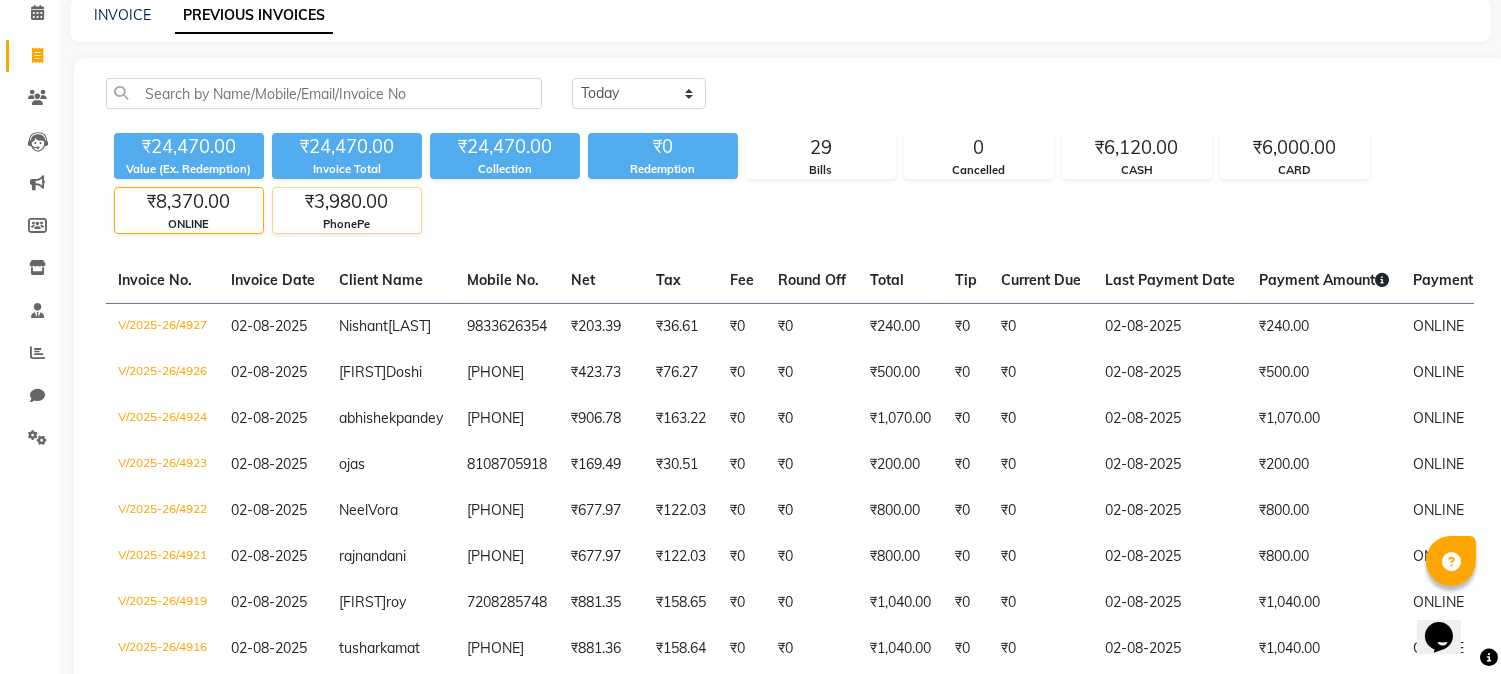 click on "₹3,980.00" 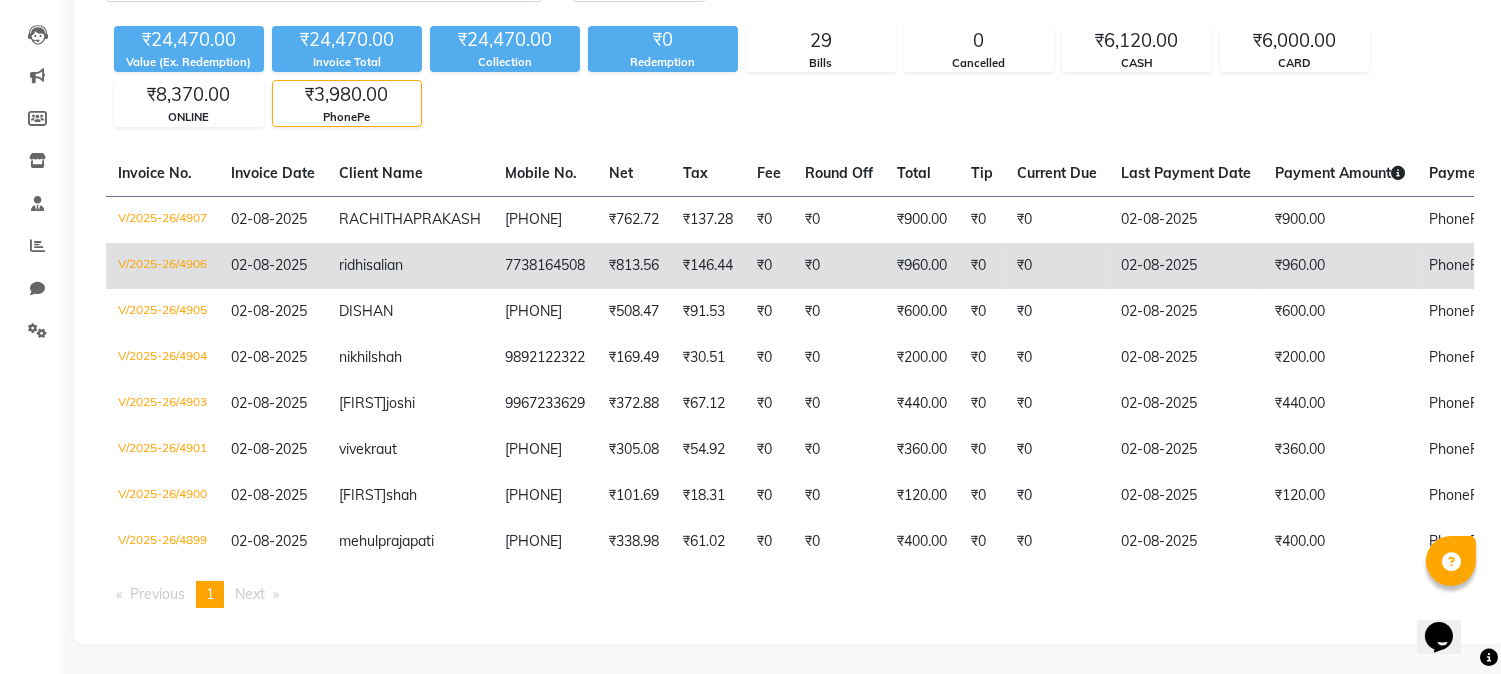 scroll, scrollTop: 0, scrollLeft: 0, axis: both 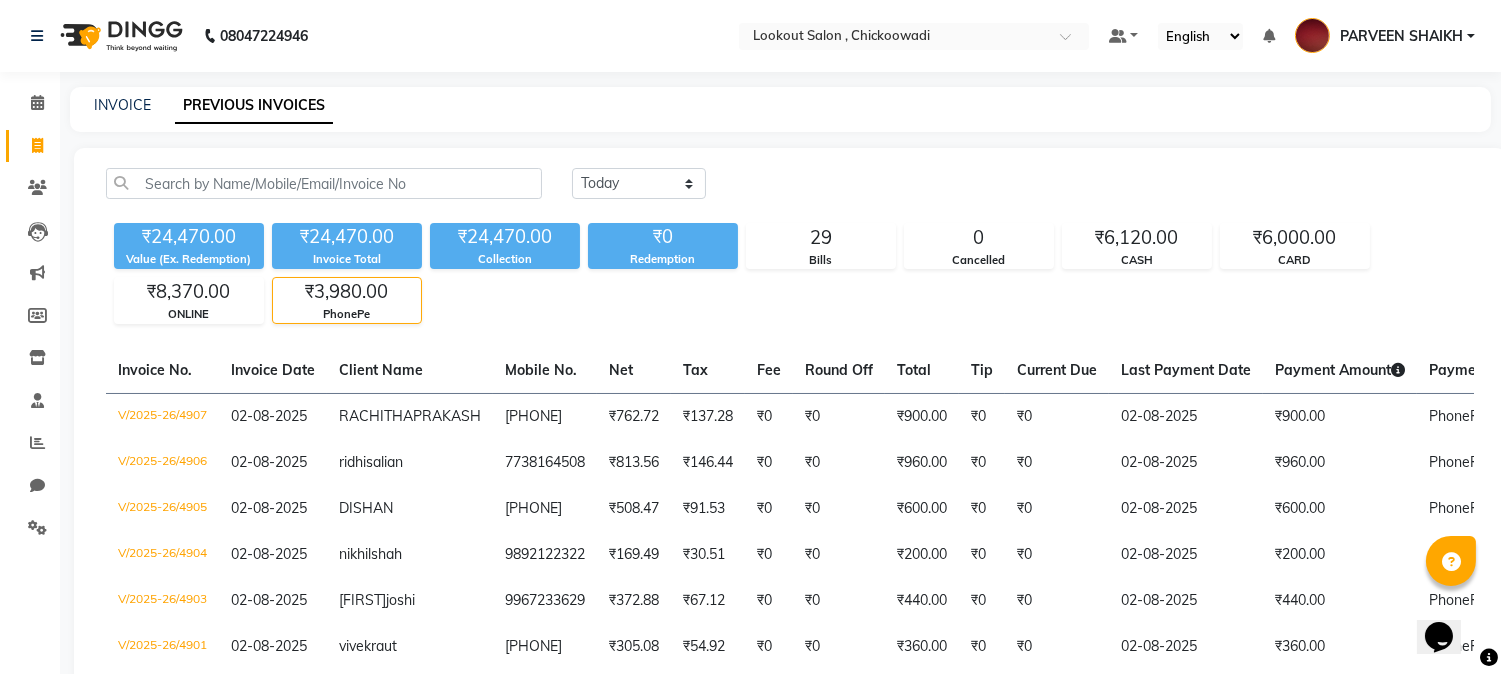 click on "PREVIOUS INVOICES" 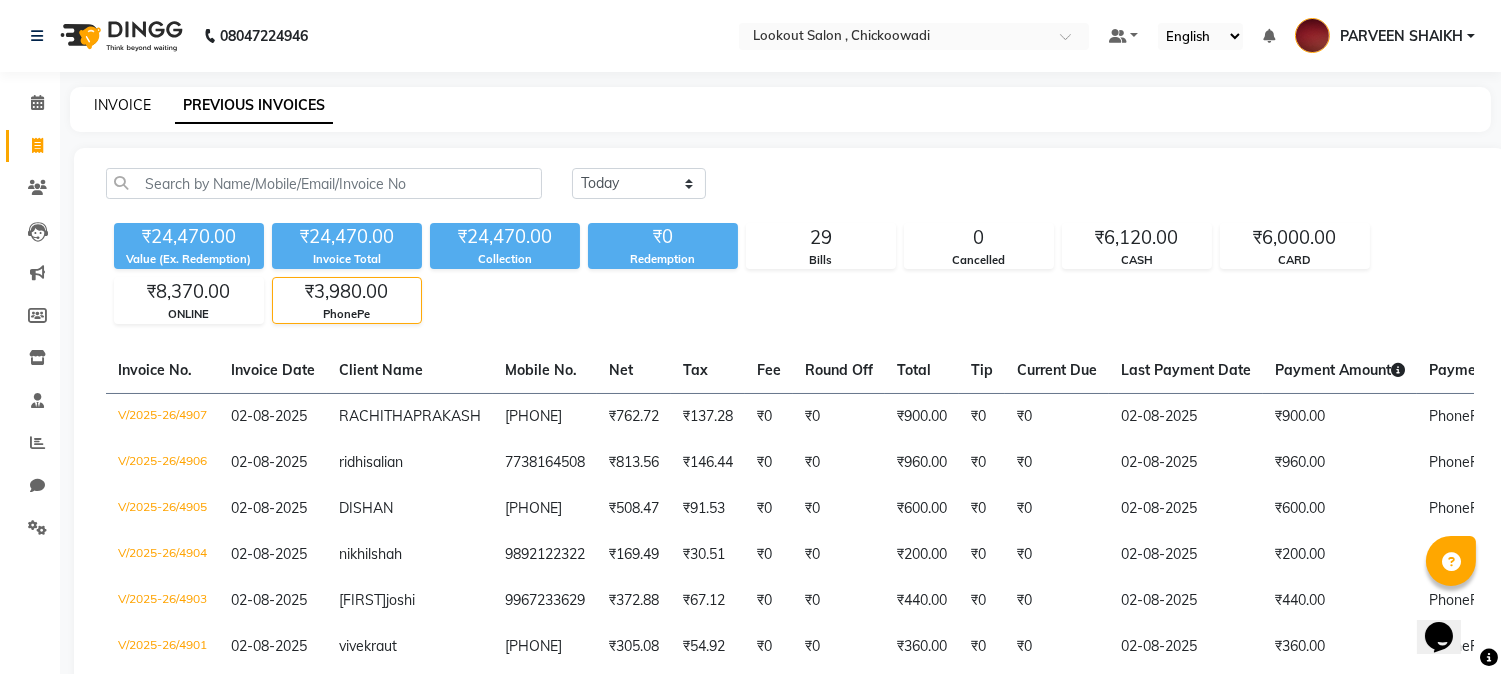 click on "INVOICE" 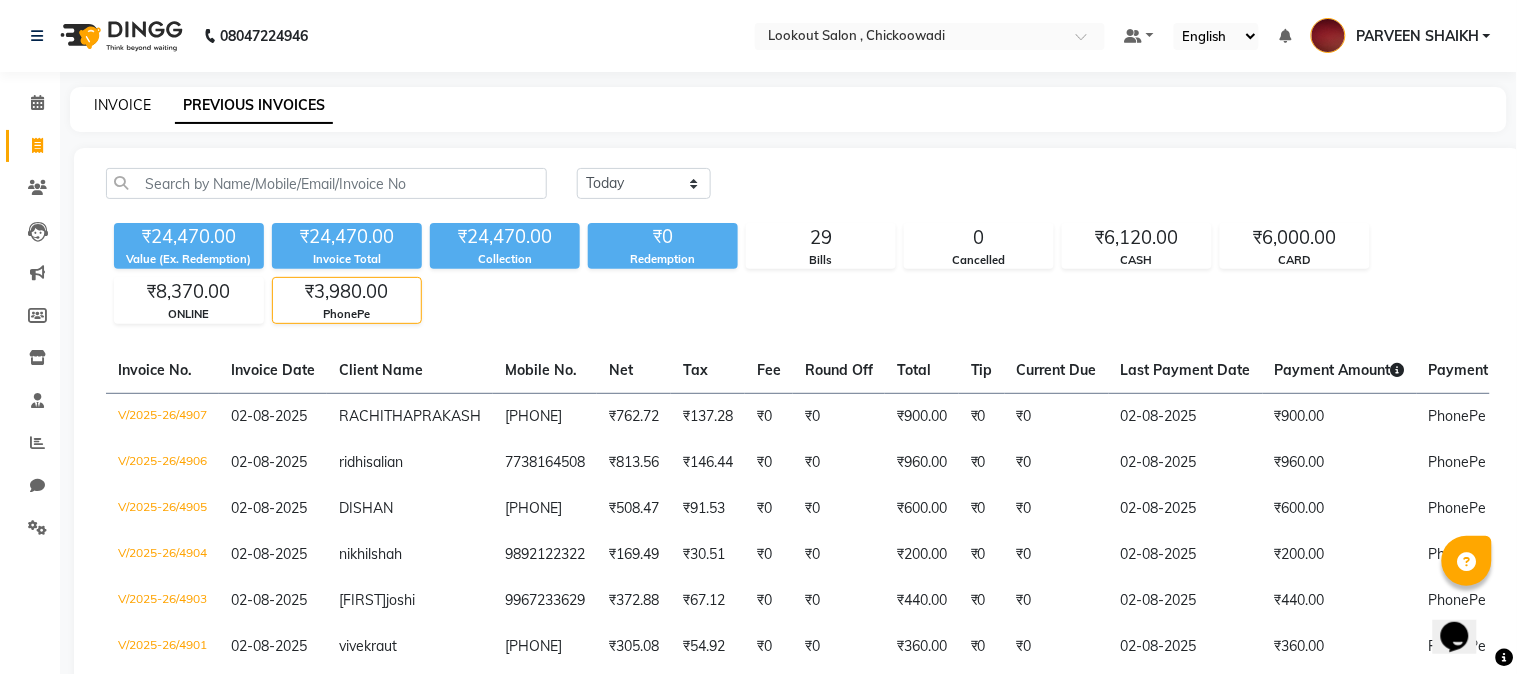select on "service" 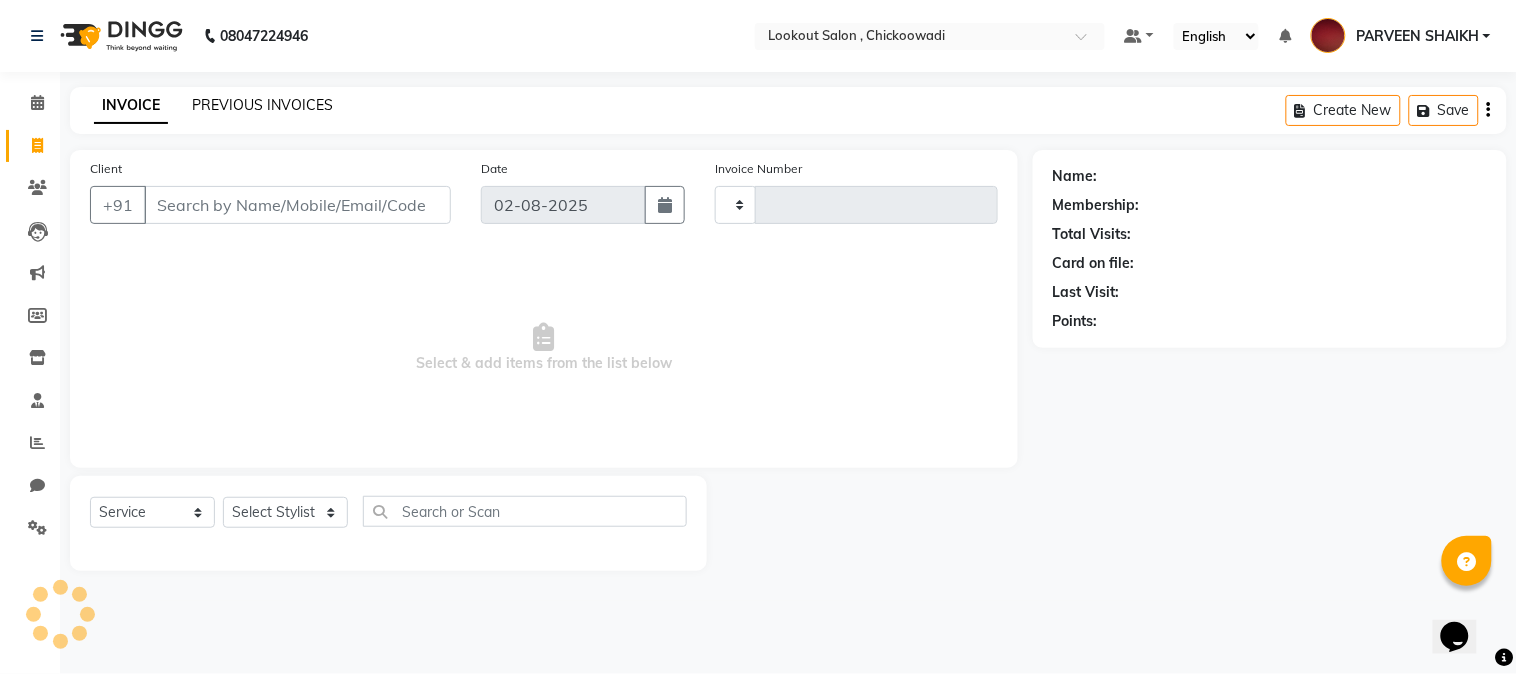 type on "4929" 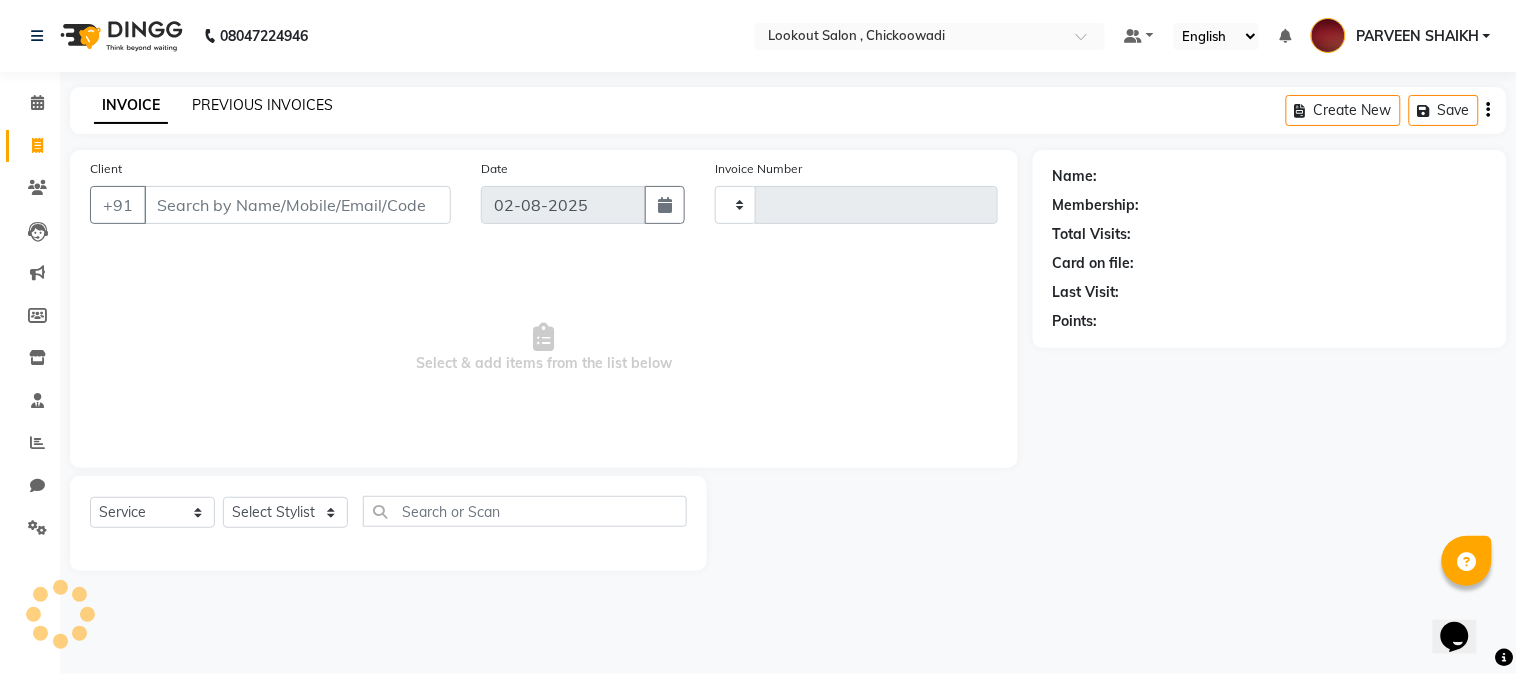 select on "151" 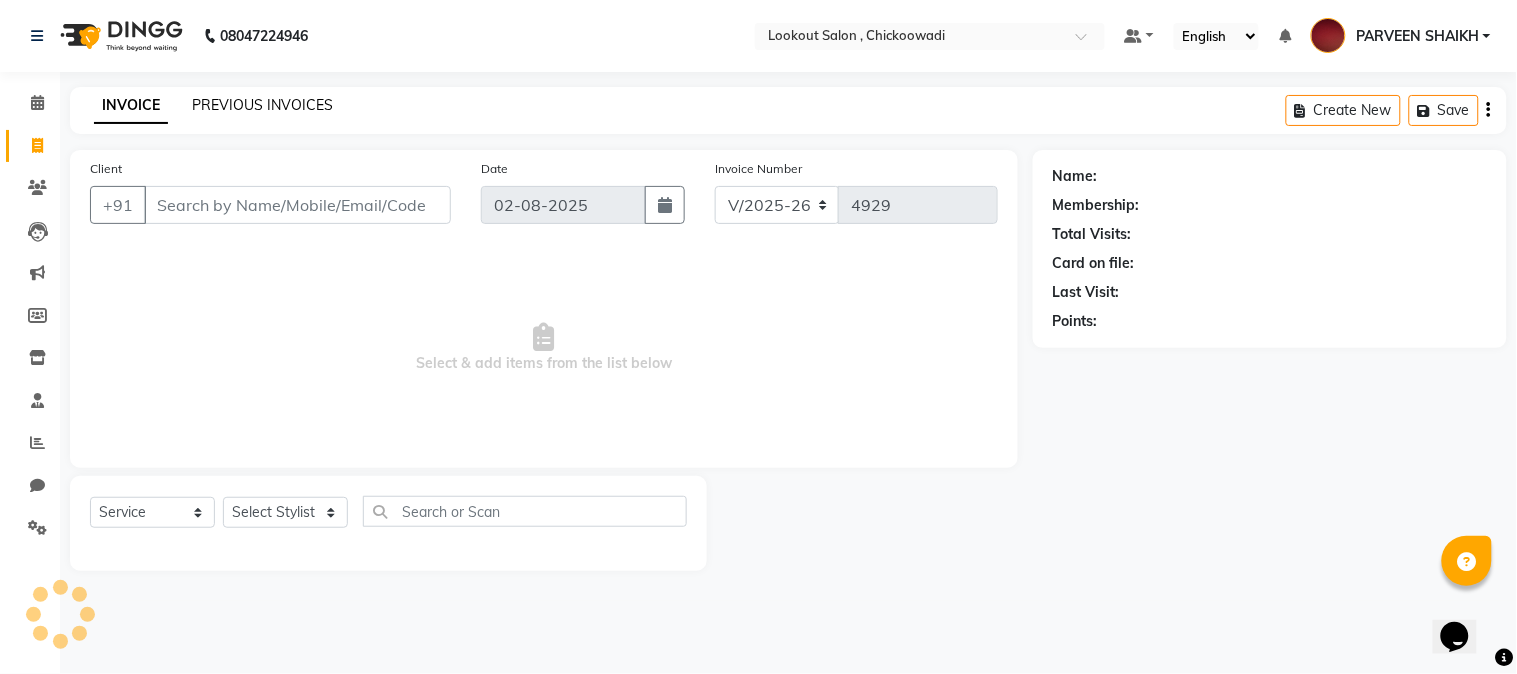 click on "PREVIOUS INVOICES" 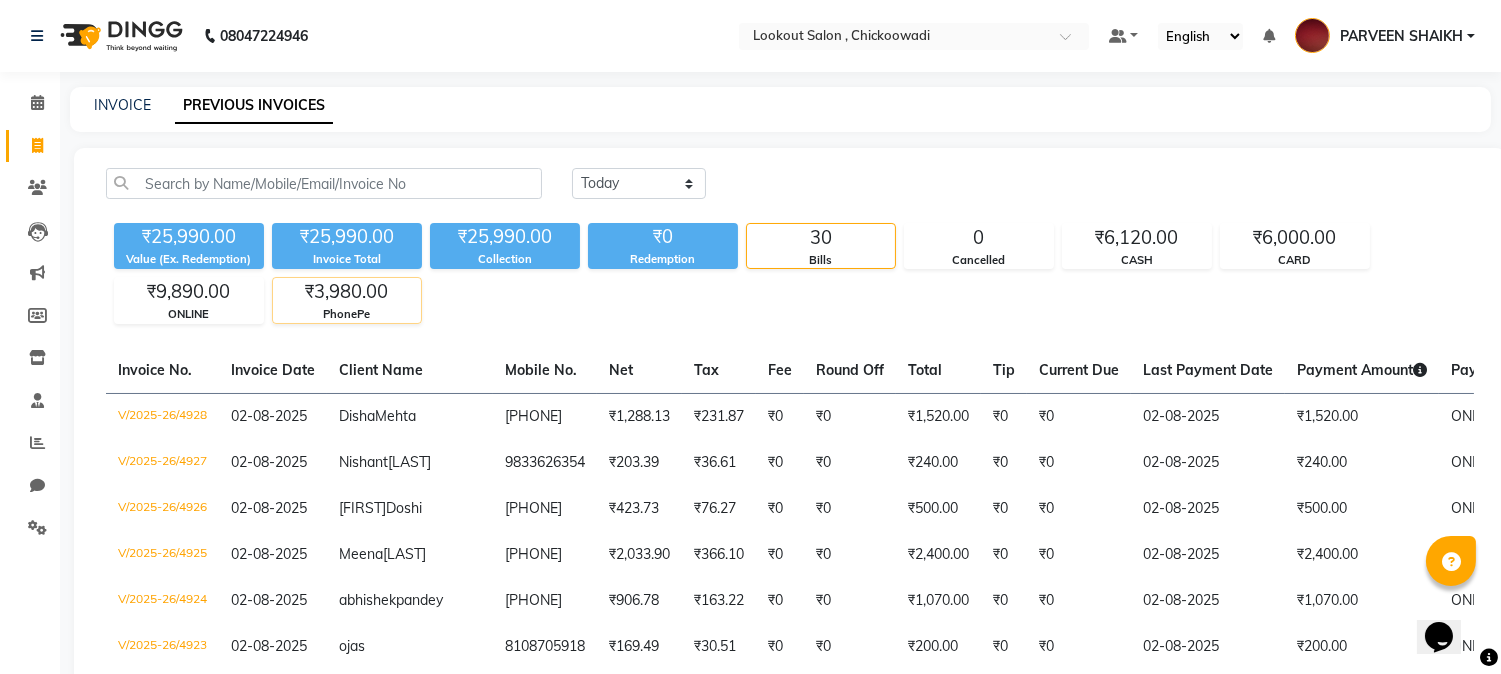 click on "₹3,980.00" 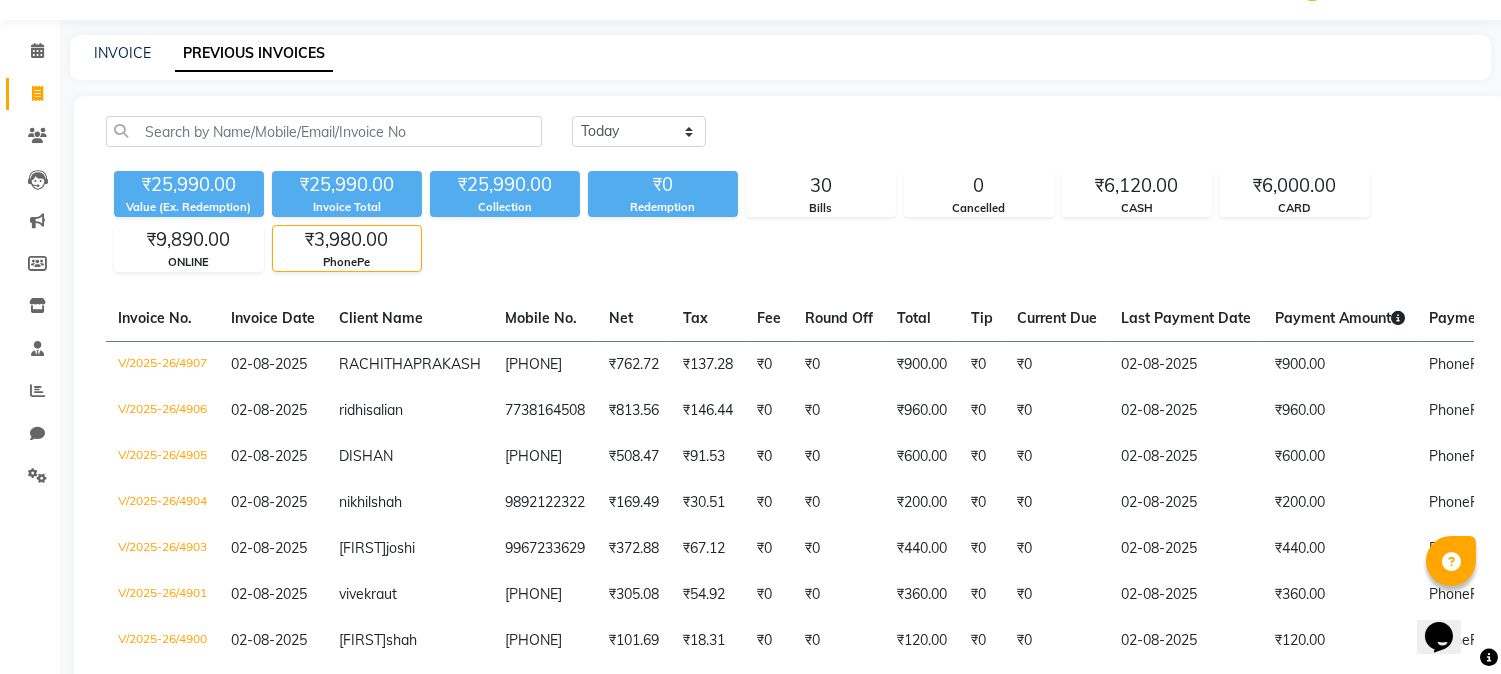 scroll, scrollTop: 0, scrollLeft: 0, axis: both 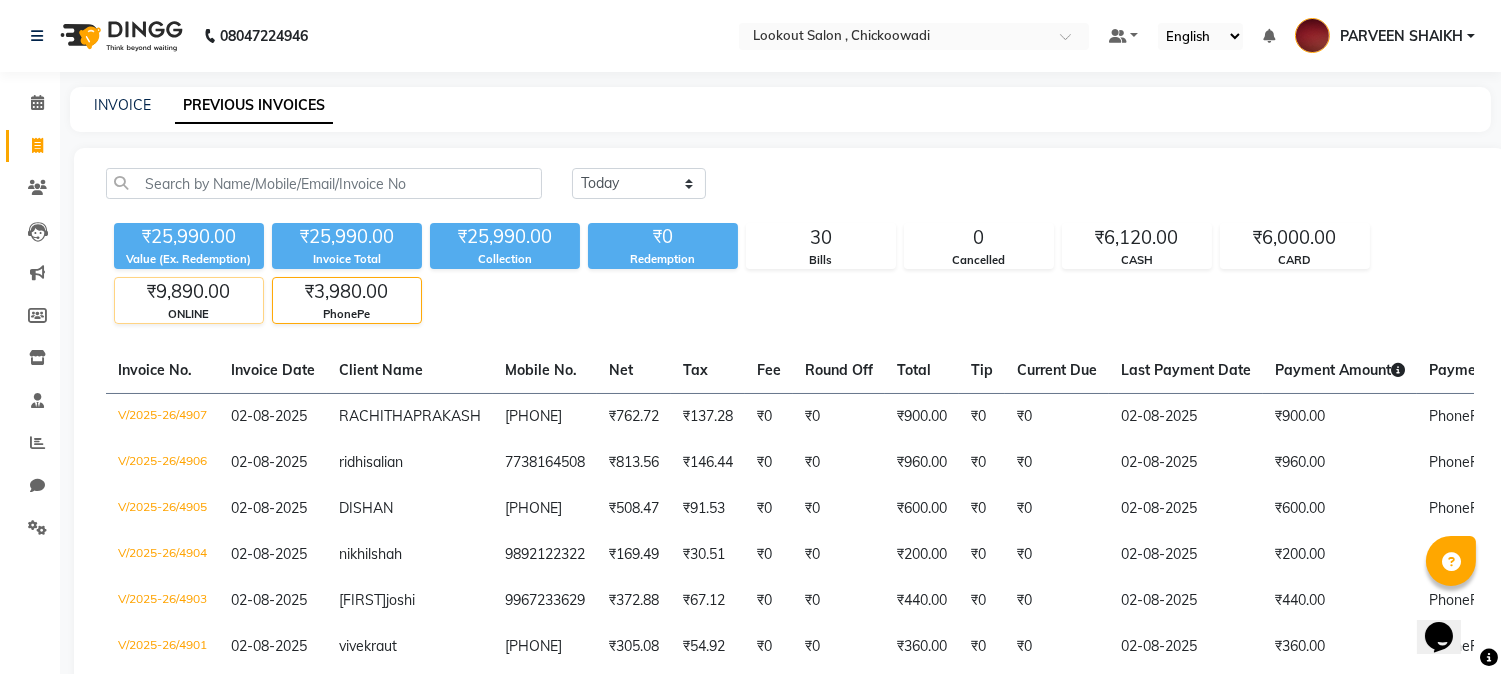 click on "₹9,890.00" 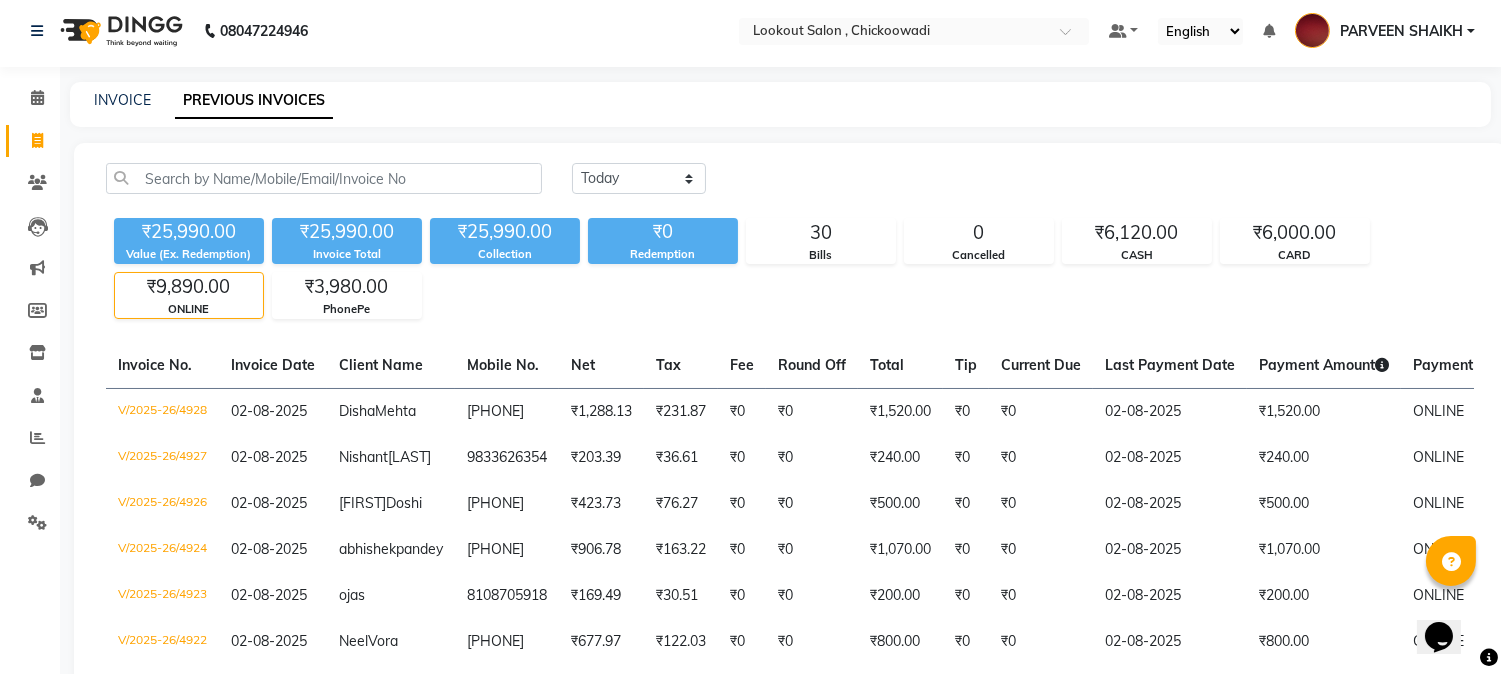 scroll, scrollTop: 0, scrollLeft: 0, axis: both 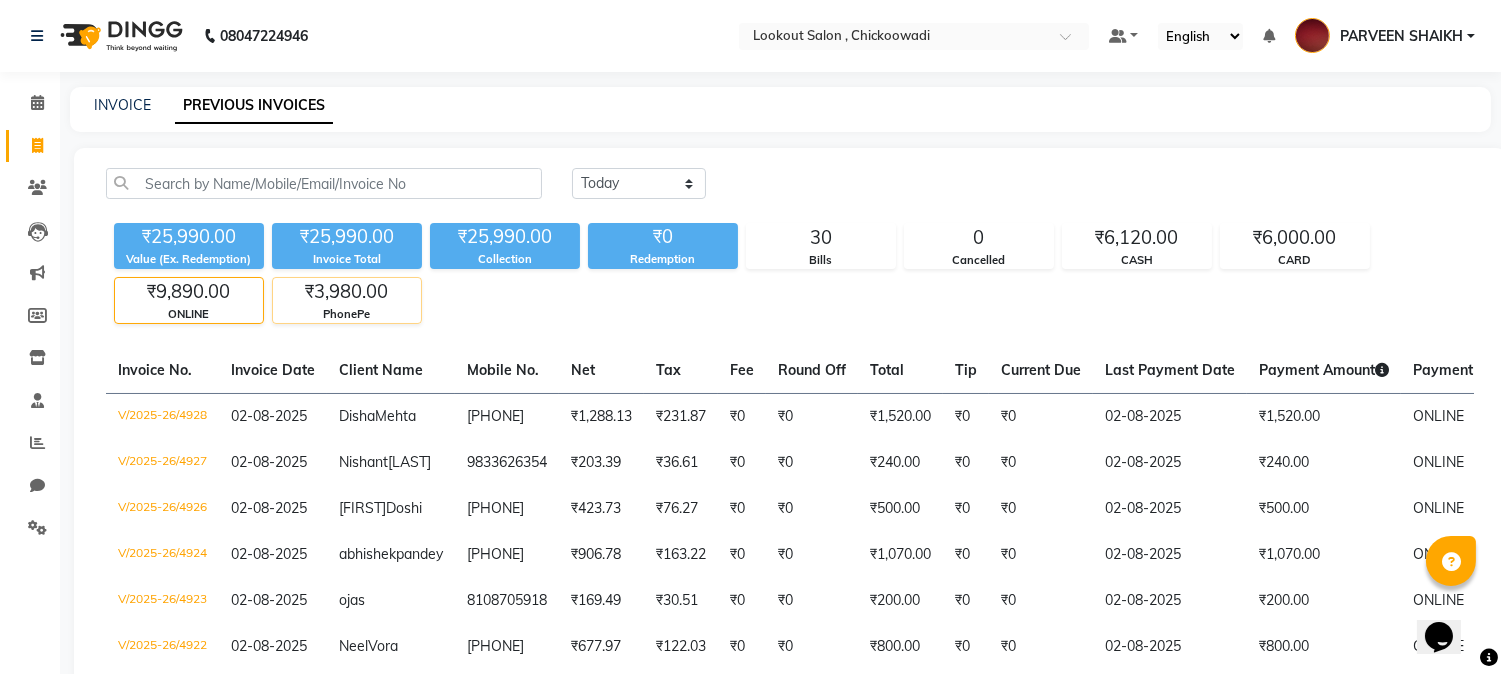 click on "₹3,980.00" 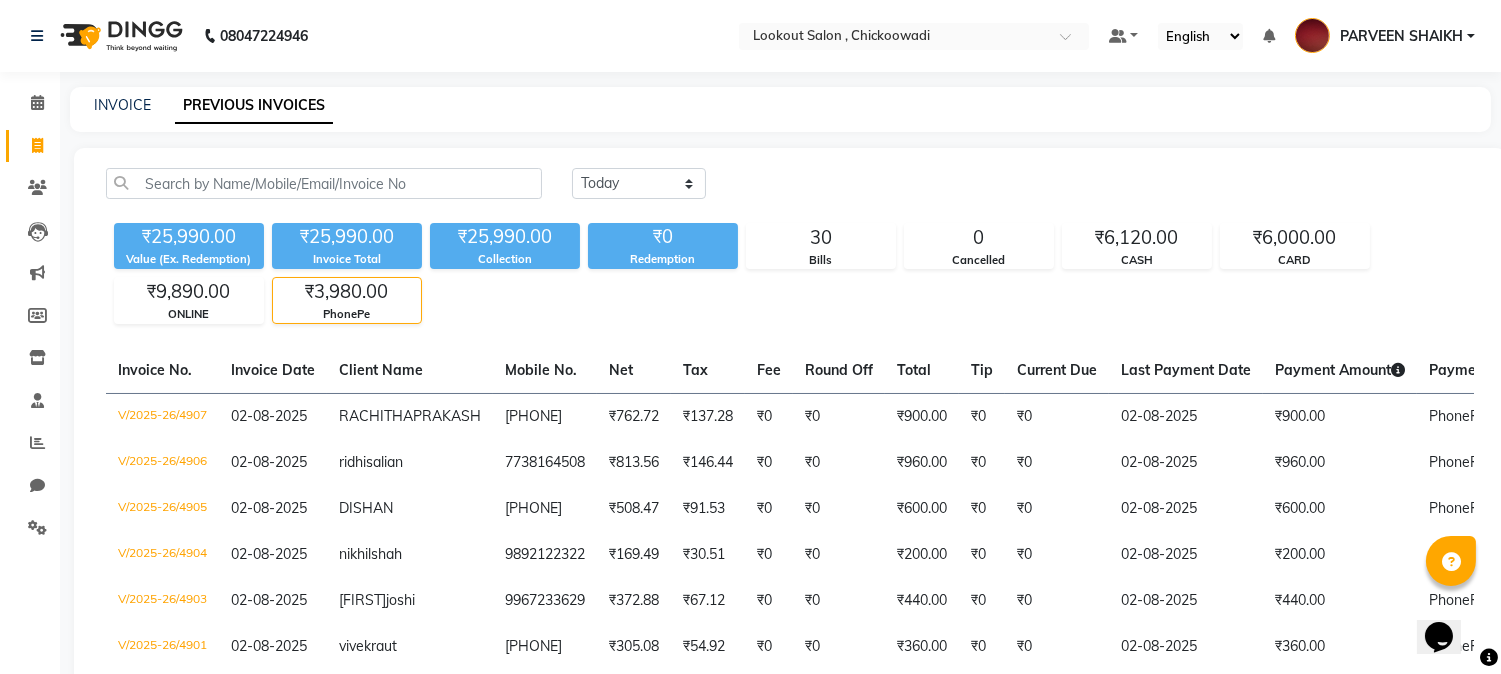 scroll, scrollTop: 271, scrollLeft: 0, axis: vertical 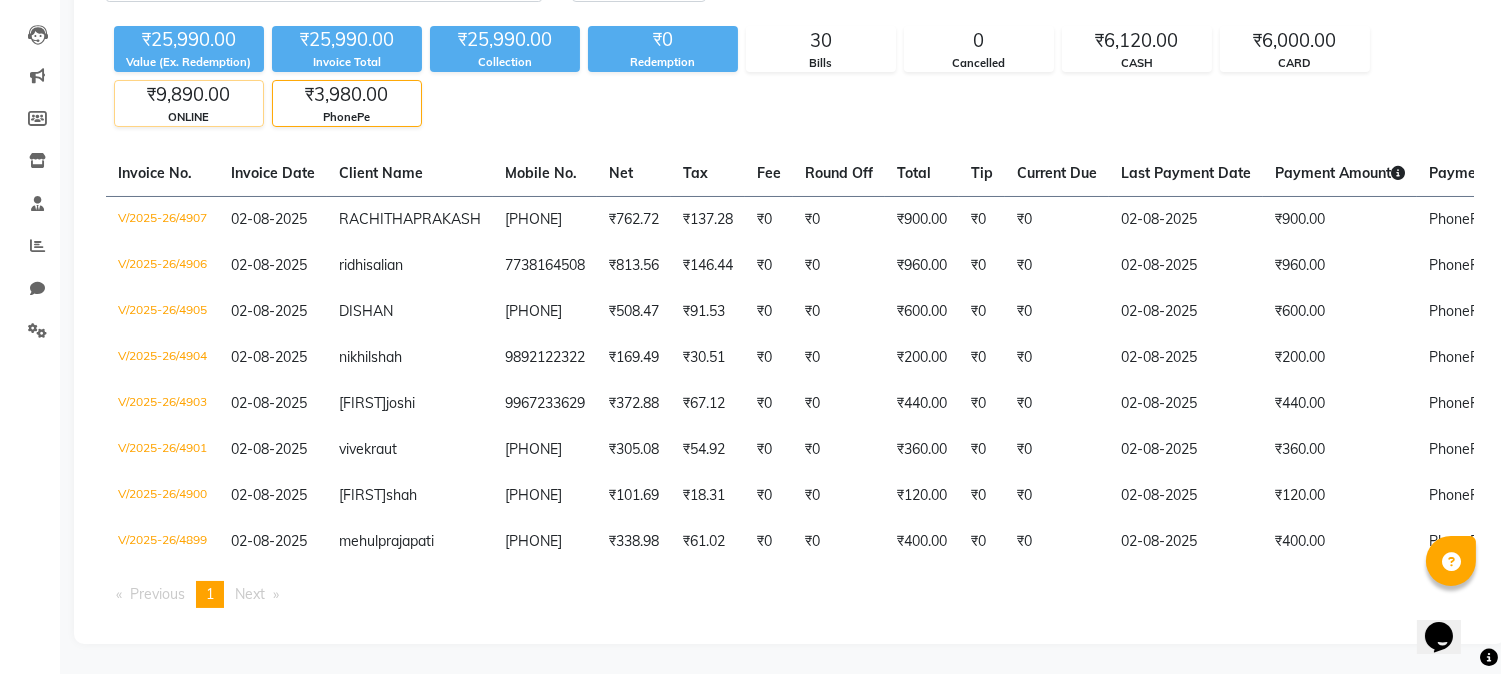 click on "₹9,890.00" 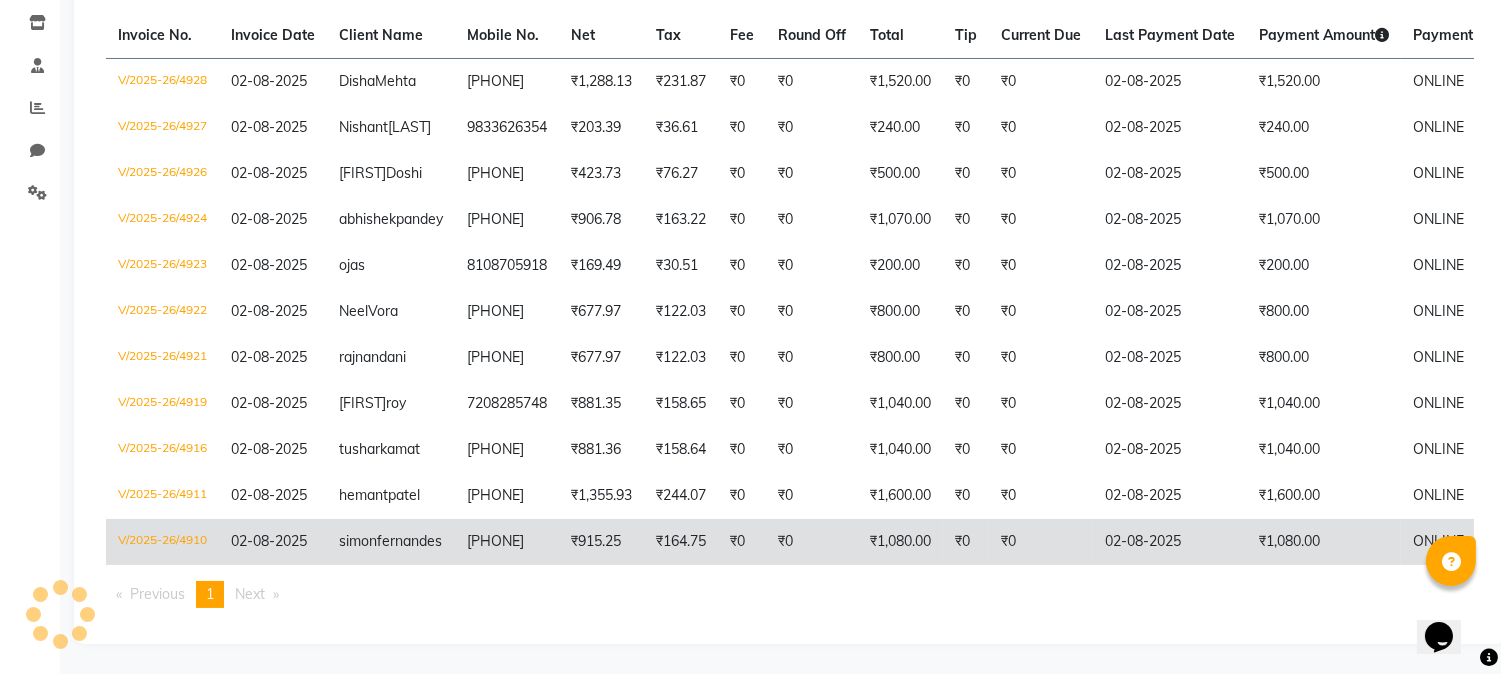 scroll, scrollTop: 45, scrollLeft: 0, axis: vertical 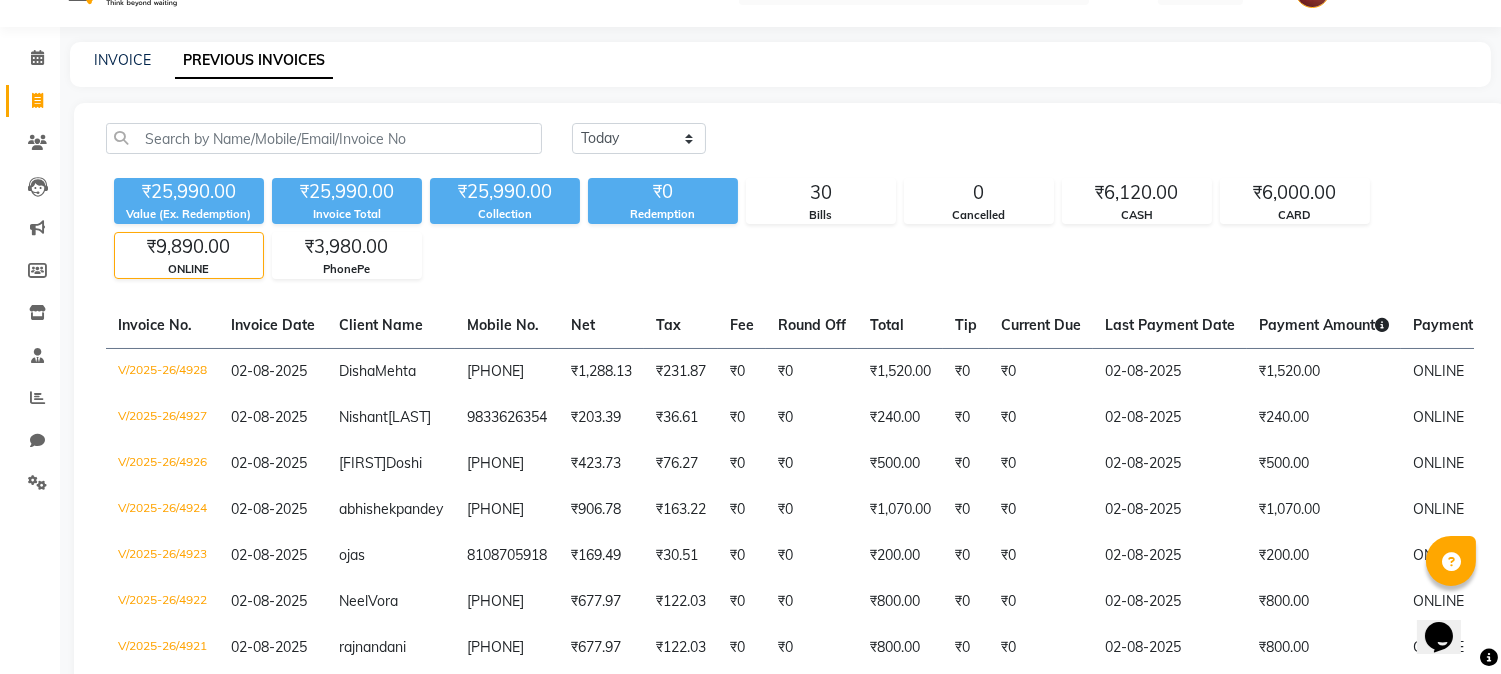 click on "Calendar" 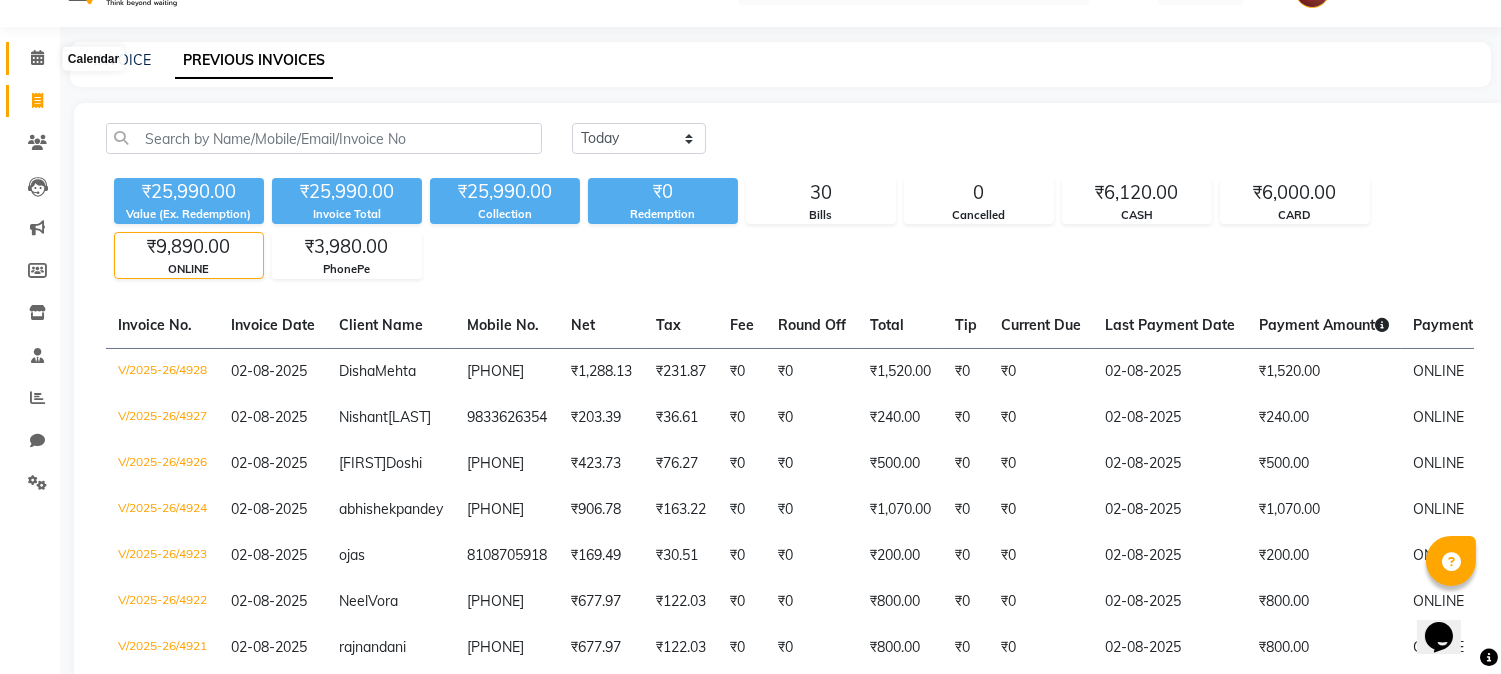 click 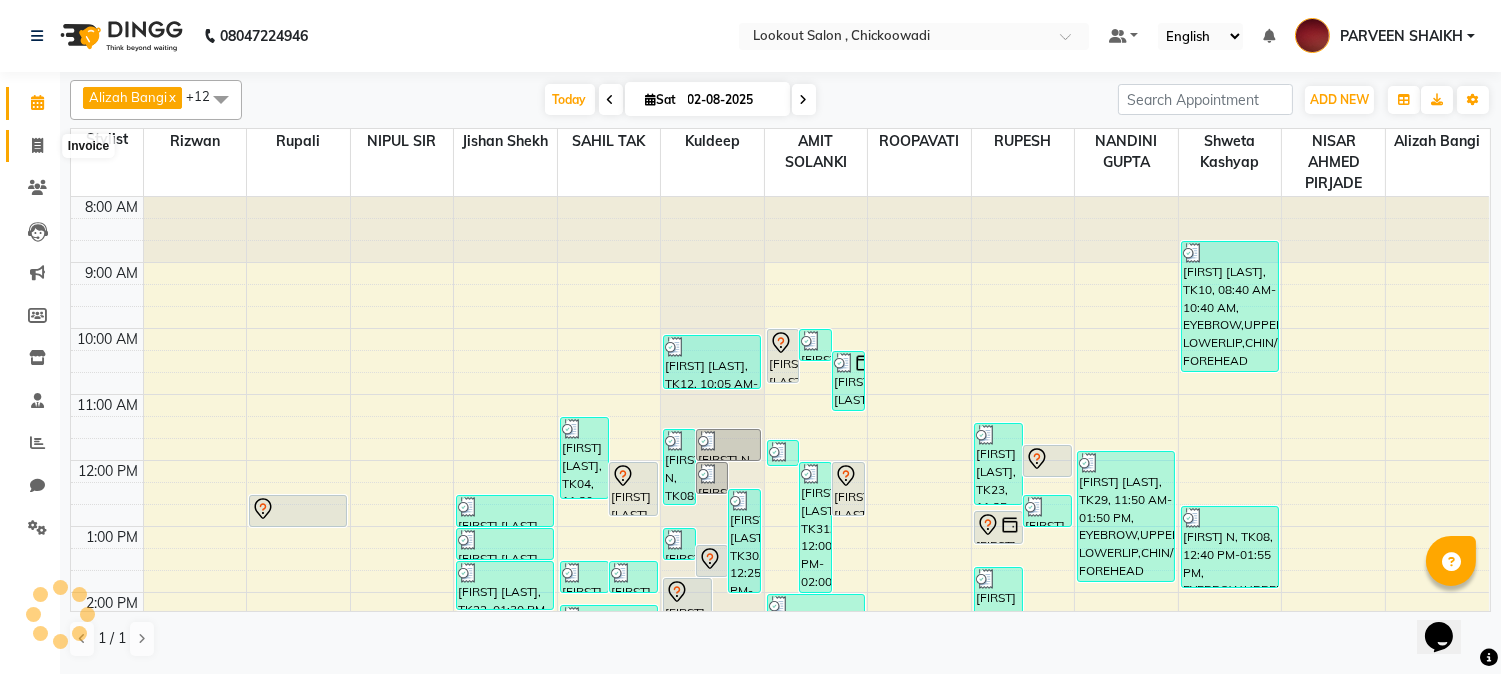 scroll, scrollTop: 0, scrollLeft: 0, axis: both 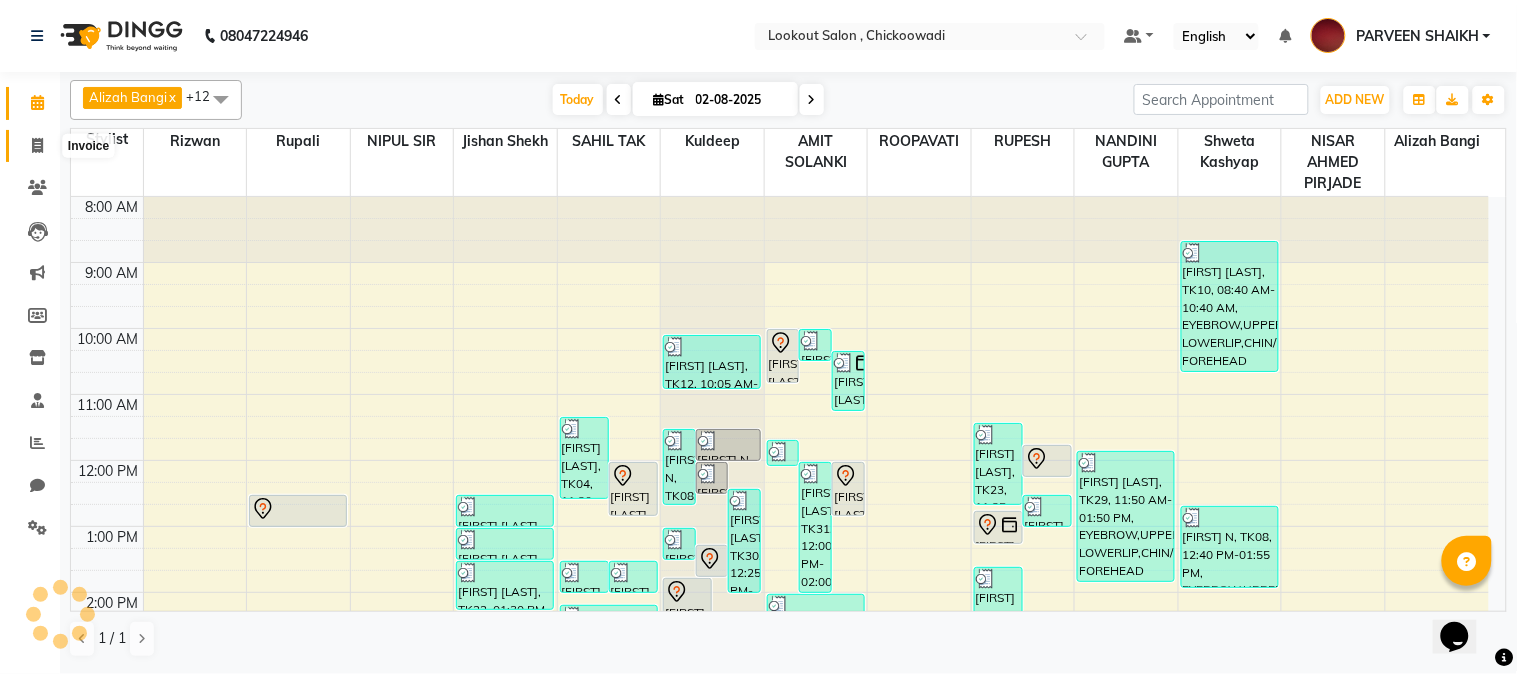 click 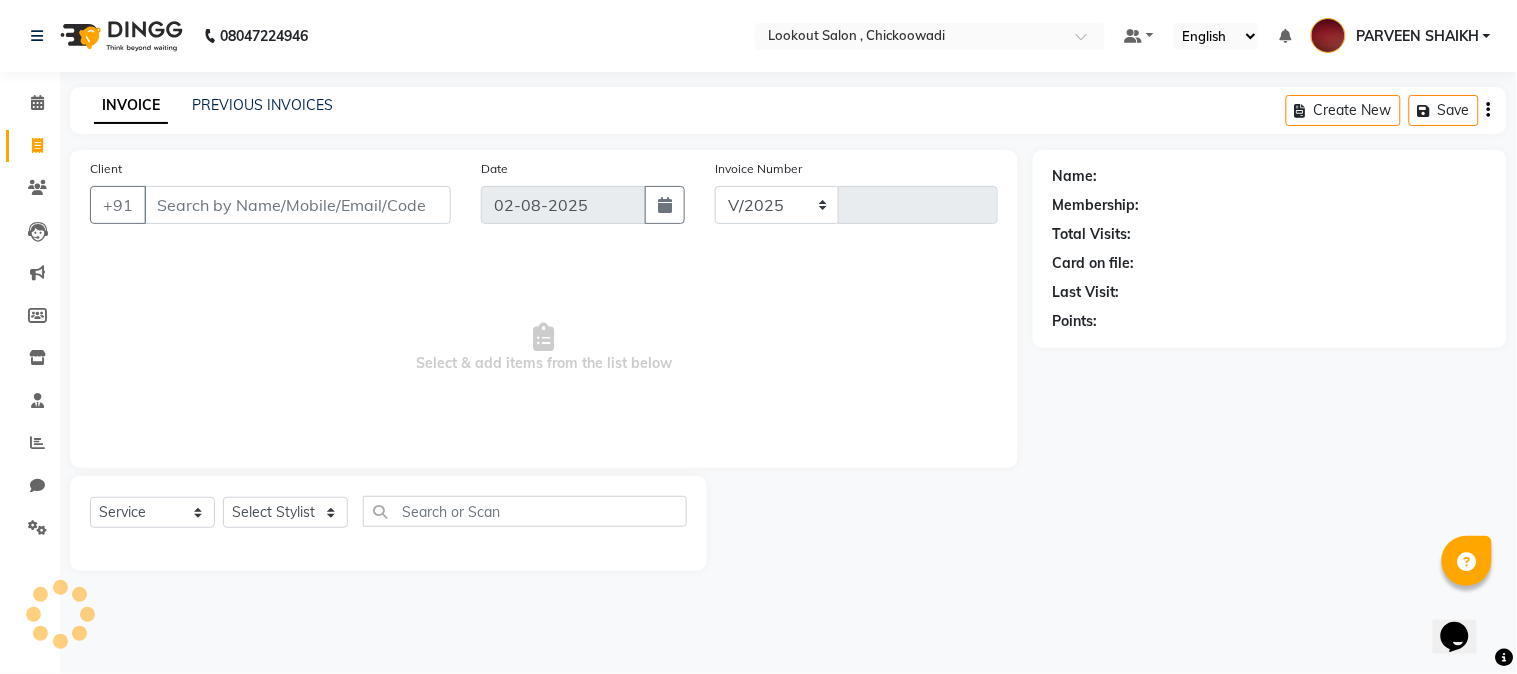 select on "151" 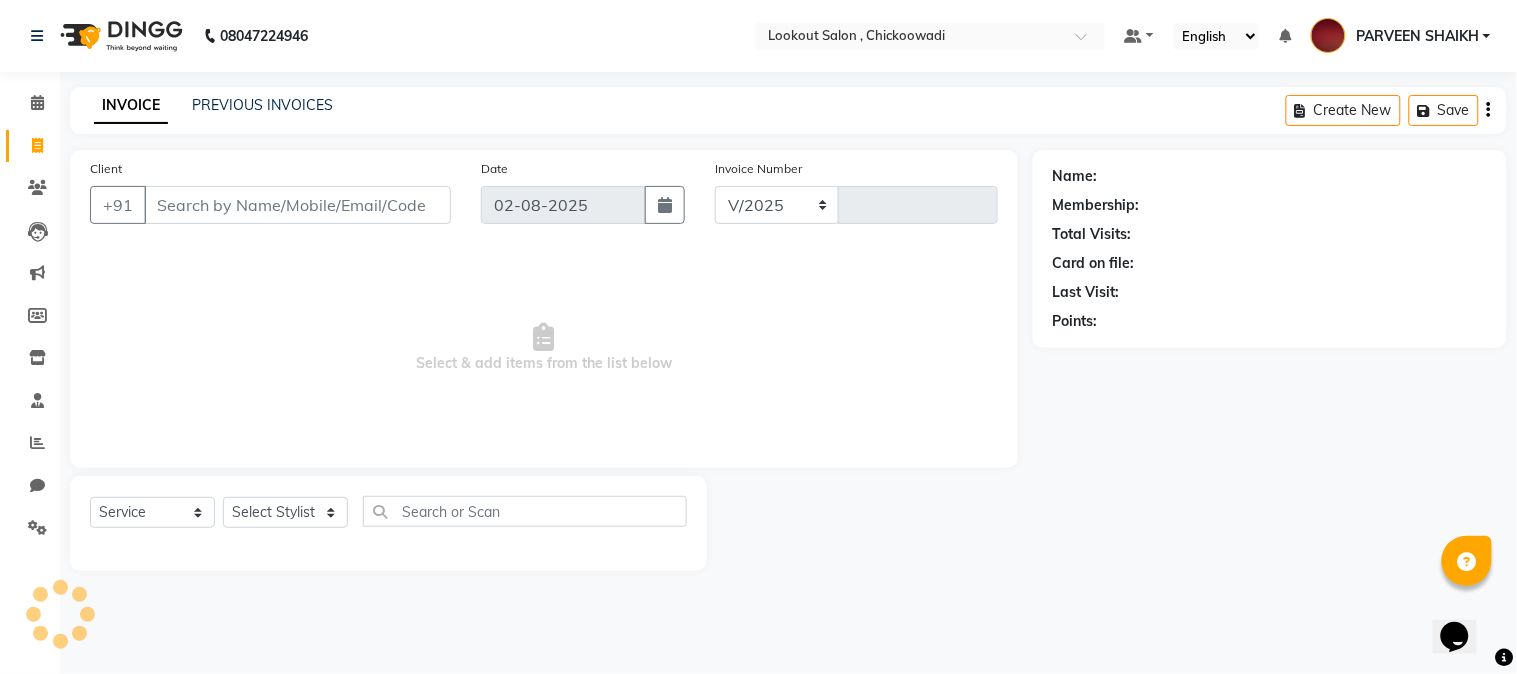 type on "4929" 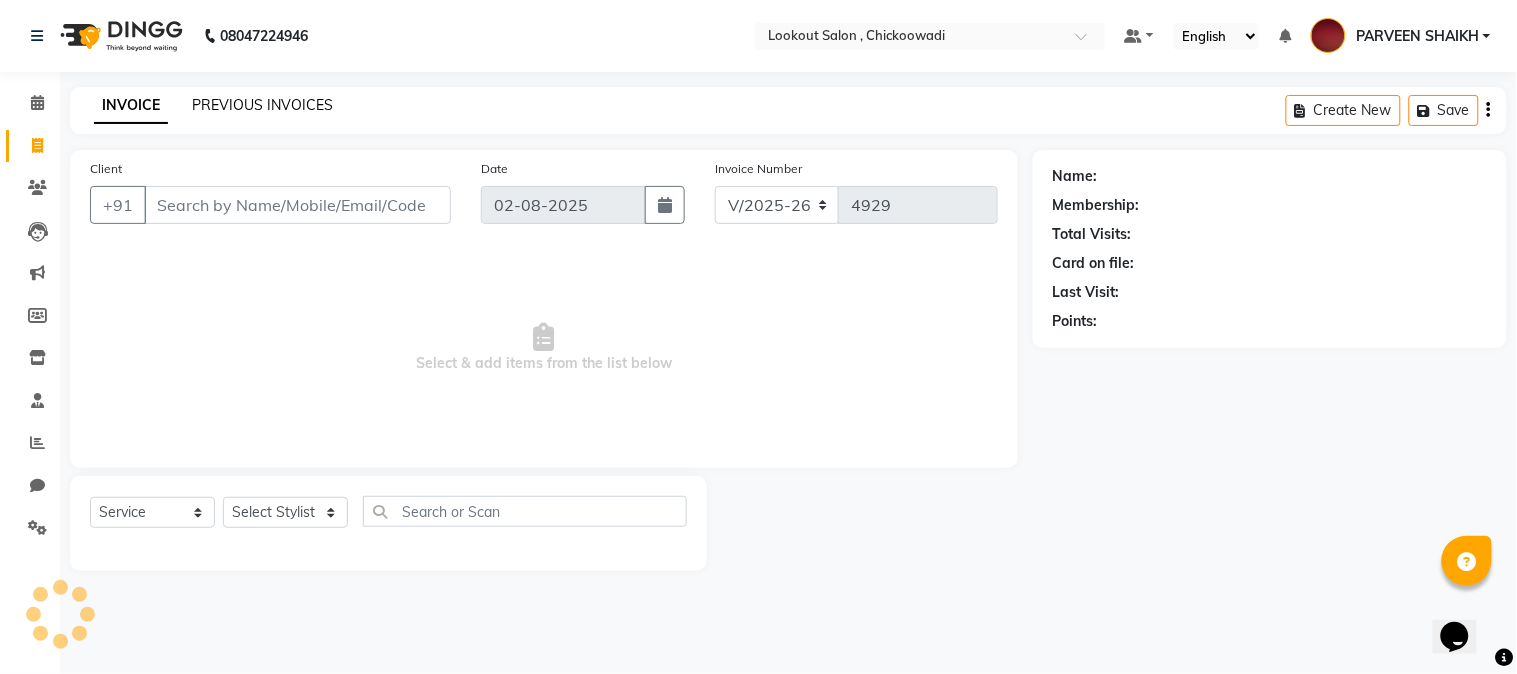click on "PREVIOUS INVOICES" 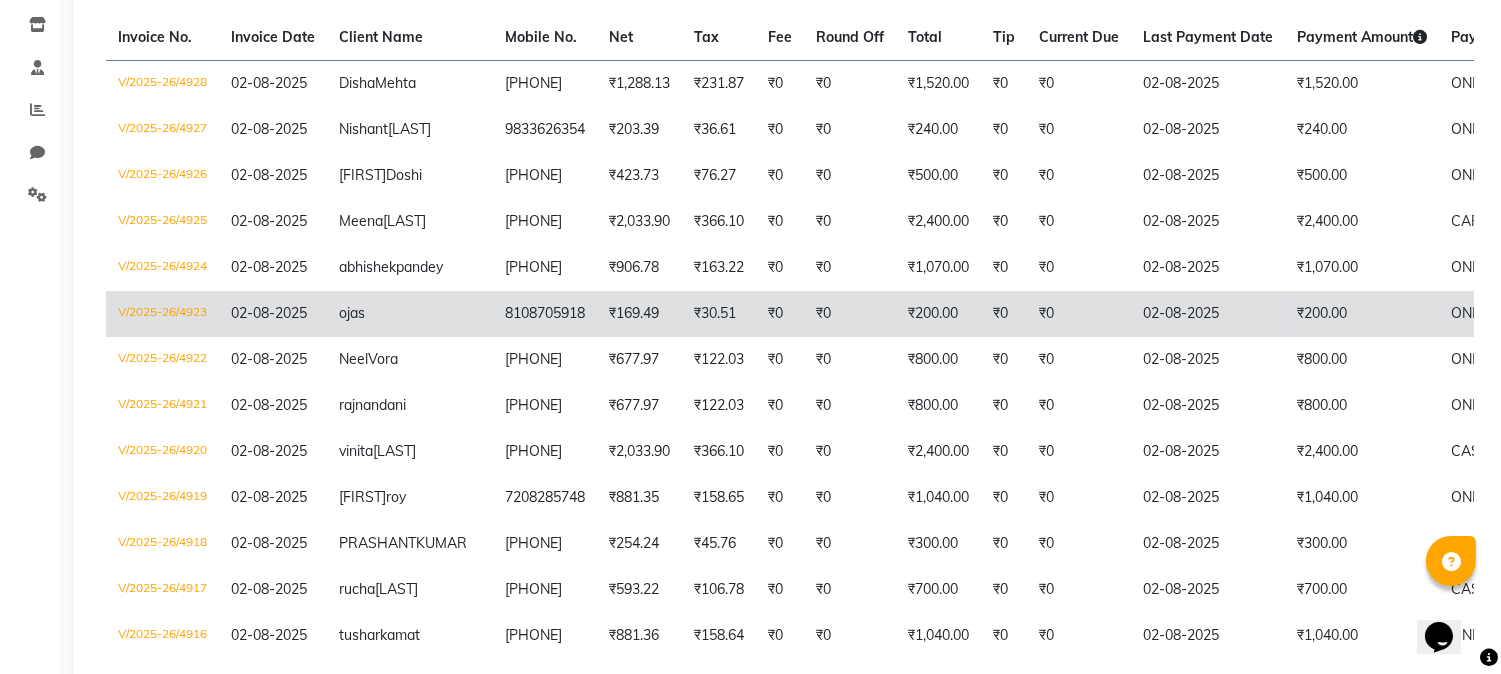 scroll, scrollTop: 111, scrollLeft: 0, axis: vertical 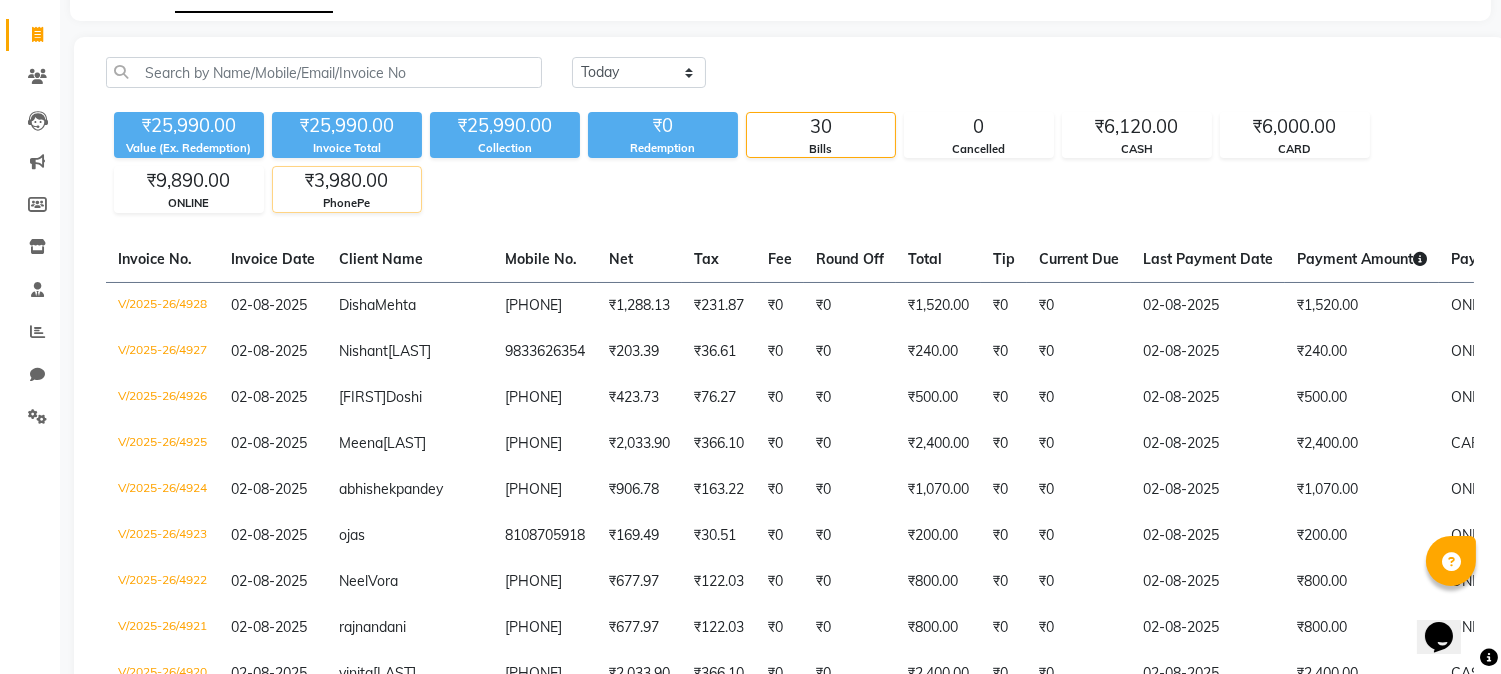 click on "₹3,980.00" 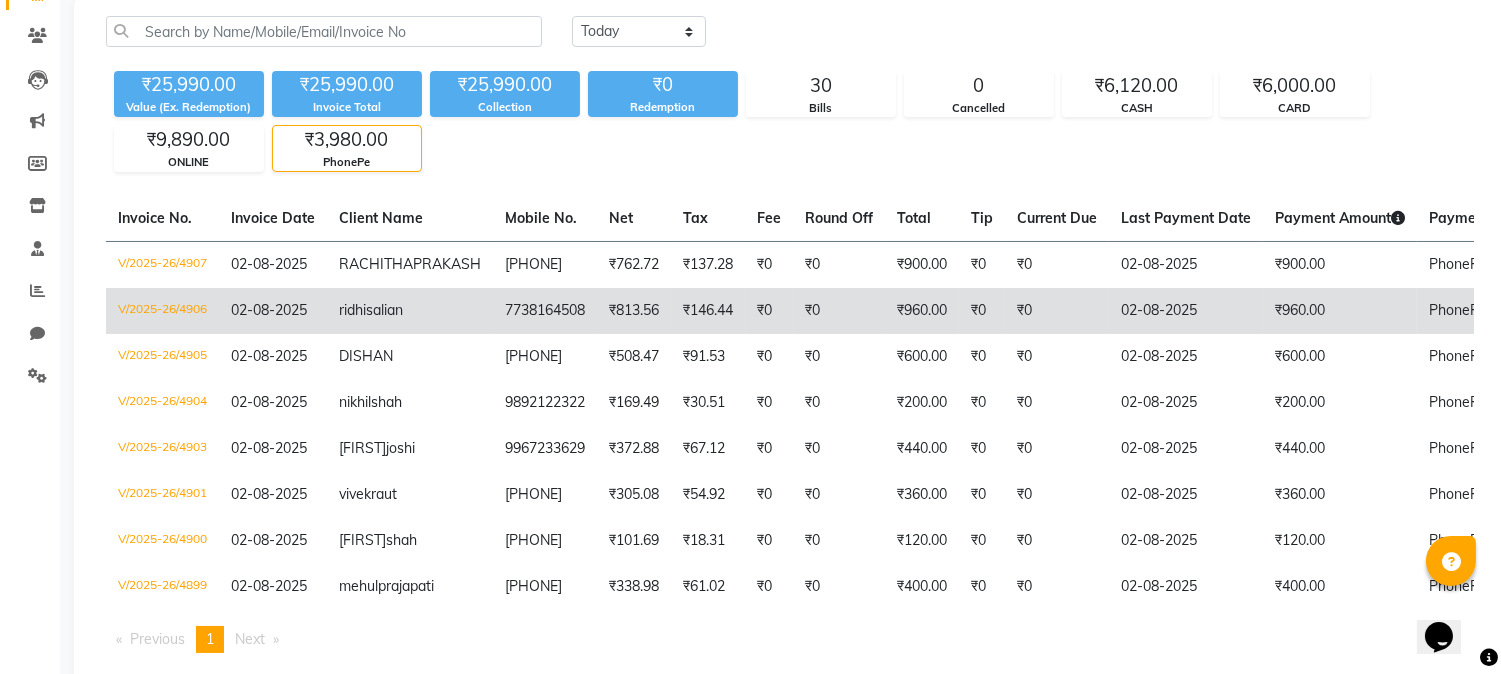 scroll, scrollTop: 222, scrollLeft: 0, axis: vertical 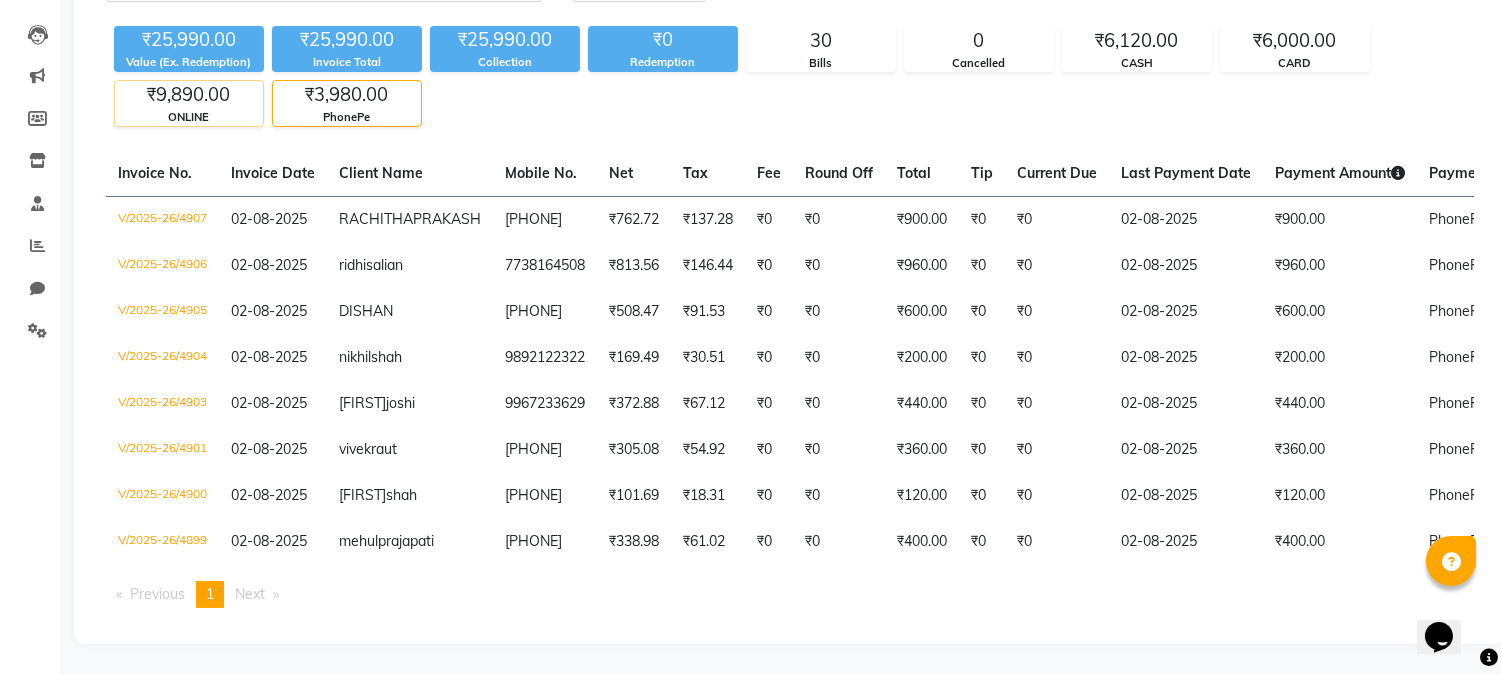 click on "₹9,890.00" 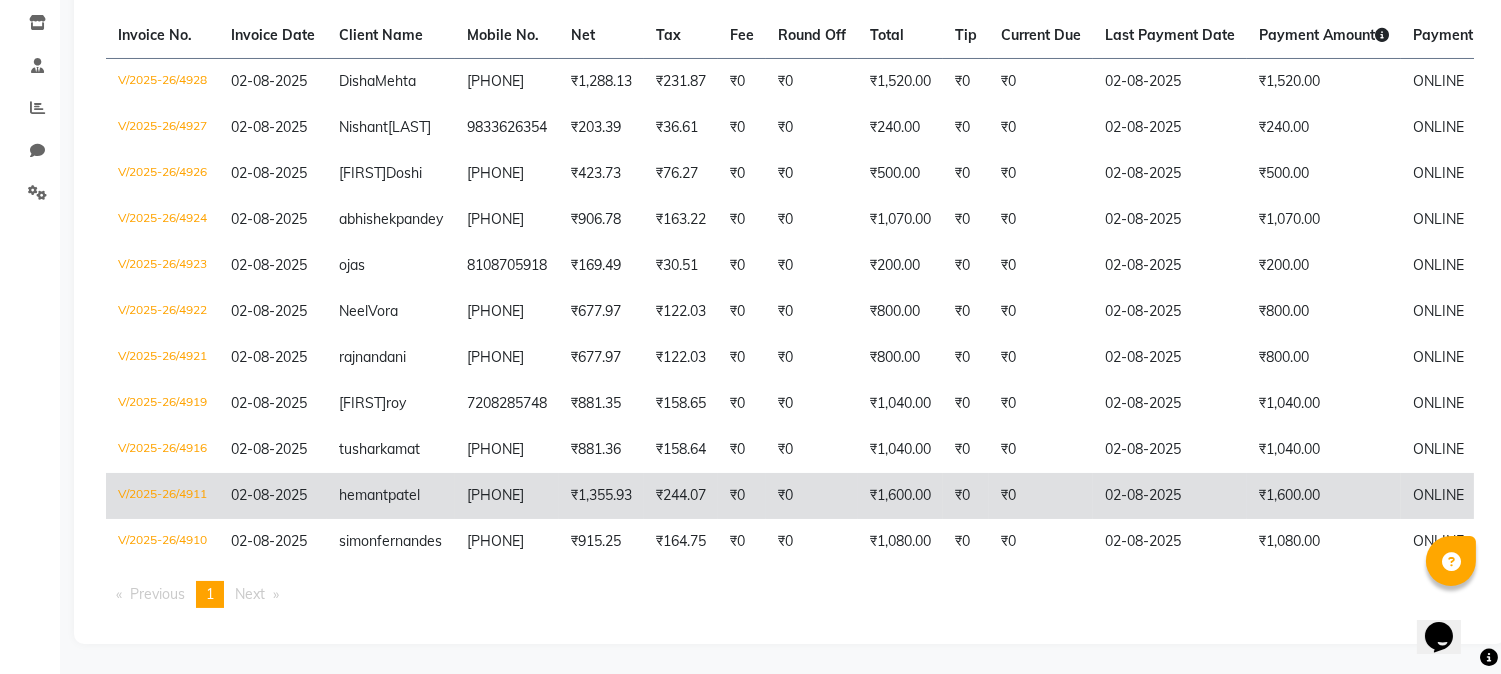 scroll, scrollTop: 267, scrollLeft: 0, axis: vertical 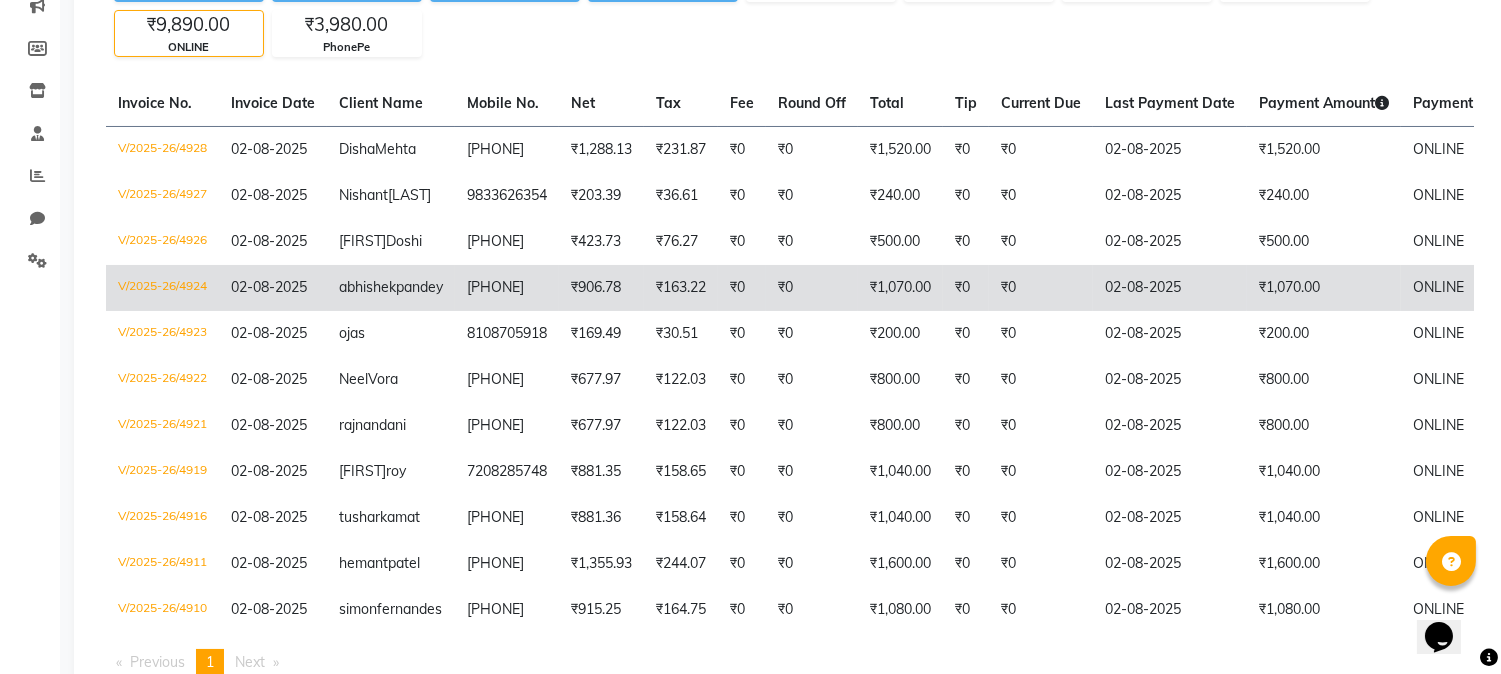 click on "V/2025-26/4924" 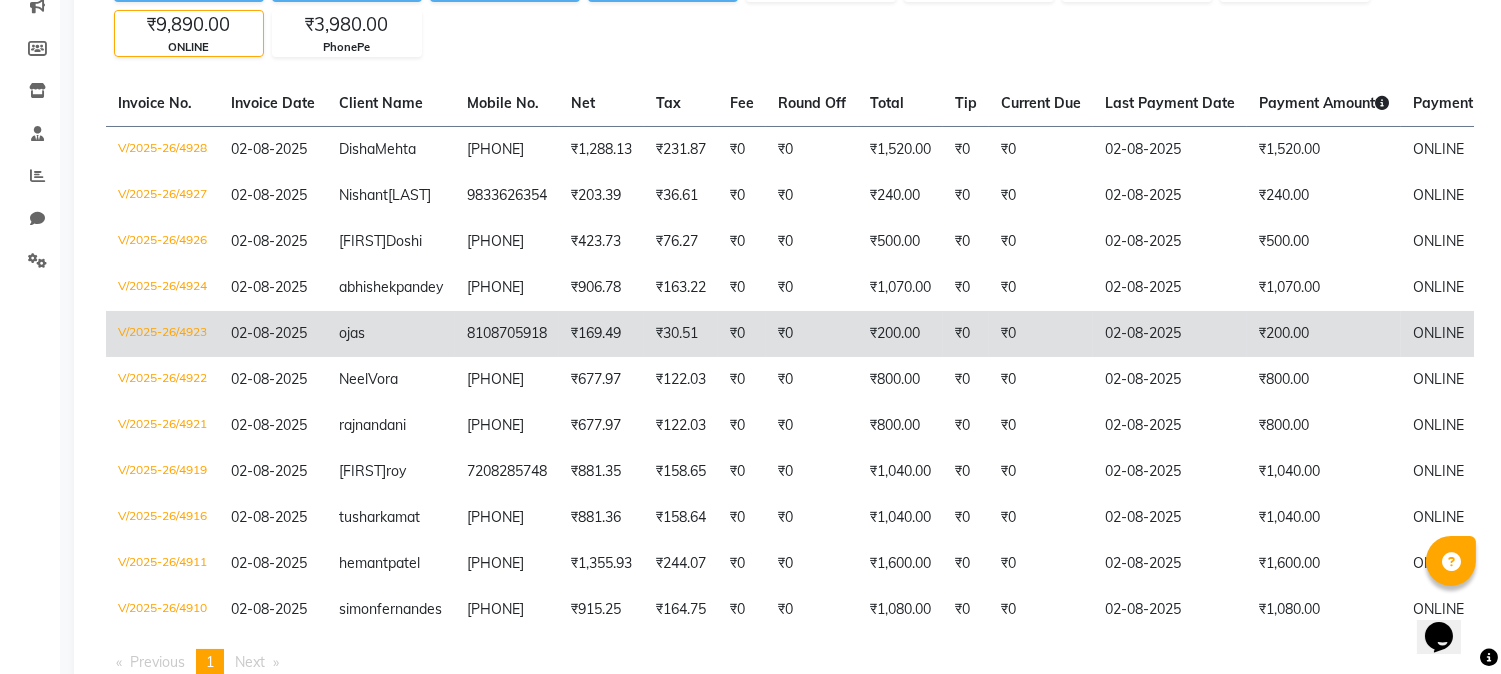 click on "V/2025-26/4923" 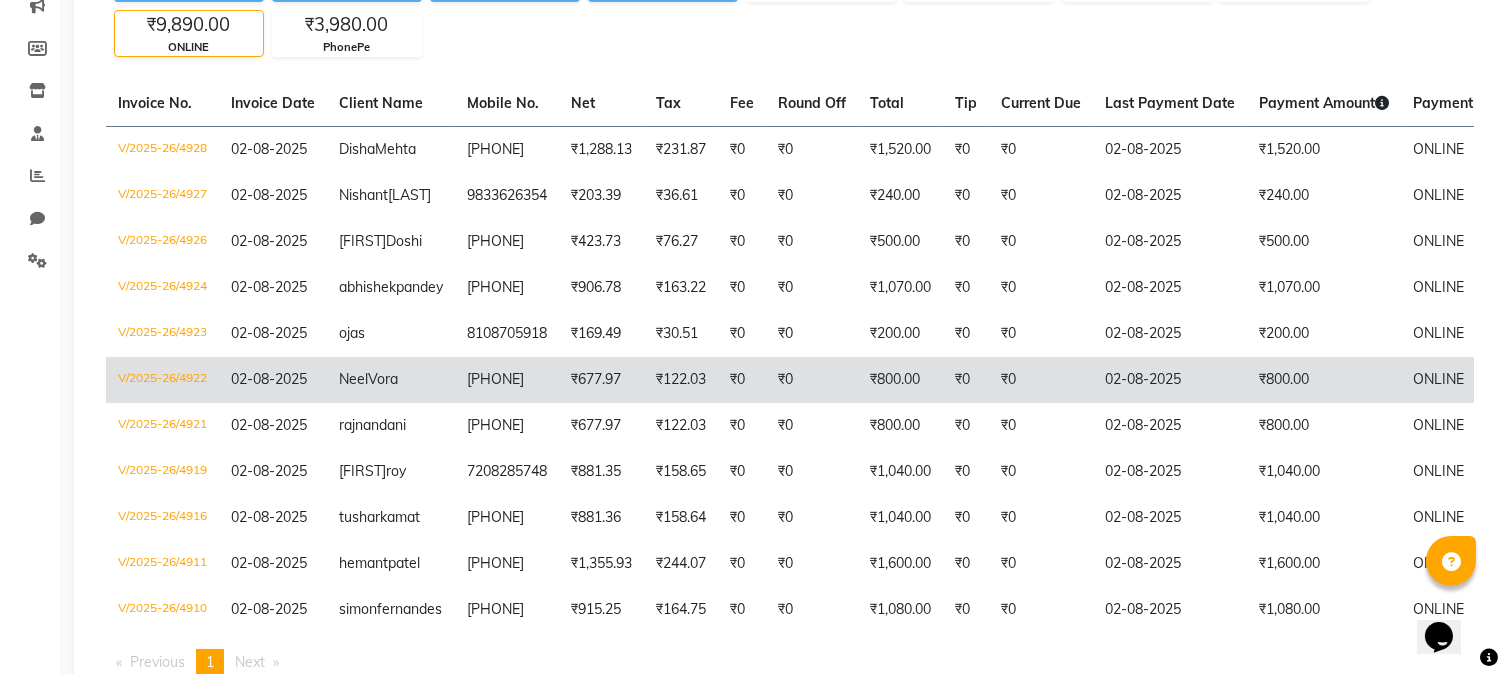 click on "V/2025-26/4922" 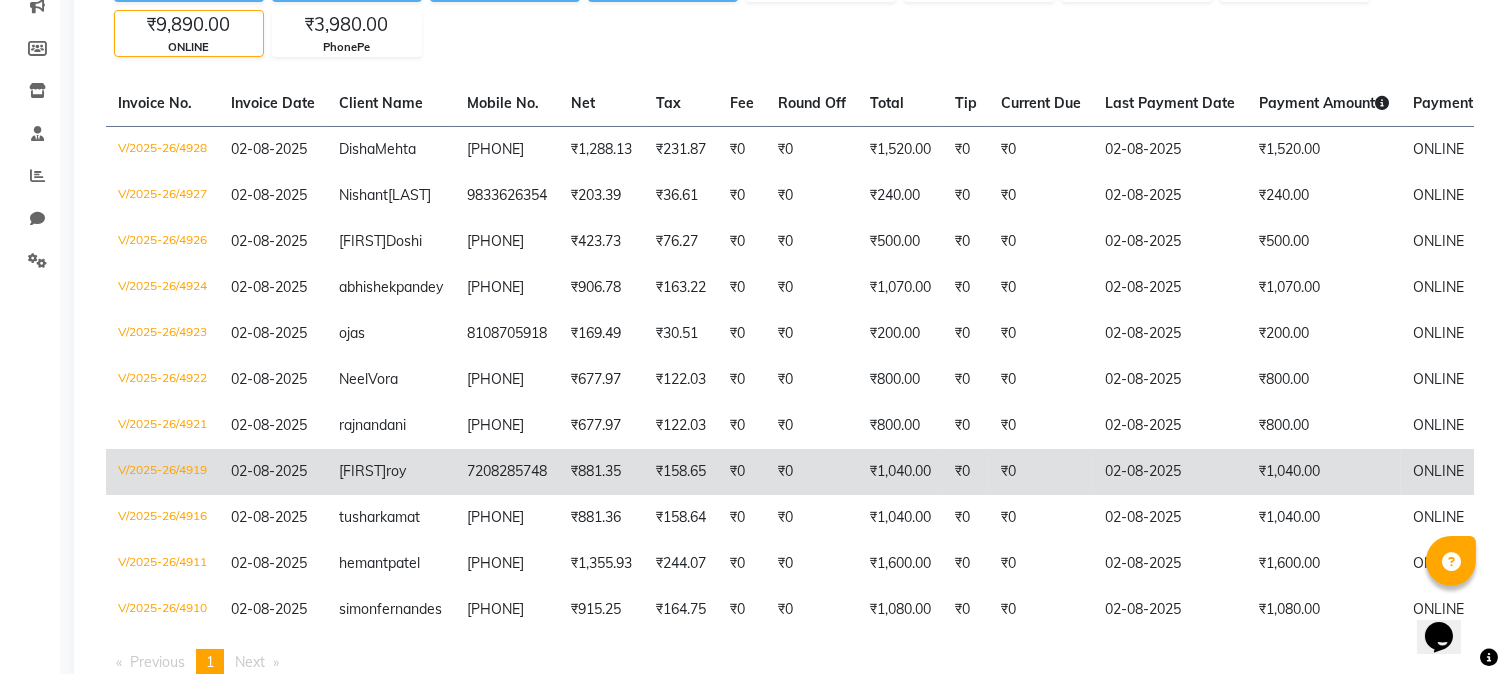 scroll, scrollTop: 378, scrollLeft: 0, axis: vertical 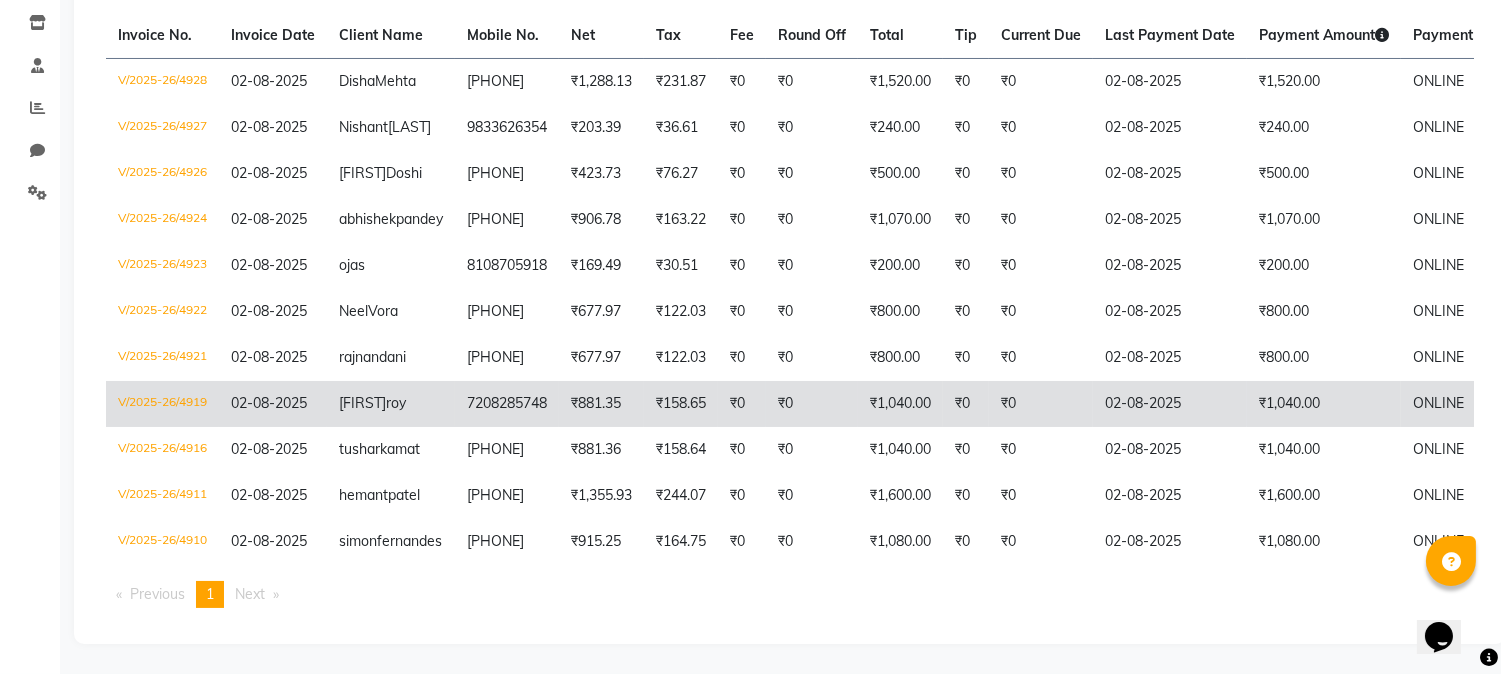 click on "V/2025-26/4919" 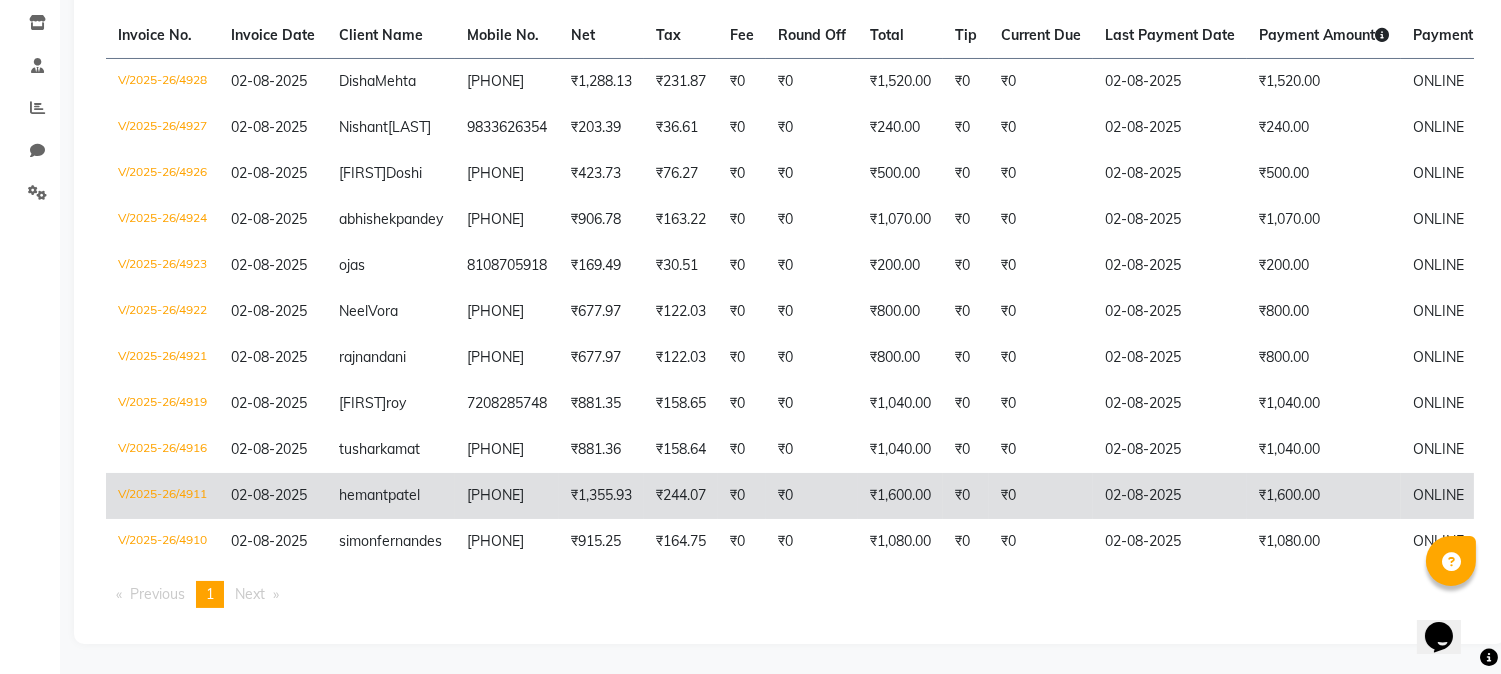 click on "V/2025-26/4911" 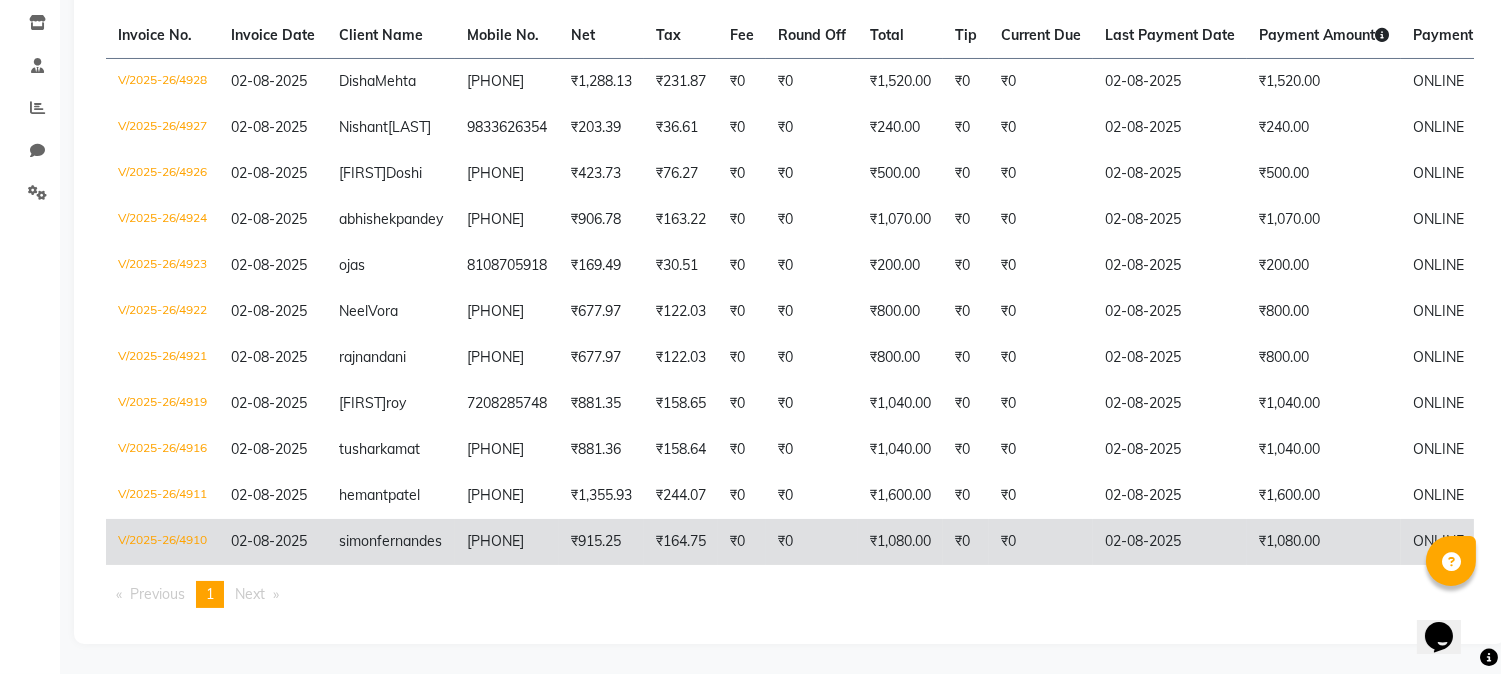 scroll, scrollTop: 490, scrollLeft: 0, axis: vertical 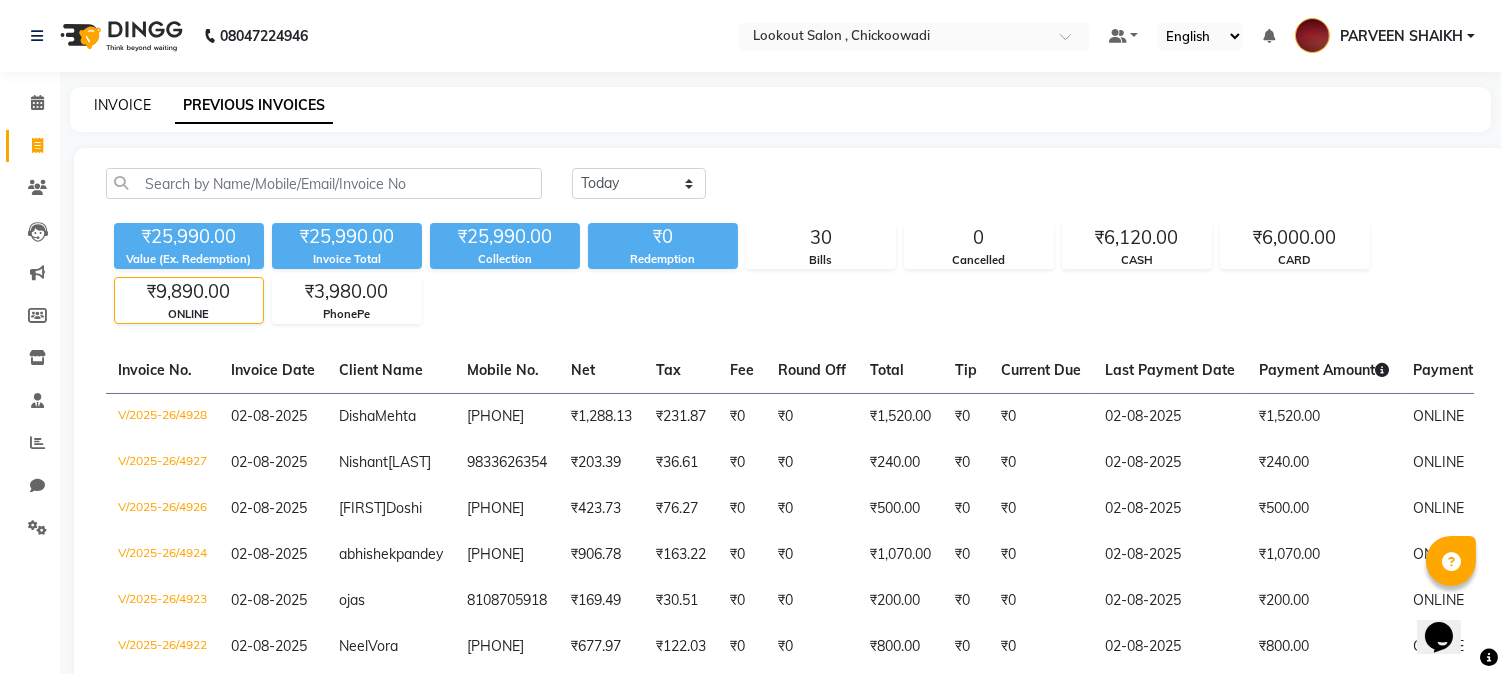 click on "INVOICE" 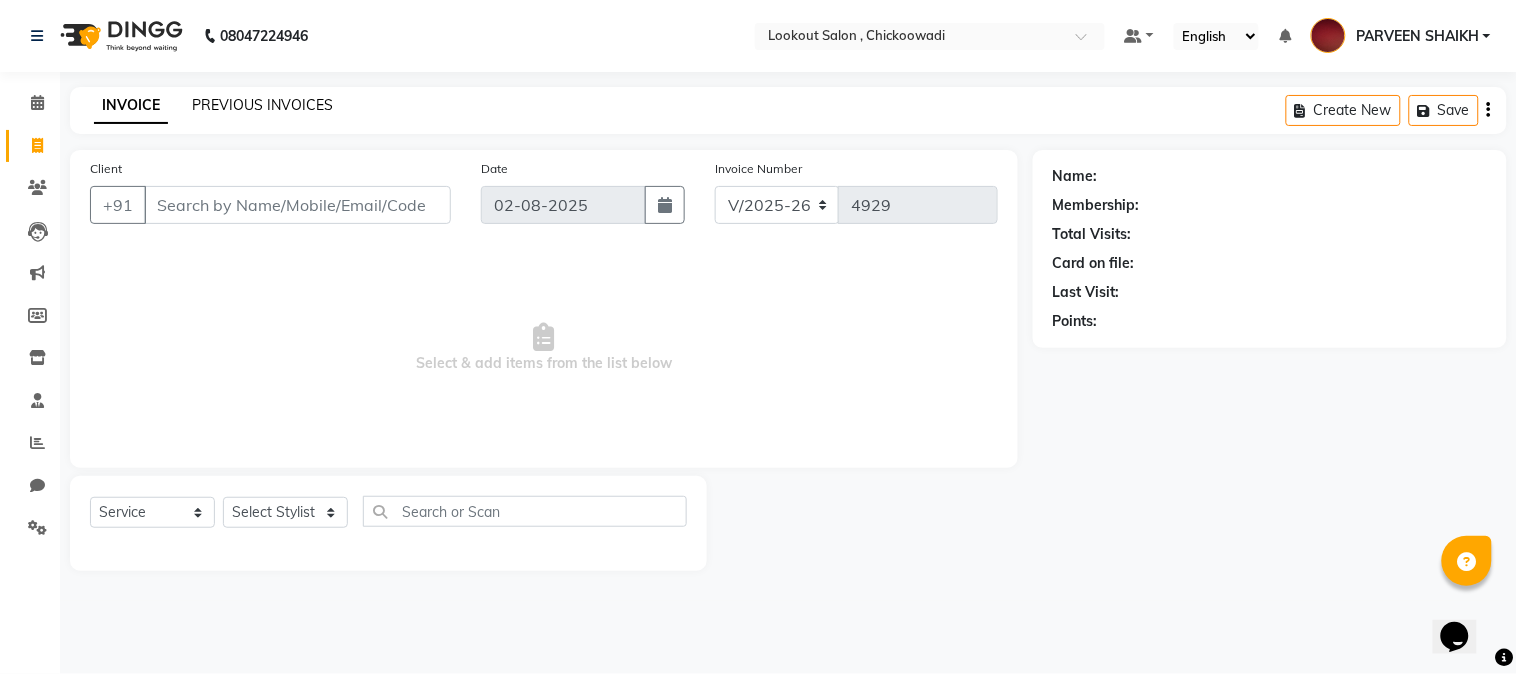 click on "PREVIOUS INVOICES" 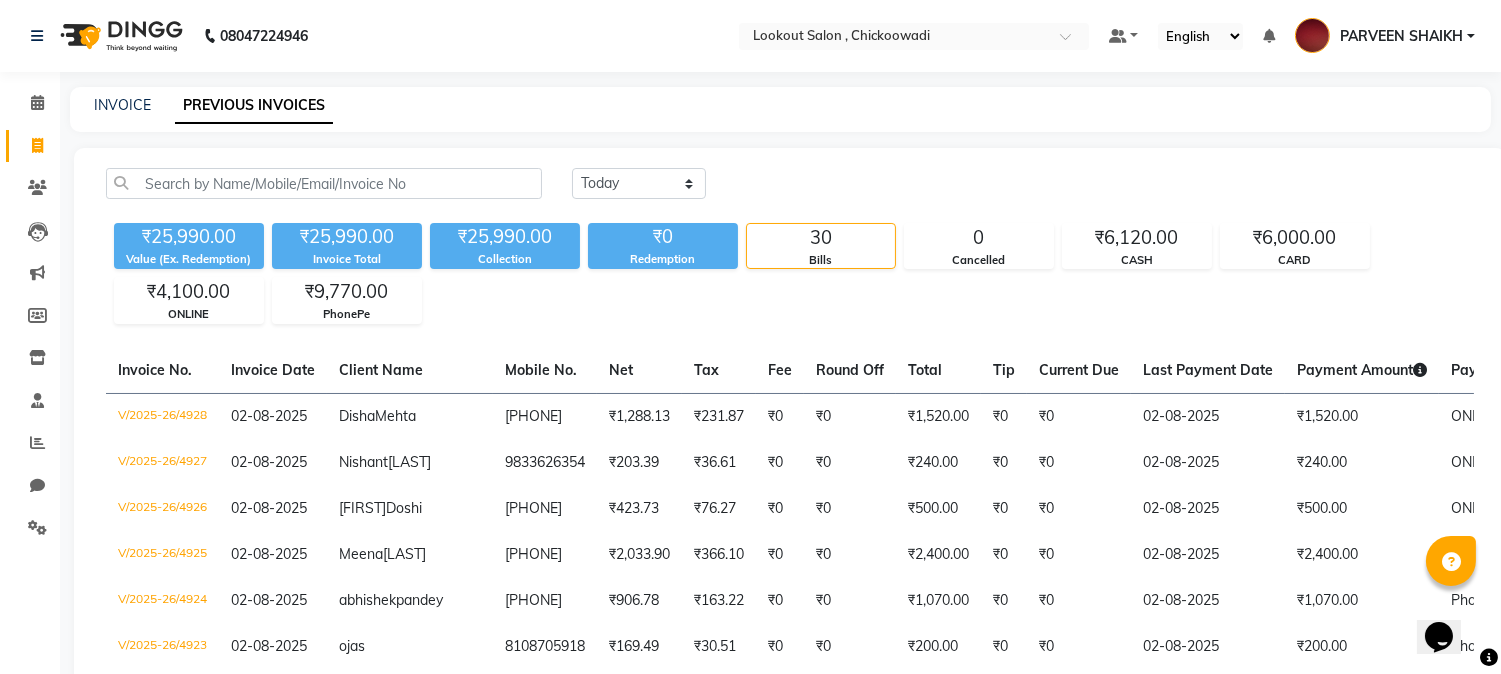scroll, scrollTop: 111, scrollLeft: 0, axis: vertical 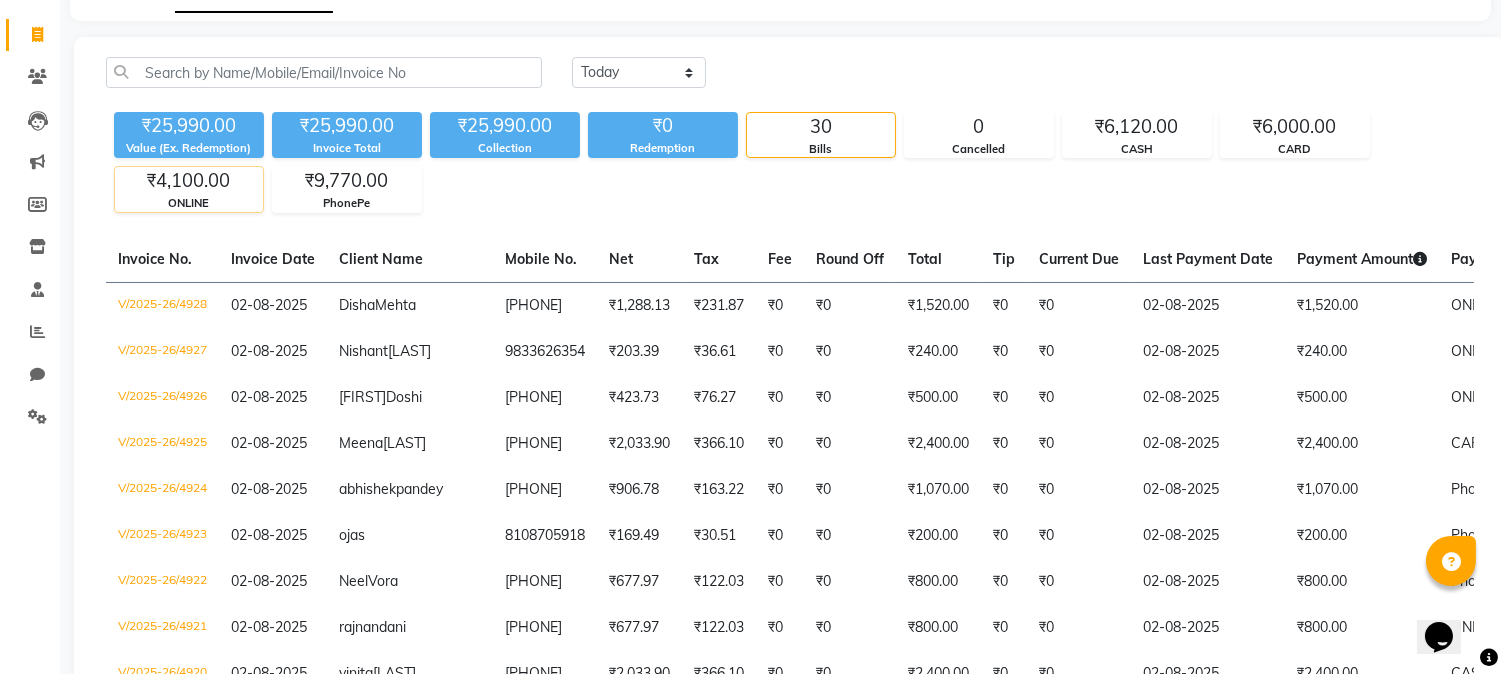 click on "ONLINE" 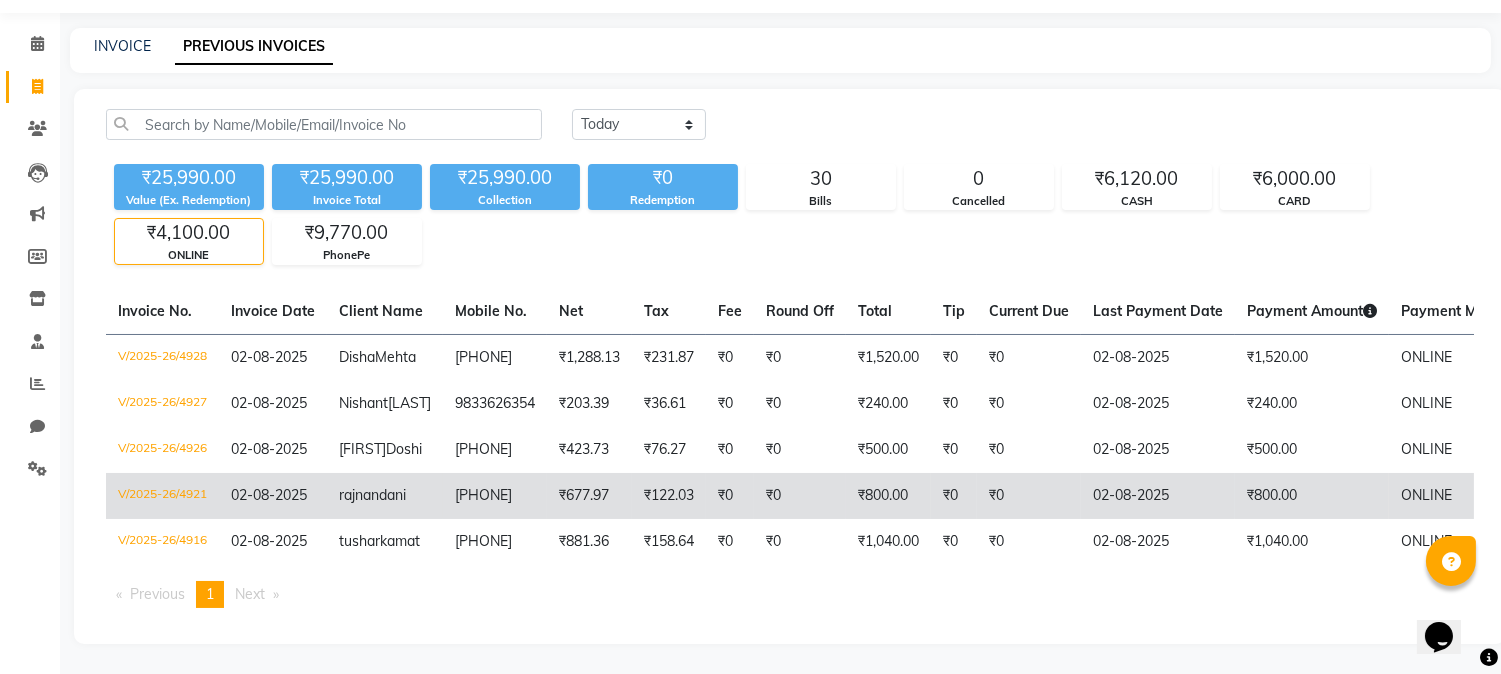 click on "V/2025-26/4921" 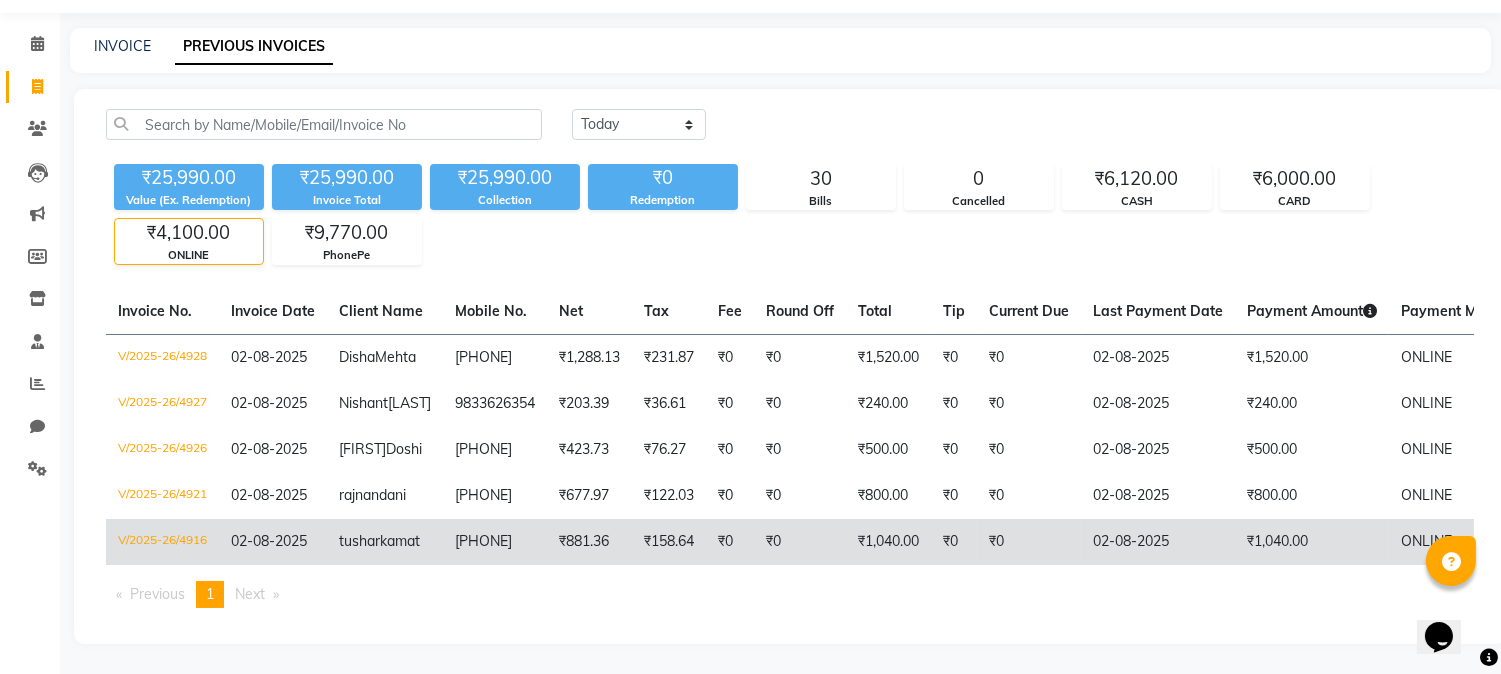 click on "V/2025-26/4916" 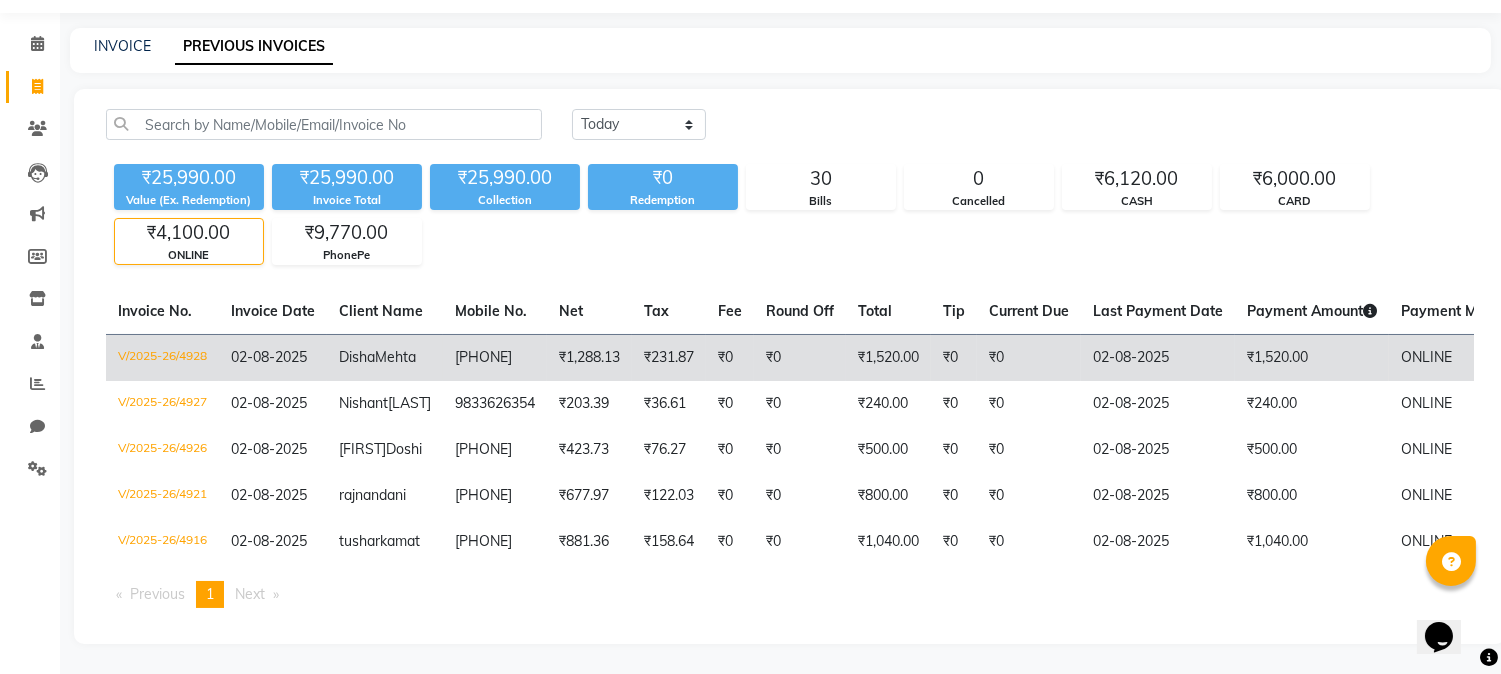 scroll, scrollTop: 0, scrollLeft: 0, axis: both 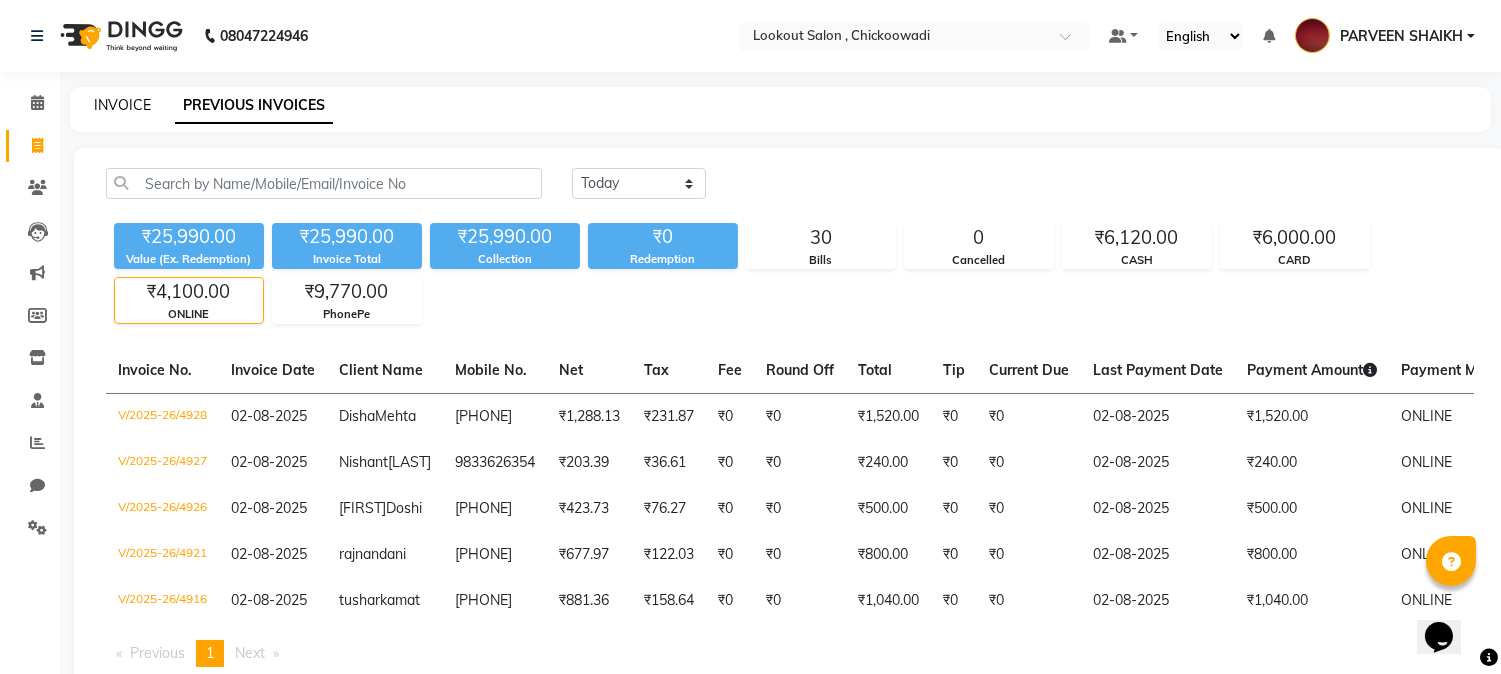 click on "INVOICE" 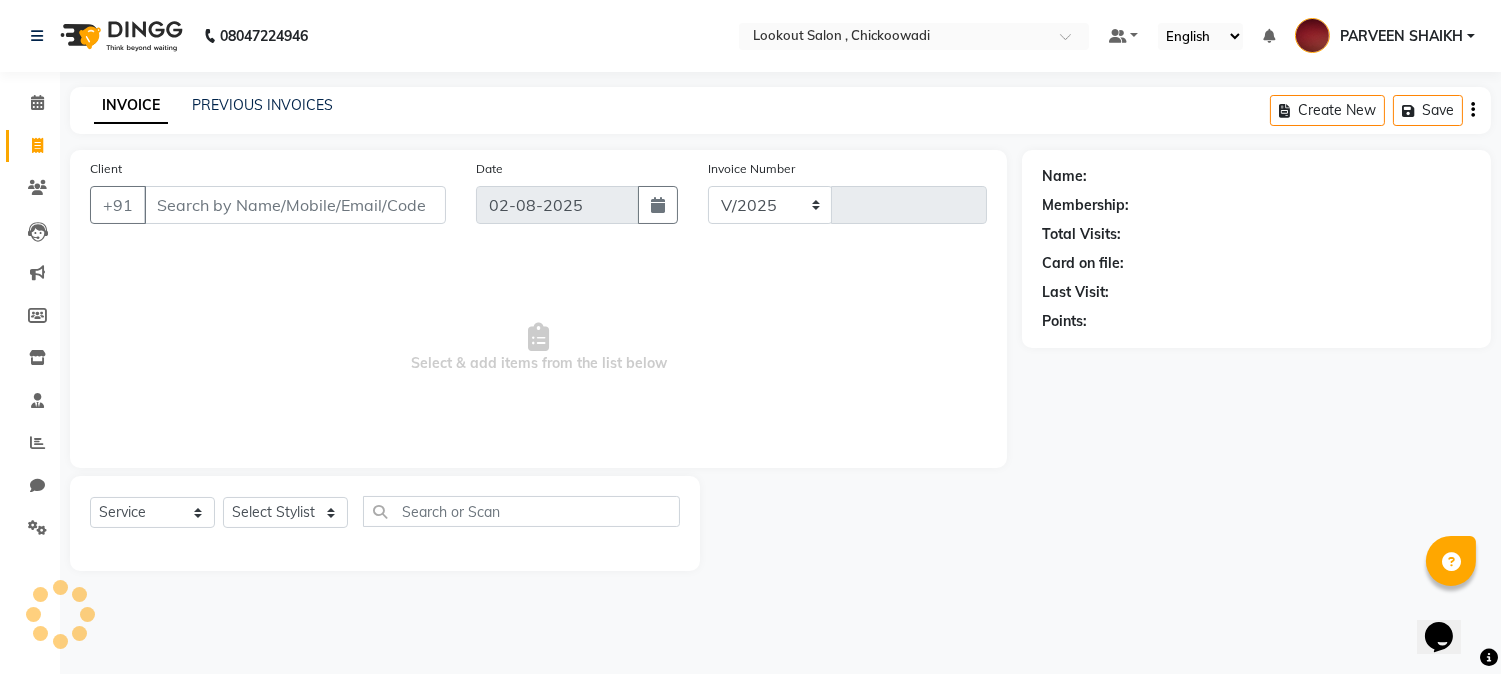 select on "151" 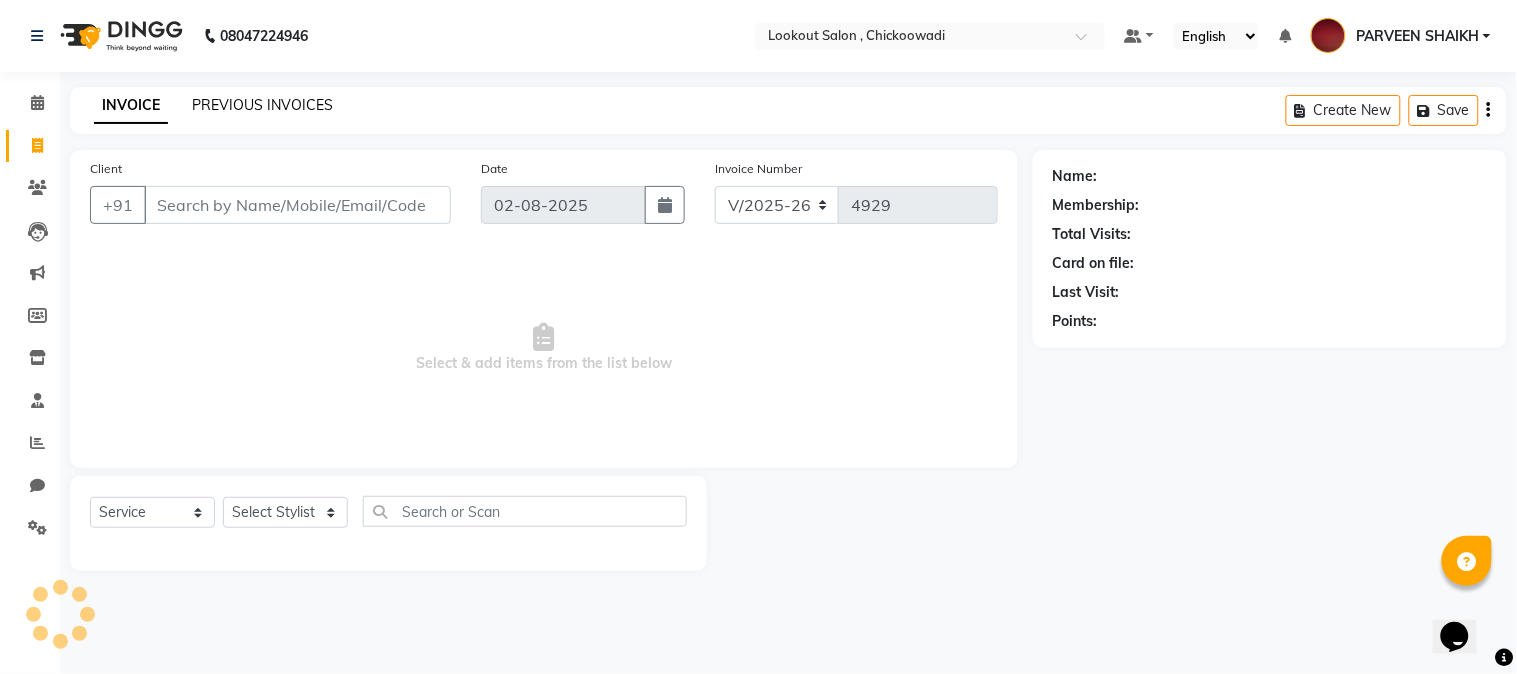 click on "PREVIOUS INVOICES" 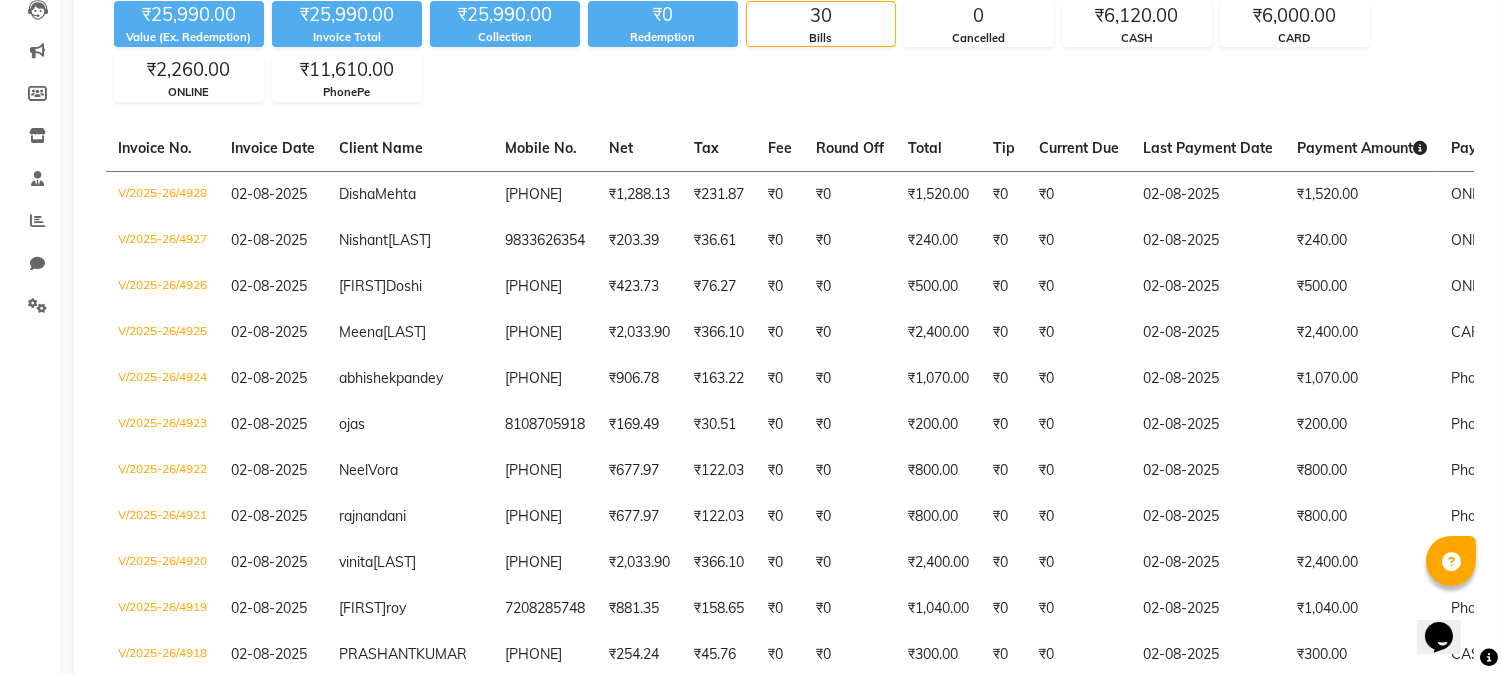 scroll, scrollTop: 0, scrollLeft: 0, axis: both 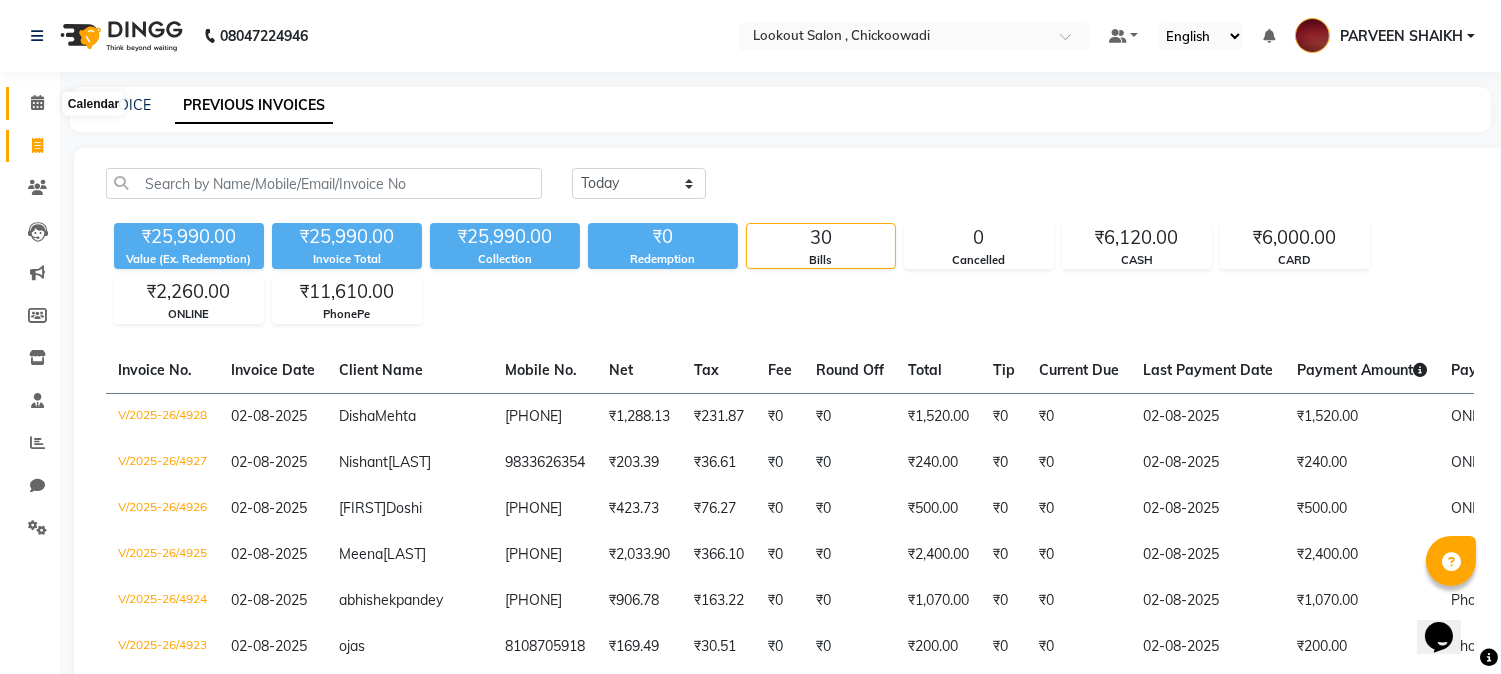 click 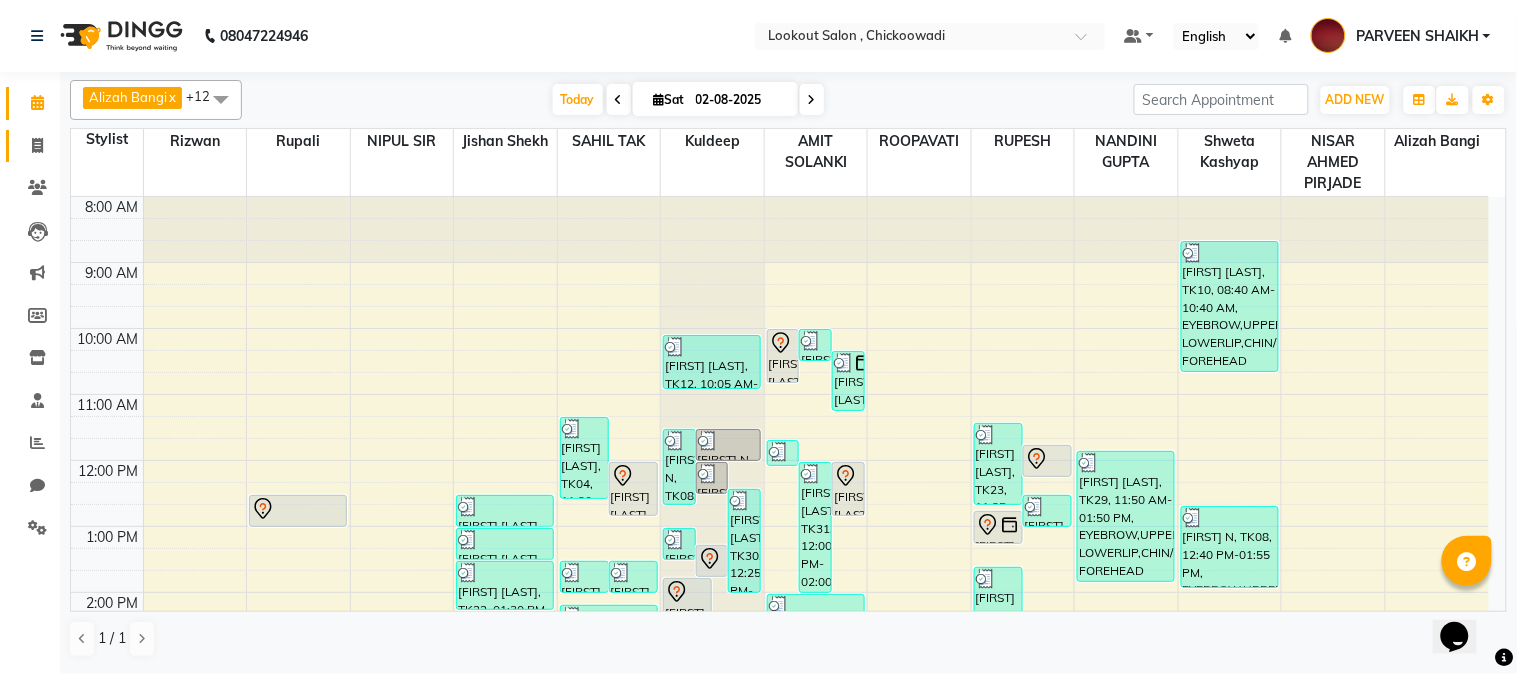 click 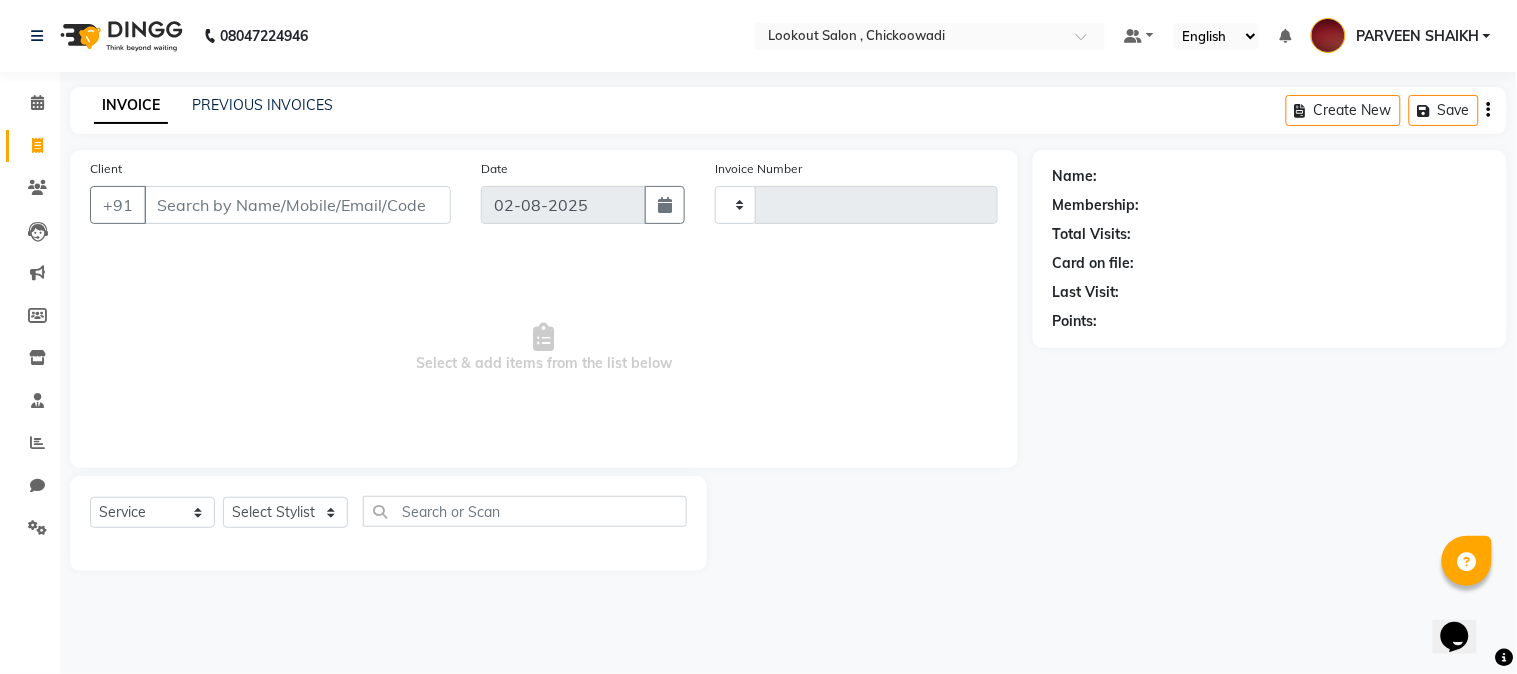type on "4929" 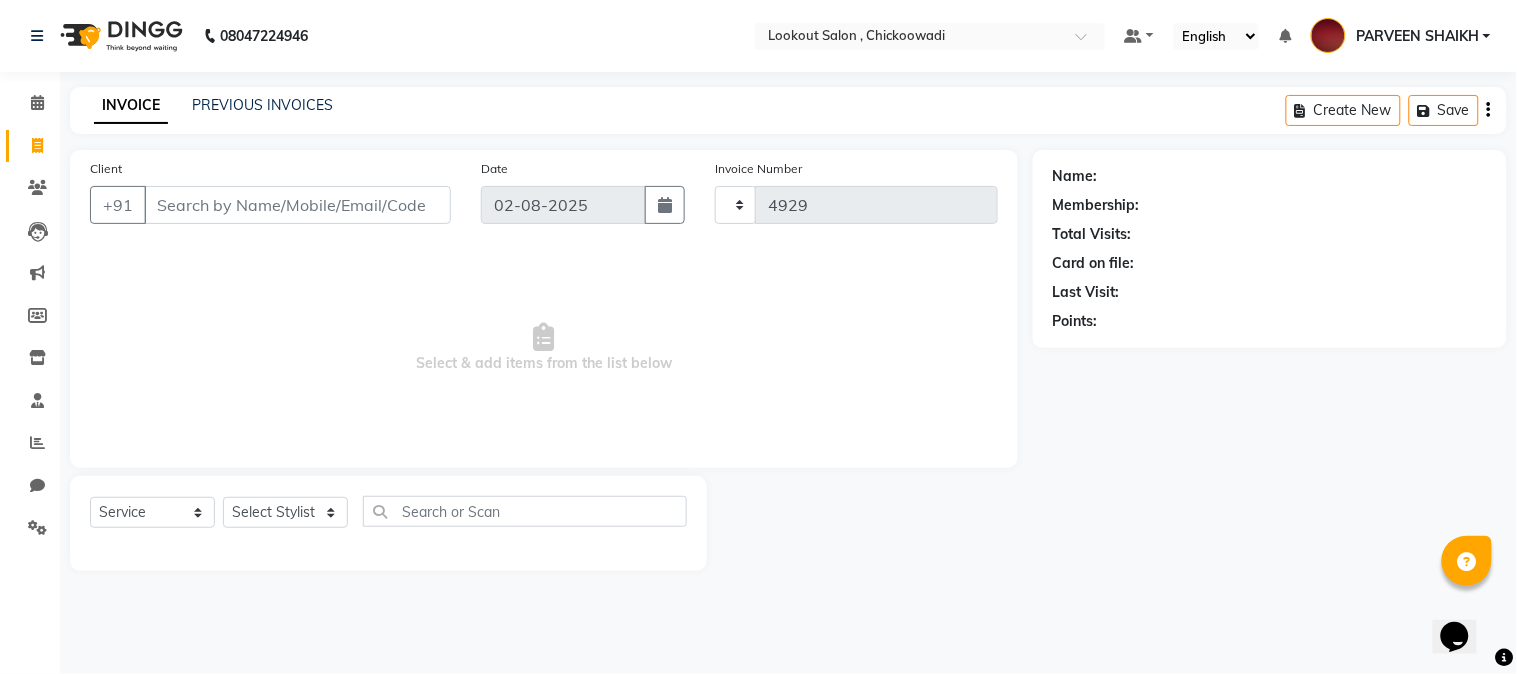 select on "151" 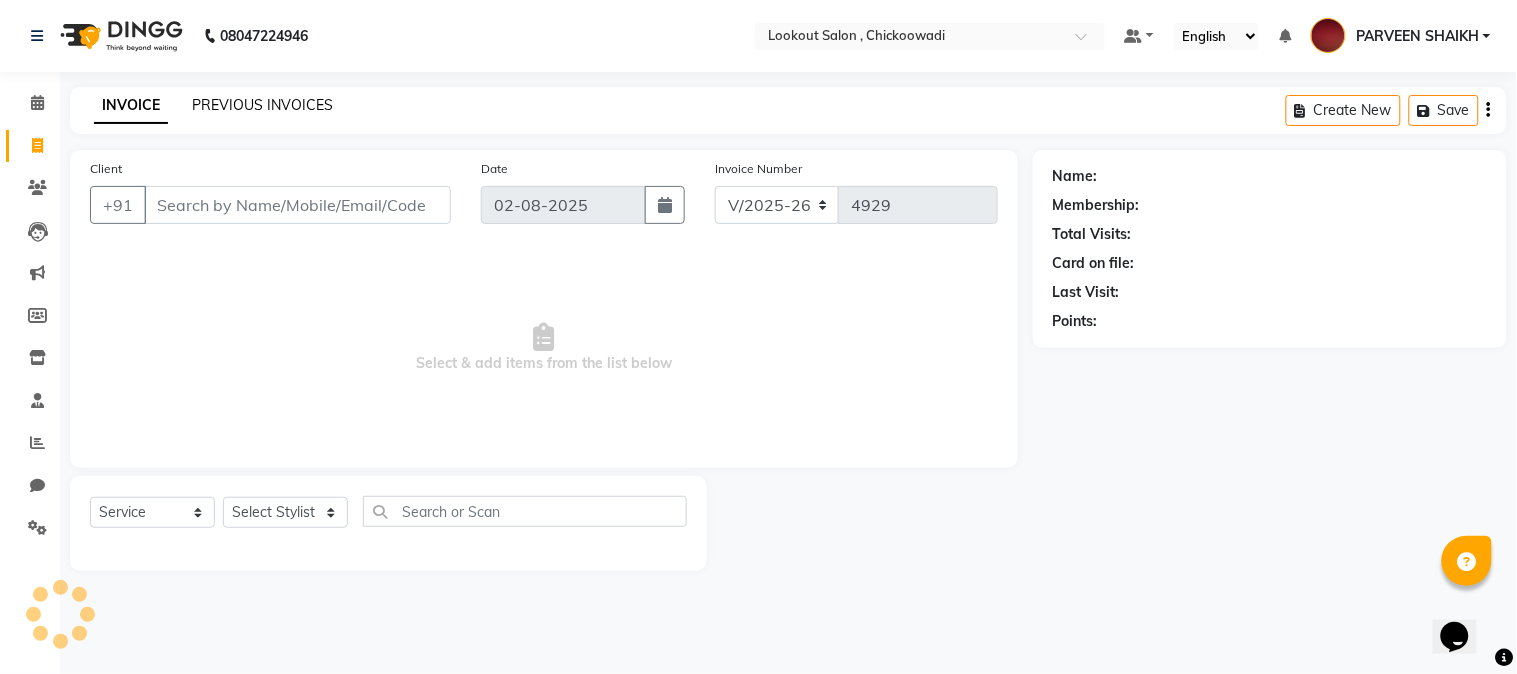 click on "PREVIOUS INVOICES" 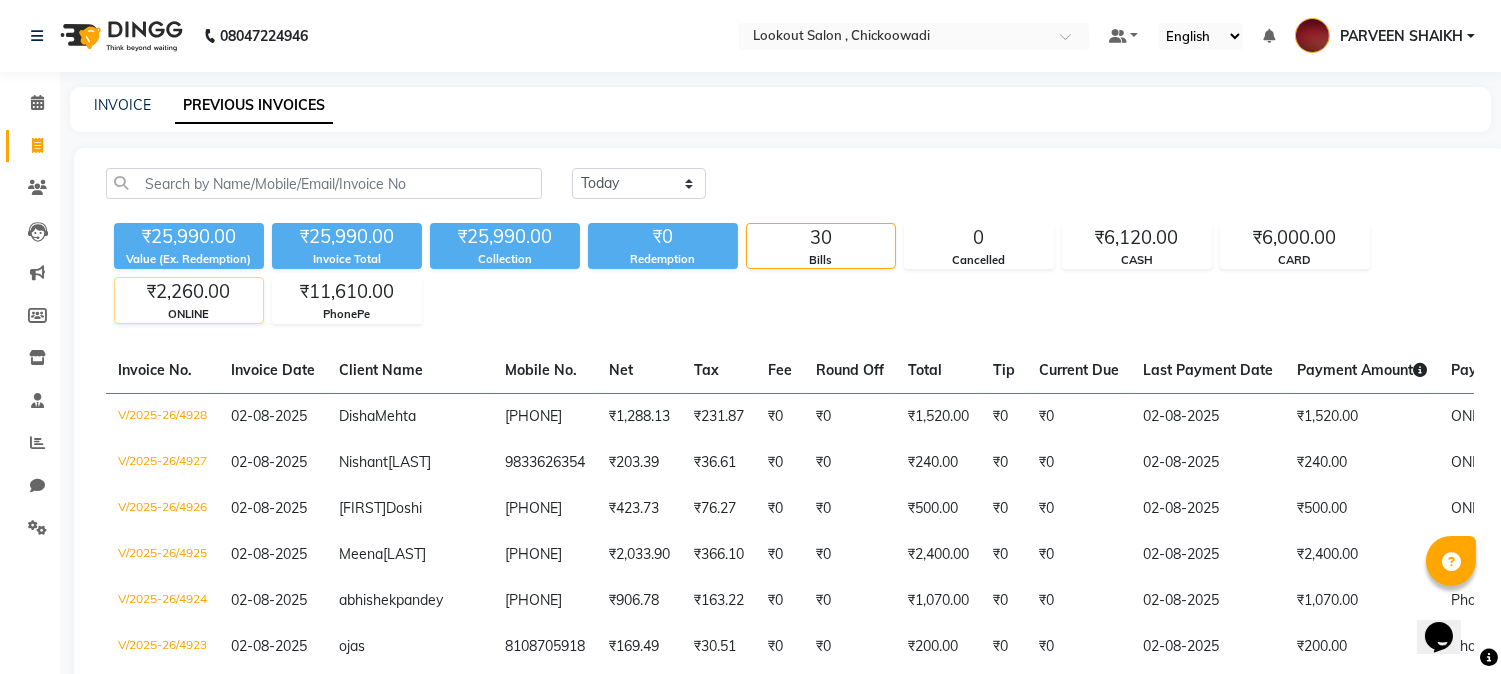 click on "₹2,260.00" 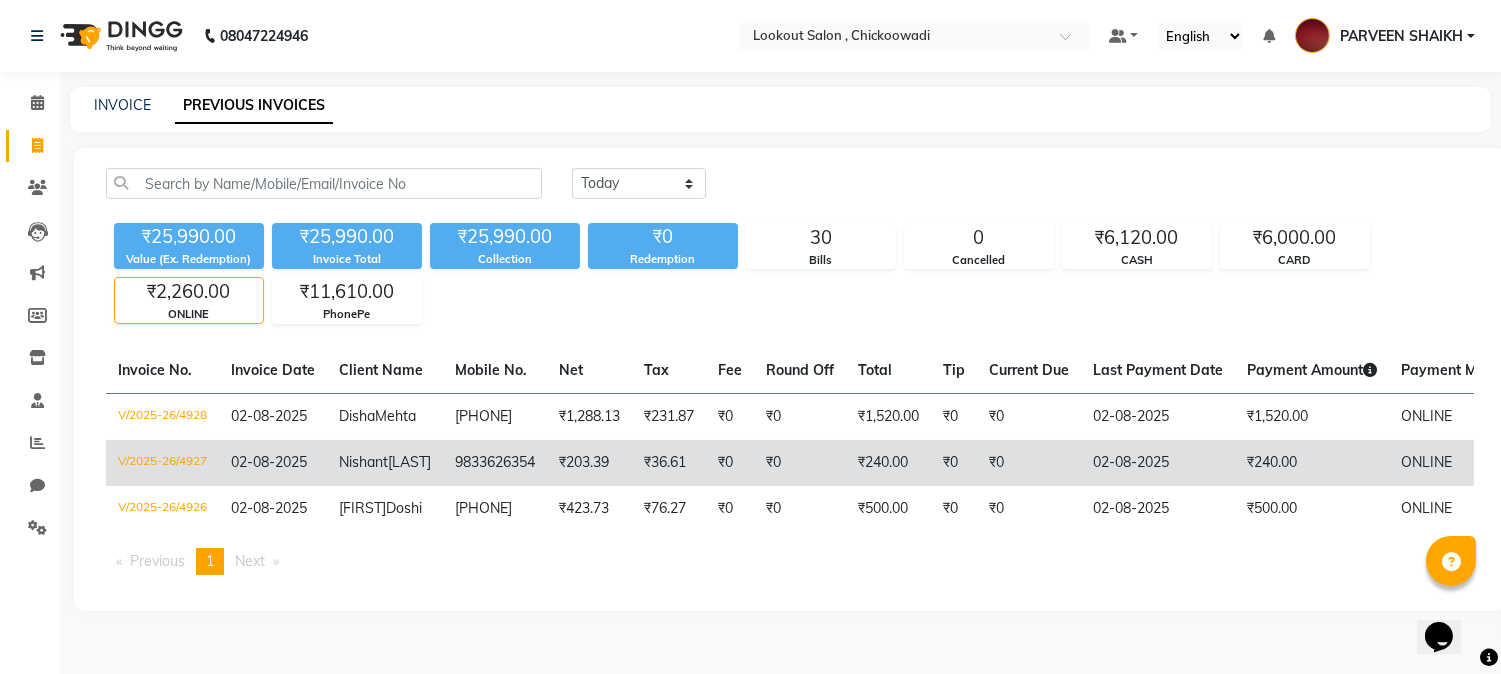scroll, scrollTop: 23, scrollLeft: 0, axis: vertical 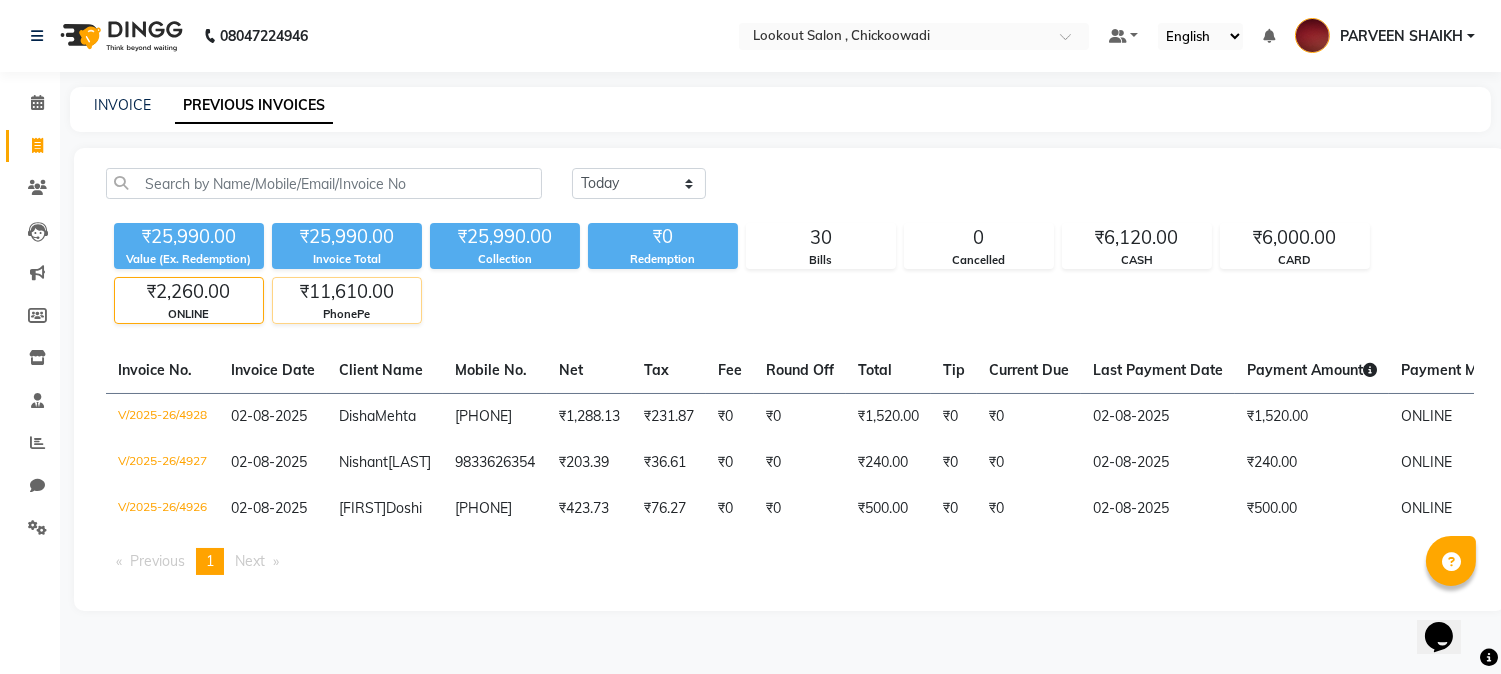 click on "PhonePe" 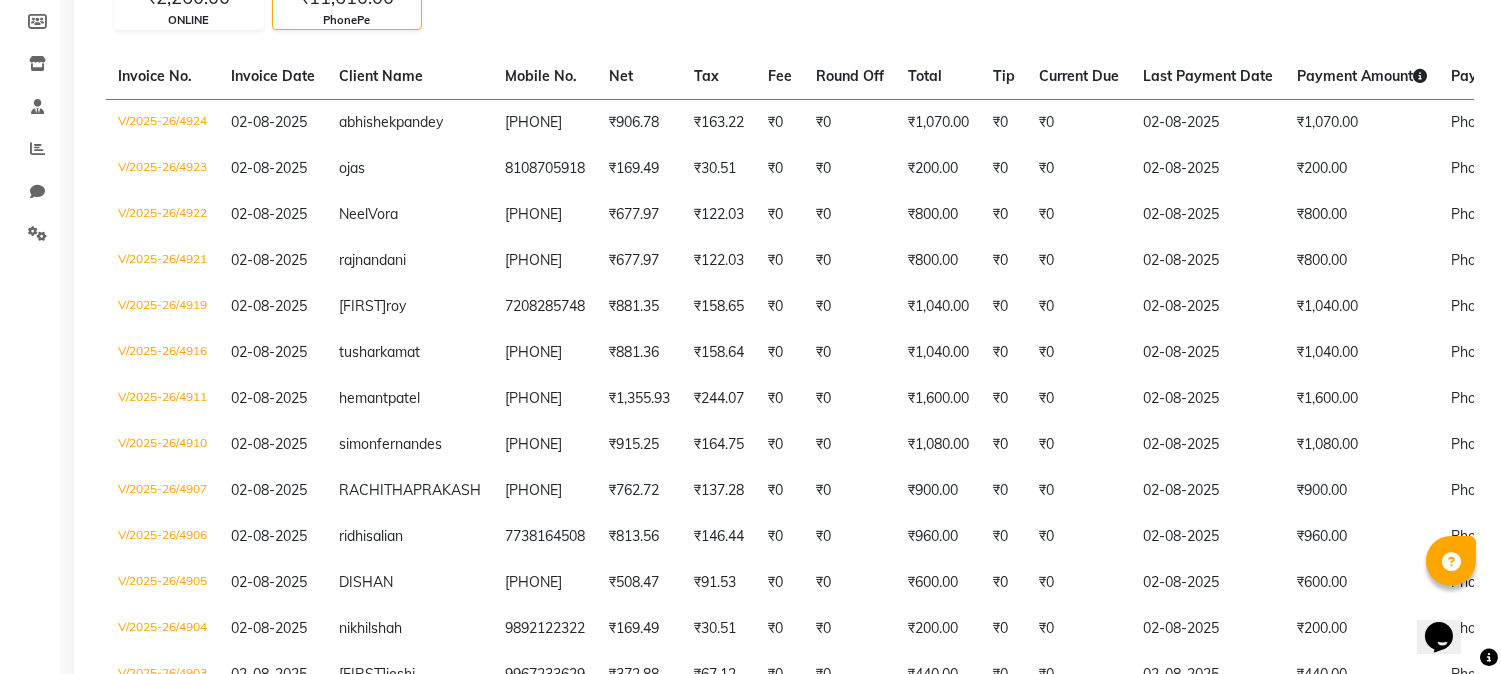 scroll, scrollTop: 0, scrollLeft: 0, axis: both 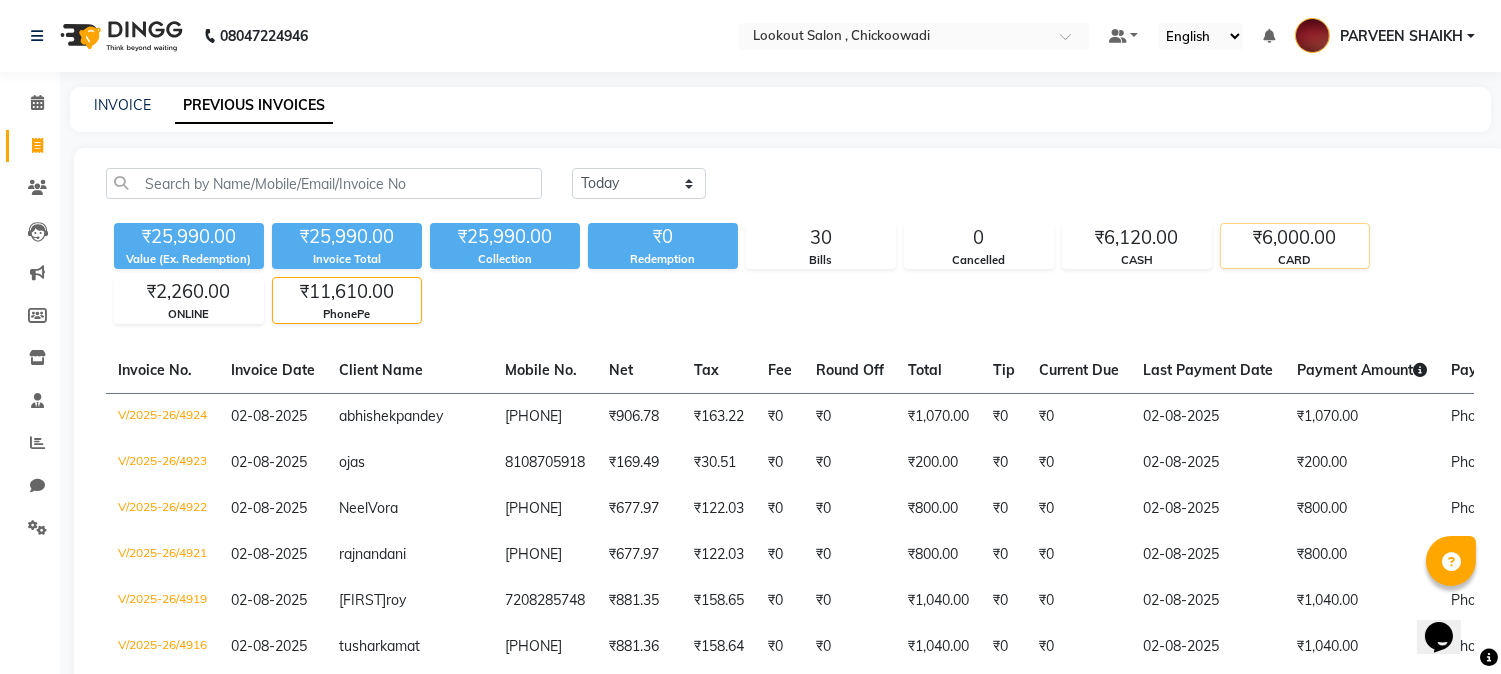 click on "₹6,000.00" 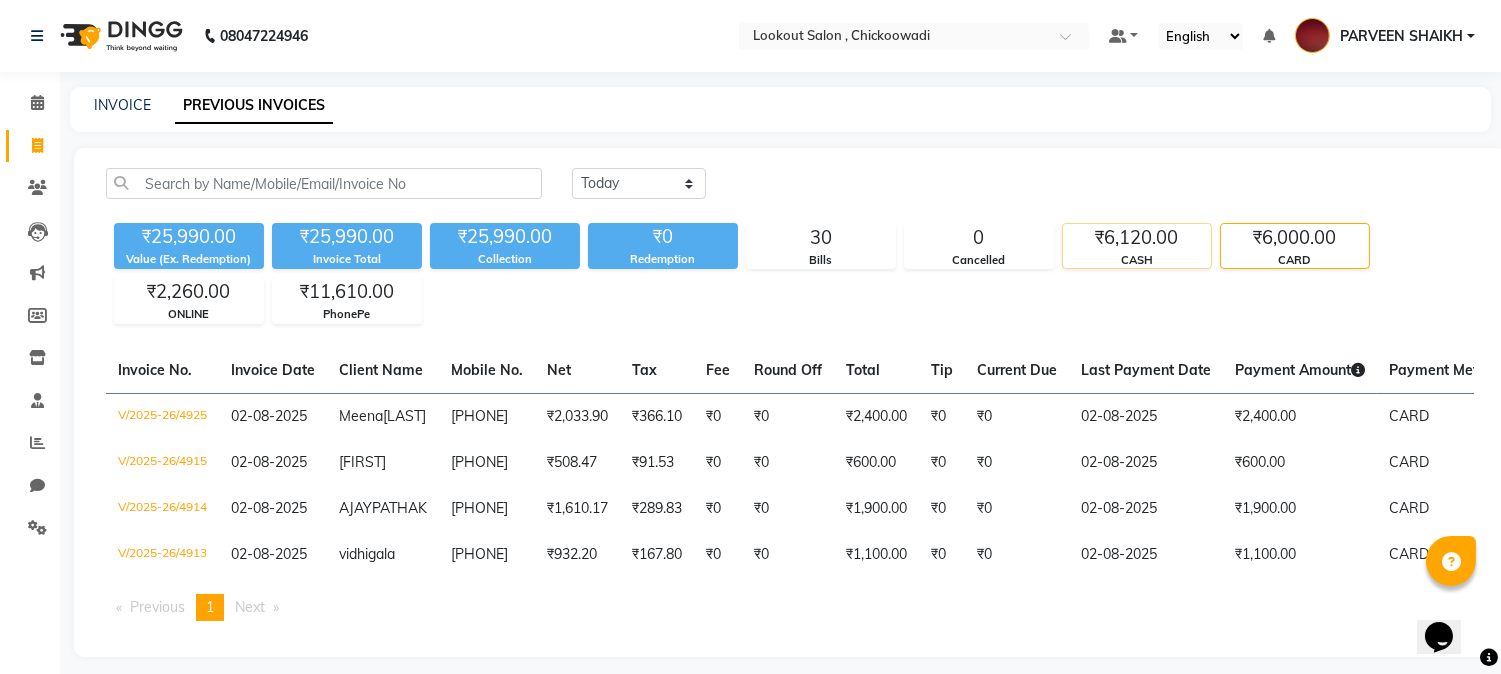 click on "CASH" 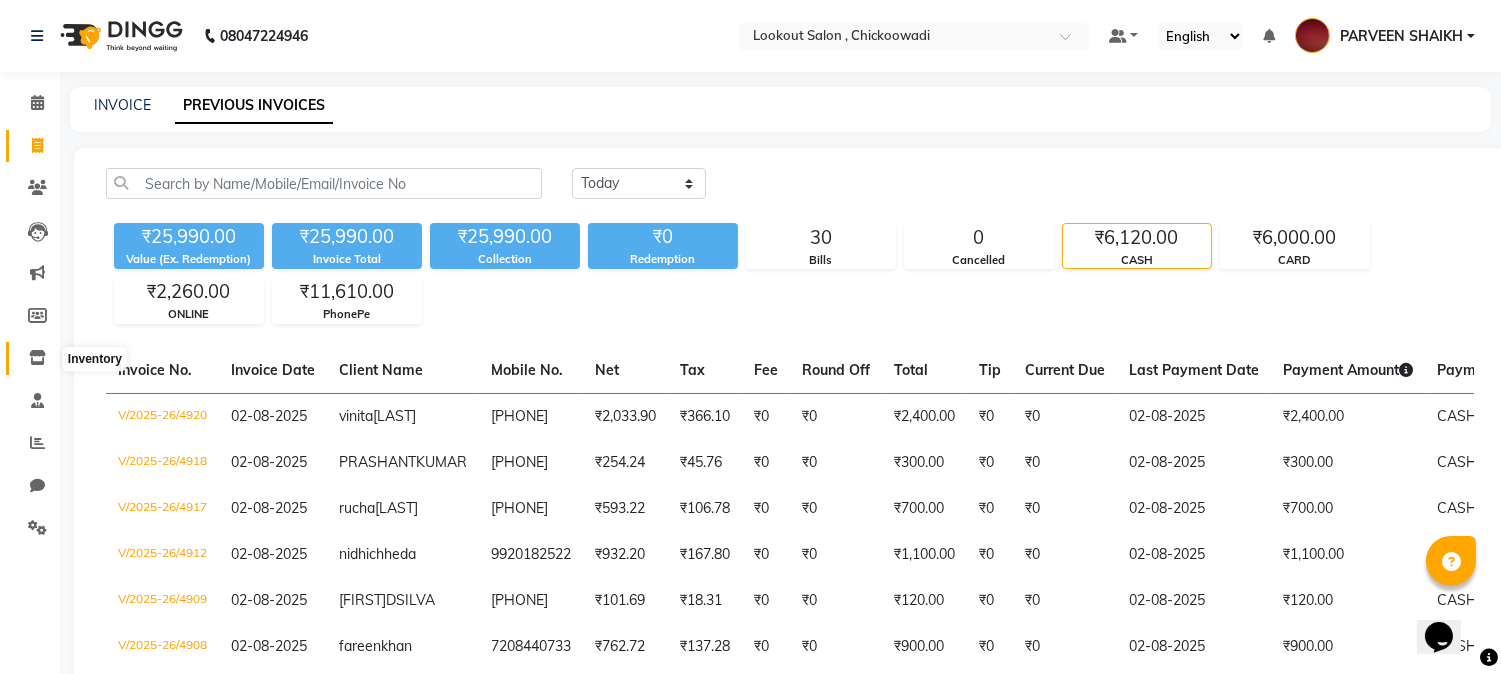 click 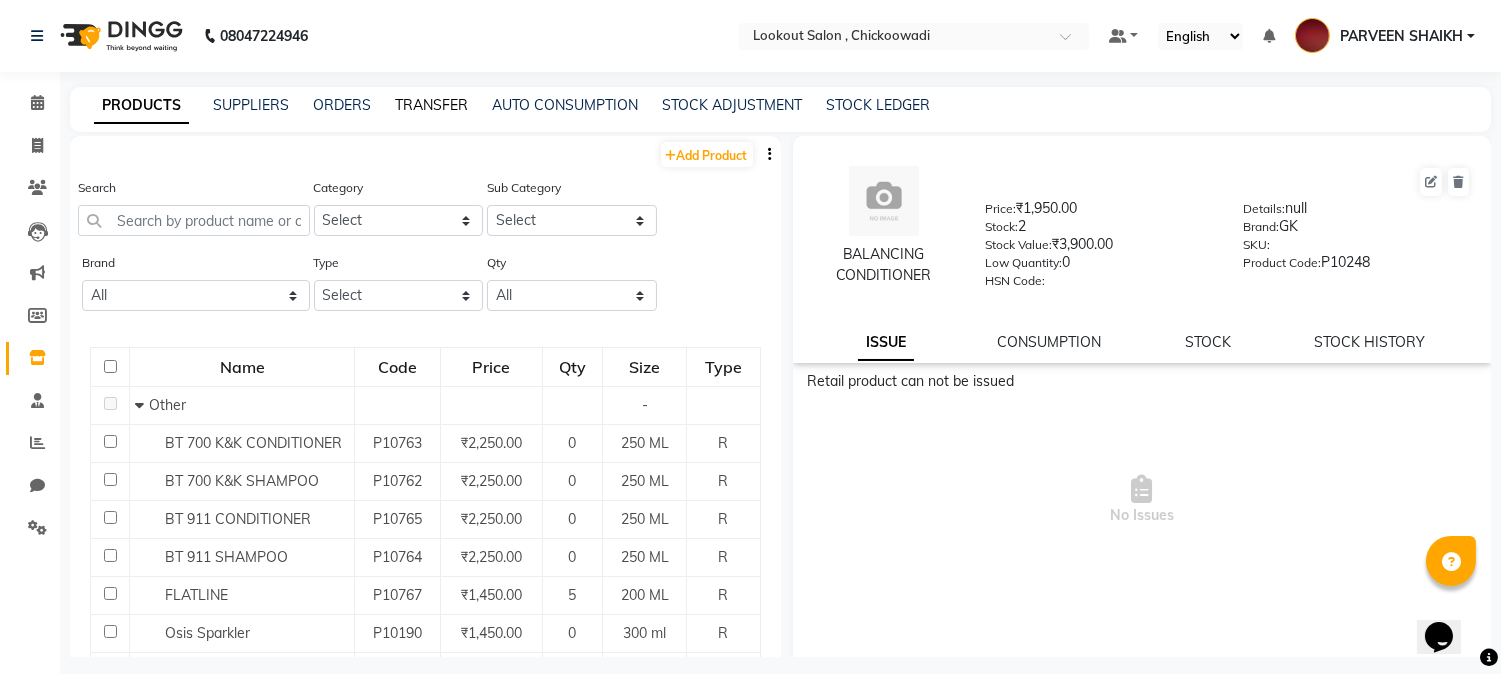 click on "TRANSFER" 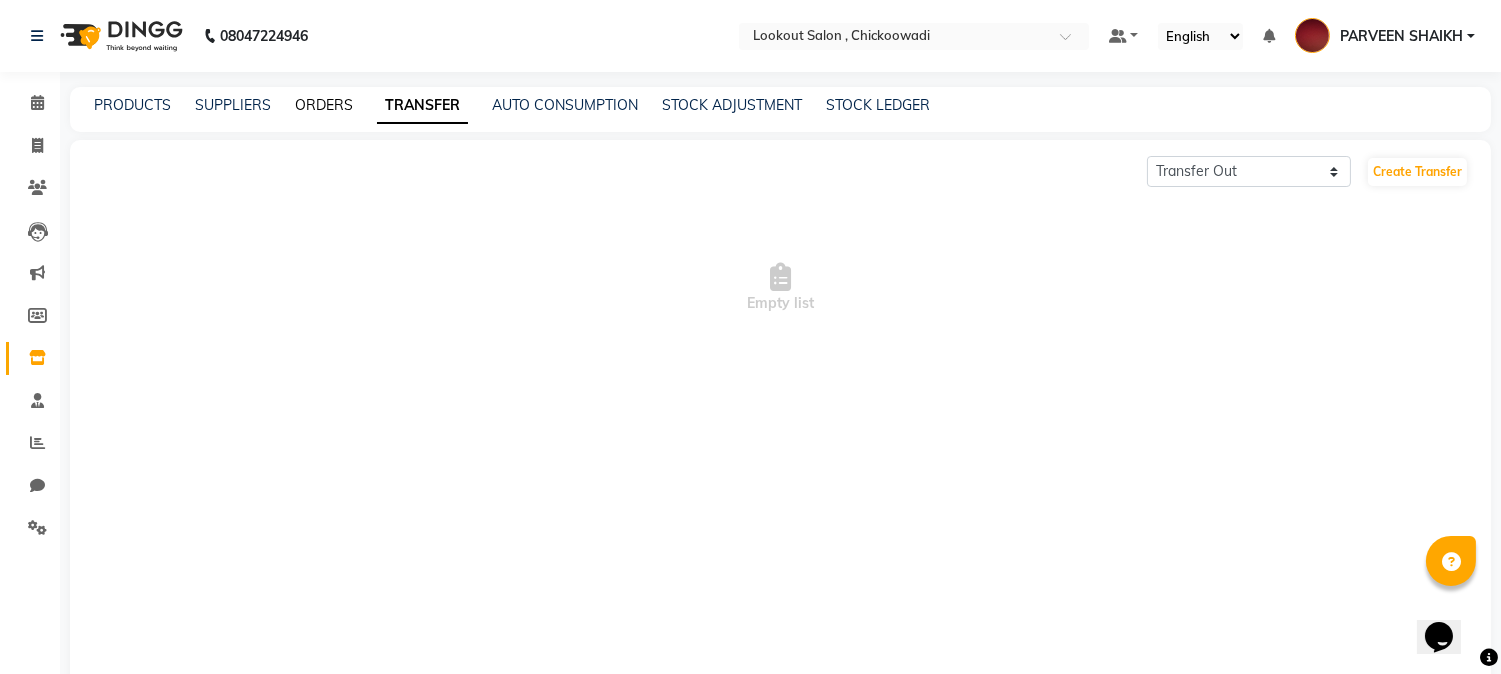 click on "ORDERS" 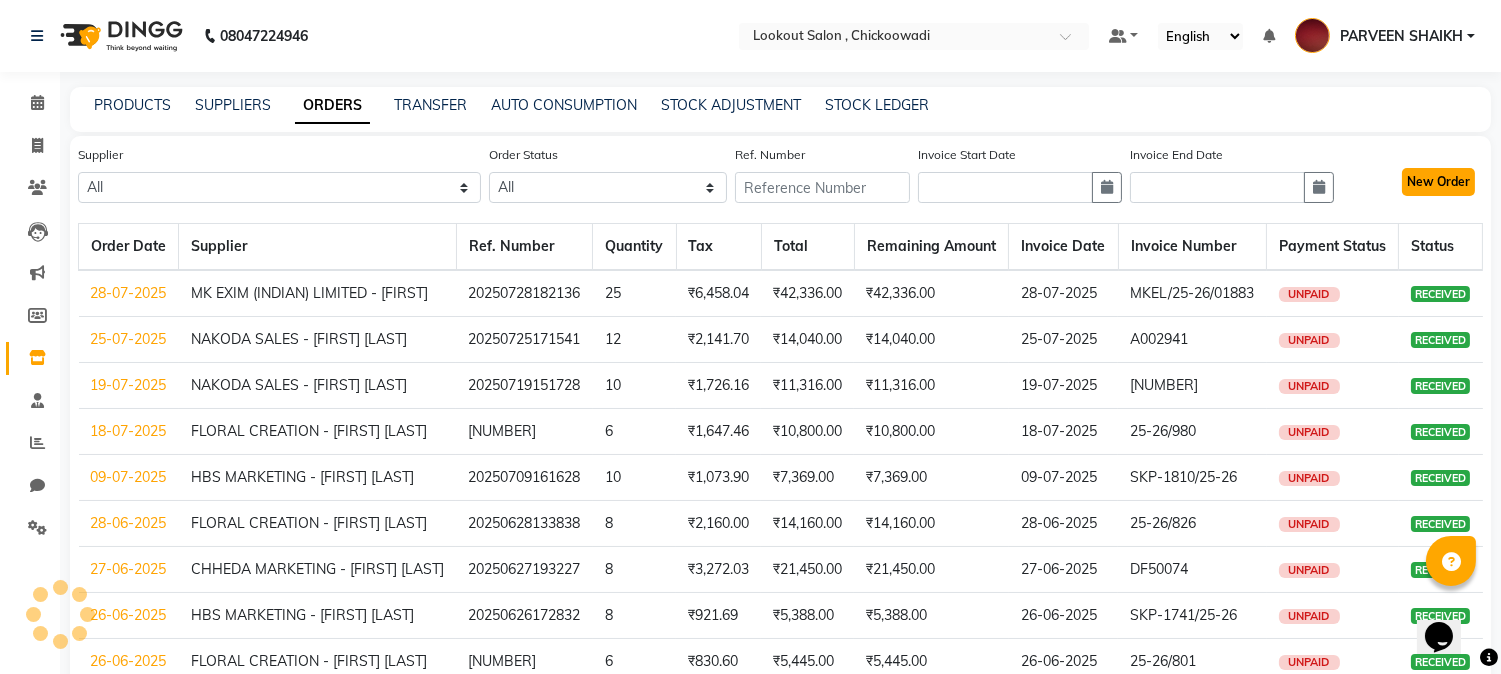 click on "New Order" 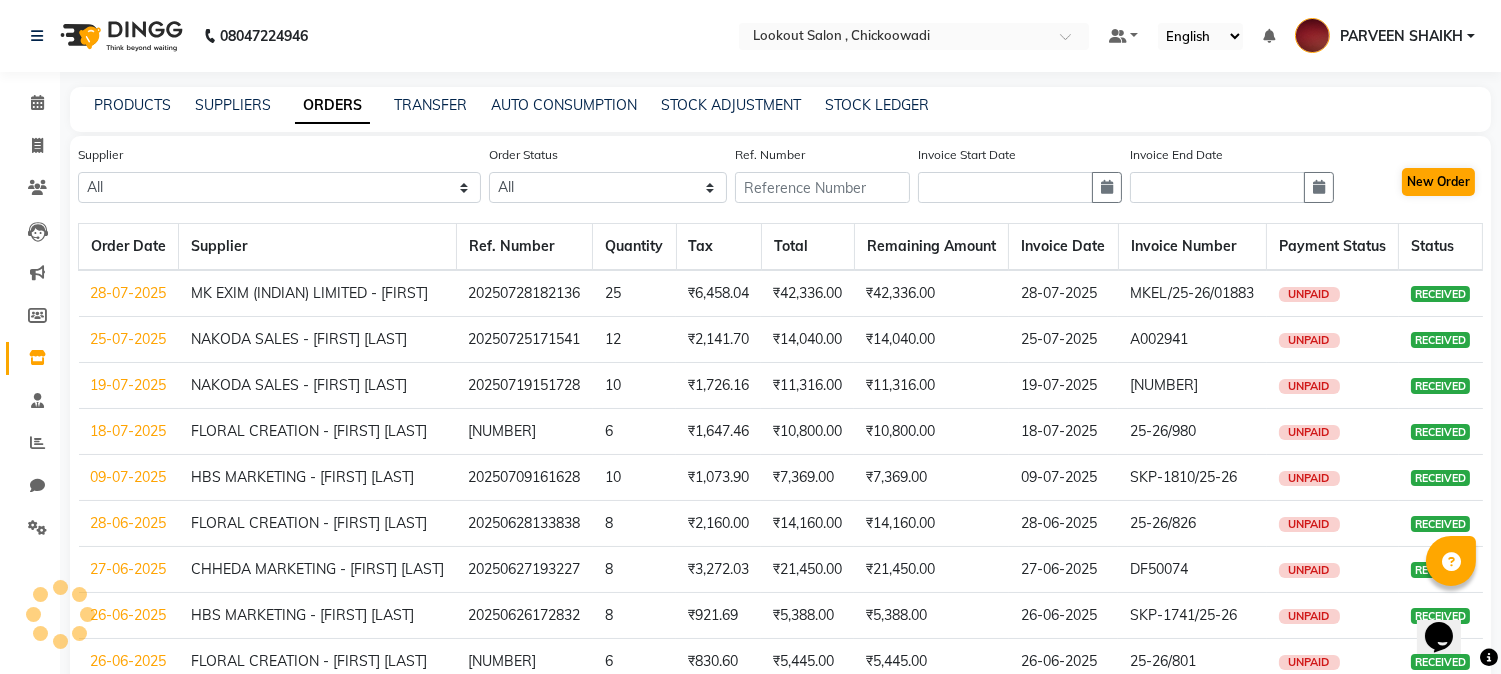 select on "true" 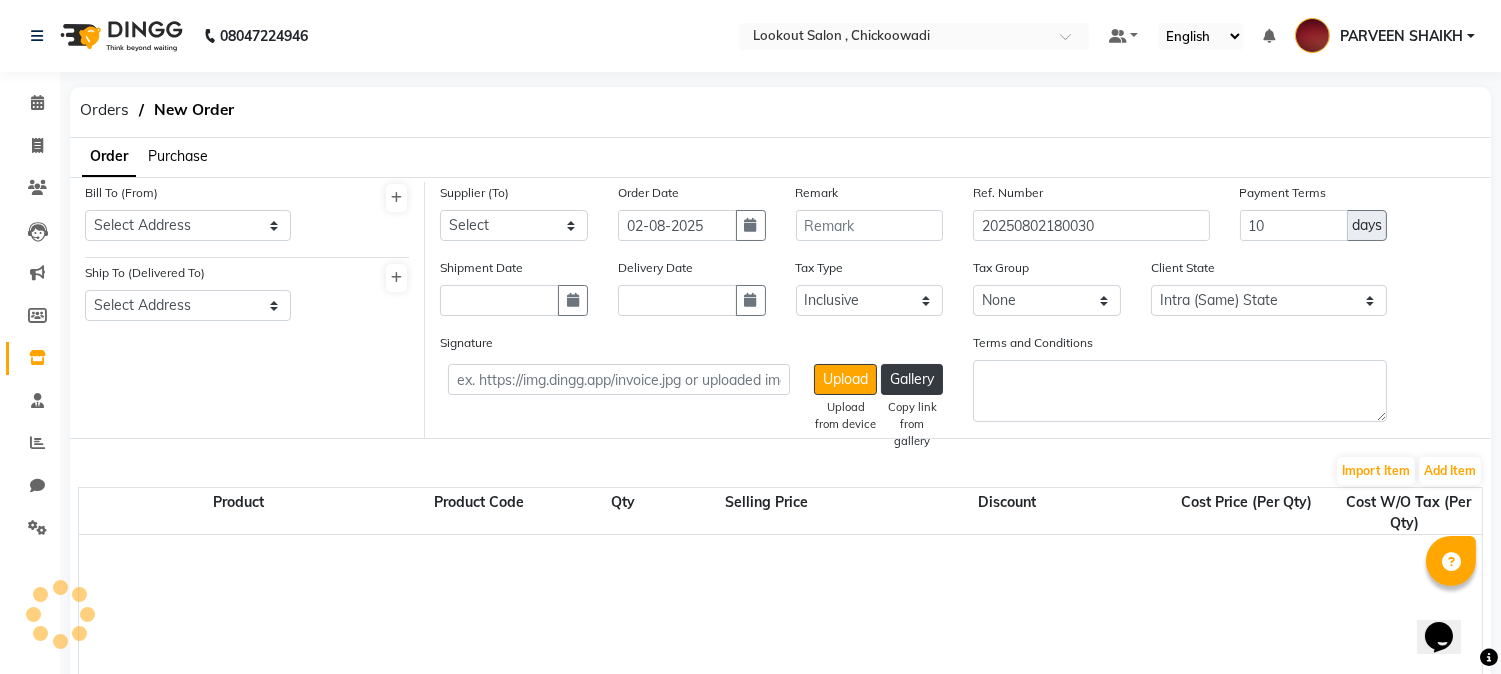 select on "278" 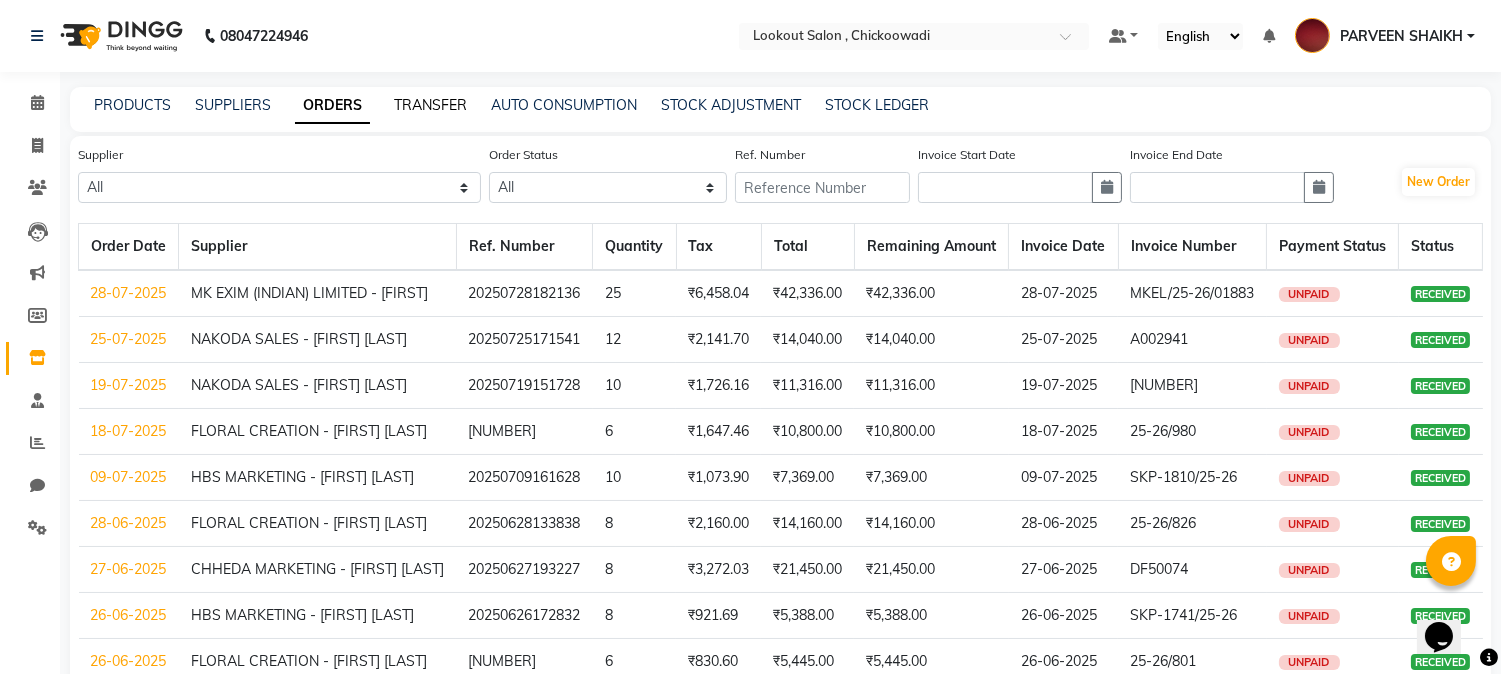 click on "TRANSFER" 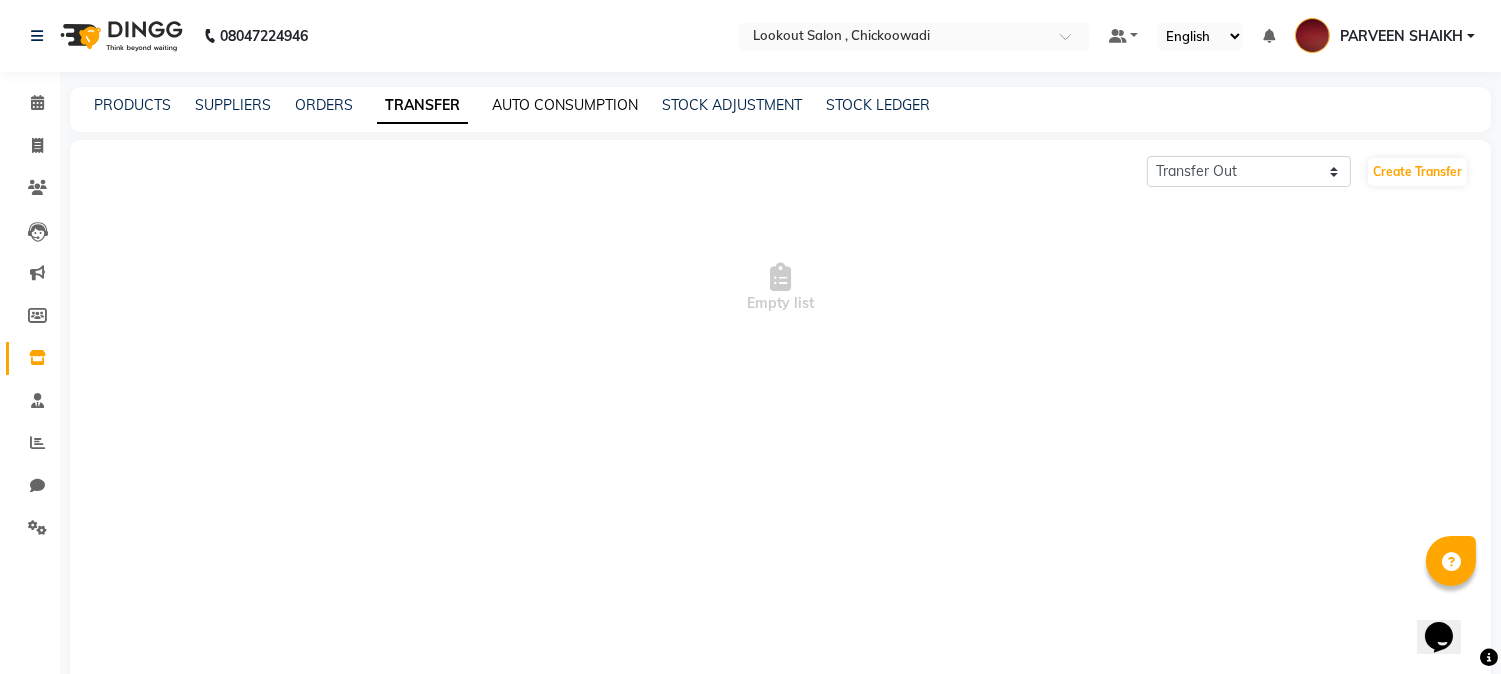 click on "AUTO CONSUMPTION" 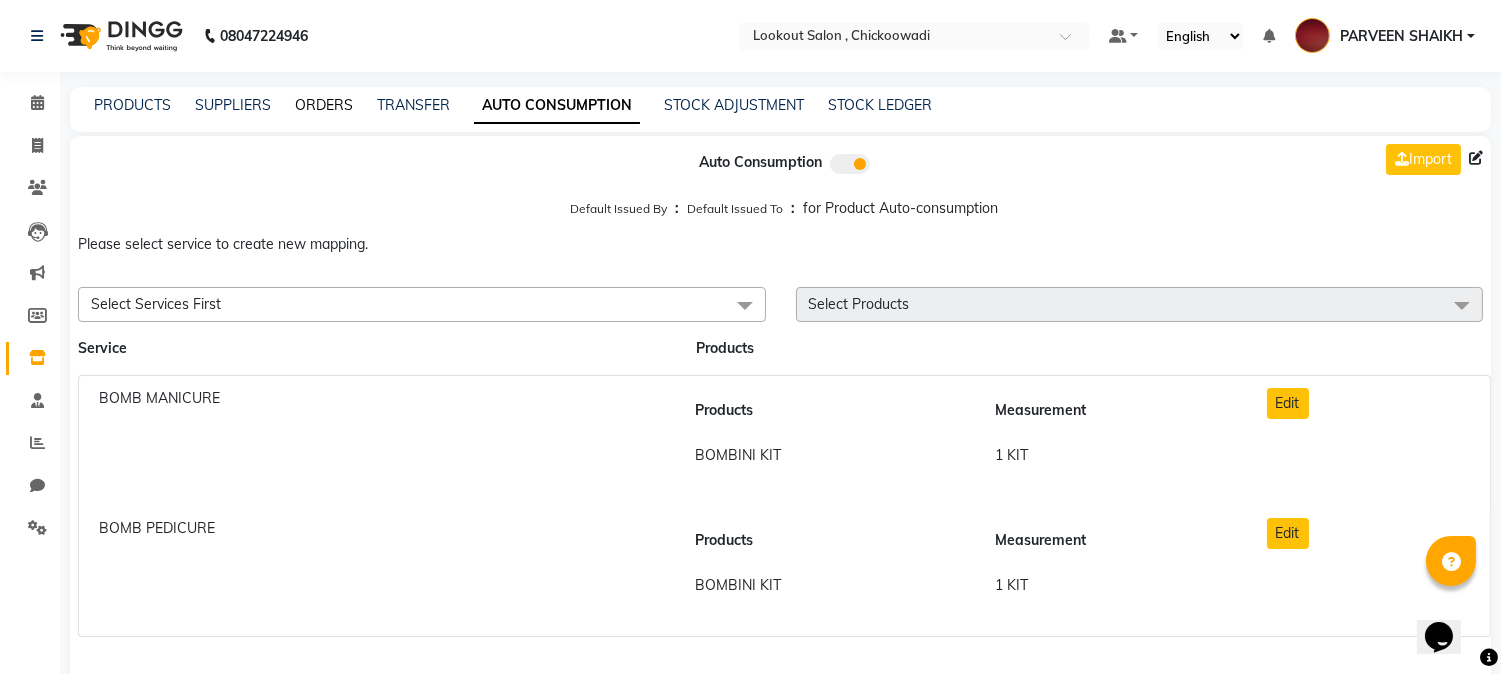 click on "ORDERS" 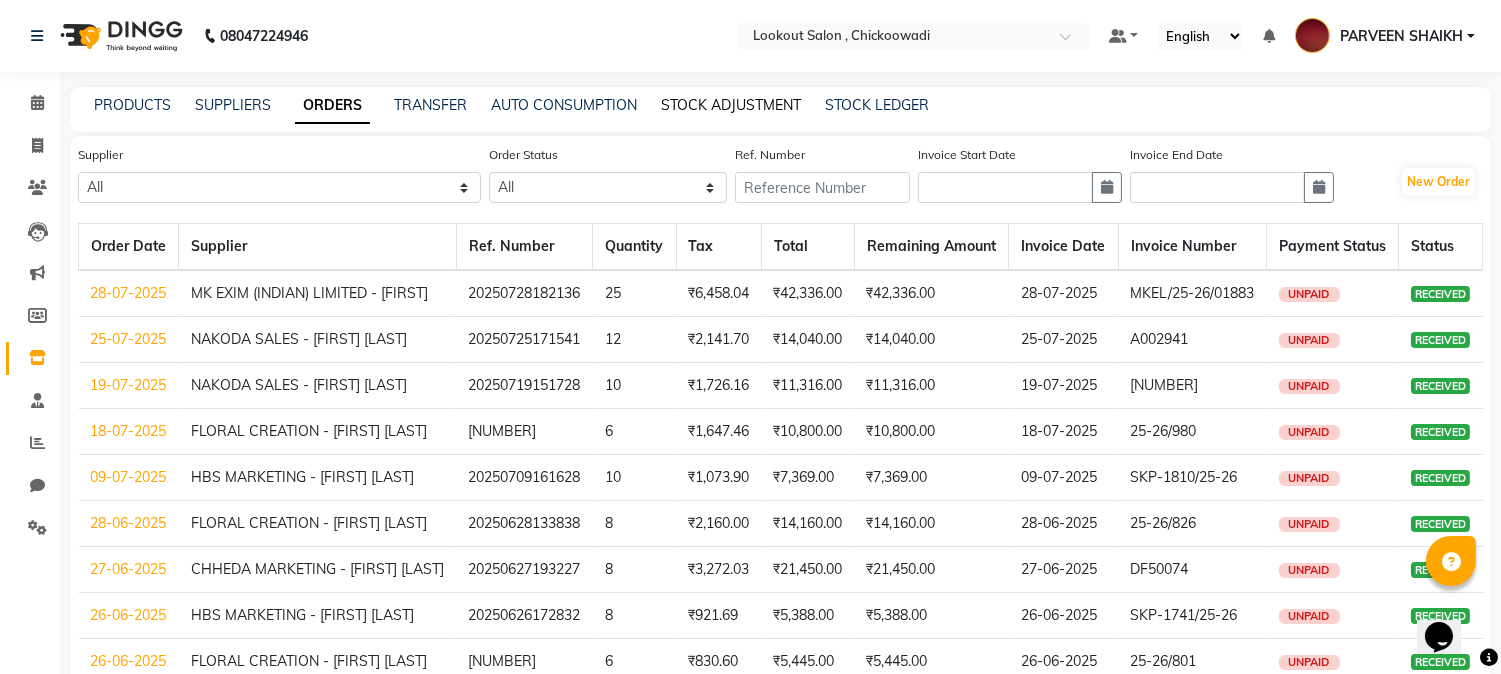 click on "STOCK ADJUSTMENT" 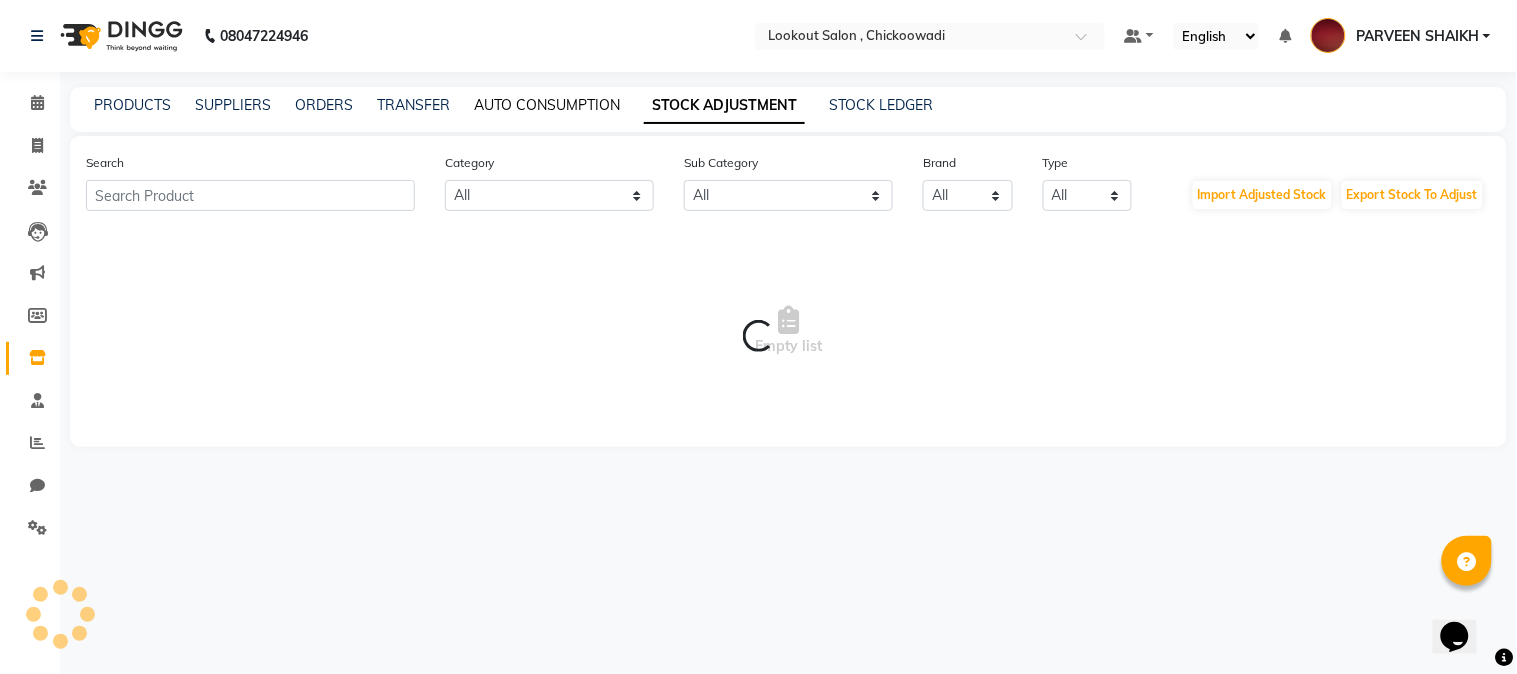 click on "AUTO CONSUMPTION" 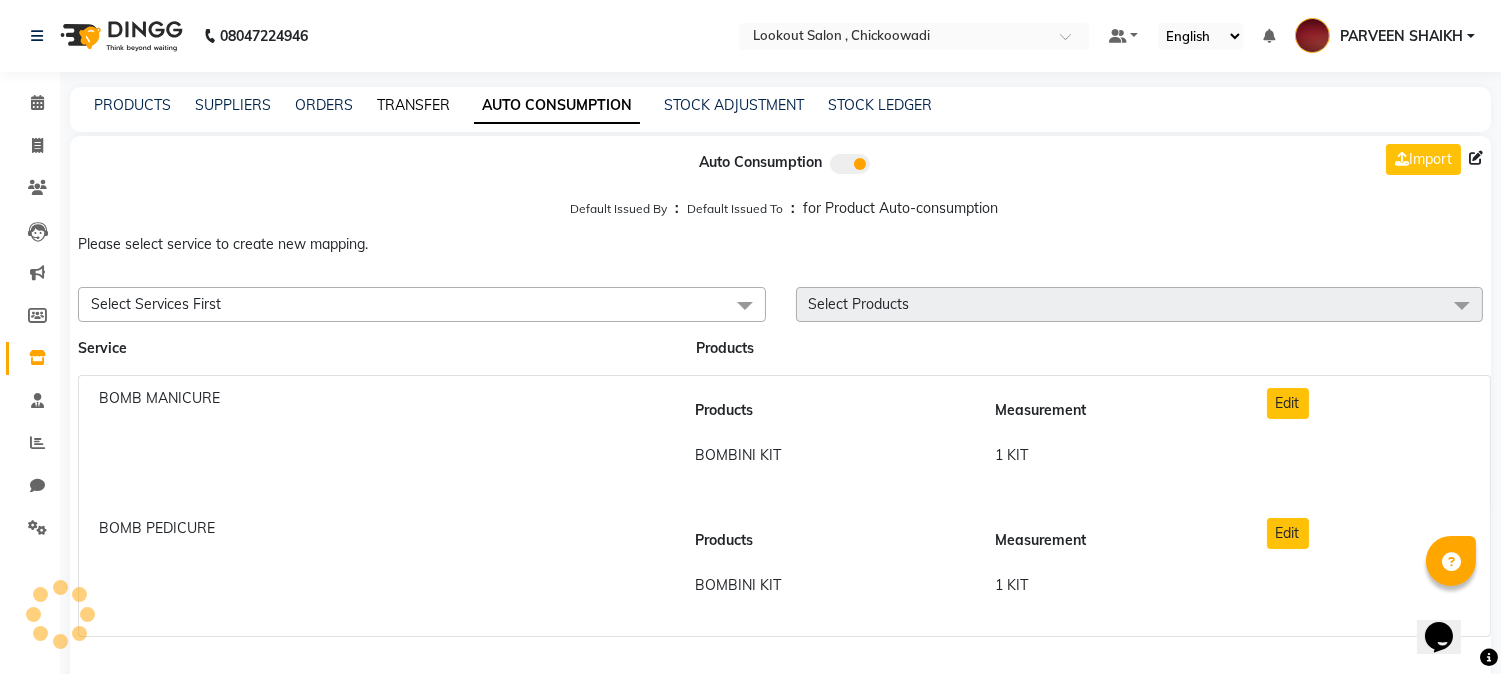 click on "TRANSFER" 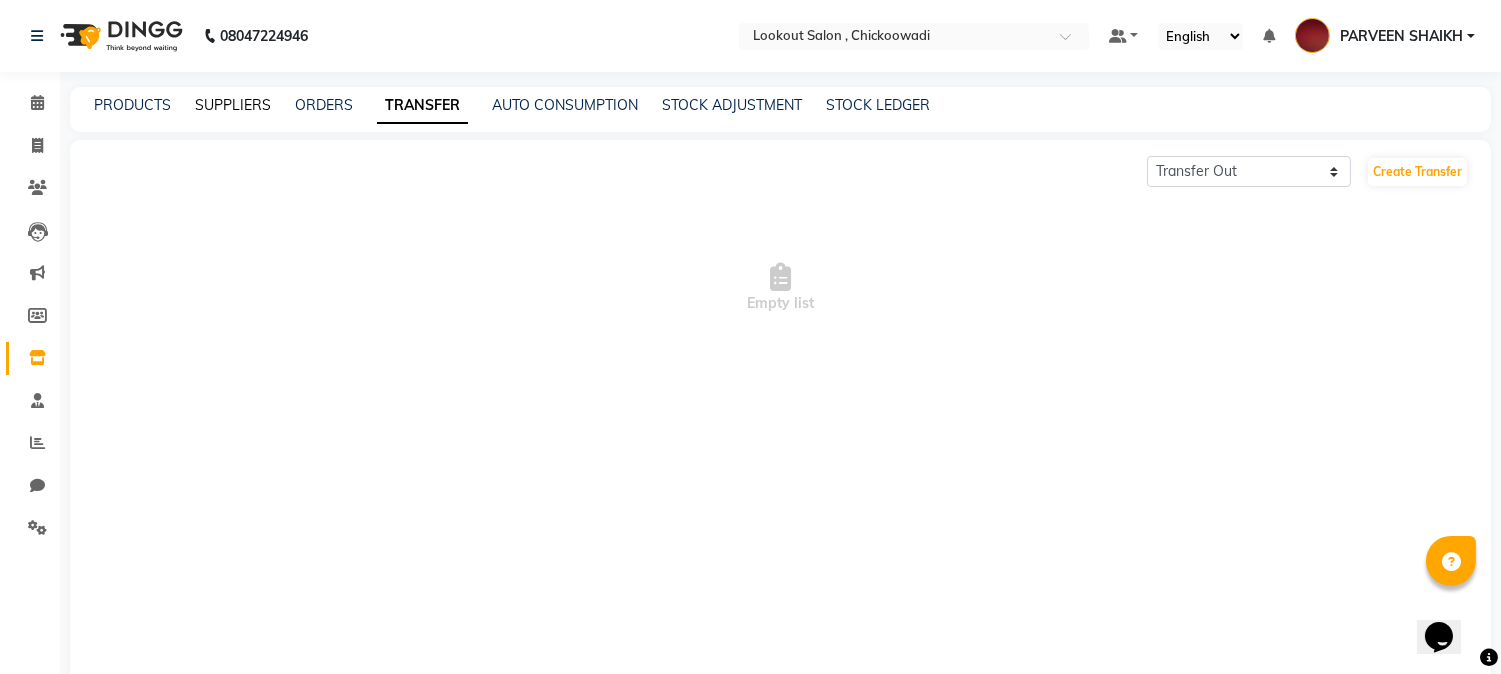 click on "SUPPLIERS" 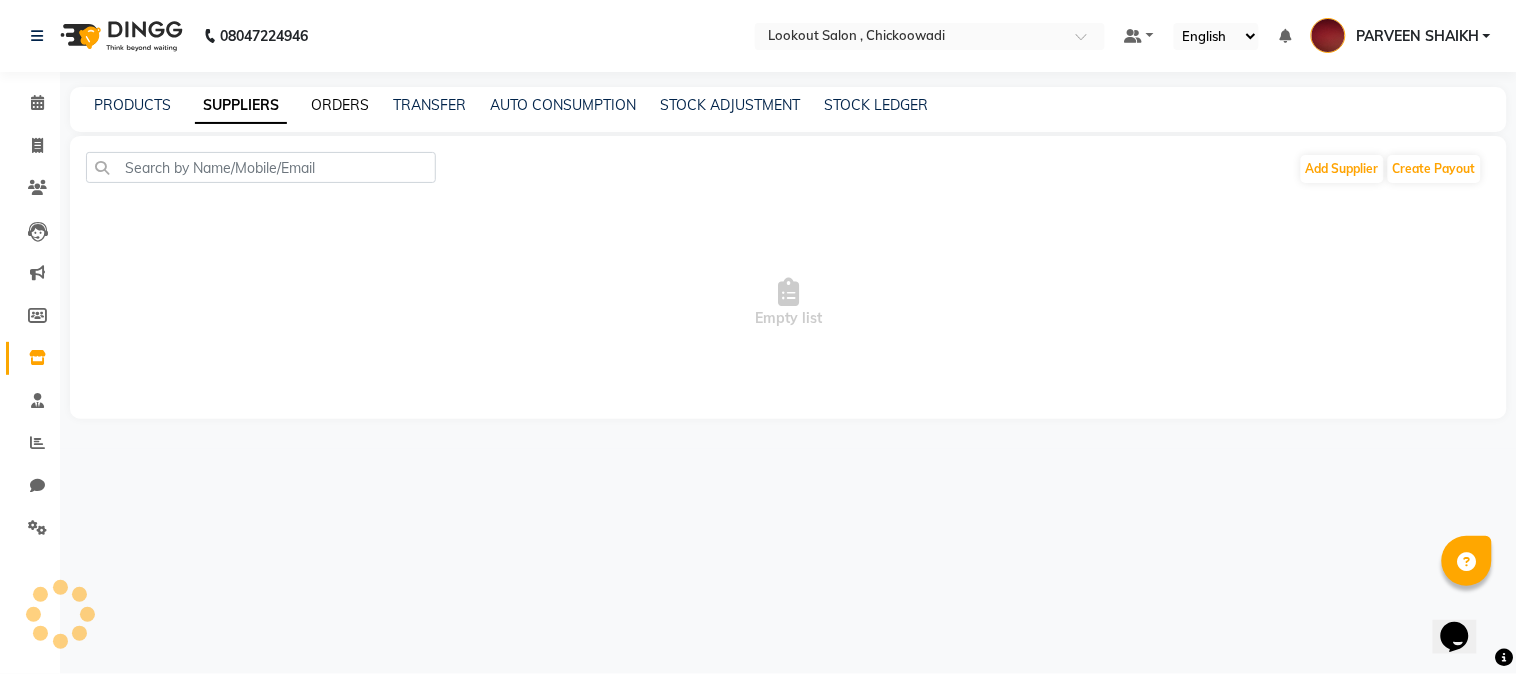click on "ORDERS" 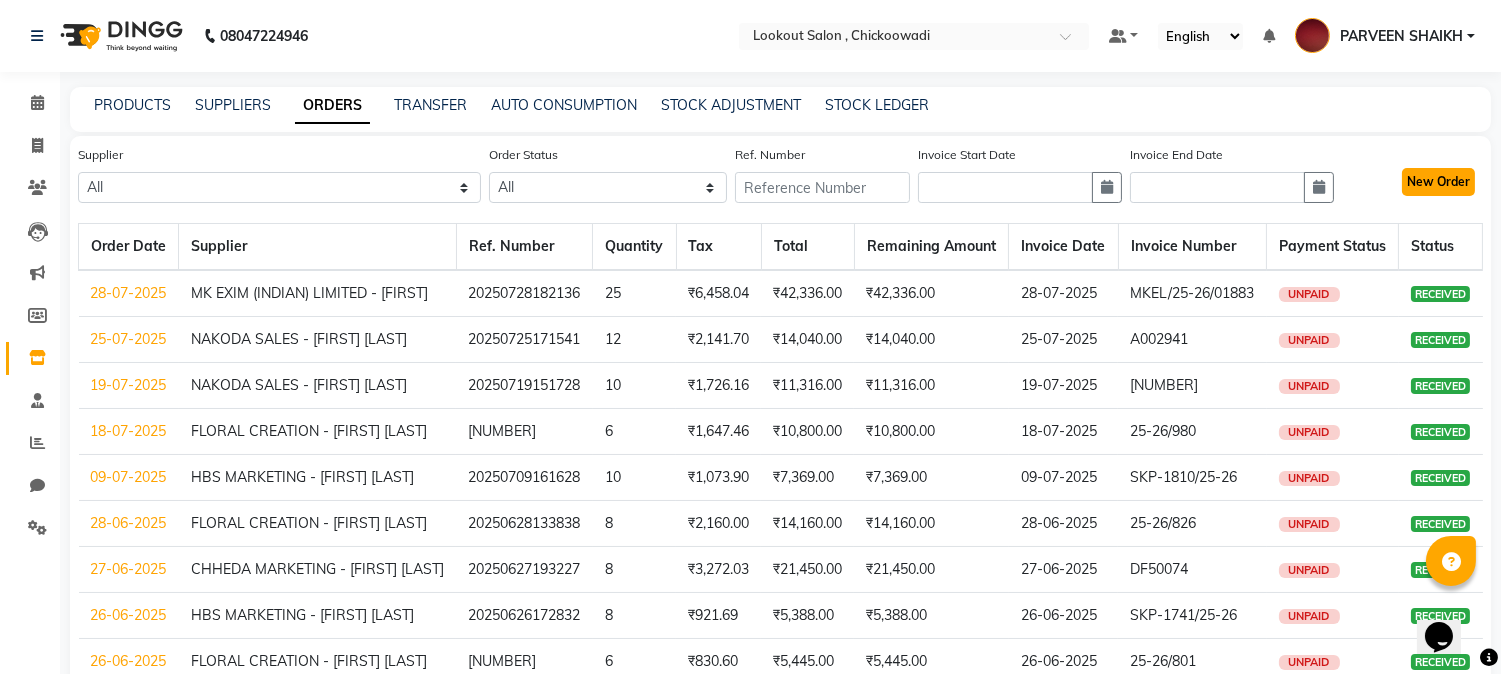 click on "New Order" 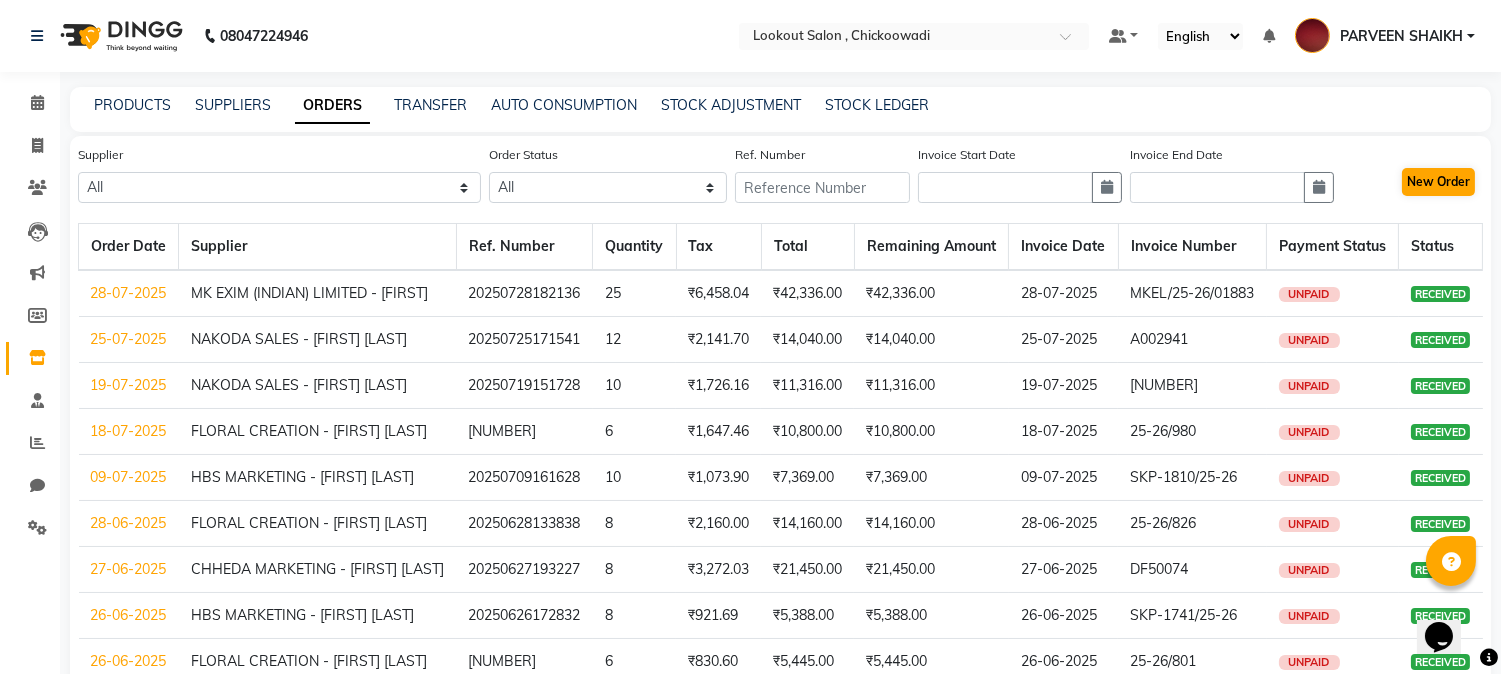 select on "true" 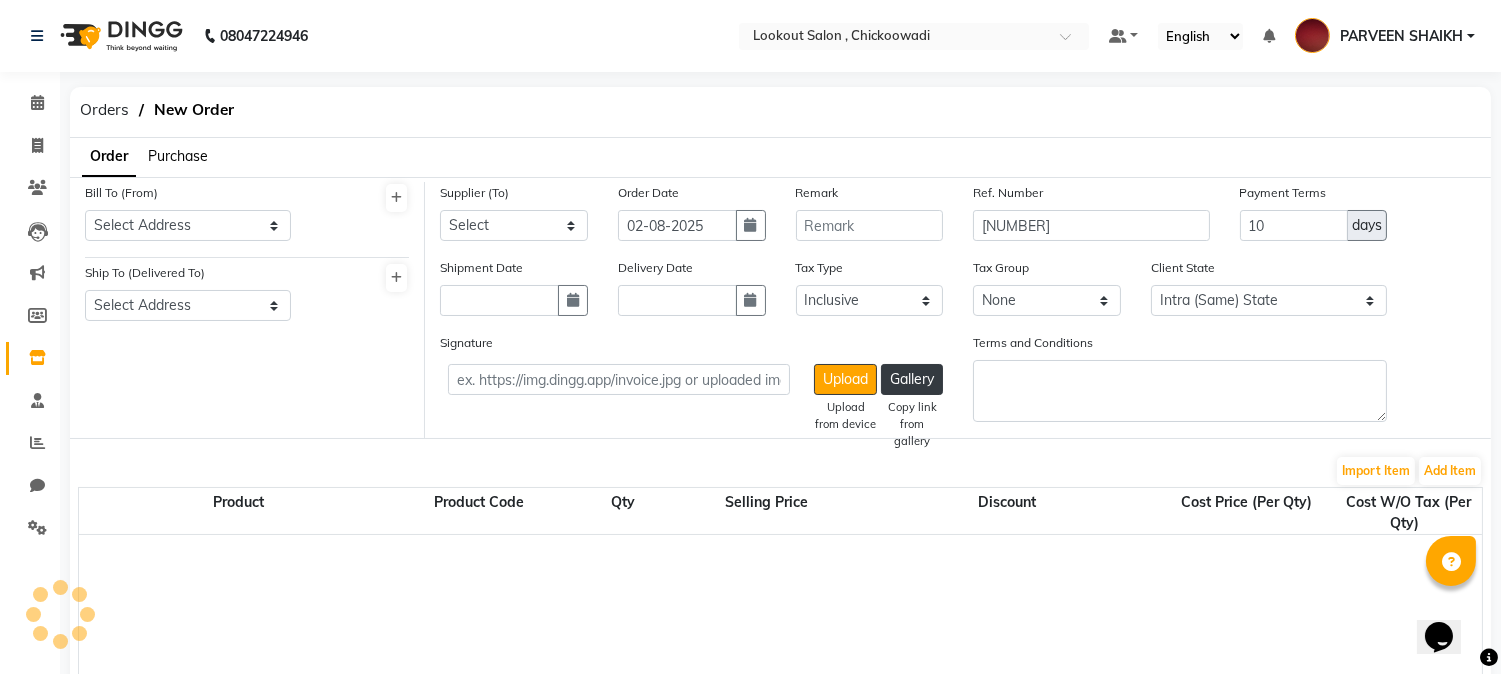 select on "278" 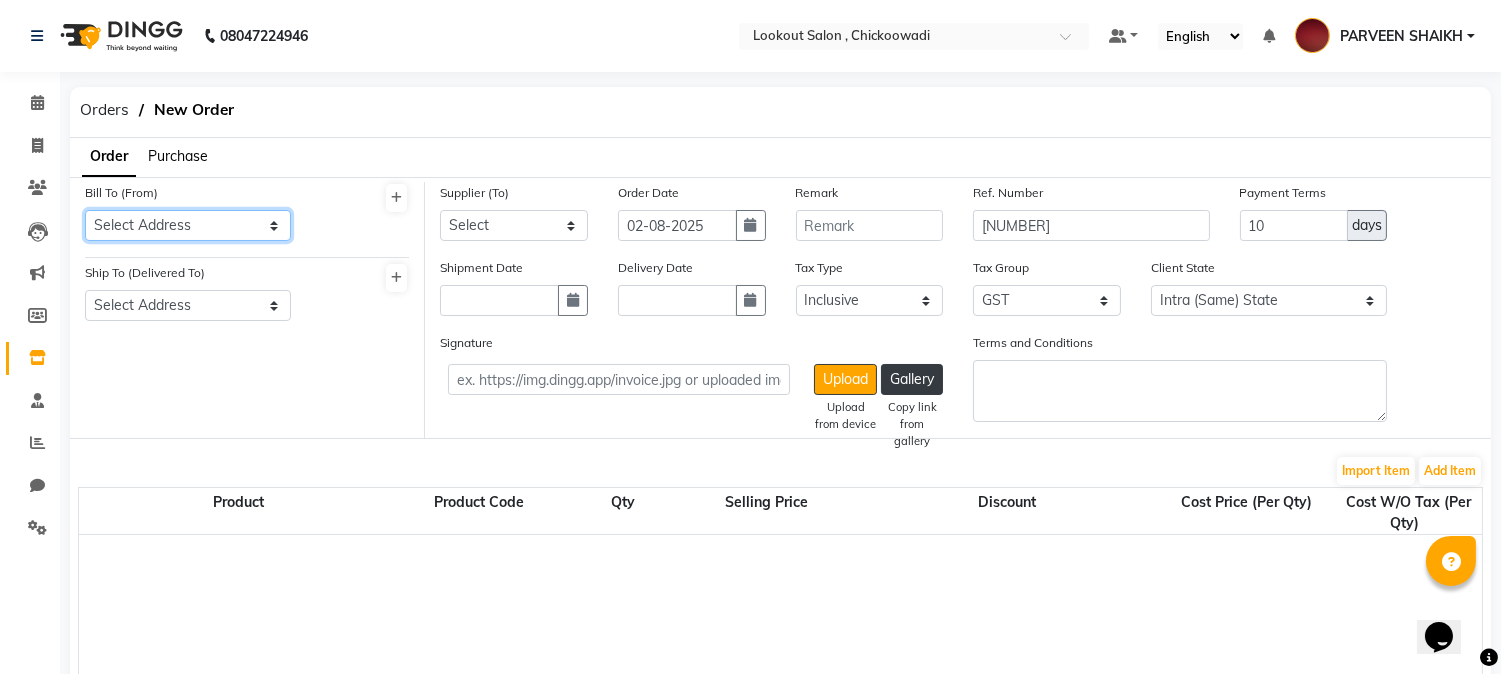 click on "Select Address G-51 ZOOM PLAZA MALL, GORAI - 2, BORIVALI (W) TK03, 10:00 AM-10:50 AM, HAIRCUT WITH SENIOR STYLIST(M) 25-26/11 [PHONE] [FIRST] [LAST], TK54, 05:55 PM-06:55 PM, HAIRCUT WITH WASH STYLIST (F) [FIRST] [LAST], TK48, 07:30 PM-08:15 PM, HAIRCUT WITH STYLIST (F) [PHONE] [FIRST] [LAST], TK23, 11:25 AM-12:40 PM, PREMIUM WASH (F),HAIRCUT WITH STYLIST (F) [PHONE] Select Address G-51 ZOOM PLAZA MALL, GORAI - 2, BORIVALI (W) TK54, 06:00 PM-06:45 PM, BEARD CRAFTING [FIRST] [LAST], TK02, 12:00 PM-12:50 PM, WASH & BLAST DRY (F) 7393.23 [FIRST] [LAST], TK28, 04:30 PM-05:30 PM, 1 INCH TOUCH-UP (WITHOUT AMMONIA) 25-26/114 [FIRST] [LAST] [FIRST] [LAST], TK41, 04:35 PM-05:20 PM, NO TAN PEDICURE [FIRST] [LAST], TK52, 04:25 PM-06:25 PM, WASH & BLAST DRY (F),BLOWDRY BELOW SHOULDER,1 INCH TOUCH-UP (WITHOUT AMMONIA) [FIRST] [LAST], TK51, 05:55 PM-06:20 PM, BEARD CRAFTING 1627.12 [PHONE] [FIRST] [LAST], TK01, 12:30 PM-01:00 PM, EYEBROW [FIRST] [LAST], TK49, 04:20 PM-05:50 PM, 1 INCH TOUCH-UP (WITHOUT AMMONIA),BLOWDRY BELOW SHOULDER [FIRST] [LAST], 10:30 AM-11:00 AM, PRO BRIGHT 30 / PRO CALM 30 [FIRST] N, TK08, 11:30 AM-12:40 PM, BEARD CRAFTING,HAIRCUT WITH WASH STYLIST (M) [FIRST] [LAST], TK09, 01:00 PM-01:30 PM, HAIRCUT WITH STYLIST (M) [FIRST] [LAST], TK42, 05:00 PM-05:30 PM, HAIRCUT WITH STYLIST (M) ₹2,534.87 [FIRST] [LAST], TK25, 01:00 PM-01:30 PM, WASH & BLAST DRY (F) [FIRST] [LAST], TK48, 07:00 PM-07:30 PM, HAIRCUT WITH STYLIST (M) 8:00 AM 9:00 AM 10:00 AM 11:00 AM 12:00 PM 1:00 PM 2:00 PM 3:00 PM 4:00 PM 5:00 PM 6:00 PM 7:00 PM 8:00 PM 9:00 PM 10:00 PM 11:00 PM [FIRST] [LAST], TK05, 02:30 PM-03:30 PM, 1 INCH TOUCH-UP (WITHOUT AMMONIA) [FIRST] [LAST], TK06, 03:20 PM-04:05 PM, GLOBAL COLOR (WITHOUT AMMONIA) [FIRST] [LAST], TK41, 03:35 PM-04:35 PM, 1 INCH TOUCH-UP (WITH AMMONIA) [FIRST] [LAST], TK54, 06:55 PM-09:10 PM, 2 INCH TOUCH-UP (WITHOUT AMMONIA),WASH & BLAST DRY (F),HAIRCUT WITH STYLIST (F) [FIRST] [LAST], TK01, 12:30 PM-01:00 PM, EYEBROW [FIRST], TK36, 03:45 PM-04:15 PM, EYEBROW [FIRST] [LAST], TK18, 03:00 PM-04:30 PM, HIGHLIGHTS-BELOW SHOULDER [FIRST] [LAST], TK11, 07:30 PM-08:00 PM, HAIRCUT WITH ART DIRECTOR [FIRST] [LAST], TK49, 04:20 PM-05:50 PM, 1 INCH TOUCH-UP (WITHOUT AMMONIA),BLOWDRY BELOW SHOULDER [FIRST] [LAST], TK52, 04:25 PM-06:25 PM, WASH & BLAST DRY (F),BLOWDRY BELOW SHOULDER,1 INCH TOUCH-UP (WITHOUT AMMONIA) [PHONE] Olaplex No 3 [FIRST] [LAST], TK54, 06:55 PM-09:10 PM, 2 INCH TOUCH-UP (WITHOUT AMMONIA),WASH & BLAST DRY (F),HAIRCUT WITH STYLIST (F) Biolumin-c Serum Trvl [FIRST] [LAST], TK35, 01:35 PM-03:30 PM, GLOBAL COLOR (WITHOUT AMMONIA),HAIRCUT WITH STYLIST (M),MOUSTACHE COLOR,OLAPLEX (M) [FIRST] [LAST] [FIRST] [LAST], TK24, 01:45 PM-02:30 PM, GLOBAL COLOR (WITHOUT AMMONIA) [FIRST] [LAST], TK39, 03:30 PM-04:00 PM, HAIRCUT WITH STYLIST (M) ₹5,067.45 ₹33,290.02 [FIRST] [LAST] [FIRST] [LAST], TK34, 02:10 PM-02:55 PM, HAIRCUT WITH WASH SENIOR STYLIST (F) ₹23,639.99 [FIRST] [LAST], TK37, 02:20 PM-03:50 PM, HAIRCUT WITH WASH STYLIST (M),GLOBAL COLOR (WITHOUT AMMONIA) MK EXIM (INDIAN) LIMITED - admin [COMPANY] - [FIRST] [LAST] [FIRST] [LAST], TK20, 11:40 AM-12:05 PM, BEARD CRAFTING [FIRST] [LAST], TK18, 03:00 PM-04:30 PM, HIGHLIGHTS-BELOW SHOULDER [FIRST] [LAST], TK43, 03:20 PM-04:50 PM, WASH & BLAST DRY (F),BLOWDRY UPTO WAIST 38/42 Khadi Gram Udyog wadi, 1st floor, room no 4 , Dockyard road mumbai - 10 opp dockyard, railway station [FIRST] [NUMBER] [FIRST] [LAST], TK26, 03:20 PM-05:35 PM, WASH & BLAST DRY (F),HAIRCUT WITH STYLIST (F),1 INCH TOUCH-UP (WITHOUT AMMONIA) [FIRST] [LAST], 11:00 AM-11:50 AM, HYDRATING SPA (M) [FIRST] [LAST], TK50, 05:15 PM-06:10 PM, HAIRCUT WITH STYLIST (M),BEARD CRAFTING [FIRST], TK36, 03:45 PM-04:15 PM, EYEBROW [FIRST] [LAST], TK25, 01:30 PM-02:00 PM, WASH & BLAST DRY (F) [PHONE] [COMPANY] - [FIRST] [LAST] Olaplex No 5 [NUMBER] [PHONE] ₹20,220.01 [NUMBER] [FIRST][NUMBER] ₹5,068.98 1336.27 HBS Marketing 17/127 happy home chsl,block sector motilal nagar rd;- no 3 goregaon west mumbai:- 104 ₹28,139.81 [FIRST] [LAST], TK41, 03:35 PM-04:35 PM, 1 INCH TOUCH-UP (WITH AMMONIA) [FIRST], TK36, 04:15 PM-04:45 PM, WASH & BLAST DRY (F) [FIRST] [LAST], TK17, 02:00 PM-02:40 PM, OLAPLEX (M) With [FIRST] [LAST] [FIRST] [LAST], TK25, 12:30 PM-01:00 PM, WASH & BLAST DRY (F) ₹28,186.45 7423.74 [FIRST] [LAST], 12:30 PM-01:40 PM, NANO/BTX - UPTO WAIST 1329.4 [FIRST] [NUMBER] ₹5,071.26 Warning: [FIRST] is not available during this time 8760.01 [PHONE] [PHONE] [FIRST] [LAST], TK19, 12:45 PM-01:15 PM, WASH & BLAST DRY (F) [COMPANY] - [FIRST] [LAST] [FIRST] [LAST], 02:00 PM-02:30 PM, HAIRCUT WITH ART DIRECTOR [FIRST] [LAST], TK04, 11:20 AM-12:35 PM, HAIRCUT WITH STYLIST (M),BEARD CRAFTING Bc Color Freeze Shampoo [FIRST] [LAST], TK16, 11:45 AM-12:15 PM, WASH & BLAST DRY (F) [COMPANY] - [FIRST] [LAST] D-4, PLOT 401, ABHISHEK CHSL.OPP AIRTEL GALLERY, BEHIND CHARKOP DEPO,KANDIVALI WEST [PHONE] [FIRST] - [CITY][NUMBER] [PHONE] [FIRST] [FIRST] [FIRST] [LAST], TK05, 02:30 PM-03:30 PM, 1 INCH TOUCH-UP (WITHOUT AMMONIA) [FIRST] [LAST], TK15, 10:20 AM-11:15 AM, HAIRCUT WITH SENIOR STYLIST(M),BEARD CRAFTING [FIRST] [NUMBER] [FIRST] [LAST], TK10, 08:40 AM-10:40 AM, EYEBROW,UPPERLIP/ LOWERLIP,CHIN/ FOREHEAD [NUMBER] [FIRST] [LAST] [FIRST] [LAST] [NUMBER] [FIRST] N, TK08, 11:30 AM-12:00 PM, HAIRCUT WITH STYLIST (M) ₹4,551.86 [PHONE] [FIRST] [LAST] [PHONE] With [FIRST] [LAST] ₹28,152.53 [COMPANY] - [FIRST] [LAST] Warning: [FIRST] already have another at this time. [FIRST] [LAST], TK07, 10:00 AM-10:30 AM, HAIRCUT WITH SENIOR STYLIST(M) [FIRST] [LAST] [PHONE] [FIRST] [LAST], TK11, 07:30 PM-08:00 PM, HAIRCUT WITH ART DIRECTOR [FIRST] [LAST], TK30, 12:25 PM-02:00 PM, GLOBAL COLOR (WITHOUT AMMONIA),SHAVE,HAIRCUT WITH STYLIST (M) [FIRST] N, TK08, 12:40 PM-01:55 PM, EYEBROW,UPPERLIP/ LOWERLIP [FIRST] [LAST] [COMPANY] - [FIRST] [LAST] [FIRST] [LAST], TK06, 03:20 PM-04:05 PM, GLOBAL COLOR (WITHOUT AMMONIA) [FIRST] - [FIRST] [LAST] [FIRST][NUMBER] ₹5,068.97 [FIRST] [LAST], TK27, 06:00 PM-07:05 PM, BEARD CRAFTING ₹28,211.89 [PHONE] [FIRST] [LAST], TK14, 05:00 PM-05:50 PM, HAIRCUT WITH SENIOR STYLIST(M) Select [COMPANY] - [FIRST] [LAST] [COMPANY] - [FIRST] [LAST] [COMPANY] - [FIRST] [LAST] [COMPANY] - [FIRST] [LAST] [COMPANY] - [FIRST] [LAST] [COMPANY] - [FIRST] [LAST] [COMPANY] - [FIRST] [LAST] [COMPANY] - [FIRST] [LAST] [COMPANY] - [FIRST] [LAST] [COMPANY] - [FIRST] [LAST] [COMPANY] - [FIRST] [LAST] [COMPANY] - [FIRST] [LAST] [COMPANY] - [FIRST] [LAST] [COMPANY] - [FIRST] [LAST] [COMPANY] - [FIRST] [LAST] ₹33,230.02 [PHONE] [FIRST] [LAST], TK31, 12:00 PM-02:00 PM, BEARD CRAFTING,BEARD COLOR,GLOBAL COLOR (WITHOUT AMMONIA),HAIRCUT WITH STYLIST (M) [PHONE] [FIRST] [LAST], 12:30 PM-01:00 PM, HAIRCUT WITH CREATIVE STYLIST (M) [PHONE] [FIRST] [LAST] [COMPANY] - [FIRST] [LAST] ₹2,534.50 Contact : [PHONE] [COMPANY] - [FIRST] [COMPANY] - [FIRST] [LAST] ₹28,181.38 [PHONE] Beard Color 101 [FIRST] [LAST], TK45, 06:30 PM-07:00 PM, HAIRCUT WITH STYLIST (M) [FIRST] [LAST], TK13, 12:00 PM-12:50 PM, HAIRCUT WITH STYLIST (M) ₹5,073.55 [FIRST] [LAST], TK24, 01:15 PM-01:45 PM, HAIRCUT WITH STYLIST (M) SHOP NO 5 TIRUPATI COMPLEX RAM MANDIRR ROAD NEAR BHABHI NAKA BORIVALI WEST [PHONE] [PHONE] [COMPANY] - [FIRST] [LAST] [FIRST] [LAST] ₹28,161.01 [FIRST] [LAST], TK09, 01:30 PM-02:00 PM, HAIRCUT WITH STYLIST (M) ₹2,533.73 #[NUMBER] Olaplex No 4 [FIRST] [LAST], TK46, 09:00 PM-09:30 PM, HAIRCUT WITH SENIOR STYLIST(M) 7385.58 [FIRST] [LAST], TK22, 01:30 PM-02:15 PM, HAIRCUT WITH WASH SENIOR STYLIST (F) [FIRST] [NUMBER] [FIRST] [LAST] [FIRST], TK44, 04:30 PM-04:55 PM, BEARD CRAFTING [NUMBER] With [FIRST] [LAST] [FIRST] ₹2,536.79 [FIRST] [LAST], TK12, 10:05 AM-10:55 AM, HAIRCUT WITH STYLIST (M),SHAVE ₹2,663.38 Any [FIRST] [LAST] [FIRST] [LAST] [FIRST] [LAST] [FIRST] [LAST] [FIRST] [LAST] [FIRST] [LAST] [FIRST] [LAST] [FIRST] [LAST] [FIRST] [LAST] [FIRST] [LAST] [FIRST] [LAST] Product Product Code Qty Selling Price Discount Cost Price (Per Qty) Cost W/O Tax (Per Qty) Total Cost W/O Tax Total Tax Total Olaplex No 4 250 ML P10232 3 2950 1.53 % | 45 F 2905 2461.86 7385.58 None GST (18%) 1329.4 8714.98 Olaplex No 5 250 ML P10231 3 2950 1.53 % | 45 F 2905 2461.86 7385.58 None GST (18%) 1329.4 8714.98 Olaplex No 3 100 ML P10814 5 3200 1.25 % | 45 F 3160 2677.97 13389.85 None GST (18%) 2410.17 15800.02 [FIRST] [LAST], TK09, 12:30 PM-01:00 PM, HAIRCUT WITH STYLIST (M) [PHONE] [COMPANY] - [FIRST] [LAST] [FIRST] [LAST], TK53, 06:10 PM-06:35 PM, BEARD CRAFTING Bt 911 Conditioner [NUMBER] ₹1,331.70 [FIRST] [LAST], TK47, 04:55 PM-05:25 PM, HAIRCUT WITH STYLIST (M) #[NUMBER] [PHONE] [FIRST] [LAST], 12:30 PM-01:00 PM, HAIRCUT WITH CREATIVE STYLIST (M)" 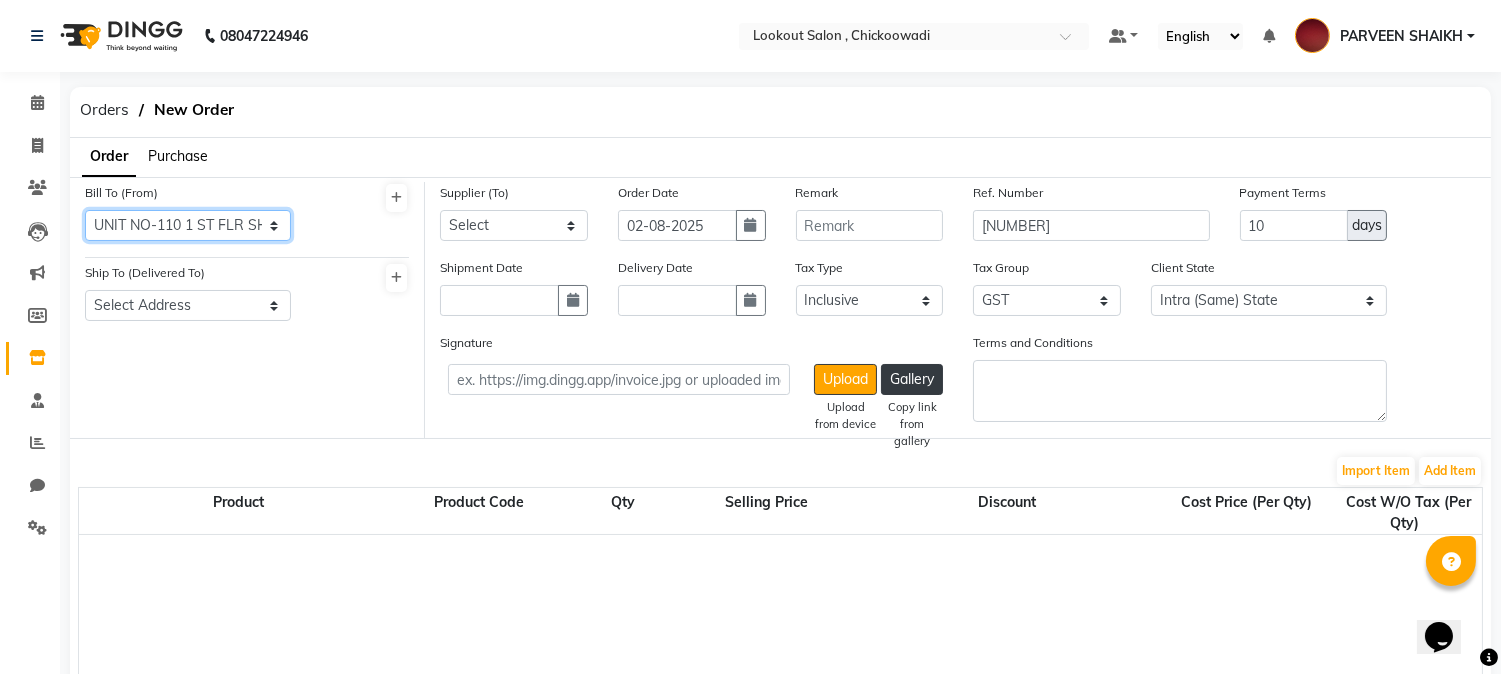 click on "Select Address G-51 ZOOM PLAZA MALL, GORAI - 2, BORIVALI (W) TK03, 10:00 AM-10:50 AM, HAIRCUT WITH SENIOR STYLIST(M) 25-26/11 [PHONE] [FIRST] [LAST], TK54, 05:55 PM-06:55 PM, HAIRCUT WITH WASH STYLIST (F) [FIRST] [LAST], TK48, 07:30 PM-08:15 PM, HAIRCUT WITH STYLIST (F) [PHONE] [FIRST] [LAST], TK23, 11:25 AM-12:40 PM, PREMIUM WASH (F),HAIRCUT WITH STYLIST (F) [PHONE] Select Address G-51 ZOOM PLAZA MALL, GORAI - 2, BORIVALI (W) TK54, 06:00 PM-06:45 PM, BEARD CRAFTING [FIRST] [LAST], TK02, 12:00 PM-12:50 PM, WASH & BLAST DRY (F) 7393.23 [FIRST] [LAST], TK28, 04:30 PM-05:30 PM, 1 INCH TOUCH-UP (WITHOUT AMMONIA) 25-26/114 [FIRST] [LAST] [FIRST] [LAST], TK41, 04:35 PM-05:20 PM, NO TAN PEDICURE [FIRST] [LAST], TK52, 04:25 PM-06:25 PM, WASH & BLAST DRY (F),BLOWDRY BELOW SHOULDER,1 INCH TOUCH-UP (WITHOUT AMMONIA) [FIRST] [LAST], TK51, 05:55 PM-06:20 PM, BEARD CRAFTING 1627.12 [PHONE] [FIRST] [LAST], TK01, 12:30 PM-01:00 PM, EYEBROW [FIRST] [LAST], TK49, 04:20 PM-05:50 PM, 1 INCH TOUCH-UP (WITHOUT AMMONIA),BLOWDRY BELOW SHOULDER [FIRST] [LAST], 10:30 AM-11:00 AM, PRO BRIGHT 30 / PRO CALM 30 [FIRST] N, TK08, 11:30 AM-12:40 PM, BEARD CRAFTING,HAIRCUT WITH WASH STYLIST (M) [FIRST] [LAST], TK09, 01:00 PM-01:30 PM, HAIRCUT WITH STYLIST (M) [FIRST] [LAST], TK42, 05:00 PM-05:30 PM, HAIRCUT WITH STYLIST (M) ₹2,534.87 [FIRST] [LAST], TK25, 01:00 PM-01:30 PM, WASH & BLAST DRY (F) [FIRST] [LAST], TK48, 07:00 PM-07:30 PM, HAIRCUT WITH STYLIST (M) 8:00 AM 9:00 AM 10:00 AM 11:00 AM 12:00 PM 1:00 PM 2:00 PM 3:00 PM 4:00 PM 5:00 PM 6:00 PM 7:00 PM 8:00 PM 9:00 PM 10:00 PM 11:00 PM [FIRST] [LAST], TK05, 02:30 PM-03:30 PM, 1 INCH TOUCH-UP (WITHOUT AMMONIA) [FIRST] [LAST], TK06, 03:20 PM-04:05 PM, GLOBAL COLOR (WITHOUT AMMONIA) [FIRST] [LAST], TK41, 03:35 PM-04:35 PM, 1 INCH TOUCH-UP (WITH AMMONIA) [FIRST] [LAST], TK54, 06:55 PM-09:10 PM, 2 INCH TOUCH-UP (WITHOUT AMMONIA),WASH & BLAST DRY (F),HAIRCUT WITH STYLIST (F) [FIRST] [LAST], TK01, 12:30 PM-01:00 PM, EYEBROW [FIRST], TK36, 03:45 PM-04:15 PM, EYEBROW [FIRST] [LAST], TK18, 03:00 PM-04:30 PM, HIGHLIGHTS-BELOW SHOULDER [FIRST] [LAST], TK11, 07:30 PM-08:00 PM, HAIRCUT WITH ART DIRECTOR [FIRST] [LAST], TK49, 04:20 PM-05:50 PM, 1 INCH TOUCH-UP (WITHOUT AMMONIA),BLOWDRY BELOW SHOULDER [FIRST] [LAST], TK52, 04:25 PM-06:25 PM, WASH & BLAST DRY (F),BLOWDRY BELOW SHOULDER,1 INCH TOUCH-UP (WITHOUT AMMONIA) [PHONE] Olaplex No 3 [FIRST] [LAST], TK54, 06:55 PM-09:10 PM, 2 INCH TOUCH-UP (WITHOUT AMMONIA),WASH & BLAST DRY (F),HAIRCUT WITH STYLIST (F) Biolumin-c Serum Trvl [FIRST] [LAST], TK35, 01:35 PM-03:30 PM, GLOBAL COLOR (WITHOUT AMMONIA),HAIRCUT WITH STYLIST (M),MOUSTACHE COLOR,OLAPLEX (M) [FIRST] [LAST] [FIRST] [LAST], TK24, 01:45 PM-02:30 PM, GLOBAL COLOR (WITHOUT AMMONIA) [FIRST] [LAST], TK39, 03:30 PM-04:00 PM, HAIRCUT WITH STYLIST (M) ₹5,067.45 ₹33,290.02 [FIRST] [LAST] [FIRST] [LAST], TK34, 02:10 PM-02:55 PM, HAIRCUT WITH WASH SENIOR STYLIST (F) ₹23,639.99 [FIRST] [LAST], TK37, 02:20 PM-03:50 PM, HAIRCUT WITH WASH STYLIST (M),GLOBAL COLOR (WITHOUT AMMONIA) MK EXIM (INDIAN) LIMITED - admin [COMPANY] - [FIRST] [LAST] [FIRST] [LAST], TK20, 11:40 AM-12:05 PM, BEARD CRAFTING [FIRST] [LAST], TK18, 03:00 PM-04:30 PM, HIGHLIGHTS-BELOW SHOULDER [FIRST] [LAST], TK43, 03:20 PM-04:50 PM, WASH & BLAST DRY (F),BLOWDRY UPTO WAIST 38/42 Khadi Gram Udyog wadi, 1st floor, room no 4 , Dockyard road mumbai - 10 opp dockyard, railway station [FIRST] [NUMBER] [FIRST] [LAST], TK26, 03:20 PM-05:35 PM, WASH & BLAST DRY (F),HAIRCUT WITH STYLIST (F),1 INCH TOUCH-UP (WITHOUT AMMONIA) [FIRST] [LAST], 11:00 AM-11:50 AM, HYDRATING SPA (M) [FIRST] [LAST], TK50, 05:15 PM-06:10 PM, HAIRCUT WITH STYLIST (M),BEARD CRAFTING [FIRST], TK36, 03:45 PM-04:15 PM, EYEBROW [FIRST] [LAST], TK25, 01:30 PM-02:00 PM, WASH & BLAST DRY (F) [PHONE] [COMPANY] - [FIRST] [LAST] Olaplex No 5 [NUMBER] [PHONE] ₹20,220.01 [NUMBER] [FIRST][NUMBER] ₹5,068.98 1336.27 HBS Marketing 17/127 happy home chsl,block sector motilal nagar rd;- no 3 goregaon west mumbai:- 104 ₹28,139.81 [FIRST] [LAST], TK41, 03:35 PM-04:35 PM, 1 INCH TOUCH-UP (WITH AMMONIA) [FIRST], TK36, 04:15 PM-04:45 PM, WASH & BLAST DRY (F) [FIRST] [LAST], TK17, 02:00 PM-02:40 PM, OLAPLEX (M) With [FIRST] [LAST] [FIRST] [LAST], TK25, 12:30 PM-01:00 PM, WASH & BLAST DRY (F) ₹28,186.45 7423.74 [FIRST] [LAST], 12:30 PM-01:40 PM, NANO/BTX - UPTO WAIST 1329.4 [FIRST] [NUMBER] ₹5,071.26 Warning: [FIRST] is not available during this time 8760.01 [PHONE] [PHONE] [FIRST] [LAST], TK19, 12:45 PM-01:15 PM, WASH & BLAST DRY (F) [COMPANY] - [FIRST] [LAST] [FIRST] [LAST], 02:00 PM-02:30 PM, HAIRCUT WITH ART DIRECTOR [FIRST] [LAST], TK04, 11:20 AM-12:35 PM, HAIRCUT WITH STYLIST (M),BEARD CRAFTING Bc Color Freeze Shampoo [FIRST] [LAST], TK16, 11:45 AM-12:15 PM, WASH & BLAST DRY (F) [COMPANY] - [FIRST] [LAST] D-4, PLOT 401, ABHISHEK CHSL.OPP AIRTEL GALLERY, BEHIND CHARKOP DEPO,KANDIVALI WEST [PHONE] [FIRST] - [CITY][NUMBER] [PHONE] [FIRST] [FIRST] [FIRST] [LAST], TK05, 02:30 PM-03:30 PM, 1 INCH TOUCH-UP (WITHOUT AMMONIA) [FIRST] [LAST], TK15, 10:20 AM-11:15 AM, HAIRCUT WITH SENIOR STYLIST(M),BEARD CRAFTING [FIRST] [NUMBER] [FIRST] [LAST], TK10, 08:40 AM-10:40 AM, EYEBROW,UPPERLIP/ LOWERLIP,CHIN/ FOREHEAD [NUMBER] [FIRST] [LAST] [FIRST] [LAST] [NUMBER] [FIRST] N, TK08, 11:30 AM-12:00 PM, HAIRCUT WITH STYLIST (M) ₹4,551.86 [PHONE] [FIRST] [LAST] [PHONE] With [FIRST] [LAST] ₹28,152.53 [COMPANY] - [FIRST] [LAST] Warning: [FIRST] already have another at this time. [FIRST] [LAST], TK07, 10:00 AM-10:30 AM, HAIRCUT WITH SENIOR STYLIST(M) [FIRST] [LAST] [PHONE] [FIRST] [LAST], TK11, 07:30 PM-08:00 PM, HAIRCUT WITH ART DIRECTOR [FIRST] [LAST], TK30, 12:25 PM-02:00 PM, GLOBAL COLOR (WITHOUT AMMONIA),SHAVE,HAIRCUT WITH STYLIST (M) [FIRST] N, TK08, 12:40 PM-01:55 PM, EYEBROW,UPPERLIP/ LOWERLIP [FIRST] [LAST] [COMPANY] - [FIRST] [LAST] [FIRST] [LAST], TK06, 03:20 PM-04:05 PM, GLOBAL COLOR (WITHOUT AMMONIA) [FIRST] - [FIRST] [LAST] [FIRST][NUMBER] ₹5,068.97 [FIRST] [LAST], TK27, 06:00 PM-07:05 PM, BEARD CRAFTING ₹28,211.89 [PHONE] [FIRST] [LAST], TK14, 05:00 PM-05:50 PM, HAIRCUT WITH SENIOR STYLIST(M) Select [COMPANY] - [FIRST] [LAST] [COMPANY] - [FIRST] [LAST] [COMPANY] - [FIRST] [LAST] [COMPANY] - [FIRST] [LAST] [COMPANY] - [FIRST] [LAST] [COMPANY] - [FIRST] [LAST] [COMPANY] - [FIRST] [LAST] [COMPANY] - [FIRST] [LAST] [COMPANY] - [FIRST] [LAST] [COMPANY] - [FIRST] [LAST] [COMPANY] - [FIRST] [LAST] [COMPANY] - [FIRST] [LAST] [COMPANY] - [FIRST] [LAST] [COMPANY] - [FIRST] [LAST] [COMPANY] - [FIRST] [LAST] ₹33,230.02 [PHONE] [FIRST] [LAST], TK31, 12:00 PM-02:00 PM, BEARD CRAFTING,BEARD COLOR,GLOBAL COLOR (WITHOUT AMMONIA),HAIRCUT WITH STYLIST (M) [PHONE] [FIRST] [LAST], 12:30 PM-01:00 PM, HAIRCUT WITH CREATIVE STYLIST (M) [PHONE] [FIRST] [LAST] [COMPANY] - [FIRST] [LAST] ₹2,534.50 Contact : [PHONE] [COMPANY] - [FIRST] [COMPANY] - [FIRST] [LAST] ₹28,181.38 [PHONE] Beard Color 101 [FIRST] [LAST], TK45, 06:30 PM-07:00 PM, HAIRCUT WITH STYLIST (M) [FIRST] [LAST], TK13, 12:00 PM-12:50 PM, HAIRCUT WITH STYLIST (M) ₹5,073.55 [FIRST] [LAST], TK24, 01:15 PM-01:45 PM, HAIRCUT WITH STYLIST (M) SHOP NO 5 TIRUPATI COMPLEX RAM MANDIRR ROAD NEAR BHABHI NAKA BORIVALI WEST [PHONE] [PHONE] [COMPANY] - [FIRST] [LAST] [FIRST] [LAST] ₹28,161.01 [FIRST] [LAST], TK09, 01:30 PM-02:00 PM, HAIRCUT WITH STYLIST (M) ₹2,533.73 #[NUMBER] Olaplex No 4 [FIRST] [LAST], TK46, 09:00 PM-09:30 PM, HAIRCUT WITH SENIOR STYLIST(M) 7385.58 [FIRST] [LAST], TK22, 01:30 PM-02:15 PM, HAIRCUT WITH WASH SENIOR STYLIST (F) [FIRST] [NUMBER] [FIRST] [LAST] [FIRST], TK44, 04:30 PM-04:55 PM, BEARD CRAFTING [NUMBER] With [FIRST] [LAST] [FIRST] ₹2,536.79 [FIRST] [LAST], TK12, 10:05 AM-10:55 AM, HAIRCUT WITH STYLIST (M),SHAVE ₹2,663.38 Any [FIRST] [LAST] [FIRST] [LAST] [FIRST] [LAST] [FIRST] [LAST] [FIRST] [LAST] [FIRST] [LAST] [FIRST] [LAST] [FIRST] [LAST] [FIRST] [LAST] [FIRST] [LAST] [FIRST] [LAST] Product Product Code Qty Selling Price Discount Cost Price (Per Qty) Cost W/O Tax (Per Qty) Total Cost W/O Tax Total Tax Total Olaplex No 4 250 ML P10232 3 2950 1.53 % | 45 F 2905 2461.86 7385.58 None GST (18%) 1329.4 8714.98 Olaplex No 5 250 ML P10231 3 2950 1.53 % | 45 F 2905 2461.86 7385.58 None GST (18%) 1329.4 8714.98 Olaplex No 3 100 ML P10814 5 3200 1.25 % | 45 F 3160 2677.97 13389.85 None GST (18%) 2410.17 15800.02 [FIRST] [LAST], TK09, 12:30 PM-01:00 PM, HAIRCUT WITH STYLIST (M) [PHONE] [COMPANY] - [FIRST] [LAST] [FIRST] [LAST], TK53, 06:10 PM-06:35 PM, BEARD CRAFTING Bt 911 Conditioner [NUMBER] ₹1,331.70 [FIRST] [LAST], TK47, 04:55 PM-05:25 PM, HAIRCUT WITH STYLIST (M) #[NUMBER] [PHONE] [FIRST] [LAST], 12:30 PM-01:00 PM, HAIRCUT WITH CREATIVE STYLIST (M)" 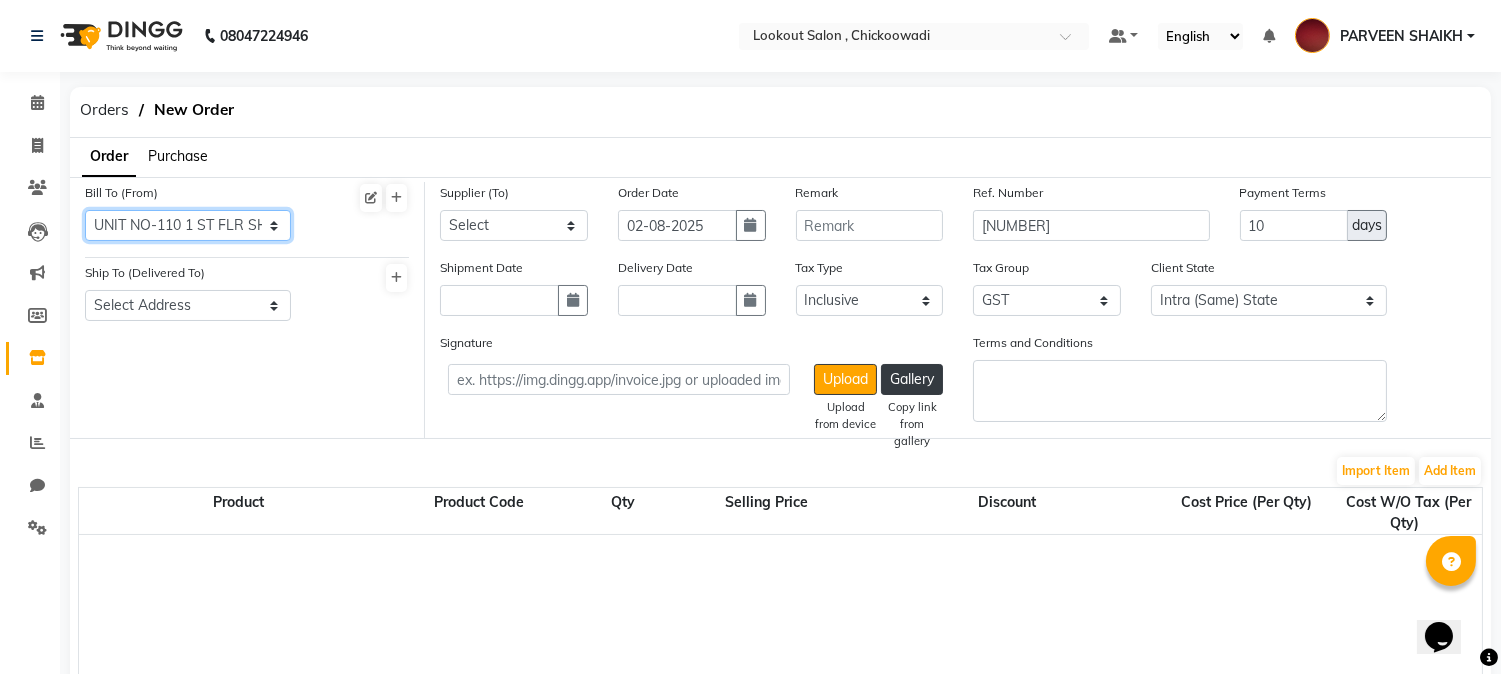 click on "Select Address G-51 ZOOM PLAZA MALL, GORAI - 2, BORIVALI (W) TK03, 10:00 AM-10:50 AM, HAIRCUT WITH SENIOR STYLIST(M) 25-26/11 [PHONE] [FIRST] [LAST], TK54, 05:55 PM-06:55 PM, HAIRCUT WITH WASH STYLIST (F) [FIRST] [LAST], TK48, 07:30 PM-08:15 PM, HAIRCUT WITH STYLIST (F) [PHONE] [FIRST] [LAST], TK23, 11:25 AM-12:40 PM, PREMIUM WASH (F),HAIRCUT WITH STYLIST (F) [PHONE] Select Address G-51 ZOOM PLAZA MALL, GORAI - 2, BORIVALI (W) TK54, 06:00 PM-06:45 PM, BEARD CRAFTING [FIRST] [LAST], TK02, 12:00 PM-12:50 PM, WASH & BLAST DRY (F) 7393.23 [FIRST] [LAST], TK28, 04:30 PM-05:30 PM, 1 INCH TOUCH-UP (WITHOUT AMMONIA) 25-26/114 [FIRST] [LAST] [FIRST] [LAST], TK41, 04:35 PM-05:20 PM, NO TAN PEDICURE [FIRST] [LAST], TK52, 04:25 PM-06:25 PM, WASH & BLAST DRY (F),BLOWDRY BELOW SHOULDER,1 INCH TOUCH-UP (WITHOUT AMMONIA) [FIRST] [LAST], TK51, 05:55 PM-06:20 PM, BEARD CRAFTING 1627.12 [PHONE] [FIRST] [LAST], TK01, 12:30 PM-01:00 PM, EYEBROW [FIRST] [LAST], TK49, 04:20 PM-05:50 PM, 1 INCH TOUCH-UP (WITHOUT AMMONIA),BLOWDRY BELOW SHOULDER [FIRST] [LAST], 10:30 AM-11:00 AM, PRO BRIGHT 30 / PRO CALM 30 [FIRST] N, TK08, 11:30 AM-12:40 PM, BEARD CRAFTING,HAIRCUT WITH WASH STYLIST (M) [FIRST] [LAST], TK09, 01:00 PM-01:30 PM, HAIRCUT WITH STYLIST (M) [FIRST] [LAST], TK42, 05:00 PM-05:30 PM, HAIRCUT WITH STYLIST (M) ₹2,534.87 [FIRST] [LAST], TK25, 01:00 PM-01:30 PM, WASH & BLAST DRY (F) [FIRST] [LAST], TK48, 07:00 PM-07:30 PM, HAIRCUT WITH STYLIST (M) 8:00 AM 9:00 AM 10:00 AM 11:00 AM 12:00 PM 1:00 PM 2:00 PM 3:00 PM 4:00 PM 5:00 PM 6:00 PM 7:00 PM 8:00 PM 9:00 PM 10:00 PM 11:00 PM [FIRST] [LAST], TK05, 02:30 PM-03:30 PM, 1 INCH TOUCH-UP (WITHOUT AMMONIA) [FIRST] [LAST], TK06, 03:20 PM-04:05 PM, GLOBAL COLOR (WITHOUT AMMONIA) [FIRST] [LAST], TK41, 03:35 PM-04:35 PM, 1 INCH TOUCH-UP (WITH AMMONIA) [FIRST] [LAST], TK54, 06:55 PM-09:10 PM, 2 INCH TOUCH-UP (WITHOUT AMMONIA),WASH & BLAST DRY (F),HAIRCUT WITH STYLIST (F) [FIRST] [LAST], TK01, 12:30 PM-01:00 PM, EYEBROW [FIRST], TK36, 03:45 PM-04:15 PM, EYEBROW [FIRST] [LAST], TK18, 03:00 PM-04:30 PM, HIGHLIGHTS-BELOW SHOULDER [FIRST] [LAST], TK11, 07:30 PM-08:00 PM, HAIRCUT WITH ART DIRECTOR [FIRST] [LAST], TK49, 04:20 PM-05:50 PM, 1 INCH TOUCH-UP (WITHOUT AMMONIA),BLOWDRY BELOW SHOULDER [FIRST] [LAST], TK52, 04:25 PM-06:25 PM, WASH & BLAST DRY (F),BLOWDRY BELOW SHOULDER,1 INCH TOUCH-UP (WITHOUT AMMONIA) [PHONE] Olaplex No 3 [FIRST] [LAST], TK54, 06:55 PM-09:10 PM, 2 INCH TOUCH-UP (WITHOUT AMMONIA),WASH & BLAST DRY (F),HAIRCUT WITH STYLIST (F) Biolumin-c Serum Trvl [FIRST] [LAST], TK35, 01:35 PM-03:30 PM, GLOBAL COLOR (WITHOUT AMMONIA),HAIRCUT WITH STYLIST (M),MOUSTACHE COLOR,OLAPLEX (M) [FIRST] [LAST] [FIRST] [LAST], TK24, 01:45 PM-02:30 PM, GLOBAL COLOR (WITHOUT AMMONIA) [FIRST] [LAST], TK39, 03:30 PM-04:00 PM, HAIRCUT WITH STYLIST (M) ₹5,067.45 ₹33,290.02 [FIRST] [LAST] [FIRST] [LAST], TK34, 02:10 PM-02:55 PM, HAIRCUT WITH WASH SENIOR STYLIST (F) ₹23,639.99 [FIRST] [LAST], TK37, 02:20 PM-03:50 PM, HAIRCUT WITH WASH STYLIST (M),GLOBAL COLOR (WITHOUT AMMONIA) MK EXIM (INDIAN) LIMITED - admin [COMPANY] - [FIRST] [LAST] [FIRST] [LAST], TK20, 11:40 AM-12:05 PM, BEARD CRAFTING [FIRST] [LAST], TK18, 03:00 PM-04:30 PM, HIGHLIGHTS-BELOW SHOULDER [FIRST] [LAST], TK43, 03:20 PM-04:50 PM, WASH & BLAST DRY (F),BLOWDRY UPTO WAIST 38/42 Khadi Gram Udyog wadi, 1st floor, room no 4 , Dockyard road mumbai - 10 opp dockyard, railway station [FIRST] [NUMBER] [FIRST] [LAST], TK26, 03:20 PM-05:35 PM, WASH & BLAST DRY (F),HAIRCUT WITH STYLIST (F),1 INCH TOUCH-UP (WITHOUT AMMONIA) [FIRST] [LAST], 11:00 AM-11:50 AM, HYDRATING SPA (M) [FIRST] [LAST], TK50, 05:15 PM-06:10 PM, HAIRCUT WITH STYLIST (M),BEARD CRAFTING [FIRST], TK36, 03:45 PM-04:15 PM, EYEBROW [FIRST] [LAST], TK25, 01:30 PM-02:00 PM, WASH & BLAST DRY (F) [PHONE] [COMPANY] - [FIRST] [LAST] Olaplex No 5 [NUMBER] [PHONE] ₹20,220.01 [NUMBER] [FIRST][NUMBER] ₹5,068.98 1336.27 HBS Marketing 17/127 happy home chsl,block sector motilal nagar rd;- no 3 goregaon west mumbai:- 104 ₹28,139.81 [FIRST] [LAST], TK41, 03:35 PM-04:35 PM, 1 INCH TOUCH-UP (WITH AMMONIA) [FIRST], TK36, 04:15 PM-04:45 PM, WASH & BLAST DRY (F) [FIRST] [LAST], TK17, 02:00 PM-02:40 PM, OLAPLEX (M) With [FIRST] [LAST] [FIRST] [LAST], TK25, 12:30 PM-01:00 PM, WASH & BLAST DRY (F) ₹28,186.45 7423.74 [FIRST] [LAST], 12:30 PM-01:40 PM, NANO/BTX - UPTO WAIST 1329.4 [FIRST] [NUMBER] ₹5,071.26 Warning: [FIRST] is not available during this time 8760.01 [PHONE] [PHONE] [FIRST] [LAST], TK19, 12:45 PM-01:15 PM, WASH & BLAST DRY (F) [COMPANY] - [FIRST] [LAST] [FIRST] [LAST], 02:00 PM-02:30 PM, HAIRCUT WITH ART DIRECTOR [FIRST] [LAST], TK04, 11:20 AM-12:35 PM, HAIRCUT WITH STYLIST (M),BEARD CRAFTING Bc Color Freeze Shampoo [FIRST] [LAST], TK16, 11:45 AM-12:15 PM, WASH & BLAST DRY (F) [COMPANY] - [FIRST] [LAST] D-4, PLOT 401, ABHISHEK CHSL.OPP AIRTEL GALLERY, BEHIND CHARKOP DEPO,KANDIVALI WEST [PHONE] [FIRST] - [CITY][NUMBER] [PHONE] [FIRST] [FIRST] [FIRST] [LAST], TK05, 02:30 PM-03:30 PM, 1 INCH TOUCH-UP (WITHOUT AMMONIA) [FIRST] [LAST], TK15, 10:20 AM-11:15 AM, HAIRCUT WITH SENIOR STYLIST(M),BEARD CRAFTING [FIRST] [NUMBER] [FIRST] [LAST], TK10, 08:40 AM-10:40 AM, EYEBROW,UPPERLIP/ LOWERLIP,CHIN/ FOREHEAD [NUMBER] [FIRST] [LAST] [FIRST] [LAST] [NUMBER] [FIRST] N, TK08, 11:30 AM-12:00 PM, HAIRCUT WITH STYLIST (M) ₹4,551.86 [PHONE] [FIRST] [LAST] [PHONE] With [FIRST] [LAST] ₹28,152.53 [COMPANY] - [FIRST] [LAST] Warning: [FIRST] already have another at this time. [FIRST] [LAST], TK07, 10:00 AM-10:30 AM, HAIRCUT WITH SENIOR STYLIST(M) [FIRST] [LAST] [PHONE] [FIRST] [LAST], TK11, 07:30 PM-08:00 PM, HAIRCUT WITH ART DIRECTOR [FIRST] [LAST], TK30, 12:25 PM-02:00 PM, GLOBAL COLOR (WITHOUT AMMONIA),SHAVE,HAIRCUT WITH STYLIST (M) [FIRST] N, TK08, 12:40 PM-01:55 PM, EYEBROW,UPPERLIP/ LOWERLIP [FIRST] [LAST] [COMPANY] - [FIRST] [LAST] [FIRST] [LAST], TK06, 03:20 PM-04:05 PM, GLOBAL COLOR (WITHOUT AMMONIA) [FIRST] - [FIRST] [LAST] [FIRST][NUMBER] ₹5,068.97 [FIRST] [LAST], TK27, 06:00 PM-07:05 PM, BEARD CRAFTING ₹28,211.89 [PHONE] [FIRST] [LAST], TK14, 05:00 PM-05:50 PM, HAIRCUT WITH SENIOR STYLIST(M) Select [COMPANY] - [FIRST] [LAST] [COMPANY] - [FIRST] [LAST] [COMPANY] - [FIRST] [LAST] [COMPANY] - [FIRST] [LAST] [COMPANY] - [FIRST] [LAST] [COMPANY] - [FIRST] [LAST] [COMPANY] - [FIRST] [LAST] [COMPANY] - [FIRST] [LAST] [COMPANY] - [FIRST] [LAST] [COMPANY] - [FIRST] [LAST] [COMPANY] - [FIRST] [LAST] [COMPANY] - [FIRST] [LAST] [COMPANY] - [FIRST] [LAST] [COMPANY] - [FIRST] [LAST] [COMPANY] - [FIRST] [LAST] ₹33,230.02 [PHONE] [FIRST] [LAST], TK31, 12:00 PM-02:00 PM, BEARD CRAFTING,BEARD COLOR,GLOBAL COLOR (WITHOUT AMMONIA),HAIRCUT WITH STYLIST (M) [PHONE] [FIRST] [LAST], 12:30 PM-01:00 PM, HAIRCUT WITH CREATIVE STYLIST (M) [PHONE] [FIRST] [LAST] [COMPANY] - [FIRST] [LAST] ₹2,534.50 Contact : [PHONE] [COMPANY] - [FIRST] [COMPANY] - [FIRST] [LAST] ₹28,181.38 [PHONE] Beard Color 101 [FIRST] [LAST], TK45, 06:30 PM-07:00 PM, HAIRCUT WITH STYLIST (M) [FIRST] [LAST], TK13, 12:00 PM-12:50 PM, HAIRCUT WITH STYLIST (M) ₹5,073.55 [FIRST] [LAST], TK24, 01:15 PM-01:45 PM, HAIRCUT WITH STYLIST (M) SHOP NO 5 TIRUPATI COMPLEX RAM MANDIRR ROAD NEAR BHABHI NAKA BORIVALI WEST [PHONE] [PHONE] [COMPANY] - [FIRST] [LAST] [FIRST] [LAST] ₹28,161.01 [FIRST] [LAST], TK09, 01:30 PM-02:00 PM, HAIRCUT WITH STYLIST (M) ₹2,533.73 #[NUMBER] Olaplex No 4 [FIRST] [LAST], TK46, 09:00 PM-09:30 PM, HAIRCUT WITH SENIOR STYLIST(M) 7385.58 [FIRST] [LAST], TK22, 01:30 PM-02:15 PM, HAIRCUT WITH WASH SENIOR STYLIST (F) [FIRST] [NUMBER] [FIRST] [LAST] [FIRST], TK44, 04:30 PM-04:55 PM, BEARD CRAFTING [NUMBER] With [FIRST] [LAST] [FIRST] ₹2,536.79 [FIRST] [LAST], TK12, 10:05 AM-10:55 AM, HAIRCUT WITH STYLIST (M),SHAVE ₹2,663.38 Any [FIRST] [LAST] [FIRST] [LAST] [FIRST] [LAST] [FIRST] [LAST] [FIRST] [LAST] [FIRST] [LAST] [FIRST] [LAST] [FIRST] [LAST] [FIRST] [LAST] [FIRST] [LAST] [FIRST] [LAST] Product Product Code Qty Selling Price Discount Cost Price (Per Qty) Cost W/O Tax (Per Qty) Total Cost W/O Tax Total Tax Total Olaplex No 4 250 ML P10232 3 2950 1.53 % | 45 F 2905 2461.86 7385.58 None GST (18%) 1329.4 8714.98 Olaplex No 5 250 ML P10231 3 2950 1.53 % | 45 F 2905 2461.86 7385.58 None GST (18%) 1329.4 8714.98 Olaplex No 3 100 ML P10814 5 3200 1.25 % | 45 F 3160 2677.97 13389.85 None GST (18%) 2410.17 15800.02 [FIRST] [LAST], TK09, 12:30 PM-01:00 PM, HAIRCUT WITH STYLIST (M) [PHONE] [COMPANY] - [FIRST] [LAST] [FIRST] [LAST], TK53, 06:10 PM-06:35 PM, BEARD CRAFTING Bt 911 Conditioner [NUMBER] ₹1,331.70 [FIRST] [LAST], TK47, 04:55 PM-05:25 PM, HAIRCUT WITH STYLIST (M) #[NUMBER] [PHONE] [FIRST] [LAST], 12:30 PM-01:00 PM, HAIRCUT WITH CREATIVE STYLIST (M)" 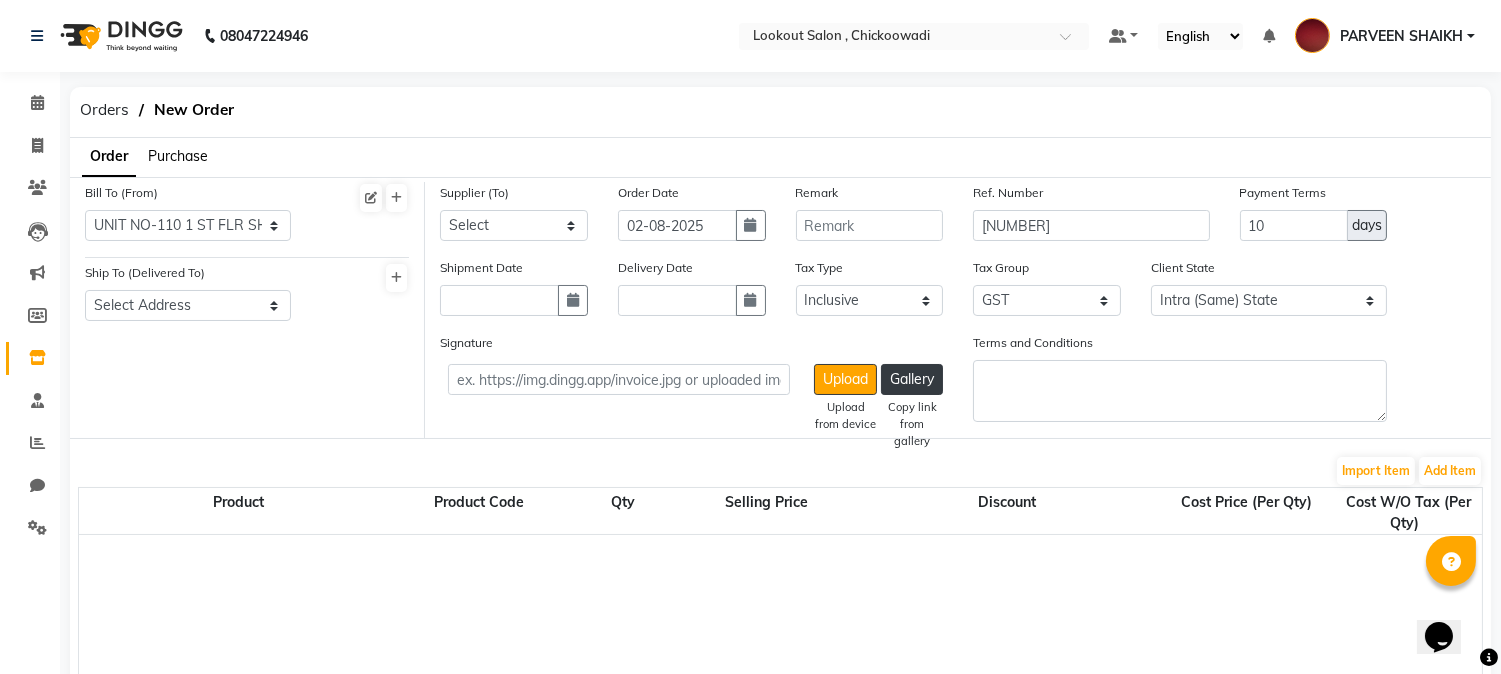 click on "Order Purchase" 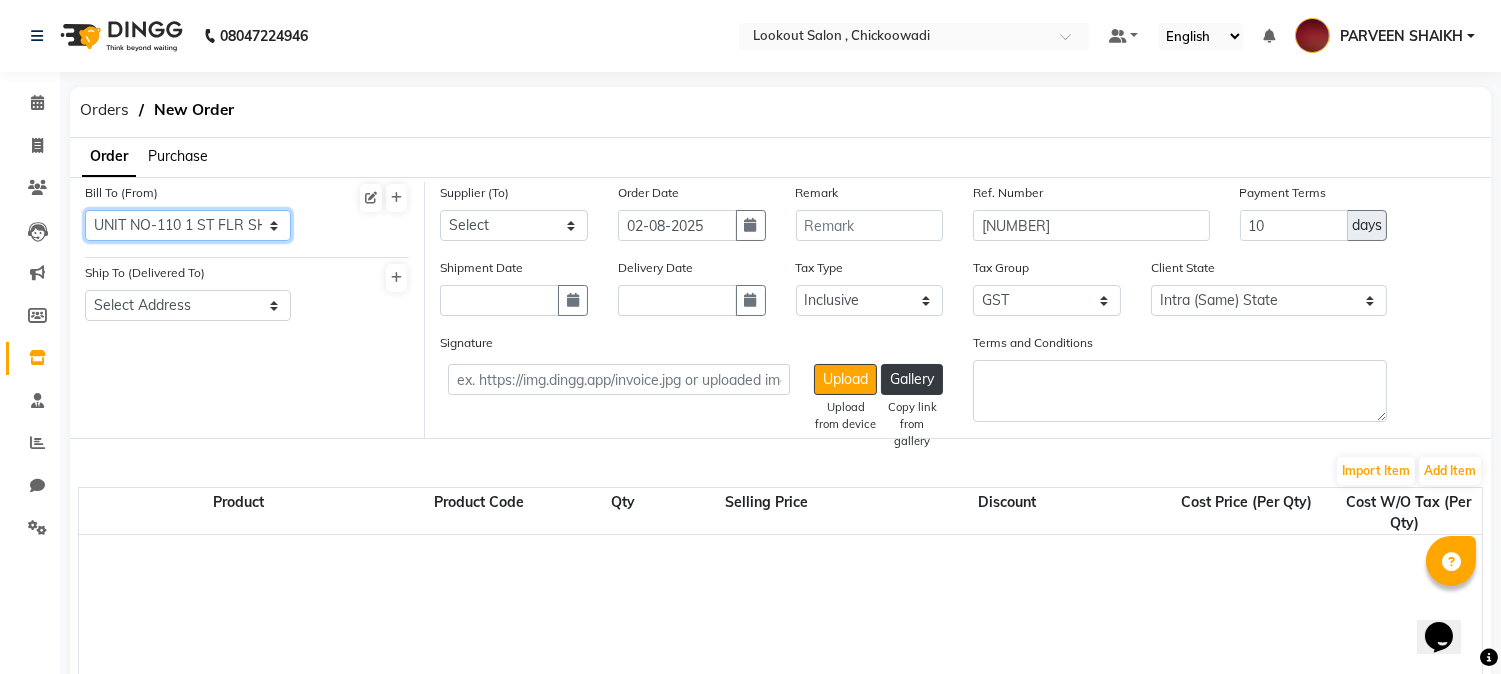 click on "Select Address G-51 ZOOM PLAZA MALL, GORAI - 2, BORIVALI (W) TK03, 10:00 AM-10:50 AM, HAIRCUT WITH SENIOR STYLIST(M) 25-26/11 [PHONE] [FIRST] [LAST], TK54, 05:55 PM-06:55 PM, HAIRCUT WITH WASH STYLIST (F) [FIRST] [LAST], TK48, 07:30 PM-08:15 PM, HAIRCUT WITH STYLIST (F) [PHONE] [FIRST] [LAST], TK23, 11:25 AM-12:40 PM, PREMIUM WASH (F),HAIRCUT WITH STYLIST (F) [PHONE] Select Address G-51 ZOOM PLAZA MALL, GORAI - 2, BORIVALI (W) TK54, 06:00 PM-06:45 PM, BEARD CRAFTING [FIRST] [LAST], TK02, 12:00 PM-12:50 PM, WASH & BLAST DRY (F) 7393.23 [FIRST] [LAST], TK28, 04:30 PM-05:30 PM, 1 INCH TOUCH-UP (WITHOUT AMMONIA) 25-26/114 [FIRST] [LAST] [FIRST] [LAST], TK41, 04:35 PM-05:20 PM, NO TAN PEDICURE [FIRST] [LAST], TK52, 04:25 PM-06:25 PM, WASH & BLAST DRY (F),BLOWDRY BELOW SHOULDER,1 INCH TOUCH-UP (WITHOUT AMMONIA) [FIRST] [LAST], TK51, 05:55 PM-06:20 PM, BEARD CRAFTING 1627.12 [PHONE] [FIRST] [LAST], TK01, 12:30 PM-01:00 PM, EYEBROW [FIRST] [LAST], TK49, 04:20 PM-05:50 PM, 1 INCH TOUCH-UP (WITHOUT AMMONIA),BLOWDRY BELOW SHOULDER [FIRST] [LAST], 10:30 AM-11:00 AM, PRO BRIGHT 30 / PRO CALM 30 [FIRST] N, TK08, 11:30 AM-12:40 PM, BEARD CRAFTING,HAIRCUT WITH WASH STYLIST (M) [FIRST] [LAST], TK09, 01:00 PM-01:30 PM, HAIRCUT WITH STYLIST (M) [FIRST] [LAST], TK42, 05:00 PM-05:30 PM, HAIRCUT WITH STYLIST (M) ₹2,534.87 [FIRST] [LAST], TK25, 01:00 PM-01:30 PM, WASH & BLAST DRY (F) [FIRST] [LAST], TK48, 07:00 PM-07:30 PM, HAIRCUT WITH STYLIST (M) 8:00 AM 9:00 AM 10:00 AM 11:00 AM 12:00 PM 1:00 PM 2:00 PM 3:00 PM 4:00 PM 5:00 PM 6:00 PM 7:00 PM 8:00 PM 9:00 PM 10:00 PM 11:00 PM [FIRST] [LAST], TK05, 02:30 PM-03:30 PM, 1 INCH TOUCH-UP (WITHOUT AMMONIA) [FIRST] [LAST], TK06, 03:20 PM-04:05 PM, GLOBAL COLOR (WITHOUT AMMONIA) [FIRST] [LAST], TK41, 03:35 PM-04:35 PM, 1 INCH TOUCH-UP (WITH AMMONIA) [FIRST] [LAST], TK54, 06:55 PM-09:10 PM, 2 INCH TOUCH-UP (WITHOUT AMMONIA),WASH & BLAST DRY (F),HAIRCUT WITH STYLIST (F) [FIRST] [LAST], TK01, 12:30 PM-01:00 PM, EYEBROW [FIRST], TK36, 03:45 PM-04:15 PM, EYEBROW [FIRST] [LAST], TK18, 03:00 PM-04:30 PM, HIGHLIGHTS-BELOW SHOULDER [FIRST] [LAST], TK11, 07:30 PM-08:00 PM, HAIRCUT WITH ART DIRECTOR [FIRST] [LAST], TK49, 04:20 PM-05:50 PM, 1 INCH TOUCH-UP (WITHOUT AMMONIA),BLOWDRY BELOW SHOULDER [FIRST] [LAST], TK52, 04:25 PM-06:25 PM, WASH & BLAST DRY (F),BLOWDRY BELOW SHOULDER,1 INCH TOUCH-UP (WITHOUT AMMONIA) [PHONE] Olaplex No 3 [FIRST] [LAST], TK54, 06:55 PM-09:10 PM, 2 INCH TOUCH-UP (WITHOUT AMMONIA),WASH & BLAST DRY (F),HAIRCUT WITH STYLIST (F) Biolumin-c Serum Trvl [FIRST] [LAST], TK35, 01:35 PM-03:30 PM, GLOBAL COLOR (WITHOUT AMMONIA),HAIRCUT WITH STYLIST (M),MOUSTACHE COLOR,OLAPLEX (M) [FIRST] [LAST] [FIRST] [LAST], TK24, 01:45 PM-02:30 PM, GLOBAL COLOR (WITHOUT AMMONIA) [FIRST] [LAST], TK39, 03:30 PM-04:00 PM, HAIRCUT WITH STYLIST (M) ₹5,067.45 ₹33,290.02 [FIRST] [LAST] [FIRST] [LAST], TK34, 02:10 PM-02:55 PM, HAIRCUT WITH WASH SENIOR STYLIST (F) ₹23,639.99 [FIRST] [LAST], TK37, 02:20 PM-03:50 PM, HAIRCUT WITH WASH STYLIST (M),GLOBAL COLOR (WITHOUT AMMONIA) MK EXIM (INDIAN) LIMITED - admin [COMPANY] - [FIRST] [LAST] [FIRST] [LAST], TK20, 11:40 AM-12:05 PM, BEARD CRAFTING [FIRST] [LAST], TK18, 03:00 PM-04:30 PM, HIGHLIGHTS-BELOW SHOULDER [FIRST] [LAST], TK43, 03:20 PM-04:50 PM, WASH & BLAST DRY (F),BLOWDRY UPTO WAIST 38/42 Khadi Gram Udyog wadi, 1st floor, room no 4 , Dockyard road mumbai - 10 opp dockyard, railway station [FIRST] [NUMBER] [FIRST] [LAST], TK26, 03:20 PM-05:35 PM, WASH & BLAST DRY (F),HAIRCUT WITH STYLIST (F),1 INCH TOUCH-UP (WITHOUT AMMONIA) [FIRST] [LAST], 11:00 AM-11:50 AM, HYDRATING SPA (M) [FIRST] [LAST], TK50, 05:15 PM-06:10 PM, HAIRCUT WITH STYLIST (M),BEARD CRAFTING [FIRST], TK36, 03:45 PM-04:15 PM, EYEBROW [FIRST] [LAST], TK25, 01:30 PM-02:00 PM, WASH & BLAST DRY (F) [PHONE] [COMPANY] - [FIRST] [LAST] Olaplex No 5 [NUMBER] [PHONE] ₹20,220.01 [NUMBER] [FIRST][NUMBER] ₹5,068.98 1336.27 HBS Marketing 17/127 happy home chsl,block sector motilal nagar rd;- no 3 goregaon west mumbai:- 104 ₹28,139.81 [FIRST] [LAST], TK41, 03:35 PM-04:35 PM, 1 INCH TOUCH-UP (WITH AMMONIA) [FIRST], TK36, 04:15 PM-04:45 PM, WASH & BLAST DRY (F) [FIRST] [LAST], TK17, 02:00 PM-02:40 PM, OLAPLEX (M) With [FIRST] [LAST] [FIRST] [LAST], TK25, 12:30 PM-01:00 PM, WASH & BLAST DRY (F) ₹28,186.45 7423.74 [FIRST] [LAST], 12:30 PM-01:40 PM, NANO/BTX - UPTO WAIST 1329.4 [FIRST] [NUMBER] ₹5,071.26 Warning: [FIRST] is not available during this time 8760.01 [PHONE] [PHONE] [FIRST] [LAST], TK19, 12:45 PM-01:15 PM, WASH & BLAST DRY (F) [COMPANY] - [FIRST] [LAST] [FIRST] [LAST], 02:00 PM-02:30 PM, HAIRCUT WITH ART DIRECTOR [FIRST] [LAST], TK04, 11:20 AM-12:35 PM, HAIRCUT WITH STYLIST (M),BEARD CRAFTING Bc Color Freeze Shampoo [FIRST] [LAST], TK16, 11:45 AM-12:15 PM, WASH & BLAST DRY (F) [COMPANY] - [FIRST] [LAST] D-4, PLOT 401, ABHISHEK CHSL.OPP AIRTEL GALLERY, BEHIND CHARKOP DEPO,KANDIVALI WEST [PHONE] [FIRST] - [CITY][NUMBER] [PHONE] [FIRST] [FIRST] [FIRST] [LAST], TK05, 02:30 PM-03:30 PM, 1 INCH TOUCH-UP (WITHOUT AMMONIA) [FIRST] [LAST], TK15, 10:20 AM-11:15 AM, HAIRCUT WITH SENIOR STYLIST(M),BEARD CRAFTING [FIRST] [NUMBER] [FIRST] [LAST], TK10, 08:40 AM-10:40 AM, EYEBROW,UPPERLIP/ LOWERLIP,CHIN/ FOREHEAD [NUMBER] [FIRST] [LAST] [FIRST] [LAST] [NUMBER] [FIRST] N, TK08, 11:30 AM-12:00 PM, HAIRCUT WITH STYLIST (M) ₹4,551.86 [PHONE] [FIRST] [LAST] [PHONE] With [FIRST] [LAST] ₹28,152.53 [COMPANY] - [FIRST] [LAST] Warning: [FIRST] already have another at this time. [FIRST] [LAST], TK07, 10:00 AM-10:30 AM, HAIRCUT WITH SENIOR STYLIST(M) [FIRST] [LAST] [PHONE] [FIRST] [LAST], TK11, 07:30 PM-08:00 PM, HAIRCUT WITH ART DIRECTOR [FIRST] [LAST], TK30, 12:25 PM-02:00 PM, GLOBAL COLOR (WITHOUT AMMONIA),SHAVE,HAIRCUT WITH STYLIST (M) [FIRST] N, TK08, 12:40 PM-01:55 PM, EYEBROW,UPPERLIP/ LOWERLIP [FIRST] [LAST] [COMPANY] - [FIRST] [LAST] [FIRST] [LAST], TK06, 03:20 PM-04:05 PM, GLOBAL COLOR (WITHOUT AMMONIA) [FIRST] - [FIRST] [LAST] [FIRST][NUMBER] ₹5,068.97 [FIRST] [LAST], TK27, 06:00 PM-07:05 PM, BEARD CRAFTING ₹28,211.89 [PHONE] [FIRST] [LAST], TK14, 05:00 PM-05:50 PM, HAIRCUT WITH SENIOR STYLIST(M) Select [COMPANY] - [FIRST] [LAST] [COMPANY] - [FIRST] [LAST] [COMPANY] - [FIRST] [LAST] [COMPANY] - [FIRST] [LAST] [COMPANY] - [FIRST] [LAST] [COMPANY] - [FIRST] [LAST] [COMPANY] - [FIRST] [LAST] [COMPANY] - [FIRST] [LAST] [COMPANY] - [FIRST] [LAST] [COMPANY] - [FIRST] [LAST] [COMPANY] - [FIRST] [LAST] [COMPANY] - [FIRST] [LAST] [COMPANY] - [FIRST] [LAST] [COMPANY] - [FIRST] [LAST] [COMPANY] - [FIRST] [LAST] ₹33,230.02 [PHONE] [FIRST] [LAST], TK31, 12:00 PM-02:00 PM, BEARD CRAFTING,BEARD COLOR,GLOBAL COLOR (WITHOUT AMMONIA),HAIRCUT WITH STYLIST (M) [PHONE] [FIRST] [LAST], 12:30 PM-01:00 PM, HAIRCUT WITH CREATIVE STYLIST (M) [PHONE] [FIRST] [LAST] [COMPANY] - [FIRST] [LAST] ₹2,534.50 Contact : [PHONE] [COMPANY] - [FIRST] [COMPANY] - [FIRST] [LAST] ₹28,181.38 [PHONE] Beard Color 101 [FIRST] [LAST], TK45, 06:30 PM-07:00 PM, HAIRCUT WITH STYLIST (M) [FIRST] [LAST], TK13, 12:00 PM-12:50 PM, HAIRCUT WITH STYLIST (M) ₹5,073.55 [FIRST] [LAST], TK24, 01:15 PM-01:45 PM, HAIRCUT WITH STYLIST (M) SHOP NO 5 TIRUPATI COMPLEX RAM MANDIRR ROAD NEAR BHABHI NAKA BORIVALI WEST [PHONE] [PHONE] [COMPANY] - [FIRST] [LAST] [FIRST] [LAST] ₹28,161.01 [FIRST] [LAST], TK09, 01:30 PM-02:00 PM, HAIRCUT WITH STYLIST (M) ₹2,533.73 #[NUMBER] Olaplex No 4 [FIRST] [LAST], TK46, 09:00 PM-09:30 PM, HAIRCUT WITH SENIOR STYLIST(M) 7385.58 [FIRST] [LAST], TK22, 01:30 PM-02:15 PM, HAIRCUT WITH WASH SENIOR STYLIST (F) [FIRST] [NUMBER] [FIRST] [LAST] [FIRST], TK44, 04:30 PM-04:55 PM, BEARD CRAFTING [NUMBER] With [FIRST] [LAST] [FIRST] ₹2,536.79 [FIRST] [LAST], TK12, 10:05 AM-10:55 AM, HAIRCUT WITH STYLIST (M),SHAVE ₹2,663.38 Any [FIRST] [LAST] [FIRST] [LAST] [FIRST] [LAST] [FIRST] [LAST] [FIRST] [LAST] [FIRST] [LAST] [FIRST] [LAST] [FIRST] [LAST] [FIRST] [LAST] [FIRST] [LAST] [FIRST] [LAST] Product Product Code Qty Selling Price Discount Cost Price (Per Qty) Cost W/O Tax (Per Qty) Total Cost W/O Tax Total Tax Total Olaplex No 4 250 ML P10232 3 2950 1.53 % | 45 F 2905 2461.86 7385.58 None GST (18%) 1329.4 8714.98 Olaplex No 5 250 ML P10231 3 2950 1.53 % | 45 F 2905 2461.86 7385.58 None GST (18%) 1329.4 8714.98 Olaplex No 3 100 ML P10814 5 3200 1.25 % | 45 F 3160 2677.97 13389.85 None GST (18%) 2410.17 15800.02 [FIRST] [LAST], TK09, 12:30 PM-01:00 PM, HAIRCUT WITH STYLIST (M) [PHONE] [COMPANY] - [FIRST] [LAST] [FIRST] [LAST], TK53, 06:10 PM-06:35 PM, BEARD CRAFTING Bt 911 Conditioner [NUMBER] ₹1,331.70 [FIRST] [LAST], TK47, 04:55 PM-05:25 PM, HAIRCUT WITH STYLIST (M) #[NUMBER] [PHONE] [FIRST] [LAST], 12:30 PM-01:00 PM, HAIRCUT WITH CREATIVE STYLIST (M)" 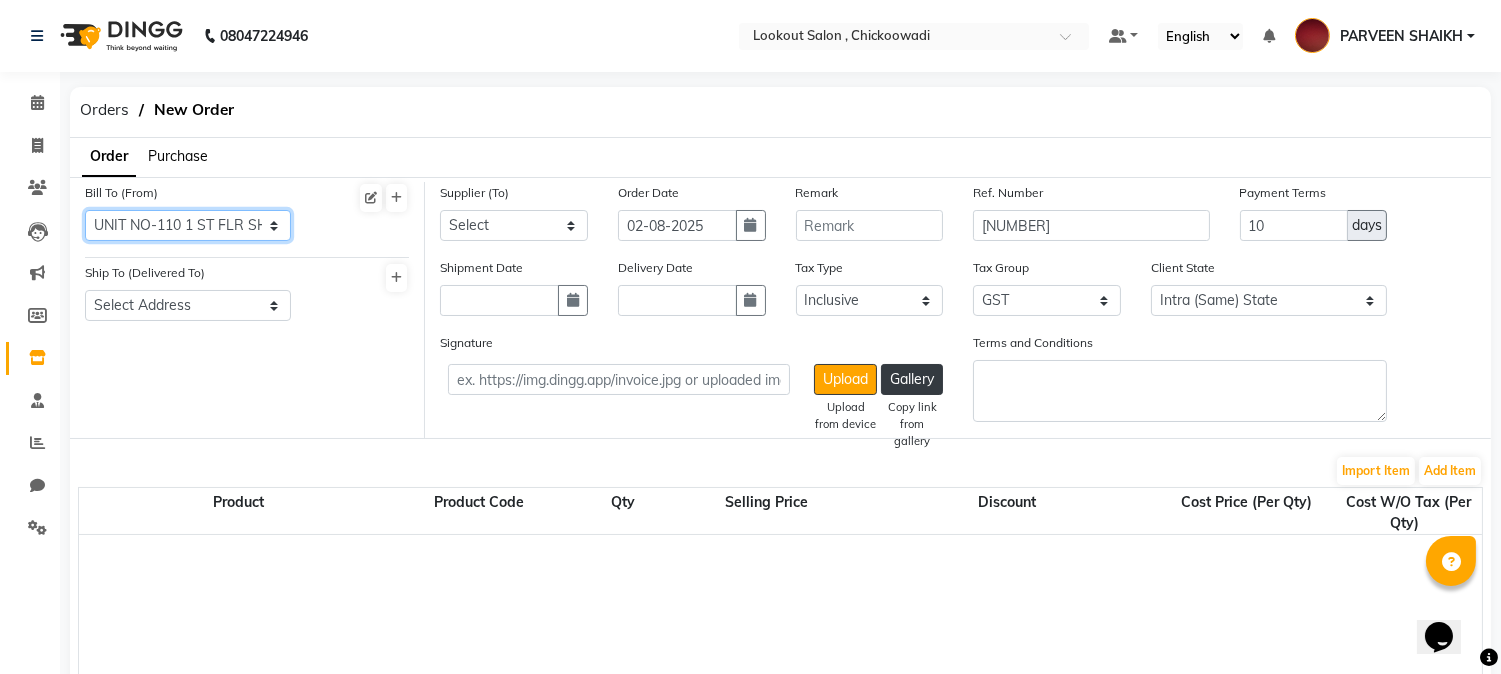 select on "1168" 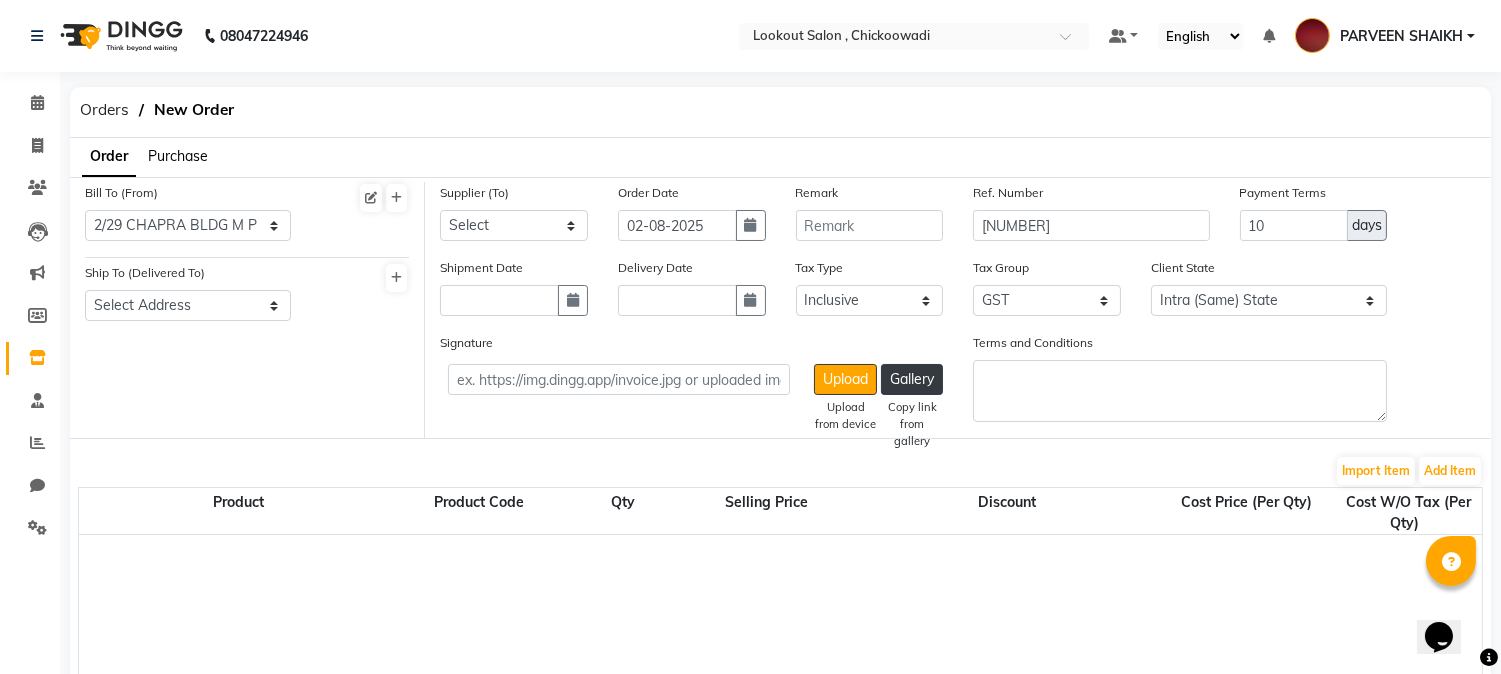click on "08047224946 Select Location × Lookout Salon , Chickoowadi Default Panel My Panel English ENGLISH Español العربية मराठी हिंदी ગુજરાતી தமிழ் 中文 Notifications nothing to show PARVEEN SHAIKH Manage Profile Change Password Sign out  Version:3.15.11  ☀ Lookout Salon , Chickoowadi  Calendar  Invoice  Clients  Leads   Marketing  Members  Inventory  Staff  Reports  Chat  Settings Completed InProgress Upcoming Dropped Tentative Check-In Confirm Bookings Generate Report Segments Page Builder  Orders   New Order  Order Purchase Bill To (From) Select Address  G-51 ZOOM PLAZA MALL, GORAI - 2, BORIVALI (W)   7 VYAS SHOPPING CENTER, BAJAJ CROSS ROAD, KANDIVALI WEST   8/63 GR FLOOR UNNAT NAGAR CHS LTD NO 3 BHND SIDDIVINAYAK MANDIR UNNAT NAGAR RD NO 3 MGN ROAD GOREGOAN WEST   CHAWL NO.12-93, C.C.I COLONY, UNNAT NAGAR-4 M.G ROAD NR JAIN MANDIR, GOREGOAN WEST   50 MEHTA IND EST LIB GARDEN CROOS RD NO-3 MALAD 64   mumbai  Ship To (Delivered To) Select Address Select" at bounding box center (750, 613) 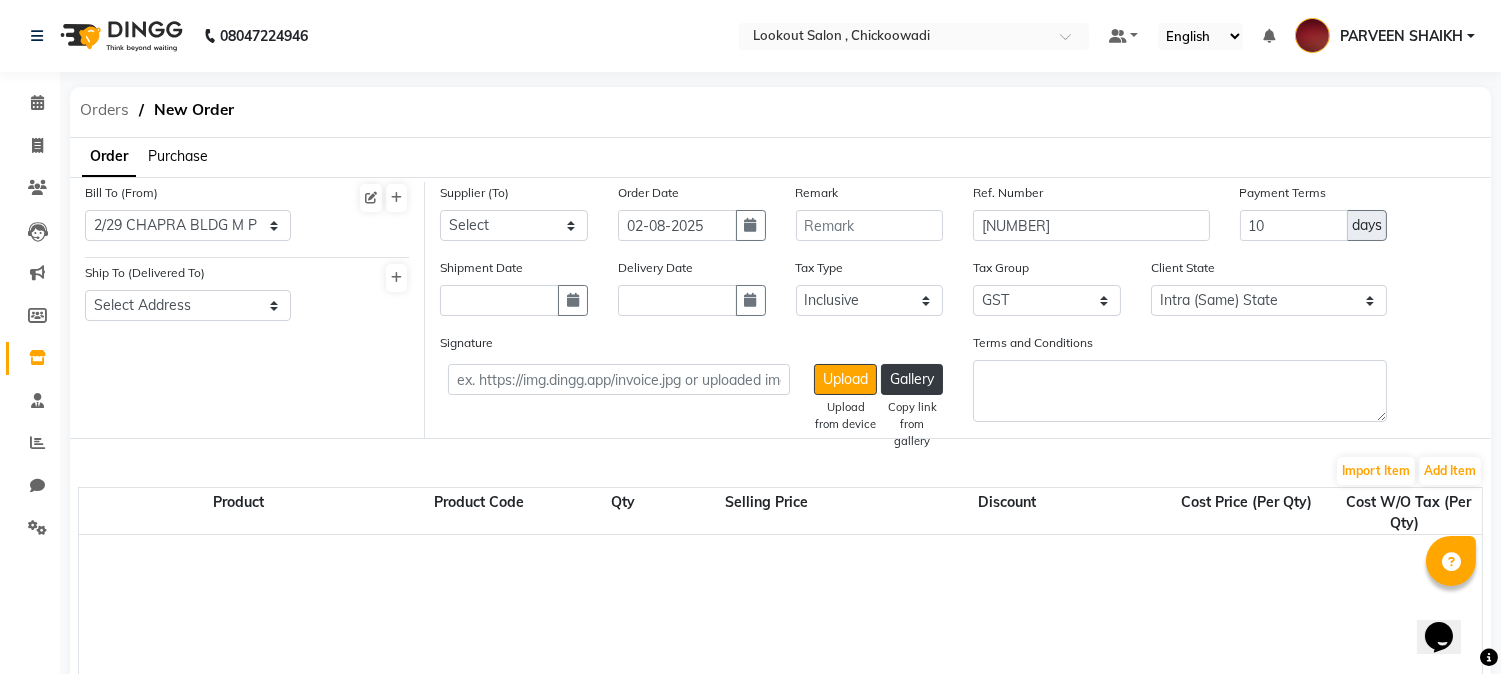 click on "Orders" 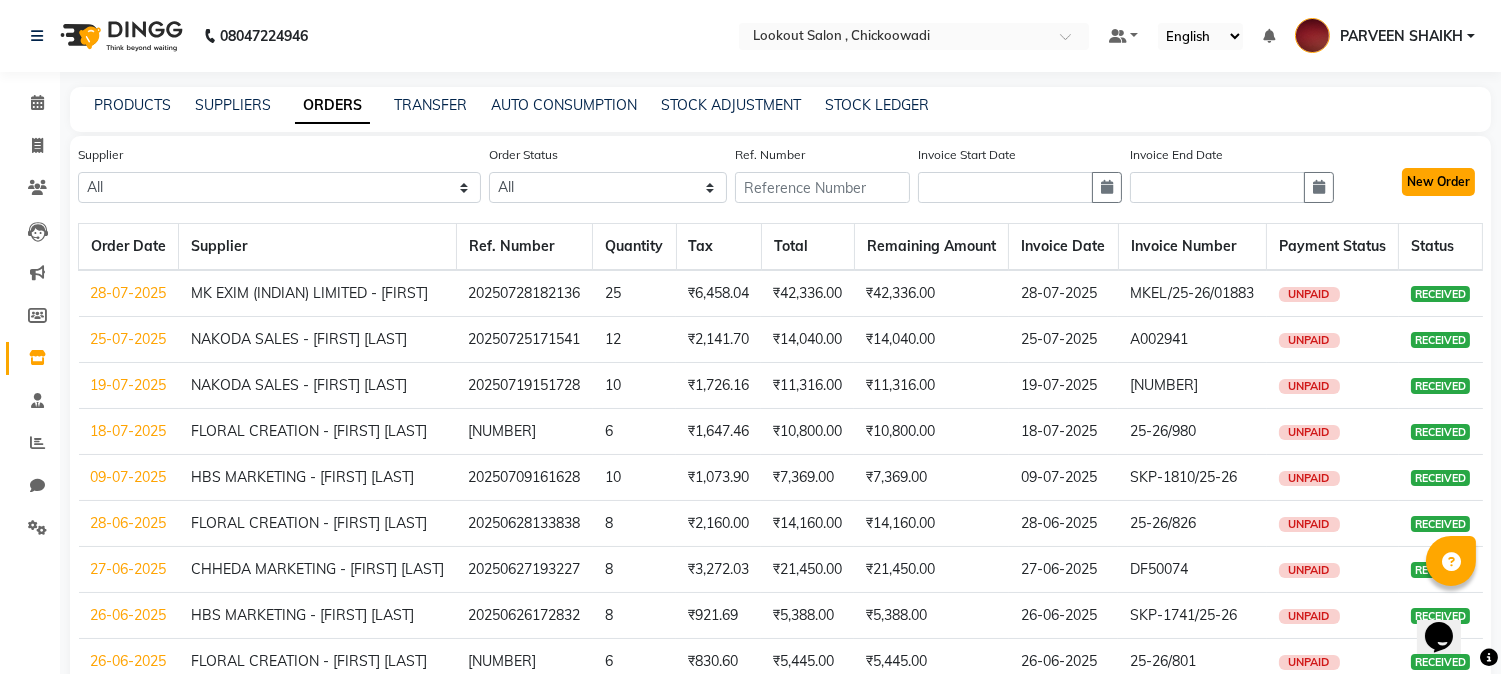 click on "New Order" 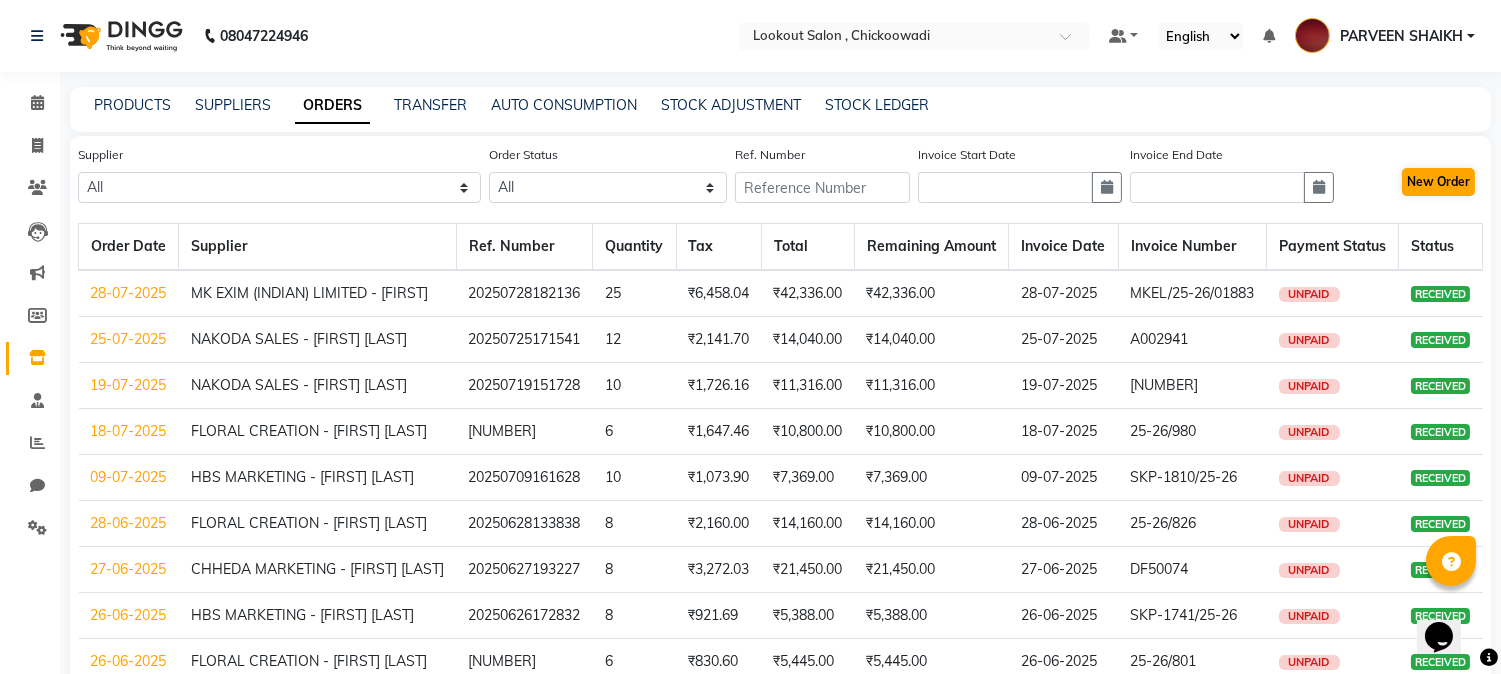 select on "true" 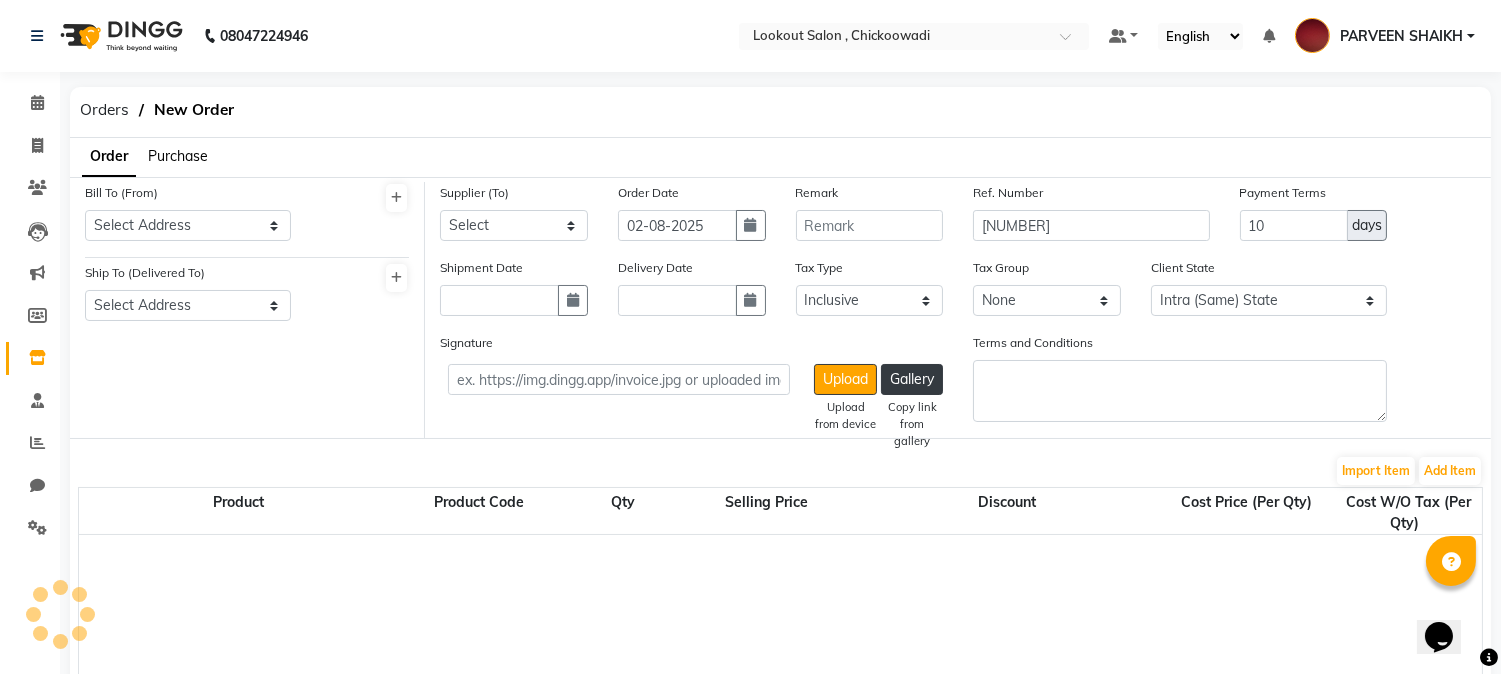 select on "278" 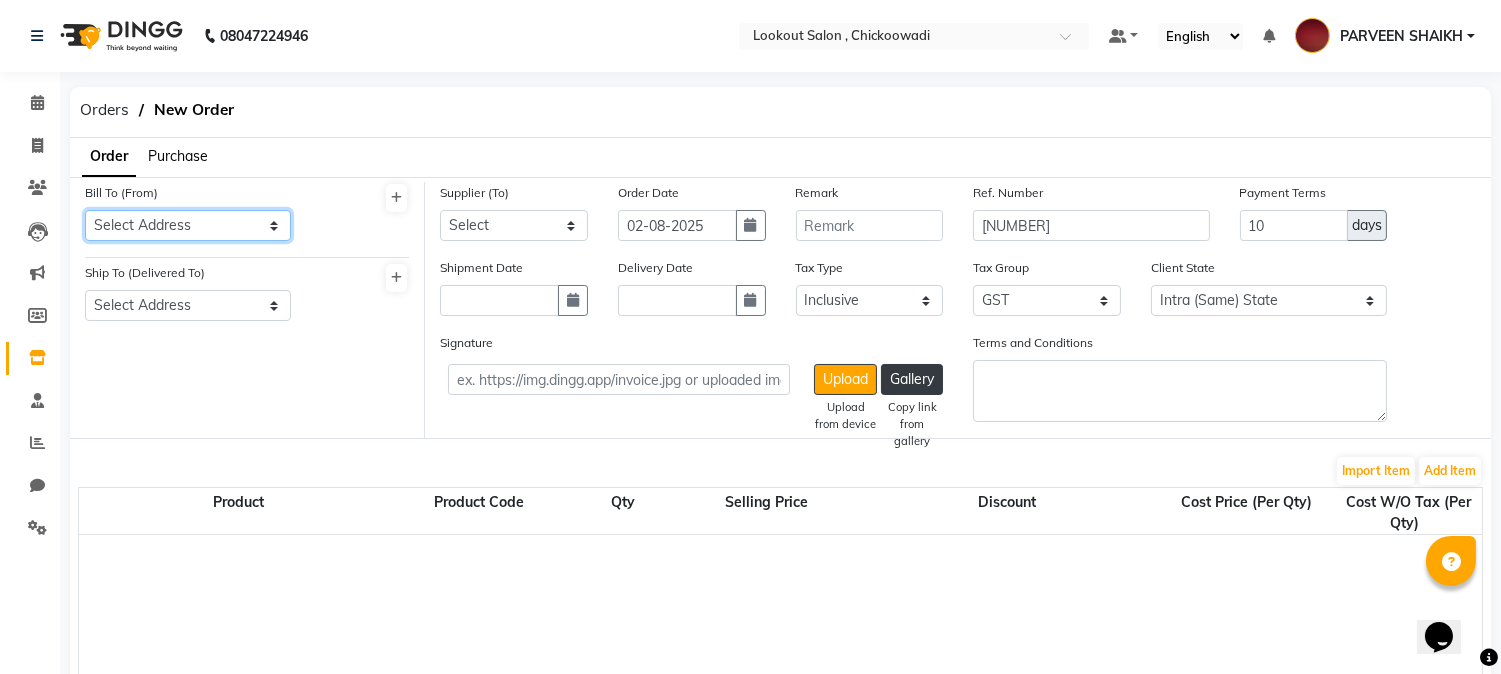 click on "Select Address G-51 ZOOM PLAZA MALL, GORAI - 2, BORIVALI (W) TK03, 10:00 AM-10:50 AM, HAIRCUT WITH SENIOR STYLIST(M) 25-26/11 [PHONE] [FIRST] [LAST], TK54, 05:55 PM-06:55 PM, HAIRCUT WITH WASH STYLIST (F) [FIRST] [LAST], TK48, 07:30 PM-08:15 PM, HAIRCUT WITH STYLIST (F) [PHONE] [FIRST] [LAST], TK23, 11:25 AM-12:40 PM, PREMIUM WASH (F),HAIRCUT WITH STYLIST (F) [PHONE] Select Address G-51 ZOOM PLAZA MALL, GORAI - 2, BORIVALI (W) TK54, 06:00 PM-06:45 PM, BEARD CRAFTING [FIRST] [LAST], TK02, 12:00 PM-12:50 PM, WASH & BLAST DRY (F) 7393.23 [FIRST] [LAST], TK28, 04:30 PM-05:30 PM, 1 INCH TOUCH-UP (WITHOUT AMMONIA) 25-26/114 [FIRST] [LAST] [FIRST] [LAST], TK41, 04:35 PM-05:20 PM, NO TAN PEDICURE [FIRST] [LAST], TK52, 04:25 PM-06:25 PM, WASH & BLAST DRY (F),BLOWDRY BELOW SHOULDER,1 INCH TOUCH-UP (WITHOUT AMMONIA) [FIRST] [LAST], TK51, 05:55 PM-06:20 PM, BEARD CRAFTING 1627.12 [PHONE] [FIRST] [LAST], TK01, 12:30 PM-01:00 PM, EYEBROW [FIRST] [LAST], TK49, 04:20 PM-05:50 PM, 1 INCH TOUCH-UP (WITHOUT AMMONIA),BLOWDRY BELOW SHOULDER [FIRST] [LAST], 10:30 AM-11:00 AM, PRO BRIGHT 30 / PRO CALM 30 [FIRST] N, TK08, 11:30 AM-12:40 PM, BEARD CRAFTING,HAIRCUT WITH WASH STYLIST (M) [FIRST] [LAST], TK09, 01:00 PM-01:30 PM, HAIRCUT WITH STYLIST (M) [FIRST] [LAST], TK42, 05:00 PM-05:30 PM, HAIRCUT WITH STYLIST (M) ₹2,534.87 [FIRST] [LAST], TK25, 01:00 PM-01:30 PM, WASH & BLAST DRY (F) [FIRST] [LAST], TK48, 07:00 PM-07:30 PM, HAIRCUT WITH STYLIST (M) 8:00 AM 9:00 AM 10:00 AM 11:00 AM 12:00 PM 1:00 PM 2:00 PM 3:00 PM 4:00 PM 5:00 PM 6:00 PM 7:00 PM 8:00 PM 9:00 PM 10:00 PM 11:00 PM [FIRST] [LAST], TK05, 02:30 PM-03:30 PM, 1 INCH TOUCH-UP (WITHOUT AMMONIA) [FIRST] [LAST], TK06, 03:20 PM-04:05 PM, GLOBAL COLOR (WITHOUT AMMONIA) [FIRST] [LAST], TK41, 03:35 PM-04:35 PM, 1 INCH TOUCH-UP (WITH AMMONIA) [FIRST] [LAST], TK54, 06:55 PM-09:10 PM, 2 INCH TOUCH-UP (WITHOUT AMMONIA),WASH & BLAST DRY (F),HAIRCUT WITH STYLIST (F) [FIRST] [LAST], TK01, 12:30 PM-01:00 PM, EYEBROW [FIRST], TK36, 03:45 PM-04:15 PM, EYEBROW [FIRST] [LAST], TK18, 03:00 PM-04:30 PM, HIGHLIGHTS-BELOW SHOULDER [FIRST] [LAST], TK11, 07:30 PM-08:00 PM, HAIRCUT WITH ART DIRECTOR [FIRST] [LAST], TK49, 04:20 PM-05:50 PM, 1 INCH TOUCH-UP (WITHOUT AMMONIA),BLOWDRY BELOW SHOULDER [FIRST] [LAST], TK52, 04:25 PM-06:25 PM, WASH & BLAST DRY (F),BLOWDRY BELOW SHOULDER,1 INCH TOUCH-UP (WITHOUT AMMONIA) [PHONE] Olaplex No 3 [FIRST] [LAST], TK54, 06:55 PM-09:10 PM, 2 INCH TOUCH-UP (WITHOUT AMMONIA),WASH & BLAST DRY (F),HAIRCUT WITH STYLIST (F) Biolumin-c Serum Trvl [FIRST] [LAST], TK35, 01:35 PM-03:30 PM, GLOBAL COLOR (WITHOUT AMMONIA),HAIRCUT WITH STYLIST (M),MOUSTACHE COLOR,OLAPLEX (M) [FIRST] [LAST] [FIRST] [LAST], TK24, 01:45 PM-02:30 PM, GLOBAL COLOR (WITHOUT AMMONIA) [FIRST] [LAST], TK39, 03:30 PM-04:00 PM, HAIRCUT WITH STYLIST (M) ₹5,067.45 ₹33,290.02 [FIRST] [LAST] [FIRST] [LAST], TK34, 02:10 PM-02:55 PM, HAIRCUT WITH WASH SENIOR STYLIST (F) ₹23,639.99 [FIRST] [LAST], TK37, 02:20 PM-03:50 PM, HAIRCUT WITH WASH STYLIST (M),GLOBAL COLOR (WITHOUT AMMONIA) MK EXIM (INDIAN) LIMITED - admin [COMPANY] - [FIRST] [LAST] [FIRST] [LAST], TK20, 11:40 AM-12:05 PM, BEARD CRAFTING [FIRST] [LAST], TK18, 03:00 PM-04:30 PM, HIGHLIGHTS-BELOW SHOULDER [FIRST] [LAST], TK43, 03:20 PM-04:50 PM, WASH & BLAST DRY (F),BLOWDRY UPTO WAIST 38/42 Khadi Gram Udyog wadi, 1st floor, room no 4 , Dockyard road mumbai - 10 opp dockyard, railway station [FIRST] [NUMBER] [FIRST] [LAST], TK26, 03:20 PM-05:35 PM, WASH & BLAST DRY (F),HAIRCUT WITH STYLIST (F),1 INCH TOUCH-UP (WITHOUT AMMONIA) [FIRST] [LAST], 11:00 AM-11:50 AM, HYDRATING SPA (M) [FIRST] [LAST], TK50, 05:15 PM-06:10 PM, HAIRCUT WITH STYLIST (M),BEARD CRAFTING [FIRST], TK36, 03:45 PM-04:15 PM, EYEBROW [FIRST] [LAST], TK25, 01:30 PM-02:00 PM, WASH & BLAST DRY (F) [PHONE] [COMPANY] - [FIRST] [LAST] Olaplex No 5 [NUMBER] [PHONE] ₹20,220.01 [NUMBER] [FIRST][NUMBER] ₹5,068.98 1336.27 HBS Marketing 17/127 happy home chsl,block sector motilal nagar rd;- no 3 goregaon west mumbai:- 104 ₹28,139.81 [FIRST] [LAST], TK41, 03:35 PM-04:35 PM, 1 INCH TOUCH-UP (WITH AMMONIA) [FIRST], TK36, 04:15 PM-04:45 PM, WASH & BLAST DRY (F) [FIRST] [LAST], TK17, 02:00 PM-02:40 PM, OLAPLEX (M) With [FIRST] [LAST] [FIRST] [LAST], TK25, 12:30 PM-01:00 PM, WASH & BLAST DRY (F) ₹28,186.45 7423.74 [FIRST] [LAST], 12:30 PM-01:40 PM, NANO/BTX - UPTO WAIST 1329.4 [FIRST] [NUMBER] ₹5,071.26 Warning: [FIRST] is not available during this time 8760.01 [PHONE] [PHONE] [FIRST] [LAST], TK19, 12:45 PM-01:15 PM, WASH & BLAST DRY (F) [COMPANY] - [FIRST] [LAST] [FIRST] [LAST], 02:00 PM-02:30 PM, HAIRCUT WITH ART DIRECTOR [FIRST] [LAST], TK04, 11:20 AM-12:35 PM, HAIRCUT WITH STYLIST (M),BEARD CRAFTING Bc Color Freeze Shampoo [FIRST] [LAST], TK16, 11:45 AM-12:15 PM, WASH & BLAST DRY (F) [COMPANY] - [FIRST] [LAST] D-4, PLOT 401, ABHISHEK CHSL.OPP AIRTEL GALLERY, BEHIND CHARKOP DEPO,KANDIVALI WEST [PHONE] [FIRST] - [CITY][NUMBER] [PHONE] [FIRST] [FIRST] [FIRST] [LAST], TK05, 02:30 PM-03:30 PM, 1 INCH TOUCH-UP (WITHOUT AMMONIA) [FIRST] [LAST], TK15, 10:20 AM-11:15 AM, HAIRCUT WITH SENIOR STYLIST(M),BEARD CRAFTING [FIRST] [NUMBER] [FIRST] [LAST], TK10, 08:40 AM-10:40 AM, EYEBROW,UPPERLIP/ LOWERLIP,CHIN/ FOREHEAD [NUMBER] [FIRST] [LAST] [FIRST] [LAST] [NUMBER] [FIRST] N, TK08, 11:30 AM-12:00 PM, HAIRCUT WITH STYLIST (M) ₹4,551.86 [PHONE] [FIRST] [LAST] [PHONE] With [FIRST] [LAST] ₹28,152.53 [COMPANY] - [FIRST] [LAST] Warning: [FIRST] already have another at this time. [FIRST] [LAST], TK07, 10:00 AM-10:30 AM, HAIRCUT WITH SENIOR STYLIST(M) [FIRST] [LAST] [PHONE] [FIRST] [LAST], TK11, 07:30 PM-08:00 PM, HAIRCUT WITH ART DIRECTOR [FIRST] [LAST], TK30, 12:25 PM-02:00 PM, GLOBAL COLOR (WITHOUT AMMONIA),SHAVE,HAIRCUT WITH STYLIST (M) [FIRST] N, TK08, 12:40 PM-01:55 PM, EYEBROW,UPPERLIP/ LOWERLIP [FIRST] [LAST] [COMPANY] - [FIRST] [LAST] [FIRST] [LAST], TK06, 03:20 PM-04:05 PM, GLOBAL COLOR (WITHOUT AMMONIA) [FIRST] - [FIRST] [LAST] [FIRST][NUMBER] ₹5,068.97 [FIRST] [LAST], TK27, 06:00 PM-07:05 PM, BEARD CRAFTING ₹28,211.89 [PHONE] [FIRST] [LAST], TK14, 05:00 PM-05:50 PM, HAIRCUT WITH SENIOR STYLIST(M) Select [COMPANY] - [FIRST] [LAST] [COMPANY] - [FIRST] [LAST] [COMPANY] - [FIRST] [LAST] [COMPANY] - [FIRST] [LAST] [COMPANY] - [FIRST] [LAST] [COMPANY] - [FIRST] [LAST] [COMPANY] - [FIRST] [LAST] [COMPANY] - [FIRST] [LAST] [COMPANY] - [FIRST] [LAST] [COMPANY] - [FIRST] [LAST] [COMPANY] - [FIRST] [LAST] [COMPANY] - [FIRST] [LAST] [COMPANY] - [FIRST] [LAST] [COMPANY] - [FIRST] [LAST] [COMPANY] - [FIRST] [LAST] ₹33,230.02 [PHONE] [FIRST] [LAST], TK31, 12:00 PM-02:00 PM, BEARD CRAFTING,BEARD COLOR,GLOBAL COLOR (WITHOUT AMMONIA),HAIRCUT WITH STYLIST (M) [PHONE] [FIRST] [LAST], 12:30 PM-01:00 PM, HAIRCUT WITH CREATIVE STYLIST (M) [PHONE] [FIRST] [LAST] [COMPANY] - [FIRST] [LAST] ₹2,534.50 Contact : [PHONE] [COMPANY] - [FIRST] [COMPANY] - [FIRST] [LAST] ₹28,181.38 [PHONE] Beard Color 101 [FIRST] [LAST], TK45, 06:30 PM-07:00 PM, HAIRCUT WITH STYLIST (M) [FIRST] [LAST], TK13, 12:00 PM-12:50 PM, HAIRCUT WITH STYLIST (M) ₹5,073.55 [FIRST] [LAST], TK24, 01:15 PM-01:45 PM, HAIRCUT WITH STYLIST (M) SHOP NO 5 TIRUPATI COMPLEX RAM MANDIRR ROAD NEAR BHABHI NAKA BORIVALI WEST [PHONE] [PHONE] [COMPANY] - [FIRST] [LAST] [FIRST] [LAST] ₹28,161.01 [FIRST] [LAST], TK09, 01:30 PM-02:00 PM, HAIRCUT WITH STYLIST (M) ₹2,533.73 #[NUMBER] Olaplex No 4 [FIRST] [LAST], TK46, 09:00 PM-09:30 PM, HAIRCUT WITH SENIOR STYLIST(M) 7385.58 [FIRST] [LAST], TK22, 01:30 PM-02:15 PM, HAIRCUT WITH WASH SENIOR STYLIST (F) [FIRST] [NUMBER] [FIRST] [LAST] [FIRST], TK44, 04:30 PM-04:55 PM, BEARD CRAFTING [NUMBER] With [FIRST] [LAST] [FIRST] ₹2,536.79 [FIRST] [LAST], TK12, 10:05 AM-10:55 AM, HAIRCUT WITH STYLIST (M),SHAVE ₹2,663.38 Any [FIRST] [LAST] [FIRST] [LAST] [FIRST] [LAST] [FIRST] [LAST] [FIRST] [LAST] [FIRST] [LAST] [FIRST] [LAST] [FIRST] [LAST] [FIRST] [LAST] [FIRST] [LAST] [FIRST] [LAST] Product Product Code Qty Selling Price Discount Cost Price (Per Qty) Cost W/O Tax (Per Qty) Total Cost W/O Tax Total Tax Total Olaplex No 4 250 ML P10232 3 2950 1.53 % | 45 F 2905 2461.86 7385.58 None GST (18%) 1329.4 8714.98 Olaplex No 5 250 ML P10231 3 2950 1.53 % | 45 F 2905 2461.86 7385.58 None GST (18%) 1329.4 8714.98 Olaplex No 3 100 ML P10814 5 3200 1.25 % | 45 F 3160 2677.97 13389.85 None GST (18%) 2410.17 15800.02 [FIRST] [LAST], TK09, 12:30 PM-01:00 PM, HAIRCUT WITH STYLIST (M) [PHONE] [COMPANY] - [FIRST] [LAST] [FIRST] [LAST], TK53, 06:10 PM-06:35 PM, BEARD CRAFTING Bt 911 Conditioner [NUMBER] ₹1,331.70 [FIRST] [LAST], TK47, 04:55 PM-05:25 PM, HAIRCUT WITH STYLIST (M) #[NUMBER] [PHONE] [FIRST] [LAST], 12:30 PM-01:00 PM, HAIRCUT WITH CREATIVE STYLIST (M)" 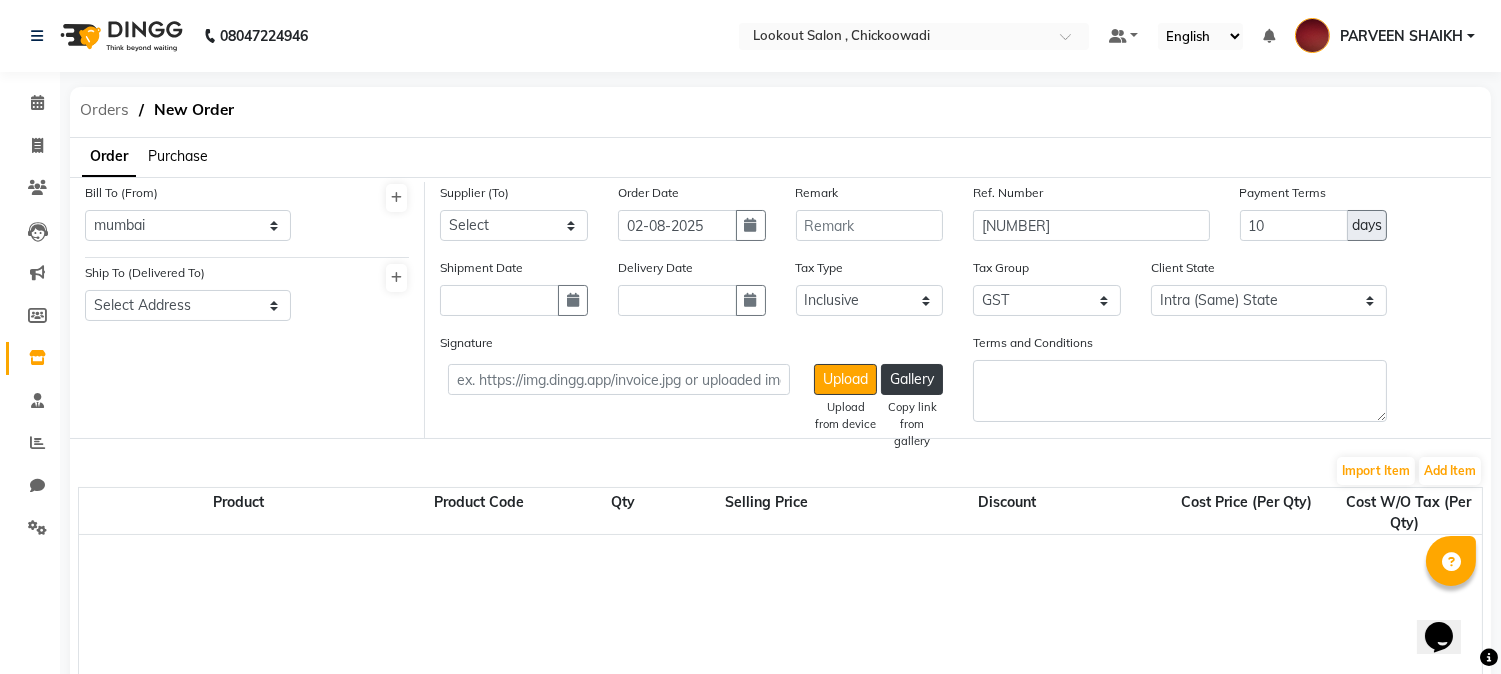 click on "Orders" 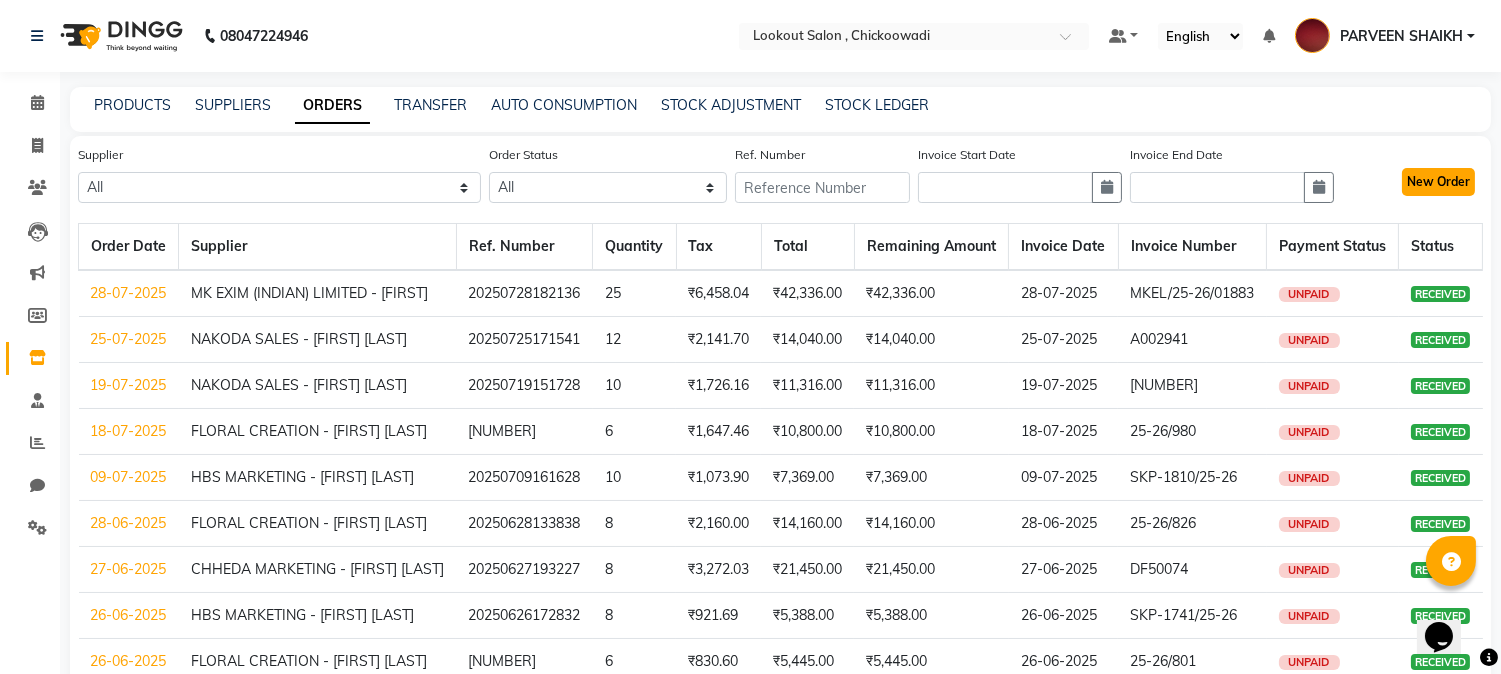 click on "New Order" 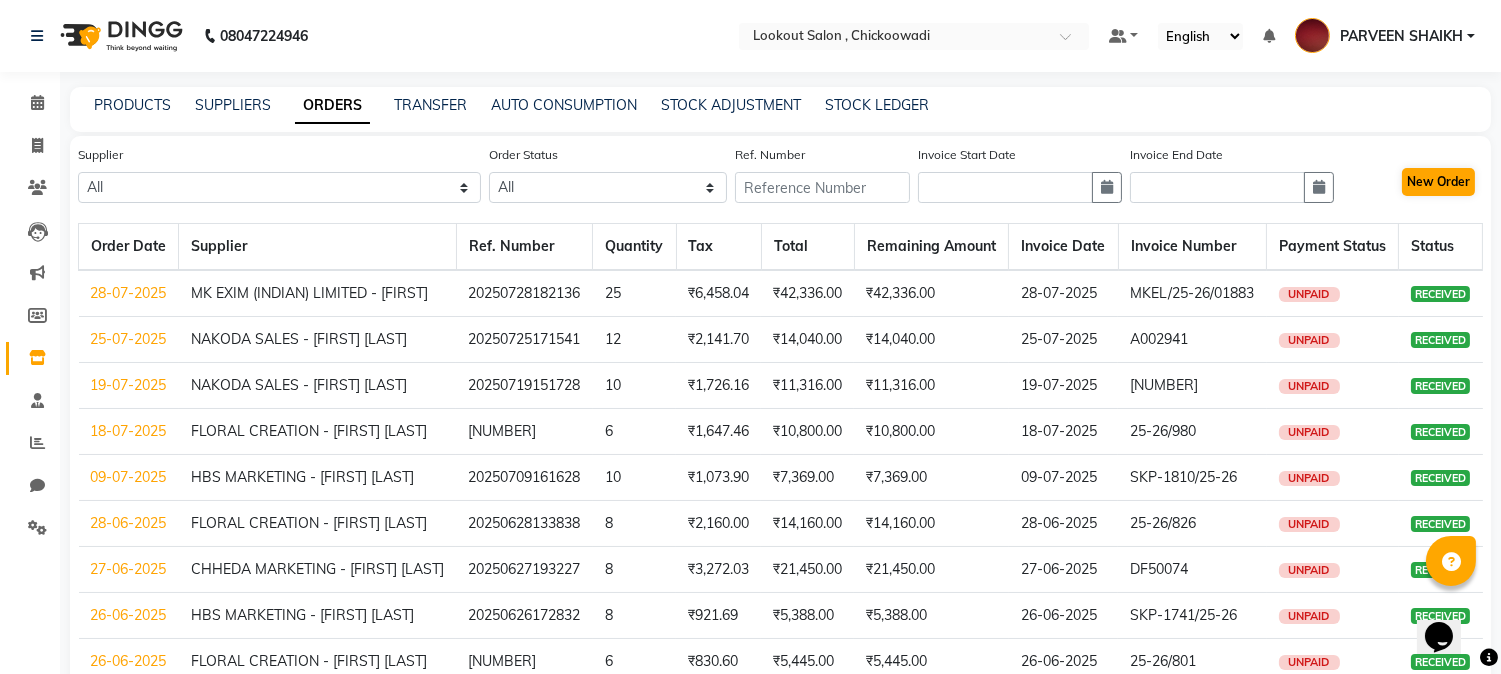 select on "true" 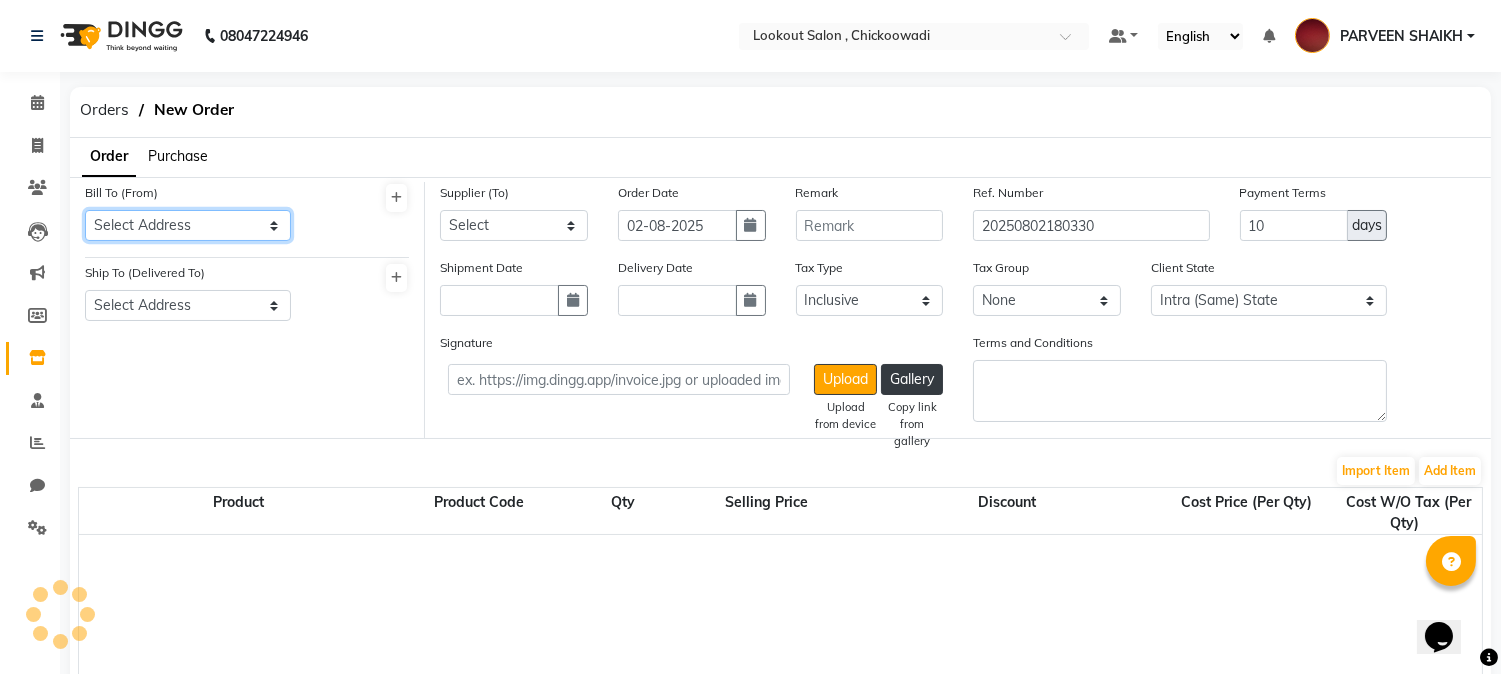 click on "Select Address G-51 ZOOM PLAZA MALL, GORAI - 2, BORIVALI (W) TK03, 10:00 AM-10:50 AM, HAIRCUT WITH SENIOR STYLIST(M) 25-26/11 [PHONE] [FIRST] [LAST], TK54, 05:55 PM-06:55 PM, HAIRCUT WITH WASH STYLIST (F) [FIRST] [LAST], TK48, 07:30 PM-08:15 PM, HAIRCUT WITH STYLIST (F) [PHONE] [FIRST] [LAST], TK23, 11:25 AM-12:40 PM, PREMIUM WASH (F),HAIRCUT WITH STYLIST (F) [PHONE] Select Address G-51 ZOOM PLAZA MALL, GORAI - 2, BORIVALI (W) TK54, 06:00 PM-06:45 PM, BEARD CRAFTING [FIRST] [LAST], TK02, 12:00 PM-12:50 PM, WASH & BLAST DRY (F) 7393.23 [FIRST] [LAST], TK28, 04:30 PM-05:30 PM, 1 INCH TOUCH-UP (WITHOUT AMMONIA) 25-26/114 [FIRST] [LAST] [FIRST] [LAST], TK41, 04:35 PM-05:20 PM, NO TAN PEDICURE [FIRST] [LAST], TK52, 04:25 PM-06:25 PM, WASH & BLAST DRY (F),BLOWDRY BELOW SHOULDER,1 INCH TOUCH-UP (WITHOUT AMMONIA) [FIRST] [LAST], TK51, 05:55 PM-06:20 PM, BEARD CRAFTING 1627.12 [PHONE] [FIRST] [LAST], TK01, 12:30 PM-01:00 PM, EYEBROW [FIRST] [LAST], TK49, 04:20 PM-05:50 PM, 1 INCH TOUCH-UP (WITHOUT AMMONIA),BLOWDRY BELOW SHOULDER [FIRST] [LAST], 10:30 AM-11:00 AM, PRO BRIGHT 30 / PRO CALM 30 [FIRST] N, TK08, 11:30 AM-12:40 PM, BEARD CRAFTING,HAIRCUT WITH WASH STYLIST (M) [FIRST] [LAST], TK09, 01:00 PM-01:30 PM, HAIRCUT WITH STYLIST (M) [FIRST] [LAST], TK42, 05:00 PM-05:30 PM, HAIRCUT WITH STYLIST (M) ₹2,534.87 [FIRST] [LAST], TK25, 01:00 PM-01:30 PM, WASH & BLAST DRY (F) [FIRST] [LAST], TK48, 07:00 PM-07:30 PM, HAIRCUT WITH STYLIST (M) 8:00 AM 9:00 AM 10:00 AM 11:00 AM 12:00 PM 1:00 PM 2:00 PM 3:00 PM 4:00 PM 5:00 PM 6:00 PM 7:00 PM 8:00 PM 9:00 PM 10:00 PM 11:00 PM [FIRST] [LAST], TK05, 02:30 PM-03:30 PM, 1 INCH TOUCH-UP (WITHOUT AMMONIA) [FIRST] [LAST], TK06, 03:20 PM-04:05 PM, GLOBAL COLOR (WITHOUT AMMONIA) [FIRST] [LAST], TK41, 03:35 PM-04:35 PM, 1 INCH TOUCH-UP (WITH AMMONIA) [FIRST] [LAST], TK54, 06:55 PM-09:10 PM, 2 INCH TOUCH-UP (WITHOUT AMMONIA),WASH & BLAST DRY (F),HAIRCUT WITH STYLIST (F) [FIRST] [LAST], TK01, 12:30 PM-01:00 PM, EYEBROW [FIRST], TK36, 03:45 PM-04:15 PM, EYEBROW [FIRST] [LAST], TK18, 03:00 PM-04:30 PM, HIGHLIGHTS-BELOW SHOULDER [FIRST] [LAST], TK11, 07:30 PM-08:00 PM, HAIRCUT WITH ART DIRECTOR [FIRST] [LAST], TK49, 04:20 PM-05:50 PM, 1 INCH TOUCH-UP (WITHOUT AMMONIA),BLOWDRY BELOW SHOULDER [FIRST] [LAST], TK52, 04:25 PM-06:25 PM, WASH & BLAST DRY (F),BLOWDRY BELOW SHOULDER,1 INCH TOUCH-UP (WITHOUT AMMONIA) [PHONE] Olaplex No 3 [FIRST] [LAST], TK54, 06:55 PM-09:10 PM, 2 INCH TOUCH-UP (WITHOUT AMMONIA),WASH & BLAST DRY (F),HAIRCUT WITH STYLIST (F) Biolumin-c Serum Trvl [FIRST] [LAST], TK35, 01:35 PM-03:30 PM, GLOBAL COLOR (WITHOUT AMMONIA),HAIRCUT WITH STYLIST (M),MOUSTACHE COLOR,OLAPLEX (M) [FIRST] [LAST] [FIRST] [LAST], TK24, 01:45 PM-02:30 PM, GLOBAL COLOR (WITHOUT AMMONIA) [FIRST] [LAST], TK39, 03:30 PM-04:00 PM, HAIRCUT WITH STYLIST (M) ₹5,067.45 ₹33,290.02 [FIRST] [LAST] [FIRST] [LAST], TK34, 02:10 PM-02:55 PM, HAIRCUT WITH WASH SENIOR STYLIST (F) ₹23,639.99 [FIRST] [LAST], TK37, 02:20 PM-03:50 PM, HAIRCUT WITH WASH STYLIST (M),GLOBAL COLOR (WITHOUT AMMONIA) MK EXIM (INDIAN) LIMITED - admin [COMPANY] - [FIRST] [LAST] [FIRST] [LAST], TK20, 11:40 AM-12:05 PM, BEARD CRAFTING [FIRST] [LAST], TK18, 03:00 PM-04:30 PM, HIGHLIGHTS-BELOW SHOULDER [FIRST] [LAST], TK43, 03:20 PM-04:50 PM, WASH & BLAST DRY (F),BLOWDRY UPTO WAIST 38/42 Khadi Gram Udyog wadi, 1st floor, room no 4 , Dockyard road mumbai - 10 opp dockyard, railway station [FIRST] [NUMBER] [FIRST] [LAST], TK26, 03:20 PM-05:35 PM, WASH & BLAST DRY (F),HAIRCUT WITH STYLIST (F),1 INCH TOUCH-UP (WITHOUT AMMONIA) [FIRST] [LAST], 11:00 AM-11:50 AM, HYDRATING SPA (M) [FIRST] [LAST], TK50, 05:15 PM-06:10 PM, HAIRCUT WITH STYLIST (M),BEARD CRAFTING [FIRST], TK36, 03:45 PM-04:15 PM, EYEBROW [FIRST] [LAST], TK25, 01:30 PM-02:00 PM, WASH & BLAST DRY (F) [PHONE] [COMPANY] - [FIRST] [LAST] Olaplex No 5 [NUMBER] [PHONE] ₹20,220.01 [NUMBER] [FIRST][NUMBER] ₹5,068.98 1336.27 HBS Marketing 17/127 happy home chsl,block sector motilal nagar rd;- no 3 goregaon west mumbai:- 104 ₹28,139.81 [FIRST] [LAST], TK41, 03:35 PM-04:35 PM, 1 INCH TOUCH-UP (WITH AMMONIA) [FIRST], TK36, 04:15 PM-04:45 PM, WASH & BLAST DRY (F) [FIRST] [LAST], TK17, 02:00 PM-02:40 PM, OLAPLEX (M) With [FIRST] [LAST] [FIRST] [LAST], TK25, 12:30 PM-01:00 PM, WASH & BLAST DRY (F) ₹28,186.45 7423.74 [FIRST] [LAST], 12:30 PM-01:40 PM, NANO/BTX - UPTO WAIST 1329.4 [FIRST] [NUMBER] ₹5,071.26 Warning: [FIRST] is not available during this time 8760.01 [PHONE] [PHONE] [FIRST] [LAST], TK19, 12:45 PM-01:15 PM, WASH & BLAST DRY (F) [COMPANY] - [FIRST] [LAST] [FIRST] [LAST], 02:00 PM-02:30 PM, HAIRCUT WITH ART DIRECTOR [FIRST] [LAST], TK04, 11:20 AM-12:35 PM, HAIRCUT WITH STYLIST (M),BEARD CRAFTING Bc Color Freeze Shampoo [FIRST] [LAST], TK16, 11:45 AM-12:15 PM, WASH & BLAST DRY (F) [COMPANY] - [FIRST] [LAST] D-4, PLOT 401, ABHISHEK CHSL.OPP AIRTEL GALLERY, BEHIND CHARKOP DEPO,KANDIVALI WEST [PHONE] [FIRST] - [CITY][NUMBER] [PHONE] [FIRST] [FIRST] [FIRST] [LAST], TK05, 02:30 PM-03:30 PM, 1 INCH TOUCH-UP (WITHOUT AMMONIA) [FIRST] [LAST], TK15, 10:20 AM-11:15 AM, HAIRCUT WITH SENIOR STYLIST(M),BEARD CRAFTING [FIRST] [NUMBER] [FIRST] [LAST], TK10, 08:40 AM-10:40 AM, EYEBROW,UPPERLIP/ LOWERLIP,CHIN/ FOREHEAD [NUMBER] [FIRST] [LAST] [FIRST] [LAST] [NUMBER] [FIRST] N, TK08, 11:30 AM-12:00 PM, HAIRCUT WITH STYLIST (M) ₹4,551.86 [PHONE] [FIRST] [LAST] [PHONE] With [FIRST] [LAST] ₹28,152.53 [COMPANY] - [FIRST] [LAST] Warning: [FIRST] already have another at this time. [FIRST] [LAST], TK07, 10:00 AM-10:30 AM, HAIRCUT WITH SENIOR STYLIST(M) [FIRST] [LAST] [PHONE] [FIRST] [LAST], TK11, 07:30 PM-08:00 PM, HAIRCUT WITH ART DIRECTOR [FIRST] [LAST], TK30, 12:25 PM-02:00 PM, GLOBAL COLOR (WITHOUT AMMONIA),SHAVE,HAIRCUT WITH STYLIST (M) [FIRST] N, TK08, 12:40 PM-01:55 PM, EYEBROW,UPPERLIP/ LOWERLIP [FIRST] [LAST] [COMPANY] - [FIRST] [LAST] [FIRST] [LAST], TK06, 03:20 PM-04:05 PM, GLOBAL COLOR (WITHOUT AMMONIA) [FIRST] - [FIRST] [LAST] [FIRST][NUMBER] ₹5,068.97 [FIRST] [LAST], TK27, 06:00 PM-07:05 PM, BEARD CRAFTING ₹28,211.89 [PHONE] [FIRST] [LAST], TK14, 05:00 PM-05:50 PM, HAIRCUT WITH SENIOR STYLIST(M) Select [COMPANY] - [FIRST] [LAST] [COMPANY] - [FIRST] [LAST] [COMPANY] - [FIRST] [LAST] [COMPANY] - [FIRST] [LAST] [COMPANY] - [FIRST] [LAST] [COMPANY] - [FIRST] [LAST] [COMPANY] - [FIRST] [LAST] [COMPANY] - [FIRST] [LAST] [COMPANY] - [FIRST] [LAST] [COMPANY] - [FIRST] [LAST] [COMPANY] - [FIRST] [LAST] [COMPANY] - [FIRST] [LAST] [COMPANY] - [FIRST] [LAST] [COMPANY] - [FIRST] [LAST] [COMPANY] - [FIRST] [LAST] ₹33,230.02 [PHONE] [FIRST] [LAST], TK31, 12:00 PM-02:00 PM, BEARD CRAFTING,BEARD COLOR,GLOBAL COLOR (WITHOUT AMMONIA),HAIRCUT WITH STYLIST (M) [PHONE] [FIRST] [LAST], 12:30 PM-01:00 PM, HAIRCUT WITH CREATIVE STYLIST (M) [PHONE] [FIRST] [LAST] [COMPANY] - [FIRST] [LAST] ₹2,534.50 Contact : [PHONE] [COMPANY] - [FIRST] [COMPANY] - [FIRST] [LAST] ₹28,181.38 [PHONE] Beard Color 101 [FIRST] [LAST], TK45, 06:30 PM-07:00 PM, HAIRCUT WITH STYLIST (M) [FIRST] [LAST], TK13, 12:00 PM-12:50 PM, HAIRCUT WITH STYLIST (M) ₹5,073.55 [FIRST] [LAST], TK24, 01:15 PM-01:45 PM, HAIRCUT WITH STYLIST (M) SHOP NO 5 TIRUPATI COMPLEX RAM MANDIRR ROAD NEAR BHABHI NAKA BORIVALI WEST [PHONE] [PHONE] [COMPANY] - [FIRST] [LAST] [FIRST] [LAST] ₹28,161.01 [FIRST] [LAST], TK09, 01:30 PM-02:00 PM, HAIRCUT WITH STYLIST (M) ₹2,533.73 #[NUMBER] Olaplex No 4 [FIRST] [LAST], TK46, 09:00 PM-09:30 PM, HAIRCUT WITH SENIOR STYLIST(M) 7385.58 [FIRST] [LAST], TK22, 01:30 PM-02:15 PM, HAIRCUT WITH WASH SENIOR STYLIST (F) [FIRST] [NUMBER] [FIRST] [LAST] [FIRST], TK44, 04:30 PM-04:55 PM, BEARD CRAFTING [NUMBER] With [FIRST] [LAST] [FIRST] ₹2,536.79 [FIRST] [LAST], TK12, 10:05 AM-10:55 AM, HAIRCUT WITH STYLIST (M),SHAVE ₹2,663.38 Any [FIRST] [LAST] [FIRST] [LAST] [FIRST] [LAST] [FIRST] [LAST] [FIRST] [LAST] [FIRST] [LAST] [FIRST] [LAST] [FIRST] [LAST] [FIRST] [LAST] [FIRST] [LAST] [FIRST] [LAST] Product Product Code Qty Selling Price Discount Cost Price (Per Qty) Cost W/O Tax (Per Qty) Total Cost W/O Tax Total Tax Total Olaplex No 4 250 ML P10232 3 2950 1.53 % | 45 F 2905 2461.86 7385.58 None GST (18%) 1329.4 8714.98 Olaplex No 5 250 ML P10231 3 2950 1.53 % | 45 F 2905 2461.86 7385.58 None GST (18%) 1329.4 8714.98 Olaplex No 3 100 ML P10814 5 3200 1.25 % | 45 F 3160 2677.97 13389.85 None GST (18%) 2410.17 15800.02 [FIRST] [LAST], TK09, 12:30 PM-01:00 PM, HAIRCUT WITH STYLIST (M) [PHONE] [COMPANY] - [FIRST] [LAST] [FIRST] [LAST], TK53, 06:10 PM-06:35 PM, BEARD CRAFTING Bt 911 Conditioner [NUMBER] ₹1,331.70 [FIRST] [LAST], TK47, 04:55 PM-05:25 PM, HAIRCUT WITH STYLIST (M) #[NUMBER] [PHONE] [FIRST] [LAST], 12:30 PM-01:00 PM, HAIRCUT WITH CREATIVE STYLIST (M)" 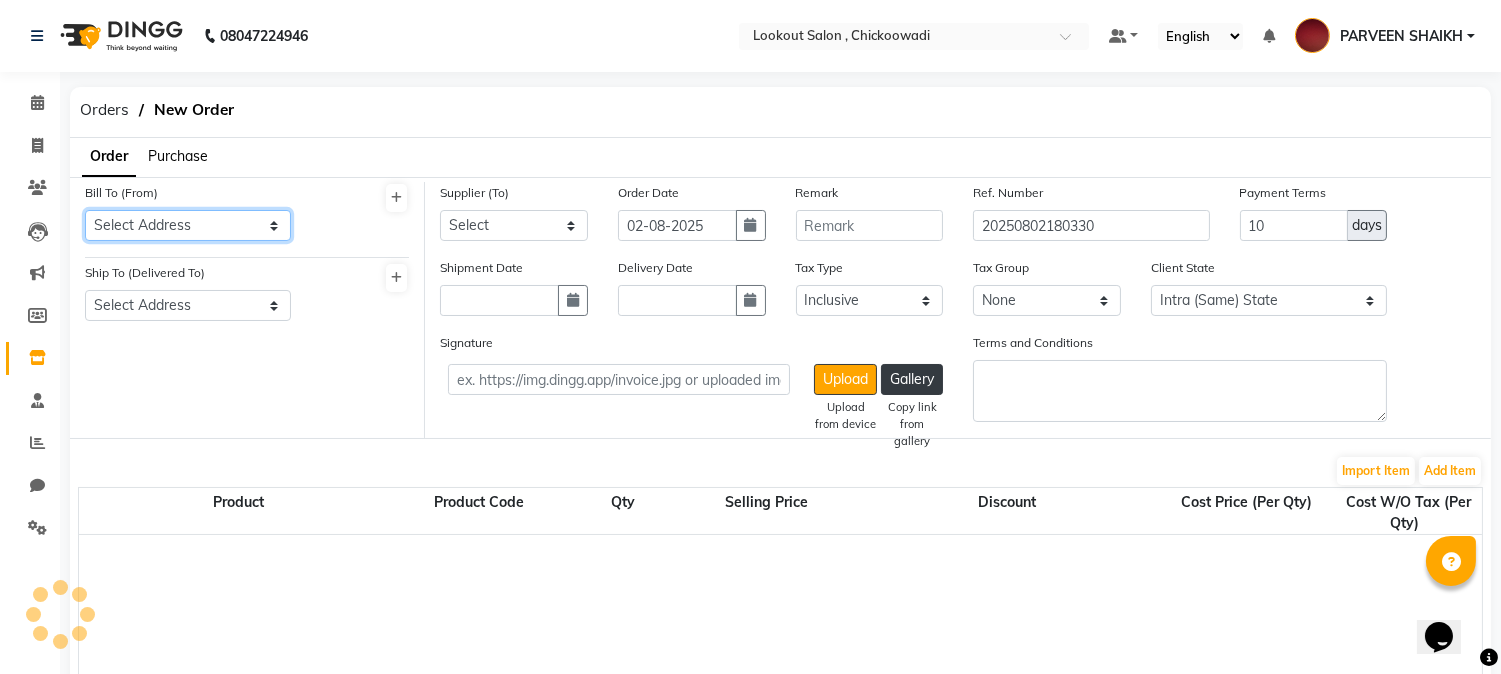 select on "278" 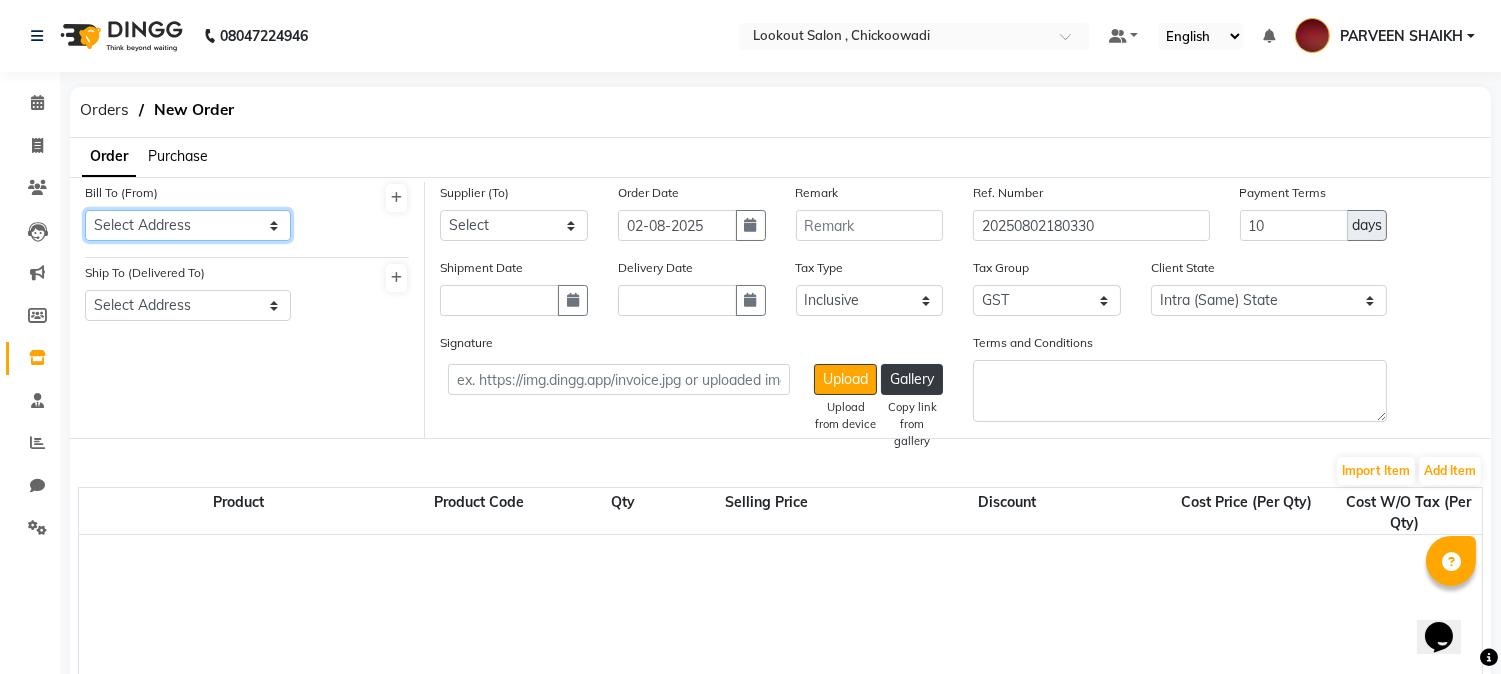 click on "Select Address G-51 ZOOM PLAZA MALL, GORAI - 2, BORIVALI (W) TK03, 10:00 AM-10:50 AM, HAIRCUT WITH SENIOR STYLIST(M) 25-26/11 [PHONE] [FIRST] [LAST], TK54, 05:55 PM-06:55 PM, HAIRCUT WITH WASH STYLIST (F) [FIRST] [LAST], TK48, 07:30 PM-08:15 PM, HAIRCUT WITH STYLIST (F) [PHONE] [FIRST] [LAST], TK23, 11:25 AM-12:40 PM, PREMIUM WASH (F),HAIRCUT WITH STYLIST (F) [PHONE] Select Address G-51 ZOOM PLAZA MALL, GORAI - 2, BORIVALI (W) TK54, 06:00 PM-06:45 PM, BEARD CRAFTING [FIRST] [LAST], TK02, 12:00 PM-12:50 PM, WASH & BLAST DRY (F) 7393.23 [FIRST] [LAST], TK28, 04:30 PM-05:30 PM, 1 INCH TOUCH-UP (WITHOUT AMMONIA) 25-26/114 [FIRST] [LAST] [FIRST] [LAST], TK41, 04:35 PM-05:20 PM, NO TAN PEDICURE [FIRST] [LAST], TK52, 04:25 PM-06:25 PM, WASH & BLAST DRY (F),BLOWDRY BELOW SHOULDER,1 INCH TOUCH-UP (WITHOUT AMMONIA) [FIRST] [LAST], TK51, 05:55 PM-06:20 PM, BEARD CRAFTING 1627.12 [PHONE] [FIRST] [LAST], TK01, 12:30 PM-01:00 PM, EYEBROW [FIRST] [LAST], TK49, 04:20 PM-05:50 PM, 1 INCH TOUCH-UP (WITHOUT AMMONIA),BLOWDRY BELOW SHOULDER [FIRST] [LAST], 10:30 AM-11:00 AM, PRO BRIGHT 30 / PRO CALM 30 [FIRST] N, TK08, 11:30 AM-12:40 PM, BEARD CRAFTING,HAIRCUT WITH WASH STYLIST (M) [FIRST] [LAST], TK09, 01:00 PM-01:30 PM, HAIRCUT WITH STYLIST (M) [FIRST] [LAST], TK42, 05:00 PM-05:30 PM, HAIRCUT WITH STYLIST (M) ₹2,534.87 [FIRST] [LAST], TK25, 01:00 PM-01:30 PM, WASH & BLAST DRY (F) [FIRST] [LAST], TK48, 07:00 PM-07:30 PM, HAIRCUT WITH STYLIST (M) 8:00 AM 9:00 AM 10:00 AM 11:00 AM 12:00 PM 1:00 PM 2:00 PM 3:00 PM 4:00 PM 5:00 PM 6:00 PM 7:00 PM 8:00 PM 9:00 PM 10:00 PM 11:00 PM [FIRST] [LAST], TK05, 02:30 PM-03:30 PM, 1 INCH TOUCH-UP (WITHOUT AMMONIA) [FIRST] [LAST], TK06, 03:20 PM-04:05 PM, GLOBAL COLOR (WITHOUT AMMONIA) [FIRST] [LAST], TK41, 03:35 PM-04:35 PM, 1 INCH TOUCH-UP (WITH AMMONIA) [FIRST] [LAST], TK54, 06:55 PM-09:10 PM, 2 INCH TOUCH-UP (WITHOUT AMMONIA),WASH & BLAST DRY (F),HAIRCUT WITH STYLIST (F) [FIRST] [LAST], TK01, 12:30 PM-01:00 PM, EYEBROW [FIRST], TK36, 03:45 PM-04:15 PM, EYEBROW [FIRST] [LAST], TK18, 03:00 PM-04:30 PM, HIGHLIGHTS-BELOW SHOULDER [FIRST] [LAST], TK11, 07:30 PM-08:00 PM, HAIRCUT WITH ART DIRECTOR [FIRST] [LAST], TK49, 04:20 PM-05:50 PM, 1 INCH TOUCH-UP (WITHOUT AMMONIA),BLOWDRY BELOW SHOULDER [FIRST] [LAST], TK52, 04:25 PM-06:25 PM, WASH & BLAST DRY (F),BLOWDRY BELOW SHOULDER,1 INCH TOUCH-UP (WITHOUT AMMONIA) [PHONE] Olaplex No 3 [FIRST] [LAST], TK54, 06:55 PM-09:10 PM, 2 INCH TOUCH-UP (WITHOUT AMMONIA),WASH & BLAST DRY (F),HAIRCUT WITH STYLIST (F) Biolumin-c Serum Trvl [FIRST] [LAST], TK35, 01:35 PM-03:30 PM, GLOBAL COLOR (WITHOUT AMMONIA),HAIRCUT WITH STYLIST (M),MOUSTACHE COLOR,OLAPLEX (M) [FIRST] [LAST] [FIRST] [LAST], TK24, 01:45 PM-02:30 PM, GLOBAL COLOR (WITHOUT AMMONIA) [FIRST] [LAST], TK39, 03:30 PM-04:00 PM, HAIRCUT WITH STYLIST (M) ₹5,067.45 ₹33,290.02 [FIRST] [LAST] [FIRST] [LAST], TK34, 02:10 PM-02:55 PM, HAIRCUT WITH WASH SENIOR STYLIST (F) ₹23,639.99 [FIRST] [LAST], TK37, 02:20 PM-03:50 PM, HAIRCUT WITH WASH STYLIST (M),GLOBAL COLOR (WITHOUT AMMONIA) MK EXIM (INDIAN) LIMITED - admin [COMPANY] - [FIRST] [LAST] [FIRST] [LAST], TK20, 11:40 AM-12:05 PM, BEARD CRAFTING [FIRST] [LAST], TK18, 03:00 PM-04:30 PM, HIGHLIGHTS-BELOW SHOULDER [FIRST] [LAST], TK43, 03:20 PM-04:50 PM, WASH & BLAST DRY (F),BLOWDRY UPTO WAIST 38/42 Khadi Gram Udyog wadi, 1st floor, room no 4 , Dockyard road mumbai - 10 opp dockyard, railway station [FIRST] [NUMBER] [FIRST] [LAST], TK26, 03:20 PM-05:35 PM, WASH & BLAST DRY (F),HAIRCUT WITH STYLIST (F),1 INCH TOUCH-UP (WITHOUT AMMONIA) [FIRST] [LAST], 11:00 AM-11:50 AM, HYDRATING SPA (M) [FIRST] [LAST], TK50, 05:15 PM-06:10 PM, HAIRCUT WITH STYLIST (M),BEARD CRAFTING [FIRST], TK36, 03:45 PM-04:15 PM, EYEBROW [FIRST] [LAST], TK25, 01:30 PM-02:00 PM, WASH & BLAST DRY (F) [PHONE] [COMPANY] - [FIRST] [LAST] Olaplex No 5 [NUMBER] [PHONE] ₹20,220.01 [NUMBER] [FIRST][NUMBER] ₹5,068.98 1336.27 HBS Marketing 17/127 happy home chsl,block sector motilal nagar rd;- no 3 goregaon west mumbai:- 104 ₹28,139.81 [FIRST] [LAST], TK41, 03:35 PM-04:35 PM, 1 INCH TOUCH-UP (WITH AMMONIA) [FIRST], TK36, 04:15 PM-04:45 PM, WASH & BLAST DRY (F) [FIRST] [LAST], TK17, 02:00 PM-02:40 PM, OLAPLEX (M) With [FIRST] [LAST] [FIRST] [LAST], TK25, 12:30 PM-01:00 PM, WASH & BLAST DRY (F) ₹28,186.45 7423.74 [FIRST] [LAST], 12:30 PM-01:40 PM, NANO/BTX - UPTO WAIST 1329.4 [FIRST] [NUMBER] ₹5,071.26 Warning: [FIRST] is not available during this time 8760.01 [PHONE] [PHONE] [FIRST] [LAST], TK19, 12:45 PM-01:15 PM, WASH & BLAST DRY (F) [COMPANY] - [FIRST] [LAST] [FIRST] [LAST], 02:00 PM-02:30 PM, HAIRCUT WITH ART DIRECTOR [FIRST] [LAST], TK04, 11:20 AM-12:35 PM, HAIRCUT WITH STYLIST (M),BEARD CRAFTING Bc Color Freeze Shampoo [FIRST] [LAST], TK16, 11:45 AM-12:15 PM, WASH & BLAST DRY (F) [COMPANY] - [FIRST] [LAST] D-4, PLOT 401, ABHISHEK CHSL.OPP AIRTEL GALLERY, BEHIND CHARKOP DEPO,KANDIVALI WEST [PHONE] [FIRST] - [CITY][NUMBER] [PHONE] [FIRST] [FIRST] [FIRST] [LAST], TK05, 02:30 PM-03:30 PM, 1 INCH TOUCH-UP (WITHOUT AMMONIA) [FIRST] [LAST], TK15, 10:20 AM-11:15 AM, HAIRCUT WITH SENIOR STYLIST(M),BEARD CRAFTING [FIRST] [NUMBER] [FIRST] [LAST], TK10, 08:40 AM-10:40 AM, EYEBROW,UPPERLIP/ LOWERLIP,CHIN/ FOREHEAD [NUMBER] [FIRST] [LAST] [FIRST] [LAST] [NUMBER] [FIRST] N, TK08, 11:30 AM-12:00 PM, HAIRCUT WITH STYLIST (M) ₹4,551.86 [PHONE] [FIRST] [LAST] [PHONE] With [FIRST] [LAST] ₹28,152.53 [COMPANY] - [FIRST] [LAST] Warning: [FIRST] already have another at this time. [FIRST] [LAST], TK07, 10:00 AM-10:30 AM, HAIRCUT WITH SENIOR STYLIST(M) [FIRST] [LAST] [PHONE] [FIRST] [LAST], TK11, 07:30 PM-08:00 PM, HAIRCUT WITH ART DIRECTOR [FIRST] [LAST], TK30, 12:25 PM-02:00 PM, GLOBAL COLOR (WITHOUT AMMONIA),SHAVE,HAIRCUT WITH STYLIST (M) [FIRST] N, TK08, 12:40 PM-01:55 PM, EYEBROW,UPPERLIP/ LOWERLIP [FIRST] [LAST] [COMPANY] - [FIRST] [LAST] [FIRST] [LAST], TK06, 03:20 PM-04:05 PM, GLOBAL COLOR (WITHOUT AMMONIA) [FIRST] - [FIRST] [LAST] [FIRST][NUMBER] ₹5,068.97 [FIRST] [LAST], TK27, 06:00 PM-07:05 PM, BEARD CRAFTING ₹28,211.89 [PHONE] [FIRST] [LAST], TK14, 05:00 PM-05:50 PM, HAIRCUT WITH SENIOR STYLIST(M) Select [COMPANY] - [FIRST] [LAST] [COMPANY] - [FIRST] [LAST] [COMPANY] - [FIRST] [LAST] [COMPANY] - [FIRST] [LAST] [COMPANY] - [FIRST] [LAST] [COMPANY] - [FIRST] [LAST] [COMPANY] - [FIRST] [LAST] [COMPANY] - [FIRST] [LAST] [COMPANY] - [FIRST] [LAST] [COMPANY] - [FIRST] [LAST] [COMPANY] - [FIRST] [LAST] [COMPANY] - [FIRST] [LAST] [COMPANY] - [FIRST] [LAST] [COMPANY] - [FIRST] [LAST] [COMPANY] - [FIRST] [LAST] ₹33,230.02 [PHONE] [FIRST] [LAST], TK31, 12:00 PM-02:00 PM, BEARD CRAFTING,BEARD COLOR,GLOBAL COLOR (WITHOUT AMMONIA),HAIRCUT WITH STYLIST (M) [PHONE] [FIRST] [LAST], 12:30 PM-01:00 PM, HAIRCUT WITH CREATIVE STYLIST (M) [PHONE] [FIRST] [LAST] [COMPANY] - [FIRST] [LAST] ₹2,534.50 Contact : [PHONE] [COMPANY] - [FIRST] [COMPANY] - [FIRST] [LAST] ₹28,181.38 [PHONE] Beard Color 101 [FIRST] [LAST], TK45, 06:30 PM-07:00 PM, HAIRCUT WITH STYLIST (M) [FIRST] [LAST], TK13, 12:00 PM-12:50 PM, HAIRCUT WITH STYLIST (M) ₹5,073.55 [FIRST] [LAST], TK24, 01:15 PM-01:45 PM, HAIRCUT WITH STYLIST (M) SHOP NO 5 TIRUPATI COMPLEX RAM MANDIRR ROAD NEAR BHABHI NAKA BORIVALI WEST [PHONE] [PHONE] [COMPANY] - [FIRST] [LAST] [FIRST] [LAST] ₹28,161.01 [FIRST] [LAST], TK09, 01:30 PM-02:00 PM, HAIRCUT WITH STYLIST (M) ₹2,533.73 #[NUMBER] Olaplex No 4 [FIRST] [LAST], TK46, 09:00 PM-09:30 PM, HAIRCUT WITH SENIOR STYLIST(M) 7385.58 [FIRST] [LAST], TK22, 01:30 PM-02:15 PM, HAIRCUT WITH WASH SENIOR STYLIST (F) [FIRST] [NUMBER] [FIRST] [LAST] [FIRST], TK44, 04:30 PM-04:55 PM, BEARD CRAFTING [NUMBER] With [FIRST] [LAST] [FIRST] ₹2,536.79 [FIRST] [LAST], TK12, 10:05 AM-10:55 AM, HAIRCUT WITH STYLIST (M),SHAVE ₹2,663.38 Any [FIRST] [LAST] [FIRST] [LAST] [FIRST] [LAST] [FIRST] [LAST] [FIRST] [LAST] [FIRST] [LAST] [FIRST] [LAST] [FIRST] [LAST] [FIRST] [LAST] [FIRST] [LAST] [FIRST] [LAST] Product Product Code Qty Selling Price Discount Cost Price (Per Qty) Cost W/O Tax (Per Qty) Total Cost W/O Tax Total Tax Total Olaplex No 4 250 ML P10232 3 2950 1.53 % | 45 F 2905 2461.86 7385.58 None GST (18%) 1329.4 8714.98 Olaplex No 5 250 ML P10231 3 2950 1.53 % | 45 F 2905 2461.86 7385.58 None GST (18%) 1329.4 8714.98 Olaplex No 3 100 ML P10814 5 3200 1.25 % | 45 F 3160 2677.97 13389.85 None GST (18%) 2410.17 15800.02 [FIRST] [LAST], TK09, 12:30 PM-01:00 PM, HAIRCUT WITH STYLIST (M) [PHONE] [COMPANY] - [FIRST] [LAST] [FIRST] [LAST], TK53, 06:10 PM-06:35 PM, BEARD CRAFTING Bt 911 Conditioner [NUMBER] ₹1,331.70 [FIRST] [LAST], TK47, 04:55 PM-05:25 PM, HAIRCUT WITH STYLIST (M) #[NUMBER] [PHONE] [FIRST] [LAST], 12:30 PM-01:00 PM, HAIRCUT WITH CREATIVE STYLIST (M)" 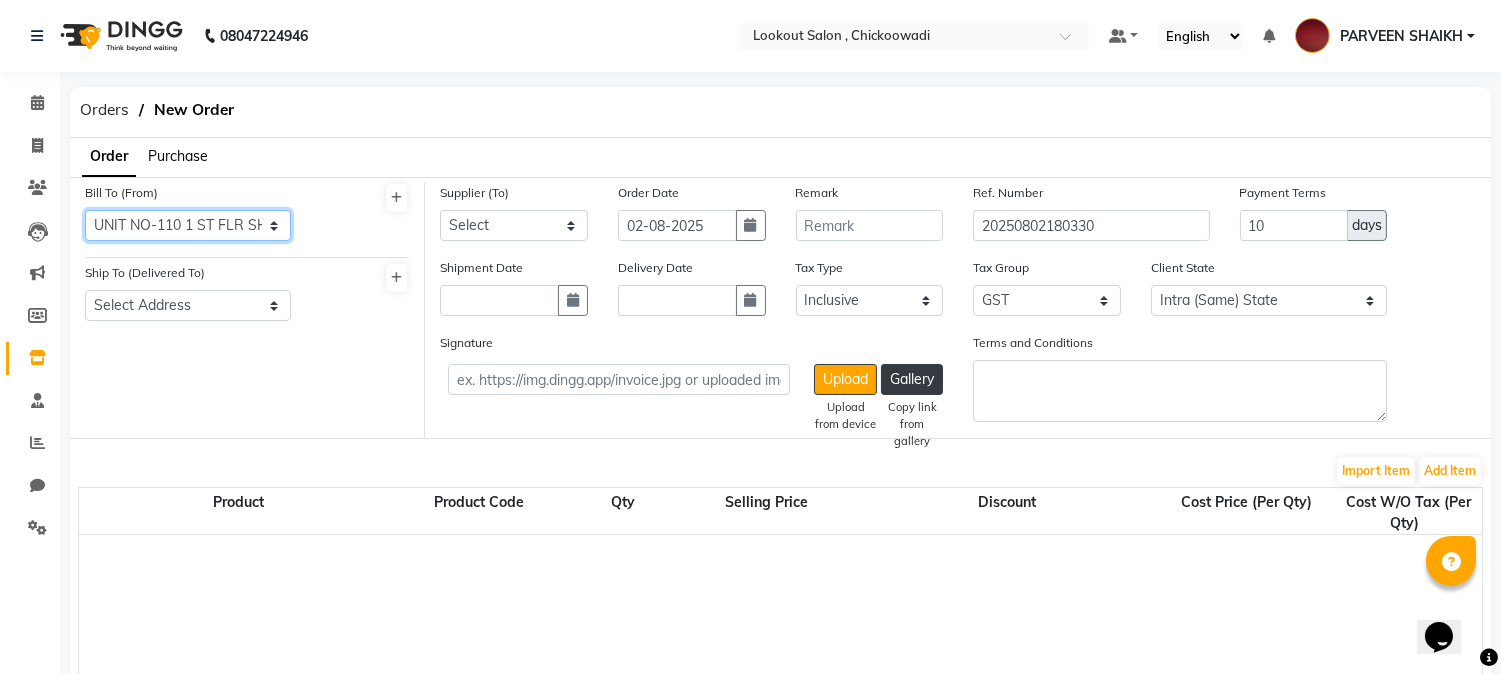 click on "Select Address G-51 ZOOM PLAZA MALL, GORAI - 2, BORIVALI (W) TK03, 10:00 AM-10:50 AM, HAIRCUT WITH SENIOR STYLIST(M) 25-26/11 [PHONE] [FIRST] [LAST], TK54, 05:55 PM-06:55 PM, HAIRCUT WITH WASH STYLIST (F) [FIRST] [LAST], TK48, 07:30 PM-08:15 PM, HAIRCUT WITH STYLIST (F) [PHONE] [FIRST] [LAST], TK23, 11:25 AM-12:40 PM, PREMIUM WASH (F),HAIRCUT WITH STYLIST (F) [PHONE] Select Address G-51 ZOOM PLAZA MALL, GORAI - 2, BORIVALI (W) TK54, 06:00 PM-06:45 PM, BEARD CRAFTING [FIRST] [LAST], TK02, 12:00 PM-12:50 PM, WASH & BLAST DRY (F) 7393.23 [FIRST] [LAST], TK28, 04:30 PM-05:30 PM, 1 INCH TOUCH-UP (WITHOUT AMMONIA) 25-26/114 [FIRST] [LAST] [FIRST] [LAST], TK41, 04:35 PM-05:20 PM, NO TAN PEDICURE [FIRST] [LAST], TK52, 04:25 PM-06:25 PM, WASH & BLAST DRY (F),BLOWDRY BELOW SHOULDER,1 INCH TOUCH-UP (WITHOUT AMMONIA) [FIRST] [LAST], TK51, 05:55 PM-06:20 PM, BEARD CRAFTING 1627.12 [PHONE] [FIRST] [LAST], TK01, 12:30 PM-01:00 PM, EYEBROW [FIRST] [LAST], TK49, 04:20 PM-05:50 PM, 1 INCH TOUCH-UP (WITHOUT AMMONIA),BLOWDRY BELOW SHOULDER [FIRST] [LAST], 10:30 AM-11:00 AM, PRO BRIGHT 30 / PRO CALM 30 [FIRST] N, TK08, 11:30 AM-12:40 PM, BEARD CRAFTING,HAIRCUT WITH WASH STYLIST (M) [FIRST] [LAST], TK09, 01:00 PM-01:30 PM, HAIRCUT WITH STYLIST (M) [FIRST] [LAST], TK42, 05:00 PM-05:30 PM, HAIRCUT WITH STYLIST (M) ₹2,534.87 [FIRST] [LAST], TK25, 01:00 PM-01:30 PM, WASH & BLAST DRY (F) [FIRST] [LAST], TK48, 07:00 PM-07:30 PM, HAIRCUT WITH STYLIST (M) 8:00 AM 9:00 AM 10:00 AM 11:00 AM 12:00 PM 1:00 PM 2:00 PM 3:00 PM 4:00 PM 5:00 PM 6:00 PM 7:00 PM 8:00 PM 9:00 PM 10:00 PM 11:00 PM [FIRST] [LAST], TK05, 02:30 PM-03:30 PM, 1 INCH TOUCH-UP (WITHOUT AMMONIA) [FIRST] [LAST], TK06, 03:20 PM-04:05 PM, GLOBAL COLOR (WITHOUT AMMONIA) [FIRST] [LAST], TK41, 03:35 PM-04:35 PM, 1 INCH TOUCH-UP (WITH AMMONIA) [FIRST] [LAST], TK54, 06:55 PM-09:10 PM, 2 INCH TOUCH-UP (WITHOUT AMMONIA),WASH & BLAST DRY (F),HAIRCUT WITH STYLIST (F) [FIRST] [LAST], TK01, 12:30 PM-01:00 PM, EYEBROW [FIRST], TK36, 03:45 PM-04:15 PM, EYEBROW [FIRST] [LAST], TK18, 03:00 PM-04:30 PM, HIGHLIGHTS-BELOW SHOULDER [FIRST] [LAST], TK11, 07:30 PM-08:00 PM, HAIRCUT WITH ART DIRECTOR [FIRST] [LAST], TK49, 04:20 PM-05:50 PM, 1 INCH TOUCH-UP (WITHOUT AMMONIA),BLOWDRY BELOW SHOULDER [FIRST] [LAST], TK52, 04:25 PM-06:25 PM, WASH & BLAST DRY (F),BLOWDRY BELOW SHOULDER,1 INCH TOUCH-UP (WITHOUT AMMONIA) [PHONE] Olaplex No 3 [FIRST] [LAST], TK54, 06:55 PM-09:10 PM, 2 INCH TOUCH-UP (WITHOUT AMMONIA),WASH & BLAST DRY (F),HAIRCUT WITH STYLIST (F) Biolumin-c Serum Trvl [FIRST] [LAST], TK35, 01:35 PM-03:30 PM, GLOBAL COLOR (WITHOUT AMMONIA),HAIRCUT WITH STYLIST (M),MOUSTACHE COLOR,OLAPLEX (M) [FIRST] [LAST] [FIRST] [LAST], TK24, 01:45 PM-02:30 PM, GLOBAL COLOR (WITHOUT AMMONIA) [FIRST] [LAST], TK39, 03:30 PM-04:00 PM, HAIRCUT WITH STYLIST (M) ₹5,067.45 ₹33,290.02 [FIRST] [LAST] [FIRST] [LAST], TK34, 02:10 PM-02:55 PM, HAIRCUT WITH WASH SENIOR STYLIST (F) ₹23,639.99 [FIRST] [LAST], TK37, 02:20 PM-03:50 PM, HAIRCUT WITH WASH STYLIST (M),GLOBAL COLOR (WITHOUT AMMONIA) MK EXIM (INDIAN) LIMITED - admin [COMPANY] - [FIRST] [LAST] [FIRST] [LAST], TK20, 11:40 AM-12:05 PM, BEARD CRAFTING [FIRST] [LAST], TK18, 03:00 PM-04:30 PM, HIGHLIGHTS-BELOW SHOULDER [FIRST] [LAST], TK43, 03:20 PM-04:50 PM, WASH & BLAST DRY (F),BLOWDRY UPTO WAIST 38/42 Khadi Gram Udyog wadi, 1st floor, room no 4 , Dockyard road mumbai - 10 opp dockyard, railway station [FIRST] [NUMBER] [FIRST] [LAST], TK26, 03:20 PM-05:35 PM, WASH & BLAST DRY (F),HAIRCUT WITH STYLIST (F),1 INCH TOUCH-UP (WITHOUT AMMONIA) [FIRST] [LAST], 11:00 AM-11:50 AM, HYDRATING SPA (M) [FIRST] [LAST], TK50, 05:15 PM-06:10 PM, HAIRCUT WITH STYLIST (M),BEARD CRAFTING [FIRST], TK36, 03:45 PM-04:15 PM, EYEBROW [FIRST] [LAST], TK25, 01:30 PM-02:00 PM, WASH & BLAST DRY (F) [PHONE] [COMPANY] - [FIRST] [LAST] Olaplex No 5 [NUMBER] [PHONE] ₹20,220.01 [NUMBER] [FIRST][NUMBER] ₹5,068.98 1336.27 HBS Marketing 17/127 happy home chsl,block sector motilal nagar rd;- no 3 goregaon west mumbai:- 104 ₹28,139.81 [FIRST] [LAST], TK41, 03:35 PM-04:35 PM, 1 INCH TOUCH-UP (WITH AMMONIA) [FIRST], TK36, 04:15 PM-04:45 PM, WASH & BLAST DRY (F) [FIRST] [LAST], TK17, 02:00 PM-02:40 PM, OLAPLEX (M) With [FIRST] [LAST] [FIRST] [LAST], TK25, 12:30 PM-01:00 PM, WASH & BLAST DRY (F) ₹28,186.45 7423.74 [FIRST] [LAST], 12:30 PM-01:40 PM, NANO/BTX - UPTO WAIST 1329.4 [FIRST] [NUMBER] ₹5,071.26 Warning: [FIRST] is not available during this time 8760.01 [PHONE] [PHONE] [FIRST] [LAST], TK19, 12:45 PM-01:15 PM, WASH & BLAST DRY (F) [COMPANY] - [FIRST] [LAST] [FIRST] [LAST], 02:00 PM-02:30 PM, HAIRCUT WITH ART DIRECTOR [FIRST] [LAST], TK04, 11:20 AM-12:35 PM, HAIRCUT WITH STYLIST (M),BEARD CRAFTING Bc Color Freeze Shampoo [FIRST] [LAST], TK16, 11:45 AM-12:15 PM, WASH & BLAST DRY (F) [COMPANY] - [FIRST] [LAST] D-4, PLOT 401, ABHISHEK CHSL.OPP AIRTEL GALLERY, BEHIND CHARKOP DEPO,KANDIVALI WEST [PHONE] [FIRST] - [CITY][NUMBER] [PHONE] [FIRST] [FIRST] [FIRST] [LAST], TK05, 02:30 PM-03:30 PM, 1 INCH TOUCH-UP (WITHOUT AMMONIA) [FIRST] [LAST], TK15, 10:20 AM-11:15 AM, HAIRCUT WITH SENIOR STYLIST(M),BEARD CRAFTING [FIRST] [NUMBER] [FIRST] [LAST], TK10, 08:40 AM-10:40 AM, EYEBROW,UPPERLIP/ LOWERLIP,CHIN/ FOREHEAD [NUMBER] [FIRST] [LAST] [FIRST] [LAST] [NUMBER] [FIRST] N, TK08, 11:30 AM-12:00 PM, HAIRCUT WITH STYLIST (M) ₹4,551.86 [PHONE] [FIRST] [LAST] [PHONE] With [FIRST] [LAST] ₹28,152.53 [COMPANY] - [FIRST] [LAST] Warning: [FIRST] already have another at this time. [FIRST] [LAST], TK07, 10:00 AM-10:30 AM, HAIRCUT WITH SENIOR STYLIST(M) [FIRST] [LAST] [PHONE] [FIRST] [LAST], TK11, 07:30 PM-08:00 PM, HAIRCUT WITH ART DIRECTOR [FIRST] [LAST], TK30, 12:25 PM-02:00 PM, GLOBAL COLOR (WITHOUT AMMONIA),SHAVE,HAIRCUT WITH STYLIST (M) [FIRST] N, TK08, 12:40 PM-01:55 PM, EYEBROW,UPPERLIP/ LOWERLIP [FIRST] [LAST] [COMPANY] - [FIRST] [LAST] [FIRST] [LAST], TK06, 03:20 PM-04:05 PM, GLOBAL COLOR (WITHOUT AMMONIA) [FIRST] - [FIRST] [LAST] [FIRST][NUMBER] ₹5,068.97 [FIRST] [LAST], TK27, 06:00 PM-07:05 PM, BEARD CRAFTING ₹28,211.89 [PHONE] [FIRST] [LAST], TK14, 05:00 PM-05:50 PM, HAIRCUT WITH SENIOR STYLIST(M) Select [COMPANY] - [FIRST] [LAST] [COMPANY] - [FIRST] [LAST] [COMPANY] - [FIRST] [LAST] [COMPANY] - [FIRST] [LAST] [COMPANY] - [FIRST] [LAST] [COMPANY] - [FIRST] [LAST] [COMPANY] - [FIRST] [LAST] [COMPANY] - [FIRST] [LAST] [COMPANY] - [FIRST] [LAST] [COMPANY] - [FIRST] [LAST] [COMPANY] - [FIRST] [LAST] [COMPANY] - [FIRST] [LAST] [COMPANY] - [FIRST] [LAST] [COMPANY] - [FIRST] [LAST] [COMPANY] - [FIRST] [LAST] ₹33,230.02 [PHONE] [FIRST] [LAST], TK31, 12:00 PM-02:00 PM, BEARD CRAFTING,BEARD COLOR,GLOBAL COLOR (WITHOUT AMMONIA),HAIRCUT WITH STYLIST (M) [PHONE] [FIRST] [LAST], 12:30 PM-01:00 PM, HAIRCUT WITH CREATIVE STYLIST (M) [PHONE] [FIRST] [LAST] [COMPANY] - [FIRST] [LAST] ₹2,534.50 Contact : [PHONE] [COMPANY] - [FIRST] [COMPANY] - [FIRST] [LAST] ₹28,181.38 [PHONE] Beard Color 101 [FIRST] [LAST], TK45, 06:30 PM-07:00 PM, HAIRCUT WITH STYLIST (M) [FIRST] [LAST], TK13, 12:00 PM-12:50 PM, HAIRCUT WITH STYLIST (M) ₹5,073.55 [FIRST] [LAST], TK24, 01:15 PM-01:45 PM, HAIRCUT WITH STYLIST (M) SHOP NO 5 TIRUPATI COMPLEX RAM MANDIRR ROAD NEAR BHABHI NAKA BORIVALI WEST [PHONE] [PHONE] [COMPANY] - [FIRST] [LAST] [FIRST] [LAST] ₹28,161.01 [FIRST] [LAST], TK09, 01:30 PM-02:00 PM, HAIRCUT WITH STYLIST (M) ₹2,533.73 #[NUMBER] Olaplex No 4 [FIRST] [LAST], TK46, 09:00 PM-09:30 PM, HAIRCUT WITH SENIOR STYLIST(M) 7385.58 [FIRST] [LAST], TK22, 01:30 PM-02:15 PM, HAIRCUT WITH WASH SENIOR STYLIST (F) [FIRST] [NUMBER] [FIRST] [LAST] [FIRST], TK44, 04:30 PM-04:55 PM, BEARD CRAFTING [NUMBER] With [FIRST] [LAST] [FIRST] ₹2,536.79 [FIRST] [LAST], TK12, 10:05 AM-10:55 AM, HAIRCUT WITH STYLIST (M),SHAVE ₹2,663.38 Any [FIRST] [LAST] [FIRST] [LAST] [FIRST] [LAST] [FIRST] [LAST] [FIRST] [LAST] [FIRST] [LAST] [FIRST] [LAST] [FIRST] [LAST] [FIRST] [LAST] [FIRST] [LAST] [FIRST] [LAST] Product Product Code Qty Selling Price Discount Cost Price (Per Qty) Cost W/O Tax (Per Qty) Total Cost W/O Tax Total Tax Total Olaplex No 4 250 ML P10232 3 2950 1.53 % | 45 F 2905 2461.86 7385.58 None GST (18%) 1329.4 8714.98 Olaplex No 5 250 ML P10231 3 2950 1.53 % | 45 F 2905 2461.86 7385.58 None GST (18%) 1329.4 8714.98 Olaplex No 3 100 ML P10814 5 3200 1.25 % | 45 F 3160 2677.97 13389.85 None GST (18%) 2410.17 15800.02 [FIRST] [LAST], TK09, 12:30 PM-01:00 PM, HAIRCUT WITH STYLIST (M) [PHONE] [COMPANY] - [FIRST] [LAST] [FIRST] [LAST], TK53, 06:10 PM-06:35 PM, BEARD CRAFTING Bt 911 Conditioner [NUMBER] ₹1,331.70 [FIRST] [LAST], TK47, 04:55 PM-05:25 PM, HAIRCUT WITH STYLIST (M) #[NUMBER] [PHONE] [FIRST] [LAST], 12:30 PM-01:00 PM, HAIRCUT WITH CREATIVE STYLIST (M)" 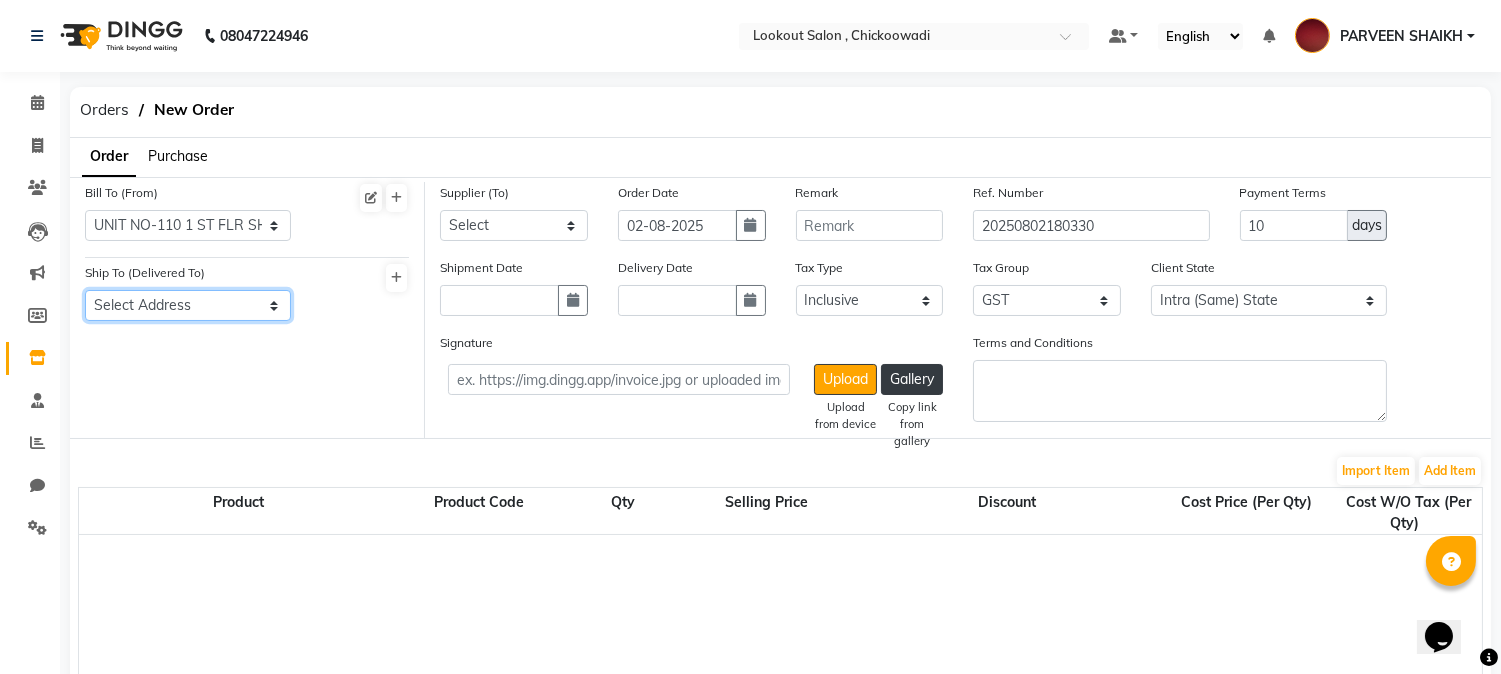 click on "Select Address Metro Pillar 247, W, Sun Sumit Enclave, New Link Rd, opp. Satva Hotel, Chikoowadi, [CITY], [STATE] [POSTAL_CODE] mumbai2 SHOP NO1&2 SUNSUMIT ENCLAVE NEW LINK ROAD BORIVALI WEST OFFICE NO 109-110, KAPIL SANKALP, 1228 SADASHIV PETH NEAR PERUGATE POLICE CHOWKY [CITY] [POSTAL_CODE]" 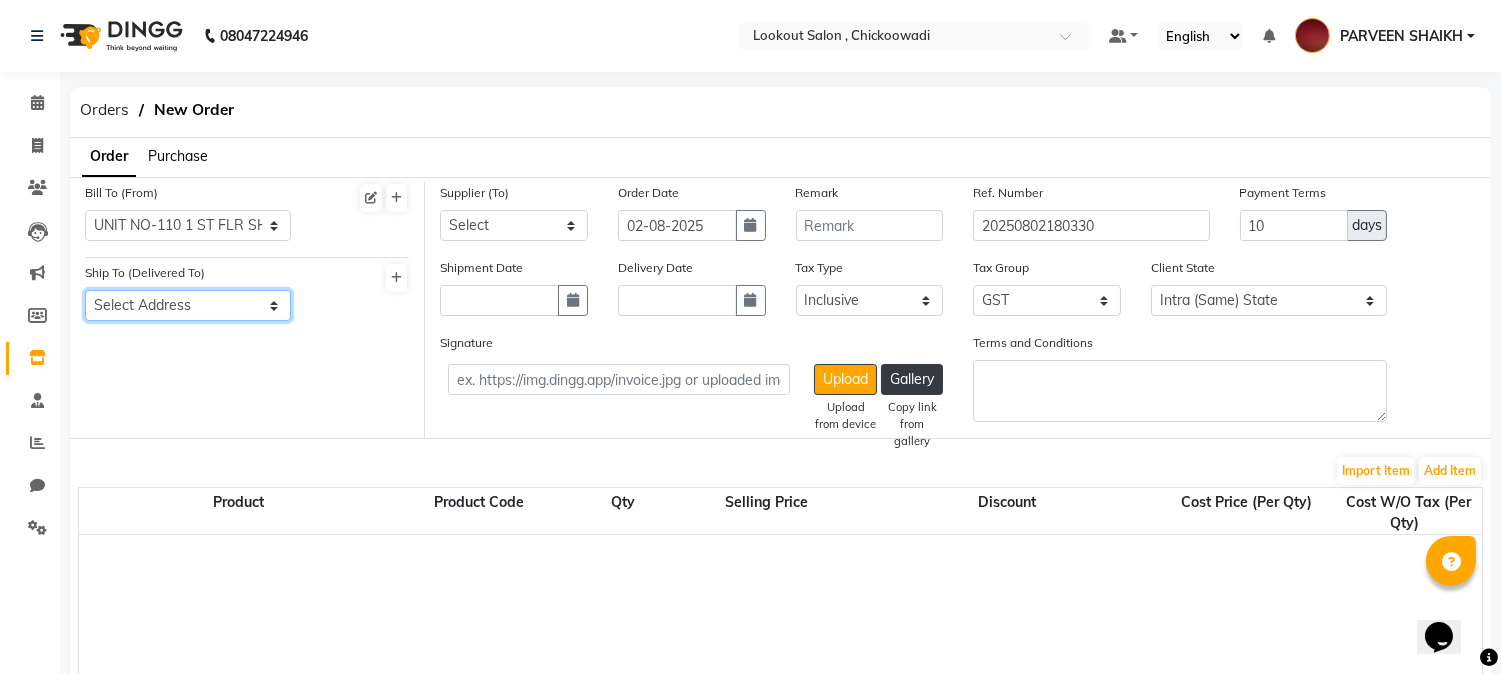 select on "280" 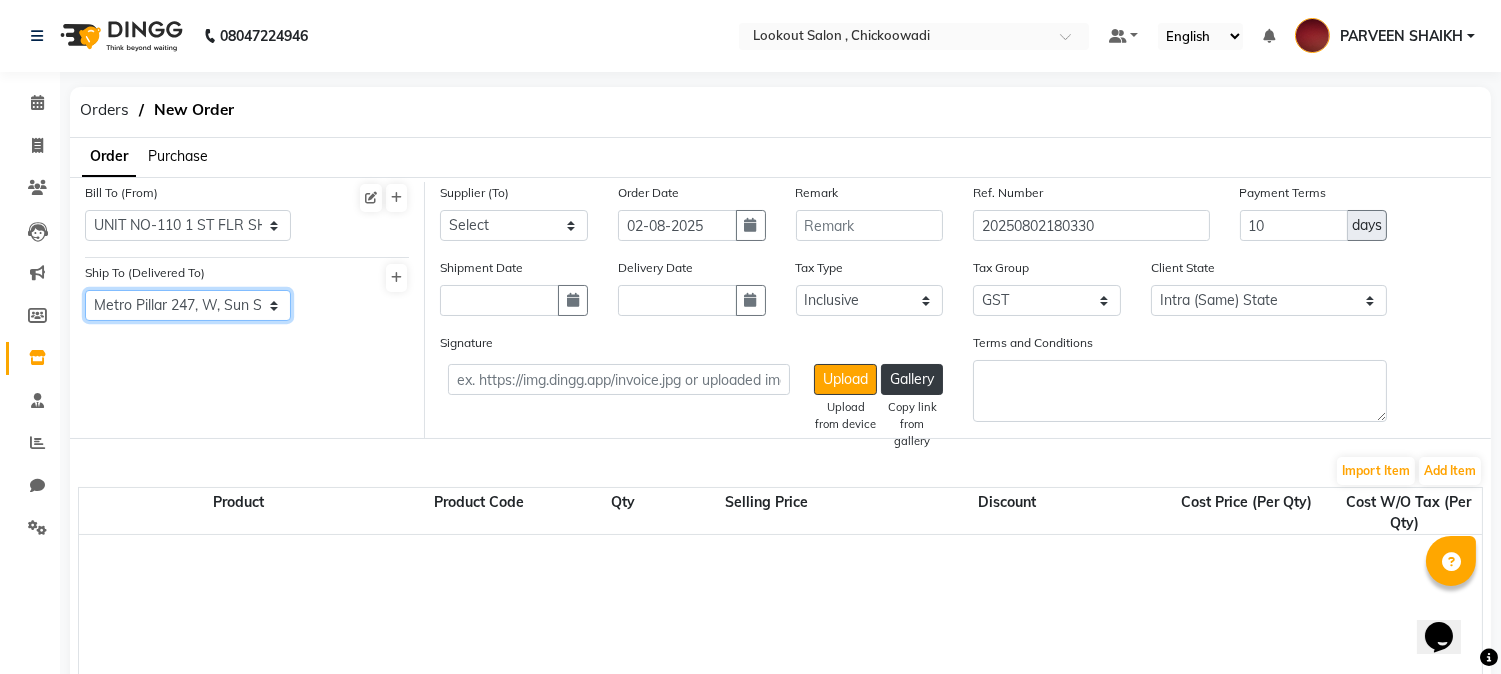 click on "Select Address Metro Pillar 247, W, Sun Sumit Enclave, New Link Rd, opp. Satva Hotel, Chikoowadi, [CITY], [STATE] [POSTAL_CODE] mumbai2 SHOP NO1&2 SUNSUMIT ENCLAVE NEW LINK ROAD BORIVALI WEST OFFICE NO 109-110, KAPIL SANKALP, 1228 SADASHIV PETH NEAR PERUGATE POLICE CHOWKY [CITY] [POSTAL_CODE]" 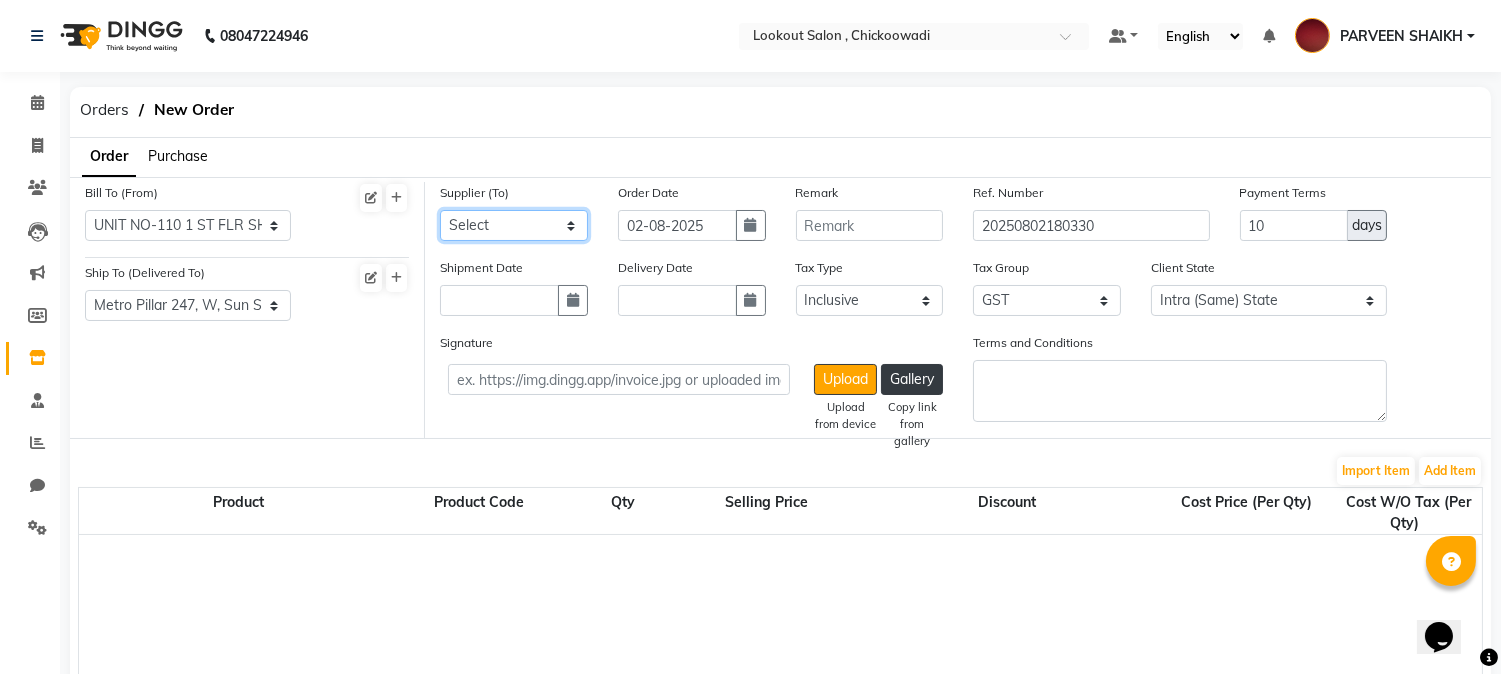 click on "Select [COMPANY] - [FIRST] [LAST] [COMPANY] - [FIRST] [LAST] [COMPANY] - [FIRST] [LAST] [COMPANY] - [FIRST] [LAST] [COMPANY] - [FIRST] [LAST] [COMPANY] - [FIRST] [LAST] [COMPANY] - [FIRST] [LAST] [COMPANY] - [FIRST] [LAST] [COMPANY] - [FIRST] [LAST] [COMPANY] - [FIRST] [LAST] [COMPANY] - [FIRST] [LAST] [COMPANY] - [FIRST] [LAST] [COMPANY] - [FIRST] [LAST] [COMPANY] - [FIRST] [LAST] [COMPANY] - [FIRST] [LAST] [COMPANY] - [FIRST] [LAST]" 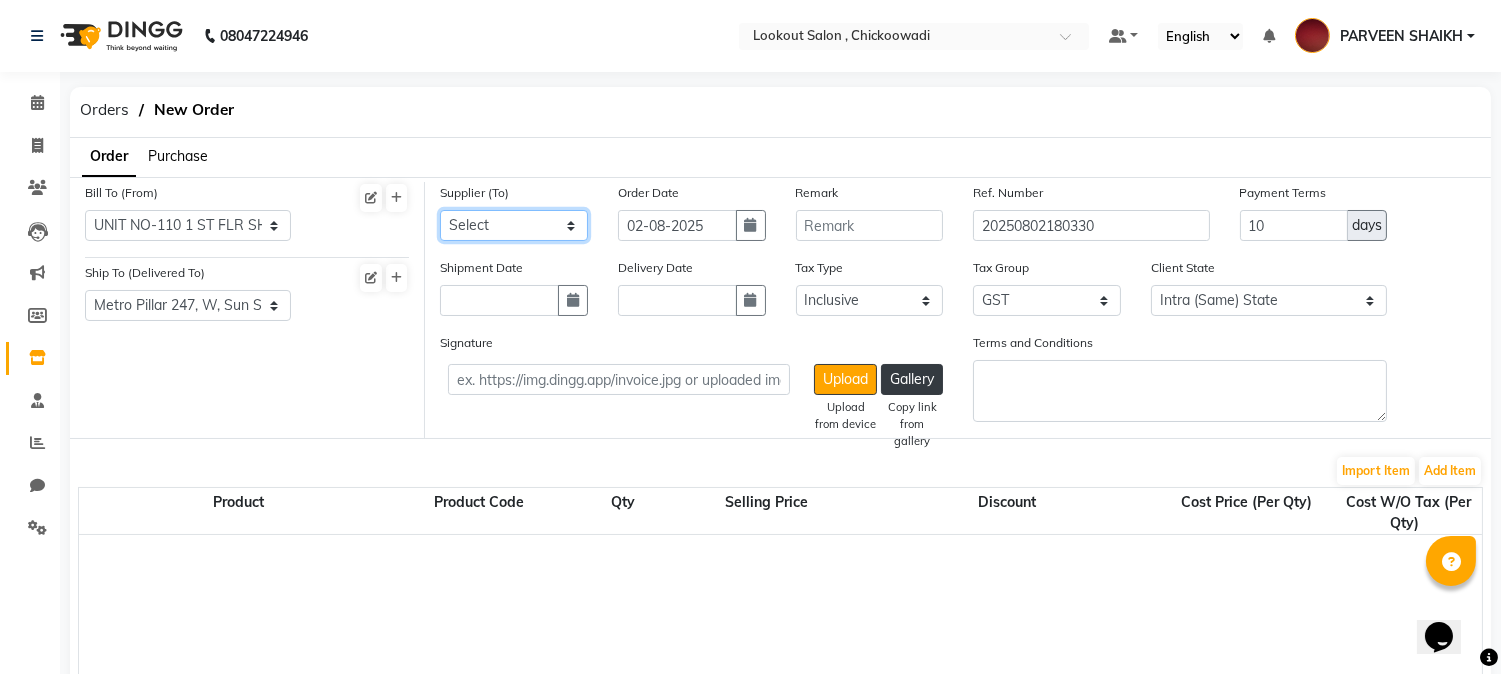 select on "3171" 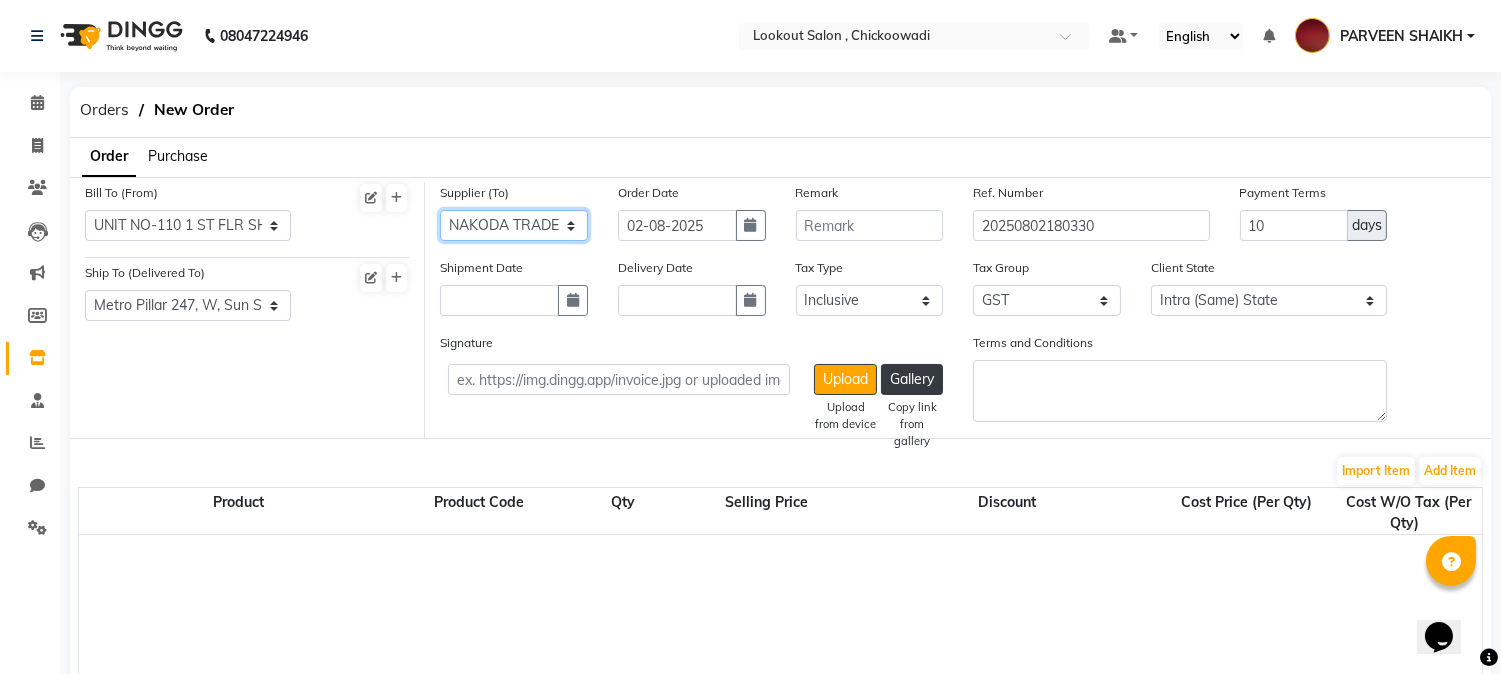 click on "Select [COMPANY] - [FIRST] [LAST] [COMPANY] - [FIRST] [LAST] [COMPANY] - [FIRST] [LAST] [COMPANY] - [FIRST] [LAST] [COMPANY] - [FIRST] [LAST] [COMPANY] - [FIRST] [LAST] [COMPANY] - [FIRST] [LAST] [COMPANY] - [FIRST] [LAST] [COMPANY] - [FIRST] [LAST] [COMPANY] - [FIRST] [LAST] [COMPANY] - [FIRST] [LAST] [COMPANY] - [FIRST] [LAST] [COMPANY] - [FIRST] [LAST] [COMPANY] - [FIRST] [LAST] [COMPANY] - [FIRST] [LAST] [COMPANY] - [FIRST] [LAST]" 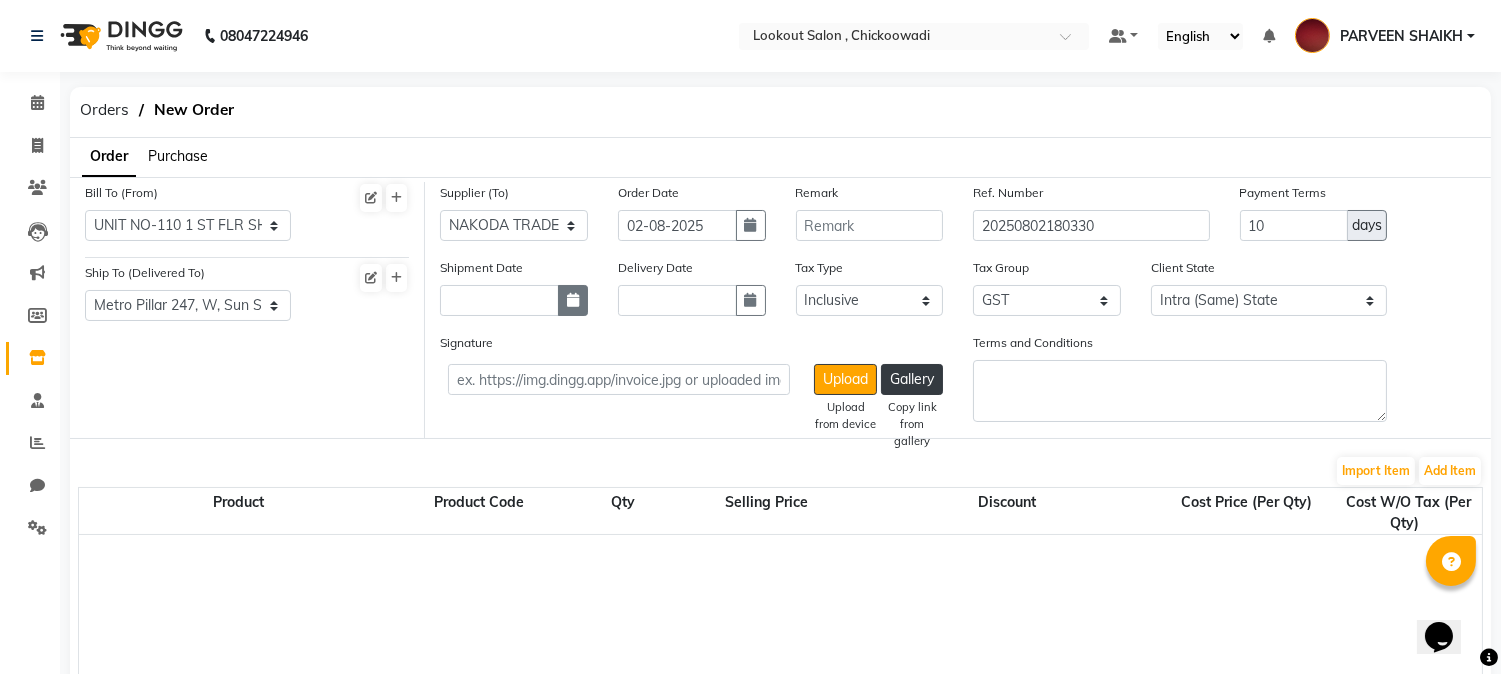 click 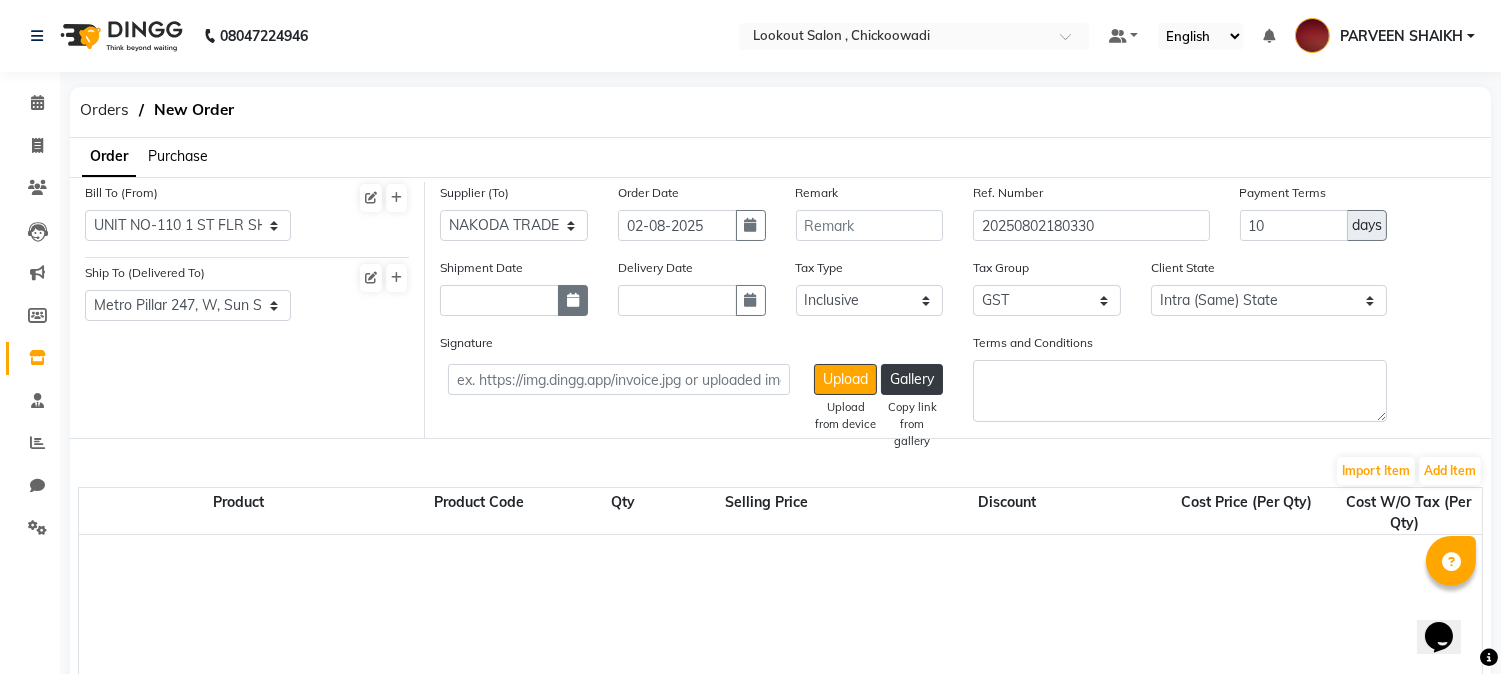 select on "8" 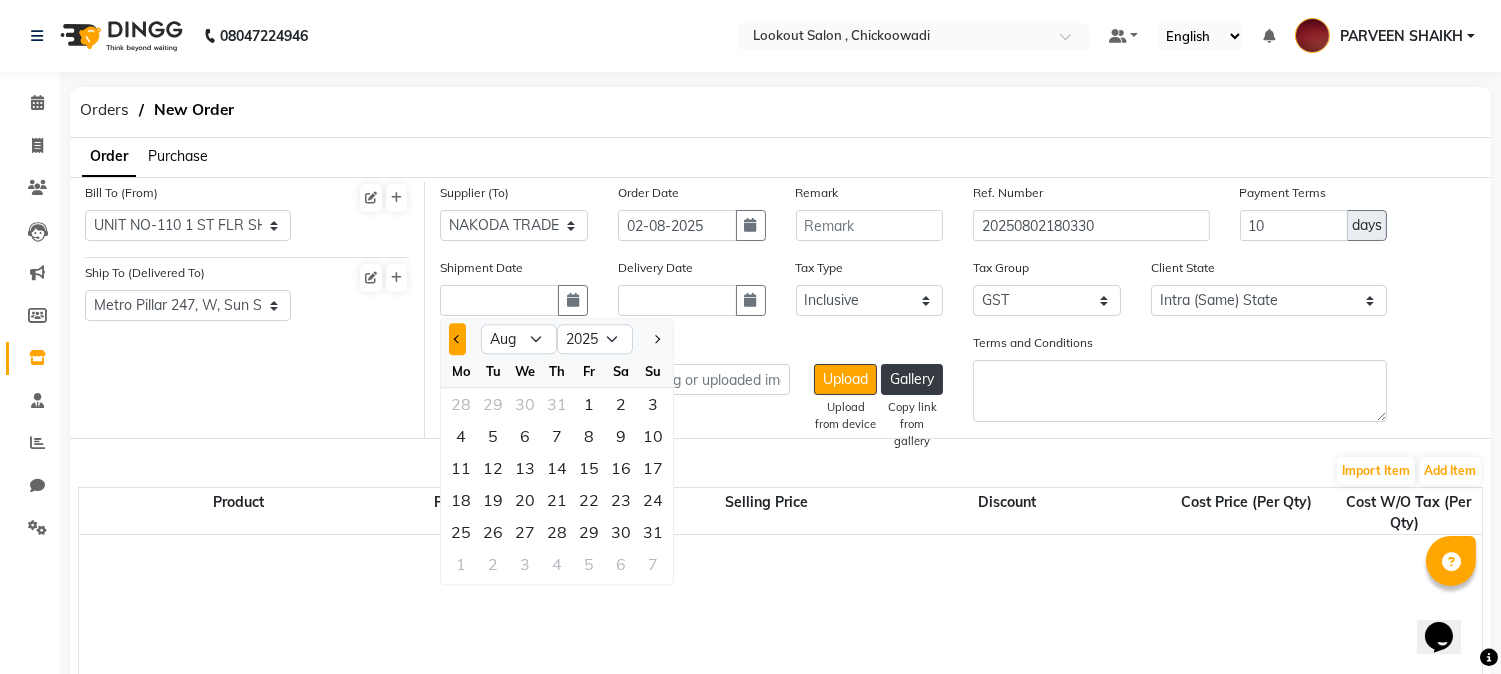 click 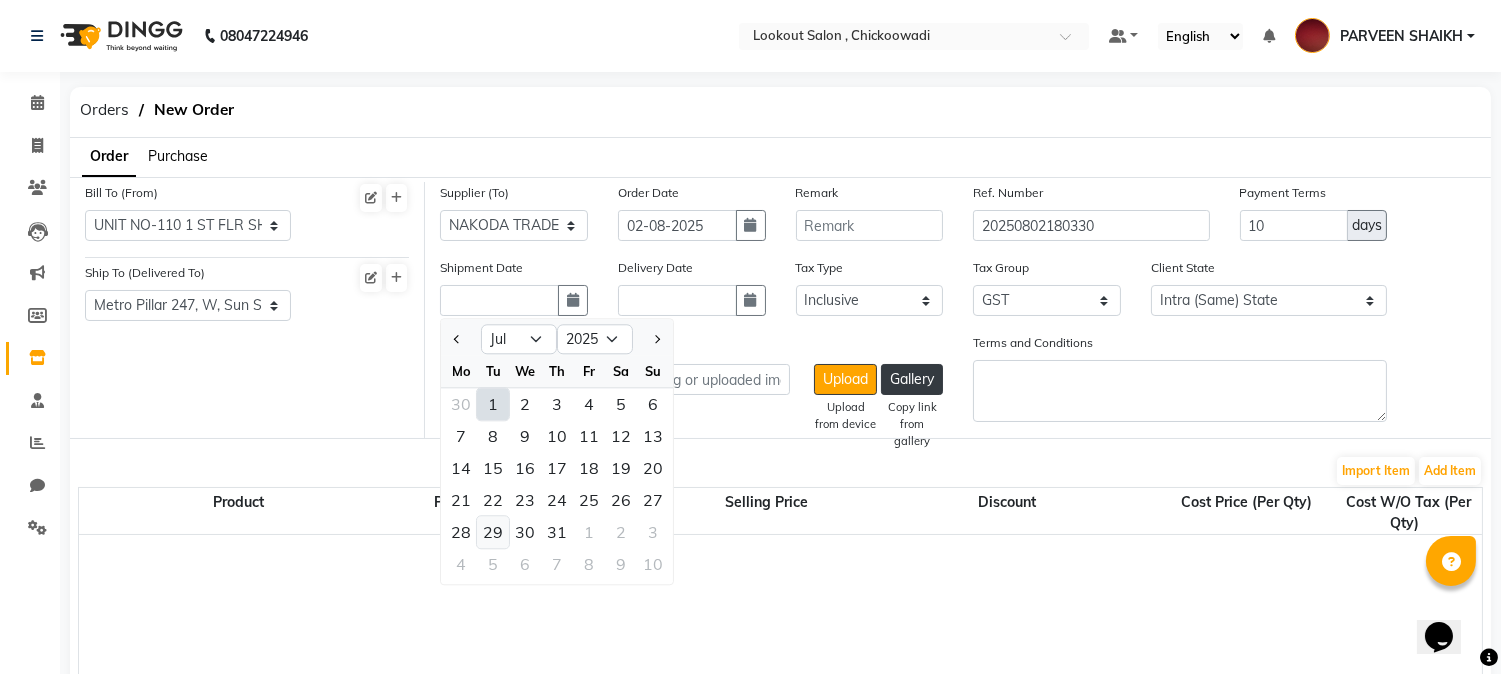 click on "29" 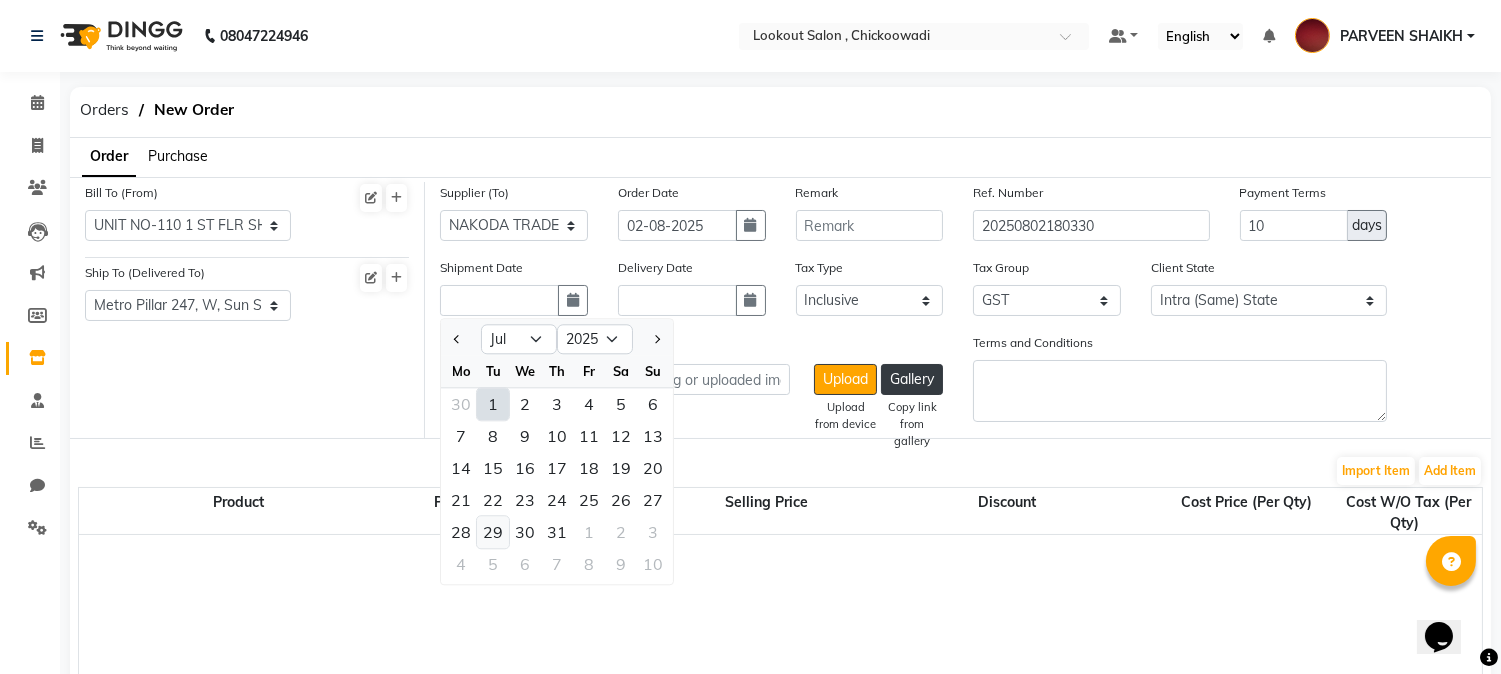 type on "29-07-2025" 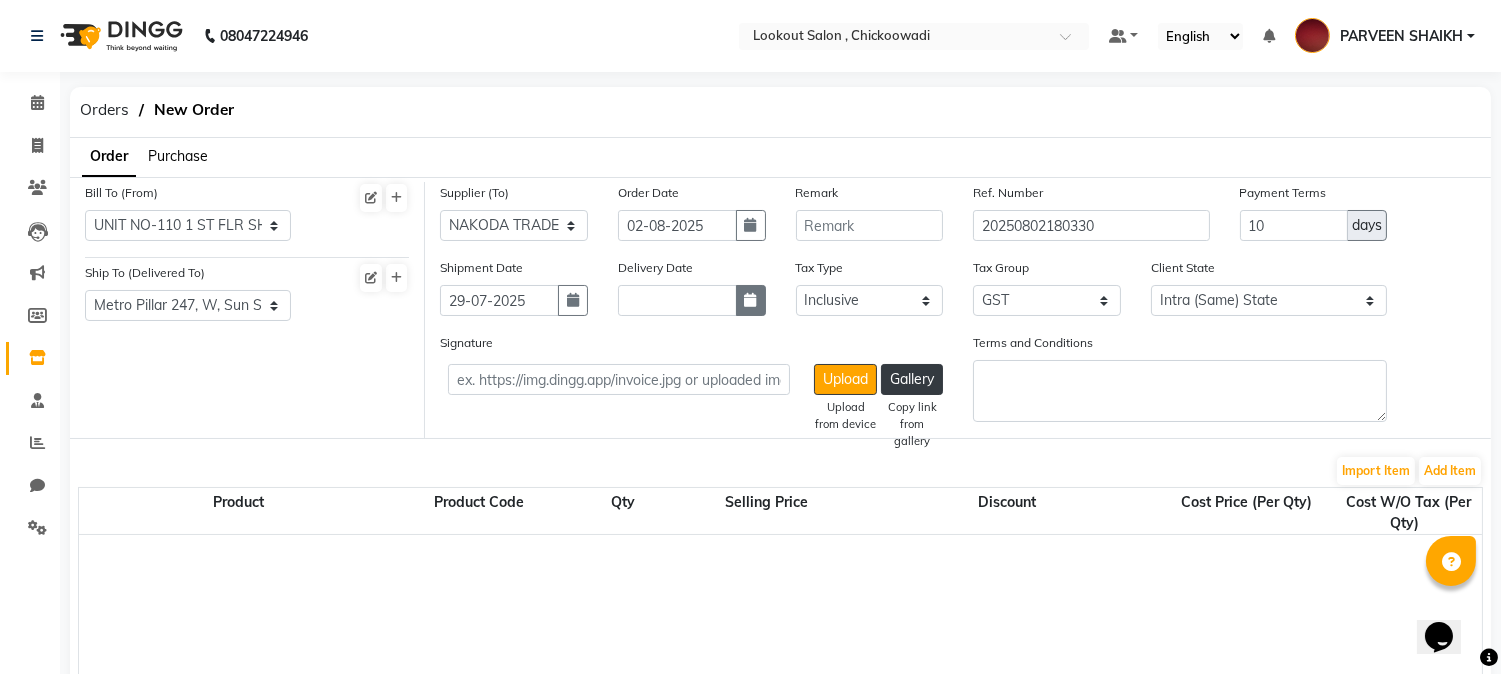 click 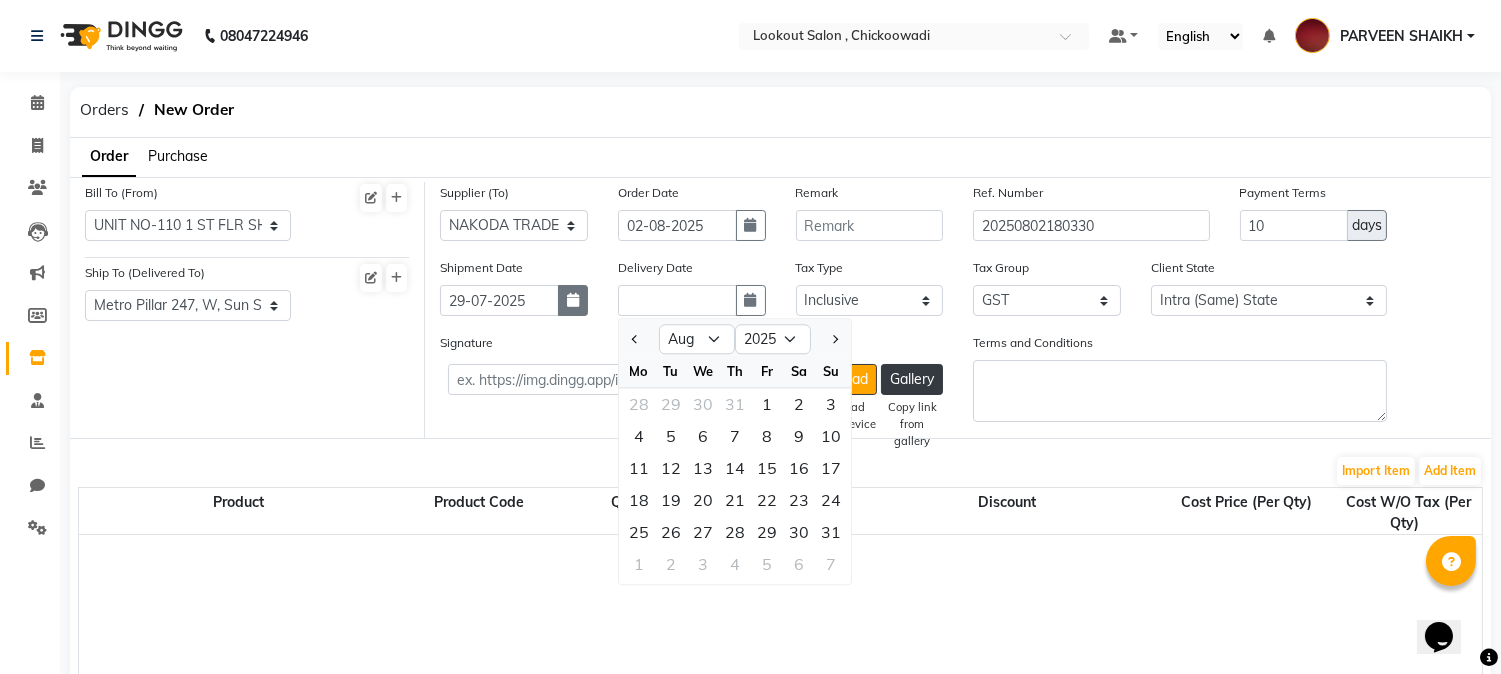 click 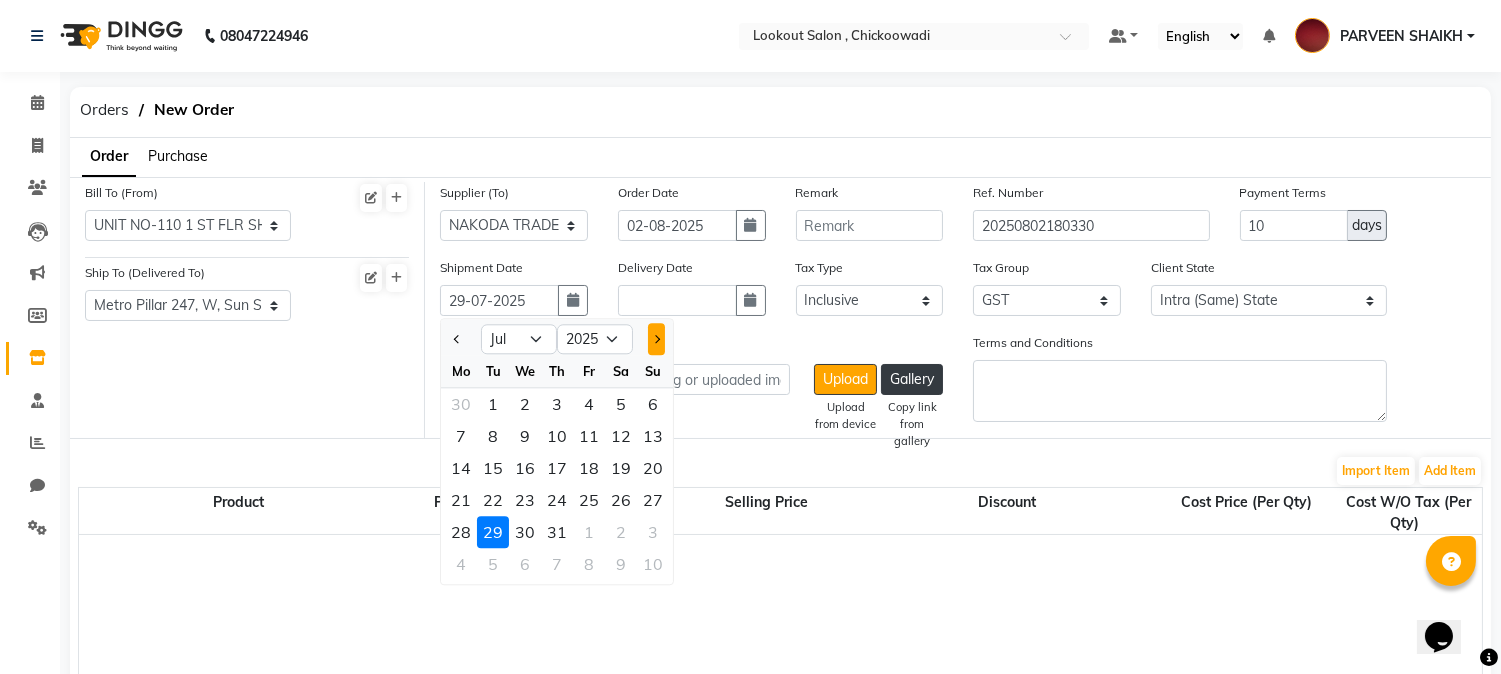 click 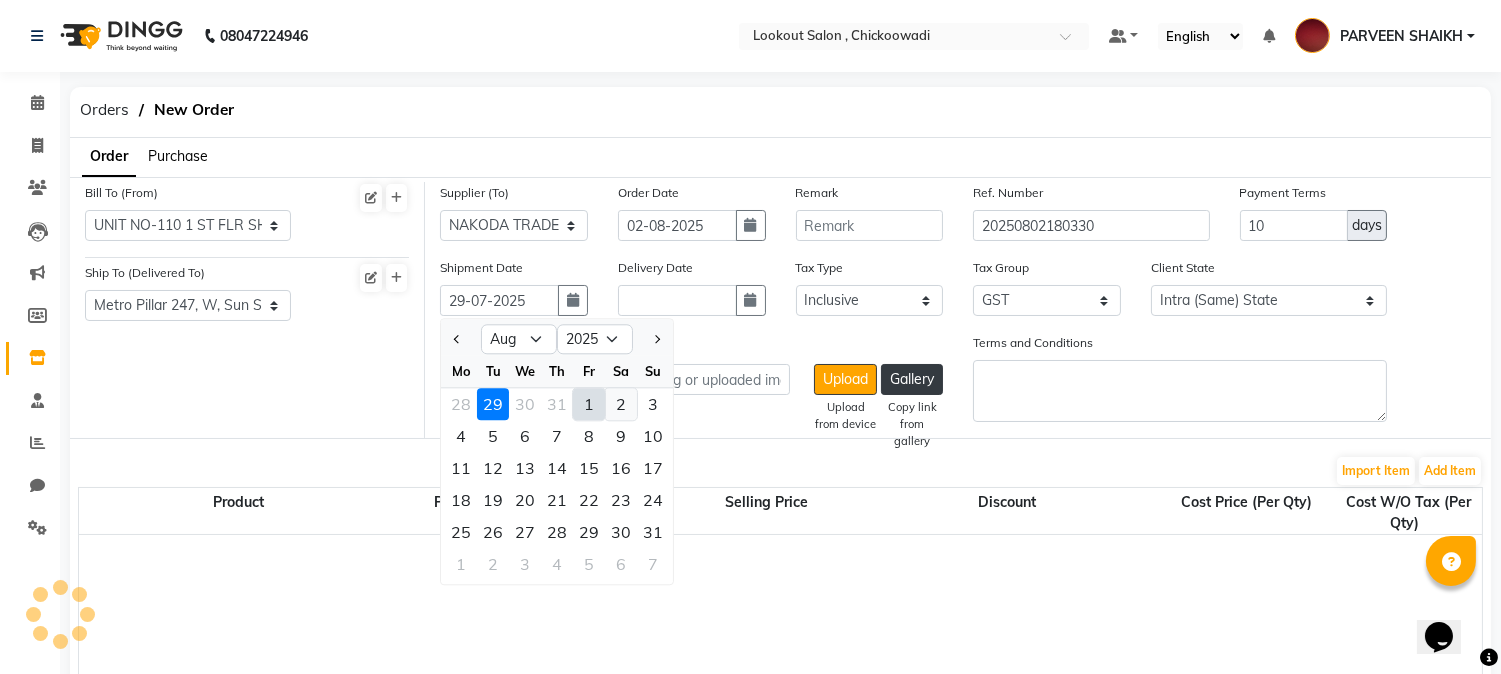 click on "2" 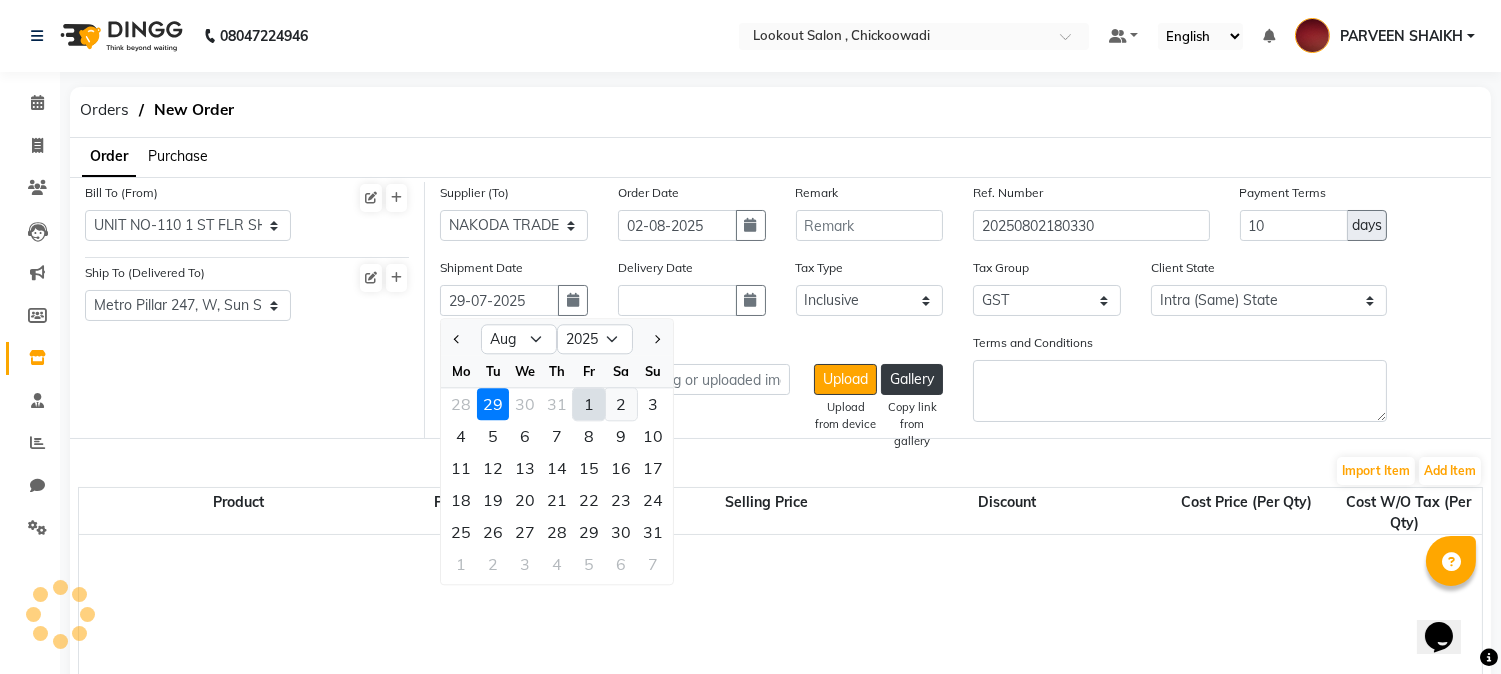 type on "02-08-2025" 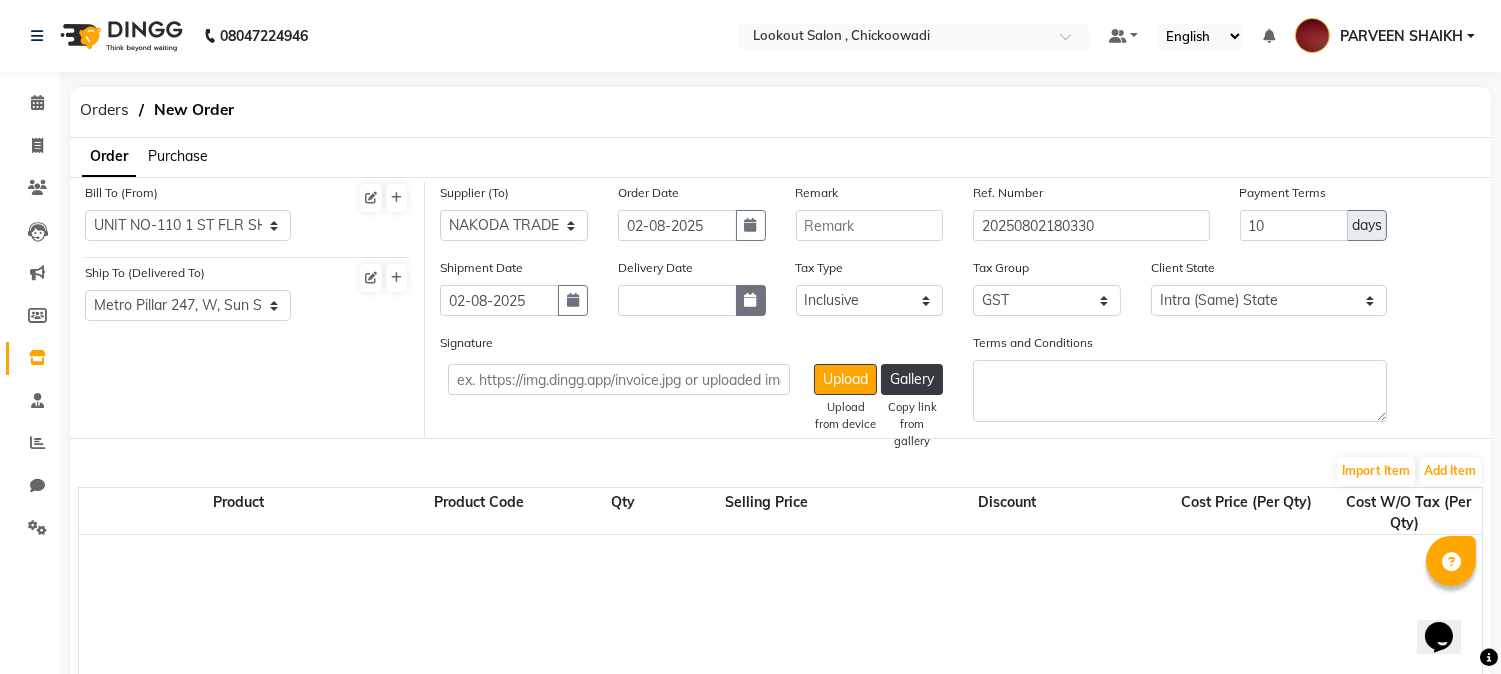 click 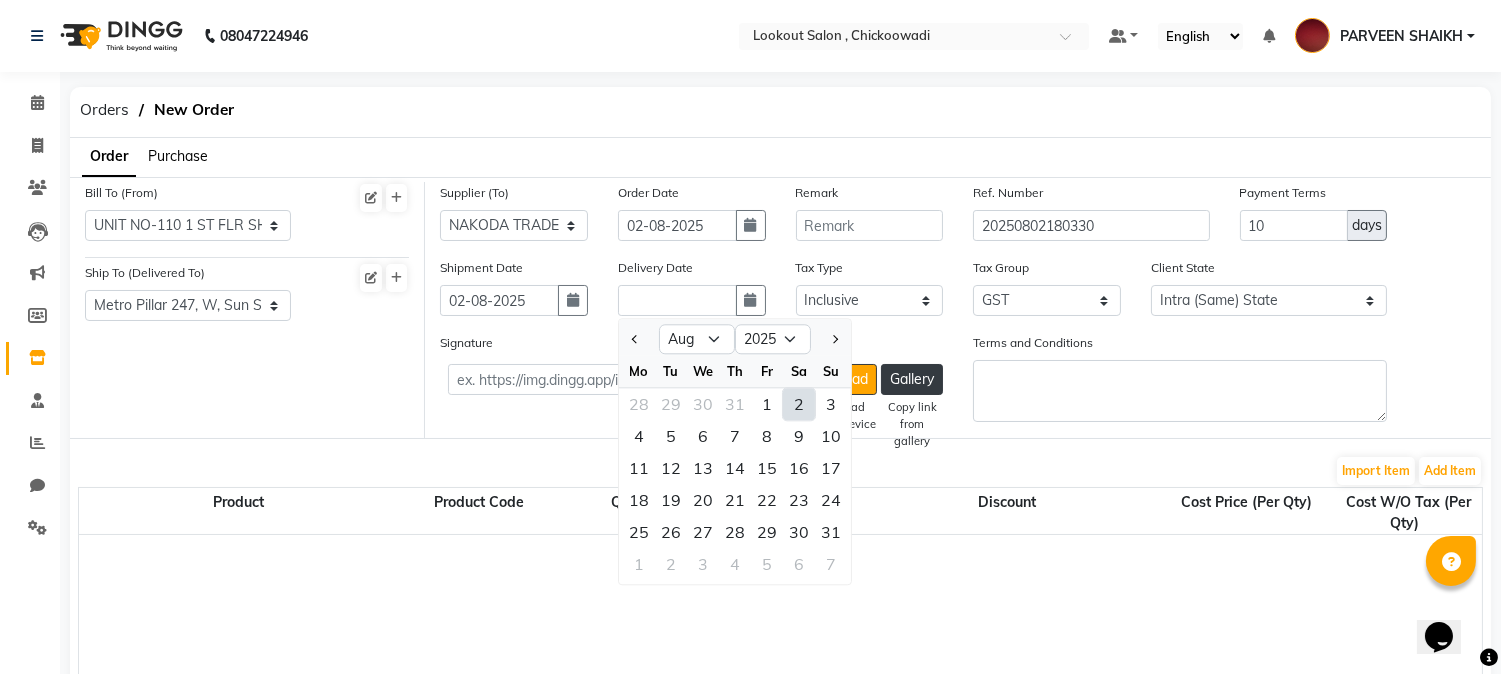 click on "2" 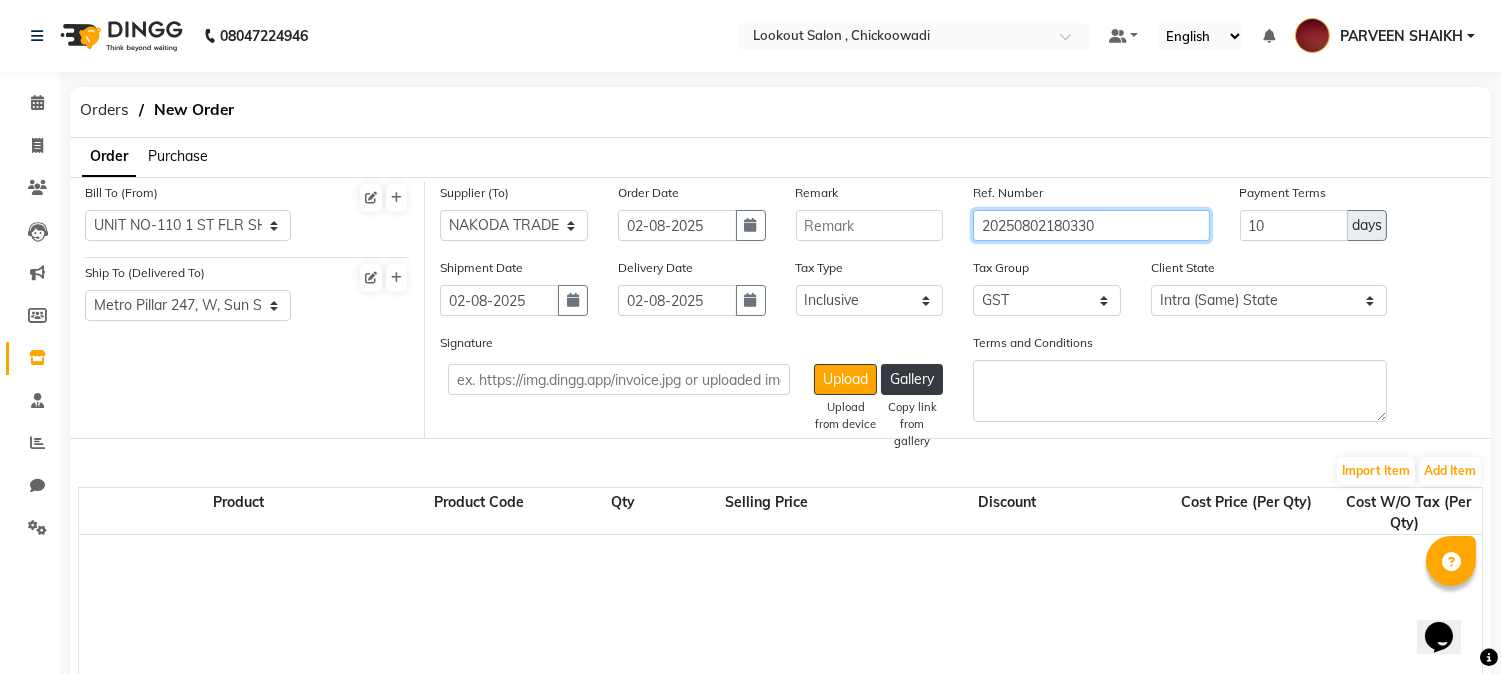 click on "20250802180330" 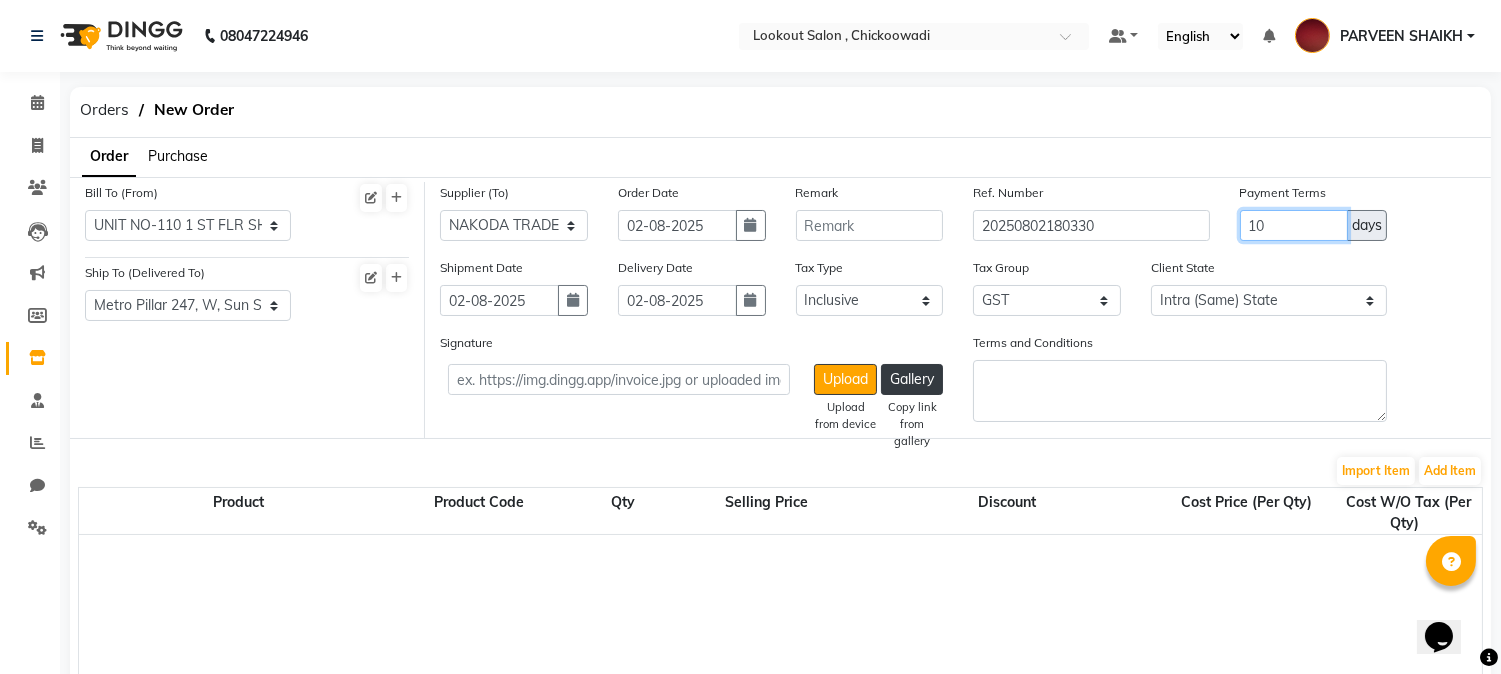 click on "10" 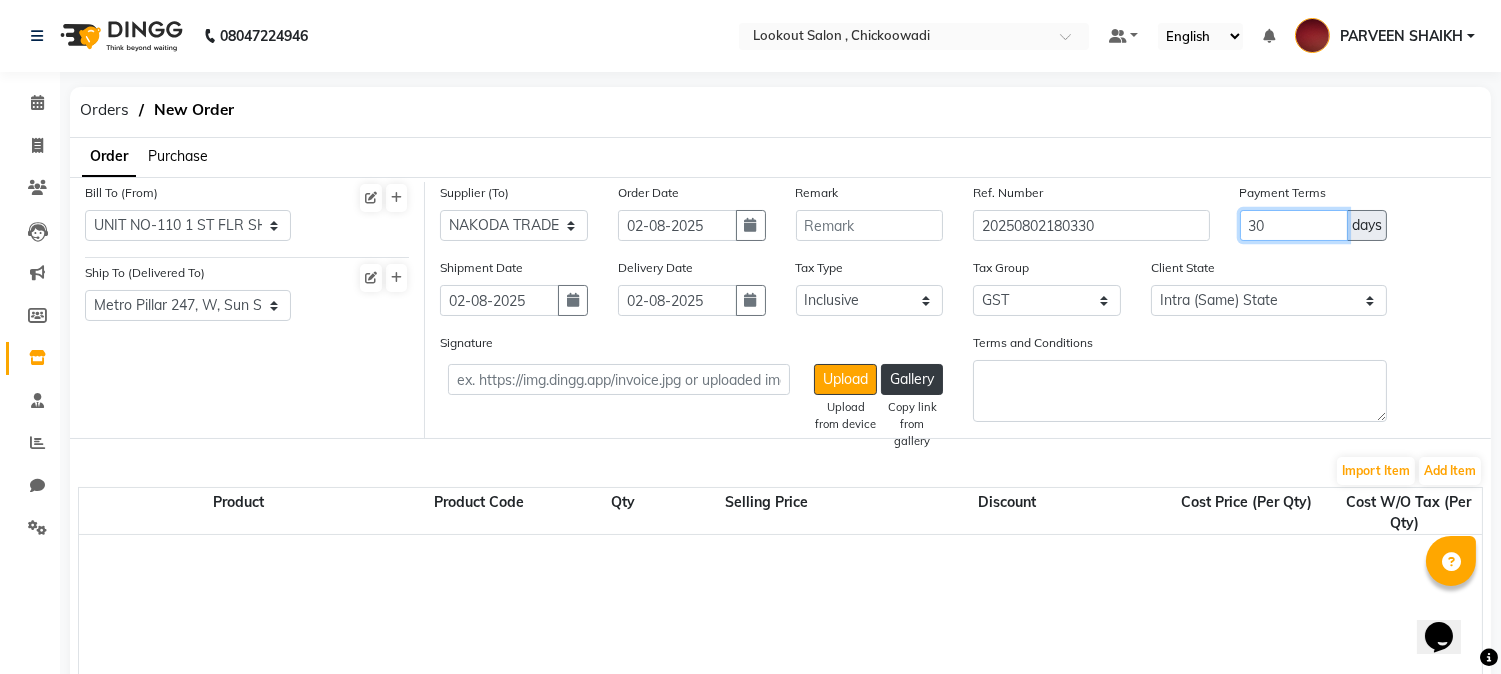 type on "30" 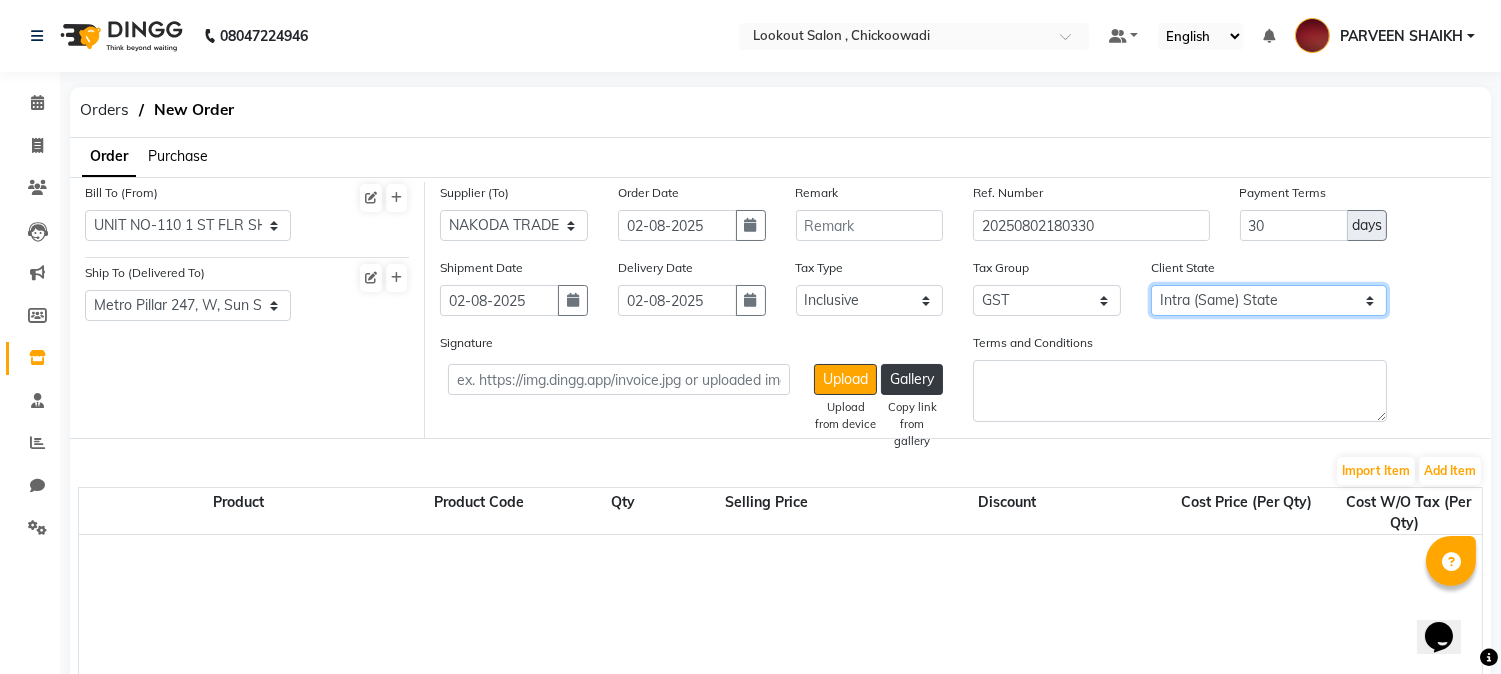 click on "Intra (Same) State Inter (Other) State" 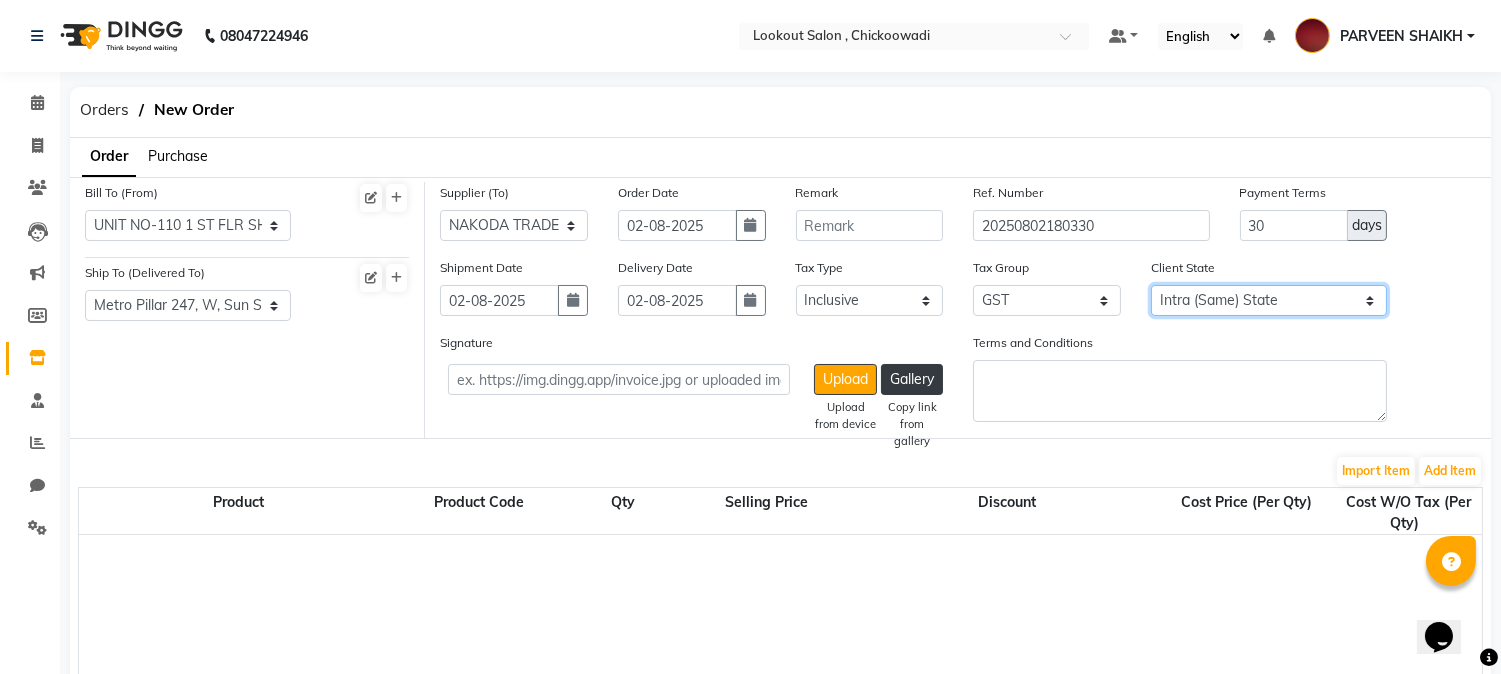click on "Intra (Same) State Inter (Other) State" 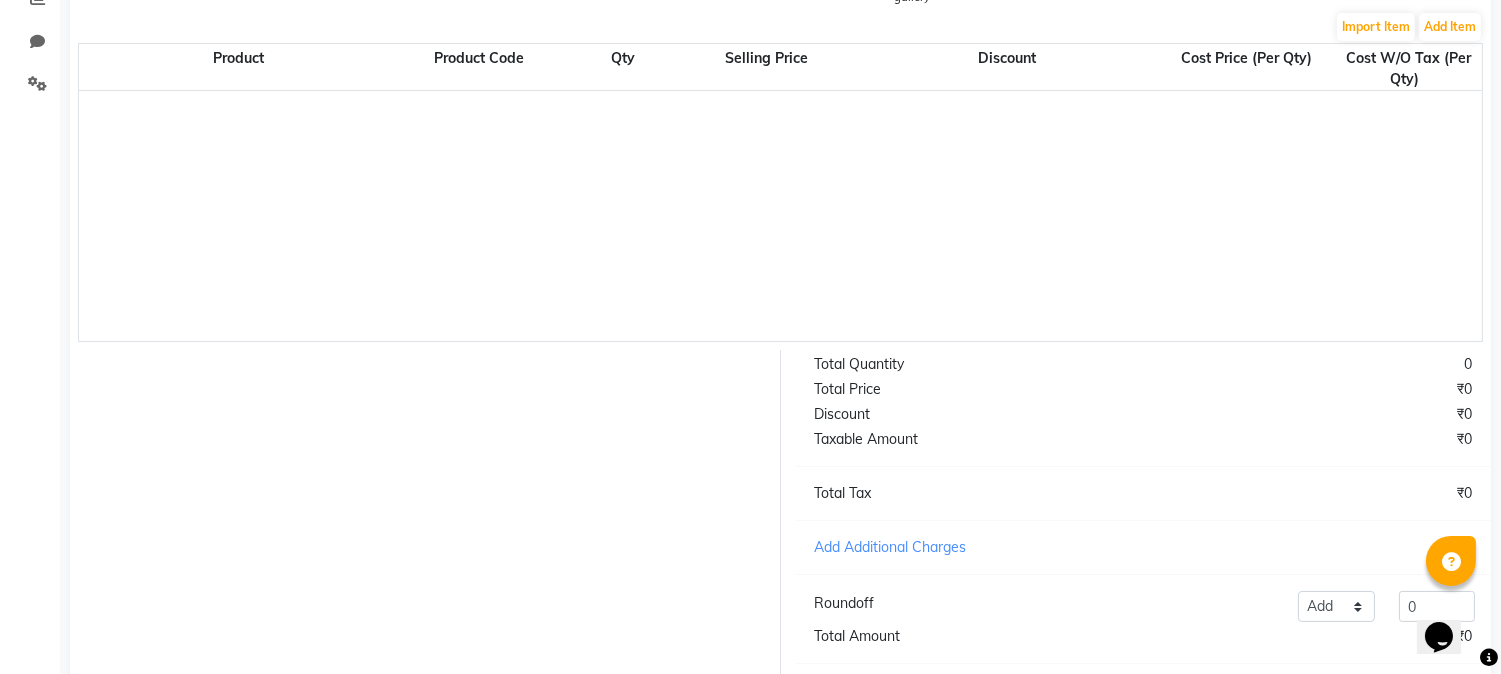 scroll, scrollTop: 222, scrollLeft: 0, axis: vertical 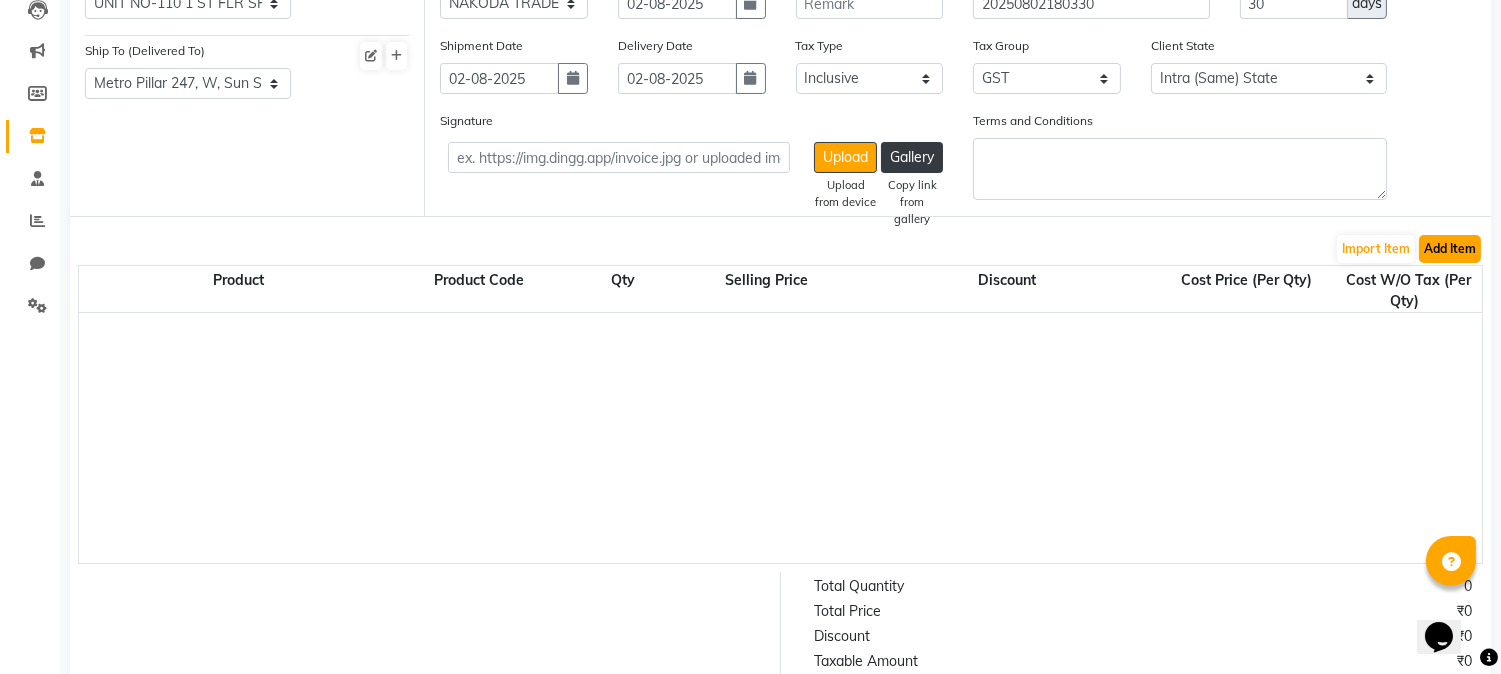 click on "Add Item" 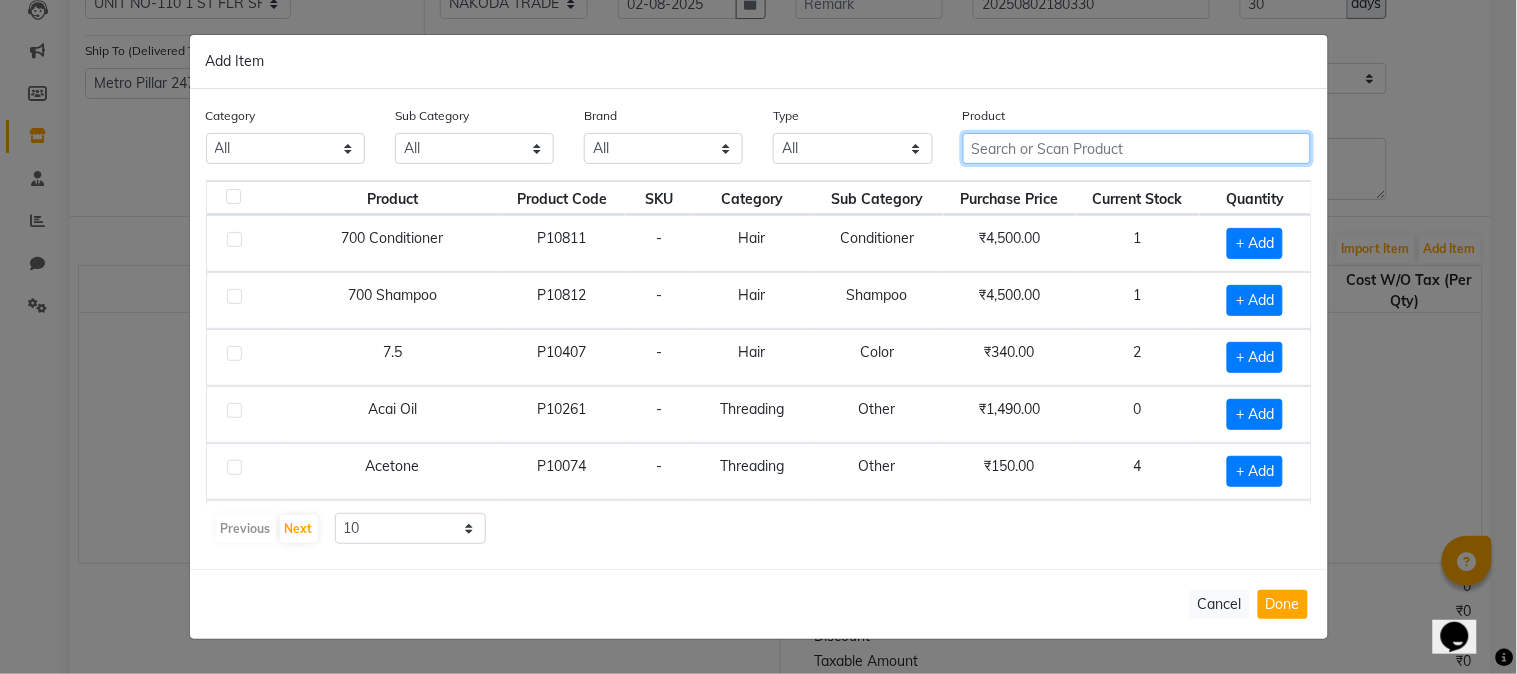 click 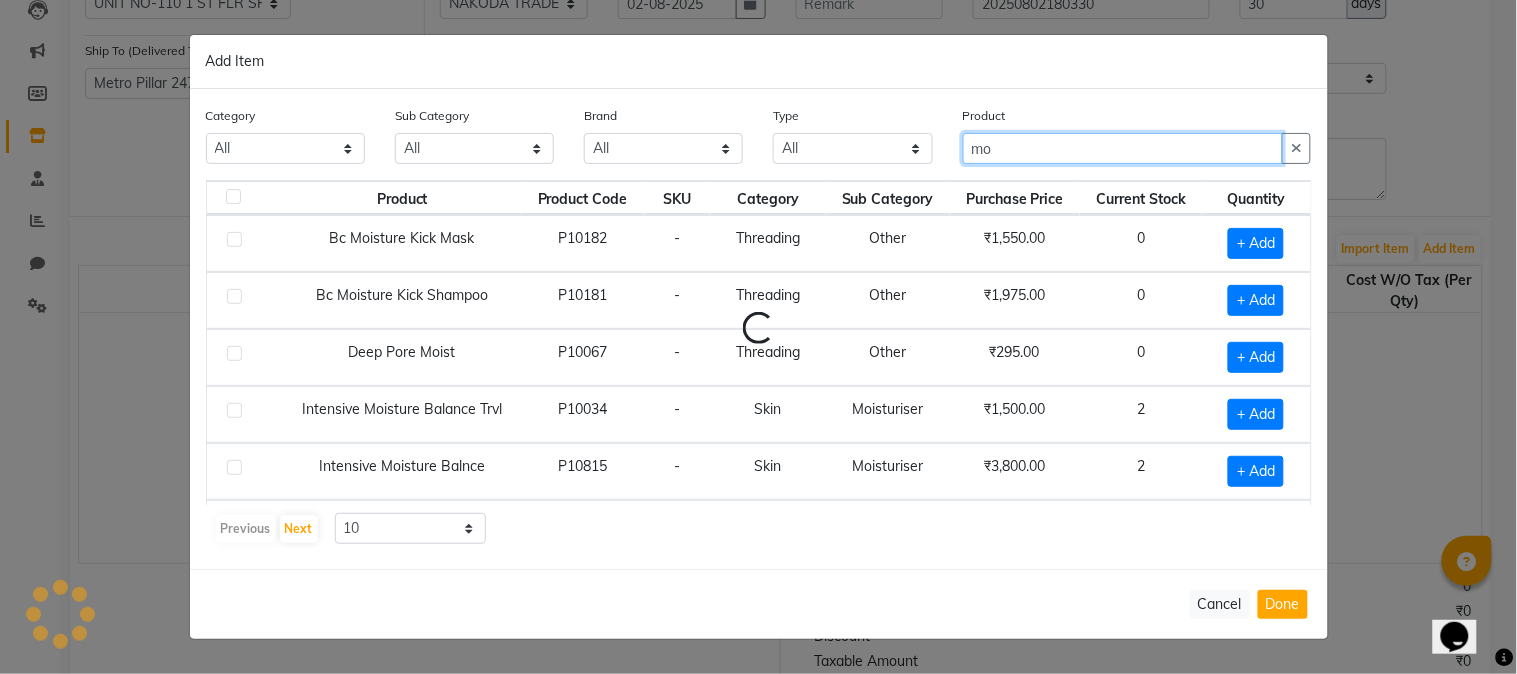 type on "m" 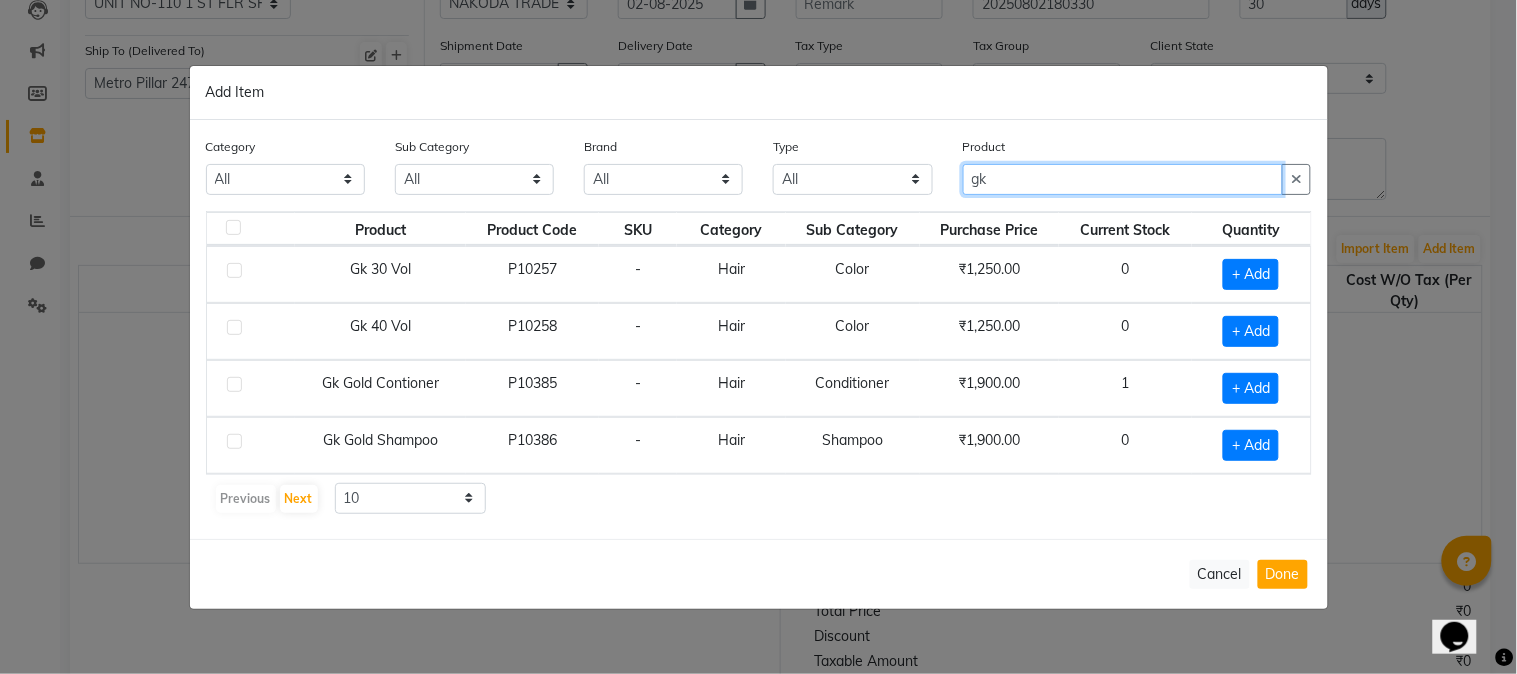 type on "g" 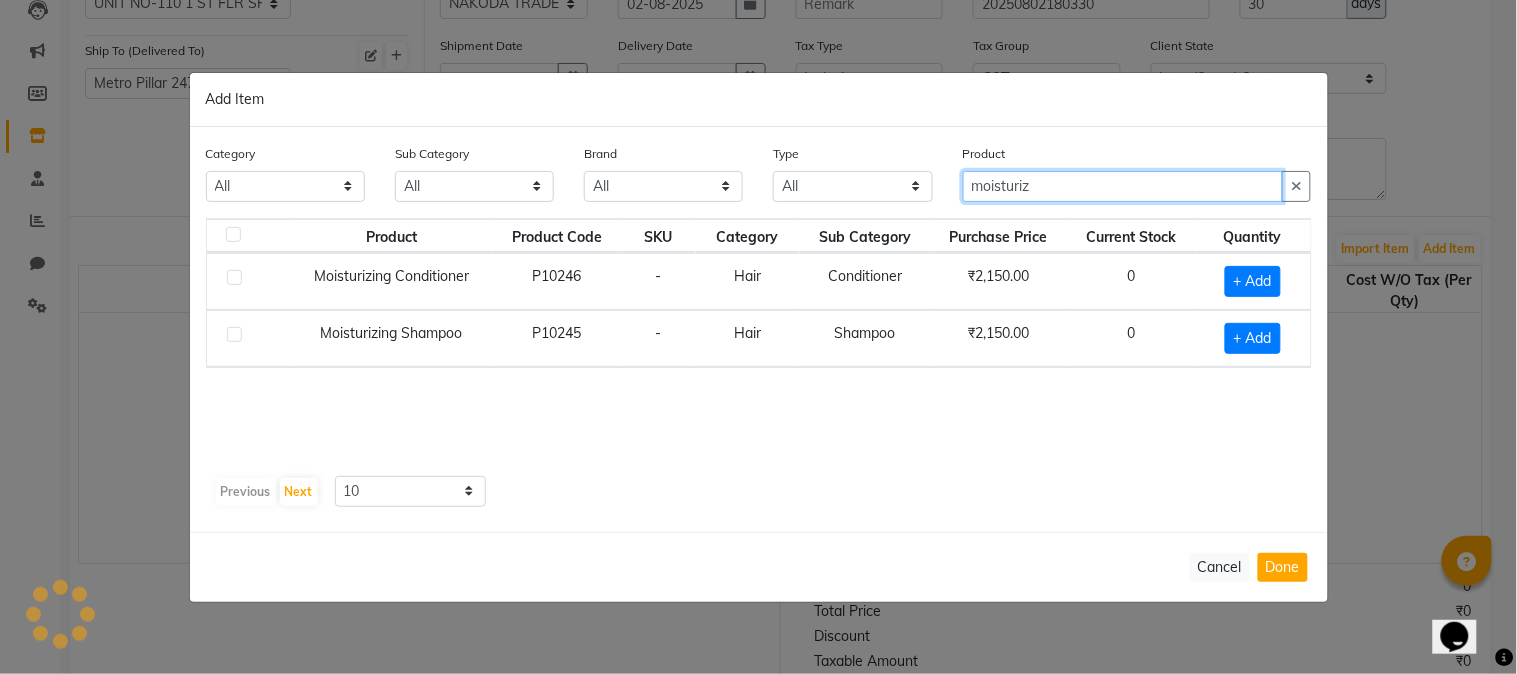 type on "moisturiz" 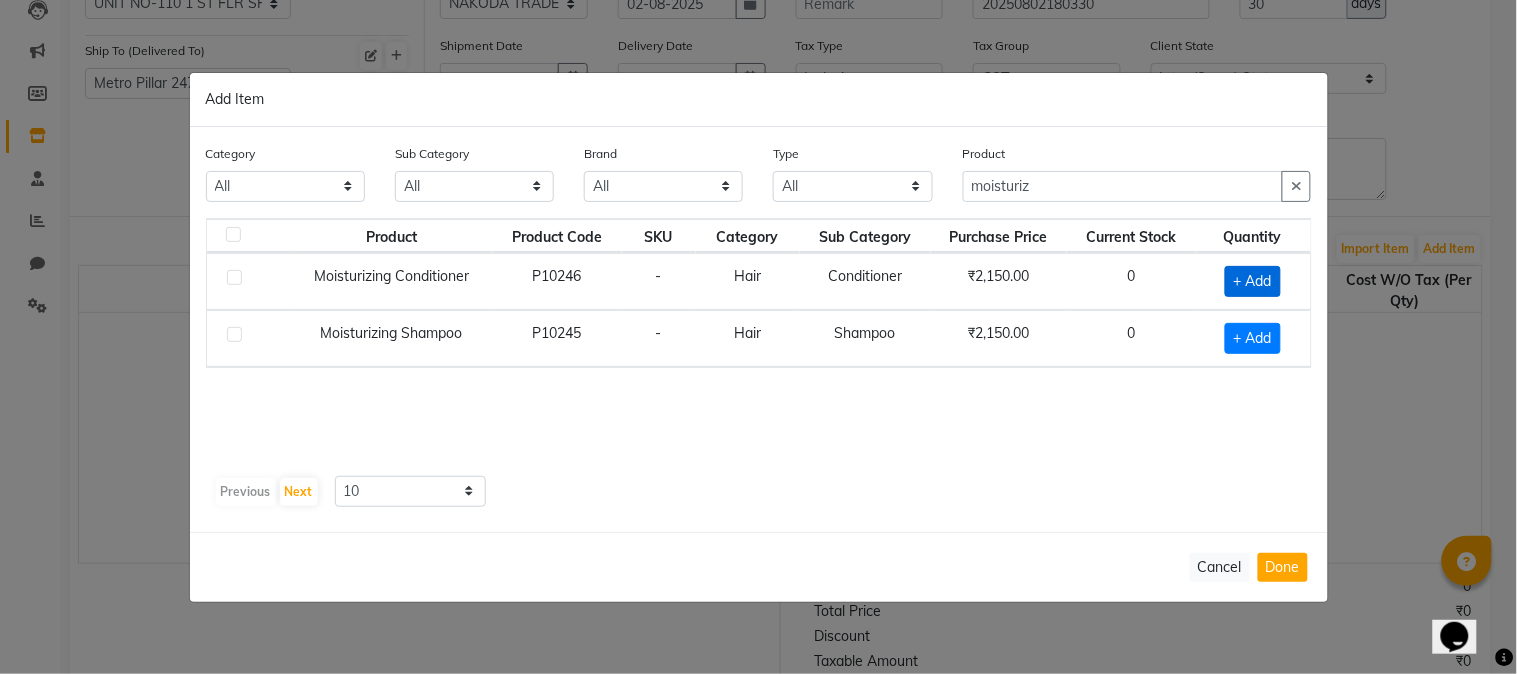 click on "+ Add" 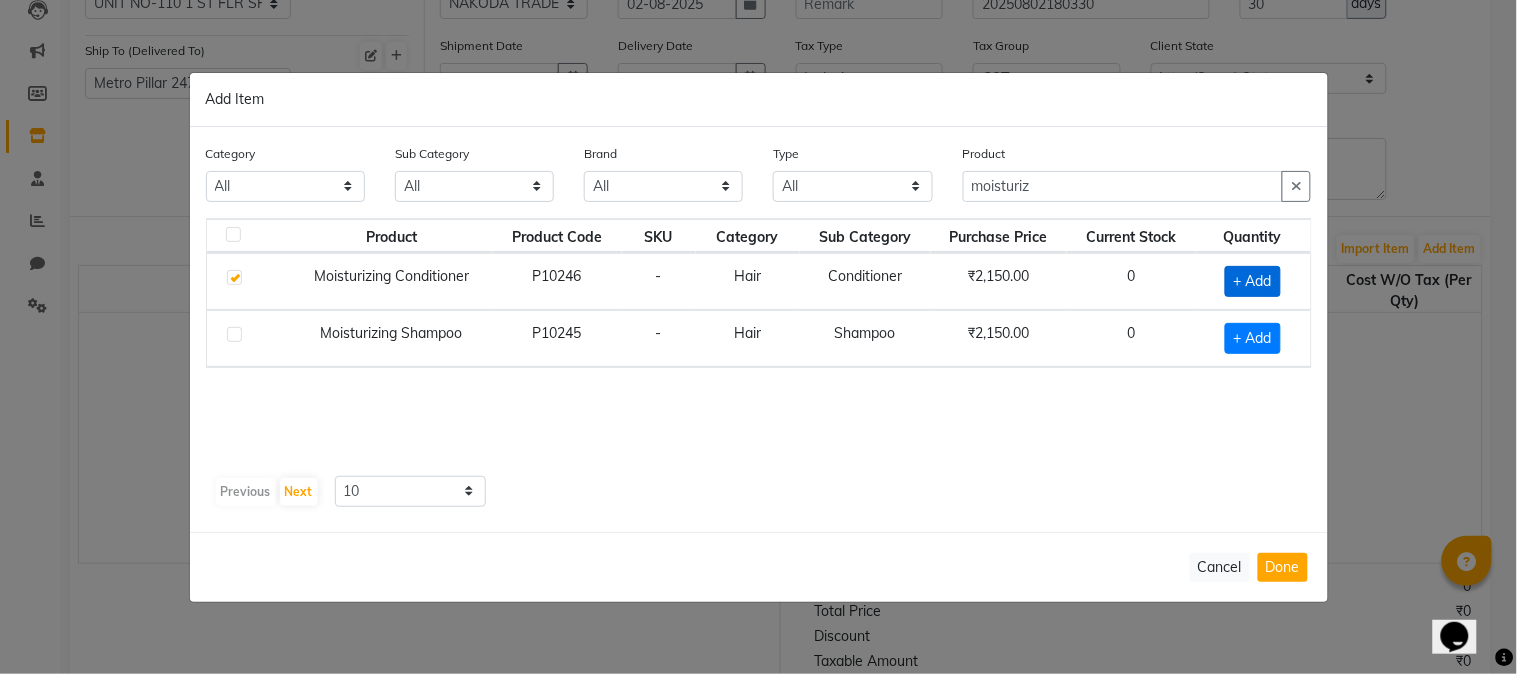 checkbox on "true" 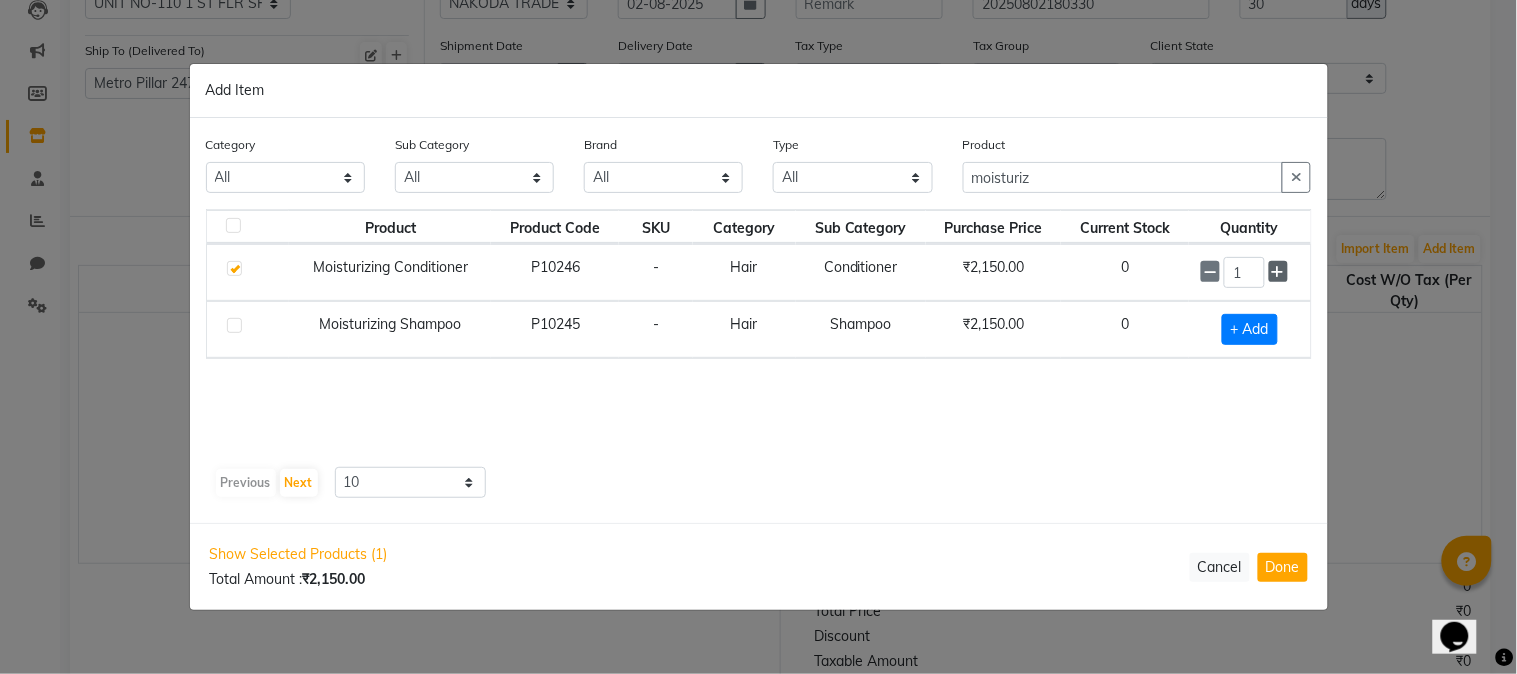 click 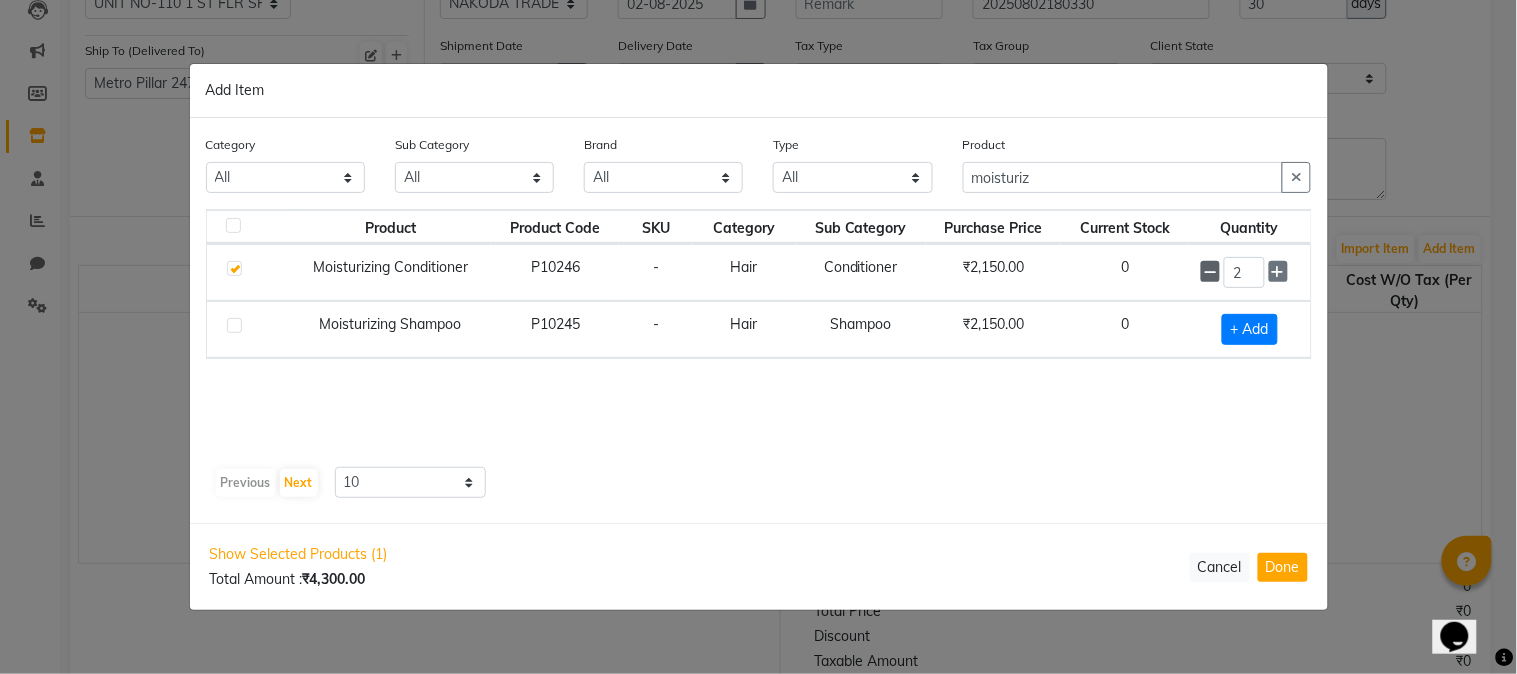 click 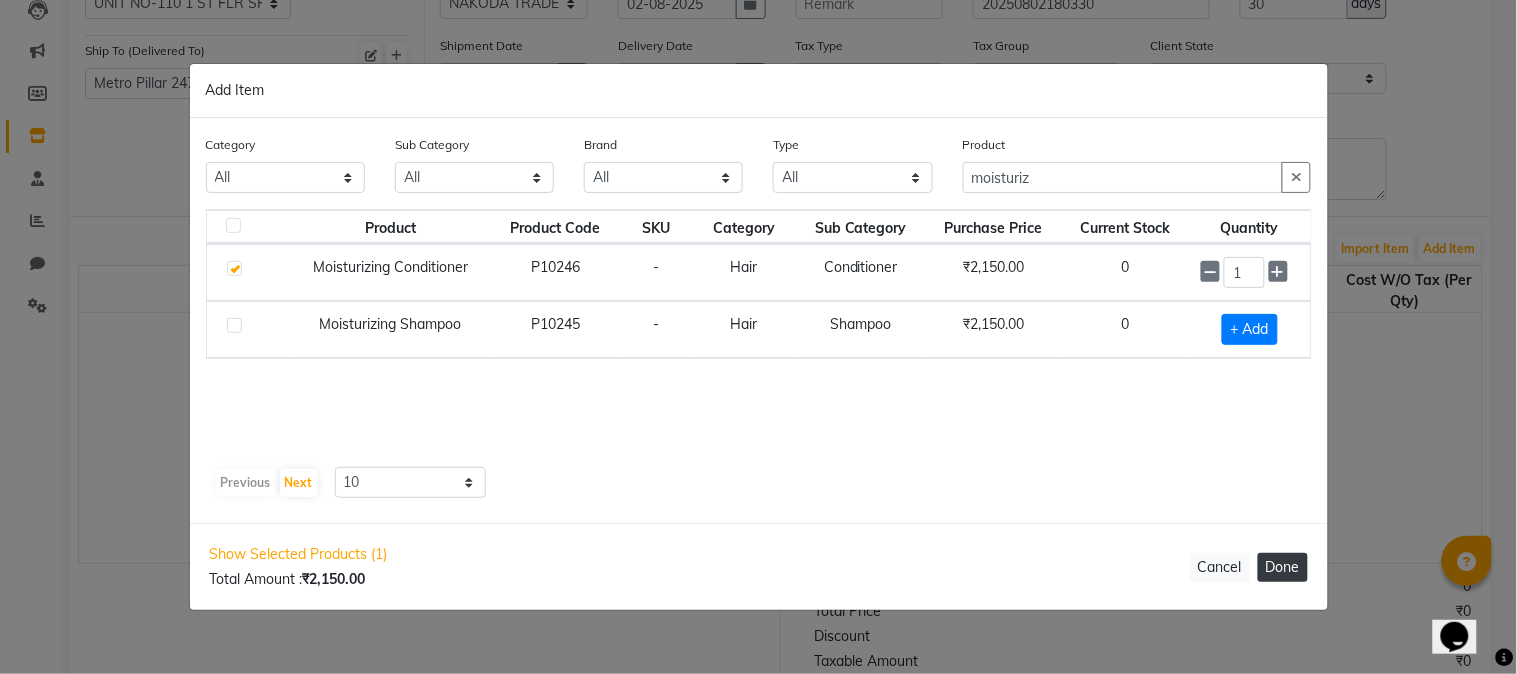 click on "Done" 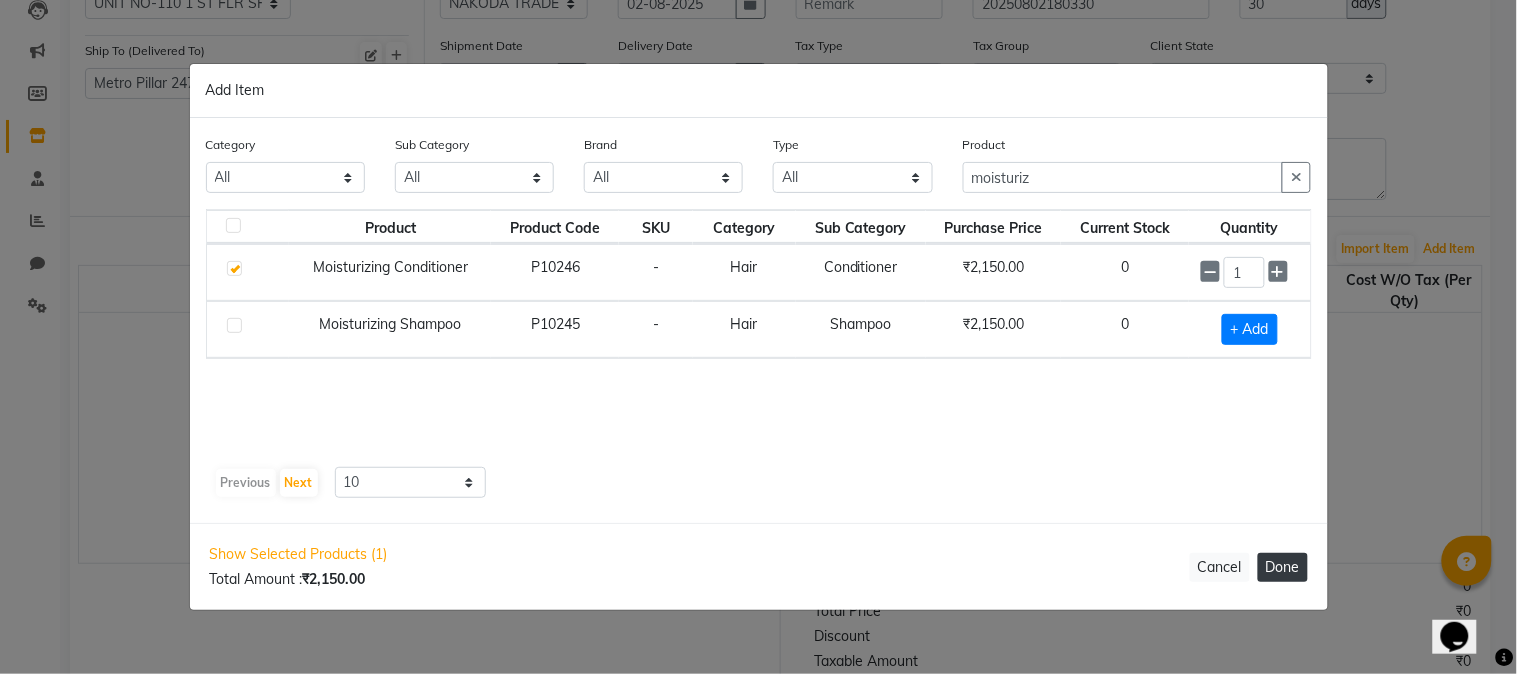 select on "278" 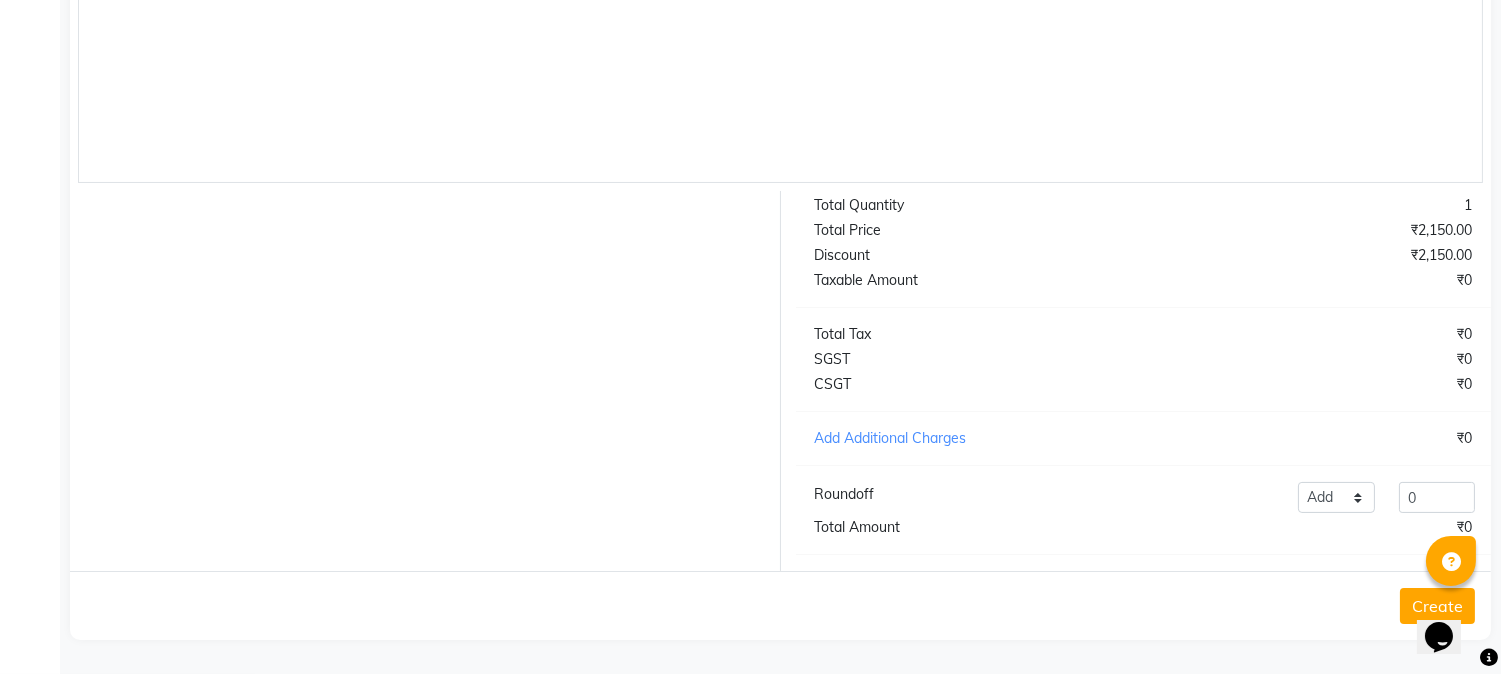scroll, scrollTop: 286, scrollLeft: 0, axis: vertical 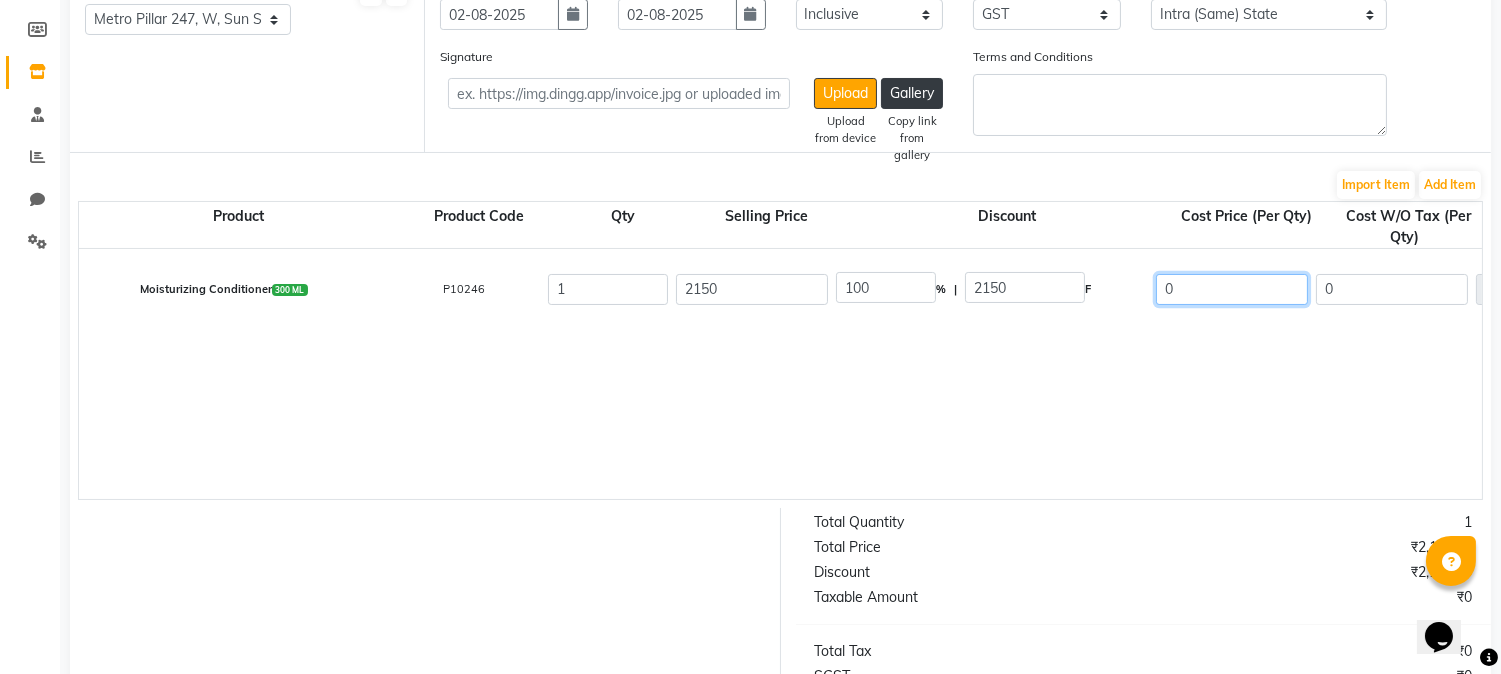click on "0" 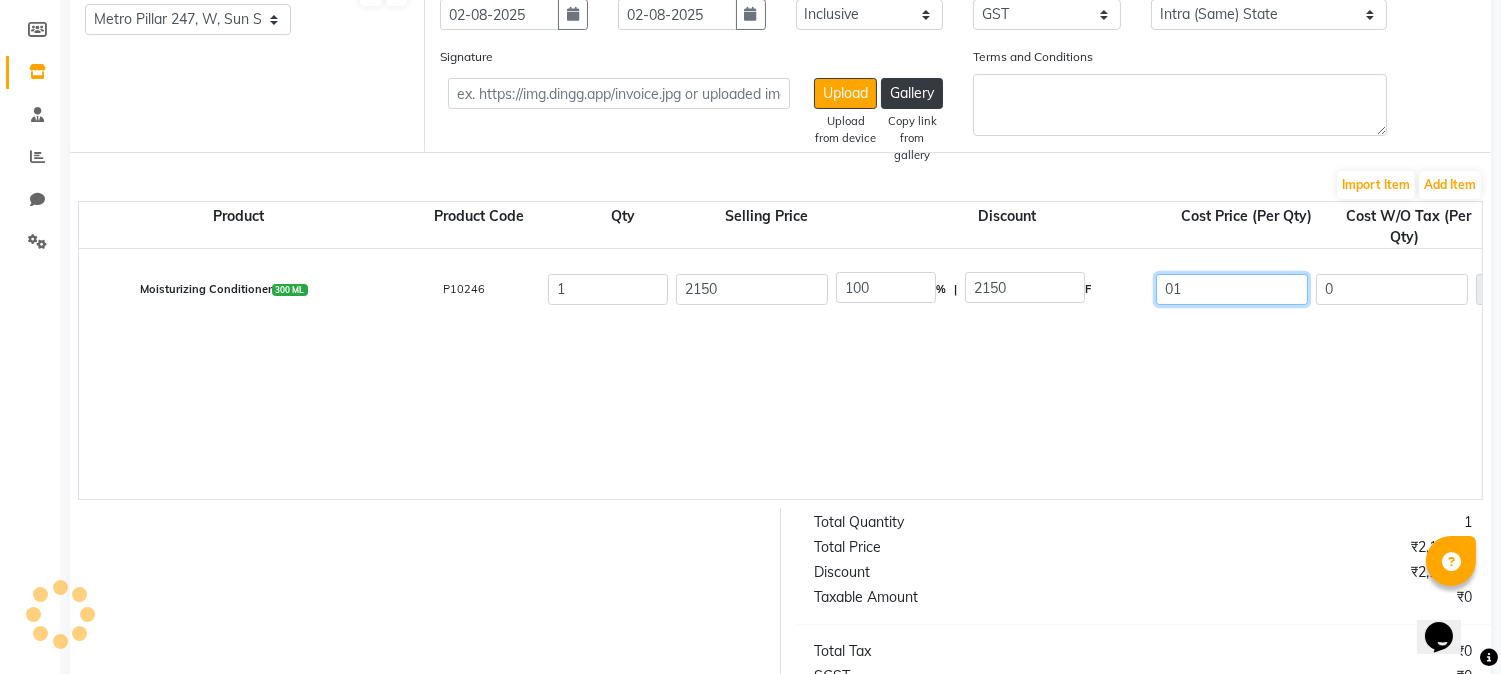 type on "0" 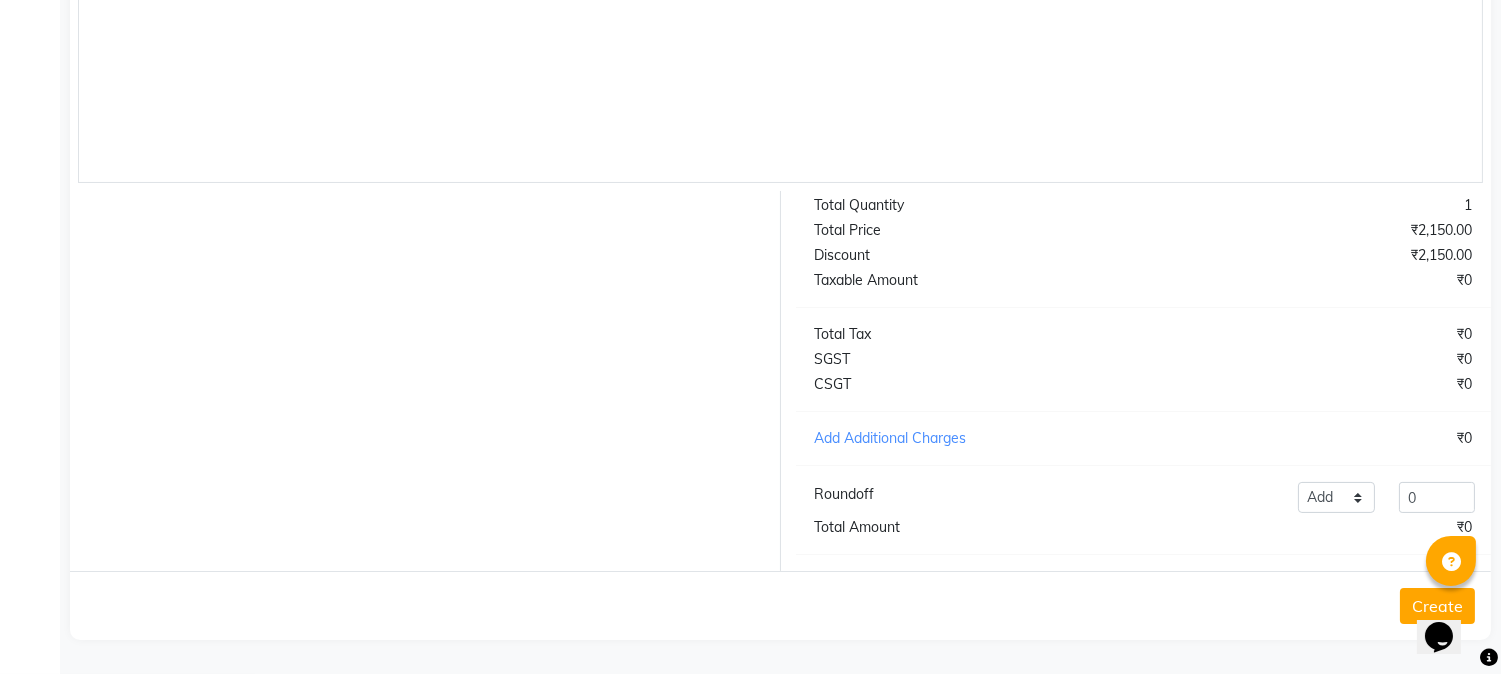 scroll, scrollTop: 175, scrollLeft: 0, axis: vertical 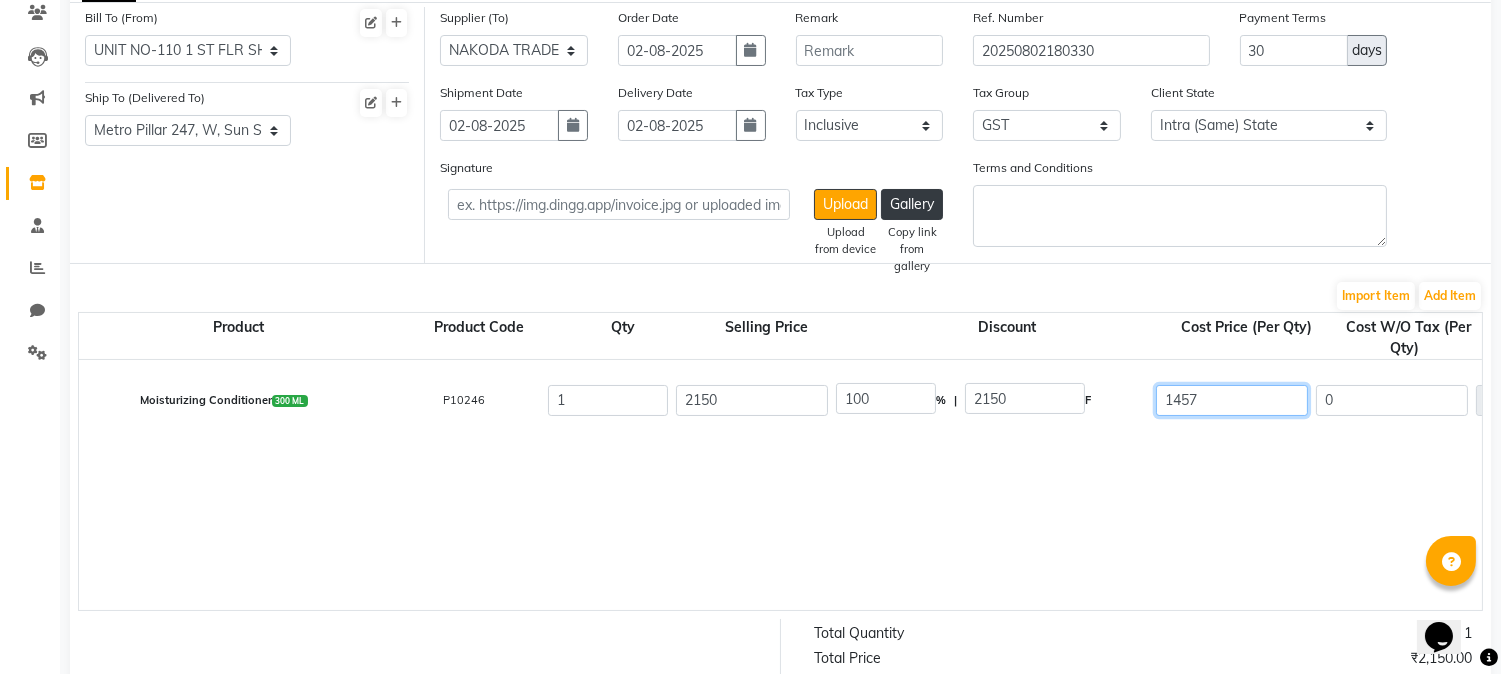 type on "1457" 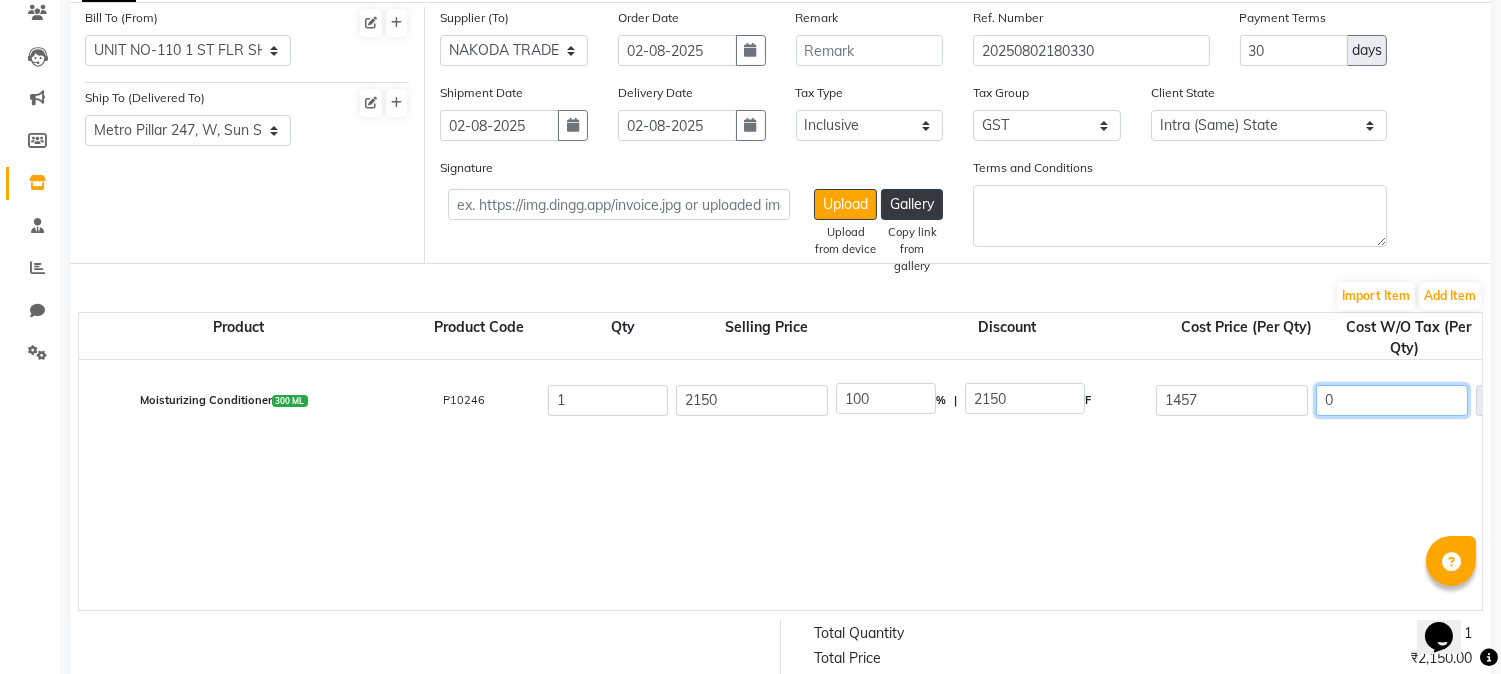 type on "32.23" 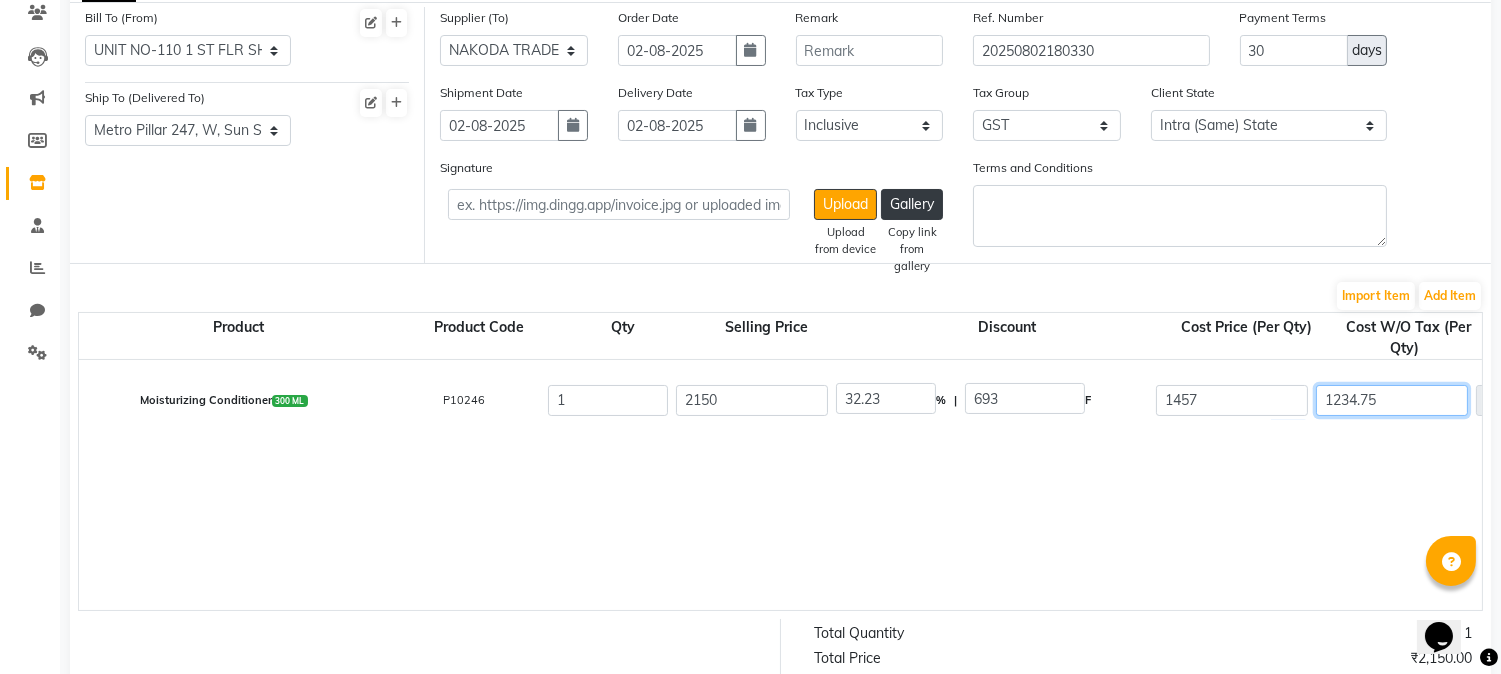 click on "1234.75" 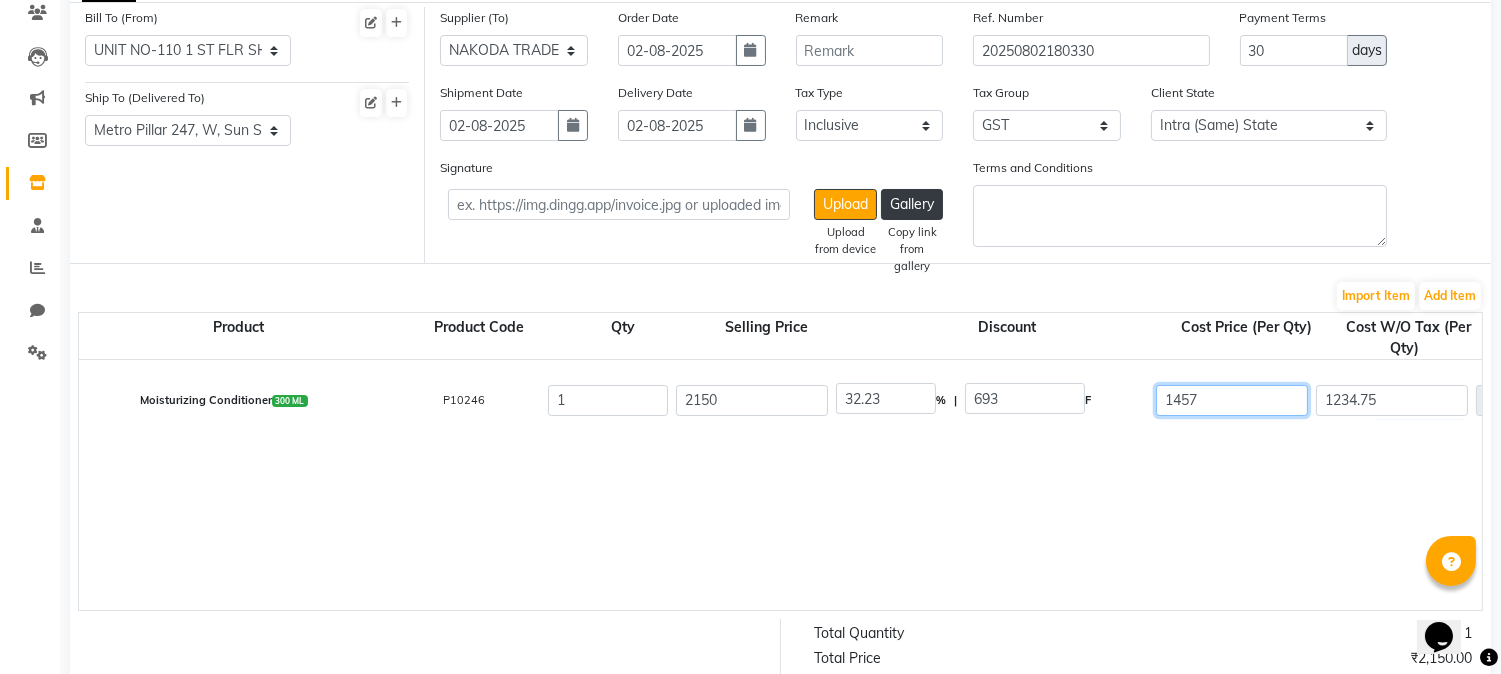 type on "692.99" 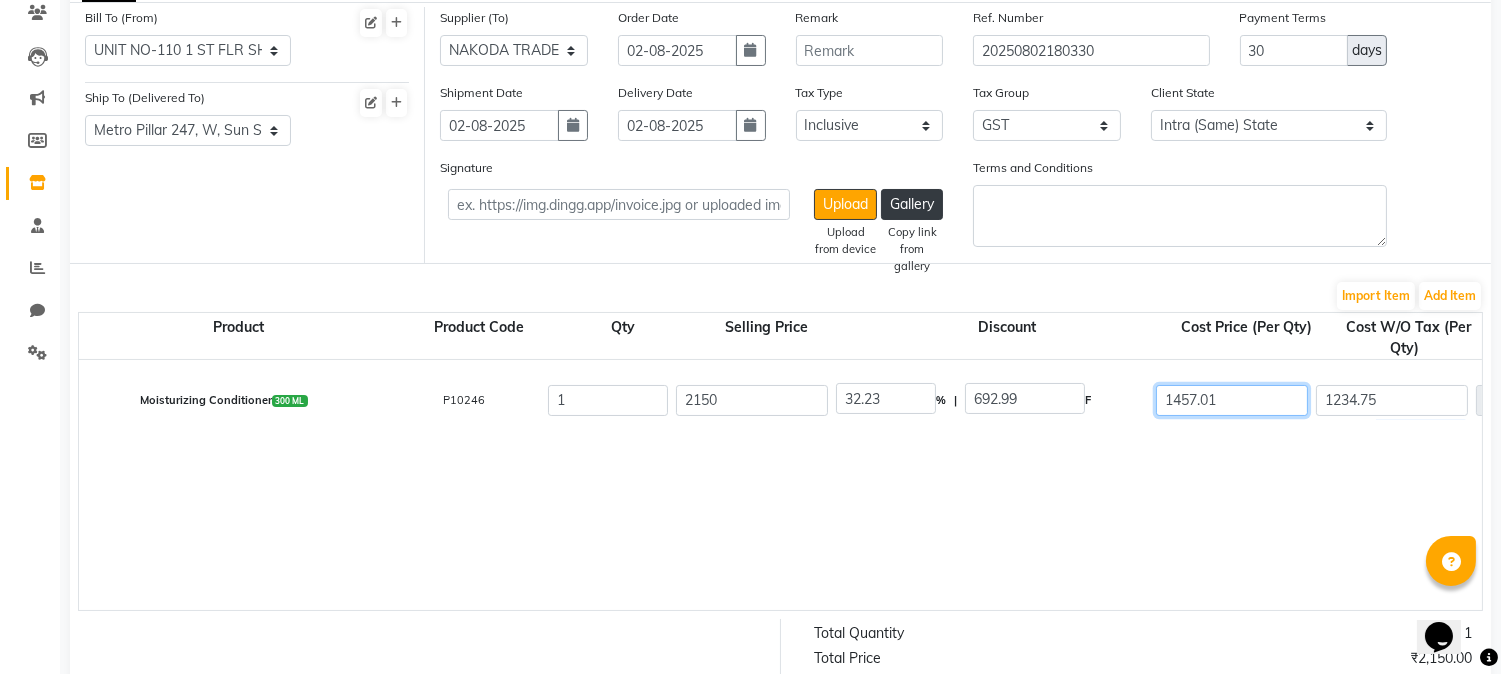 click on "1457.01" 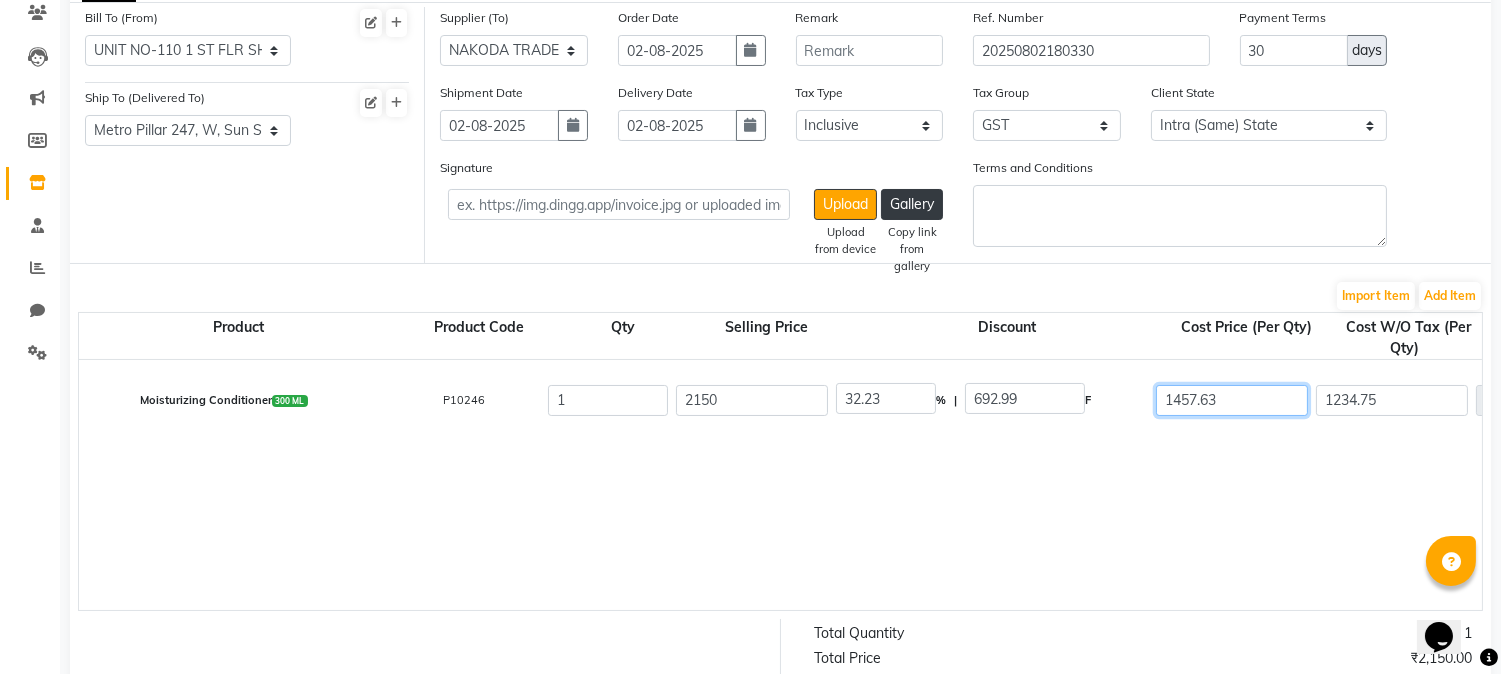 type on "1457.63" 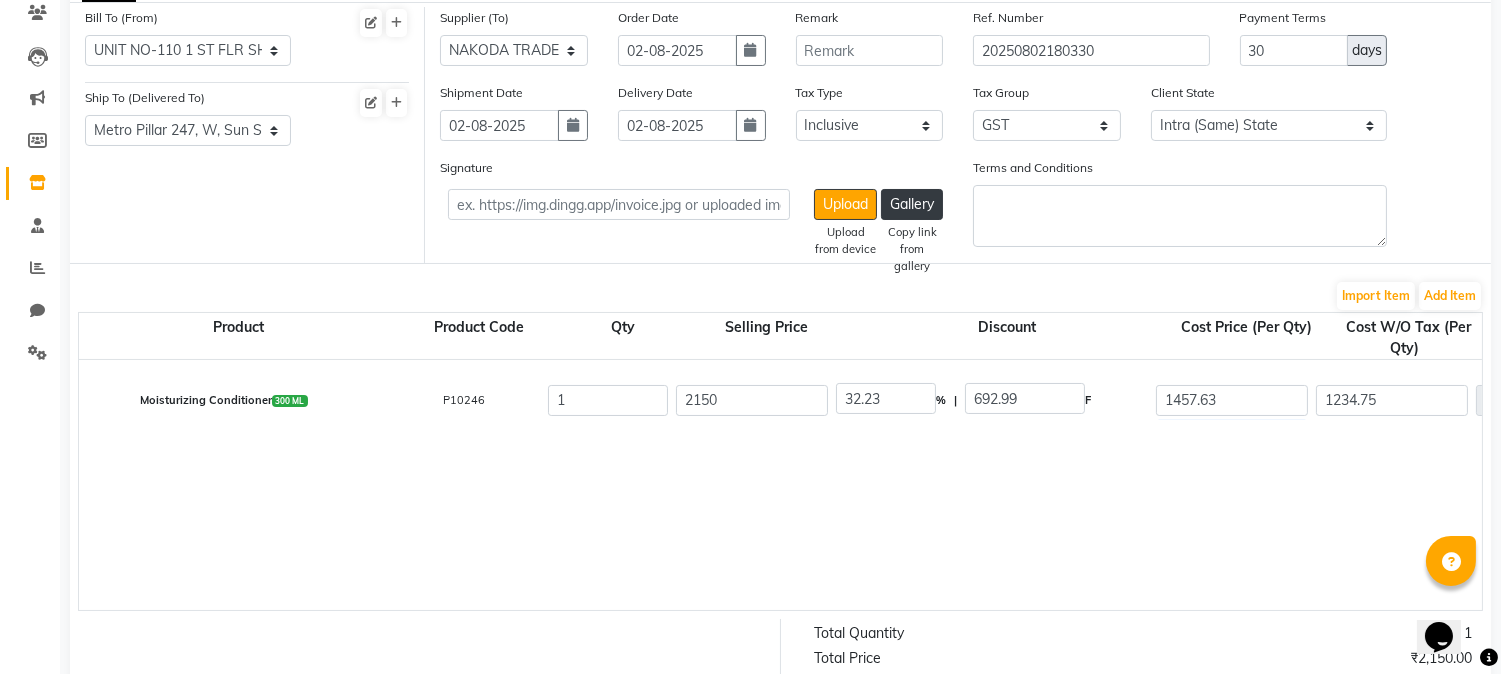 type on "32.2" 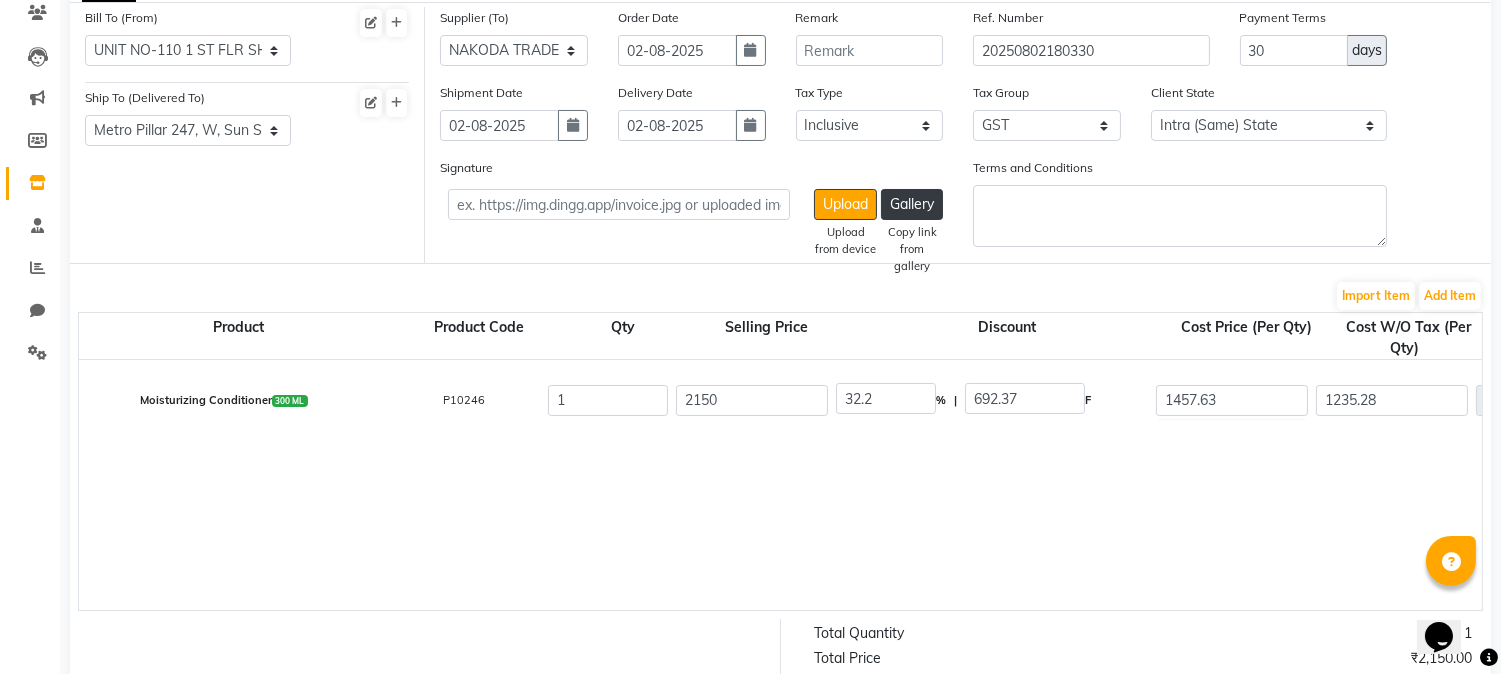 click on "Moisturizing Conditioner  300 ML  P10246  1 2150 32.2 % | 692.37 F 1457.63 1235.28 1235.28 None GST  (18%)  222.35 1457.63" 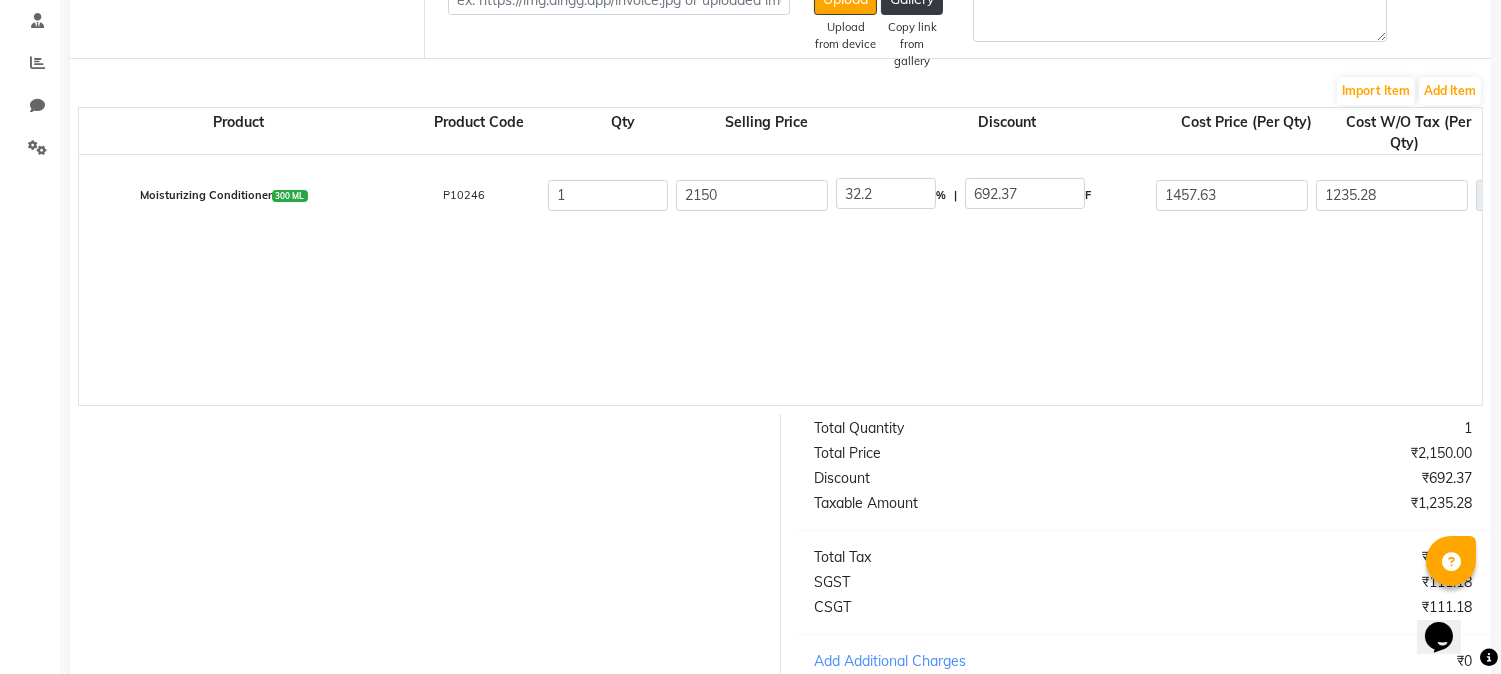 scroll, scrollTop: 286, scrollLeft: 0, axis: vertical 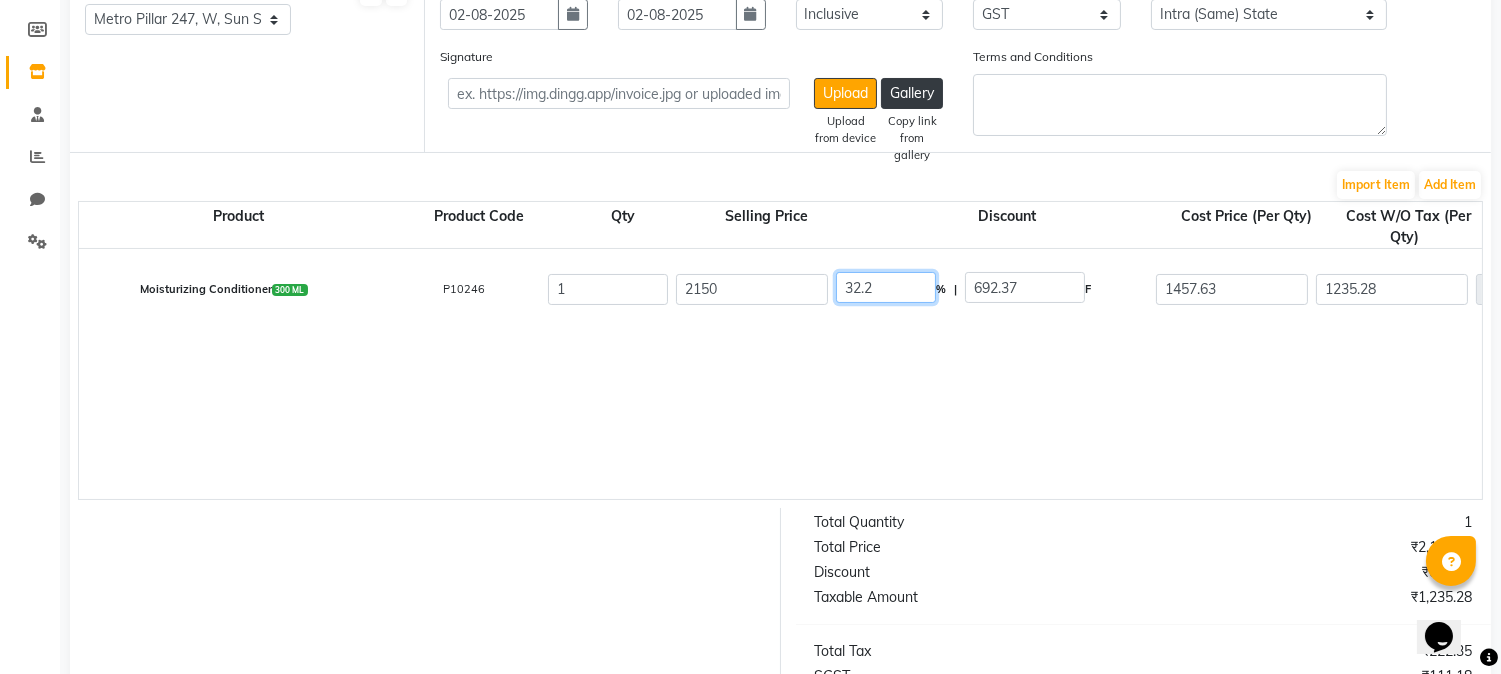 click on "32.2" 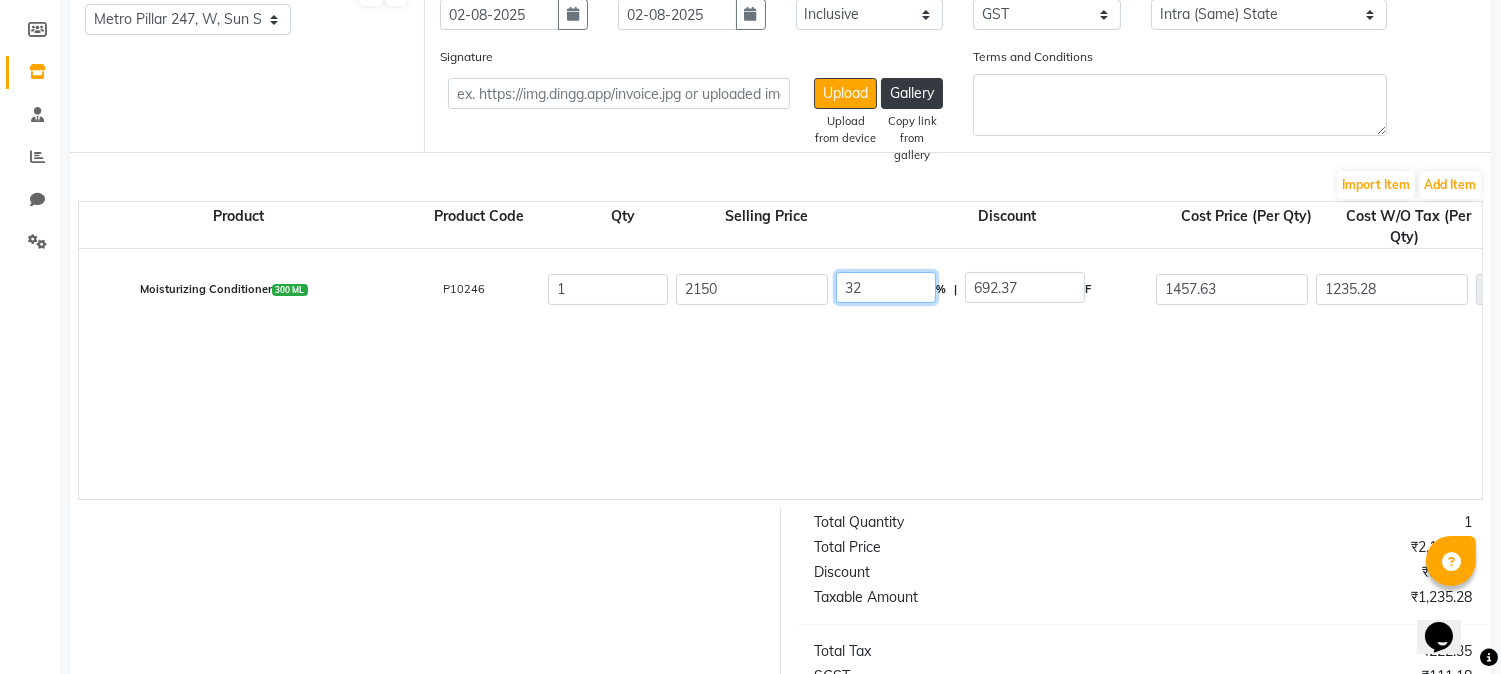 type on "3" 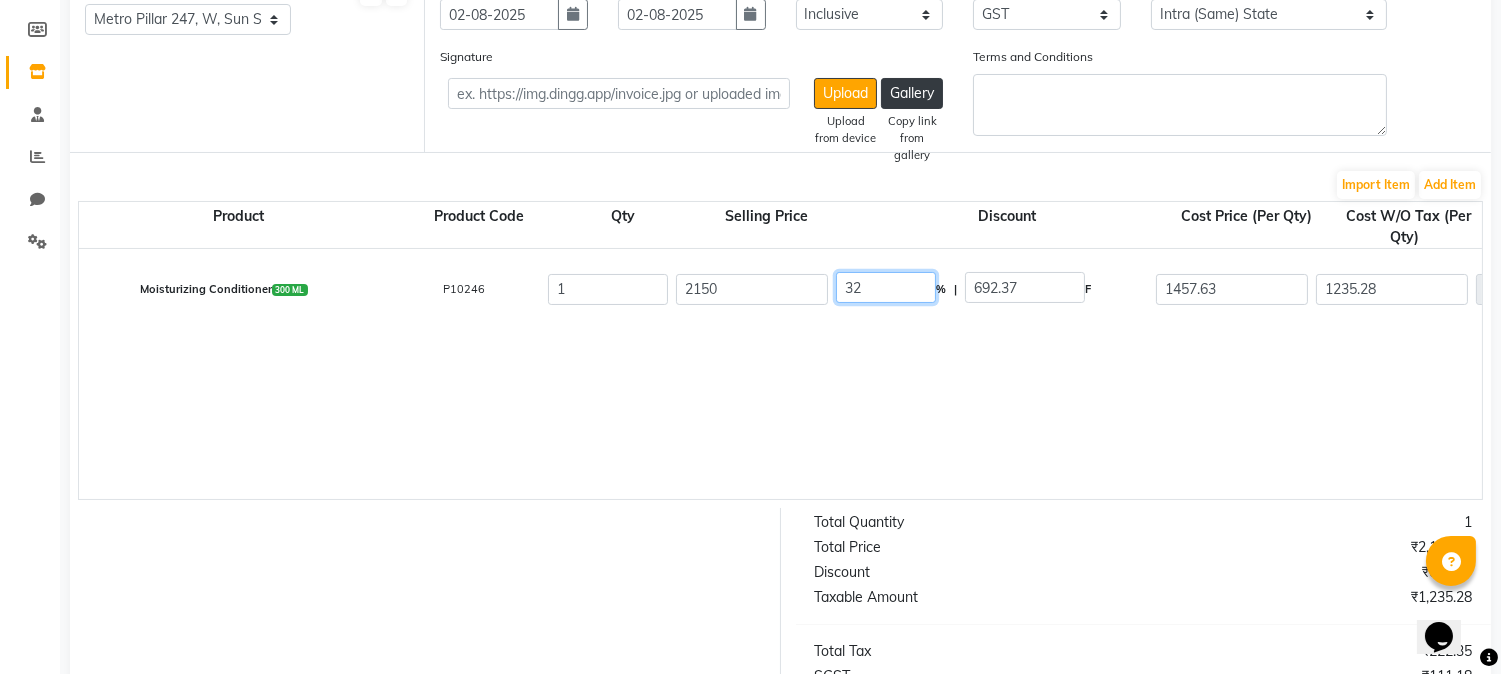 type on "32" 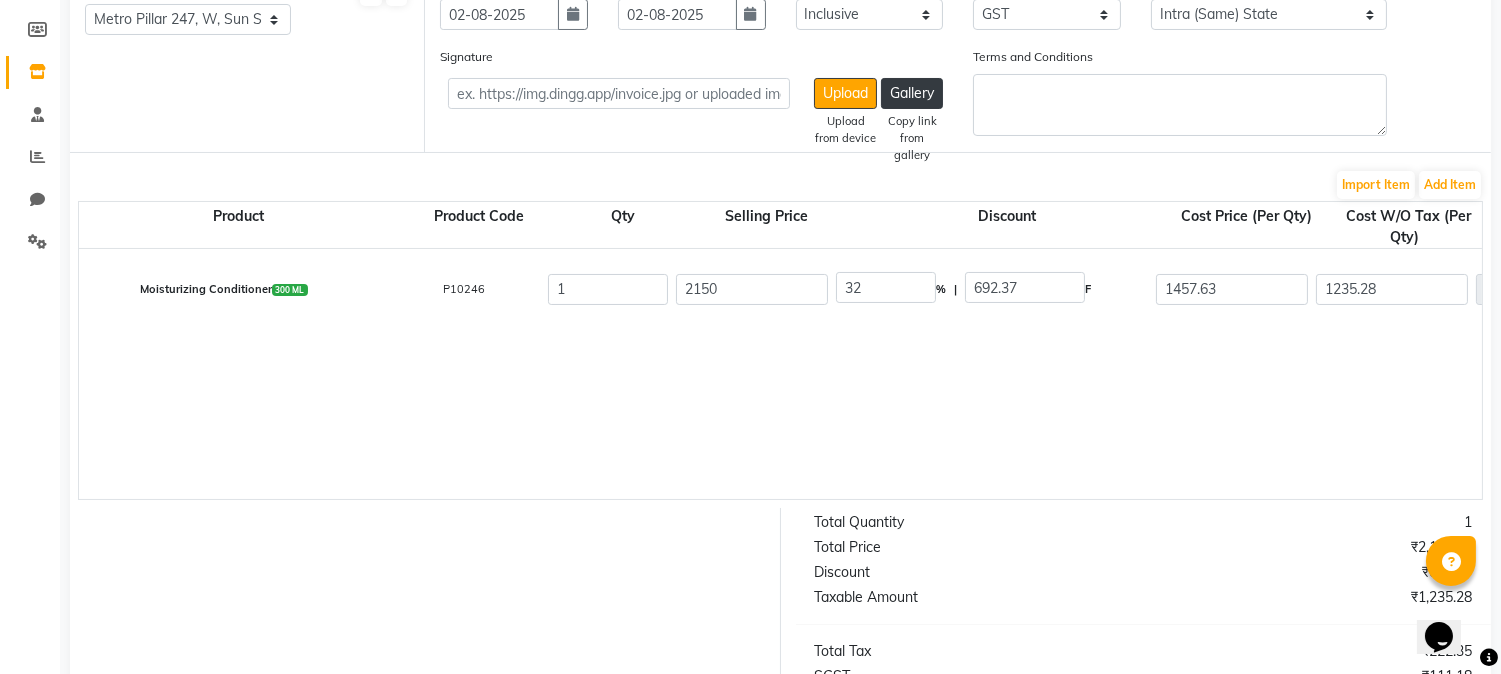 type on "688" 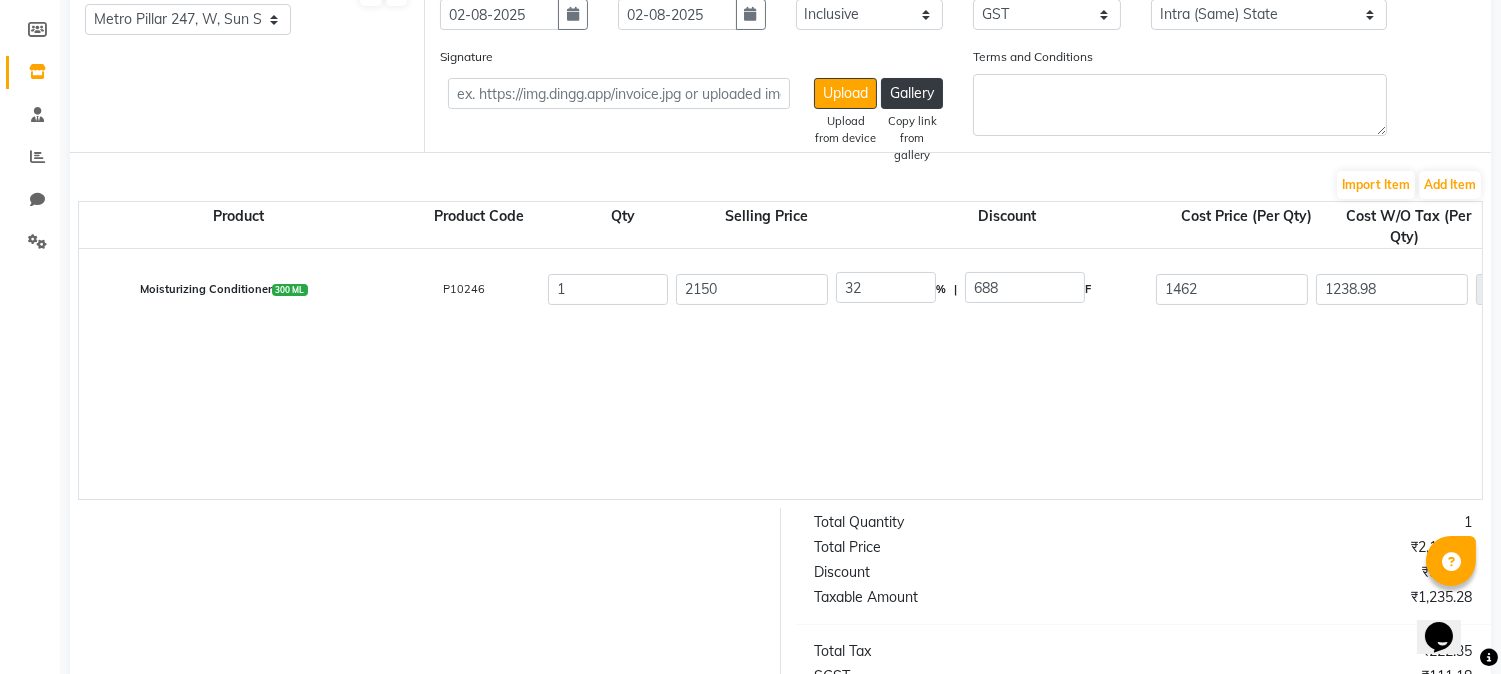click on "Moisturizing Conditioner  300 ML  P10246  1 2150 32 % | 688 F 1462 1238.98 1238.98 None GST  (18%)  223.02 1462" 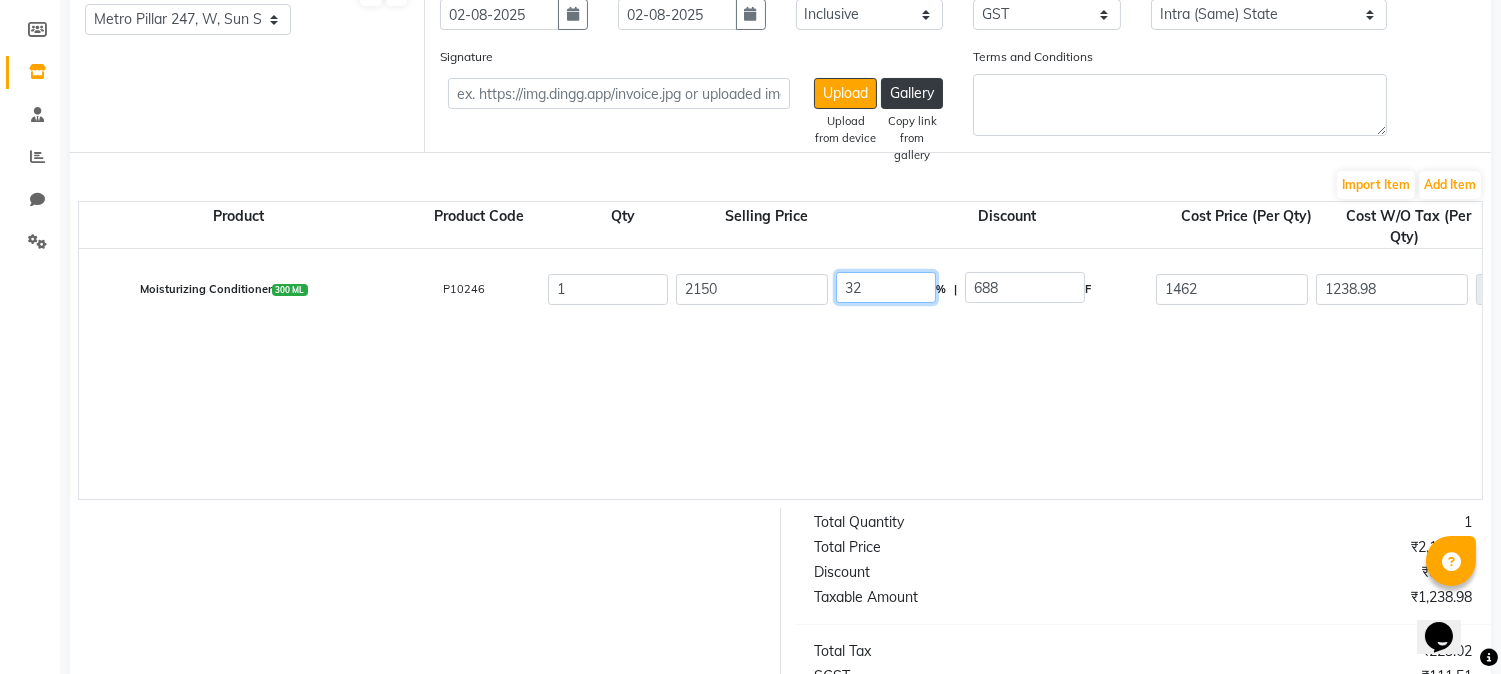 click on "32" 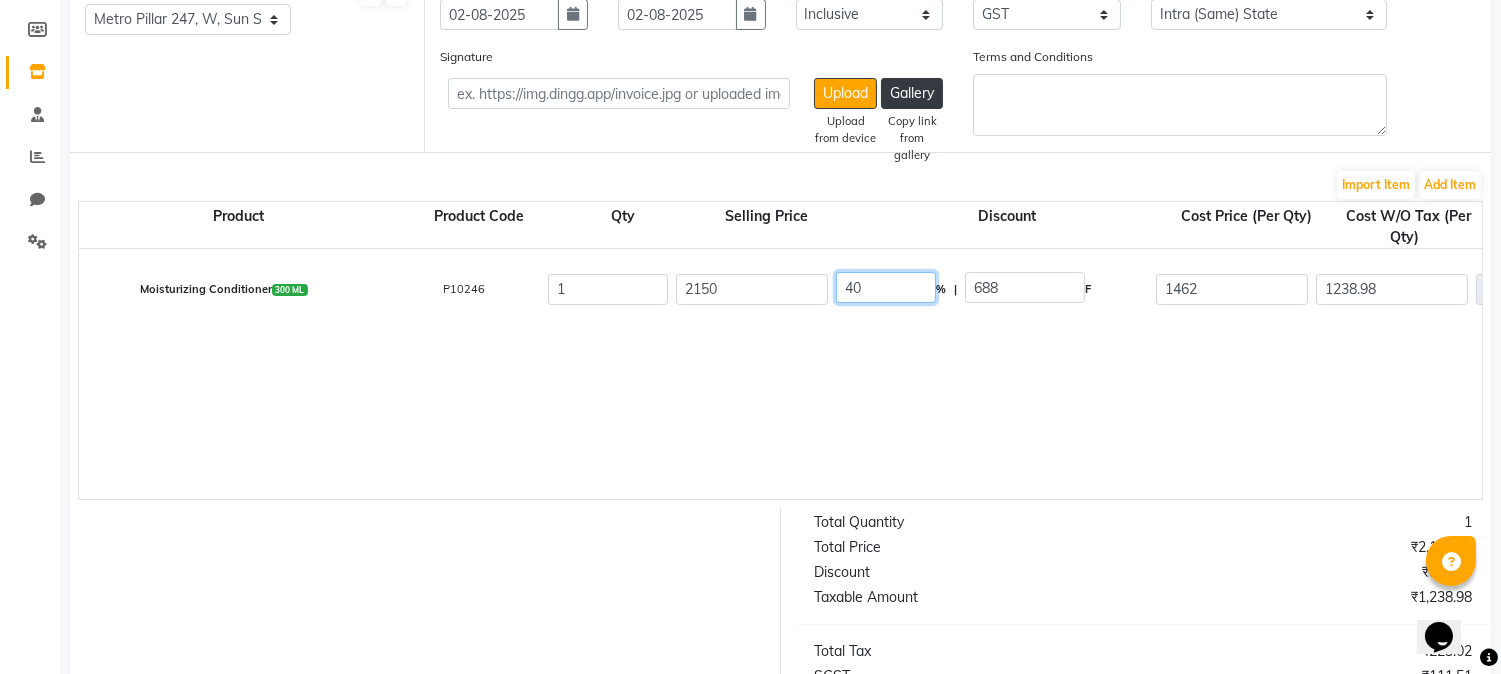type on "40" 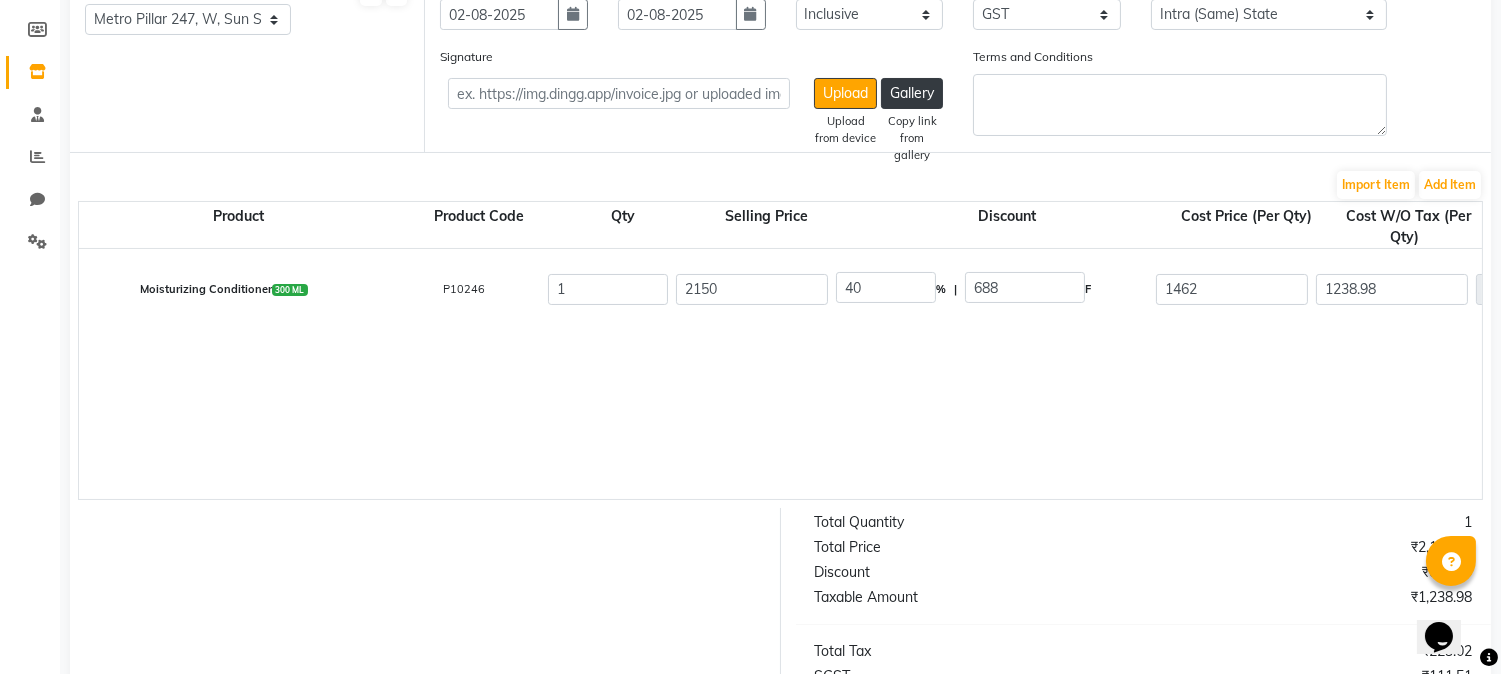 type on "860" 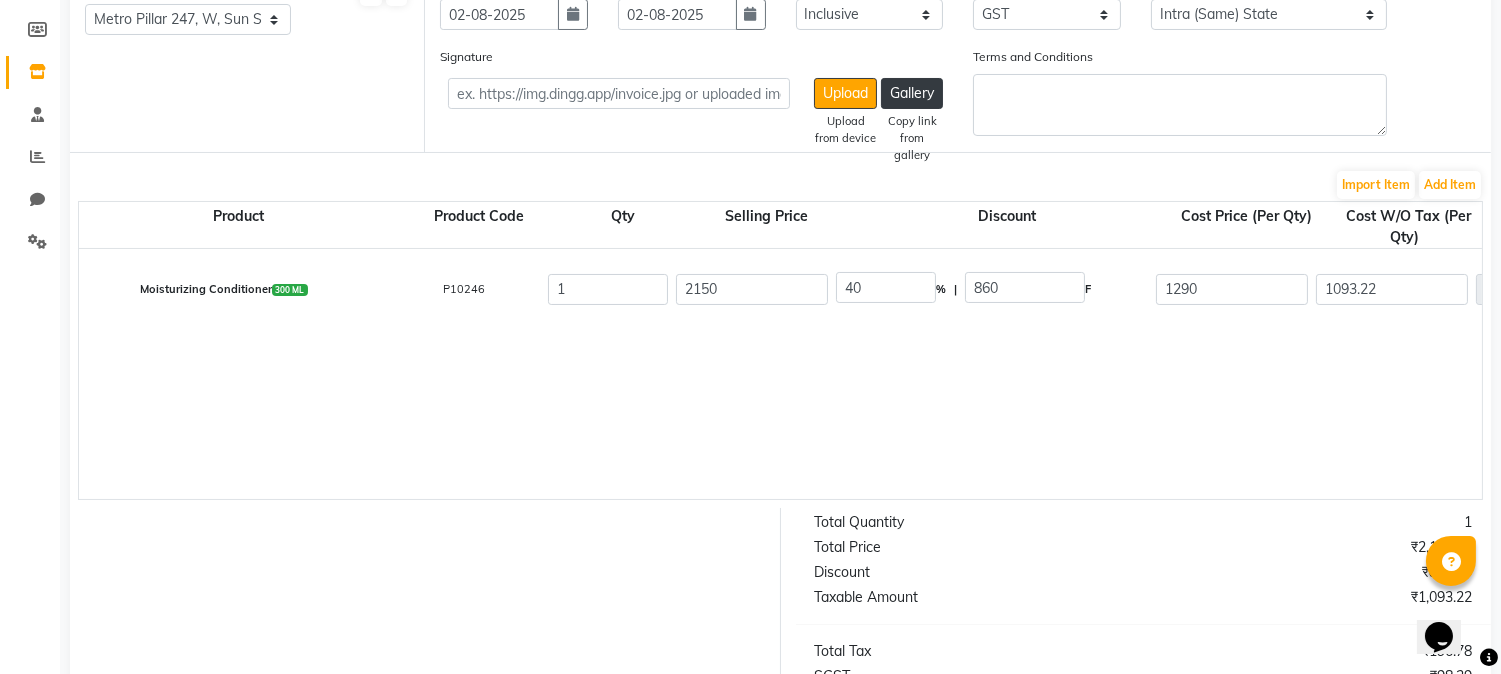 click on "Moisturizing Conditioner  300 ML  P10246  1 2150 40 % | 860 F 1290 1093.22 1093.22 None GST  (18%)  196.78 1290" 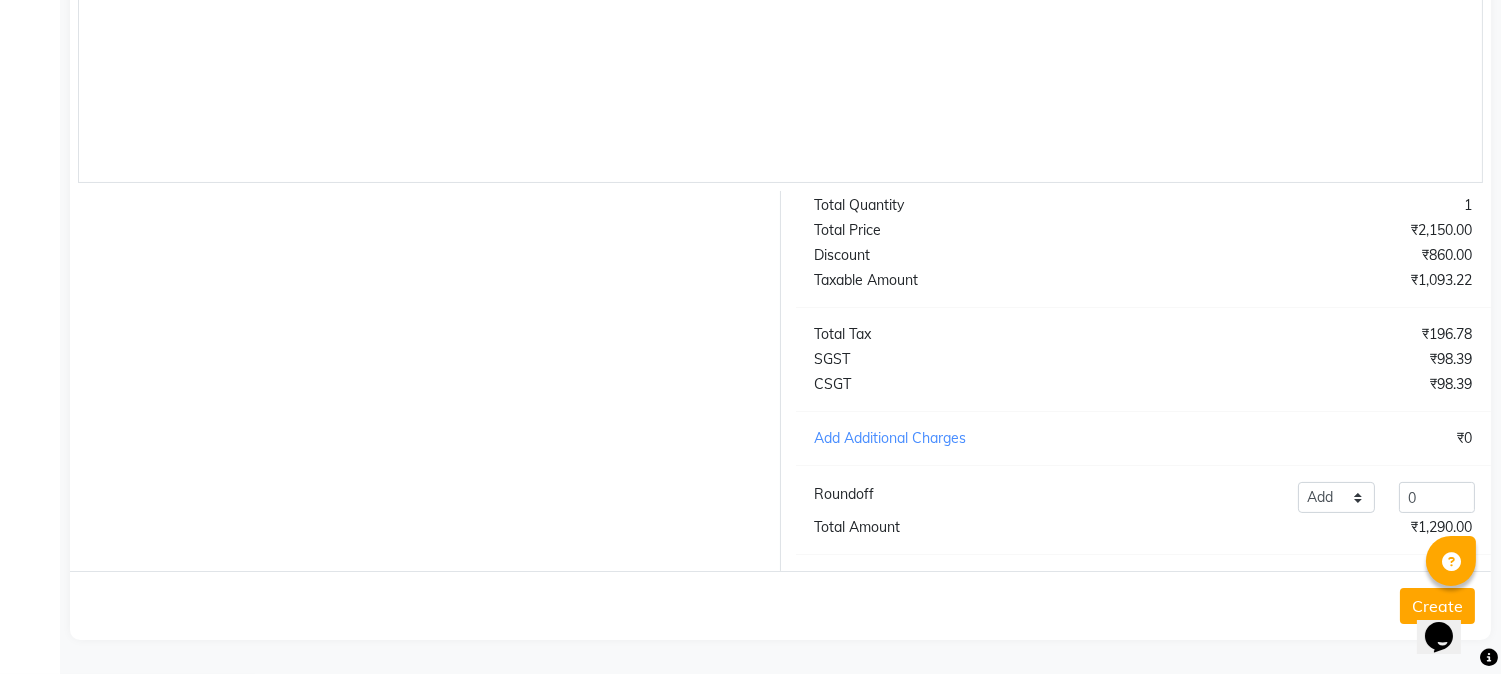 scroll, scrollTop: 397, scrollLeft: 0, axis: vertical 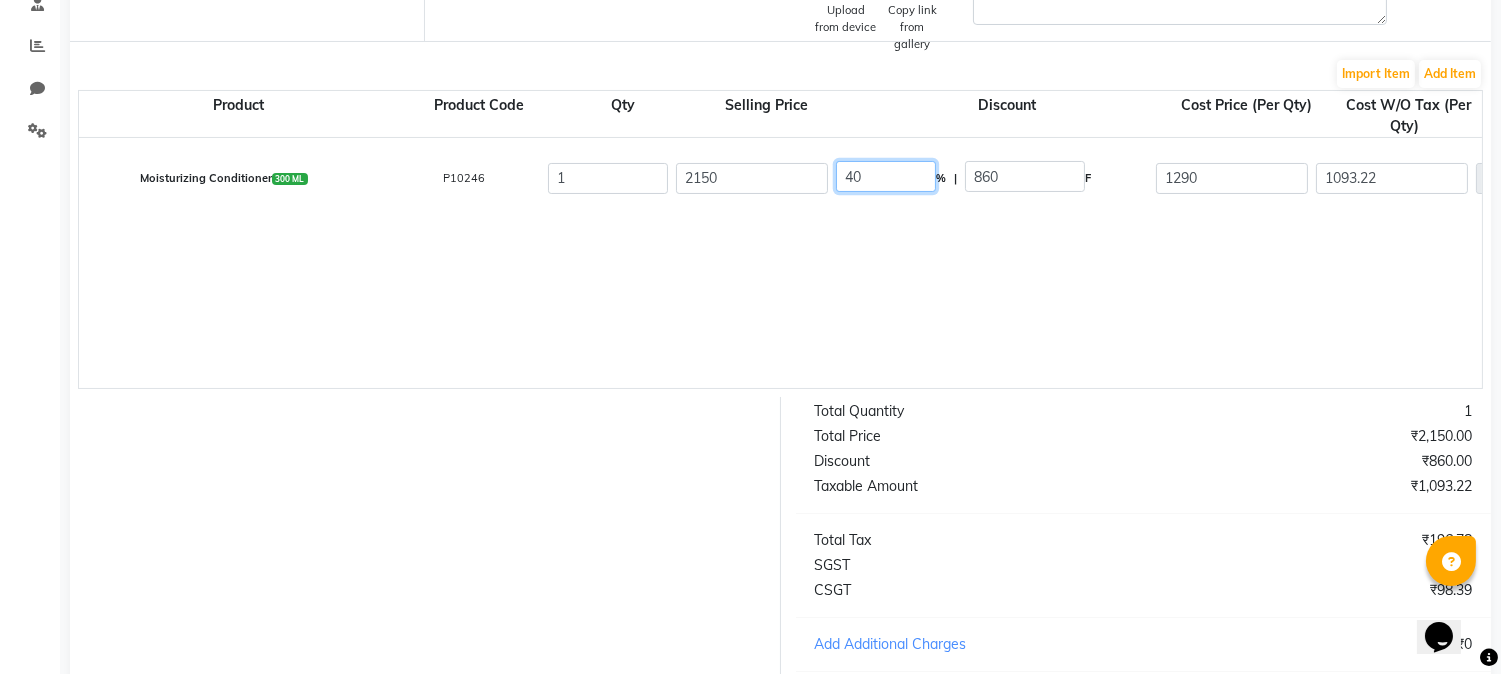 click on "40" 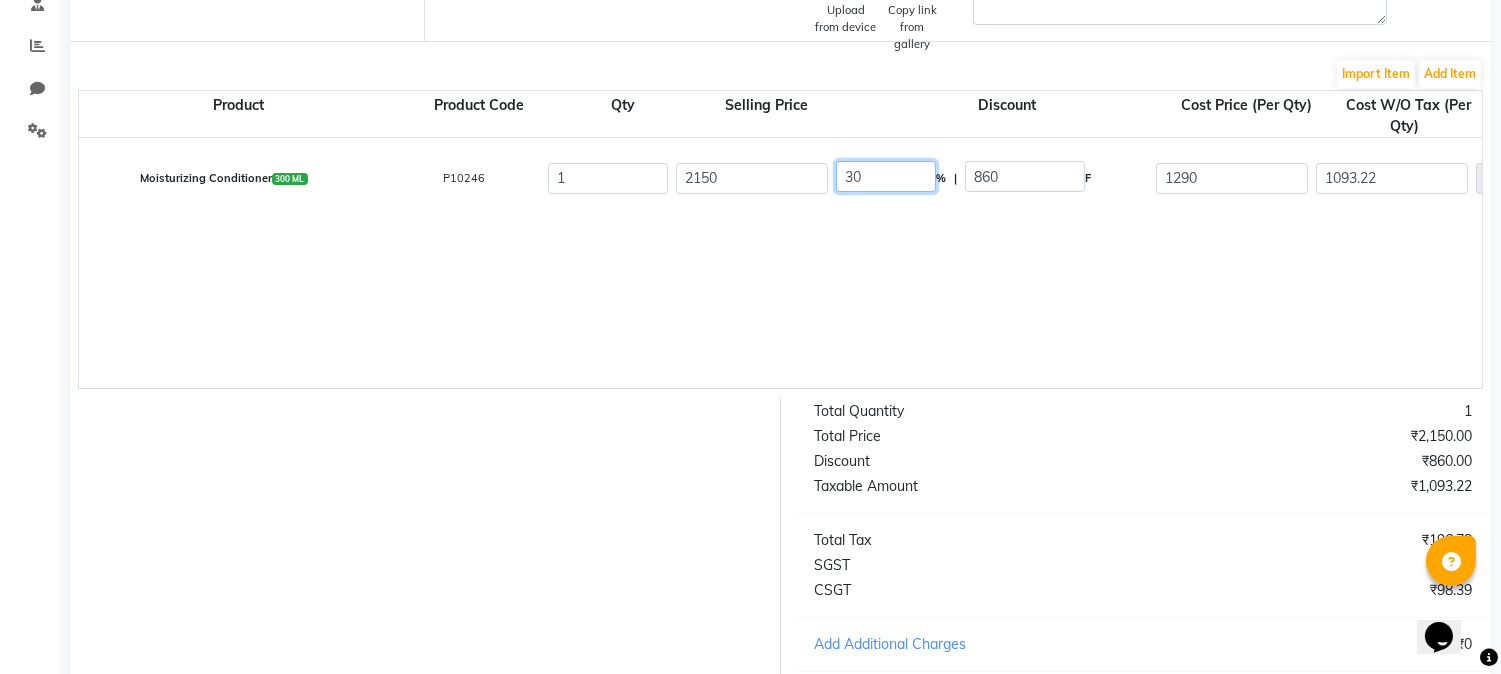 type on "30" 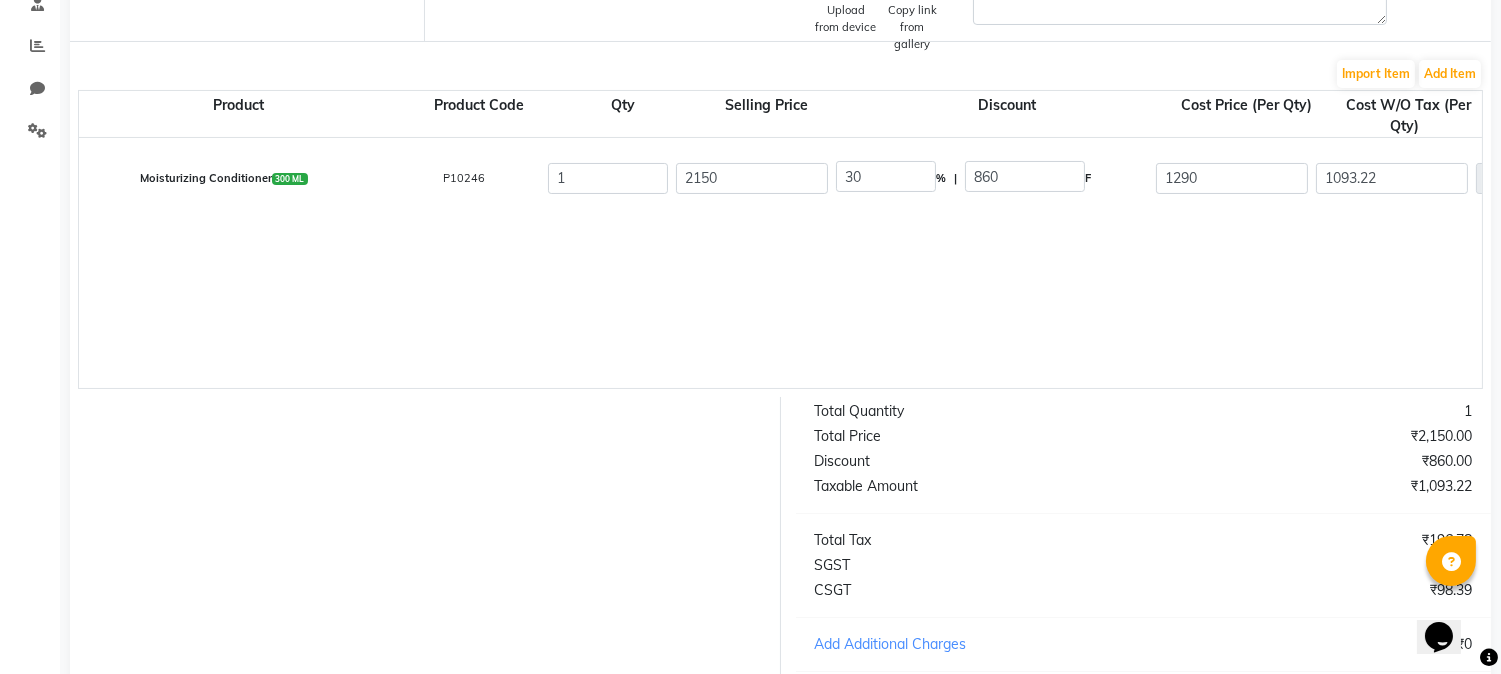 type on "645" 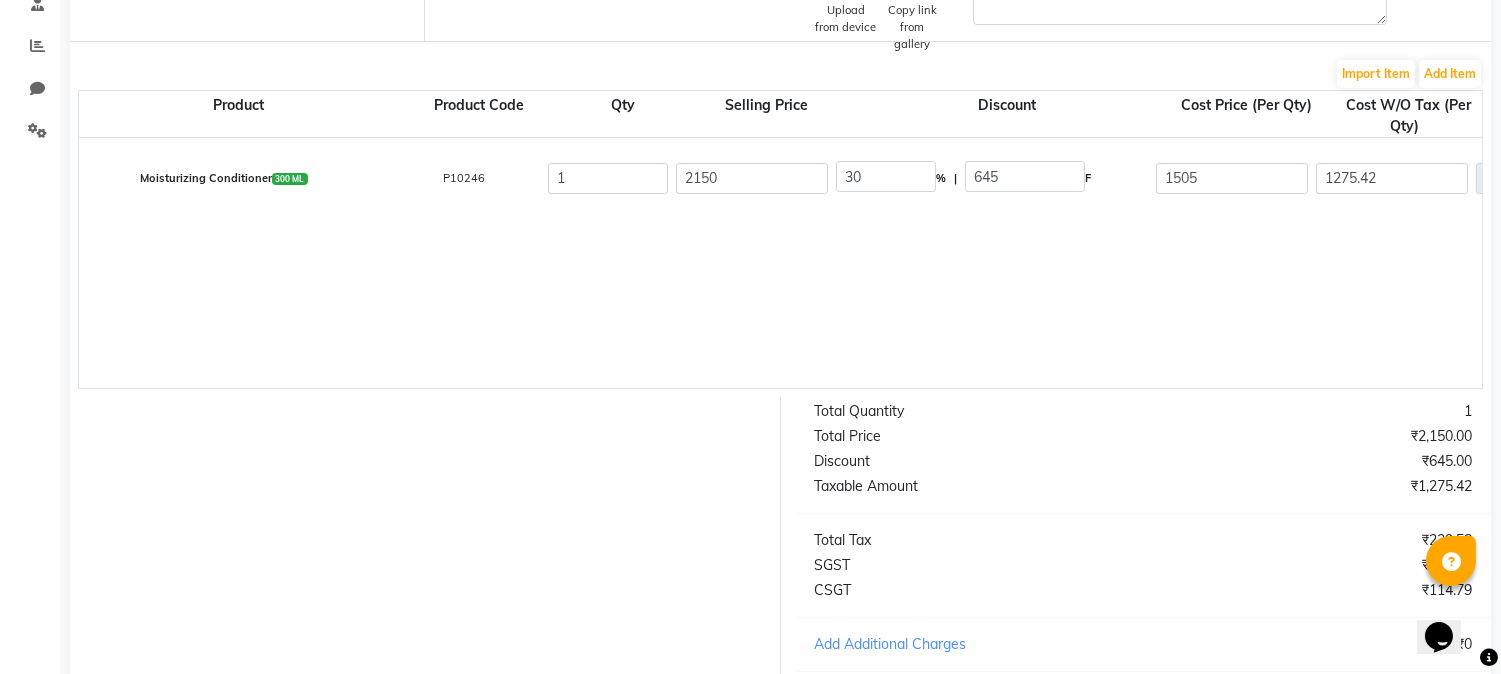 click on "Moisturizing Conditioner  300 ML  P10246  1 2150 30 % | 645 F 1505 1275.42 1275.42 None GST  (18%)  229.58 1505" 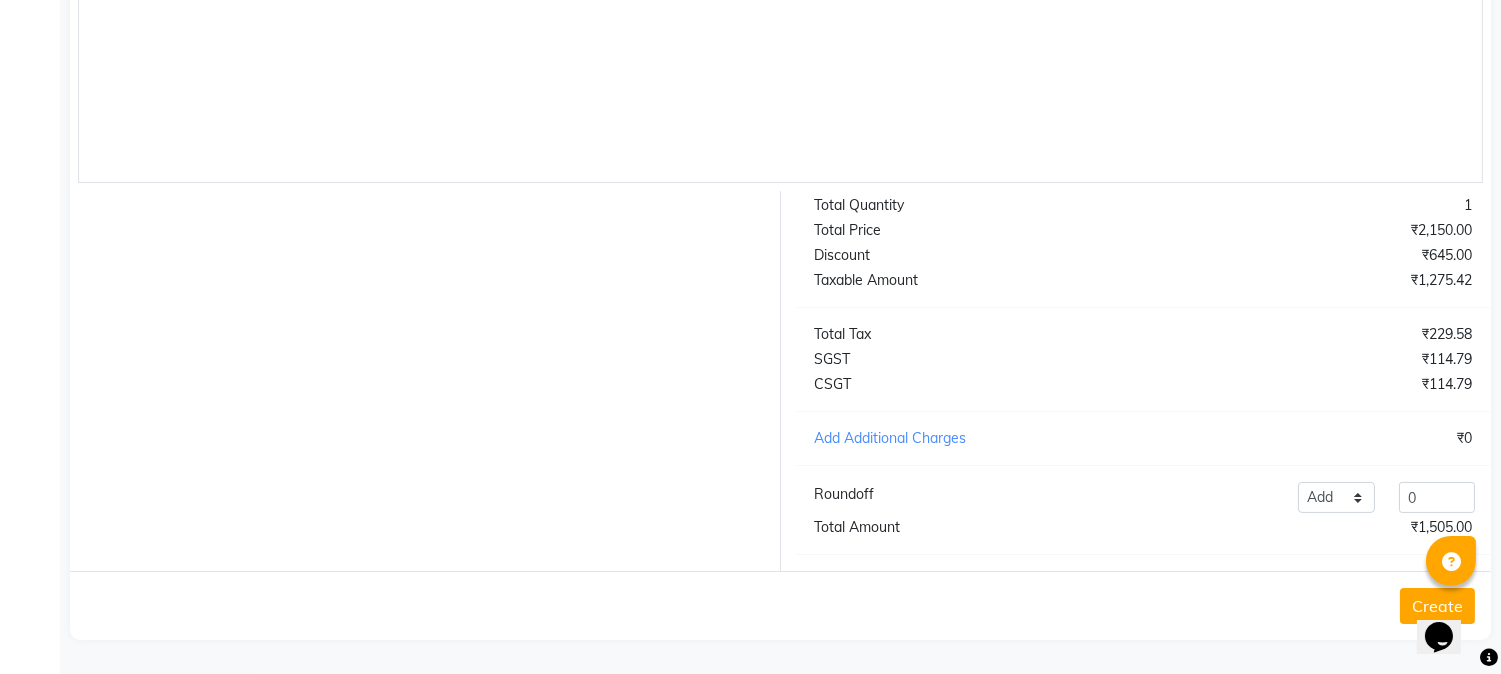scroll, scrollTop: 397, scrollLeft: 0, axis: vertical 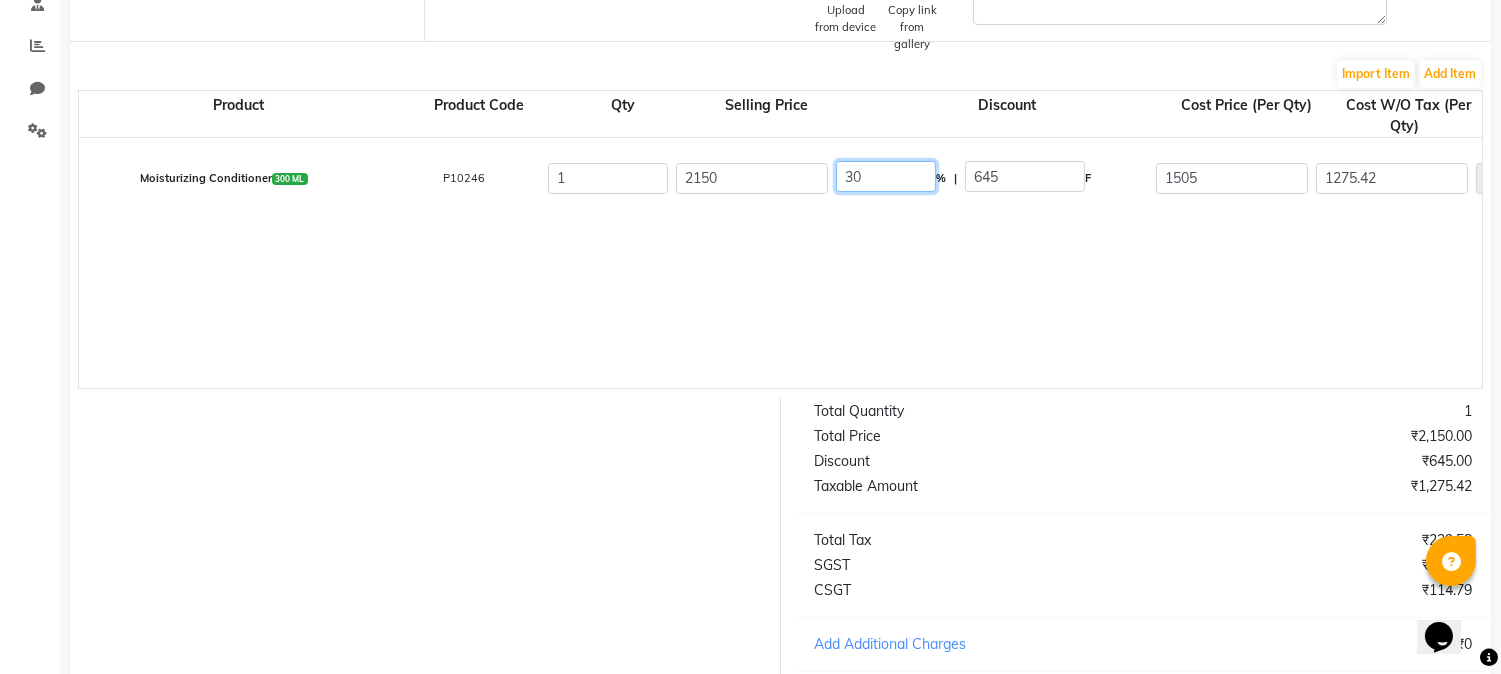 click on "30" 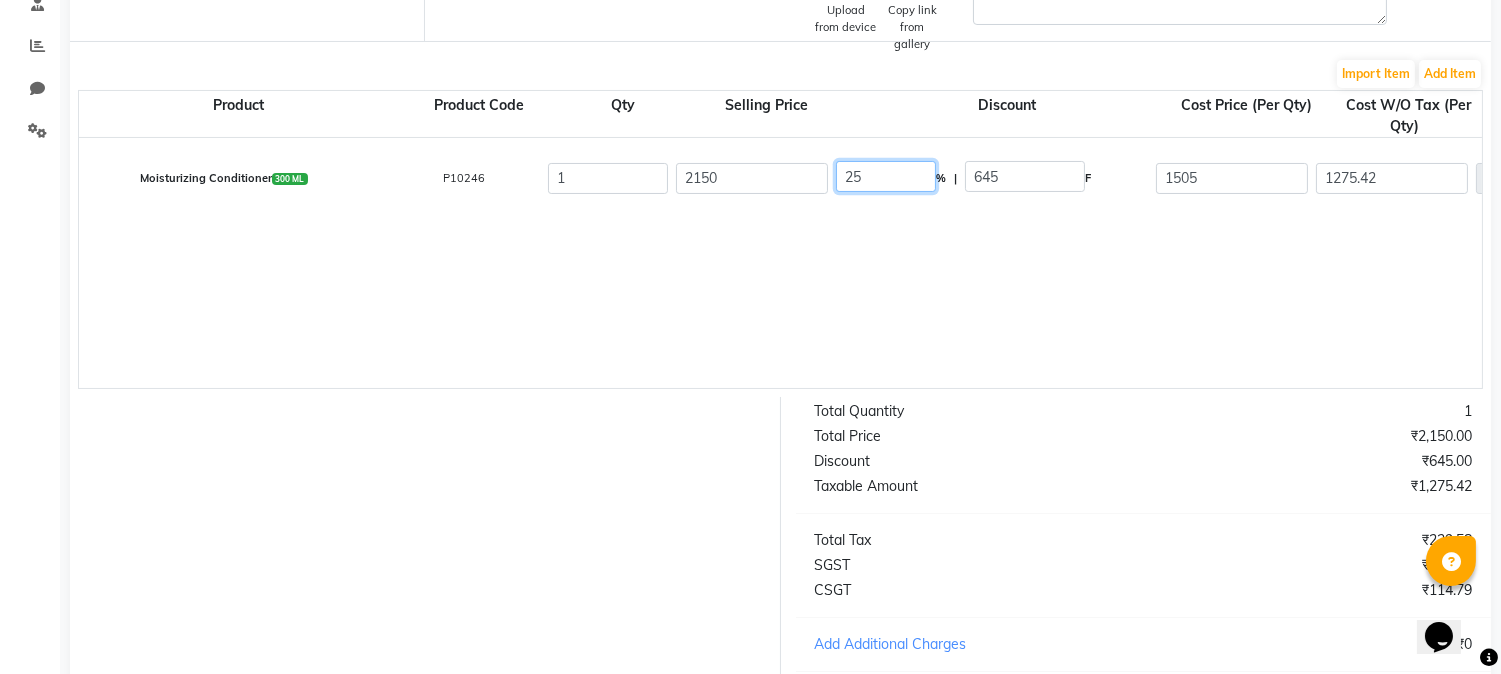 type on "25" 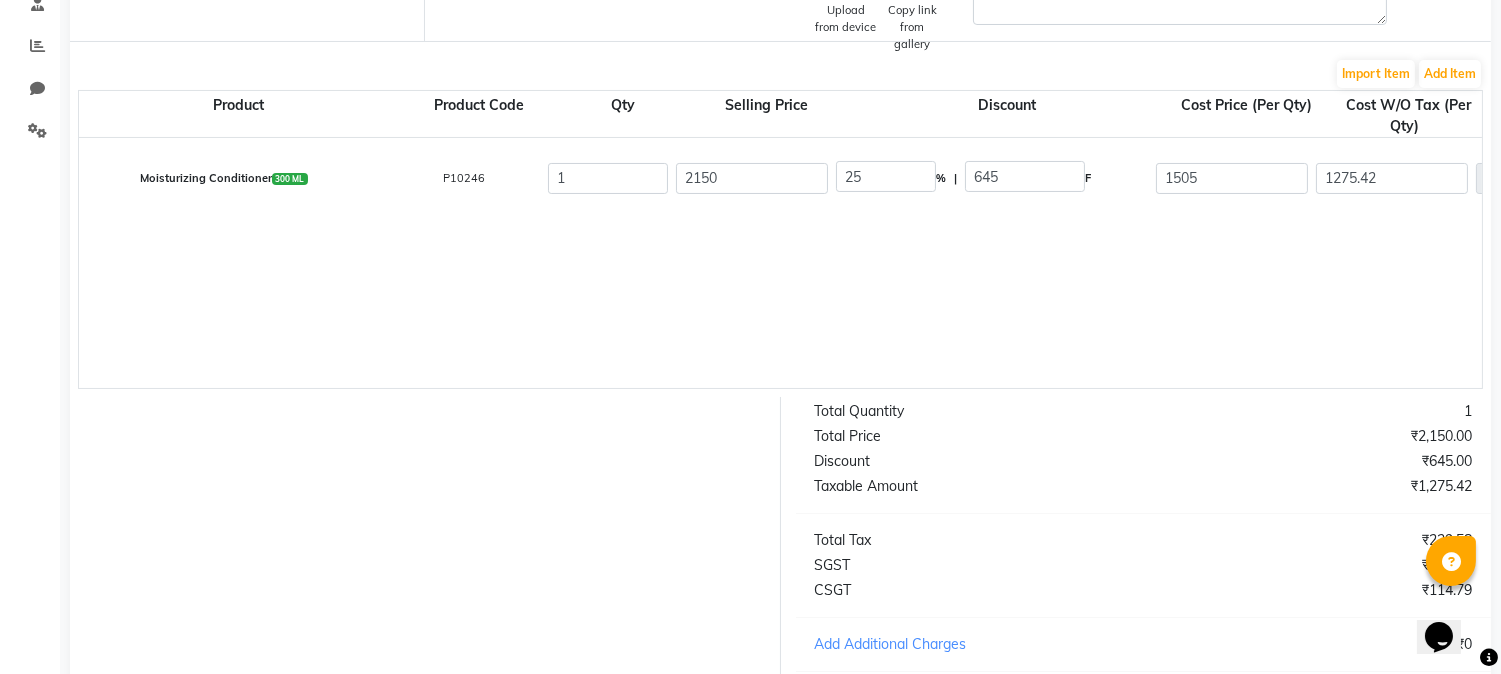 type on "537.5" 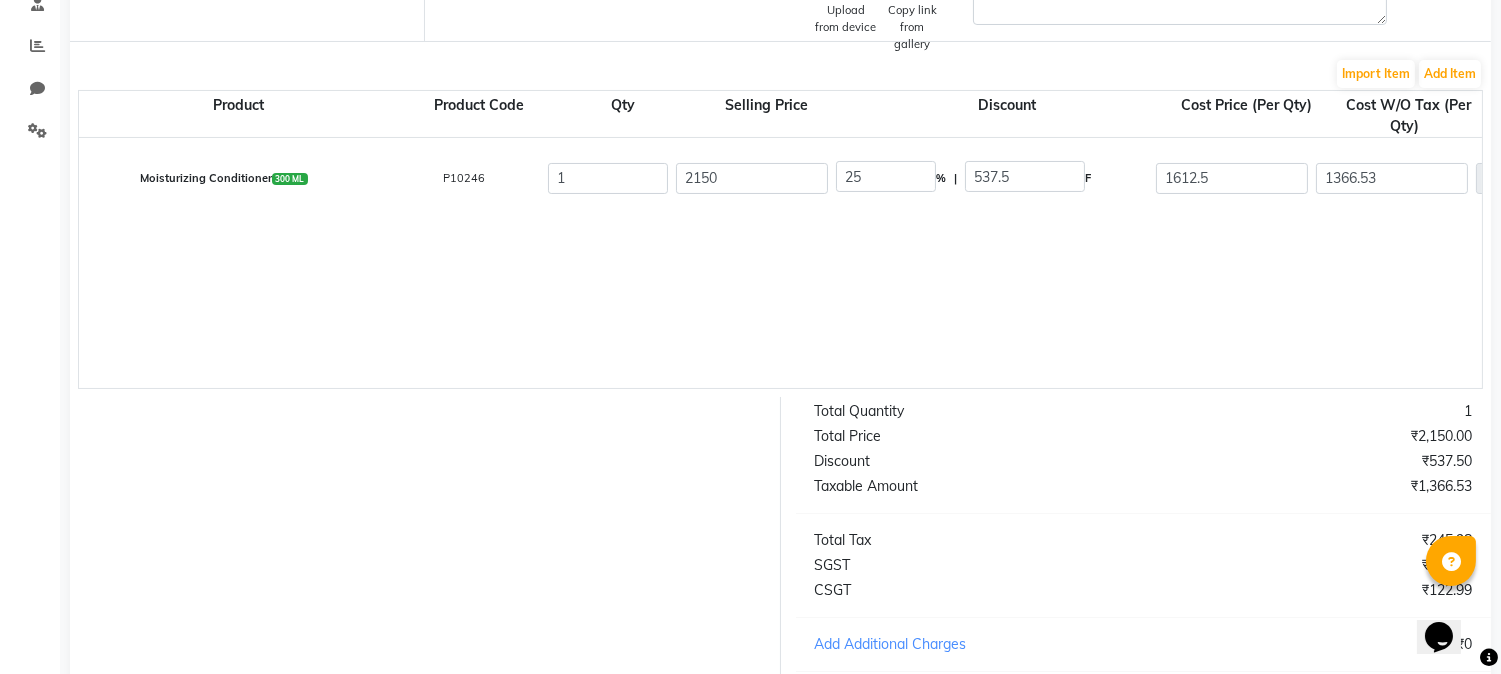 click on "Moisturizing Conditioner  300 ML  P10246  1 2150 25 % | 537.5 F 1612.5 1366.53 1366.53 None GST  (18%)  245.98 1612.51" 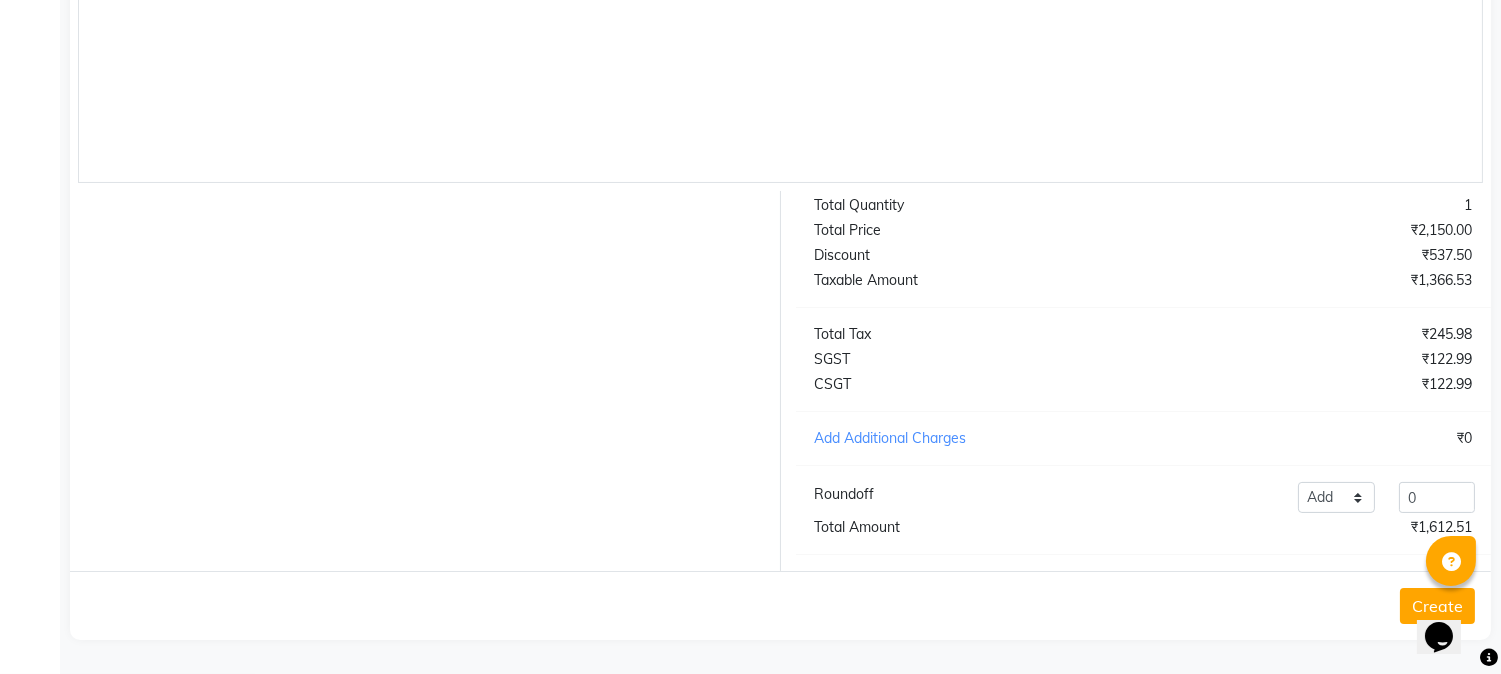 scroll, scrollTop: 286, scrollLeft: 0, axis: vertical 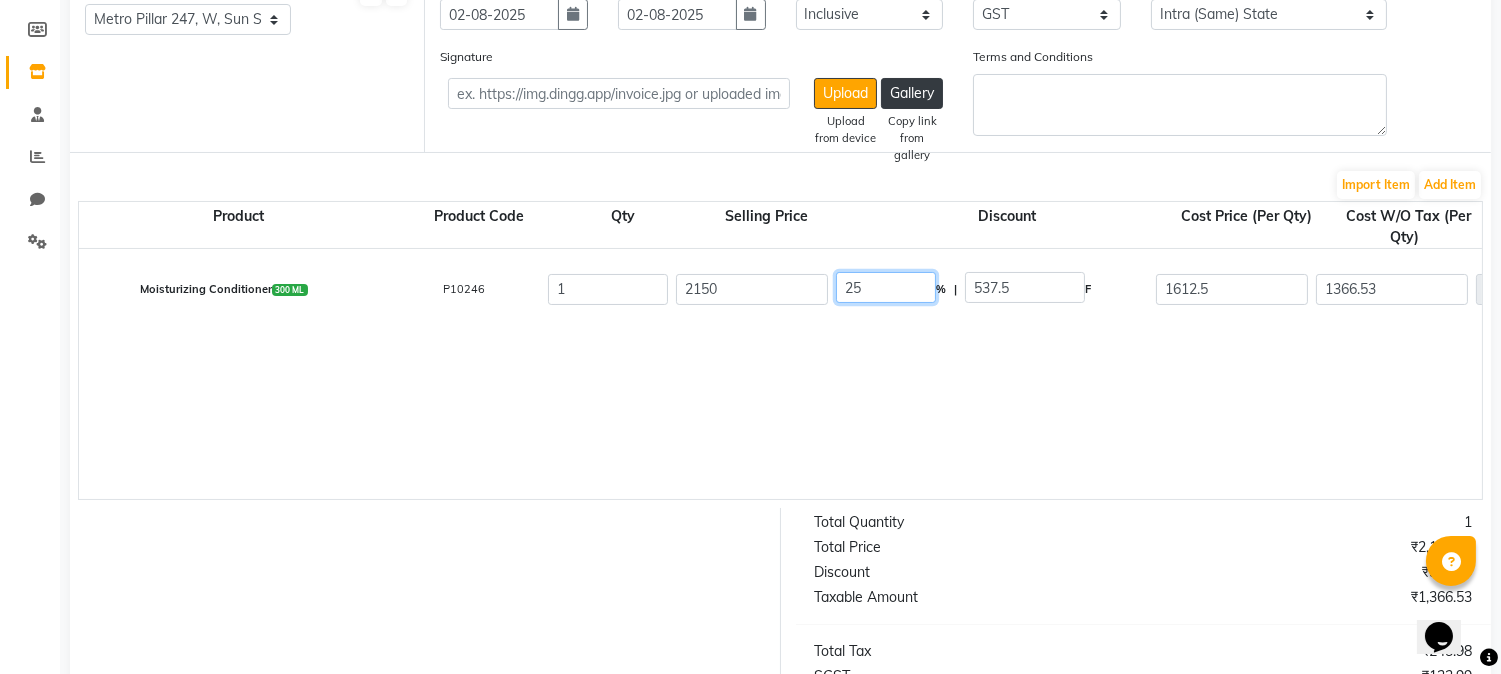 click on "25" 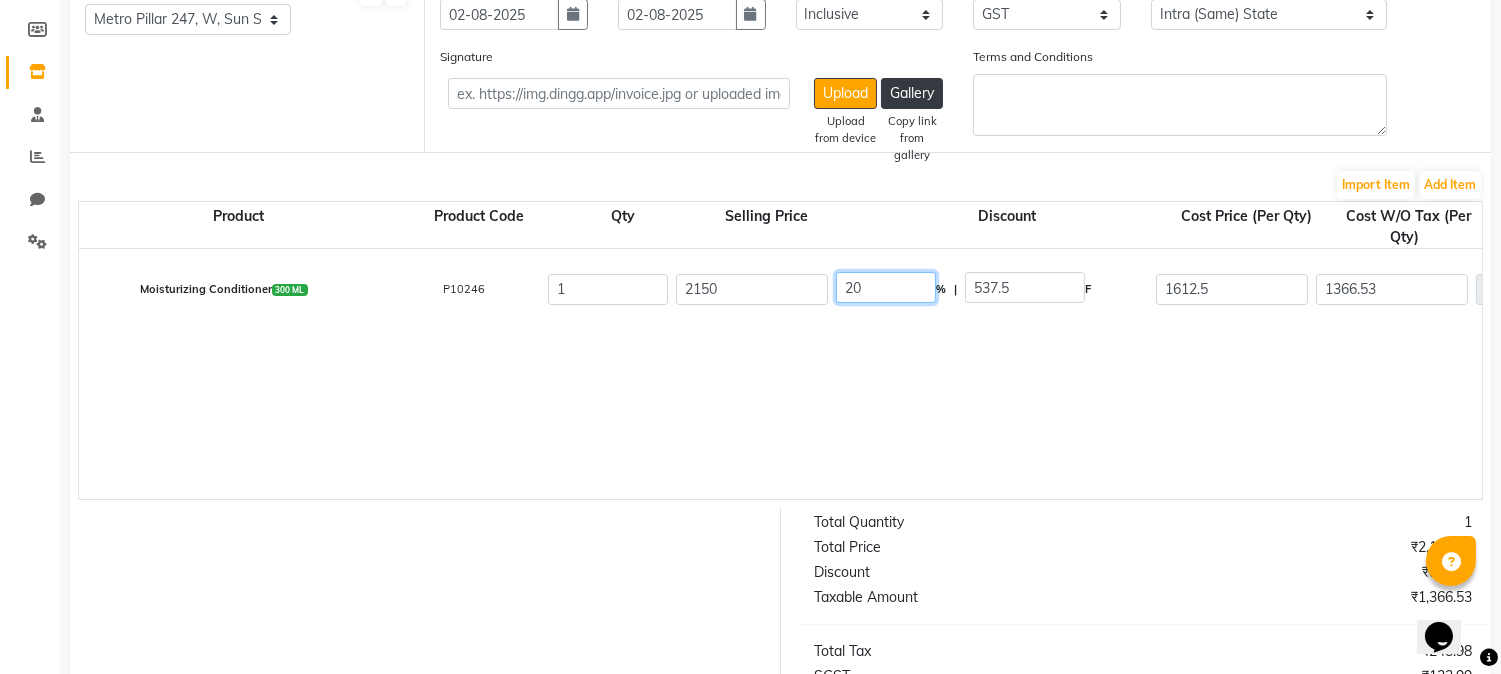 type on "20" 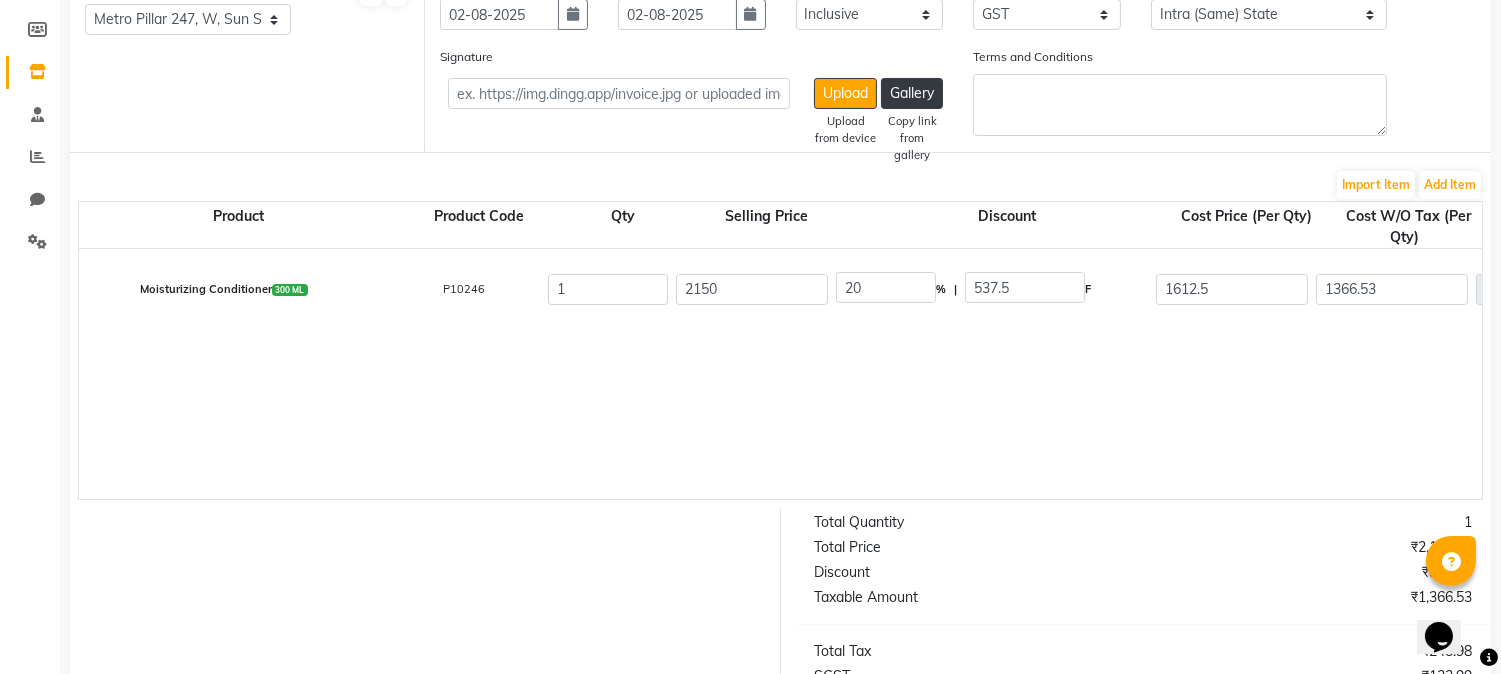type on "430" 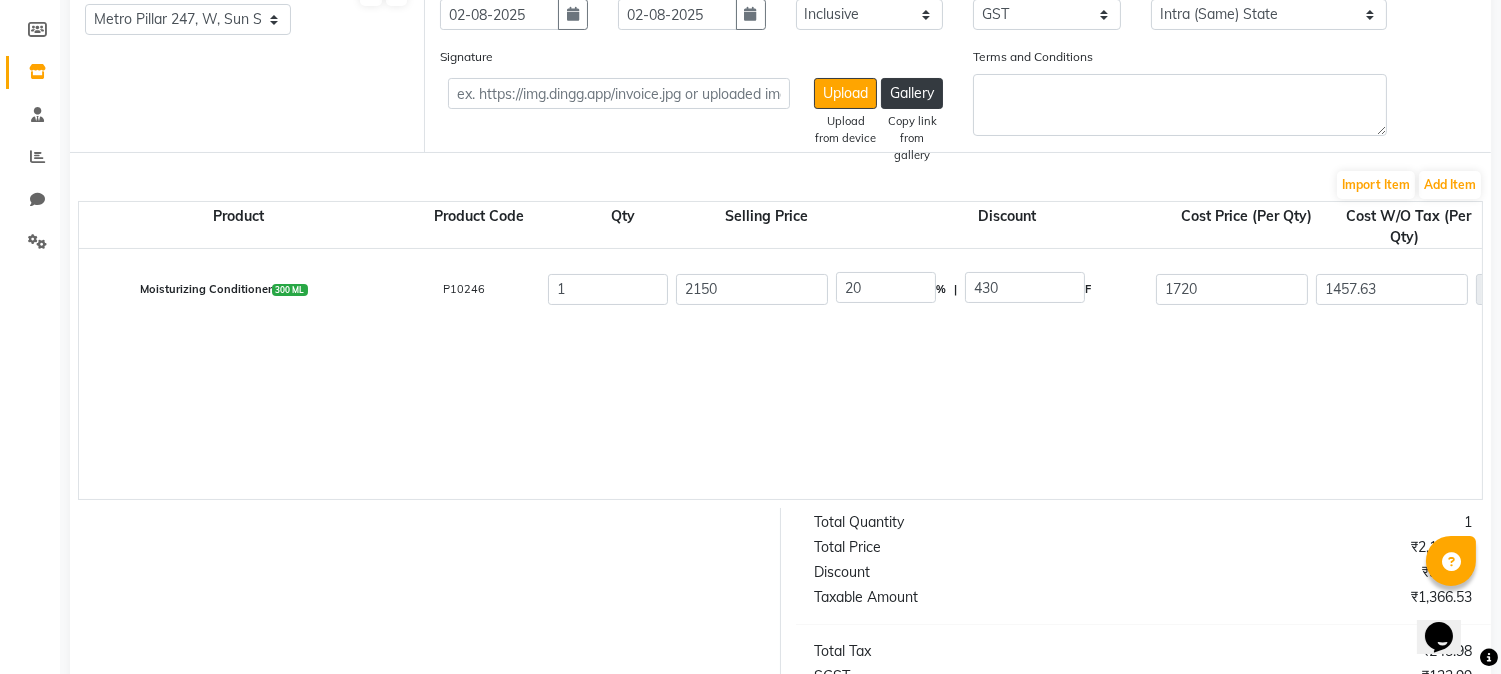 click on "Moisturizing Conditioner  300 ML  P10246  1 2150 20 % | 430 F 1720 1457.63 1457.63 None GST  (18%)  262.37 1720" 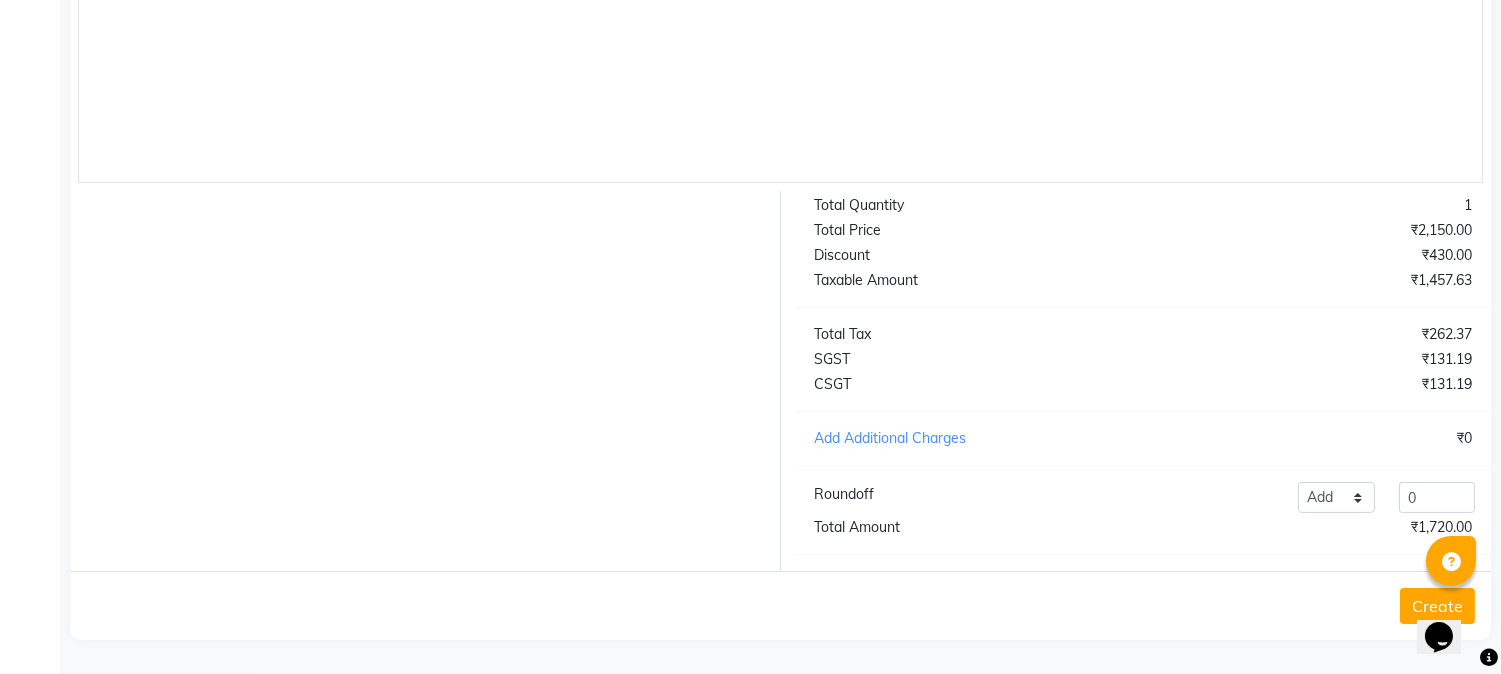 scroll, scrollTop: 175, scrollLeft: 0, axis: vertical 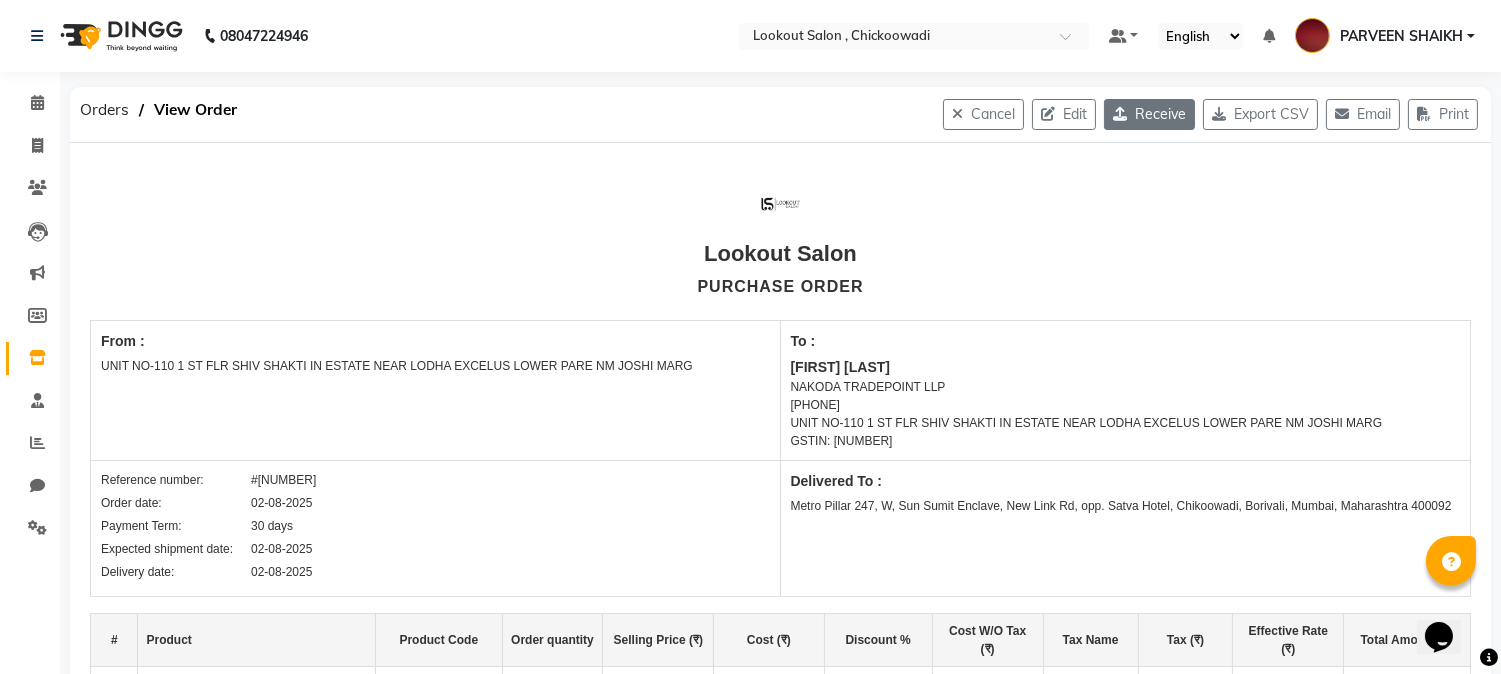 click on "Receive" 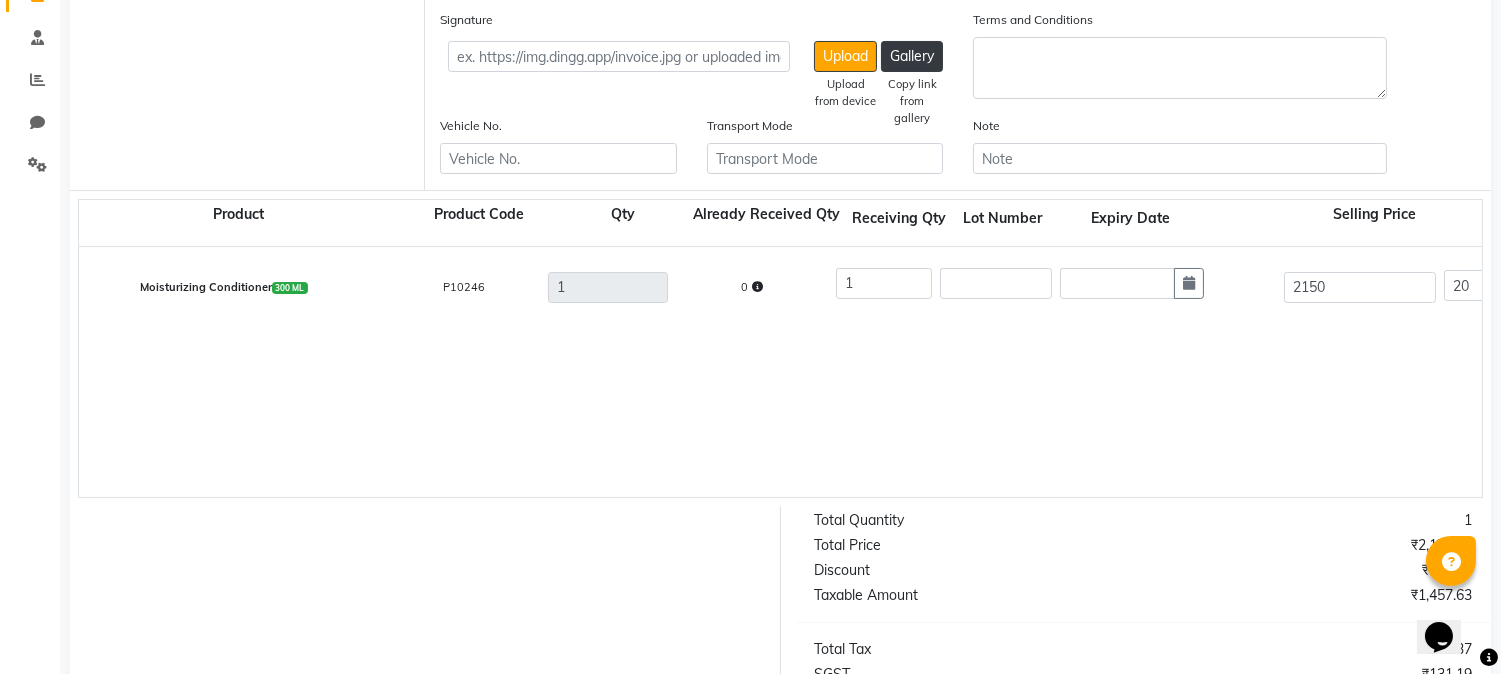 scroll, scrollTop: 30, scrollLeft: 0, axis: vertical 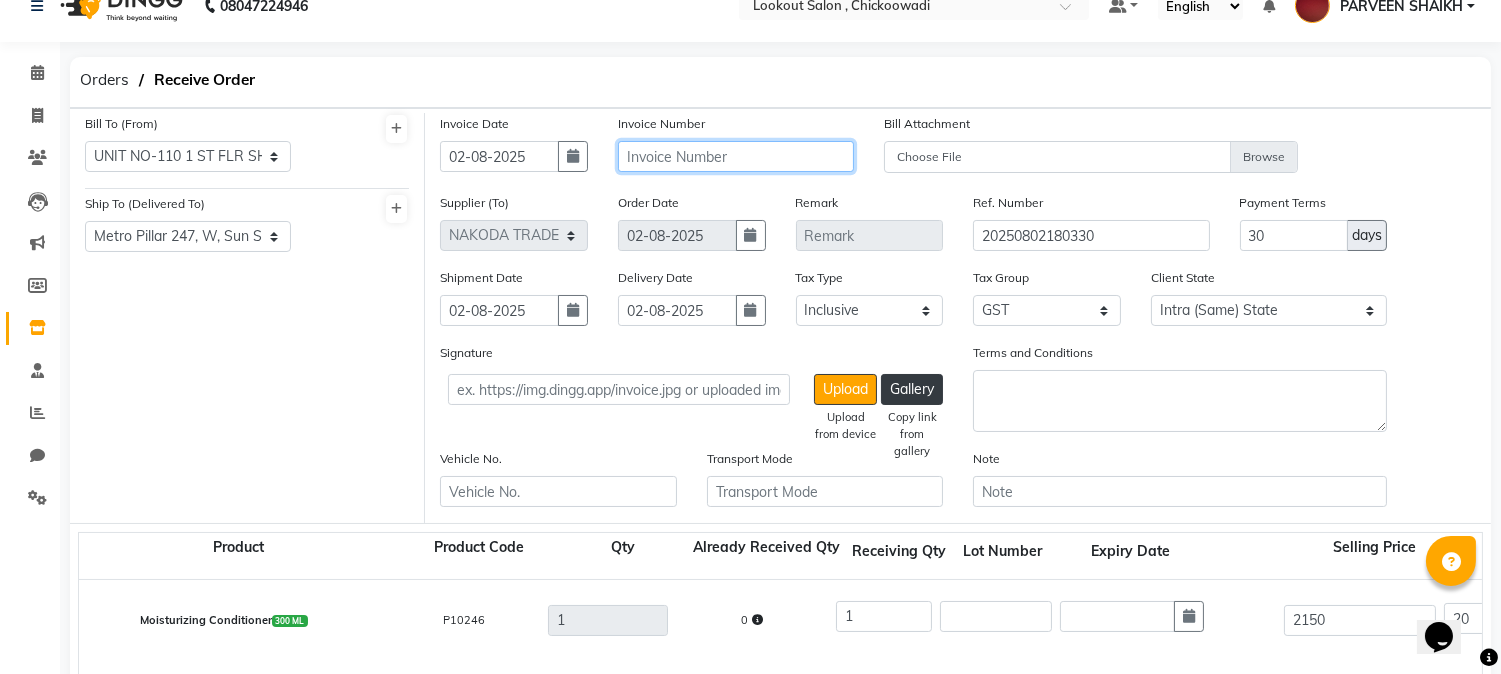 click 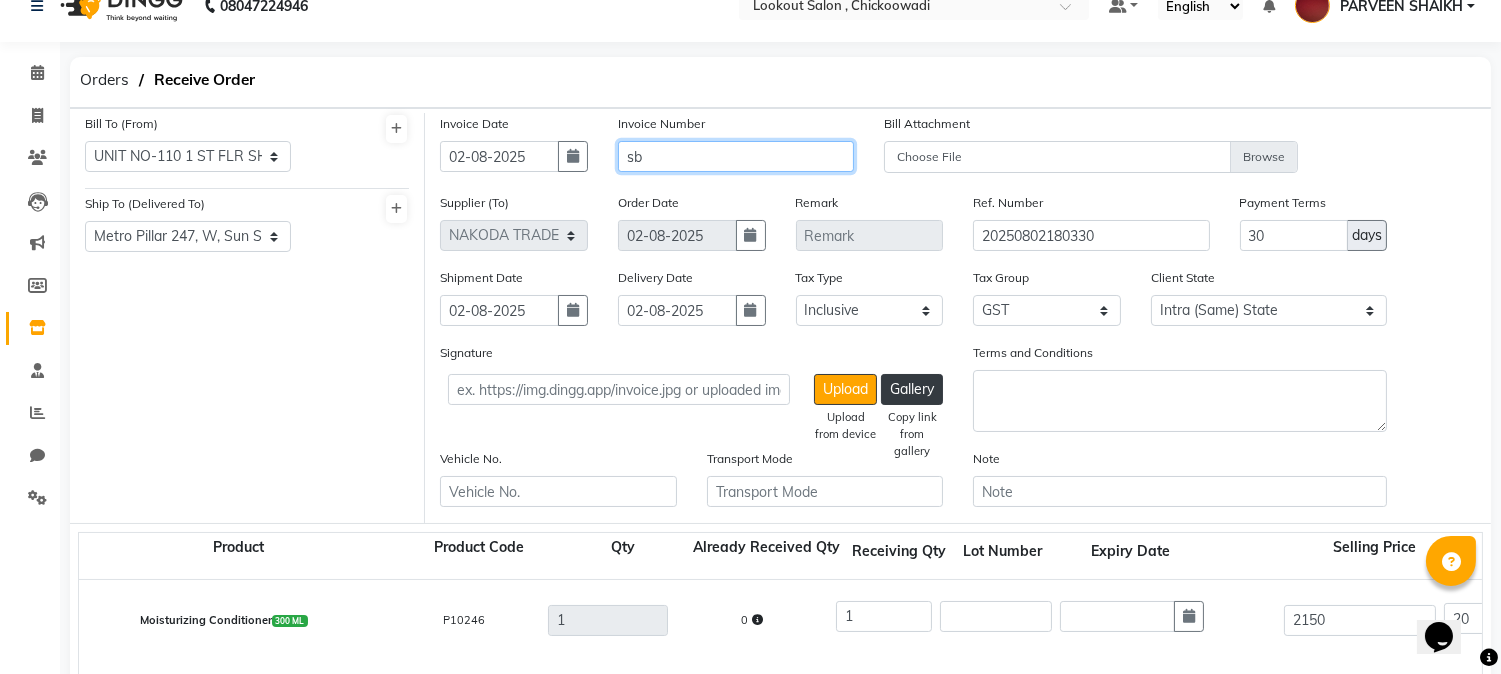 type on "s" 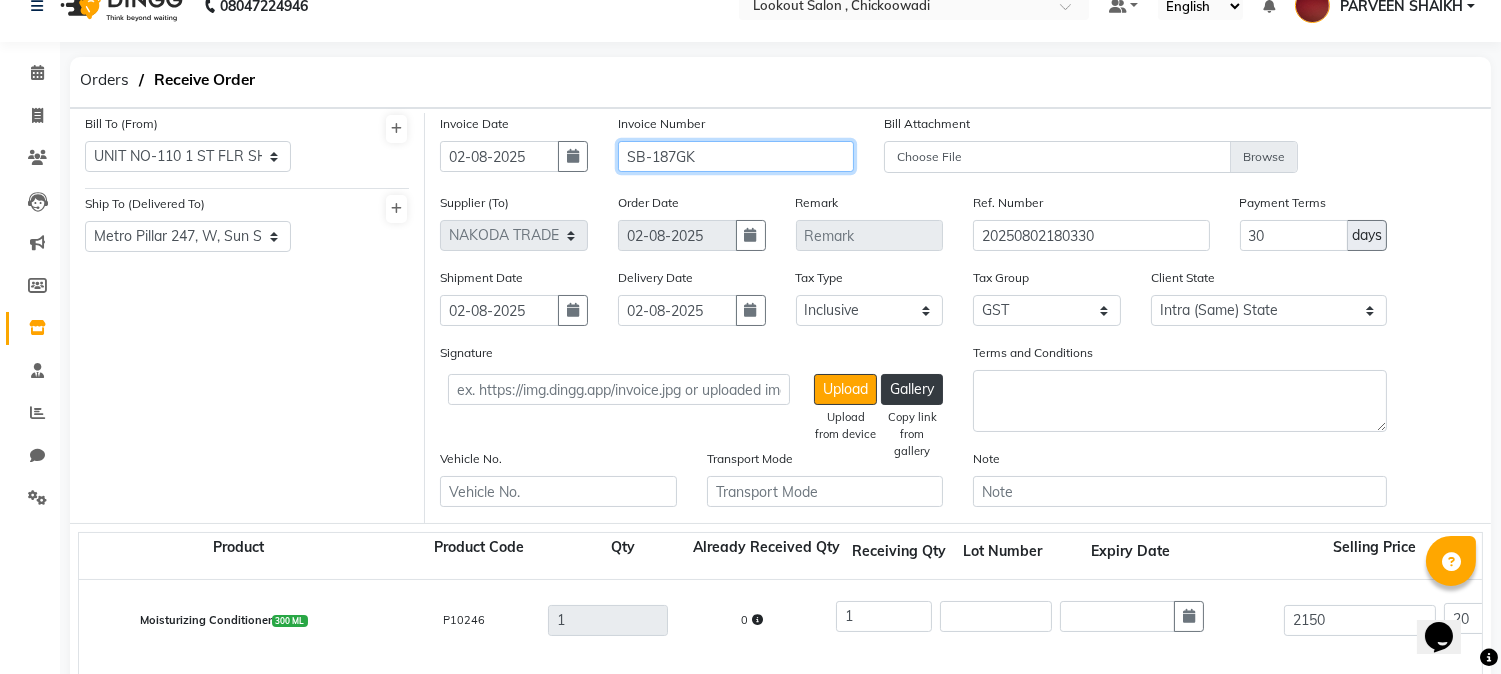 type on "SB-187GK" 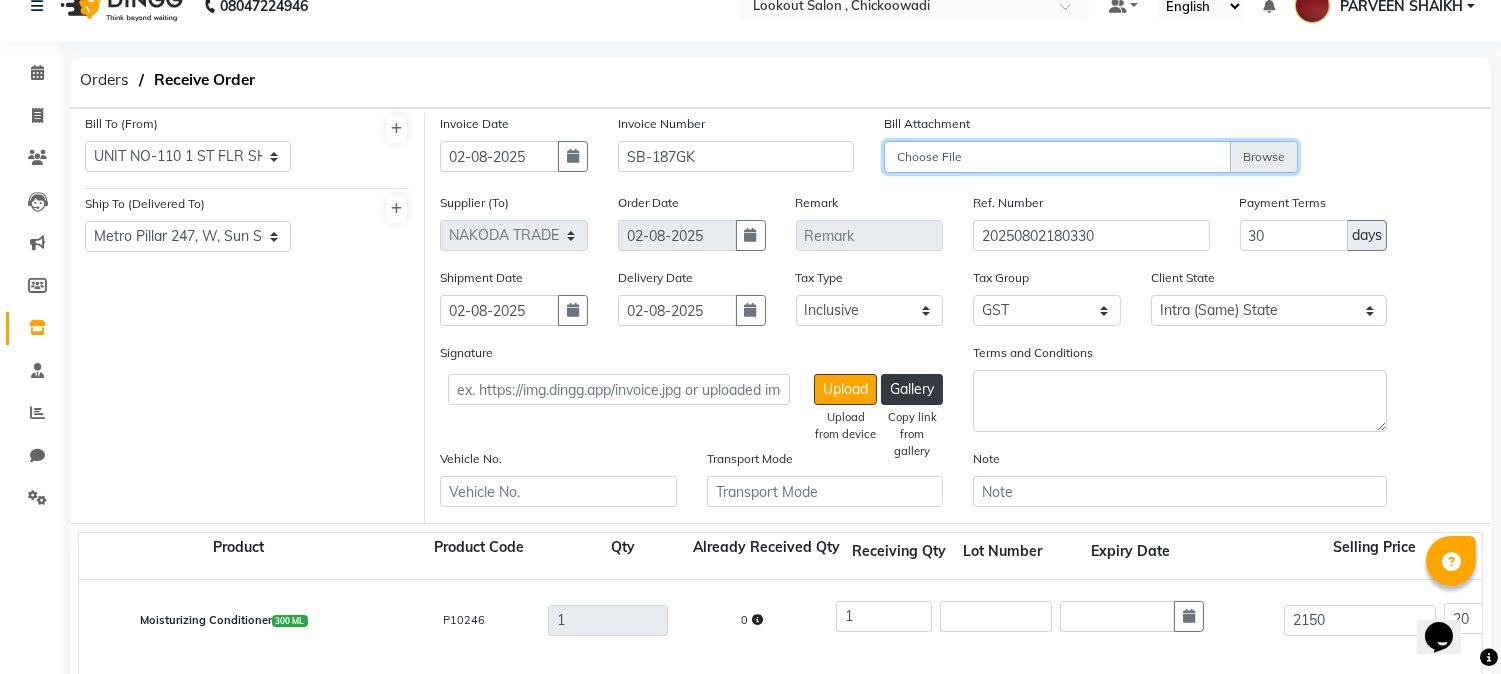 click on "Choose File" at bounding box center (1091, 158) 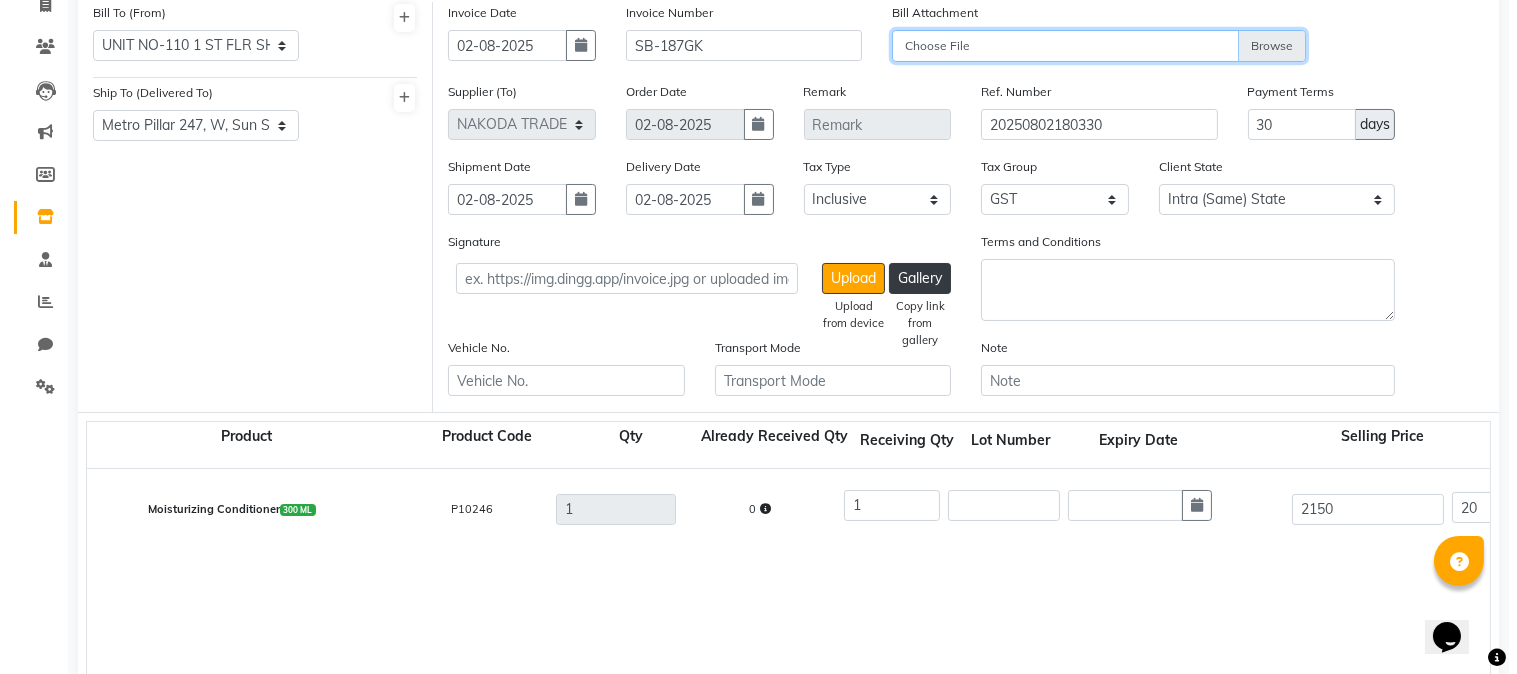 scroll, scrollTop: 696, scrollLeft: 0, axis: vertical 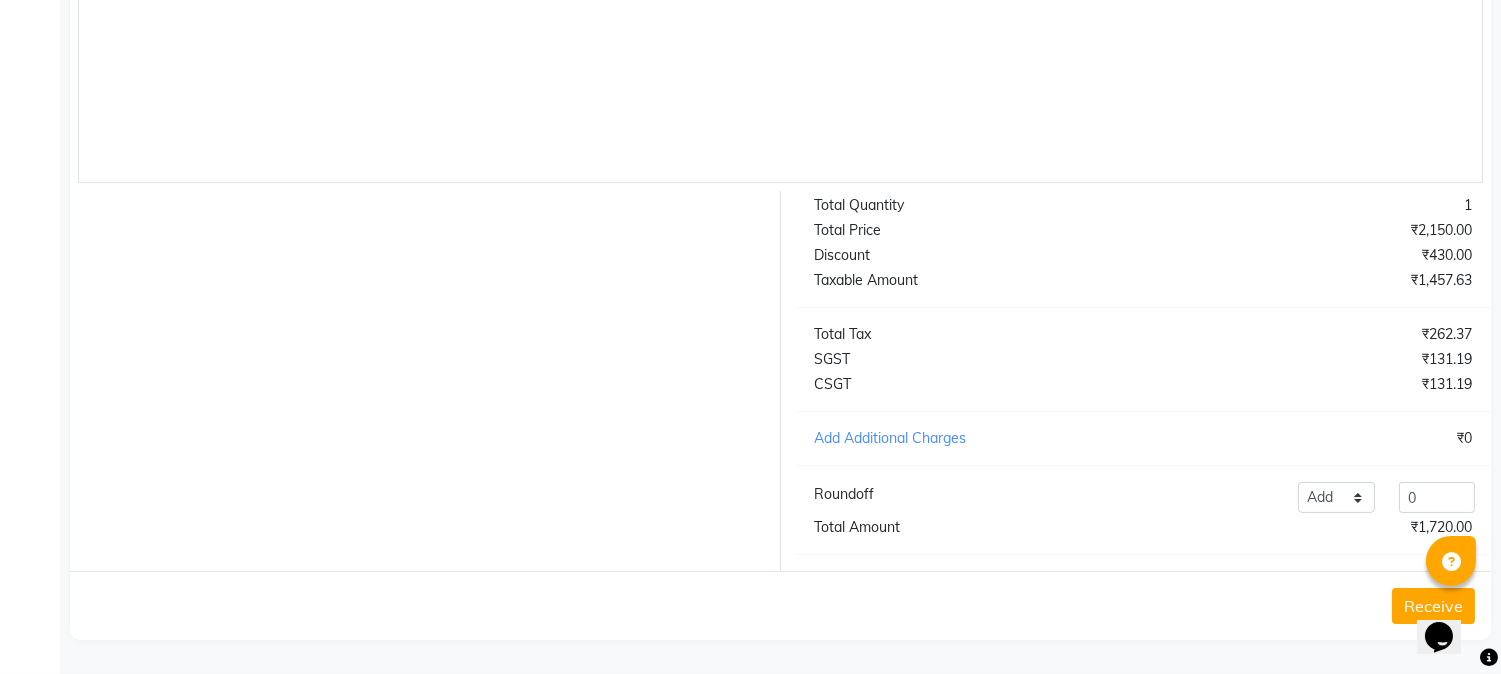 click on "Receive" 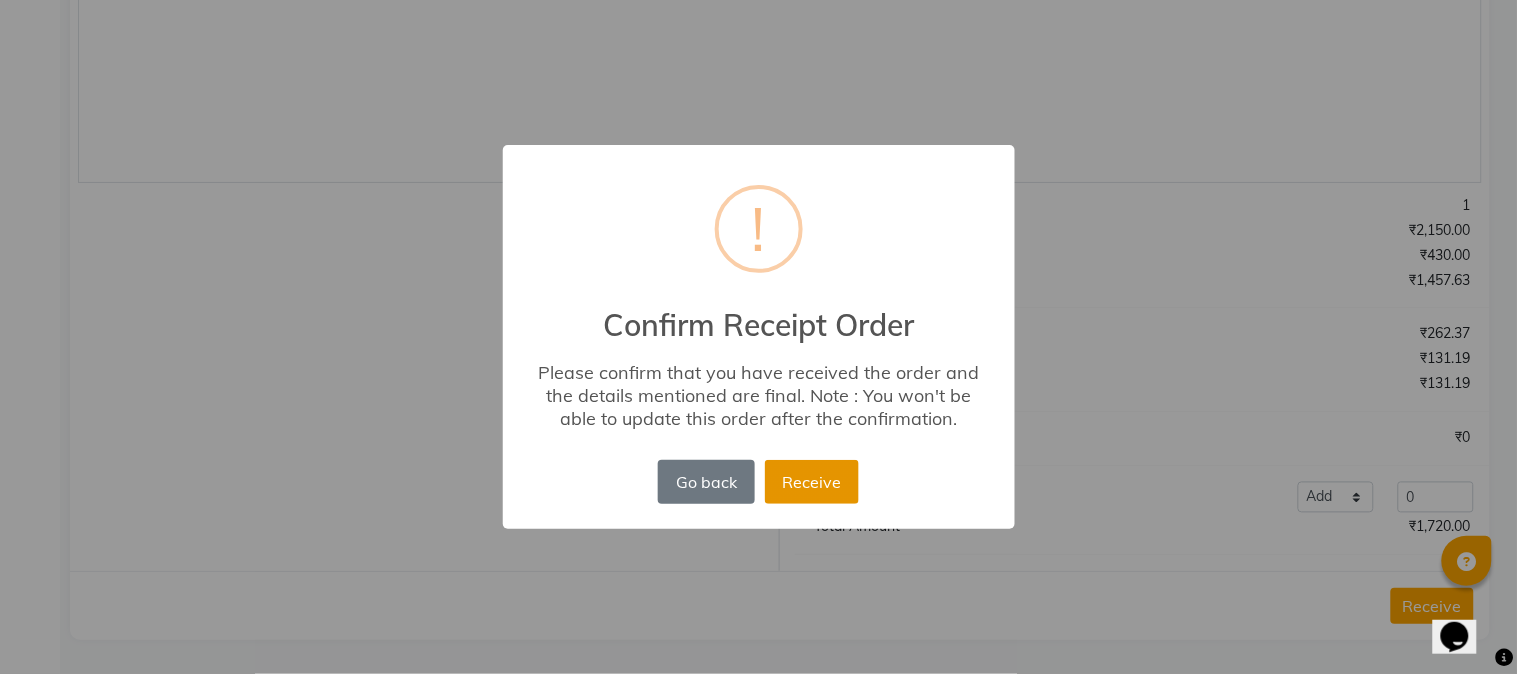 click on "Receive" at bounding box center (812, 482) 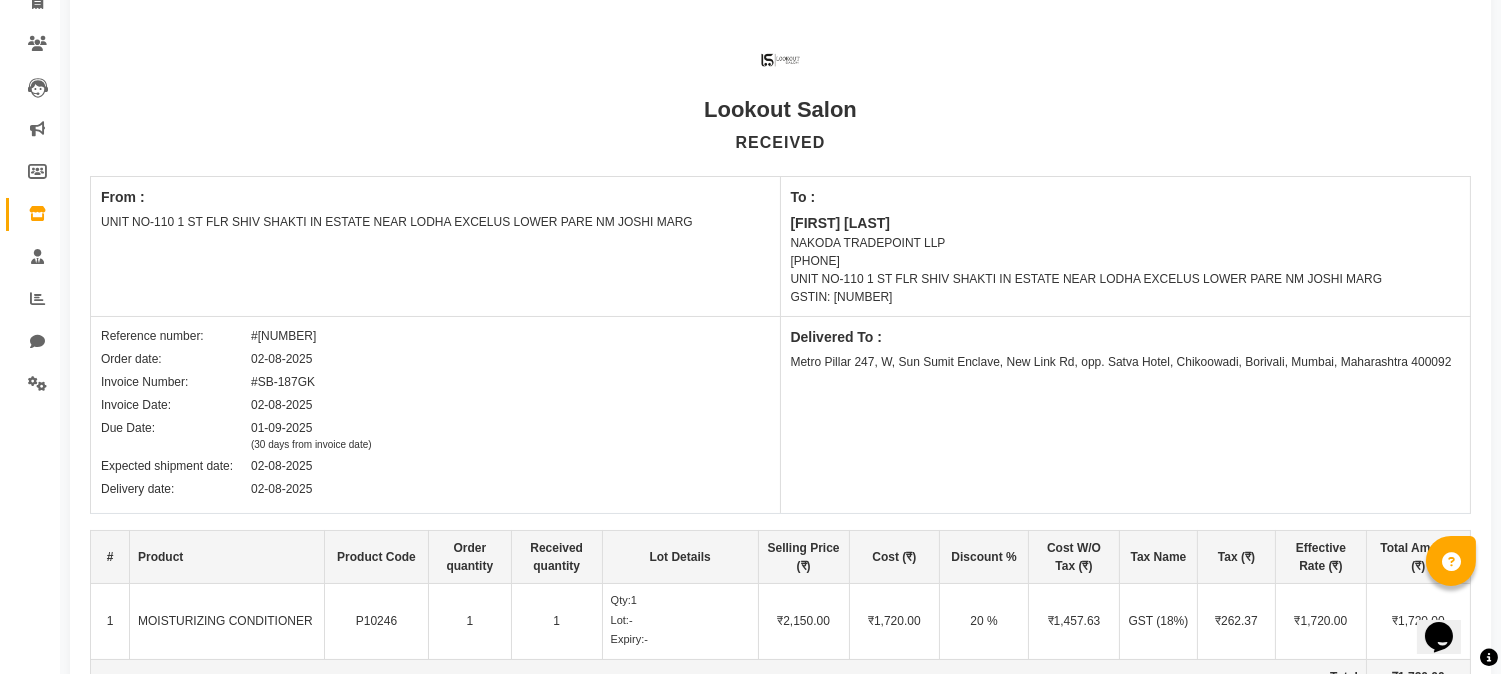 scroll, scrollTop: 0, scrollLeft: 0, axis: both 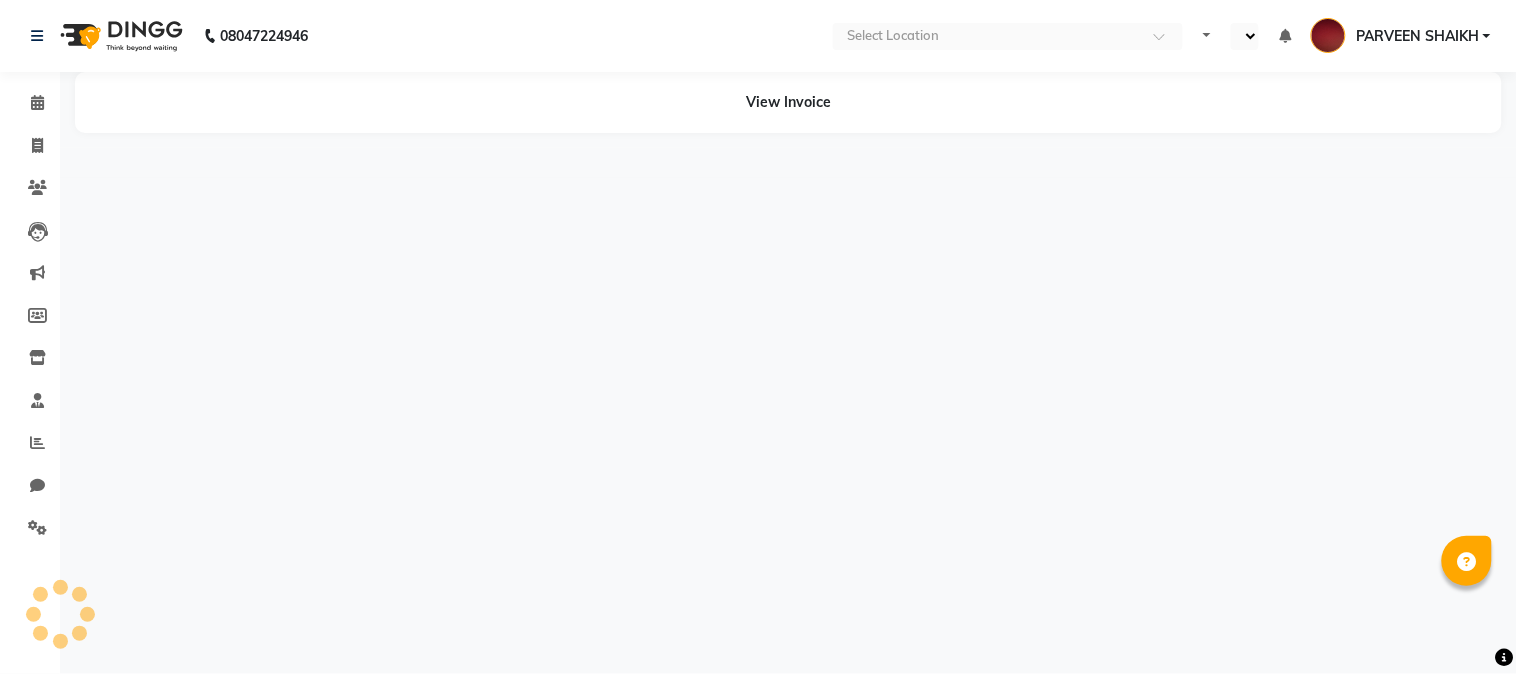 select on "en" 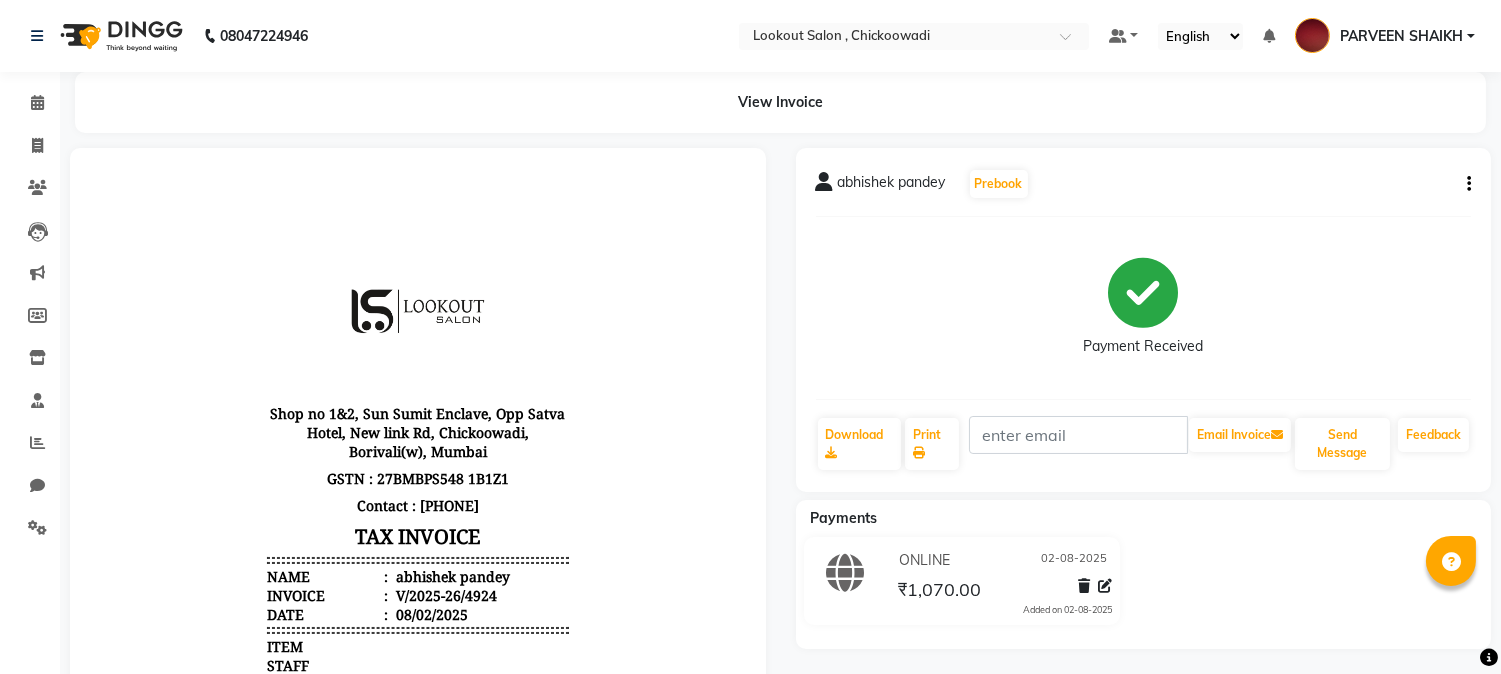 scroll, scrollTop: 0, scrollLeft: 0, axis: both 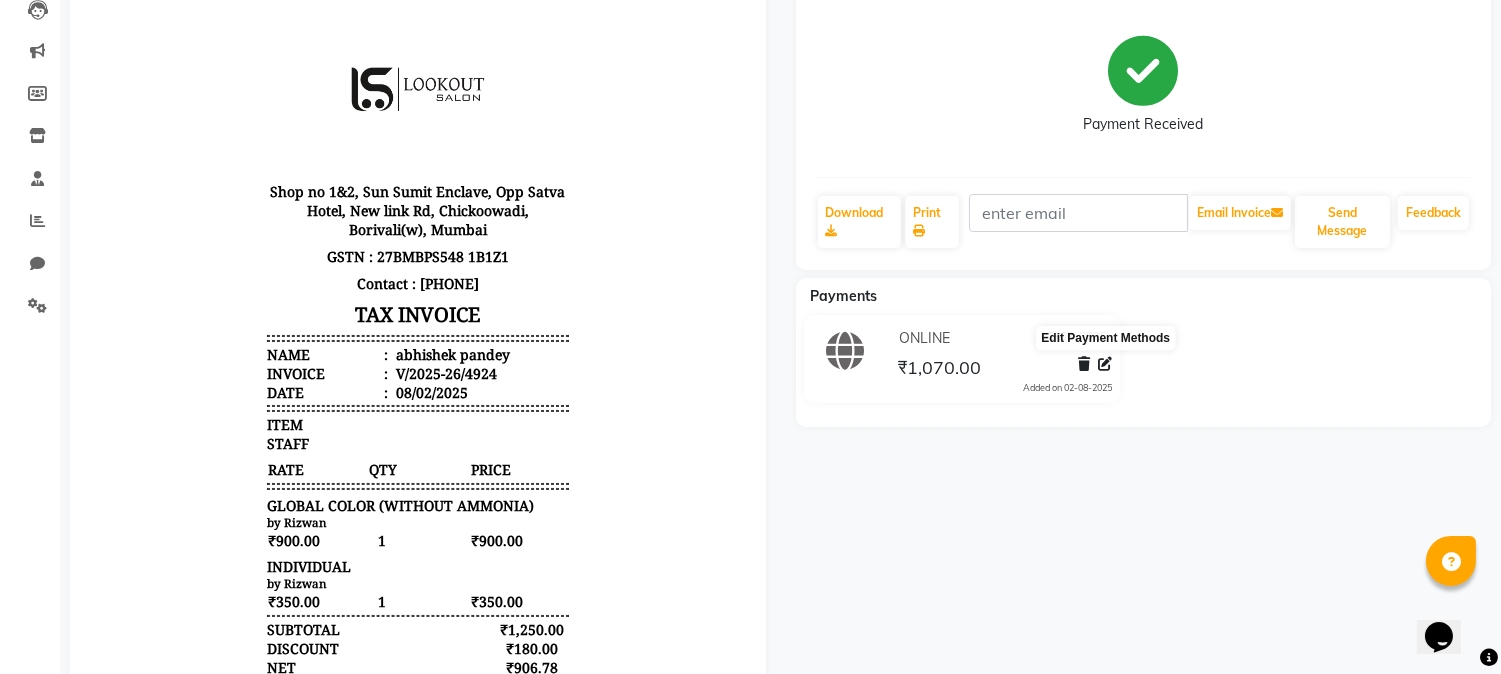 click 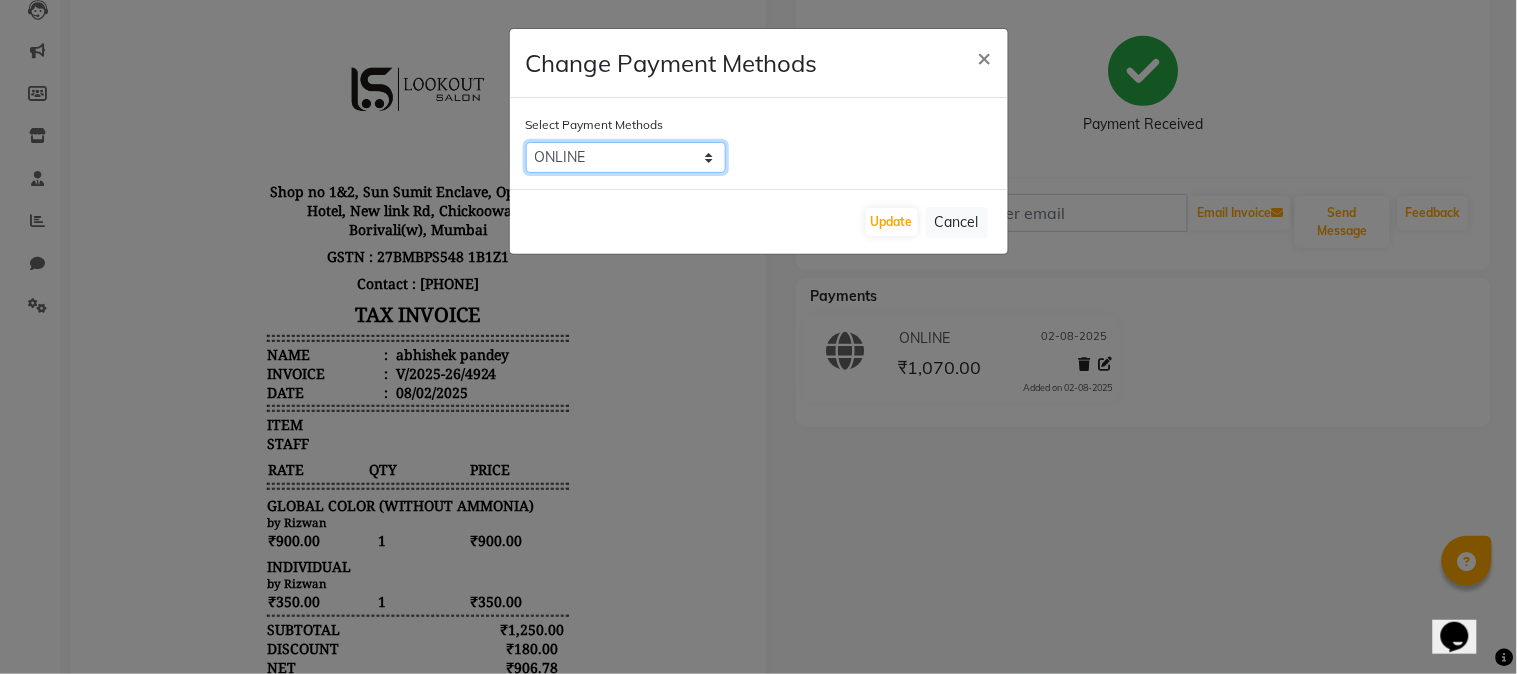 click on "CARD   CASH   ONLINE   GPay   PayTM   PhonePe   Visa Card" 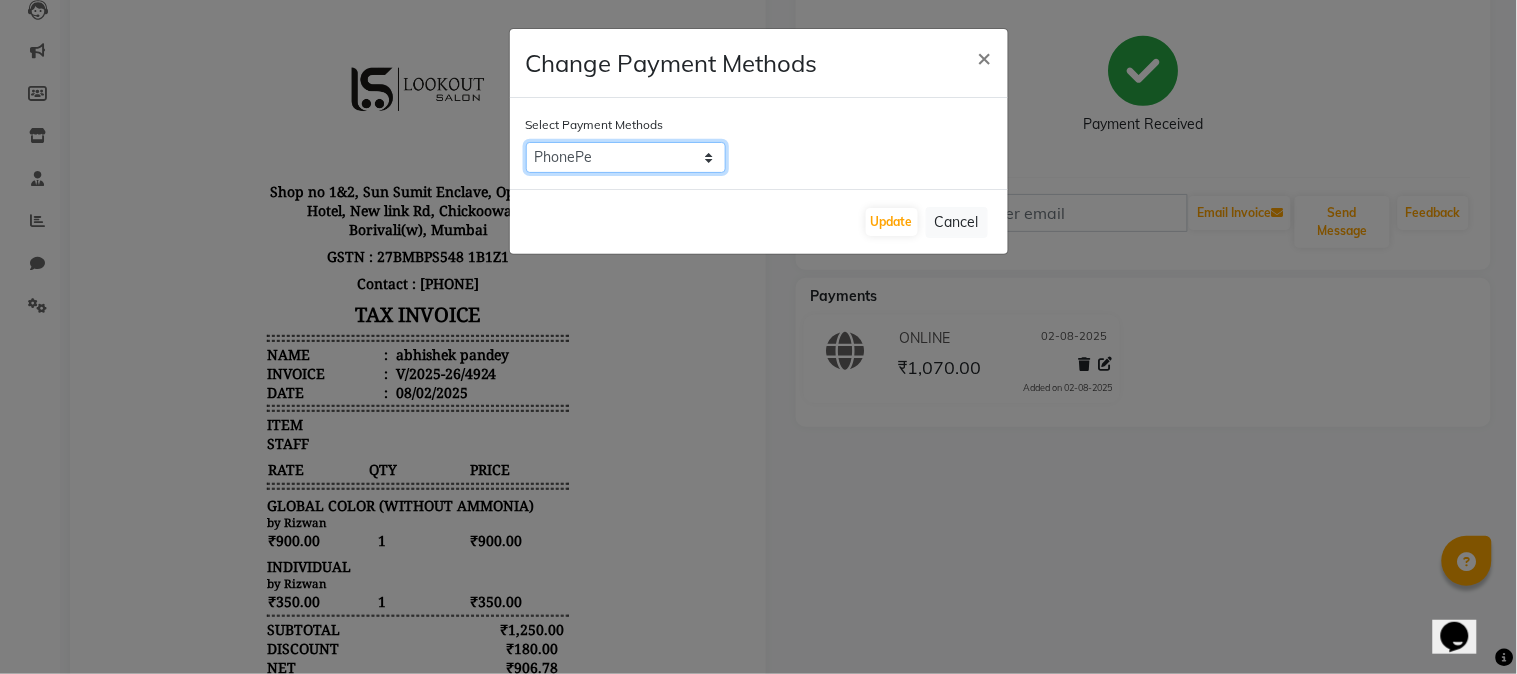 click on "CARD   CASH   ONLINE   GPay   PayTM   PhonePe   Visa Card" 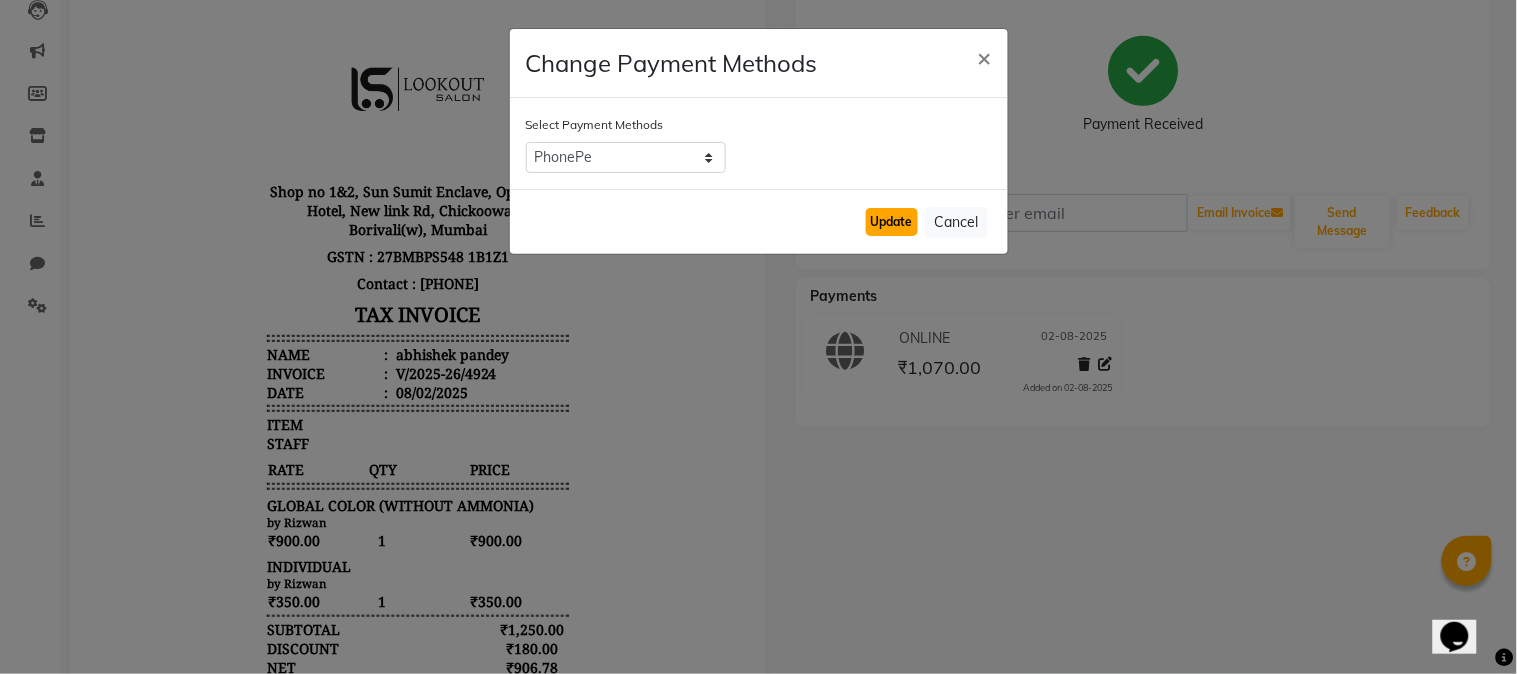 click on "Update" 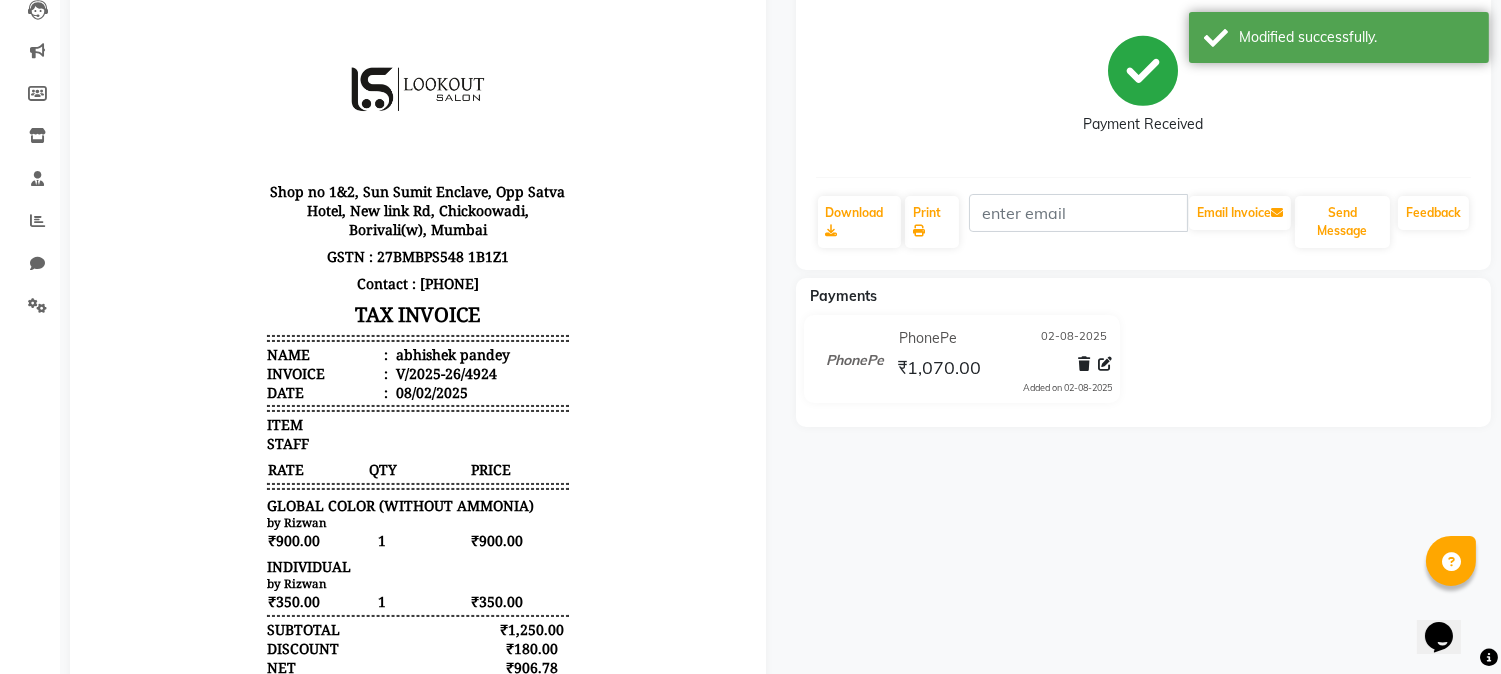scroll, scrollTop: 0, scrollLeft: 0, axis: both 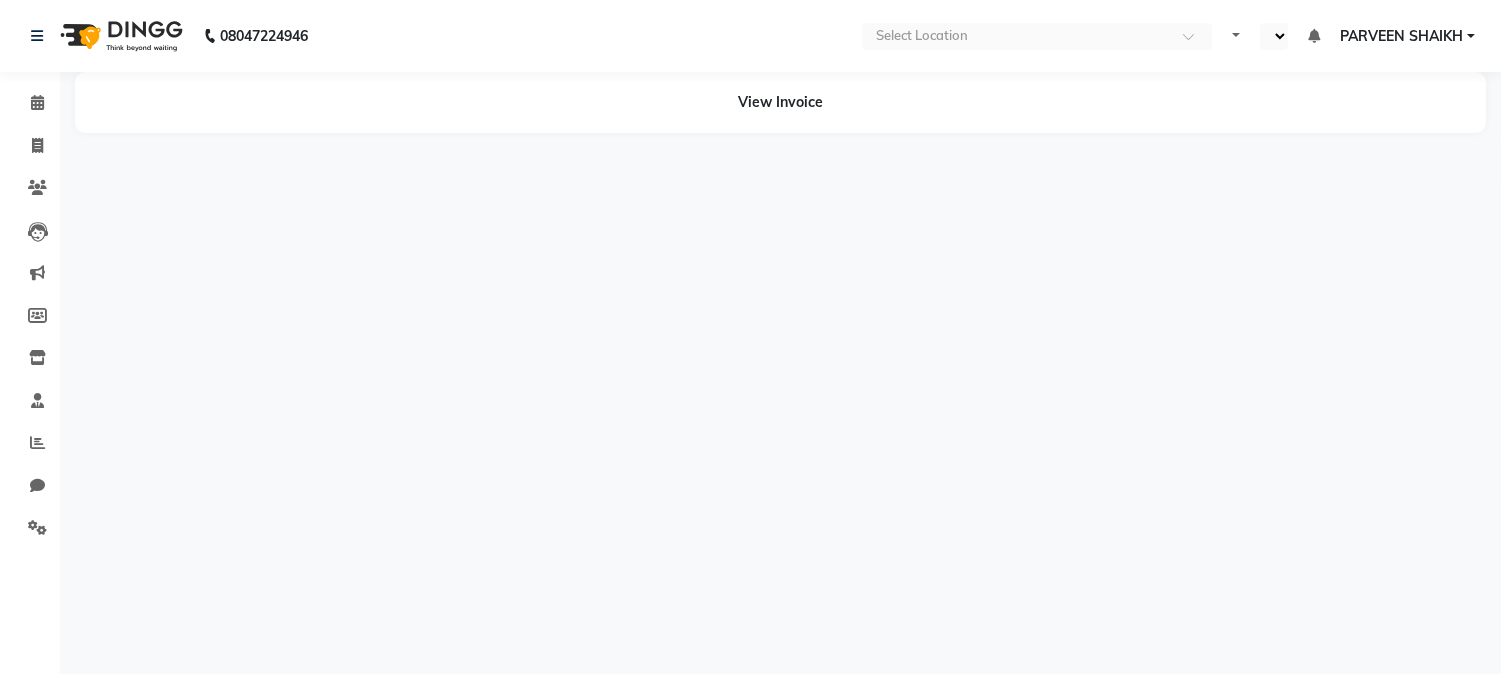 select on "en" 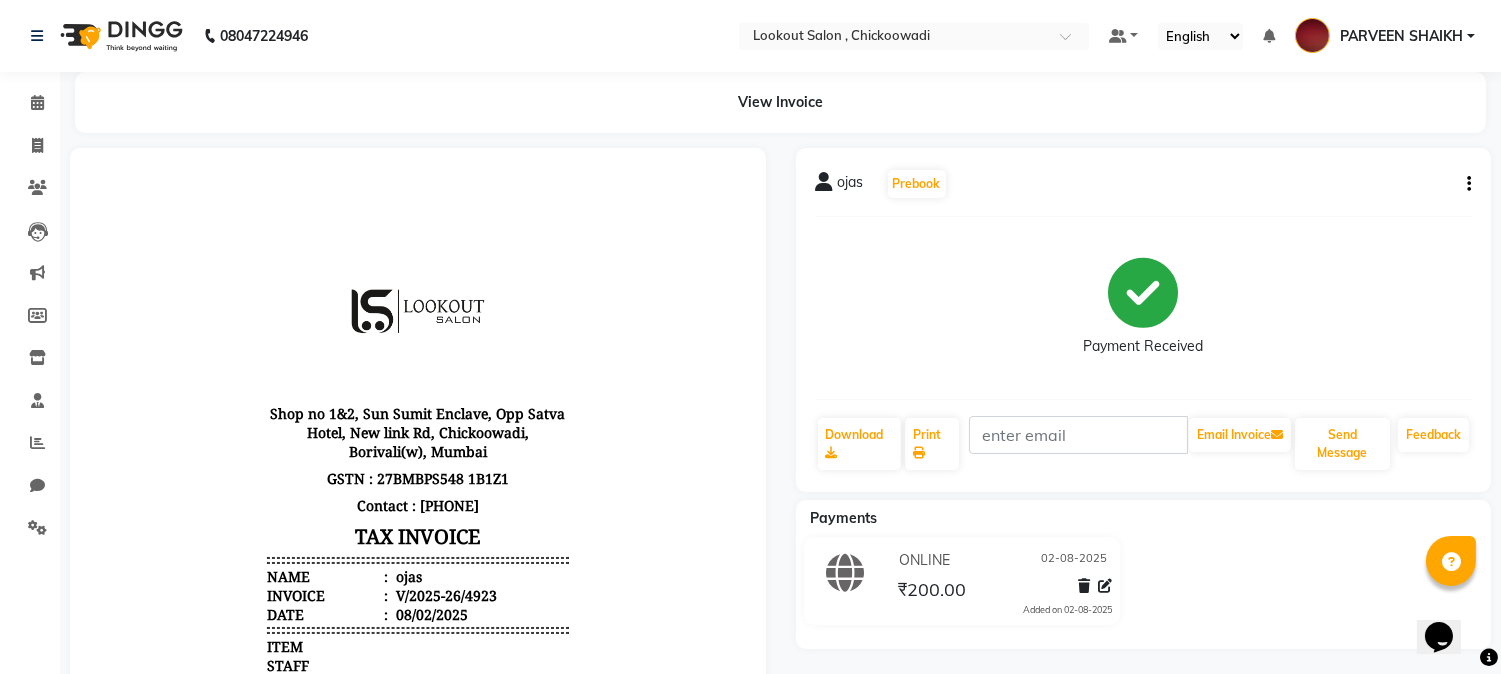 scroll, scrollTop: 0, scrollLeft: 0, axis: both 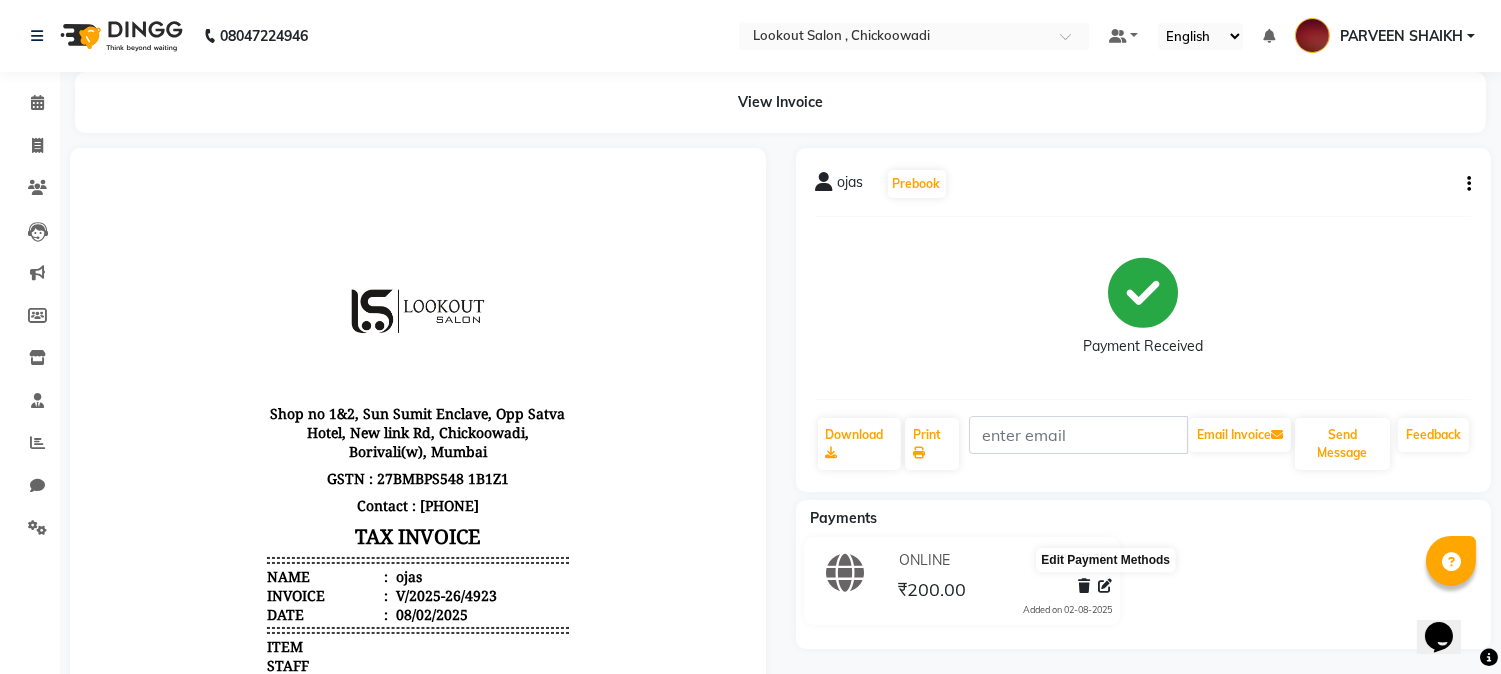click 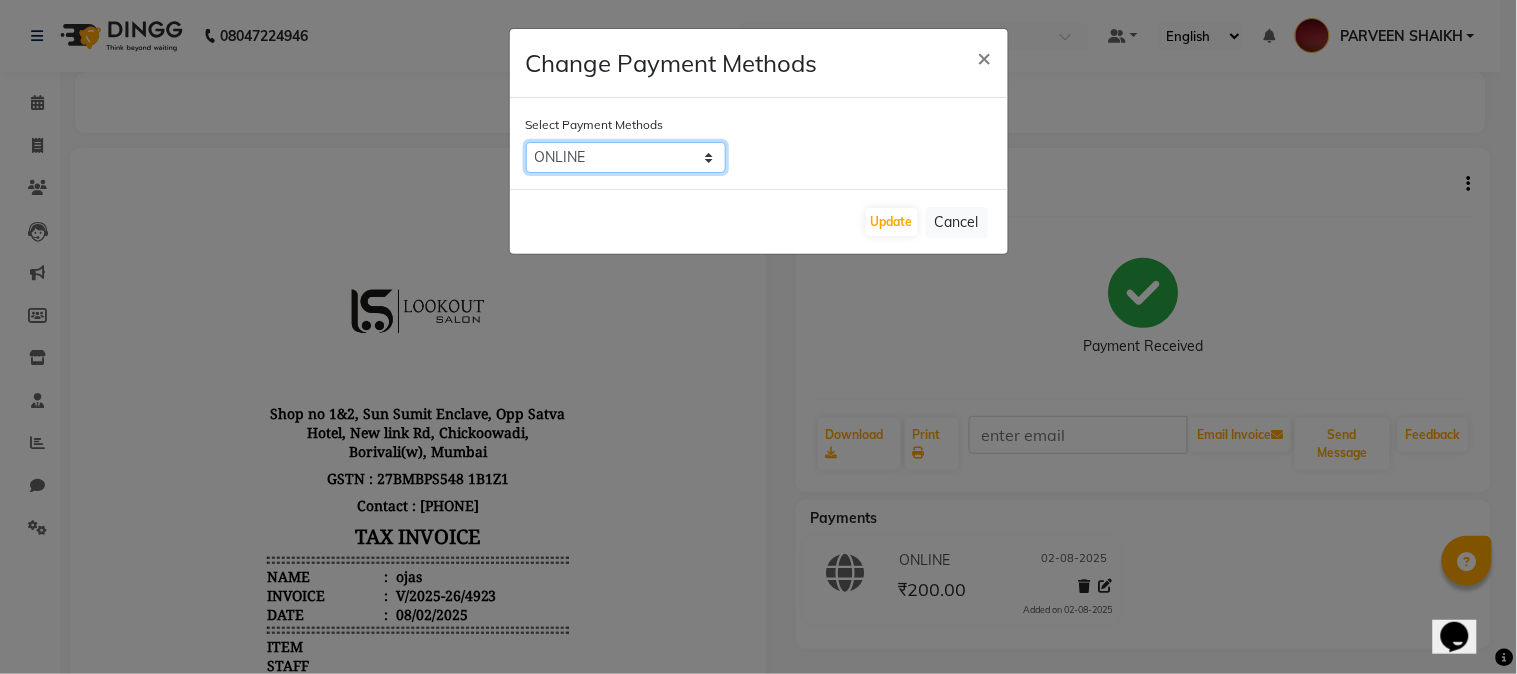 click on "CARD   CASH   ONLINE   GPay   PayTM   PhonePe   Visa Card" 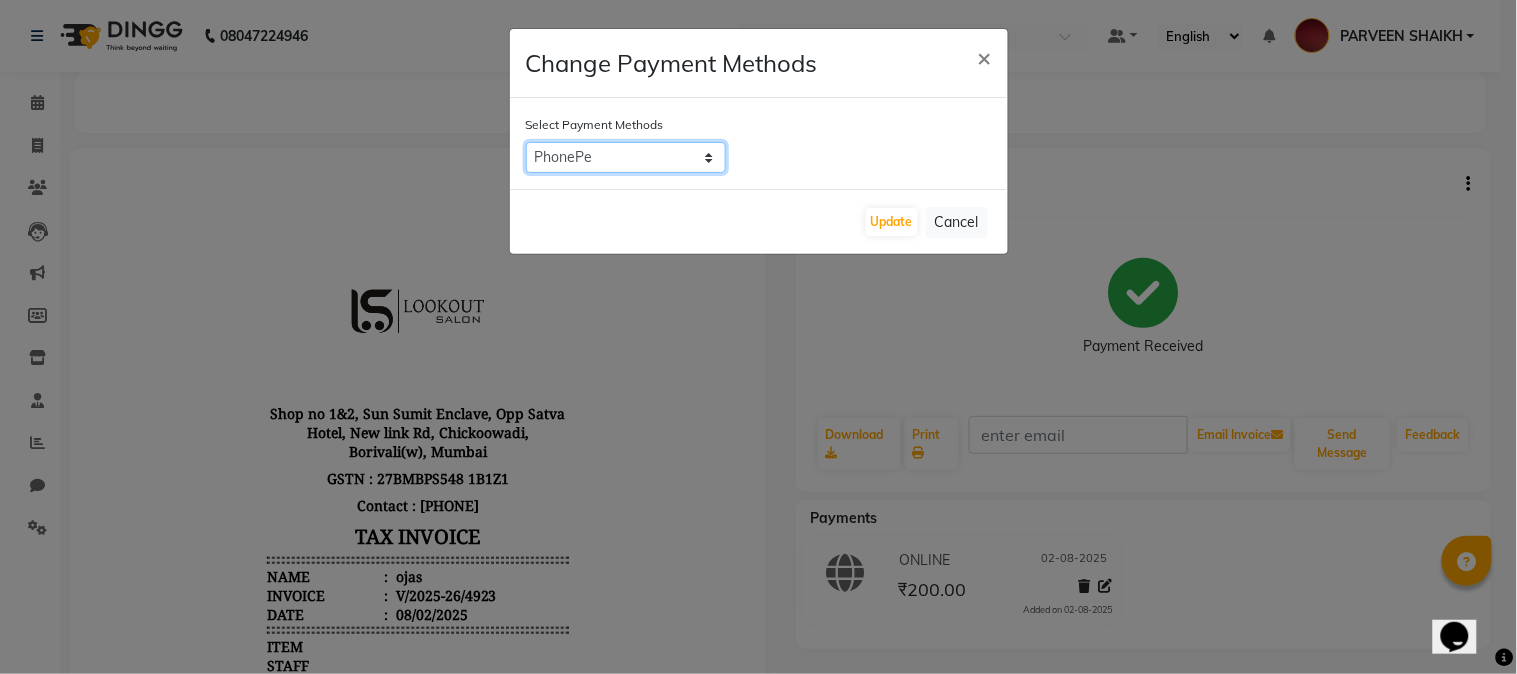 click on "CARD   CASH   ONLINE   GPay   PayTM   PhonePe   Visa Card" 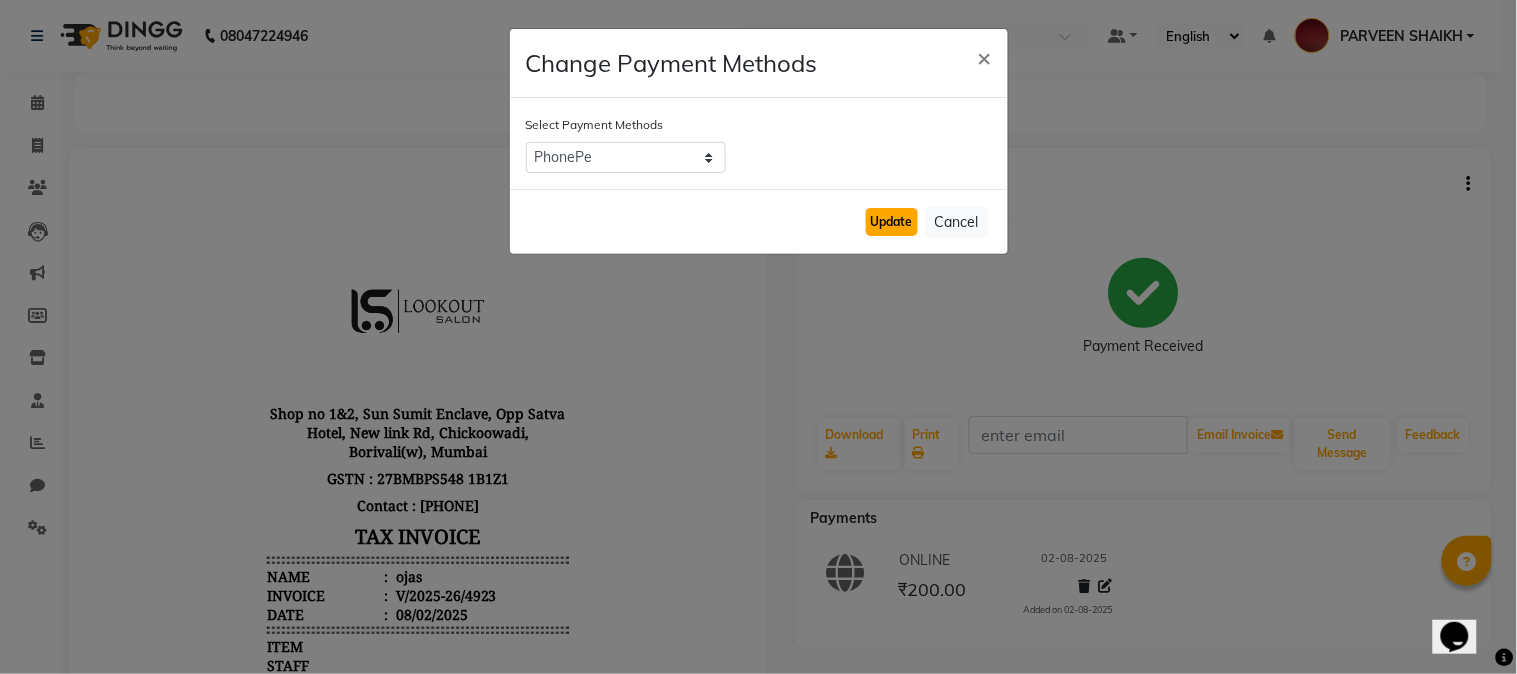 click on "Update" 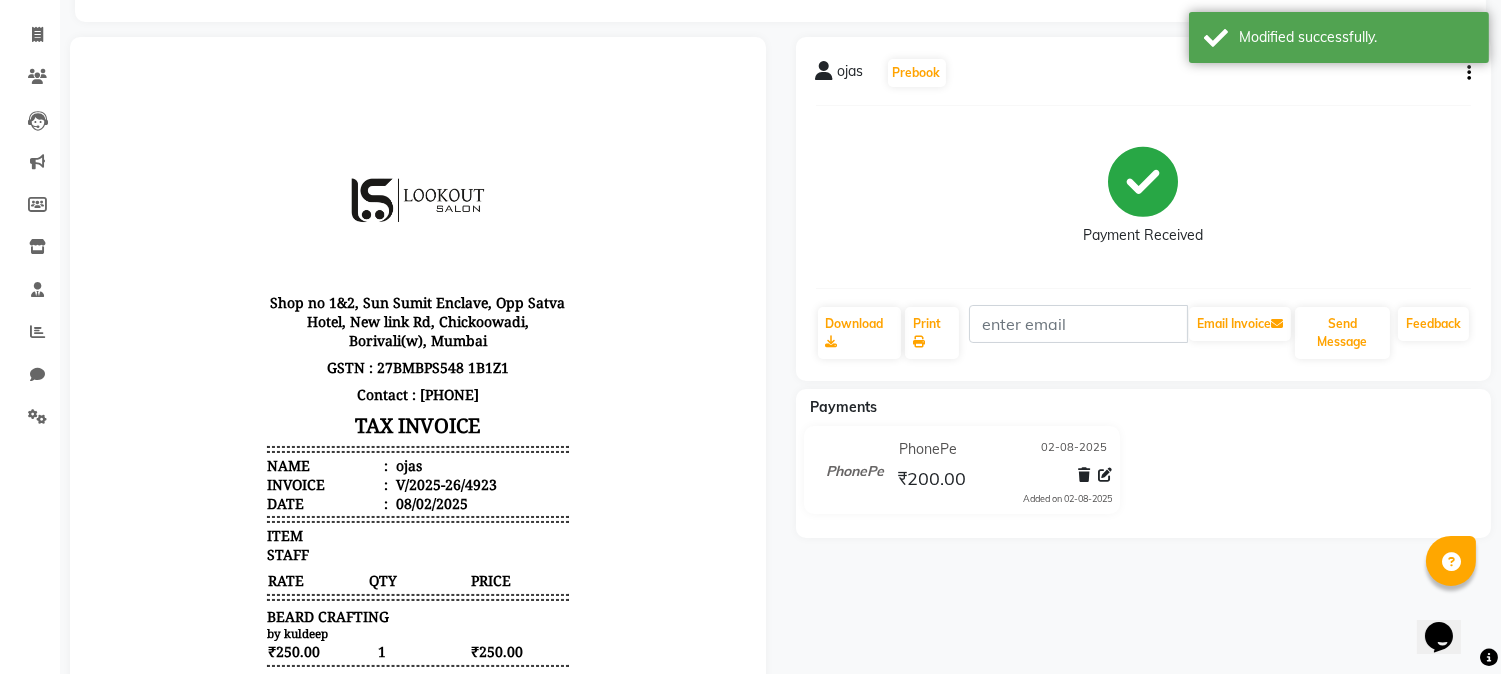 scroll, scrollTop: 0, scrollLeft: 0, axis: both 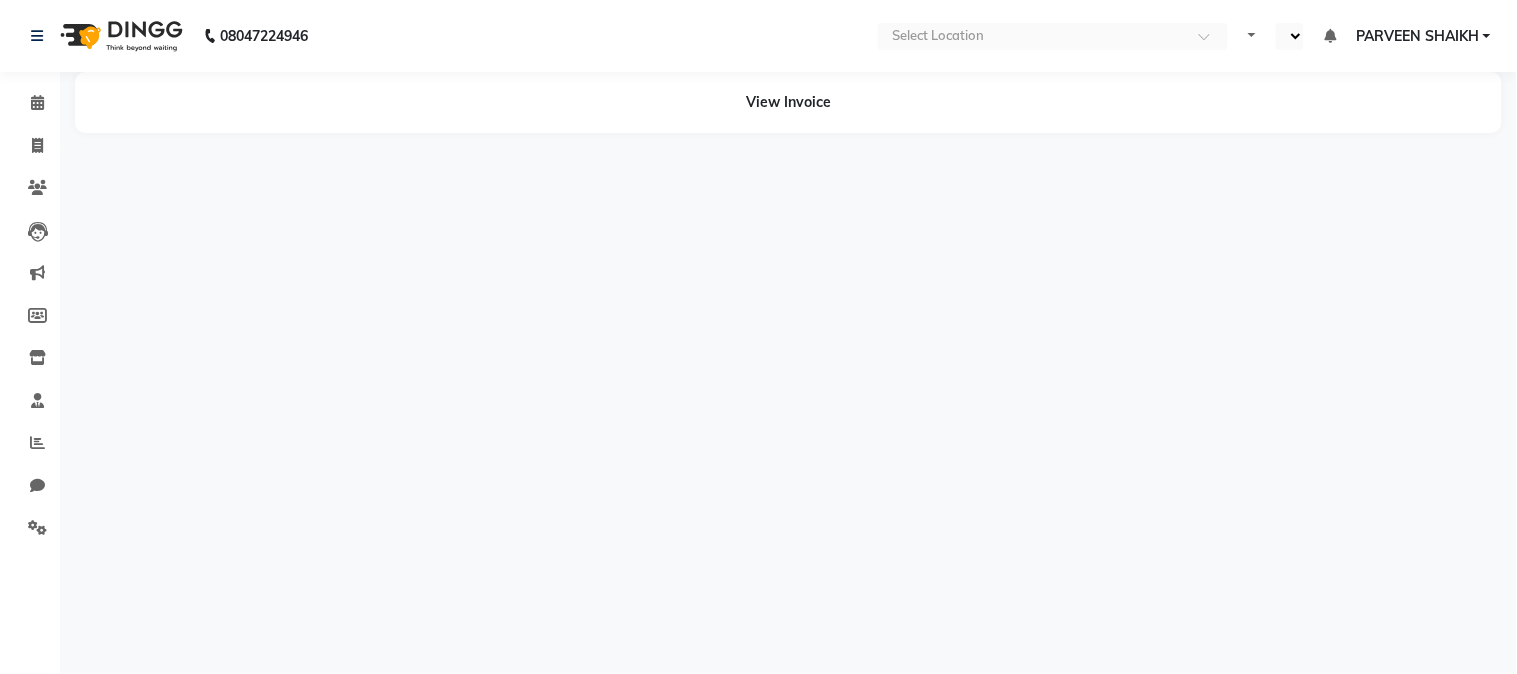 select on "en" 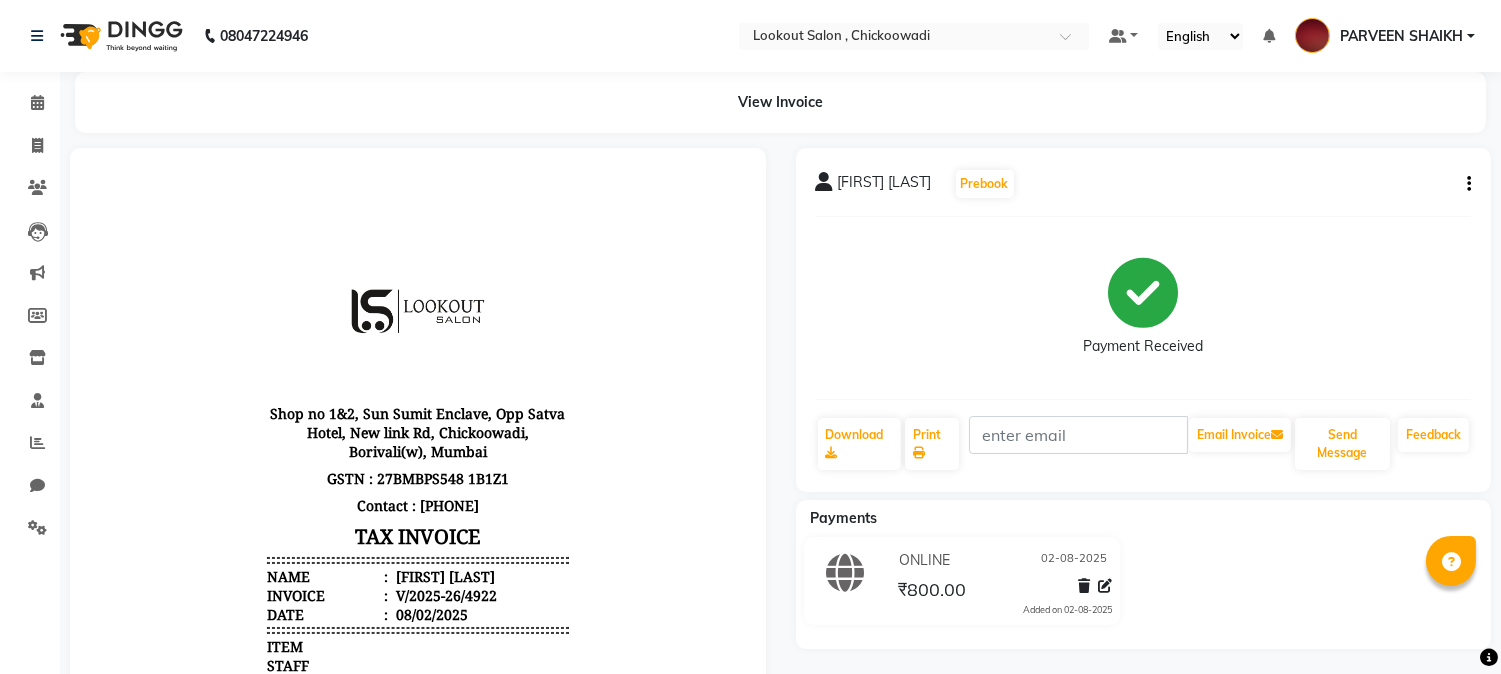 scroll, scrollTop: 0, scrollLeft: 0, axis: both 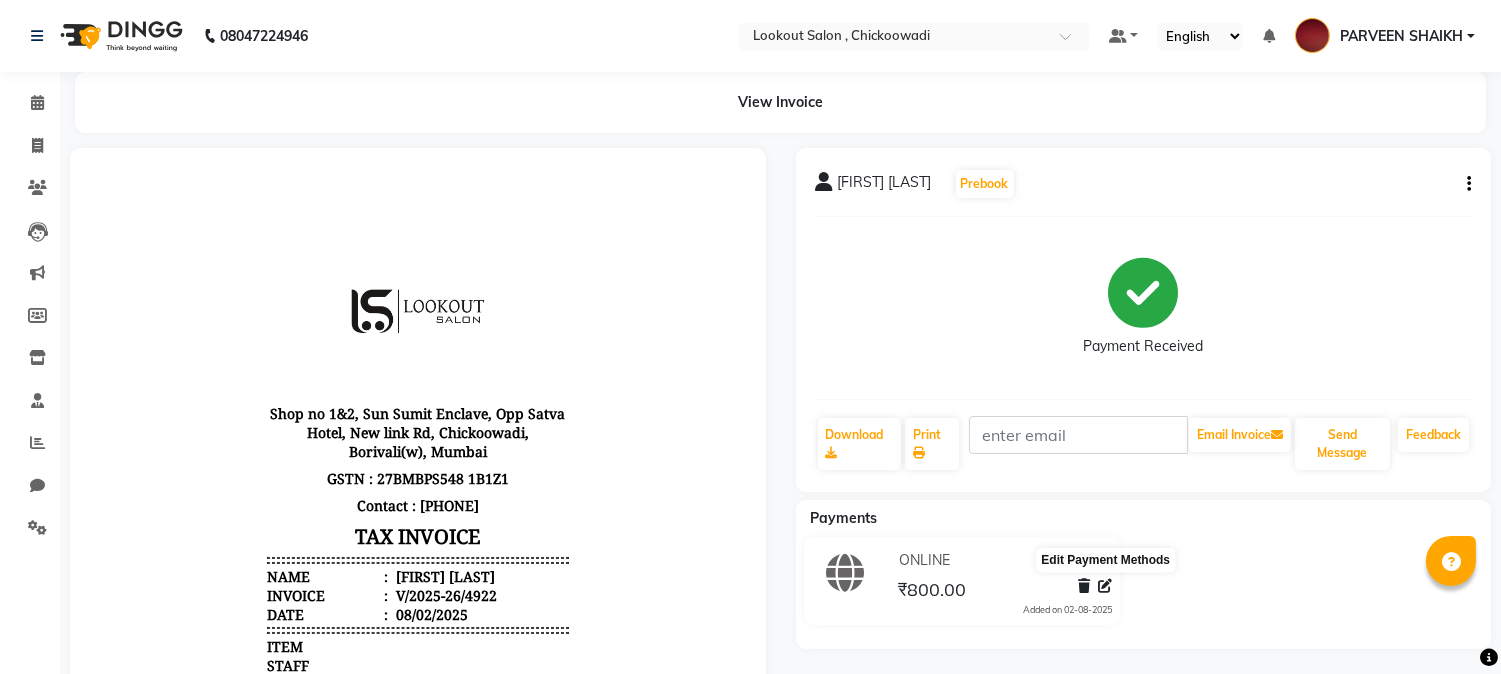 click 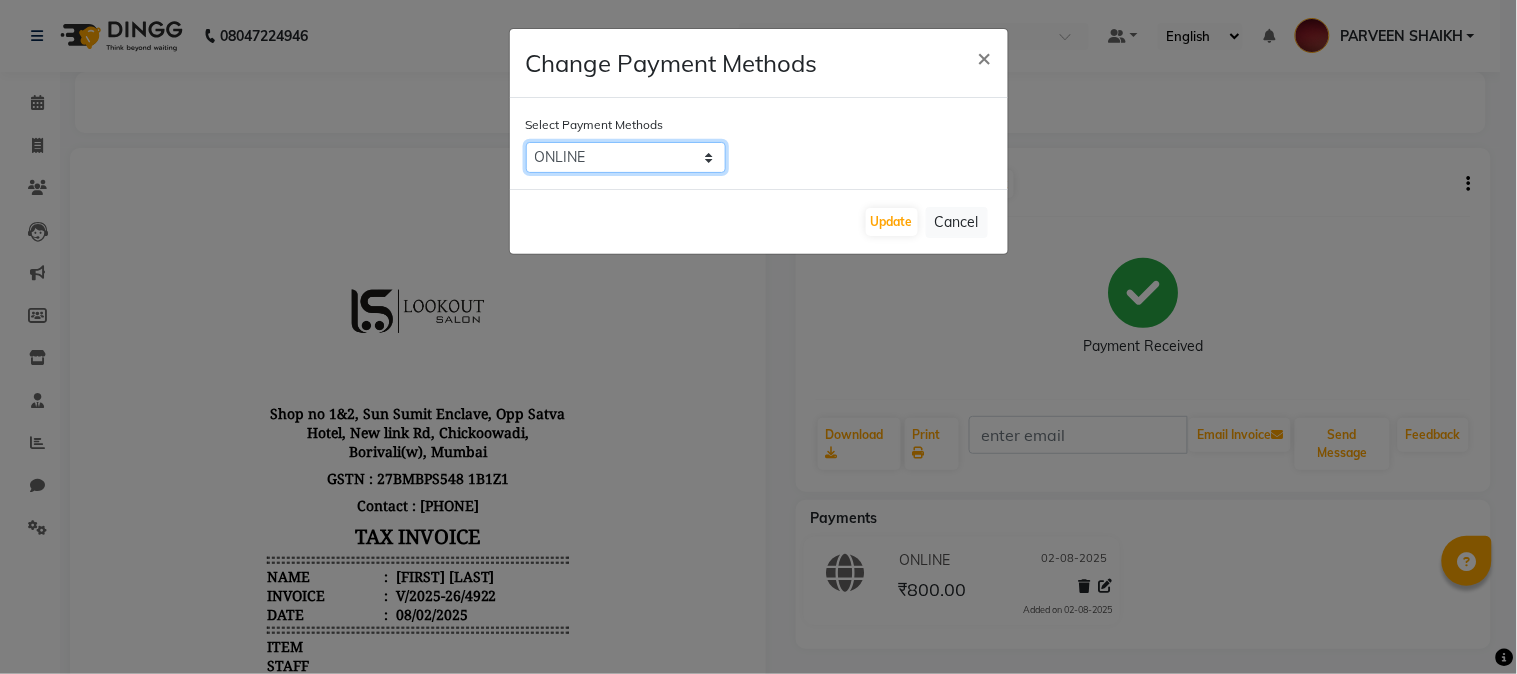 click on "CARD   CASH   ONLINE   GPay   PayTM   PhonePe   Visa Card" 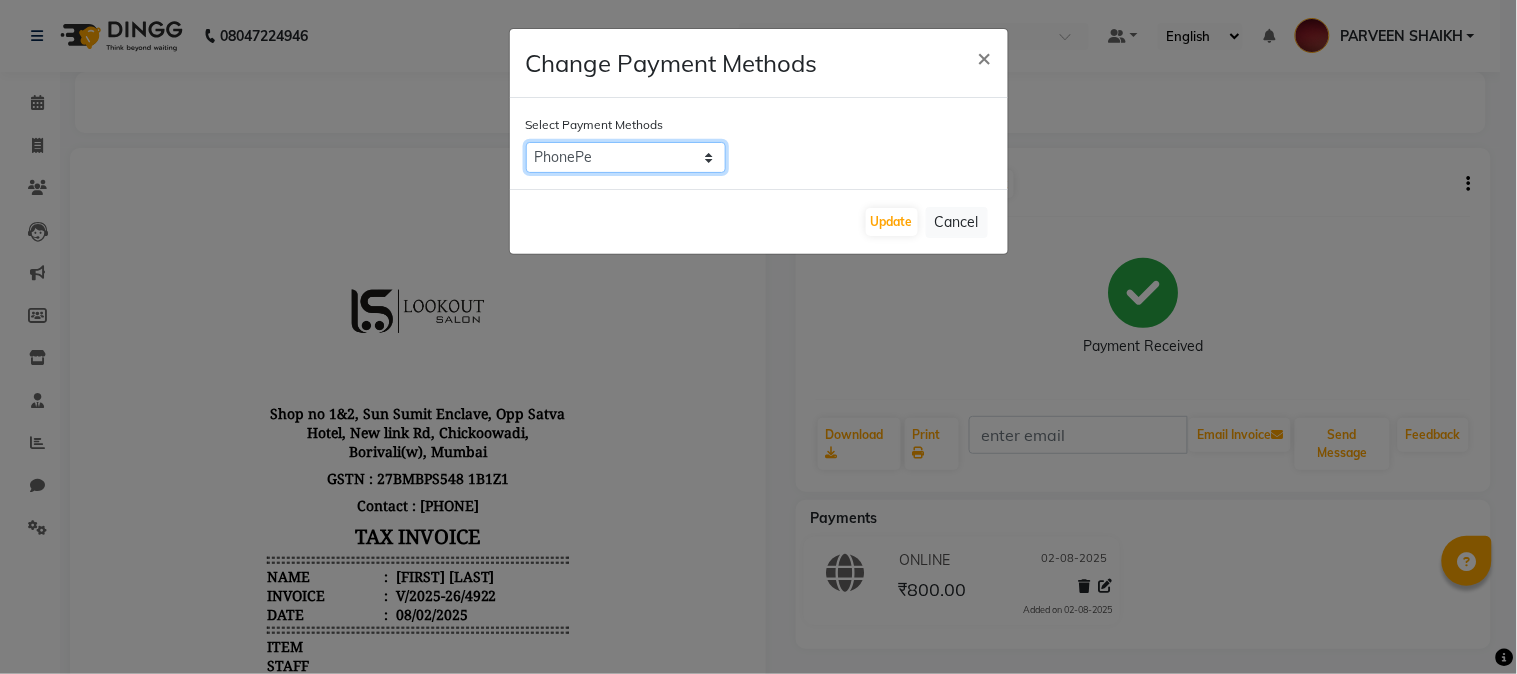 click on "CARD   CASH   ONLINE   GPay   PayTM   PhonePe   Visa Card" 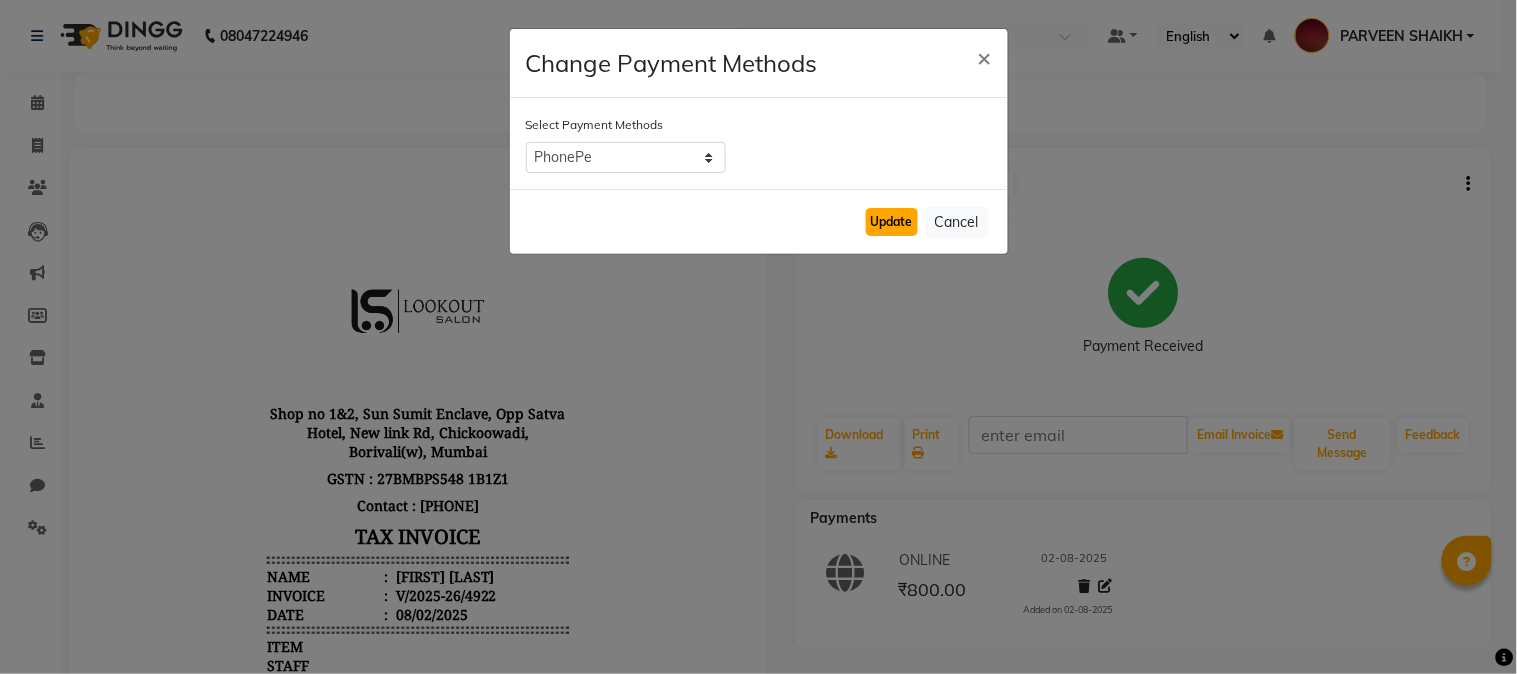 click on "Update" 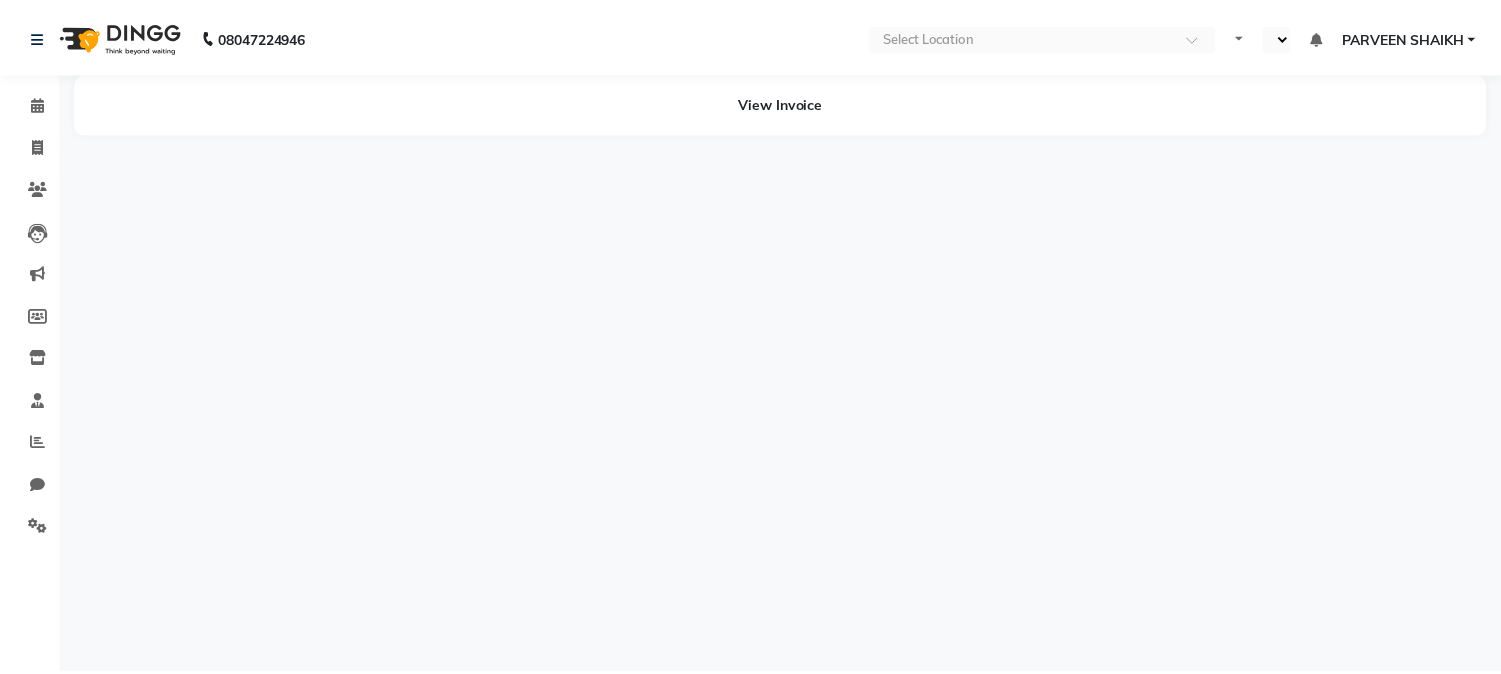 scroll, scrollTop: 0, scrollLeft: 0, axis: both 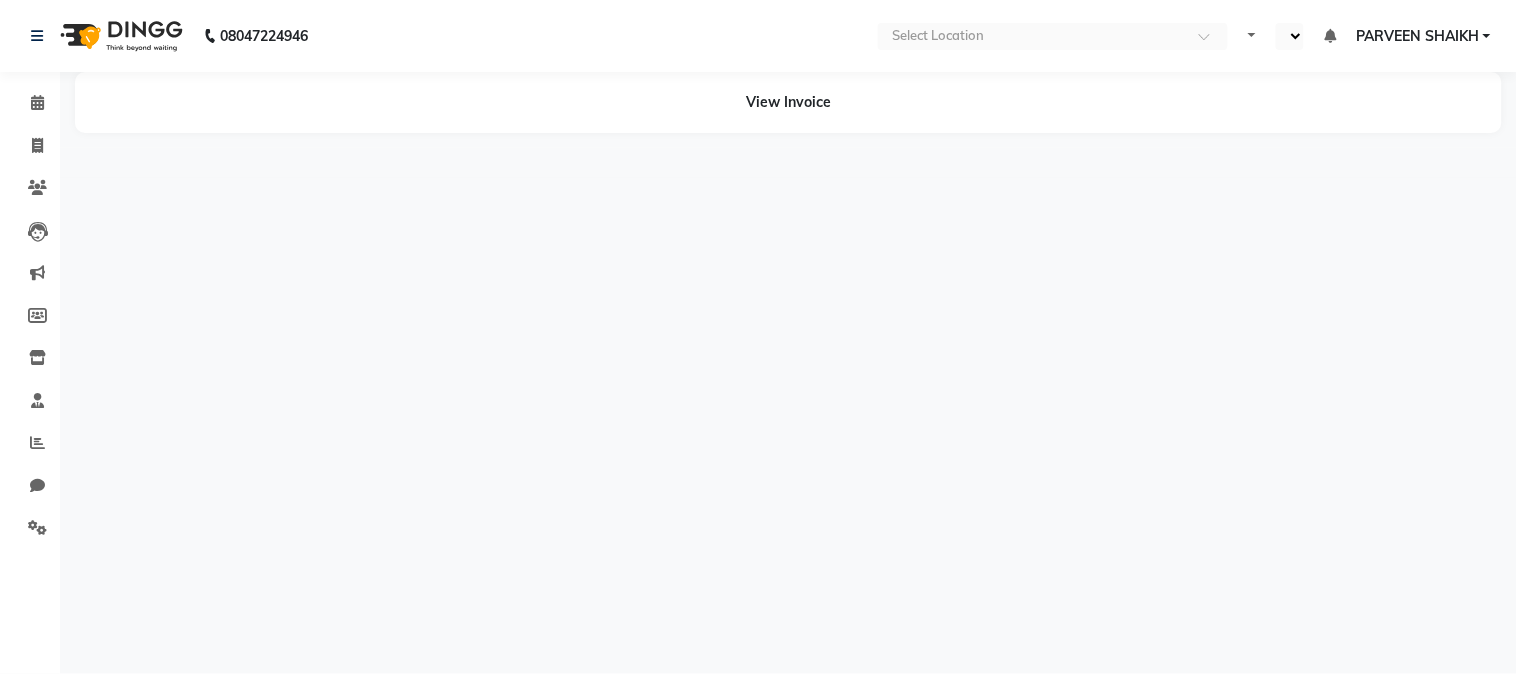 select on "en" 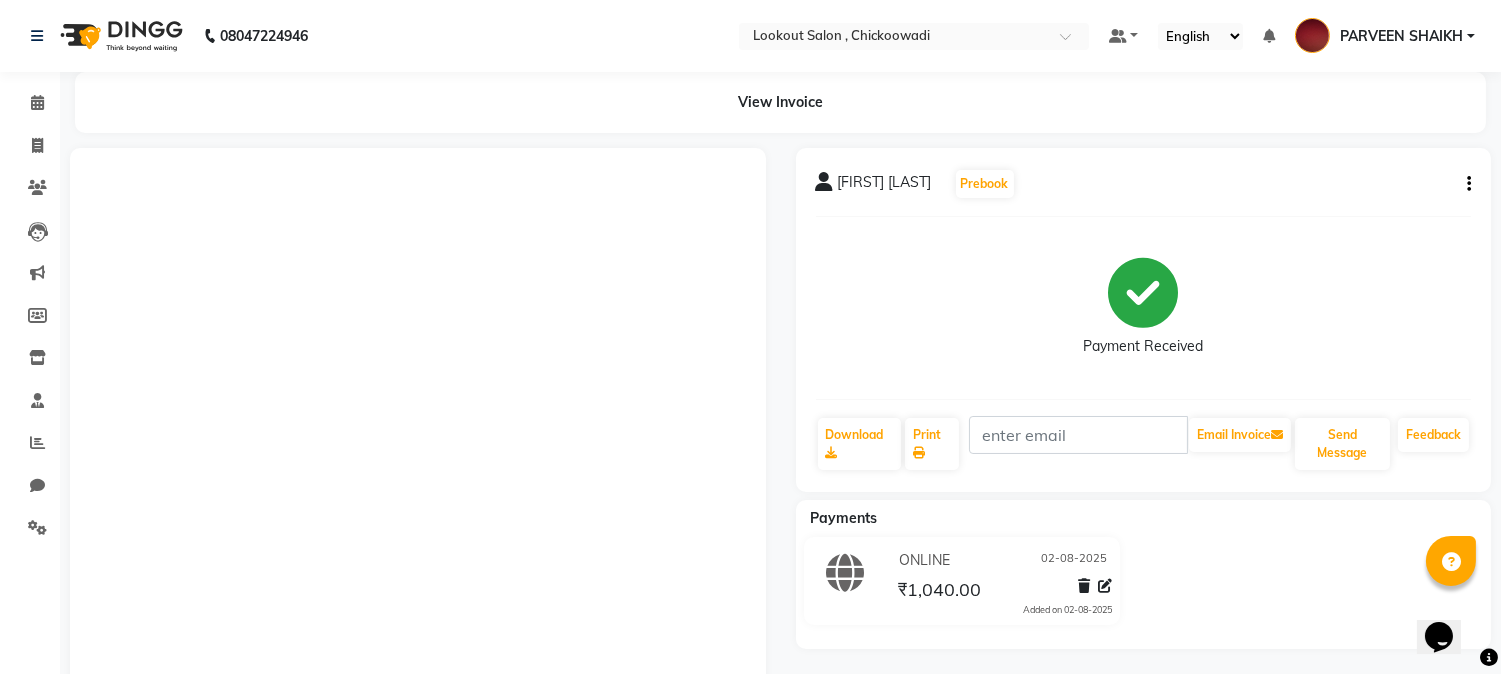 scroll, scrollTop: 0, scrollLeft: 0, axis: both 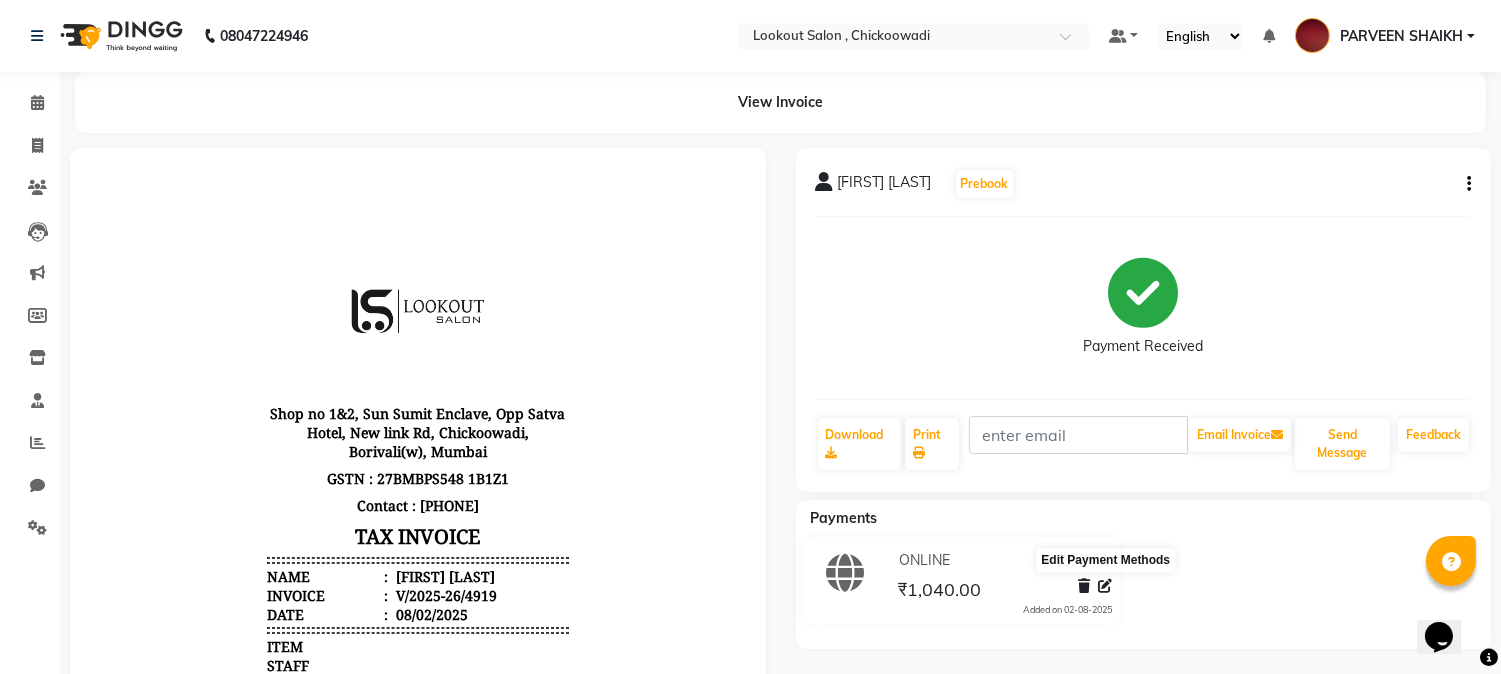 click 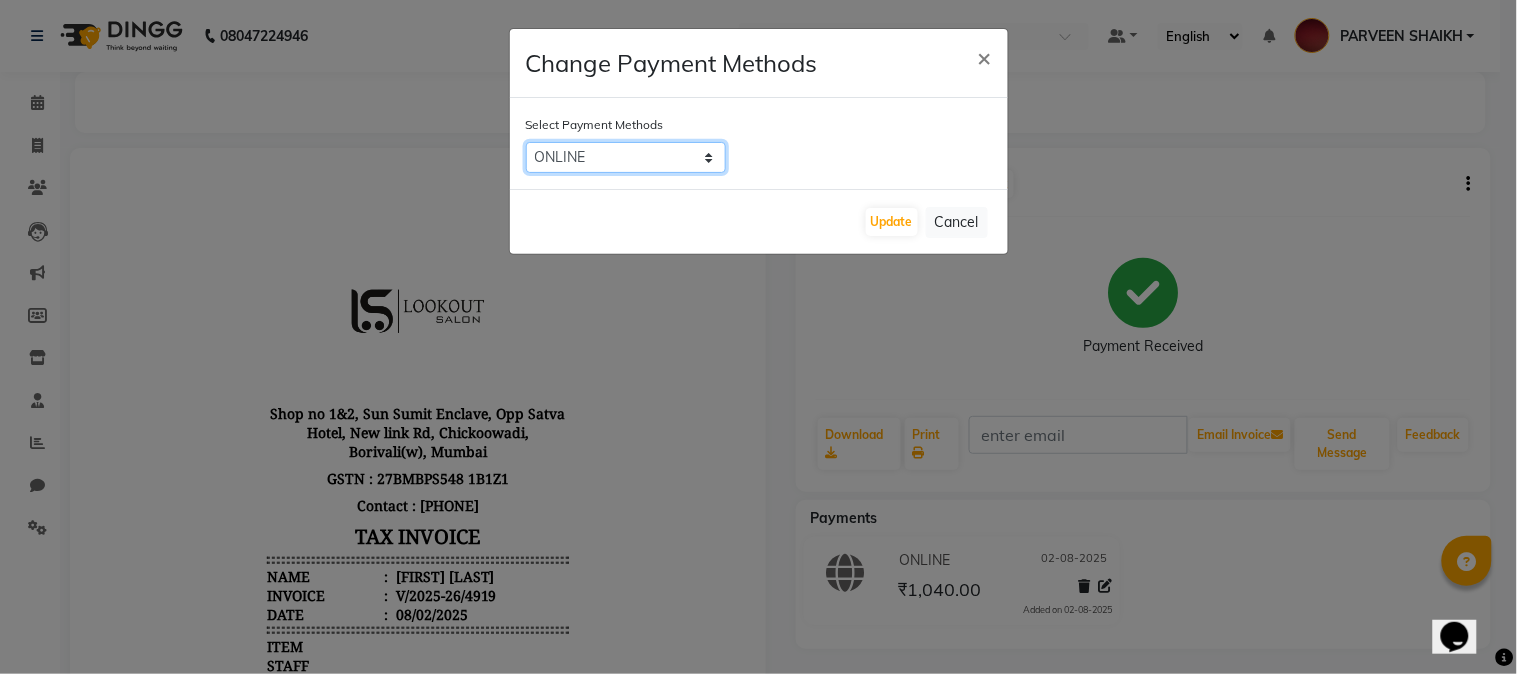 click on "CARD   CASH   ONLINE   GPay   PayTM   PhonePe   Visa Card" 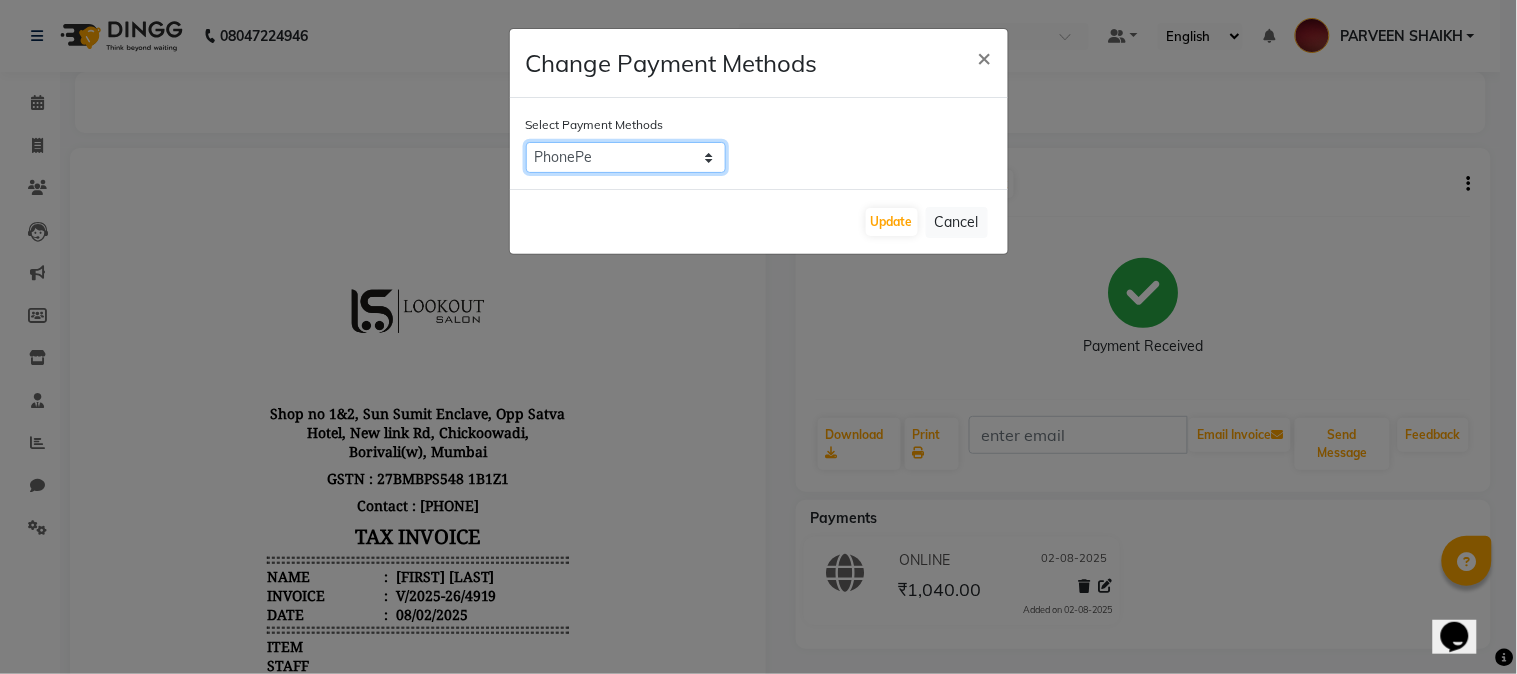 click on "CARD   CASH   ONLINE   GPay   PayTM   PhonePe   Visa Card" 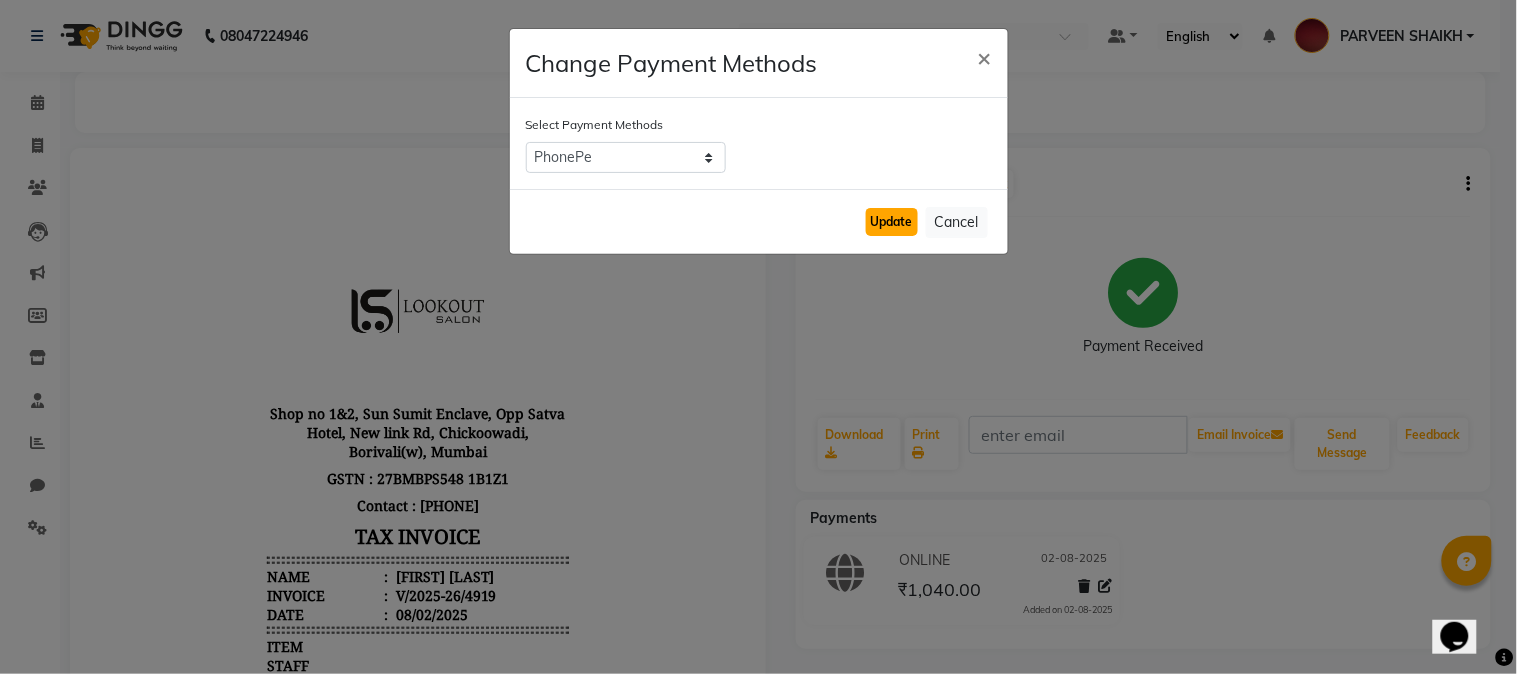 click on "Update" 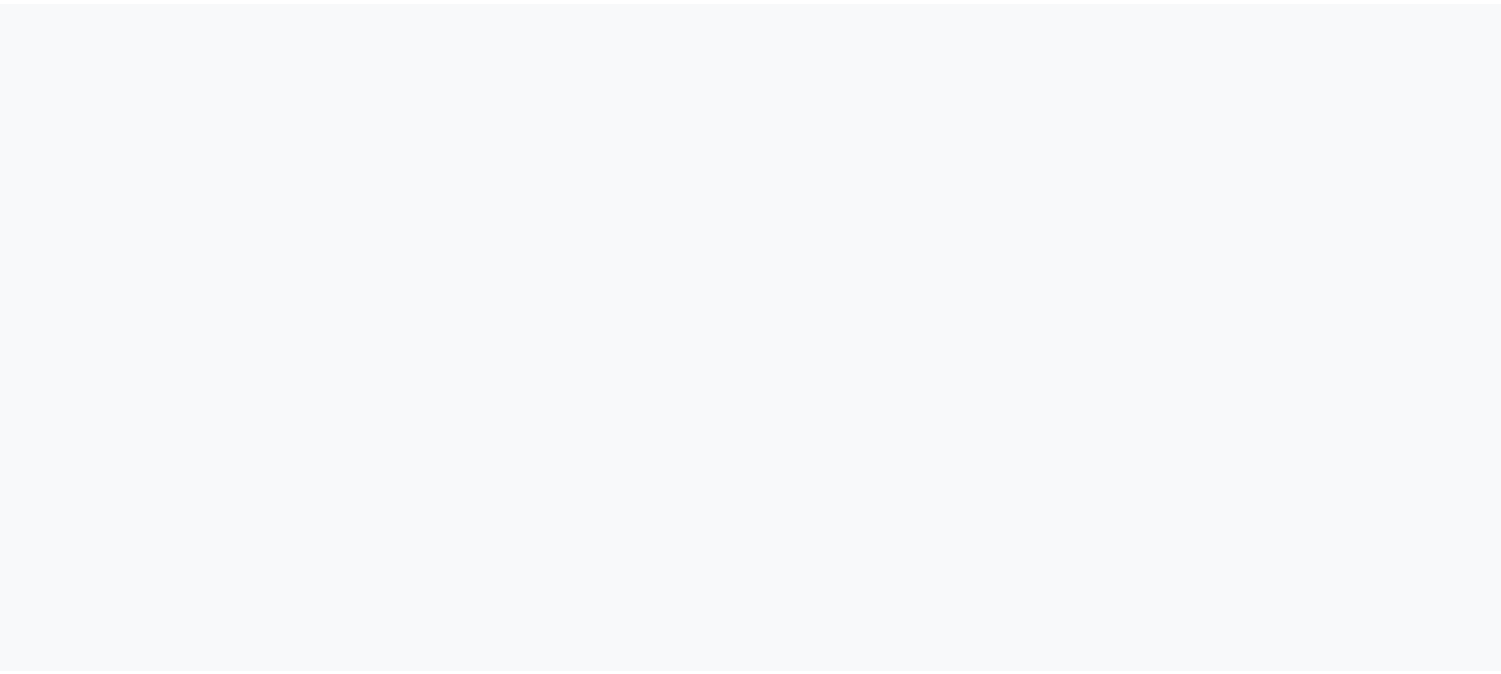 scroll, scrollTop: 0, scrollLeft: 0, axis: both 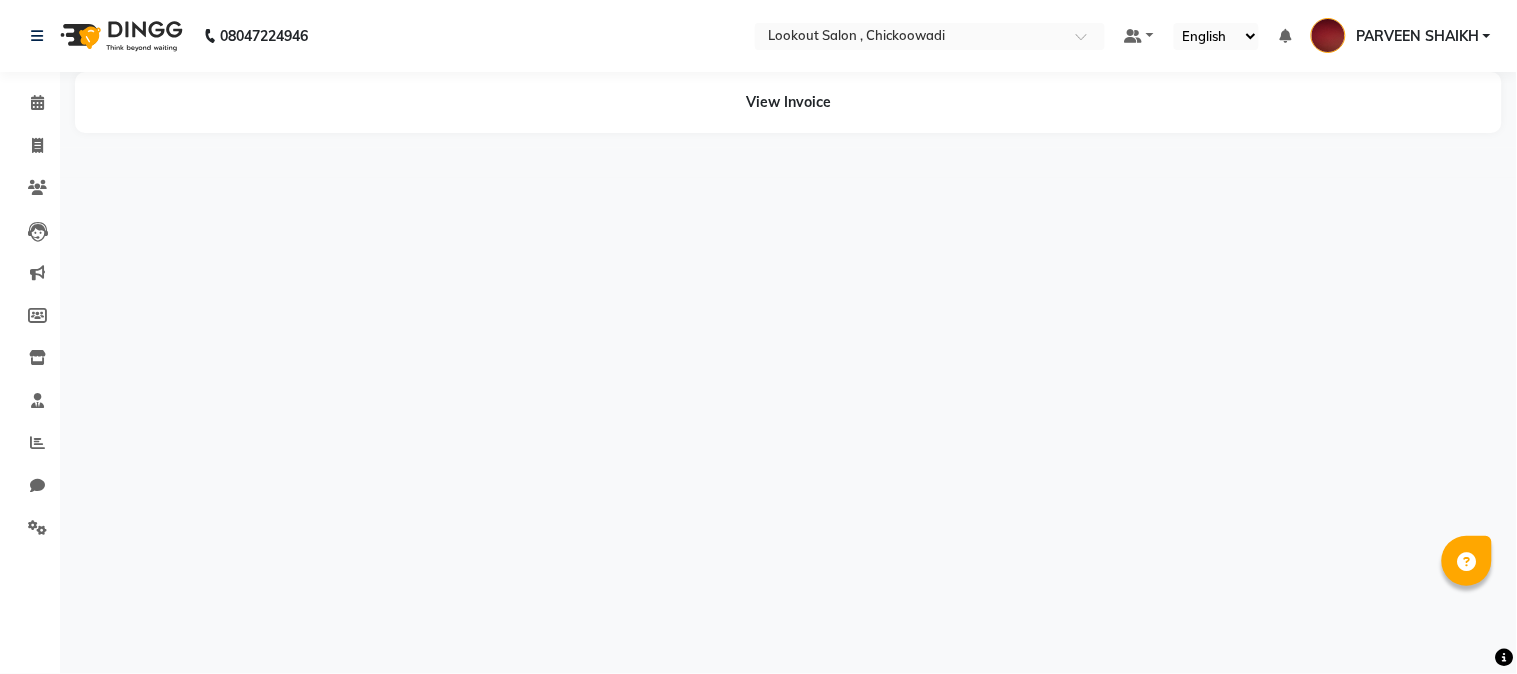 select on "en" 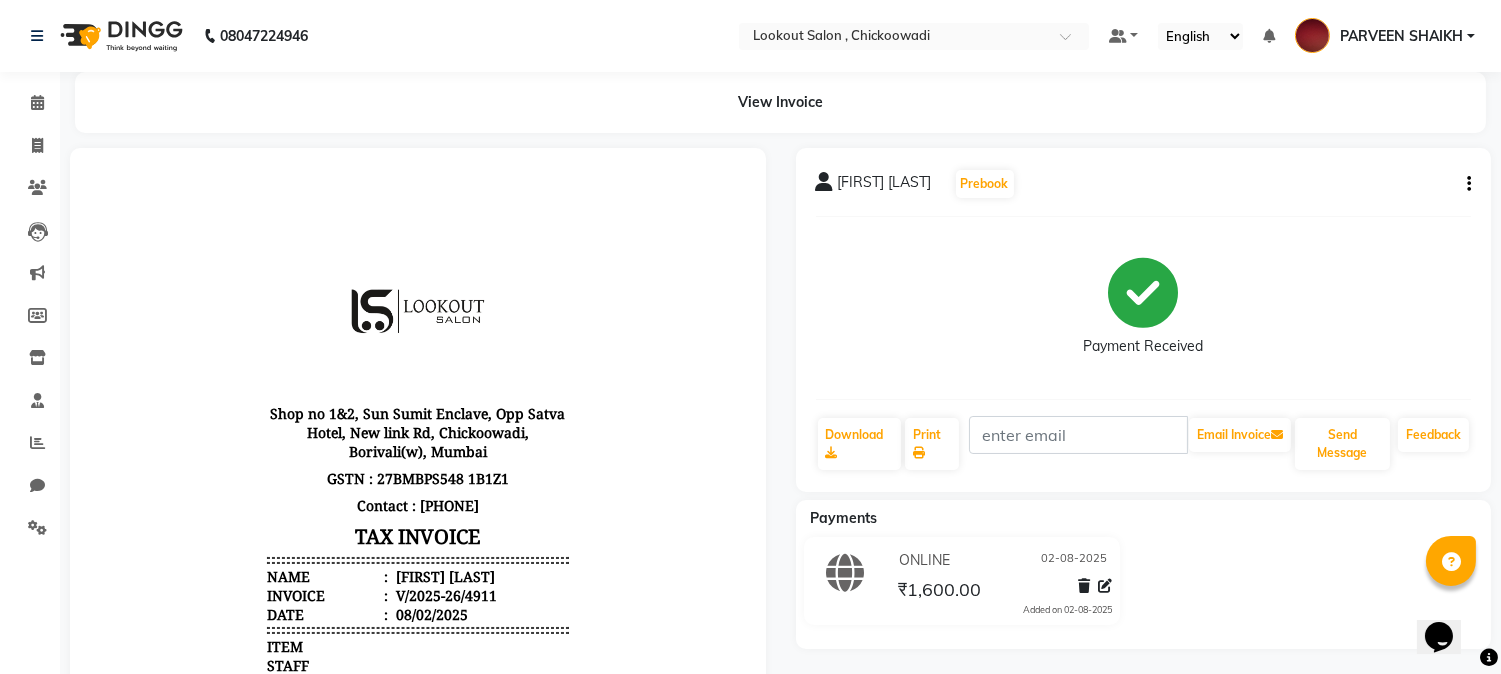 scroll, scrollTop: 0, scrollLeft: 0, axis: both 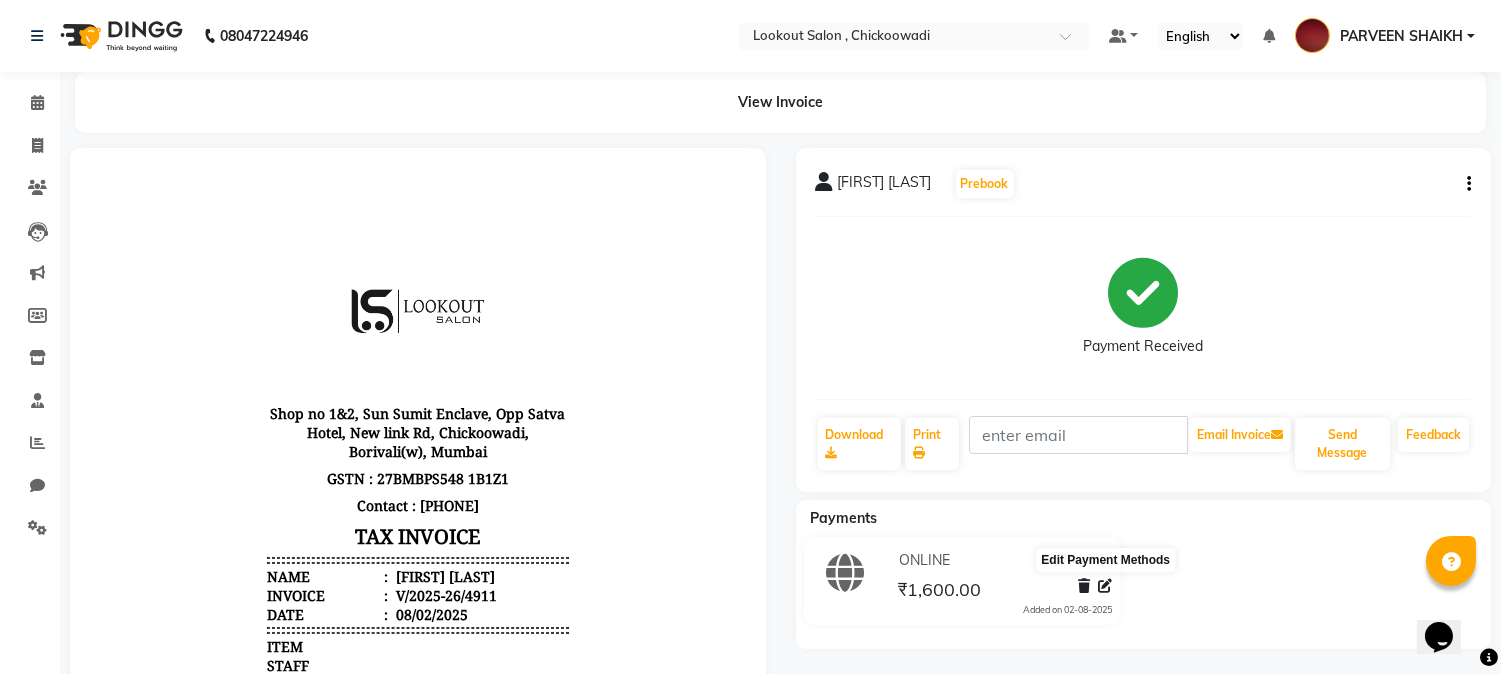 click 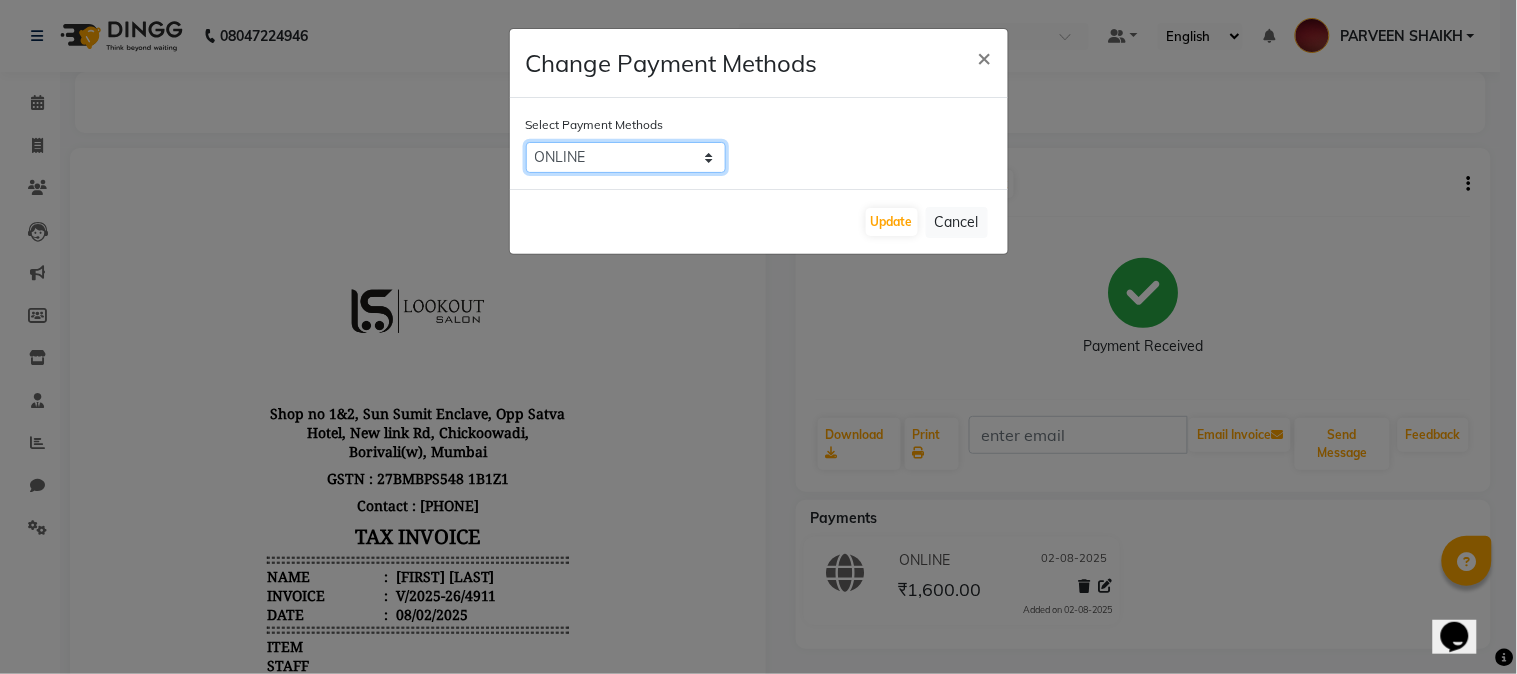 click on "CARD   CASH   ONLINE   GPay   PayTM   PhonePe   Visa Card" 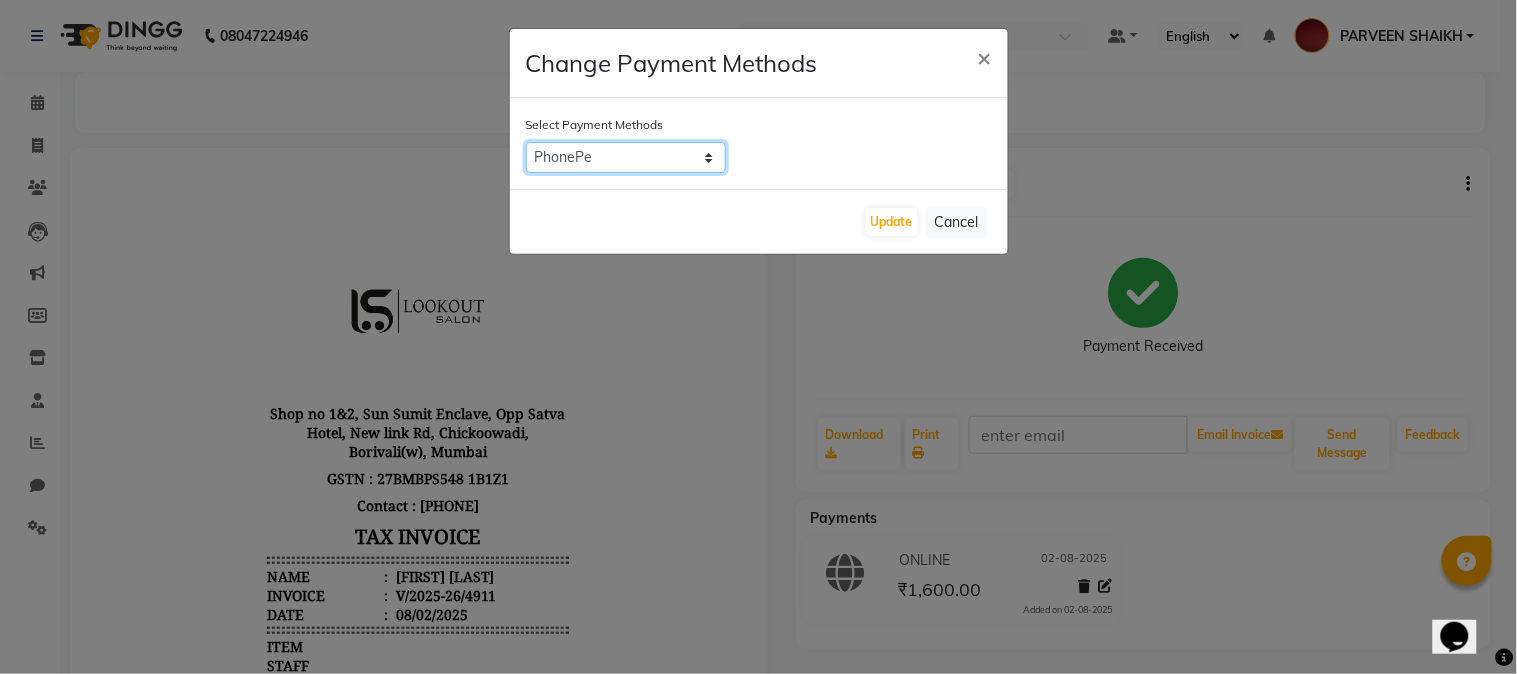click on "CARD   CASH   ONLINE   GPay   PayTM   PhonePe   Visa Card" 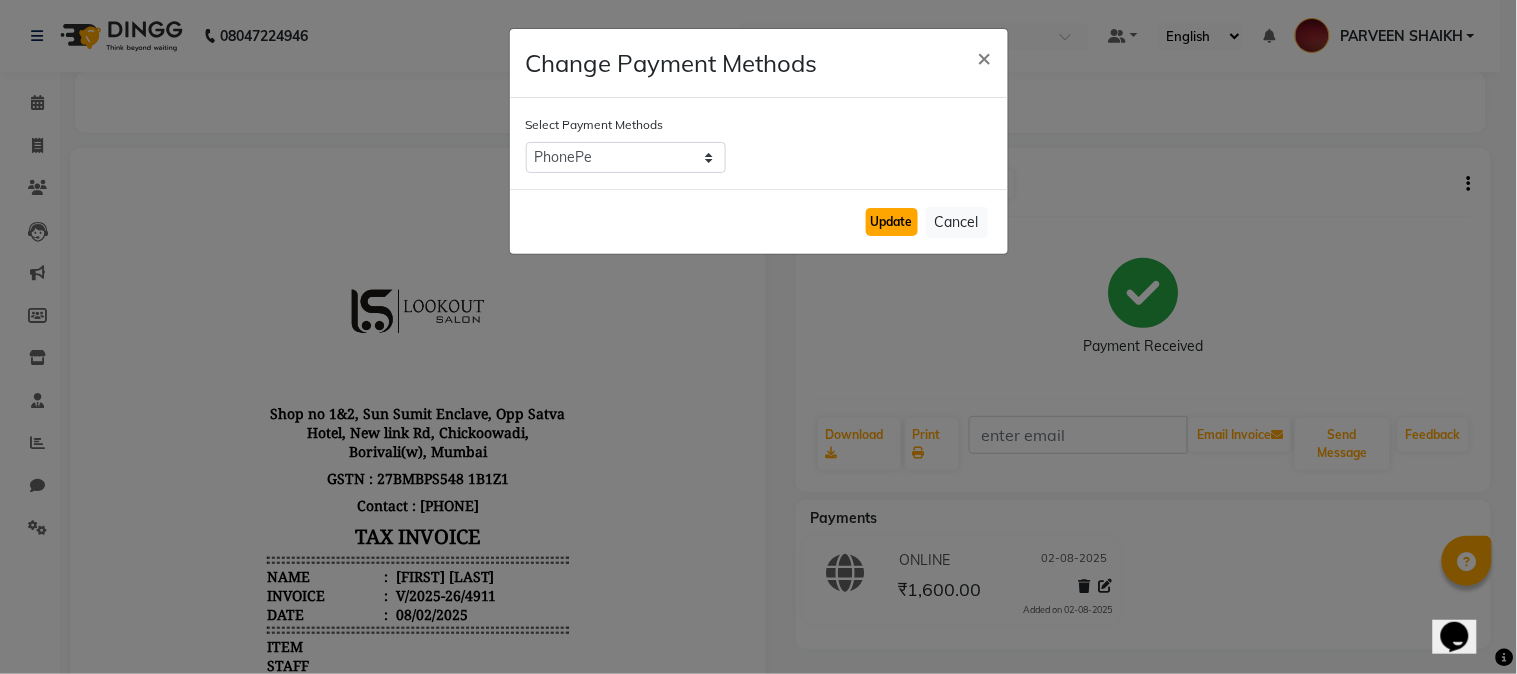 click on "Update" 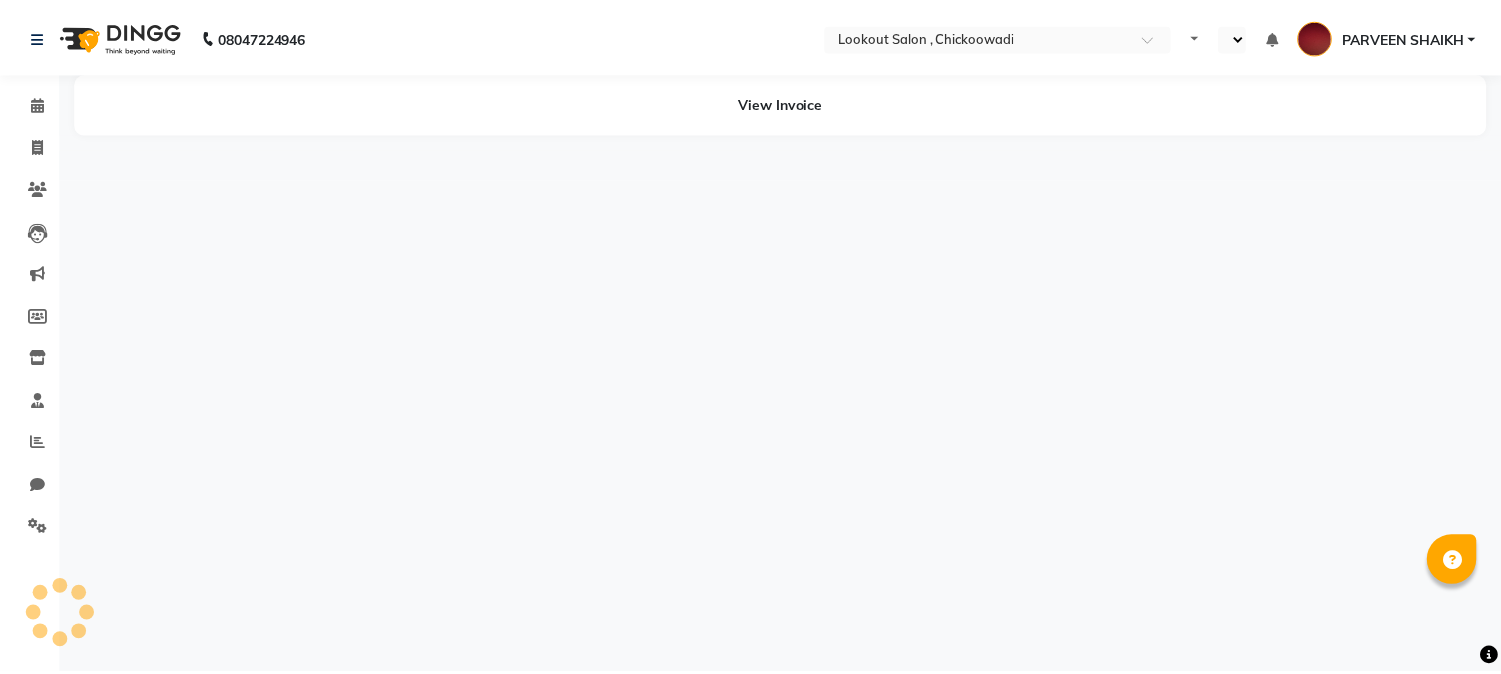 scroll, scrollTop: 0, scrollLeft: 0, axis: both 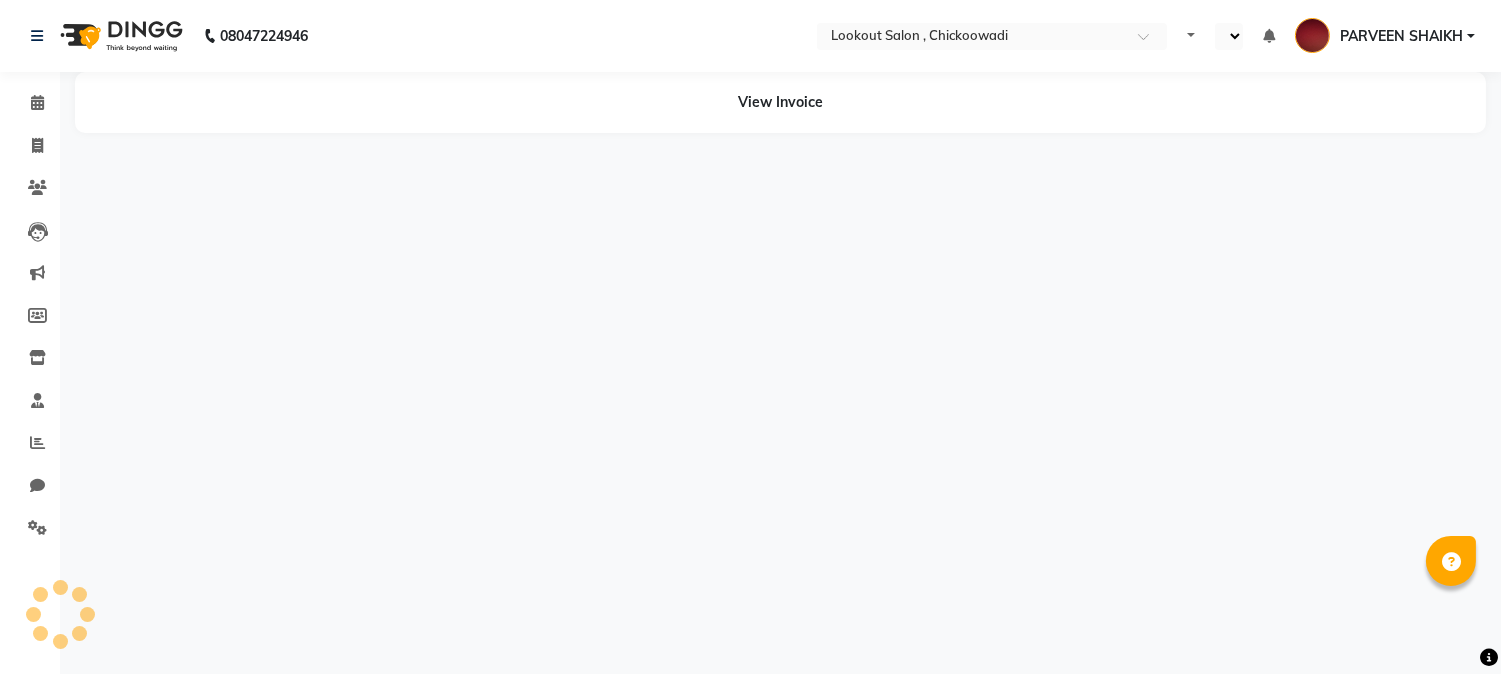 select on "en" 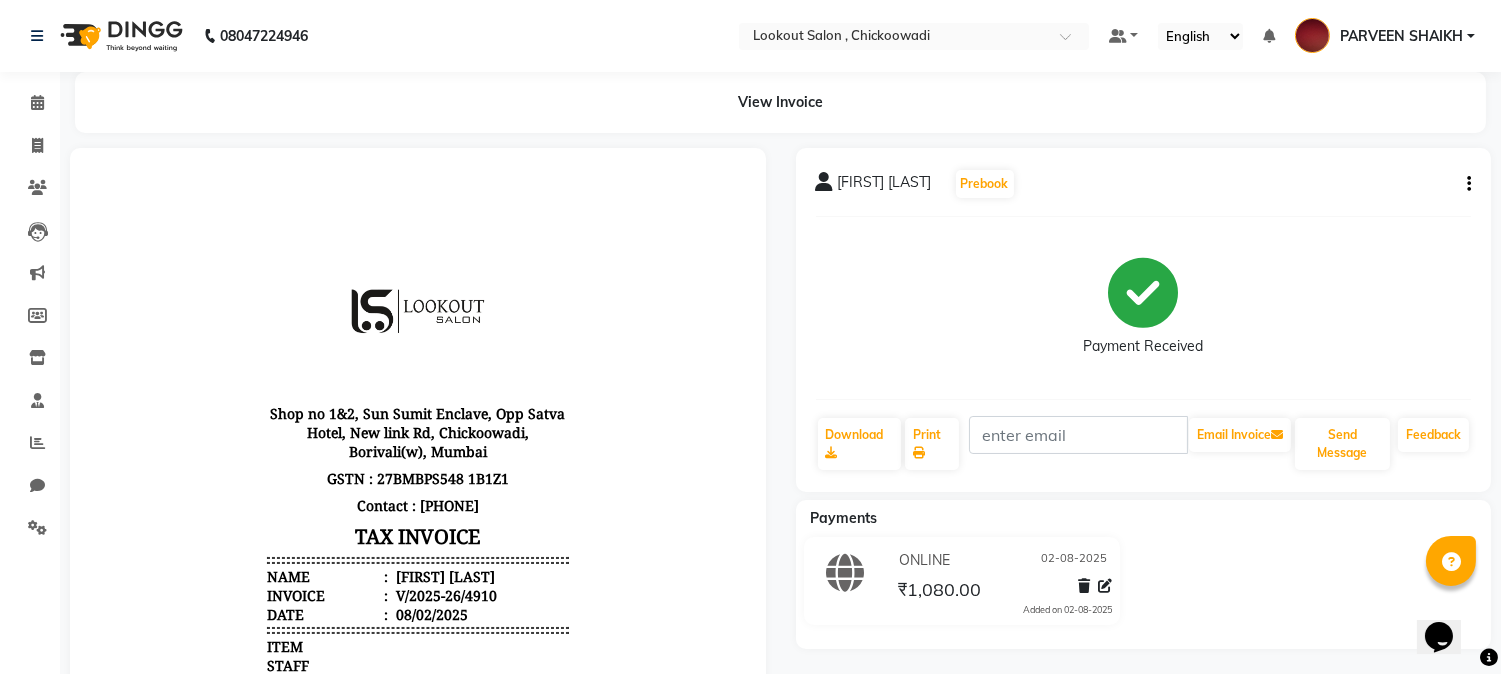 scroll, scrollTop: 0, scrollLeft: 0, axis: both 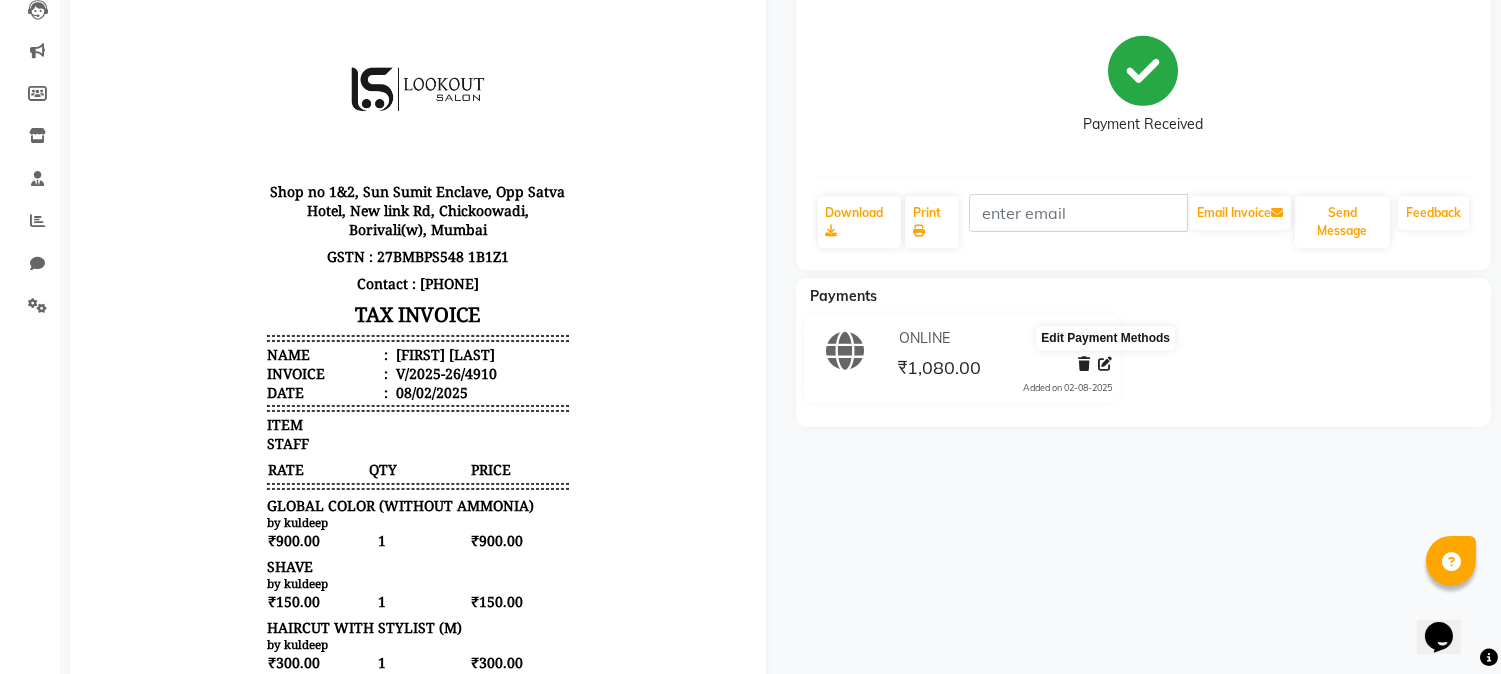 click 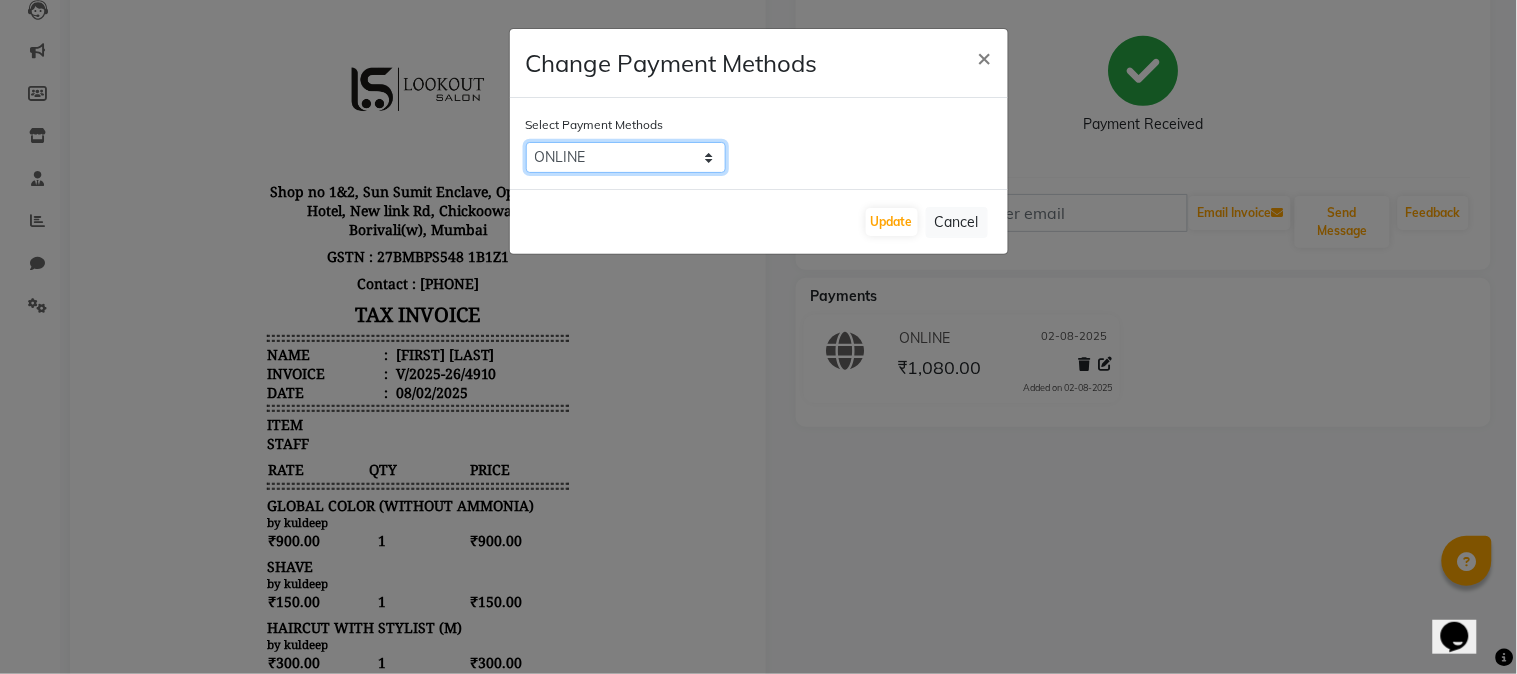 click on "CARD   CASH   ONLINE   GPay   PayTM   PhonePe   Visa Card" 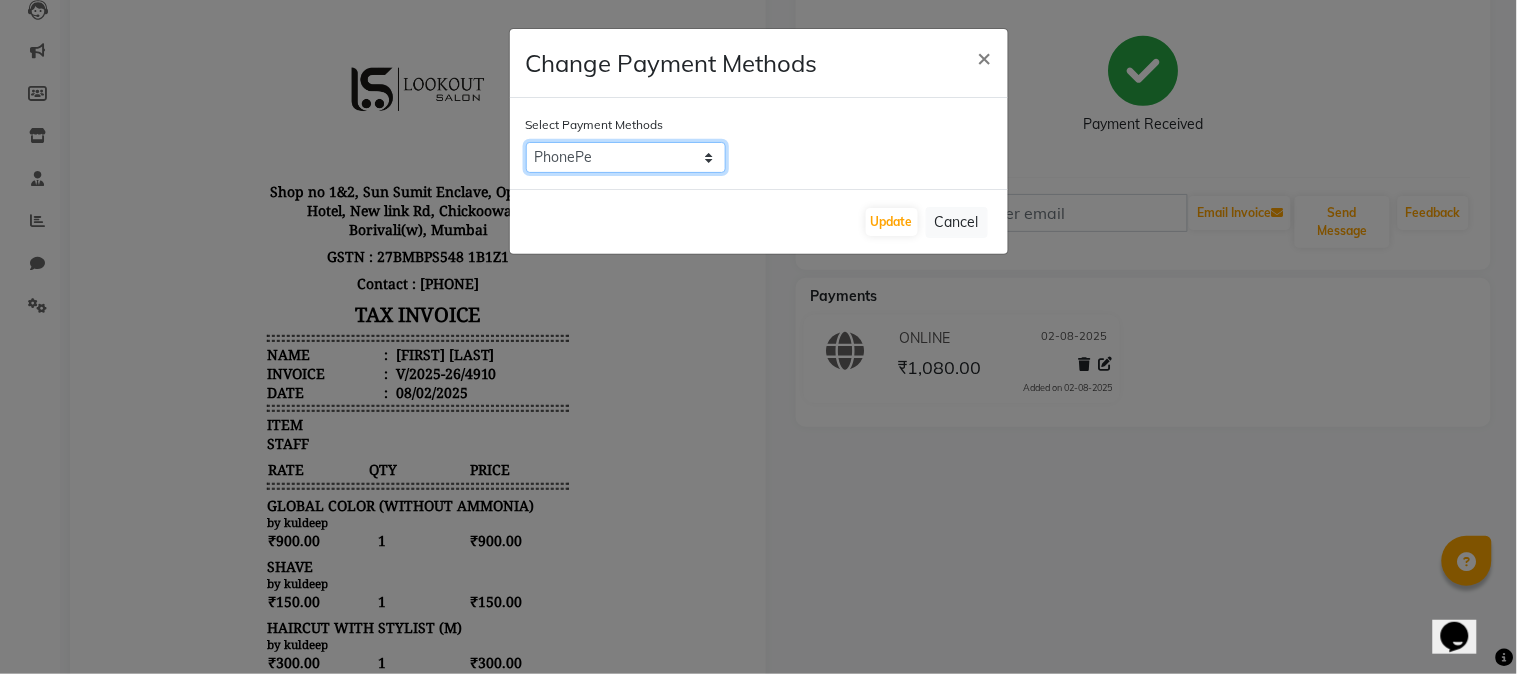 click on "CARD   CASH   ONLINE   GPay   PayTM   PhonePe   Visa Card" 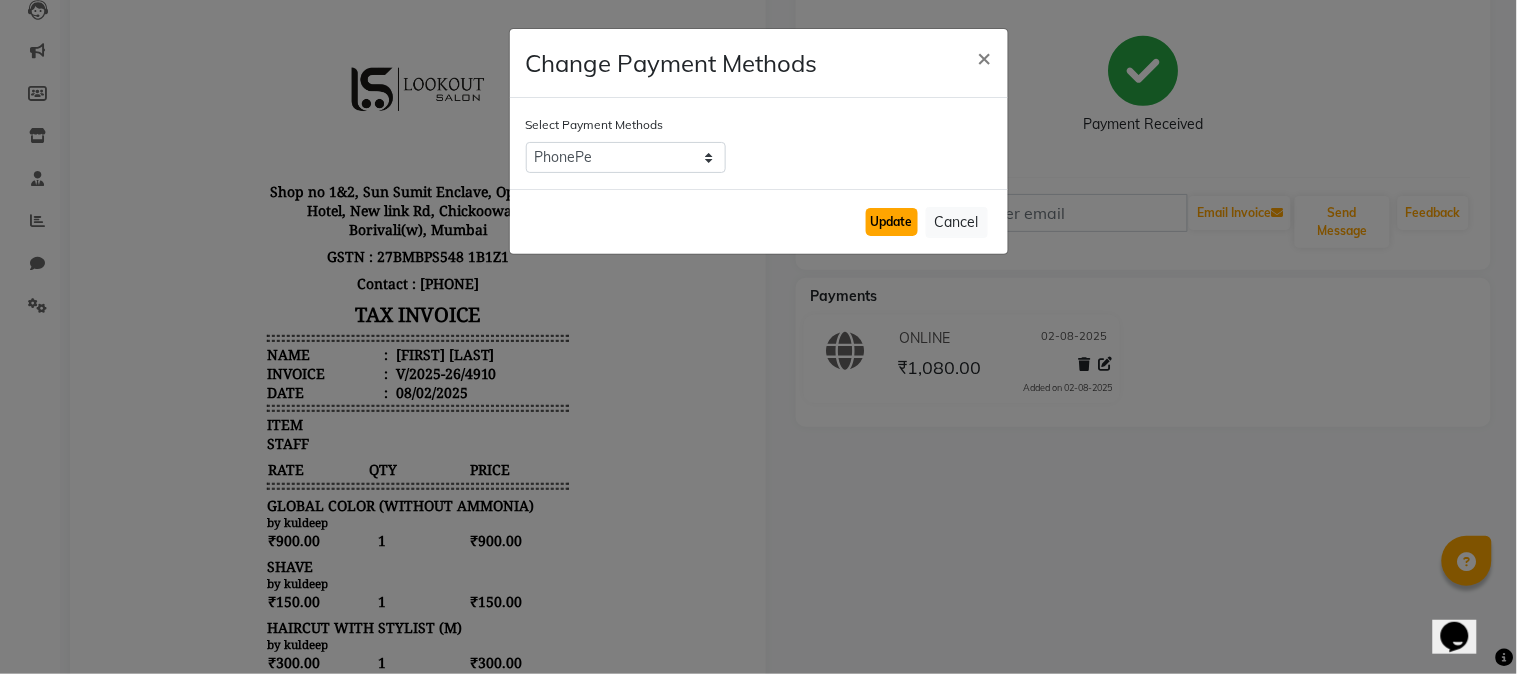 click on "Update" 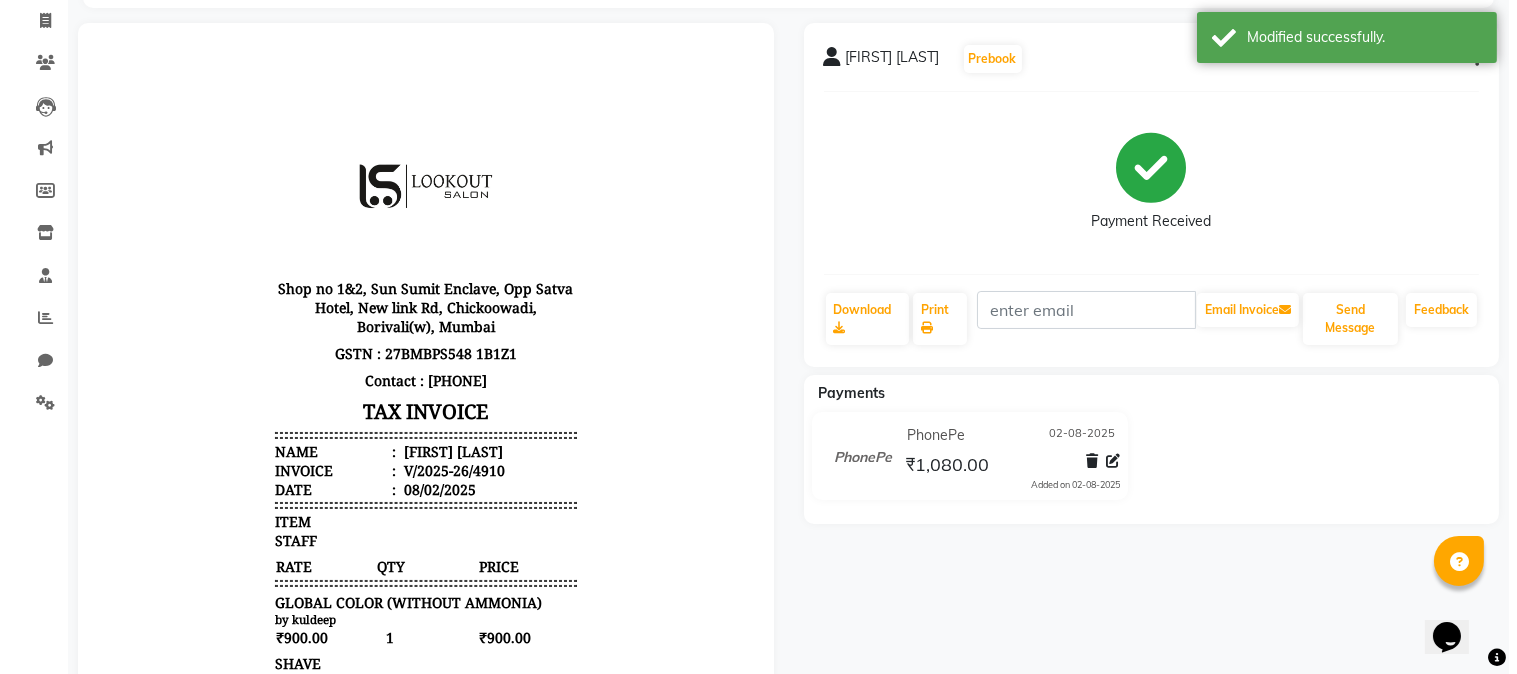 scroll, scrollTop: 0, scrollLeft: 0, axis: both 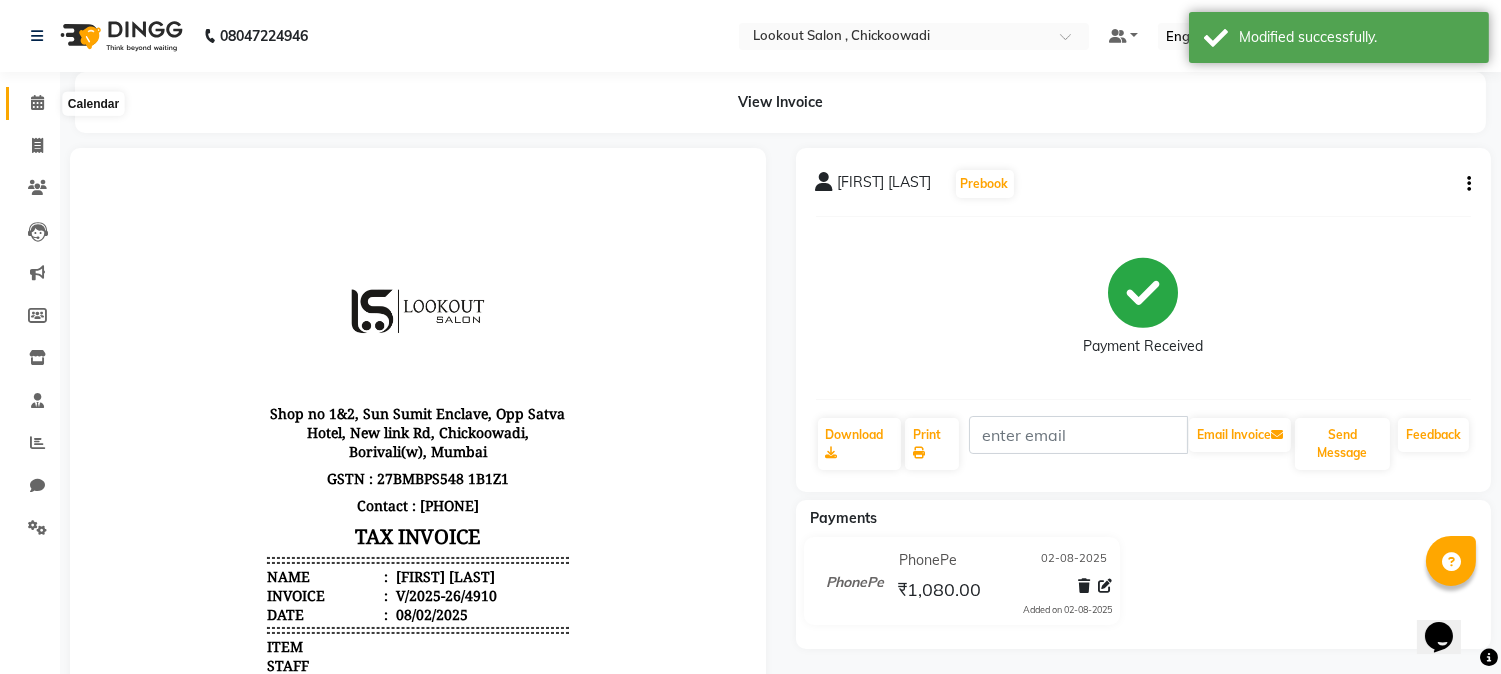 click 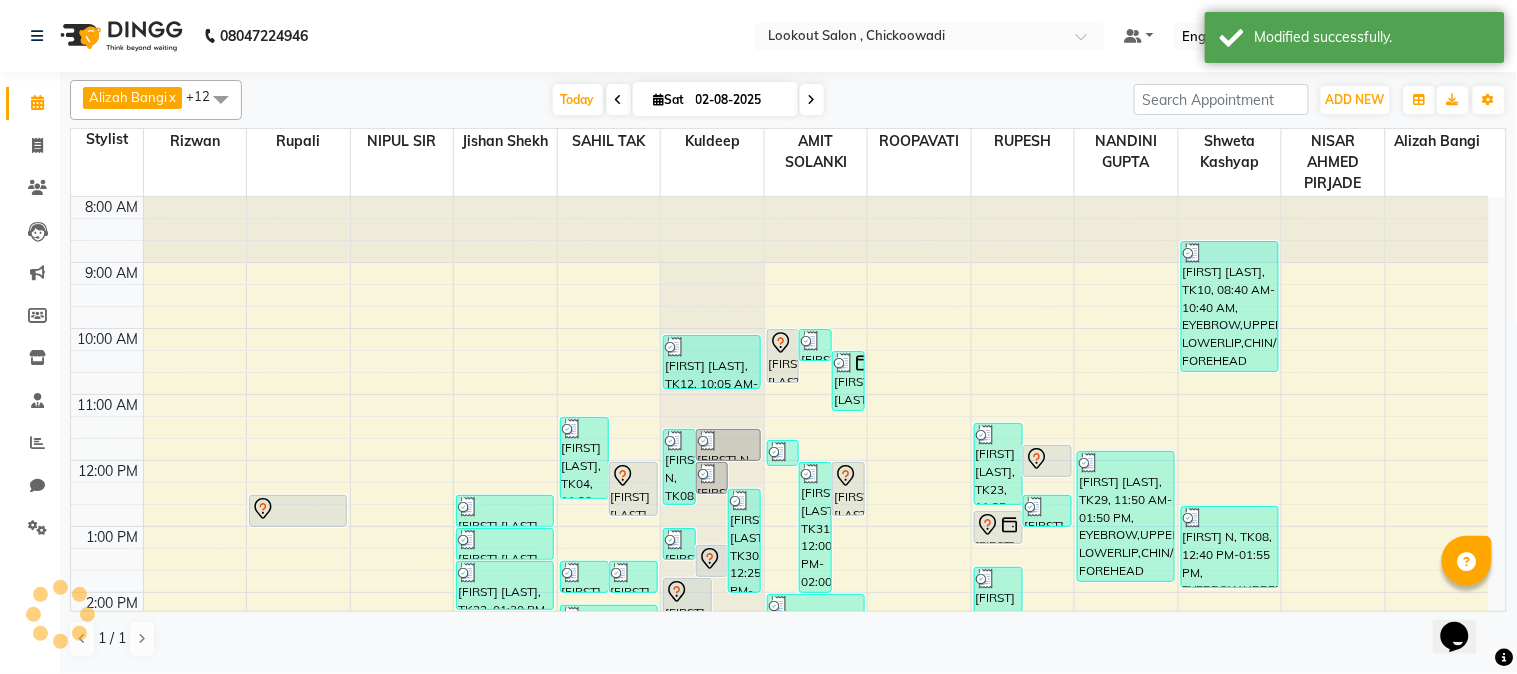 scroll, scrollTop: 0, scrollLeft: 0, axis: both 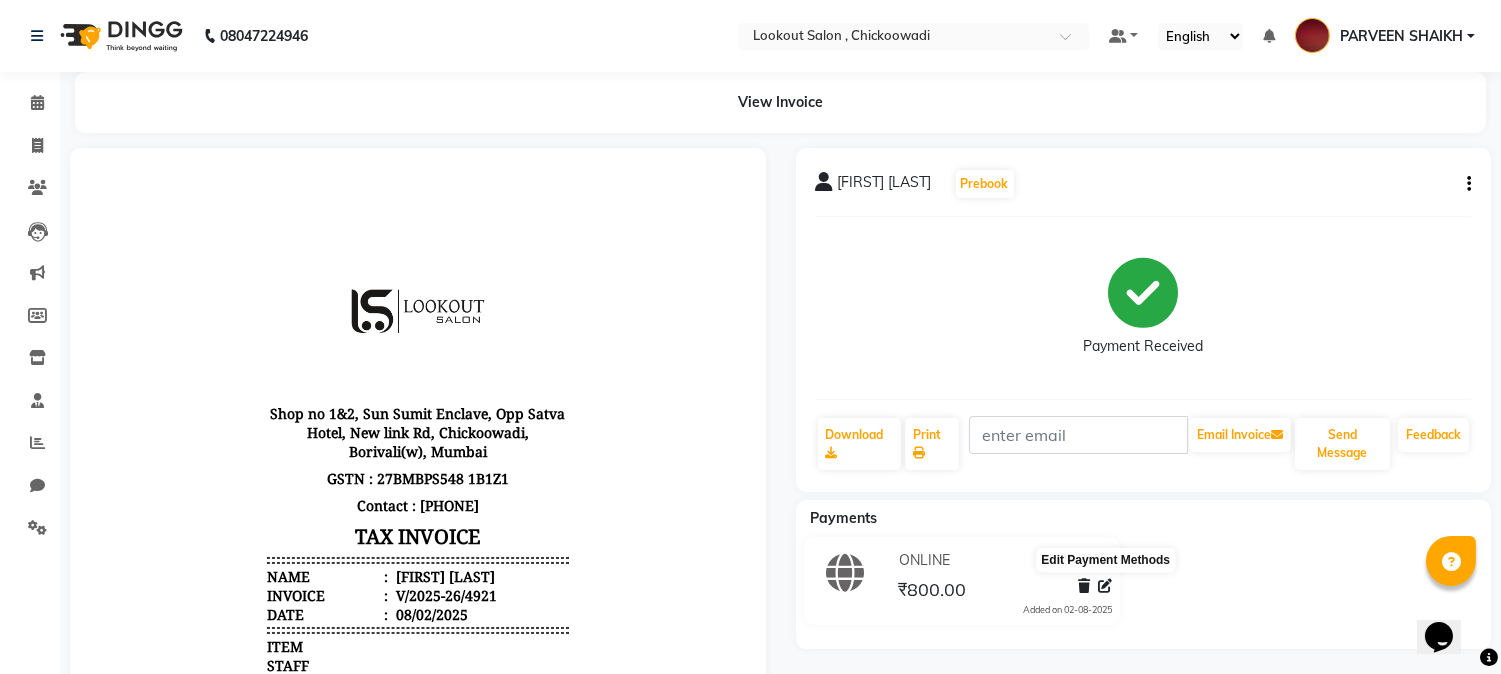 click 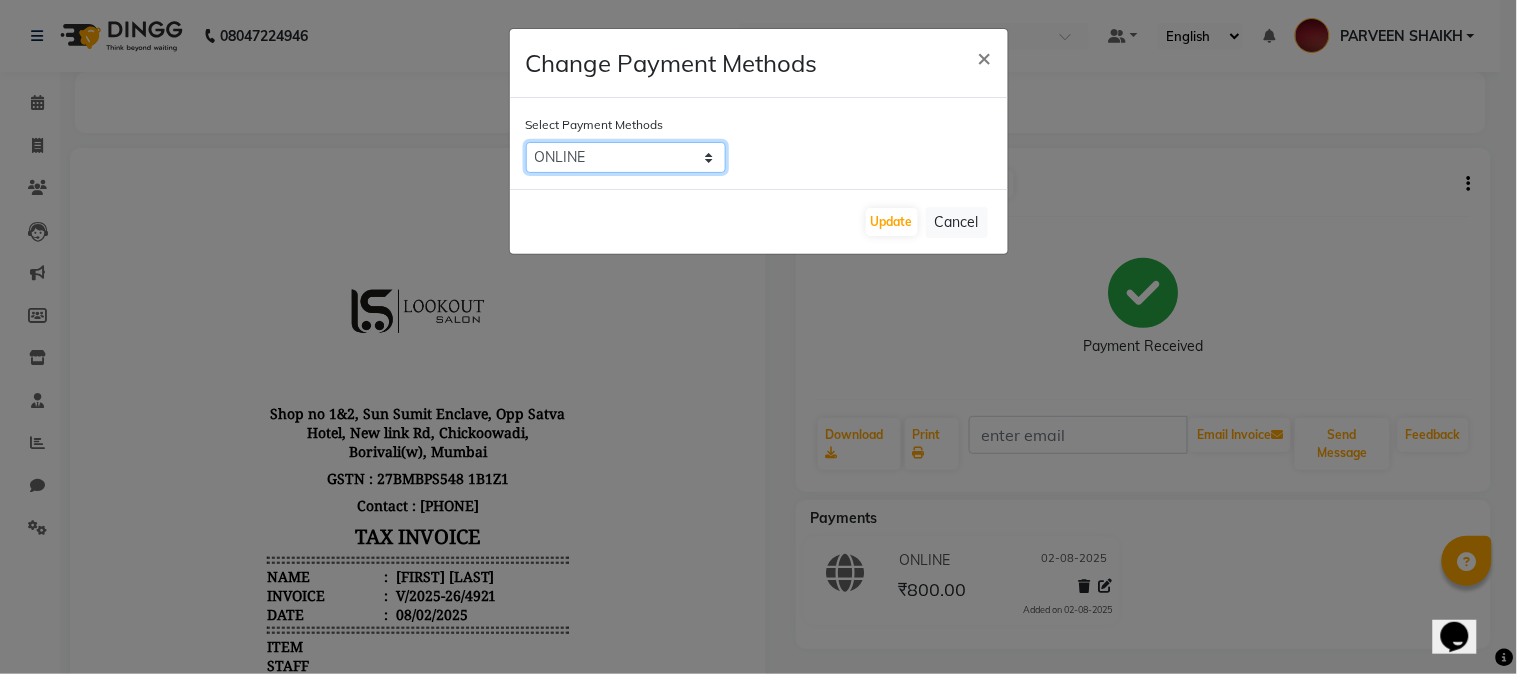 click on "CARD   CASH   ONLINE   GPay   PayTM   PhonePe   Visa Card" 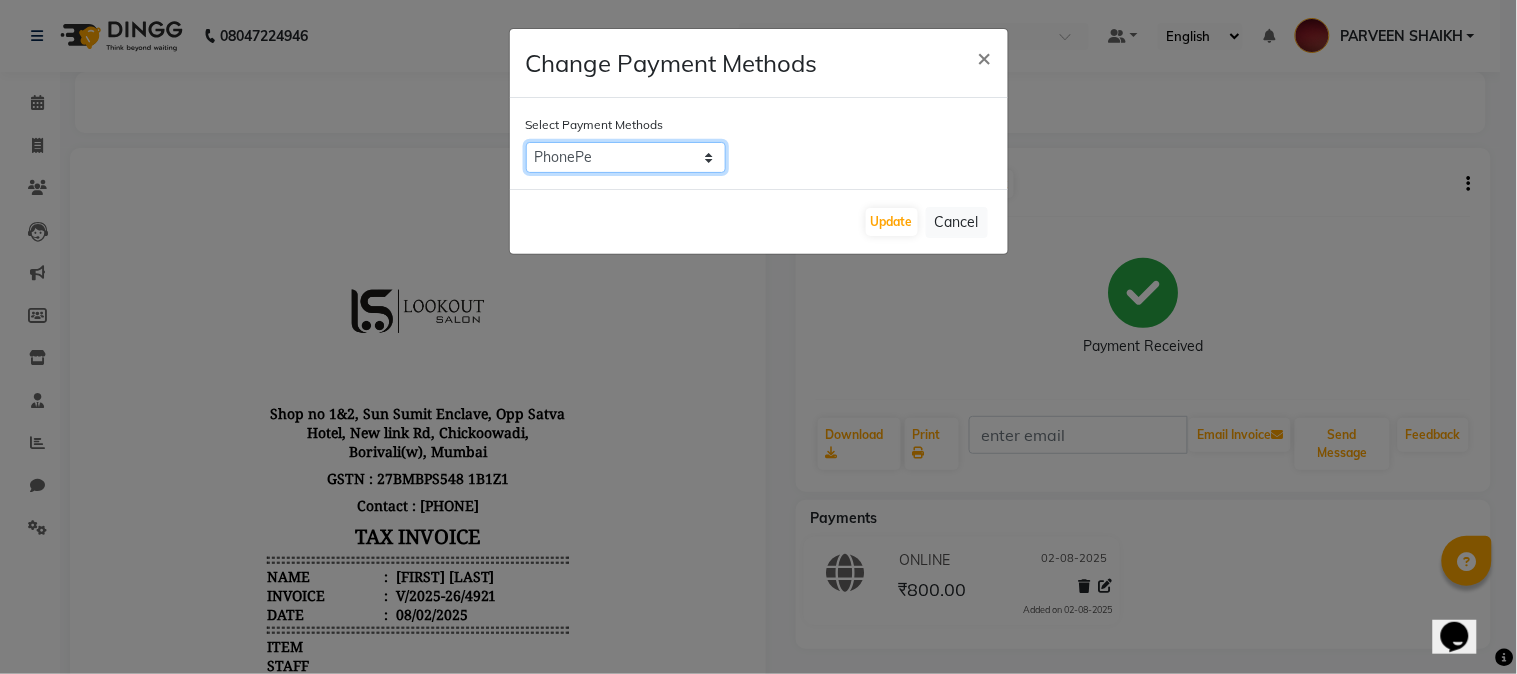 click on "CARD   CASH   ONLINE   GPay   PayTM   PhonePe   Visa Card" 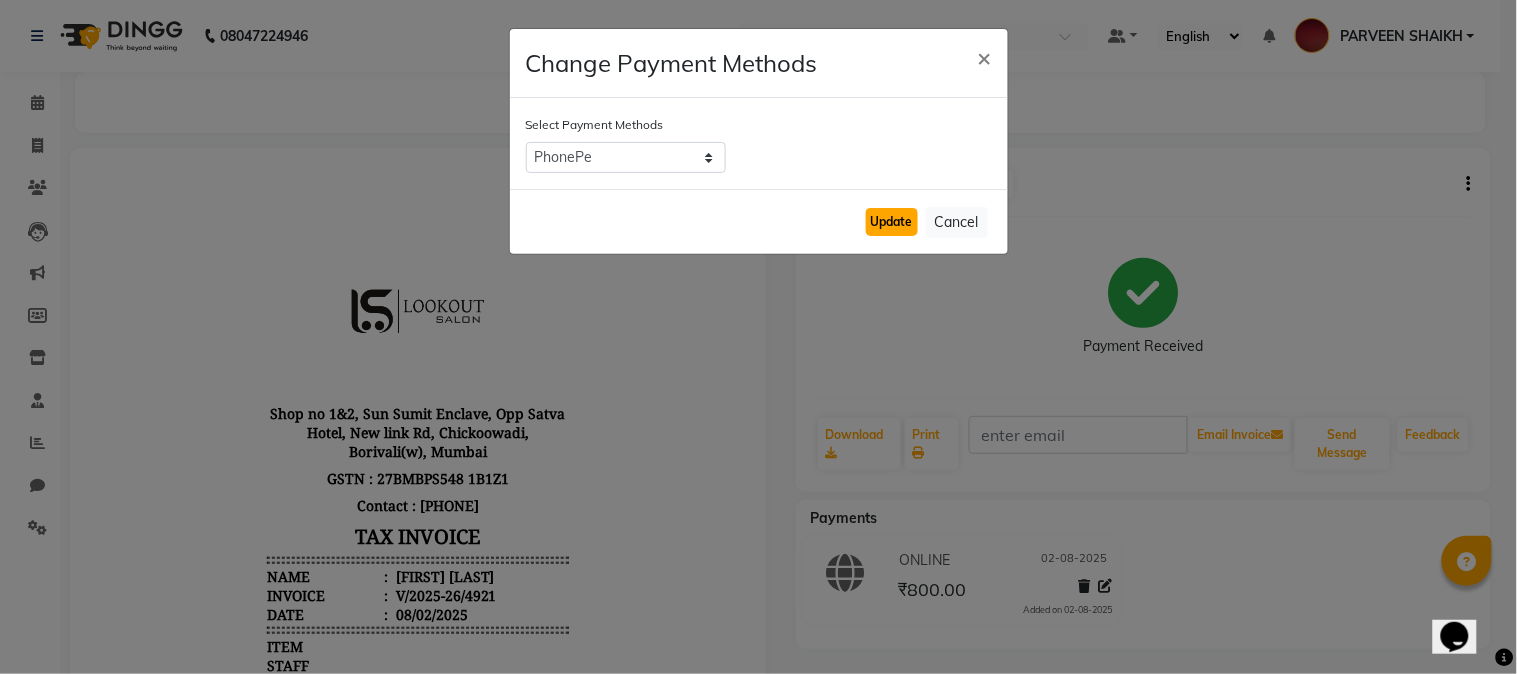 click on "Update" 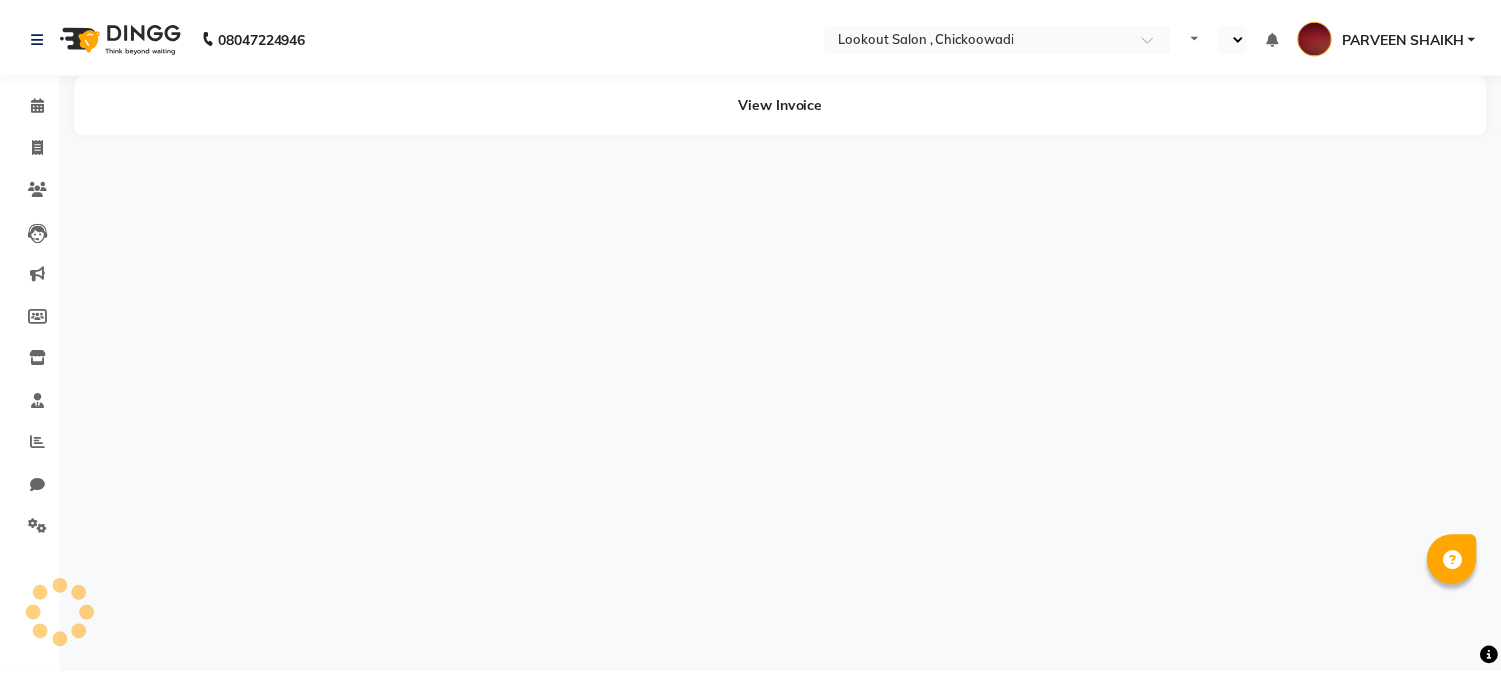 scroll, scrollTop: 0, scrollLeft: 0, axis: both 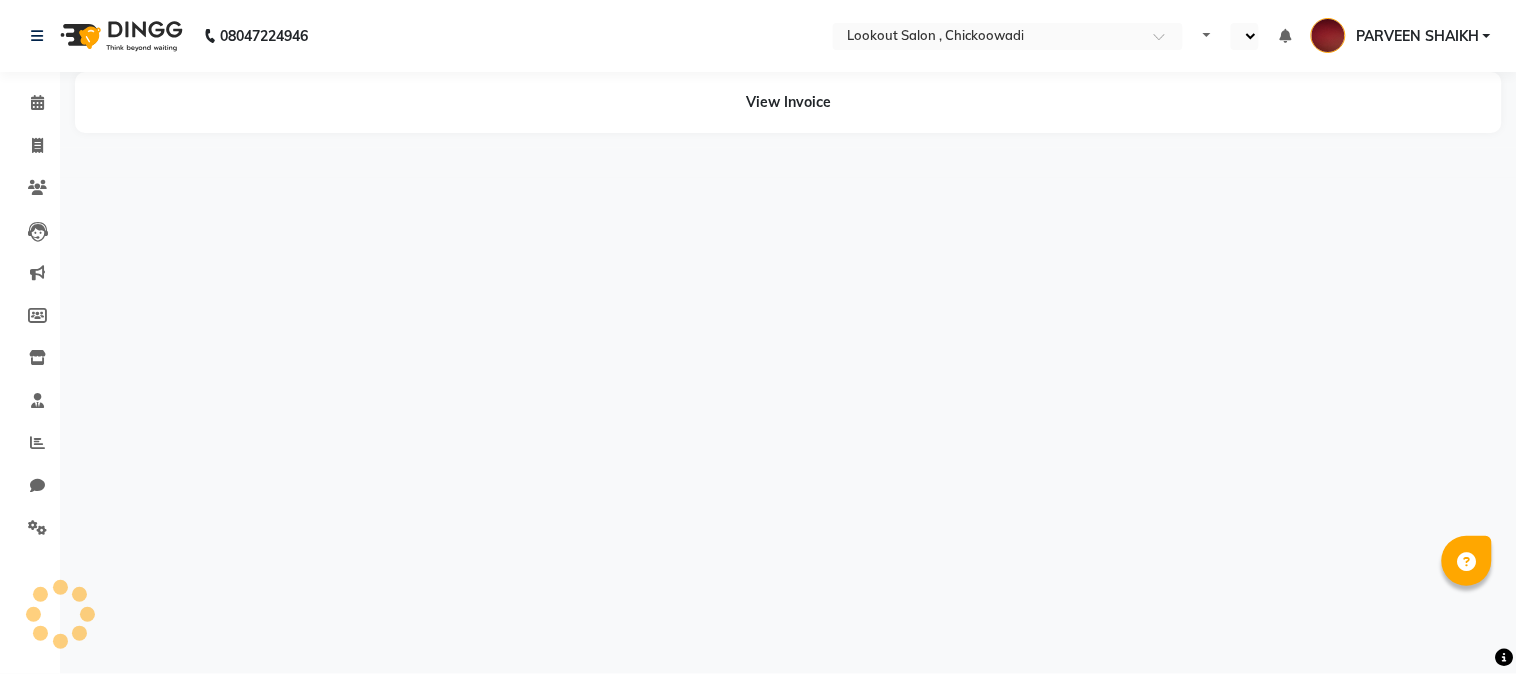 select on "en" 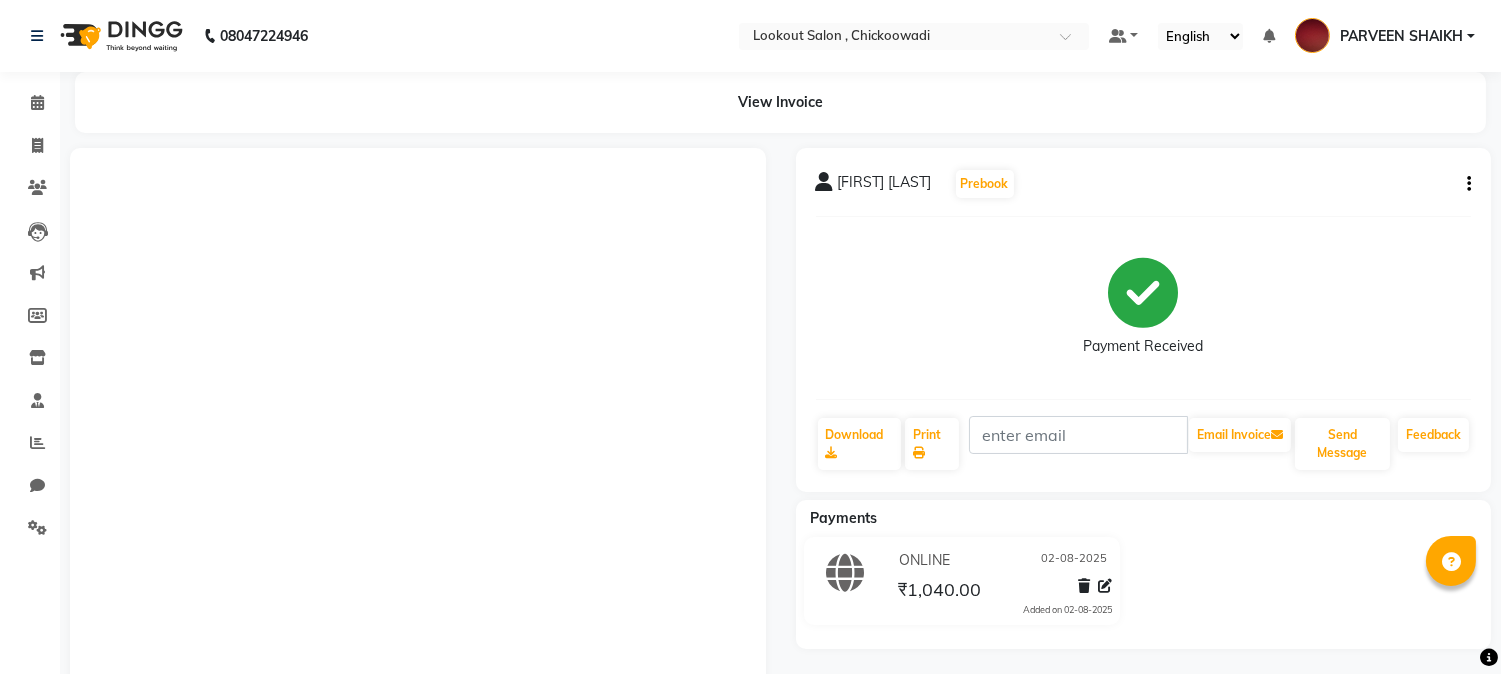 scroll, scrollTop: 333, scrollLeft: 0, axis: vertical 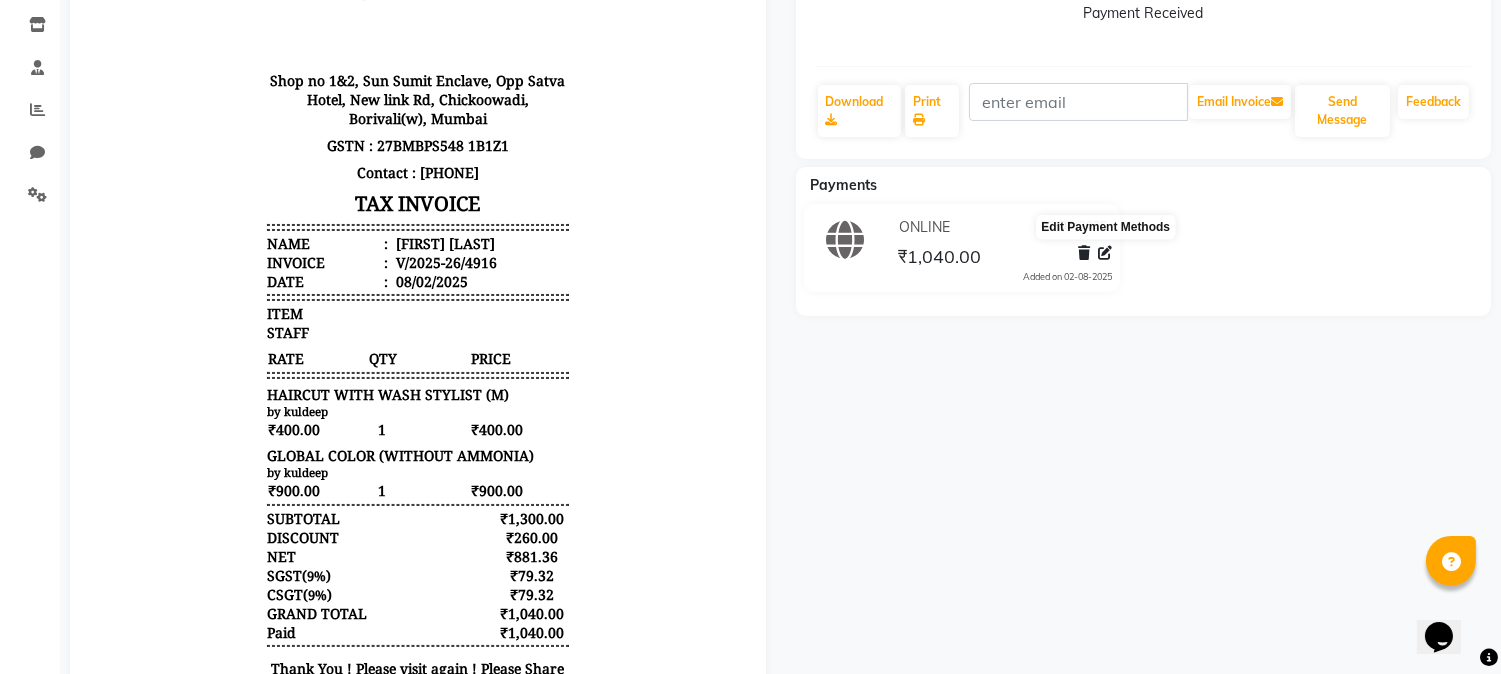 click 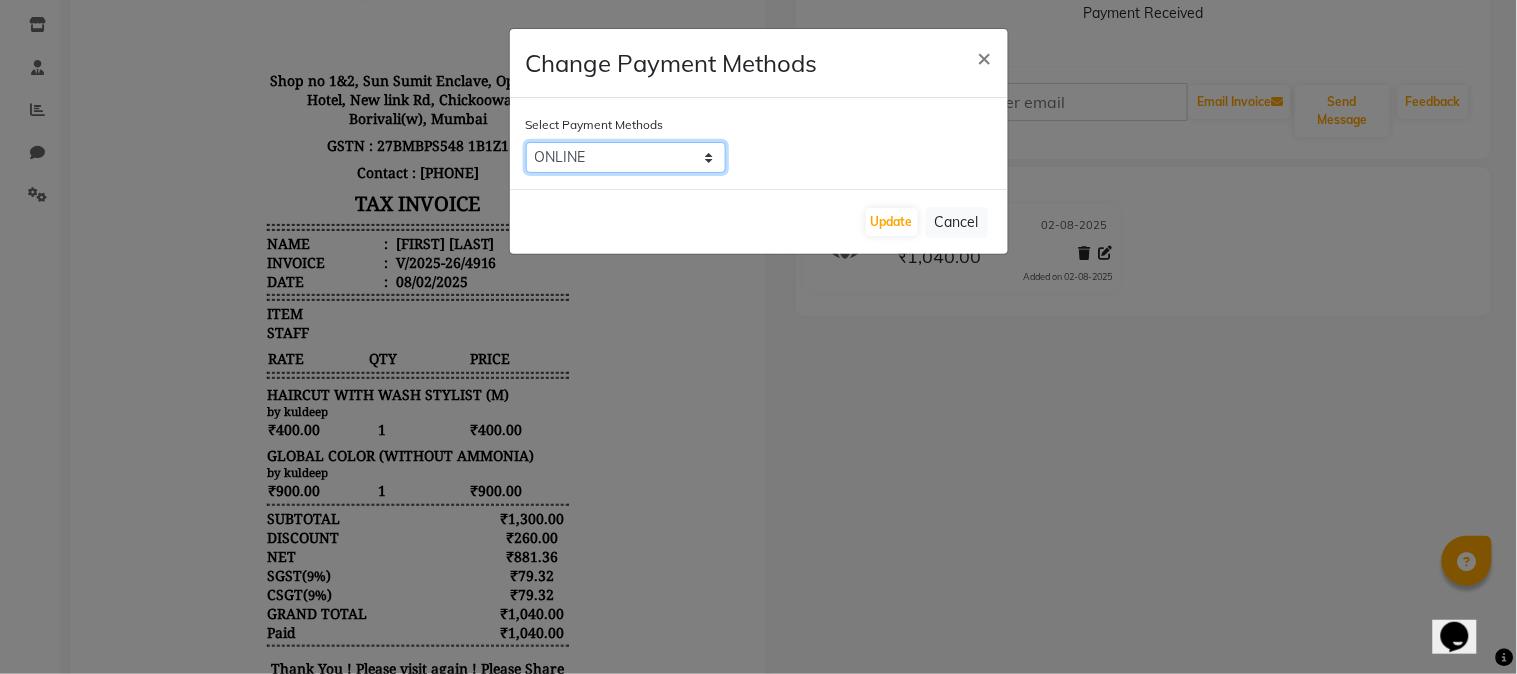 click on "CARD   CASH   ONLINE   GPay   PayTM   PhonePe   Visa Card" 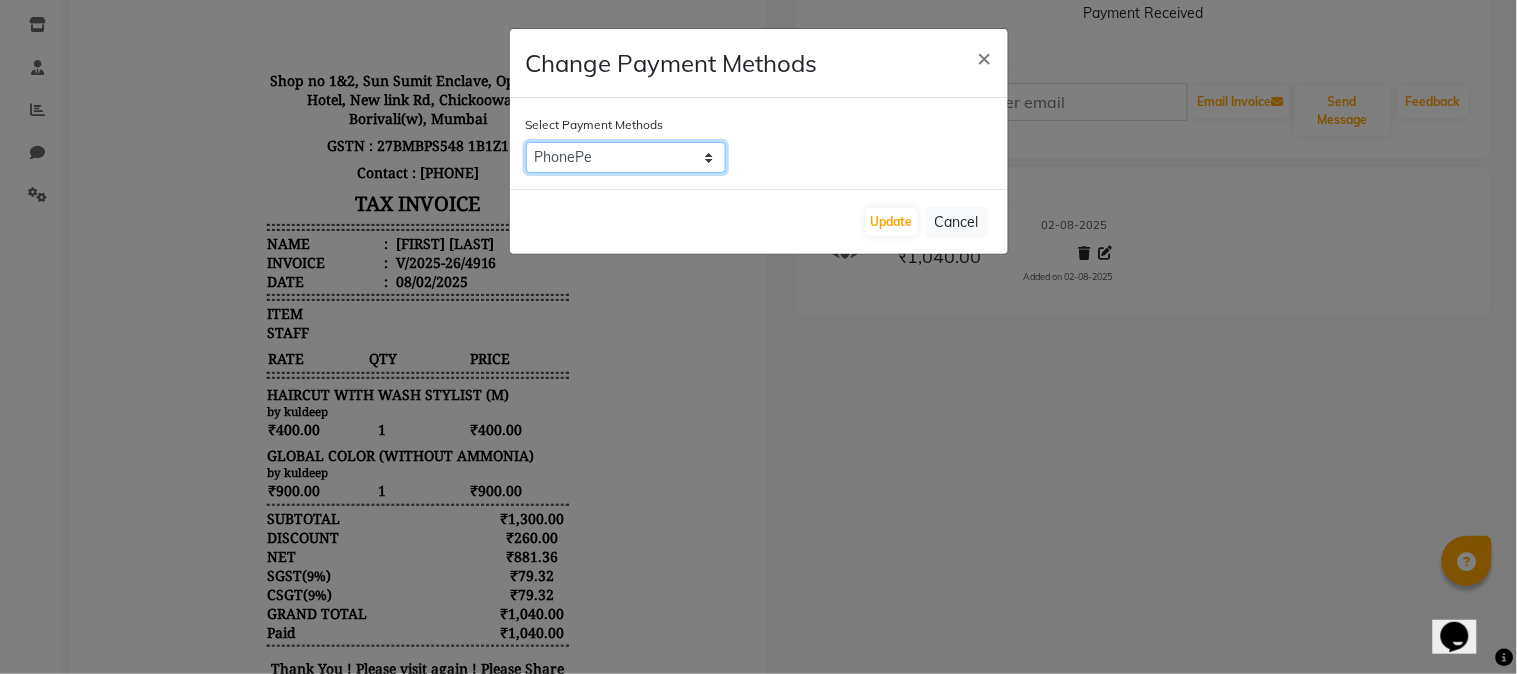 click on "CARD   CASH   ONLINE   GPay   PayTM   PhonePe   Visa Card" 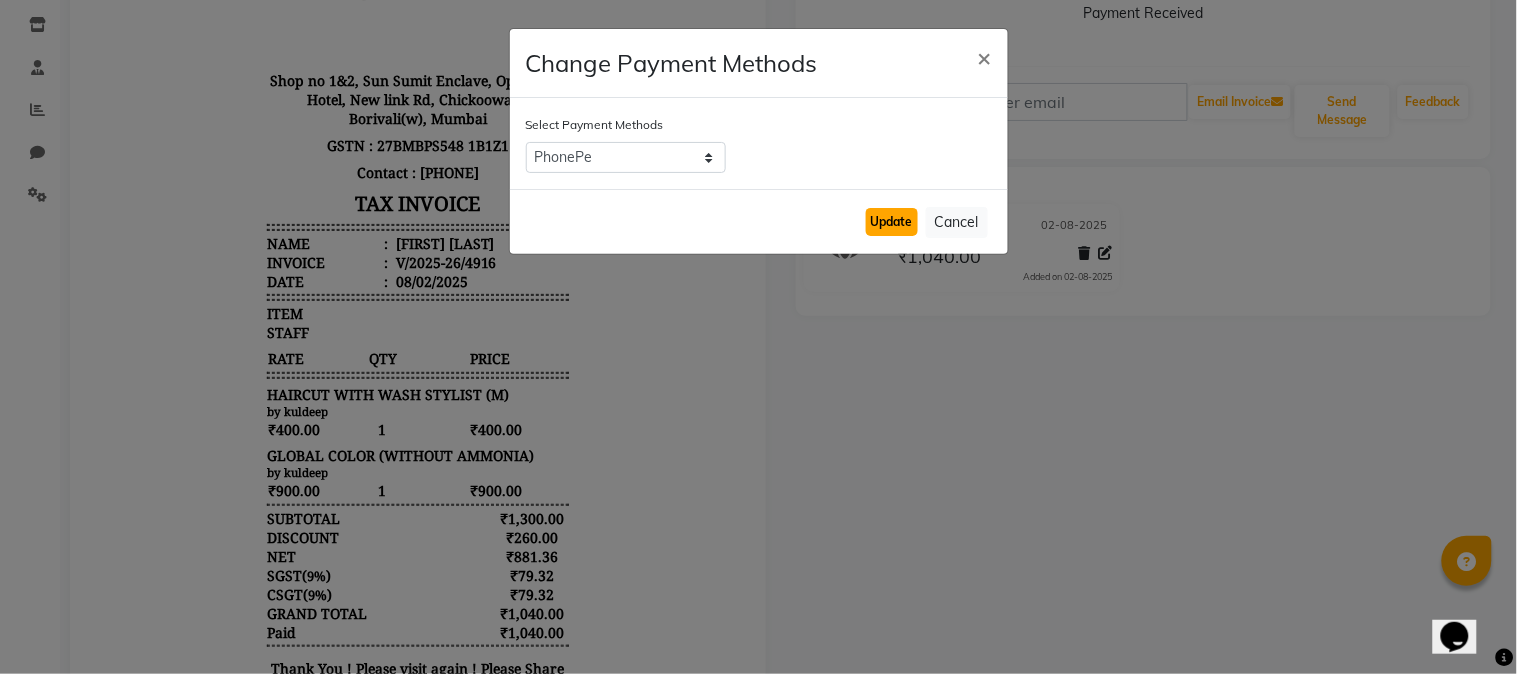 click on "Update" 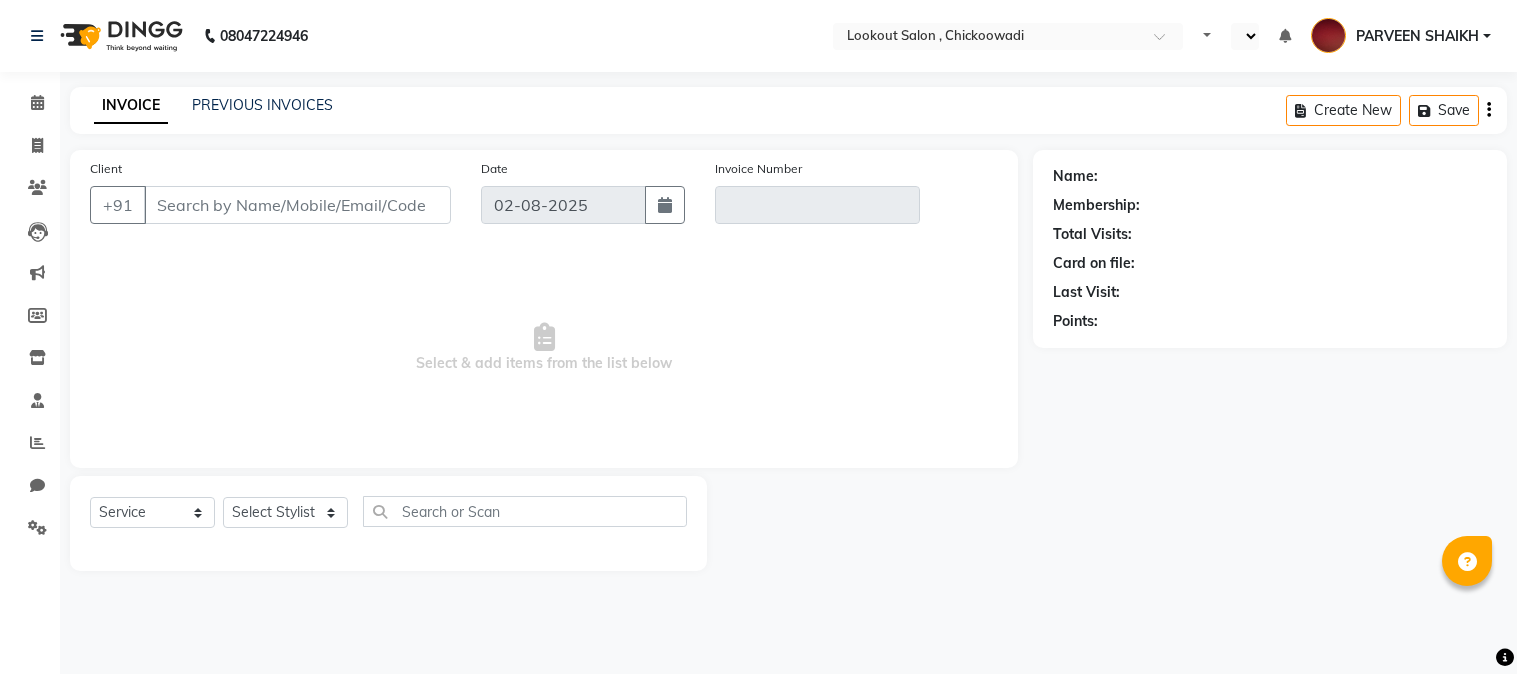 select on "service" 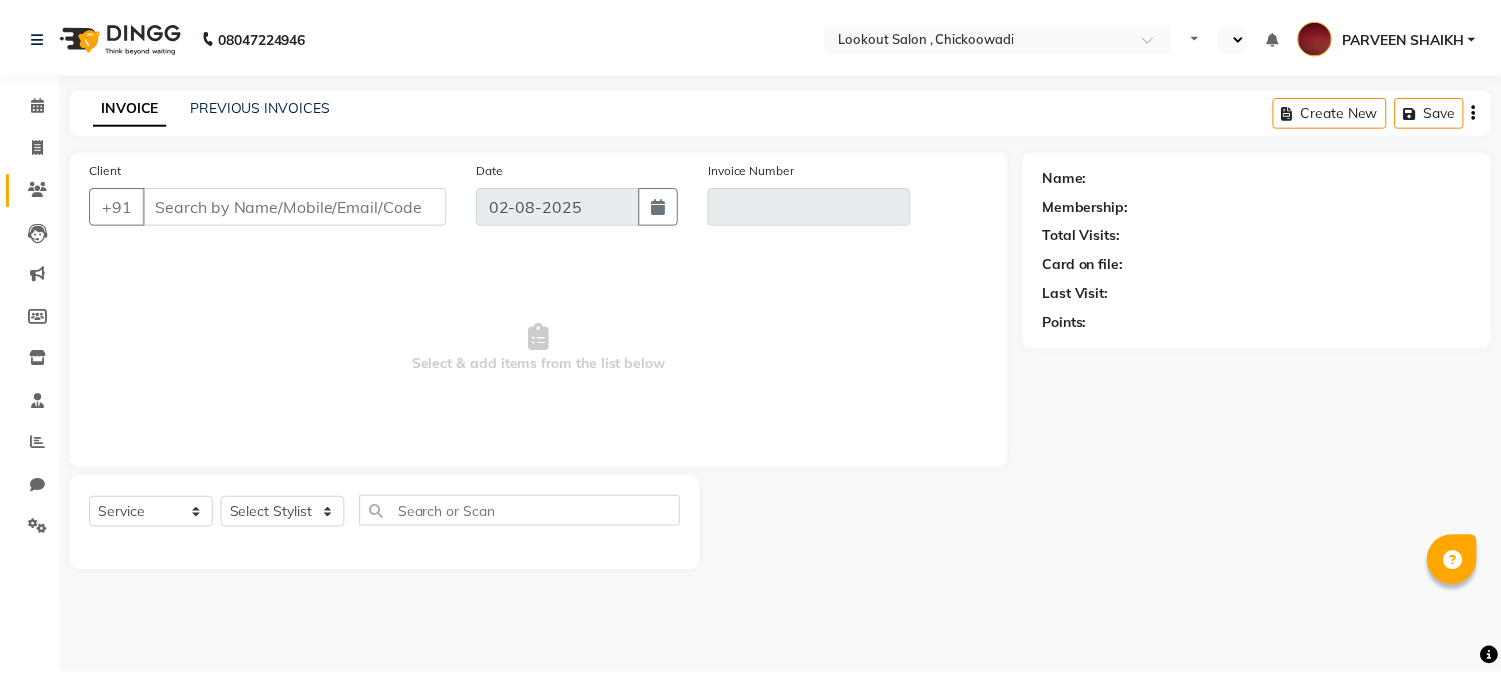 scroll, scrollTop: 0, scrollLeft: 0, axis: both 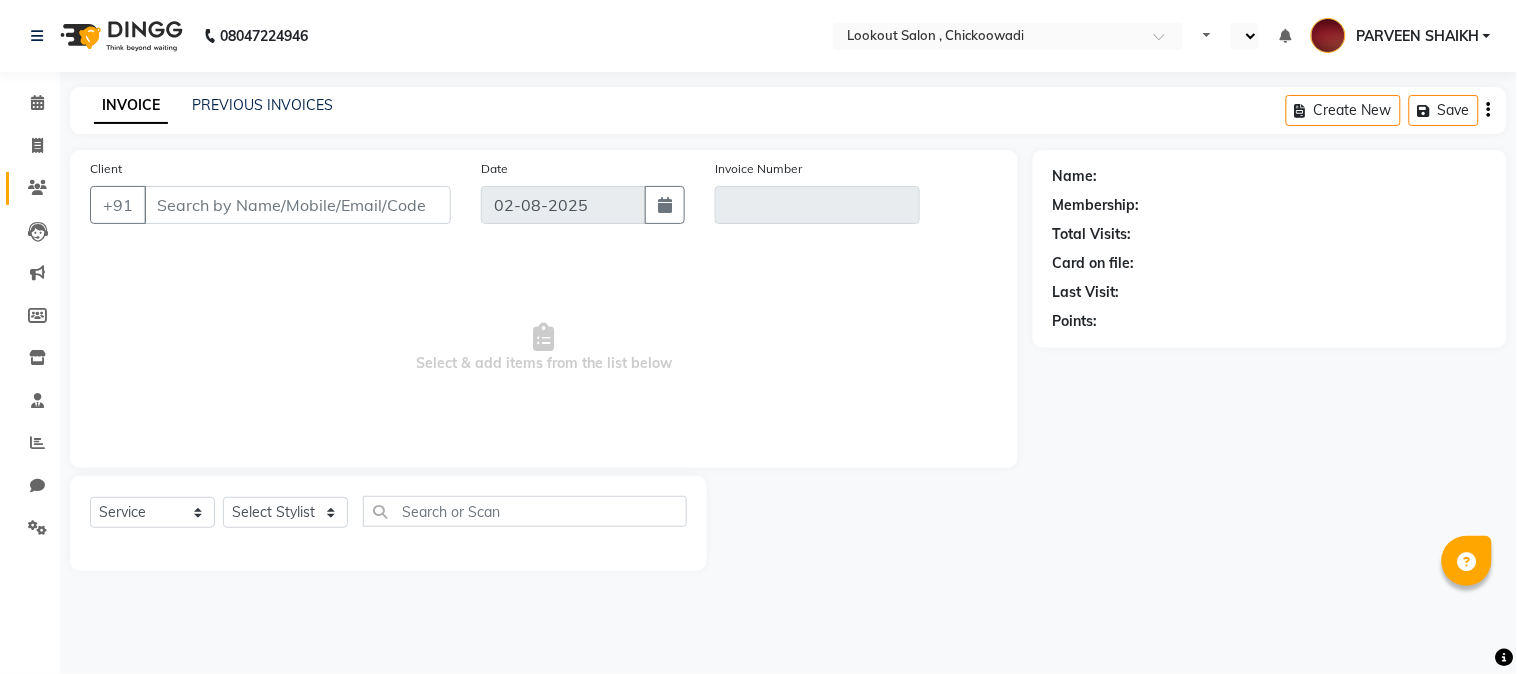 click 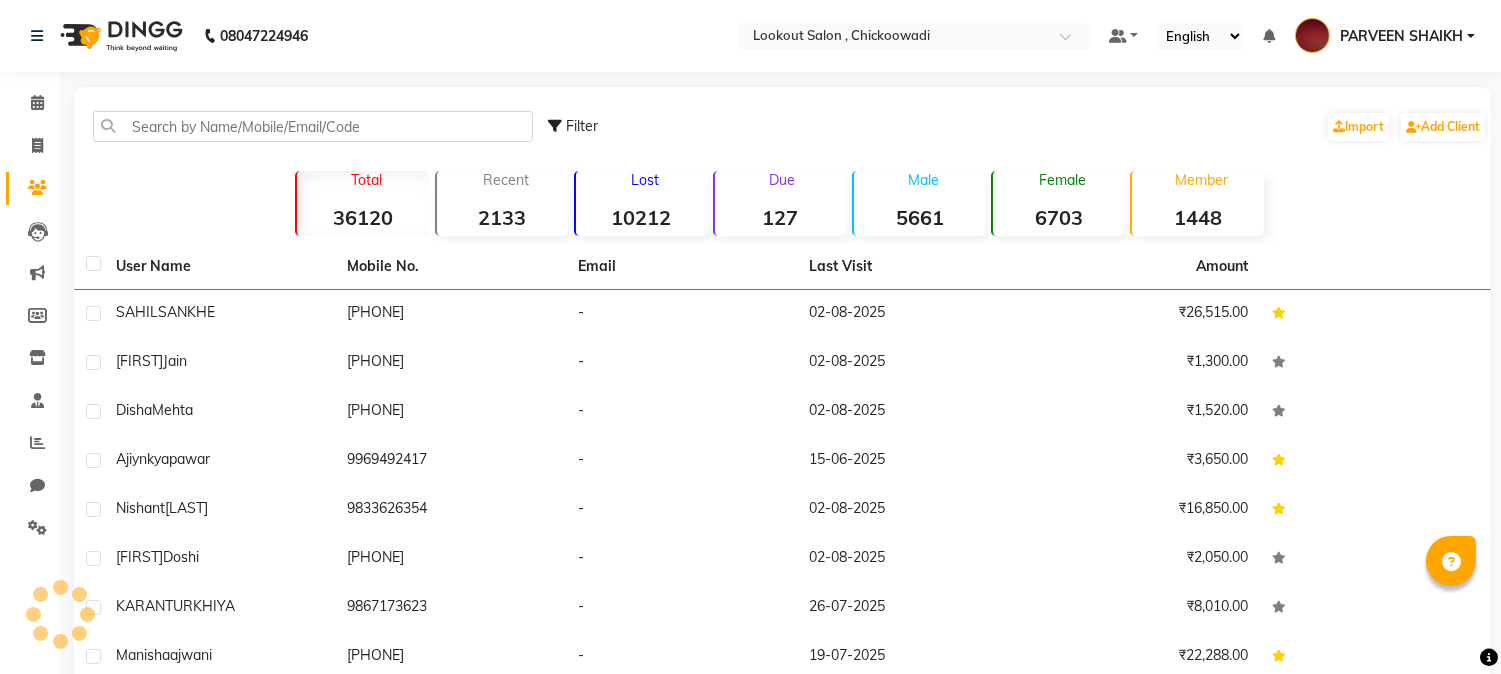 click on "Filter  Import   Add Client" 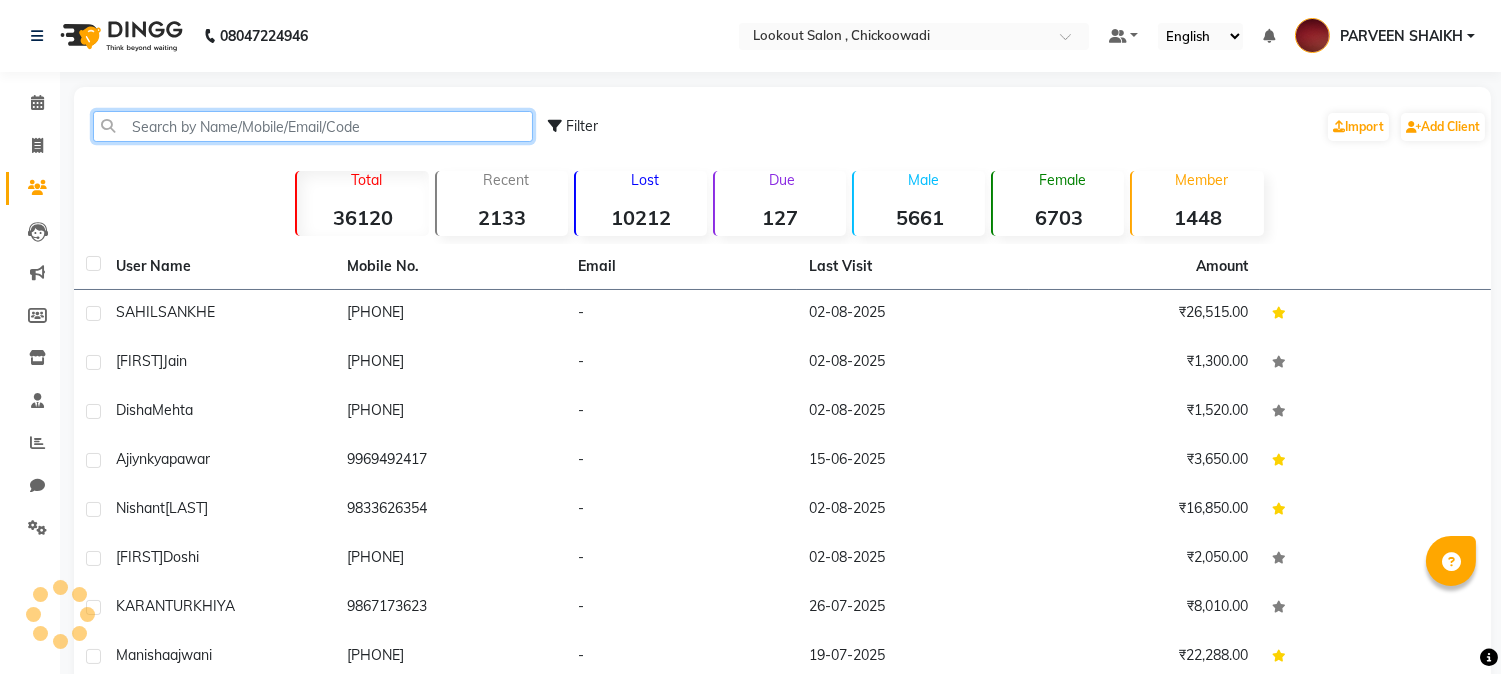 click 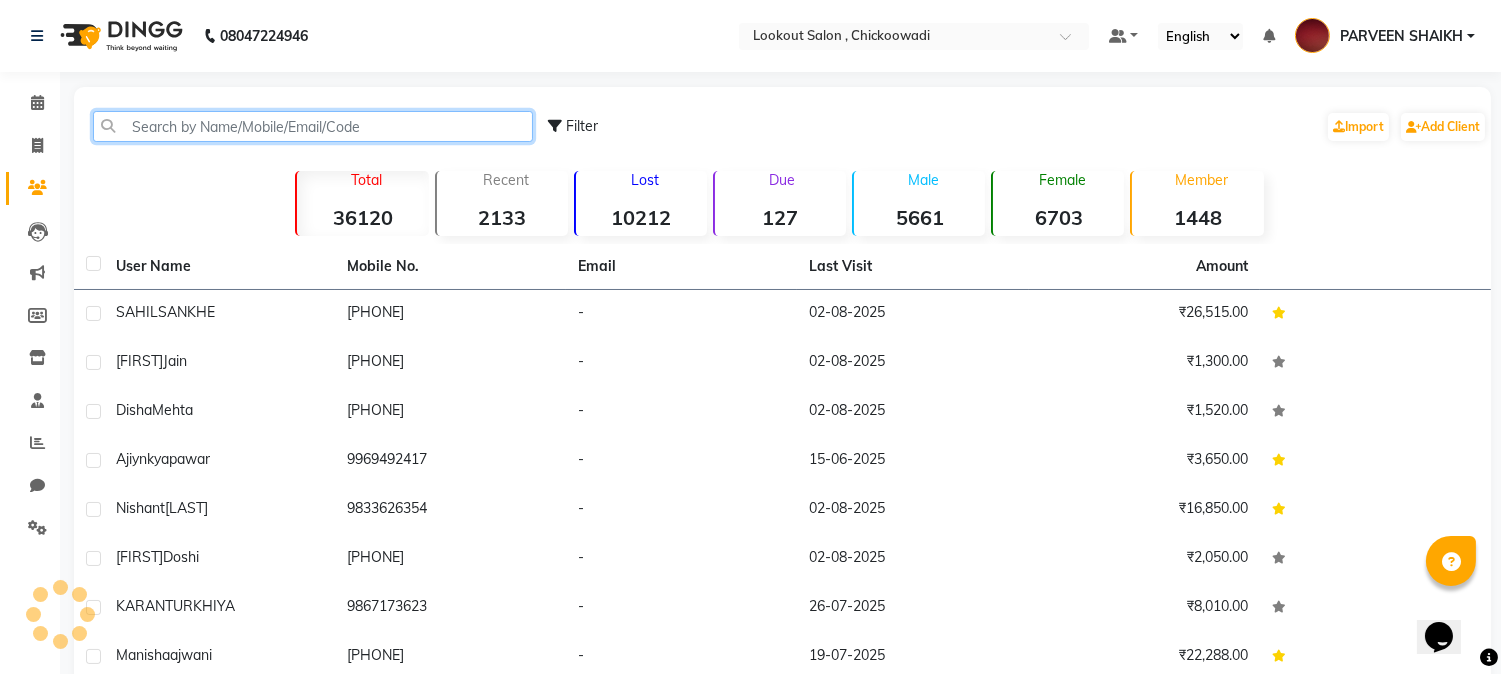 scroll, scrollTop: 0, scrollLeft: 0, axis: both 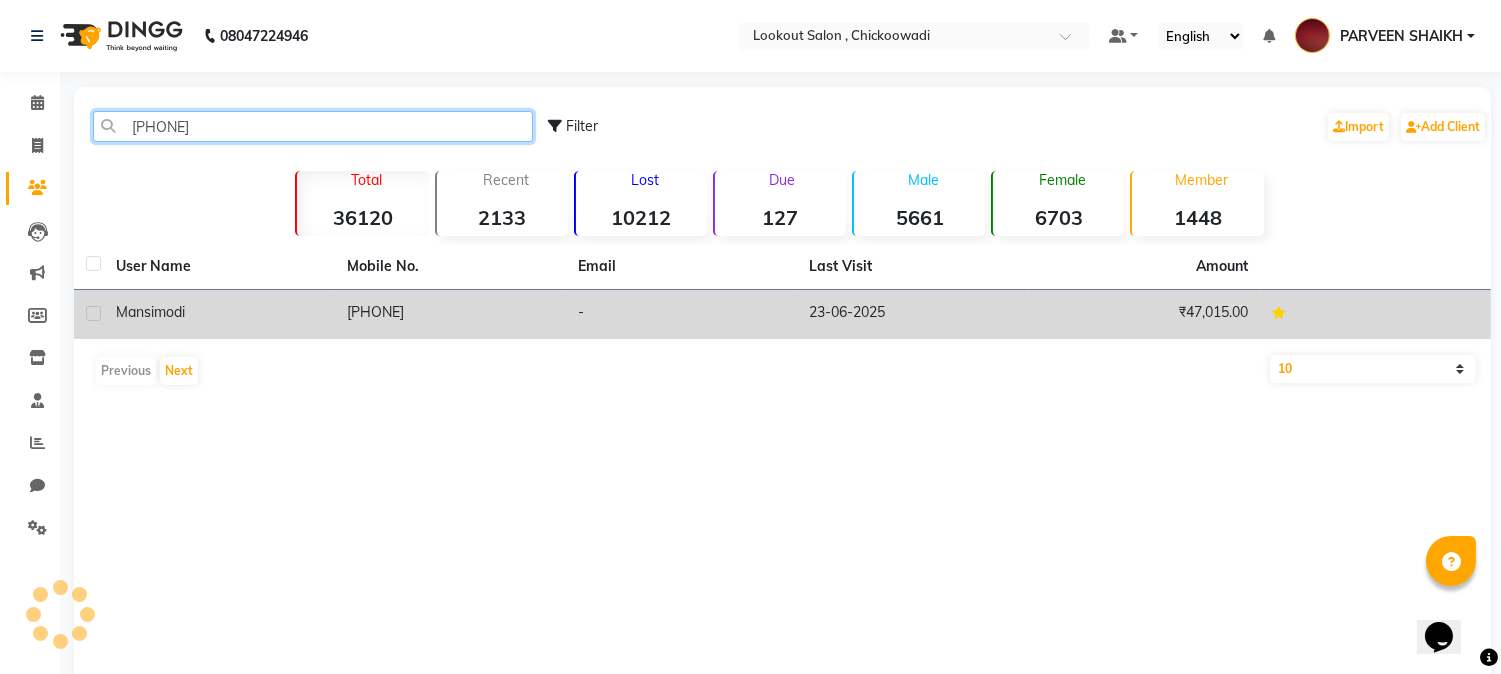 type on "9029042000" 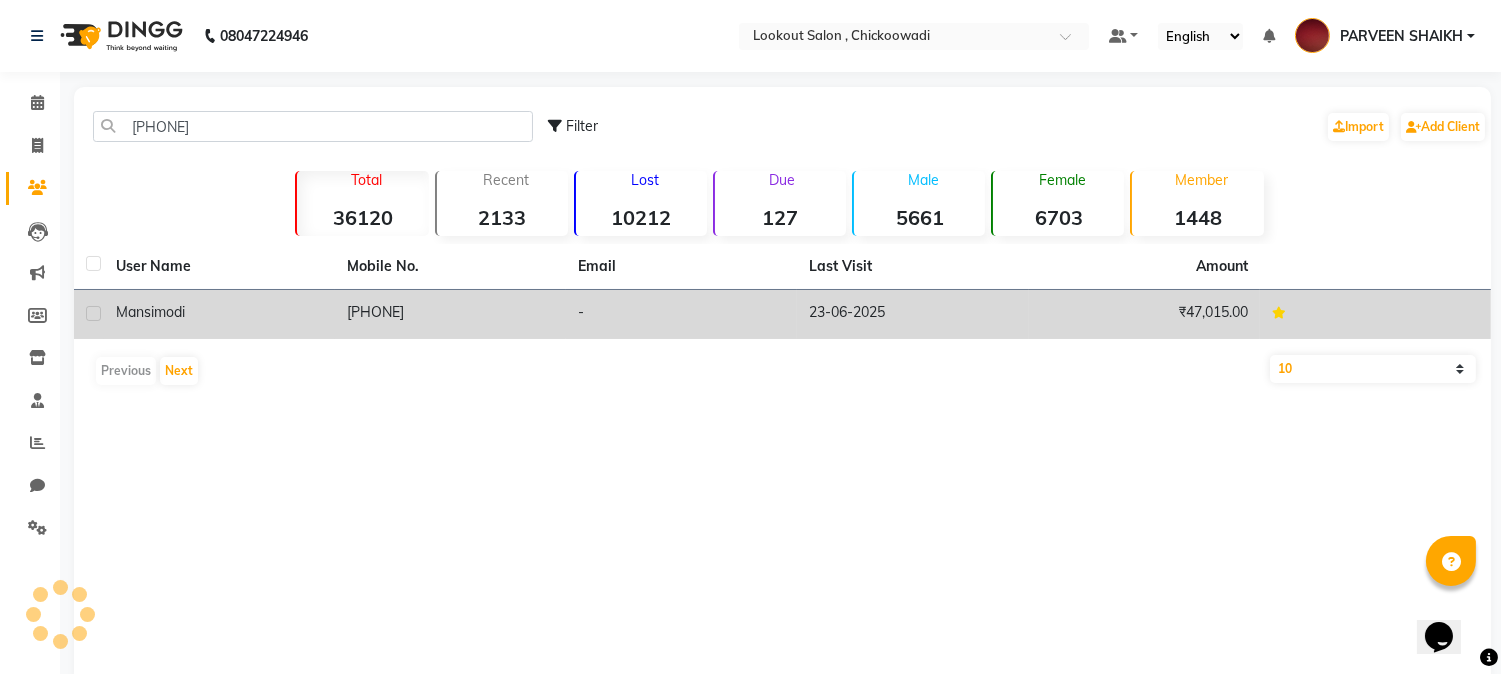 click on "modi" 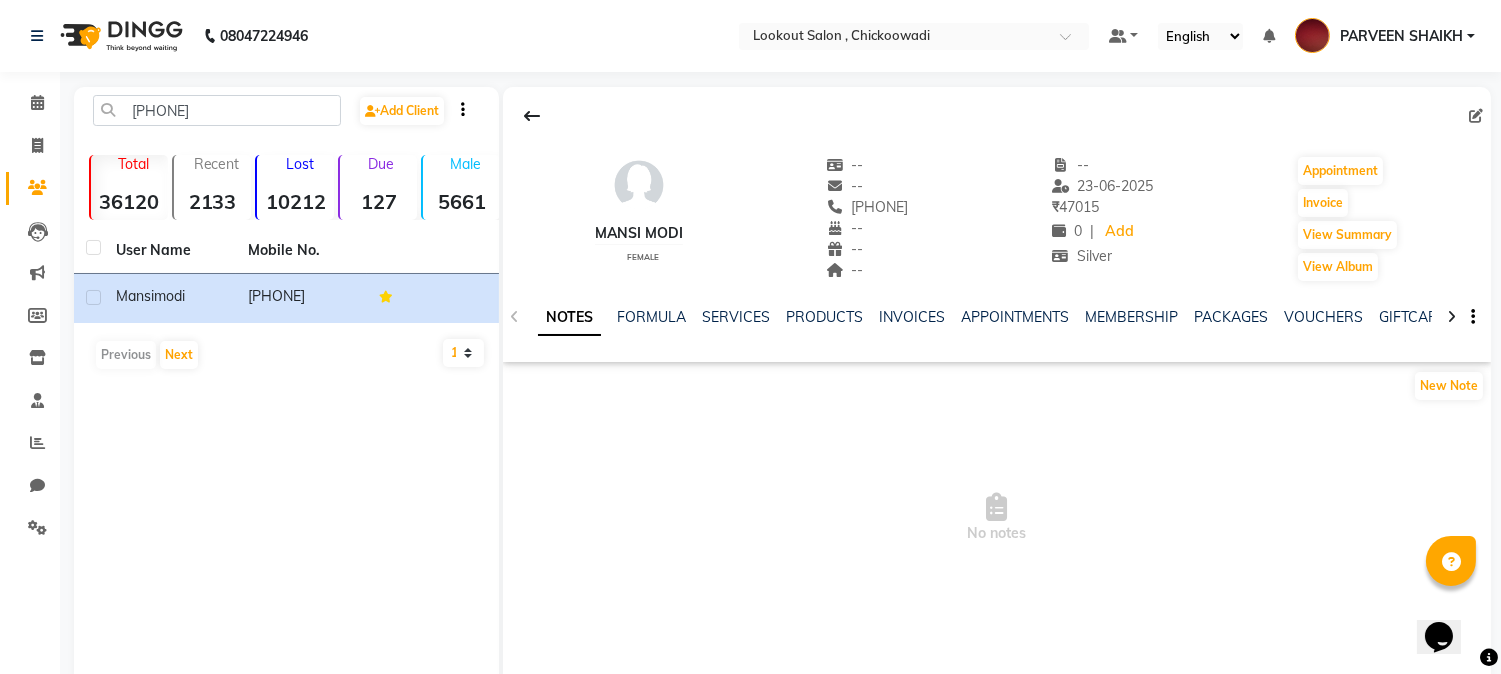 click 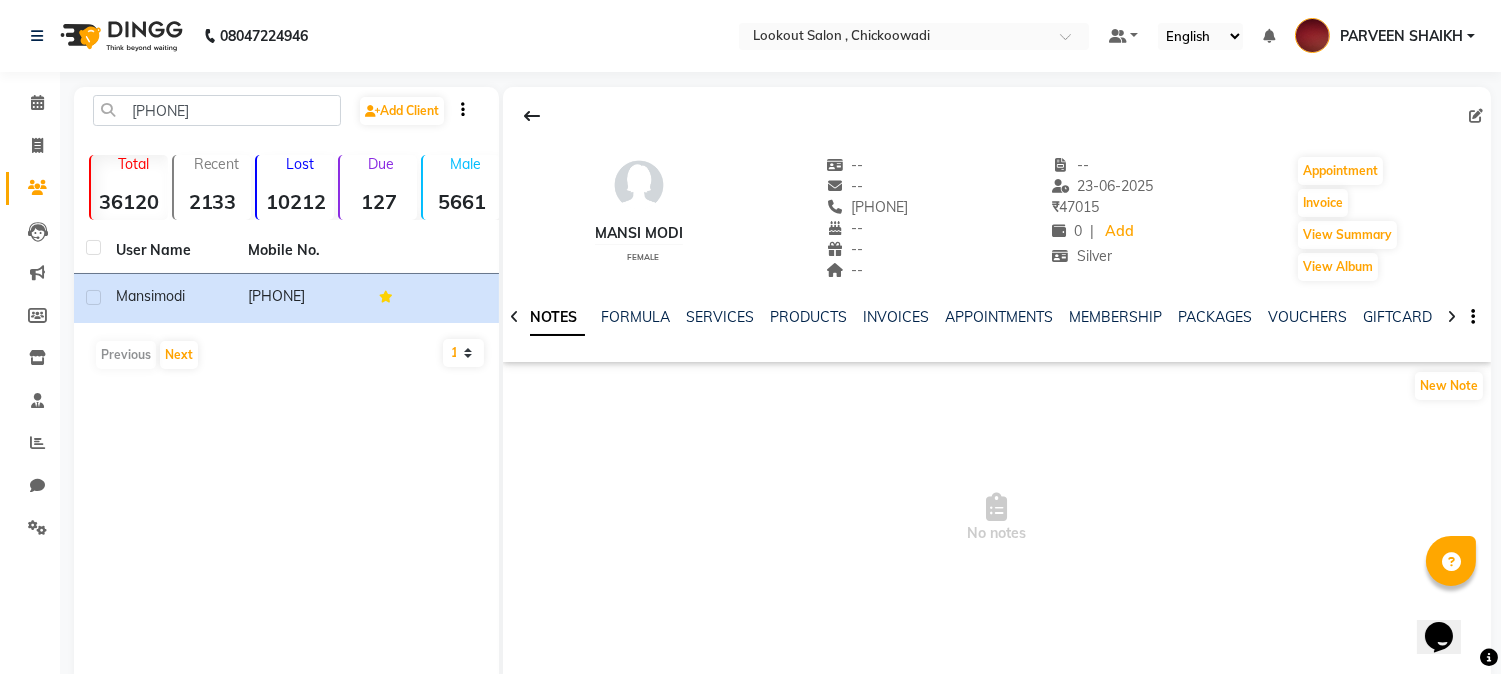 click 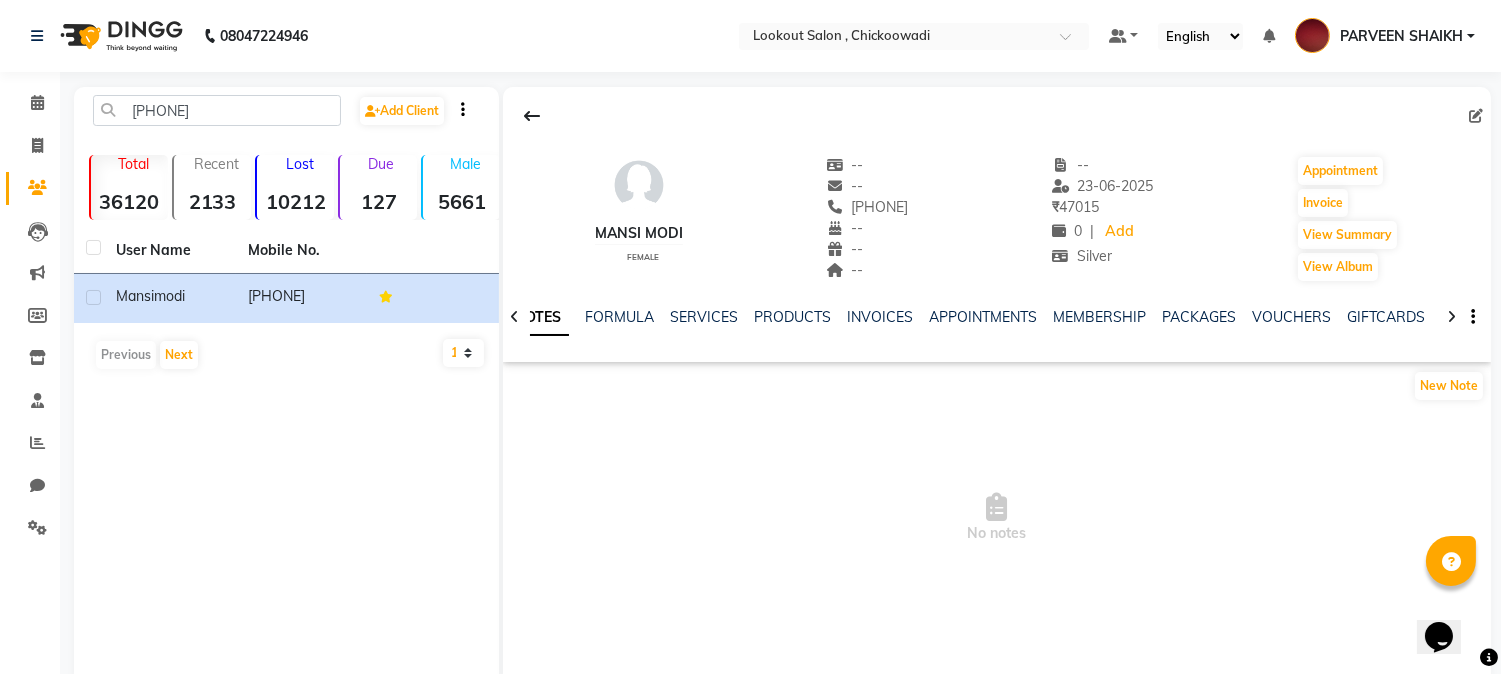 click 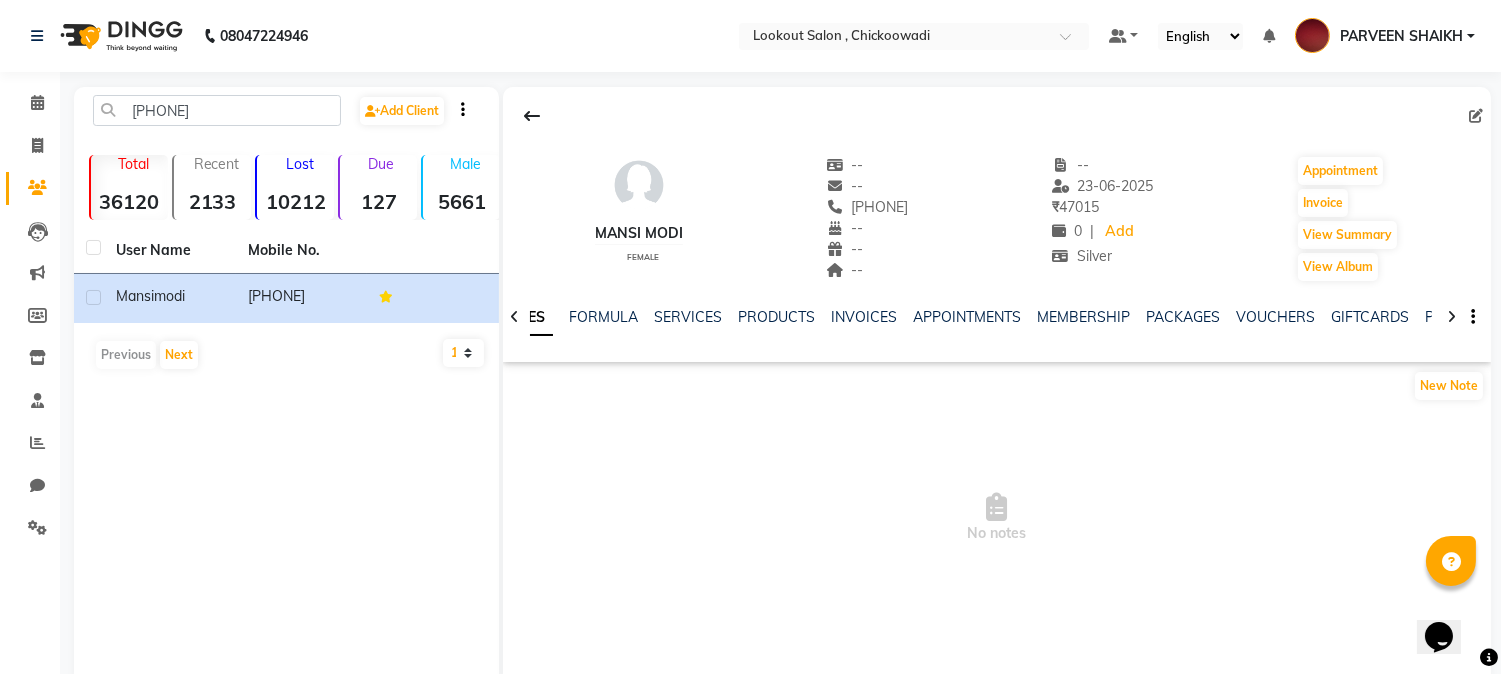 click 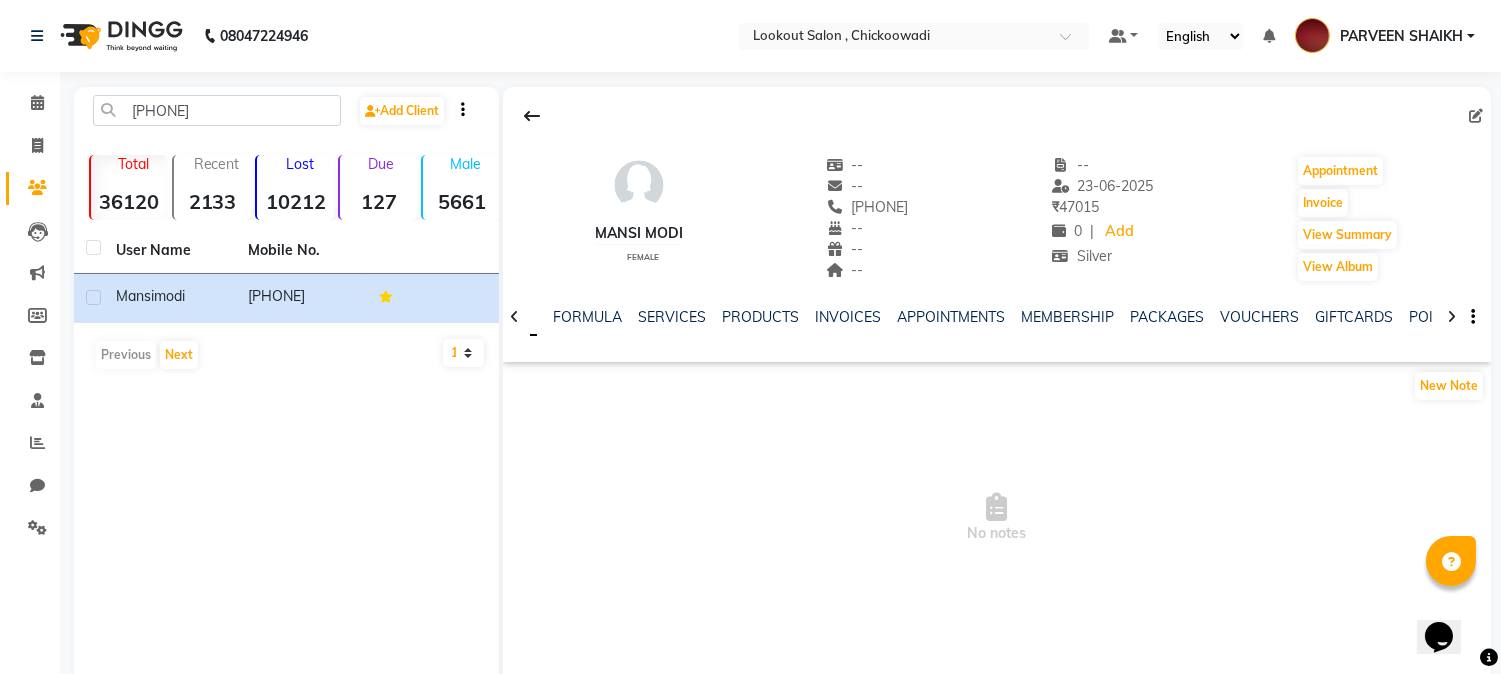 click 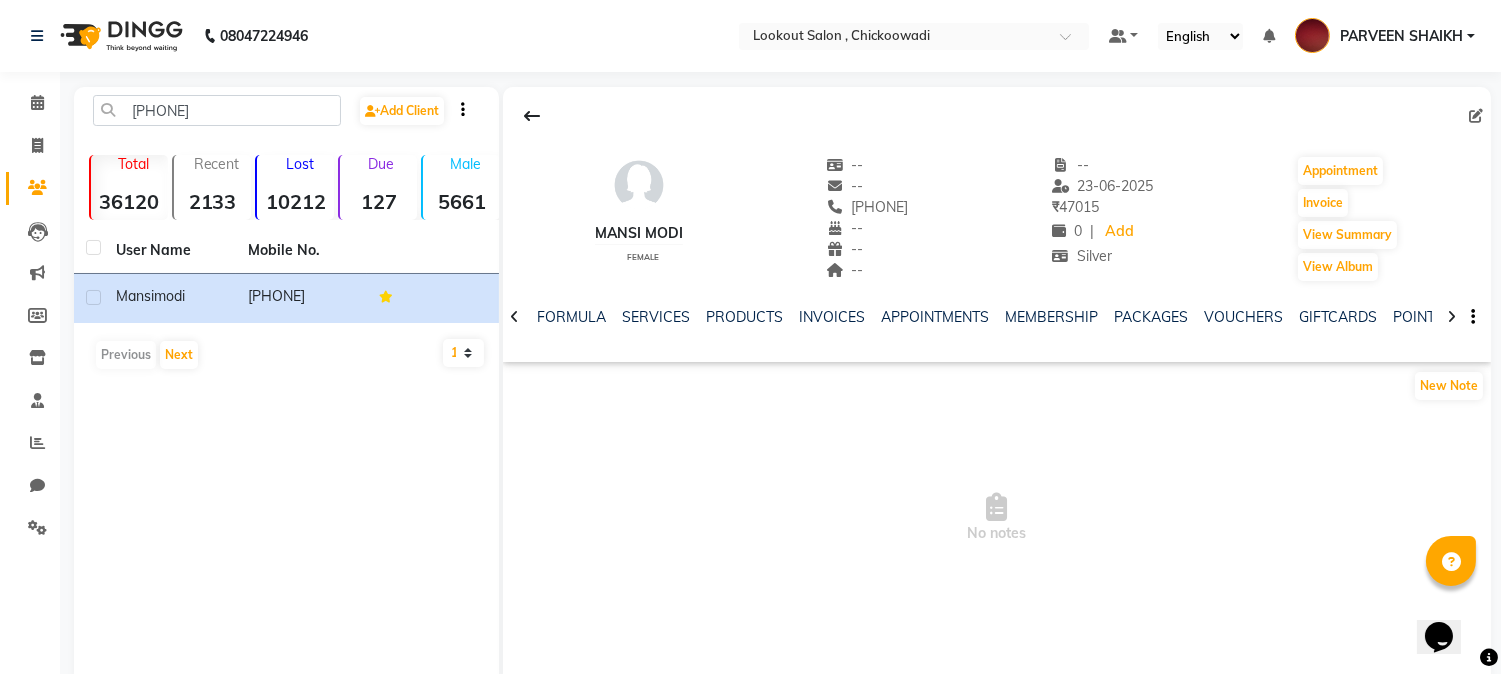click 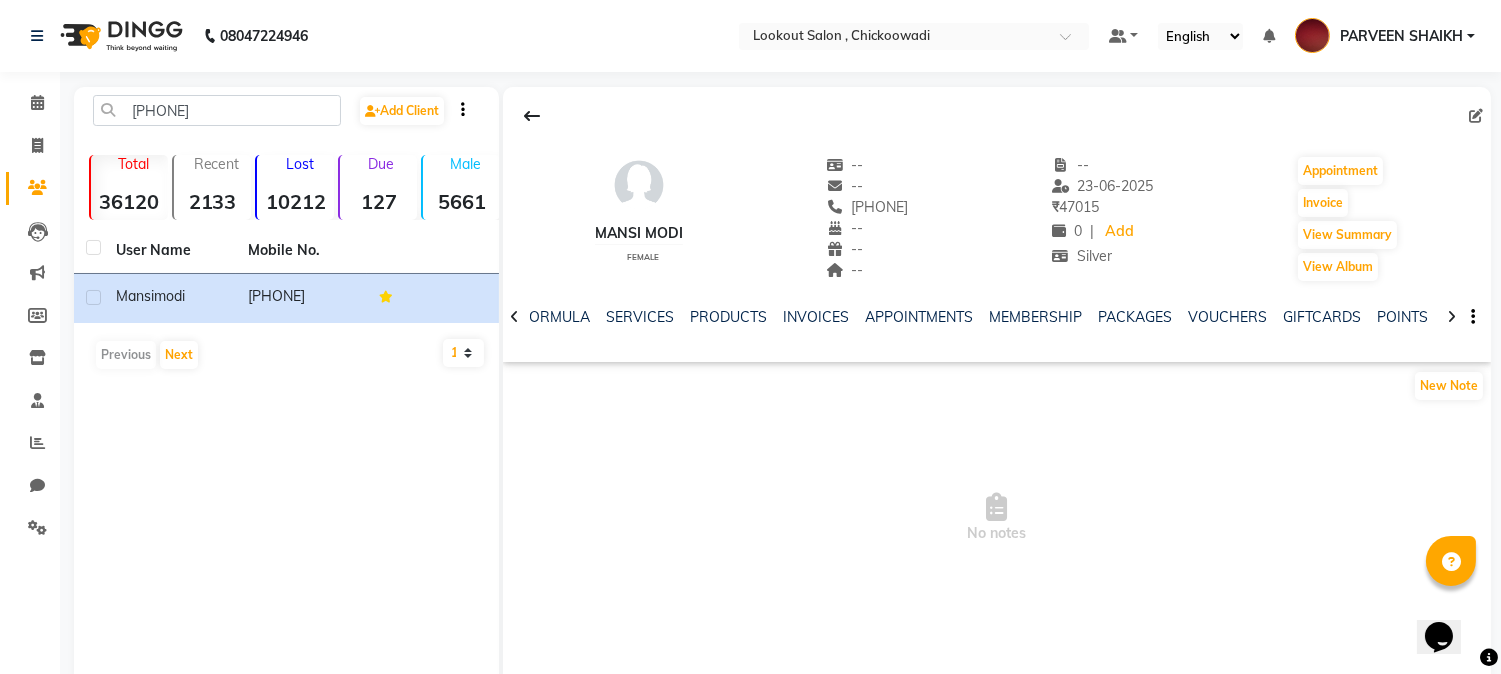 click 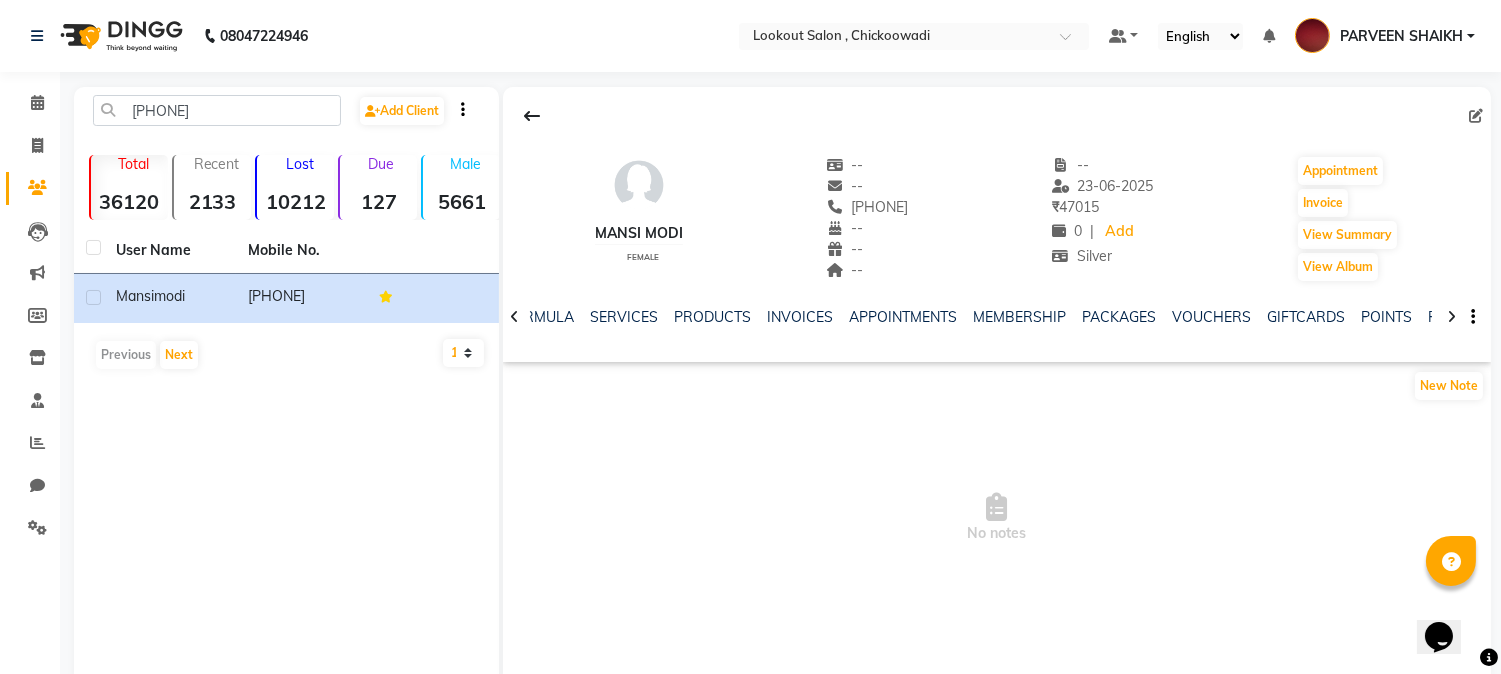 click 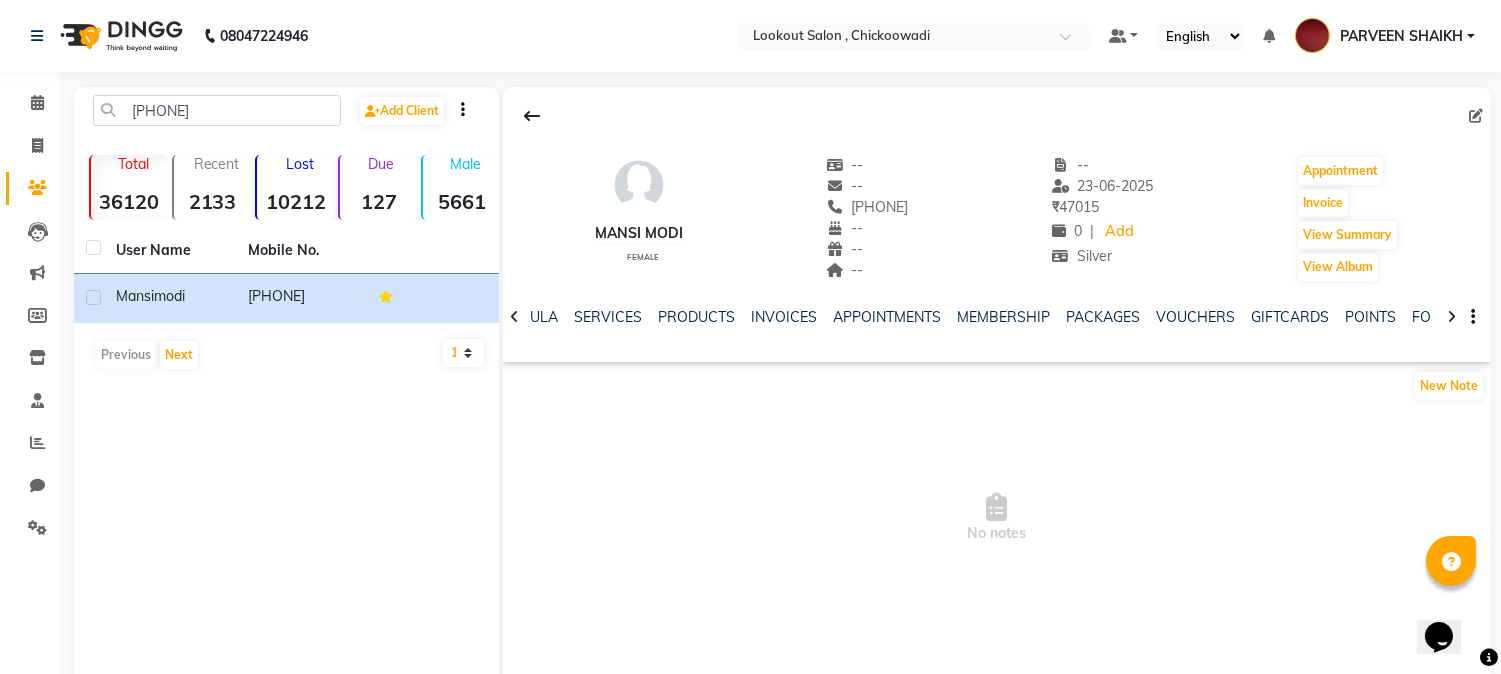 click 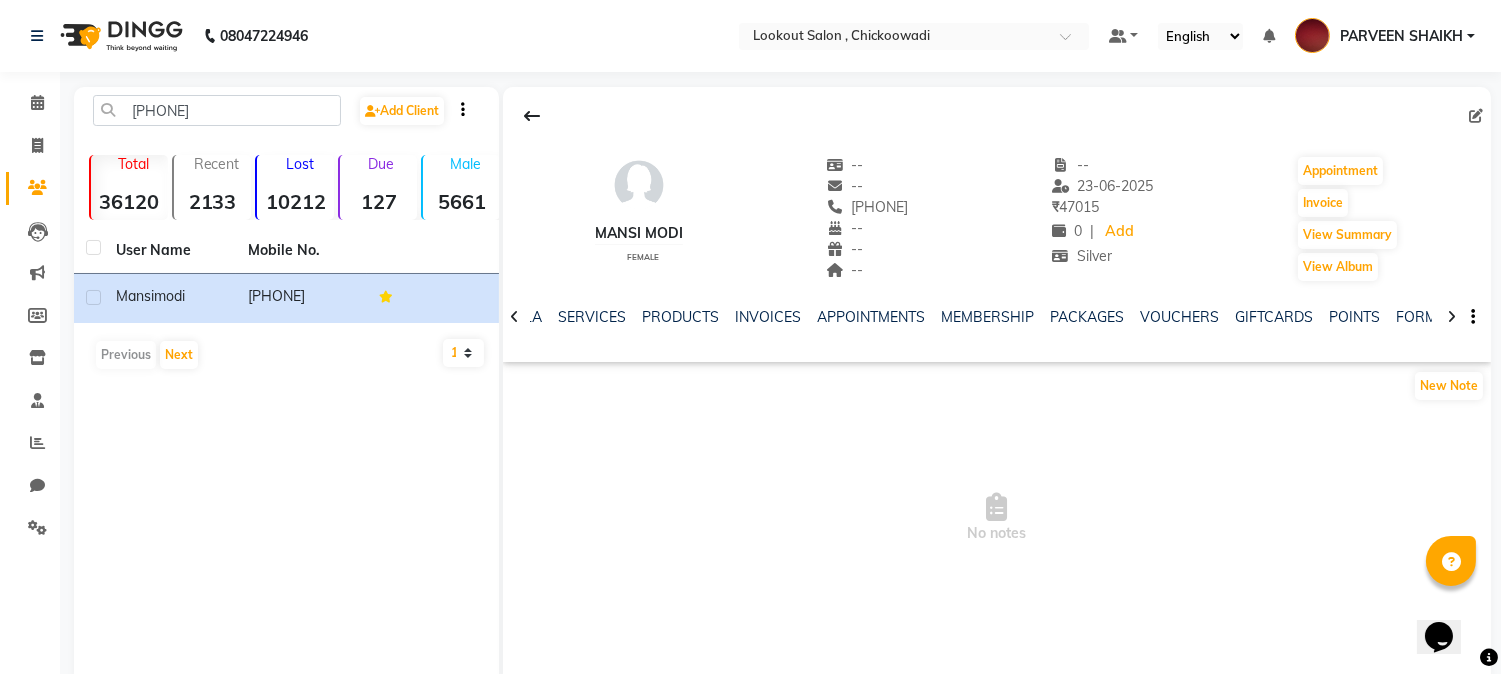 click 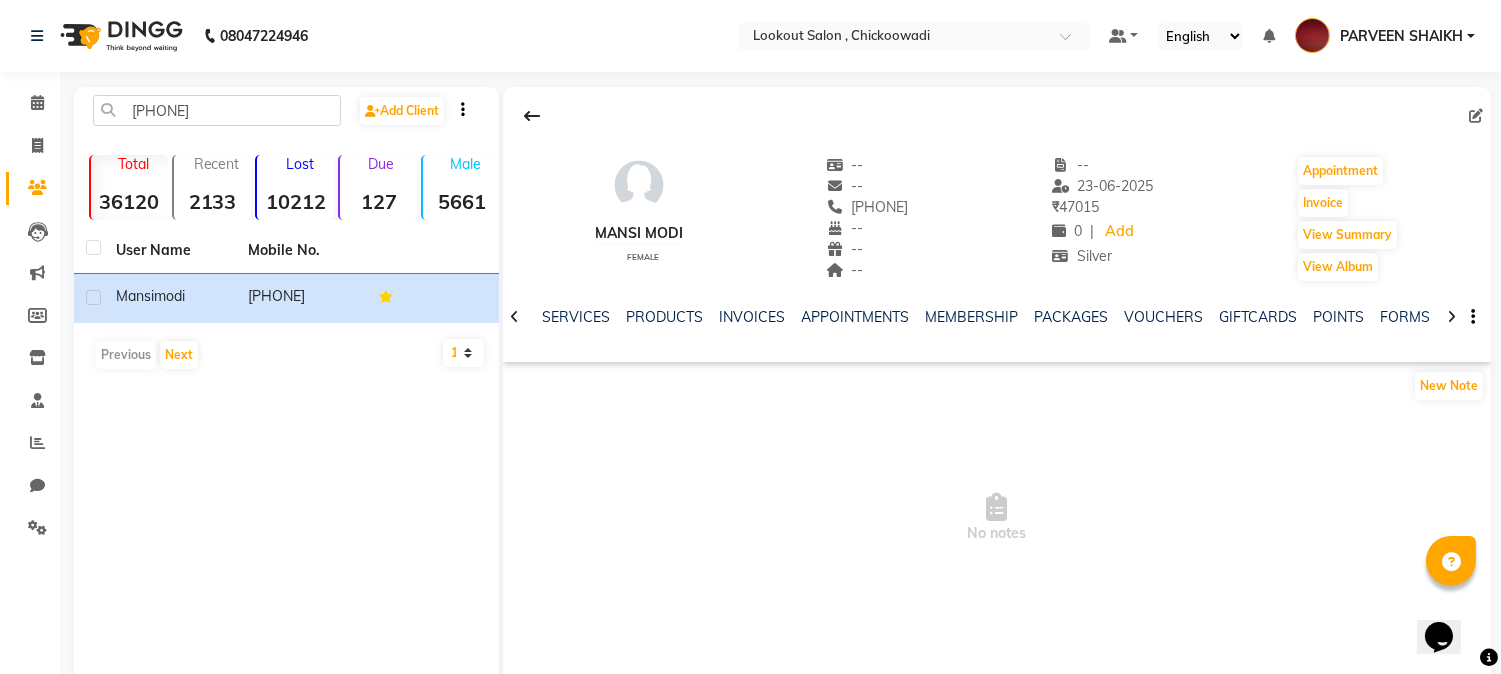 click 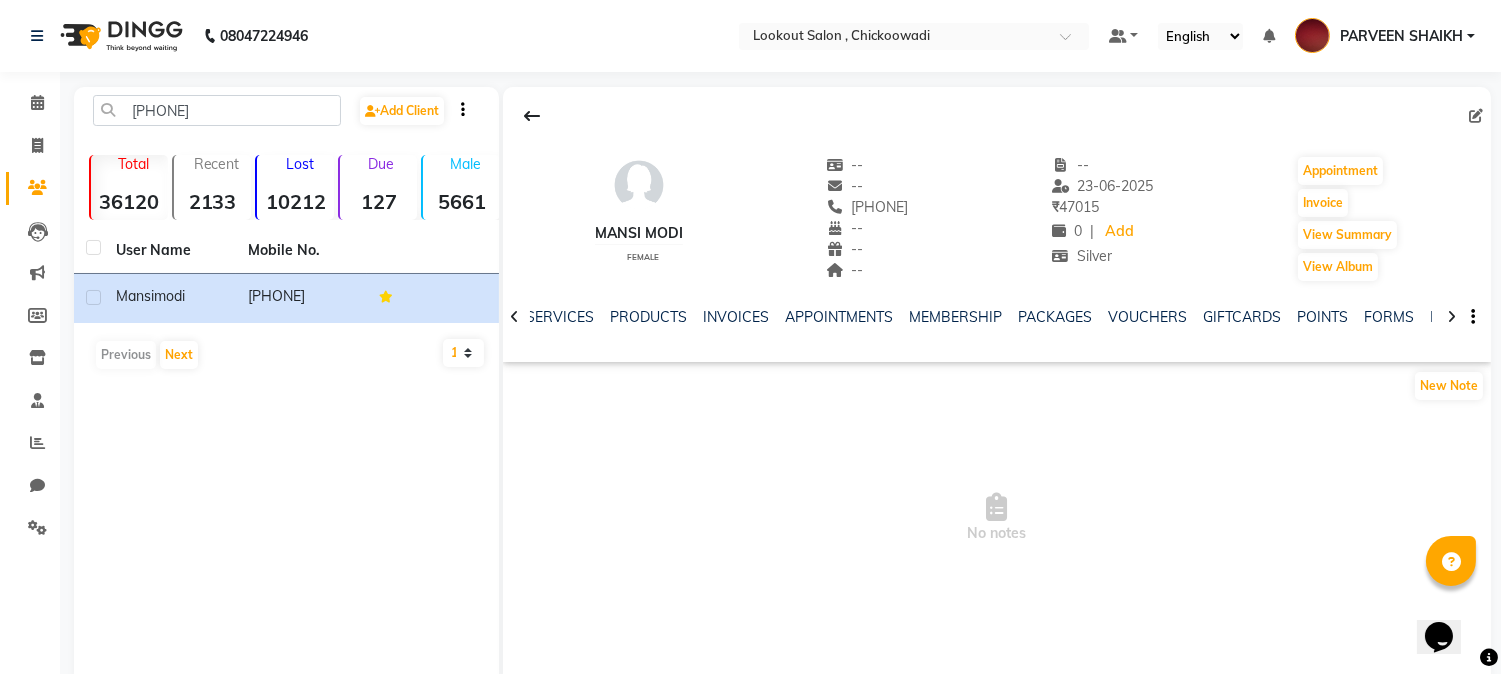 click 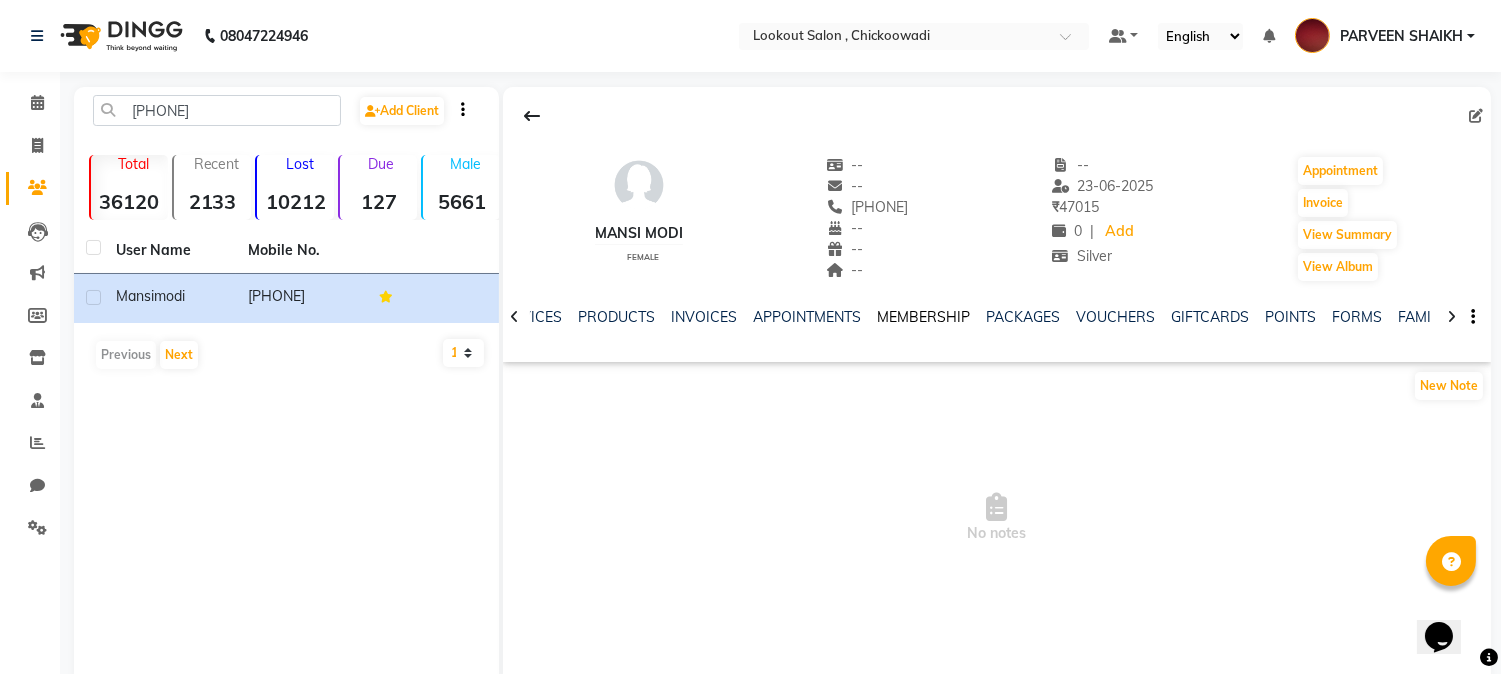 click on "MEMBERSHIP" 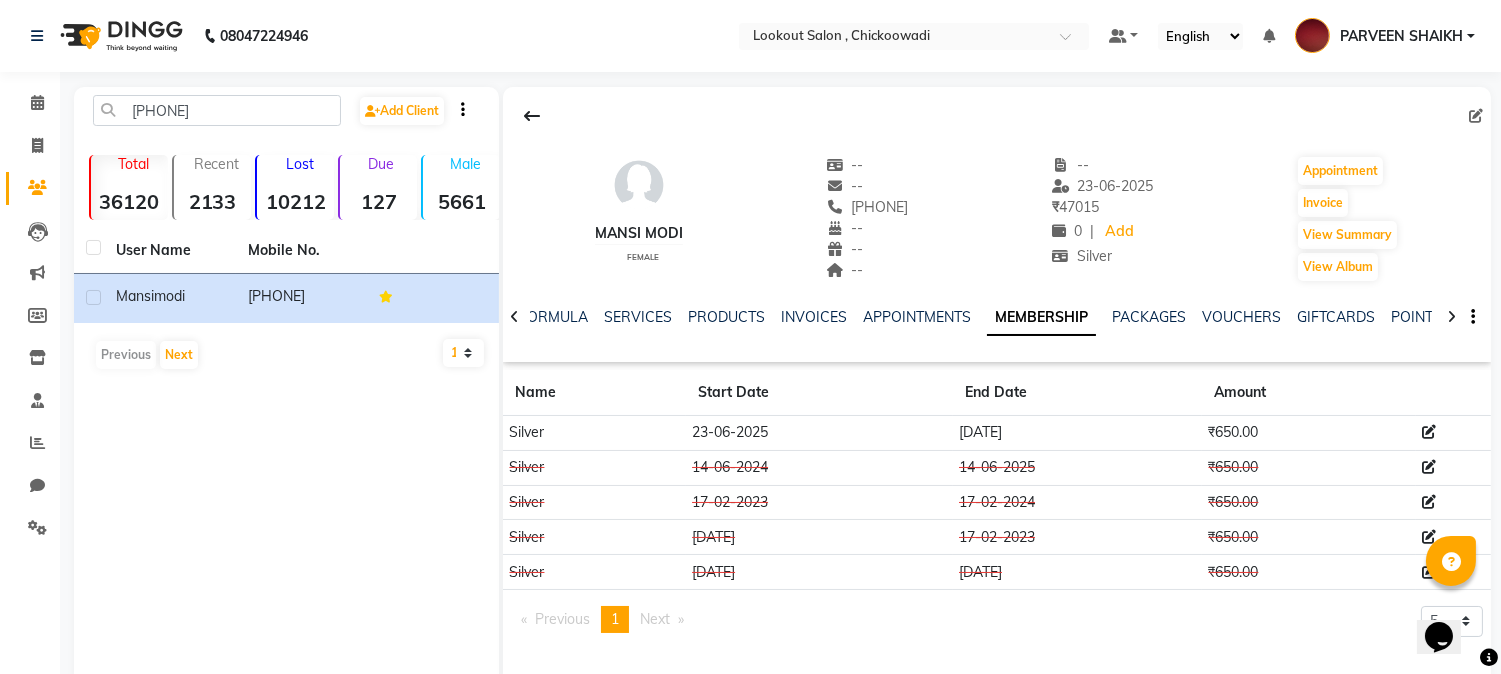 click 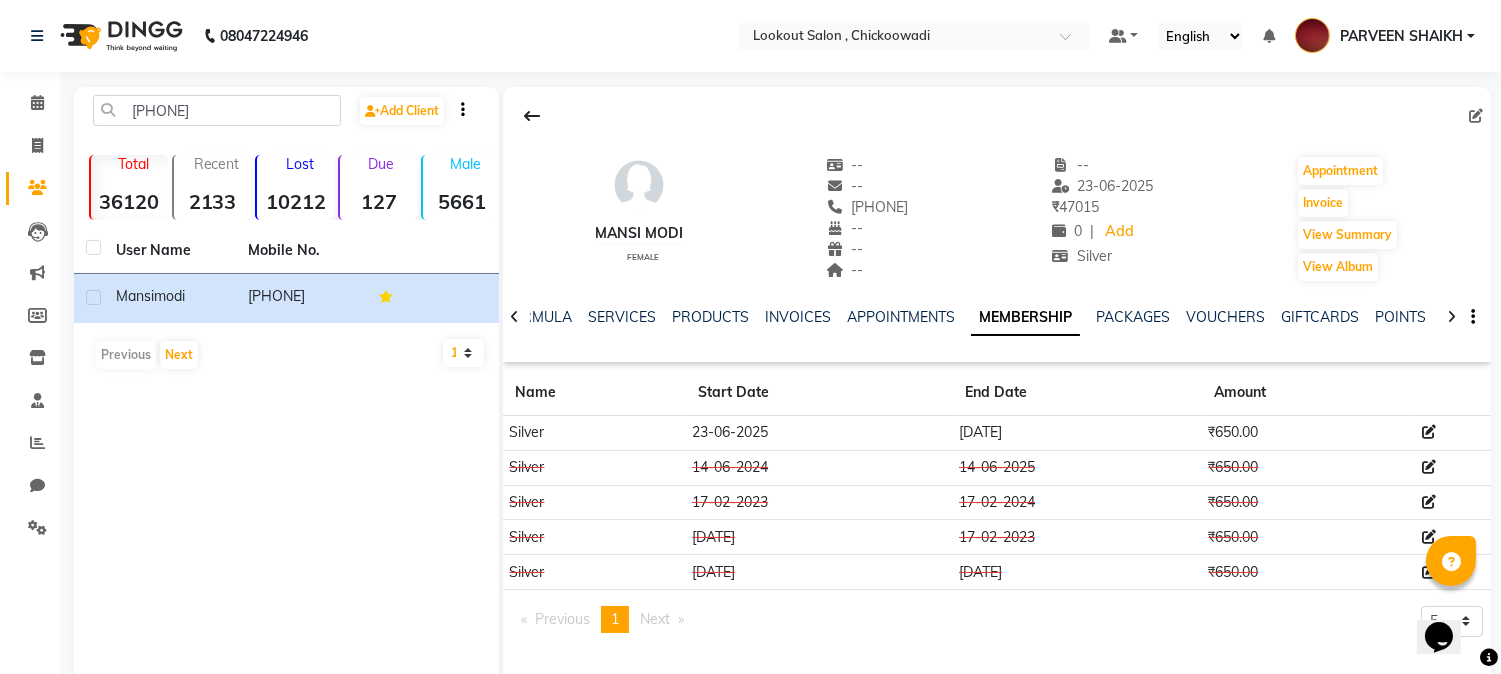click 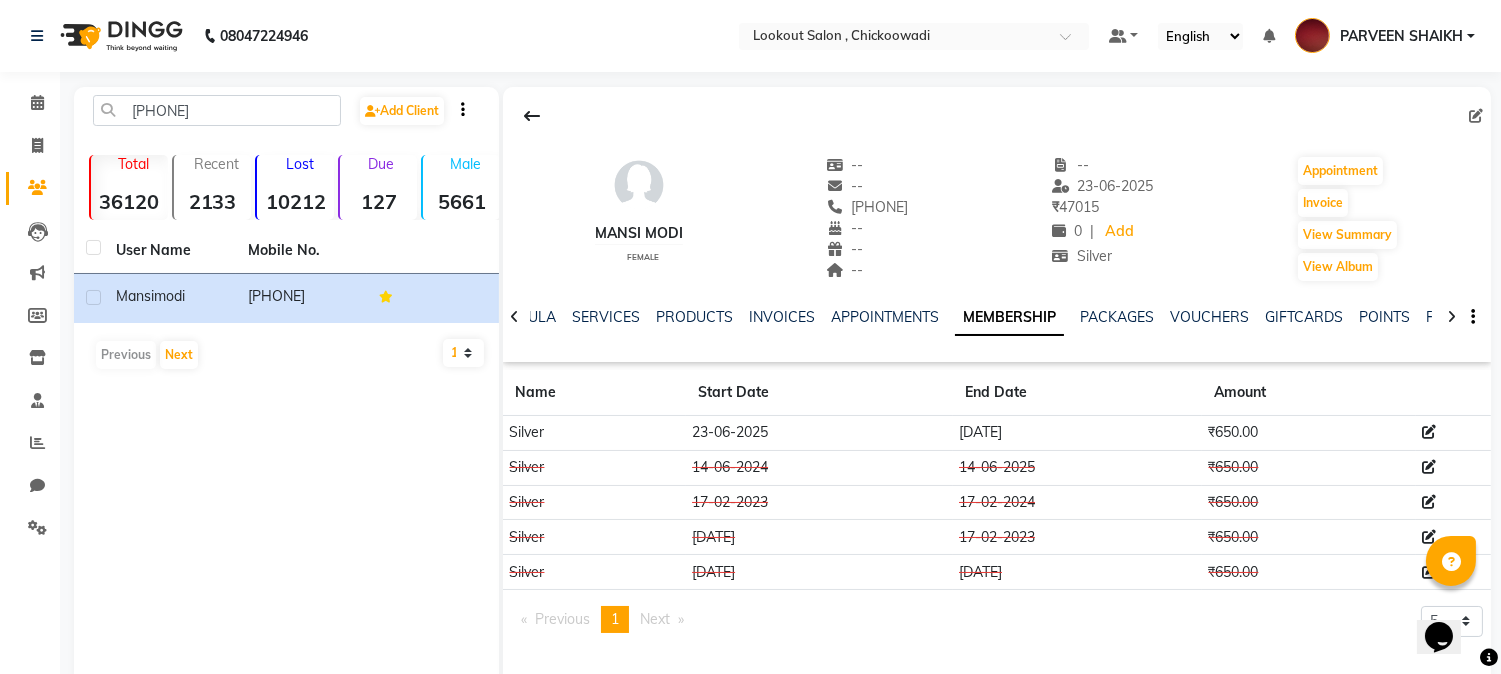 click 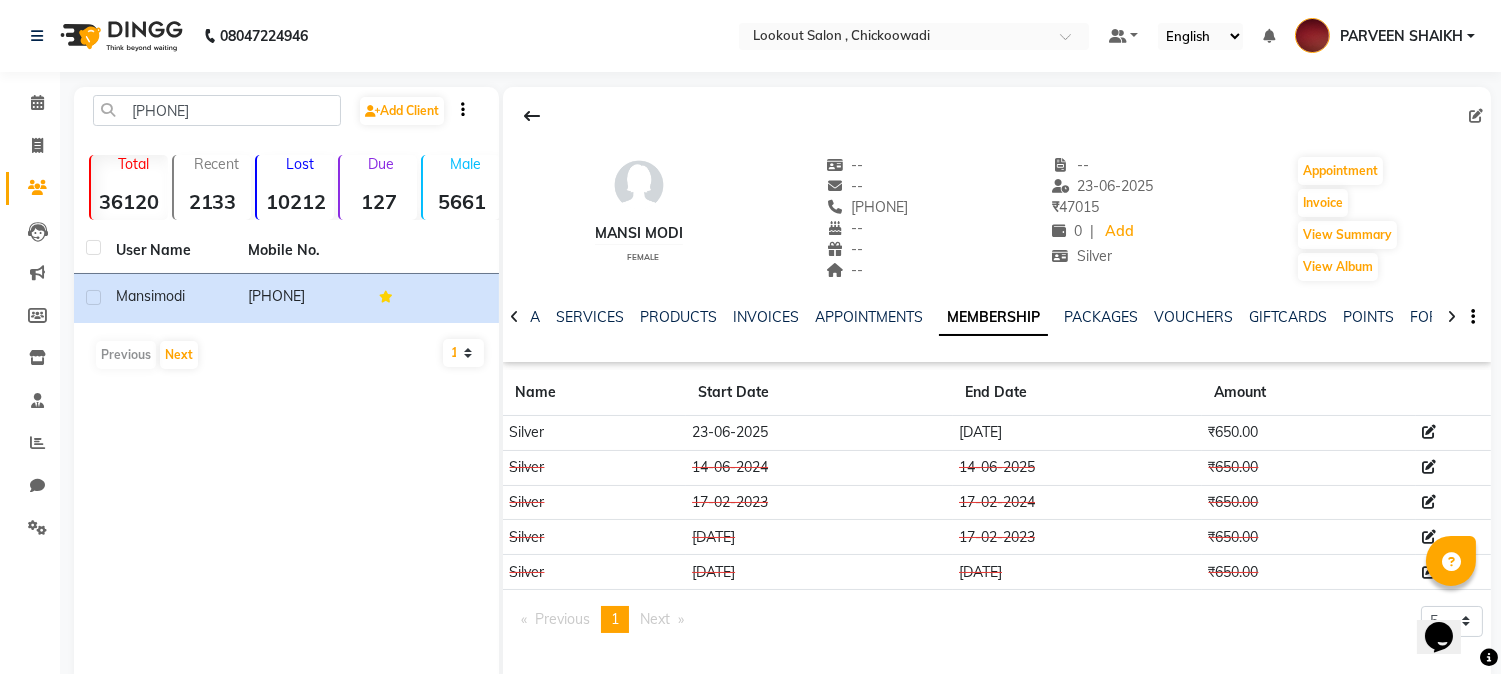 click 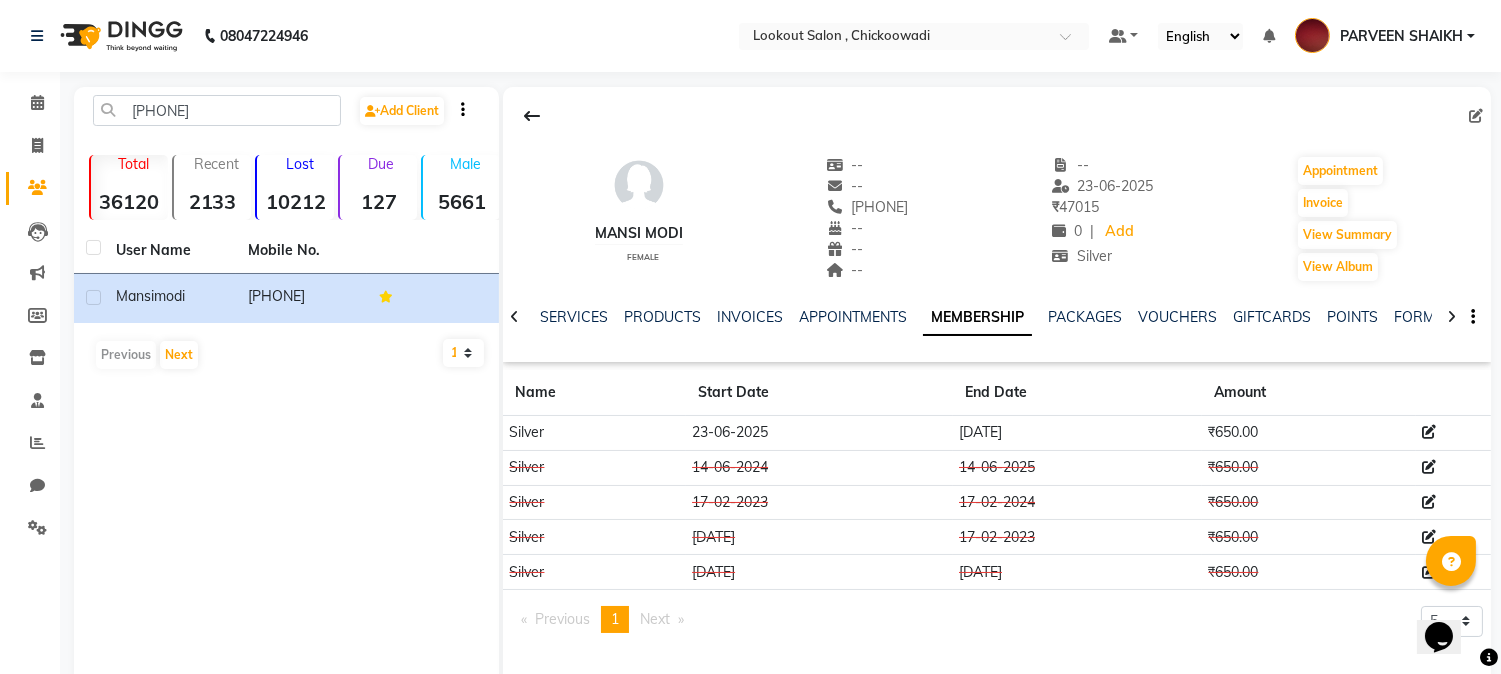 click 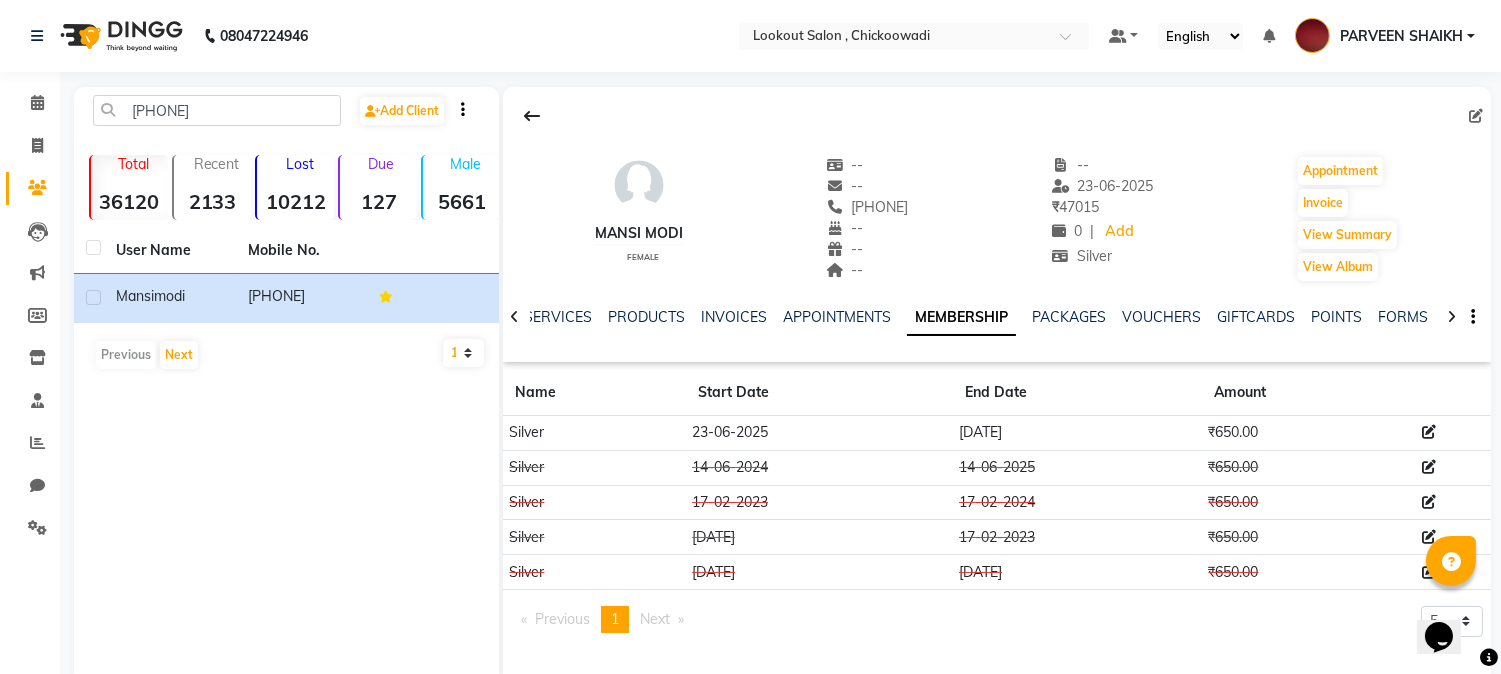 click 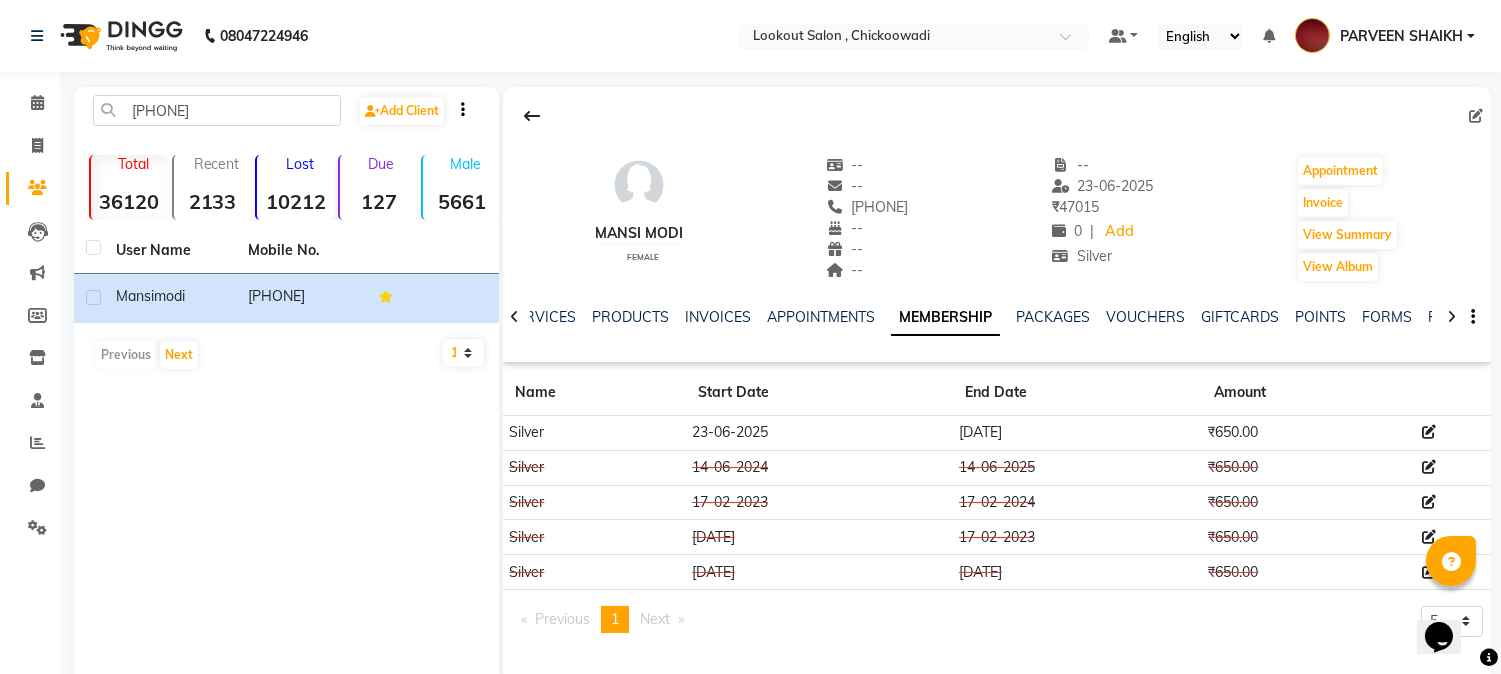 click 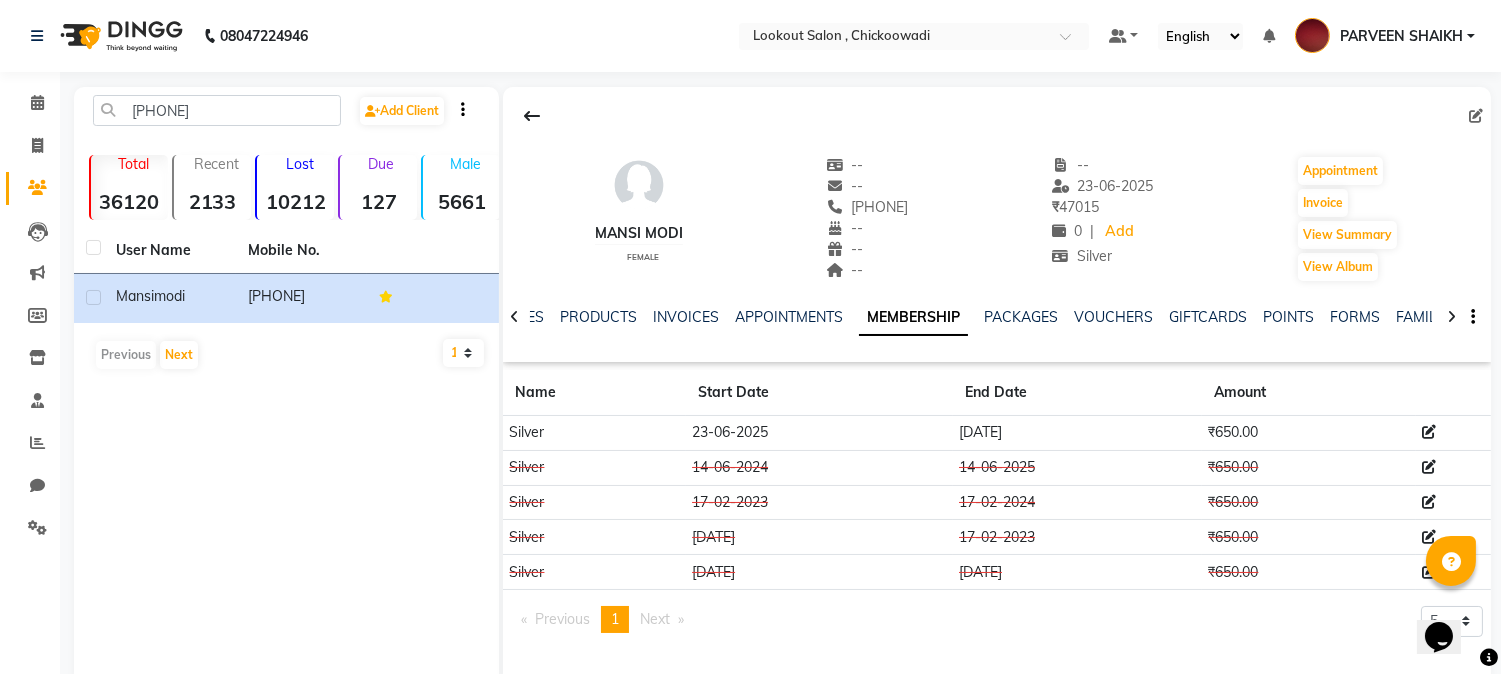 click 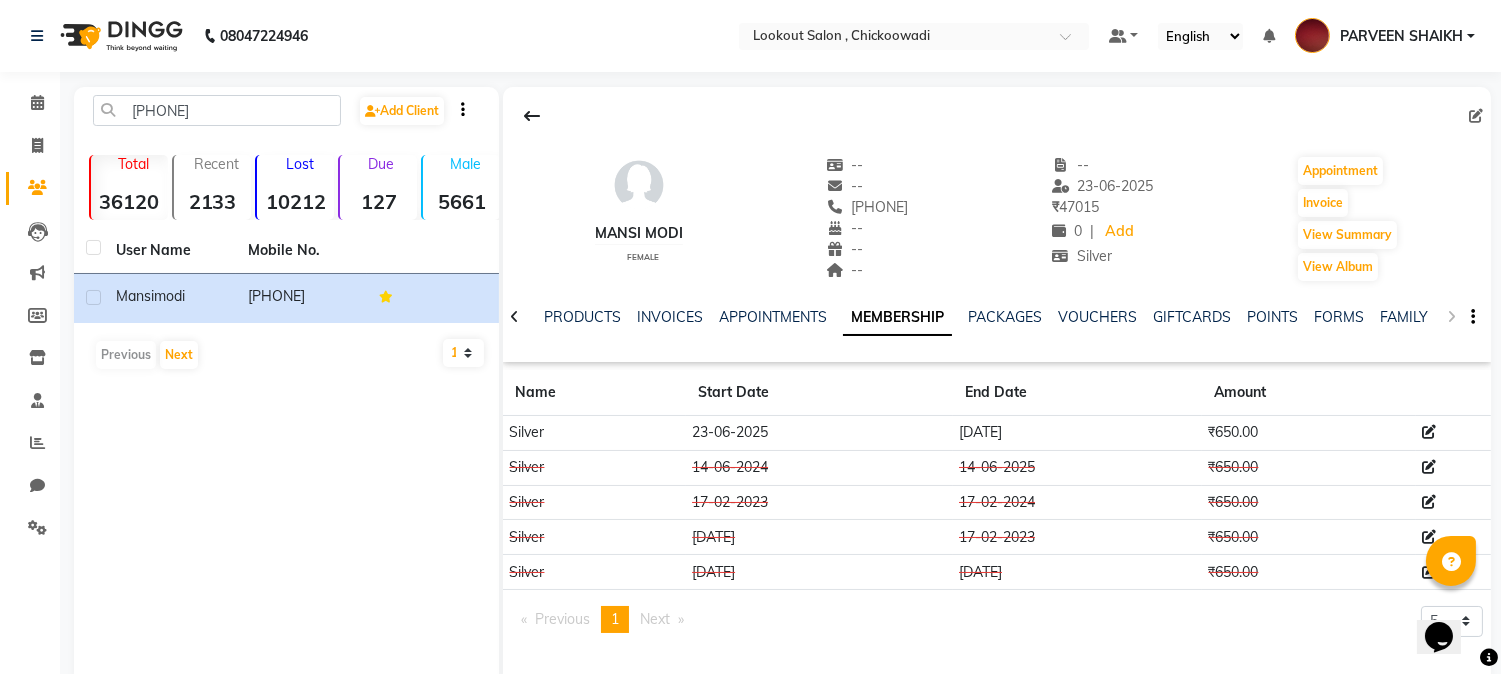 click on "NOTES FORMULA SERVICES PRODUCTS INVOICES APPOINTMENTS MEMBERSHIP PACKAGES VOUCHERS GIFTCARDS POINTS FORMS FAMILY CARDS WALLET" 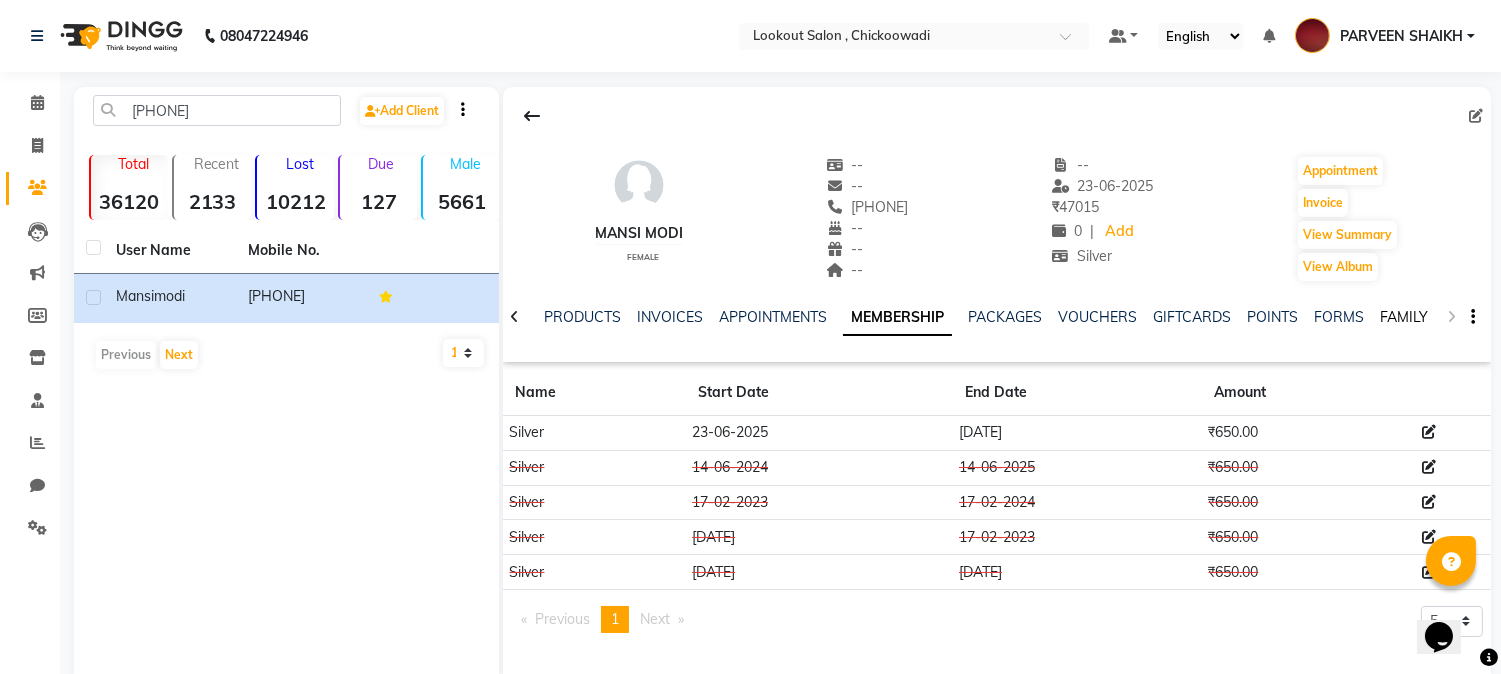 click on "FAMILY" 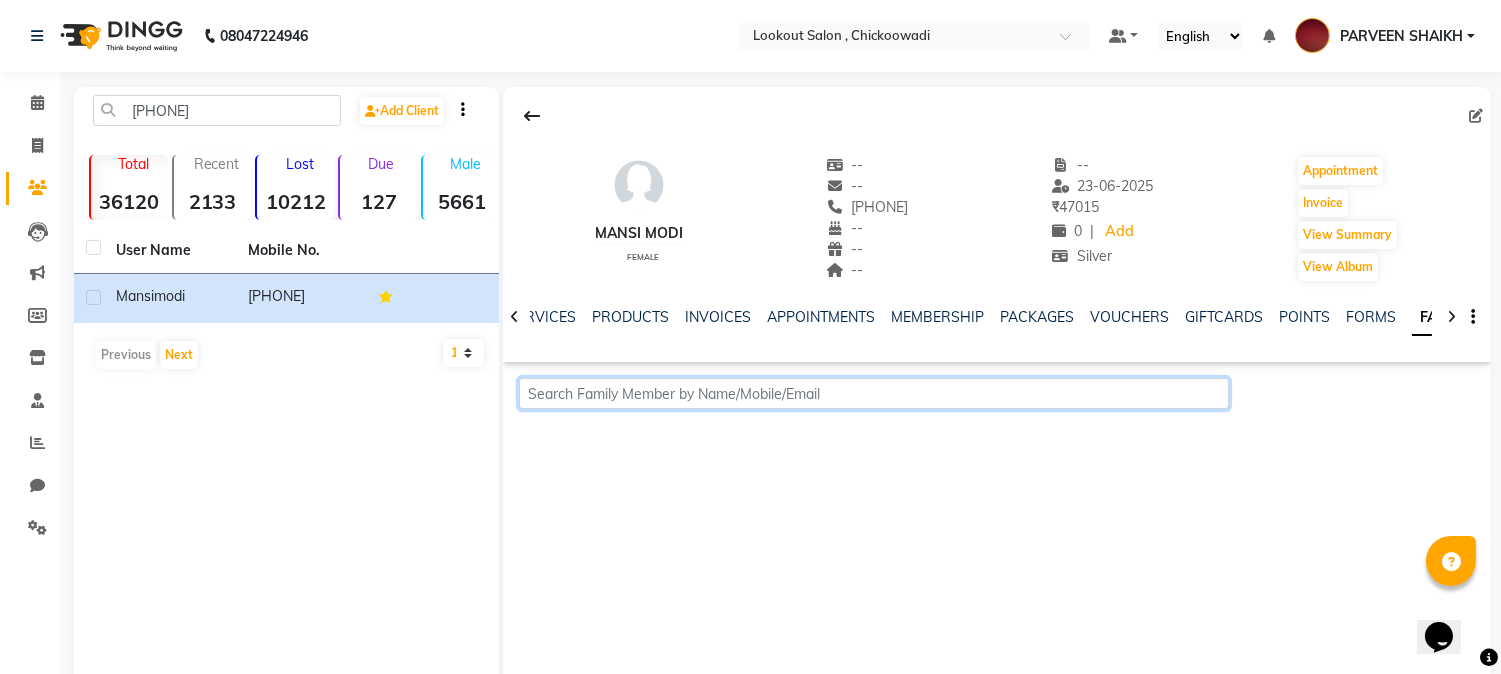 click at bounding box center [873, 393] 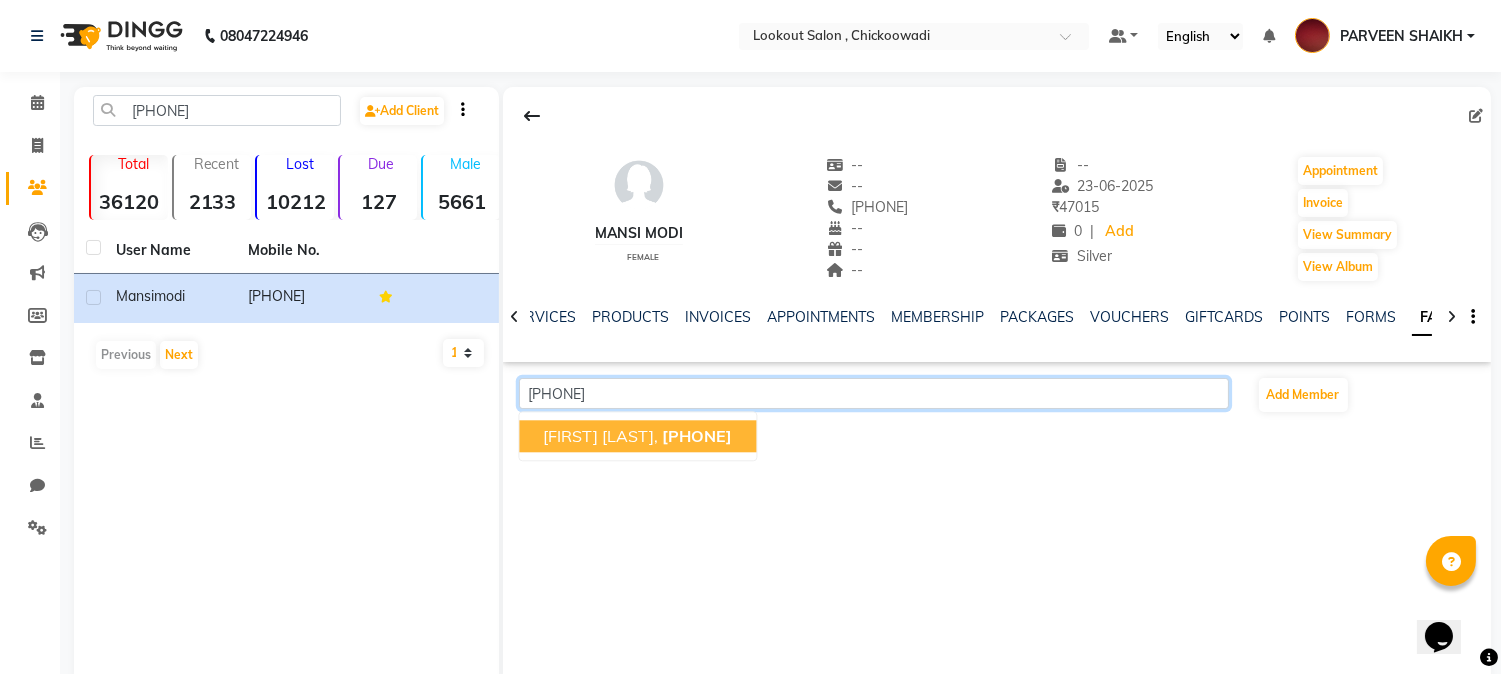 click on "Bhadra MODI," at bounding box center (601, 436) 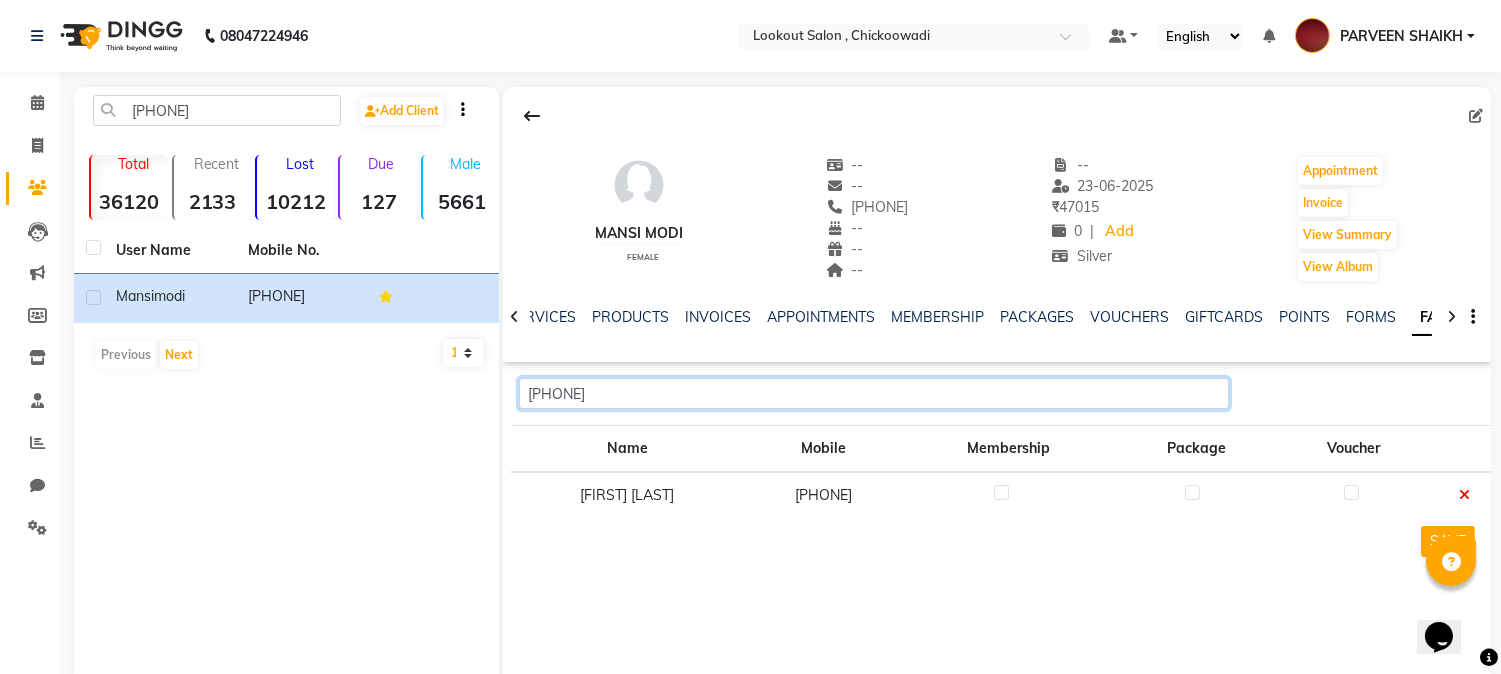 type on "9870112030" 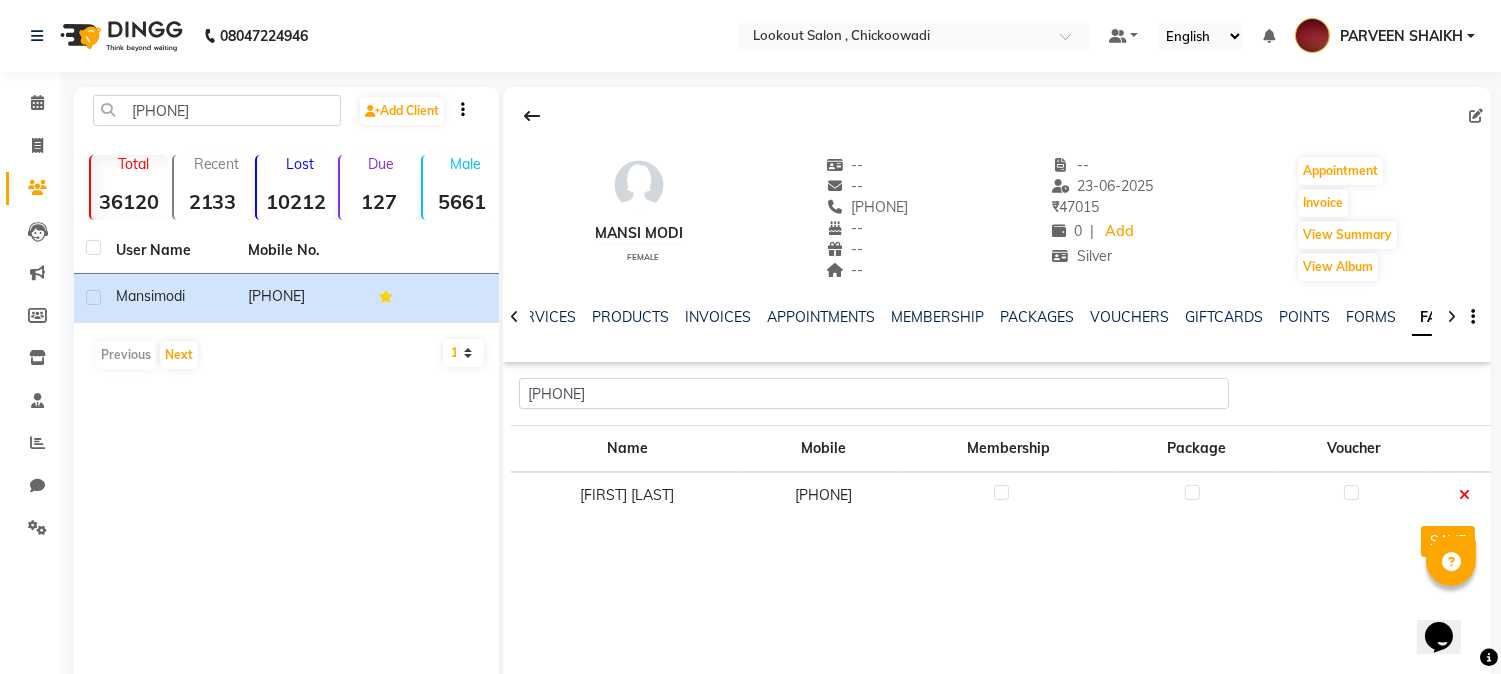 click 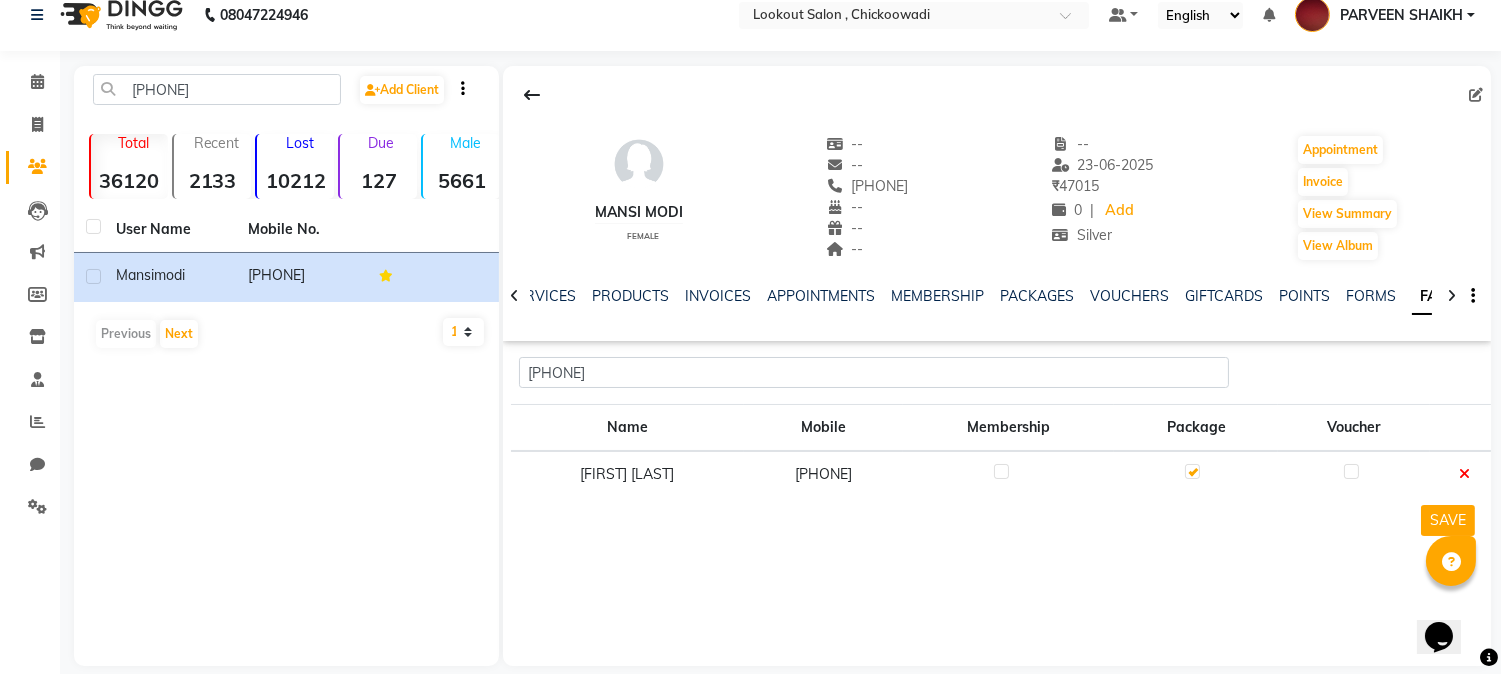 scroll, scrollTop: 42, scrollLeft: 0, axis: vertical 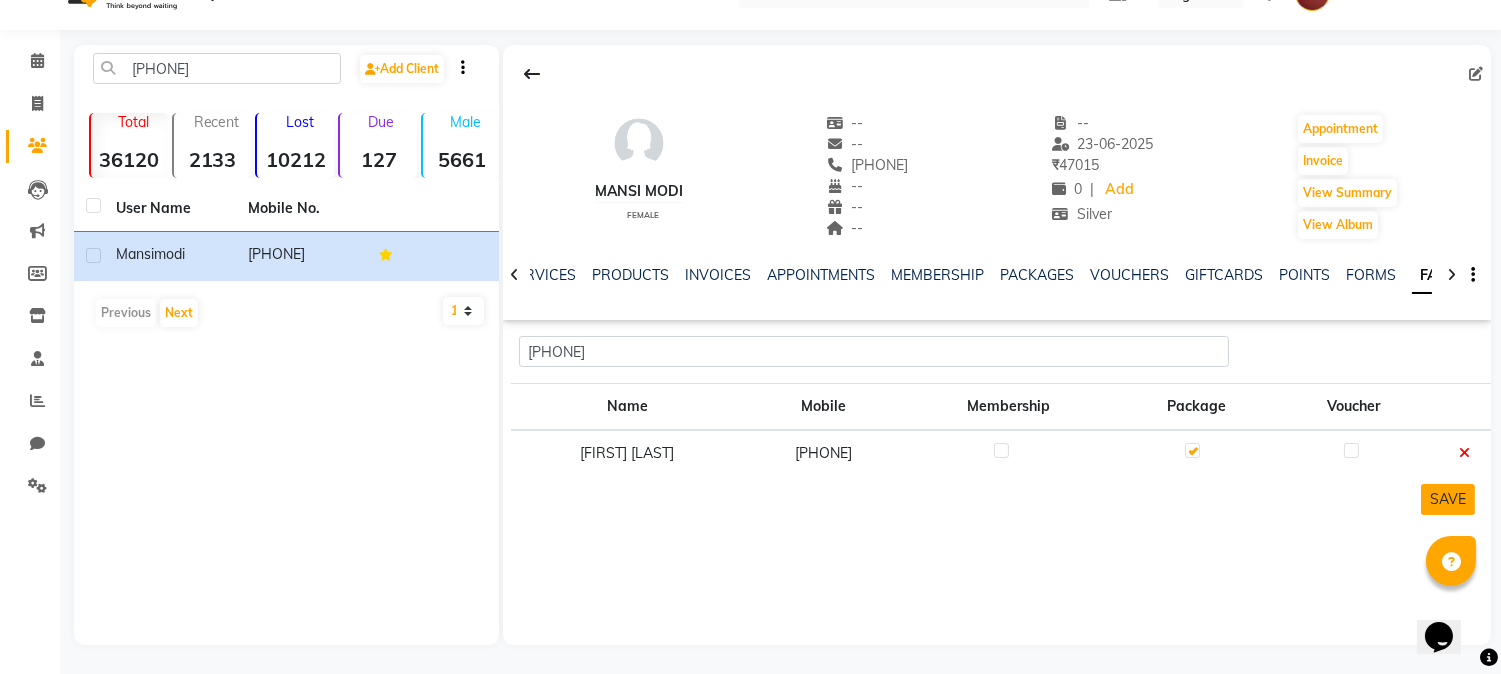 click on "SAVE" 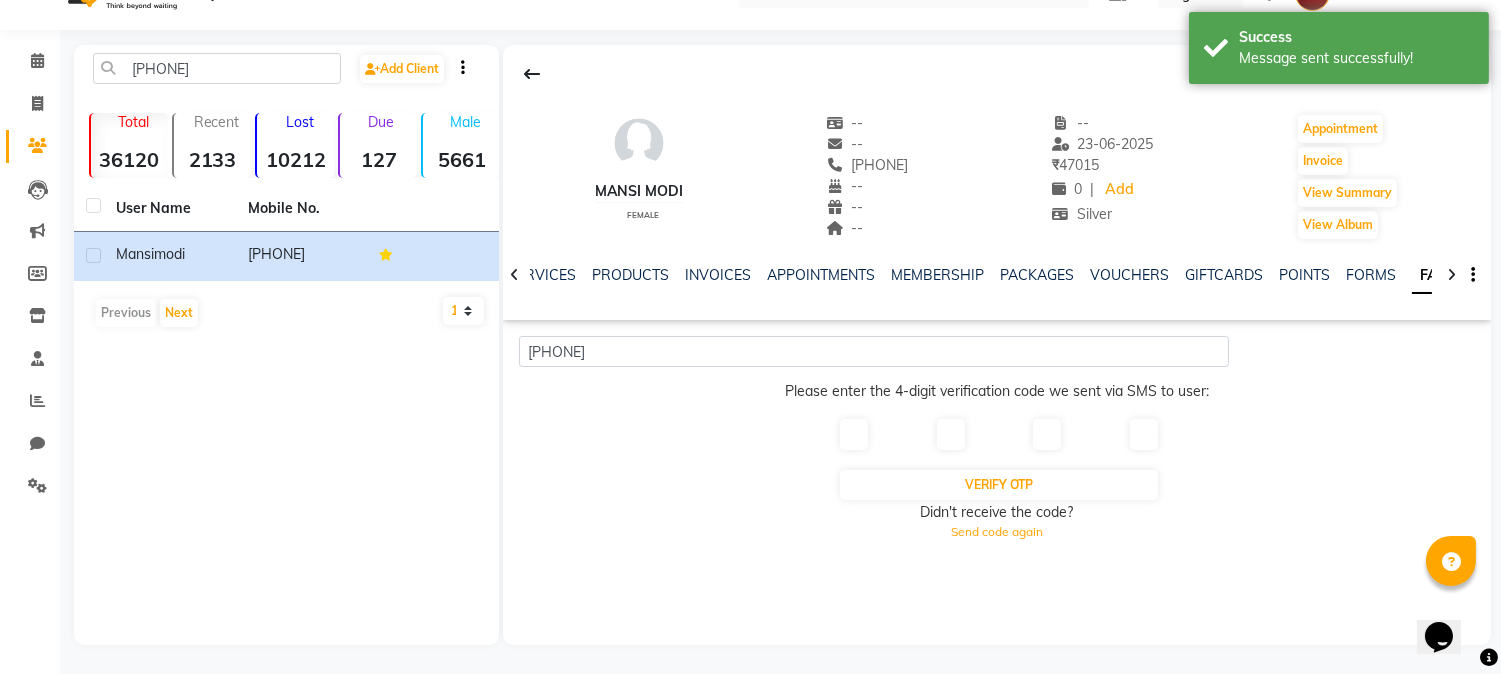 click at bounding box center [852, 434] 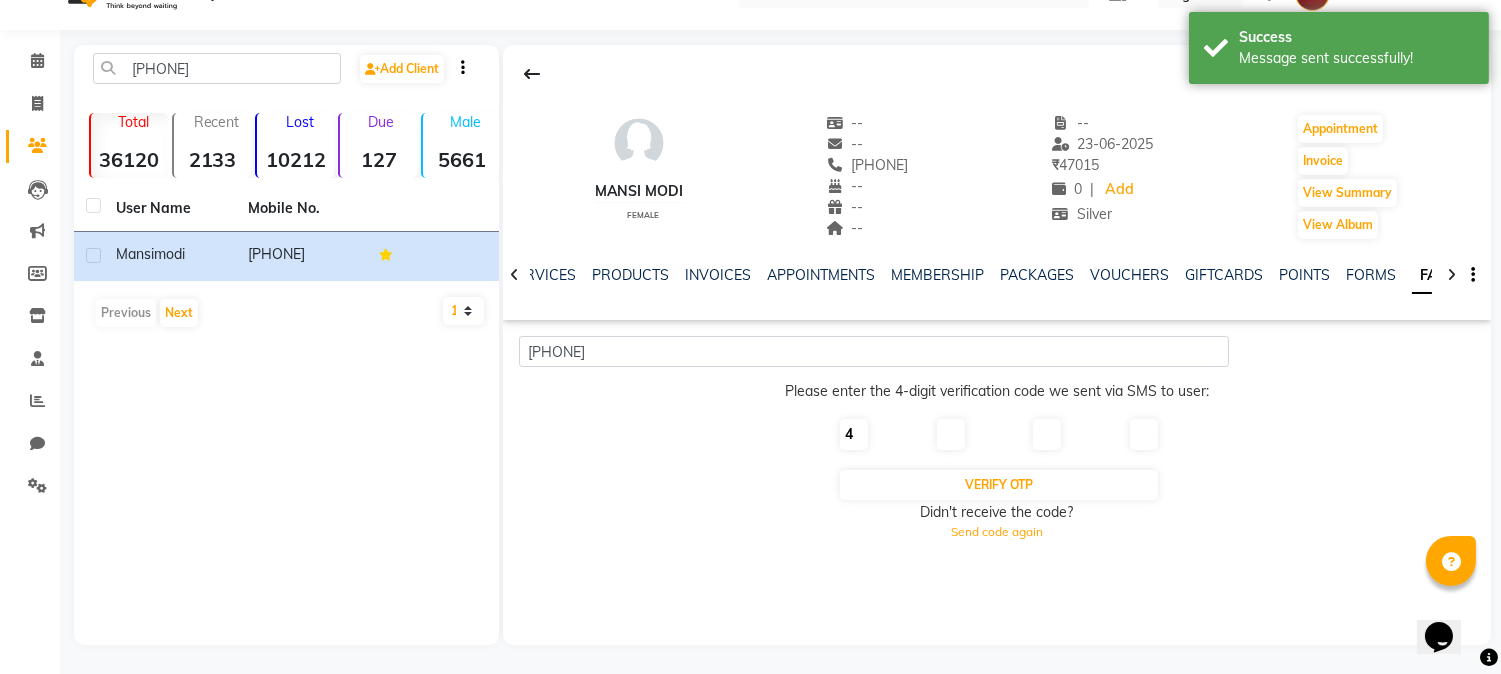 type on "4" 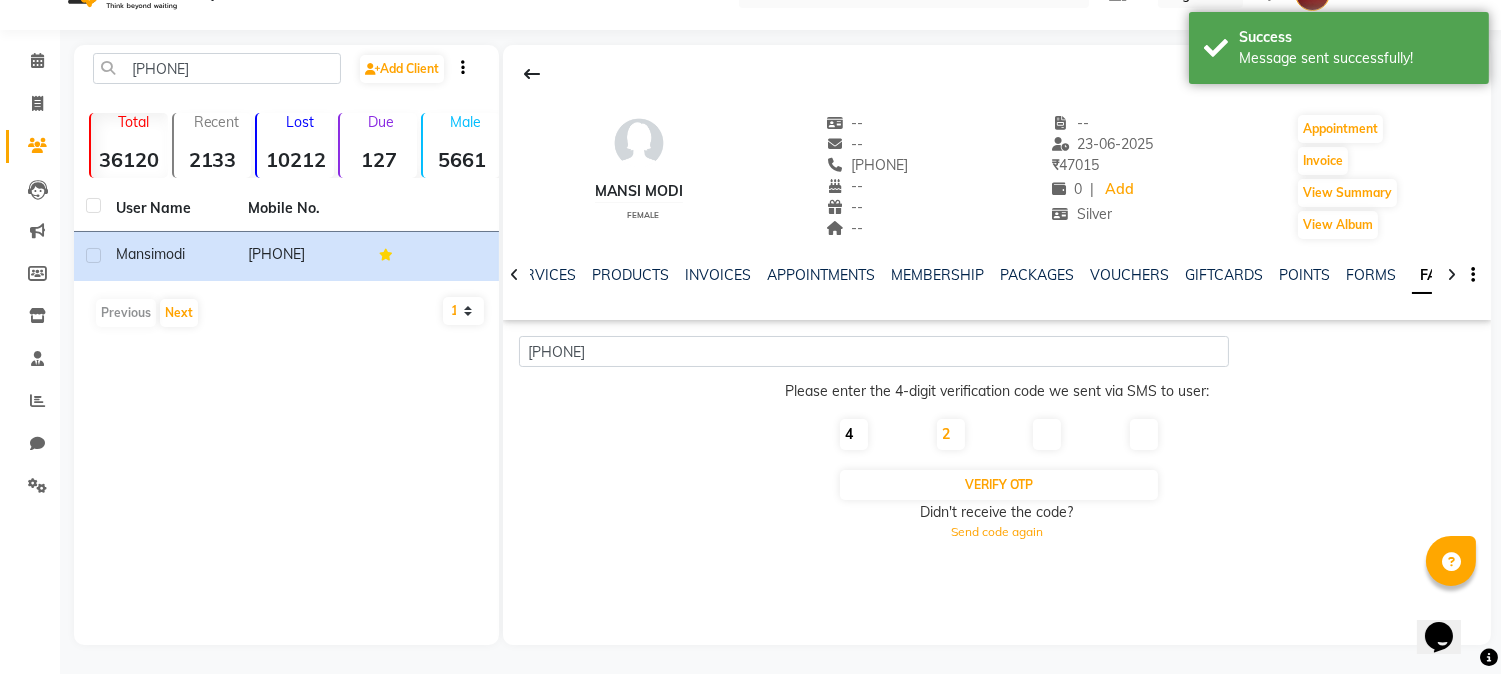 type on "2" 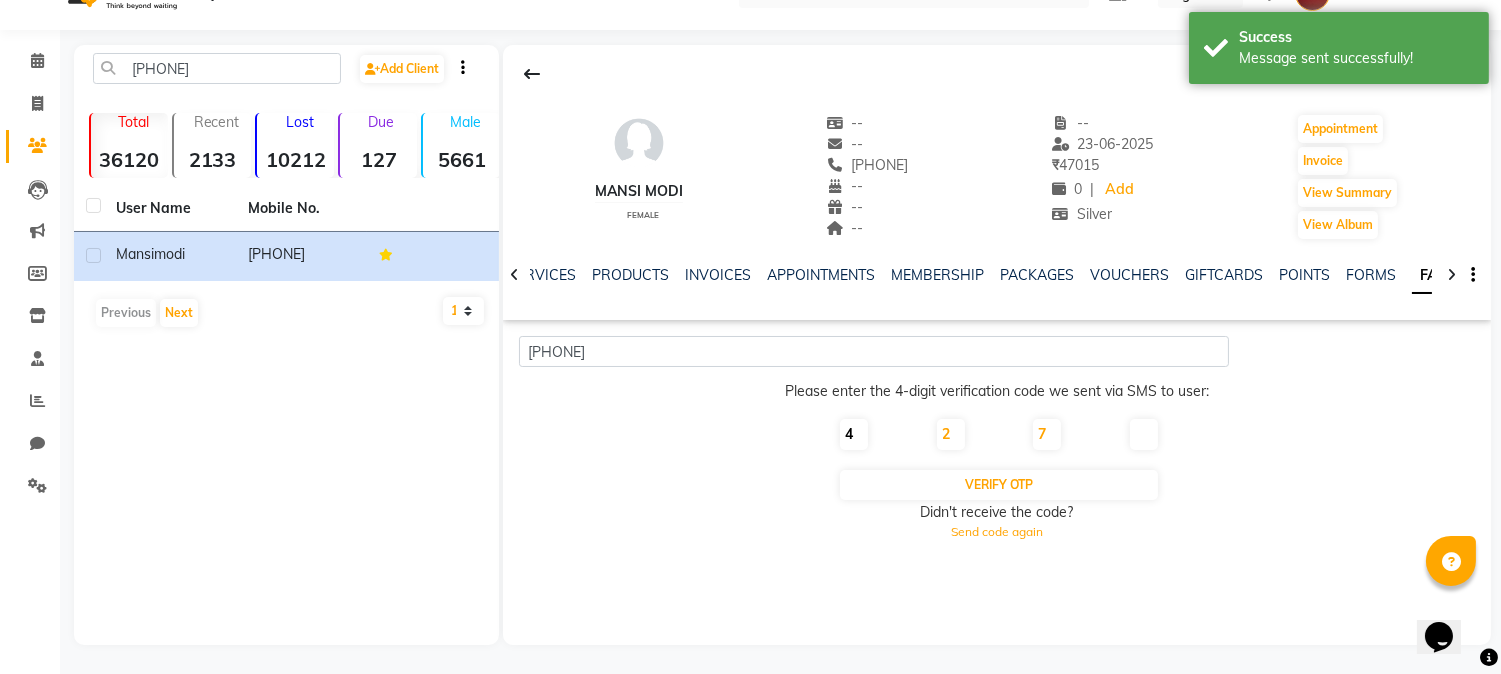 type on "7" 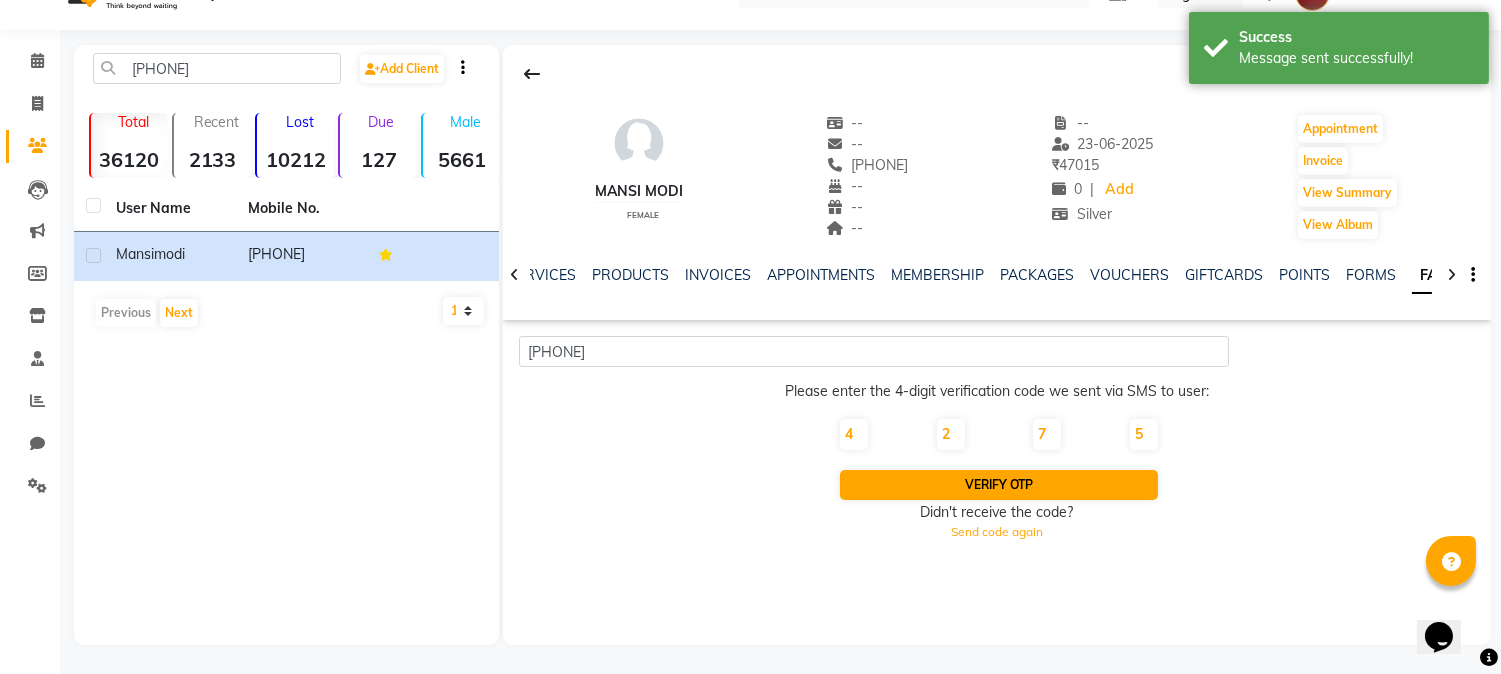 type on "5" 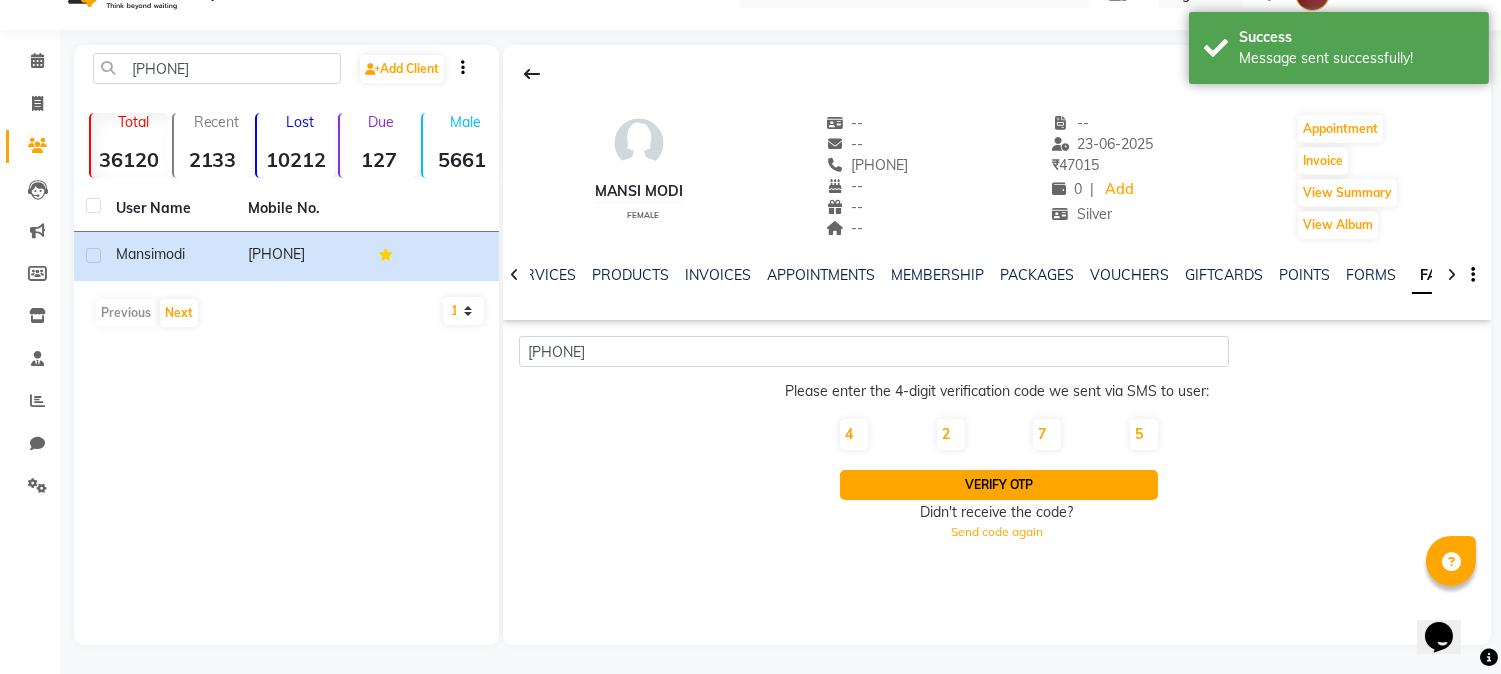 click on "Verify OTP" at bounding box center (998, 485) 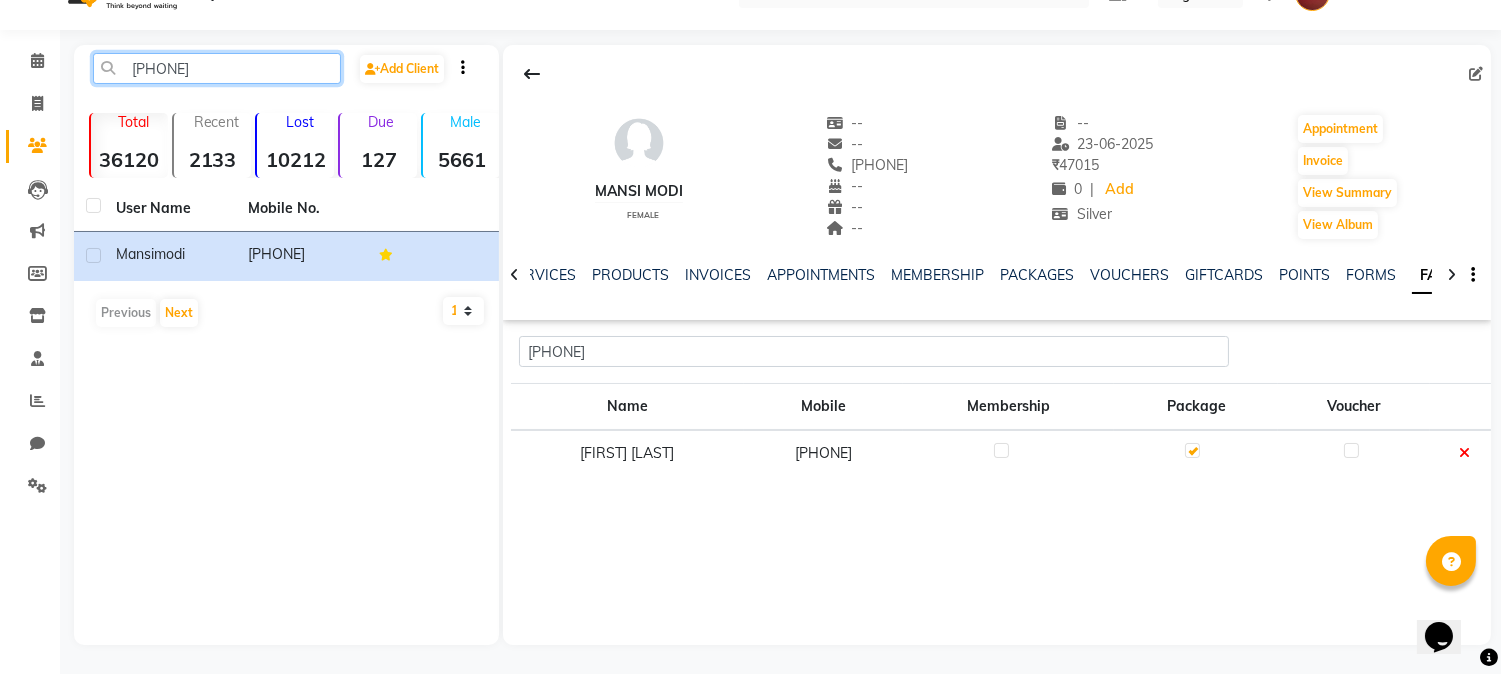 drag, startPoint x: 226, startPoint y: 66, endPoint x: 131, endPoint y: 65, distance: 95.005264 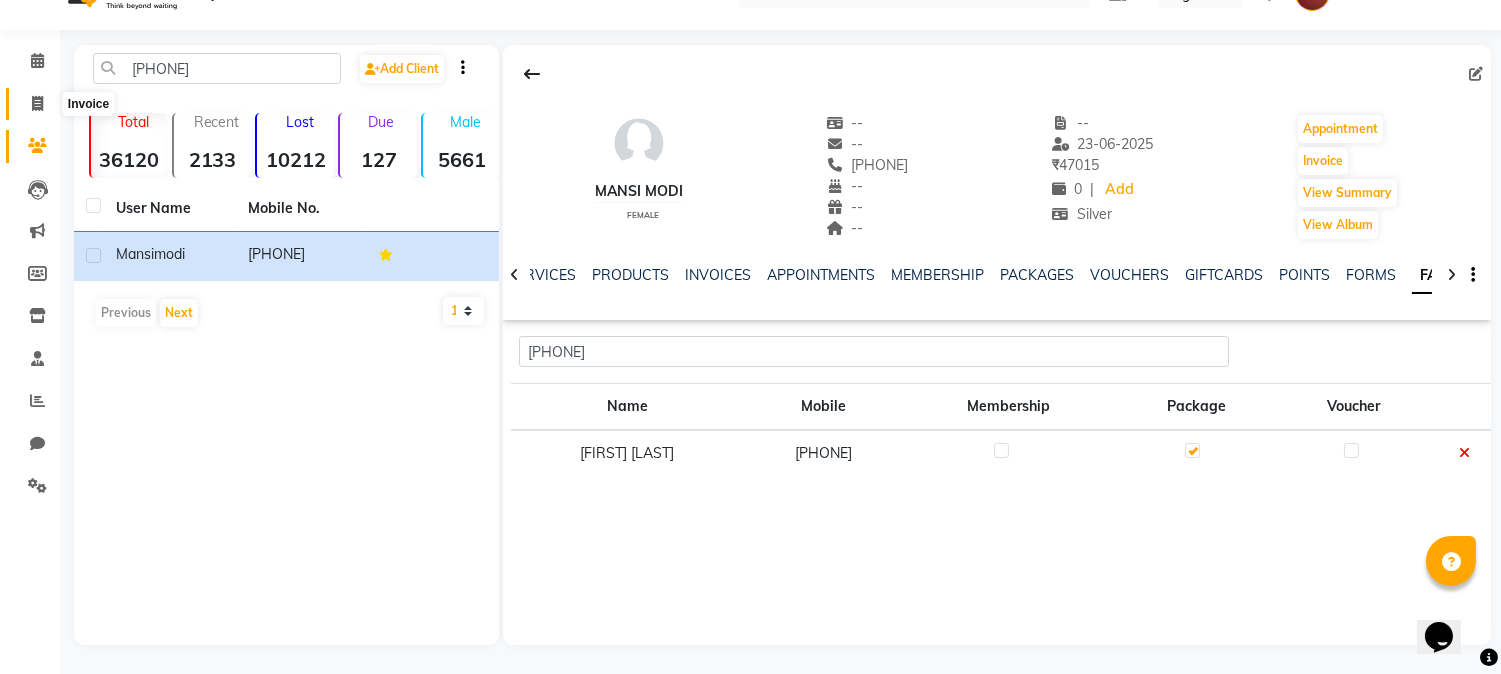 click 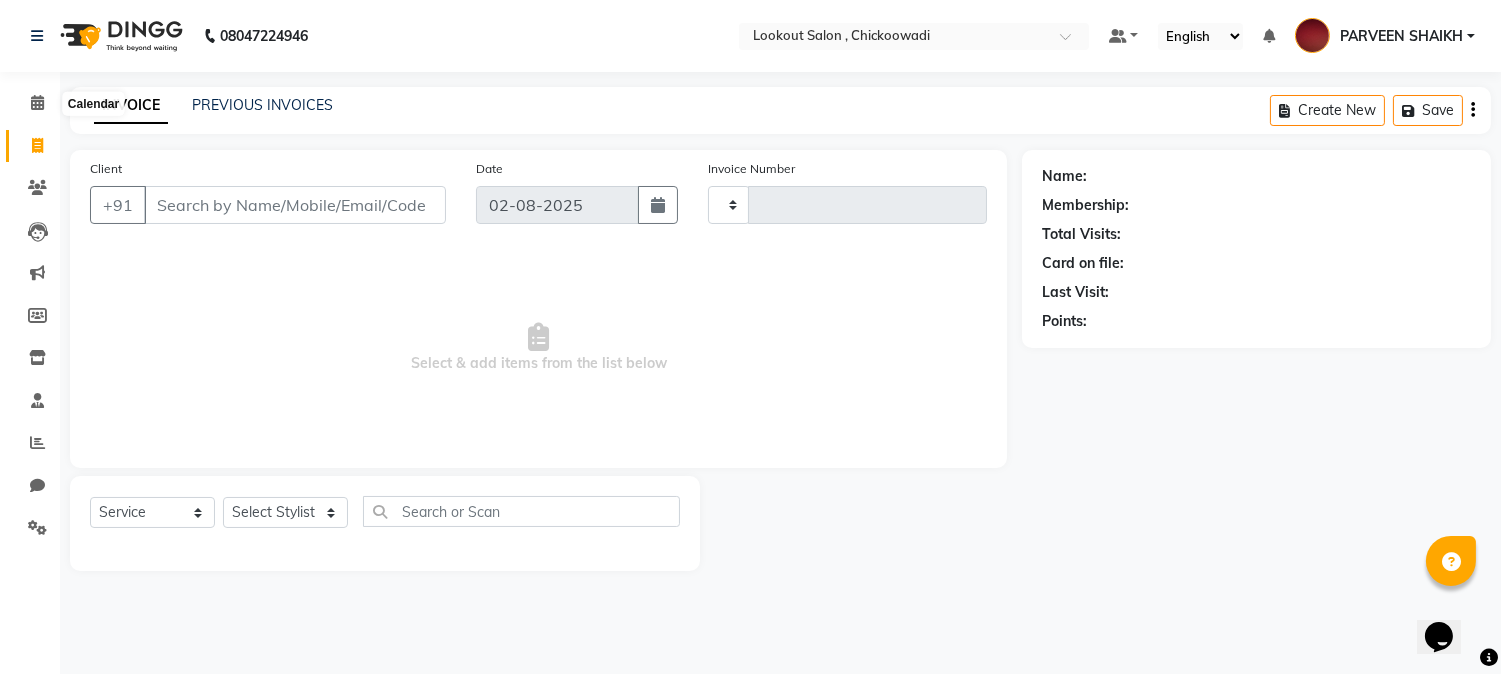 scroll, scrollTop: 0, scrollLeft: 0, axis: both 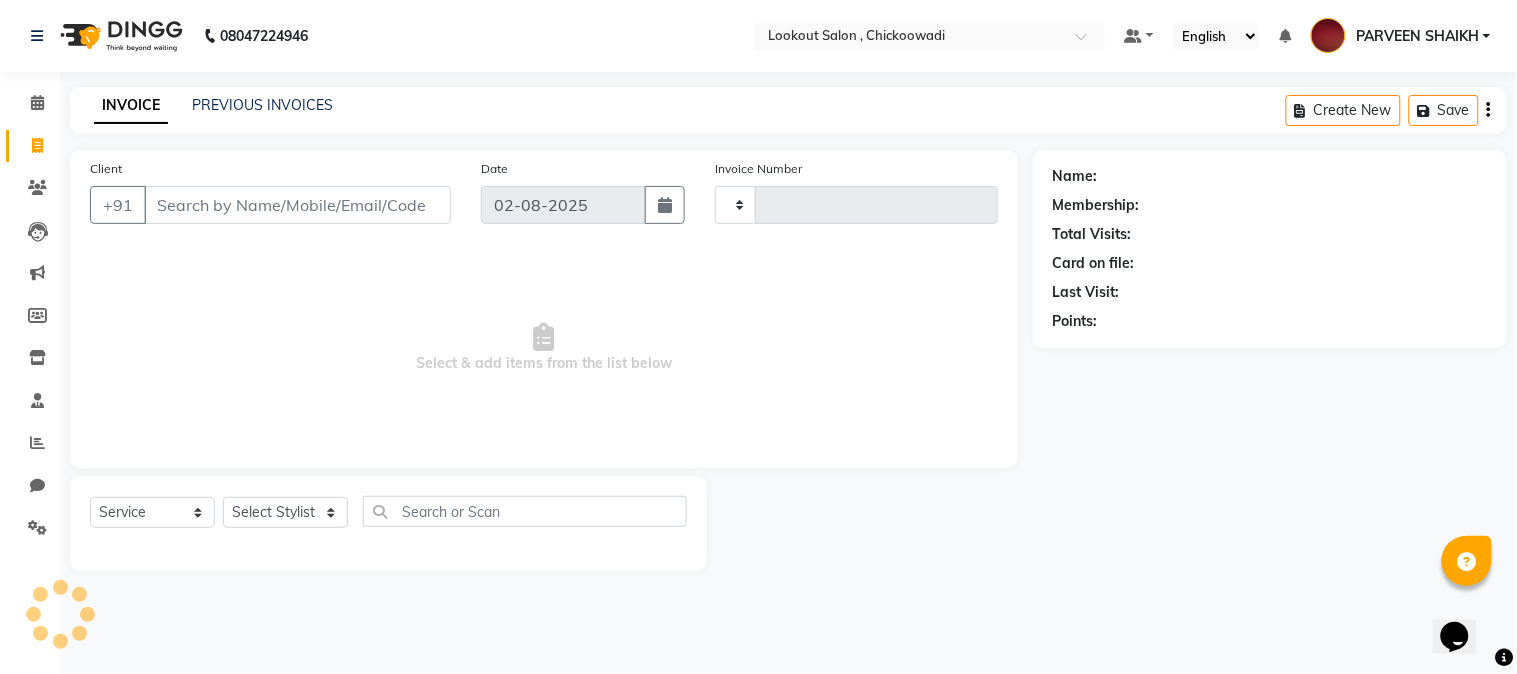 type on "4931" 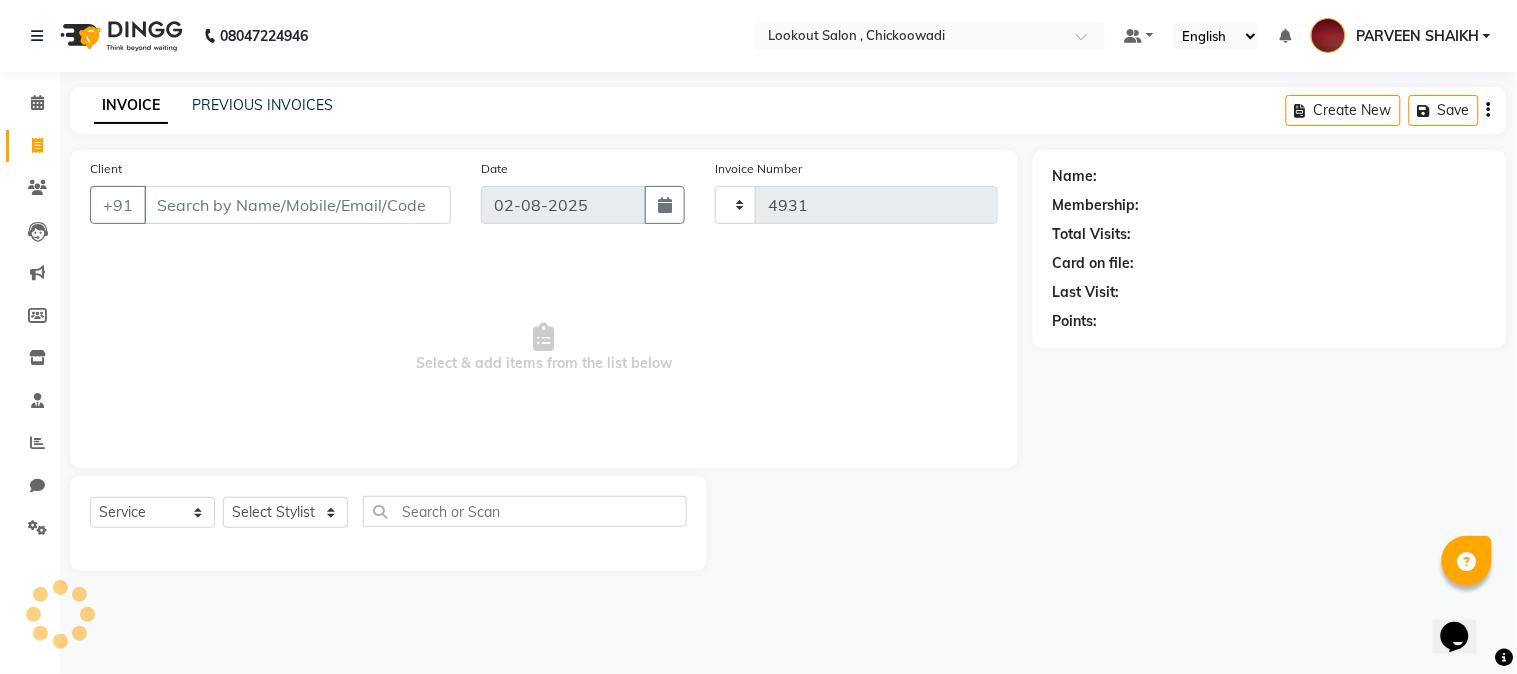 select on "151" 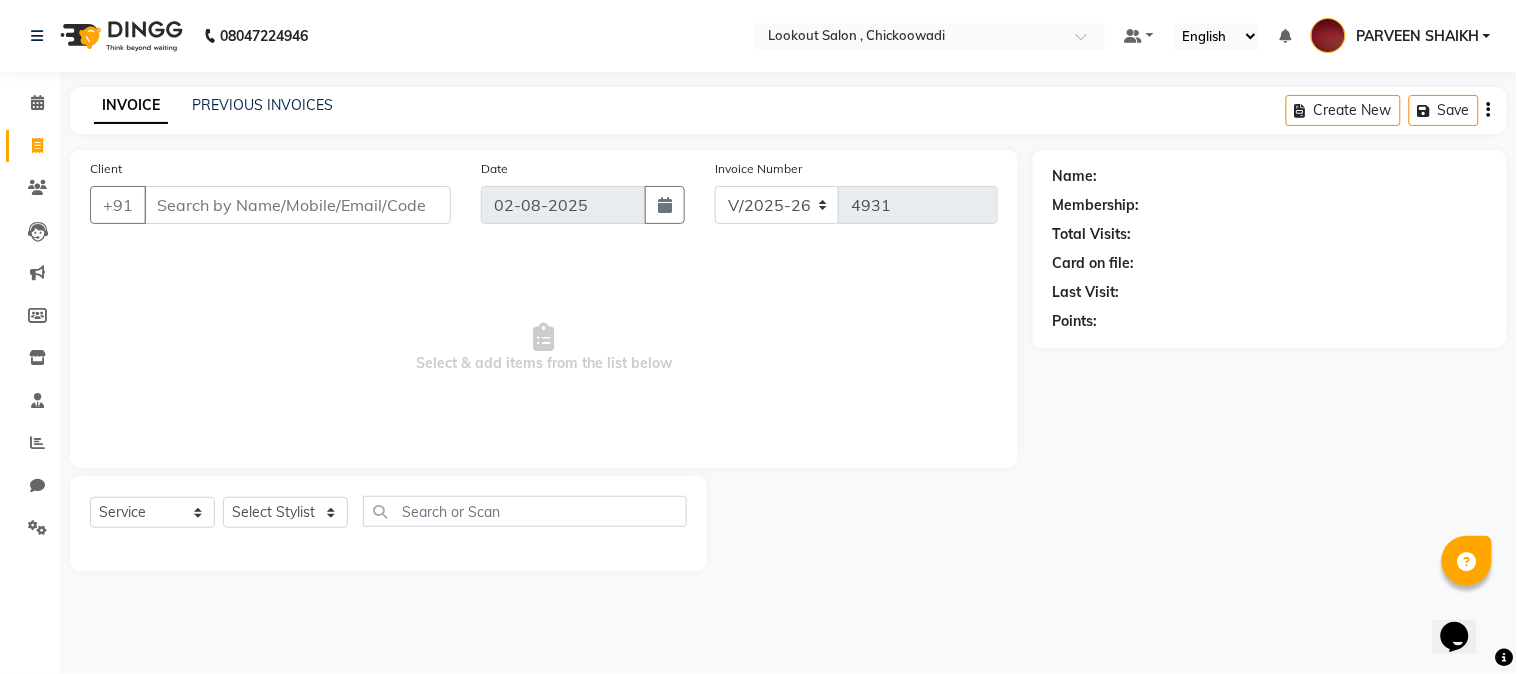 click on "Client" at bounding box center (297, 205) 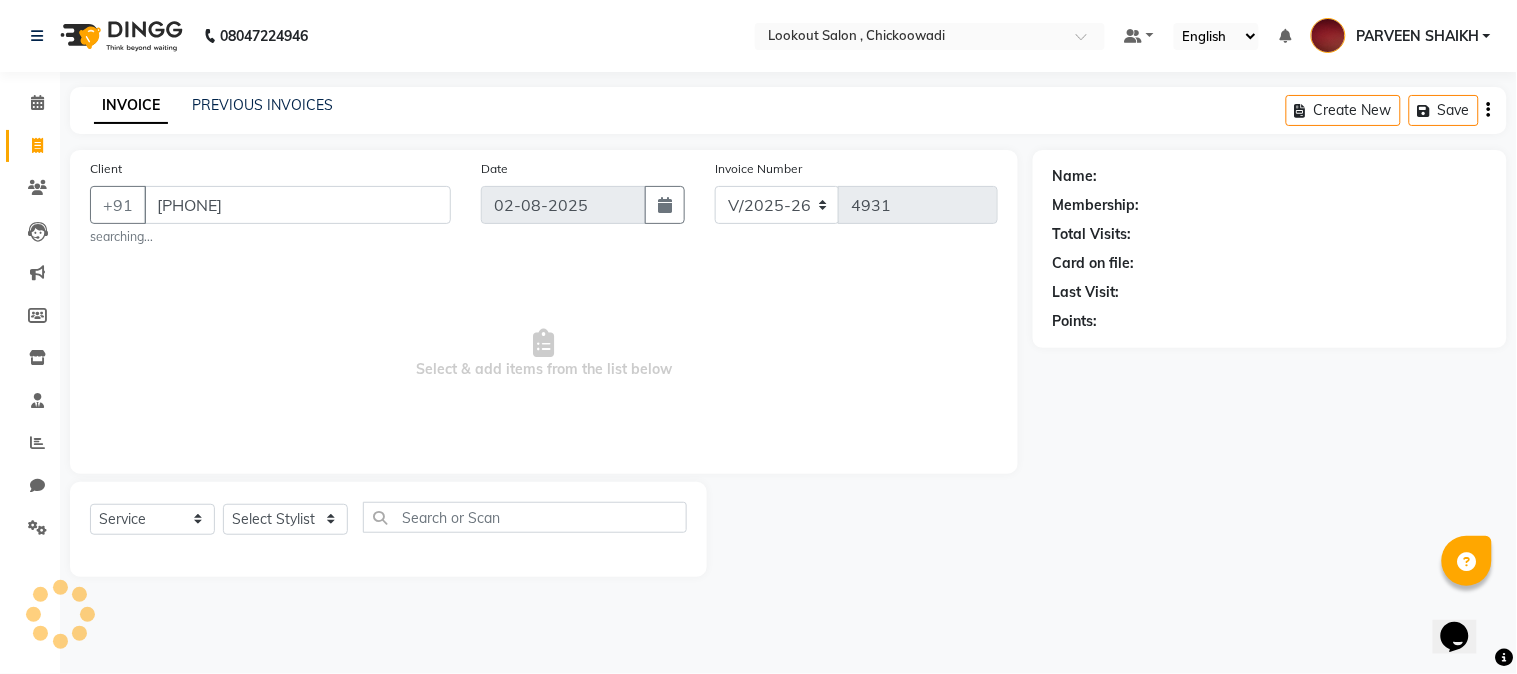 type on "9029042000" 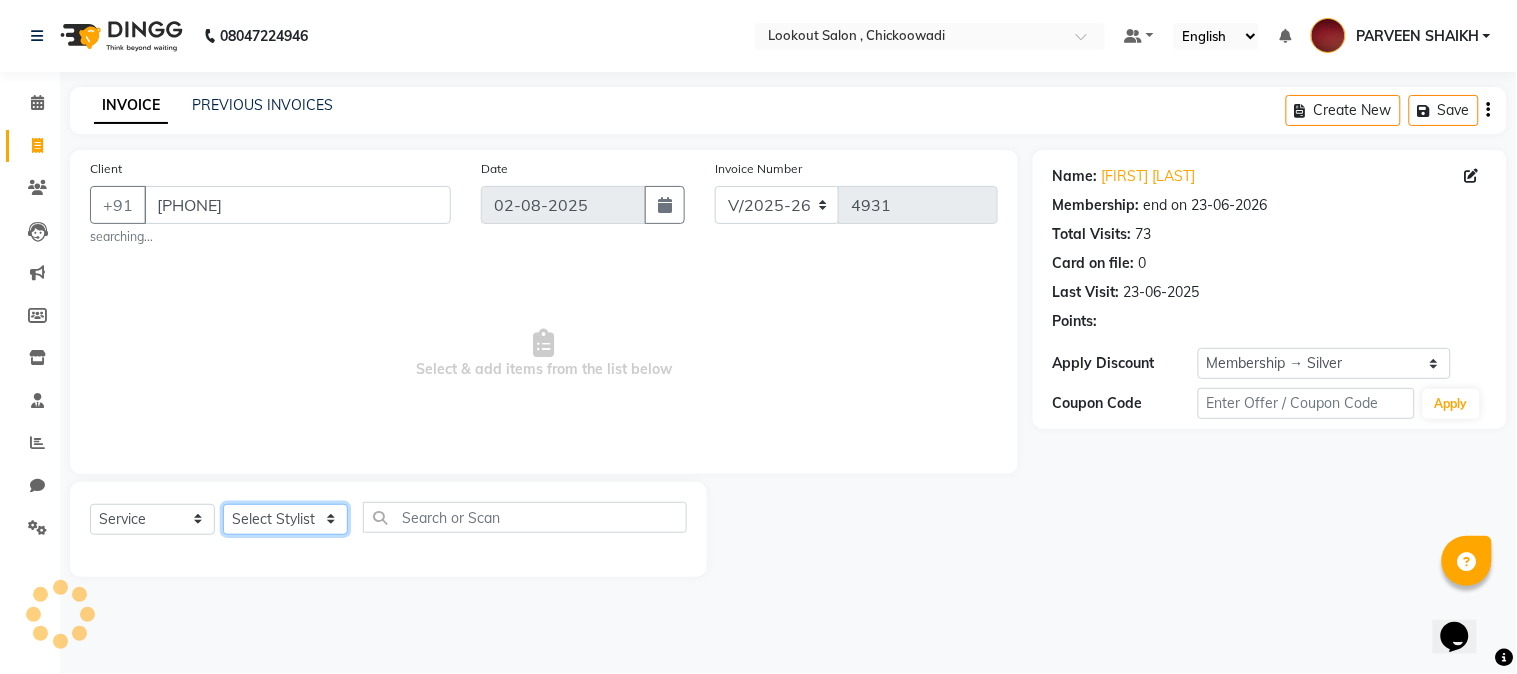 click on "Select Stylist" 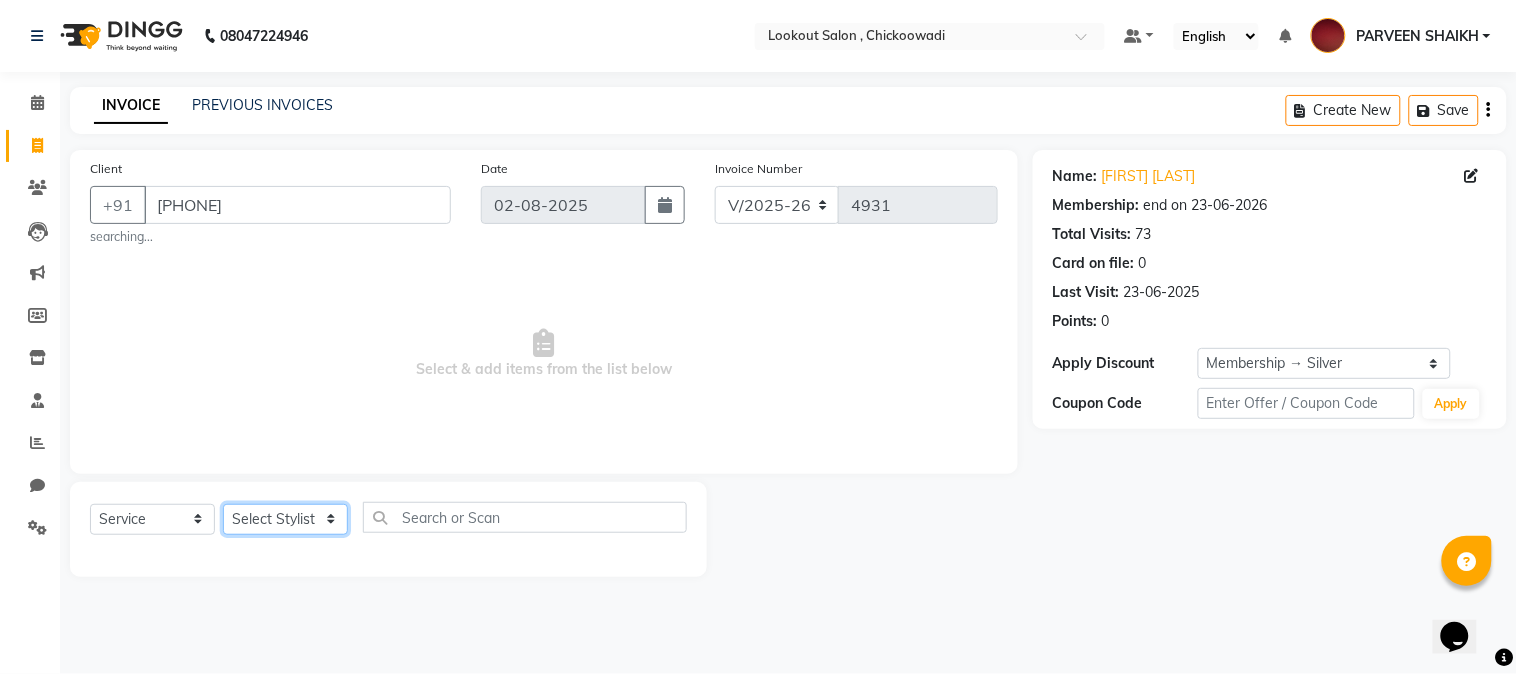 select on "7174" 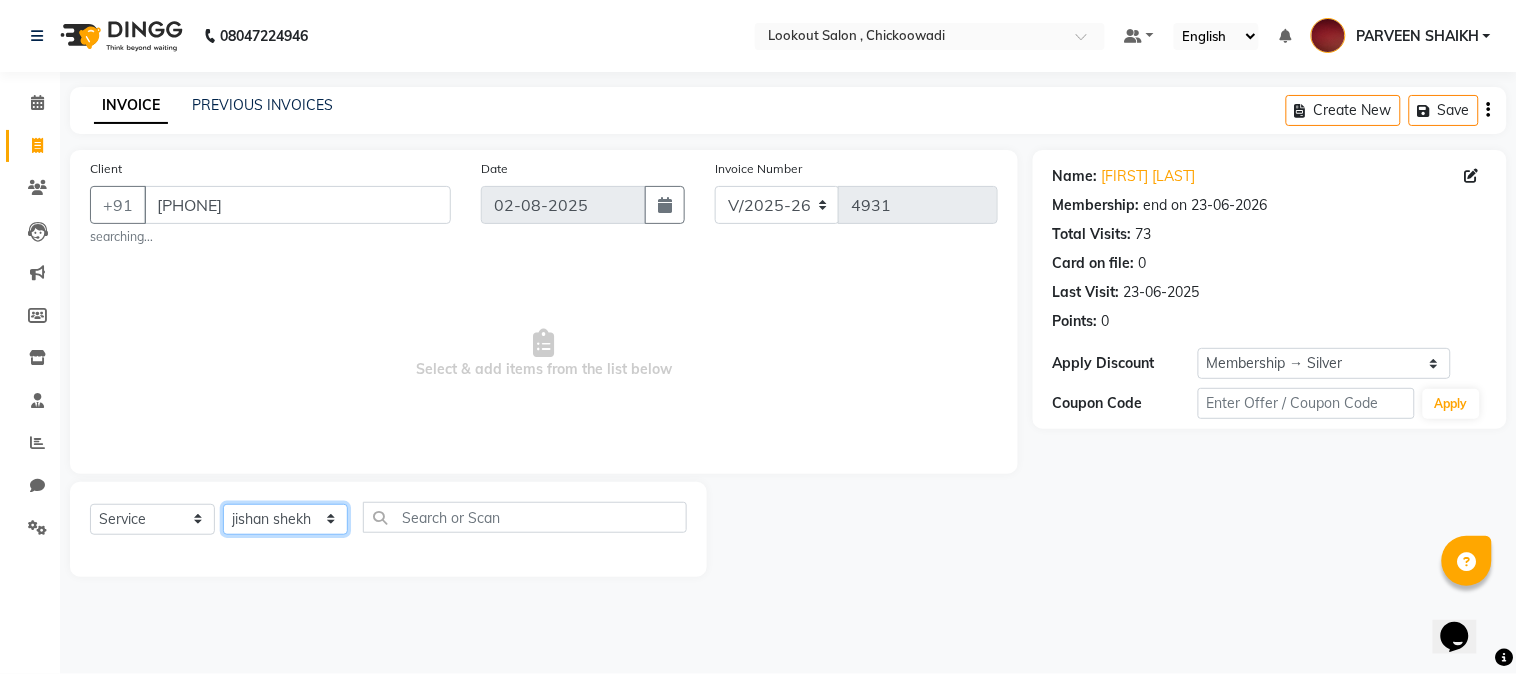 click on "Select Stylist Alizah Bangi AMIT SOLANKI jishan shekh kuldeep MANDAR GOSAVI NANDINI GUPTA NIPUL SIR NISAR AHMED PIRJADE PARVEEN SHAIKH Rizwan ROOPAVATI Rupali  RUPESH SADAF SHAIKH SAHIL TAK SAMREEN DHOLKIYA shweta kashyap" 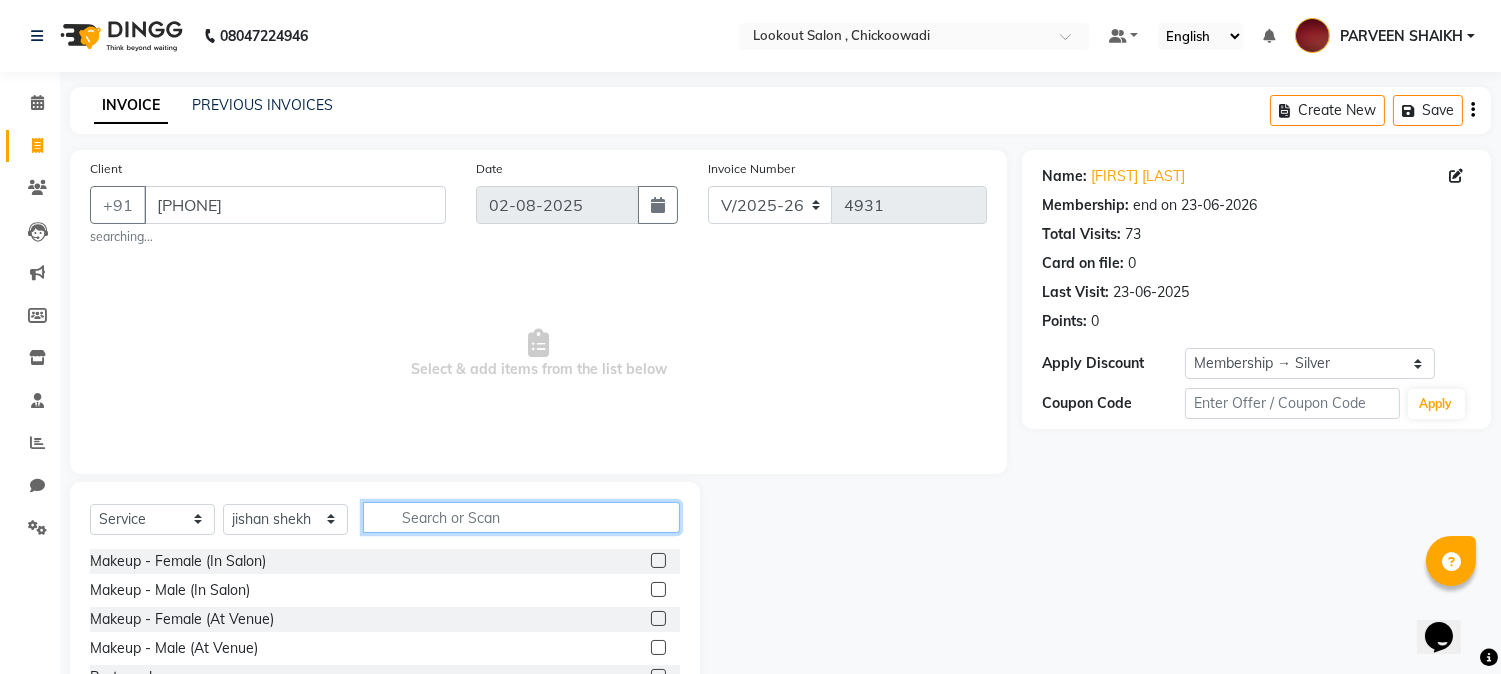 click 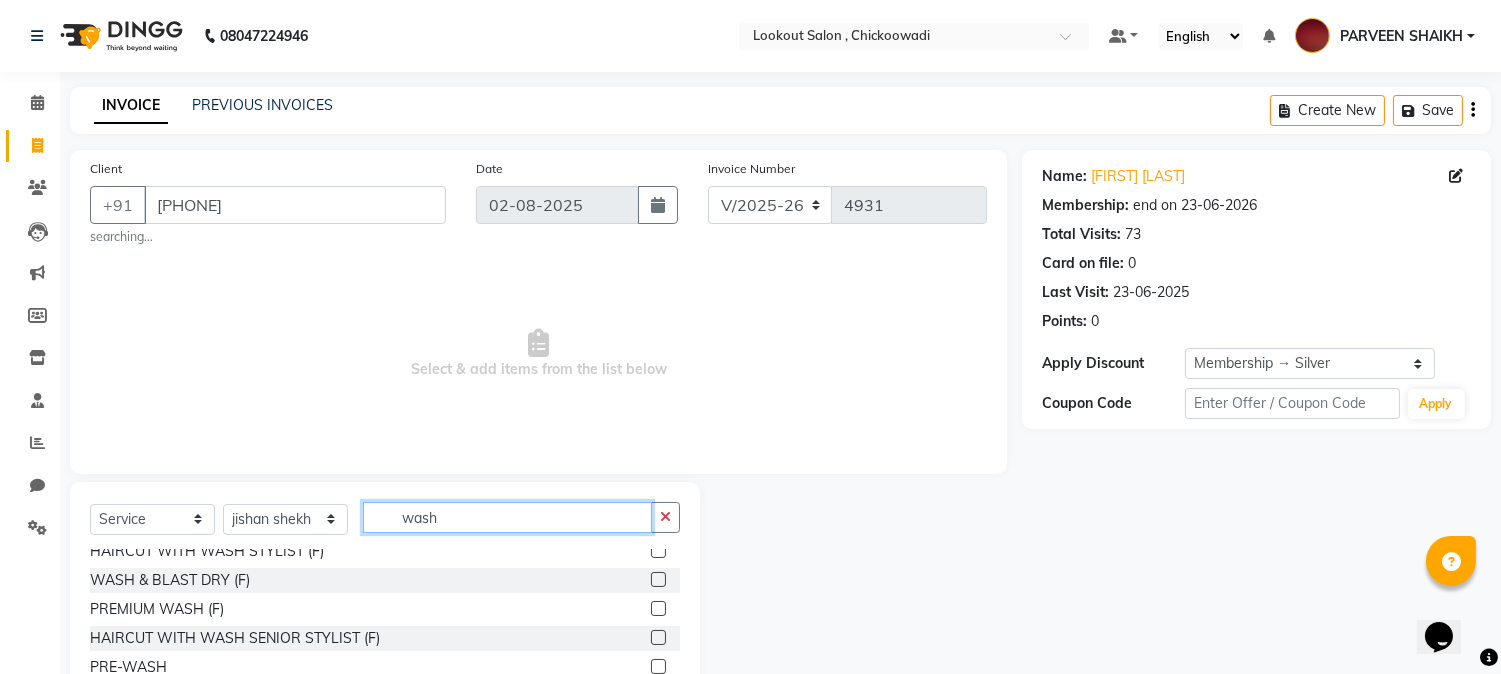 scroll, scrollTop: 111, scrollLeft: 0, axis: vertical 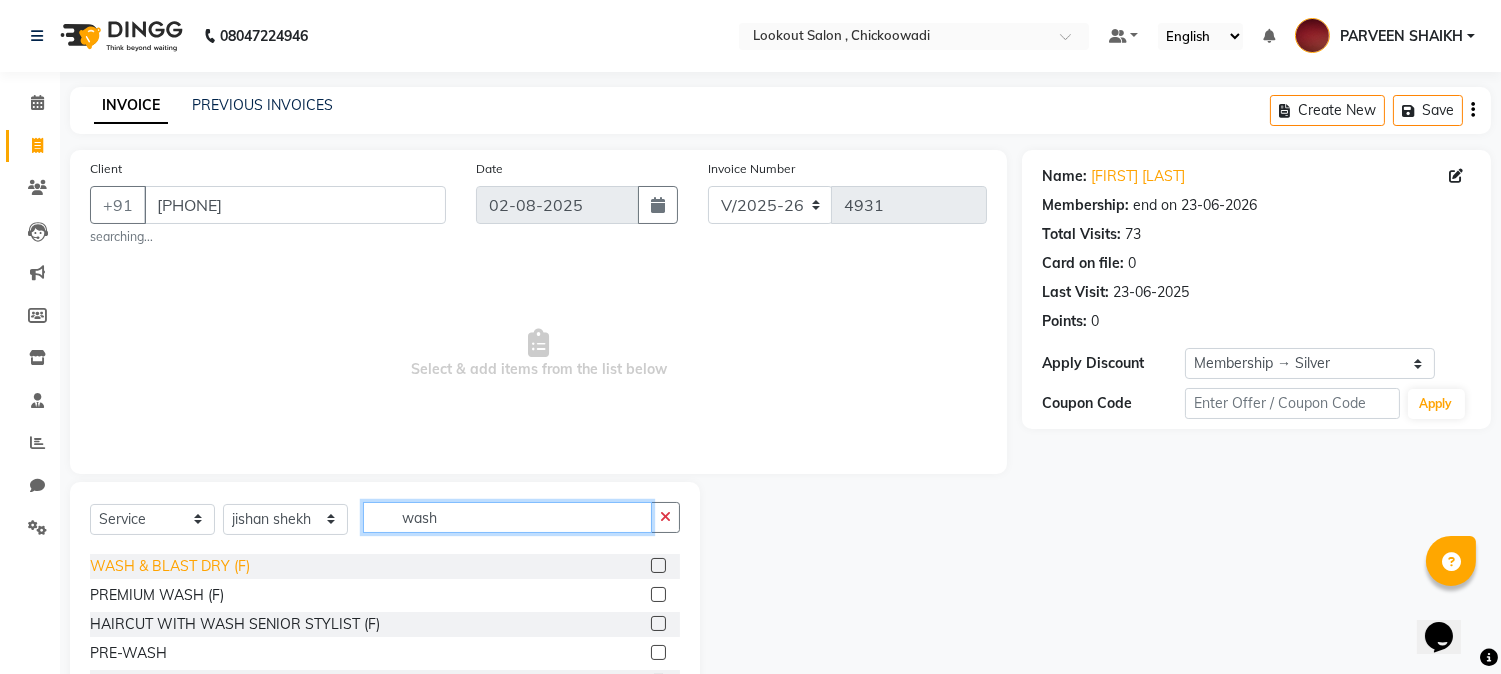 type on "wash" 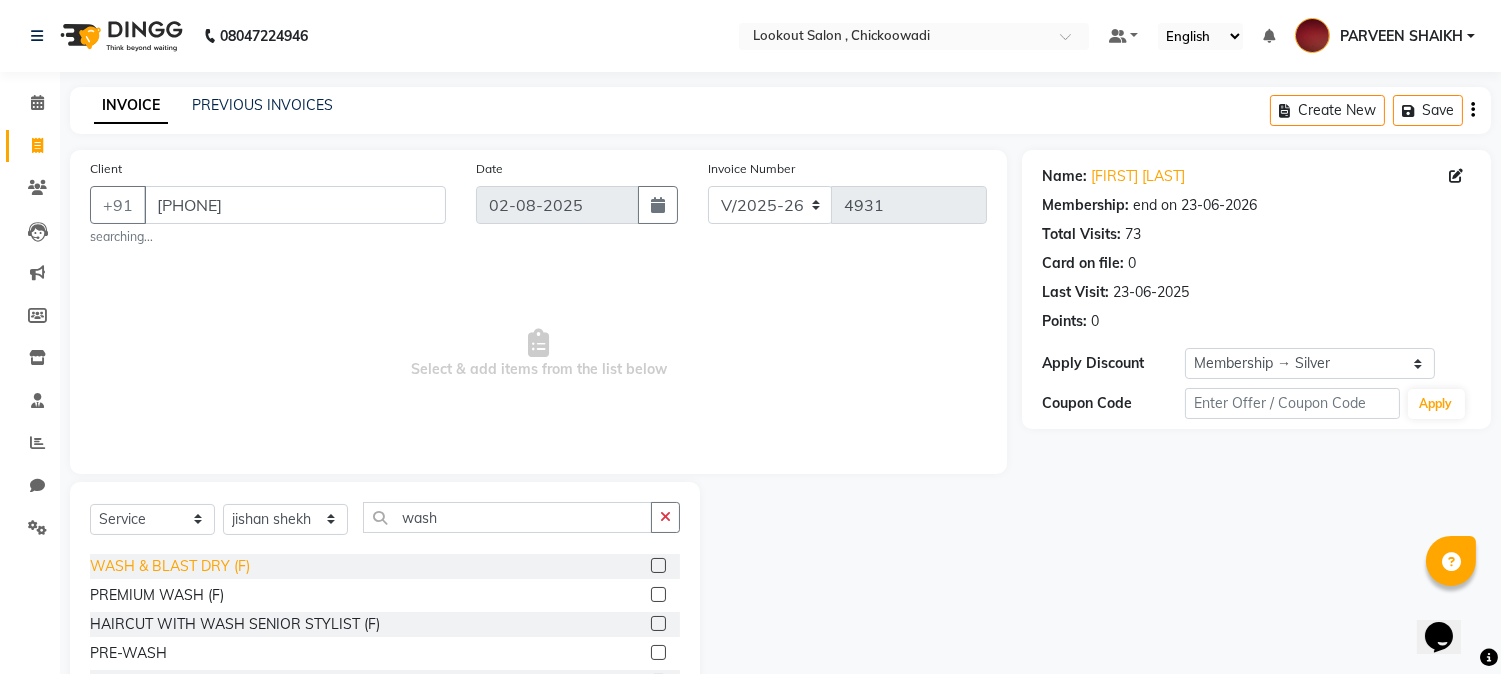 click on "WASH & BLAST DRY (F)" 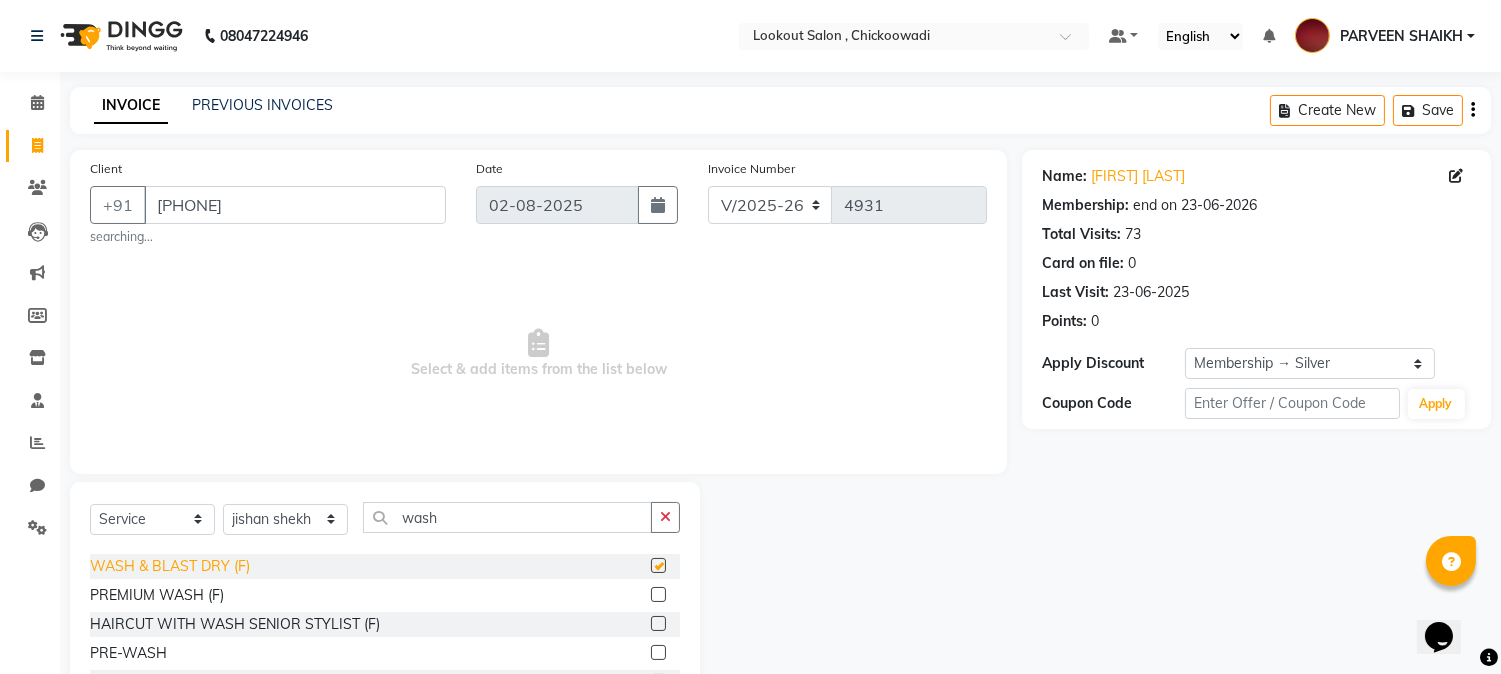 checkbox on "false" 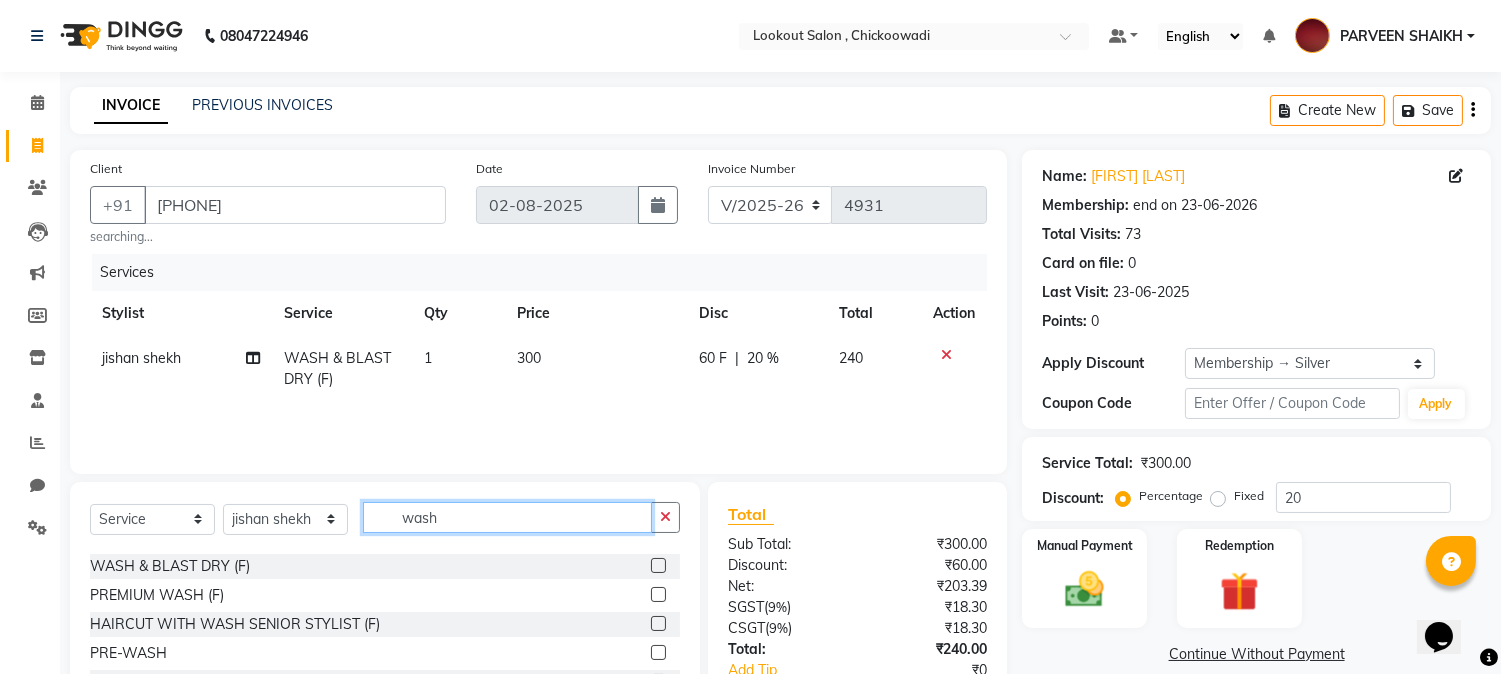 click on "wash" 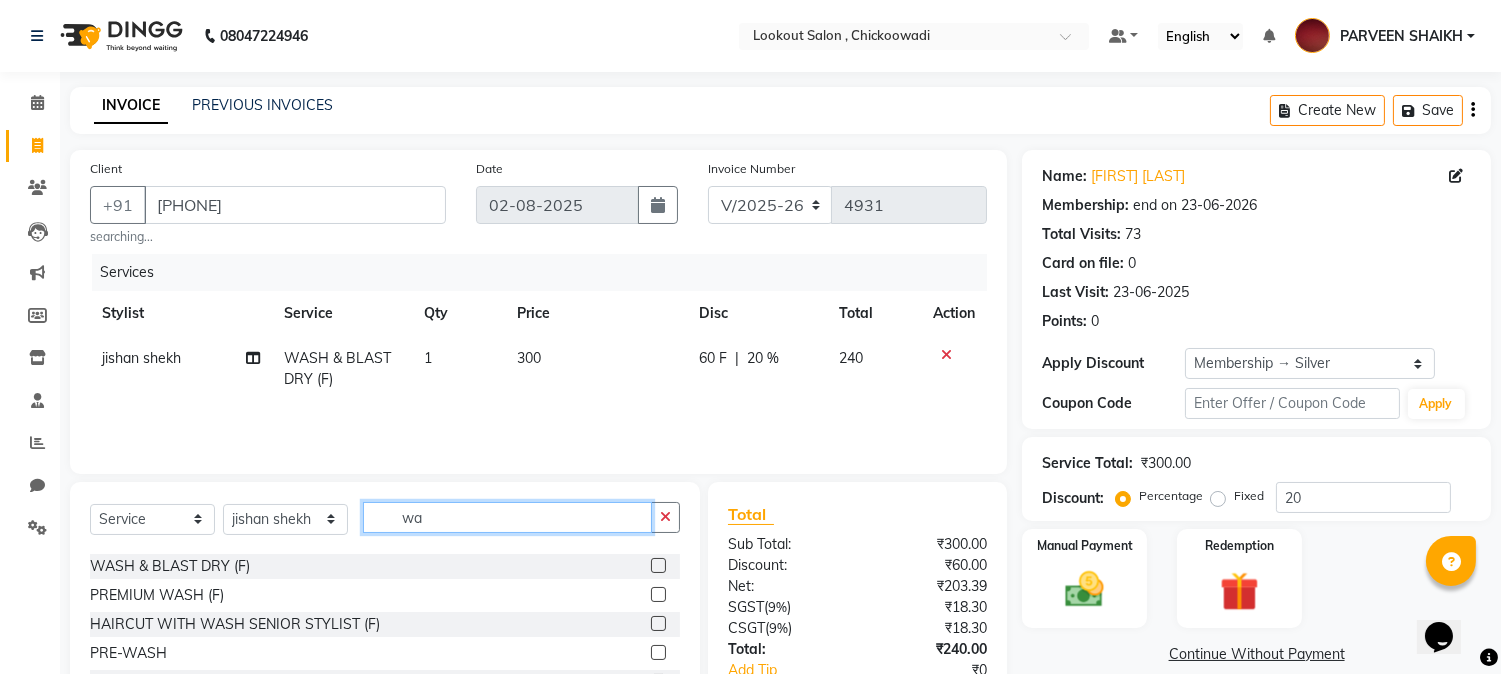 type on "w" 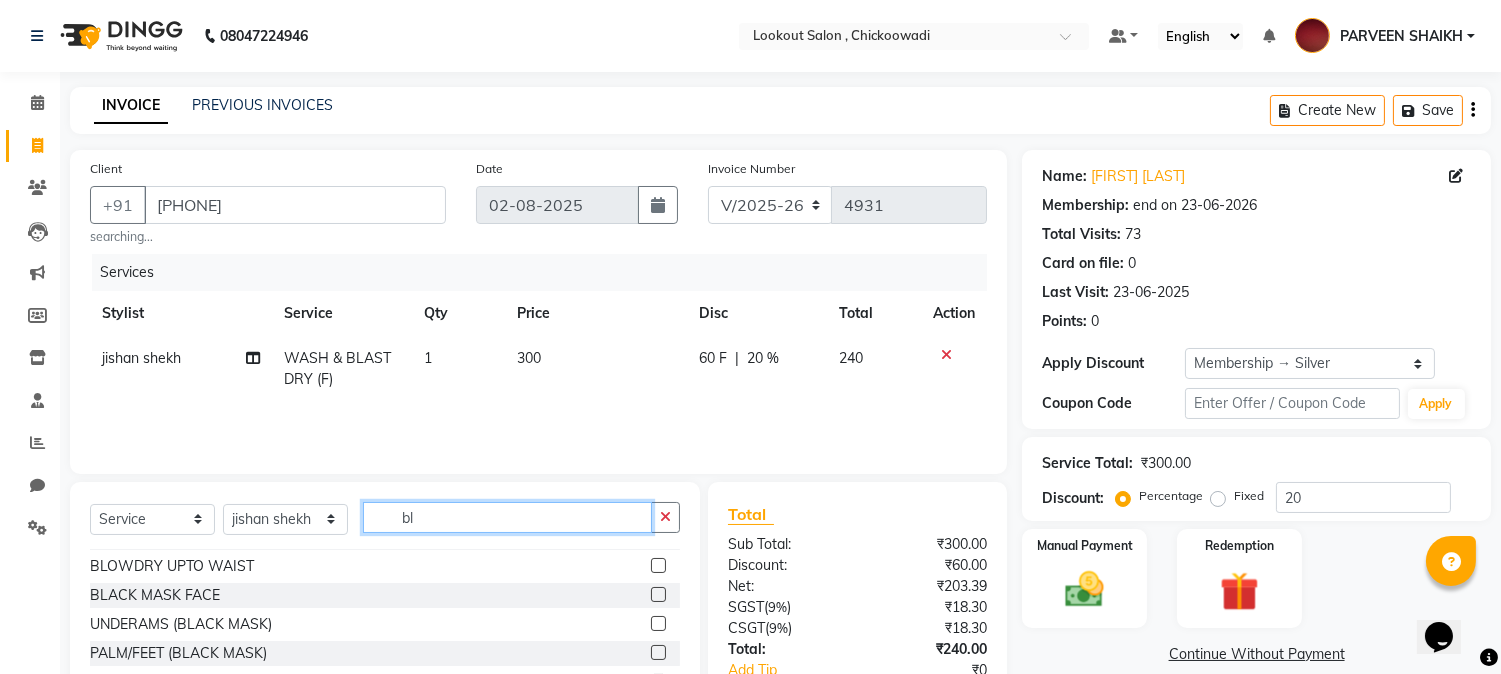 scroll, scrollTop: 0, scrollLeft: 0, axis: both 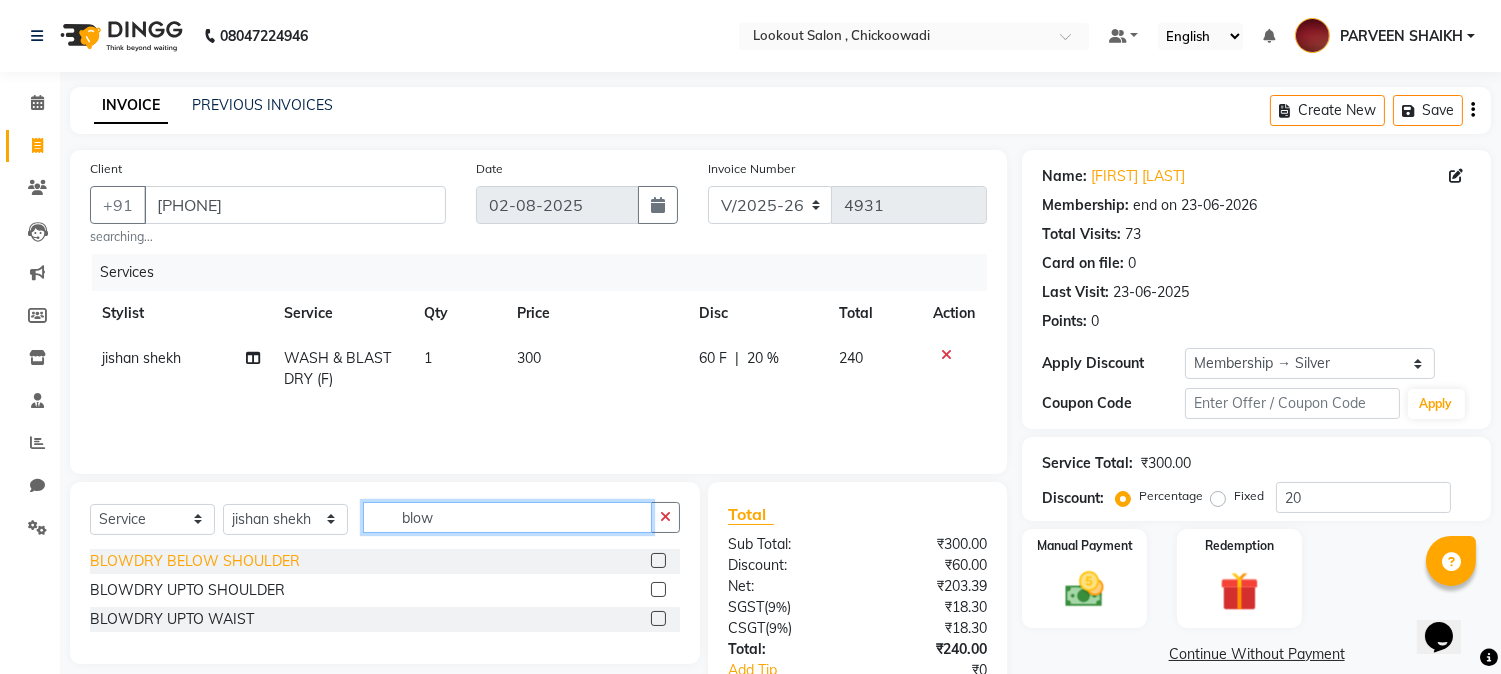 type on "blow" 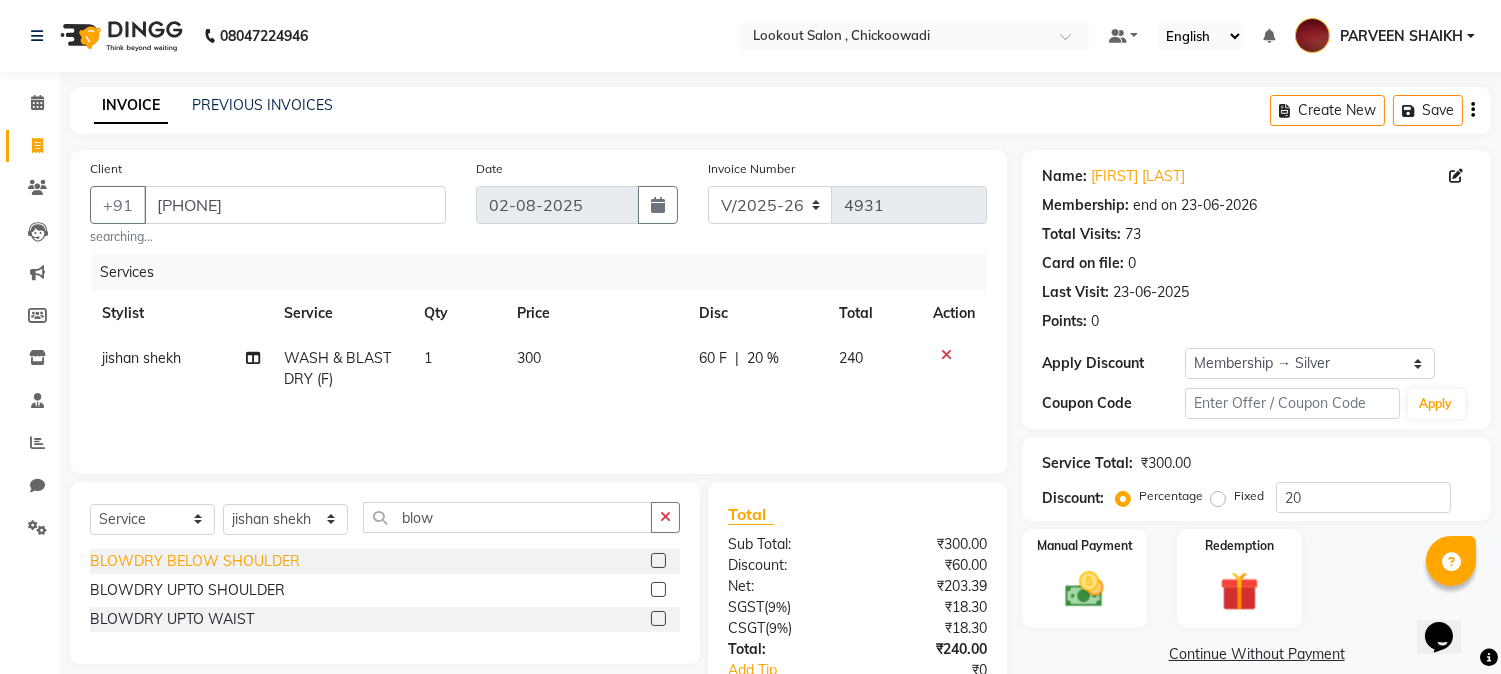 click on "BLOWDRY  BELOW SHOULDER" 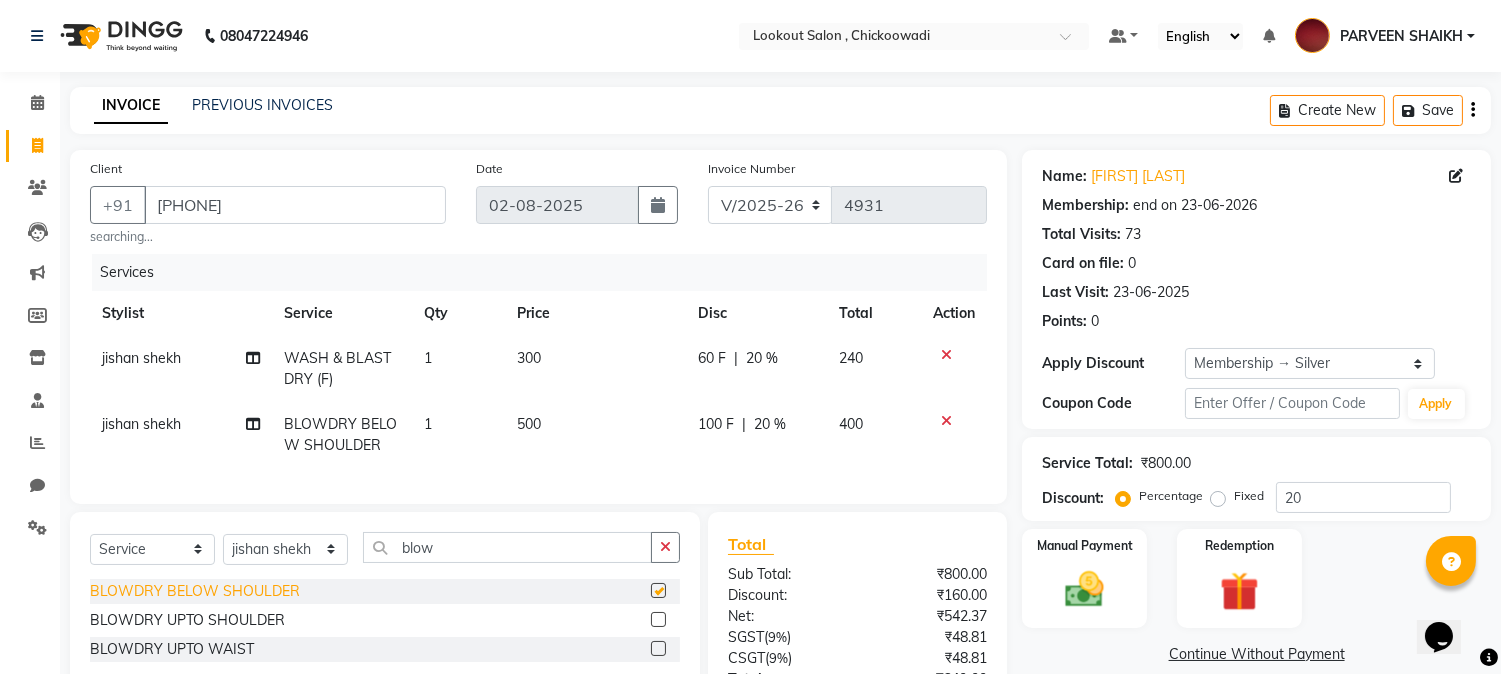 checkbox on "false" 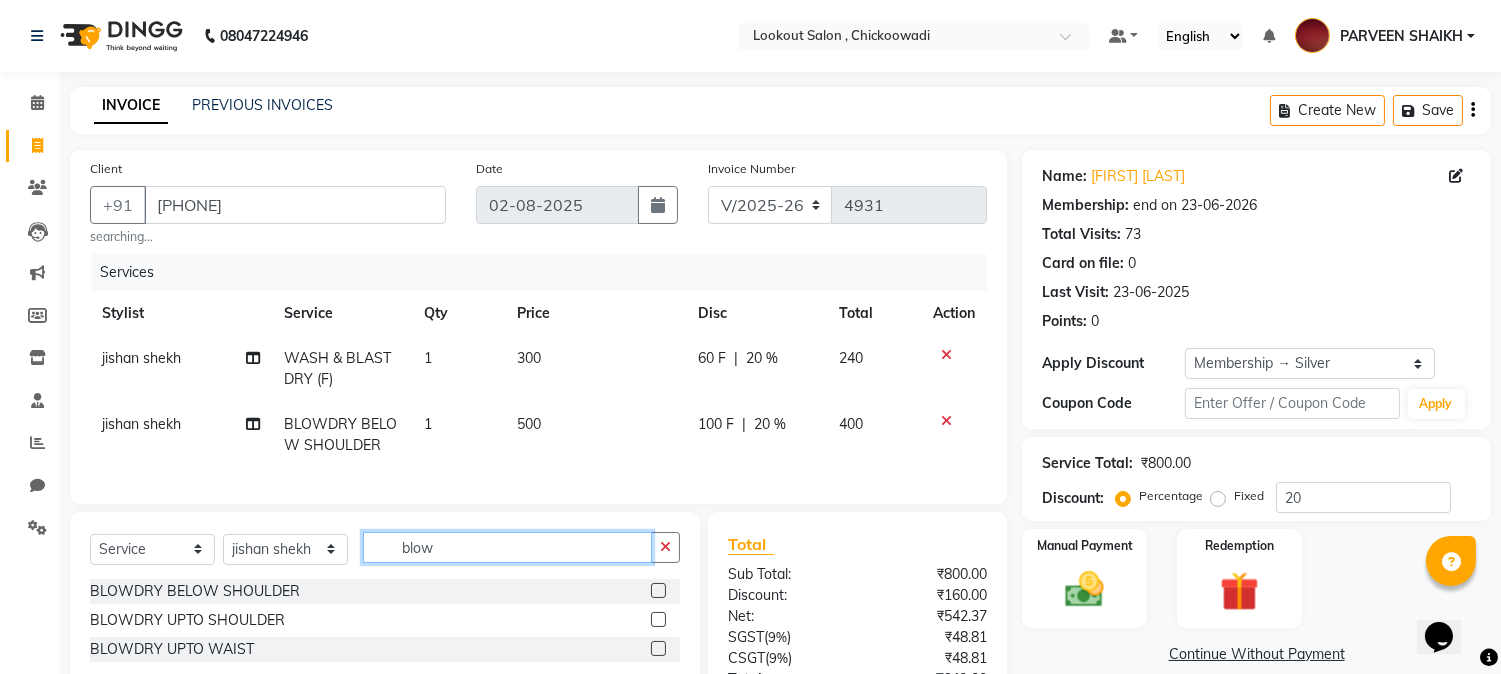 click on "blow" 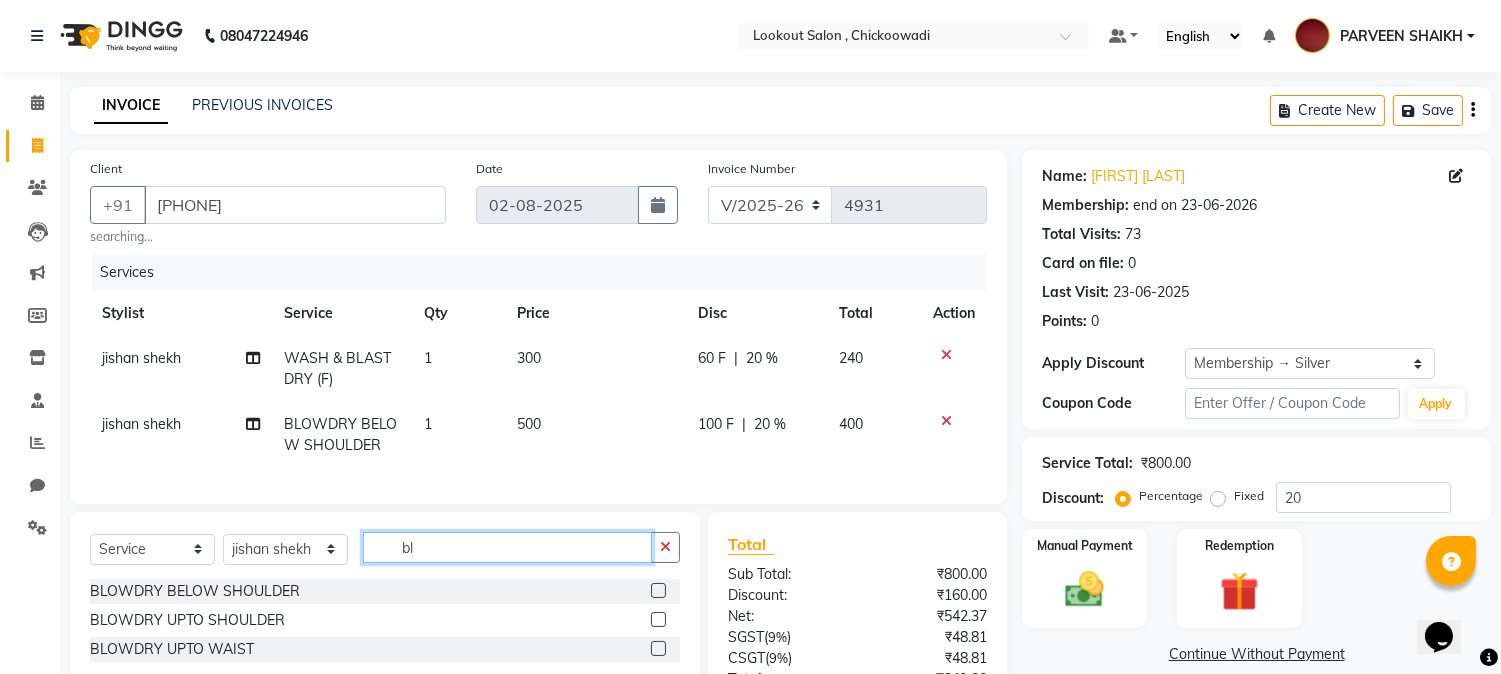 type on "b" 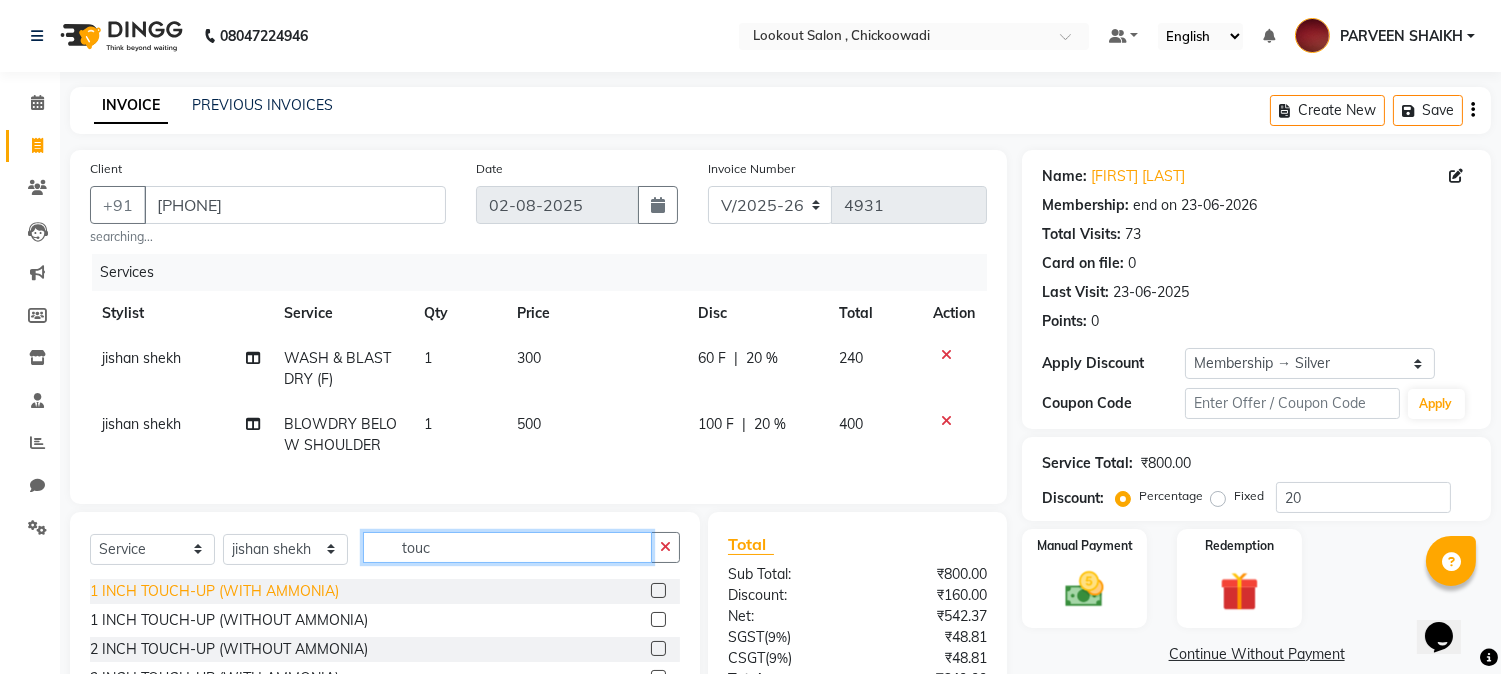 type on "touc" 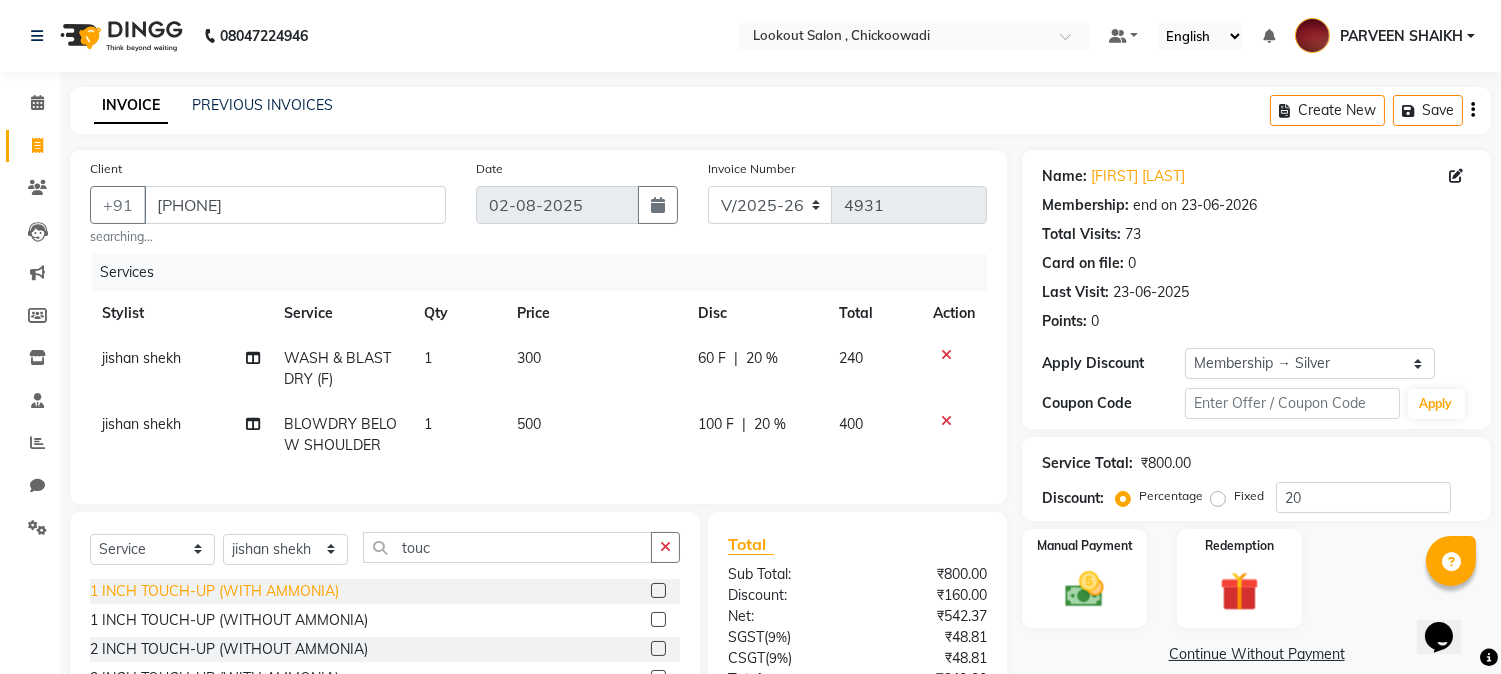 click on "1 INCH TOUCH-UP (WITH AMMONIA)" 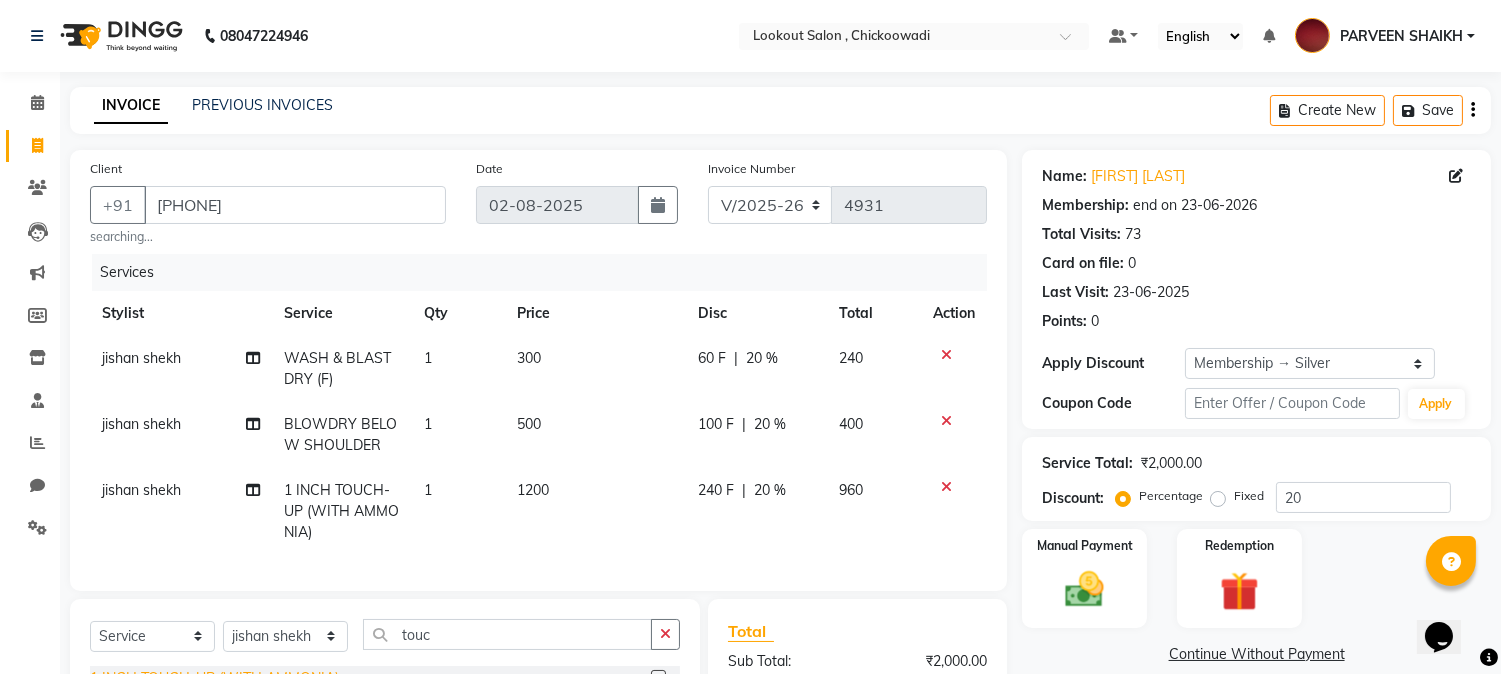 checkbox on "false" 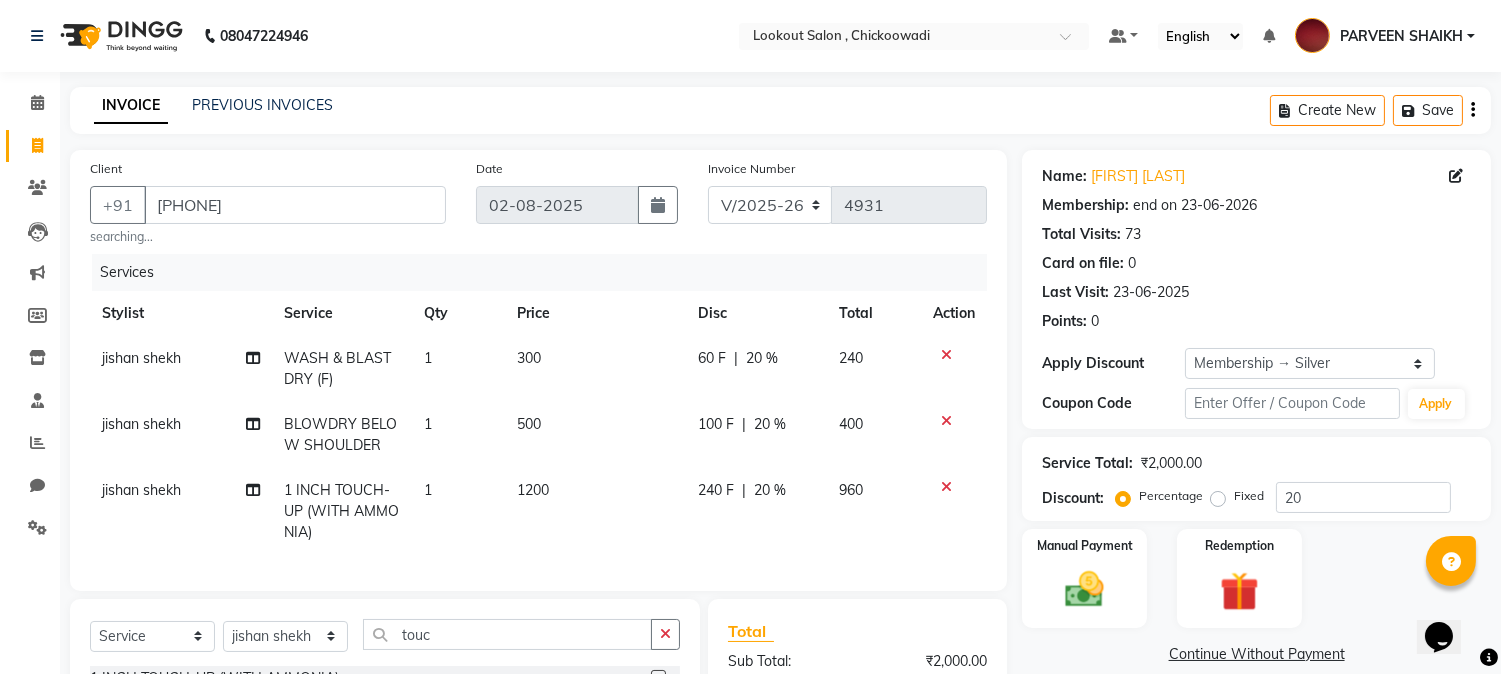 click 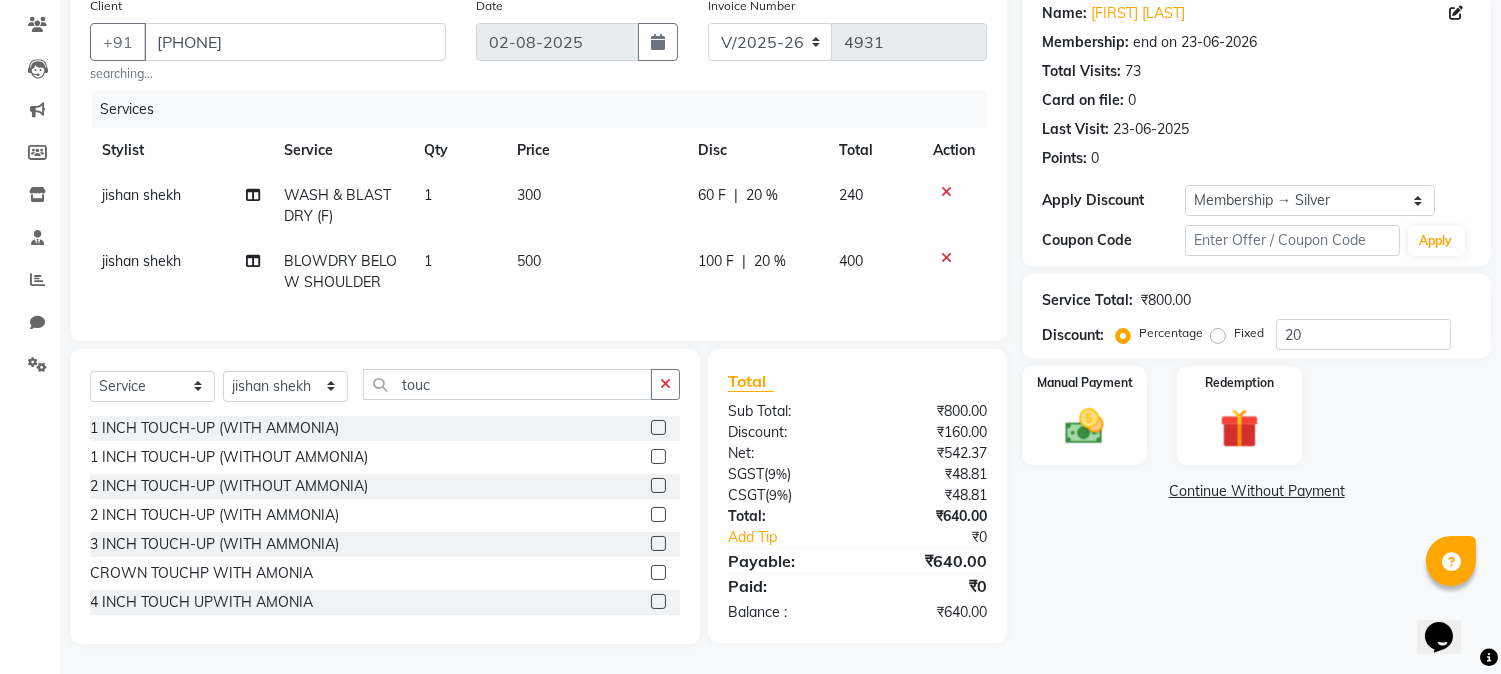 scroll, scrollTop: 180, scrollLeft: 0, axis: vertical 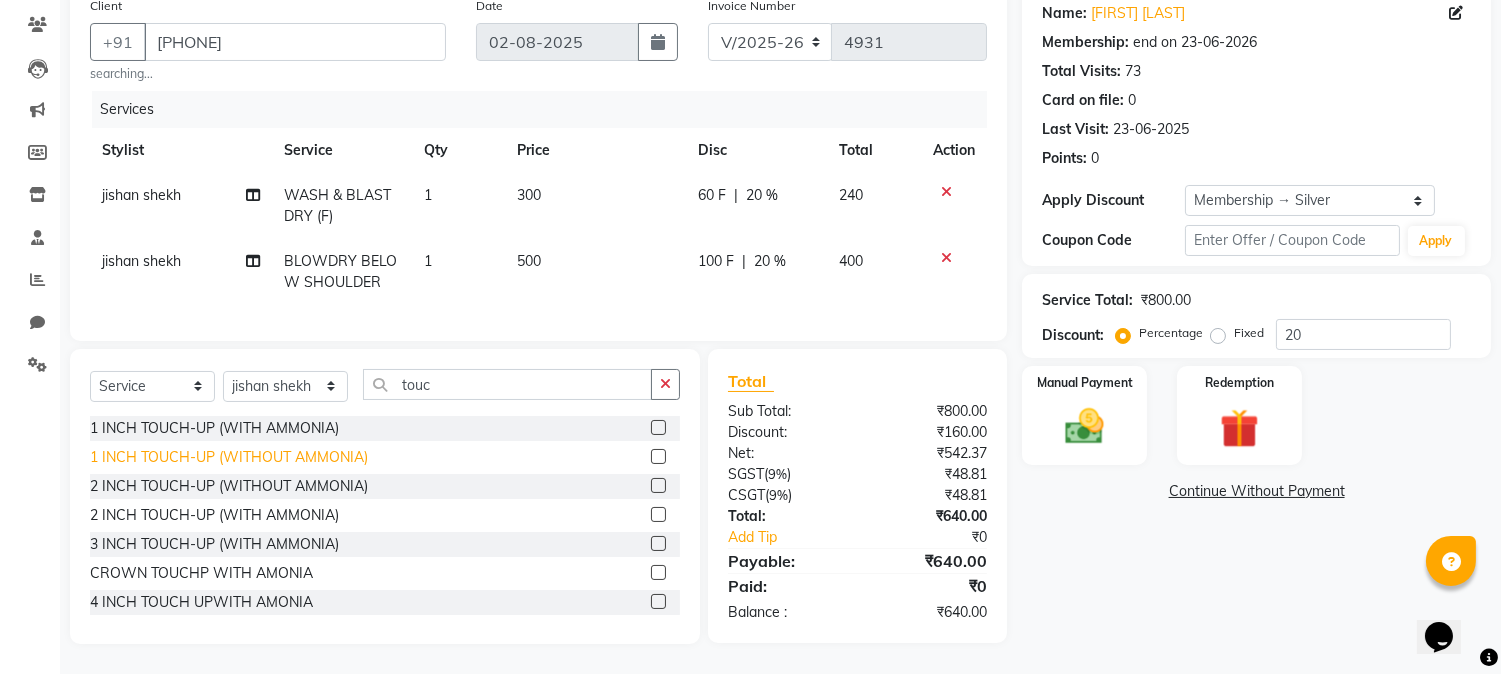 click on "1 INCH TOUCH-UP  (WITHOUT AMMONIA)" 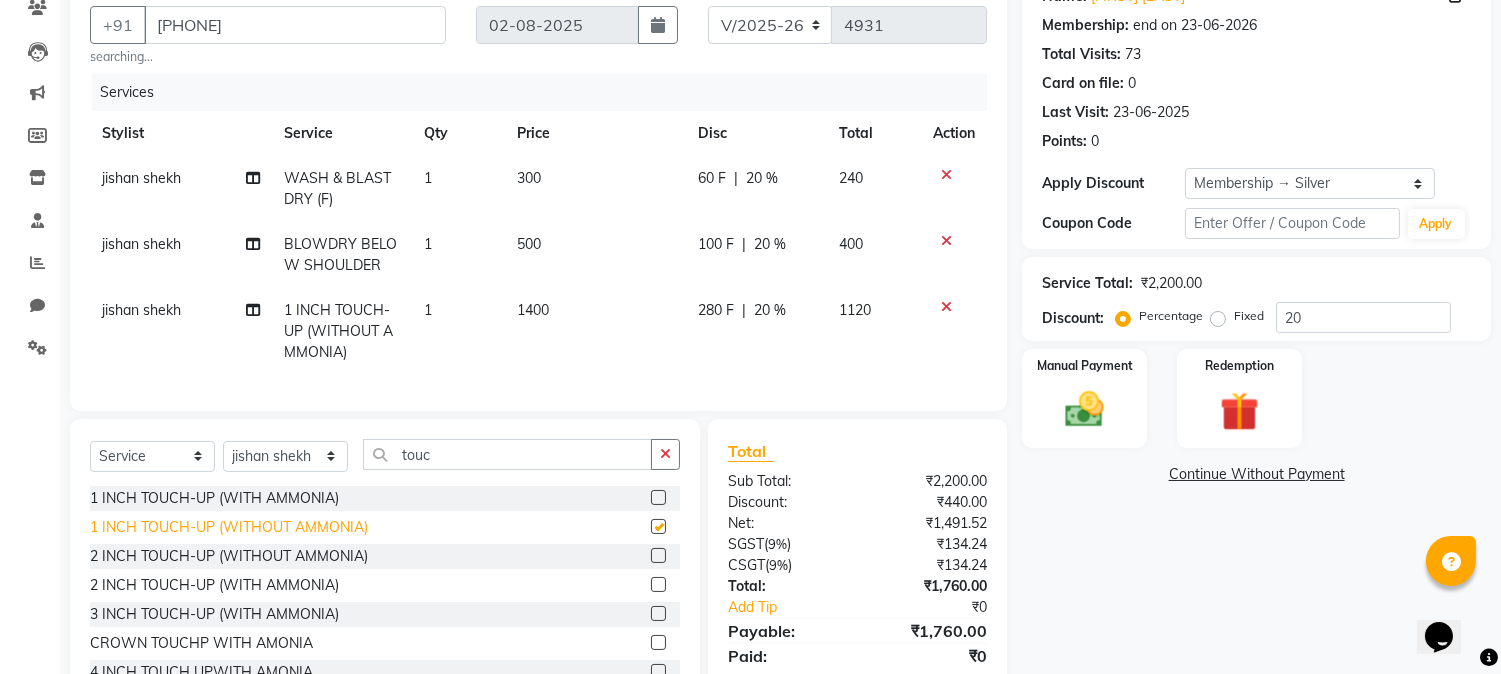 checkbox on "false" 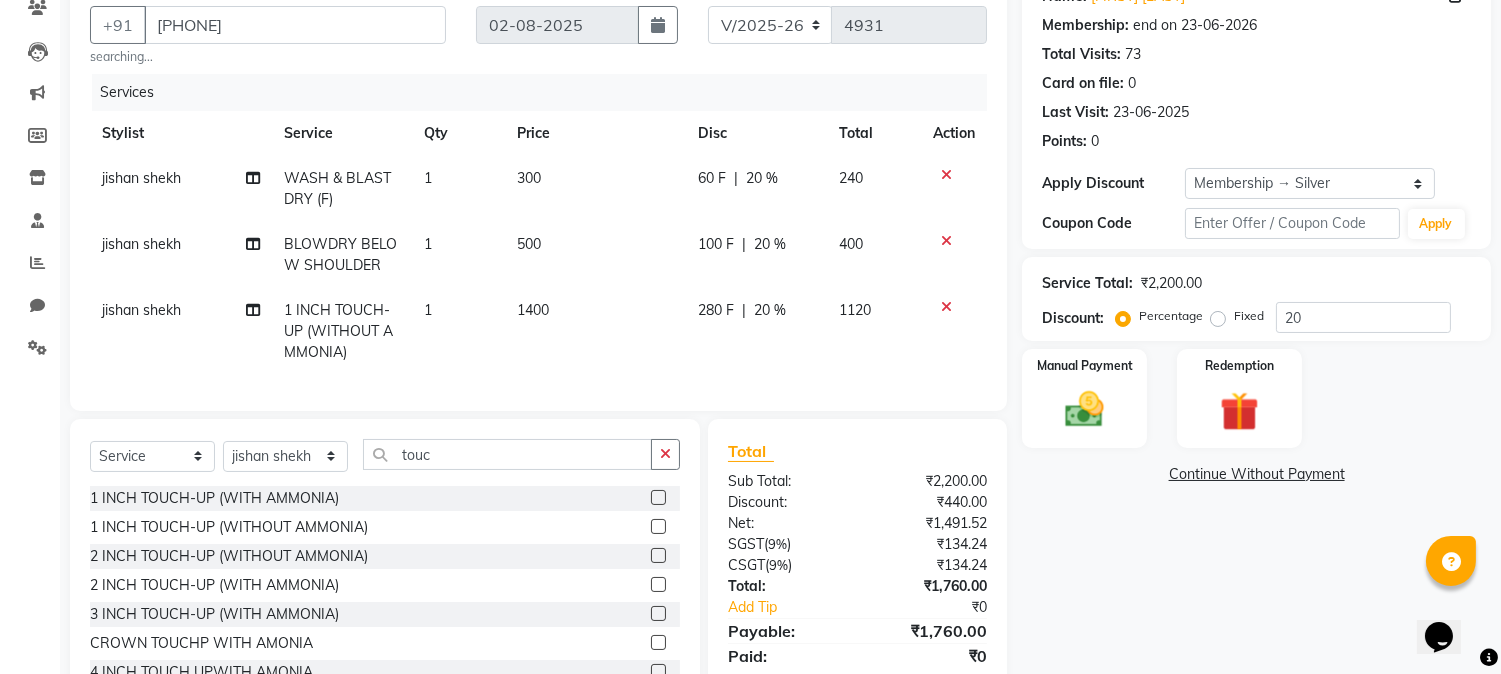 scroll, scrollTop: 266, scrollLeft: 0, axis: vertical 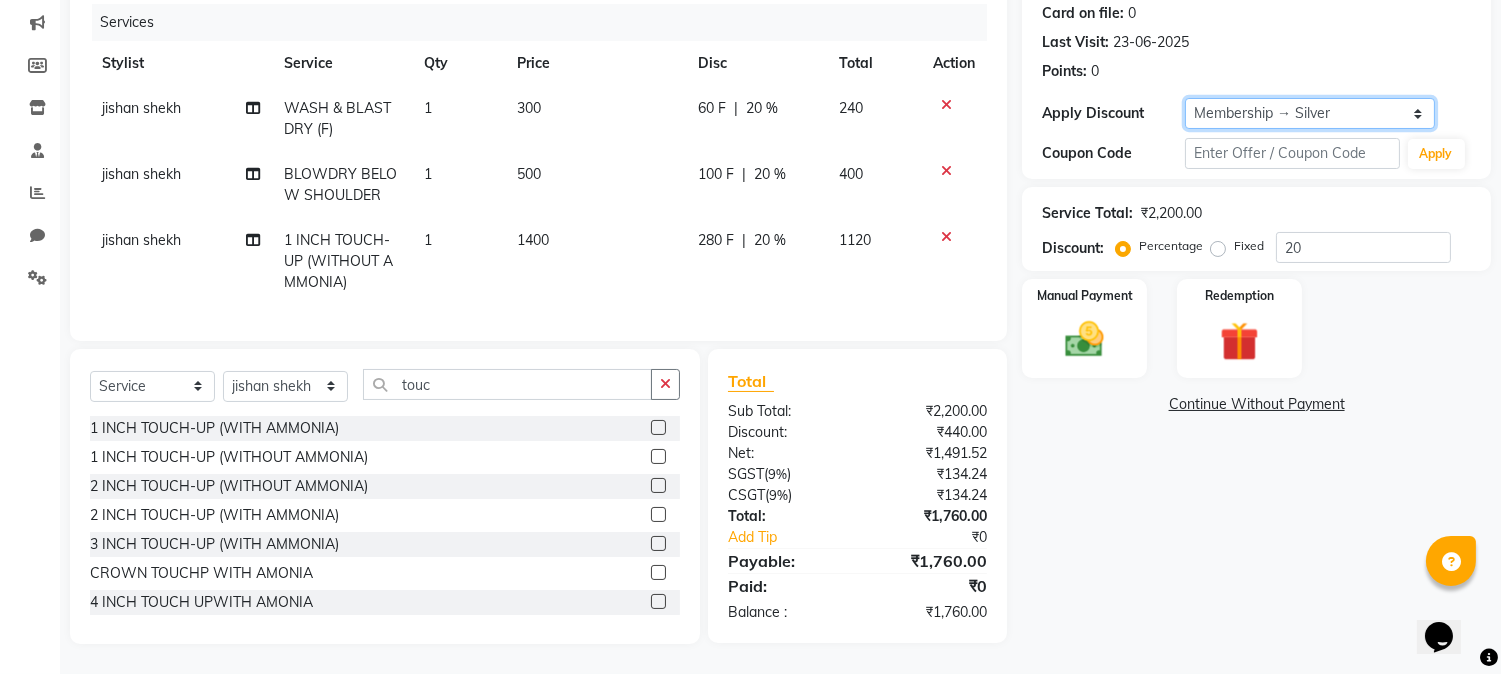 click on "Select Membership → Silver" 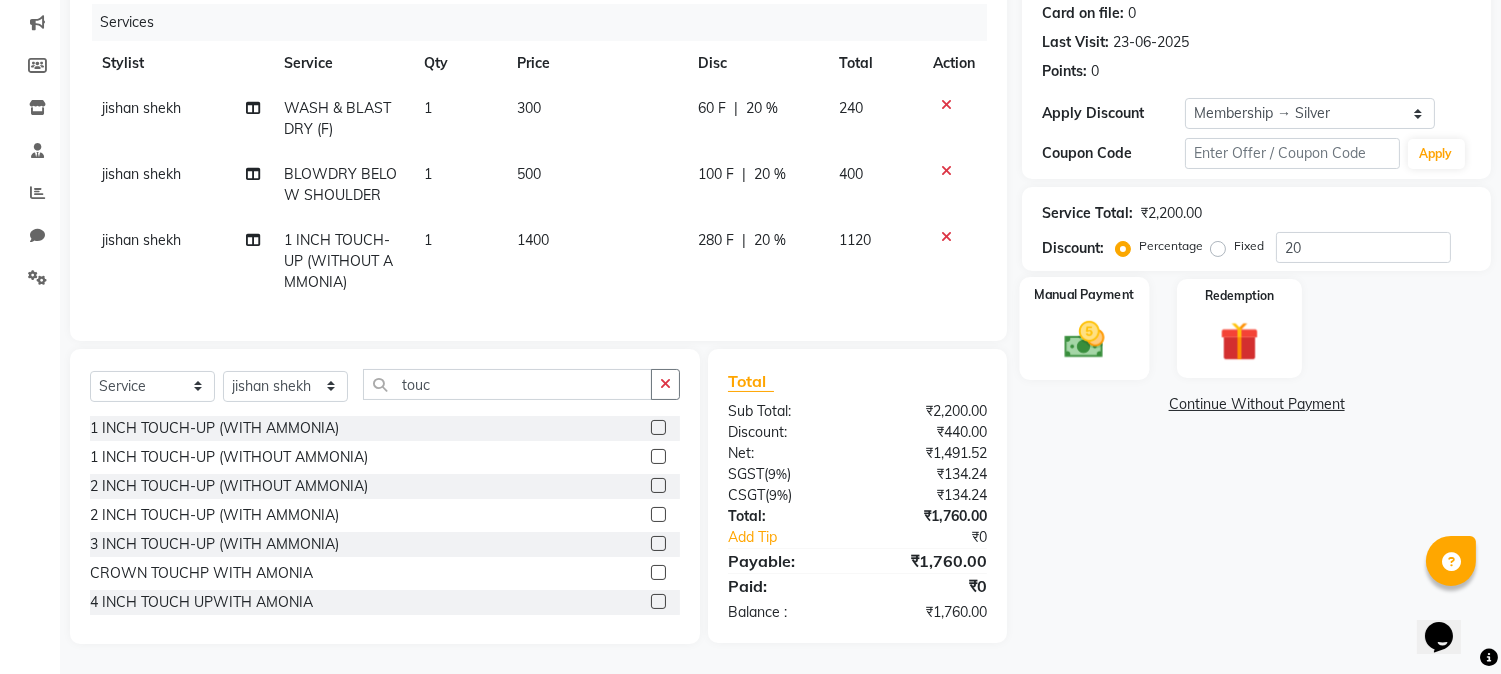 click 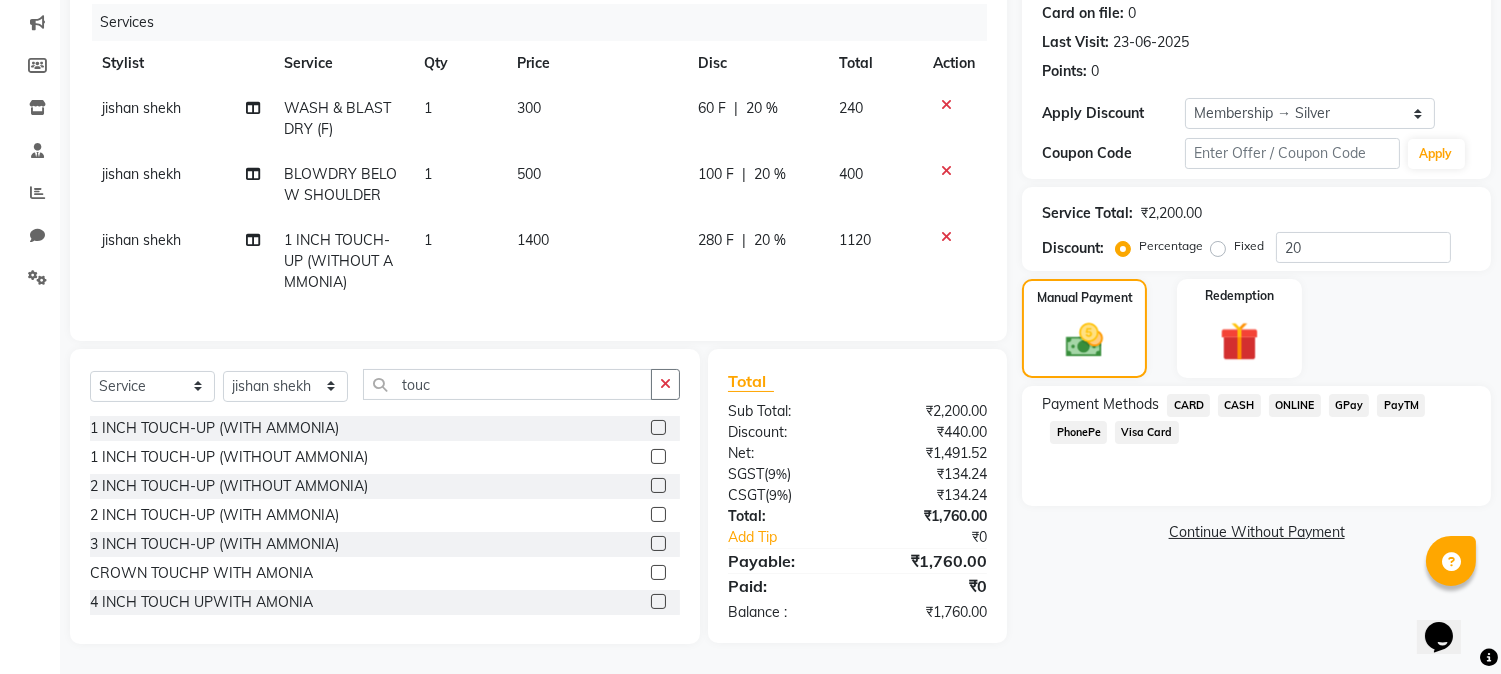 click on "CASH" 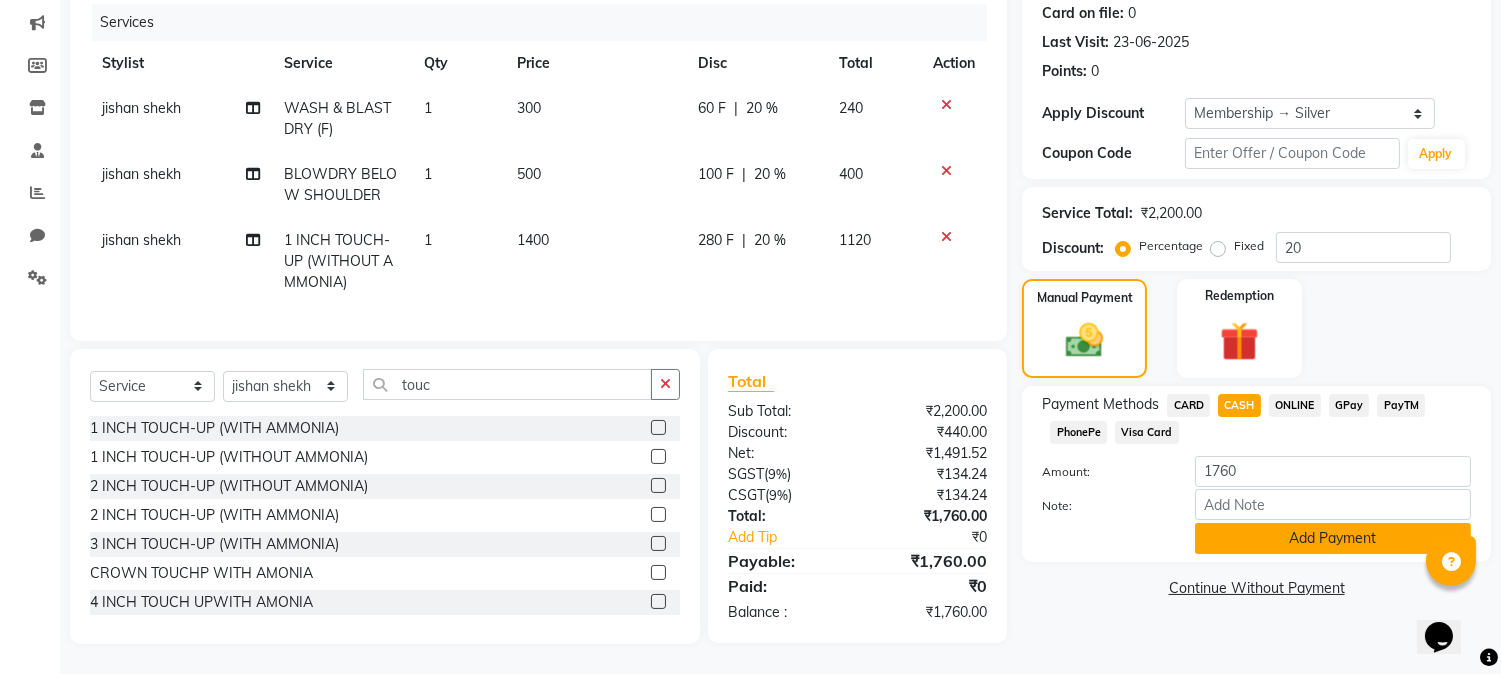 click on "Add Payment" 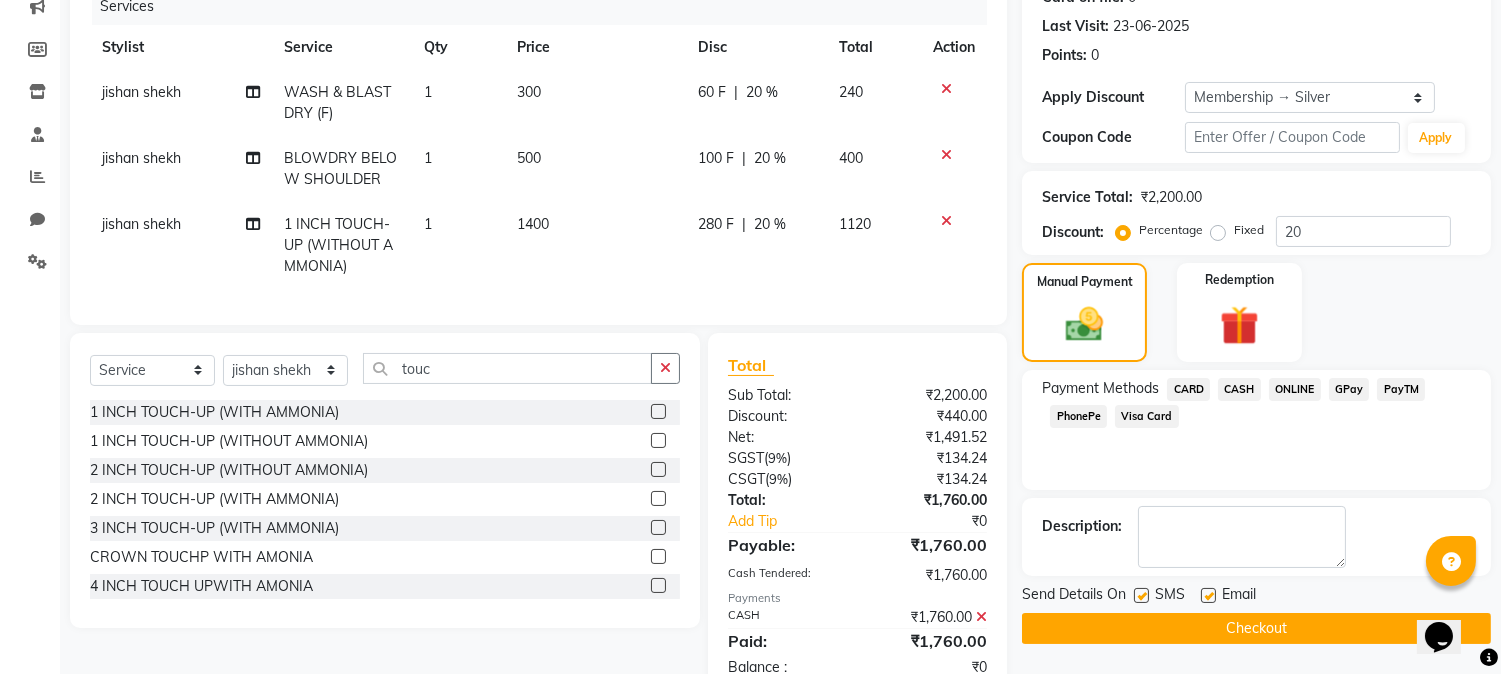 scroll, scrollTop: 336, scrollLeft: 0, axis: vertical 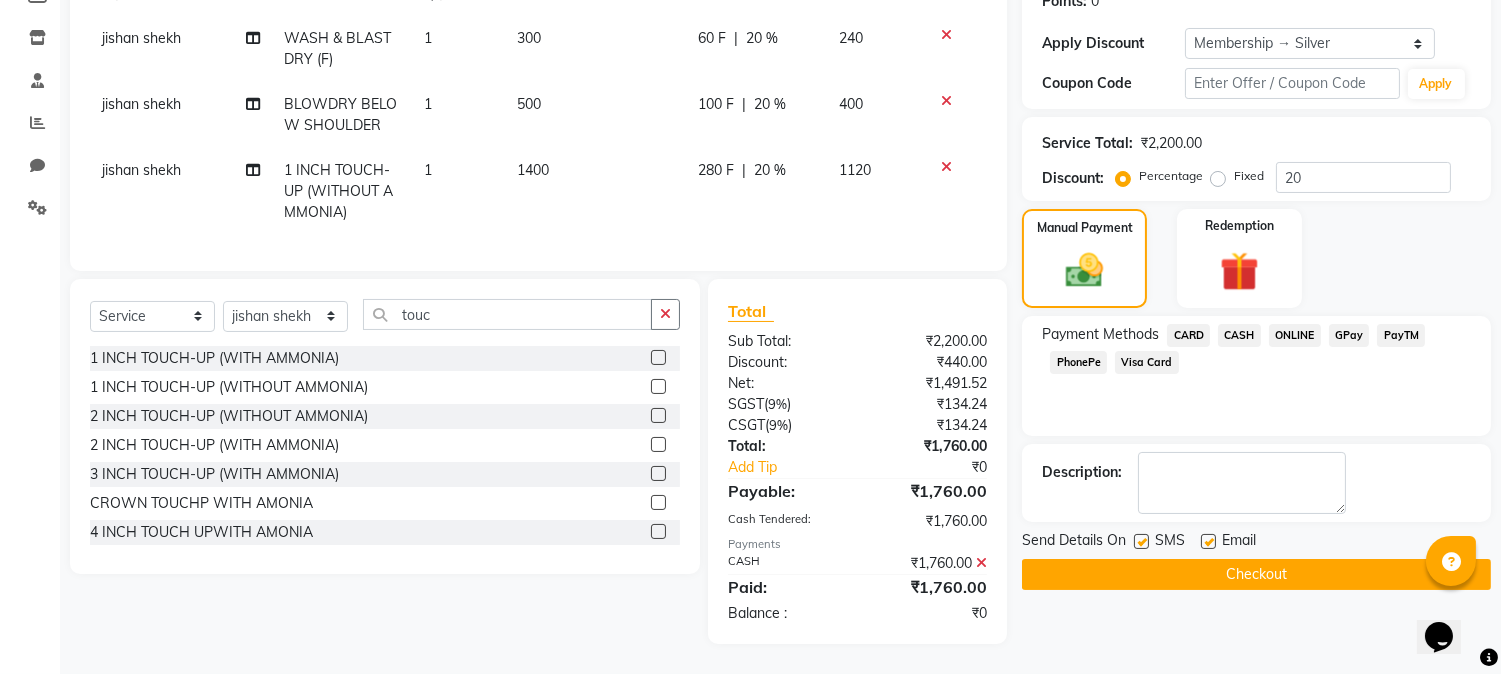 click on "Checkout" 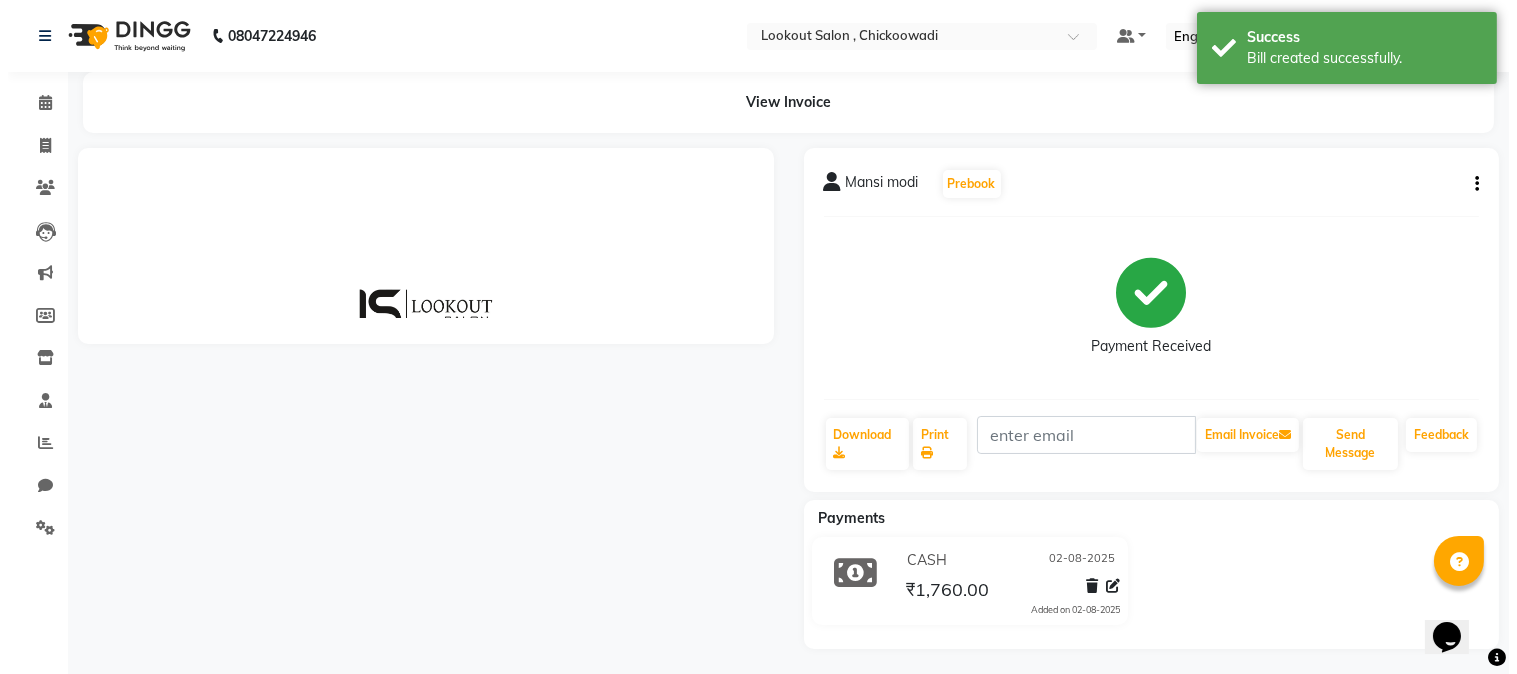 scroll, scrollTop: 0, scrollLeft: 0, axis: both 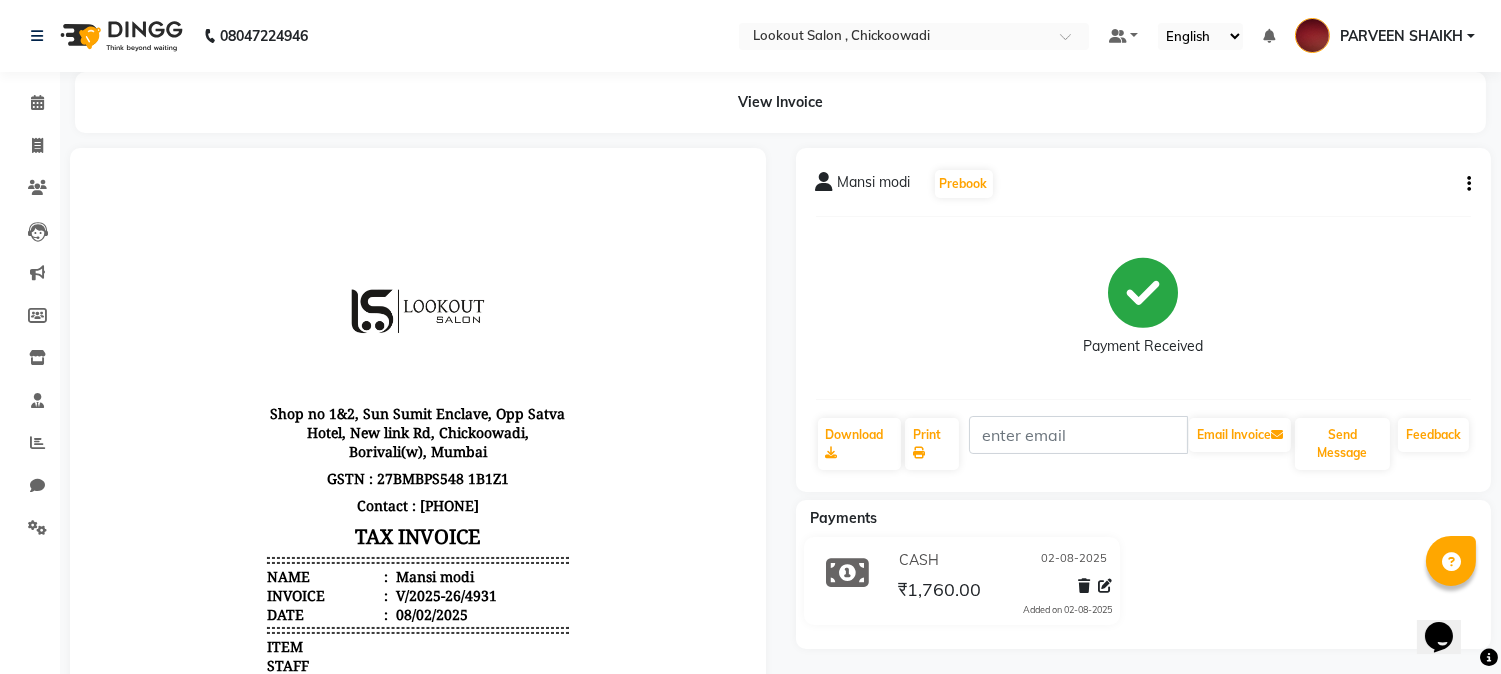 click 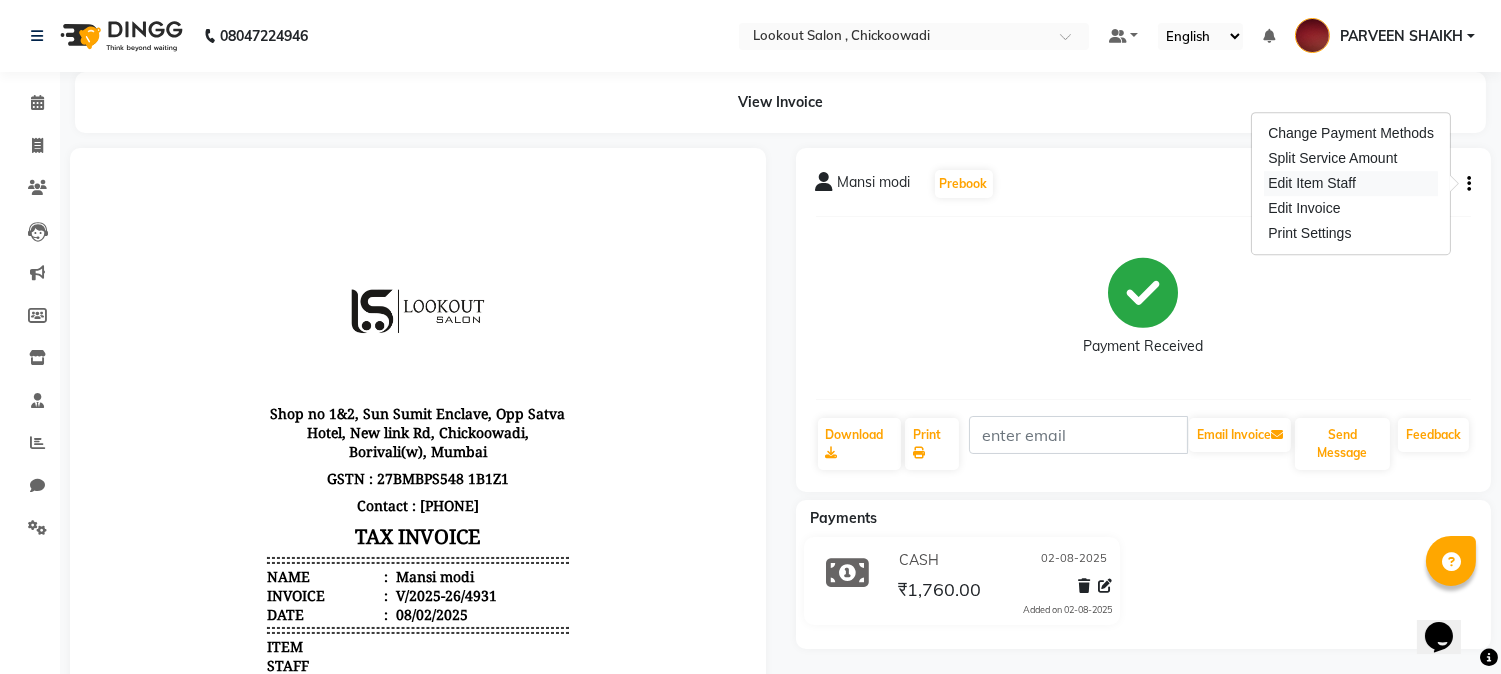 click on "Edit Item Staff" at bounding box center [1351, 183] 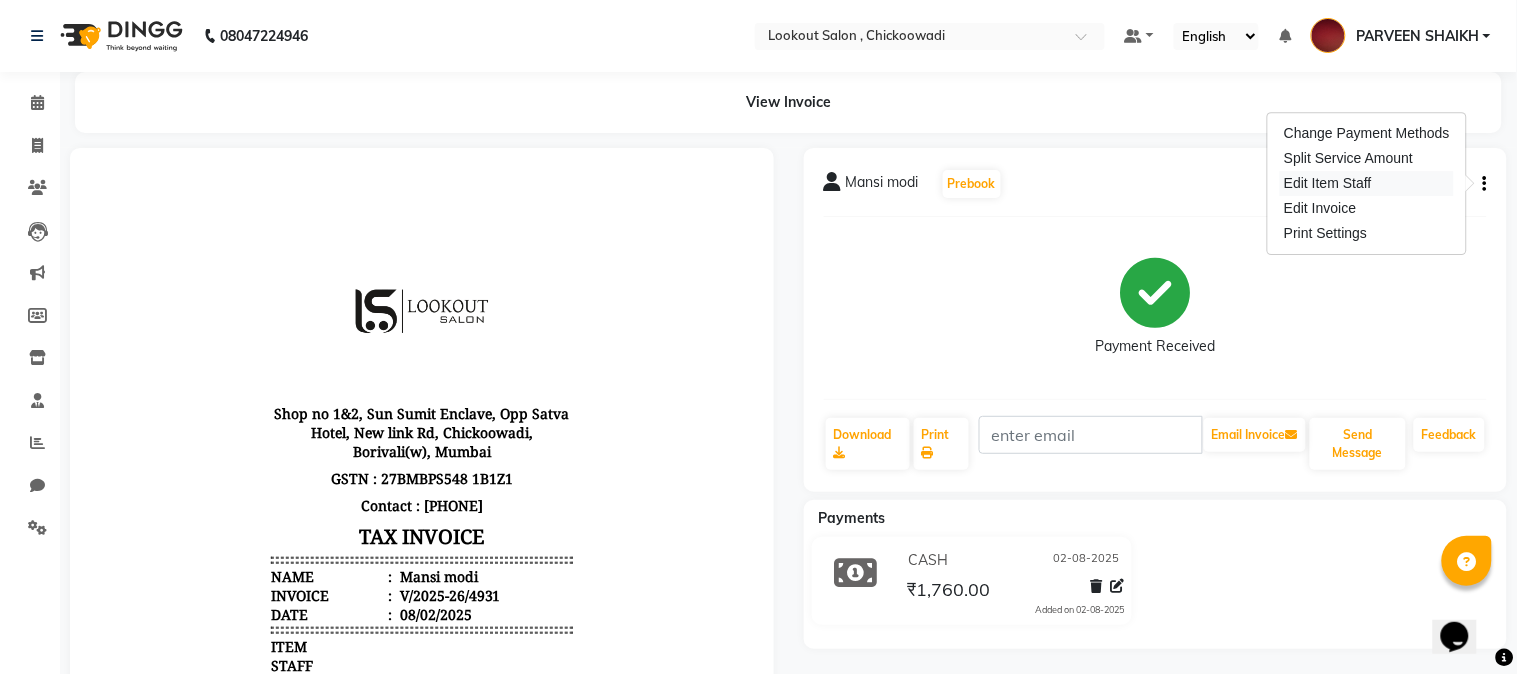 select 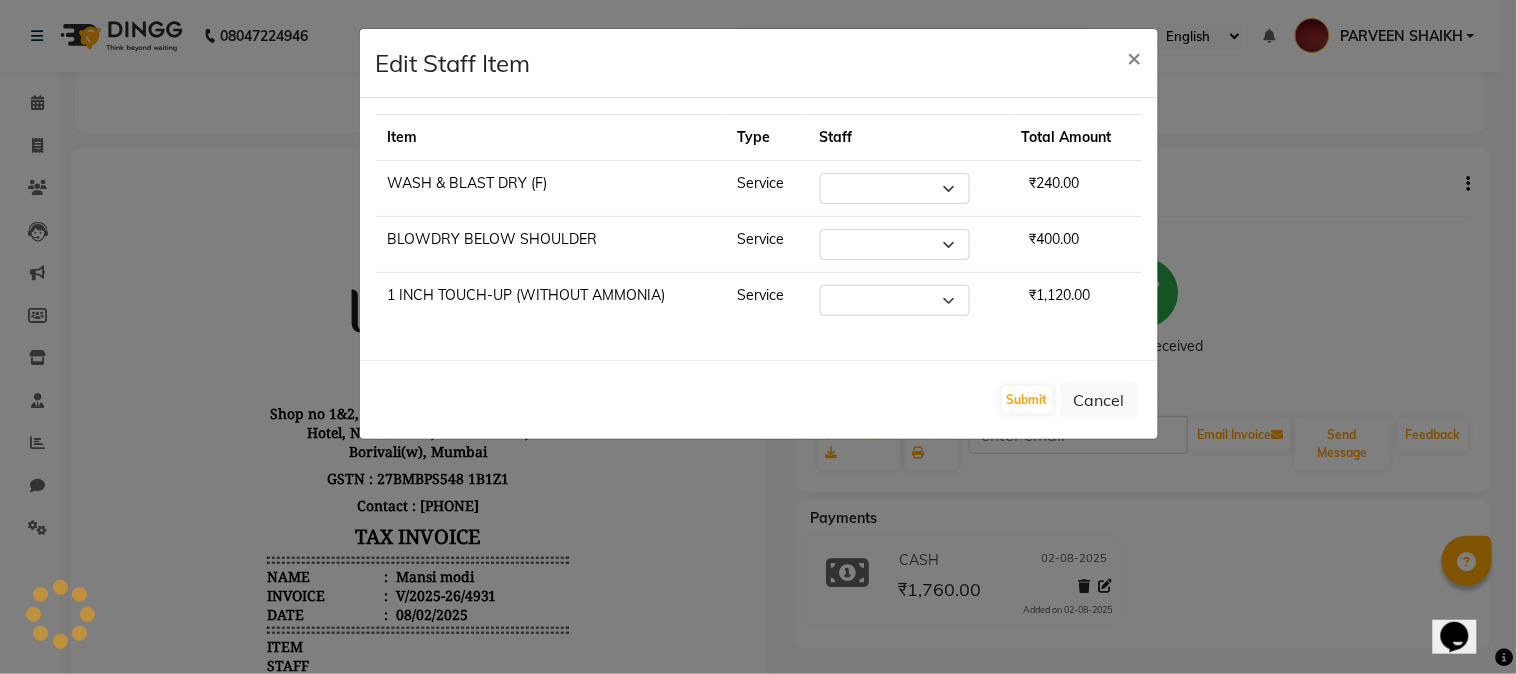 select on "7174" 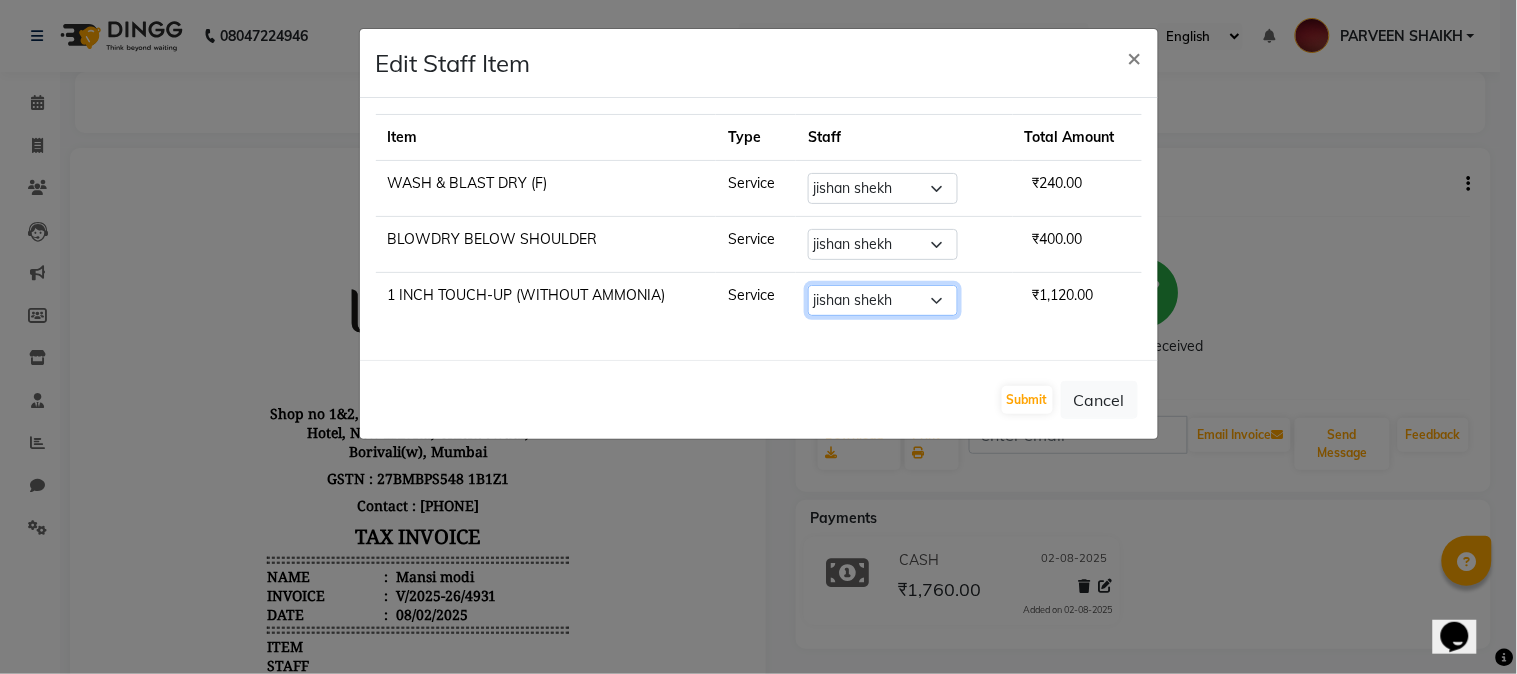 click on "Select  Alizah Bangi   AMIT SOLANKI   jishan shekh   kuldeep   MANDAR GOSAVI   NANDINI GUPTA   NIPUL SIR   NISAR AHMED PIRJADE   PARVEEN SHAIKH   Rizwan   ROOPAVATI   Rupali    RUPESH   SADAF SHAIKH   SAHIL TAK   SAMREEN DHOLKIYA   shweta kashyap" 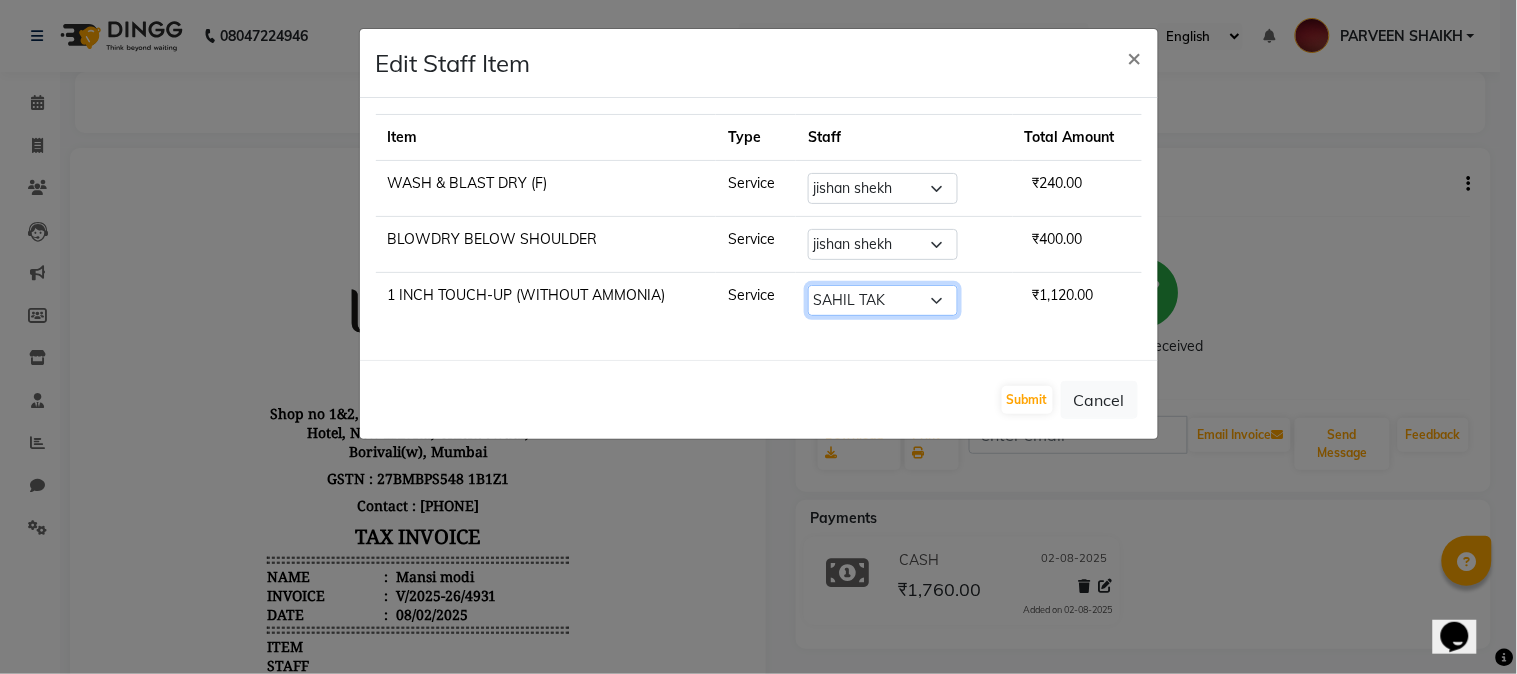 click on "Select  Alizah Bangi   AMIT SOLANKI   jishan shekh   kuldeep   MANDAR GOSAVI   NANDINI GUPTA   NIPUL SIR   NISAR AHMED PIRJADE   PARVEEN SHAIKH   Rizwan   ROOPAVATI   Rupali    RUPESH   SADAF SHAIKH   SAHIL TAK   SAMREEN DHOLKIYA   shweta kashyap" 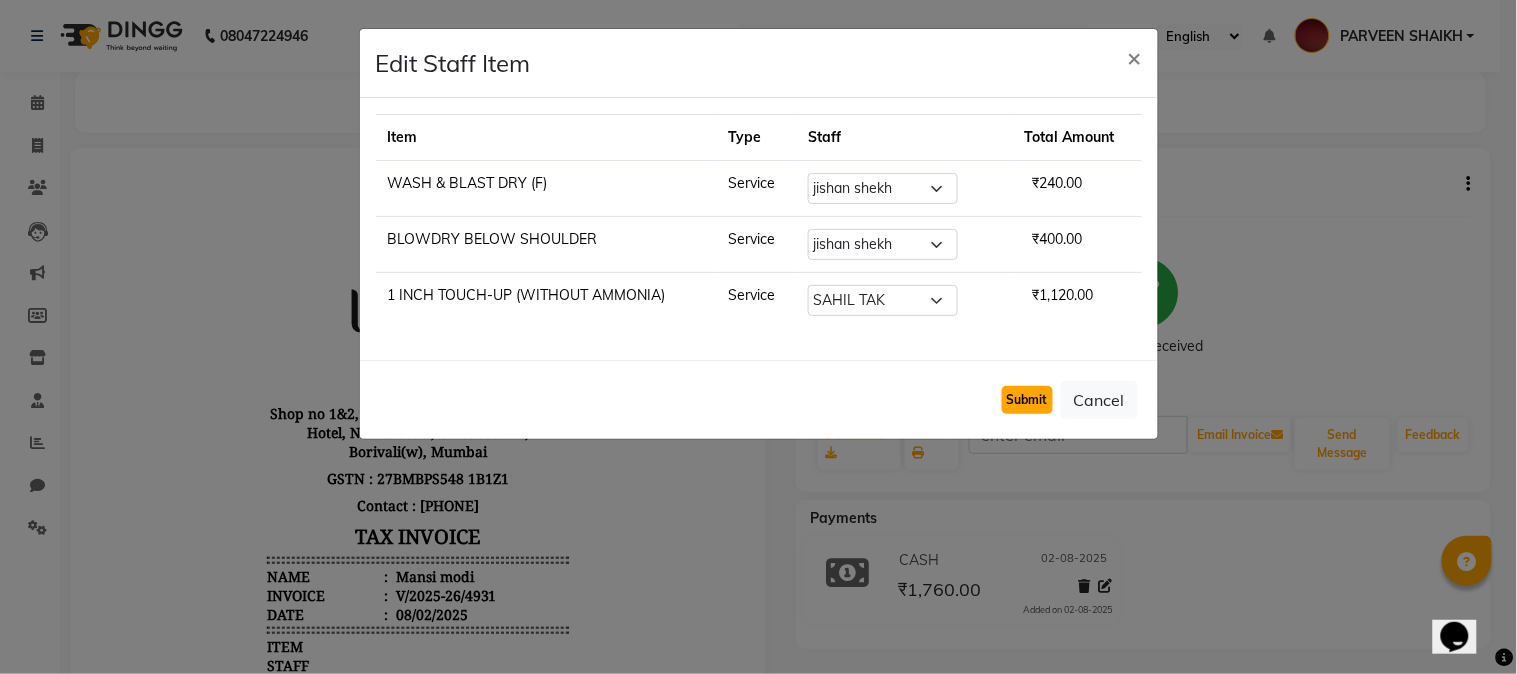 click on "Submit" 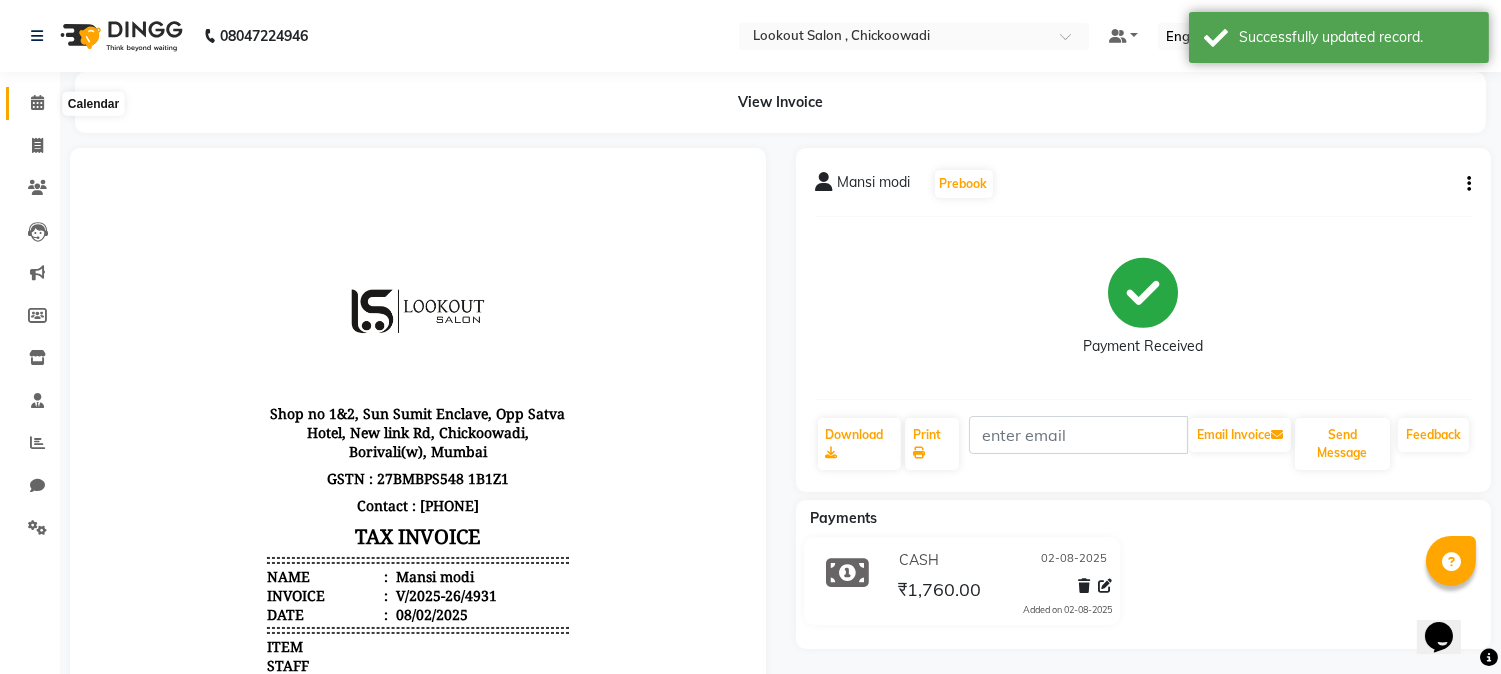 click 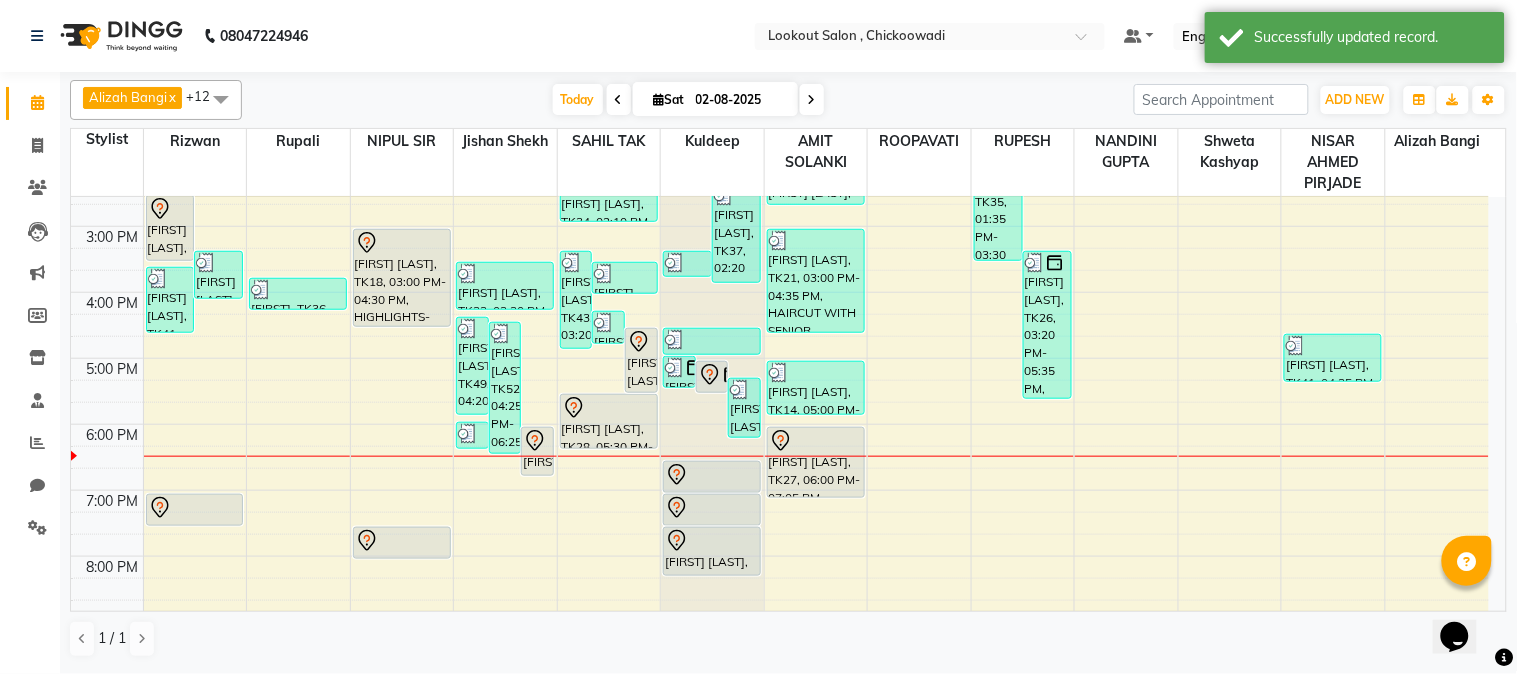 scroll, scrollTop: 444, scrollLeft: 0, axis: vertical 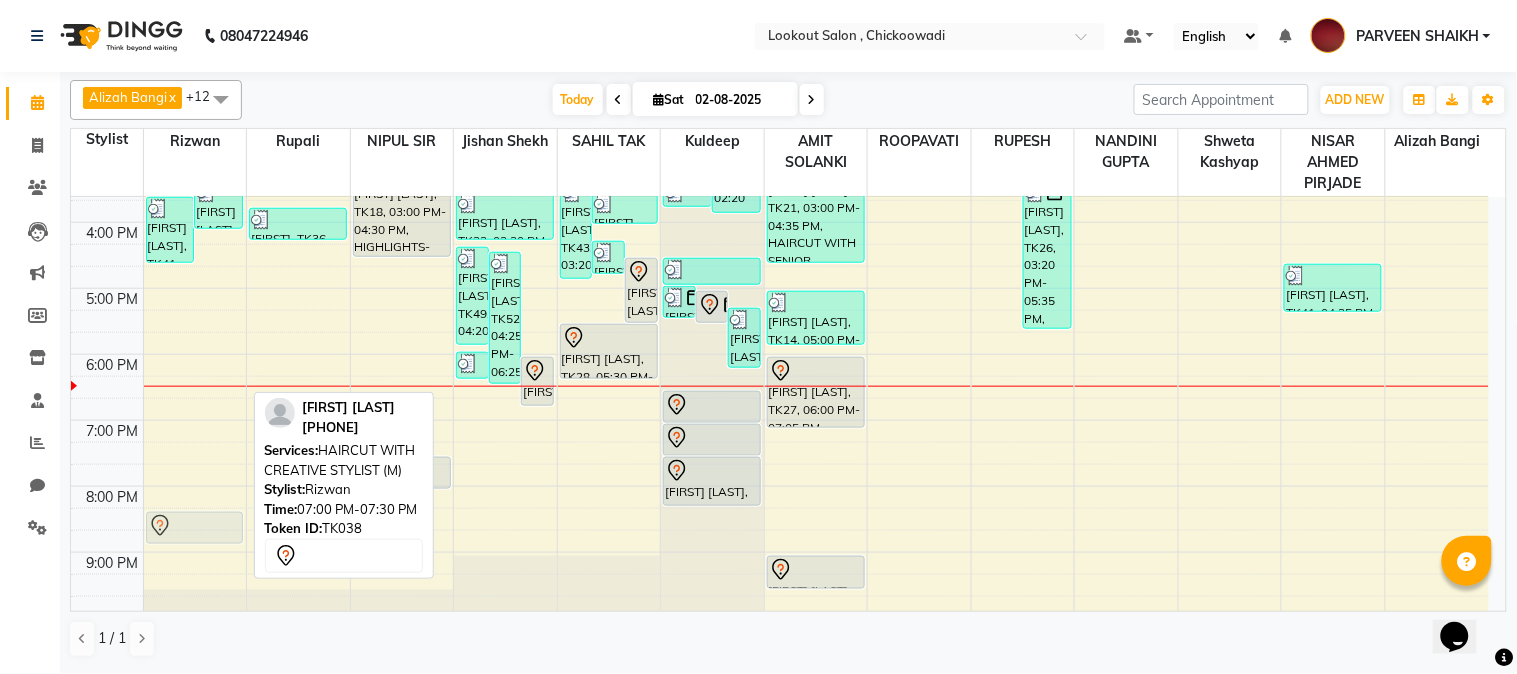 drag, startPoint x: 206, startPoint y: 485, endPoint x: 193, endPoint y: 523, distance: 40.16217 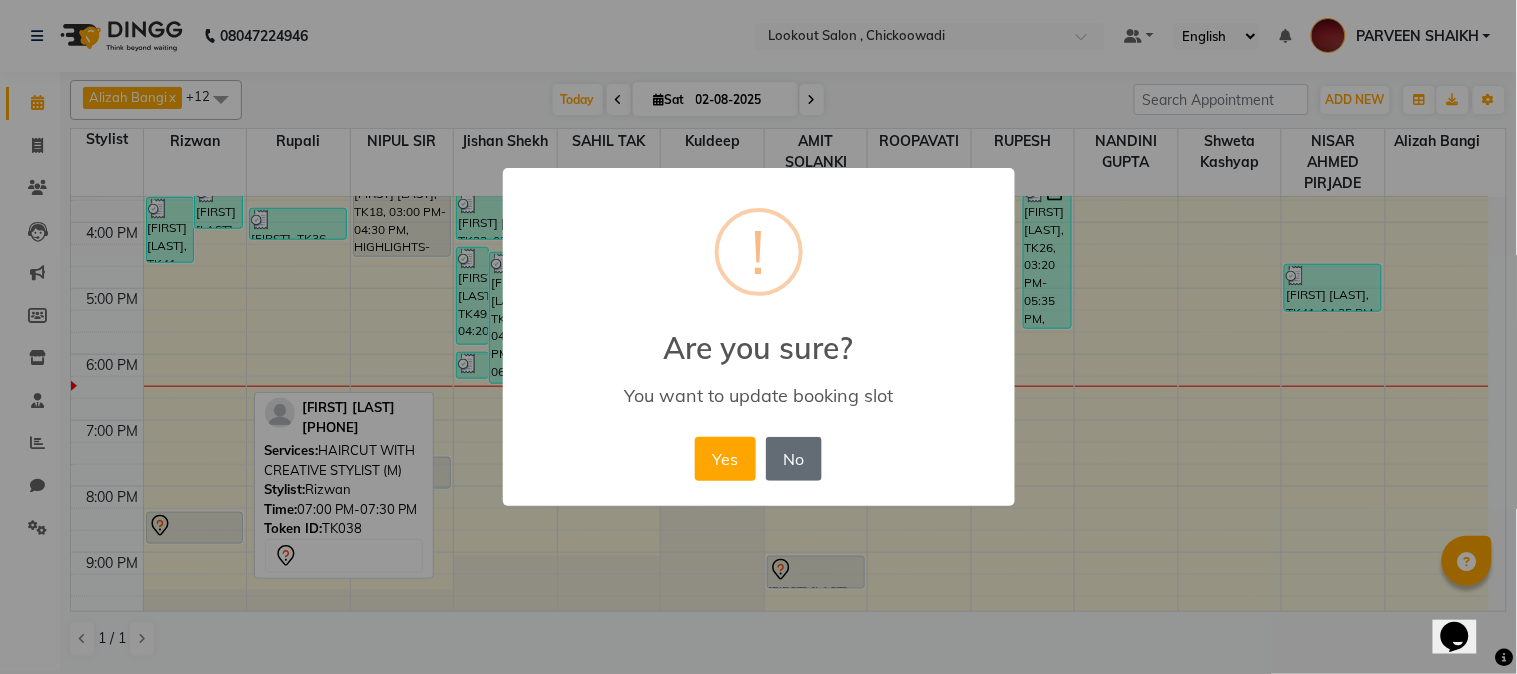 click on "No" at bounding box center [794, 459] 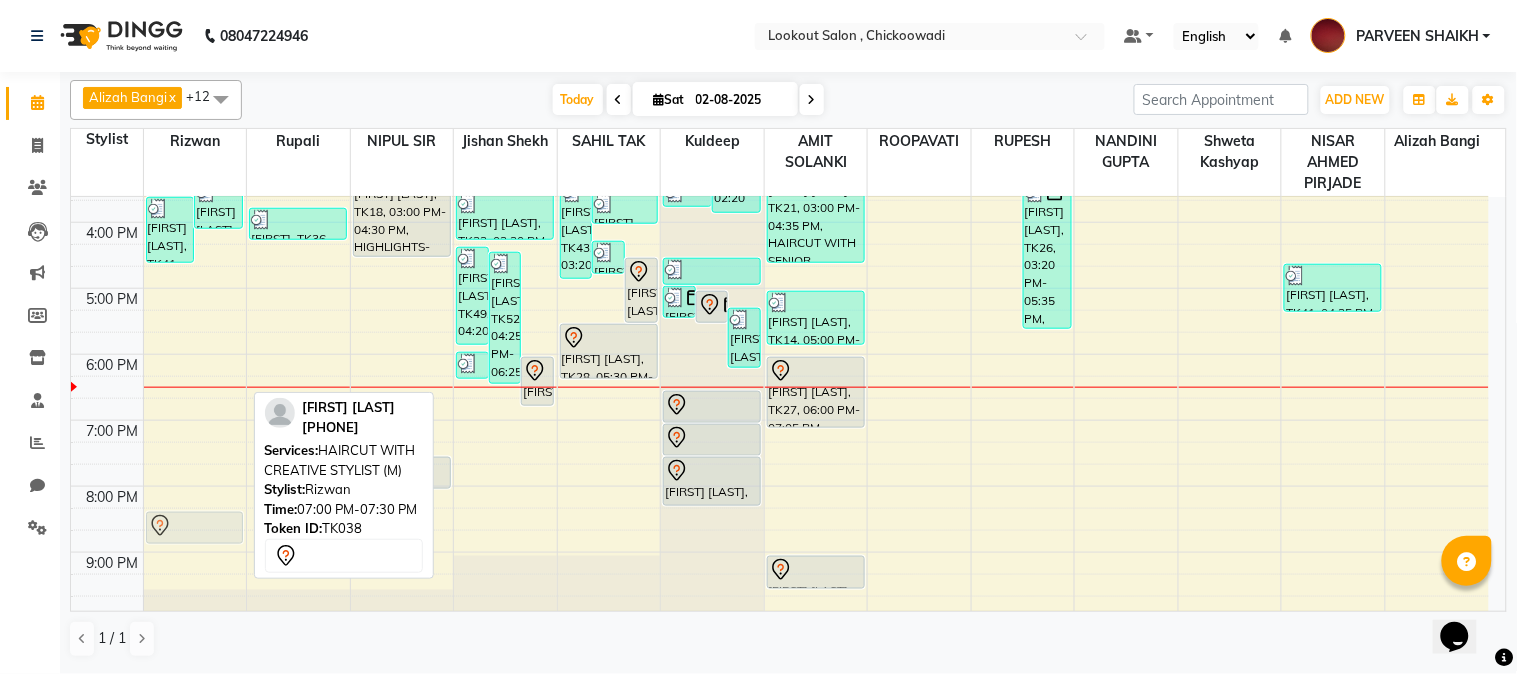 drag, startPoint x: 206, startPoint y: 441, endPoint x: 194, endPoint y: 530, distance: 89.80534 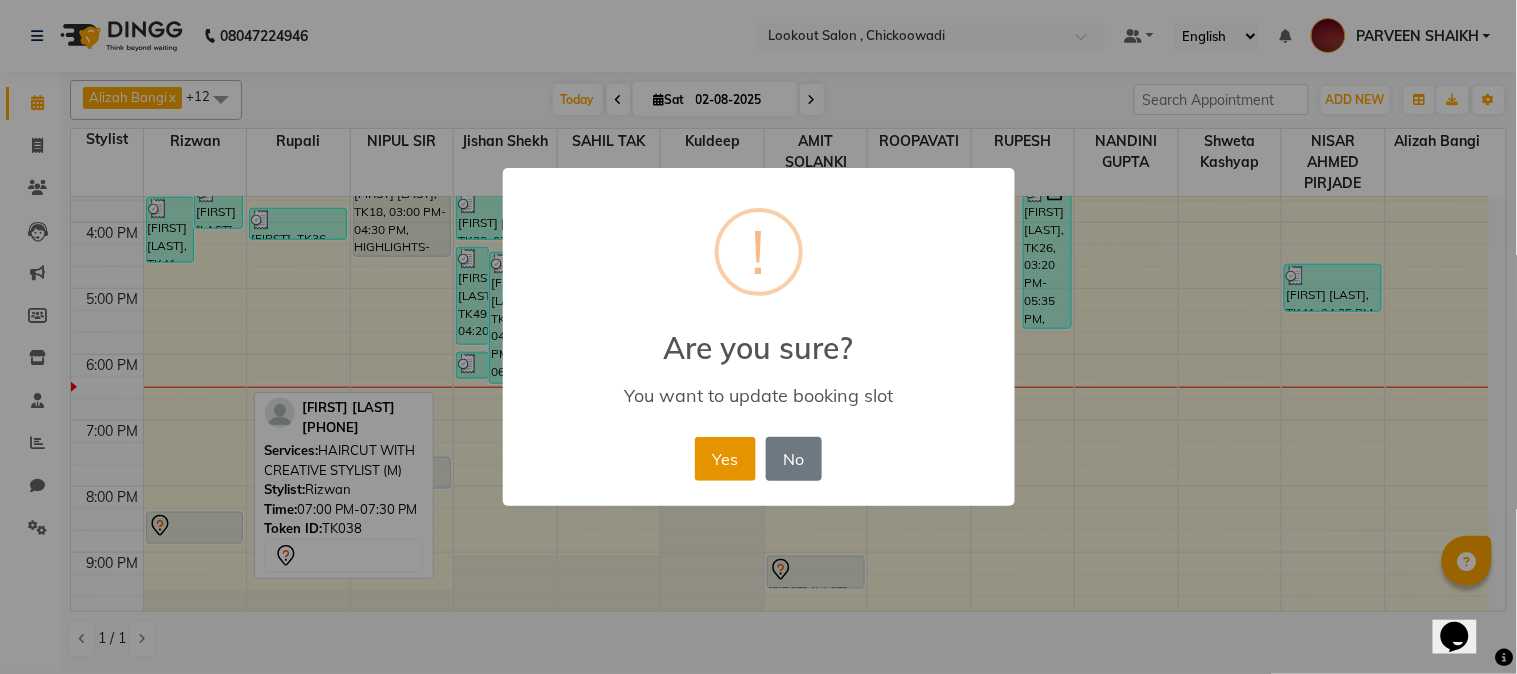 click on "Yes" at bounding box center [725, 459] 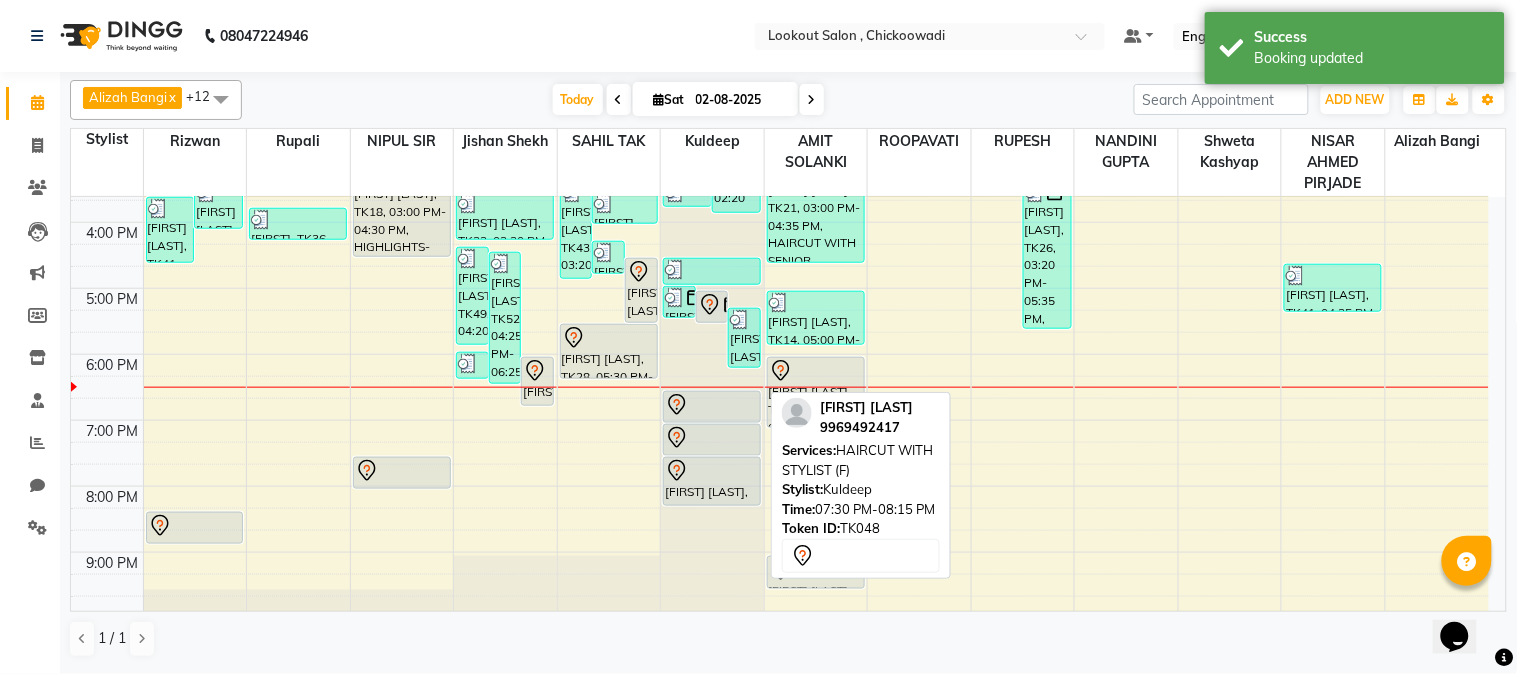 scroll, scrollTop: 391, scrollLeft: 0, axis: vertical 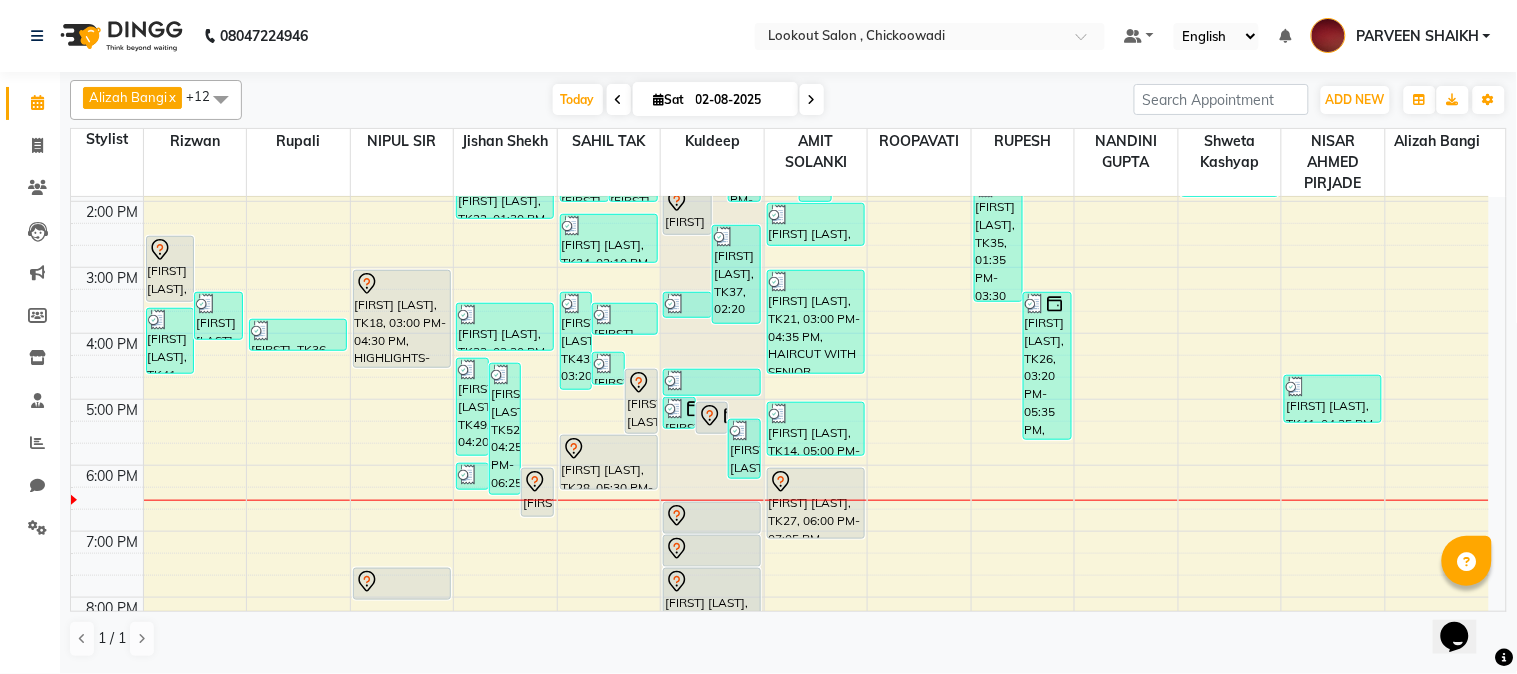click at bounding box center [812, 100] 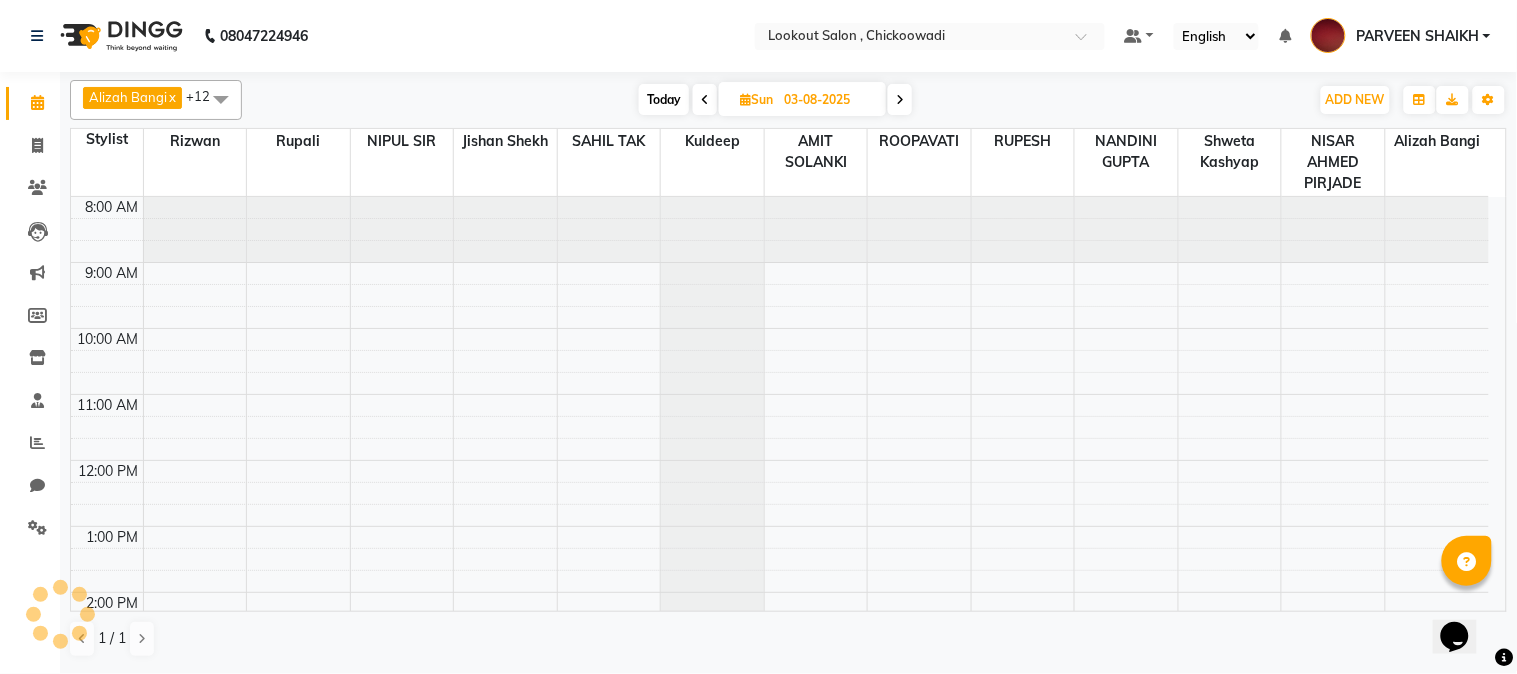 scroll, scrollTop: 646, scrollLeft: 0, axis: vertical 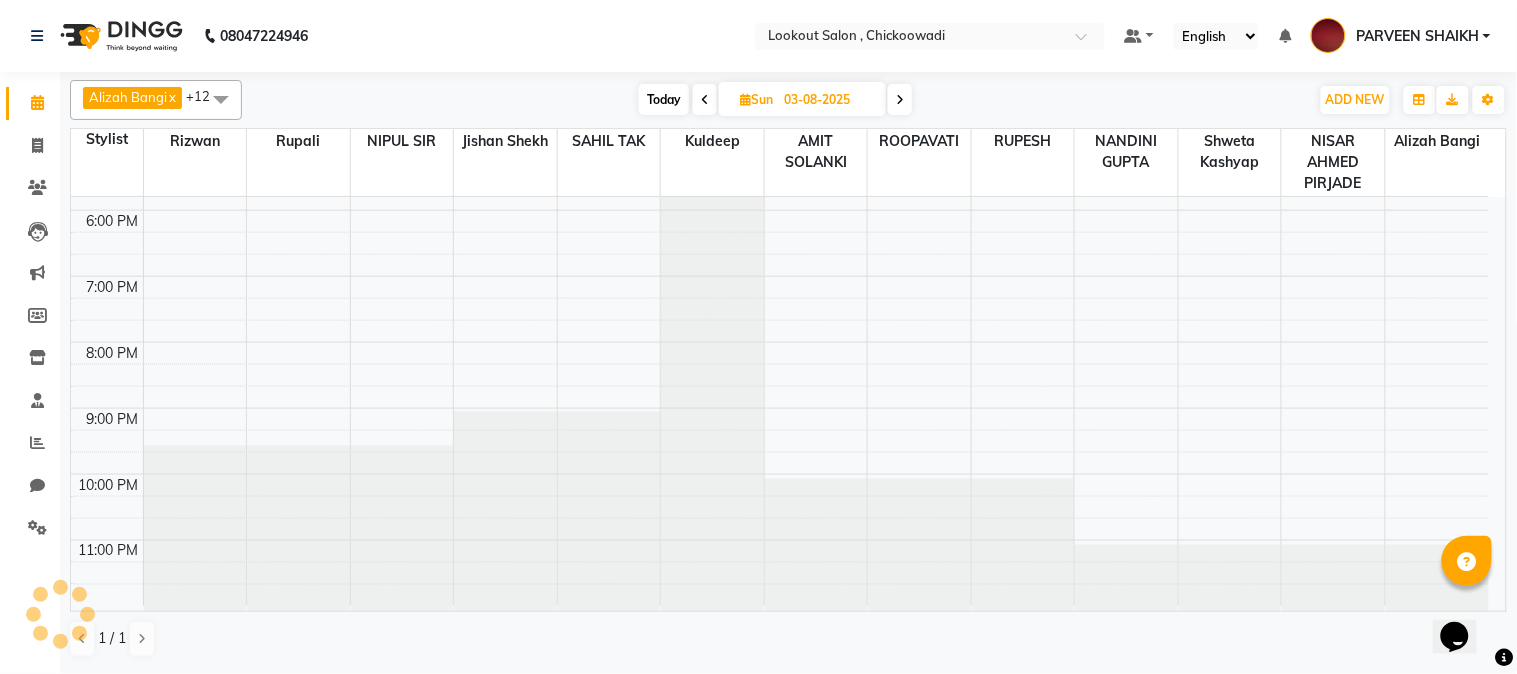 click on "8:00 AM 9:00 AM 10:00 AM 11:00 AM 12:00 PM 1:00 PM 2:00 PM 3:00 PM 4:00 PM 5:00 PM 6:00 PM 7:00 PM 8:00 PM 9:00 PM 10:00 PM 11:00 PM" at bounding box center [780, 78] 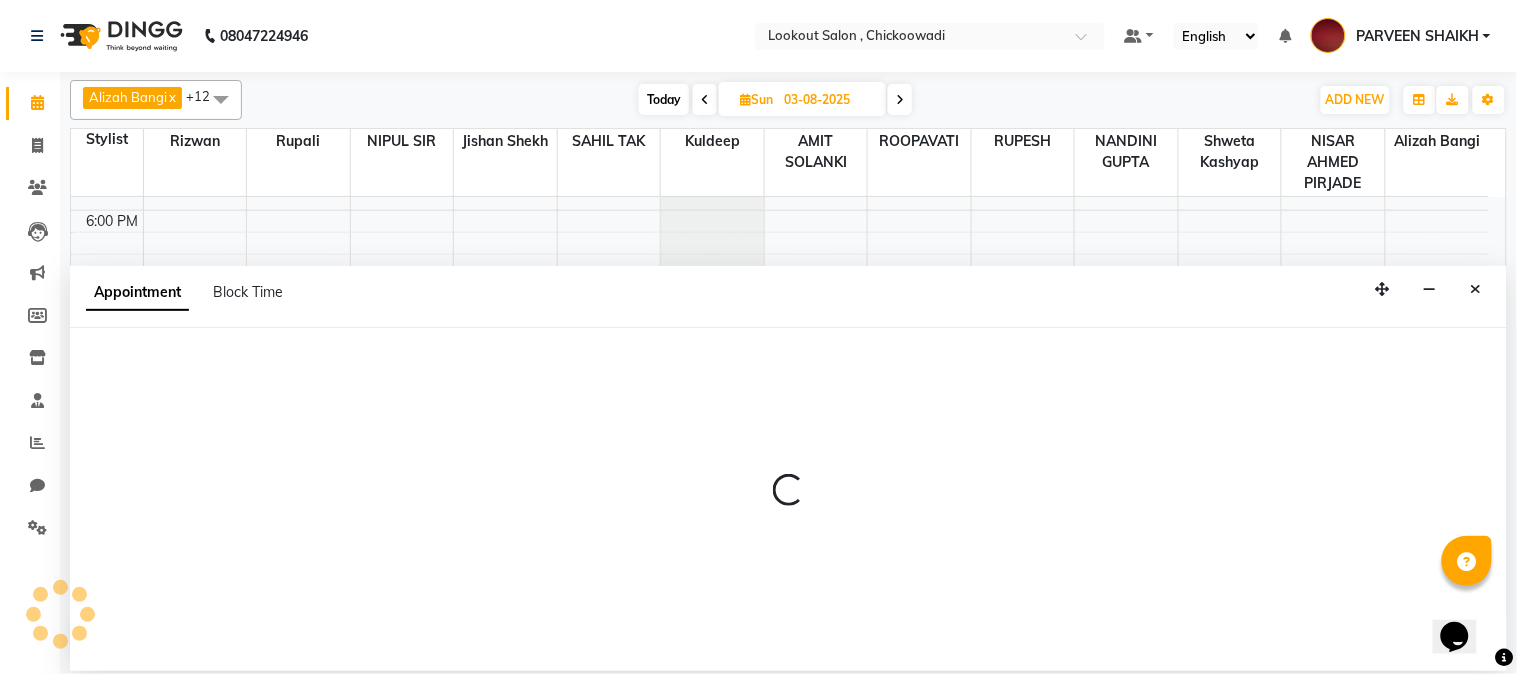 select on "11497" 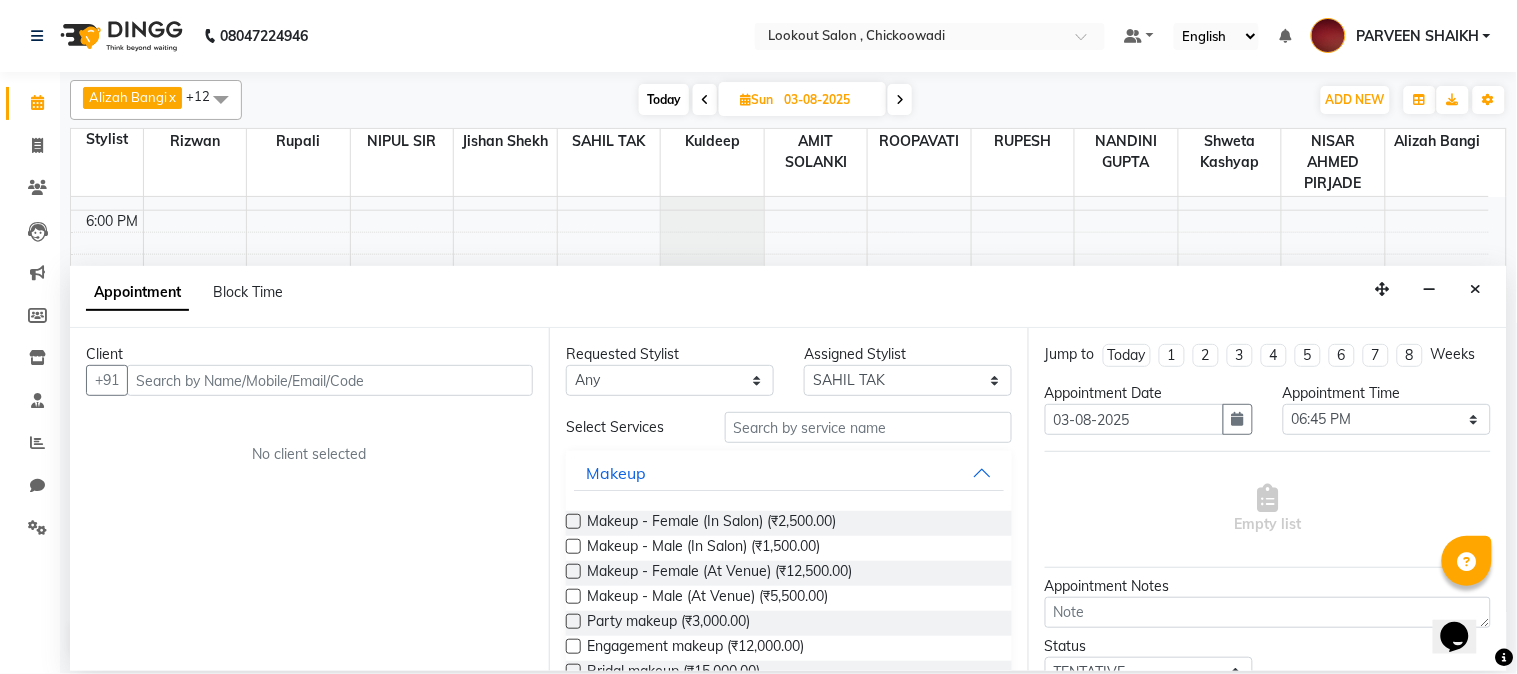 click at bounding box center [330, 380] 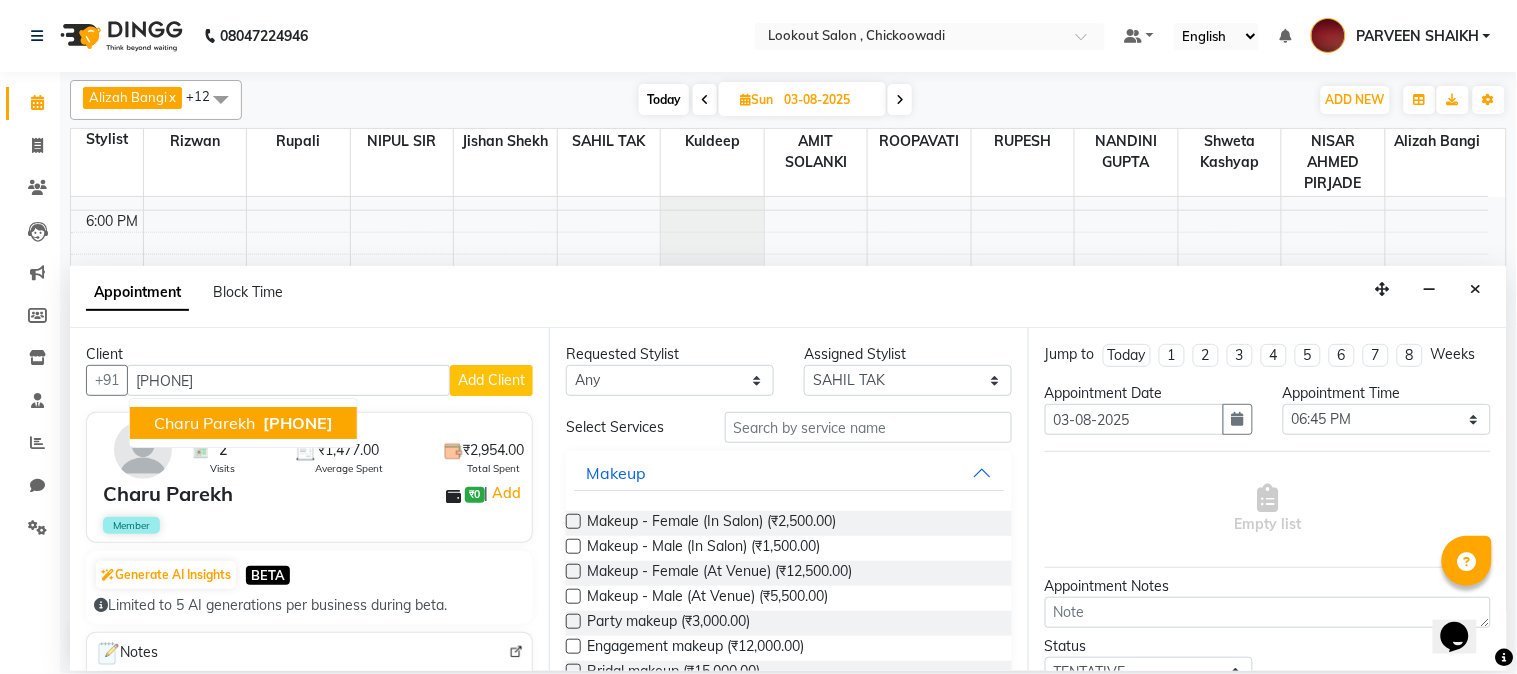click on "Charu Parekh   9821526454" at bounding box center (243, 423) 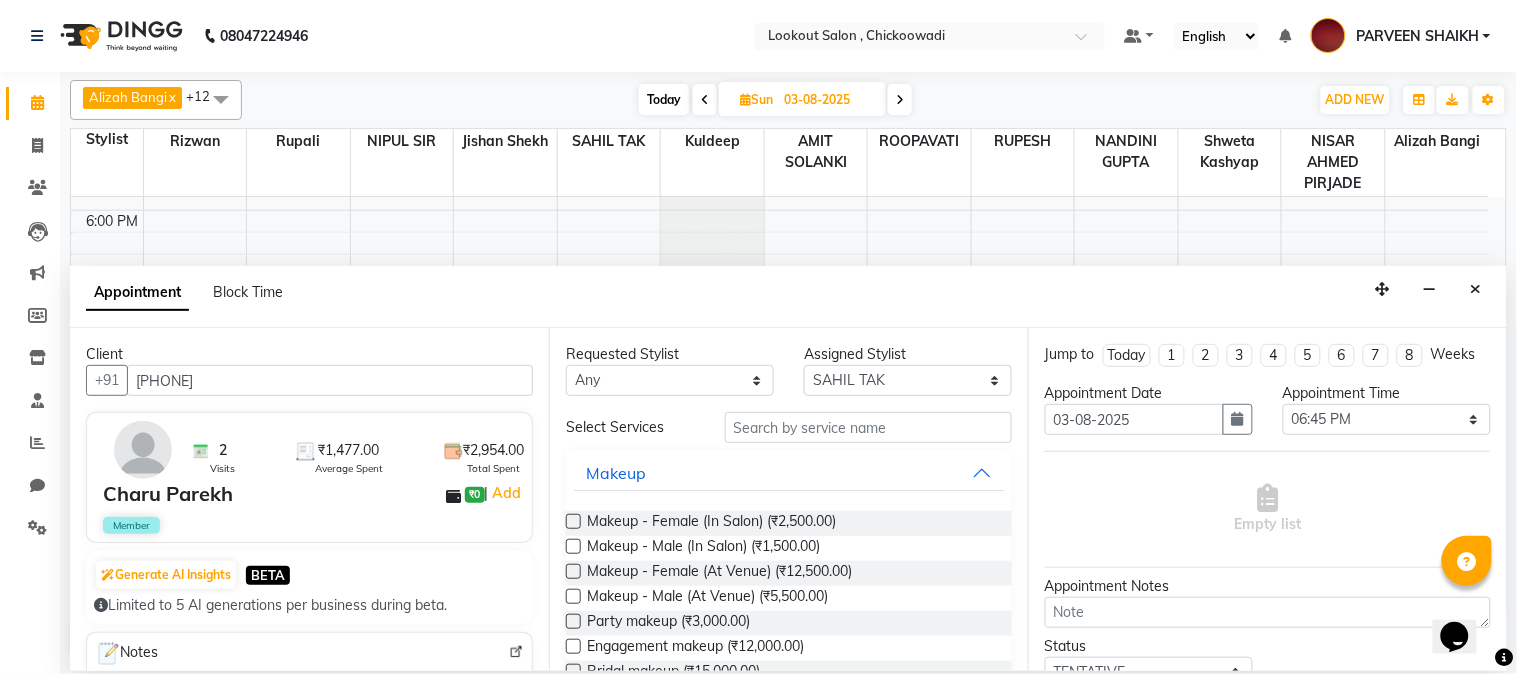 type on "9821526454" 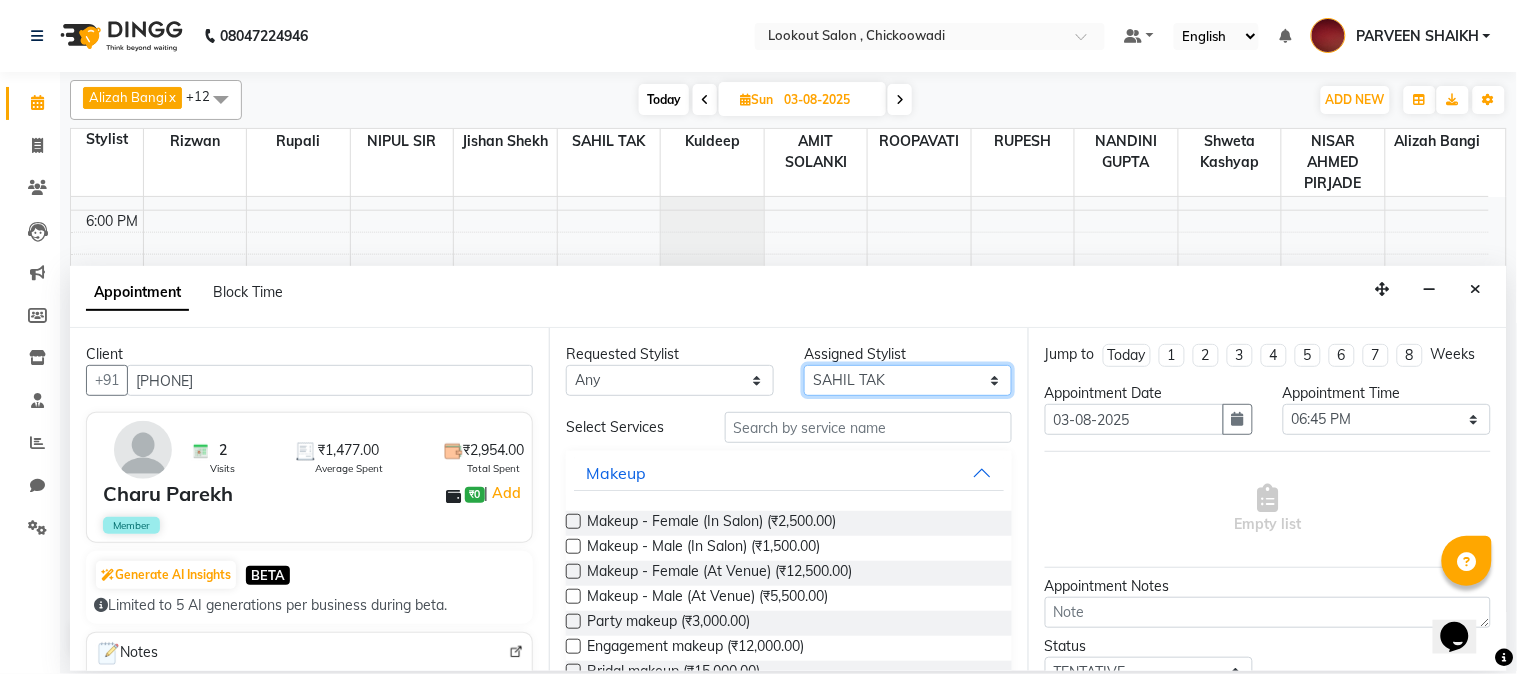 click on "Select Alizah Bangi AMIT SOLANKI jishan shekh kuldeep NANDINI GUPTA NIPUL SIR NISAR AHMED PIRJADE PARVEEN SHAIKH Rizwan ROOPAVATI Rupali  RUPESH SAHIL TAK shweta kashyap" at bounding box center [908, 380] 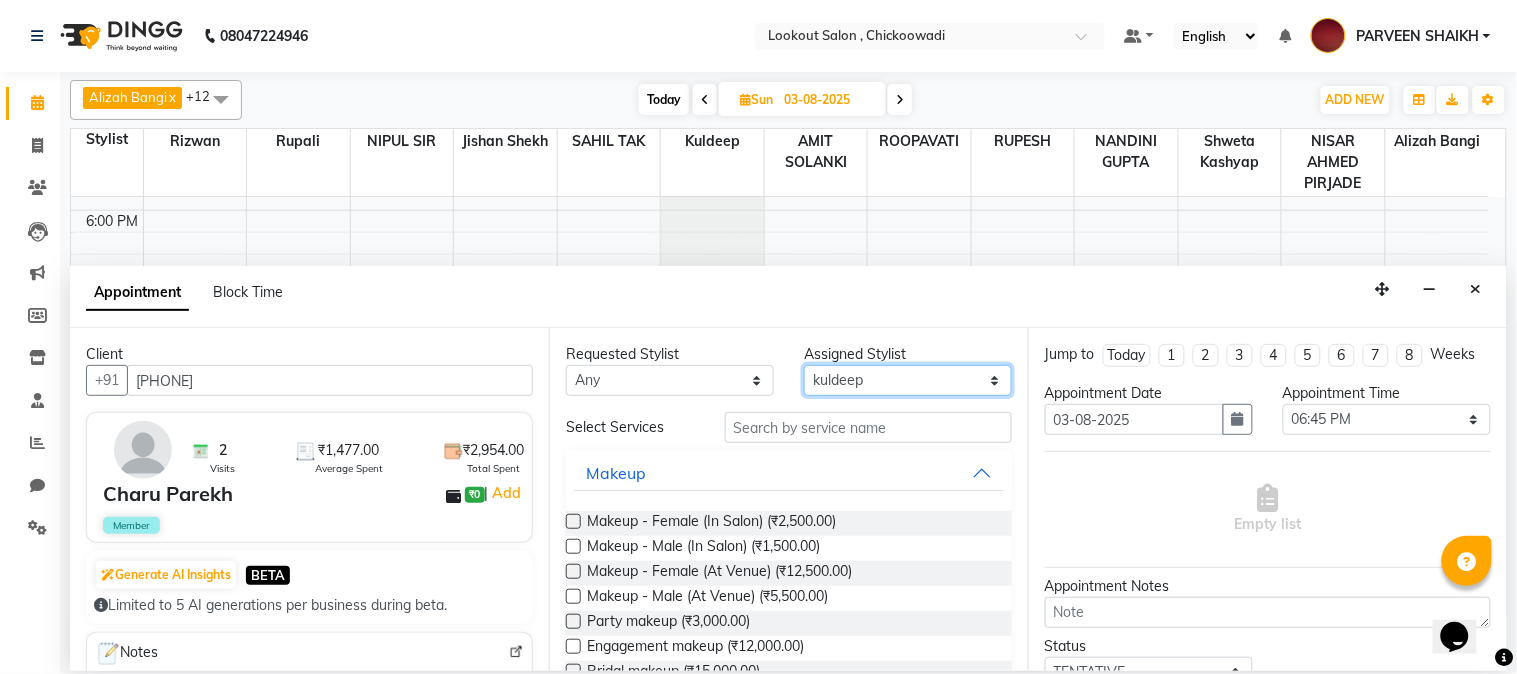 click on "Select Alizah Bangi AMIT SOLANKI jishan shekh kuldeep NANDINI GUPTA NIPUL SIR NISAR AHMED PIRJADE PARVEEN SHAIKH Rizwan ROOPAVATI Rupali  RUPESH SAHIL TAK shweta kashyap" at bounding box center (908, 380) 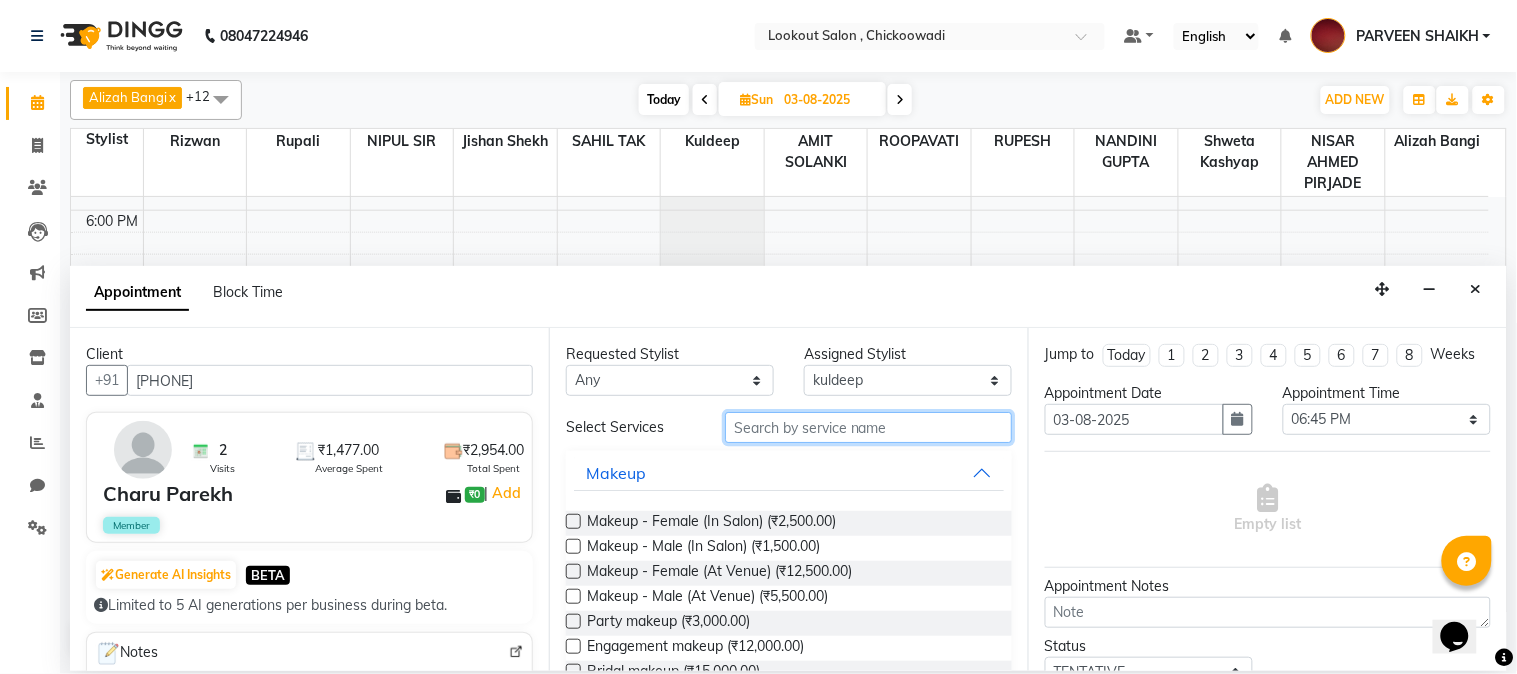 click at bounding box center [868, 427] 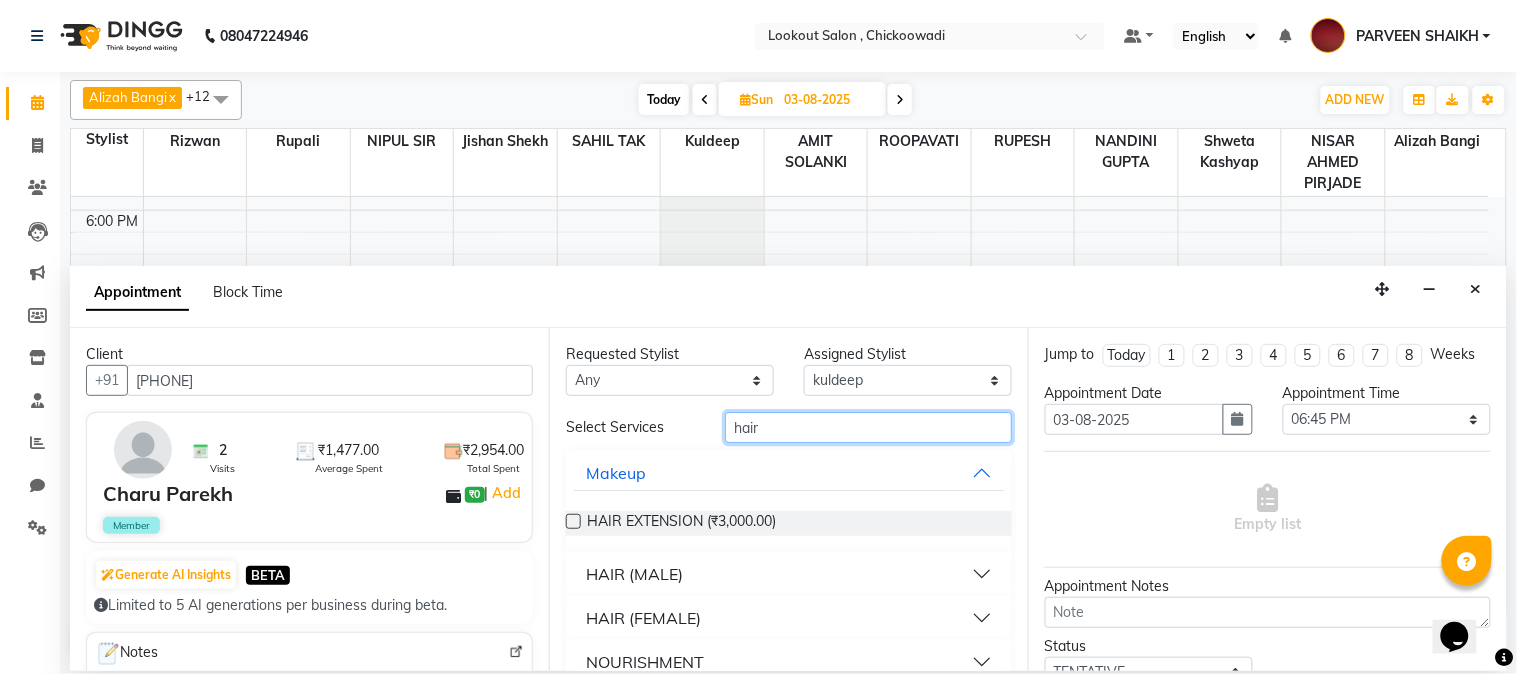 type on "hair" 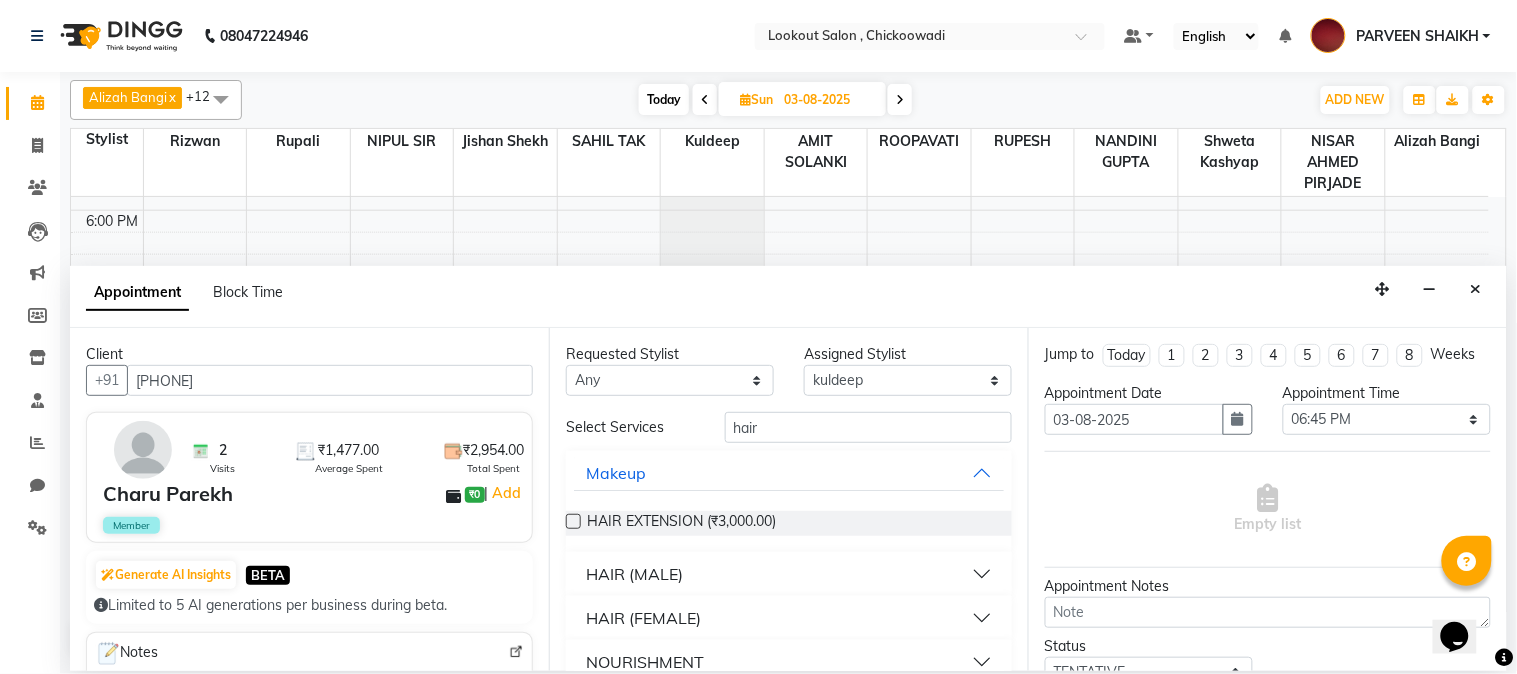click on "HAIR (FEMALE)" at bounding box center (643, 618) 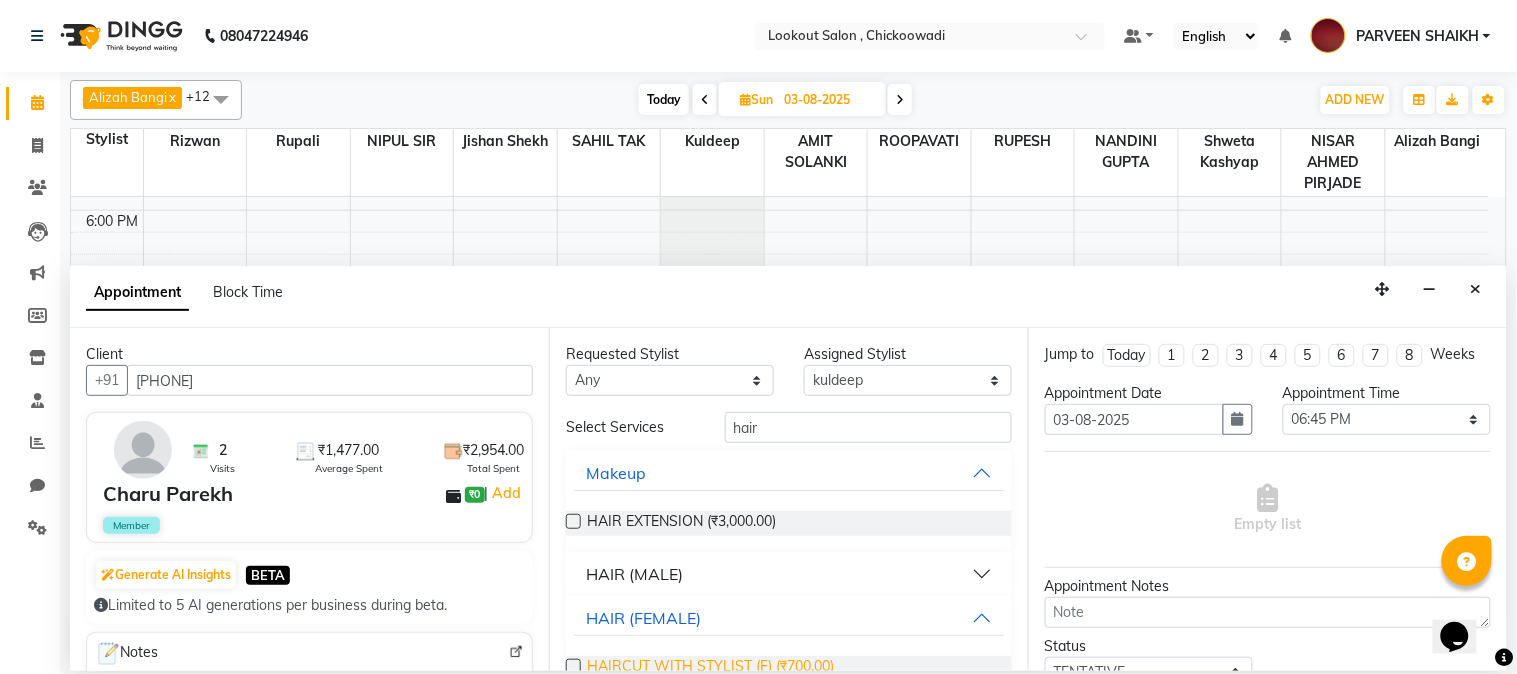 click on "HAIRCUT WITH STYLIST (F) (₹700.00)" at bounding box center (710, 668) 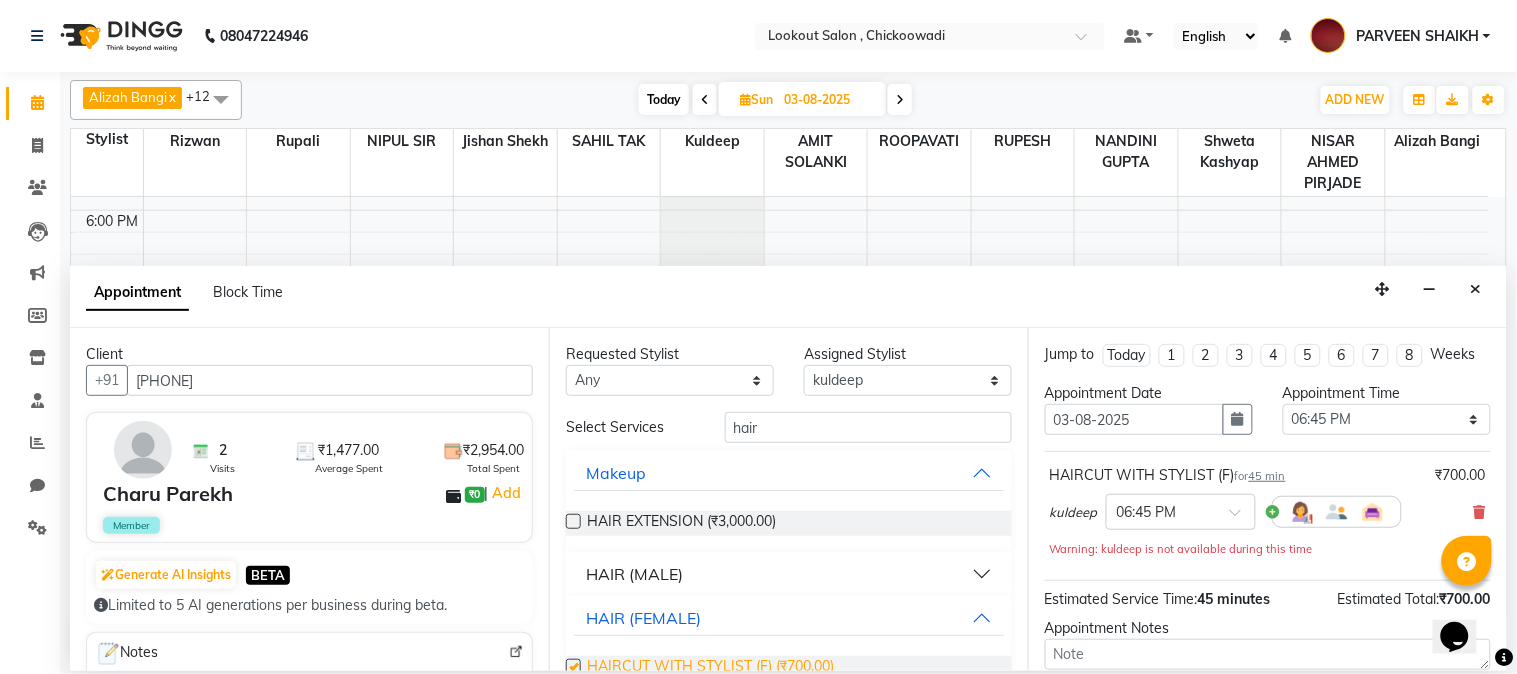 checkbox on "false" 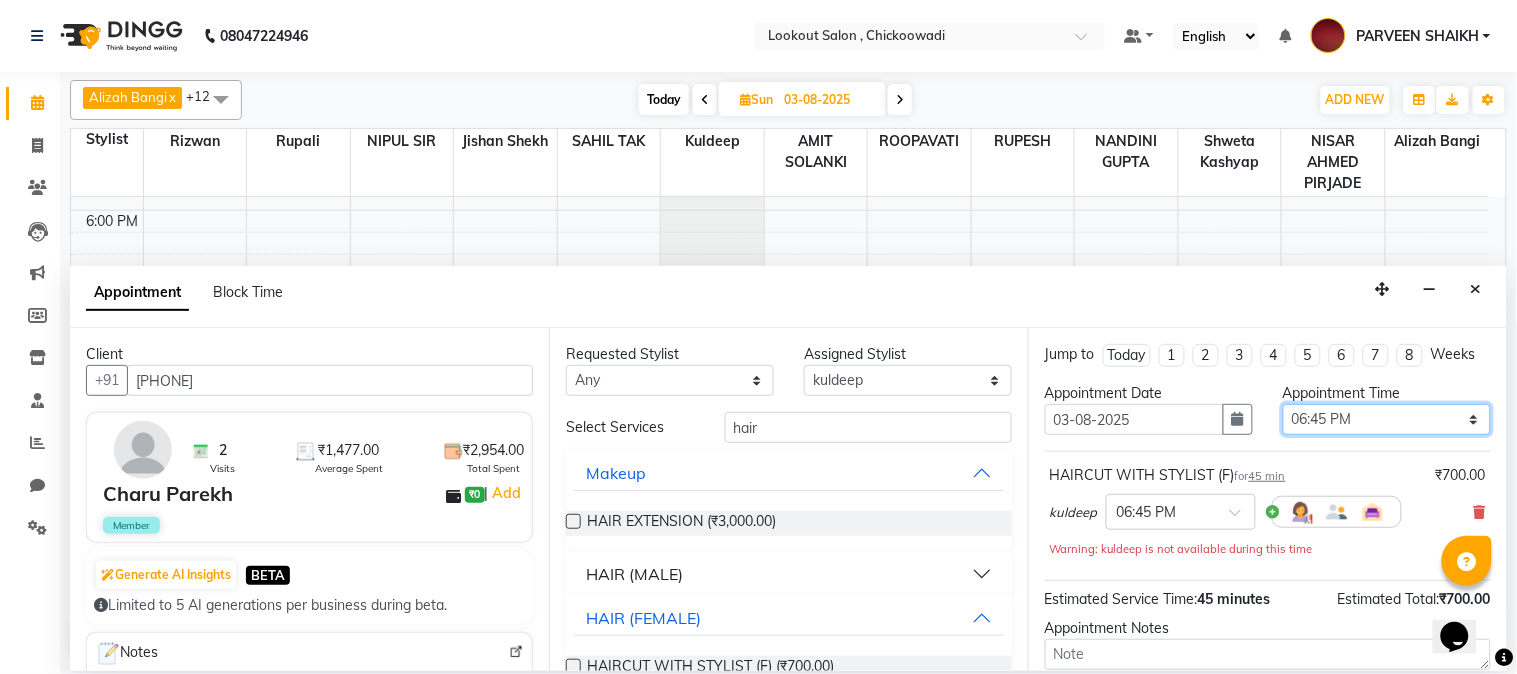 click on "Select 09:00 AM 09:15 AM 09:30 AM 09:45 AM 10:00 AM 10:15 AM 10:30 AM 10:45 AM 11:00 AM 11:15 AM 11:30 AM 11:45 AM 12:00 PM 12:15 PM 12:30 PM 12:45 PM 01:00 PM 01:15 PM 01:30 PM 01:45 PM 02:00 PM 02:15 PM 02:30 PM 02:45 PM 03:00 PM 03:15 PM 03:30 PM 03:45 PM 04:00 PM 04:15 PM 04:30 PM 04:45 PM 05:00 PM 05:15 PM 05:30 PM 05:45 PM 06:00 PM 06:15 PM 06:30 PM 06:45 PM 07:00 PM 07:15 PM 07:30 PM 07:45 PM 08:00 PM 08:15 PM 08:30 PM 08:45 PM 09:00 PM 09:15 PM 09:30 PM 09:45 PM 10:00 PM 10:15 PM 10:30 PM 10:45 PM 11:00 PM" at bounding box center (1387, 419) 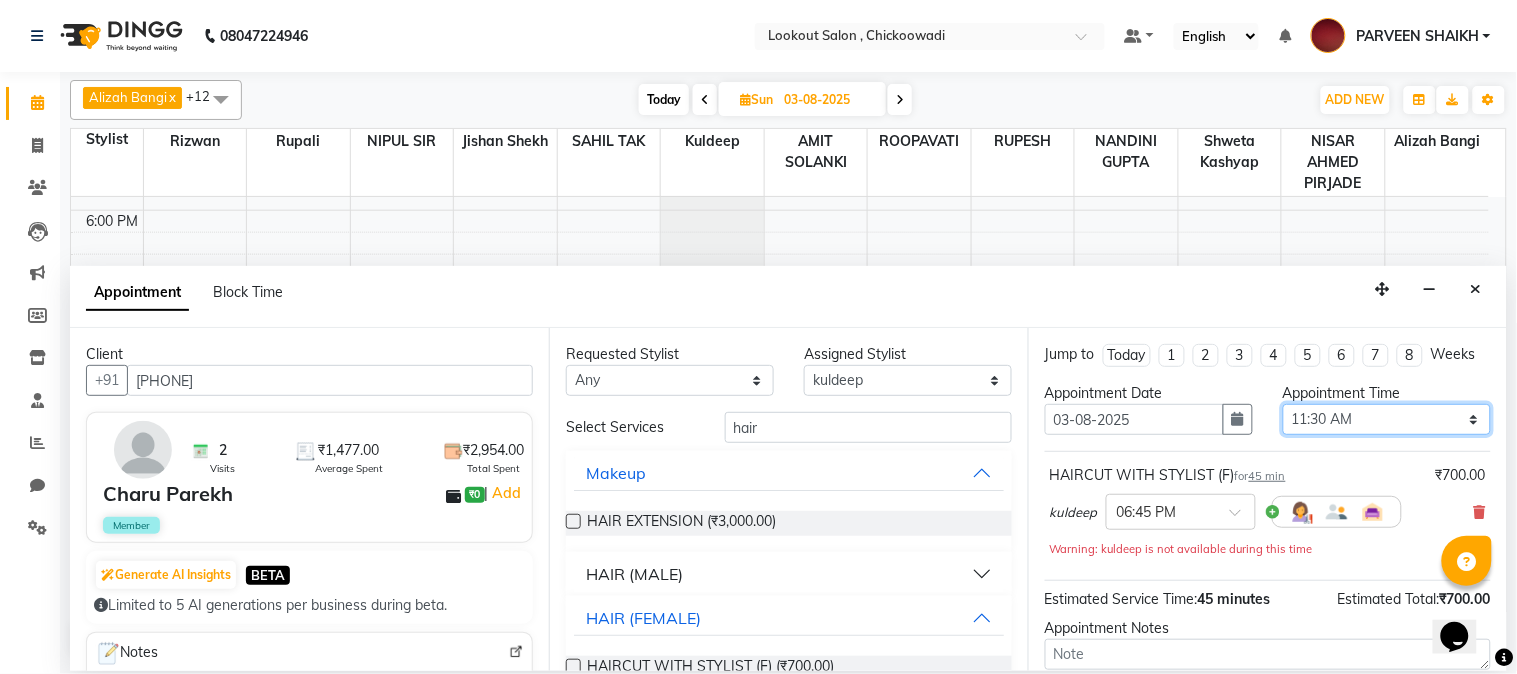click on "Select 09:00 AM 09:15 AM 09:30 AM 09:45 AM 10:00 AM 10:15 AM 10:30 AM 10:45 AM 11:00 AM 11:15 AM 11:30 AM 11:45 AM 12:00 PM 12:15 PM 12:30 PM 12:45 PM 01:00 PM 01:15 PM 01:30 PM 01:45 PM 02:00 PM 02:15 PM 02:30 PM 02:45 PM 03:00 PM 03:15 PM 03:30 PM 03:45 PM 04:00 PM 04:15 PM 04:30 PM 04:45 PM 05:00 PM 05:15 PM 05:30 PM 05:45 PM 06:00 PM 06:15 PM 06:30 PM 06:45 PM 07:00 PM 07:15 PM 07:30 PM 07:45 PM 08:00 PM 08:15 PM 08:30 PM 08:45 PM 09:00 PM 09:15 PM 09:30 PM 09:45 PM 10:00 PM 10:15 PM 10:30 PM 10:45 PM 11:00 PM" at bounding box center [1387, 419] 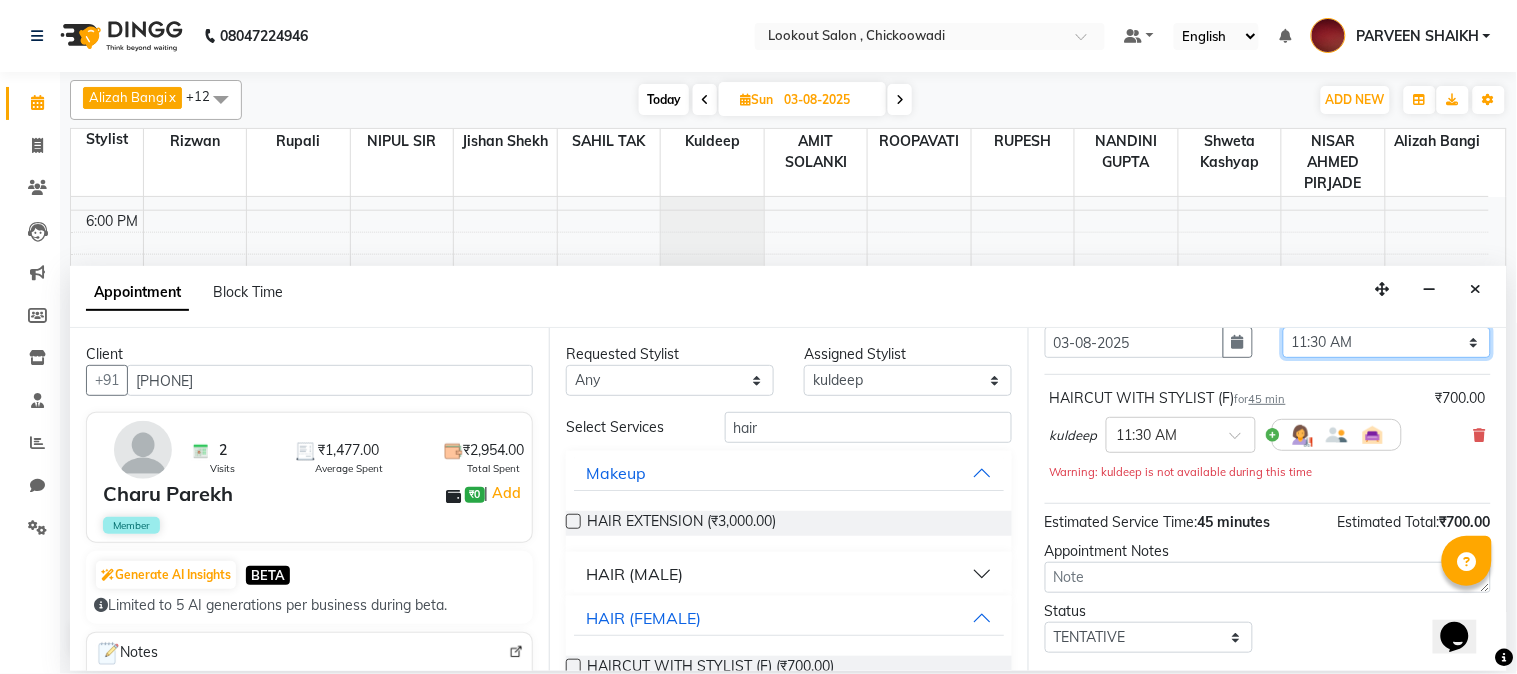 scroll, scrollTop: 204, scrollLeft: 0, axis: vertical 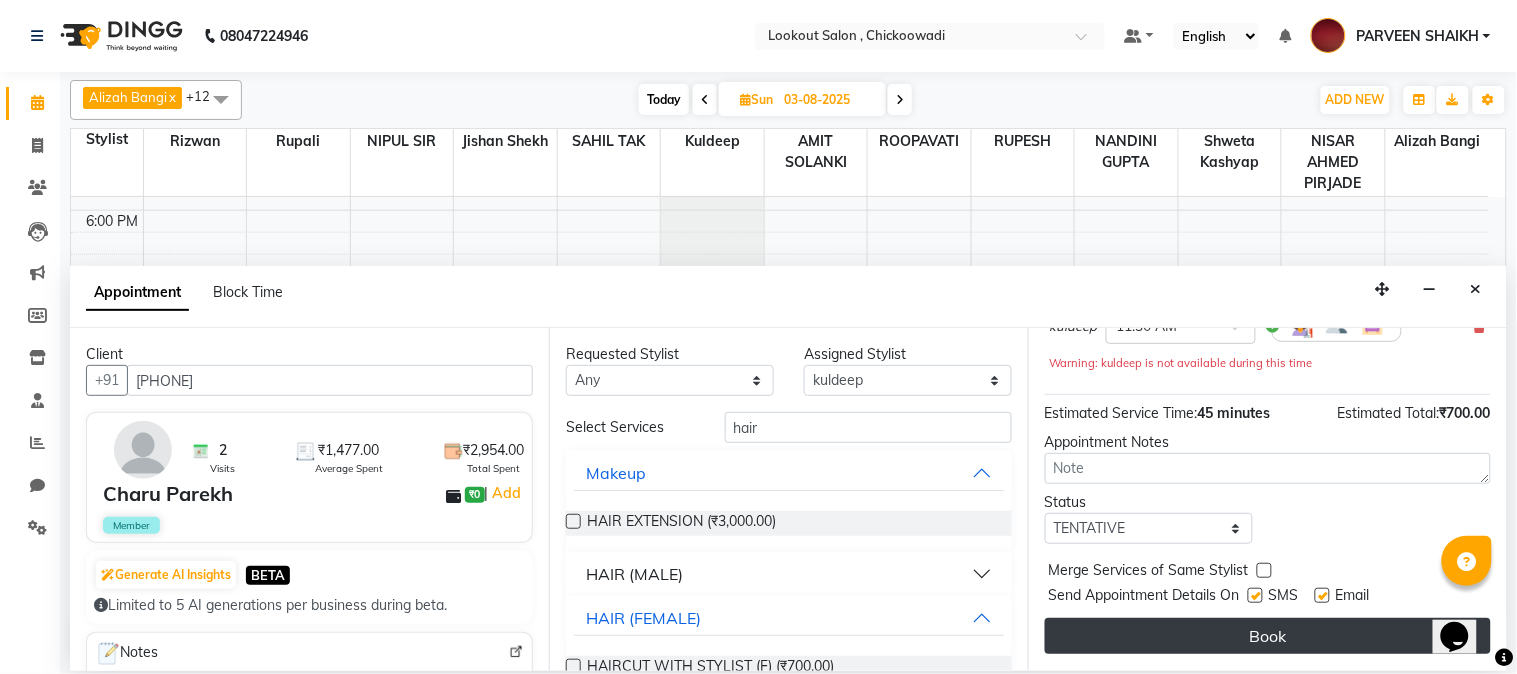 click on "Book" at bounding box center [1268, 636] 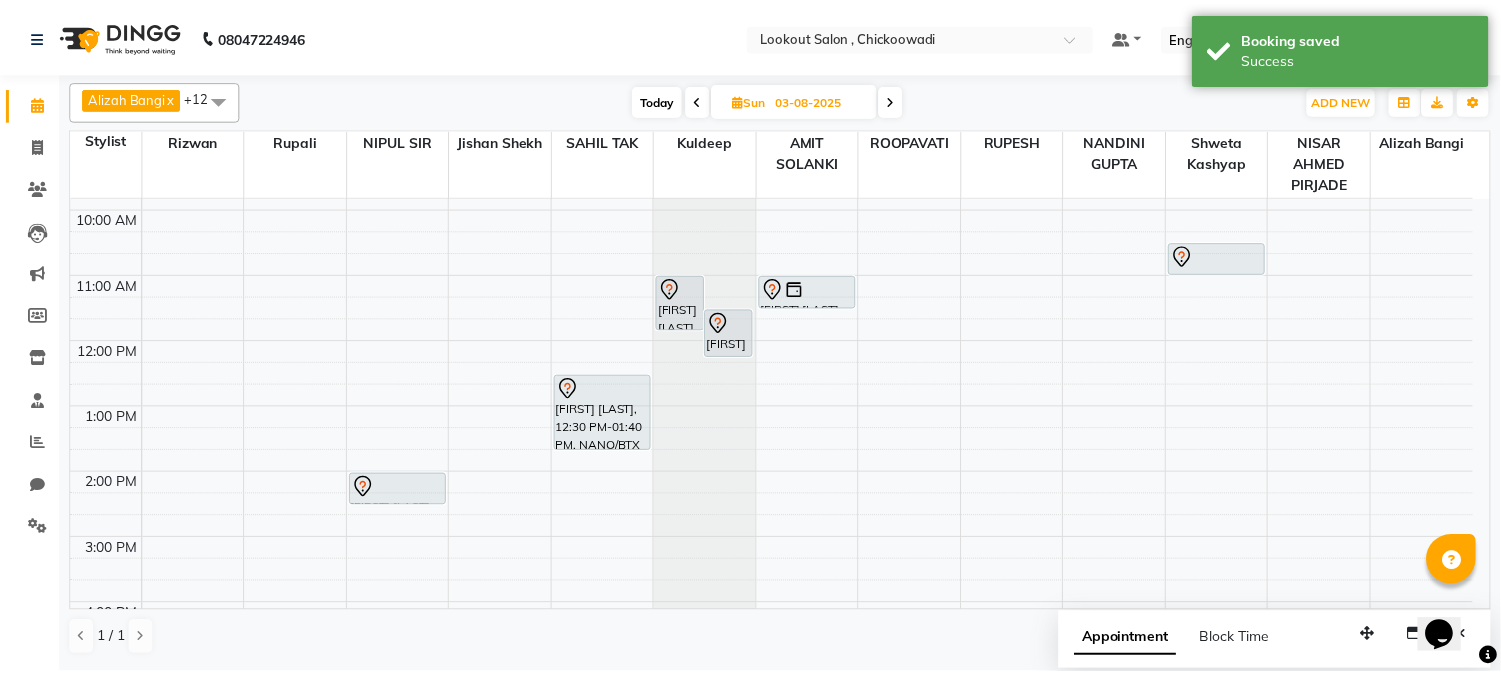 scroll, scrollTop: 91, scrollLeft: 0, axis: vertical 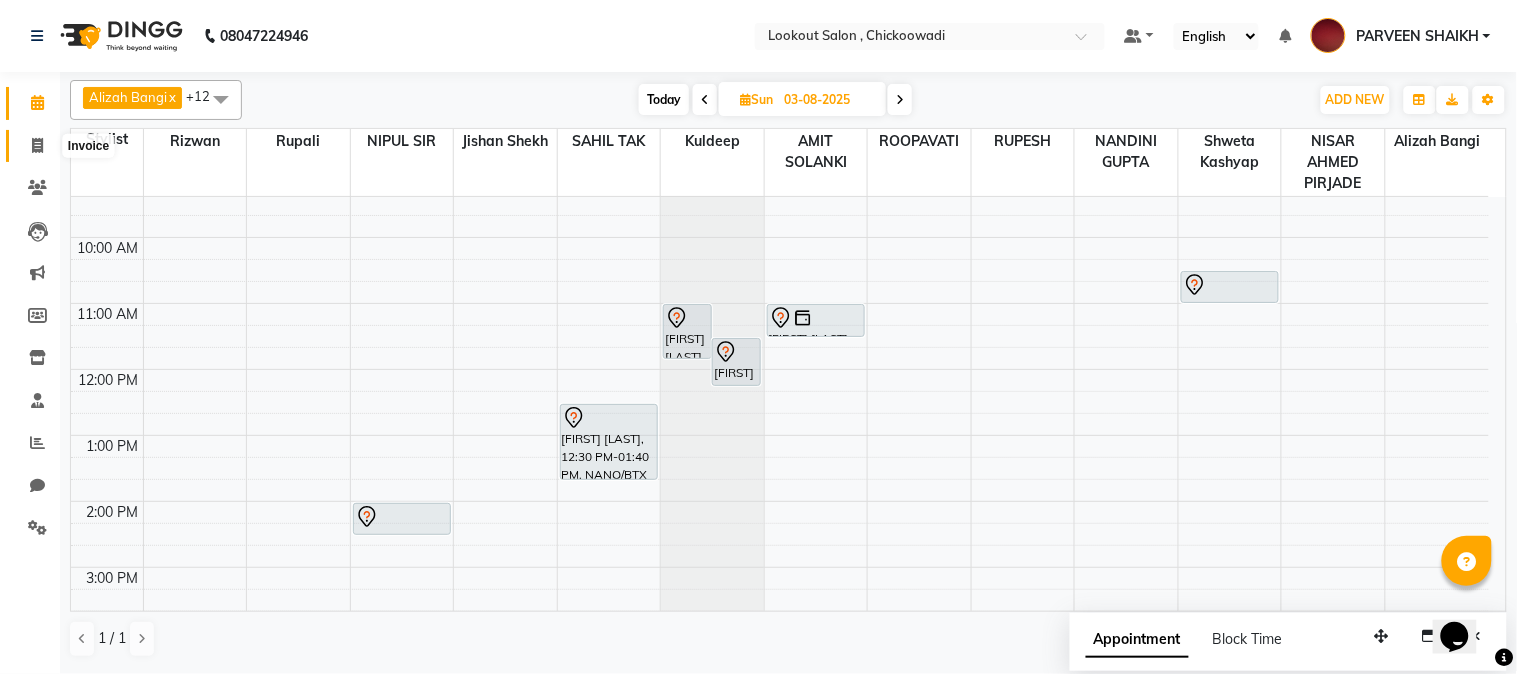 click 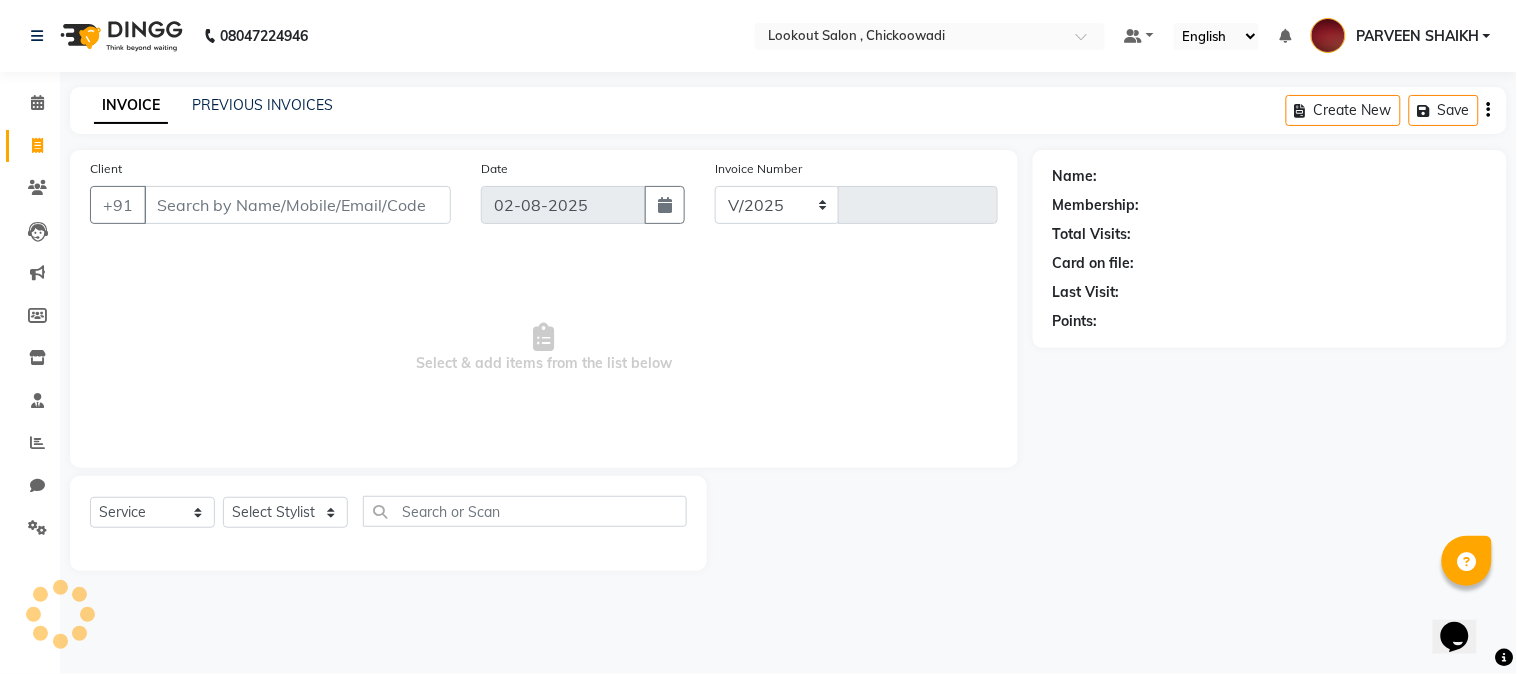 select on "151" 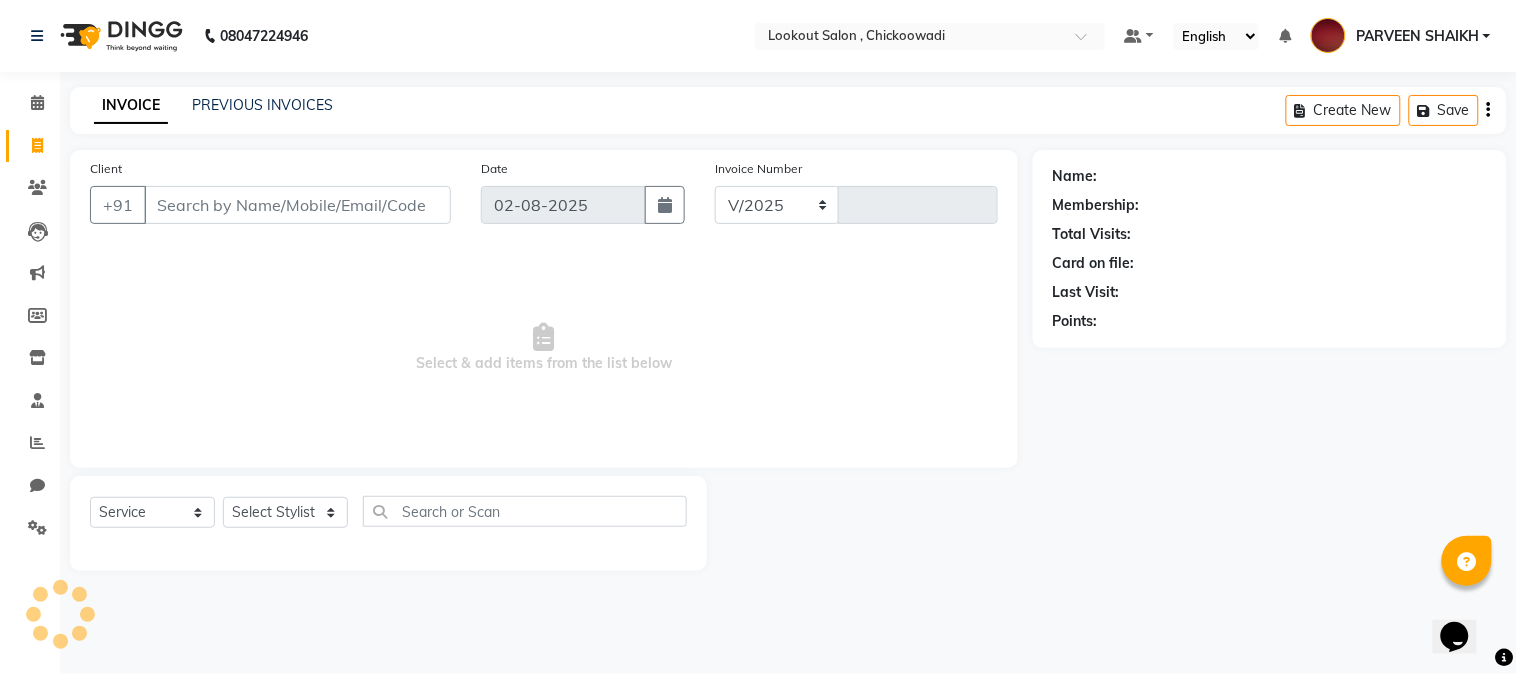 type on "4932" 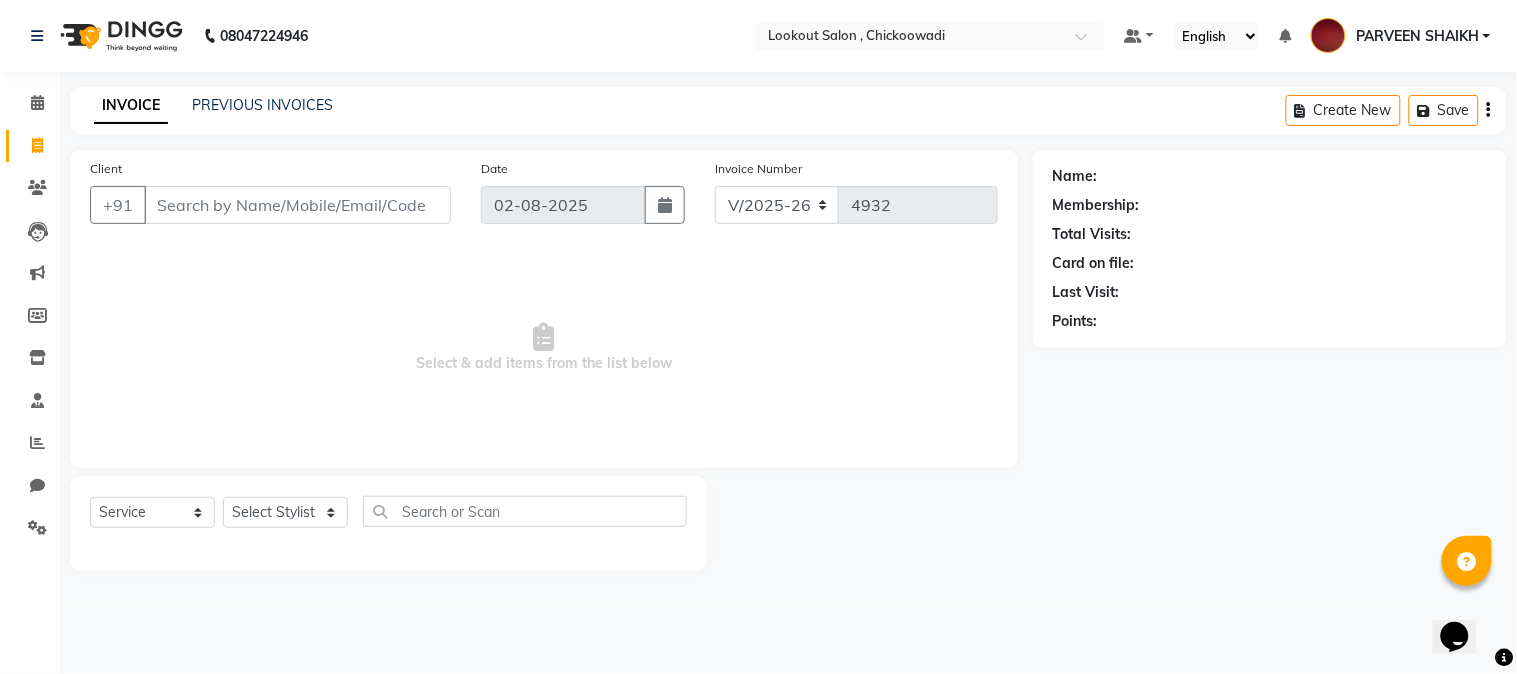 click on "Client" at bounding box center [297, 205] 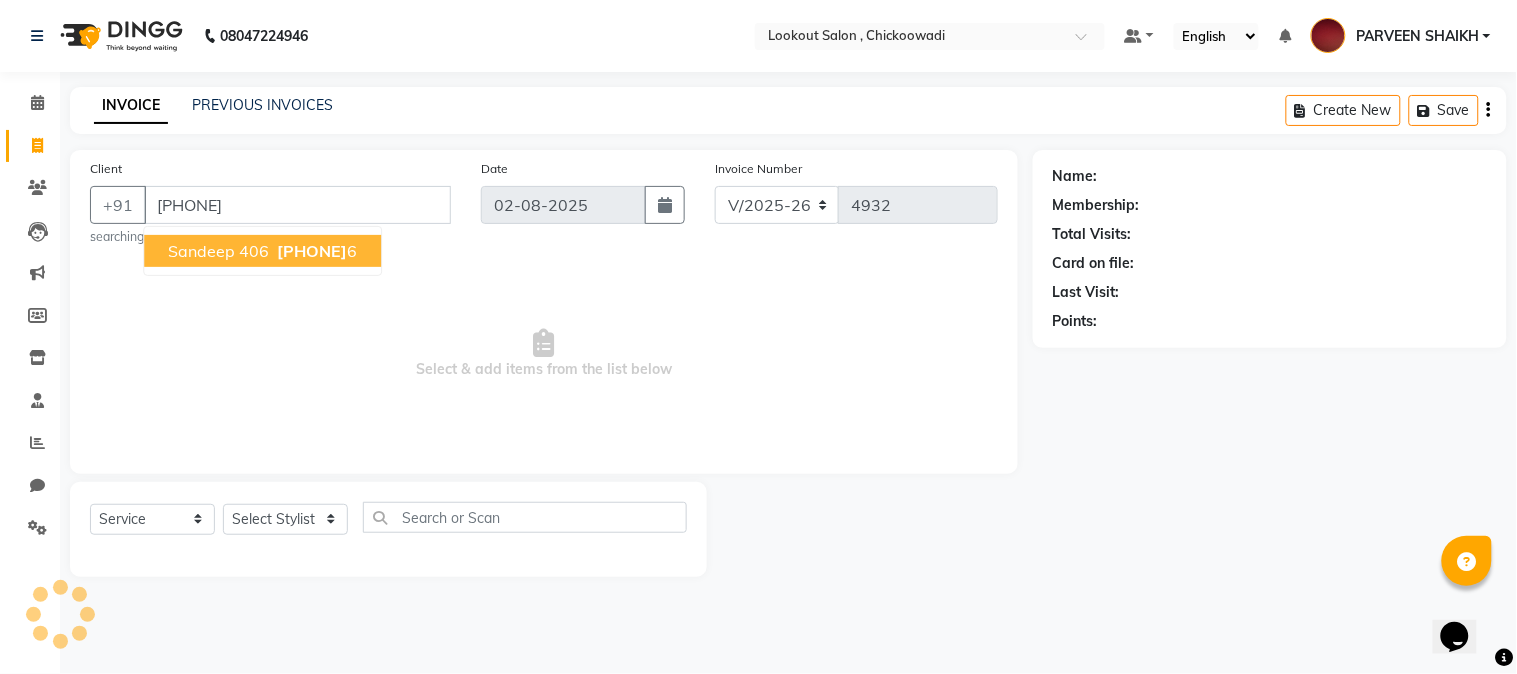 type on "9930437406" 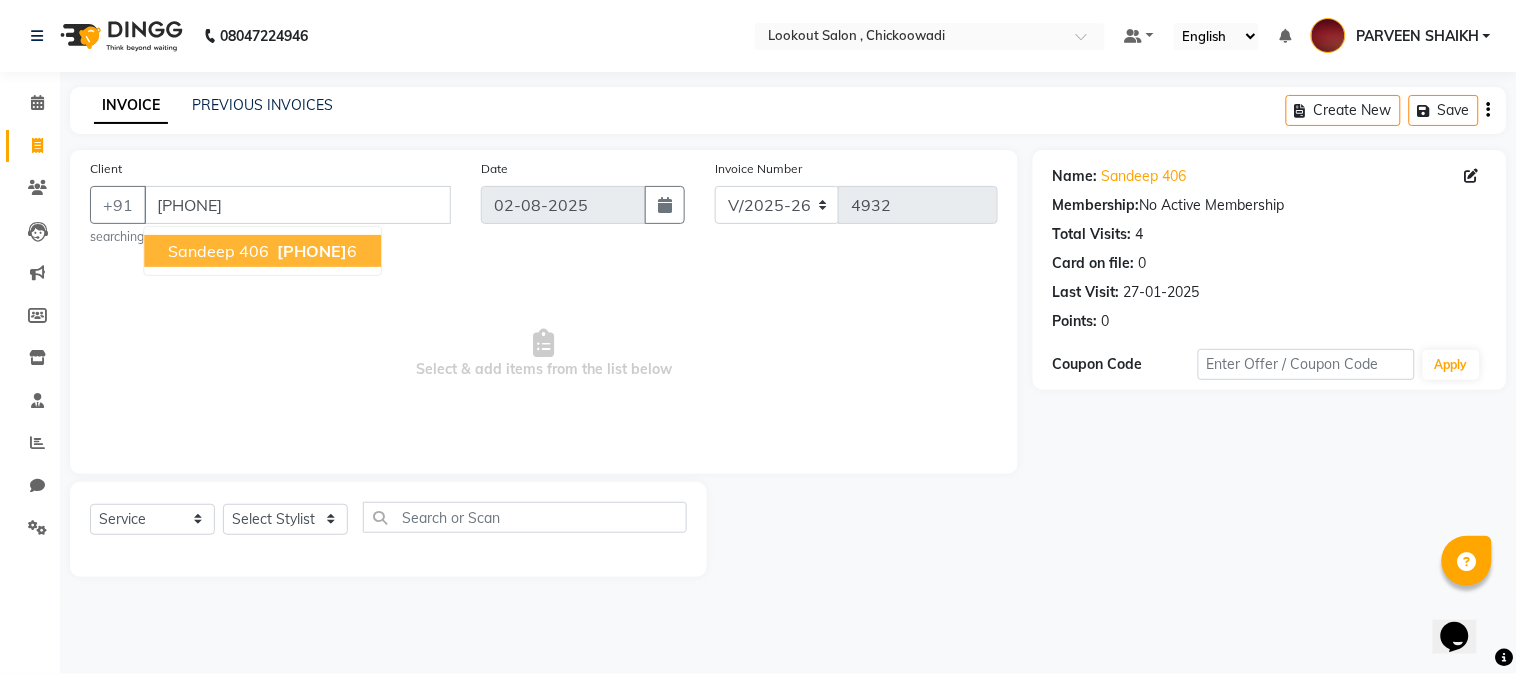 click on "993043740" at bounding box center (312, 251) 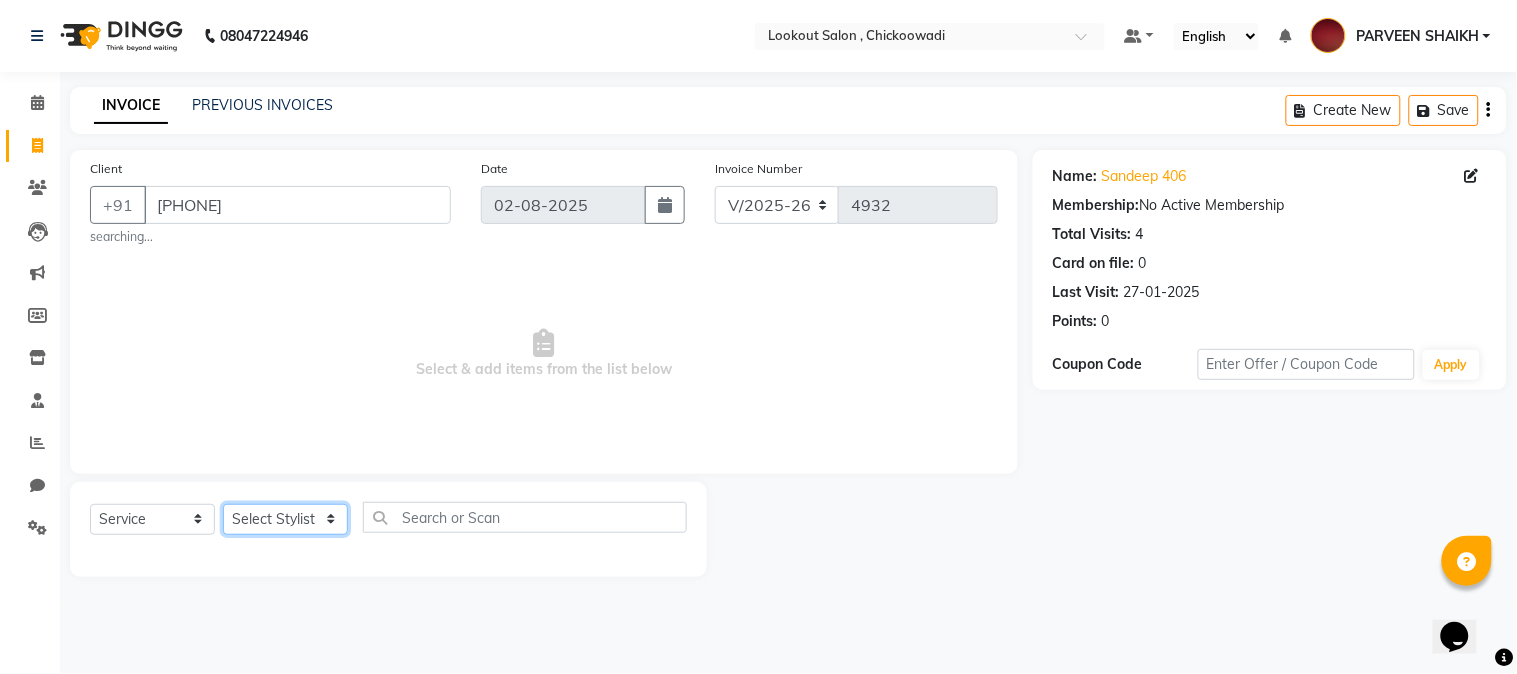click on "Select Stylist Alizah Bangi AMIT SOLANKI jishan shekh kuldeep MANDAR GOSAVI NANDINI GUPTA NIPUL SIR NISAR AHMED PIRJADE PARVEEN SHAIKH Rizwan ROOPAVATI Rupali  RUPESH SADAF SHAIKH SAHIL TAK SAMREEN DHOLKIYA shweta kashyap" 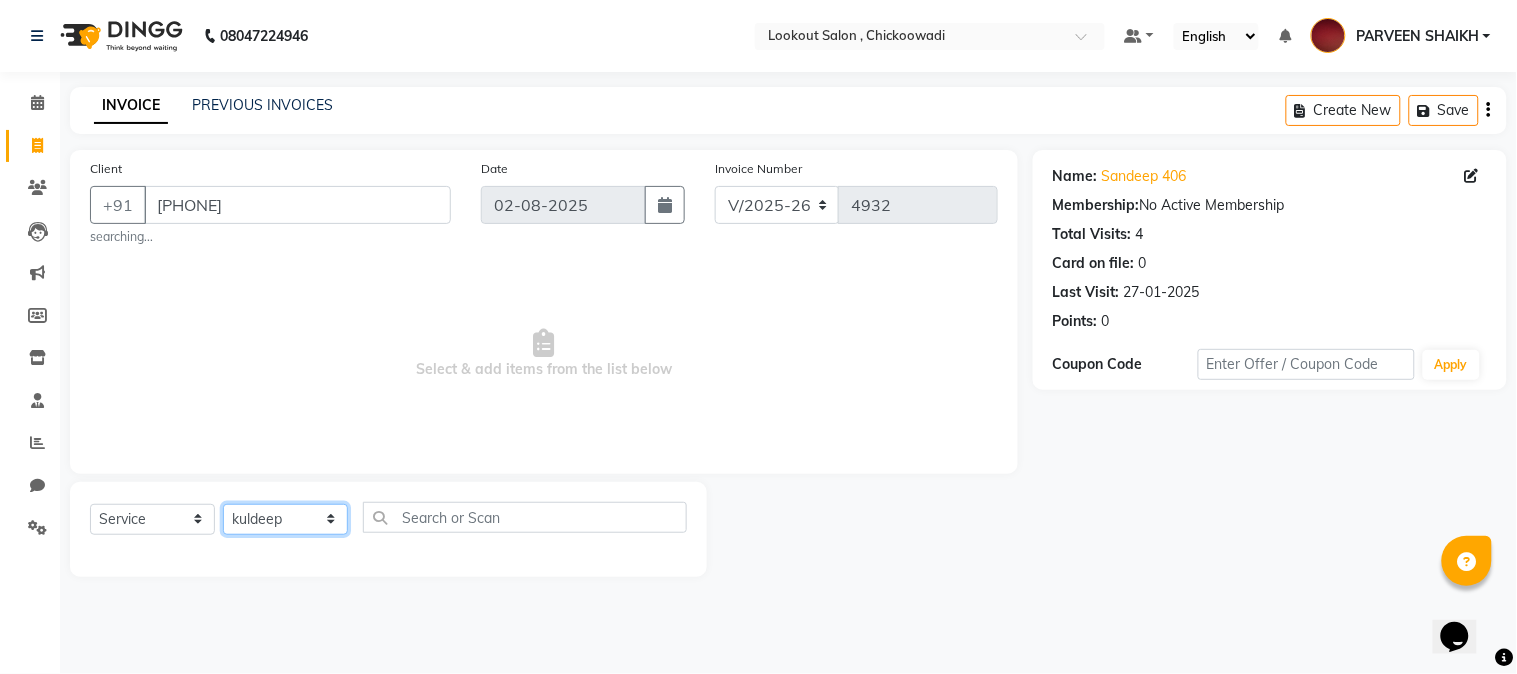 click on "Select Stylist Alizah Bangi AMIT SOLANKI jishan shekh kuldeep MANDAR GOSAVI NANDINI GUPTA NIPUL SIR NISAR AHMED PIRJADE PARVEEN SHAIKH Rizwan ROOPAVATI Rupali  RUPESH SADAF SHAIKH SAHIL TAK SAMREEN DHOLKIYA shweta kashyap" 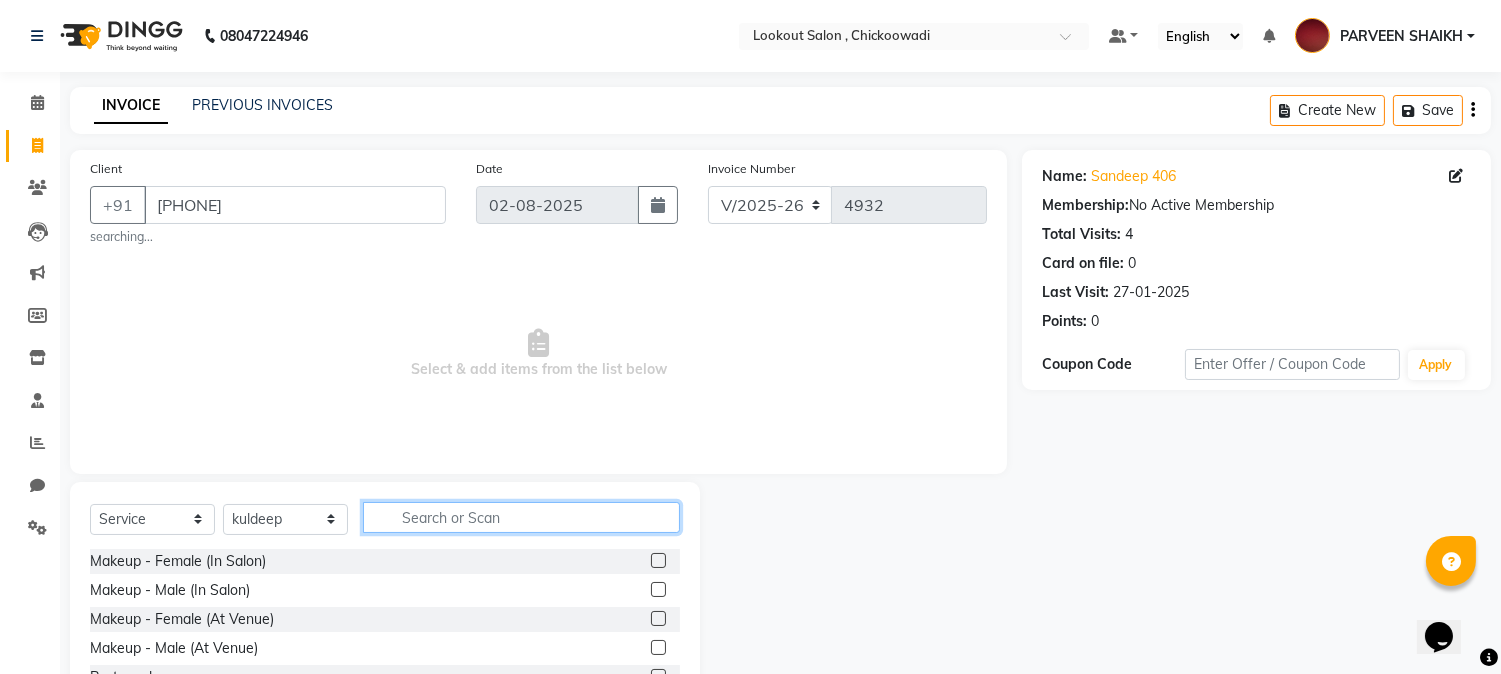 click 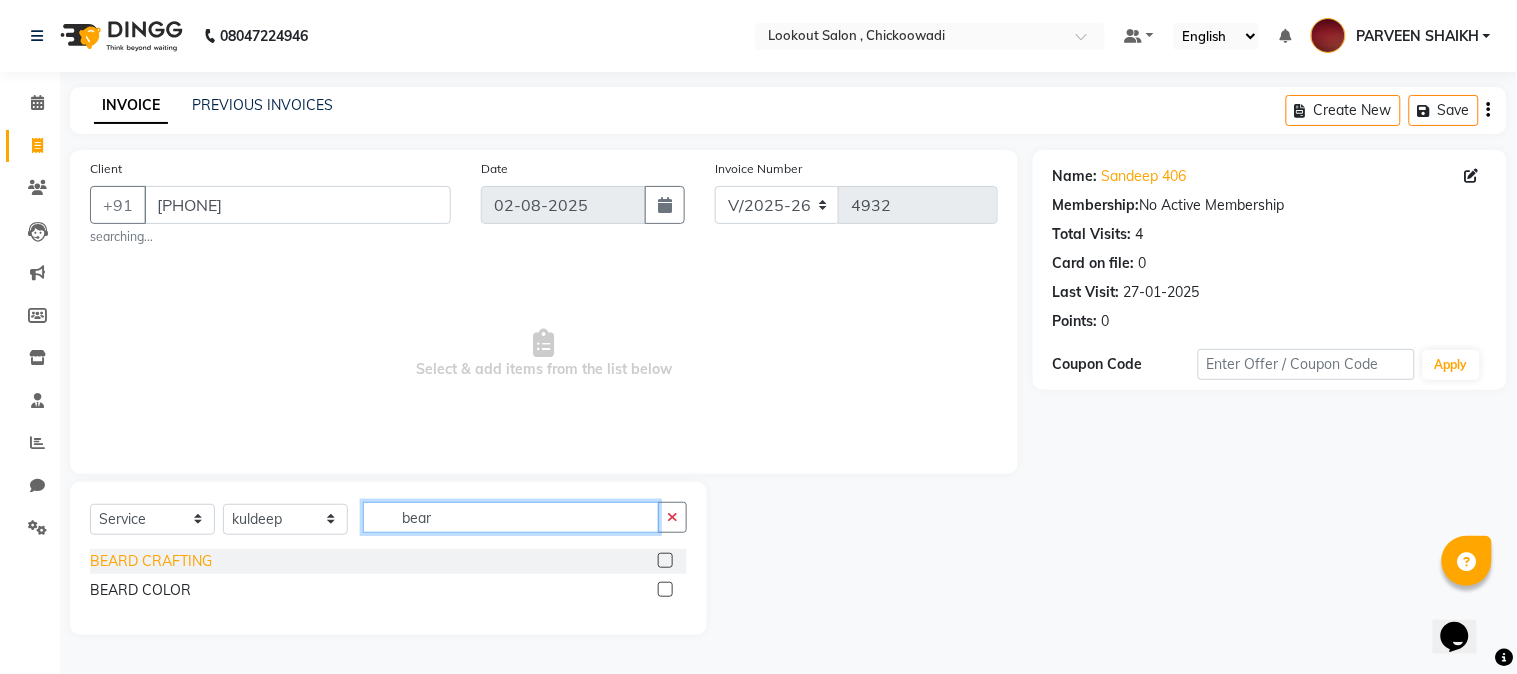 type on "bear" 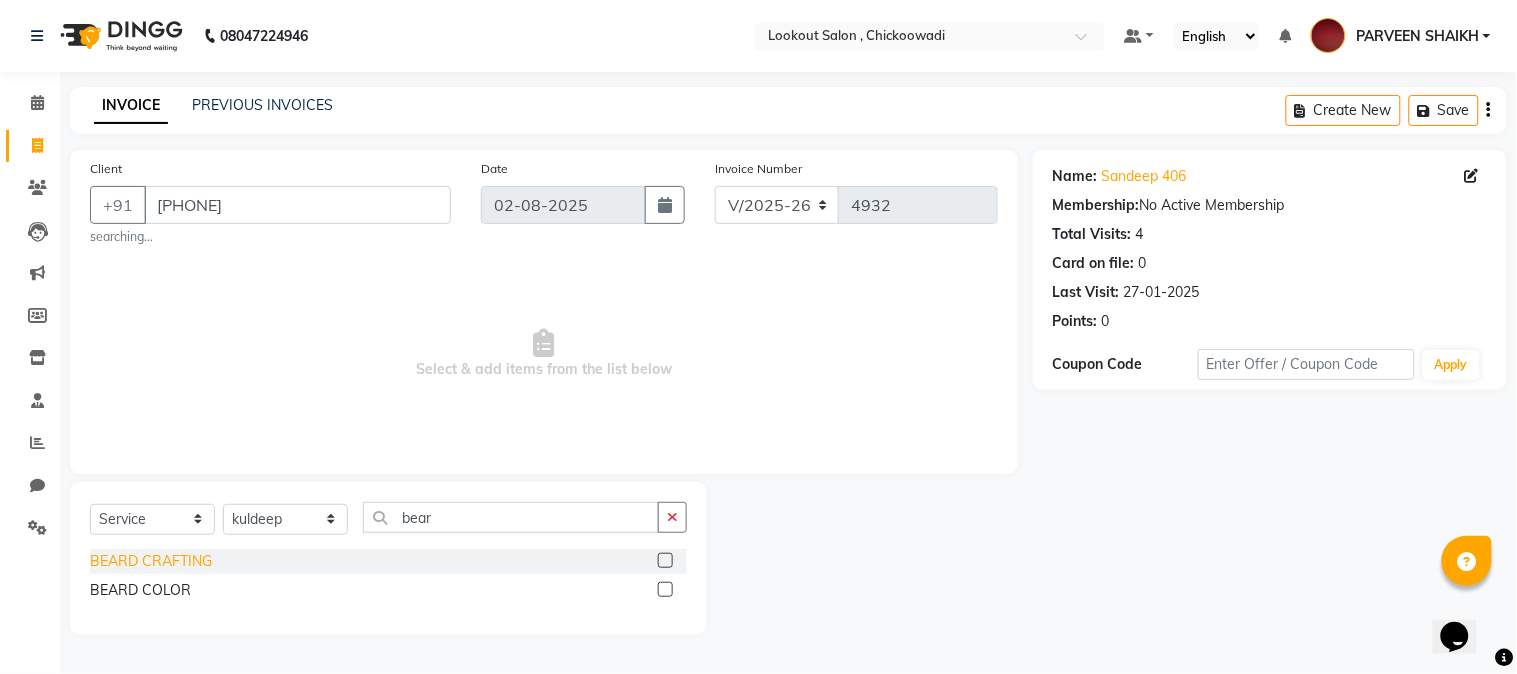 click on "BEARD CRAFTING" 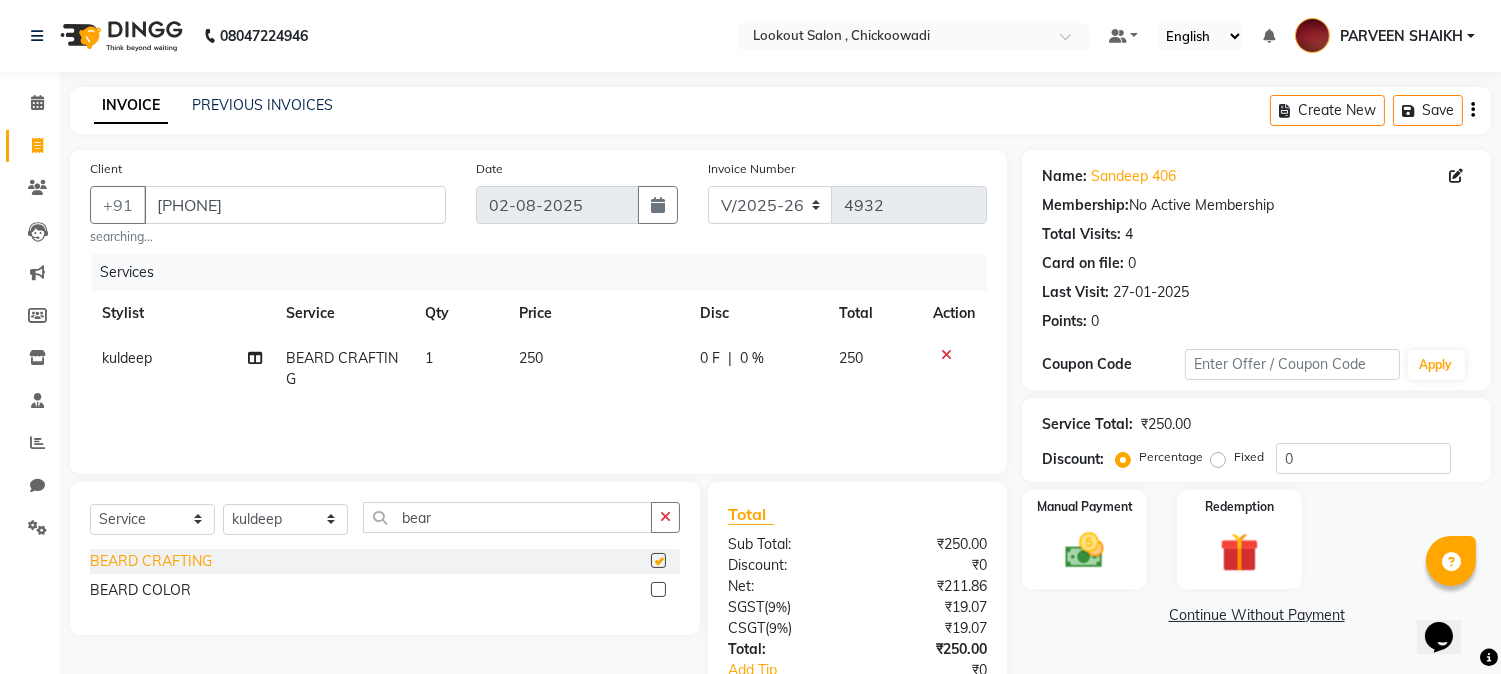 checkbox on "false" 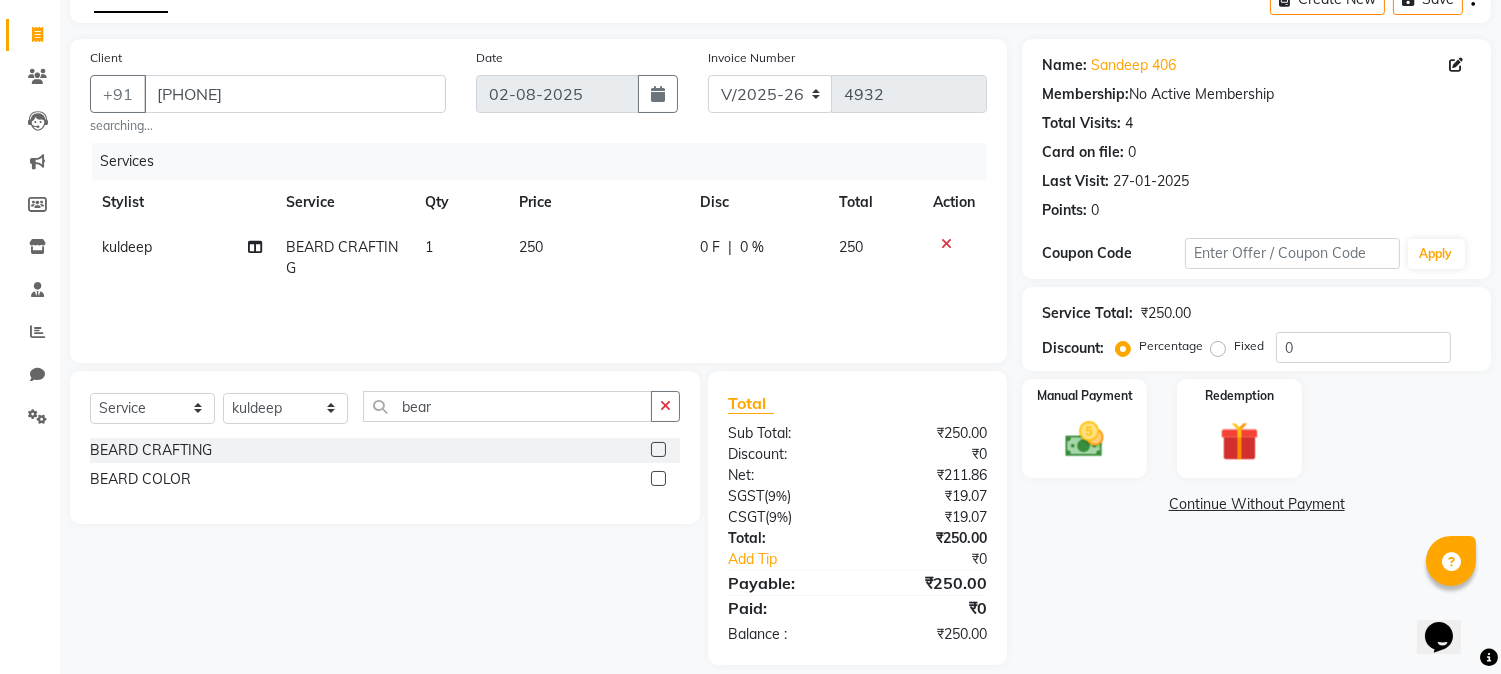 scroll, scrollTop: 132, scrollLeft: 0, axis: vertical 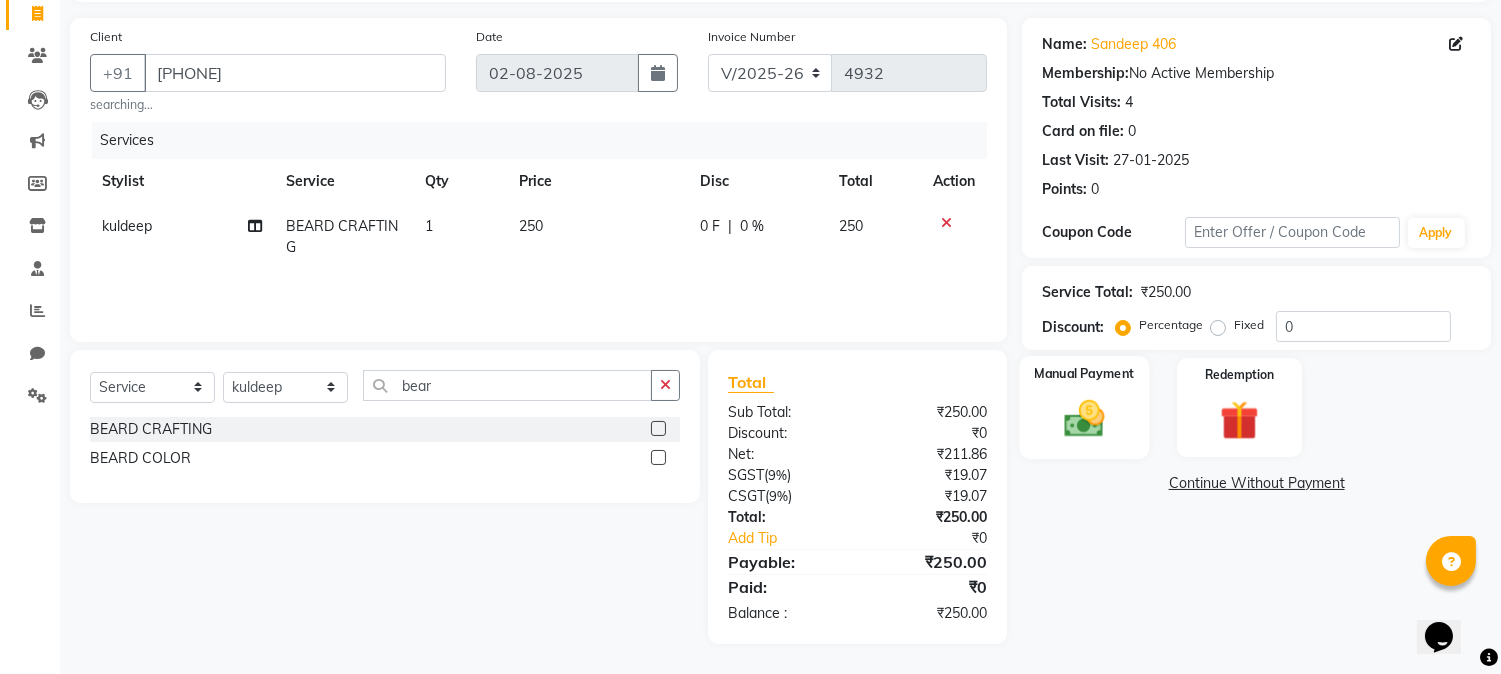 click 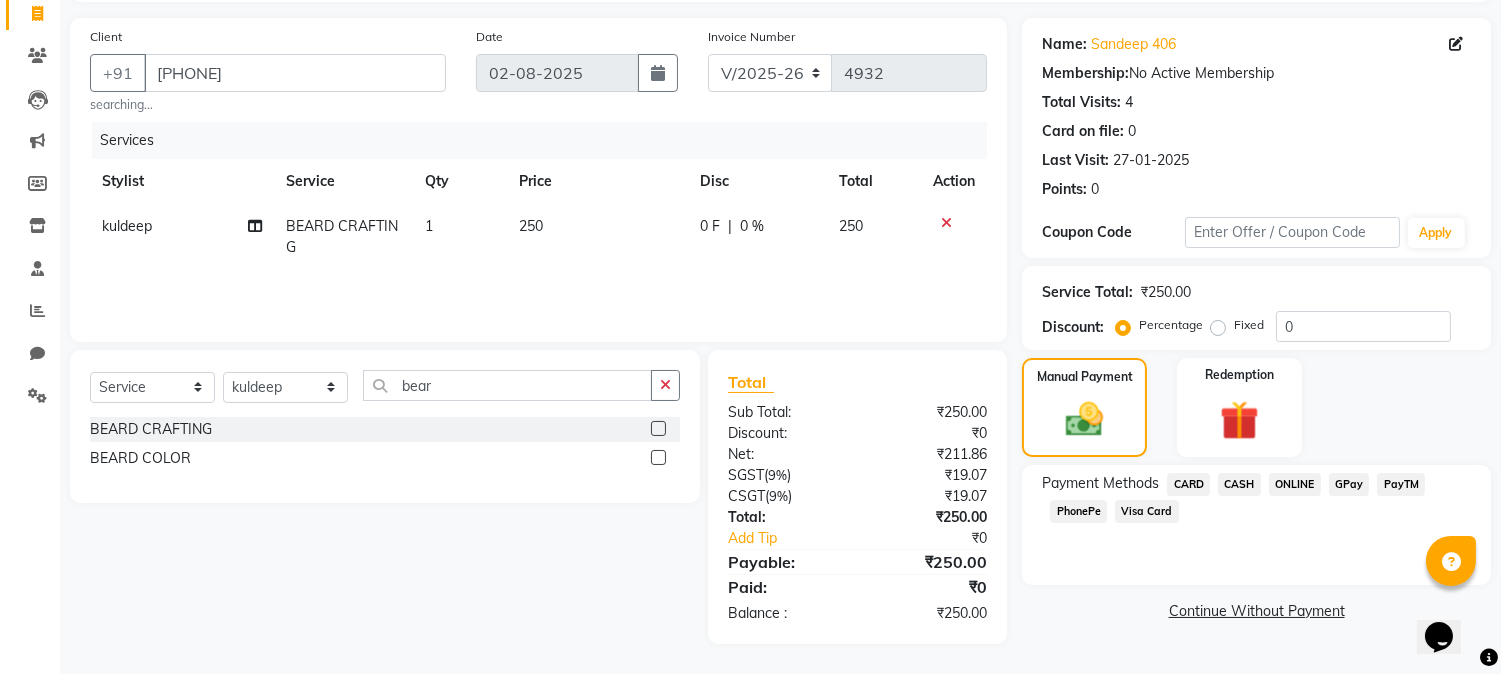 click on "CASH" 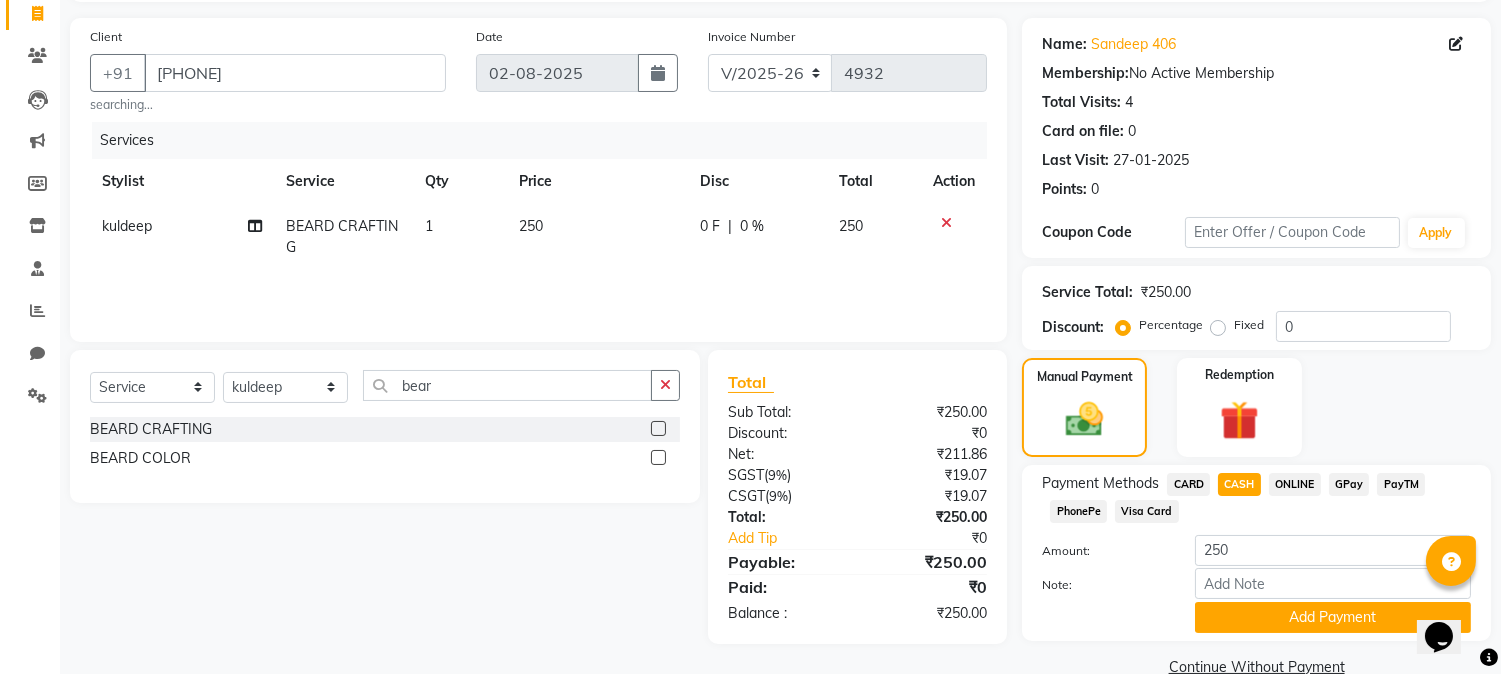 scroll, scrollTop: 170, scrollLeft: 0, axis: vertical 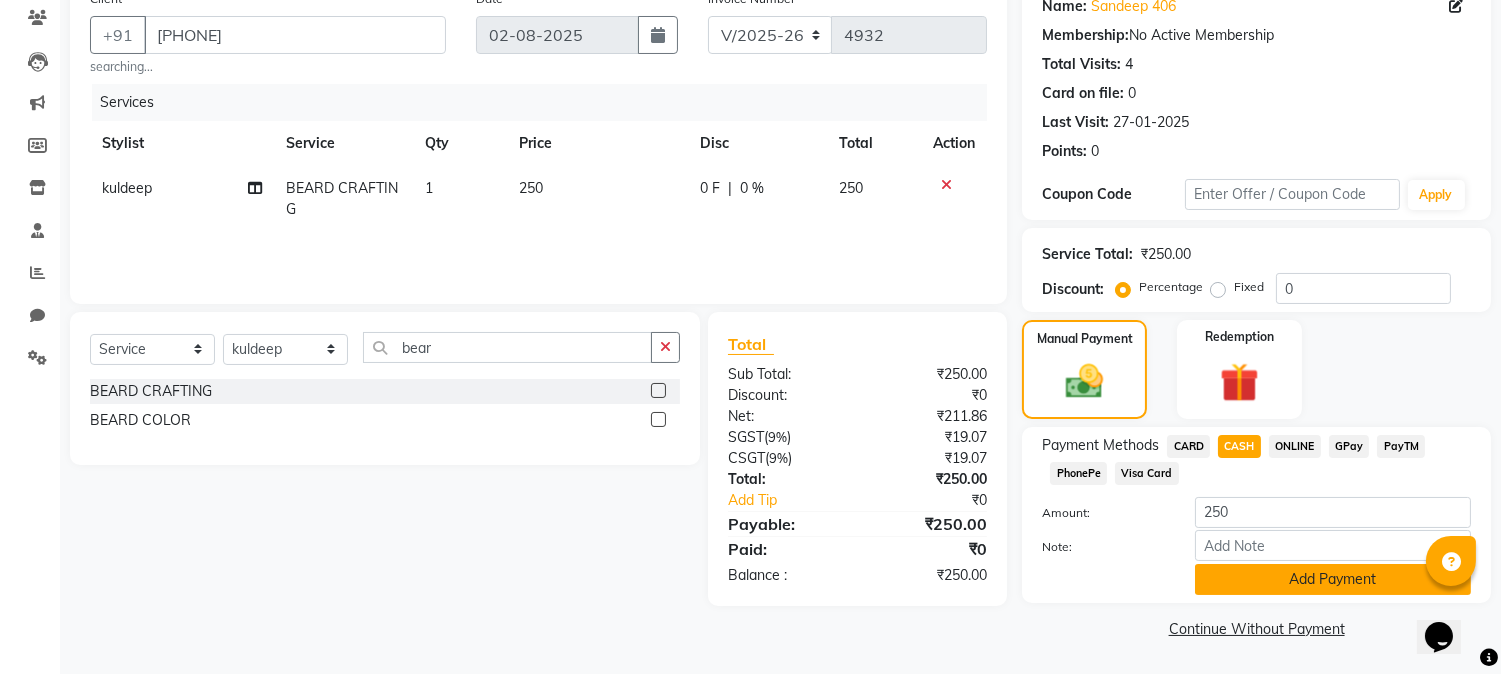 click on "Add Payment" 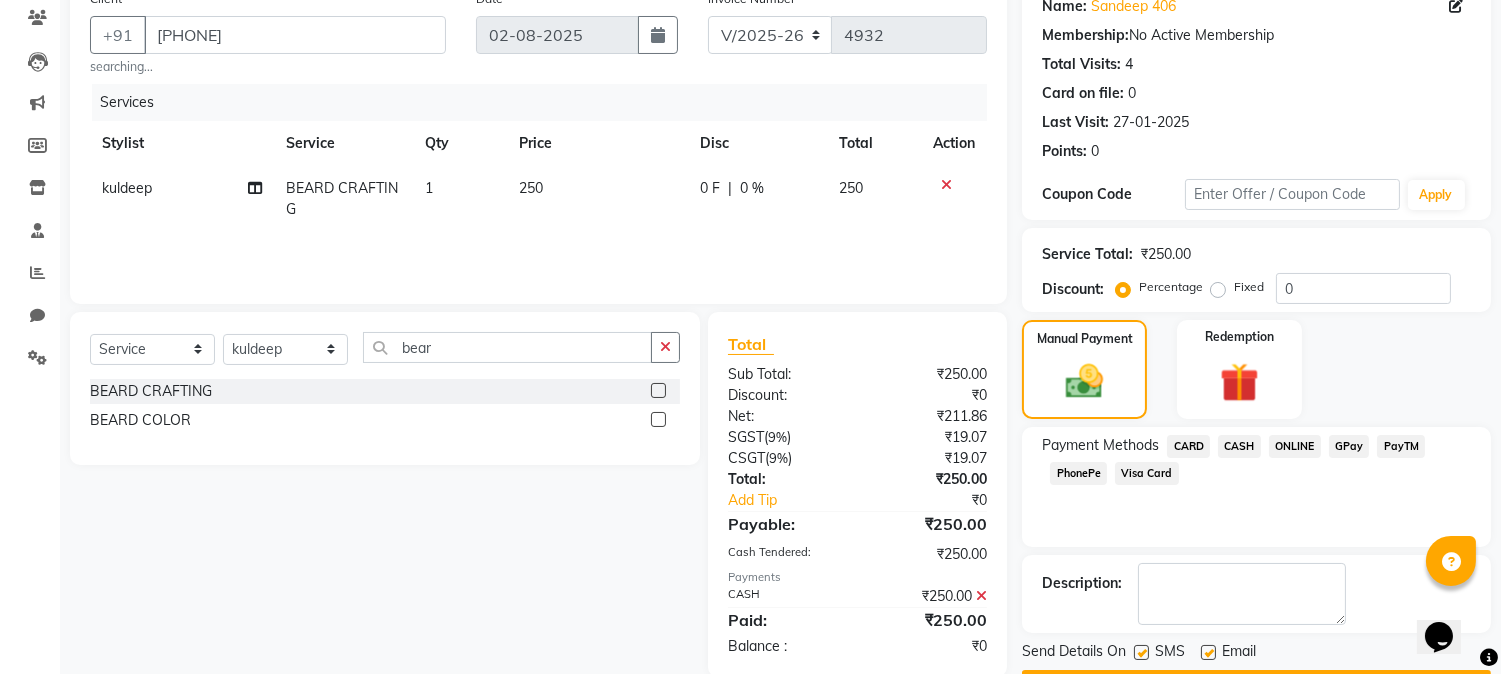 scroll, scrollTop: 225, scrollLeft: 0, axis: vertical 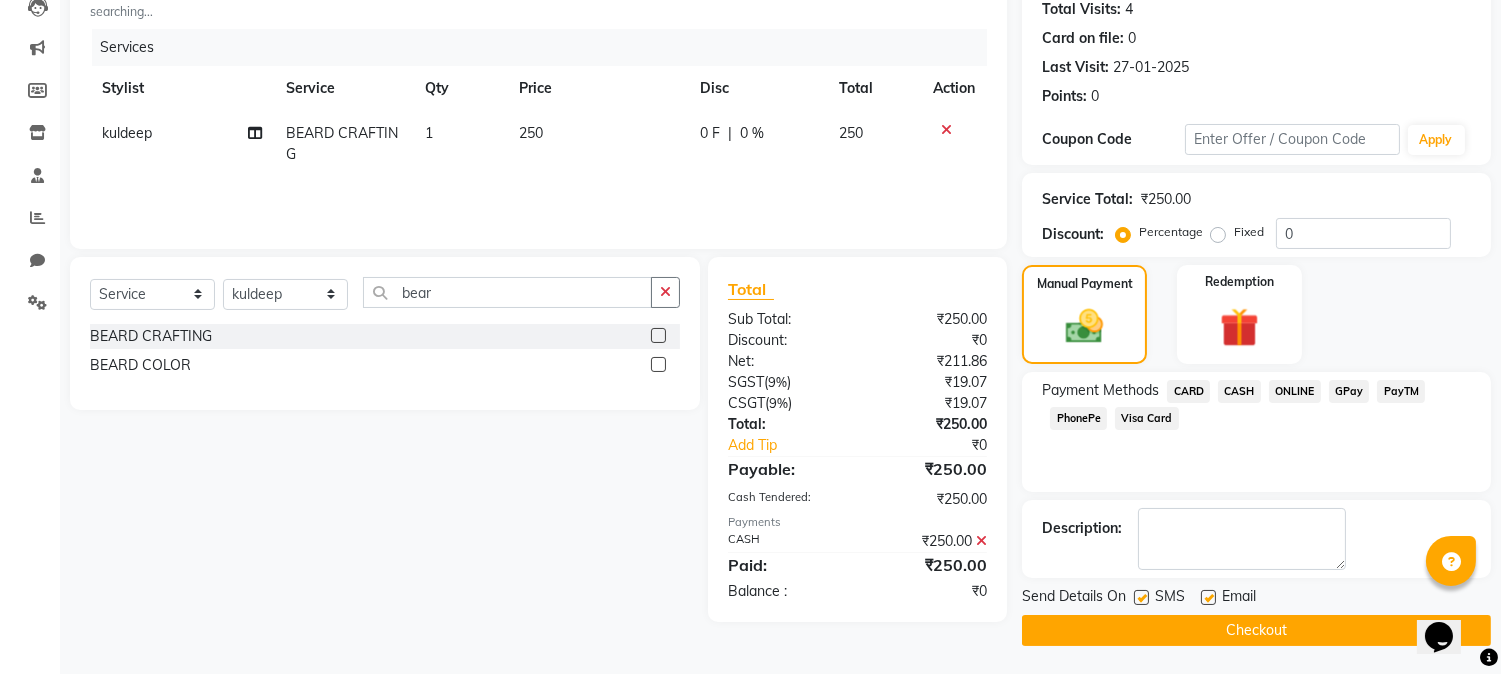 click on "Checkout" 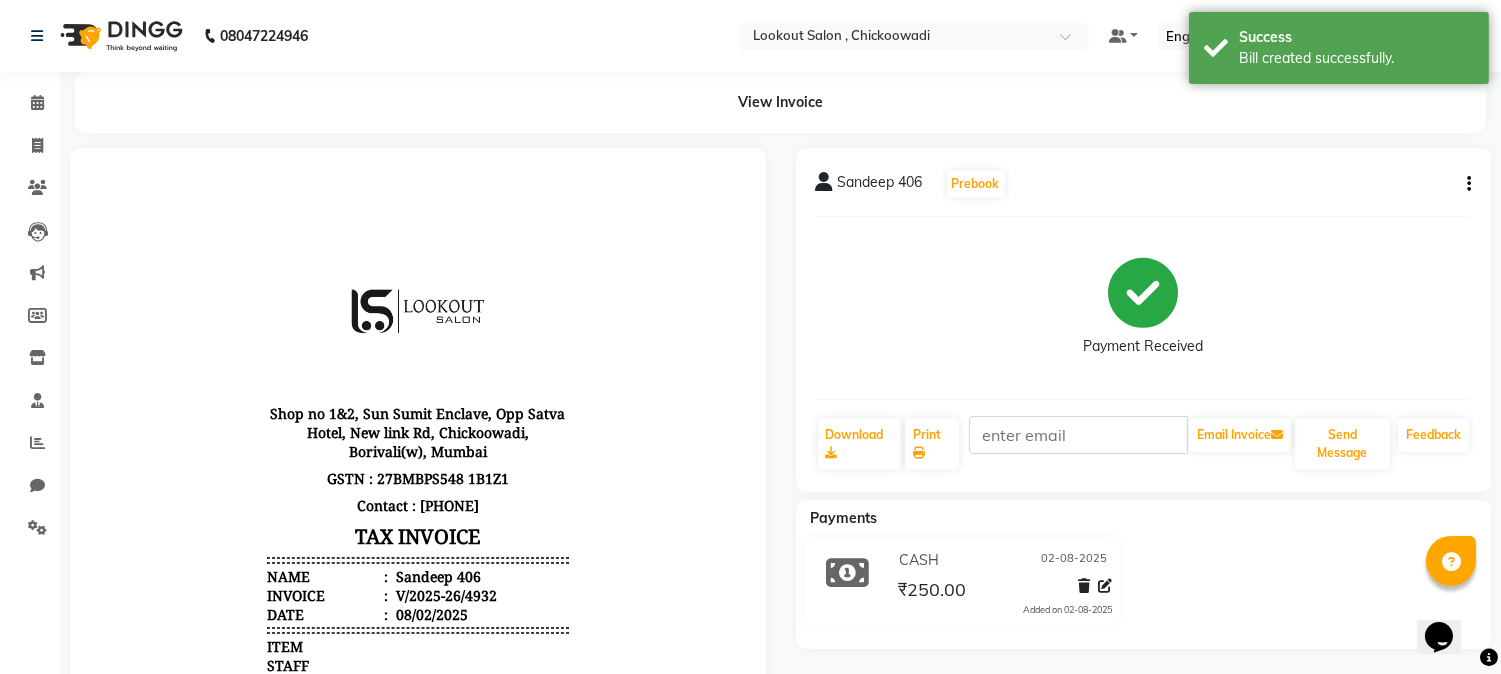scroll, scrollTop: 0, scrollLeft: 0, axis: both 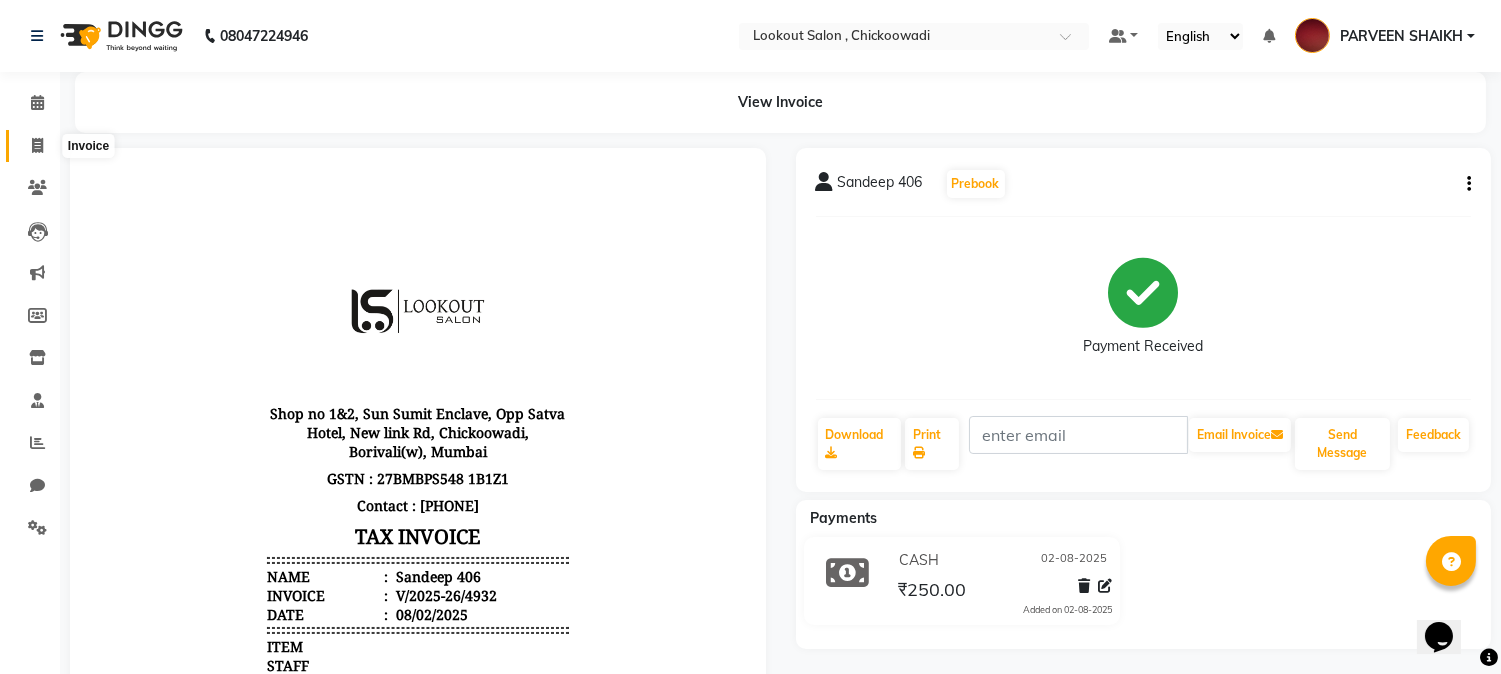 click 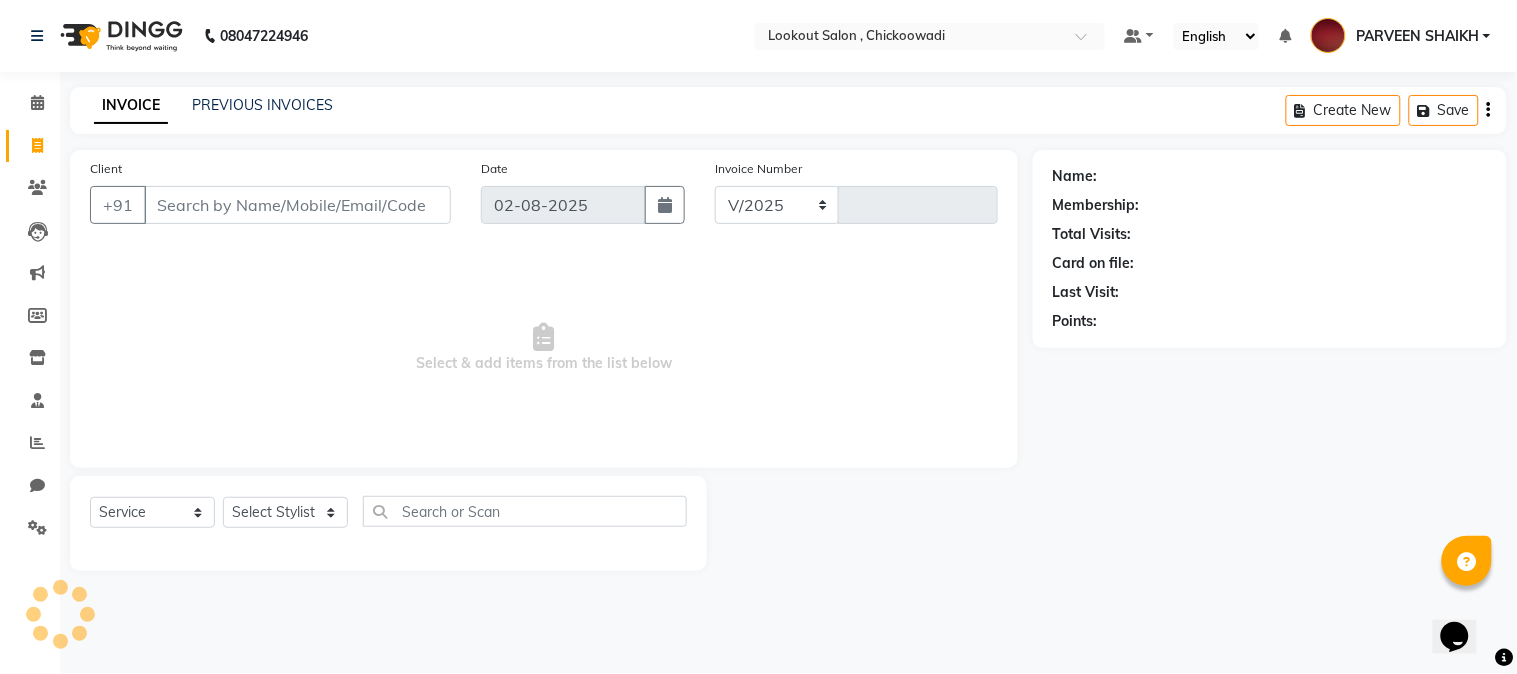 select on "151" 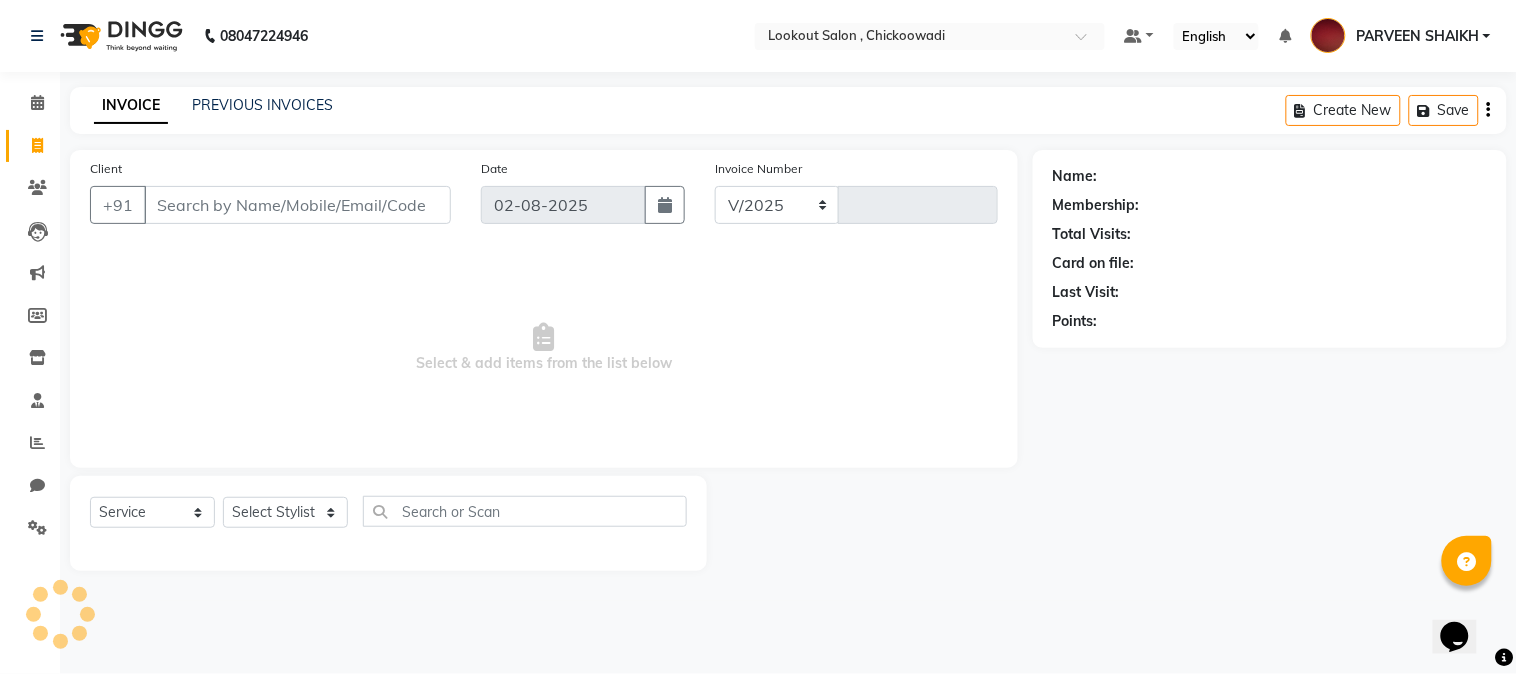 type on "4933" 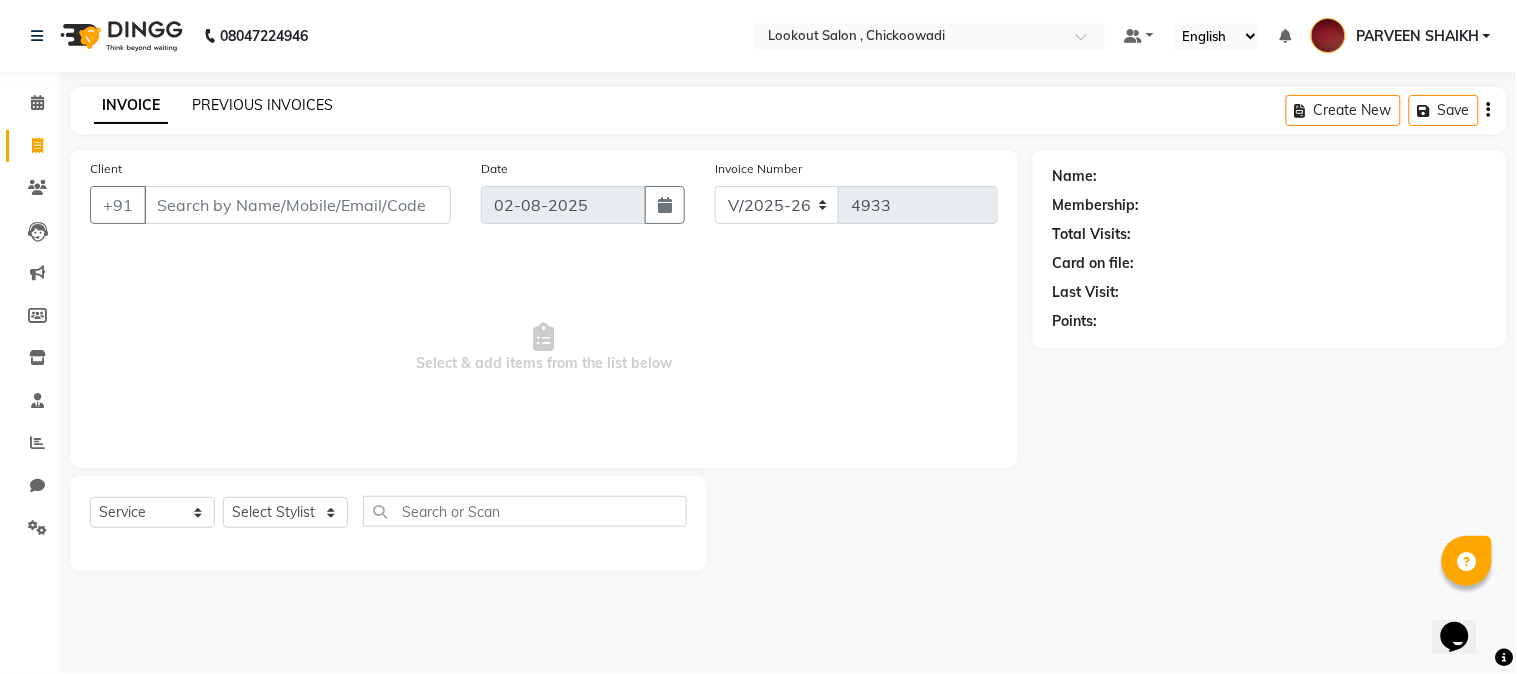 click on "PREVIOUS INVOICES" 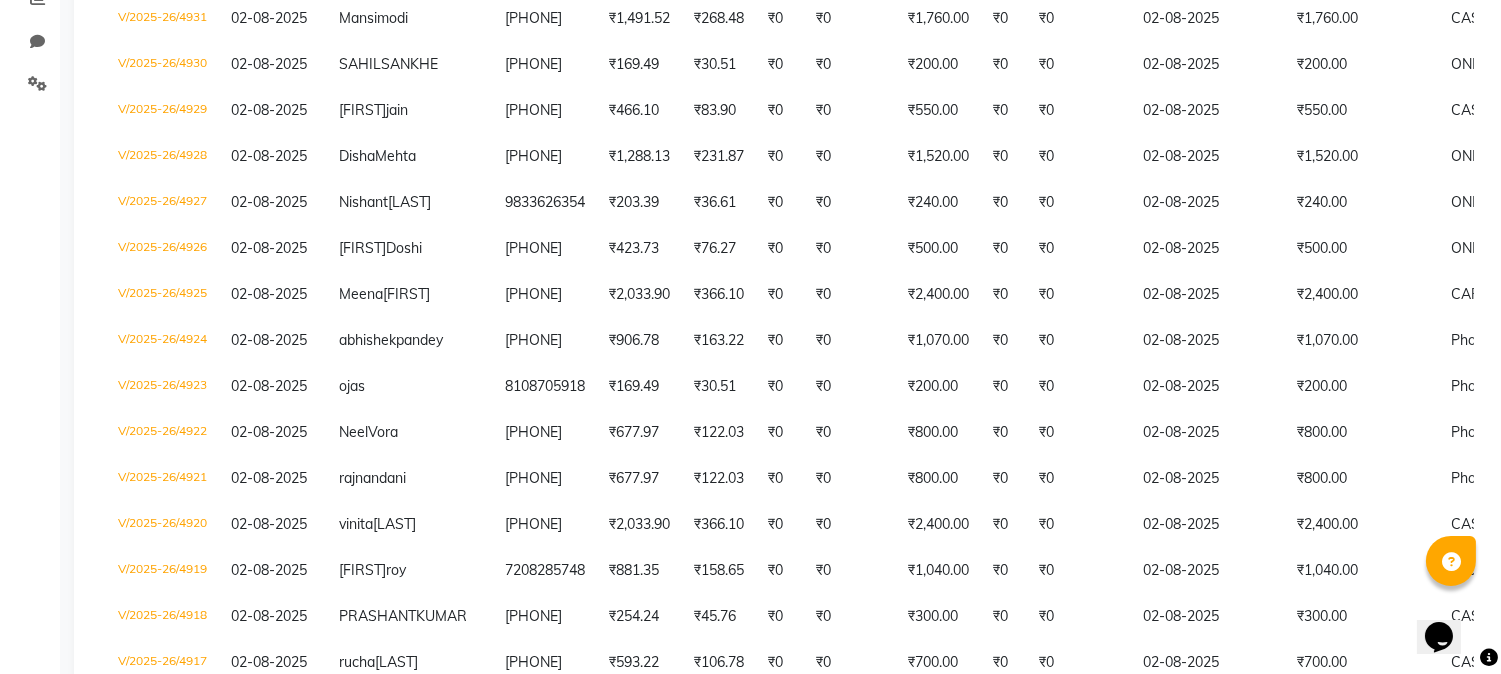 scroll, scrollTop: 777, scrollLeft: 0, axis: vertical 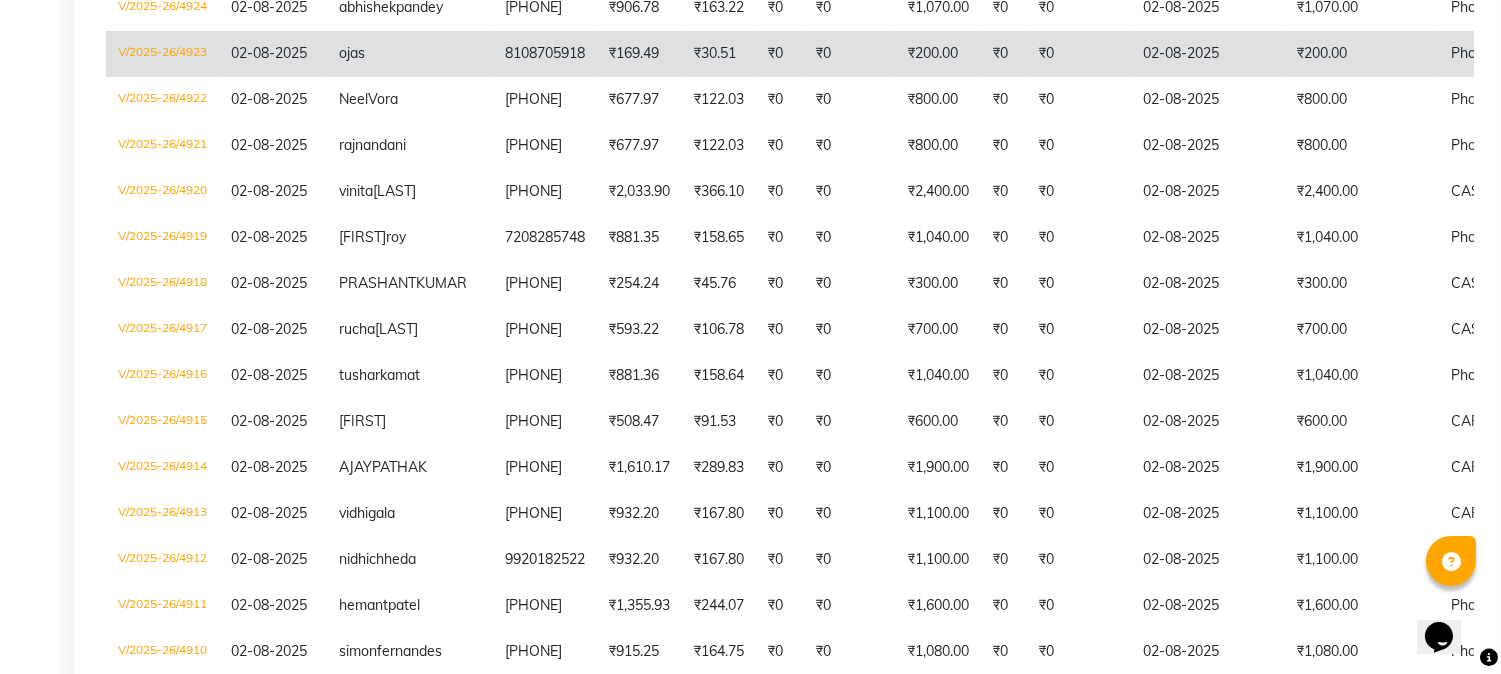 click on "V/2025-26/4923" 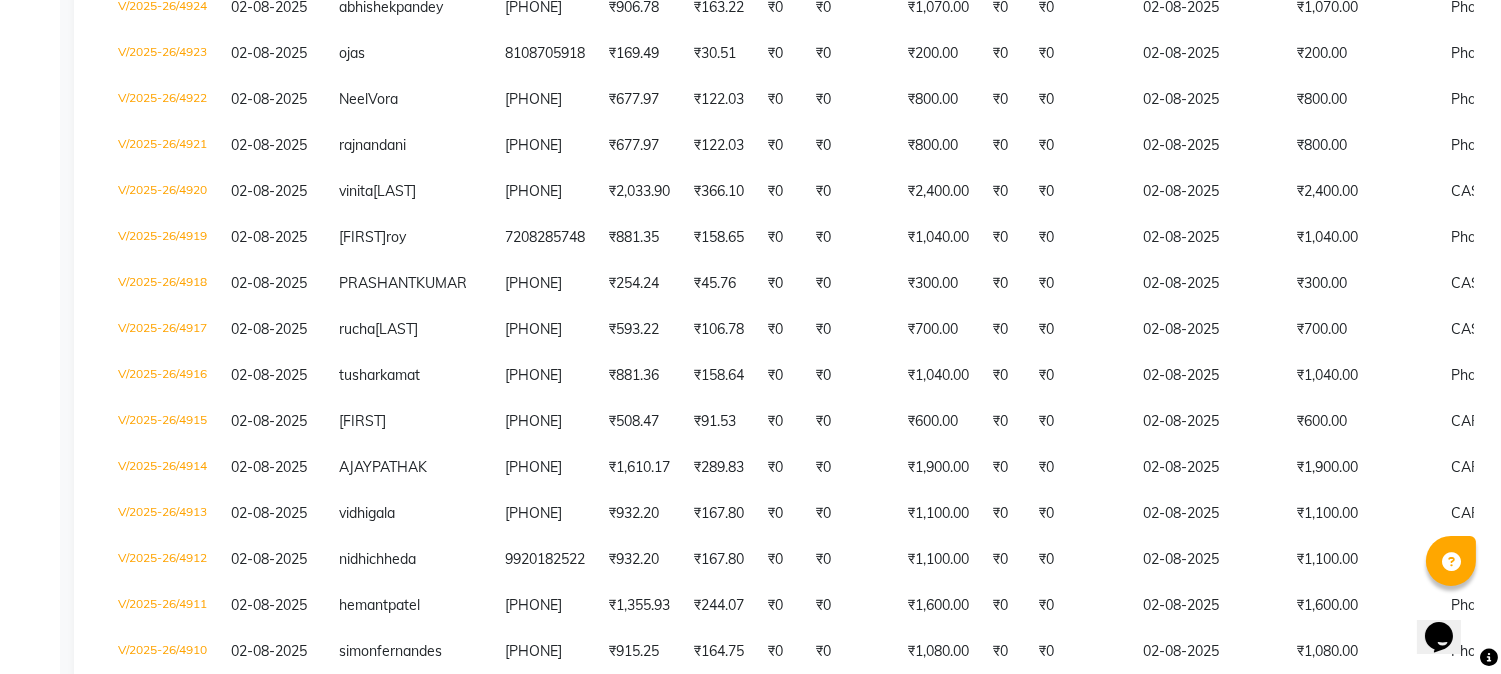 scroll, scrollTop: 666, scrollLeft: 0, axis: vertical 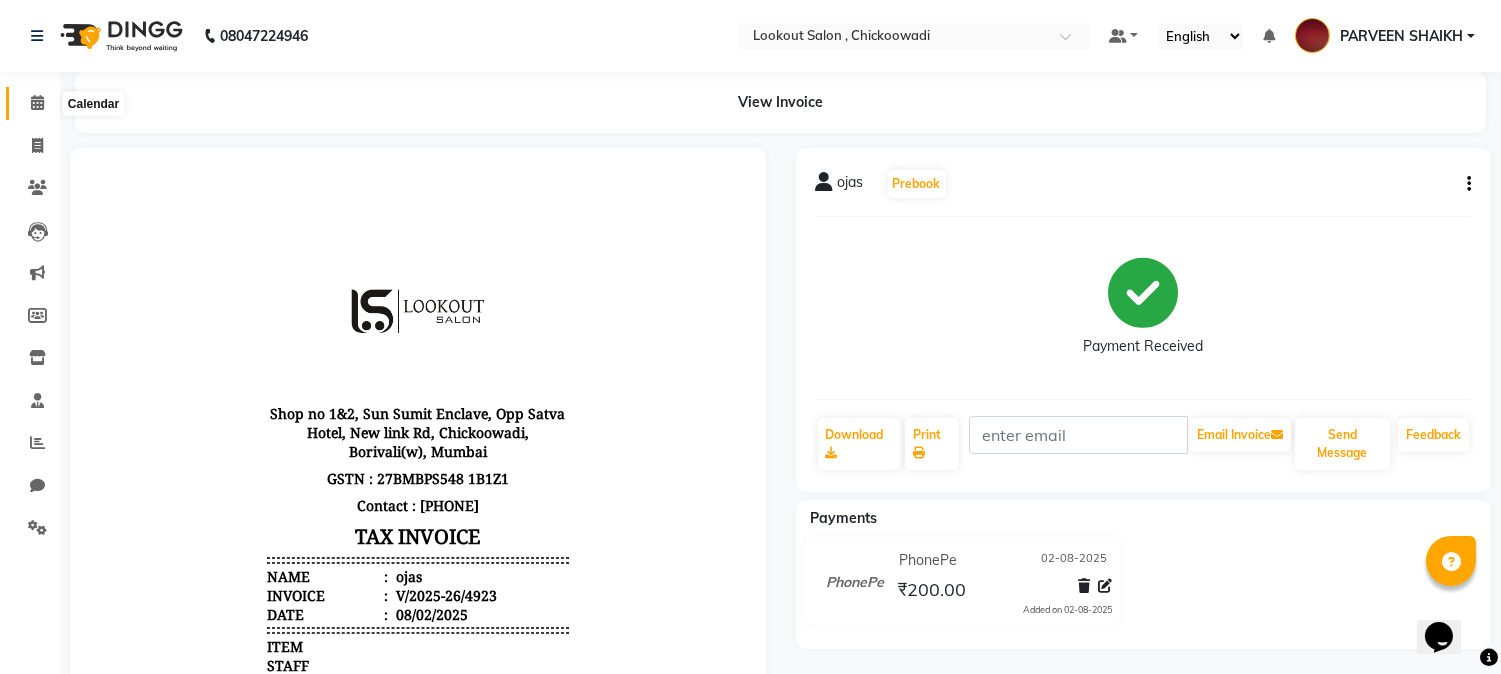 click 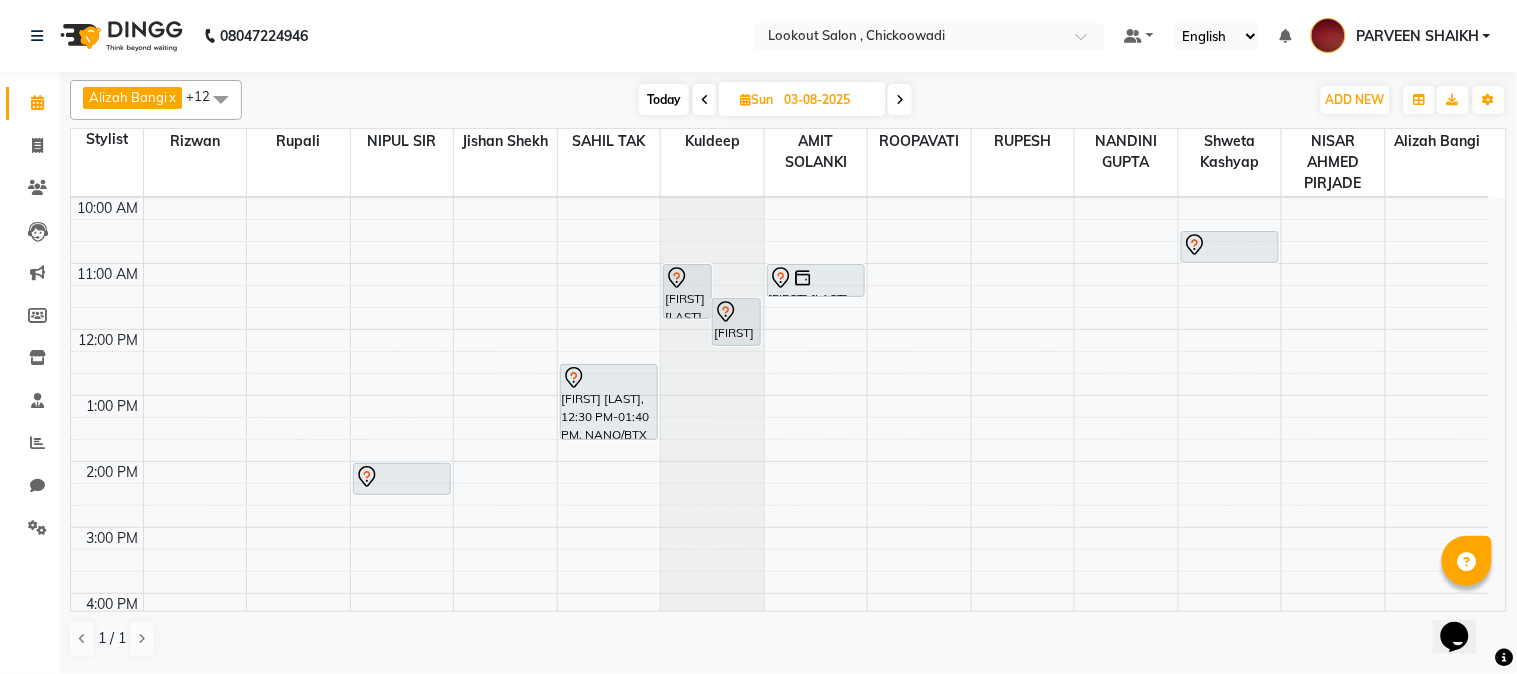 scroll, scrollTop: 111, scrollLeft: 0, axis: vertical 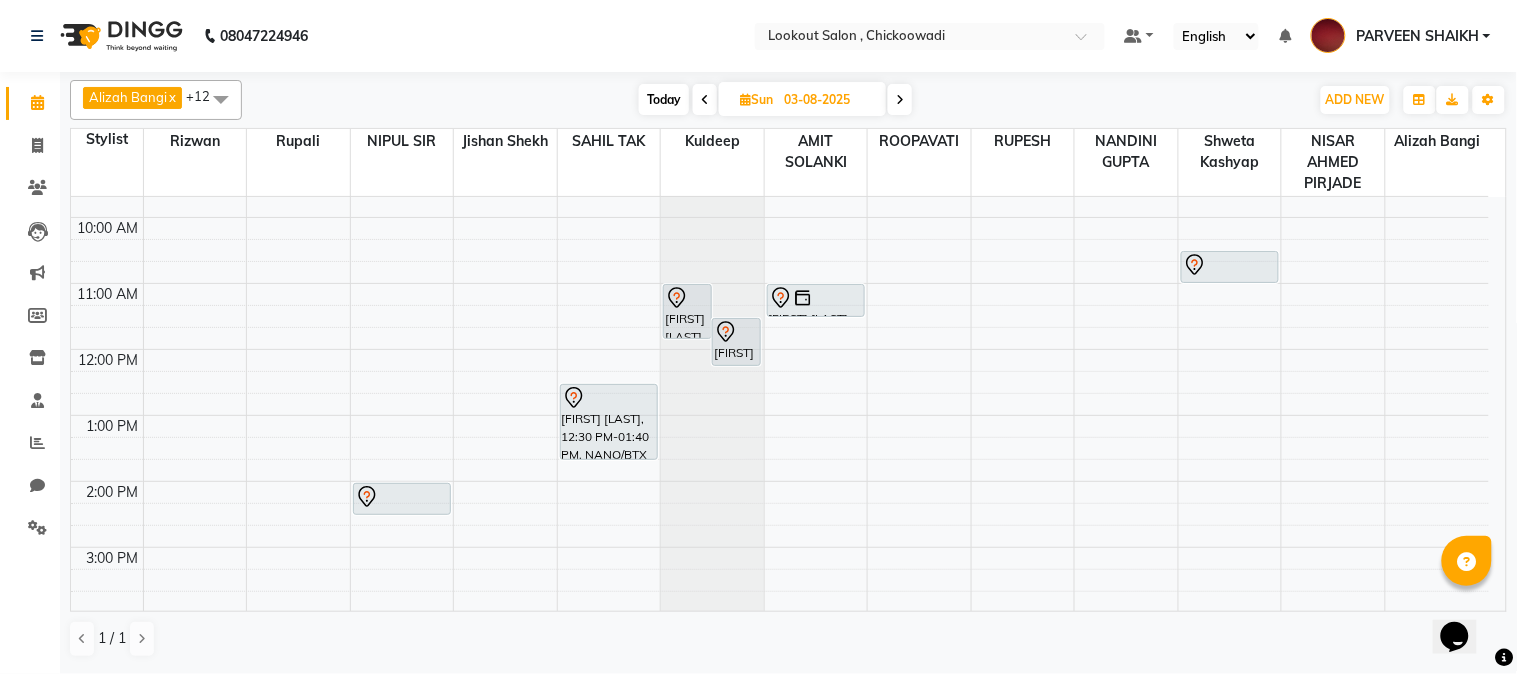 click on "Today" at bounding box center [664, 99] 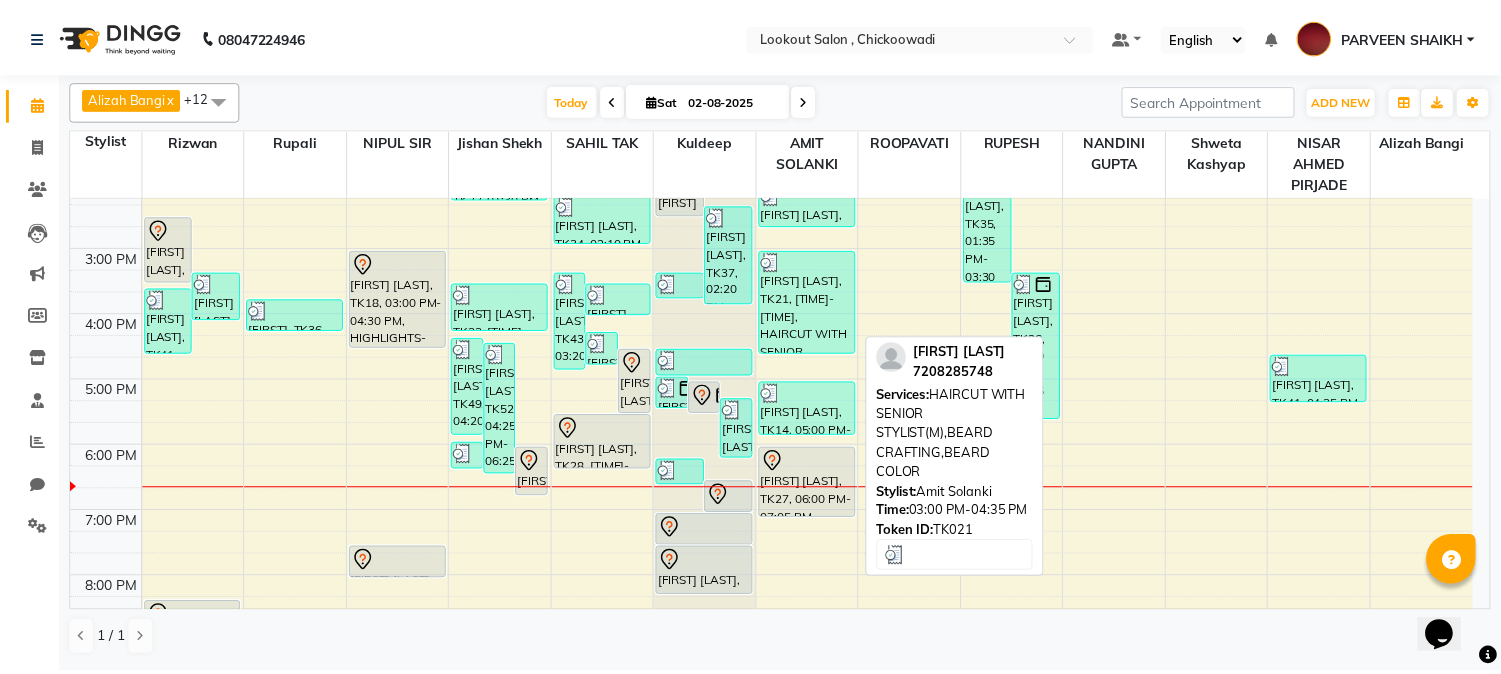 scroll, scrollTop: 424, scrollLeft: 0, axis: vertical 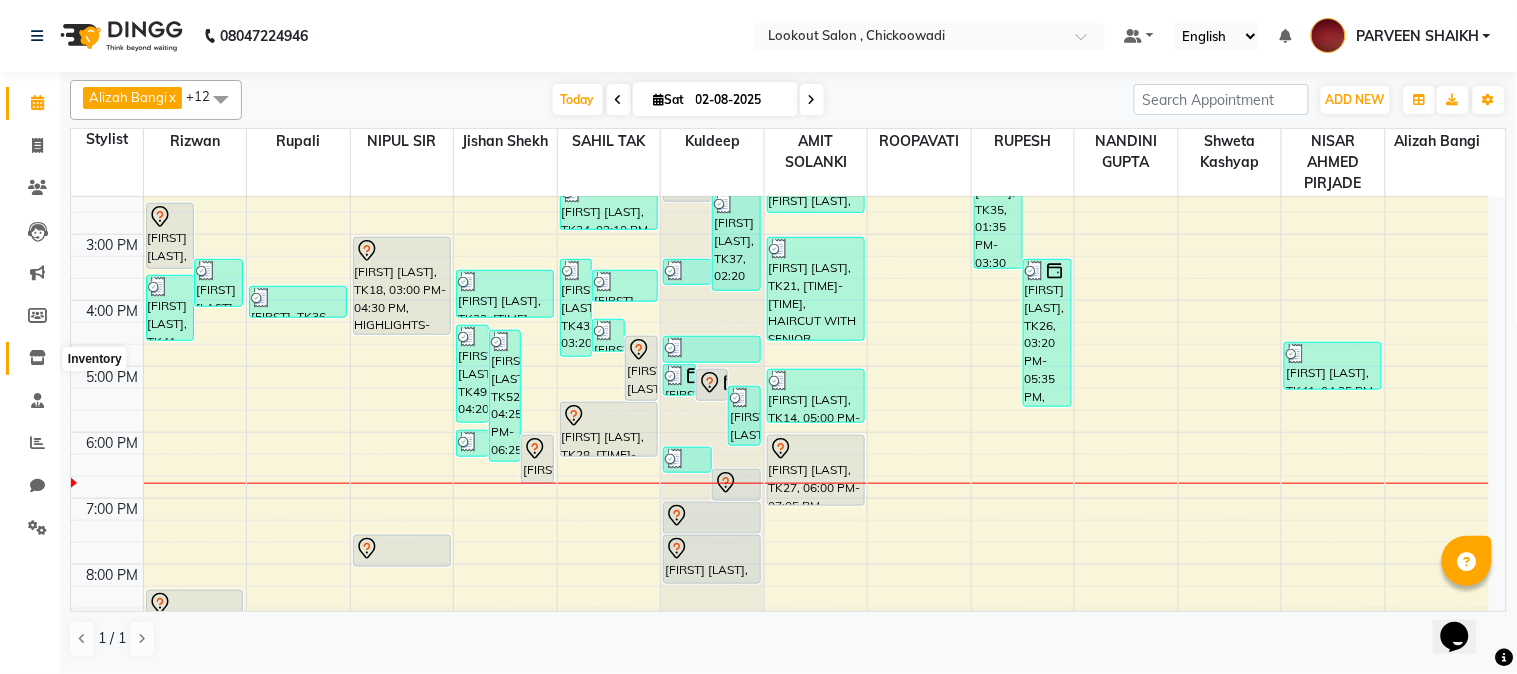 click 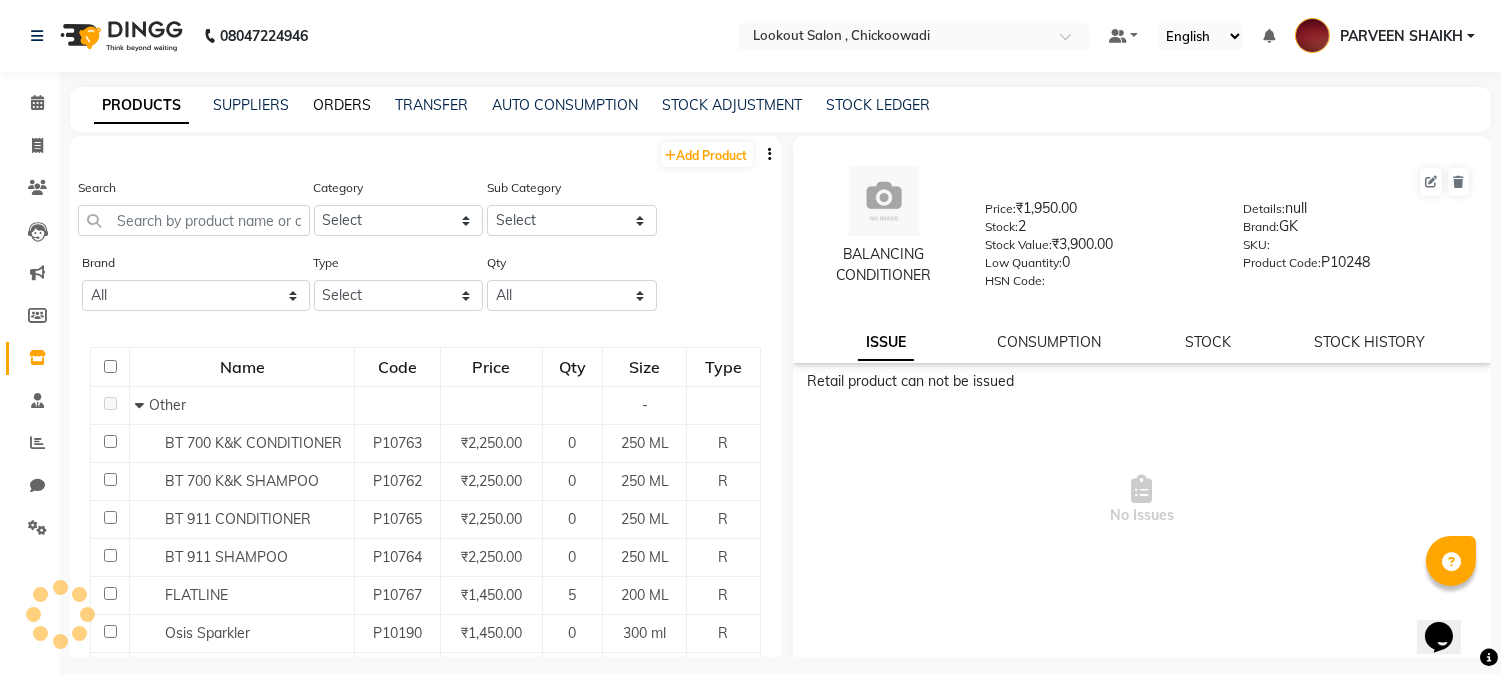 click on "ORDERS" 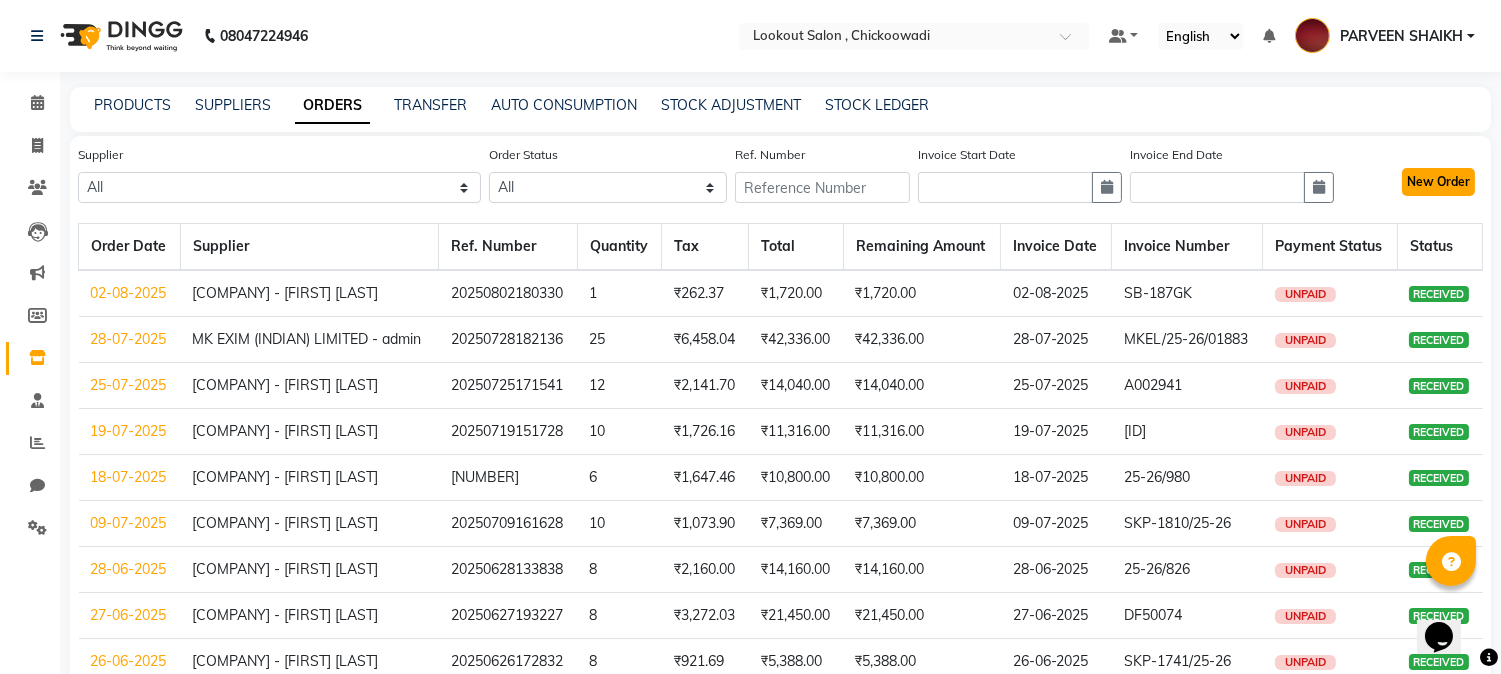 click on "New Order" 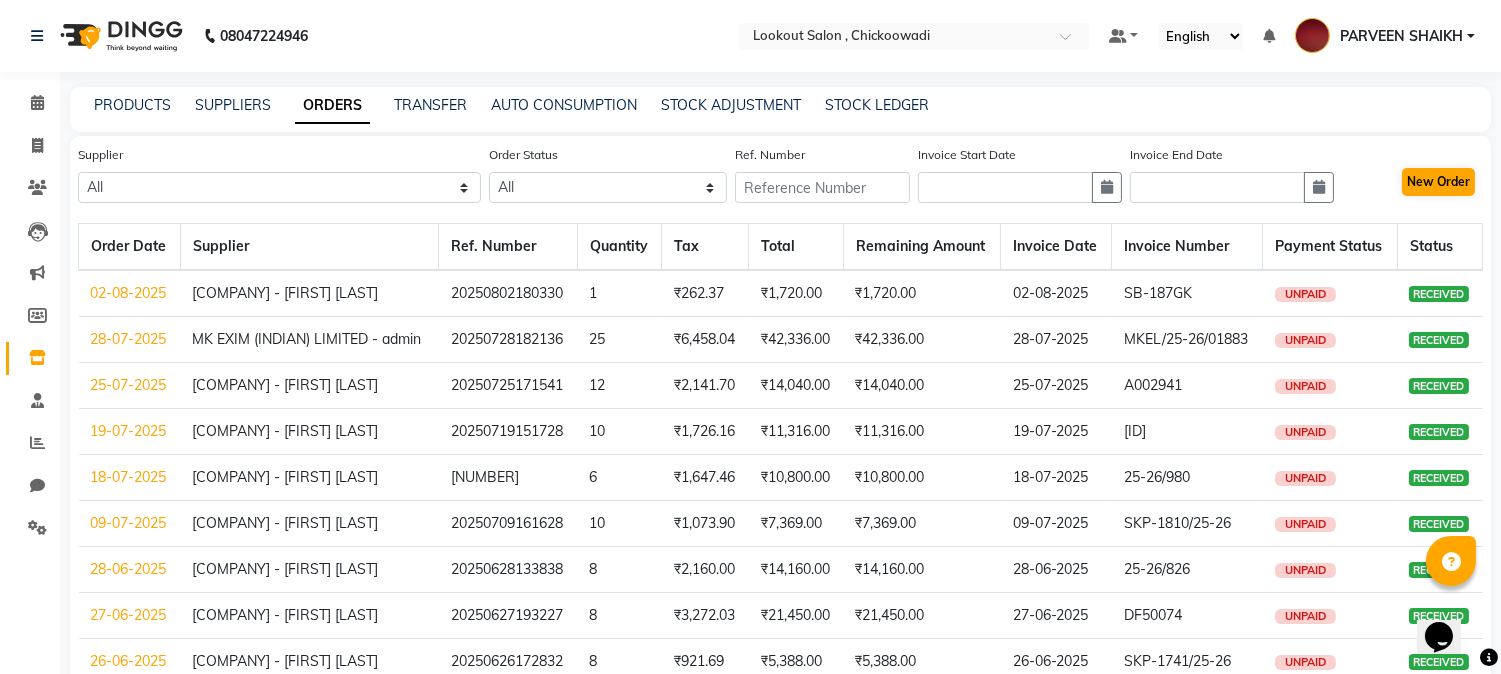 select on "true" 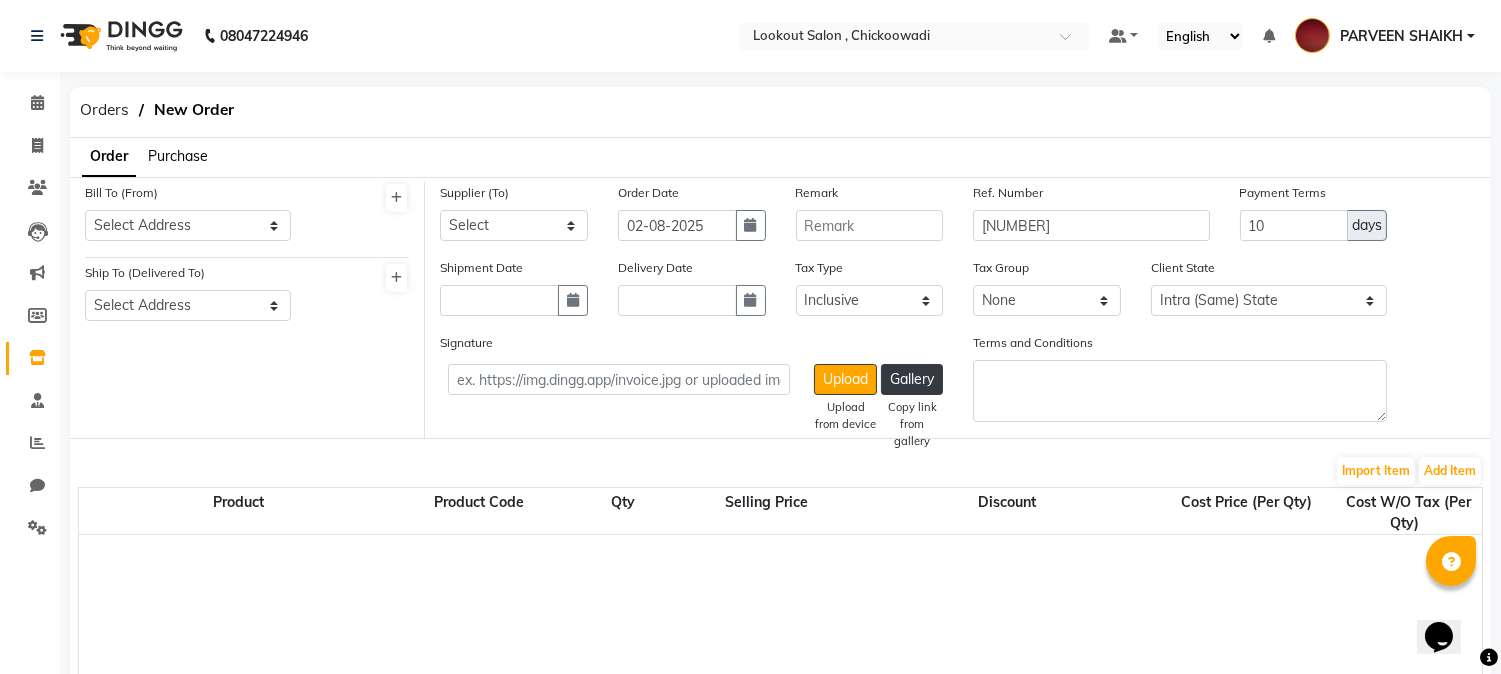 select on "278" 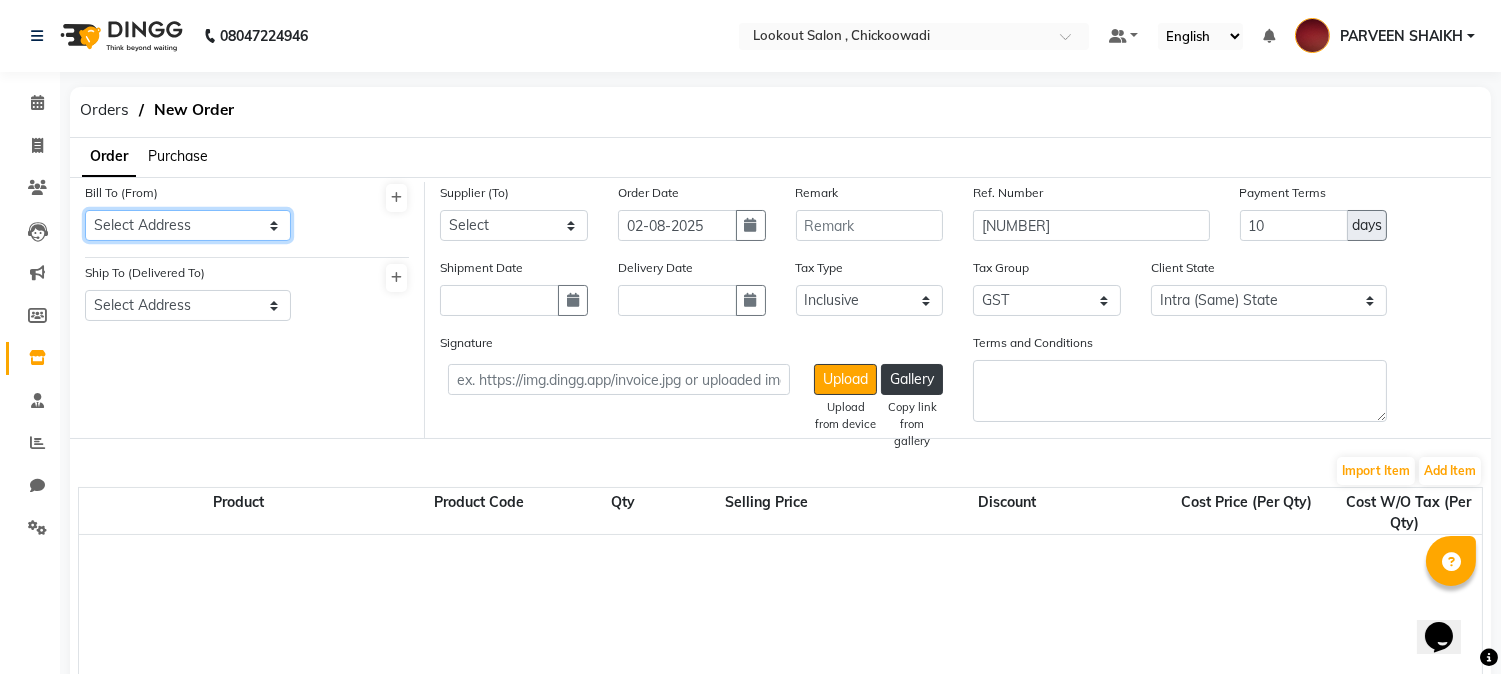 click on "Select Address G-51 ZOOM PLAZA MALL, GORAI - 2, BORIVALI (W) TK03, 10:00 AM-10:50 AM, HAIRCUT WITH SENIOR STYLIST(M) 25-26/11 [PHONE] [FIRST] [LAST], TK54, 05:55 PM-06:55 PM, HAIRCUT WITH WASH STYLIST (F) [FIRST] [LAST], TK48, 07:30 PM-08:15 PM, HAIRCUT WITH STYLIST (F) [PHONE] [FIRST] [LAST], TK23, 11:25 AM-12:40 PM, PREMIUM WASH (F),HAIRCUT WITH STYLIST (F) [PHONE] Select Address G-51 ZOOM PLAZA MALL, GORAI - 2, BORIVALI (W) TK54, 06:00 PM-06:45 PM, BEARD CRAFTING [FIRST] [LAST], TK02, 12:00 PM-12:50 PM, WASH & BLAST DRY (F) 7393.23 [FIRST] [LAST], TK28, 04:30 PM-05:30 PM, 1 INCH TOUCH-UP (WITHOUT AMMONIA) 25-26/114 [FIRST] [LAST] [FIRST] [LAST], TK41, 04:35 PM-05:20 PM, NO TAN PEDICURE [FIRST] [LAST], TK52, 04:25 PM-06:25 PM, WASH & BLAST DRY (F),BLOWDRY BELOW SHOULDER,1 INCH TOUCH-UP (WITHOUT AMMONIA) [FIRST] [LAST], TK51, 05:55 PM-06:20 PM, BEARD CRAFTING 1627.12 [PHONE] [FIRST] [LAST], TK01, 12:30 PM-01:00 PM, EYEBROW [FIRST] [LAST], TK49, 04:20 PM-05:50 PM, 1 INCH TOUCH-UP (WITHOUT AMMONIA),BLOWDRY BELOW SHOULDER [FIRST] [LAST], 10:30 AM-11:00 AM, PRO BRIGHT 30 / PRO CALM 30 [FIRST] N, TK08, 11:30 AM-12:40 PM, BEARD CRAFTING,HAIRCUT WITH WASH STYLIST (M) [FIRST] [LAST], TK09, 01:00 PM-01:30 PM, HAIRCUT WITH STYLIST (M) [FIRST] [LAST], TK42, 05:00 PM-05:30 PM, HAIRCUT WITH STYLIST (M) ₹2,534.87 [FIRST] [LAST], TK25, 01:00 PM-01:30 PM, WASH & BLAST DRY (F) [FIRST] [LAST], TK48, 07:00 PM-07:30 PM, HAIRCUT WITH STYLIST (M) 8:00 AM 9:00 AM 10:00 AM 11:00 AM 12:00 PM 1:00 PM 2:00 PM 3:00 PM 4:00 PM 5:00 PM 6:00 PM 7:00 PM 8:00 PM 9:00 PM 10:00 PM 11:00 PM [FIRST] [LAST], TK05, 02:30 PM-03:30 PM, 1 INCH TOUCH-UP (WITHOUT AMMONIA) [FIRST] [LAST], TK06, 03:20 PM-04:05 PM, GLOBAL COLOR (WITHOUT AMMONIA) [FIRST] [LAST], TK41, 03:35 PM-04:35 PM, 1 INCH TOUCH-UP (WITH AMMONIA) [FIRST] [LAST], TK54, 06:55 PM-09:10 PM, 2 INCH TOUCH-UP (WITHOUT AMMONIA),WASH & BLAST DRY (F),HAIRCUT WITH STYLIST (F) [FIRST] [LAST], TK01, 12:30 PM-01:00 PM, EYEBROW [FIRST], TK36, 03:45 PM-04:15 PM, EYEBROW [FIRST] [LAST], TK18, 03:00 PM-04:30 PM, HIGHLIGHTS-BELOW SHOULDER [FIRST] [LAST], TK11, 07:30 PM-08:00 PM, HAIRCUT WITH ART DIRECTOR [FIRST] [LAST], TK49, 04:20 PM-05:50 PM, 1 INCH TOUCH-UP (WITHOUT AMMONIA),BLOWDRY BELOW SHOULDER [FIRST] [LAST], TK52, 04:25 PM-06:25 PM, WASH & BLAST DRY (F),BLOWDRY BELOW SHOULDER,1 INCH TOUCH-UP (WITHOUT AMMONIA) [PHONE] Olaplex No 3 [FIRST] [LAST], TK54, 06:55 PM-09:10 PM, 2 INCH TOUCH-UP (WITHOUT AMMONIA),WASH & BLAST DRY (F),HAIRCUT WITH STYLIST (F) Biolumin-c Serum Trvl [FIRST] [LAST], TK35, 01:35 PM-03:30 PM, GLOBAL COLOR (WITHOUT AMMONIA),HAIRCUT WITH STYLIST (M),MOUSTACHE COLOR,OLAPLEX (M) [FIRST] [LAST] [FIRST] [LAST], TK24, 01:45 PM-02:30 PM, GLOBAL COLOR (WITHOUT AMMONIA) [FIRST] [LAST], TK39, 03:30 PM-04:00 PM, HAIRCUT WITH STYLIST (M) ₹5,067.45 ₹33,290.02 [FIRST] [LAST] [FIRST] [LAST], TK34, 02:10 PM-02:55 PM, HAIRCUT WITH WASH SENIOR STYLIST (F) ₹23,639.99 [FIRST] [LAST], TK37, 02:20 PM-03:50 PM, HAIRCUT WITH WASH STYLIST (M),GLOBAL COLOR (WITHOUT AMMONIA) MK EXIM (INDIAN) LIMITED - admin [COMPANY] - [FIRST] [LAST] [FIRST] [LAST], TK20, 11:40 AM-12:05 PM, BEARD CRAFTING [FIRST] [LAST], TK18, 03:00 PM-04:30 PM, HIGHLIGHTS-BELOW SHOULDER [FIRST] [LAST], TK43, 03:20 PM-04:50 PM, WASH & BLAST DRY (F),BLOWDRY UPTO WAIST 38/42 Khadi Gram Udyog wadi, 1st floor, room no 4 , Dockyard road mumbai - 10 opp dockyard, railway station [FIRST] [NUMBER] [FIRST] [LAST], TK26, 03:20 PM-05:35 PM, WASH & BLAST DRY (F),HAIRCUT WITH STYLIST (F),1 INCH TOUCH-UP (WITHOUT AMMONIA) [FIRST] [LAST], 11:00 AM-11:50 AM, HYDRATING SPA (M) [FIRST] [LAST], TK50, 05:15 PM-06:10 PM, HAIRCUT WITH STYLIST (M),BEARD CRAFTING [FIRST], TK36, 03:45 PM-04:15 PM, EYEBROW [FIRST] [LAST], TK25, 01:30 PM-02:00 PM, WASH & BLAST DRY (F) [PHONE] [COMPANY] - [FIRST] [LAST] Olaplex No 5 [NUMBER] [PHONE] ₹20,220.01 [NUMBER] [FIRST][NUMBER] ₹5,068.98 1336.27 HBS Marketing 17/127 happy home chsl,block sector motilal nagar rd;- no 3 goregaon west mumbai:- 104 ₹28,139.81 [FIRST] [LAST], TK41, 03:35 PM-04:35 PM, 1 INCH TOUCH-UP (WITH AMMONIA) [FIRST], TK36, 04:15 PM-04:45 PM, WASH & BLAST DRY (F) [FIRST] [LAST], TK17, 02:00 PM-02:40 PM, OLAPLEX (M) With [FIRST] [LAST] [FIRST] [LAST], TK25, 12:30 PM-01:00 PM, WASH & BLAST DRY (F) ₹28,186.45 7423.74 [FIRST] [LAST], 12:30 PM-01:40 PM, NANO/BTX - UPTO WAIST 1329.4 [FIRST] [NUMBER] ₹5,071.26 Warning: [FIRST] is not available during this time 8760.01 [PHONE] [PHONE] [FIRST] [LAST], TK19, 12:45 PM-01:15 PM, WASH & BLAST DRY (F) [COMPANY] - [FIRST] [LAST] [FIRST] [LAST], 02:00 PM-02:30 PM, HAIRCUT WITH ART DIRECTOR [FIRST] [LAST], TK04, 11:20 AM-12:35 PM, HAIRCUT WITH STYLIST (M),BEARD CRAFTING Bc Color Freeze Shampoo [FIRST] [LAST], TK16, 11:45 AM-12:15 PM, WASH & BLAST DRY (F) [COMPANY] - [FIRST] [LAST] D-4, PLOT 401, ABHISHEK CHSL.OPP AIRTEL GALLERY, BEHIND CHARKOP DEPO,KANDIVALI WEST [PHONE] [FIRST] - [CITY][NUMBER] [PHONE] [FIRST] [FIRST] [FIRST] [LAST], TK05, 02:30 PM-03:30 PM, 1 INCH TOUCH-UP (WITHOUT AMMONIA) [FIRST] [LAST], TK15, 10:20 AM-11:15 AM, HAIRCUT WITH SENIOR STYLIST(M),BEARD CRAFTING [FIRST] [NUMBER] [FIRST] [LAST], TK10, 08:40 AM-10:40 AM, EYEBROW,UPPERLIP/ LOWERLIP,CHIN/ FOREHEAD [NUMBER] [FIRST] [LAST] [FIRST] [LAST] [NUMBER] [FIRST] N, TK08, 11:30 AM-12:00 PM, HAIRCUT WITH STYLIST (M) ₹4,551.86 [PHONE] [FIRST] [LAST] [PHONE] With [FIRST] [LAST] ₹28,152.53 [COMPANY] - [FIRST] [LAST] Warning: [FIRST] already have another at this time. [FIRST] [LAST], TK07, 10:00 AM-10:30 AM, HAIRCUT WITH SENIOR STYLIST(M) [FIRST] [LAST] [PHONE] [FIRST] [LAST], TK11, 07:30 PM-08:00 PM, HAIRCUT WITH ART DIRECTOR [FIRST] [LAST], TK30, 12:25 PM-02:00 PM, GLOBAL COLOR (WITHOUT AMMONIA),SHAVE,HAIRCUT WITH STYLIST (M) [FIRST] N, TK08, 12:40 PM-01:55 PM, EYEBROW,UPPERLIP/ LOWERLIP [FIRST] [LAST] [COMPANY] - [FIRST] [LAST] [FIRST] [LAST], TK06, 03:20 PM-04:05 PM, GLOBAL COLOR (WITHOUT AMMONIA) [FIRST] - [FIRST] [LAST] [FIRST][NUMBER] ₹5,068.97 [FIRST] [LAST], TK27, 06:00 PM-07:05 PM, BEARD CRAFTING ₹28,211.89 [PHONE] [FIRST] [LAST], TK14, 05:00 PM-05:50 PM, HAIRCUT WITH SENIOR STYLIST(M) Select [COMPANY] - [FIRST] [LAST] [COMPANY] - [FIRST] [LAST] [COMPANY] - [FIRST] [LAST] [COMPANY] - [FIRST] [LAST] [COMPANY] - [FIRST] [LAST] [COMPANY] - [FIRST] [LAST] [COMPANY] - [FIRST] [LAST] [COMPANY] - [FIRST] [LAST] [COMPANY] - [FIRST] [LAST] [COMPANY] - [FIRST] [LAST] [COMPANY] - [FIRST] [LAST] [COMPANY] - [FIRST] [LAST] [COMPANY] - [FIRST] [LAST] [COMPANY] - [FIRST] [LAST] [COMPANY] - [FIRST] [LAST] ₹33,230.02 [PHONE] [FIRST] [LAST], TK31, 12:00 PM-02:00 PM, BEARD CRAFTING,BEARD COLOR,GLOBAL COLOR (WITHOUT AMMONIA),HAIRCUT WITH STYLIST (M) [PHONE] [FIRST] [LAST], 12:30 PM-01:00 PM, HAIRCUT WITH CREATIVE STYLIST (M) [PHONE] [FIRST] [LAST] [COMPANY] - [FIRST] [LAST] ₹2,534.50 Contact : [PHONE] [COMPANY] - [FIRST] [COMPANY] - [FIRST] [LAST] ₹28,181.38 [PHONE] Beard Color 101 [FIRST] [LAST], TK45, 06:30 PM-07:00 PM, HAIRCUT WITH STYLIST (M) [FIRST] [LAST], TK13, 12:00 PM-12:50 PM, HAIRCUT WITH STYLIST (M) ₹5,073.55 [FIRST] [LAST], TK24, 01:15 PM-01:45 PM, HAIRCUT WITH STYLIST (M) SHOP NO 5 TIRUPATI COMPLEX RAM MANDIRR ROAD NEAR BHABHI NAKA BORIVALI WEST [PHONE] [PHONE] [COMPANY] - [FIRST] [LAST] [FIRST] [LAST] ₹28,161.01 [FIRST] [LAST], TK09, 01:30 PM-02:00 PM, HAIRCUT WITH STYLIST (M) ₹2,533.73 #[NUMBER] Olaplex No 4 [FIRST] [LAST], TK46, 09:00 PM-09:30 PM, HAIRCUT WITH SENIOR STYLIST(M) 7385.58 [FIRST] [LAST], TK22, 01:30 PM-02:15 PM, HAIRCUT WITH WASH SENIOR STYLIST (F) [FIRST] [NUMBER] [FIRST] [LAST] [FIRST], TK44, 04:30 PM-04:55 PM, BEARD CRAFTING [NUMBER] With [FIRST] [LAST] [FIRST] ₹2,536.79 [FIRST] [LAST], TK12, 10:05 AM-10:55 AM, HAIRCUT WITH STYLIST (M),SHAVE ₹2,663.38 Any [FIRST] [LAST] [FIRST] [LAST] [FIRST] [LAST] [FIRST] [LAST] [FIRST] [LAST] [FIRST] [LAST] [FIRST] [LAST] [FIRST] [LAST] [FIRST] [LAST] [FIRST] [LAST] [FIRST] [LAST] Product Product Code Qty Selling Price Discount Cost Price (Per Qty) Cost W/O Tax (Per Qty) Total Cost W/O Tax Total Tax Total Olaplex No 4 250 ML P10232 3 2950 1.53 % | 45 F 2905 2461.86 7385.58 None GST (18%) 1329.4 8714.98 Olaplex No 5 250 ML P10231 3 2950 1.53 % | 45 F 2905 2461.86 7385.58 None GST (18%) 1329.4 8714.98 Olaplex No 3 100 ML P10814 5 3200 1.25 % | 45 F 3160 2677.97 13389.85 None GST (18%) 2410.17 15800.02 [FIRST] [LAST], TK09, 12:30 PM-01:00 PM, HAIRCUT WITH STYLIST (M) [PHONE] [COMPANY] - [FIRST] [LAST] [FIRST] [LAST], TK53, 06:10 PM-06:35 PM, BEARD CRAFTING Bt 911 Conditioner [NUMBER] ₹1,331.70 [FIRST] [LAST], TK47, 04:55 PM-05:25 PM, HAIRCUT WITH STYLIST (M) #[NUMBER] [PHONE] [FIRST] [LAST], 12:30 PM-01:00 PM, HAIRCUT WITH CREATIVE STYLIST (M)" 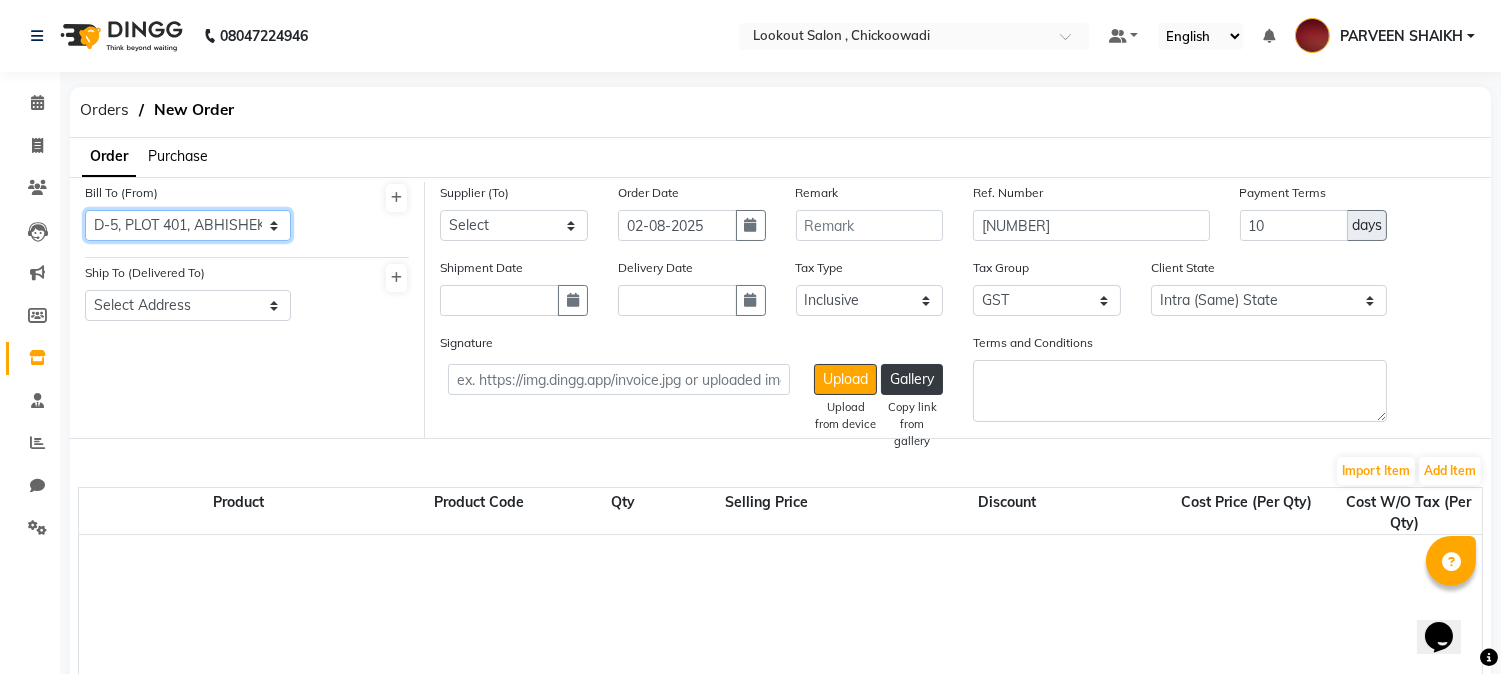 click on "Select Address G-51 ZOOM PLAZA MALL, GORAI - 2, BORIVALI (W) TK03, 10:00 AM-10:50 AM, HAIRCUT WITH SENIOR STYLIST(M) 25-26/11 [PHONE] [FIRST] [LAST], TK54, 05:55 PM-06:55 PM, HAIRCUT WITH WASH STYLIST (F) [FIRST] [LAST], TK48, 07:30 PM-08:15 PM, HAIRCUT WITH STYLIST (F) [PHONE] [FIRST] [LAST], TK23, 11:25 AM-12:40 PM, PREMIUM WASH (F),HAIRCUT WITH STYLIST (F) [PHONE] Select Address G-51 ZOOM PLAZA MALL, GORAI - 2, BORIVALI (W) TK54, 06:00 PM-06:45 PM, BEARD CRAFTING [FIRST] [LAST], TK02, 12:00 PM-12:50 PM, WASH & BLAST DRY (F) 7393.23 [FIRST] [LAST], TK28, 04:30 PM-05:30 PM, 1 INCH TOUCH-UP (WITHOUT AMMONIA) 25-26/114 [FIRST] [LAST] [FIRST] [LAST], TK41, 04:35 PM-05:20 PM, NO TAN PEDICURE [FIRST] [LAST], TK52, 04:25 PM-06:25 PM, WASH & BLAST DRY (F),BLOWDRY BELOW SHOULDER,1 INCH TOUCH-UP (WITHOUT AMMONIA) [FIRST] [LAST], TK51, 05:55 PM-06:20 PM, BEARD CRAFTING 1627.12 [PHONE] [FIRST] [LAST], TK01, 12:30 PM-01:00 PM, EYEBROW [FIRST] [LAST], TK49, 04:20 PM-05:50 PM, 1 INCH TOUCH-UP (WITHOUT AMMONIA),BLOWDRY BELOW SHOULDER [FIRST] [LAST], 10:30 AM-11:00 AM, PRO BRIGHT 30 / PRO CALM 30 [FIRST] N, TK08, 11:30 AM-12:40 PM, BEARD CRAFTING,HAIRCUT WITH WASH STYLIST (M) [FIRST] [LAST], TK09, 01:00 PM-01:30 PM, HAIRCUT WITH STYLIST (M) [FIRST] [LAST], TK42, 05:00 PM-05:30 PM, HAIRCUT WITH STYLIST (M) ₹2,534.87 [FIRST] [LAST], TK25, 01:00 PM-01:30 PM, WASH & BLAST DRY (F) [FIRST] [LAST], TK48, 07:00 PM-07:30 PM, HAIRCUT WITH STYLIST (M) 8:00 AM 9:00 AM 10:00 AM 11:00 AM 12:00 PM 1:00 PM 2:00 PM 3:00 PM 4:00 PM 5:00 PM 6:00 PM 7:00 PM 8:00 PM 9:00 PM 10:00 PM 11:00 PM [FIRST] [LAST], TK05, 02:30 PM-03:30 PM, 1 INCH TOUCH-UP (WITHOUT AMMONIA) [FIRST] [LAST], TK06, 03:20 PM-04:05 PM, GLOBAL COLOR (WITHOUT AMMONIA) [FIRST] [LAST], TK41, 03:35 PM-04:35 PM, 1 INCH TOUCH-UP (WITH AMMONIA) [FIRST] [LAST], TK54, 06:55 PM-09:10 PM, 2 INCH TOUCH-UP (WITHOUT AMMONIA),WASH & BLAST DRY (F),HAIRCUT WITH STYLIST (F) [FIRST] [LAST], TK01, 12:30 PM-01:00 PM, EYEBROW [FIRST], TK36, 03:45 PM-04:15 PM, EYEBROW [FIRST] [LAST], TK18, 03:00 PM-04:30 PM, HIGHLIGHTS-BELOW SHOULDER [FIRST] [LAST], TK11, 07:30 PM-08:00 PM, HAIRCUT WITH ART DIRECTOR [FIRST] [LAST], TK49, 04:20 PM-05:50 PM, 1 INCH TOUCH-UP (WITHOUT AMMONIA),BLOWDRY BELOW SHOULDER [FIRST] [LAST], TK52, 04:25 PM-06:25 PM, WASH & BLAST DRY (F),BLOWDRY BELOW SHOULDER,1 INCH TOUCH-UP (WITHOUT AMMONIA) [PHONE] Olaplex No 3 [FIRST] [LAST], TK54, 06:55 PM-09:10 PM, 2 INCH TOUCH-UP (WITHOUT AMMONIA),WASH & BLAST DRY (F),HAIRCUT WITH STYLIST (F) Biolumin-c Serum Trvl [FIRST] [LAST], TK35, 01:35 PM-03:30 PM, GLOBAL COLOR (WITHOUT AMMONIA),HAIRCUT WITH STYLIST (M),MOUSTACHE COLOR,OLAPLEX (M) [FIRST] [LAST] [FIRST] [LAST], TK24, 01:45 PM-02:30 PM, GLOBAL COLOR (WITHOUT AMMONIA) [FIRST] [LAST], TK39, 03:30 PM-04:00 PM, HAIRCUT WITH STYLIST (M) ₹5,067.45 ₹33,290.02 [FIRST] [LAST] [FIRST] [LAST], TK34, 02:10 PM-02:55 PM, HAIRCUT WITH WASH SENIOR STYLIST (F) ₹23,639.99 [FIRST] [LAST], TK37, 02:20 PM-03:50 PM, HAIRCUT WITH WASH STYLIST (M),GLOBAL COLOR (WITHOUT AMMONIA) MK EXIM (INDIAN) LIMITED - admin [COMPANY] - [FIRST] [LAST] [FIRST] [LAST], TK20, 11:40 AM-12:05 PM, BEARD CRAFTING [FIRST] [LAST], TK18, 03:00 PM-04:30 PM, HIGHLIGHTS-BELOW SHOULDER [FIRST] [LAST], TK43, 03:20 PM-04:50 PM, WASH & BLAST DRY (F),BLOWDRY UPTO WAIST 38/42 Khadi Gram Udyog wadi, 1st floor, room no 4 , Dockyard road mumbai - 10 opp dockyard, railway station [FIRST] [NUMBER] [FIRST] [LAST], TK26, 03:20 PM-05:35 PM, WASH & BLAST DRY (F),HAIRCUT WITH STYLIST (F),1 INCH TOUCH-UP (WITHOUT AMMONIA) [FIRST] [LAST], 11:00 AM-11:50 AM, HYDRATING SPA (M) [FIRST] [LAST], TK50, 05:15 PM-06:10 PM, HAIRCUT WITH STYLIST (M),BEARD CRAFTING [FIRST], TK36, 03:45 PM-04:15 PM, EYEBROW [FIRST] [LAST], TK25, 01:30 PM-02:00 PM, WASH & BLAST DRY (F) [PHONE] [COMPANY] - [FIRST] [LAST] Olaplex No 5 [NUMBER] [PHONE] ₹20,220.01 [NUMBER] [FIRST][NUMBER] ₹5,068.98 1336.27 HBS Marketing 17/127 happy home chsl,block sector motilal nagar rd;- no 3 goregaon west mumbai:- 104 ₹28,139.81 [FIRST] [LAST], TK41, 03:35 PM-04:35 PM, 1 INCH TOUCH-UP (WITH AMMONIA) [FIRST], TK36, 04:15 PM-04:45 PM, WASH & BLAST DRY (F) [FIRST] [LAST], TK17, 02:00 PM-02:40 PM, OLAPLEX (M) With [FIRST] [LAST] [FIRST] [LAST], TK25, 12:30 PM-01:00 PM, WASH & BLAST DRY (F) ₹28,186.45 7423.74 [FIRST] [LAST], 12:30 PM-01:40 PM, NANO/BTX - UPTO WAIST 1329.4 [FIRST] [NUMBER] ₹5,071.26 Warning: [FIRST] is not available during this time 8760.01 [PHONE] [PHONE] [FIRST] [LAST], TK19, 12:45 PM-01:15 PM, WASH & BLAST DRY (F) [COMPANY] - [FIRST] [LAST] [FIRST] [LAST], 02:00 PM-02:30 PM, HAIRCUT WITH ART DIRECTOR [FIRST] [LAST], TK04, 11:20 AM-12:35 PM, HAIRCUT WITH STYLIST (M),BEARD CRAFTING Bc Color Freeze Shampoo [FIRST] [LAST], TK16, 11:45 AM-12:15 PM, WASH & BLAST DRY (F) [COMPANY] - [FIRST] [LAST] D-4, PLOT 401, ABHISHEK CHSL.OPP AIRTEL GALLERY, BEHIND CHARKOP DEPO,KANDIVALI WEST [PHONE] [FIRST] - [CITY][NUMBER] [PHONE] [FIRST] [FIRST] [FIRST] [LAST], TK05, 02:30 PM-03:30 PM, 1 INCH TOUCH-UP (WITHOUT AMMONIA) [FIRST] [LAST], TK15, 10:20 AM-11:15 AM, HAIRCUT WITH SENIOR STYLIST(M),BEARD CRAFTING [FIRST] [NUMBER] [FIRST] [LAST], TK10, 08:40 AM-10:40 AM, EYEBROW,UPPERLIP/ LOWERLIP,CHIN/ FOREHEAD [NUMBER] [FIRST] [LAST] [FIRST] [LAST] [NUMBER] [FIRST] N, TK08, 11:30 AM-12:00 PM, HAIRCUT WITH STYLIST (M) ₹4,551.86 [PHONE] [FIRST] [LAST] [PHONE] With [FIRST] [LAST] ₹28,152.53 [COMPANY] - [FIRST] [LAST] Warning: [FIRST] already have another at this time. [FIRST] [LAST], TK07, 10:00 AM-10:30 AM, HAIRCUT WITH SENIOR STYLIST(M) [FIRST] [LAST] [PHONE] [FIRST] [LAST], TK11, 07:30 PM-08:00 PM, HAIRCUT WITH ART DIRECTOR [FIRST] [LAST], TK30, 12:25 PM-02:00 PM, GLOBAL COLOR (WITHOUT AMMONIA),SHAVE,HAIRCUT WITH STYLIST (M) [FIRST] N, TK08, 12:40 PM-01:55 PM, EYEBROW,UPPERLIP/ LOWERLIP [FIRST] [LAST] [COMPANY] - [FIRST] [LAST] [FIRST] [LAST], TK06, 03:20 PM-04:05 PM, GLOBAL COLOR (WITHOUT AMMONIA) [FIRST] - [FIRST] [LAST] [FIRST][NUMBER] ₹5,068.97 [FIRST] [LAST], TK27, 06:00 PM-07:05 PM, BEARD CRAFTING ₹28,211.89 [PHONE] [FIRST] [LAST], TK14, 05:00 PM-05:50 PM, HAIRCUT WITH SENIOR STYLIST(M) Select [COMPANY] - [FIRST] [LAST] [COMPANY] - [FIRST] [LAST] [COMPANY] - [FIRST] [LAST] [COMPANY] - [FIRST] [LAST] [COMPANY] - [FIRST] [LAST] [COMPANY] - [FIRST] [LAST] [COMPANY] - [FIRST] [LAST] [COMPANY] - [FIRST] [LAST] [COMPANY] - [FIRST] [LAST] [COMPANY] - [FIRST] [LAST] [COMPANY] - [FIRST] [LAST] [COMPANY] - [FIRST] [LAST] [COMPANY] - [FIRST] [LAST] [COMPANY] - [FIRST] [LAST] [COMPANY] - [FIRST] [LAST] ₹33,230.02 [PHONE] [FIRST] [LAST], TK31, 12:00 PM-02:00 PM, BEARD CRAFTING,BEARD COLOR,GLOBAL COLOR (WITHOUT AMMONIA),HAIRCUT WITH STYLIST (M) [PHONE] [FIRST] [LAST], 12:30 PM-01:00 PM, HAIRCUT WITH CREATIVE STYLIST (M) [PHONE] [FIRST] [LAST] [COMPANY] - [FIRST] [LAST] ₹2,534.50 Contact : [PHONE] [COMPANY] - [FIRST] [COMPANY] - [FIRST] [LAST] ₹28,181.38 [PHONE] Beard Color 101 [FIRST] [LAST], TK45, 06:30 PM-07:00 PM, HAIRCUT WITH STYLIST (M) [FIRST] [LAST], TK13, 12:00 PM-12:50 PM, HAIRCUT WITH STYLIST (M) ₹5,073.55 [FIRST] [LAST], TK24, 01:15 PM-01:45 PM, HAIRCUT WITH STYLIST (M) SHOP NO 5 TIRUPATI COMPLEX RAM MANDIRR ROAD NEAR BHABHI NAKA BORIVALI WEST [PHONE] [PHONE] [COMPANY] - [FIRST] [LAST] [FIRST] [LAST] ₹28,161.01 [FIRST] [LAST], TK09, 01:30 PM-02:00 PM, HAIRCUT WITH STYLIST (M) ₹2,533.73 #[NUMBER] Olaplex No 4 [FIRST] [LAST], TK46, 09:00 PM-09:30 PM, HAIRCUT WITH SENIOR STYLIST(M) 7385.58 [FIRST] [LAST], TK22, 01:30 PM-02:15 PM, HAIRCUT WITH WASH SENIOR STYLIST (F) [FIRST] [NUMBER] [FIRST] [LAST] [FIRST], TK44, 04:30 PM-04:55 PM, BEARD CRAFTING [NUMBER] With [FIRST] [LAST] [FIRST] ₹2,536.79 [FIRST] [LAST], TK12, 10:05 AM-10:55 AM, HAIRCUT WITH STYLIST (M),SHAVE ₹2,663.38 Any [FIRST] [LAST] [FIRST] [LAST] [FIRST] [LAST] [FIRST] [LAST] [FIRST] [LAST] [FIRST] [LAST] [FIRST] [LAST] [FIRST] [LAST] [FIRST] [LAST] [FIRST] [LAST] [FIRST] [LAST] Product Product Code Qty Selling Price Discount Cost Price (Per Qty) Cost W/O Tax (Per Qty) Total Cost W/O Tax Total Tax Total Olaplex No 4 250 ML P10232 3 2950 1.53 % | 45 F 2905 2461.86 7385.58 None GST (18%) 1329.4 8714.98 Olaplex No 5 250 ML P10231 3 2950 1.53 % | 45 F 2905 2461.86 7385.58 None GST (18%) 1329.4 8714.98 Olaplex No 3 100 ML P10814 5 3200 1.25 % | 45 F 3160 2677.97 13389.85 None GST (18%) 2410.17 15800.02 [FIRST] [LAST], TK09, 12:30 PM-01:00 PM, HAIRCUT WITH STYLIST (M) [PHONE] [COMPANY] - [FIRST] [LAST] [FIRST] [LAST], TK53, 06:10 PM-06:35 PM, BEARD CRAFTING Bt 911 Conditioner [NUMBER] ₹1,331.70 [FIRST] [LAST], TK47, 04:55 PM-05:25 PM, HAIRCUT WITH STYLIST (M) #[NUMBER] [PHONE] [FIRST] [LAST], 12:30 PM-01:00 PM, HAIRCUT WITH CREATIVE STYLIST (M)" 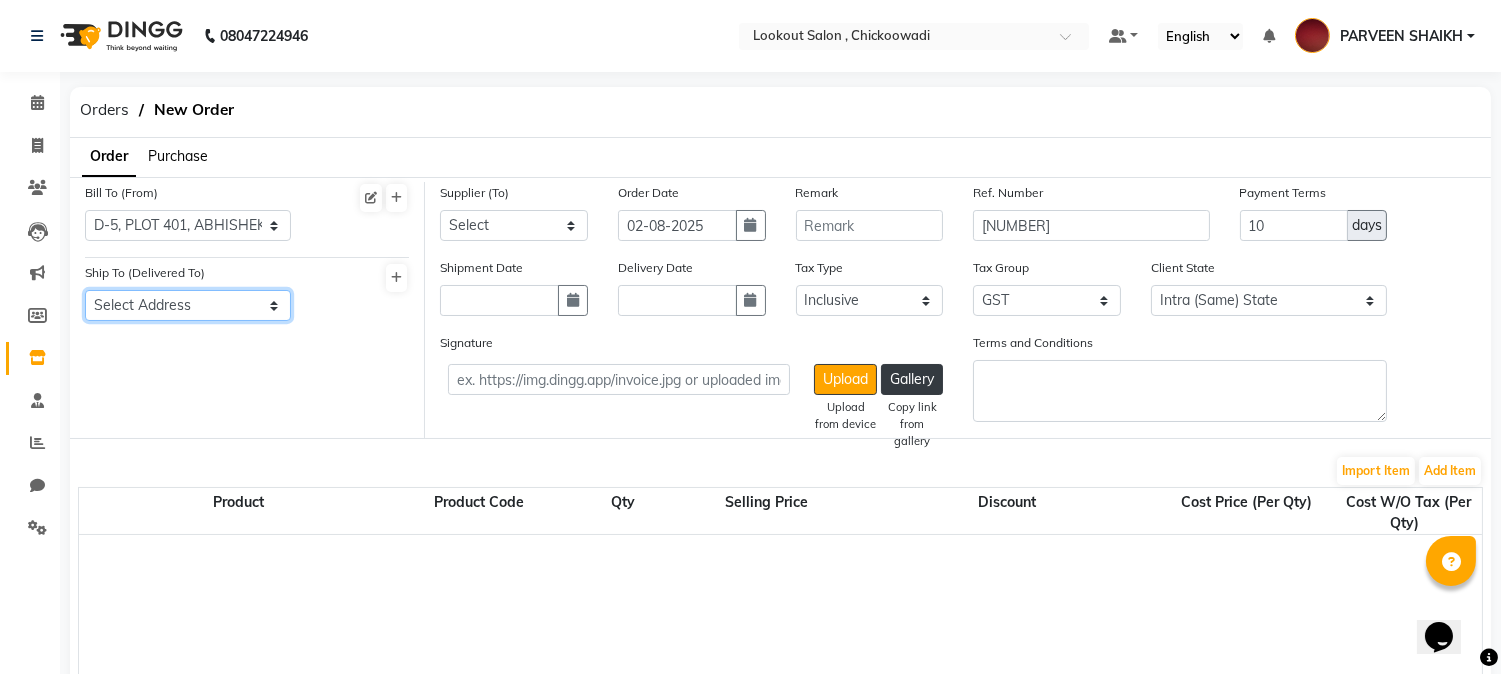click on "Select Address Metro Pillar 247, W, Sun Sumit Enclave, New Link Rd, opp. Satva Hotel, Chikoowadi, [CITY], [STATE] [POSTAL_CODE] mumbai2 SHOP NO1&2 SUNSUMIT ENCLAVE NEW LINK ROAD BORIVALI WEST OFFICE NO 109-110, KAPIL SANKALP, 1228 SADASHIV PETH NEAR PERUGATE POLICE CHOWKY [CITY] [POSTAL_CODE]" 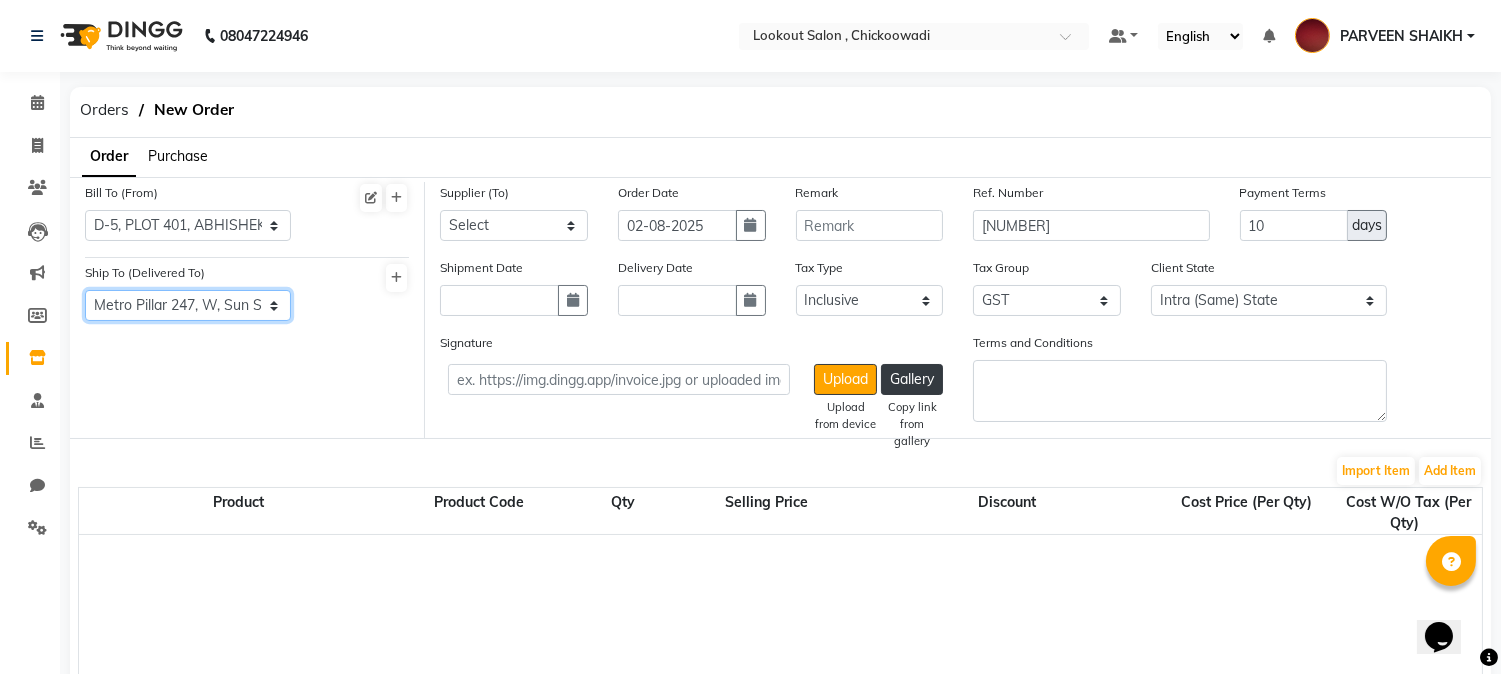 click on "Select Address Metro Pillar 247, W, Sun Sumit Enclave, New Link Rd, opp. Satva Hotel, Chikoowadi, [CITY], [STATE] [POSTAL_CODE] mumbai2 SHOP NO1&2 SUNSUMIT ENCLAVE NEW LINK ROAD BORIVALI WEST OFFICE NO 109-110, KAPIL SANKALP, 1228 SADASHIV PETH NEAR PERUGATE POLICE CHOWKY [CITY] [POSTAL_CODE]" 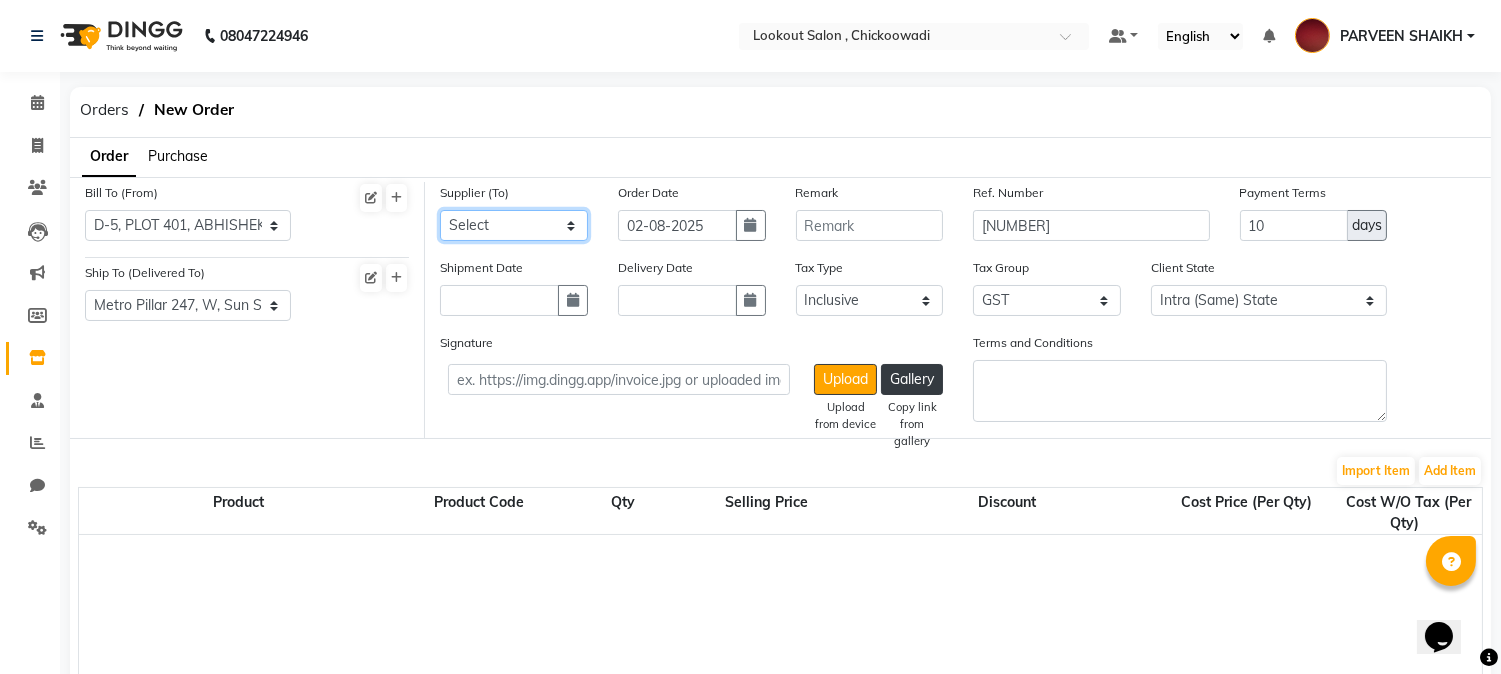 click on "Select [COMPANY] - [FIRST] [LAST] [COMPANY] - [FIRST] [LAST] [COMPANY] - [FIRST] [LAST] [COMPANY] - [FIRST] [LAST] [COMPANY] - [FIRST] [LAST] [COMPANY] - [FIRST] [LAST] [COMPANY] - [FIRST] [LAST] [COMPANY] - [FIRST] [LAST] [COMPANY] - [FIRST] [LAST] [COMPANY] - [FIRST] [LAST] [COMPANY] - [FIRST] [LAST] [COMPANY] - [FIRST] [LAST] [COMPANY] - [FIRST] [LAST] [COMPANY] - [FIRST] [LAST] [COMPANY] - [FIRST] [LAST] [COMPANY] - [FIRST] [LAST]" 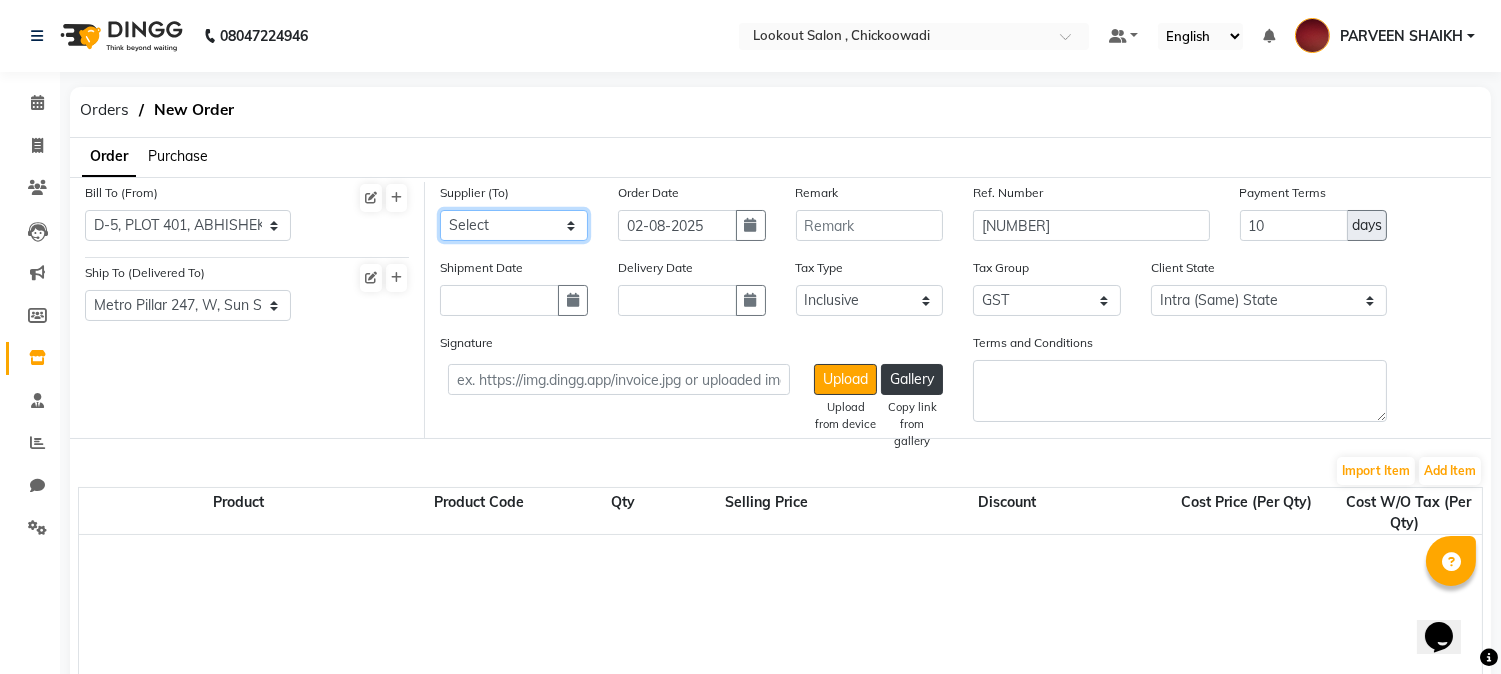 select on "781" 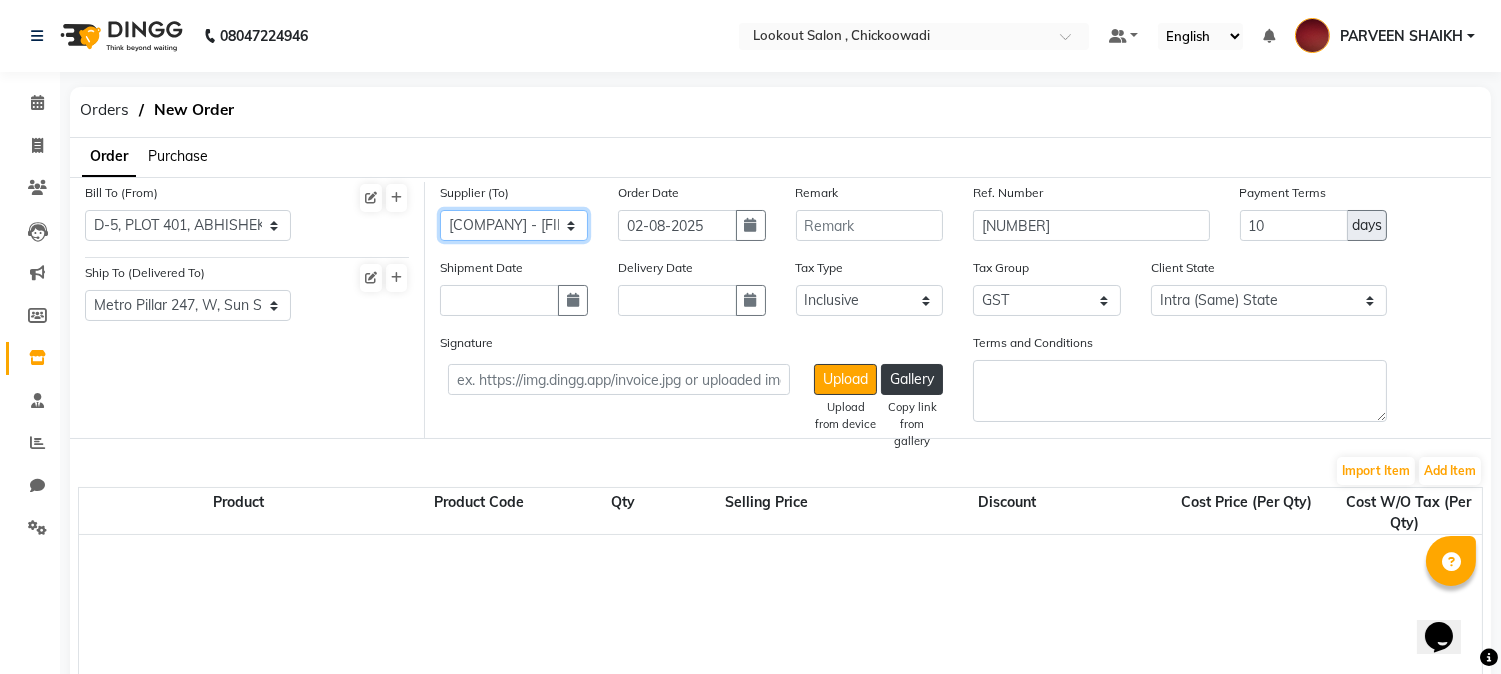 click on "Select [COMPANY] - [FIRST] [LAST] [COMPANY] - [FIRST] [LAST] [COMPANY] - [FIRST] [LAST] [COMPANY] - [FIRST] [LAST] [COMPANY] - [FIRST] [LAST] [COMPANY] - [FIRST] [LAST] [COMPANY] - [FIRST] [LAST] [COMPANY] - [FIRST] [LAST] [COMPANY] - [FIRST] [LAST] [COMPANY] - [FIRST] [LAST] [COMPANY] - [FIRST] [LAST] [COMPANY] - [FIRST] [LAST] [COMPANY] - [FIRST] [LAST] [COMPANY] - [FIRST] [LAST] [COMPANY] - [FIRST] [LAST] [COMPANY] - [FIRST] [LAST]" 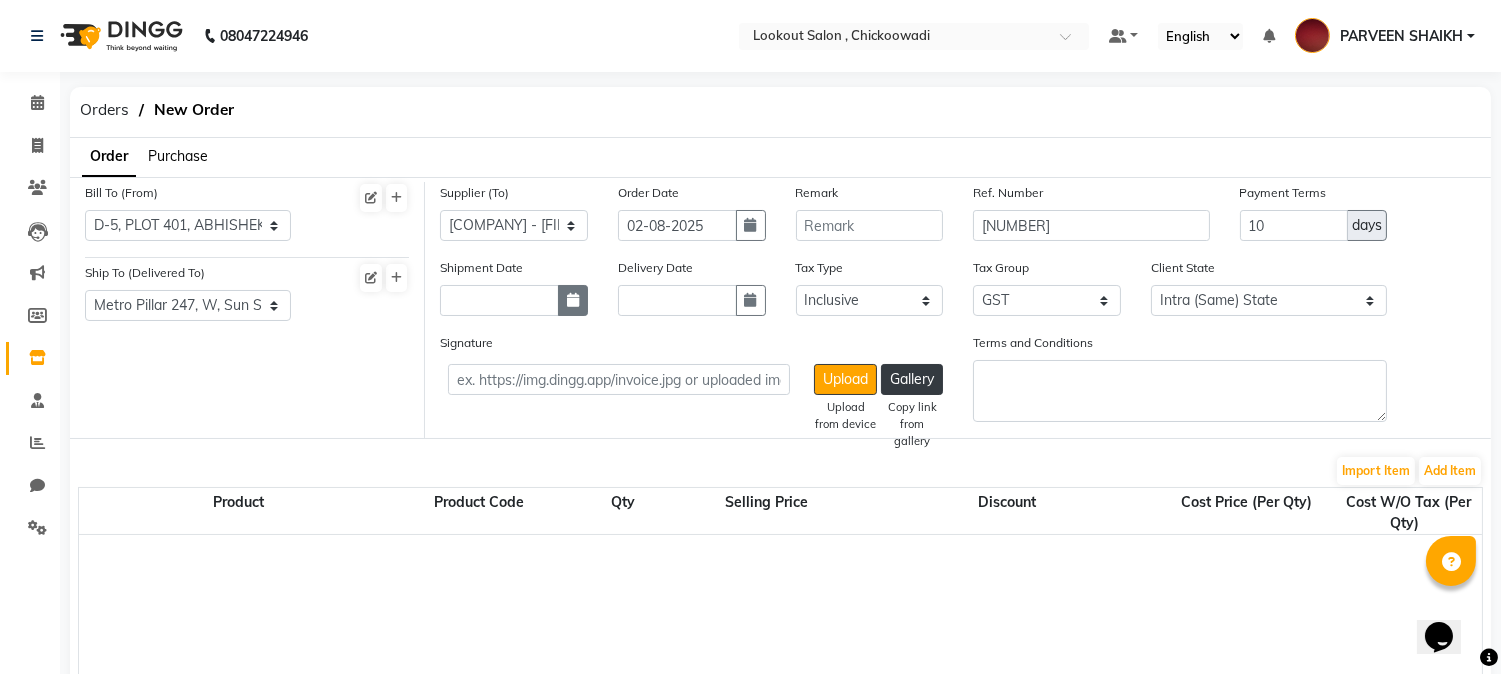 click 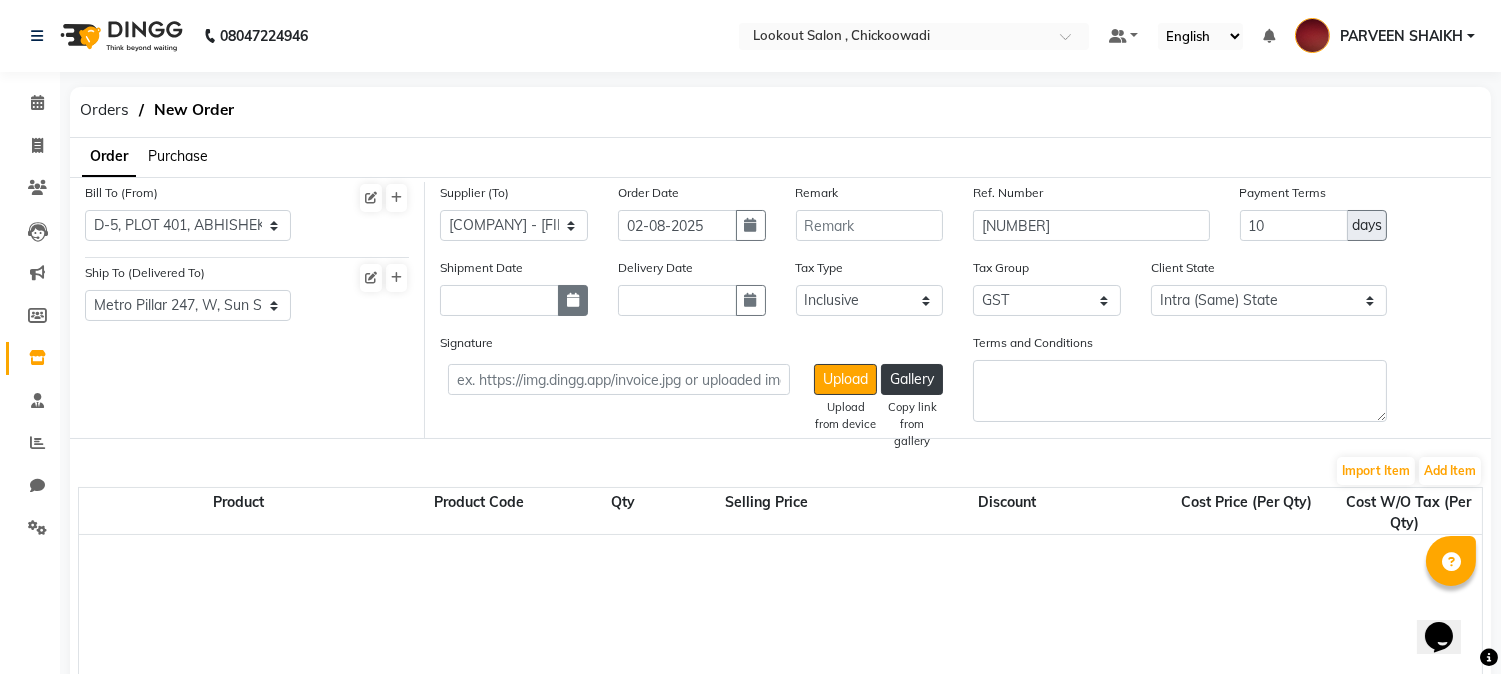select on "8" 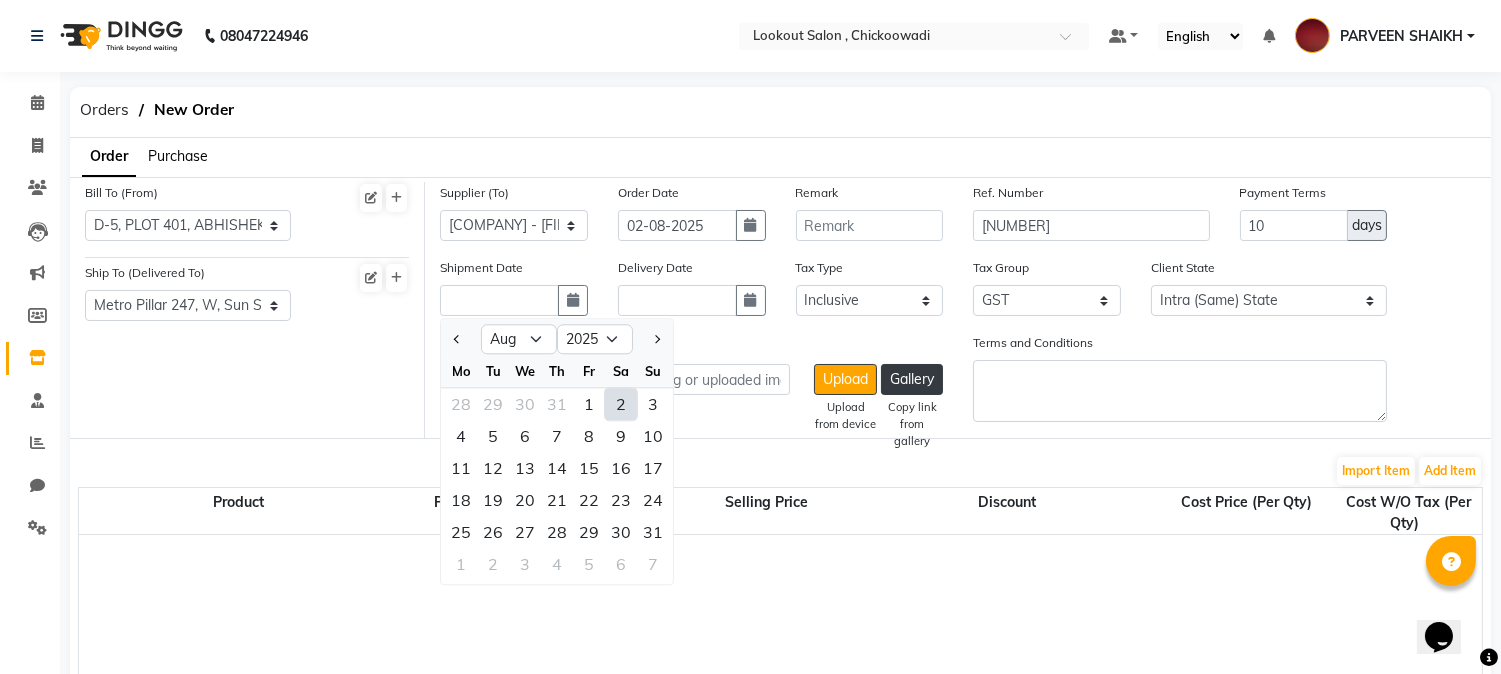 click on "2" 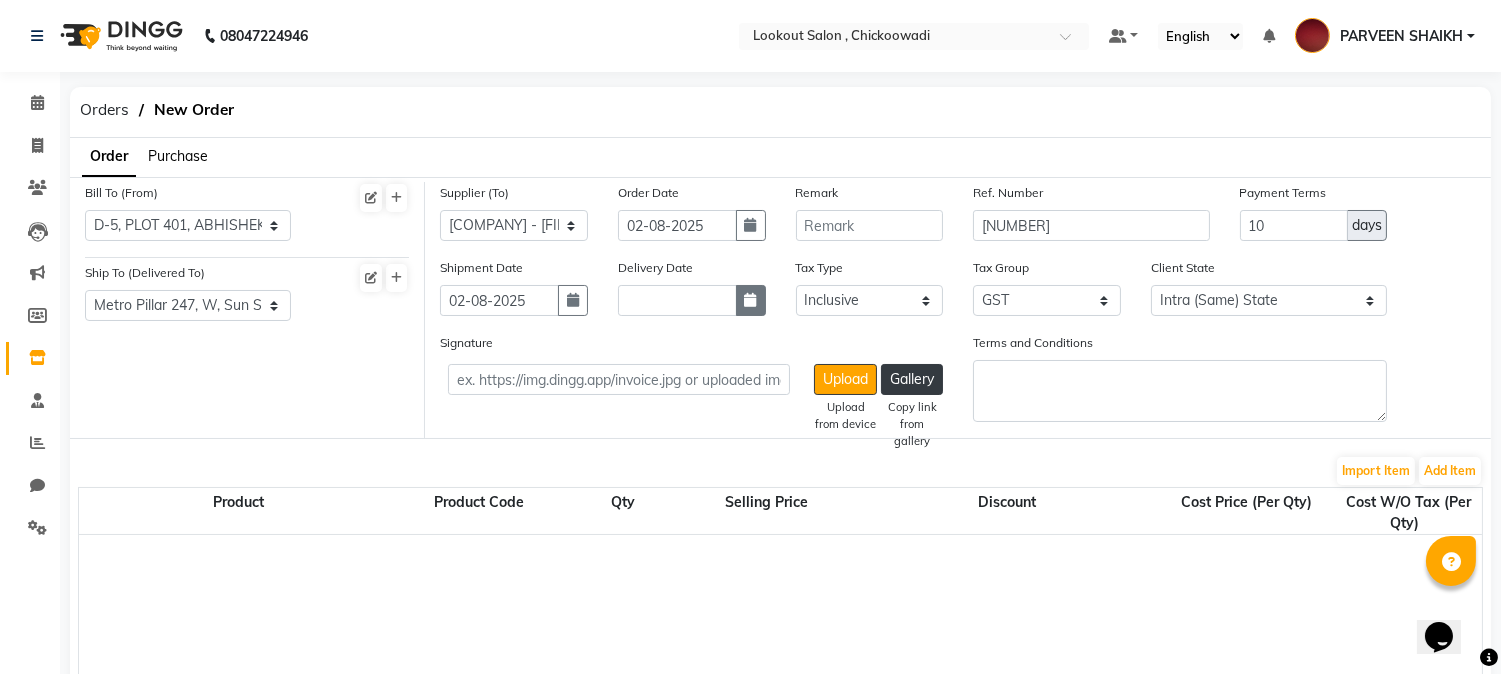 click 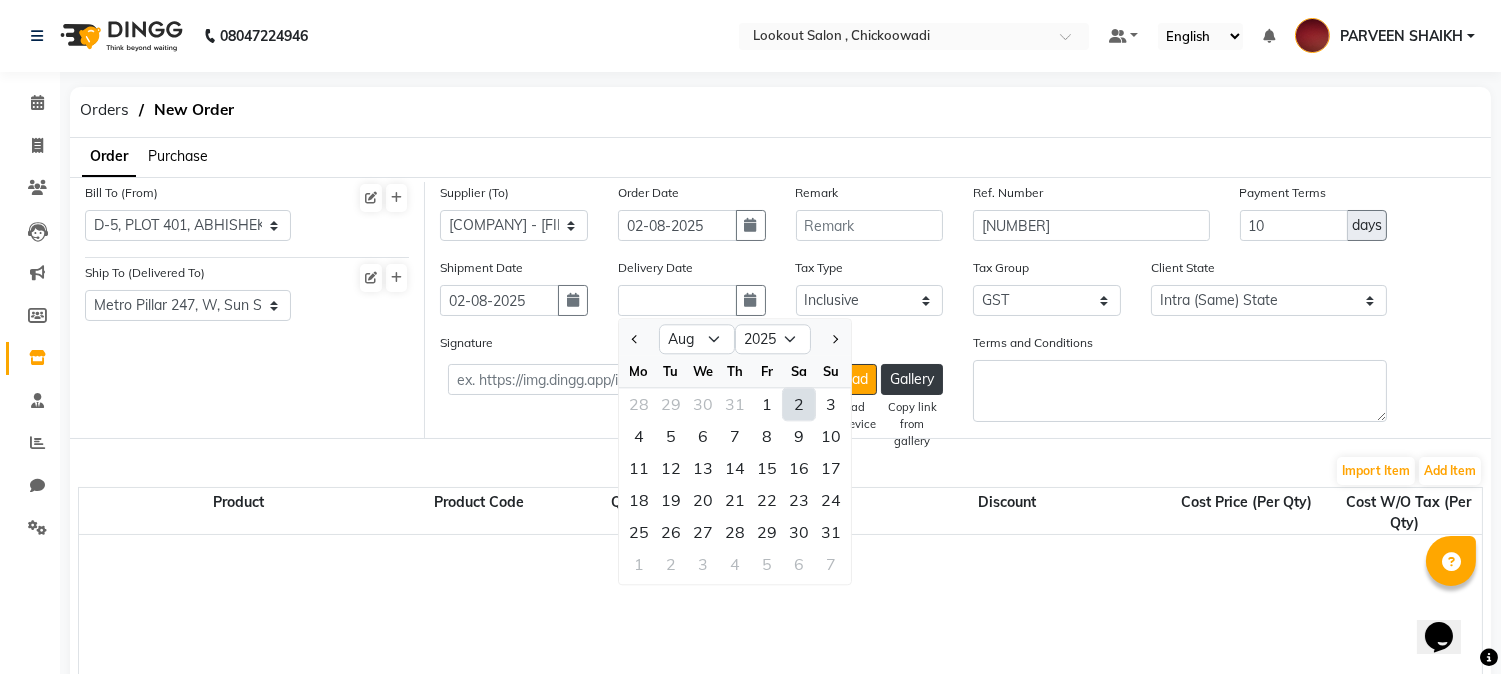 click on "2" 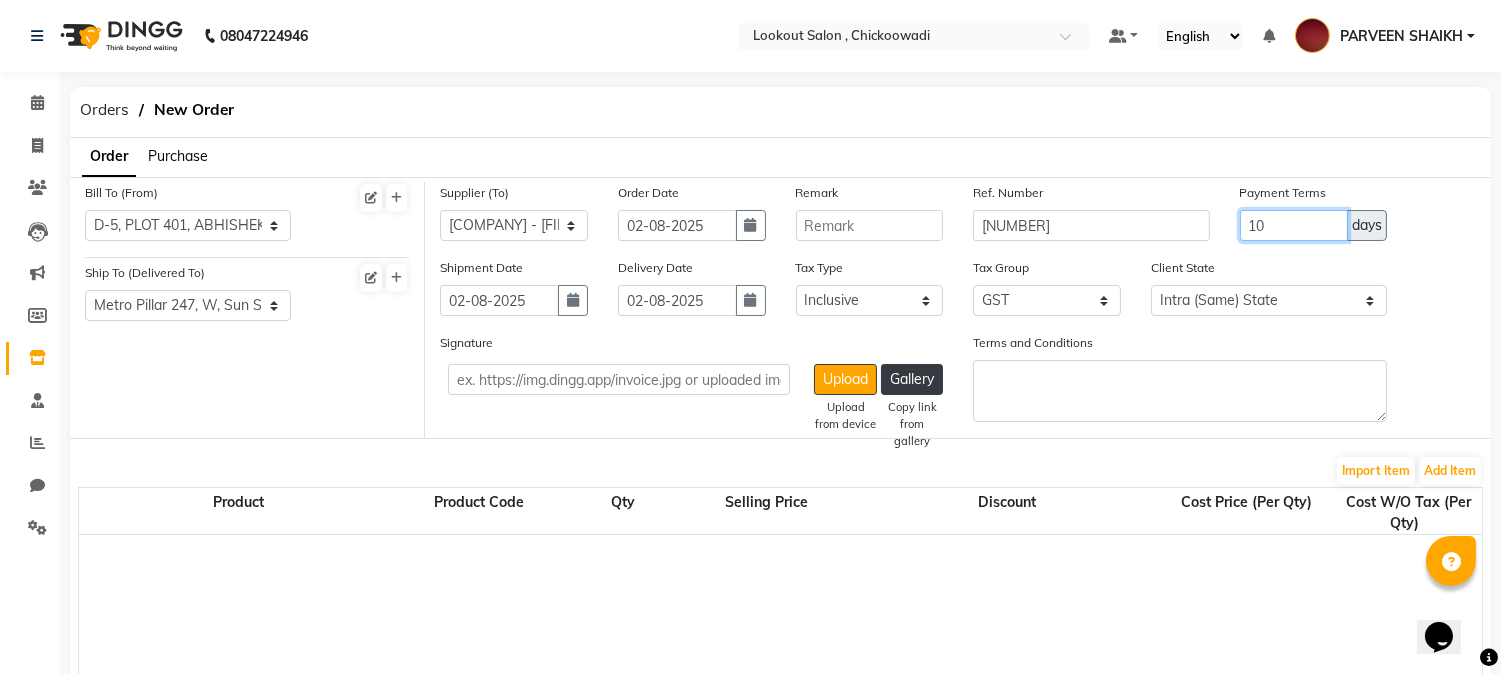 click on "10" 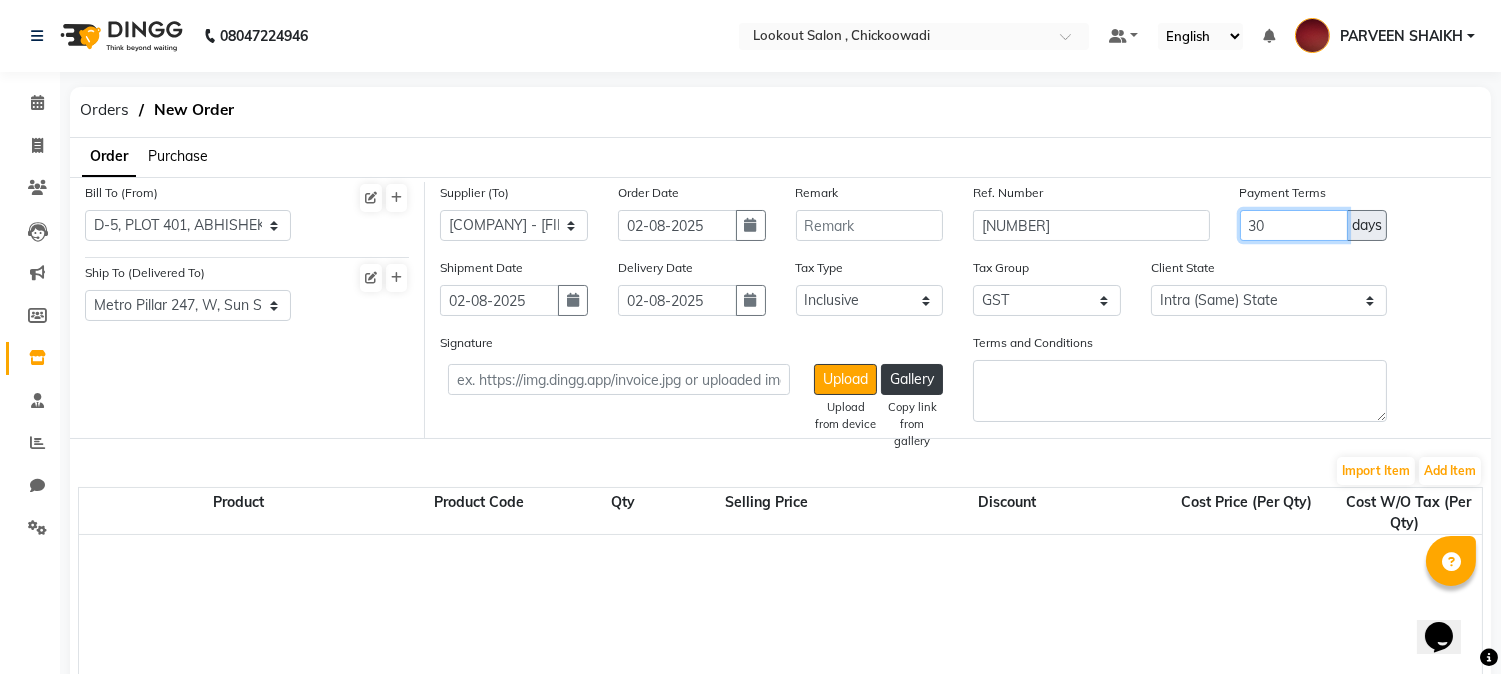 type on "30" 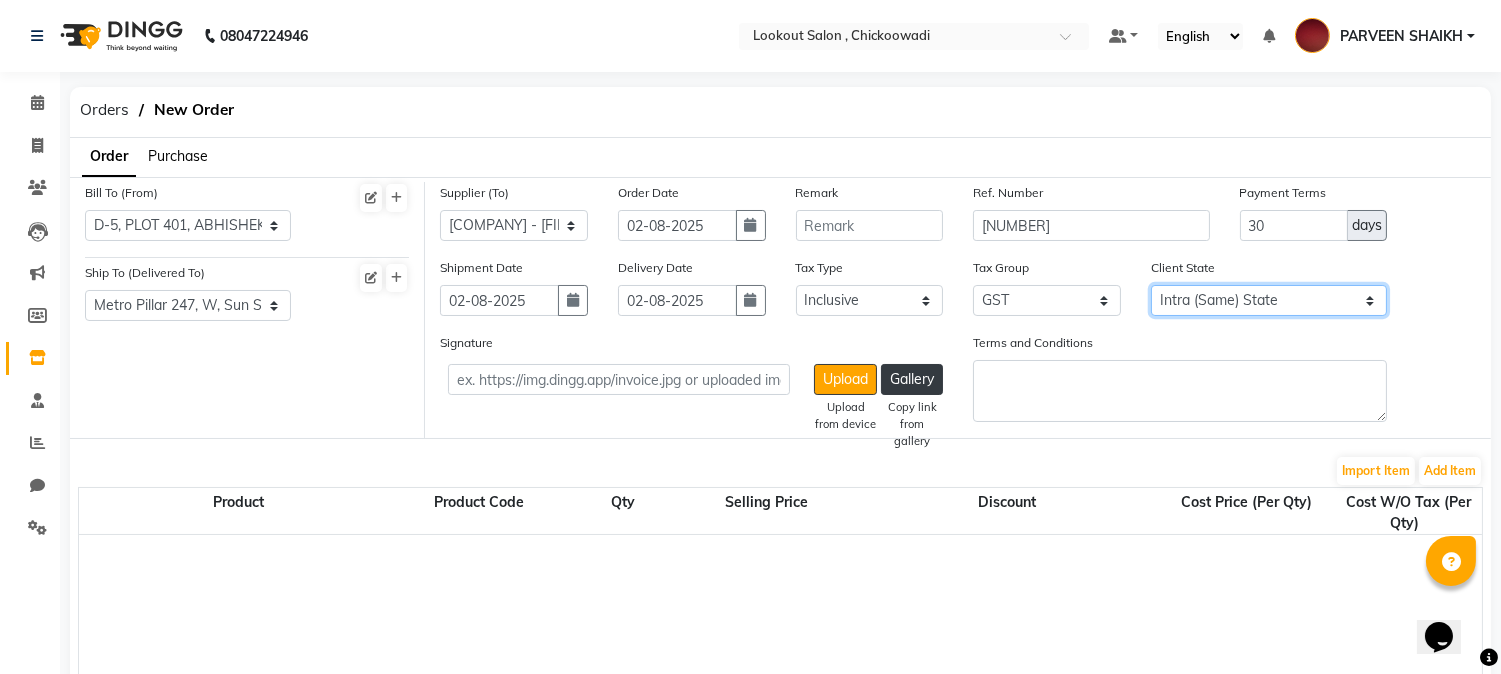 click on "Intra (Same) State Inter (Other) State" 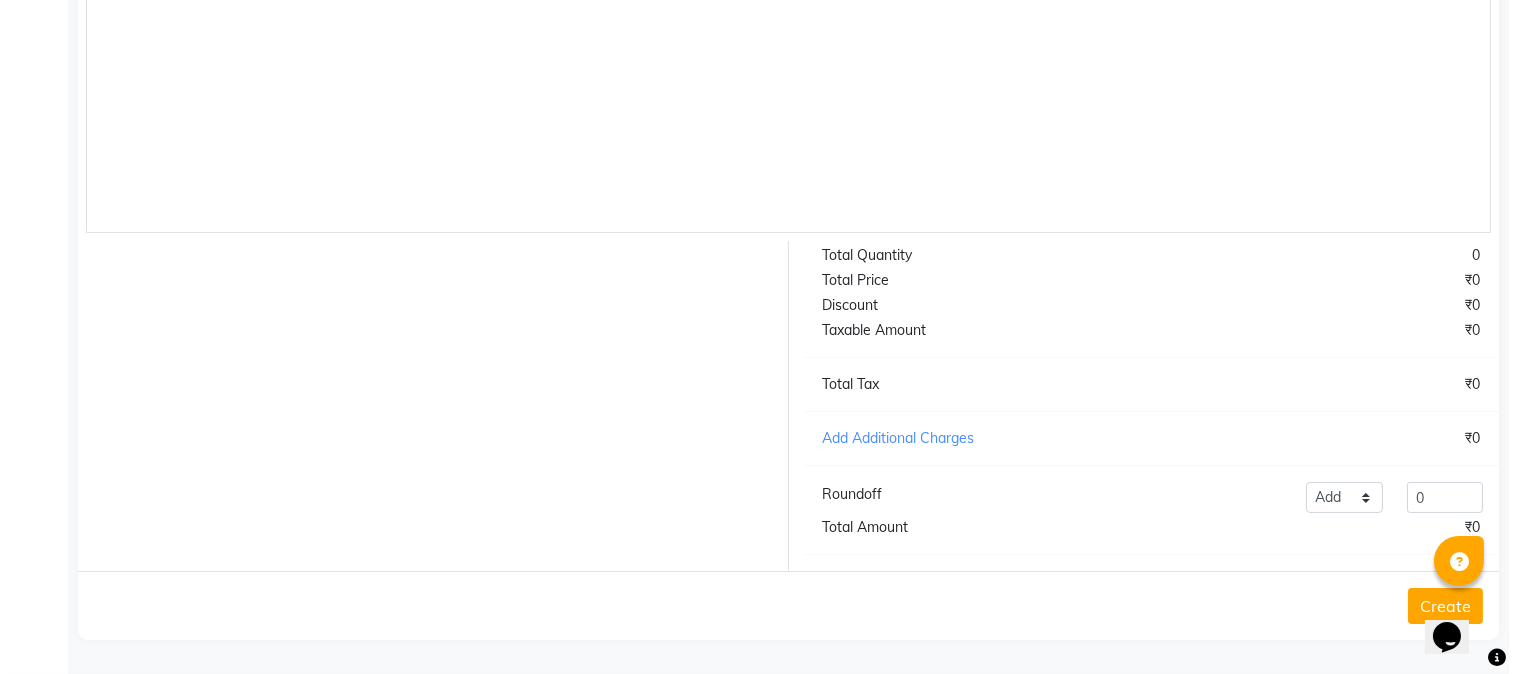 scroll, scrollTop: 222, scrollLeft: 0, axis: vertical 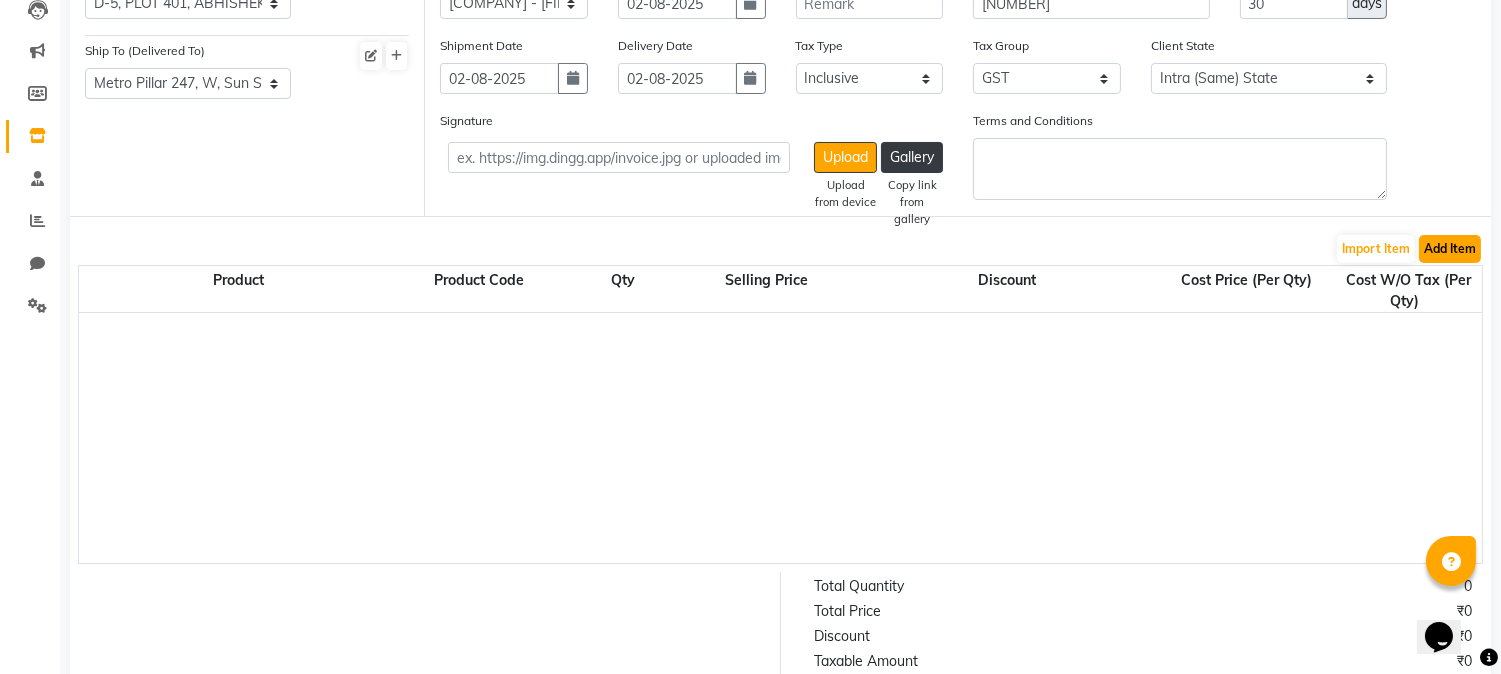 click on "Add Item" 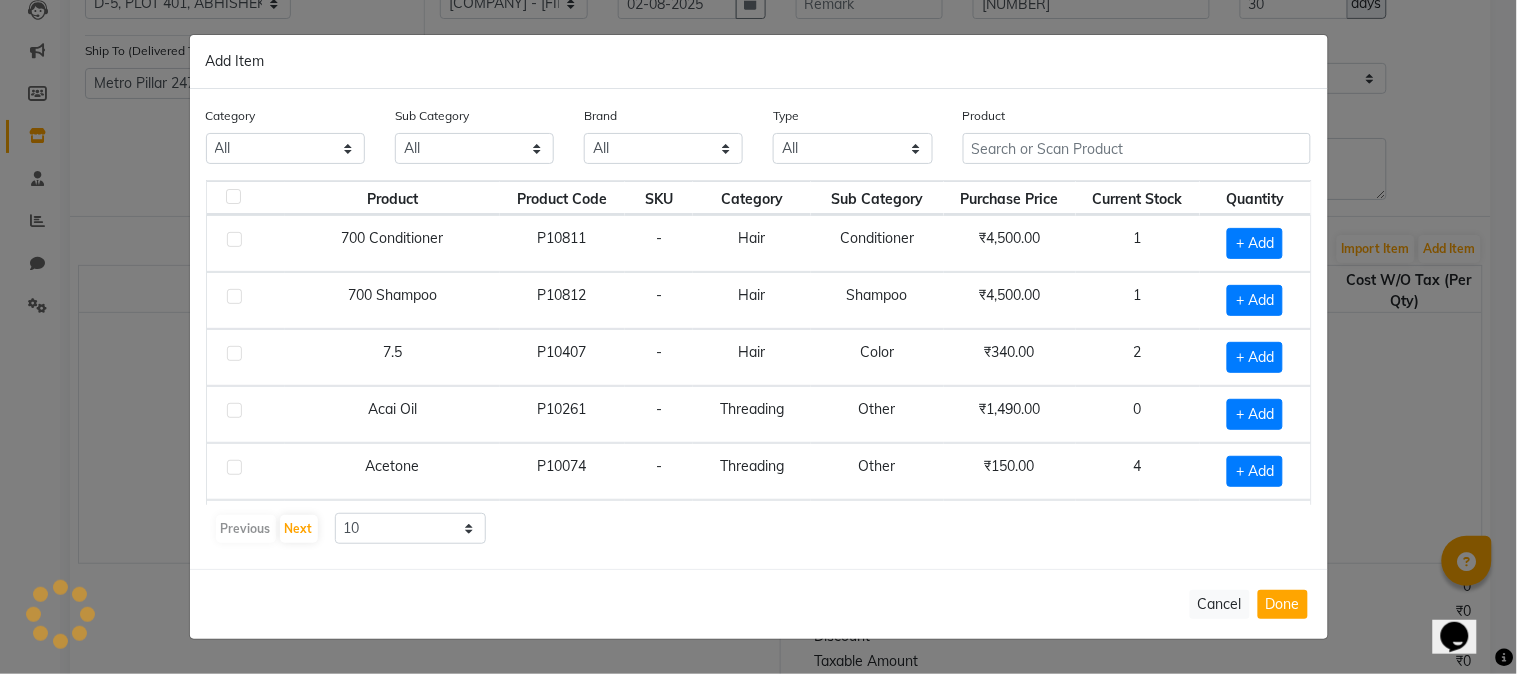 select on "[NUMBER]" 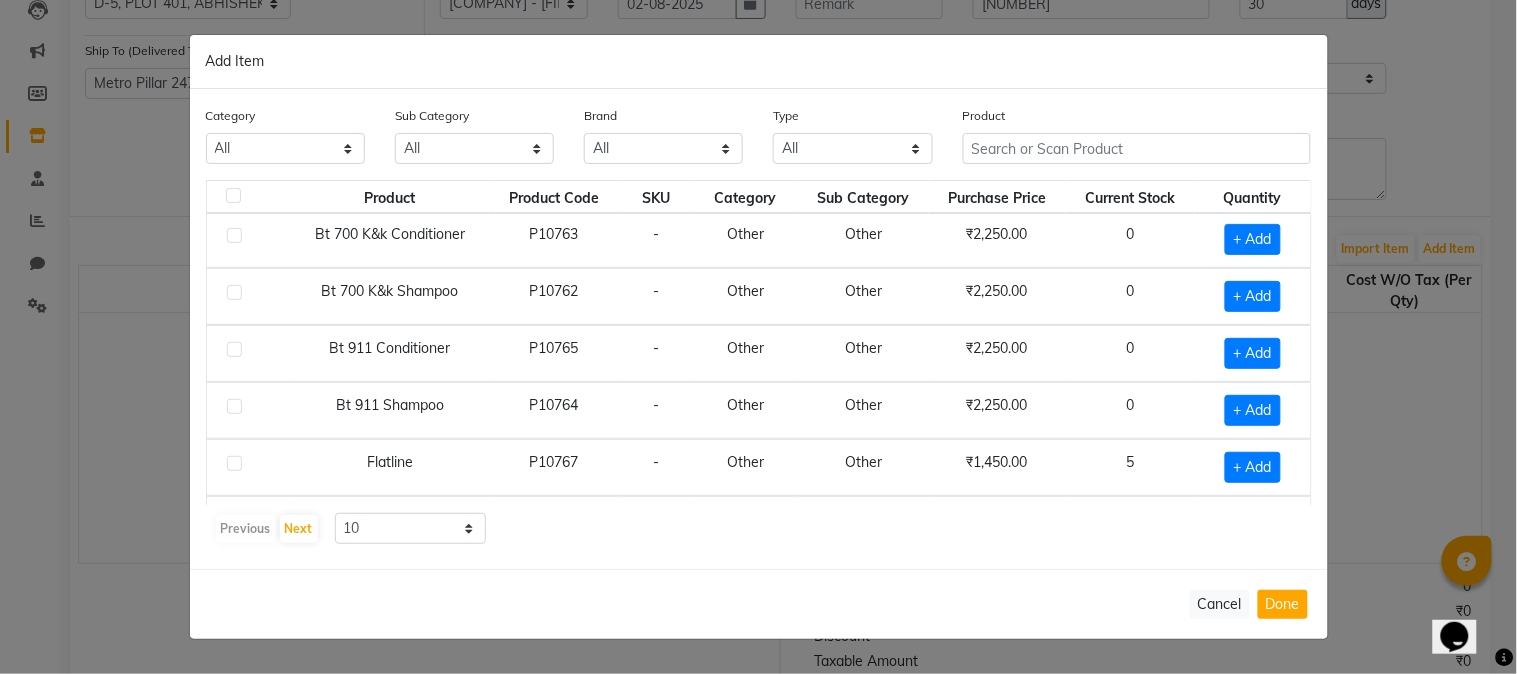 scroll, scrollTop: 0, scrollLeft: 0, axis: both 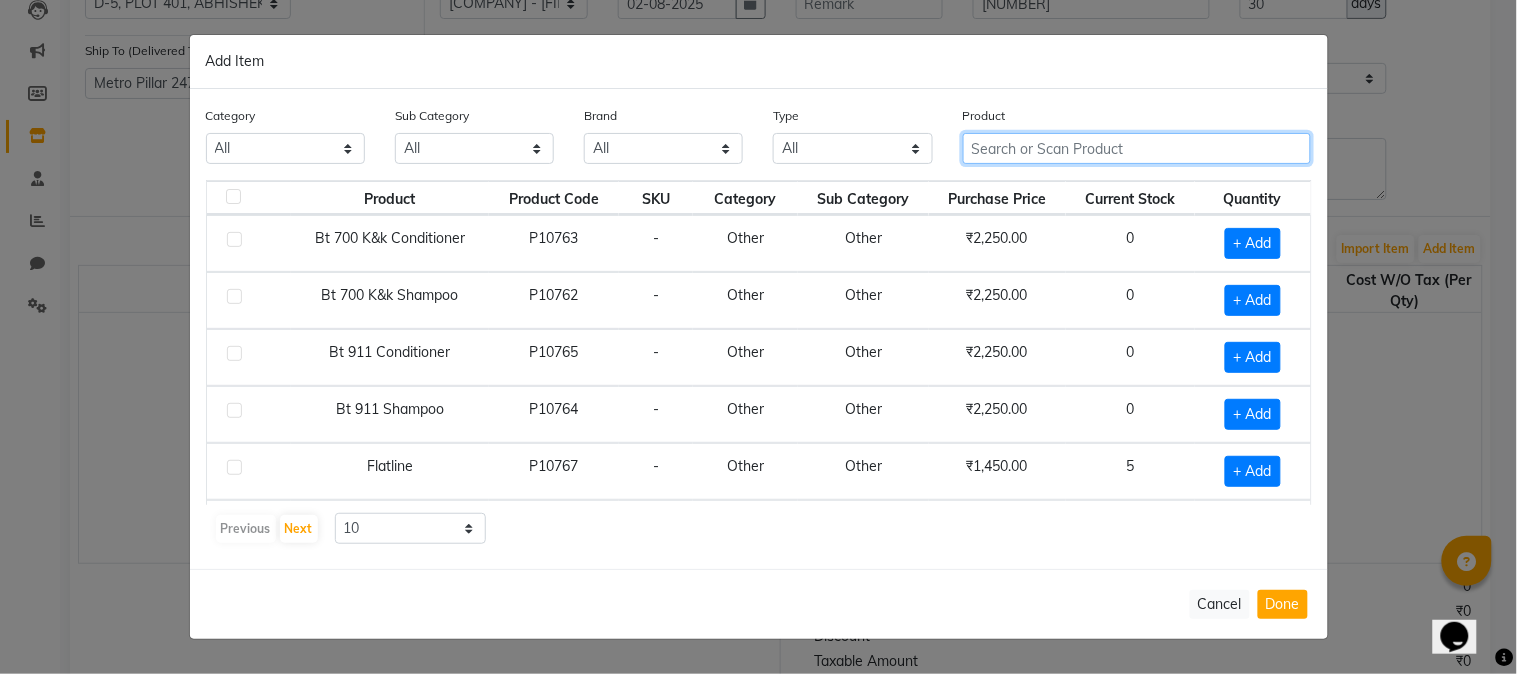 click 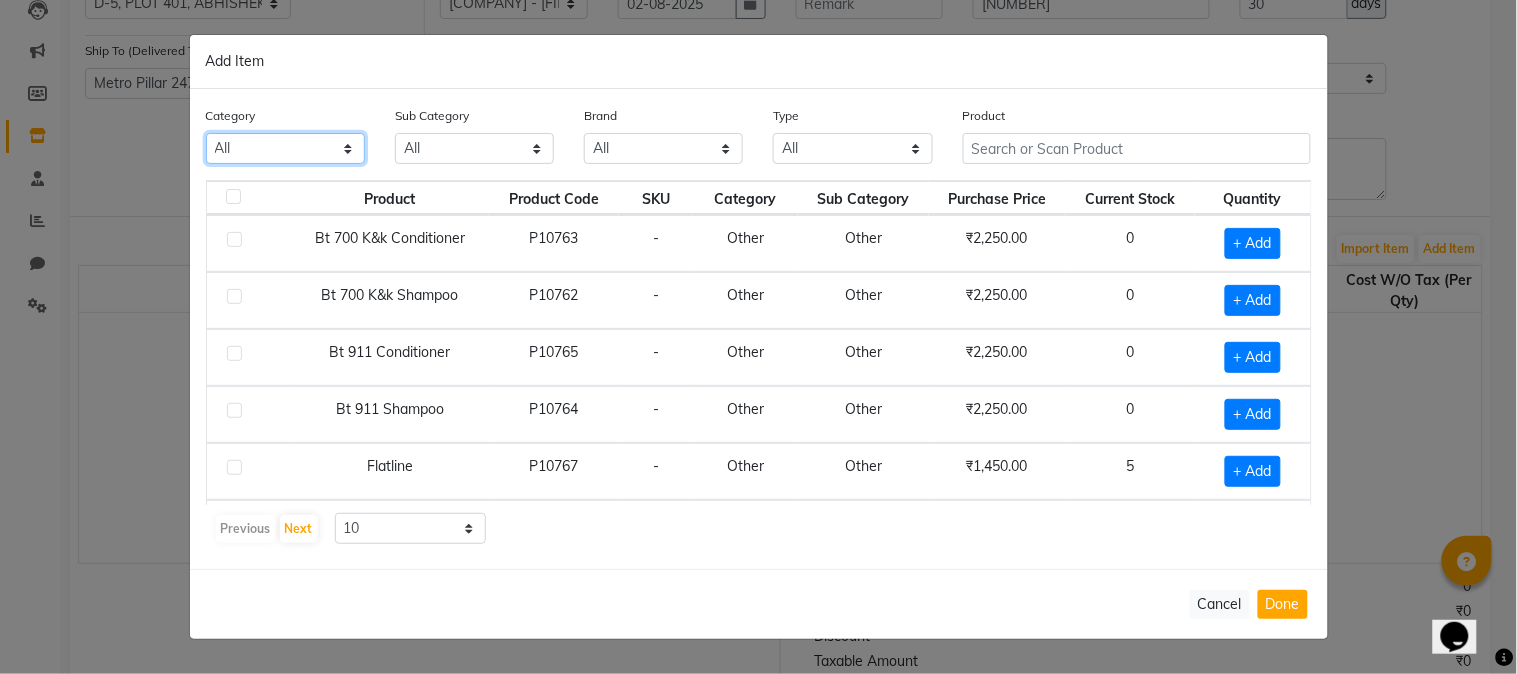 click on "All Hair Skin Makeup Personal Care Appliances Beard Waxing Disposable Threading Hands and Feet Beauty Planet Botox Cadiveu Casmara Cheryls Other Olaplex Loreal" 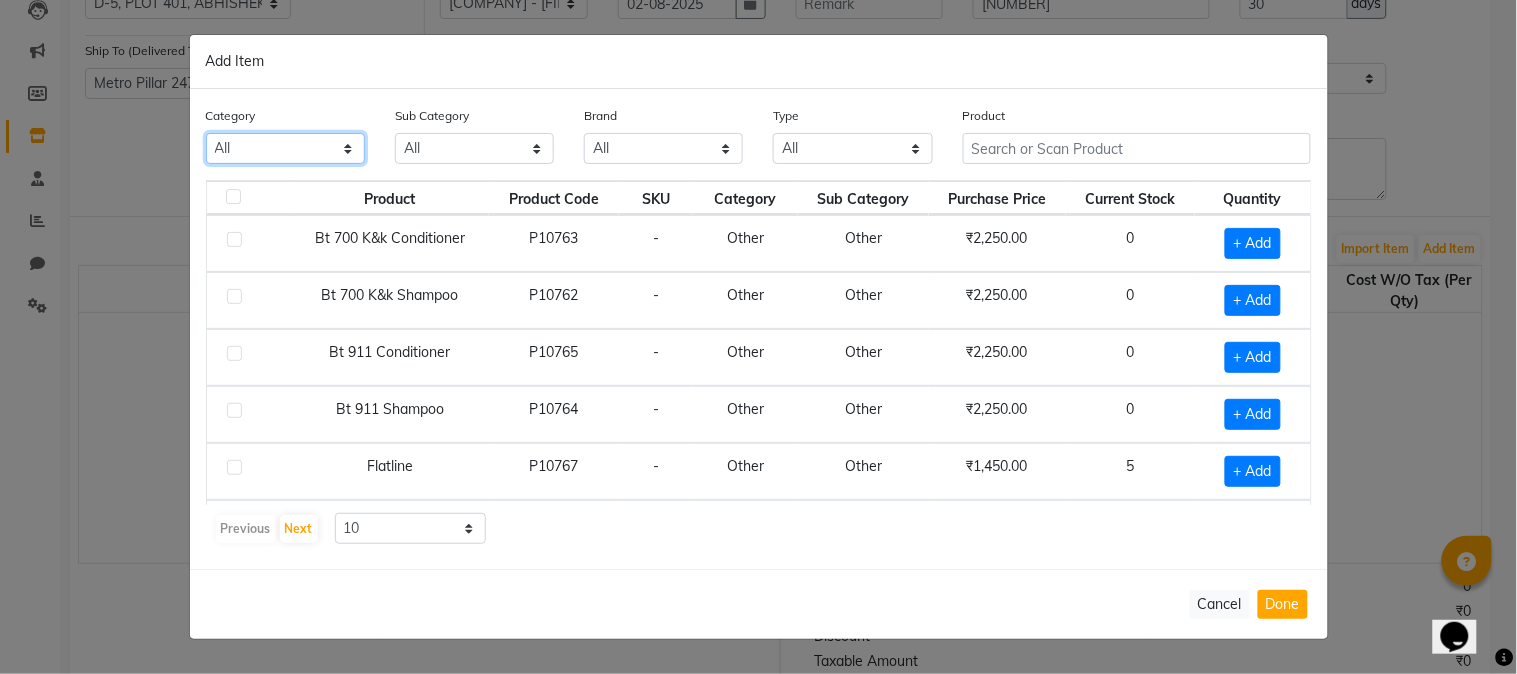 select 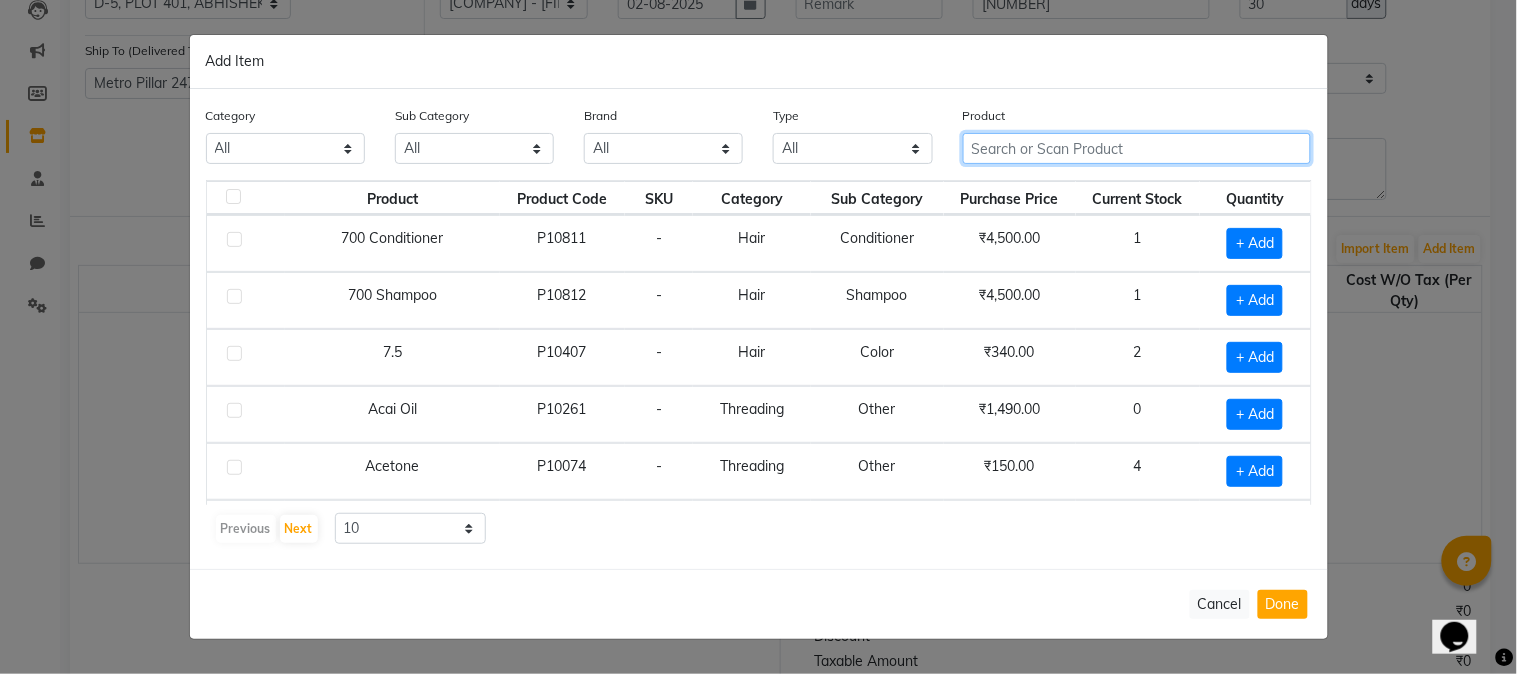 click 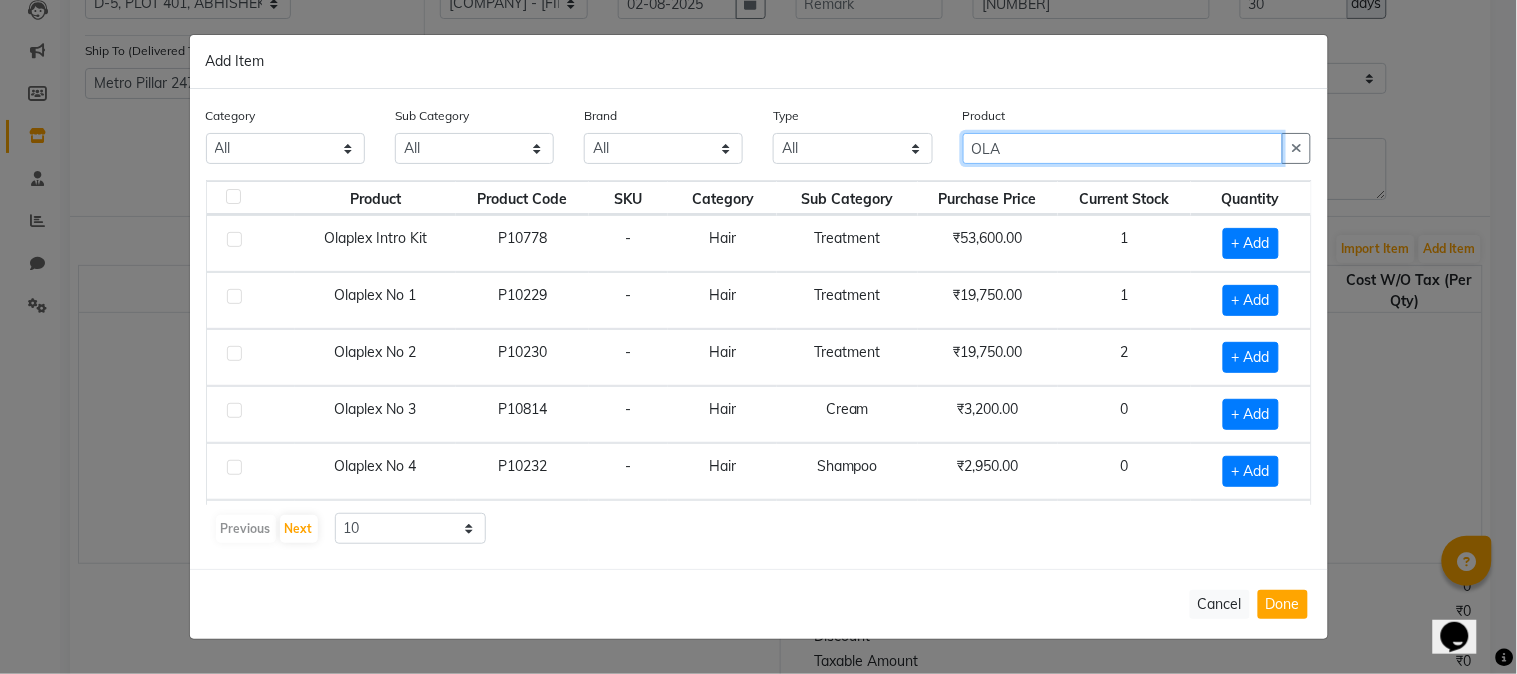 scroll, scrollTop: 222, scrollLeft: 0, axis: vertical 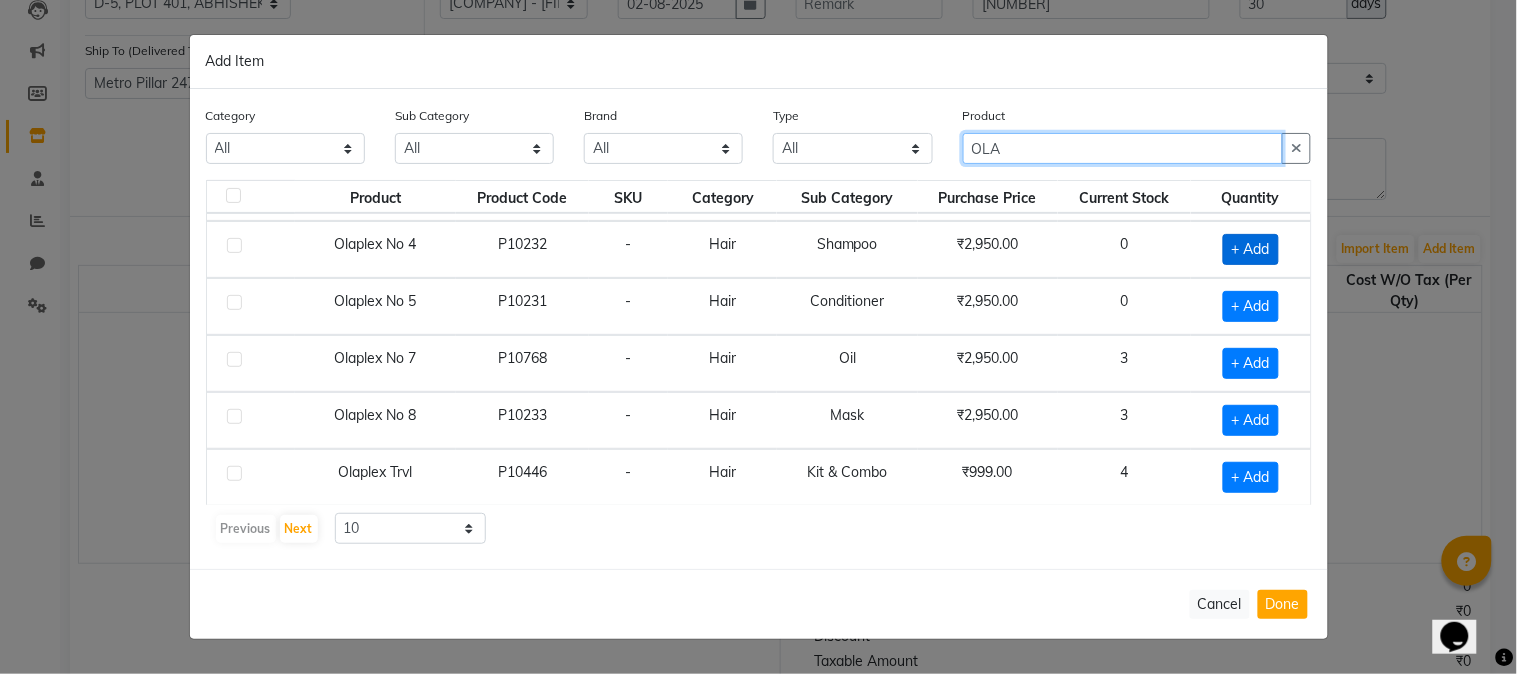 type on "OLA" 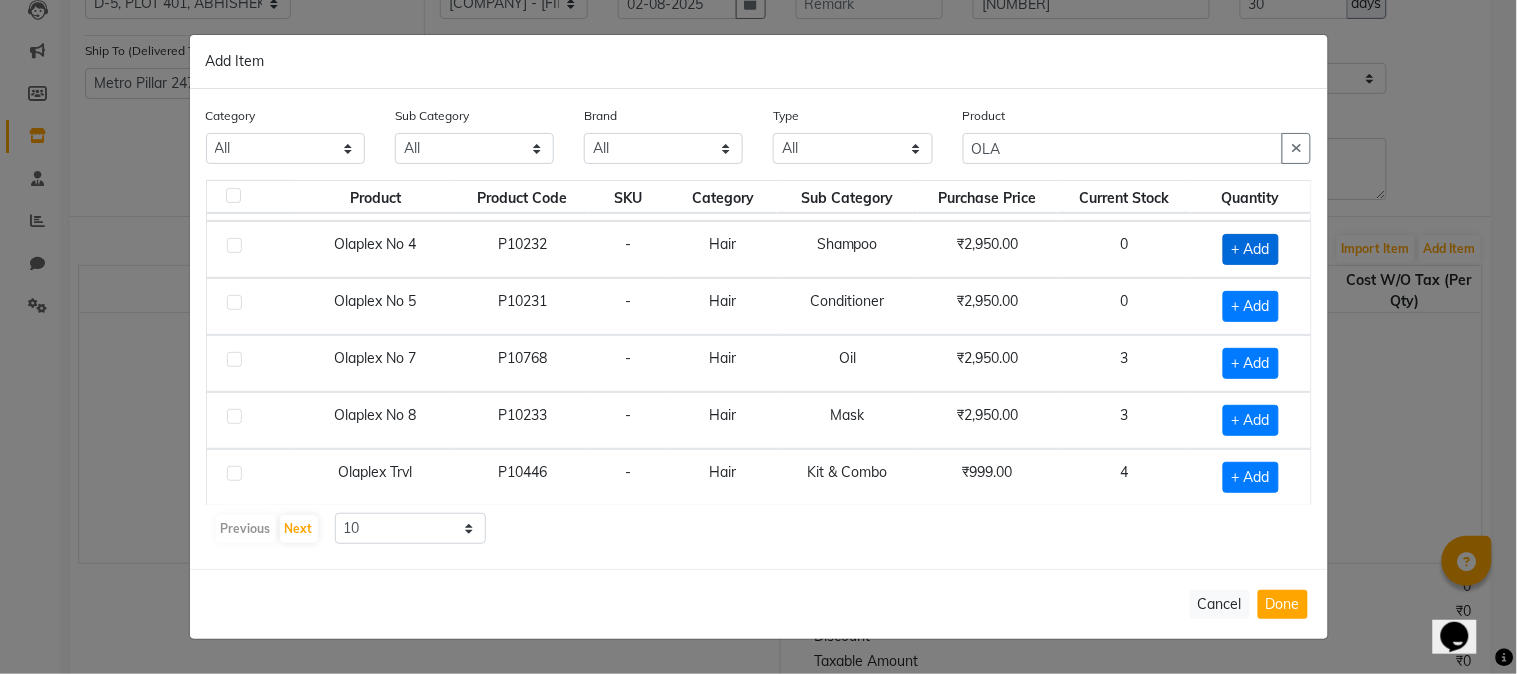 click on "+ Add" 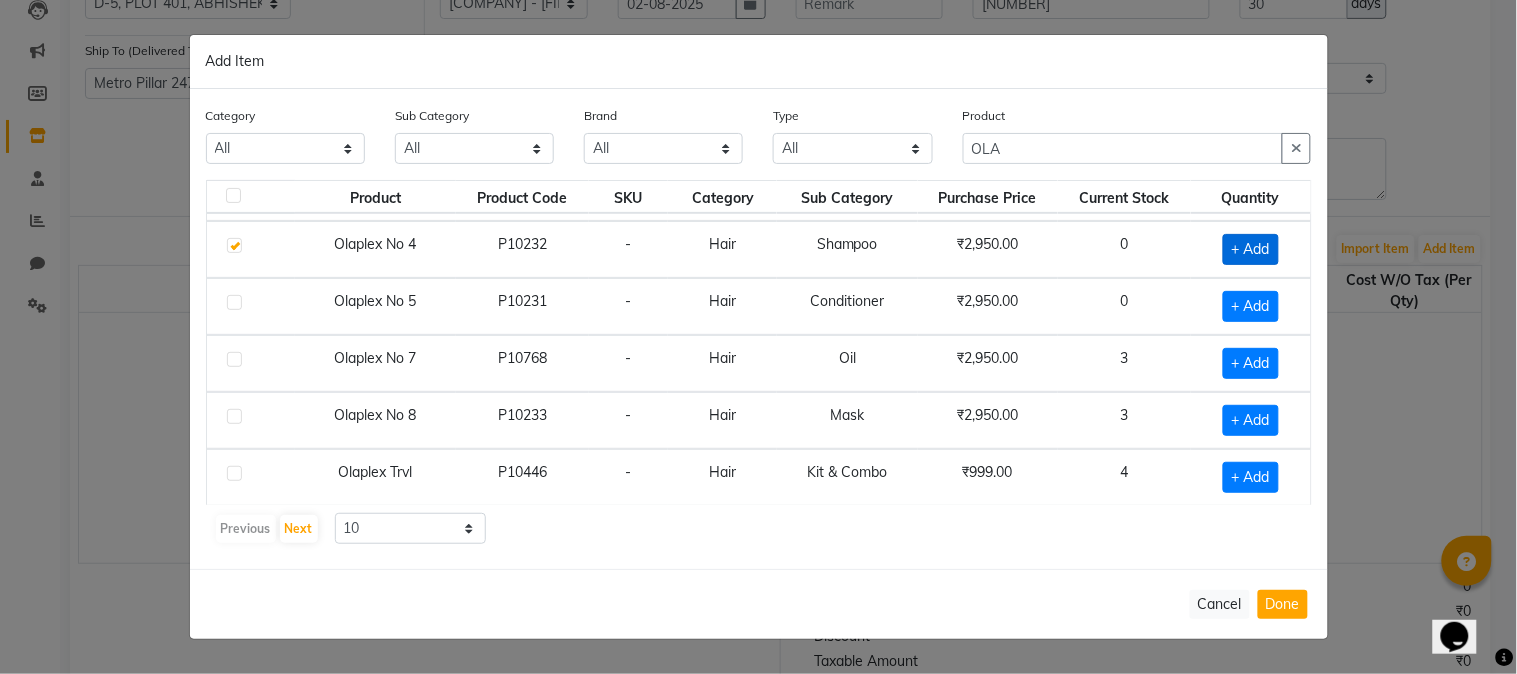 checkbox on "true" 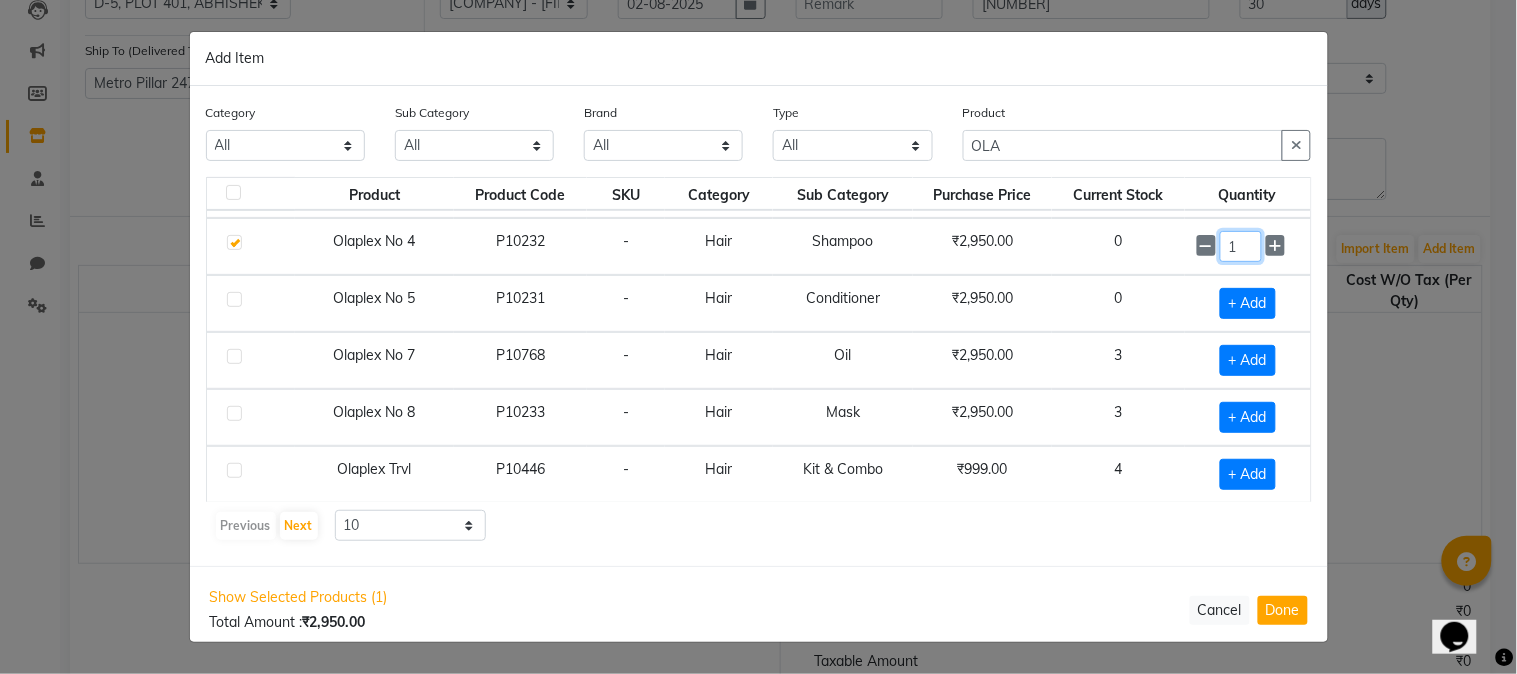 click on "1" 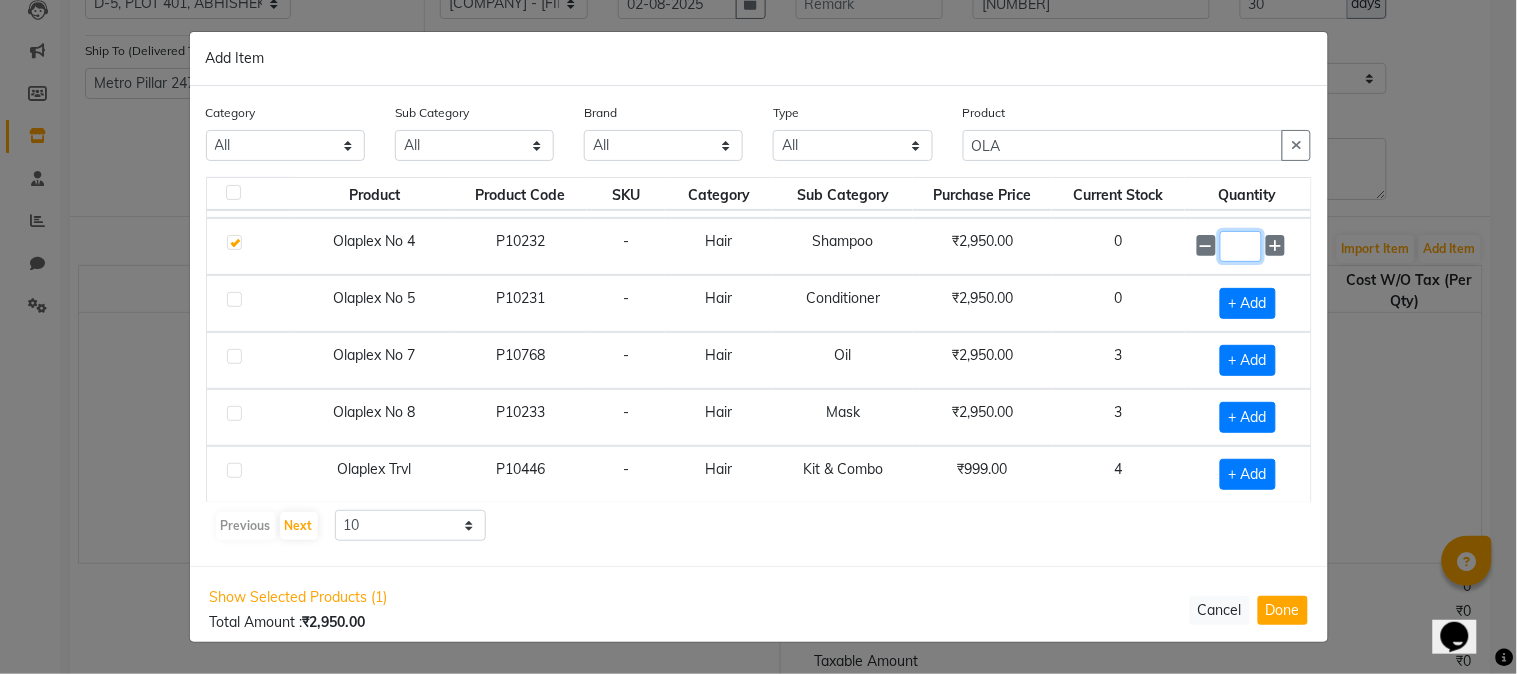 type on "4" 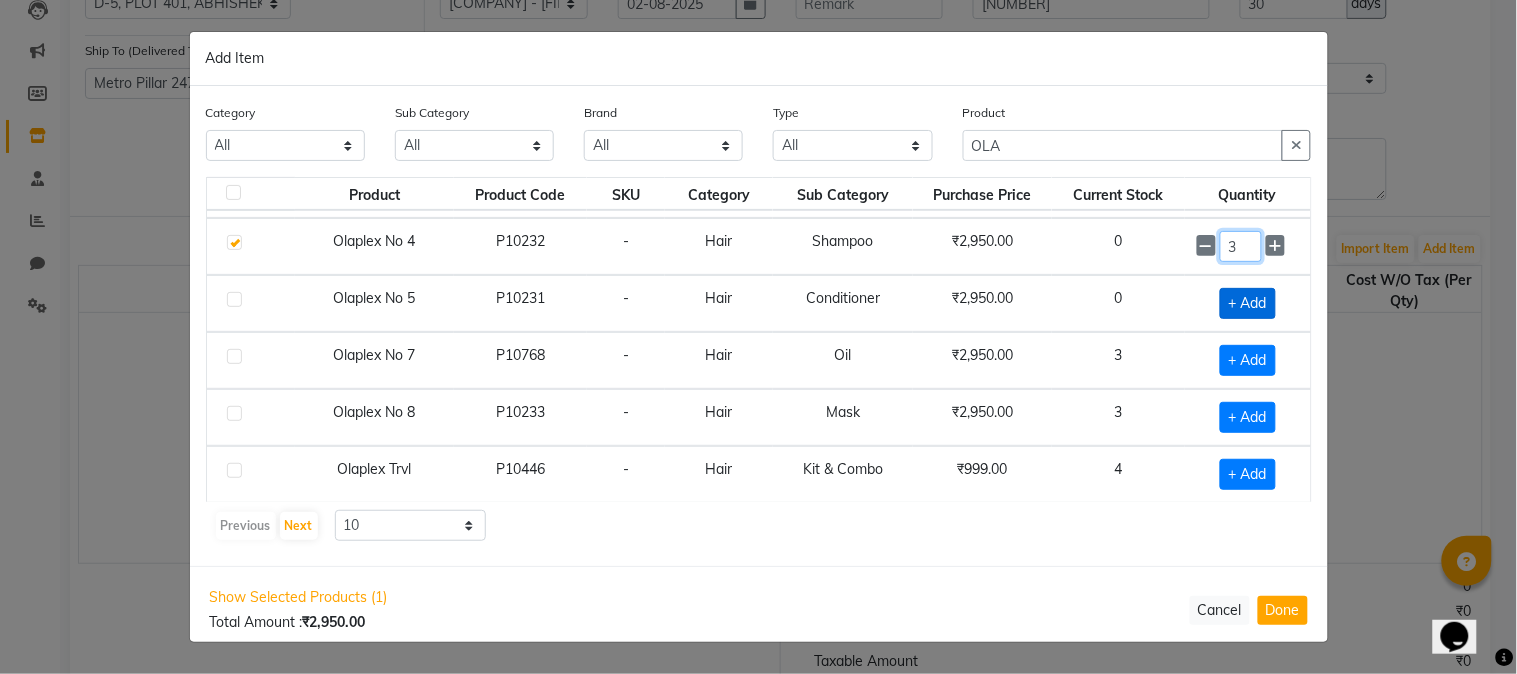 type on "3" 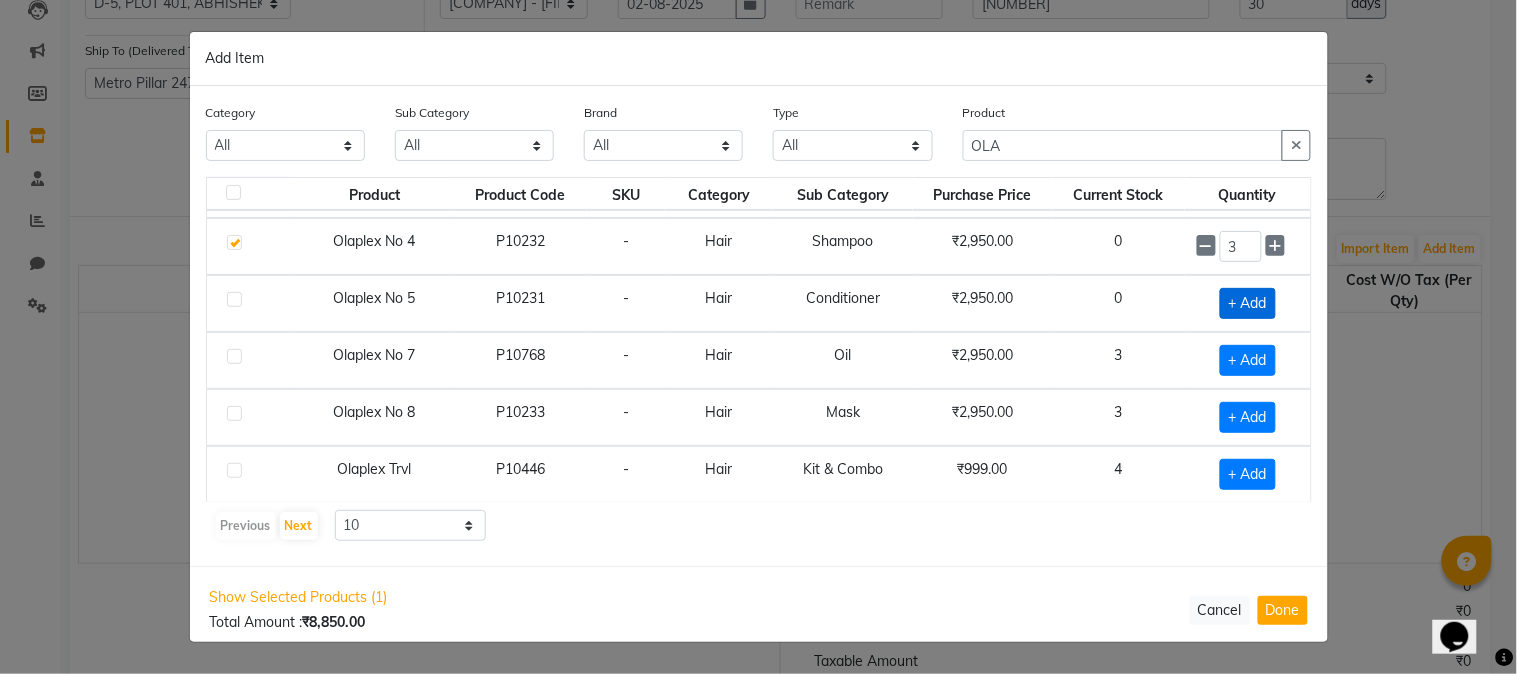 click on "+ Add" 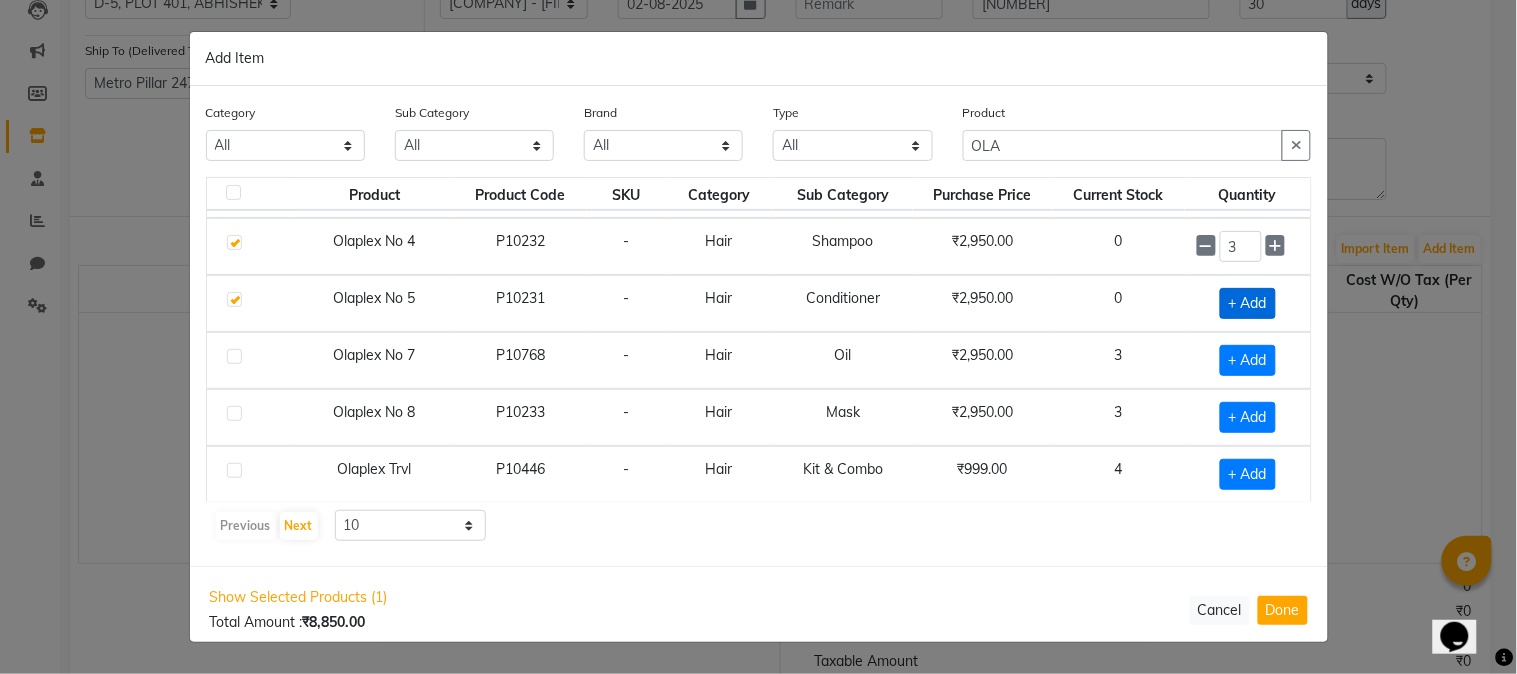 checkbox on "true" 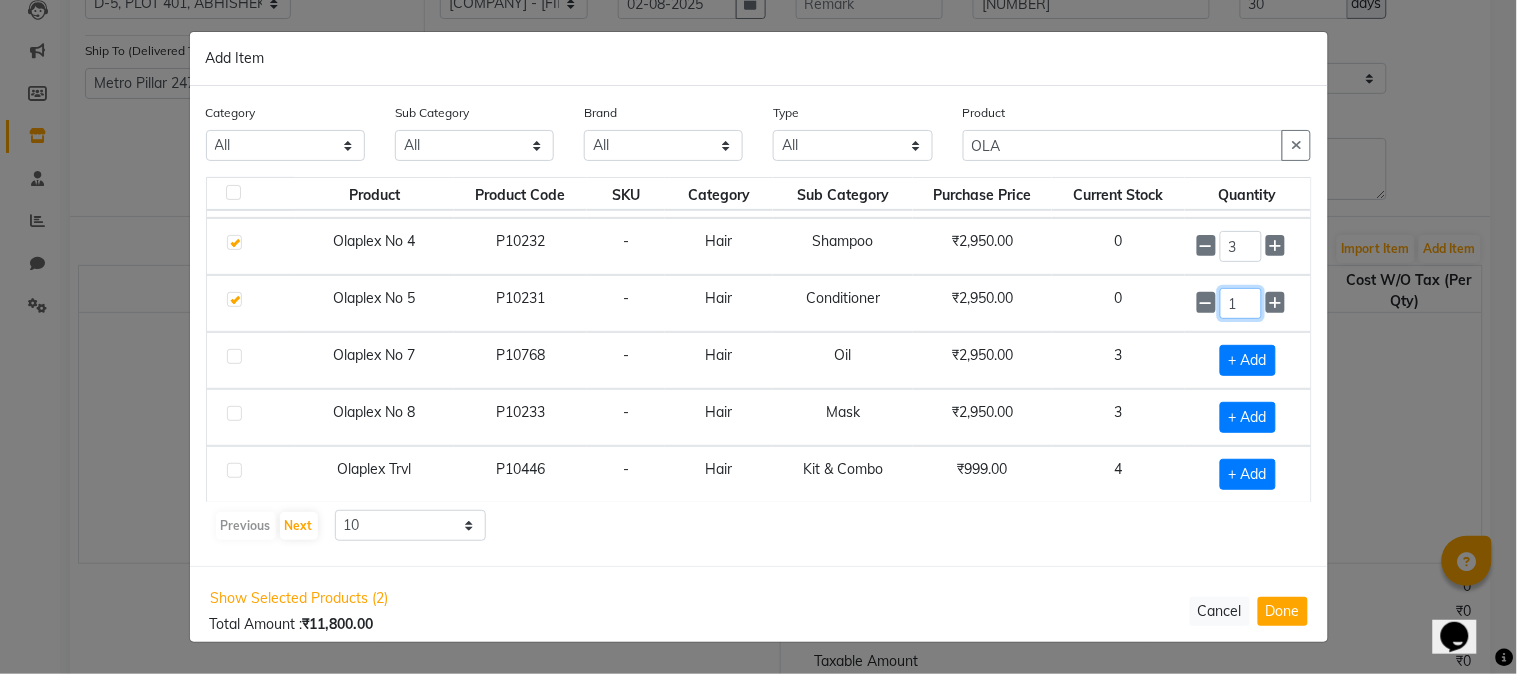 click on "1" 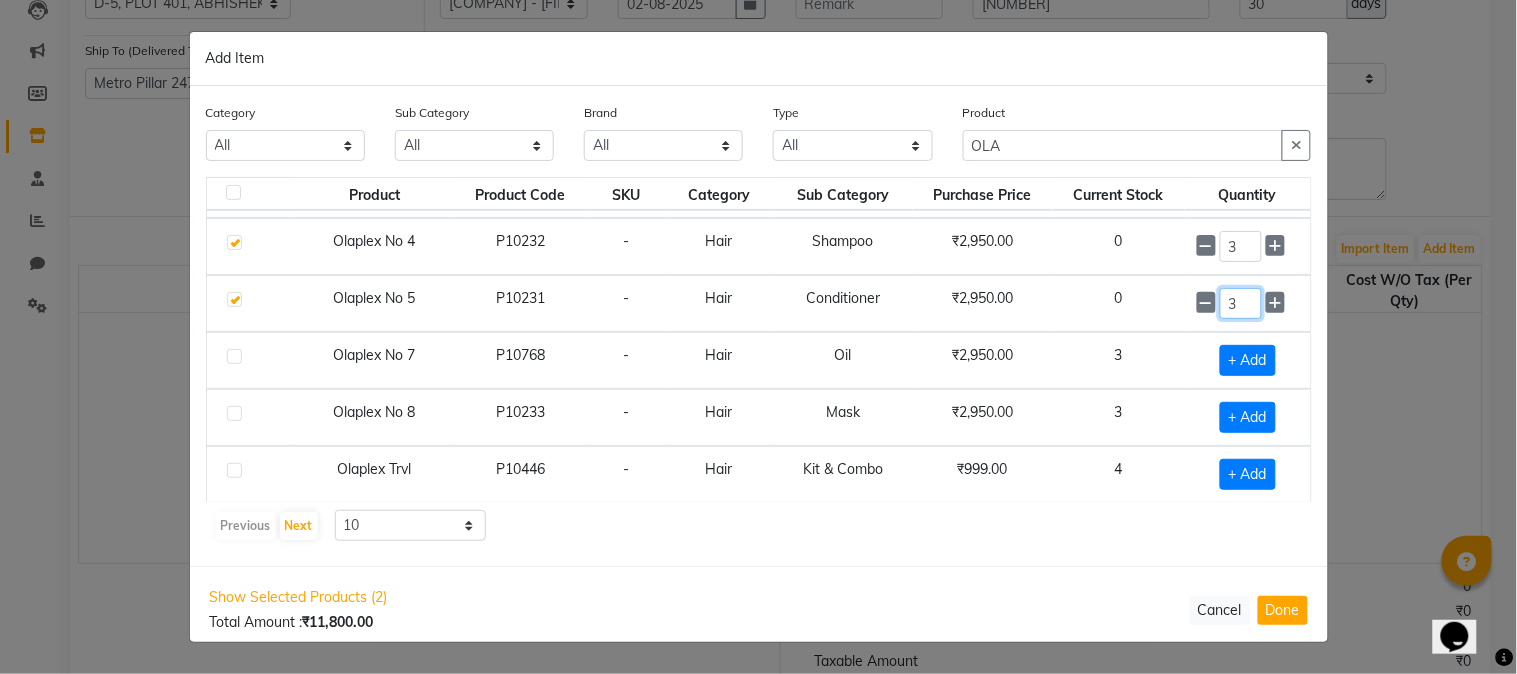 scroll, scrollTop: 0, scrollLeft: 0, axis: both 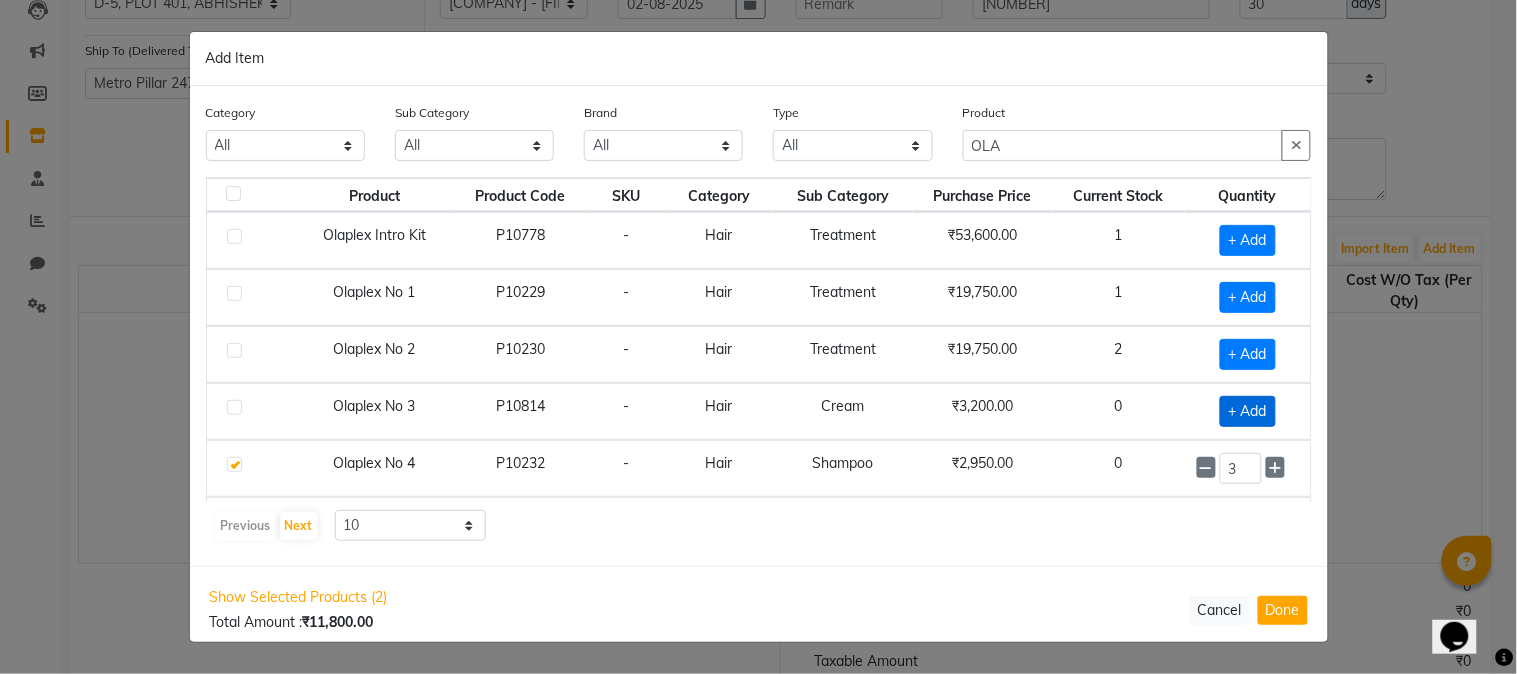 type on "3" 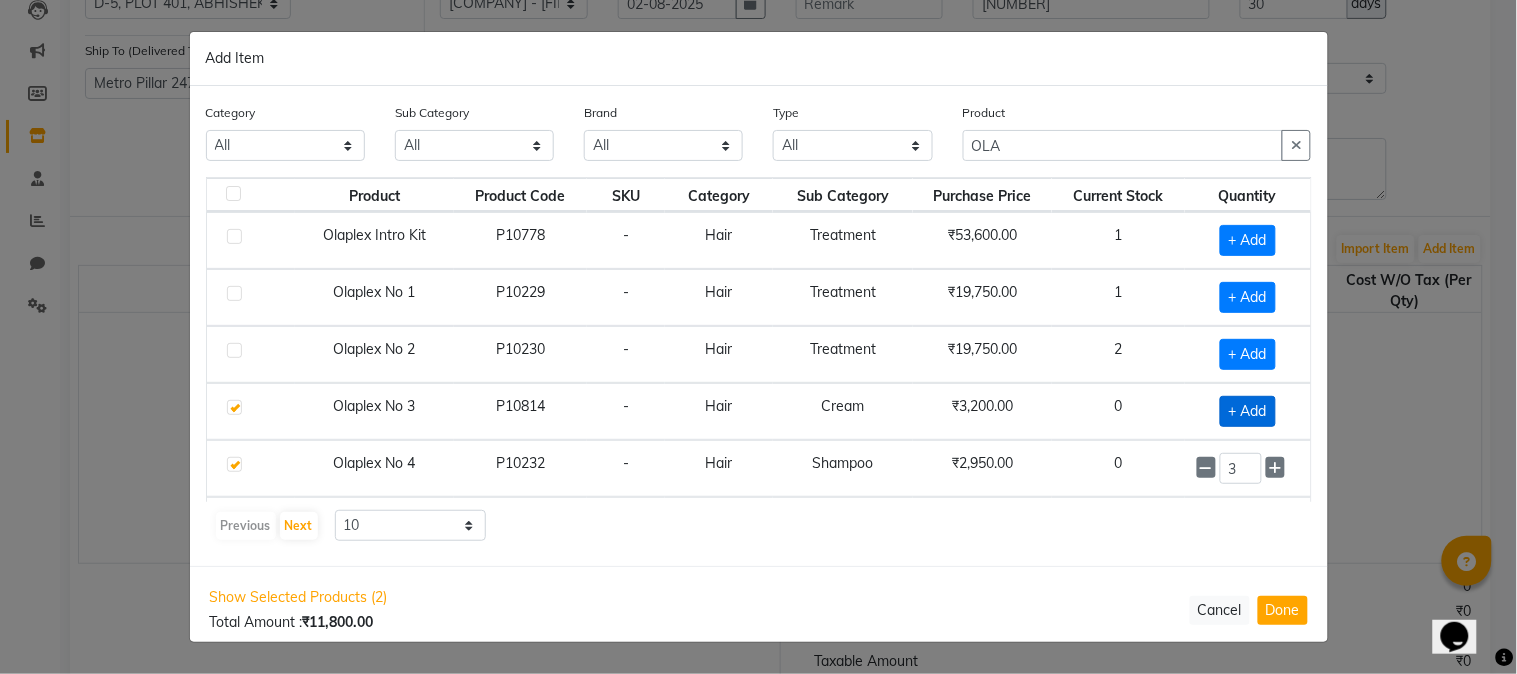 checkbox on "true" 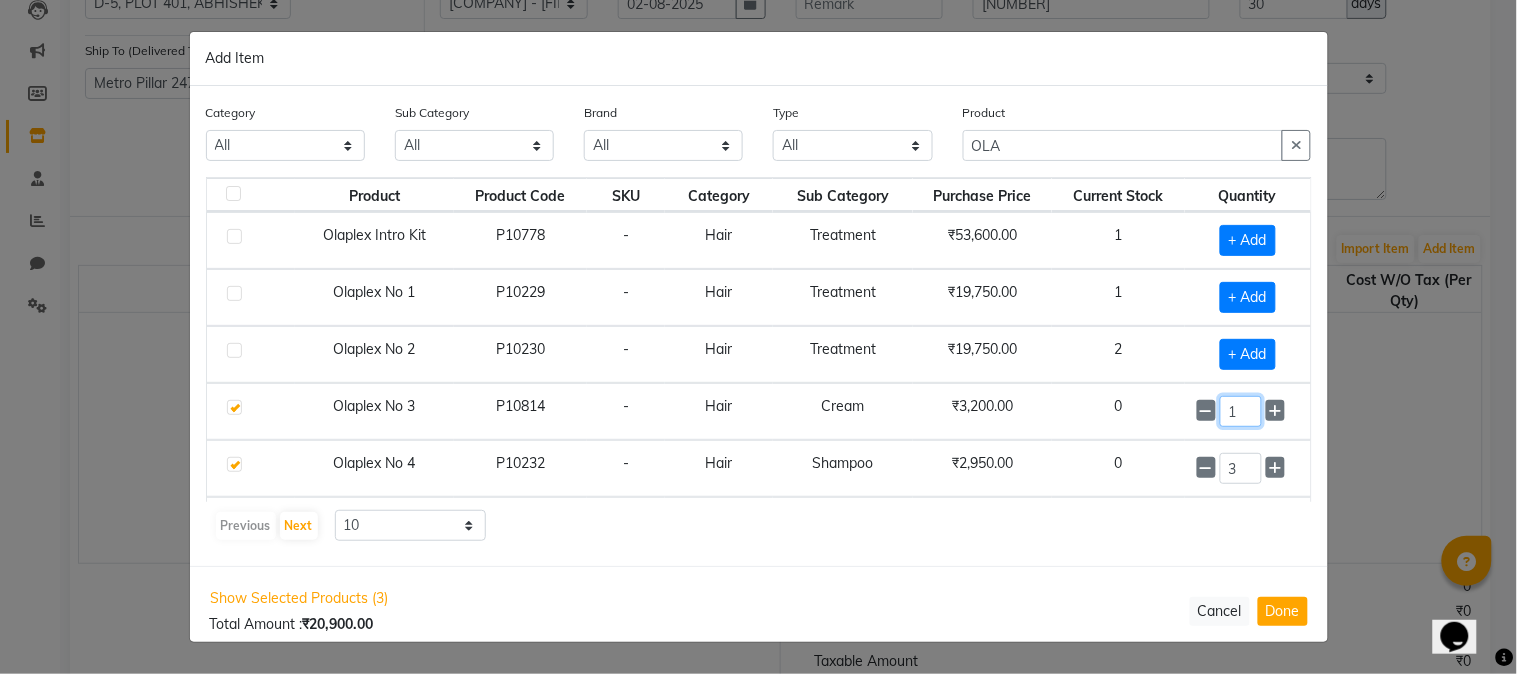click on "1" 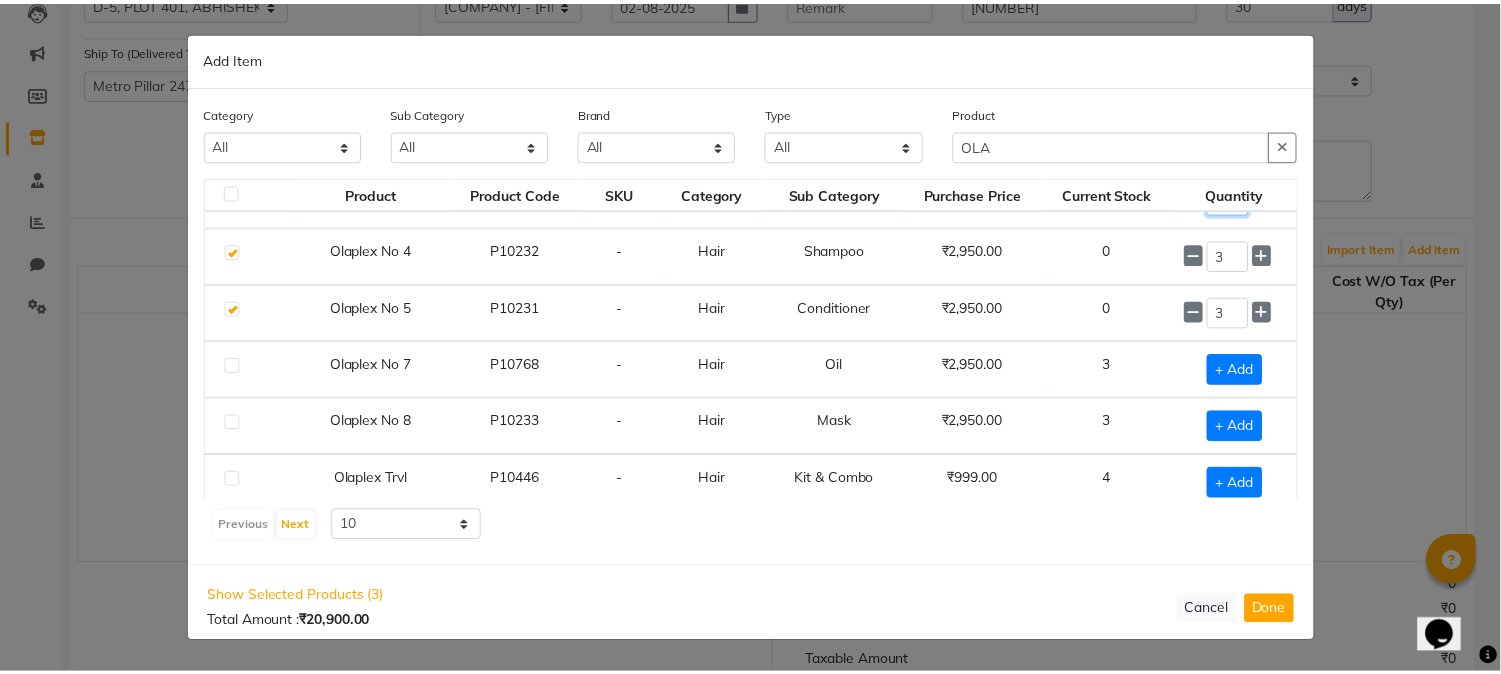 scroll, scrollTop: 225, scrollLeft: 0, axis: vertical 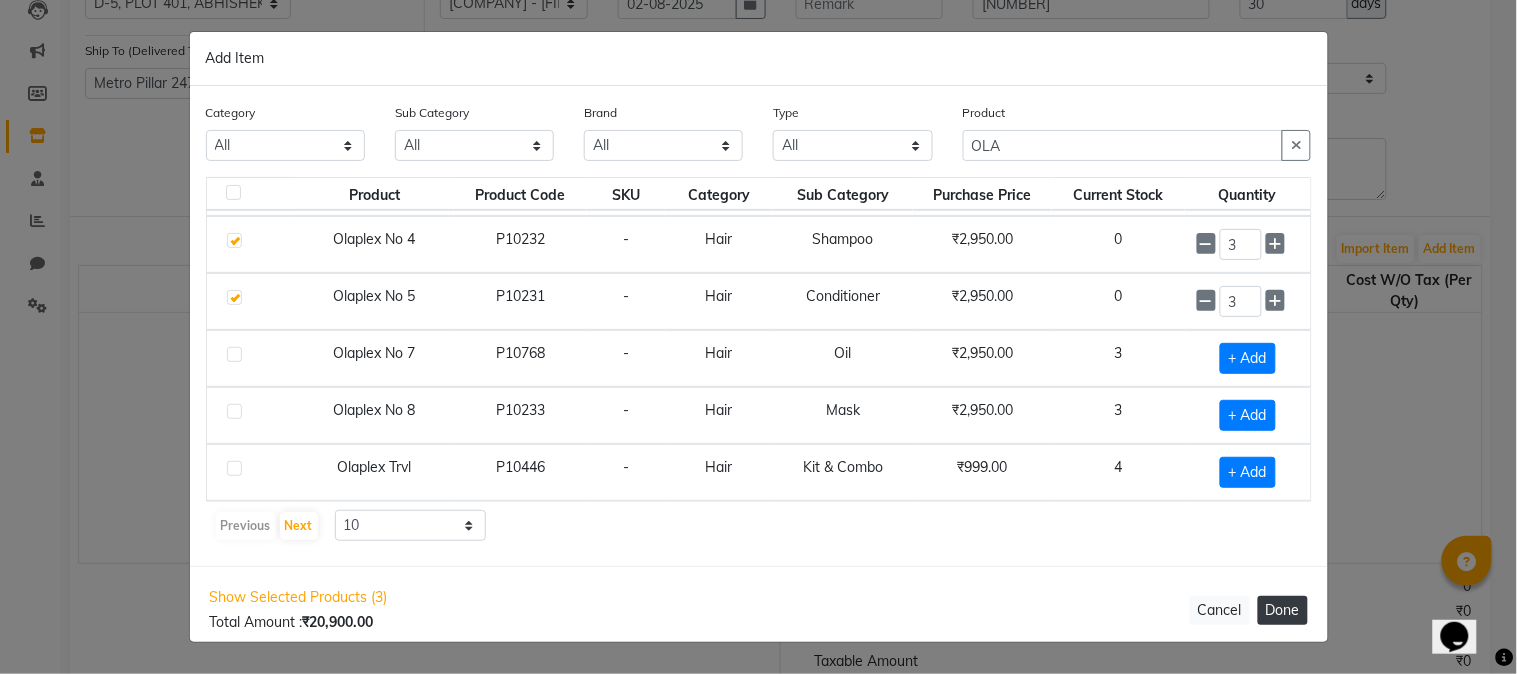 type on "5" 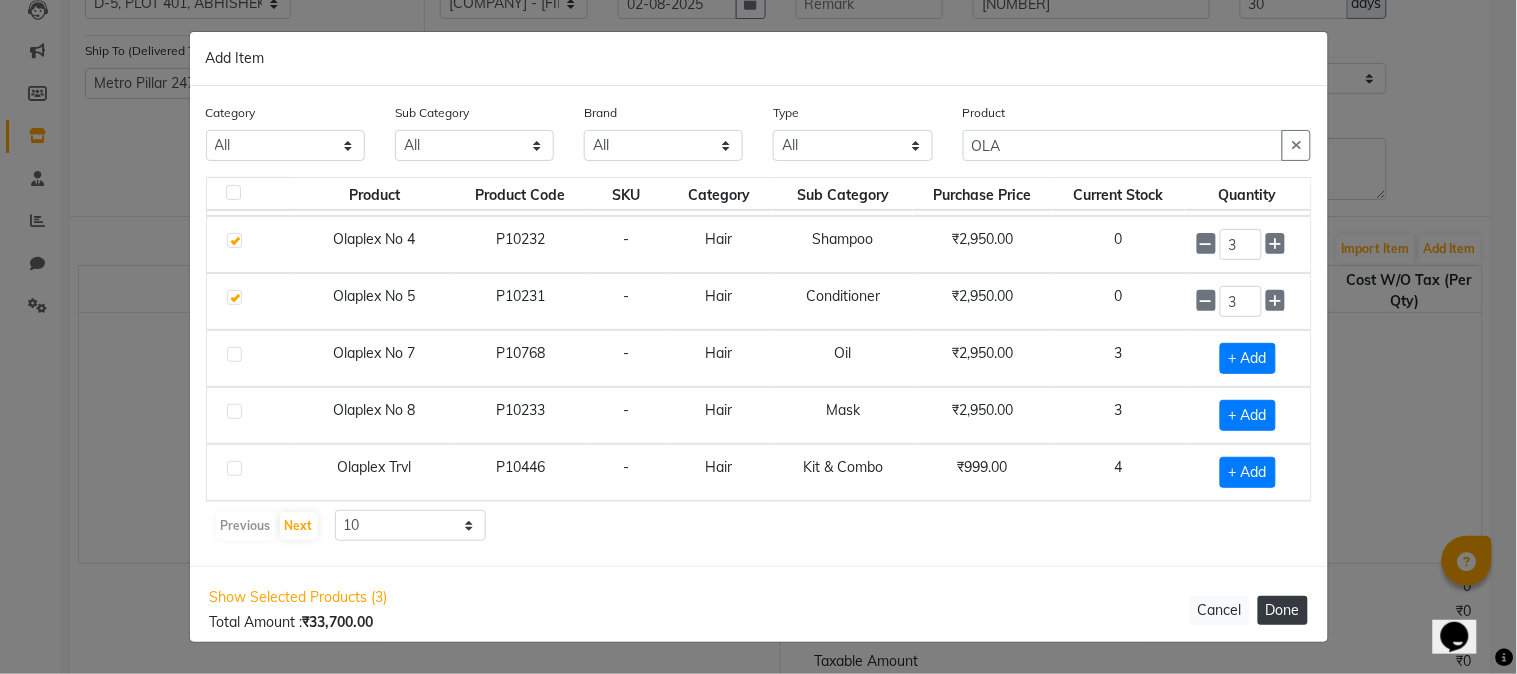 click on "Done" 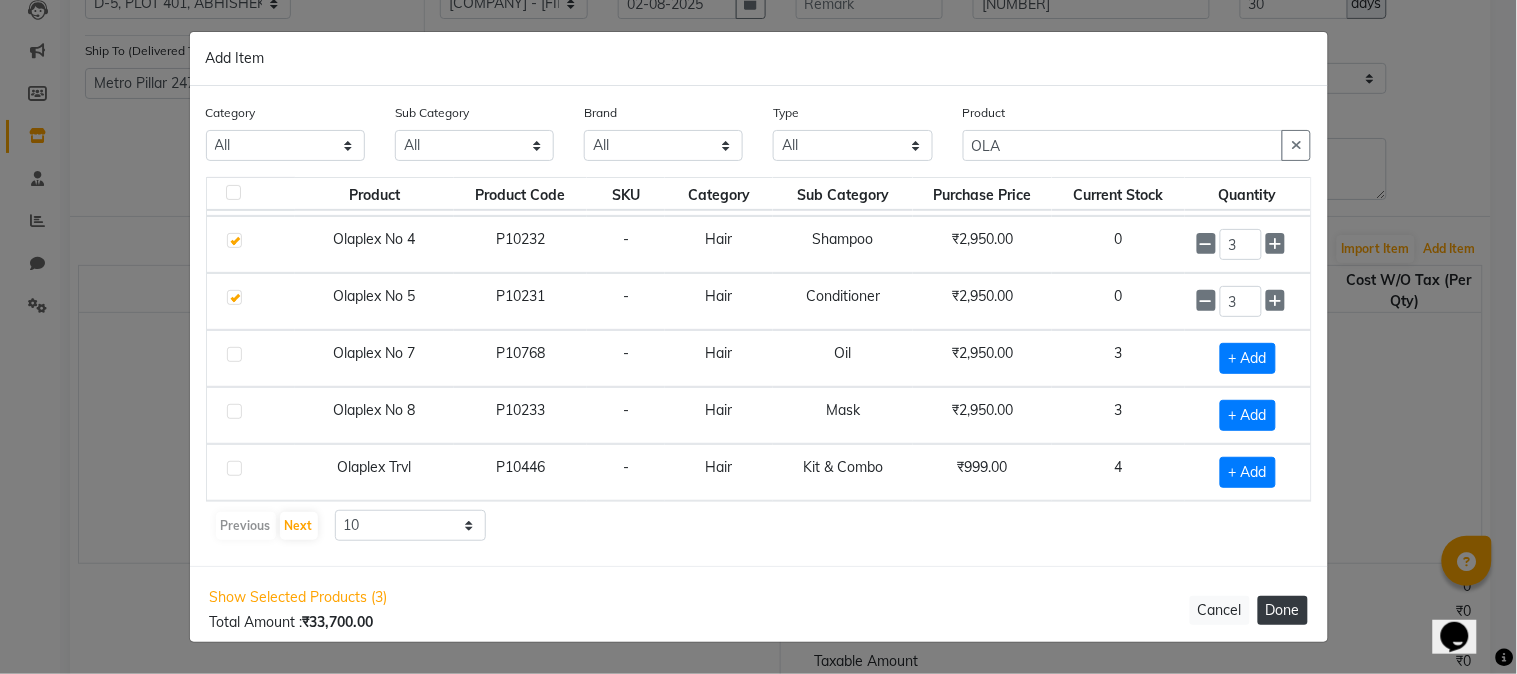 select on "278" 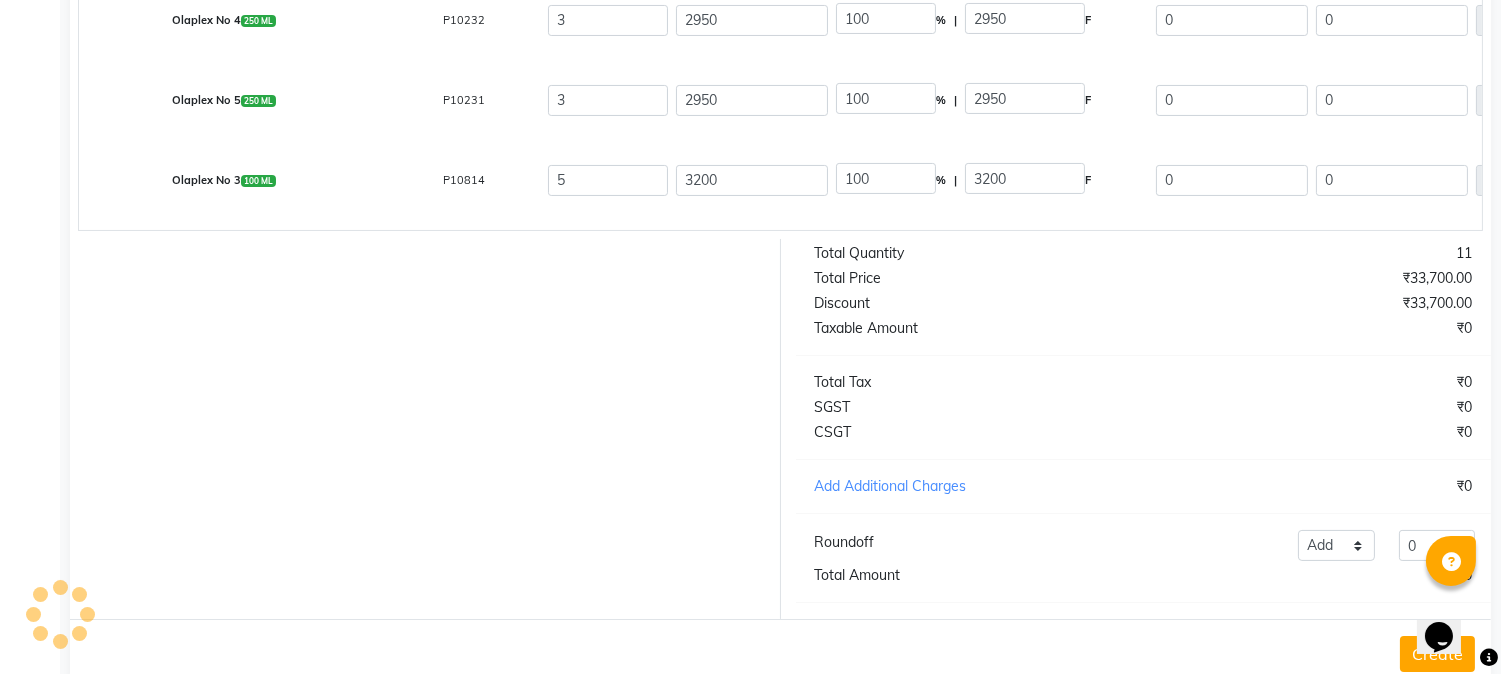 scroll, scrollTop: 333, scrollLeft: 0, axis: vertical 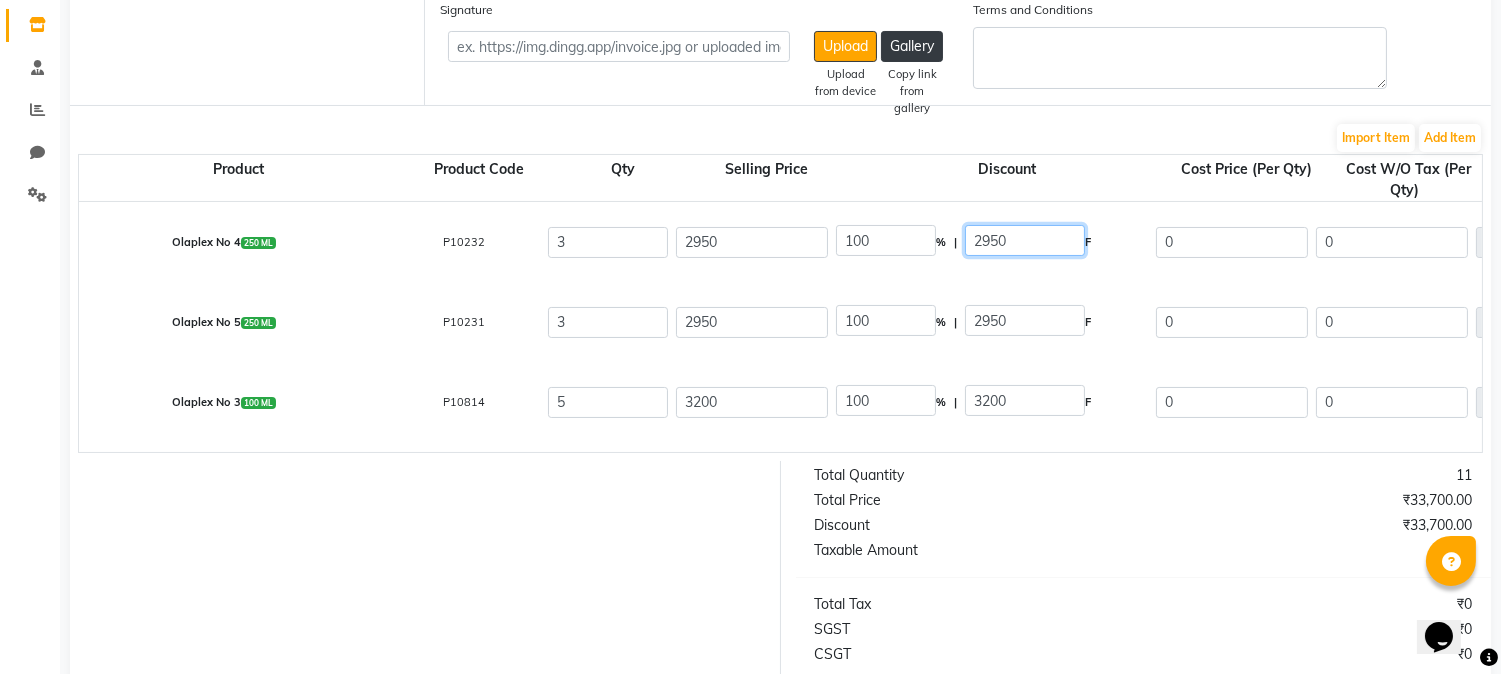 click on "2950" 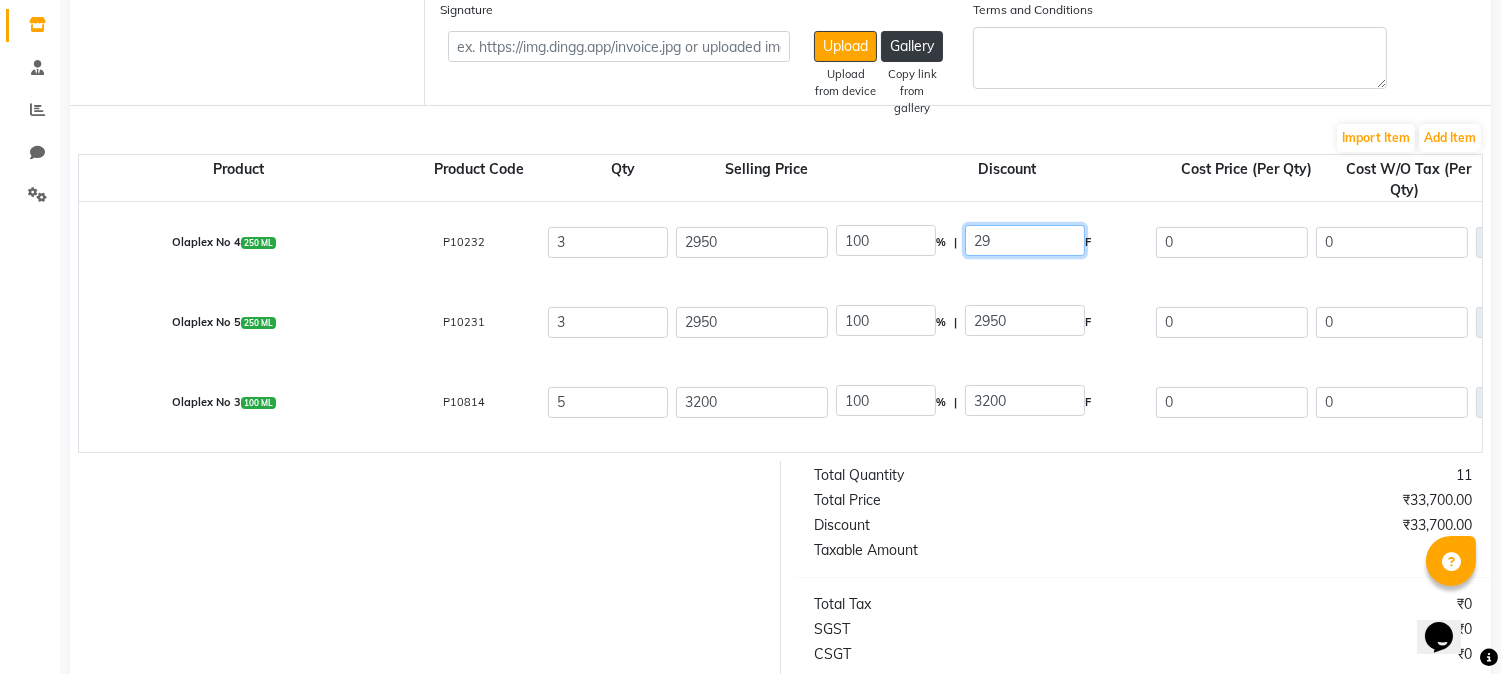 type on "2" 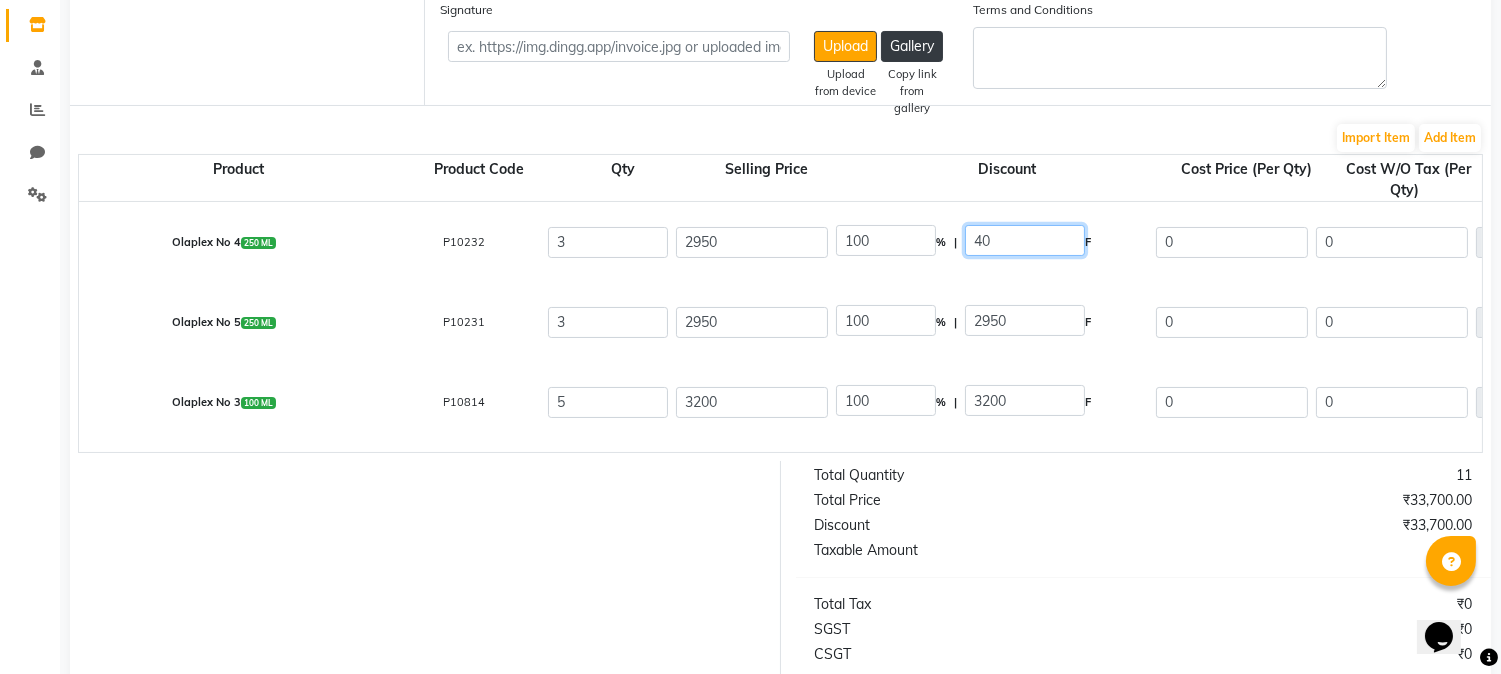 type on "40" 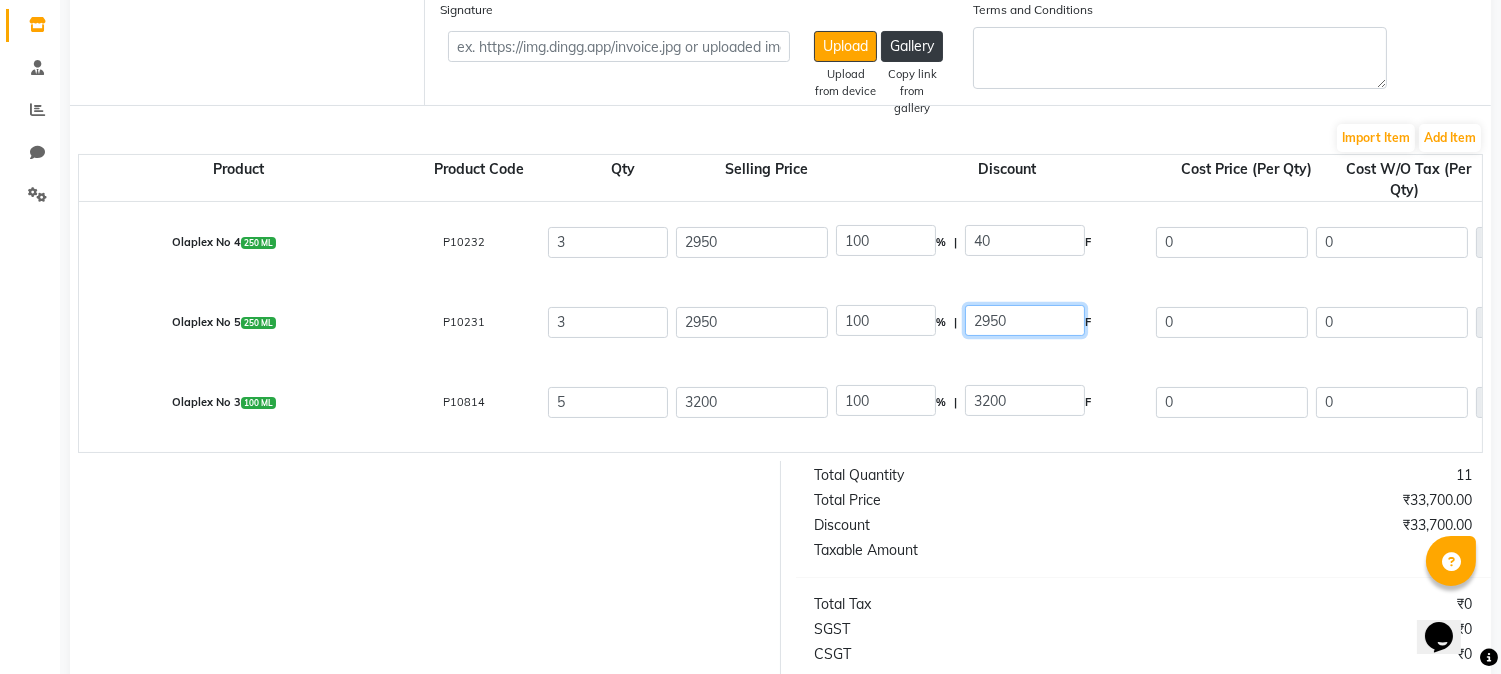 type on "1.36" 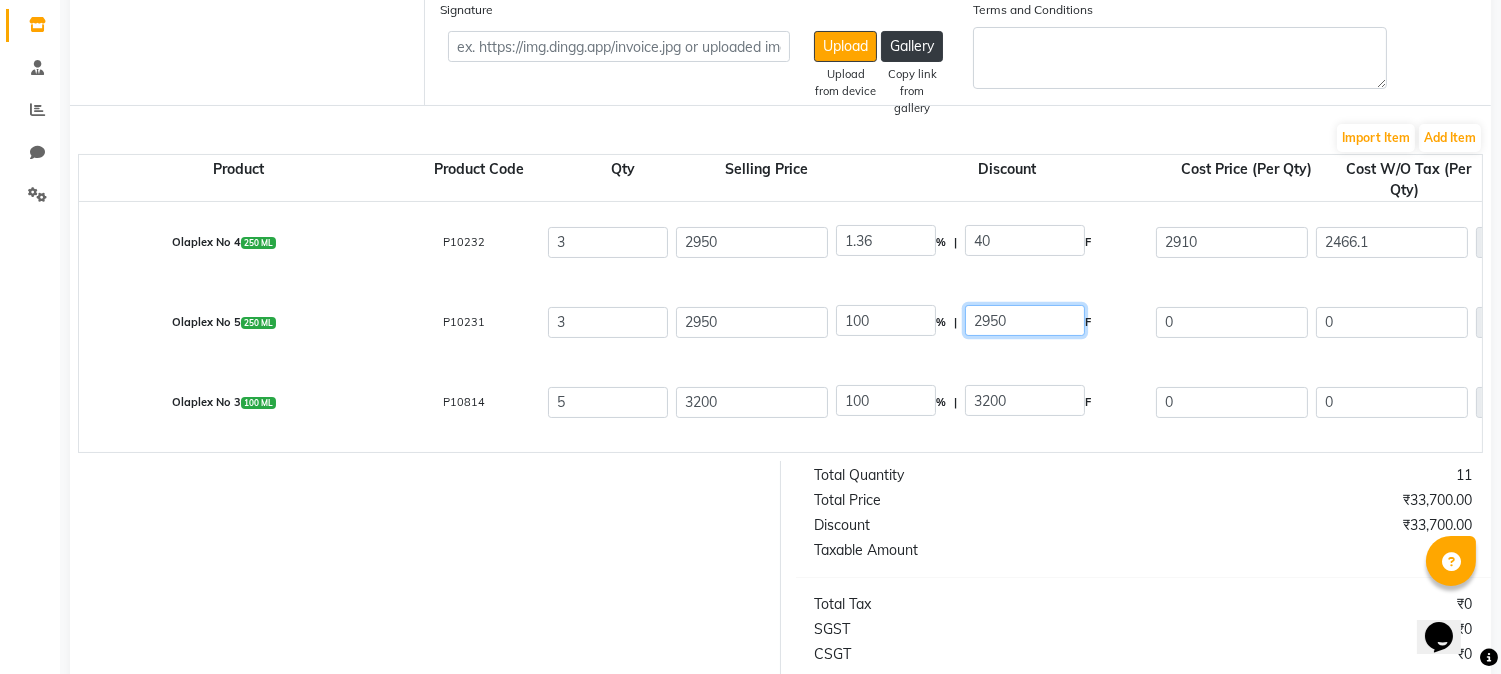 click on "2950" 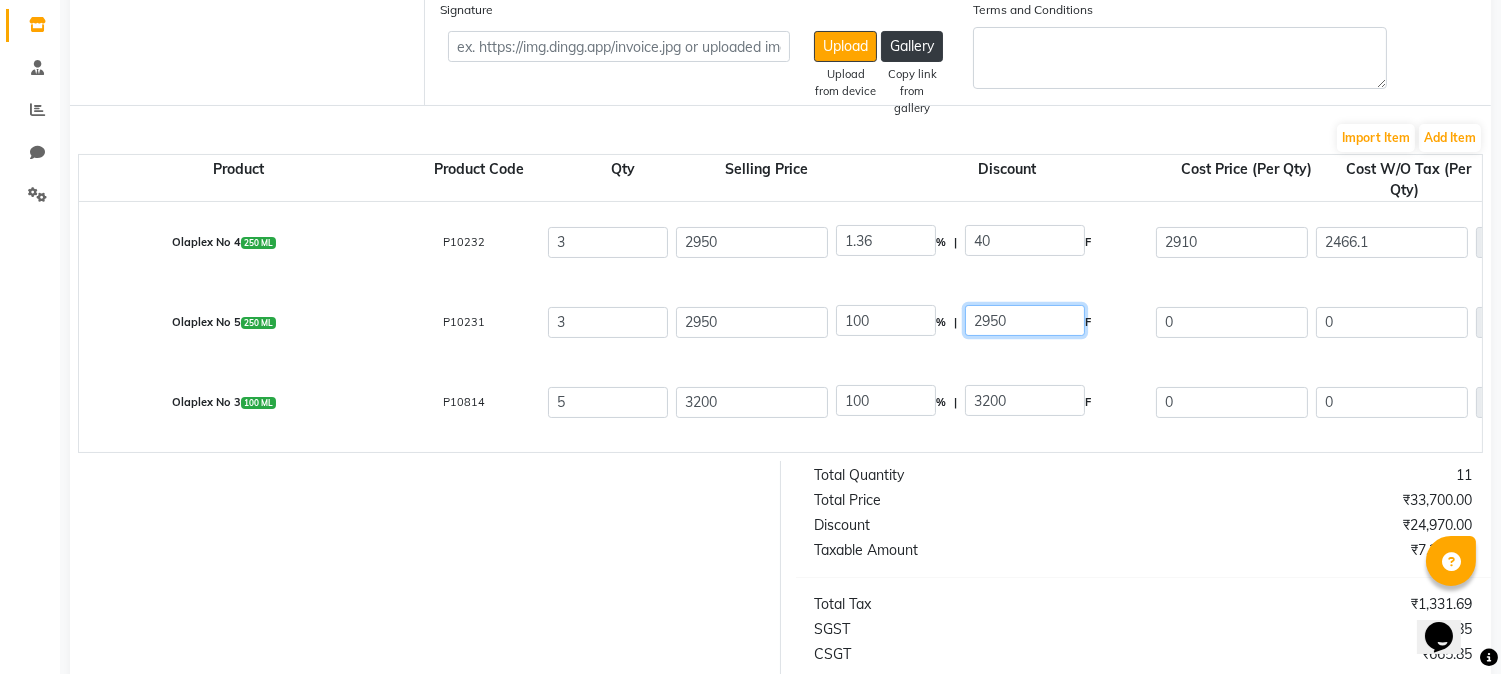 click on "2950" 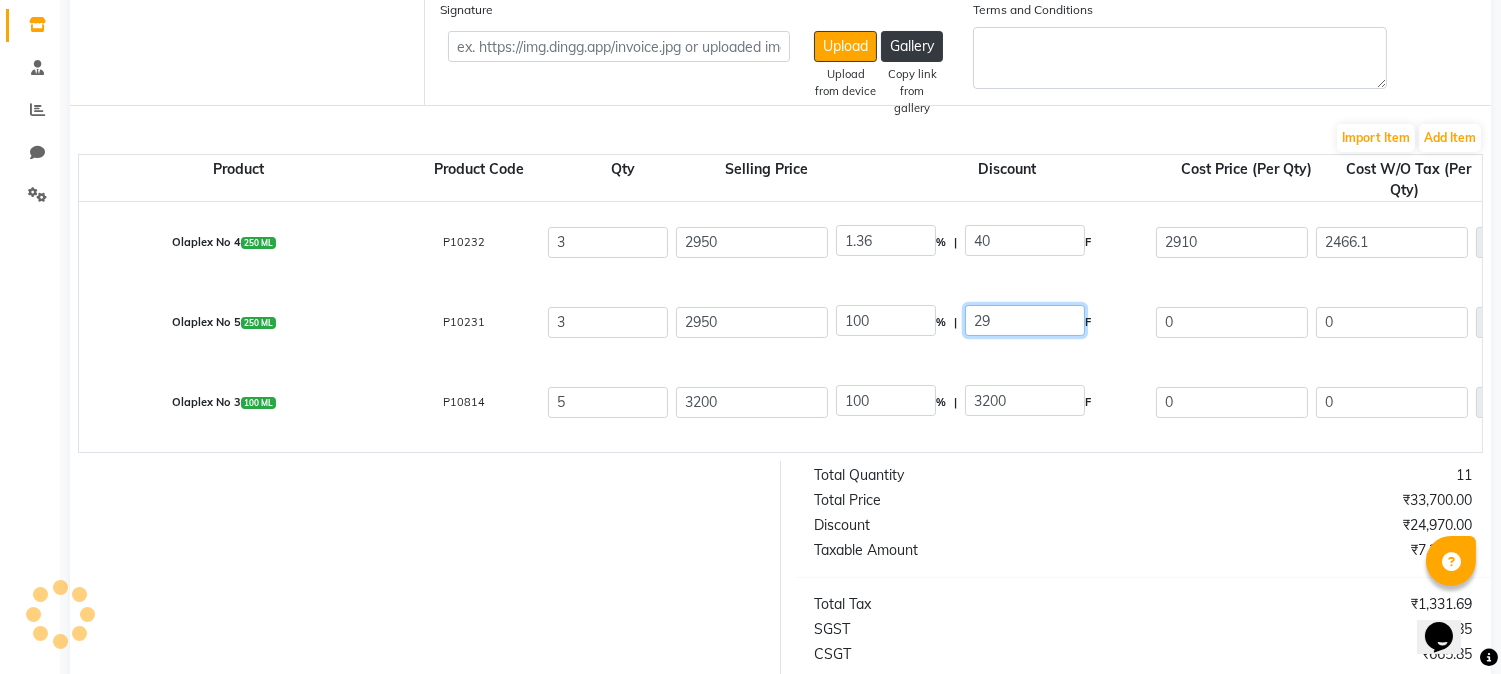 type on "2" 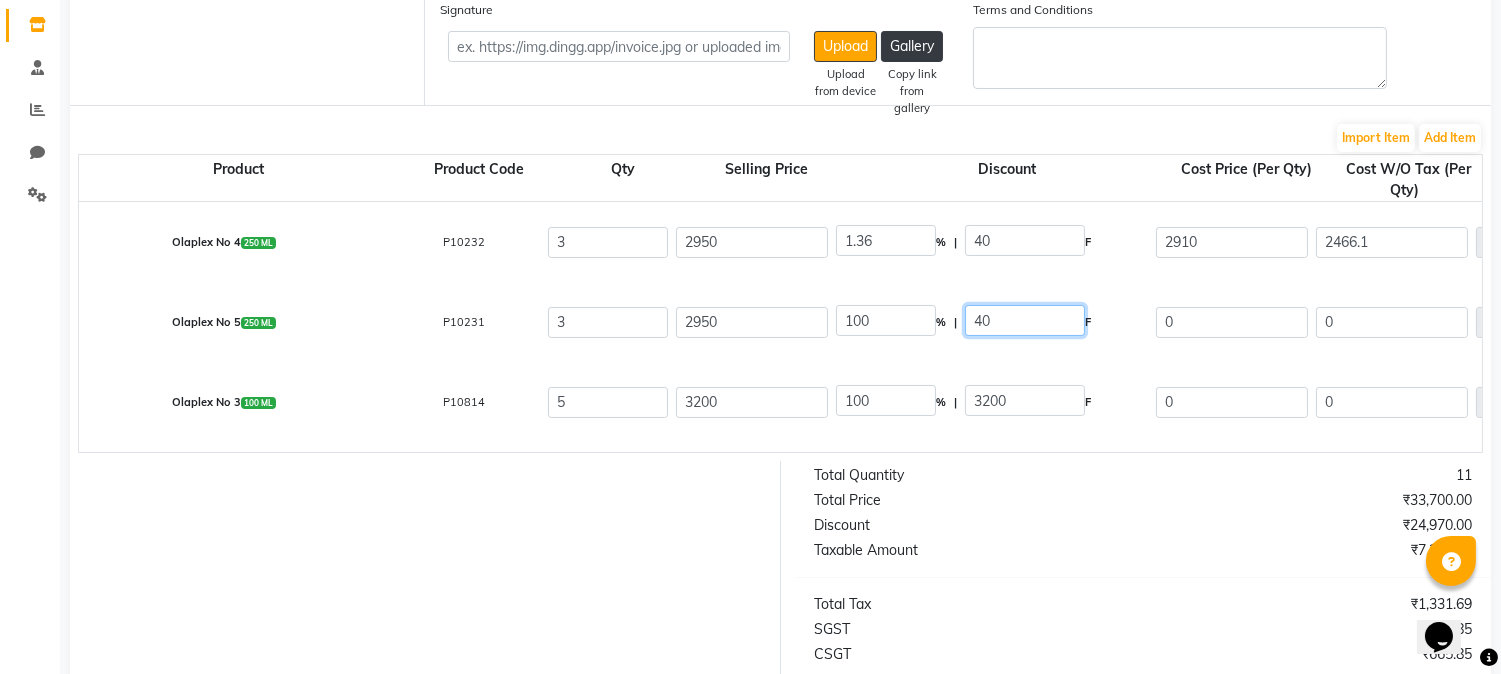 type on "40" 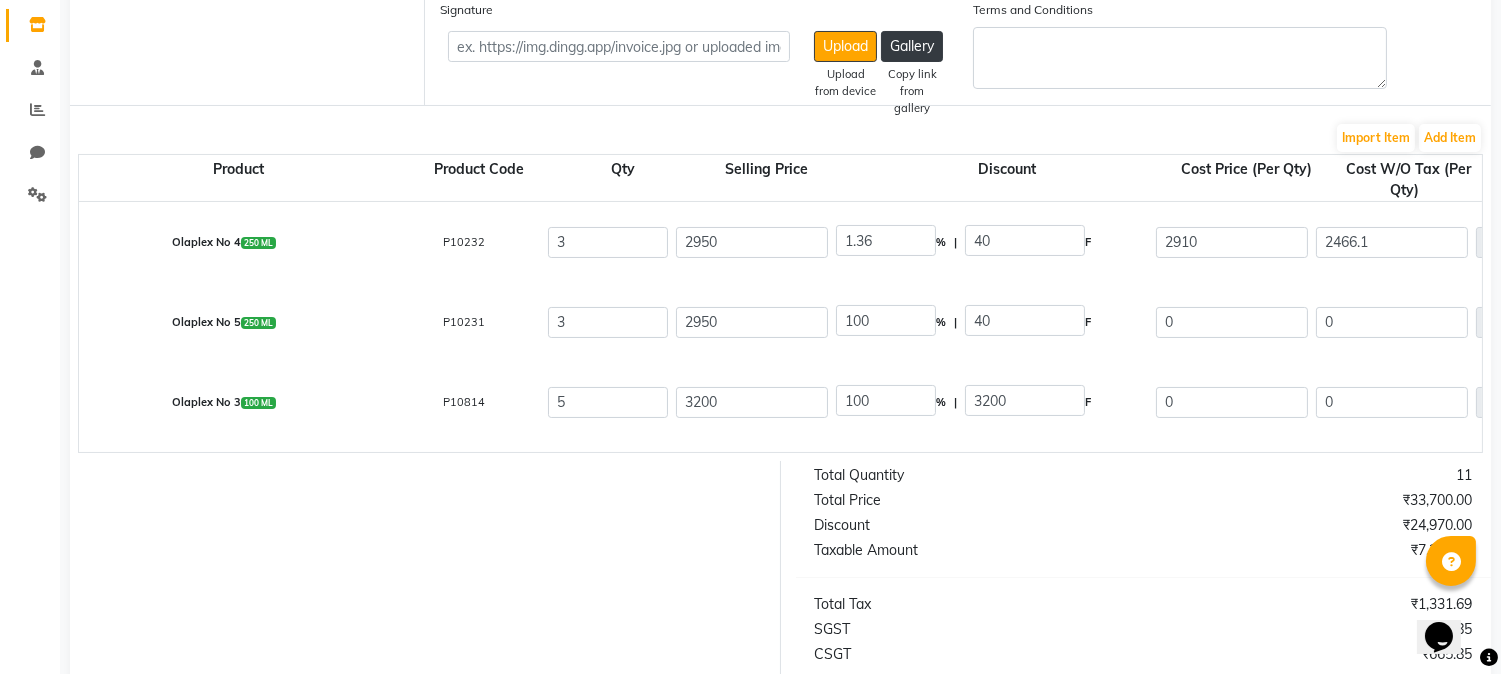 type on "1.36" 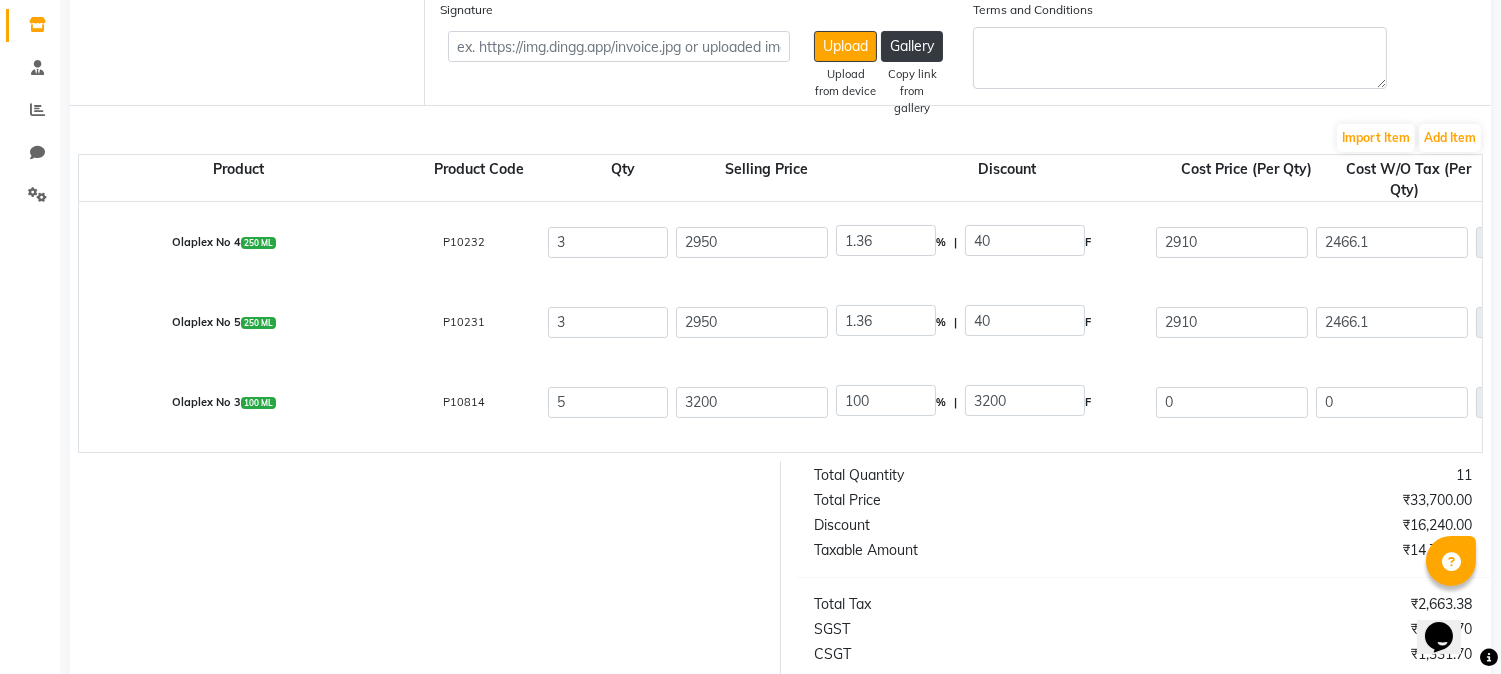click on "Olaplex No 5  250 ML  P10231  3 2950 1.36 % | 40 F 2910 2466.1 7398.3 None GST  (18%)  1331.69 8729.99" 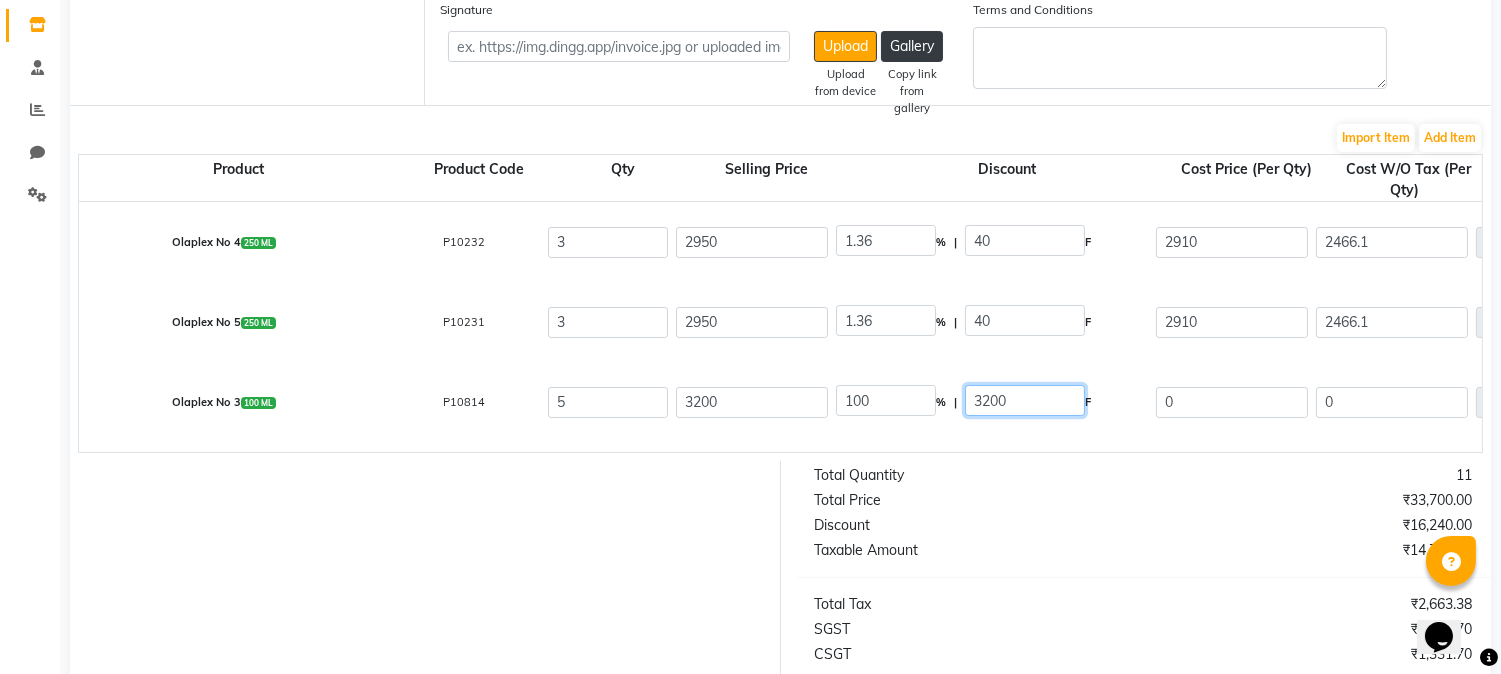 click on "3200" 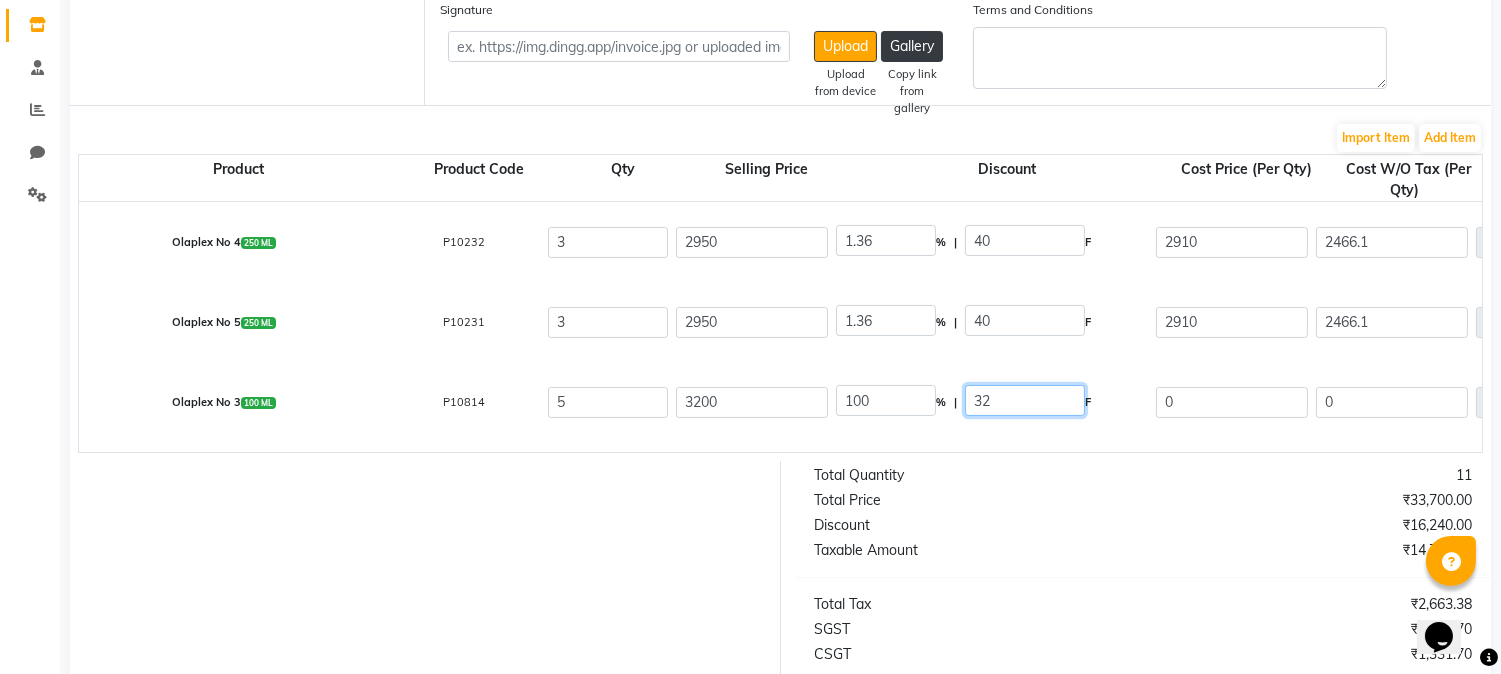 type on "3" 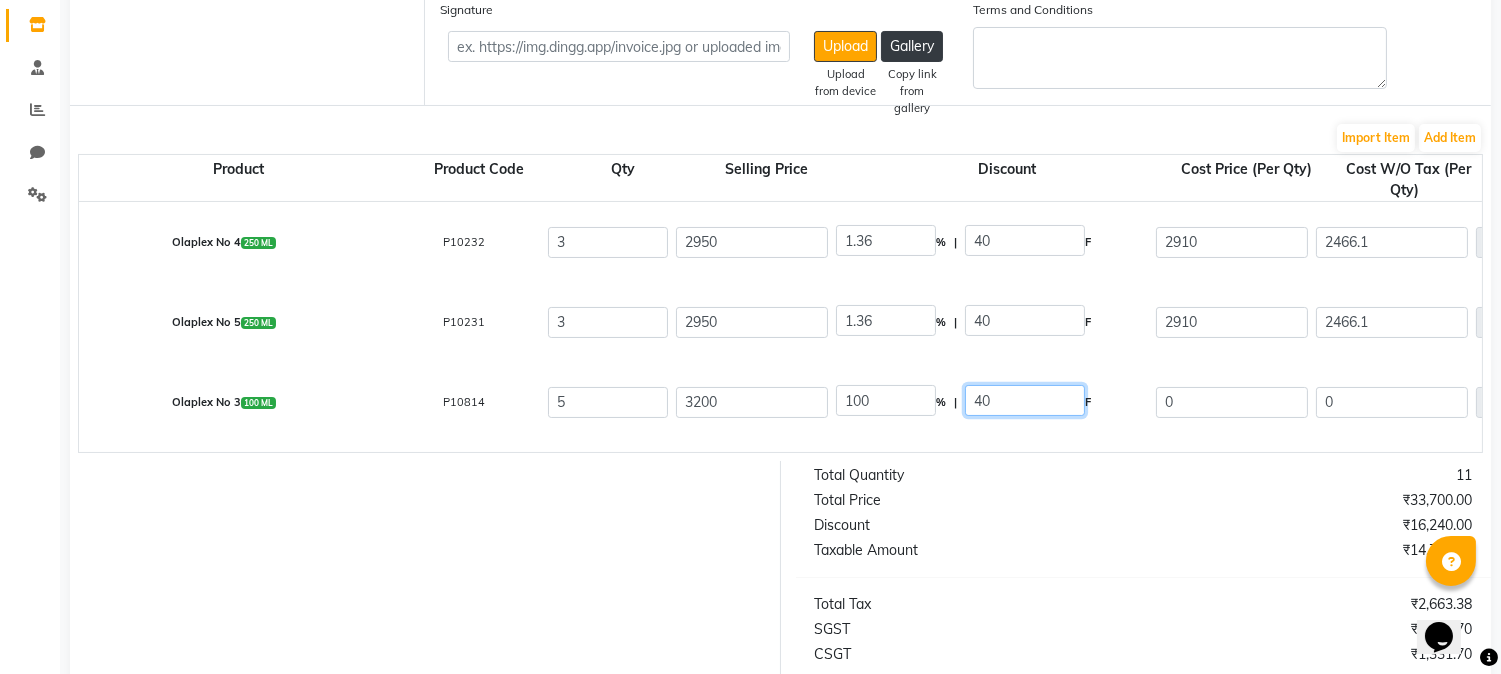 type on "40" 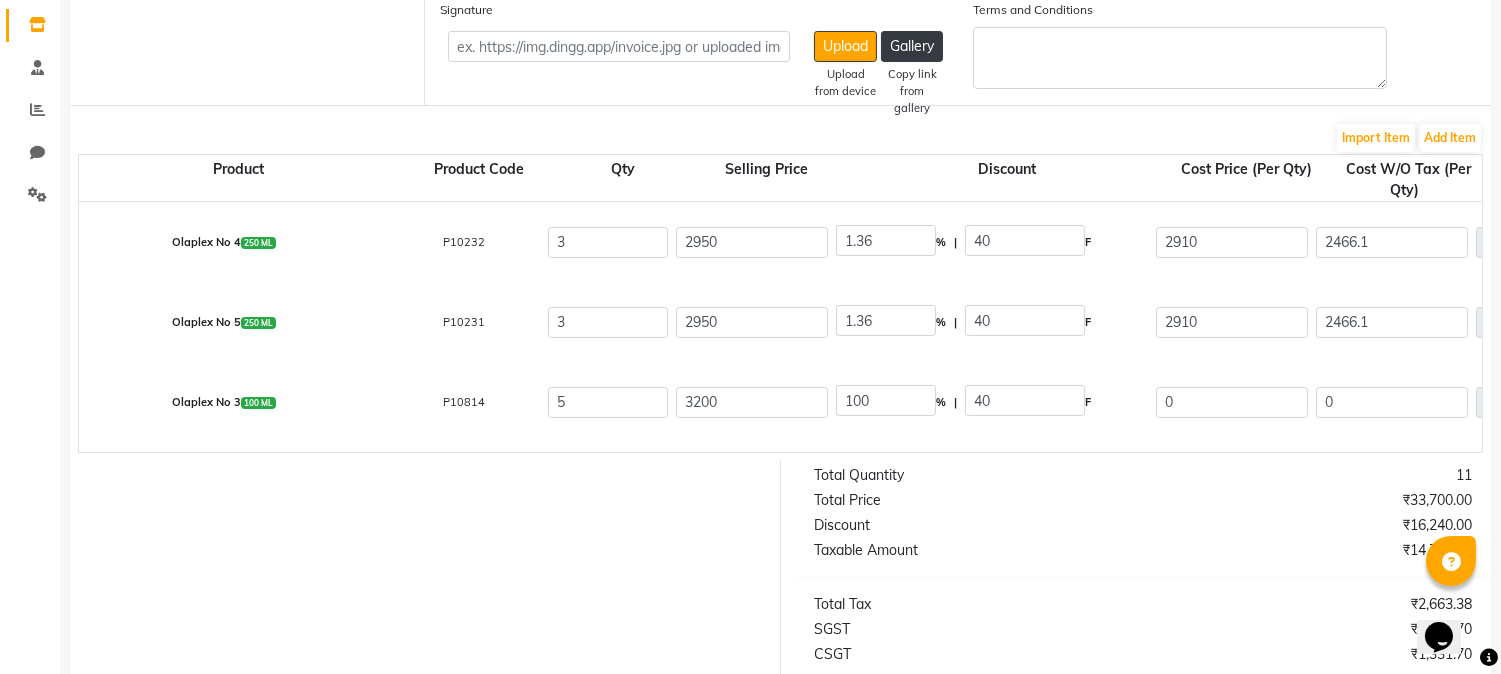 type on "1.25" 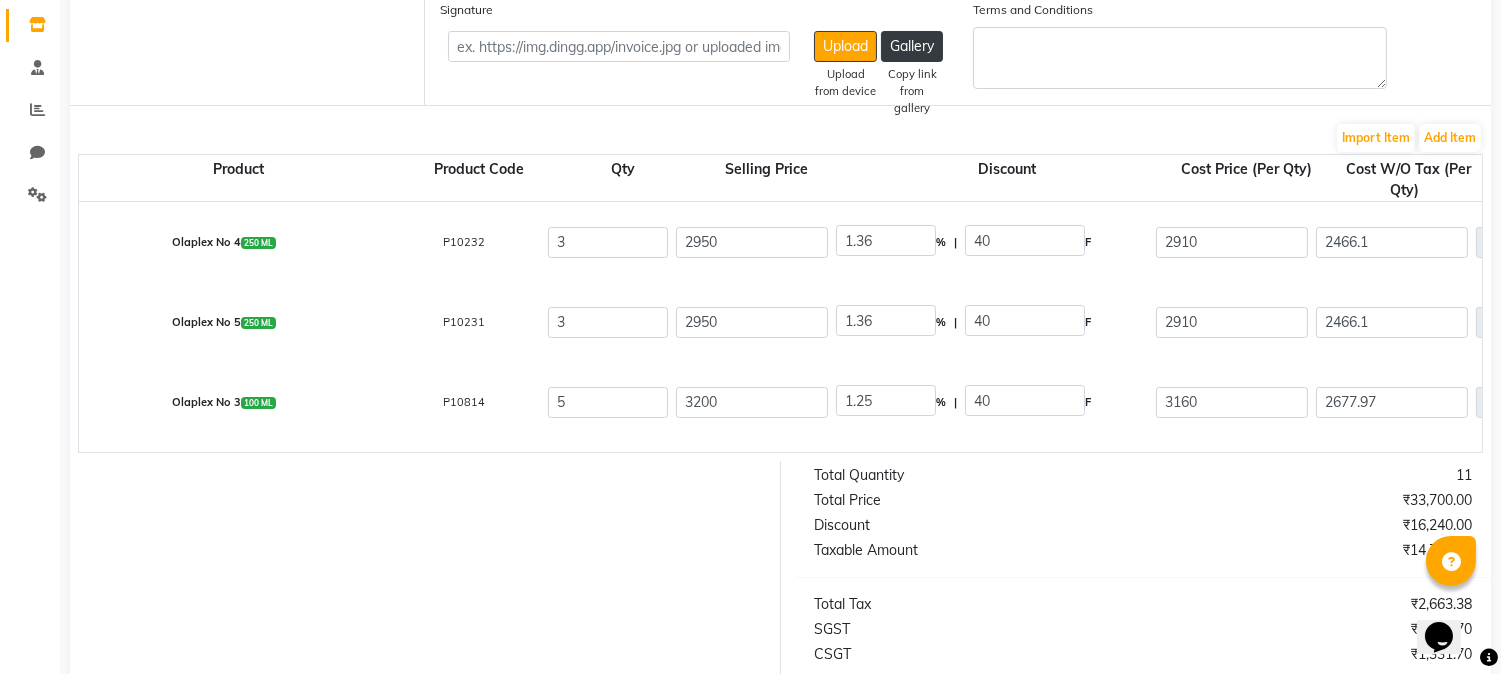 click on "Olaplex No 3  100 ML  P10814  5 3200 1.25 % | 40 F 3160 2677.97 13389.85 None GST  (18%)  2410.17 15800.02" 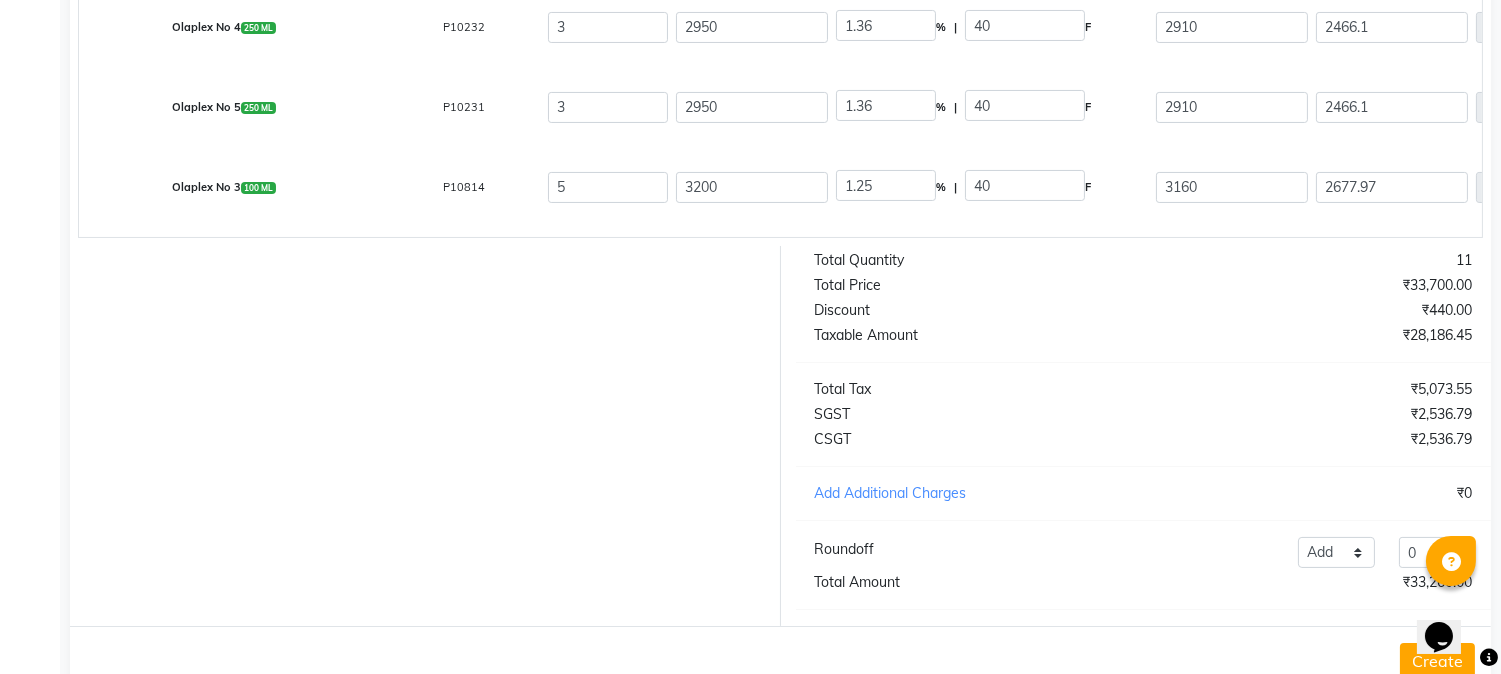 scroll, scrollTop: 397, scrollLeft: 0, axis: vertical 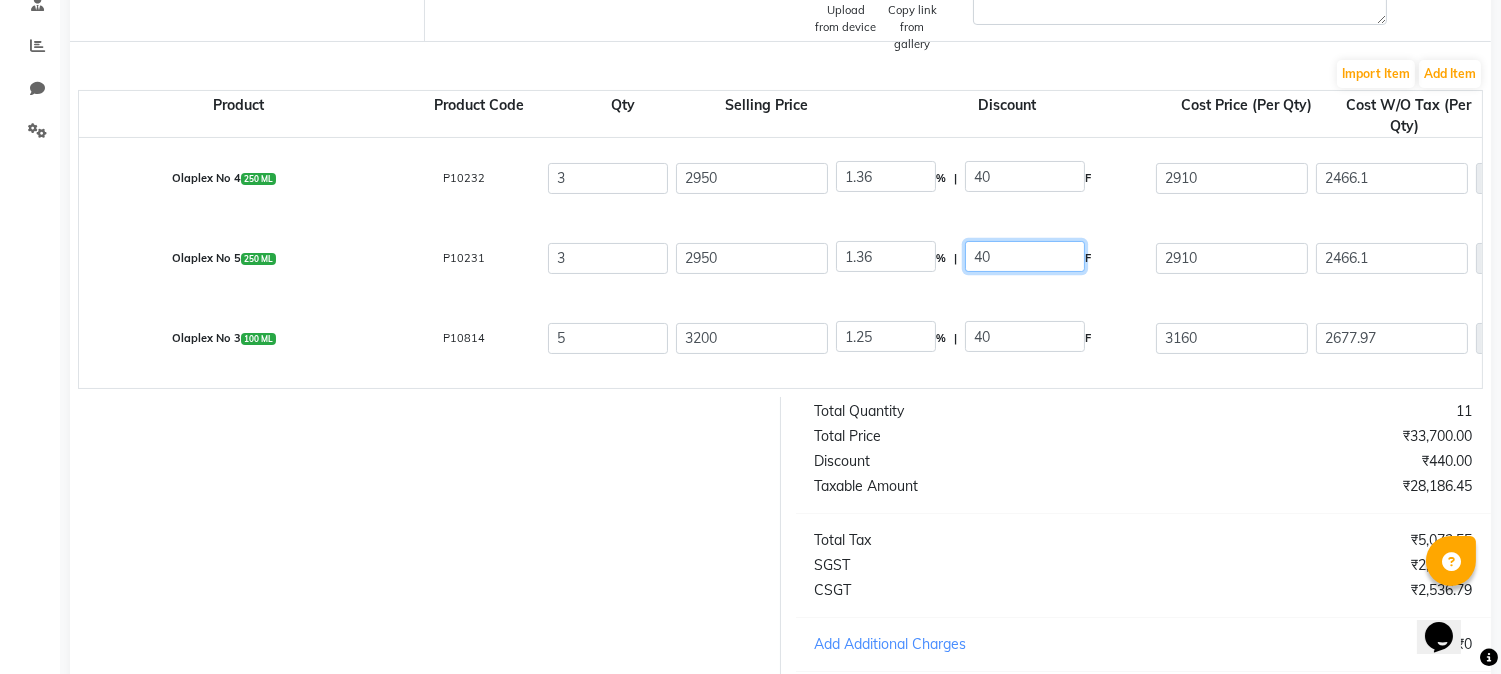 click on "40" 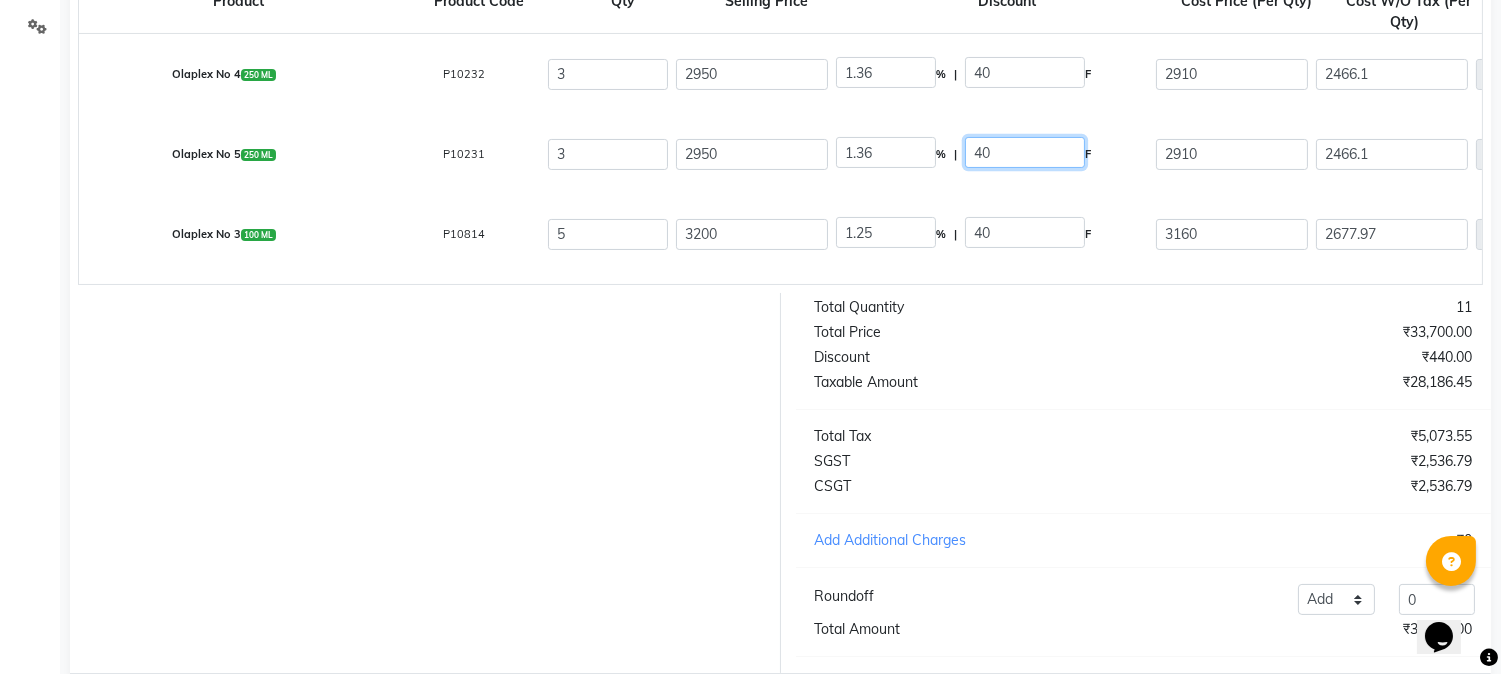 scroll, scrollTop: 286, scrollLeft: 0, axis: vertical 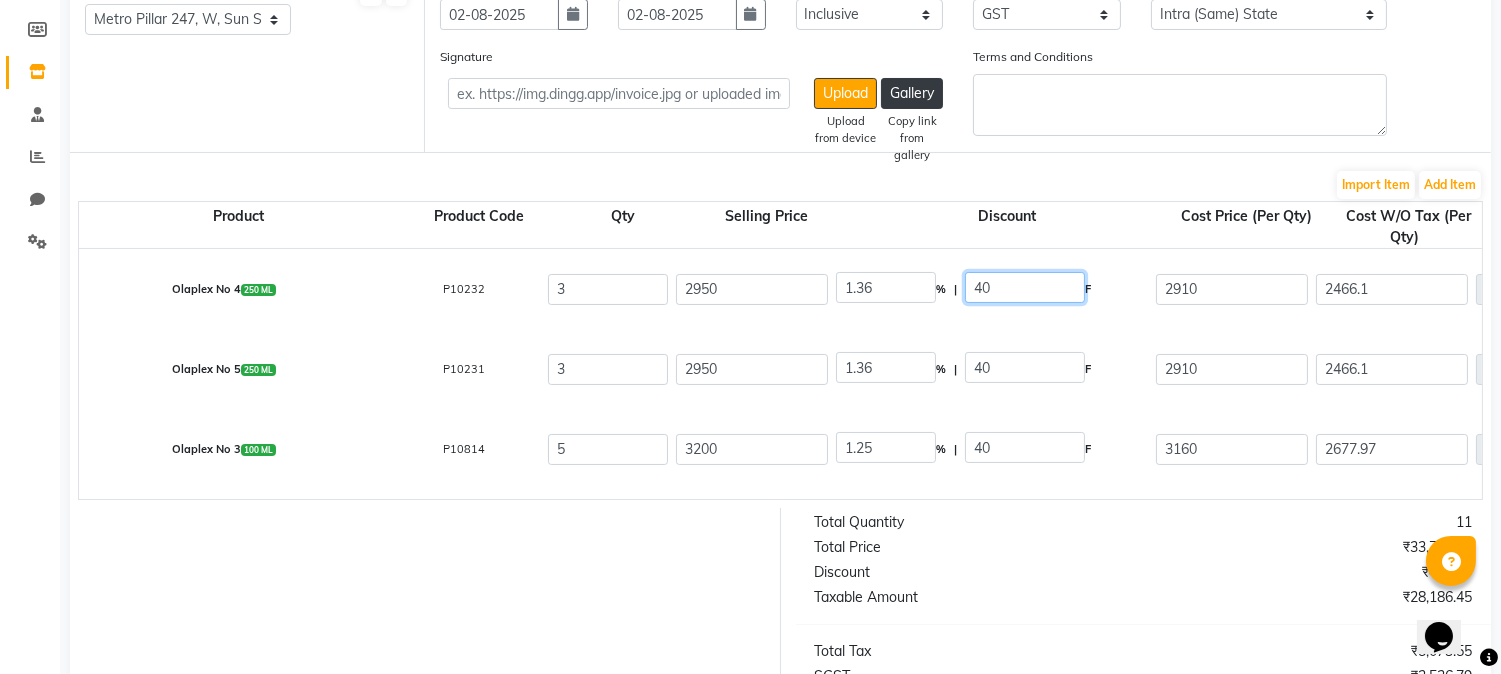 click on "40" 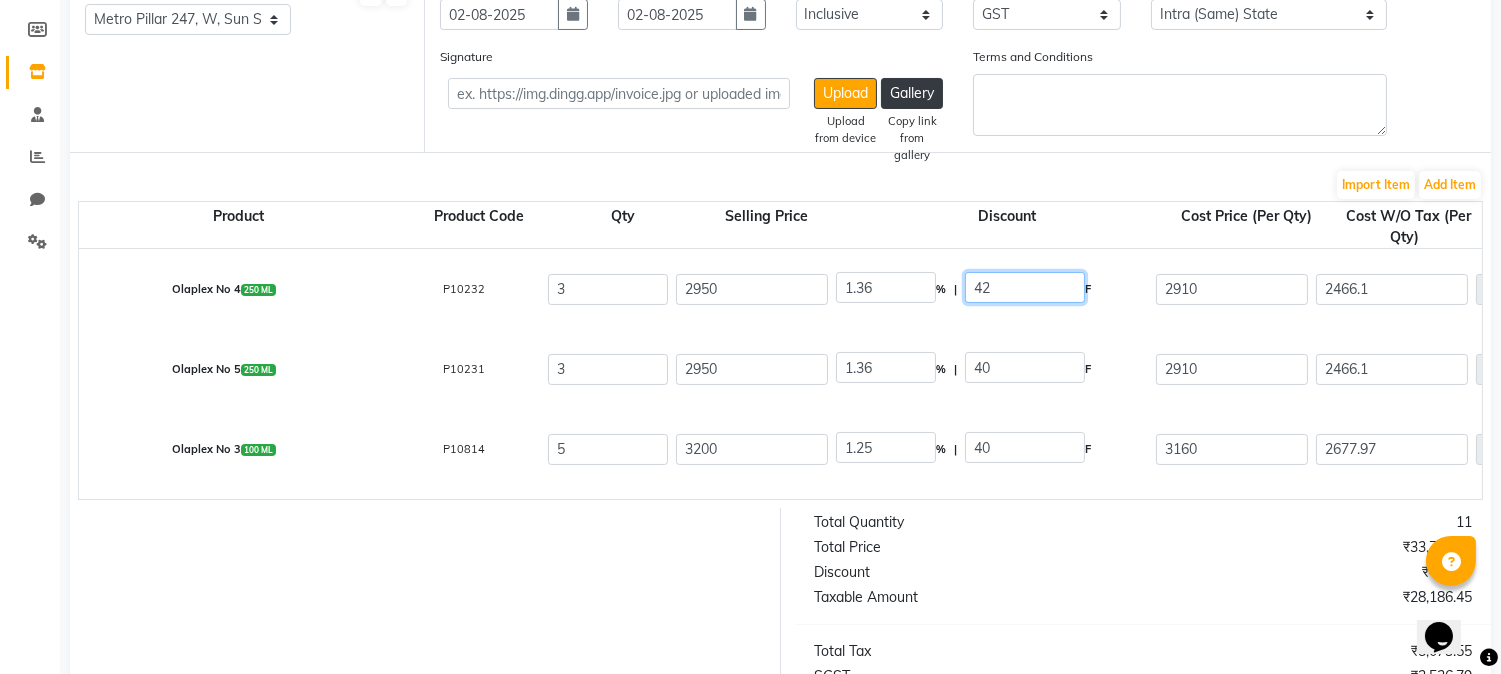 type on "42" 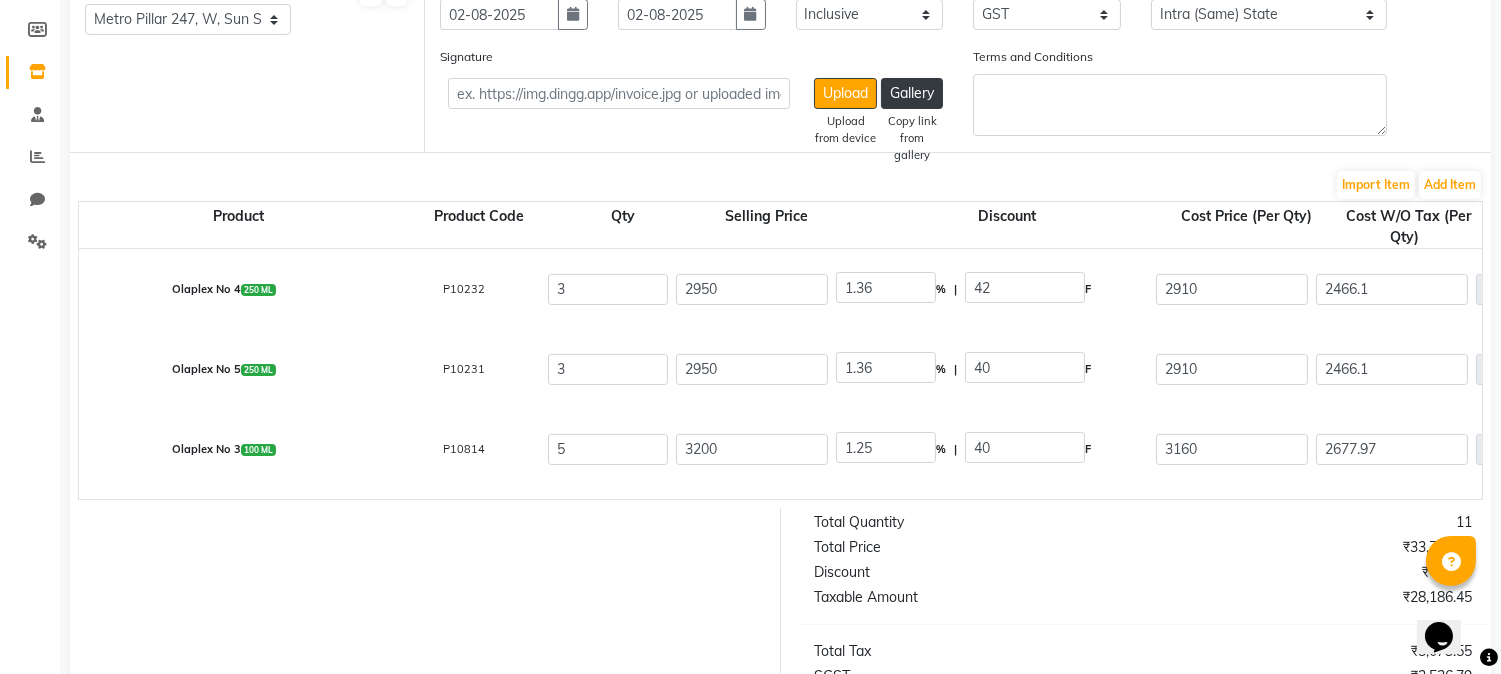 type on "1.42" 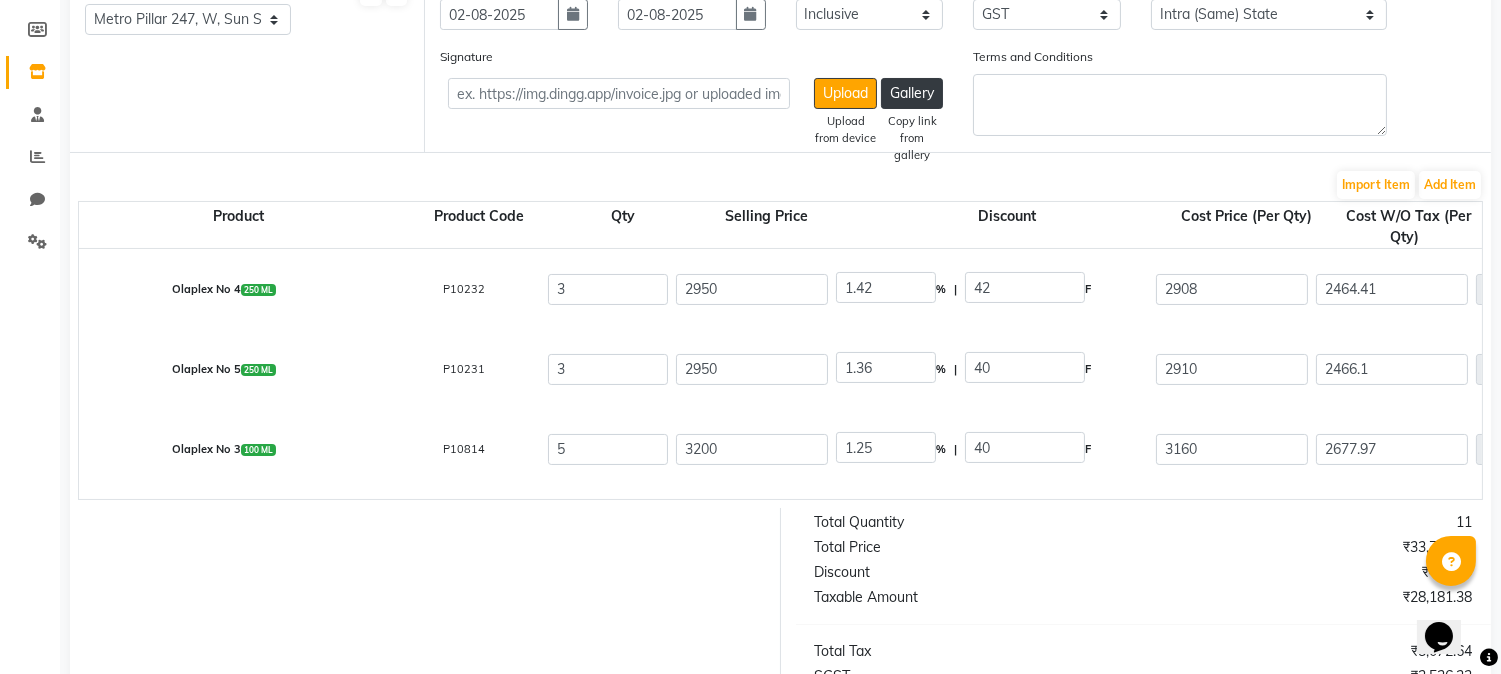 click on "1.42 % | 42 F" 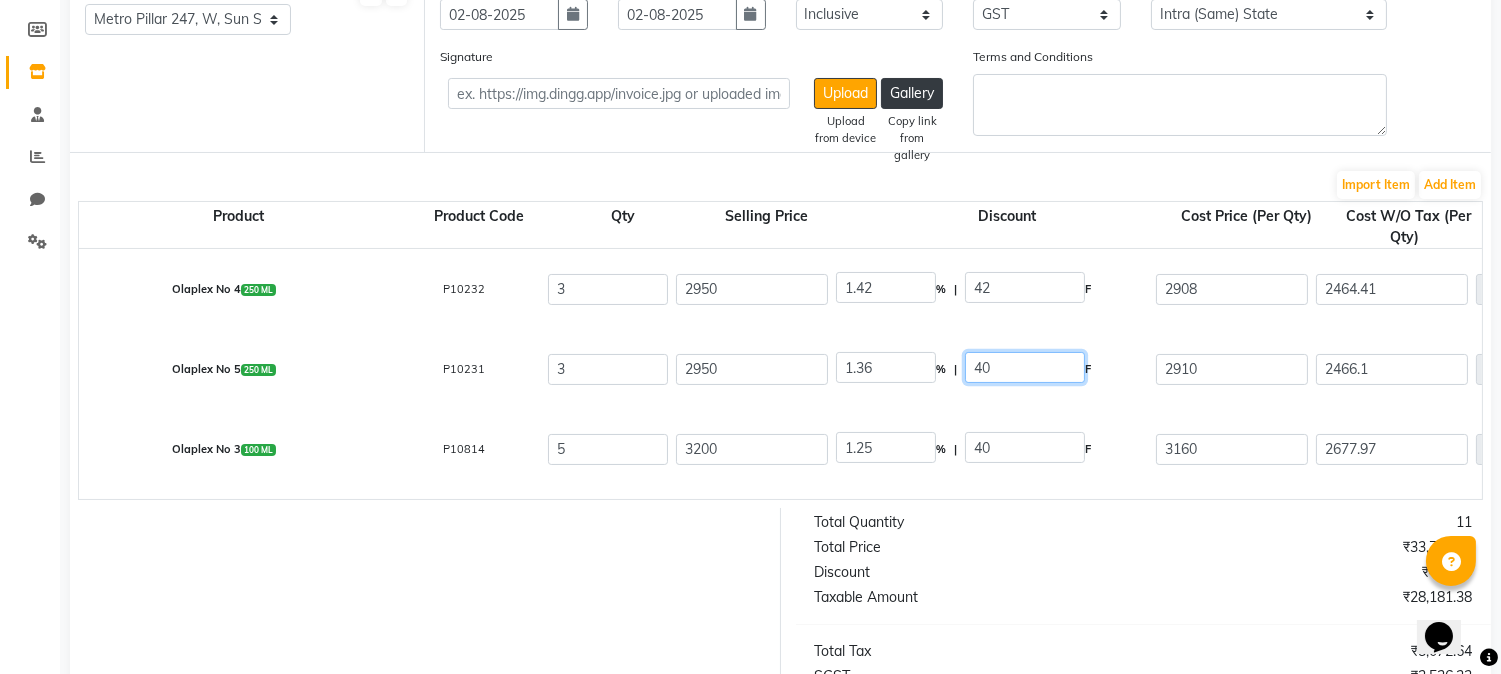 click on "40" 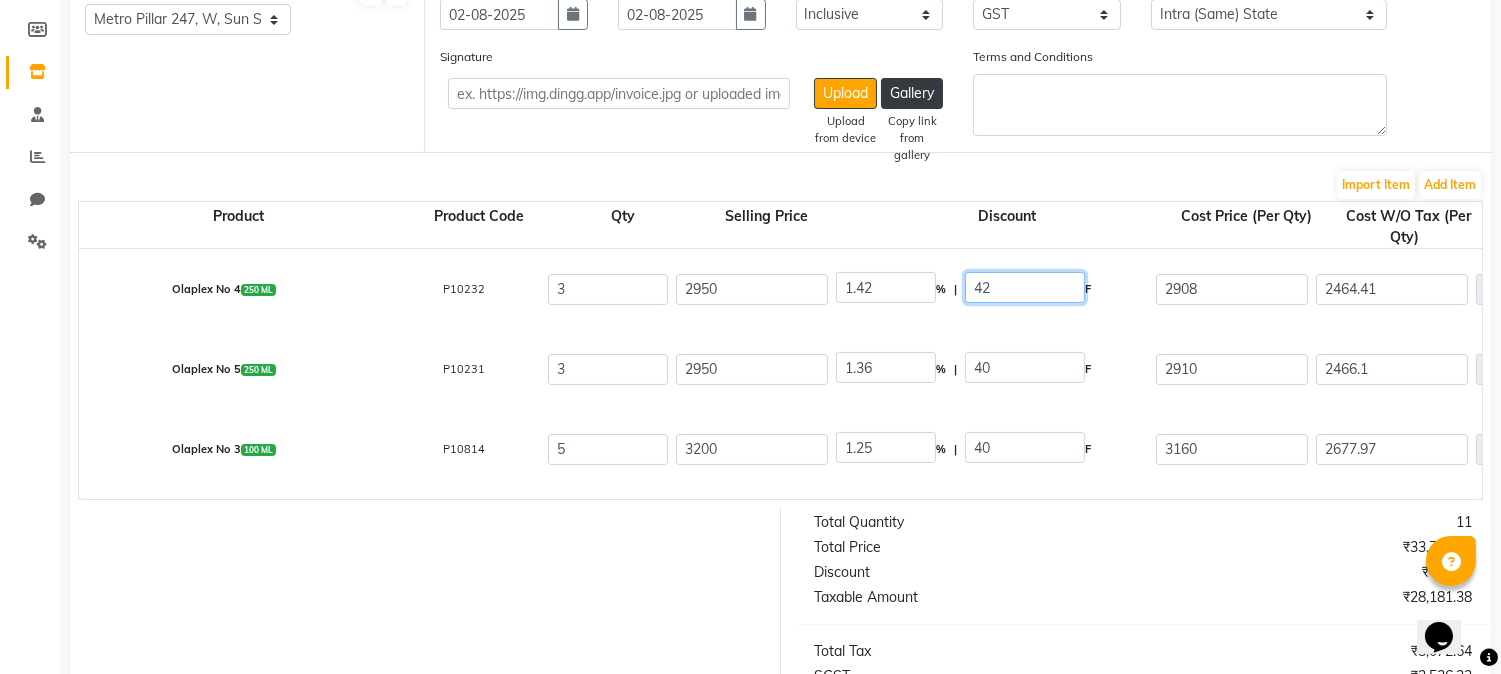 click on "42" 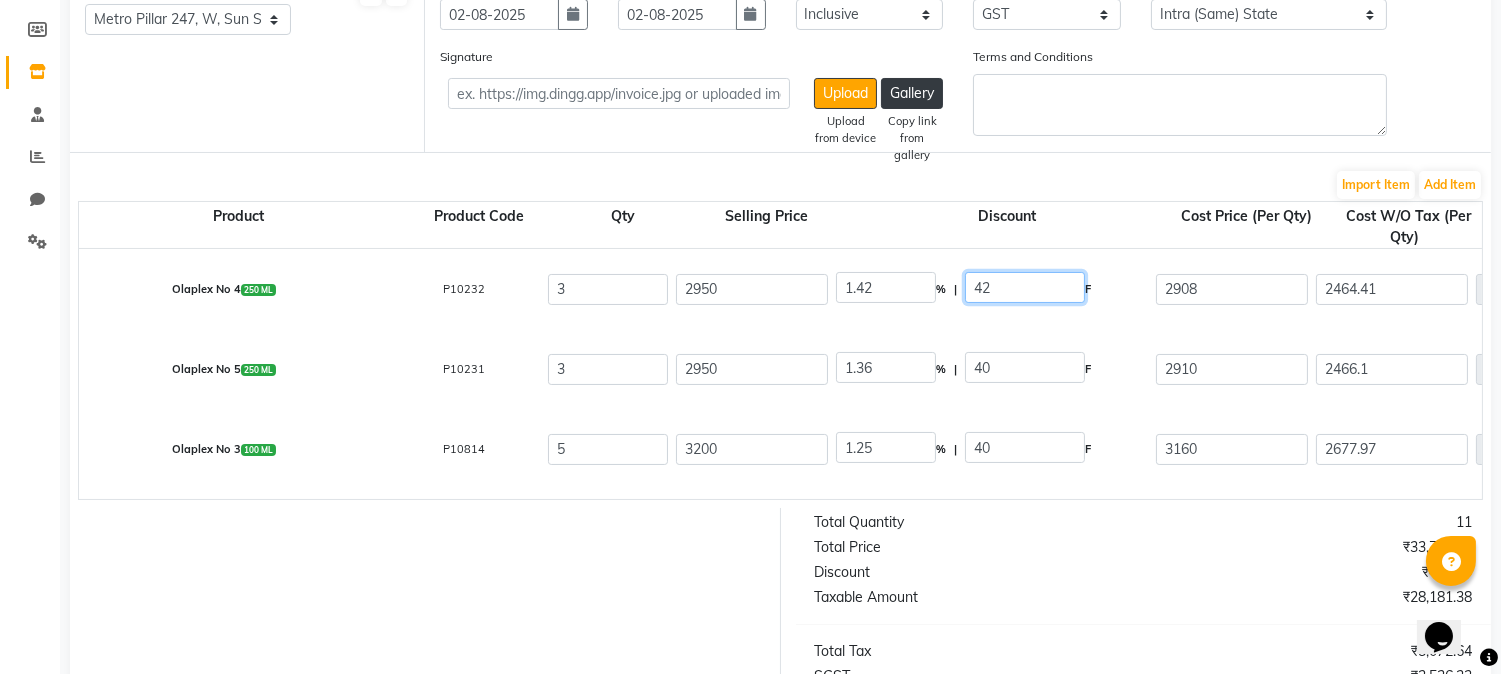 type on "4" 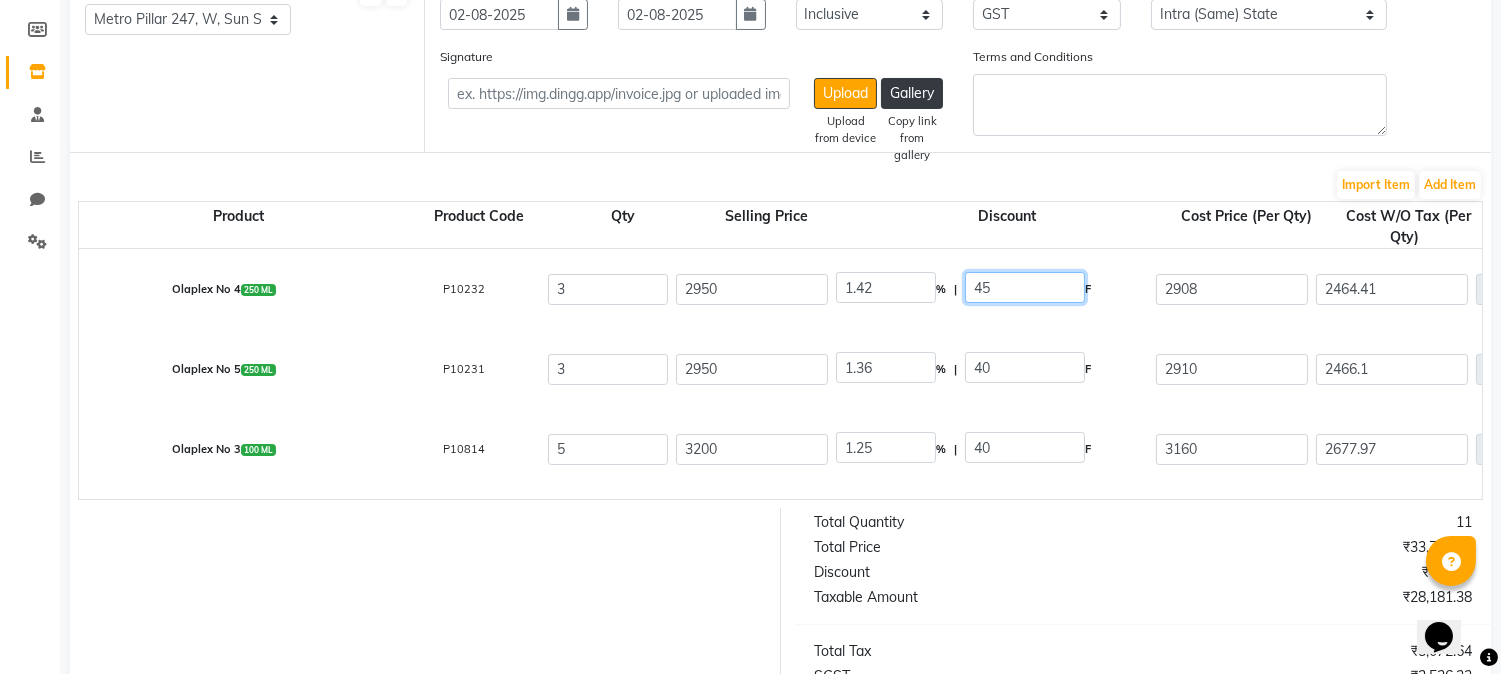 type on "45" 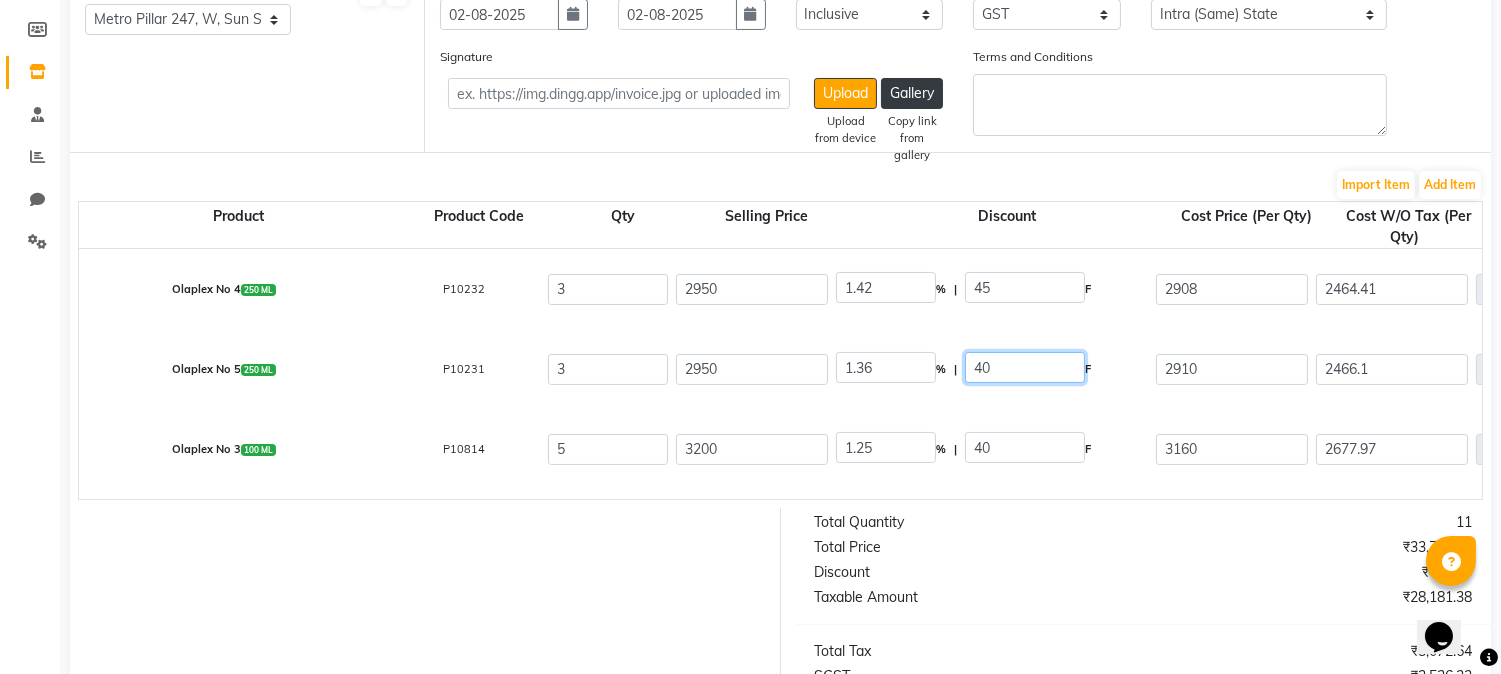 type on "1.53" 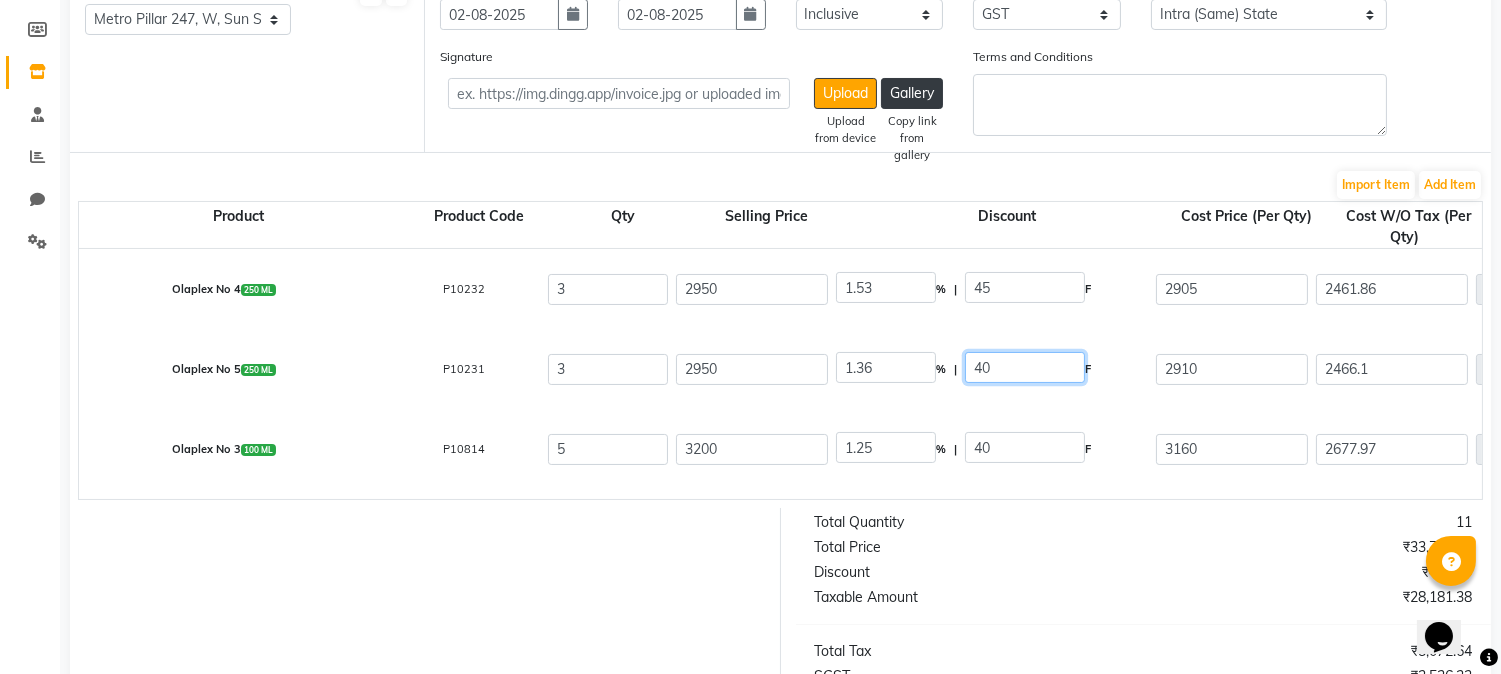 click on "40" 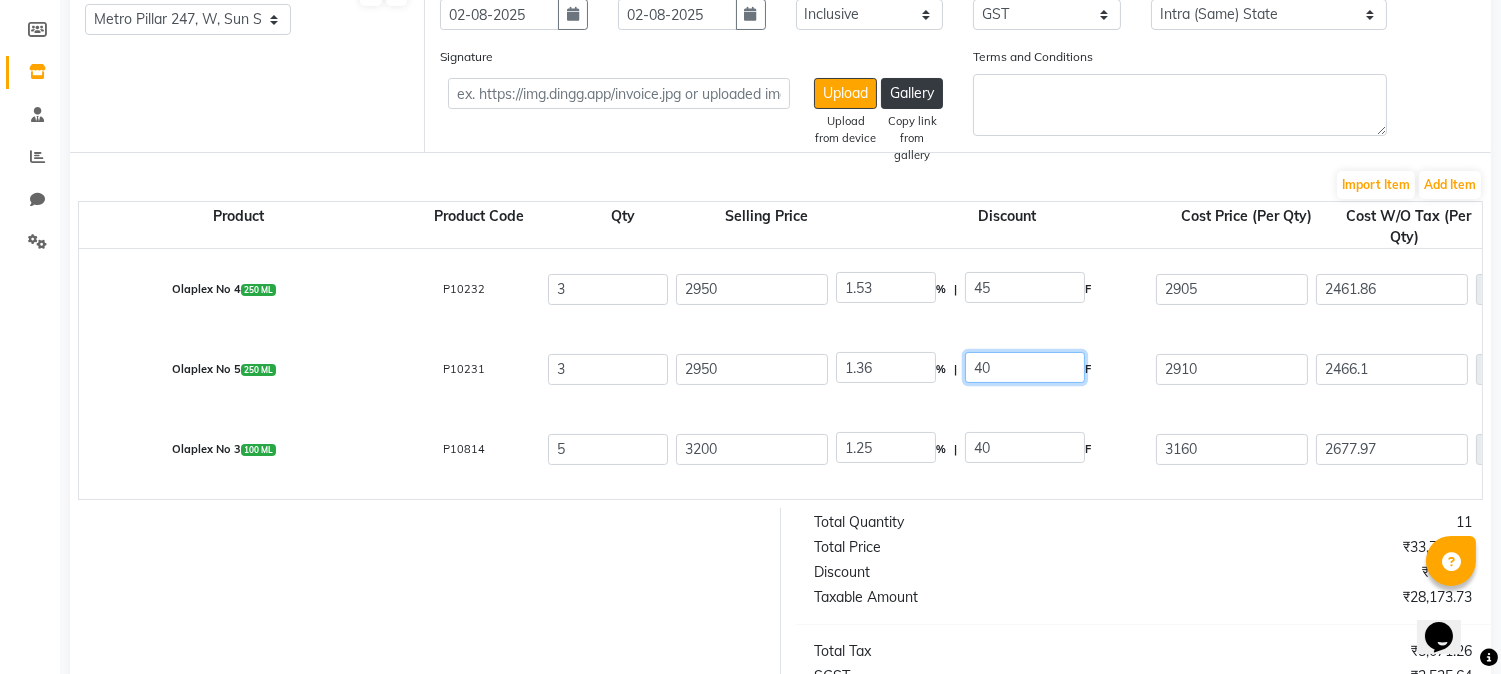 type on "4" 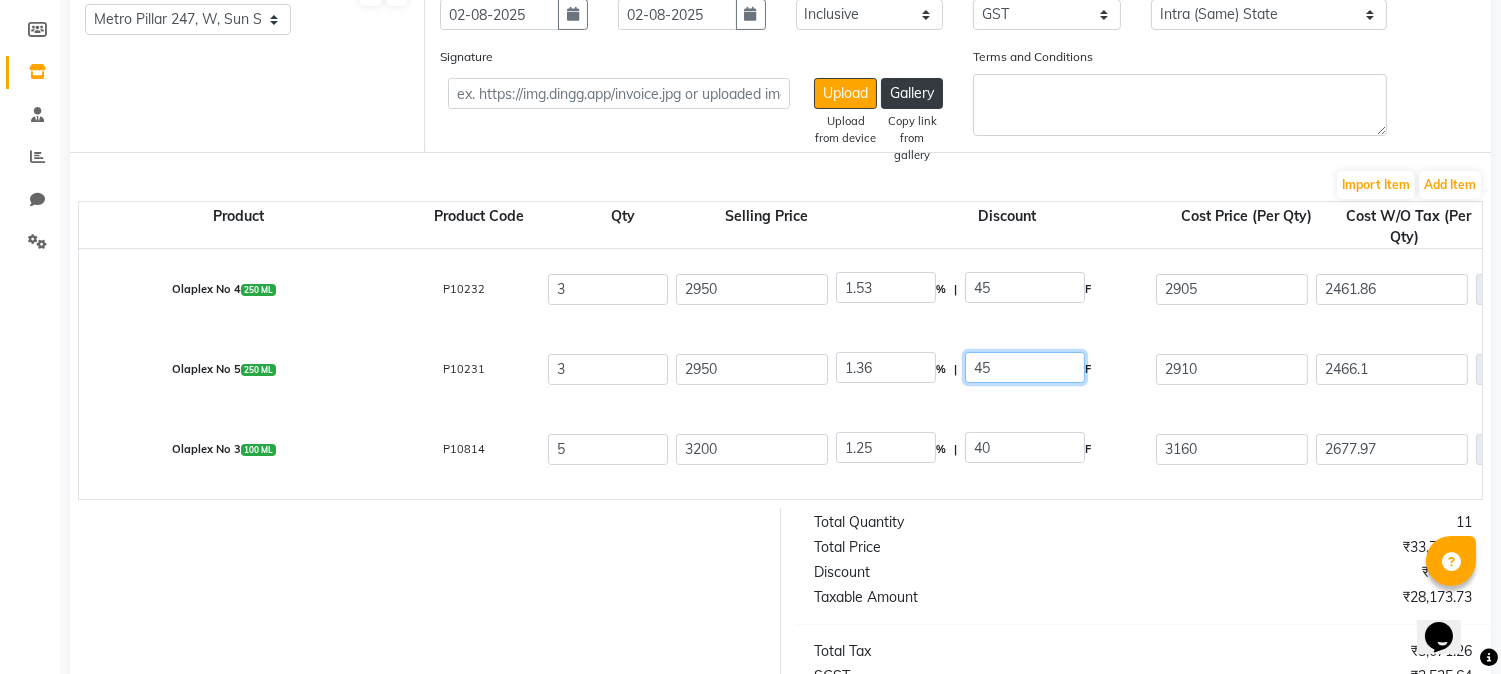 type on "45" 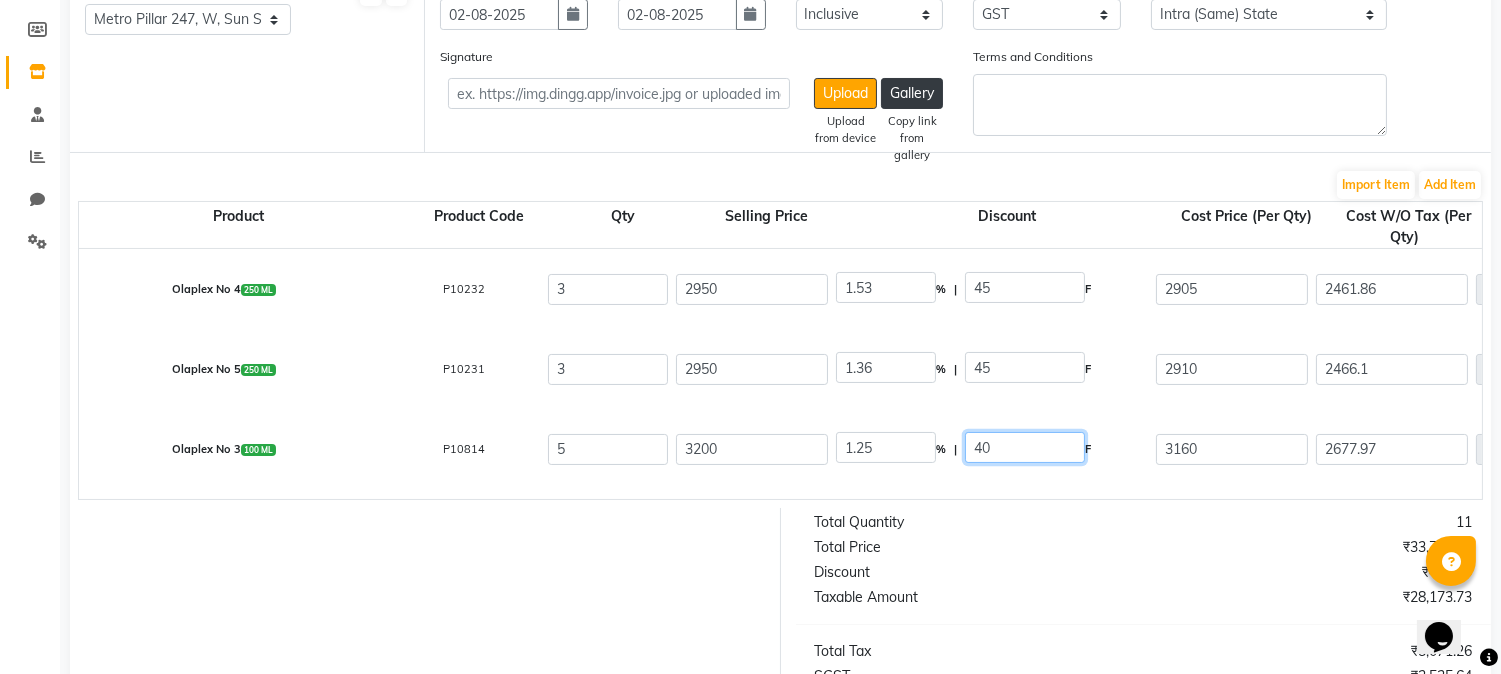 type on "1.53" 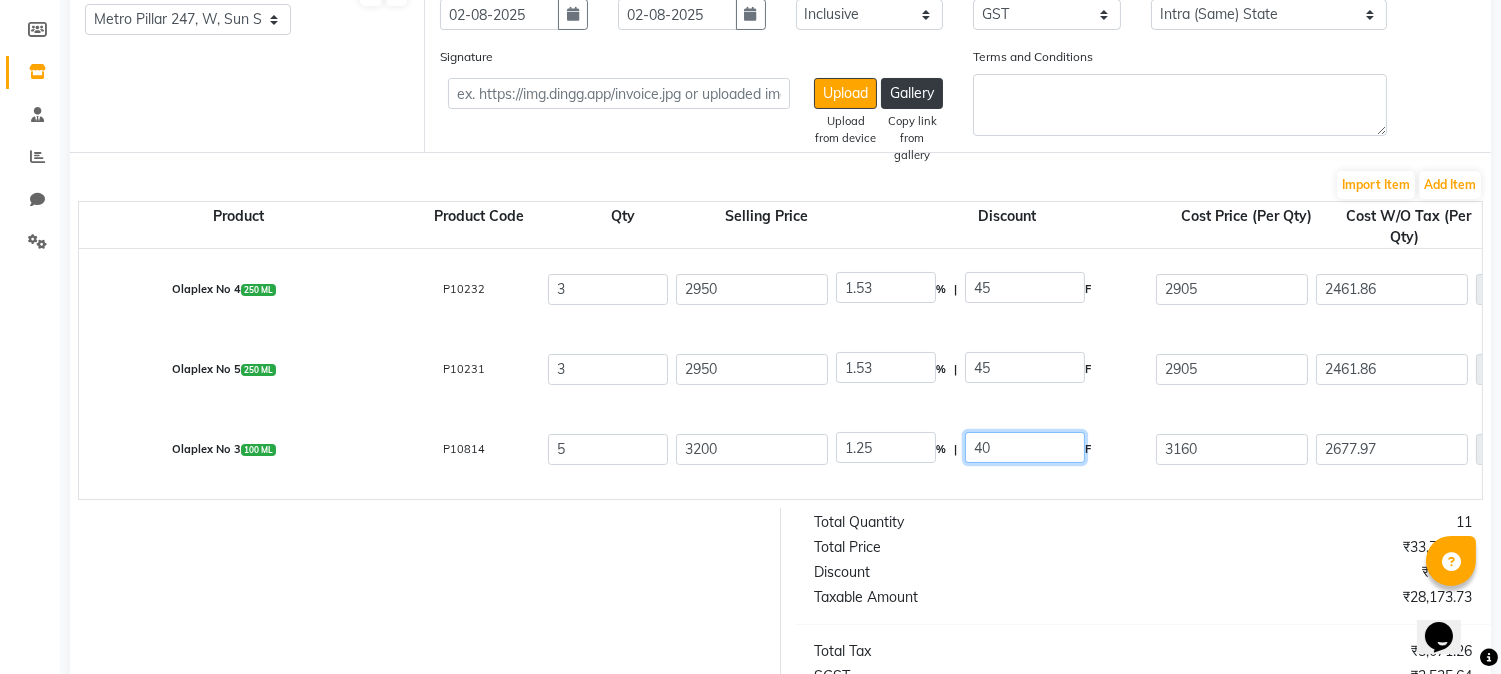 click on "40" 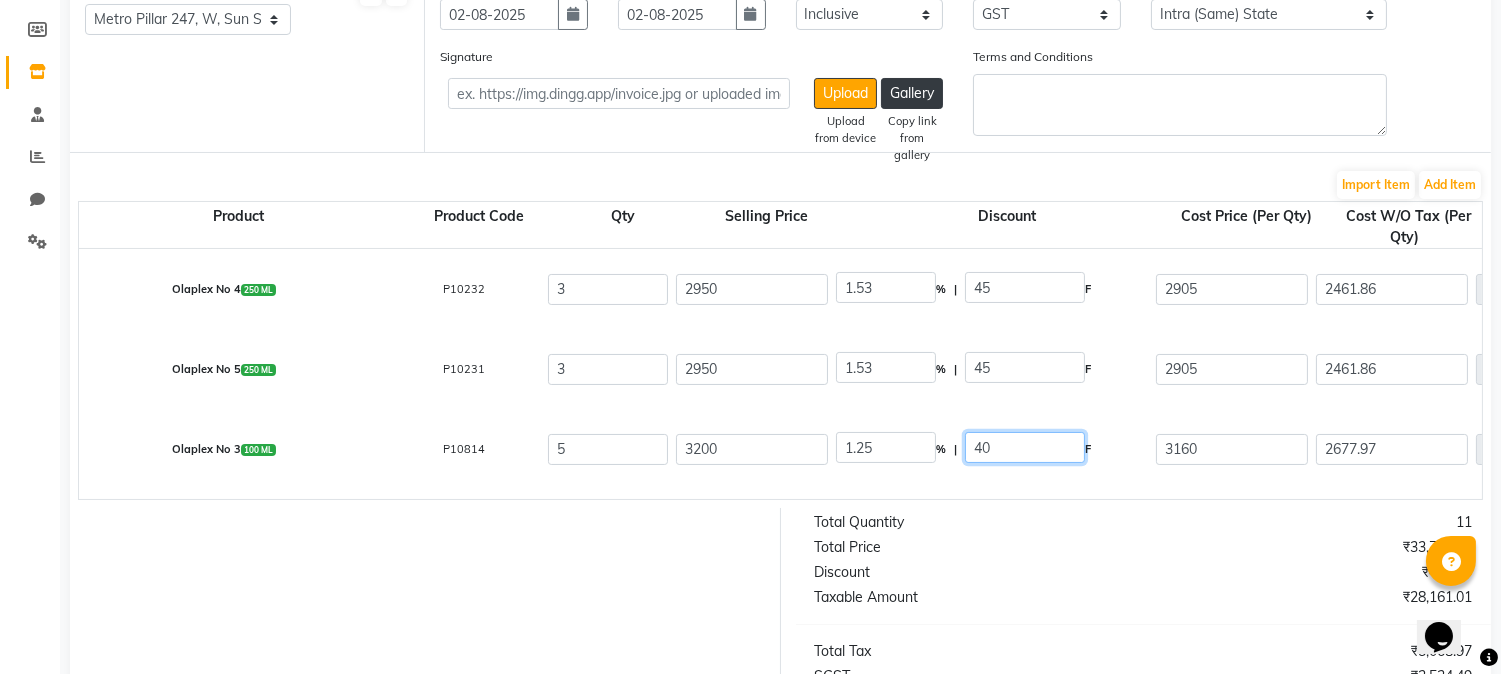 type on "4" 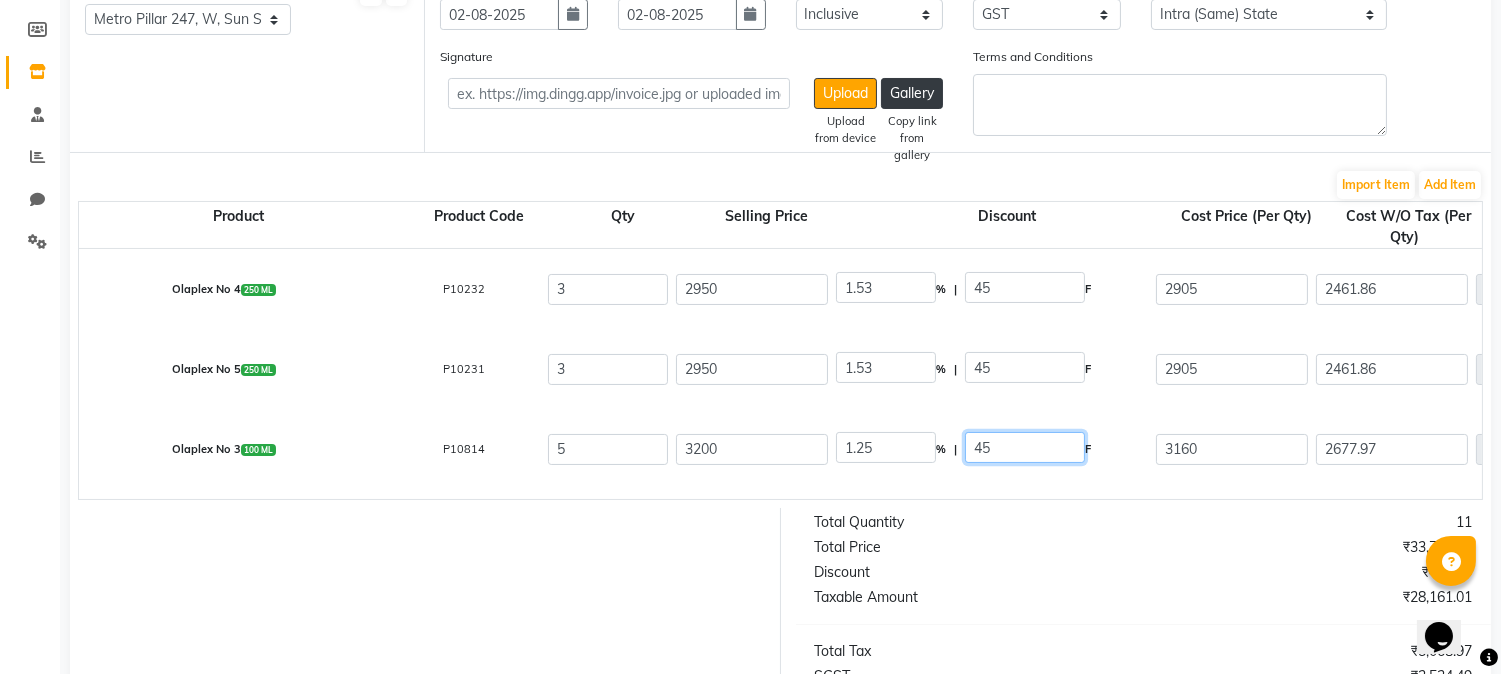 type on "45" 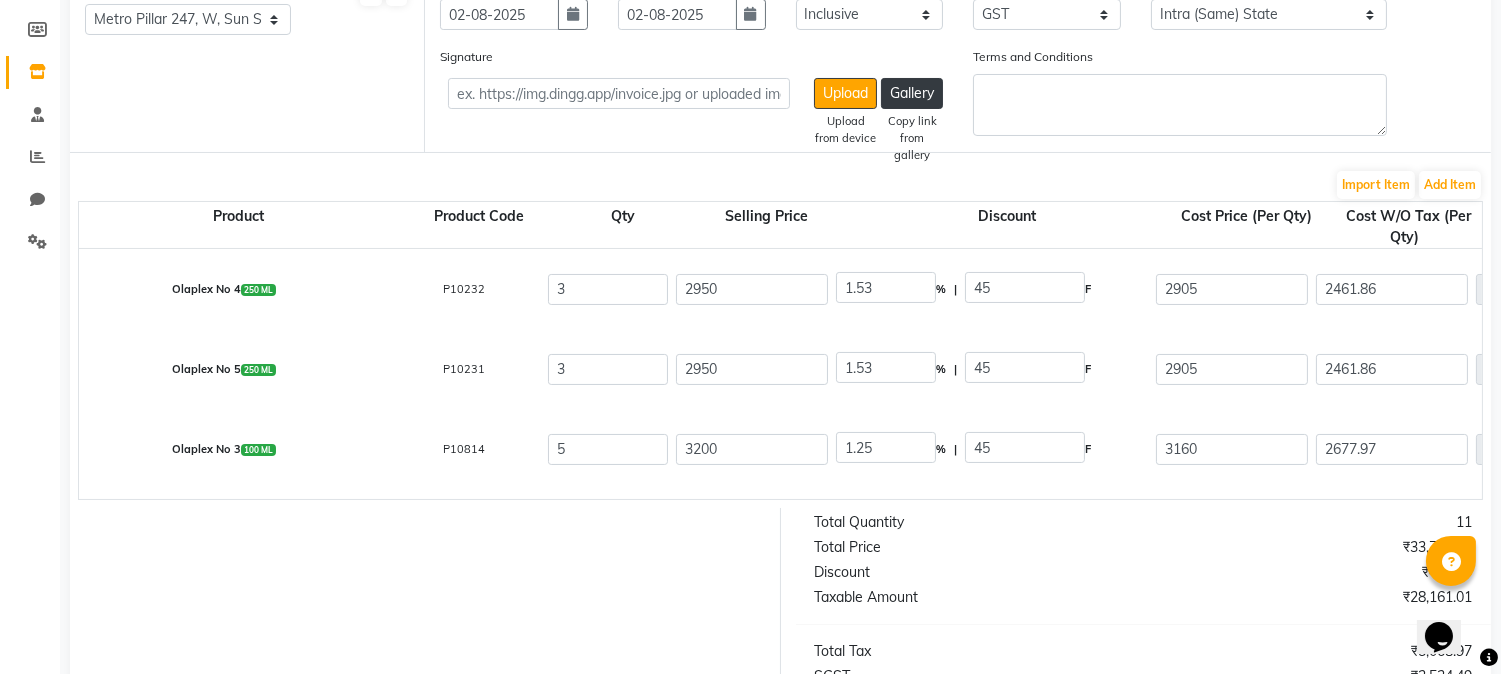 type on "1.41" 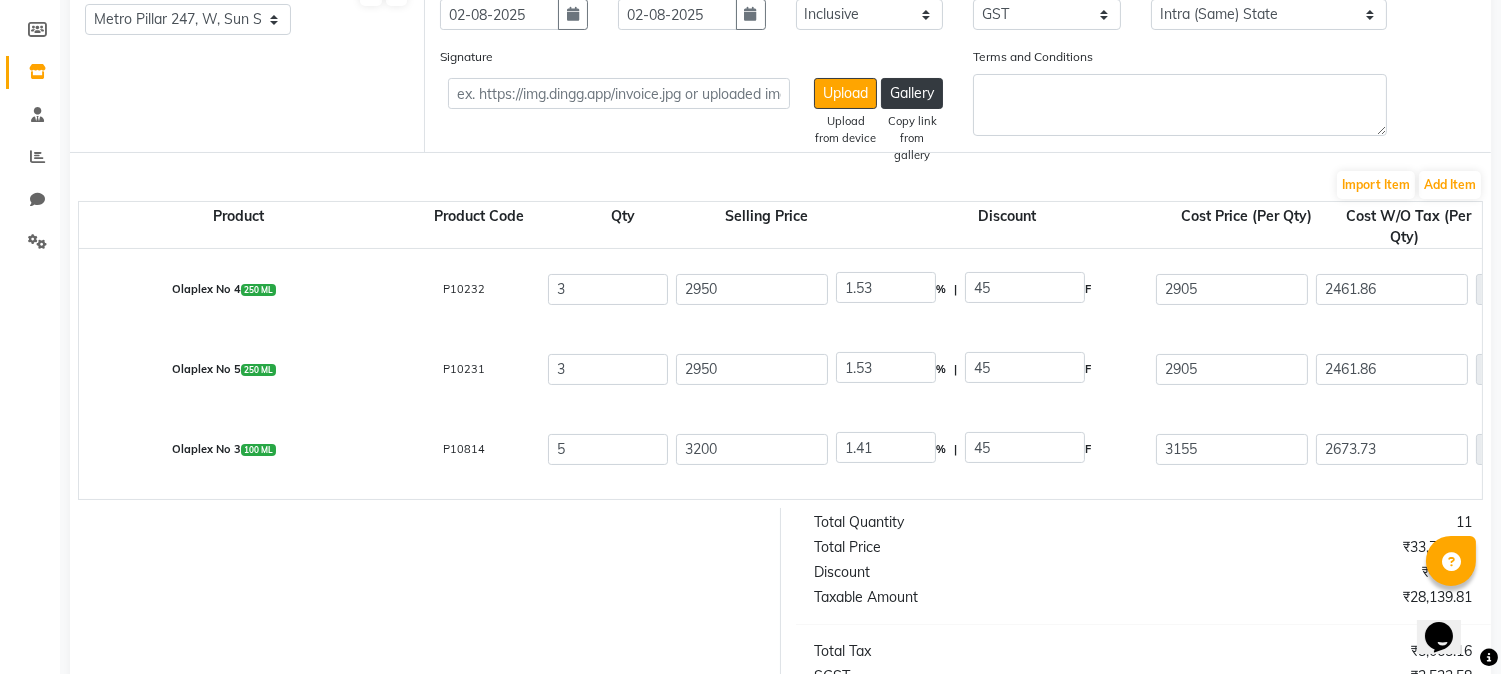click on "Olaplex No 3  100 ML  P10814  5 3200 1.41 % | 45 F 3155 2673.73 13368.65 None GST  (18%)  2406.36 15775.01" 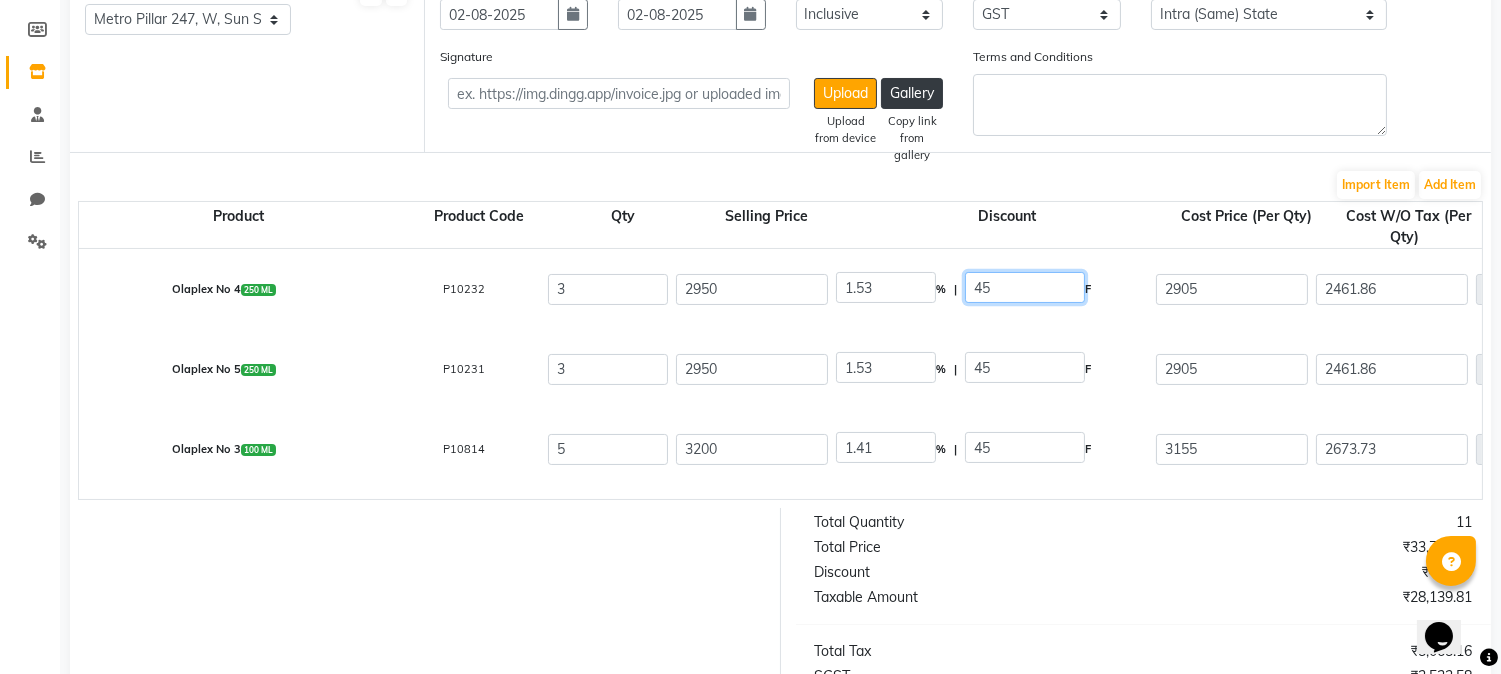 click on "45" 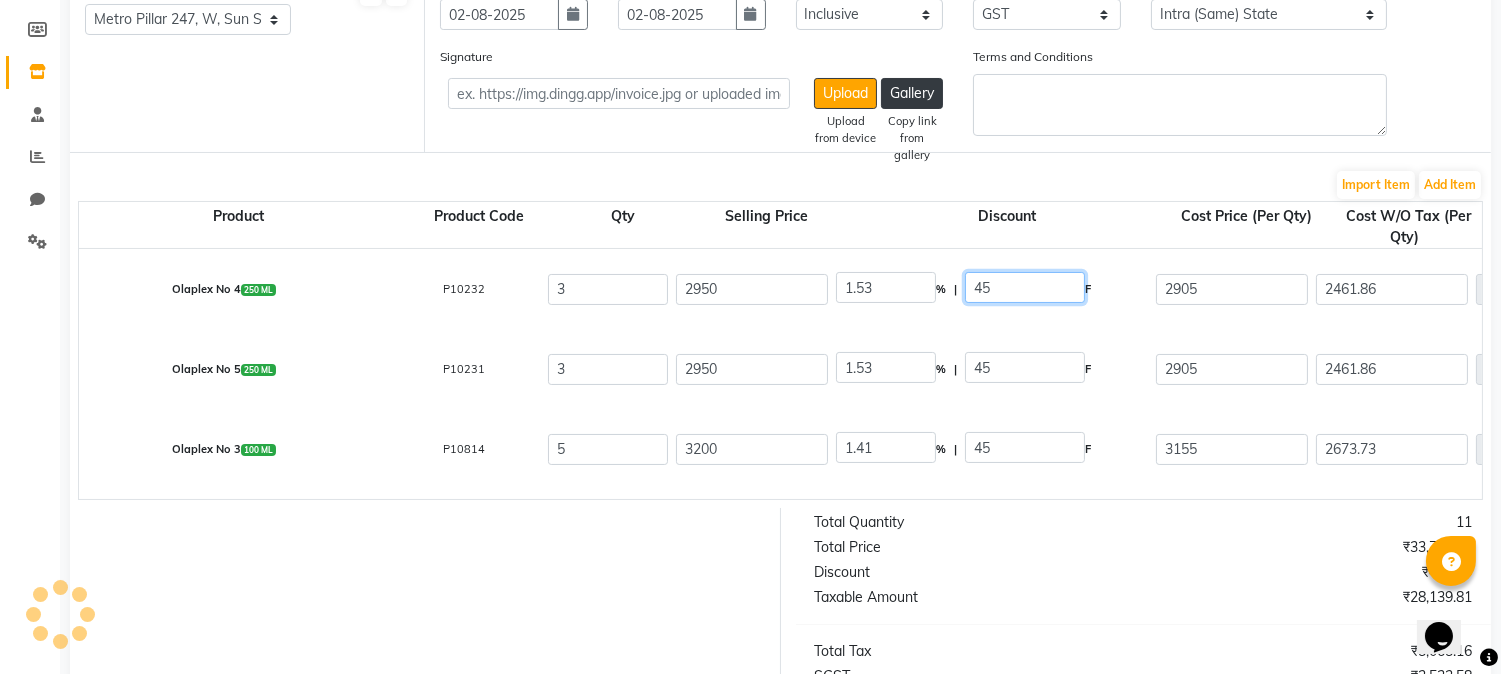 type on "4" 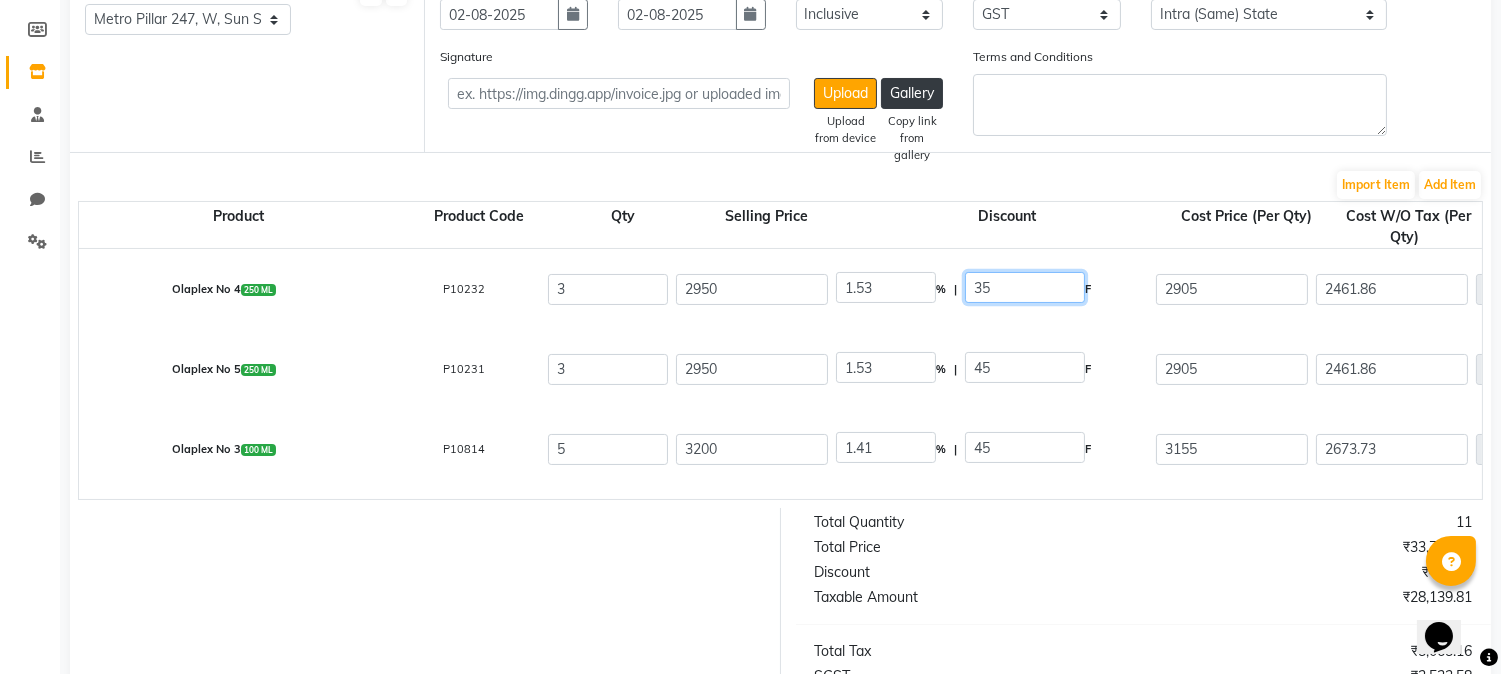 type on "35" 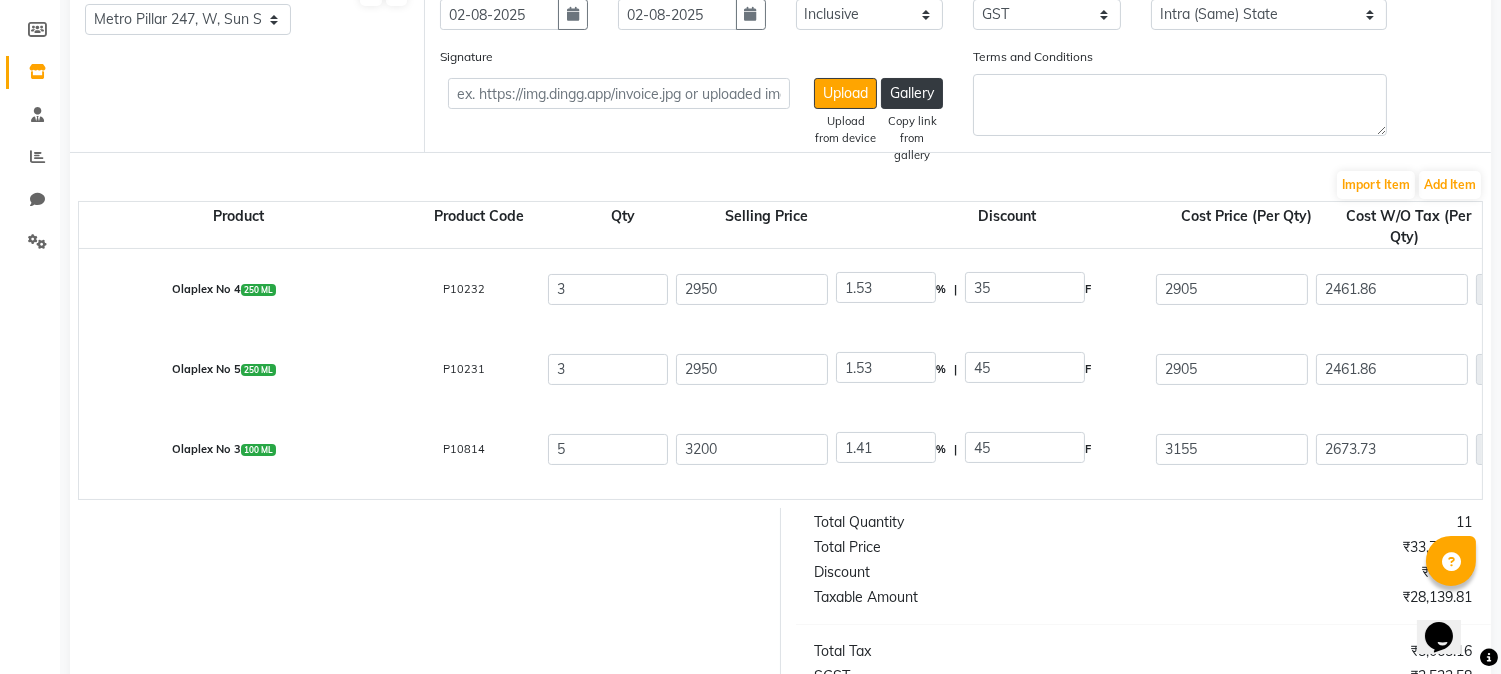 type on "1.19" 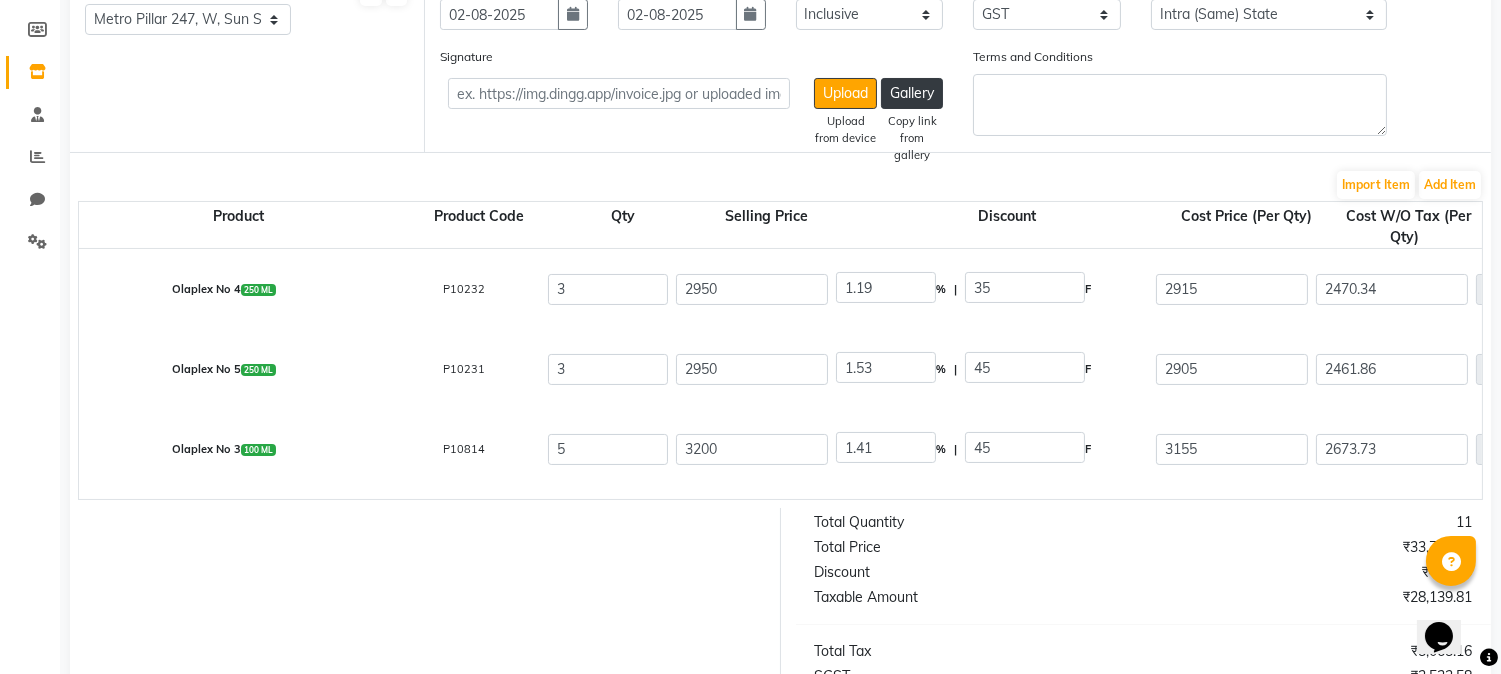 click on "Olaplex No 4  250 ML  P10232  3 2950 1.19 % | 35 F 2915 2470.34 7411.02 None GST  (18%)  1333.98 8745" 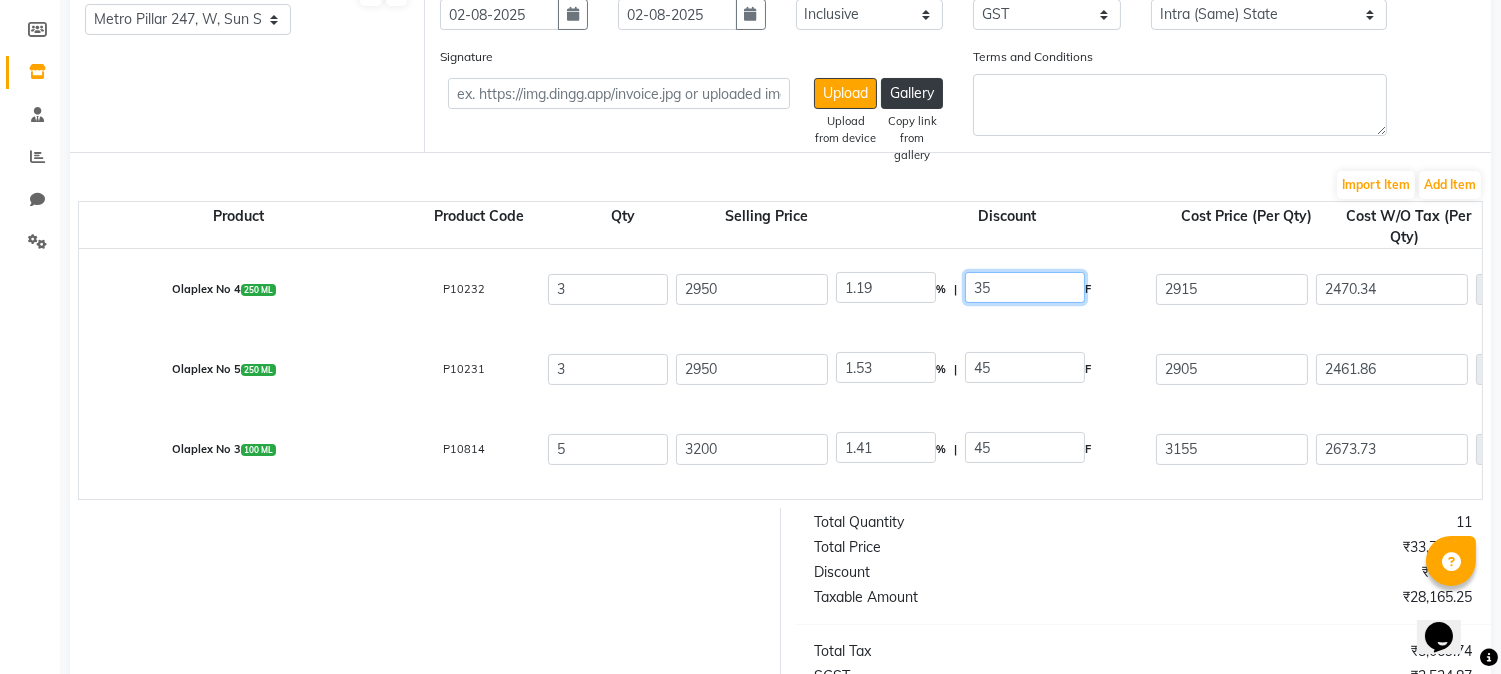 click on "35" 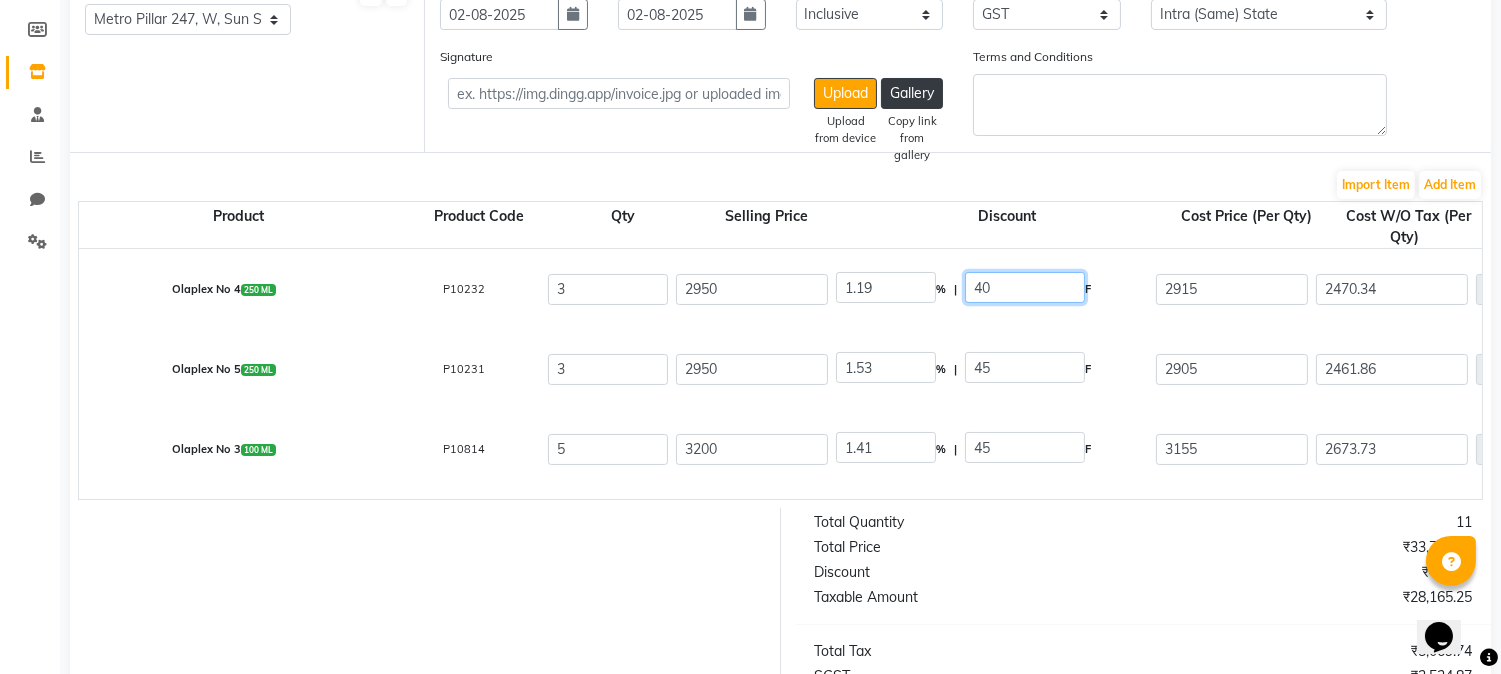 type on "40" 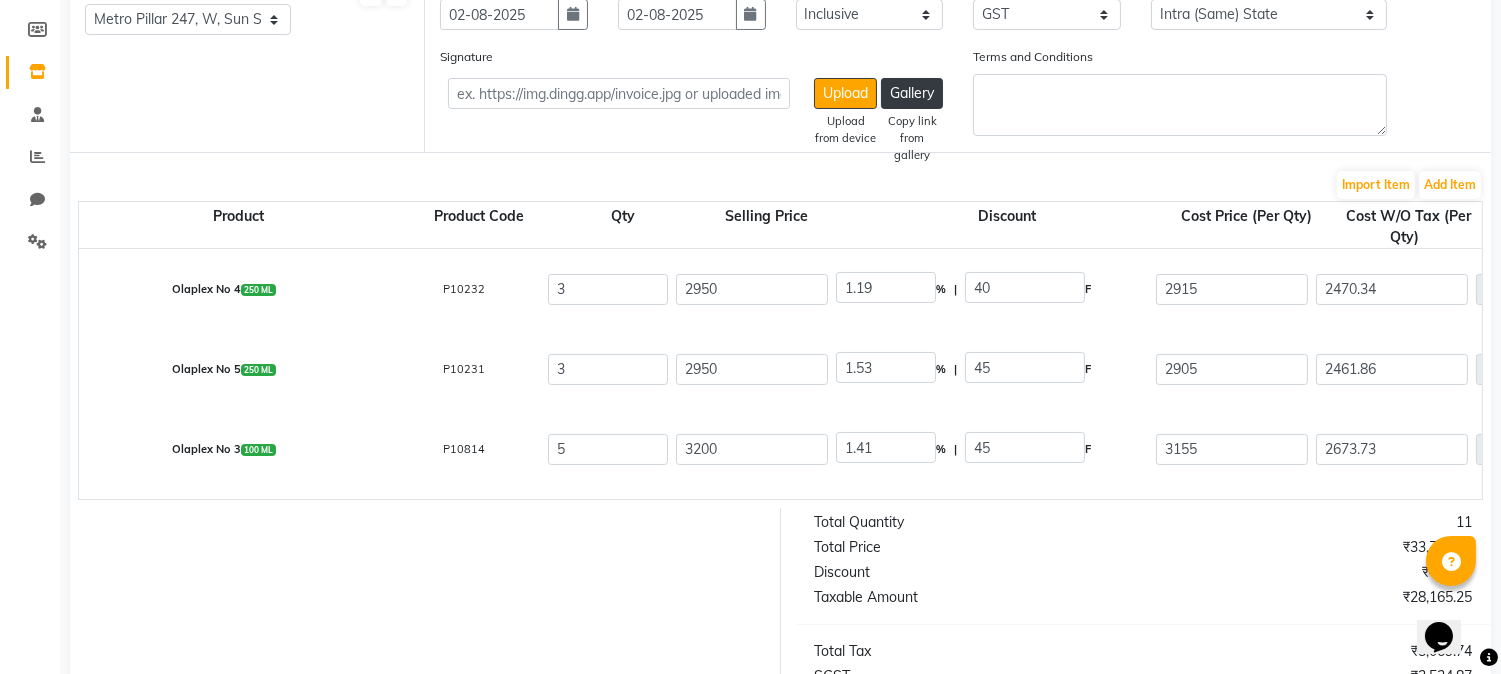 type on "1.36" 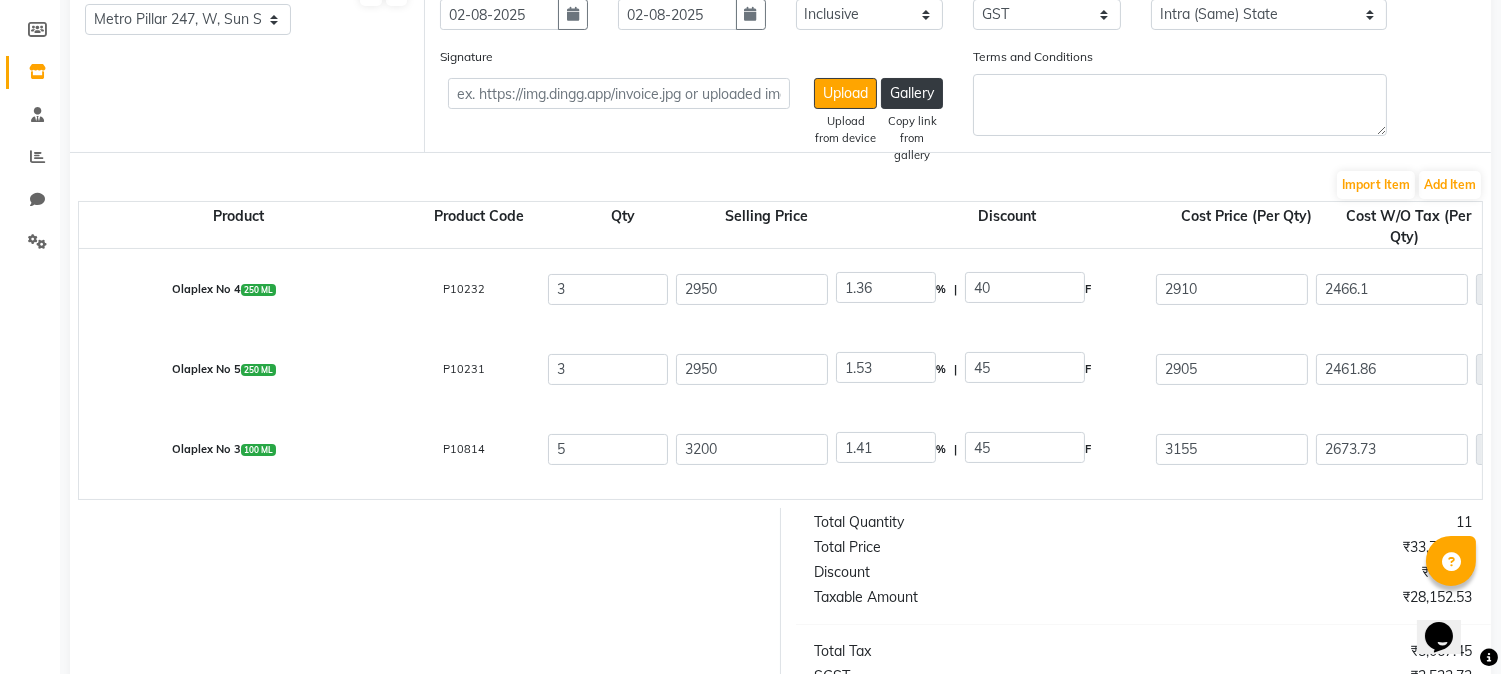 click on "Total Quantity" 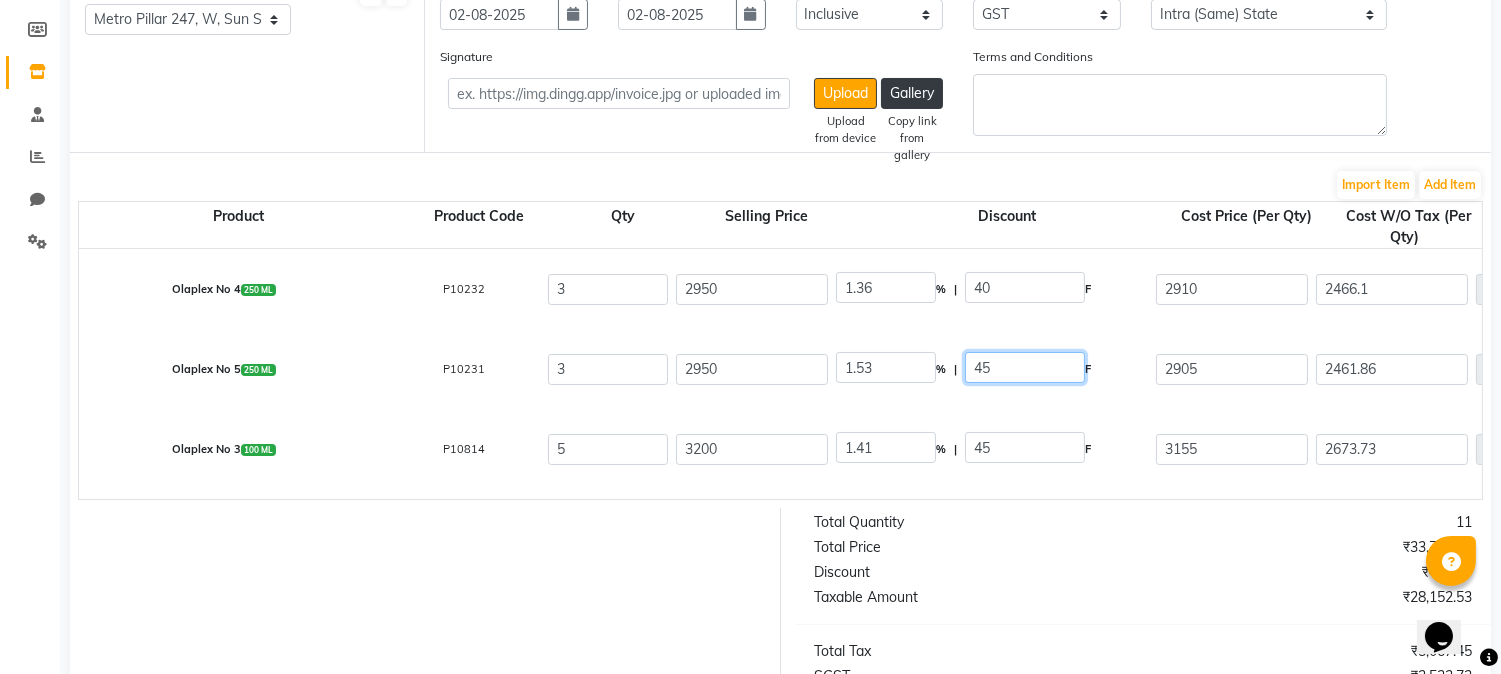click on "45" 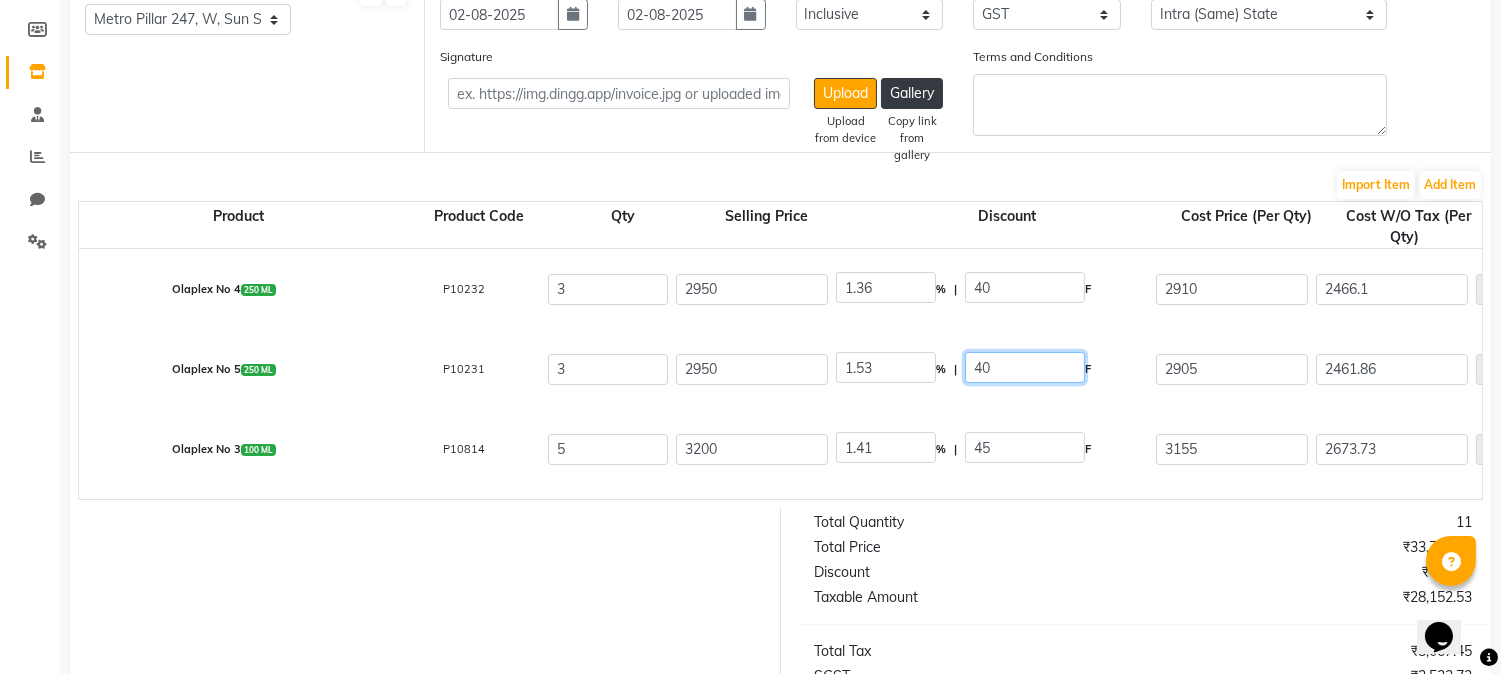 type on "40" 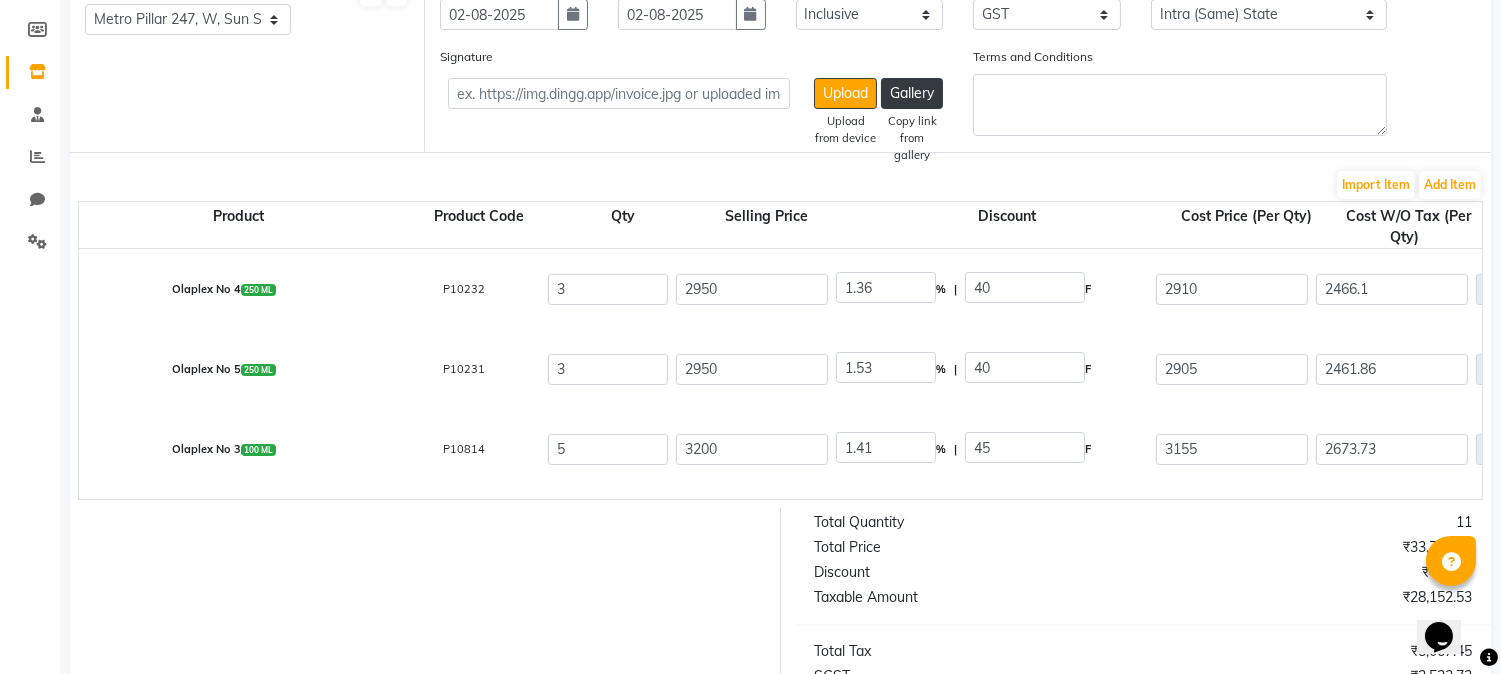 type on "1.36" 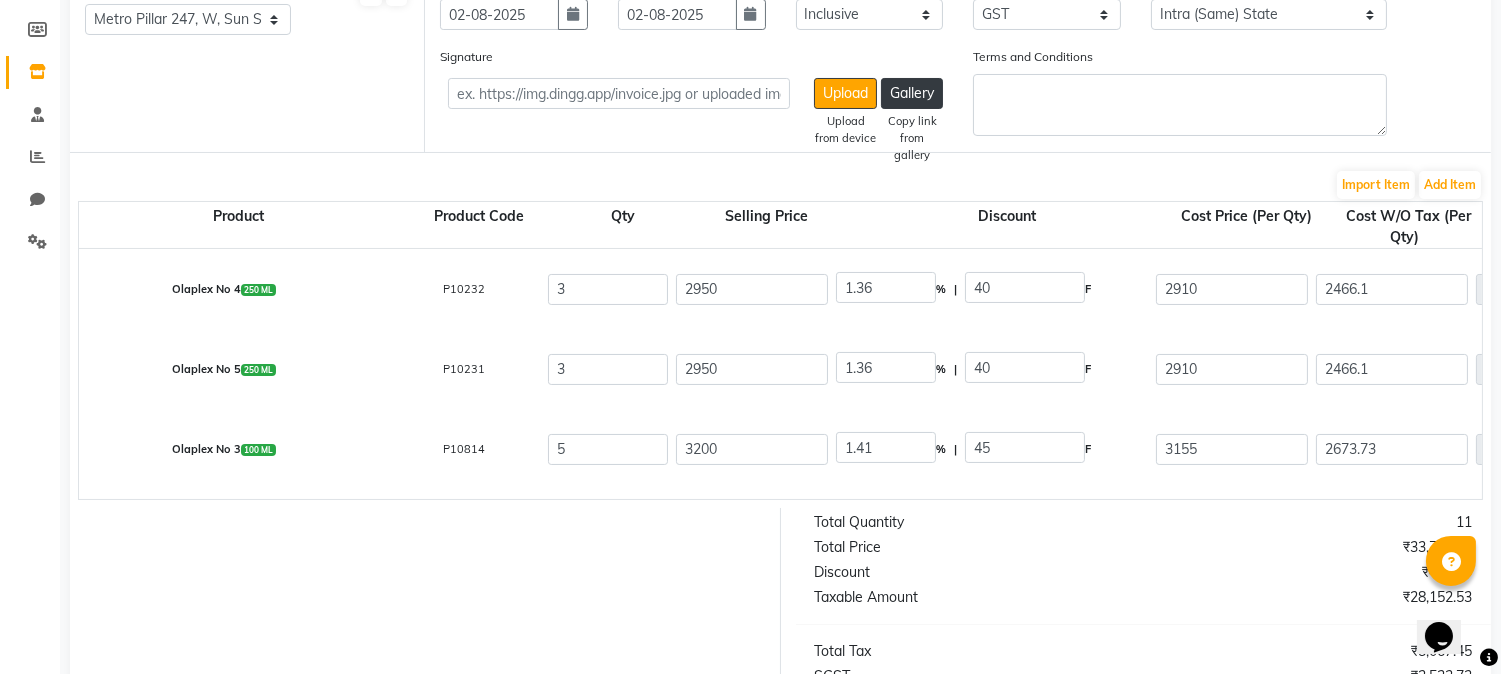 click on "1.36 % | 40 F" 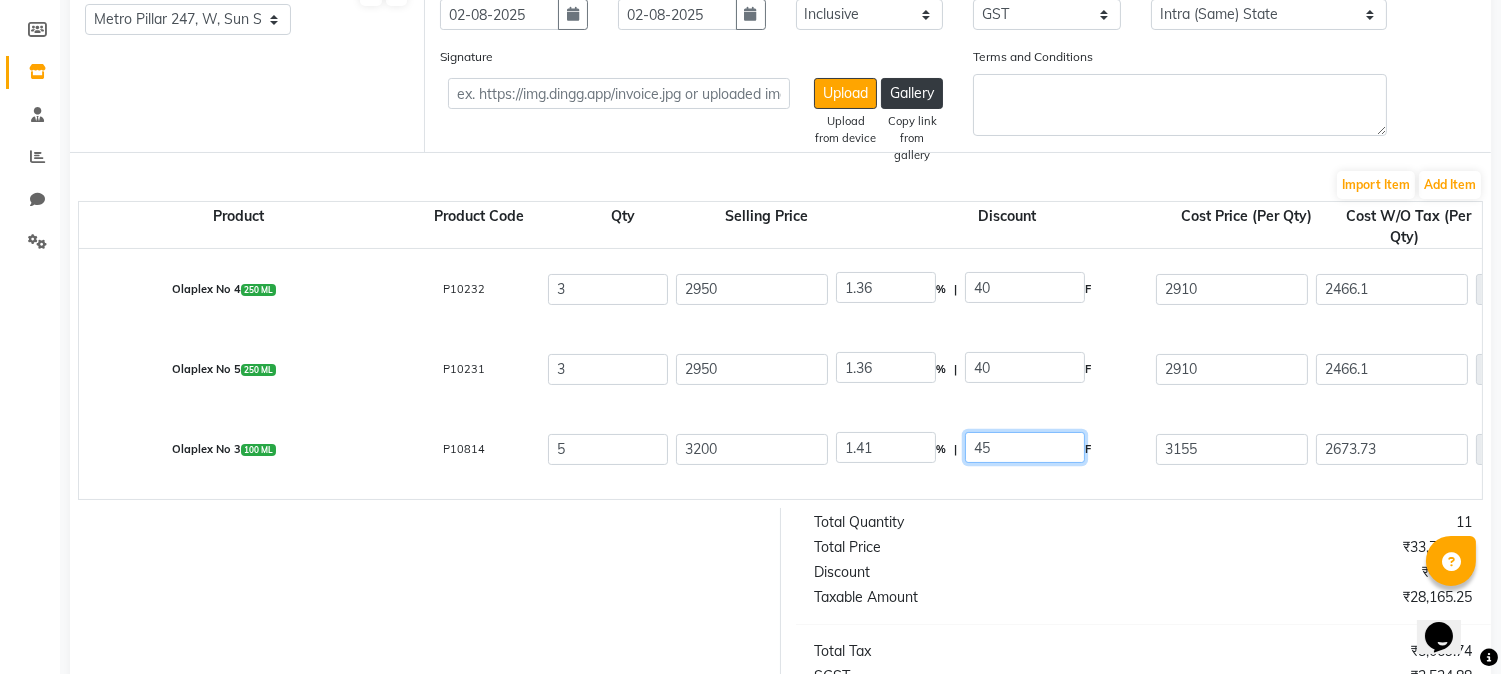 click on "45" 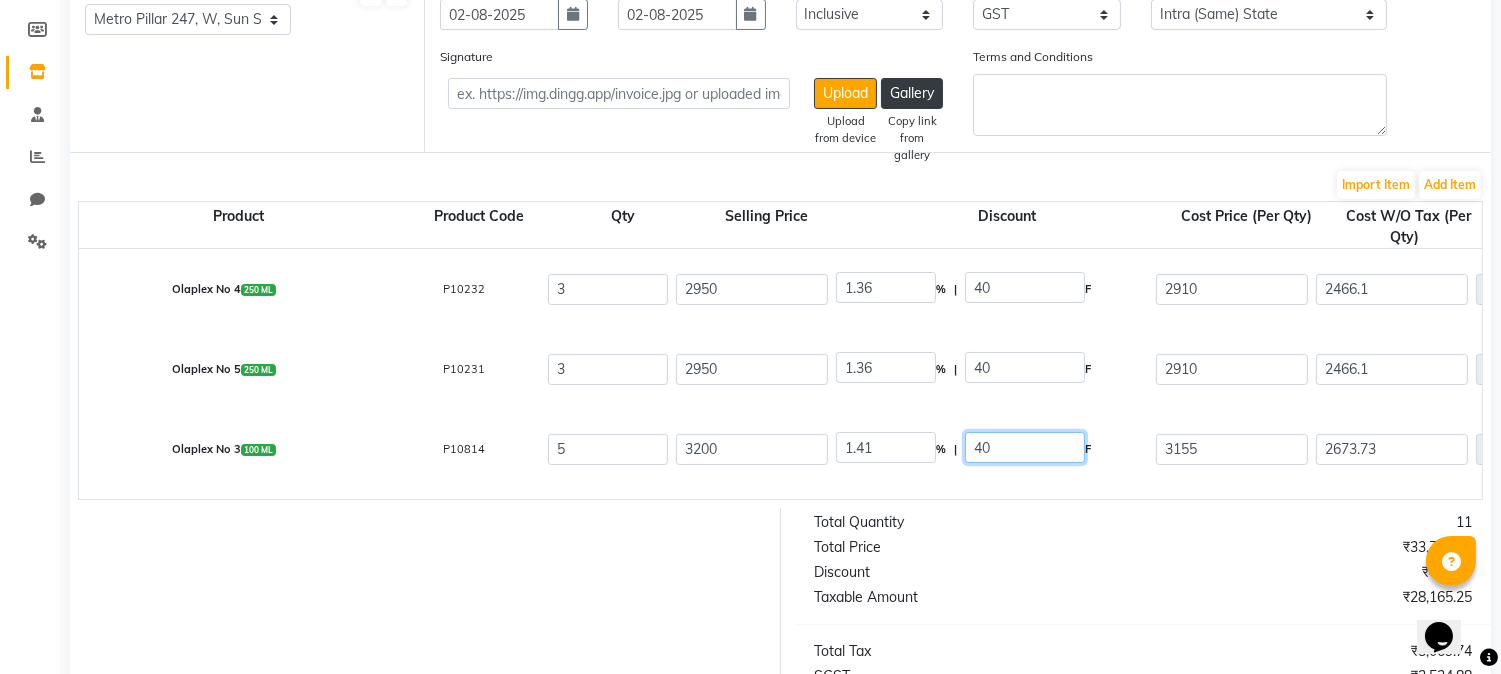 type on "40" 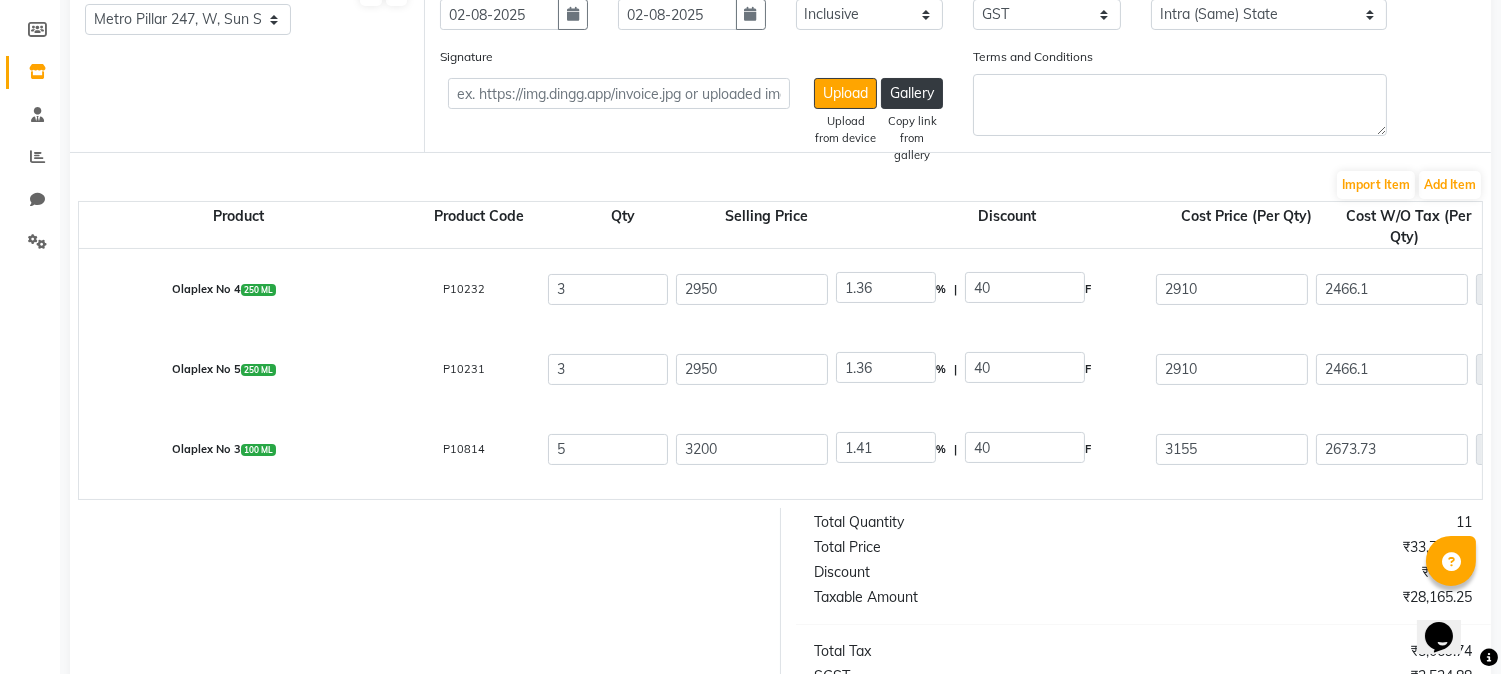 type on "1.25" 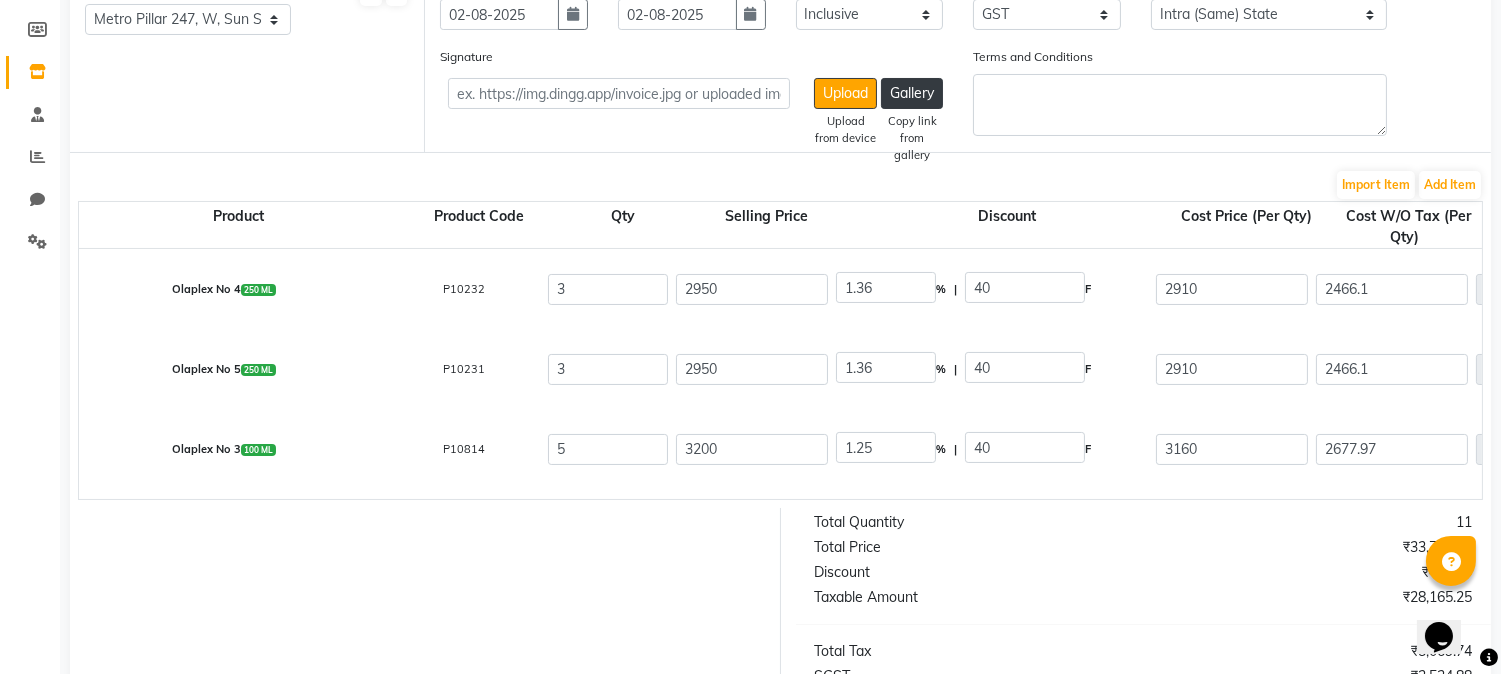 click on "Olaplex No 5  250 ML  P10231  3 2950 1.36 % | 40 F 2910 2466.1 7398.3 None GST  (18%)  1331.69 8729.99" 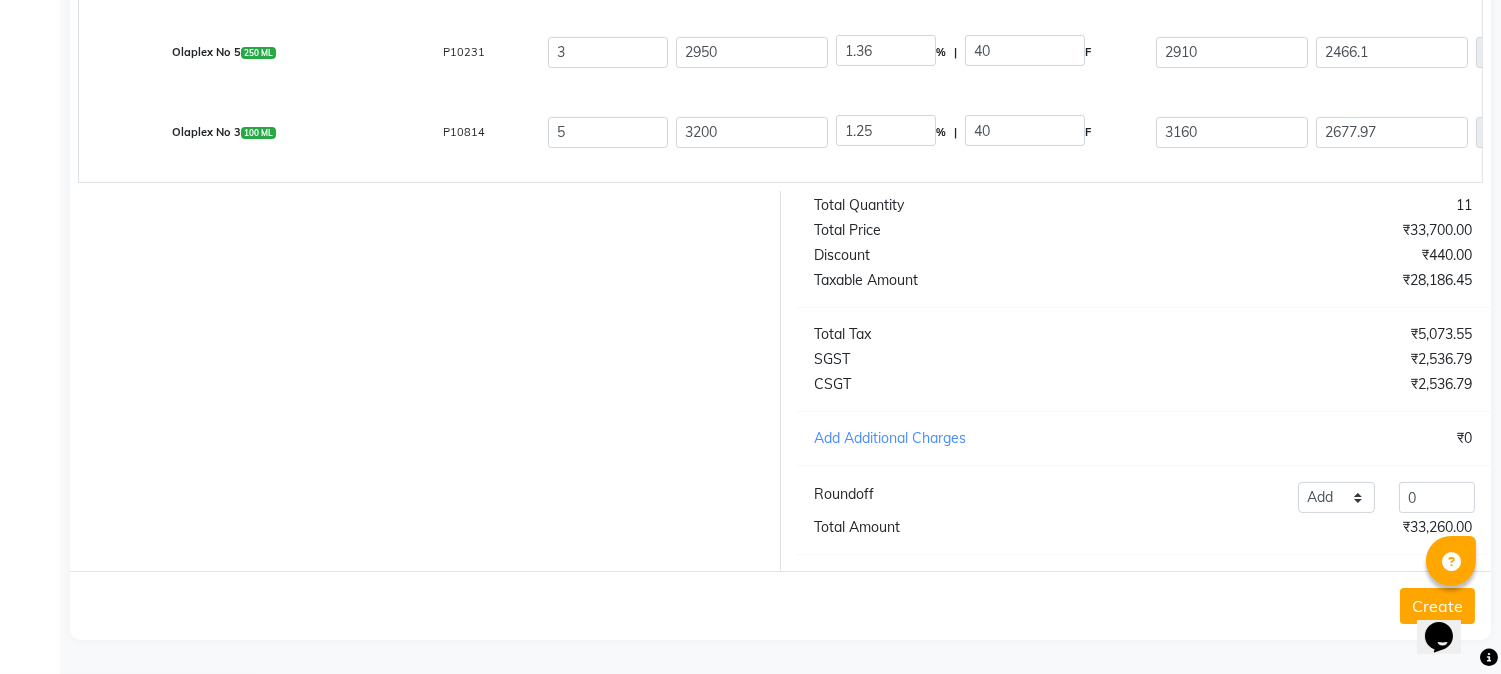 scroll, scrollTop: 397, scrollLeft: 0, axis: vertical 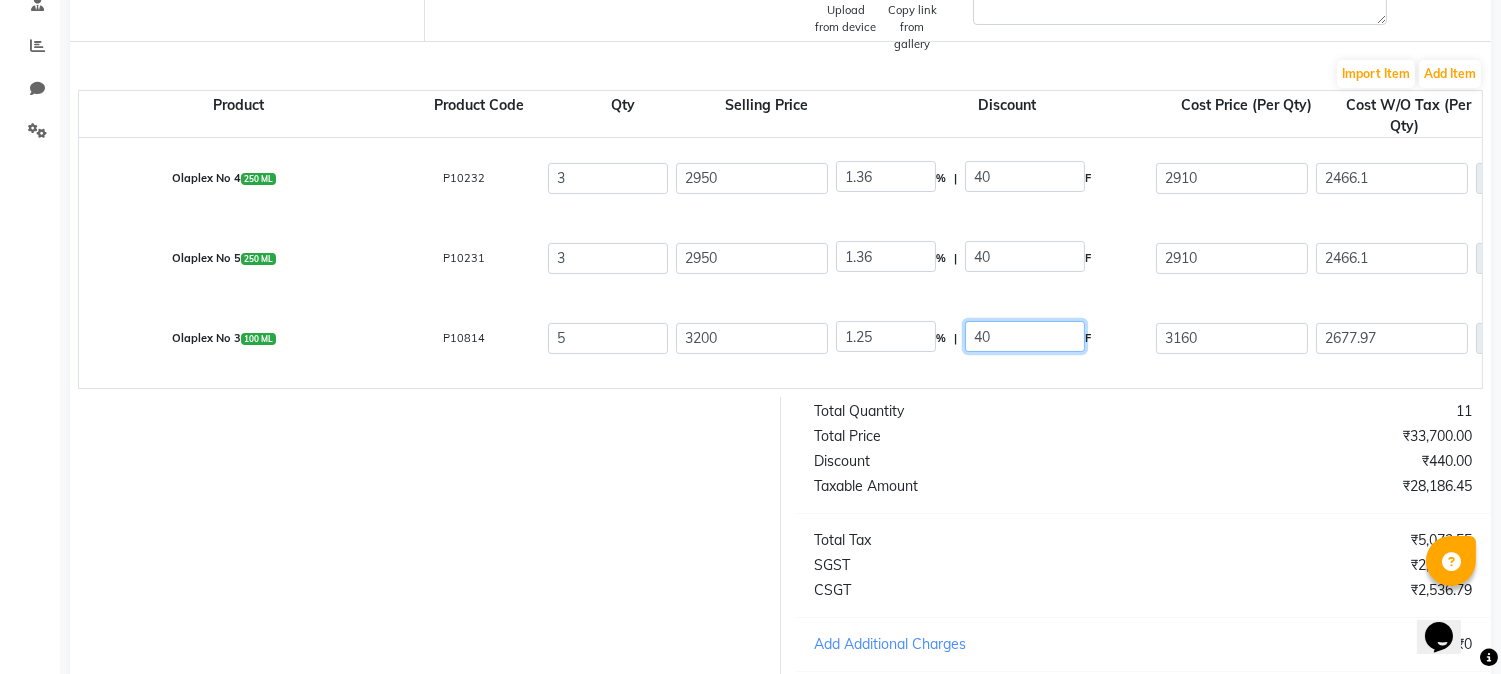 click on "40" 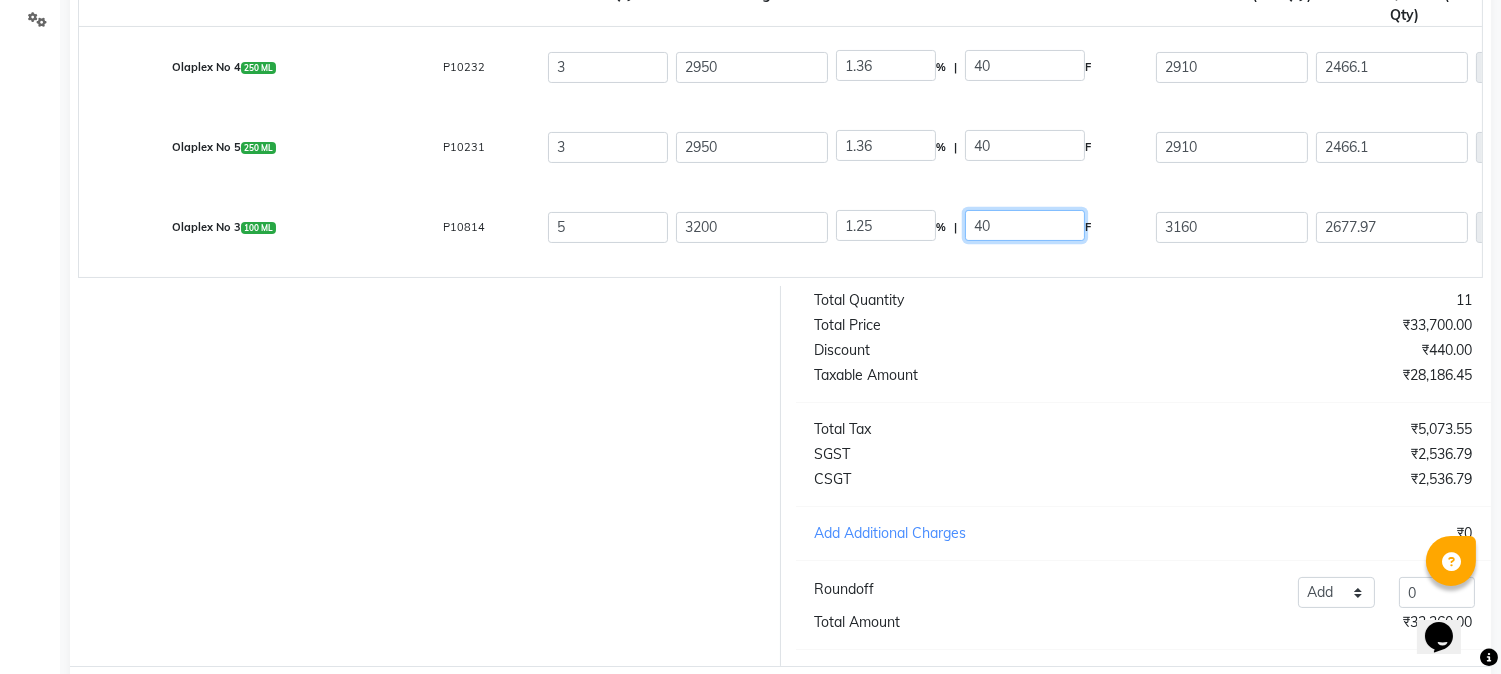 scroll, scrollTop: 397, scrollLeft: 0, axis: vertical 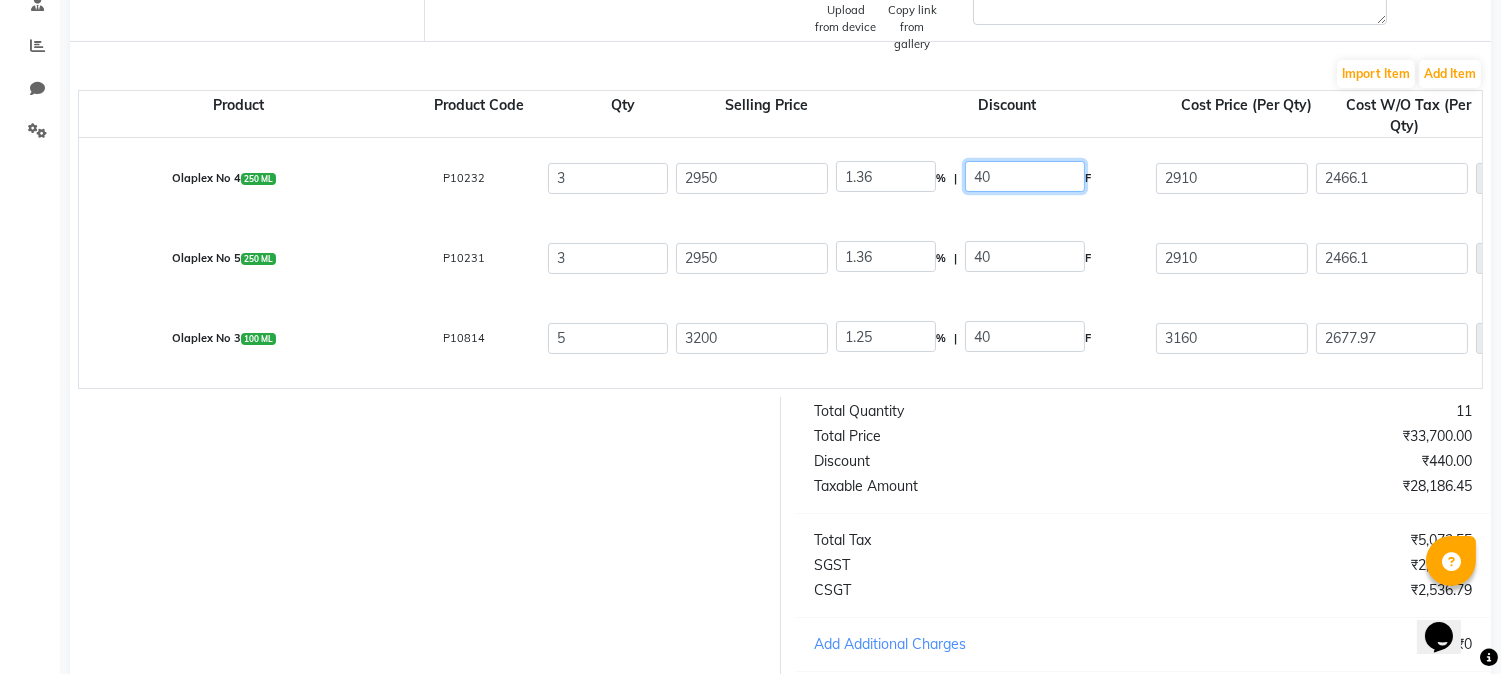 click on "40" 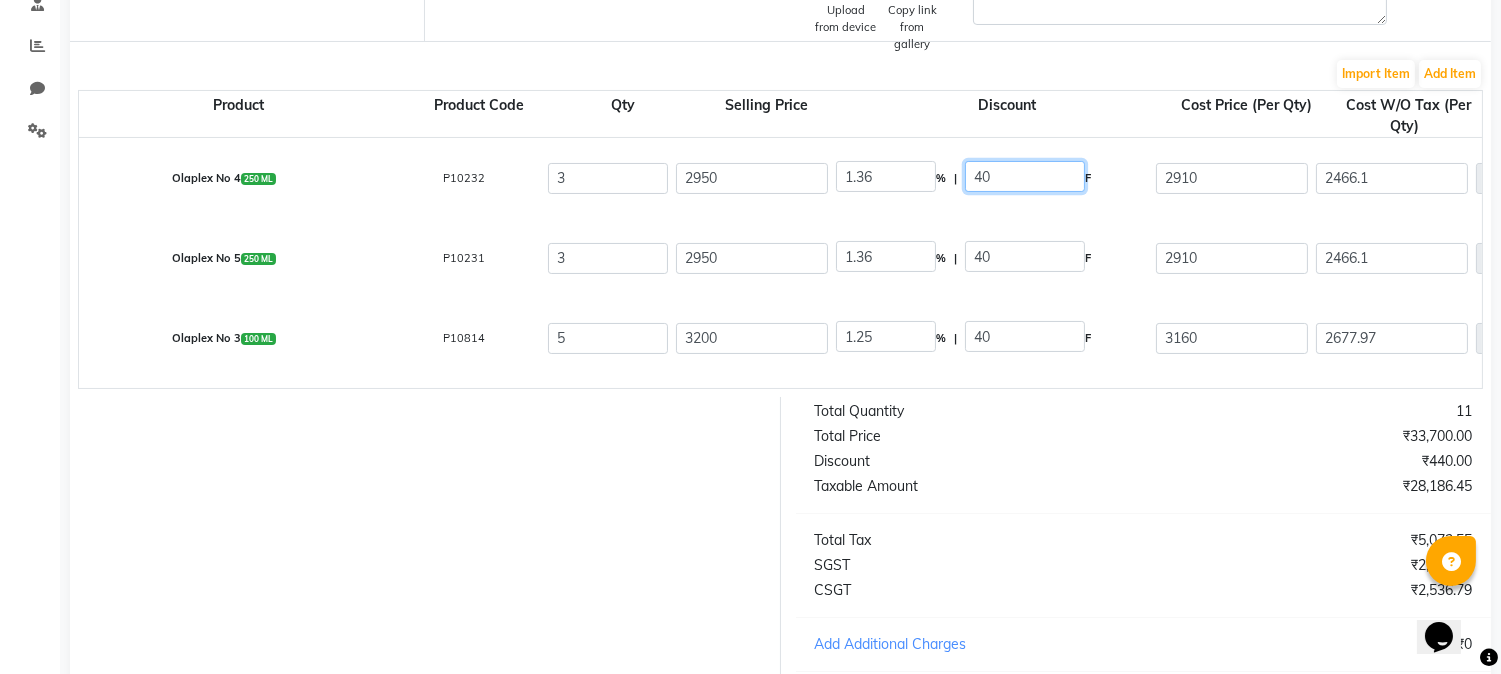 type on "4" 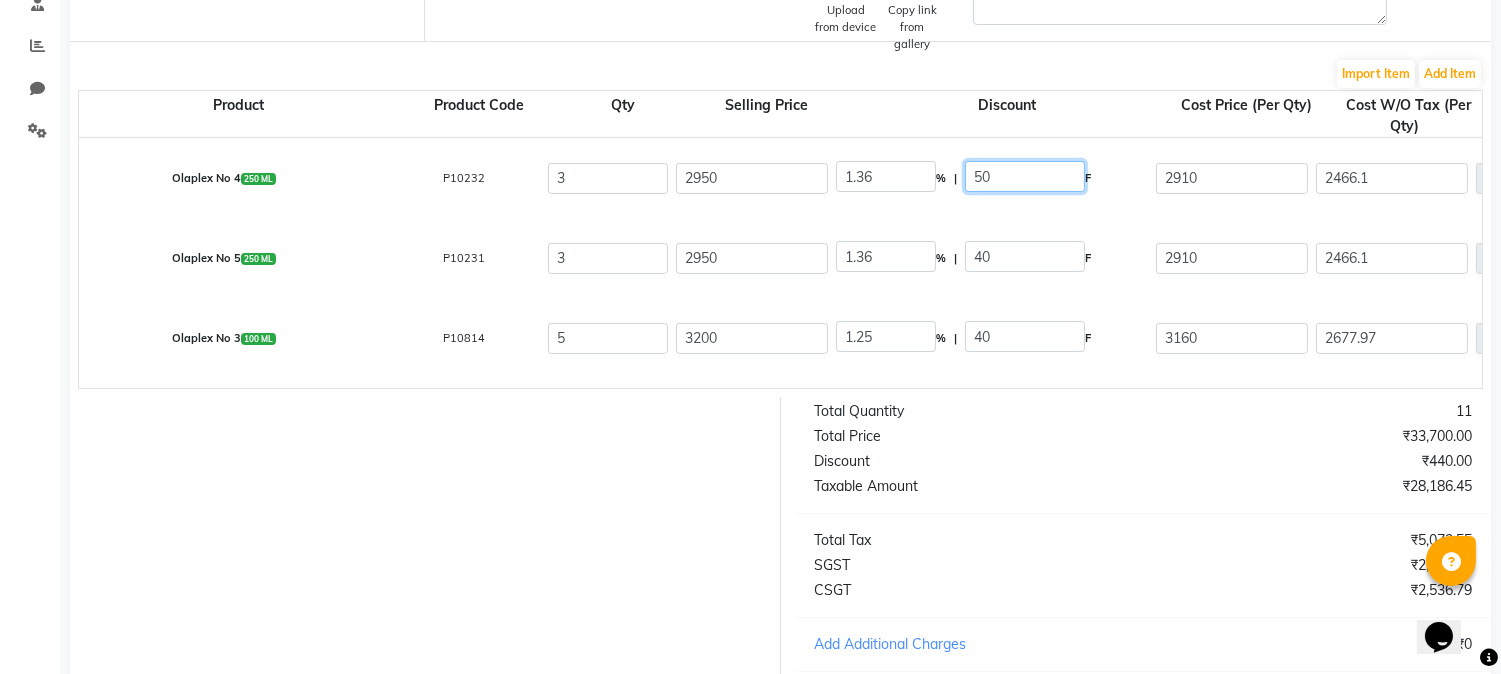 type on "50" 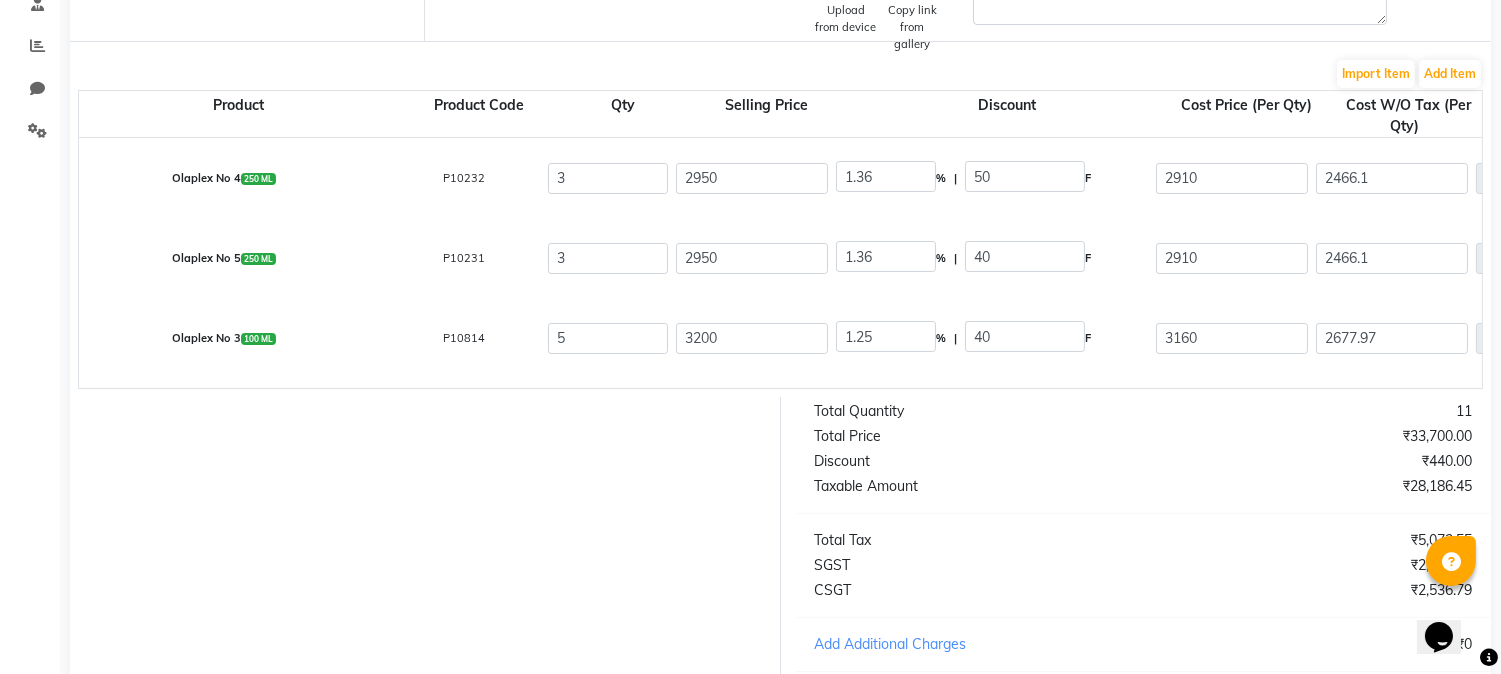 type on "1.69" 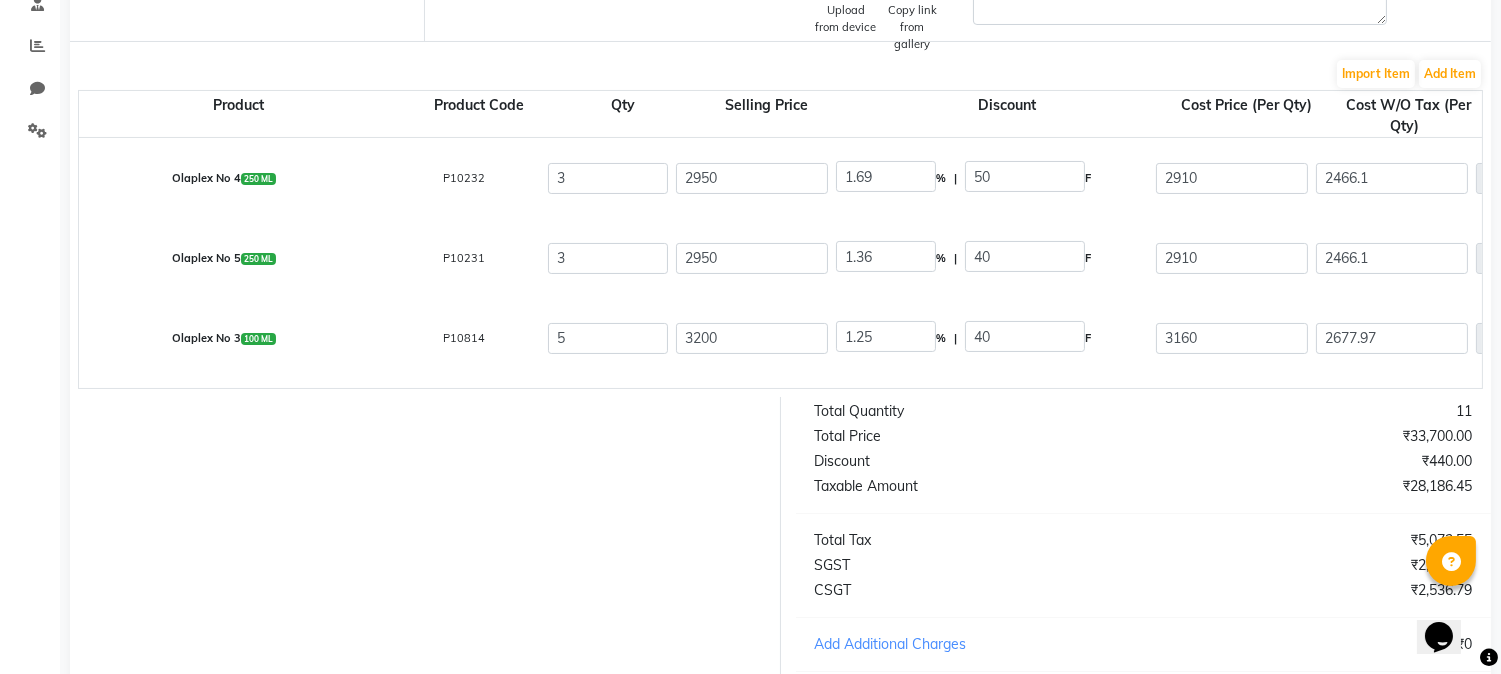 type on "2900" 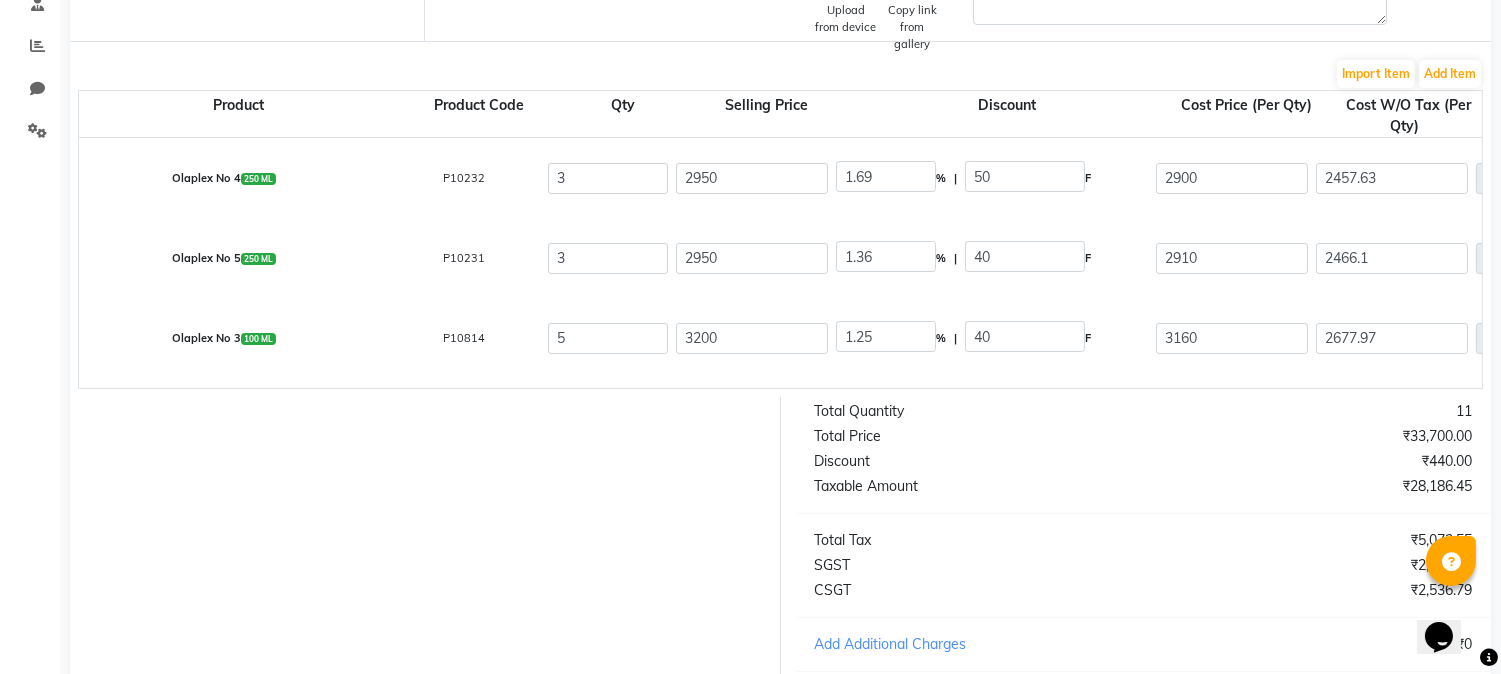 click on "Olaplex No 3  100 ML  P10814  5 3200 1.25 % | 40 F 3160 2677.97 13389.85 None GST  (18%)  2410.17 15800.02" 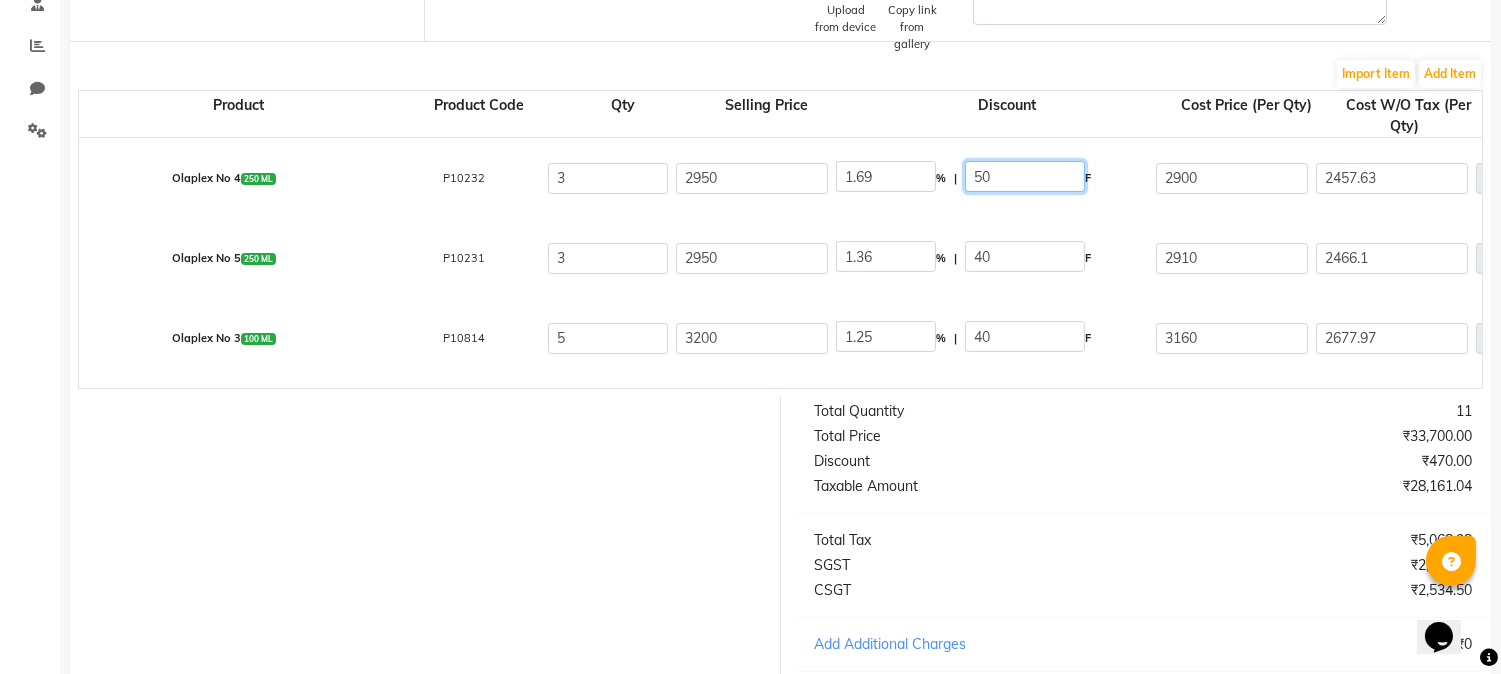 click on "50" 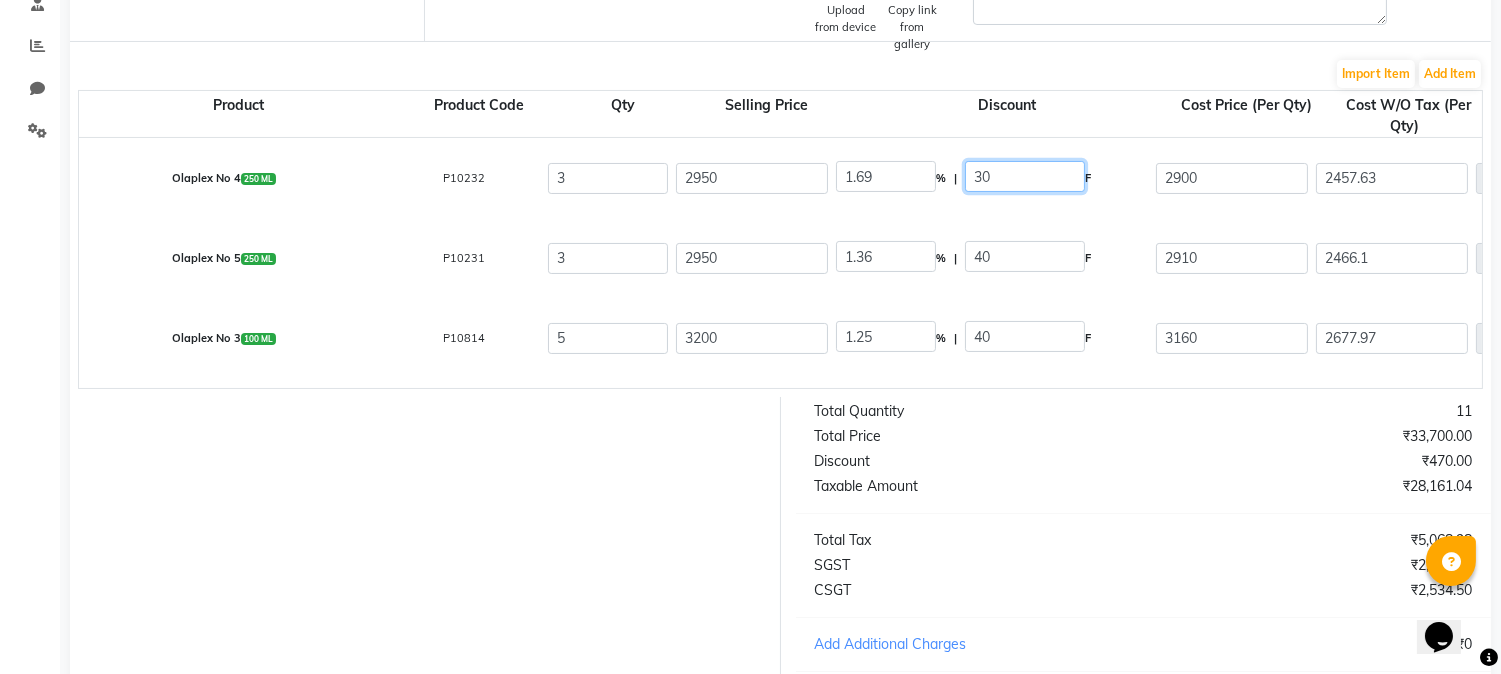 type on "30" 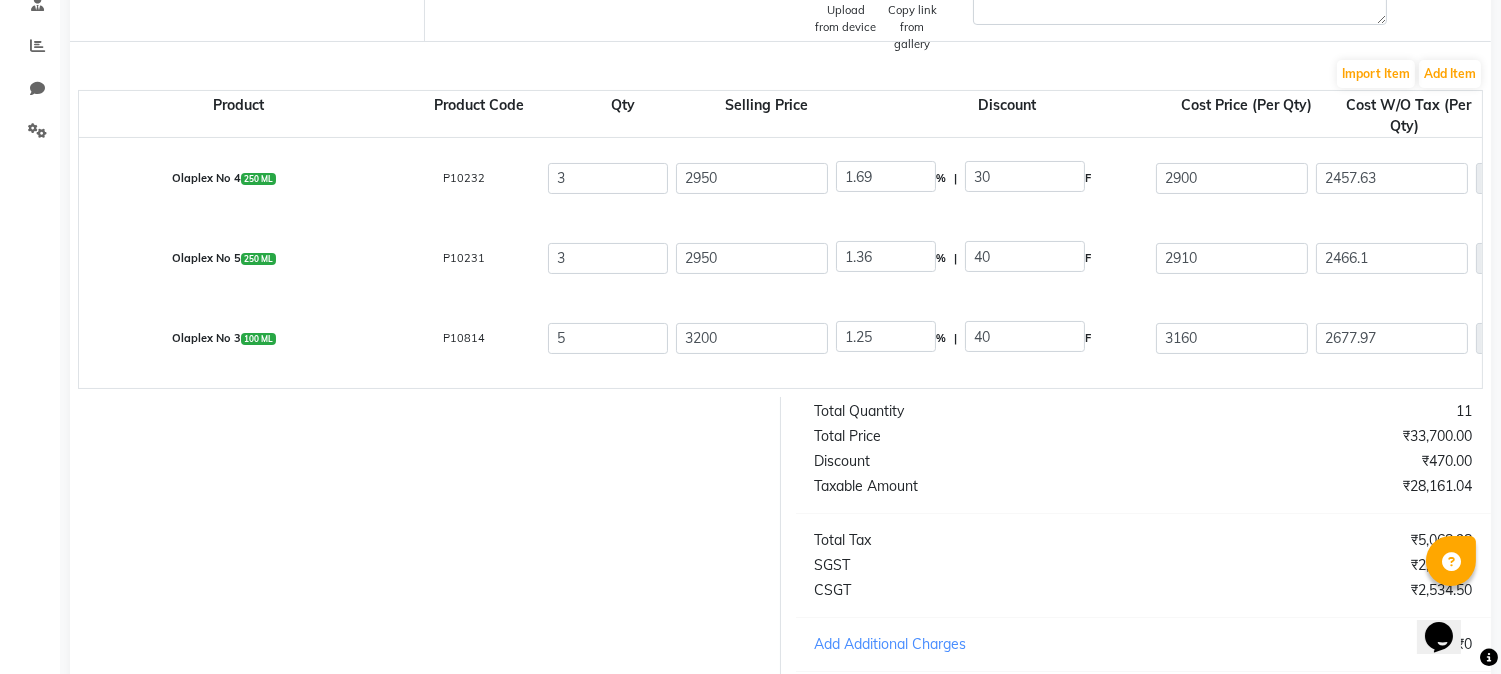 type on "1.02" 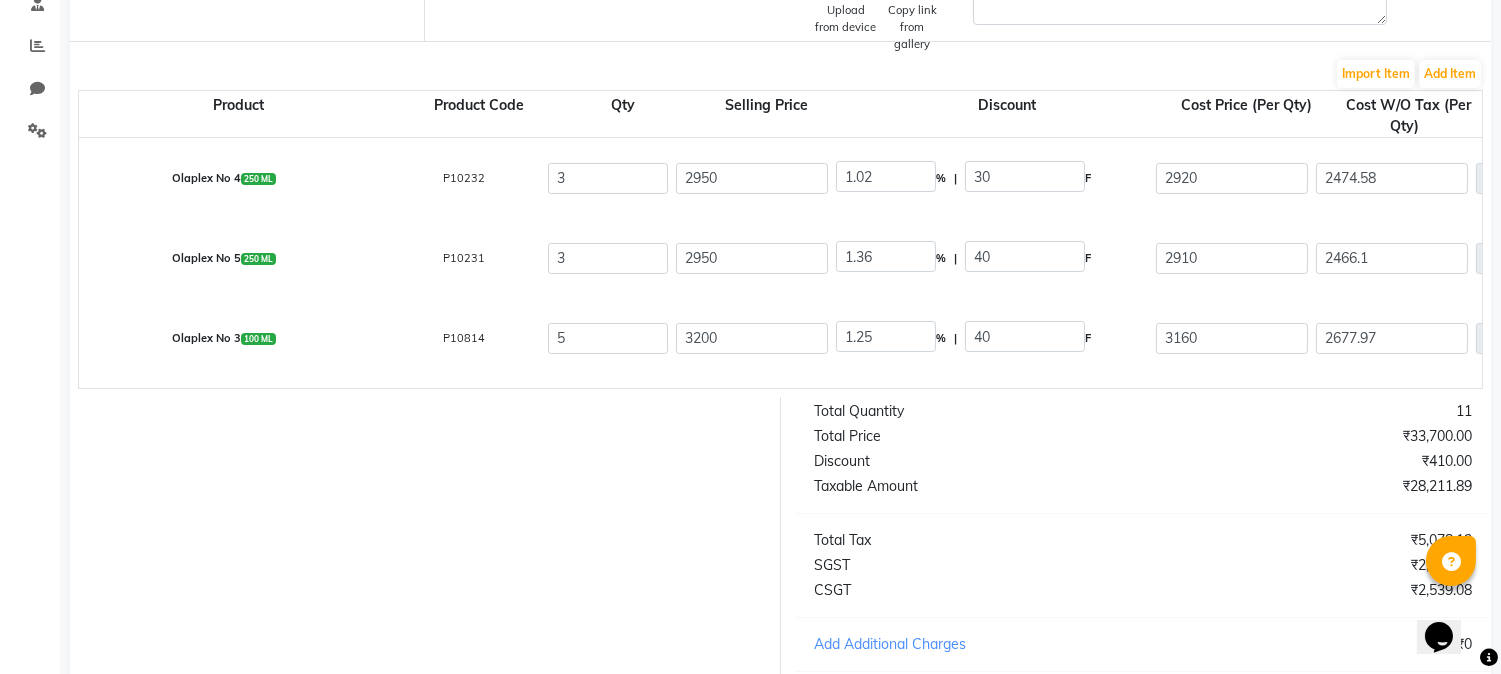 click on "Olaplex No 5  250 ML  P10231  3 2950 1.36 % | 40 F 2910 2466.1 7398.3 None GST  (18%)  1331.69 8729.99" 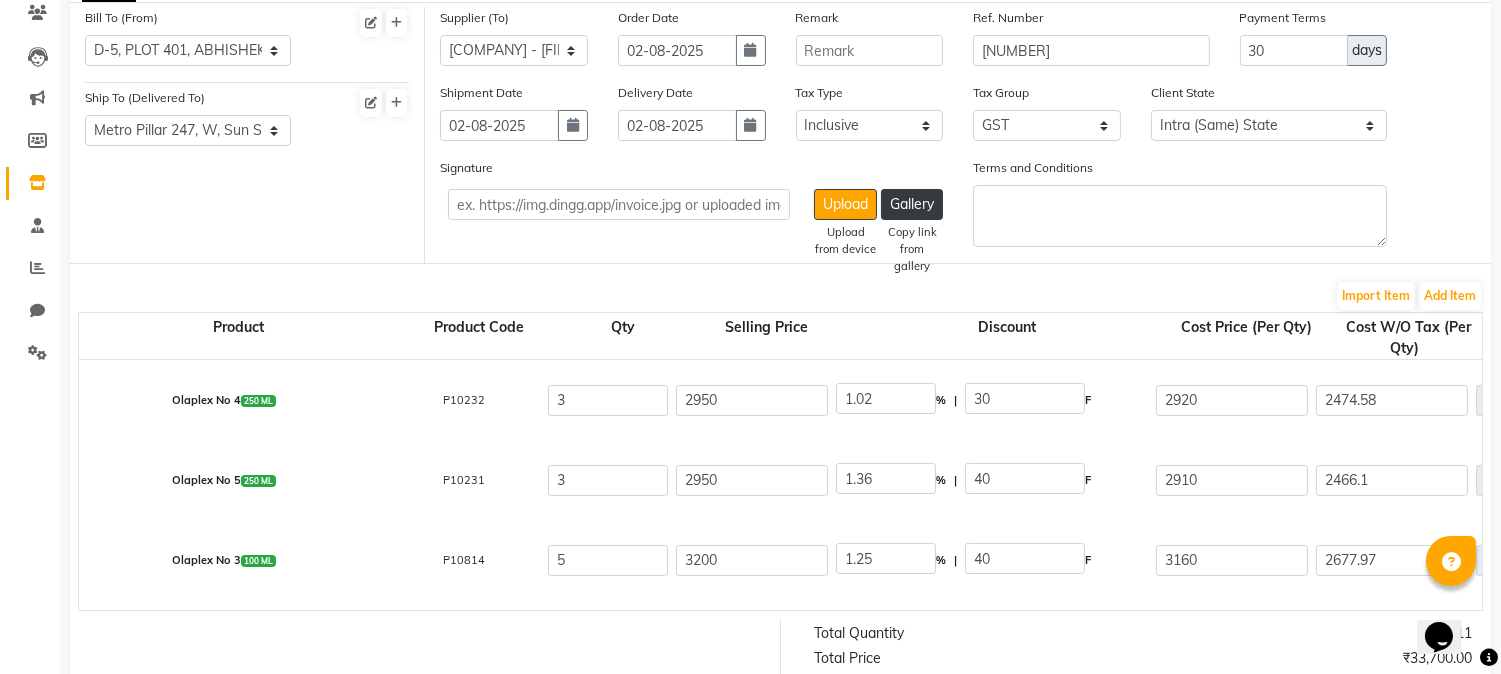 scroll, scrollTop: 286, scrollLeft: 0, axis: vertical 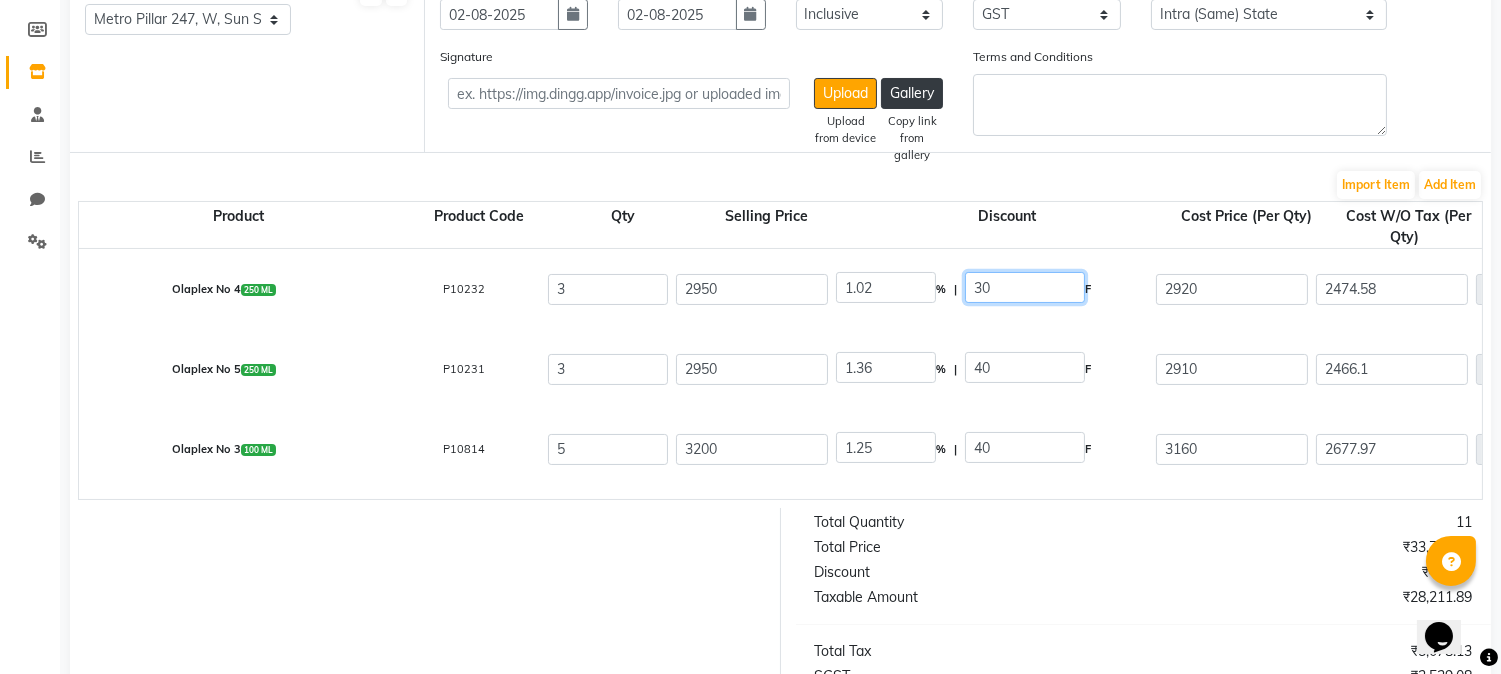 click on "30" 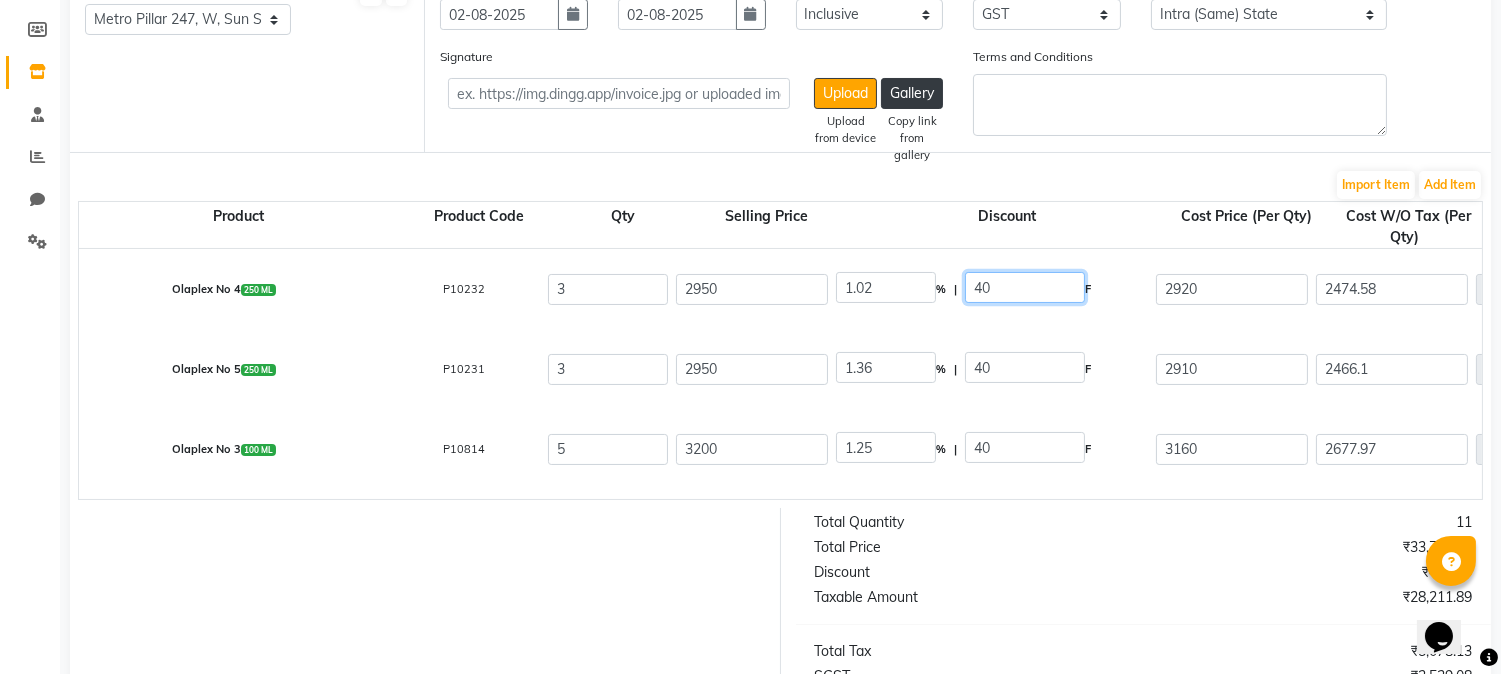 type on "40" 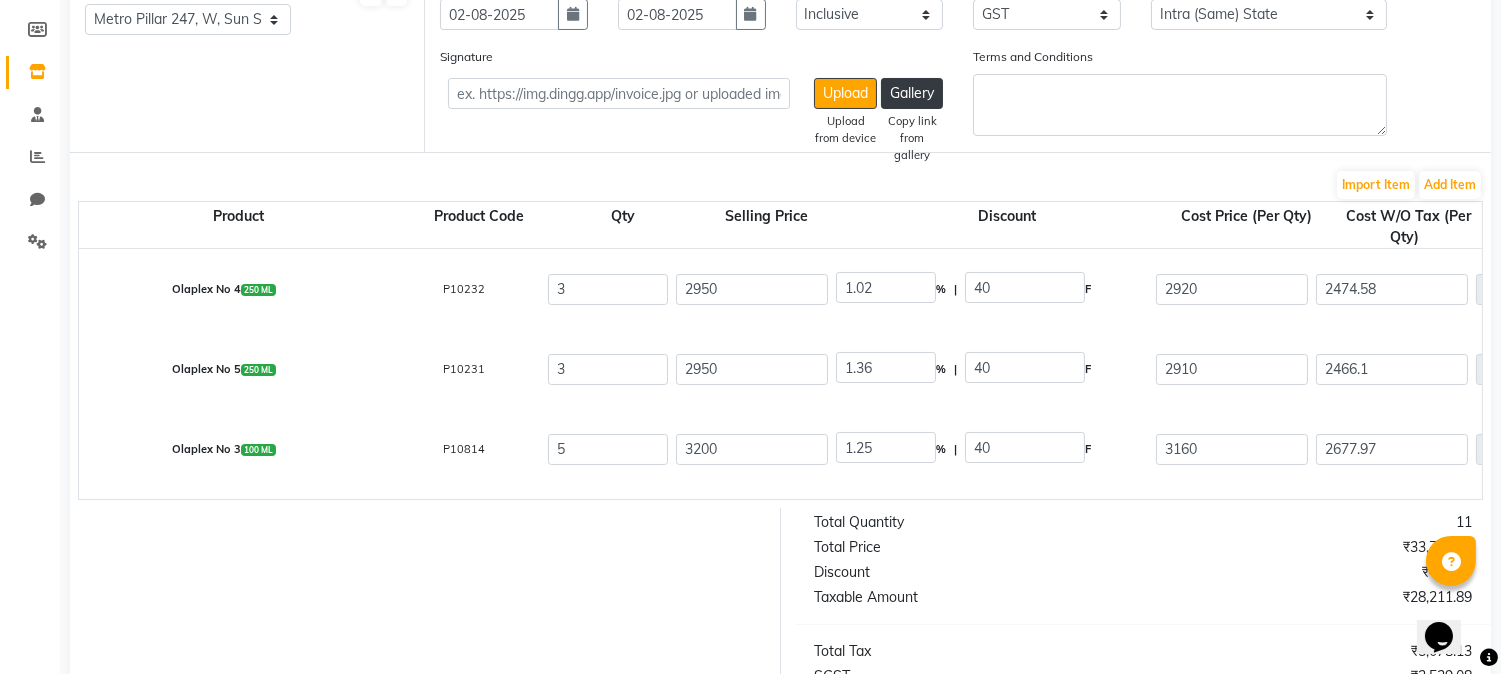 type on "1.36" 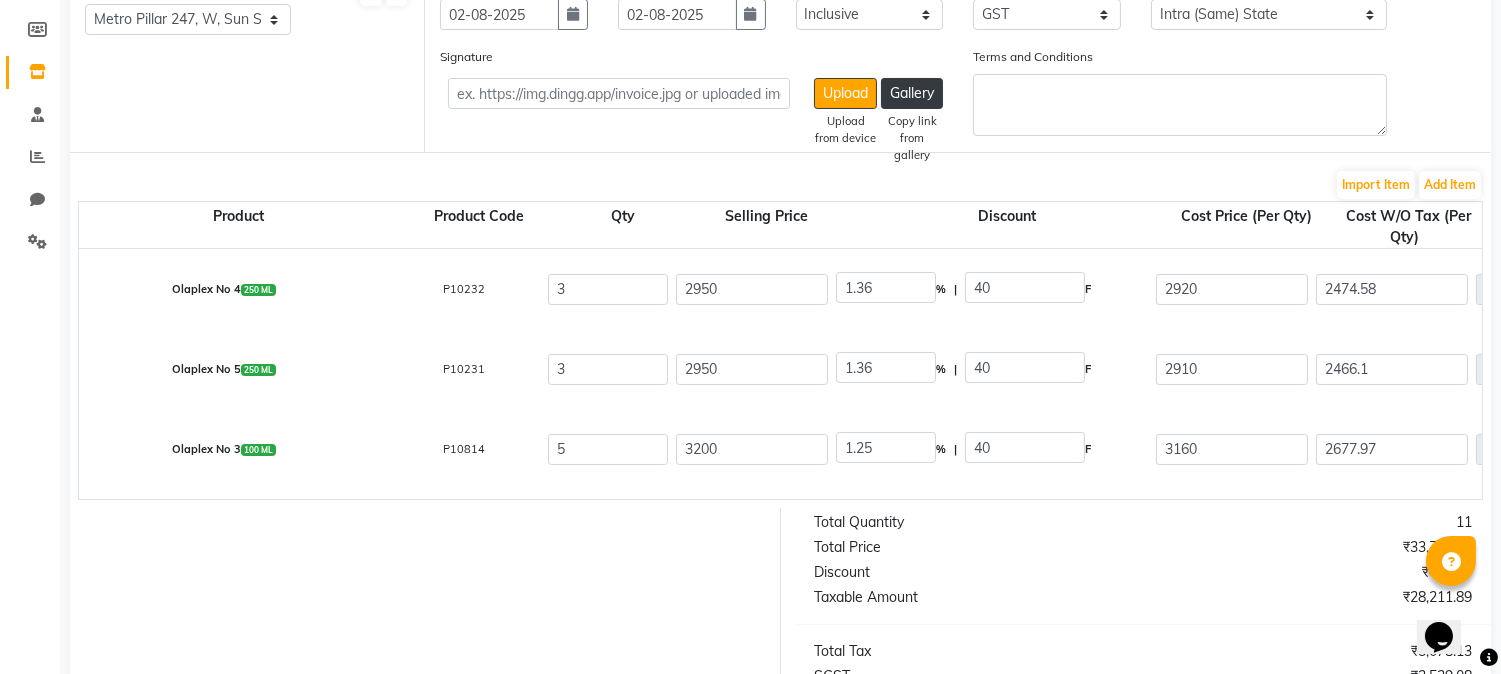 type on "2910" 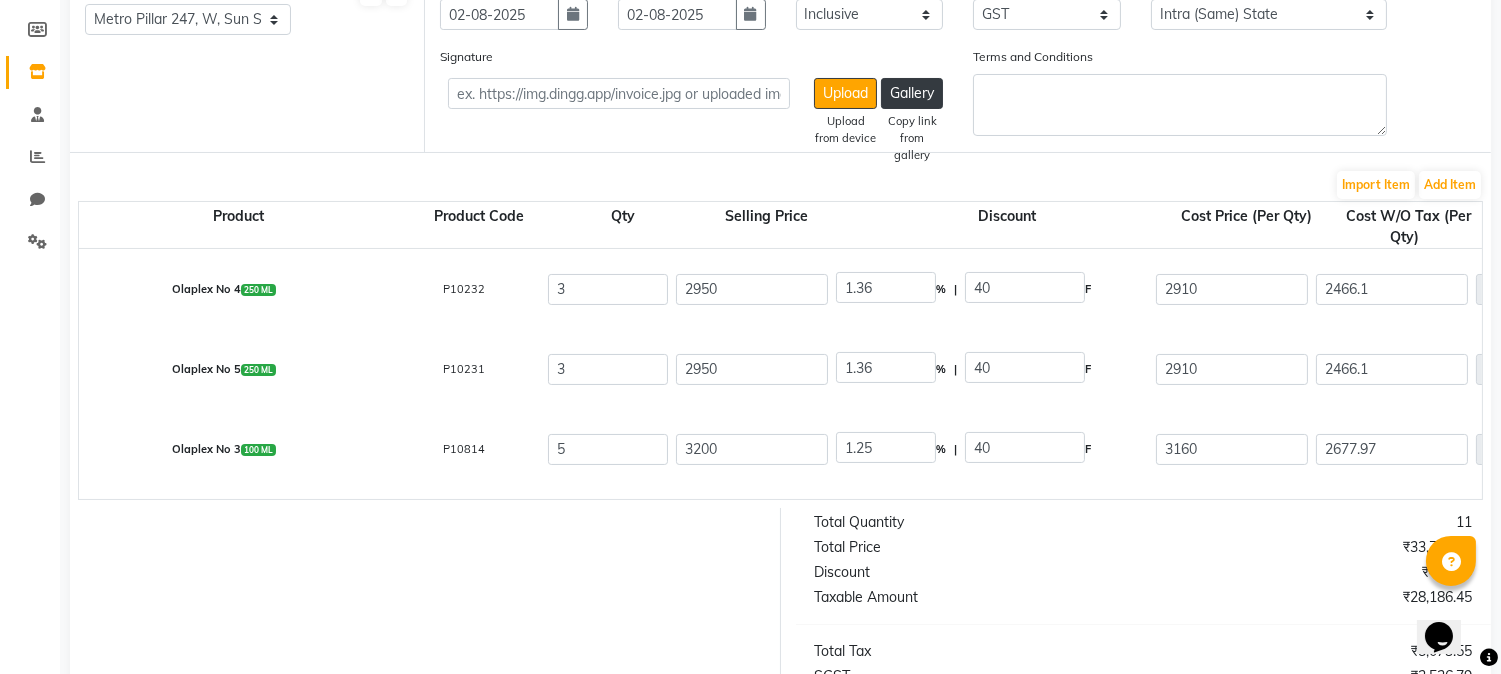 click on "Olaplex No 4  250 ML  P10232  3 2950 1.36 % | 40 F 2910 2466.1 7398.3 None GST  (18%)  1331.69 8729.99  Olaplex No 5  250 ML  P10231  3 2950 1.36 % | 40 F 2910 2466.1 7398.3 None GST  (18%)  1331.69 8729.99  Olaplex No 3  100 ML  P10814  5 3200 1.25 % | 40 F 3160 2677.97 13389.85 None GST  (18%)  2410.17 15800.02" 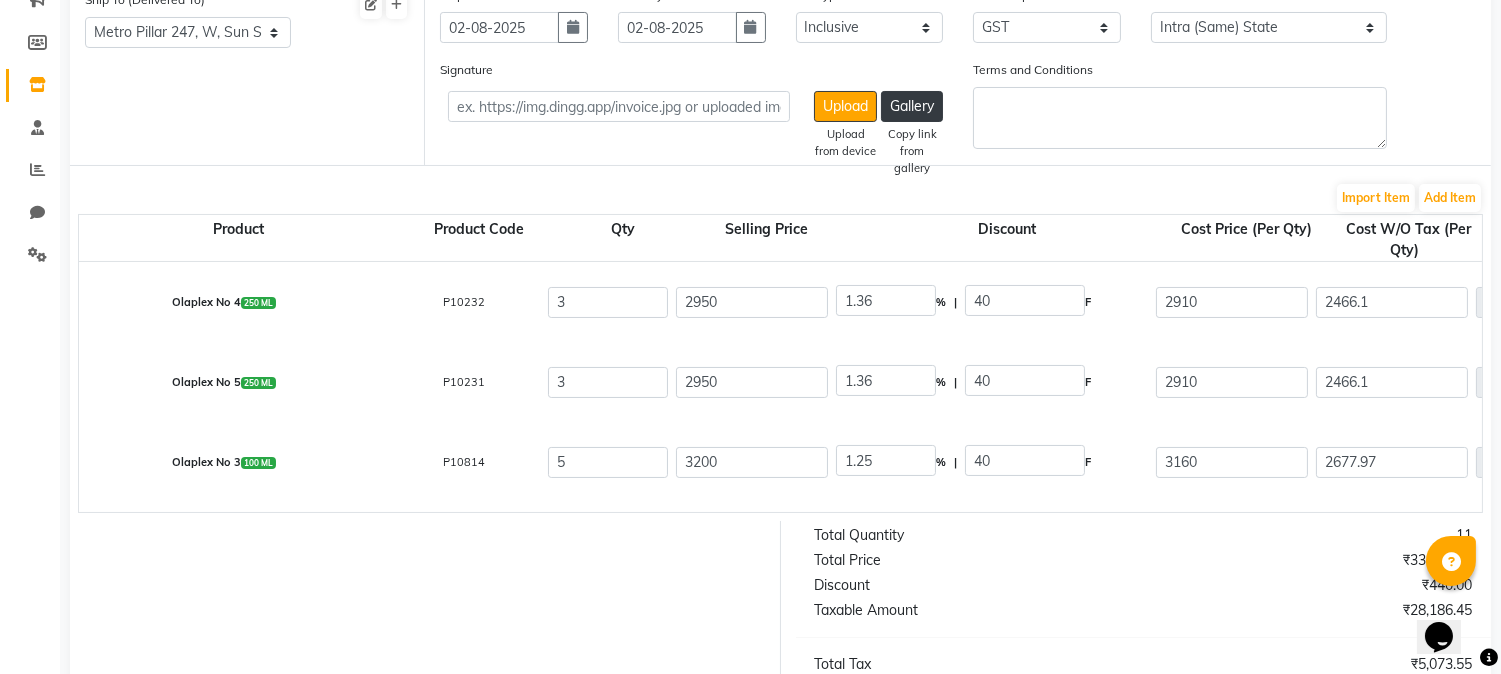 scroll, scrollTop: 286, scrollLeft: 0, axis: vertical 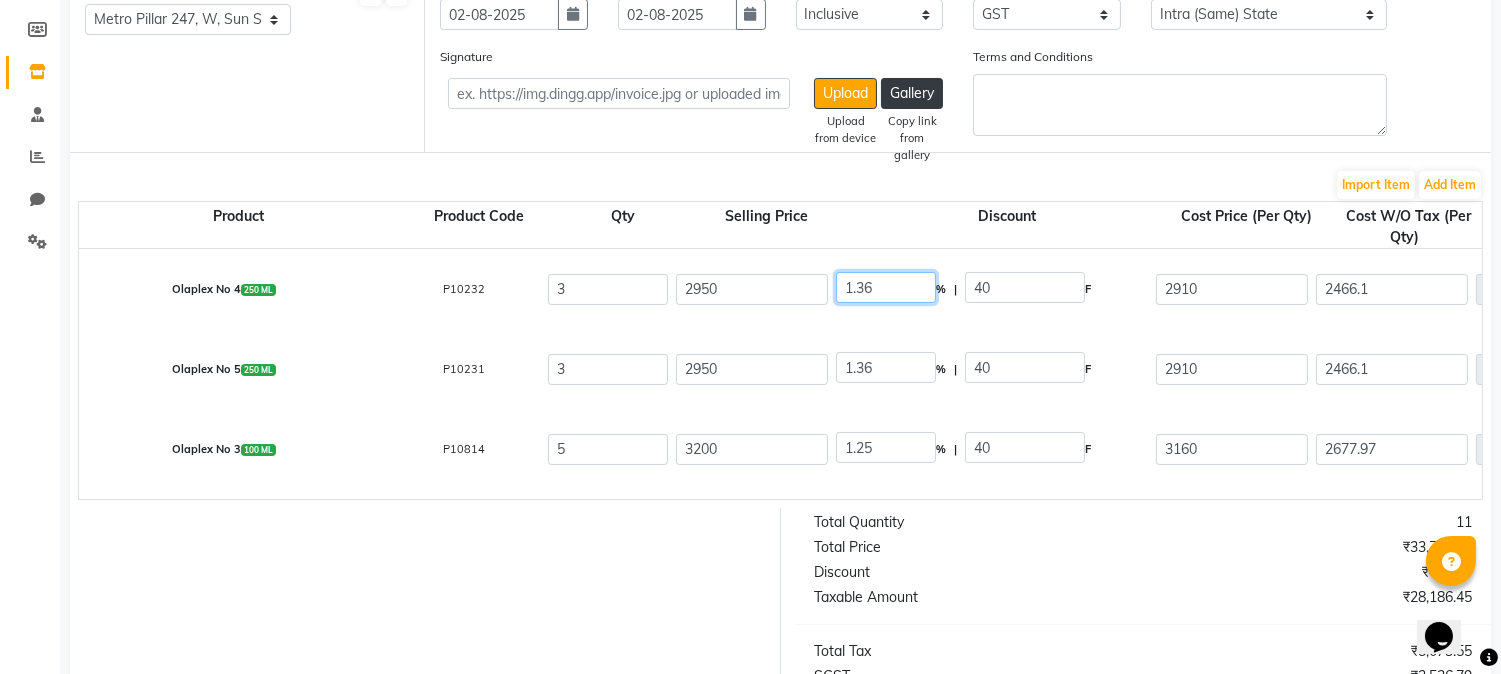 click on "1.36" 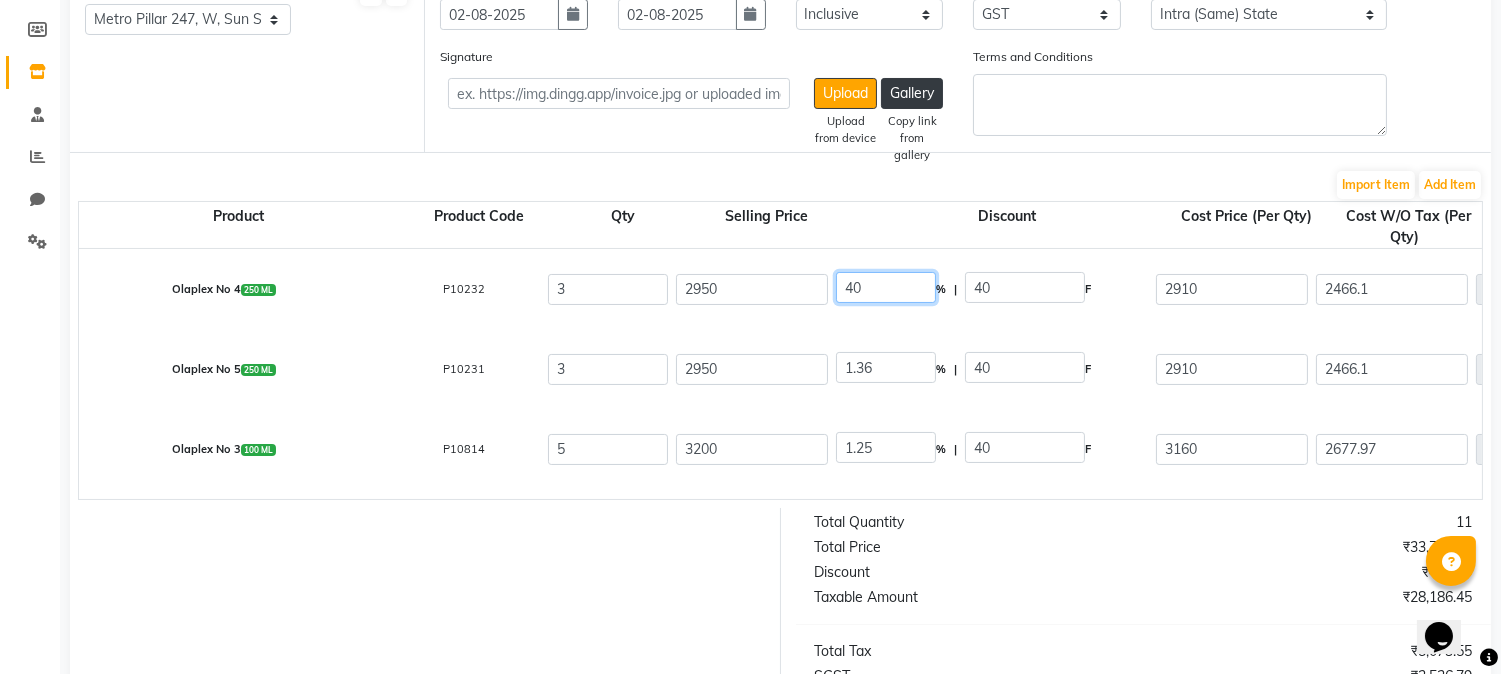 type on "40" 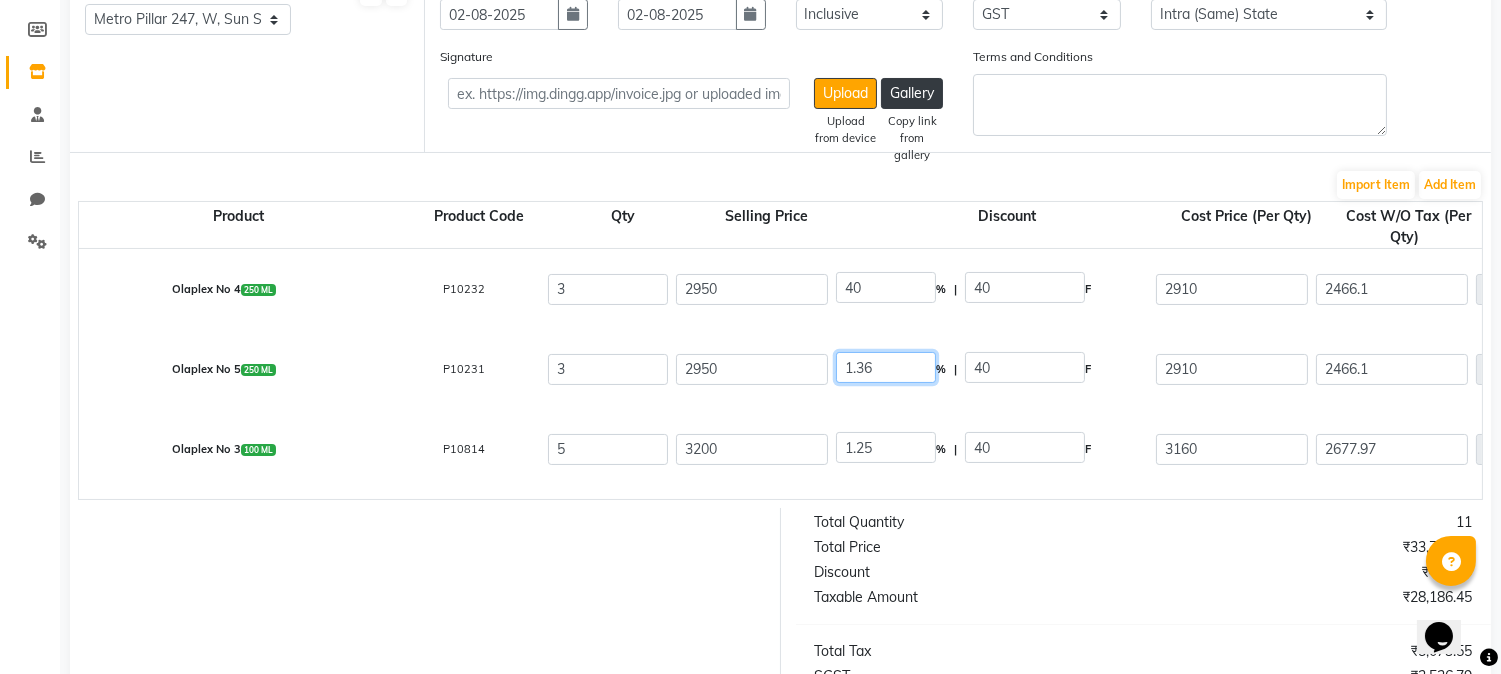 type on "1180" 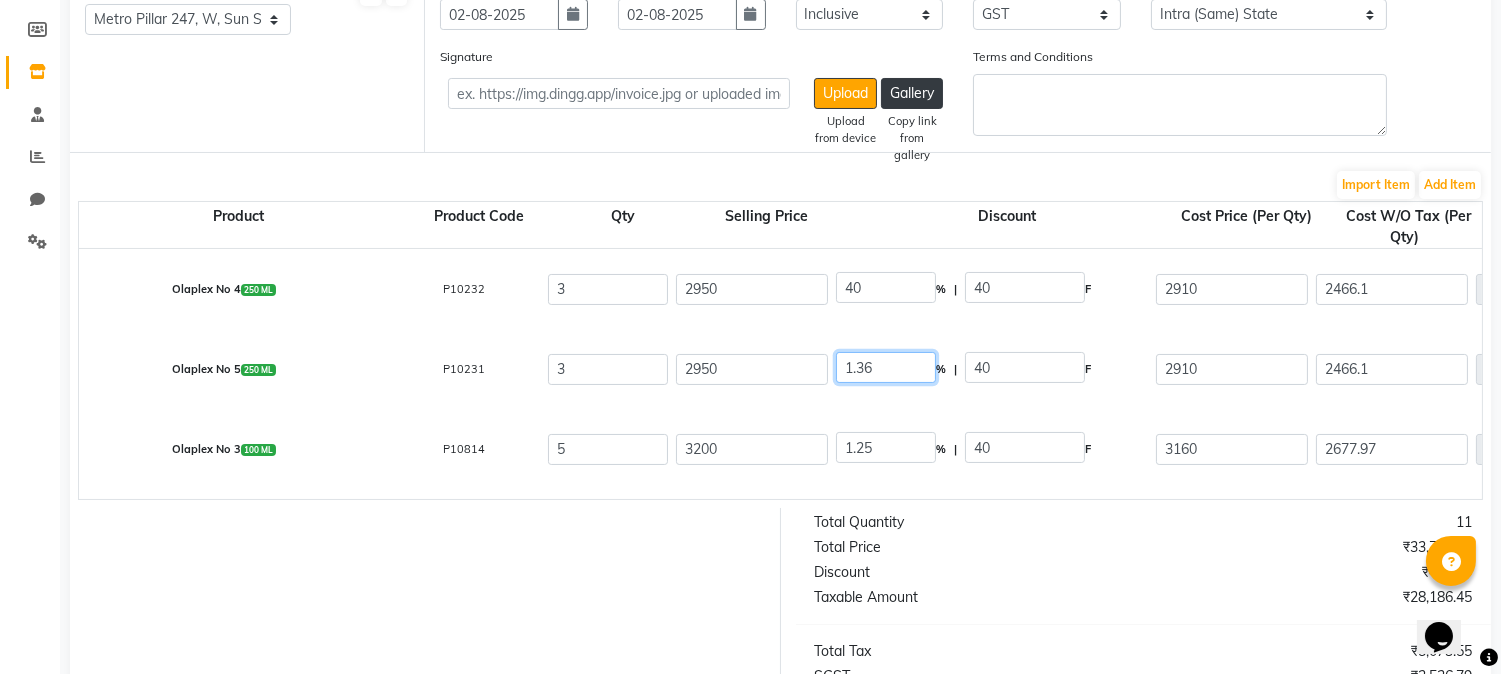 type on "1770" 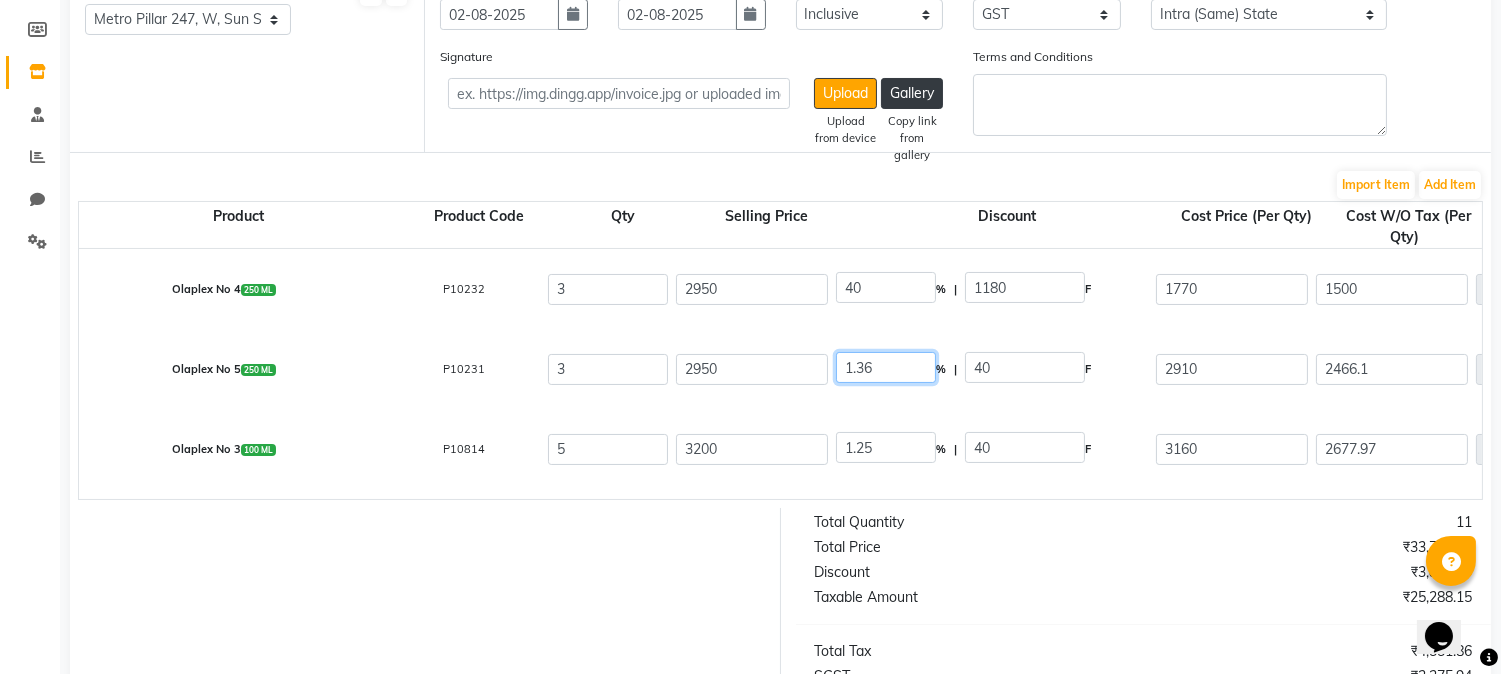 click on "1.36" 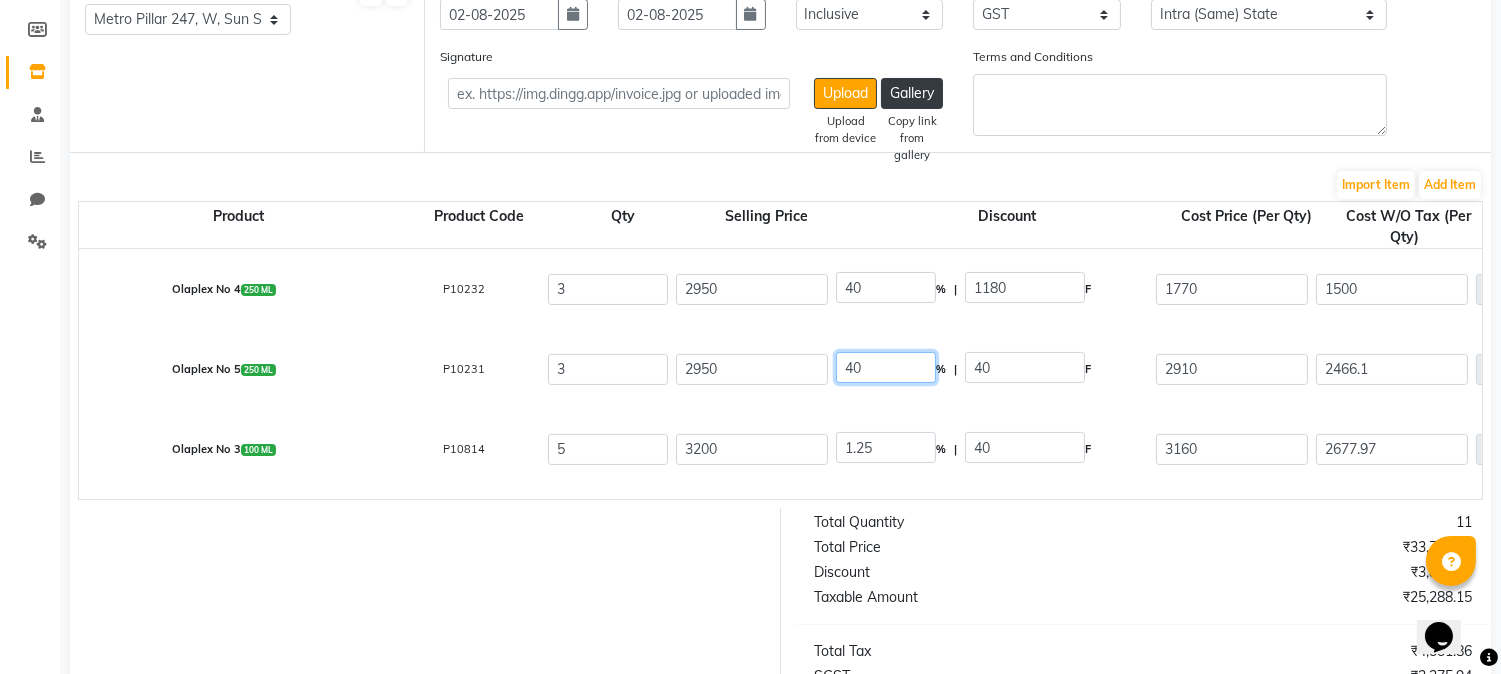 type on "40" 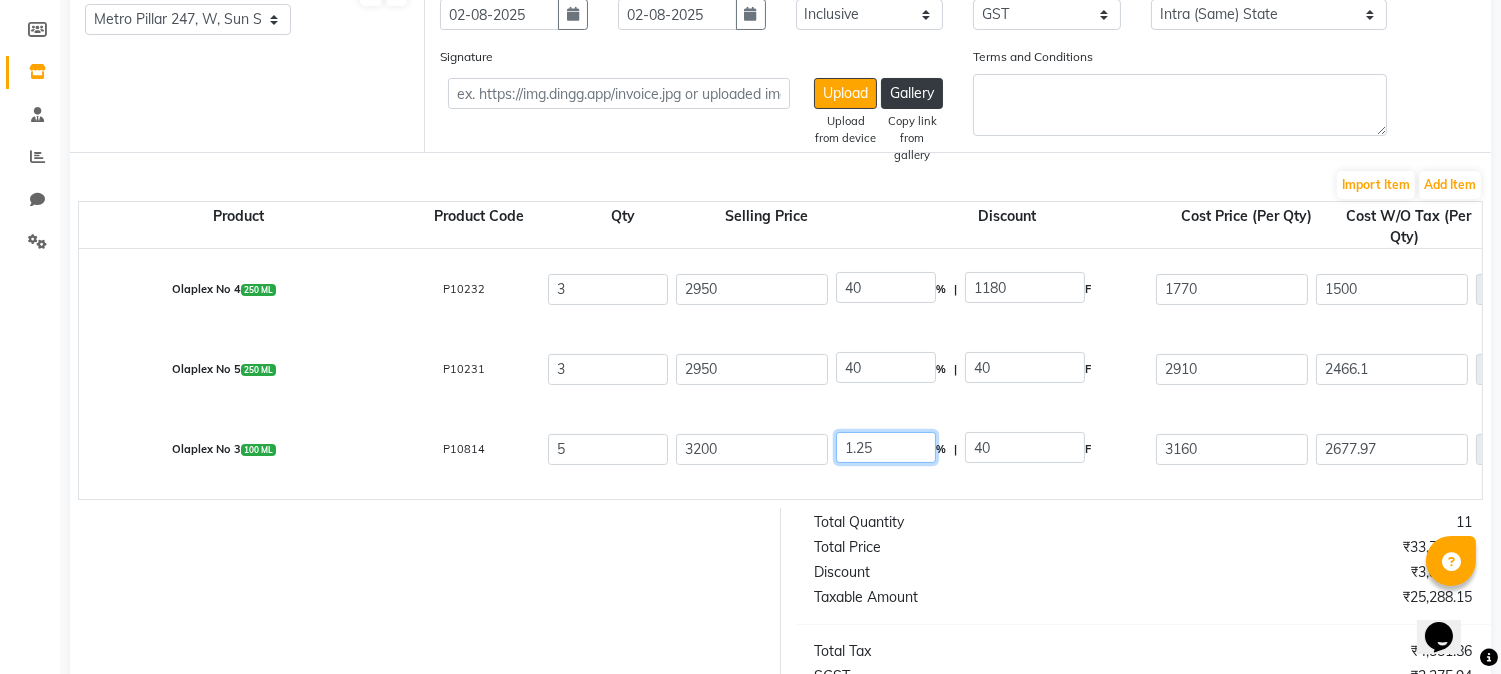 click on "1.25" 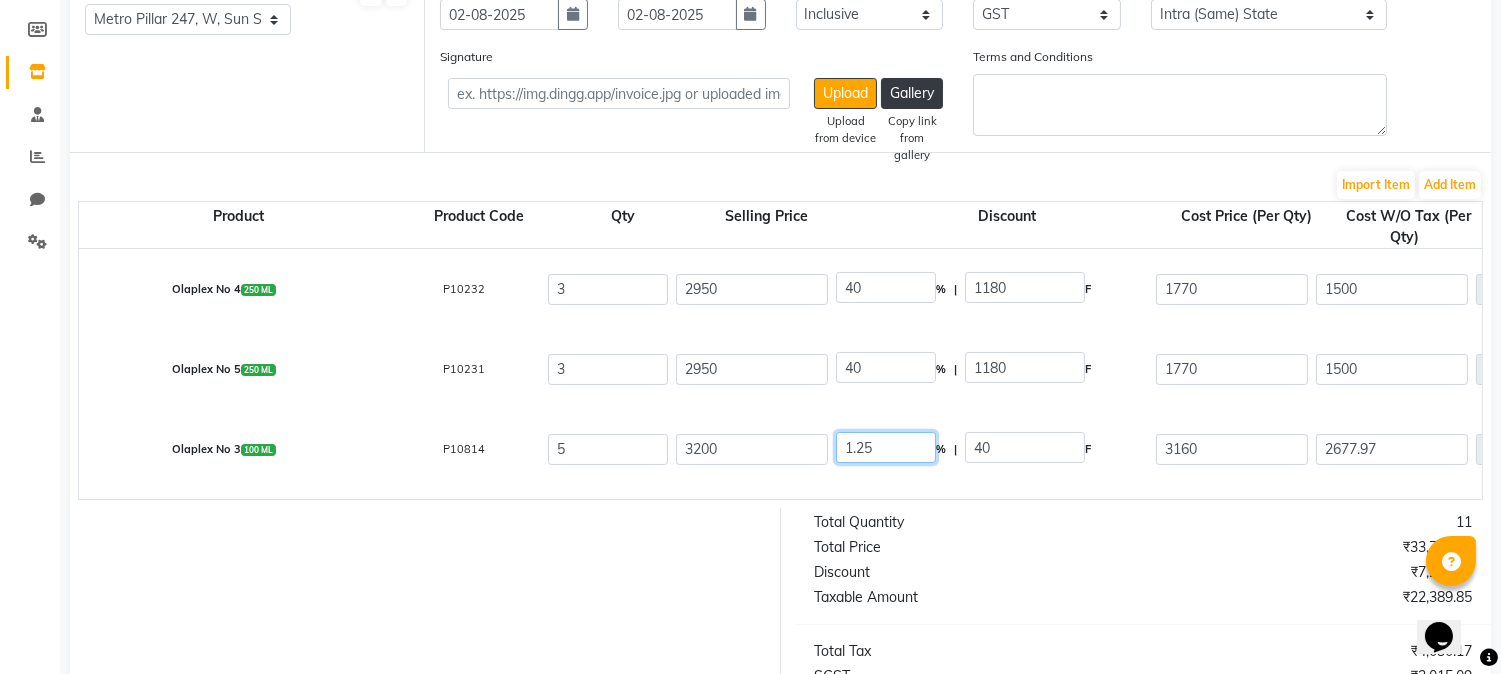 click on "1.25" 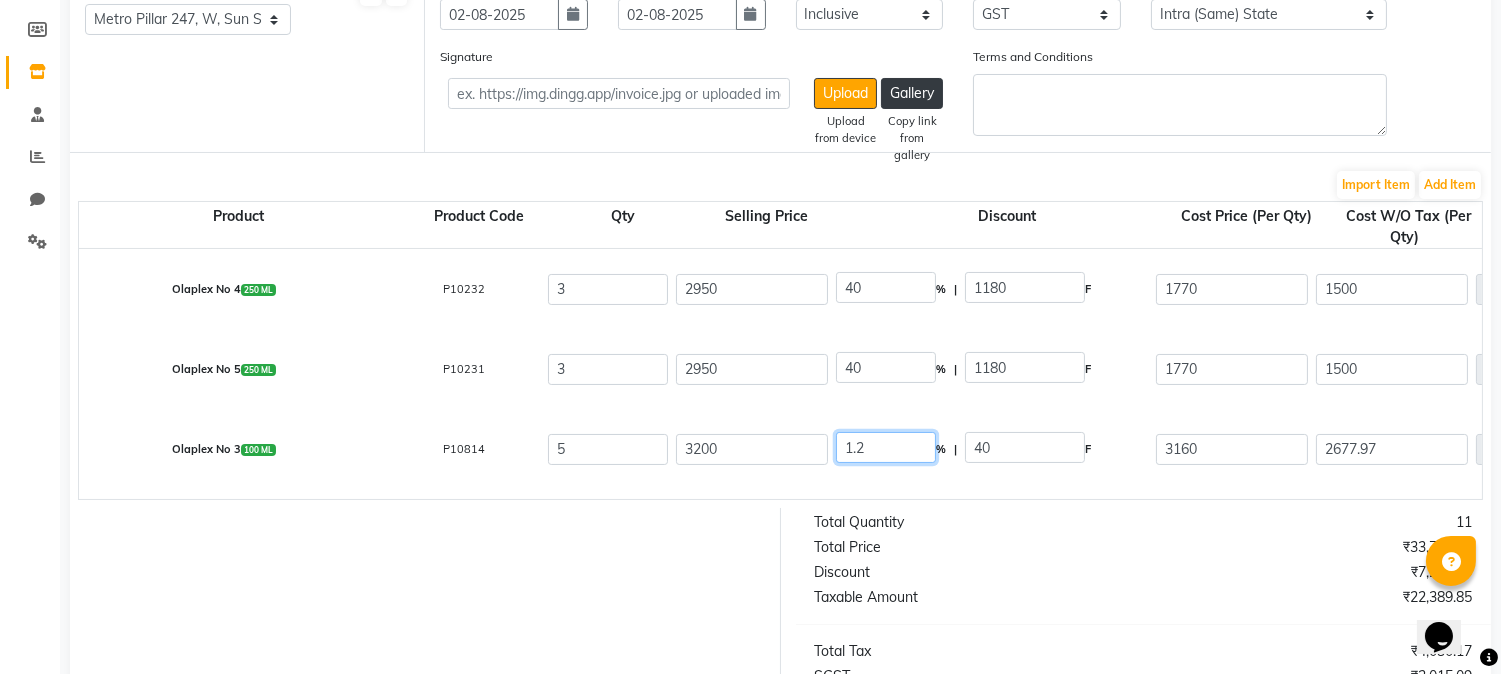 type on "1" 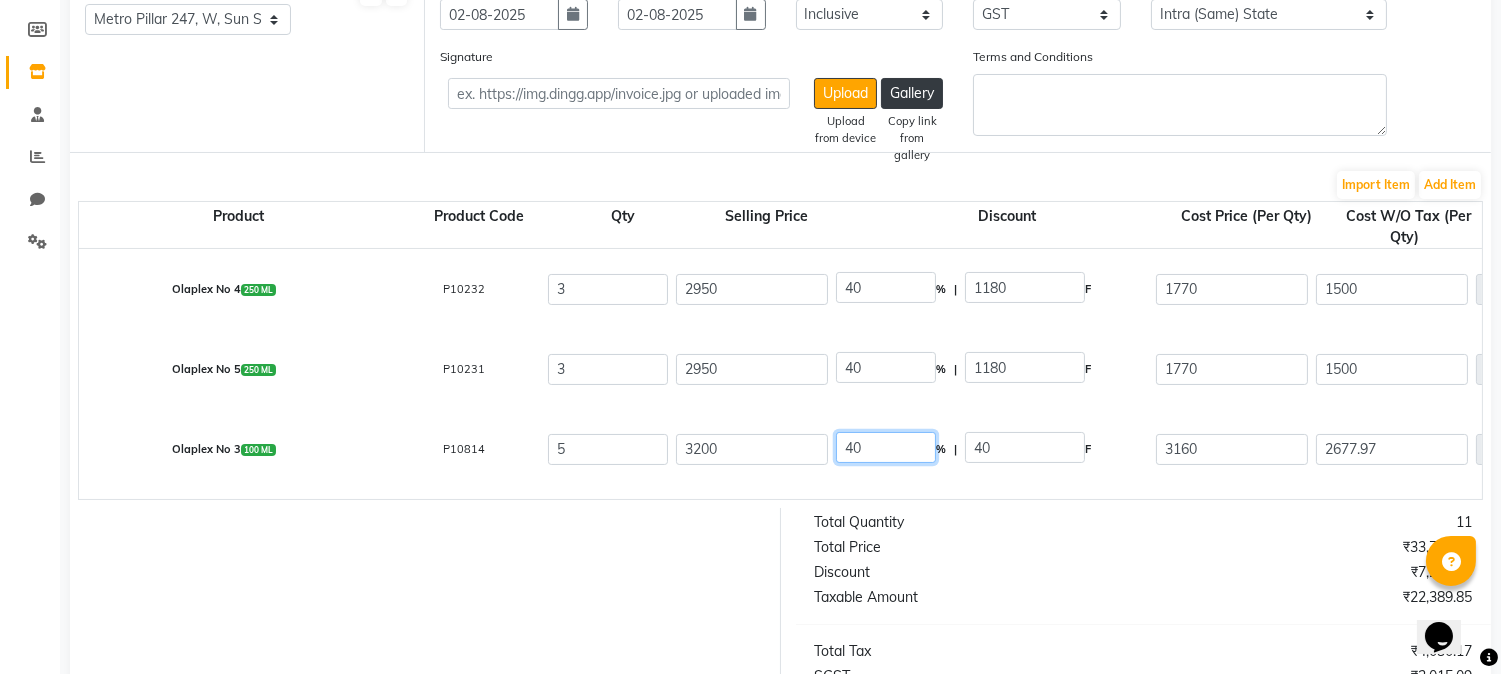 type on "40" 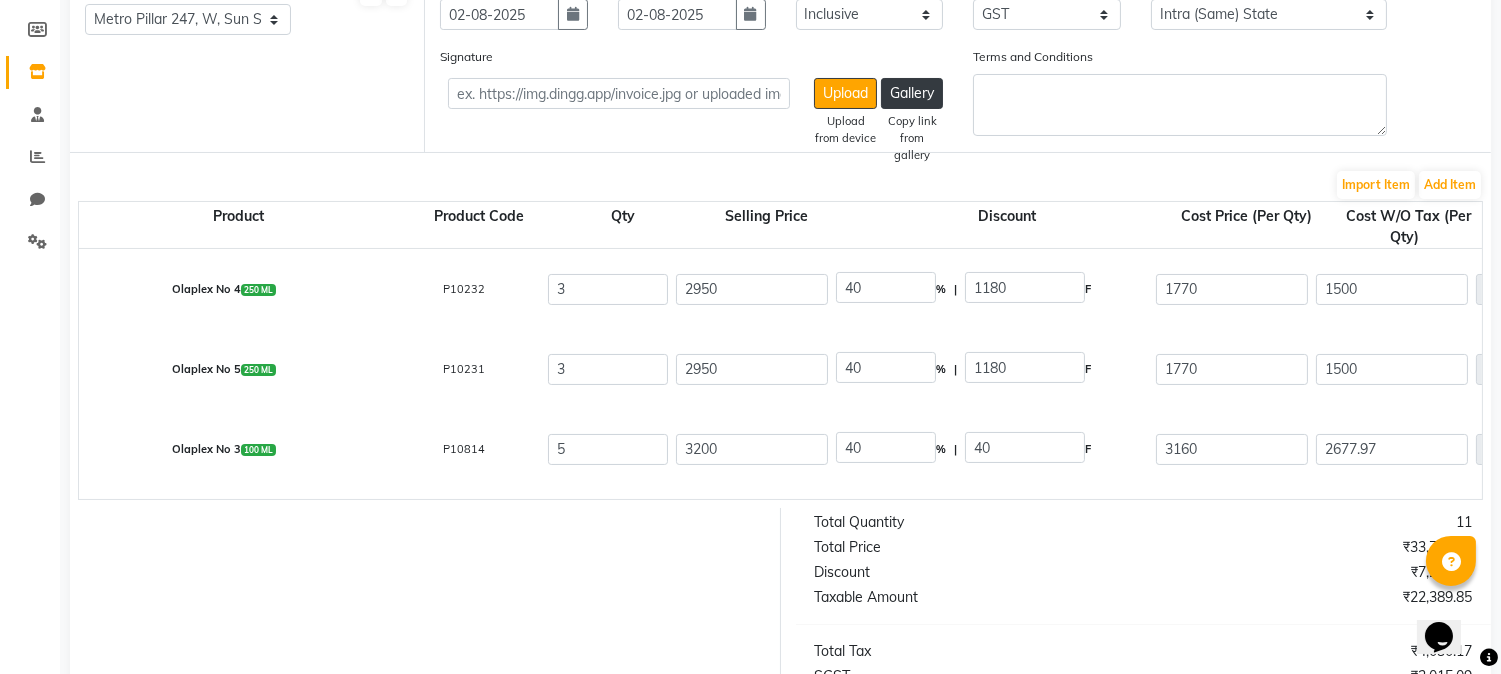 type on "1280" 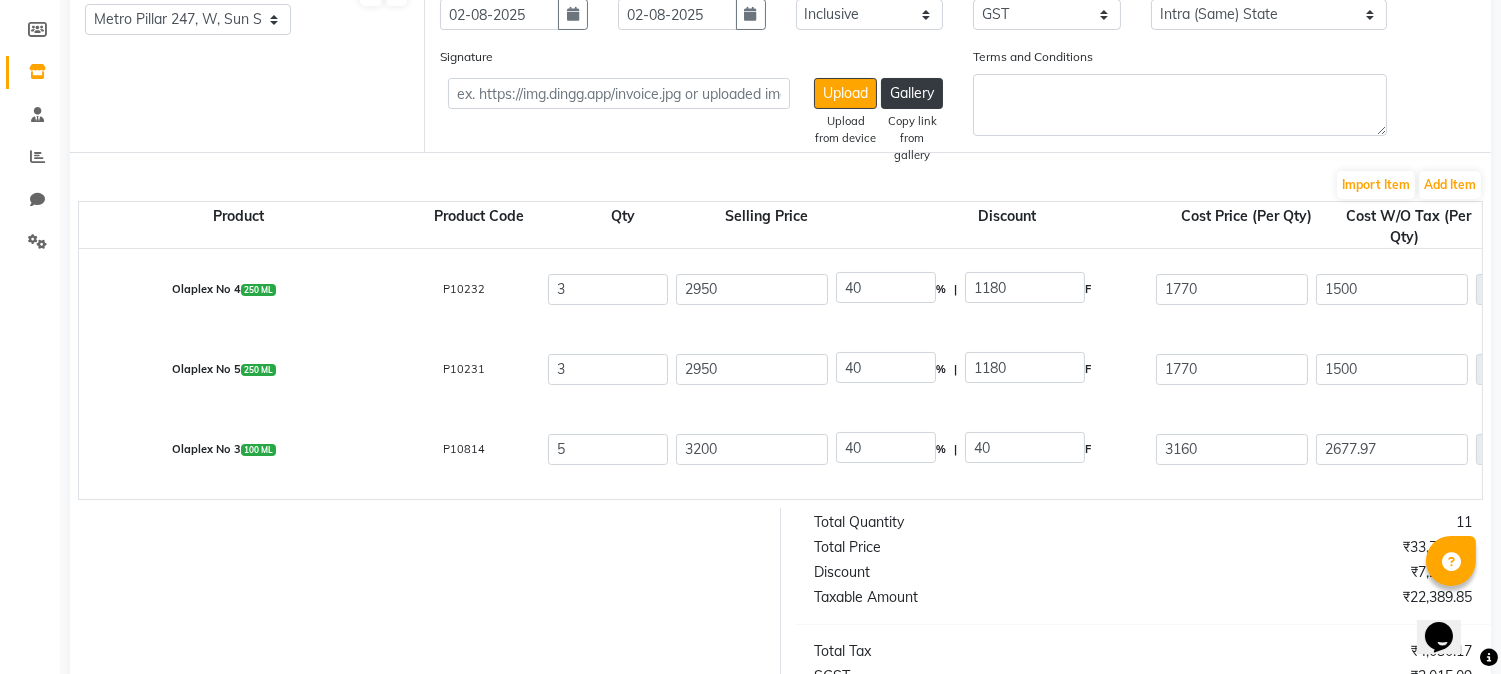type on "1920" 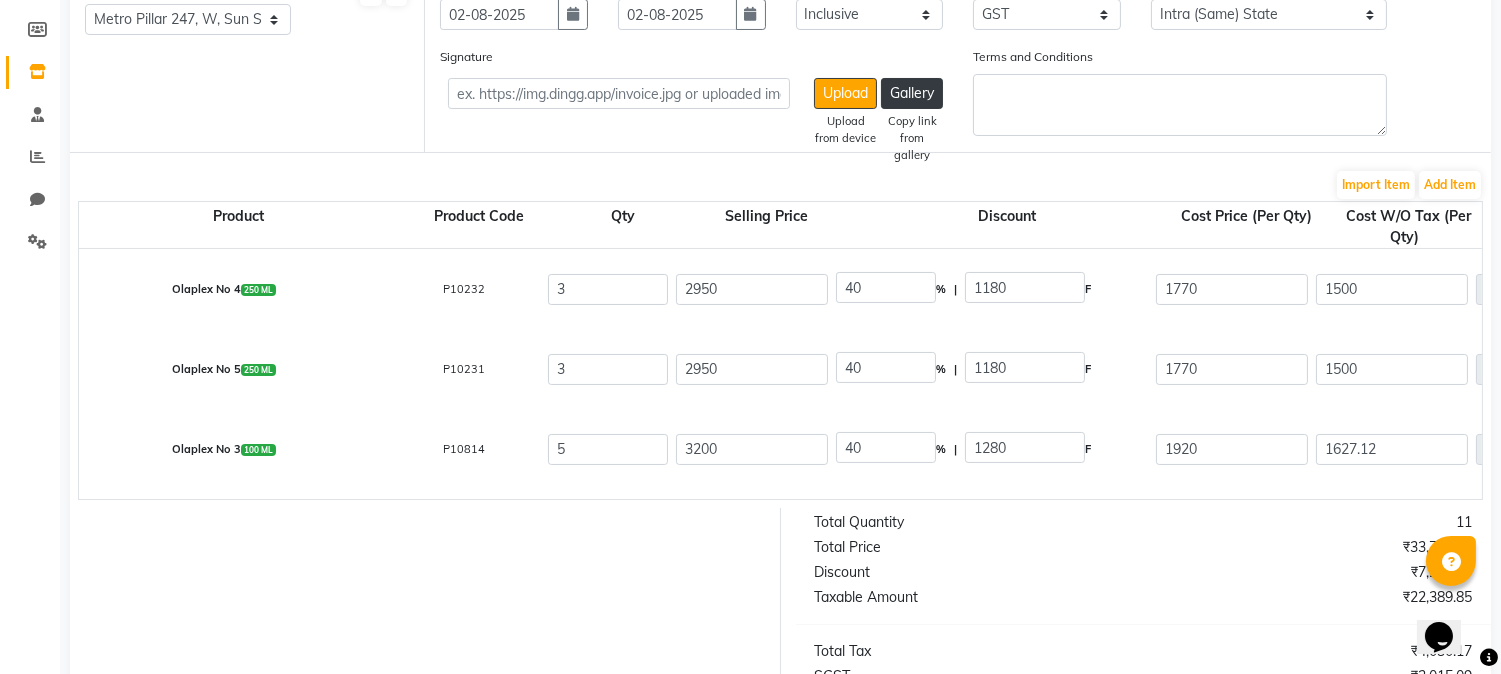 click on "Total Quantity" 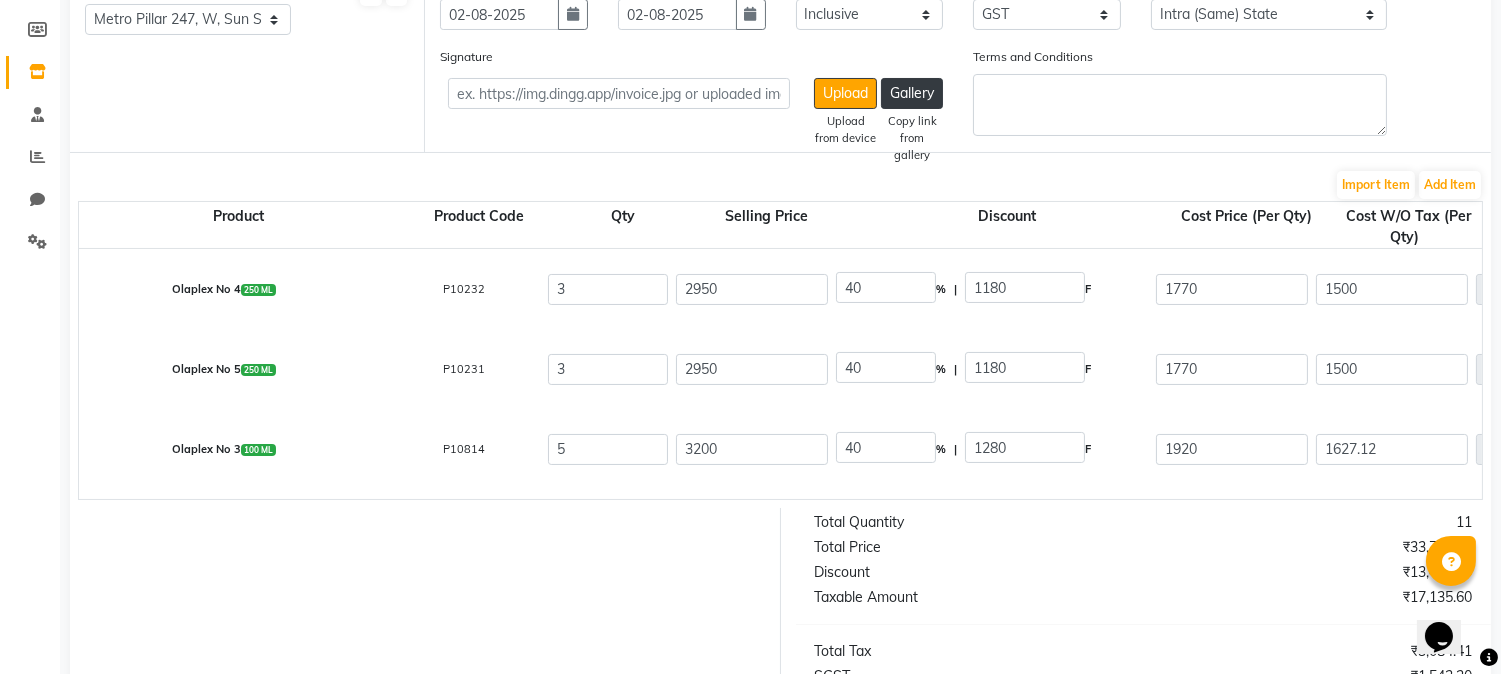 scroll, scrollTop: 620, scrollLeft: 0, axis: vertical 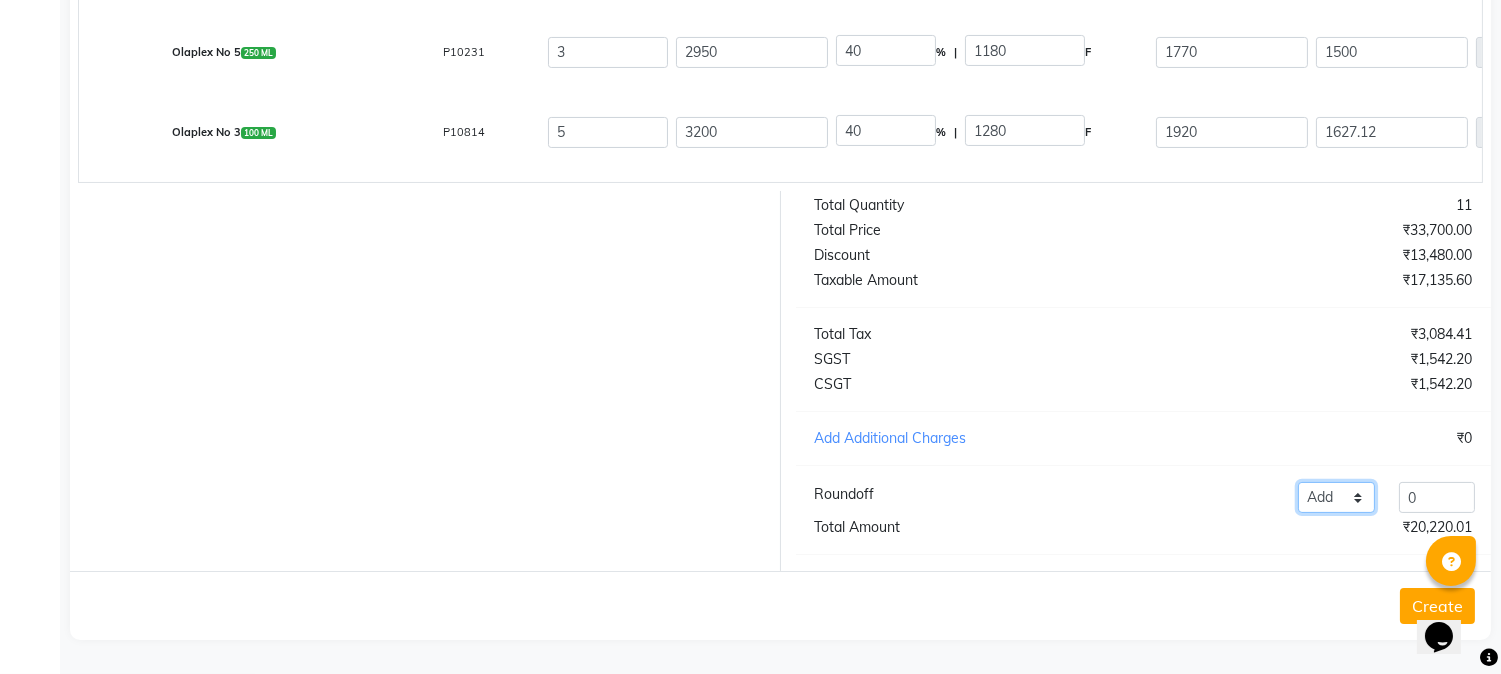 click on "Add Reduce" 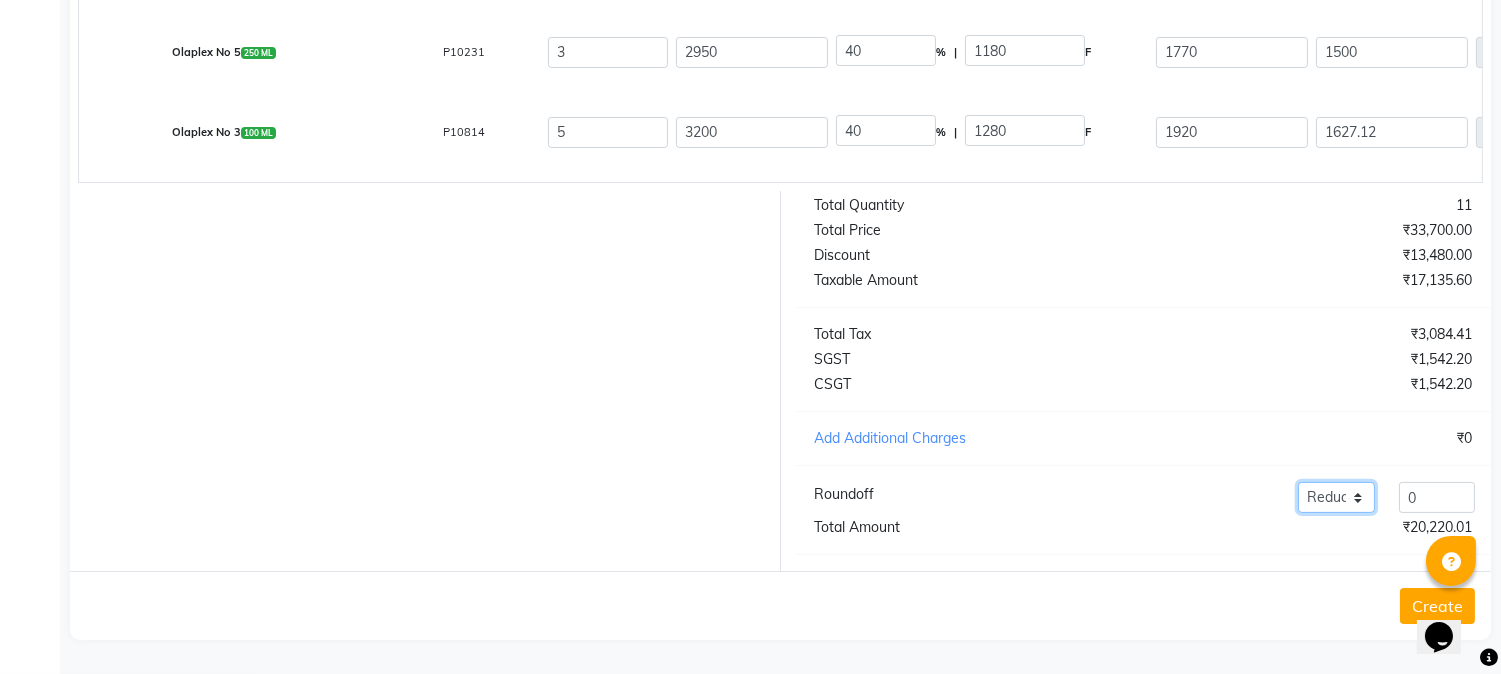 click on "Add Reduce" 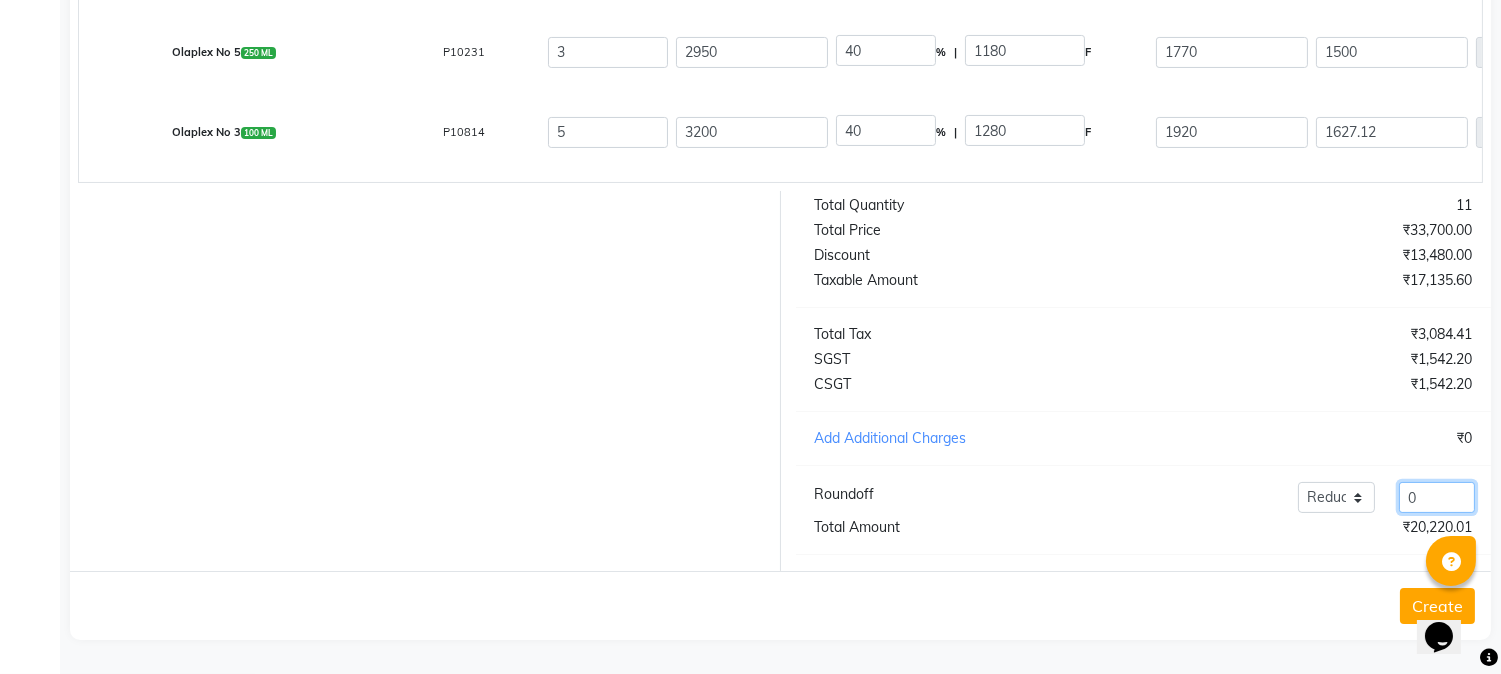 click on "0" 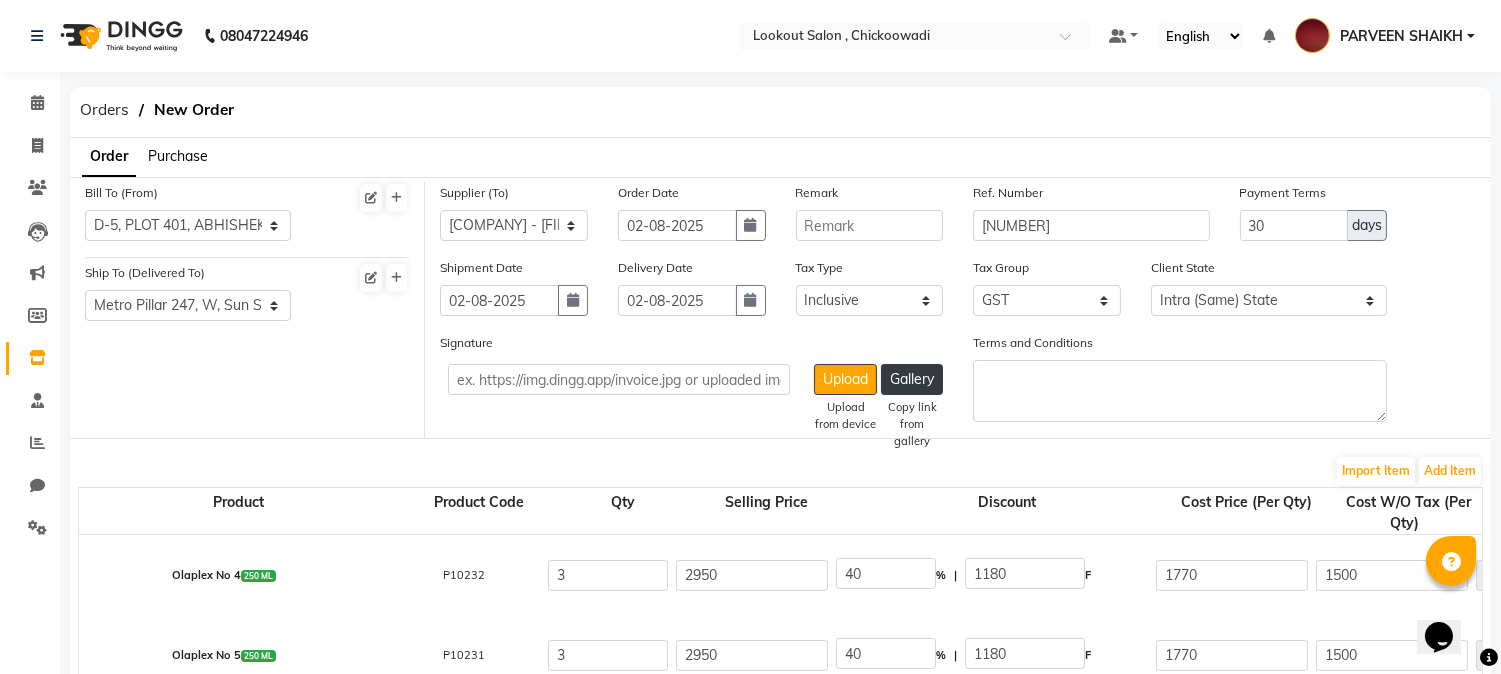 scroll, scrollTop: 333, scrollLeft: 0, axis: vertical 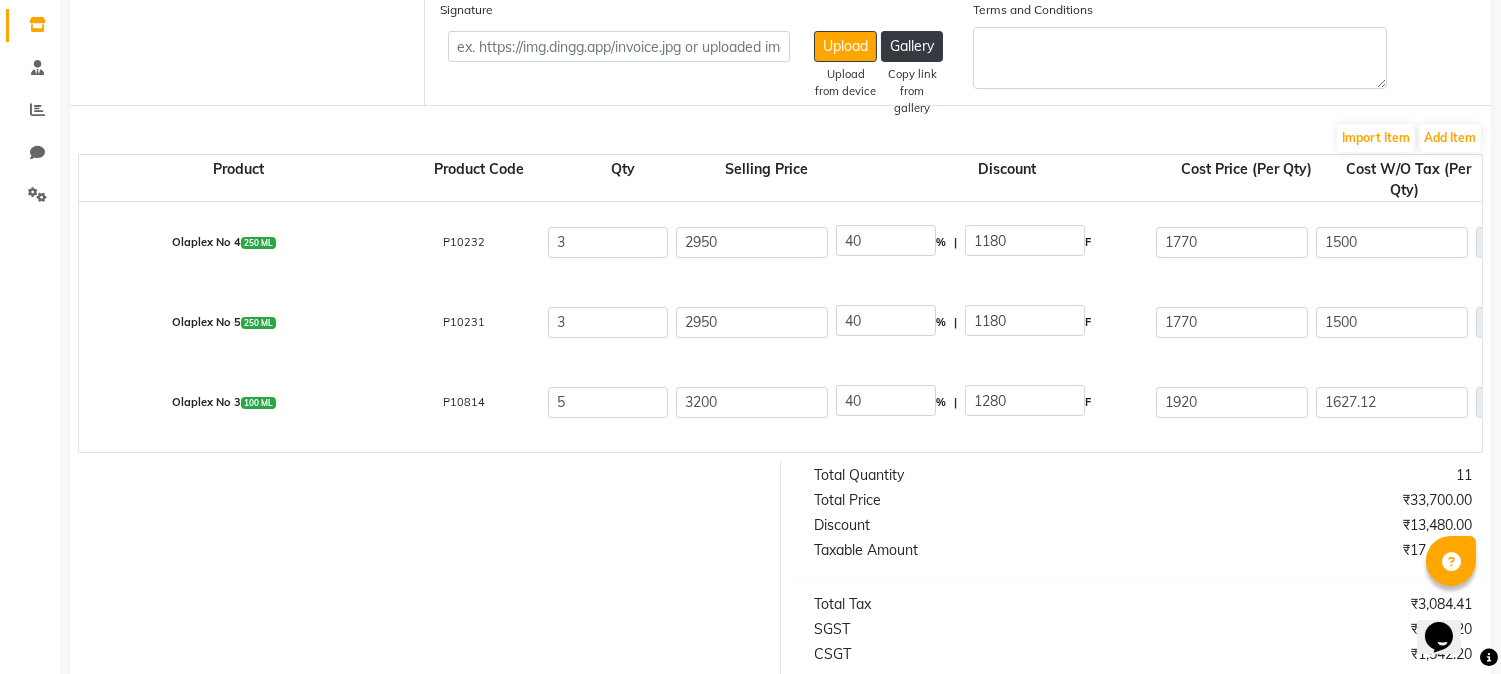 type on "0.01" 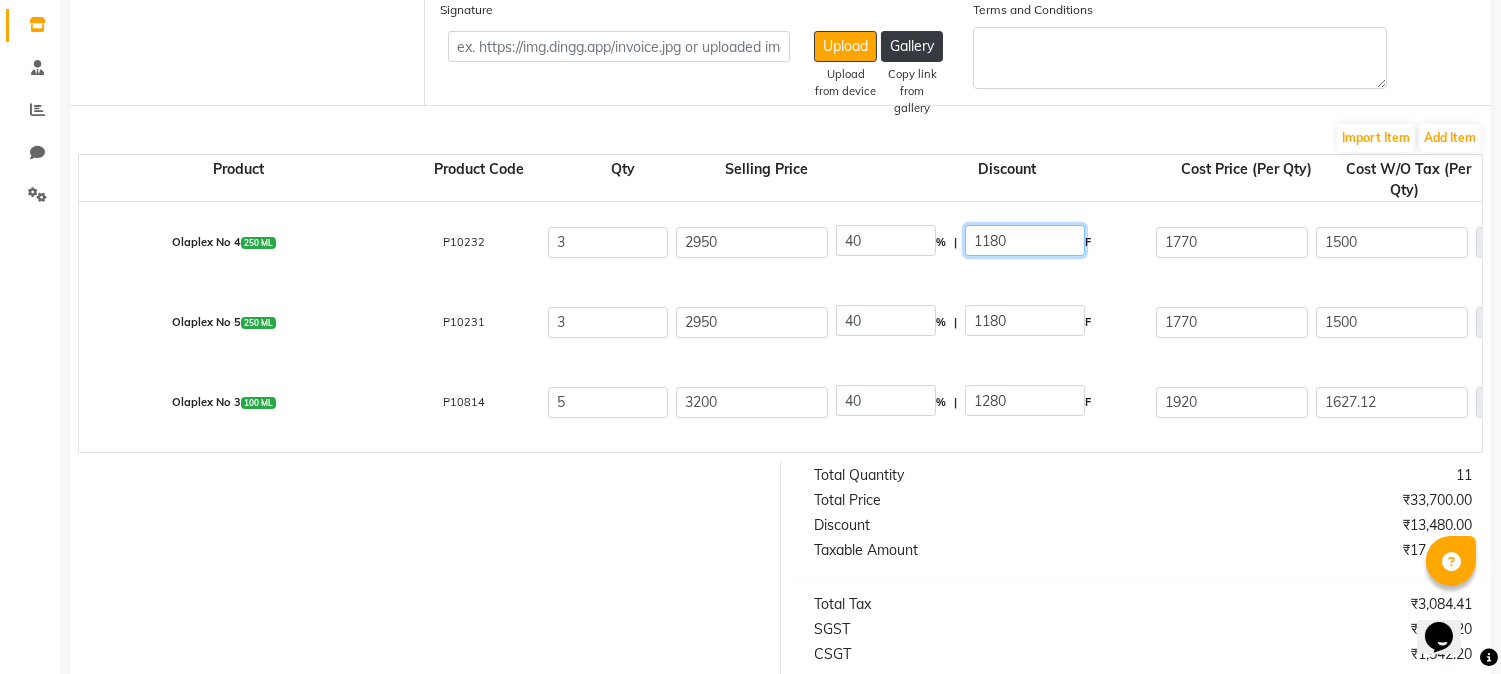 click on "1180" 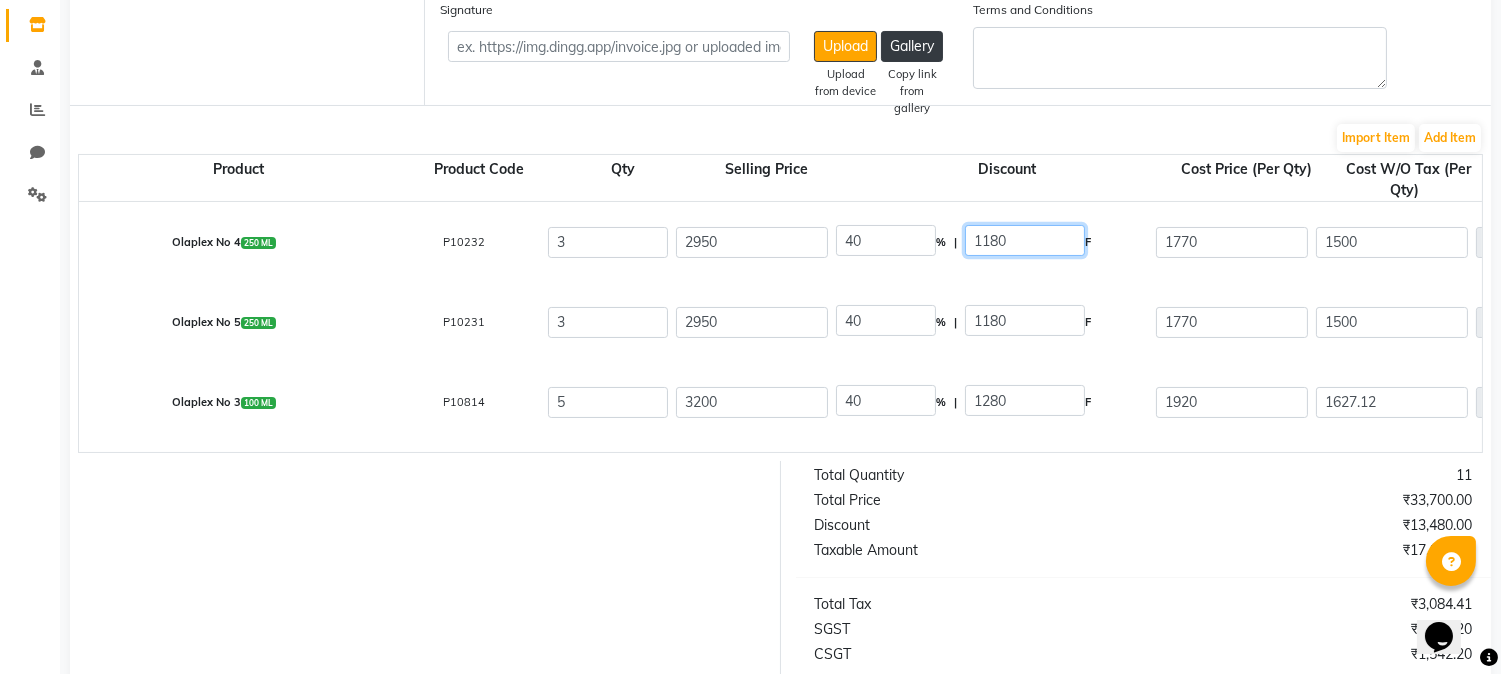 click on "1180" 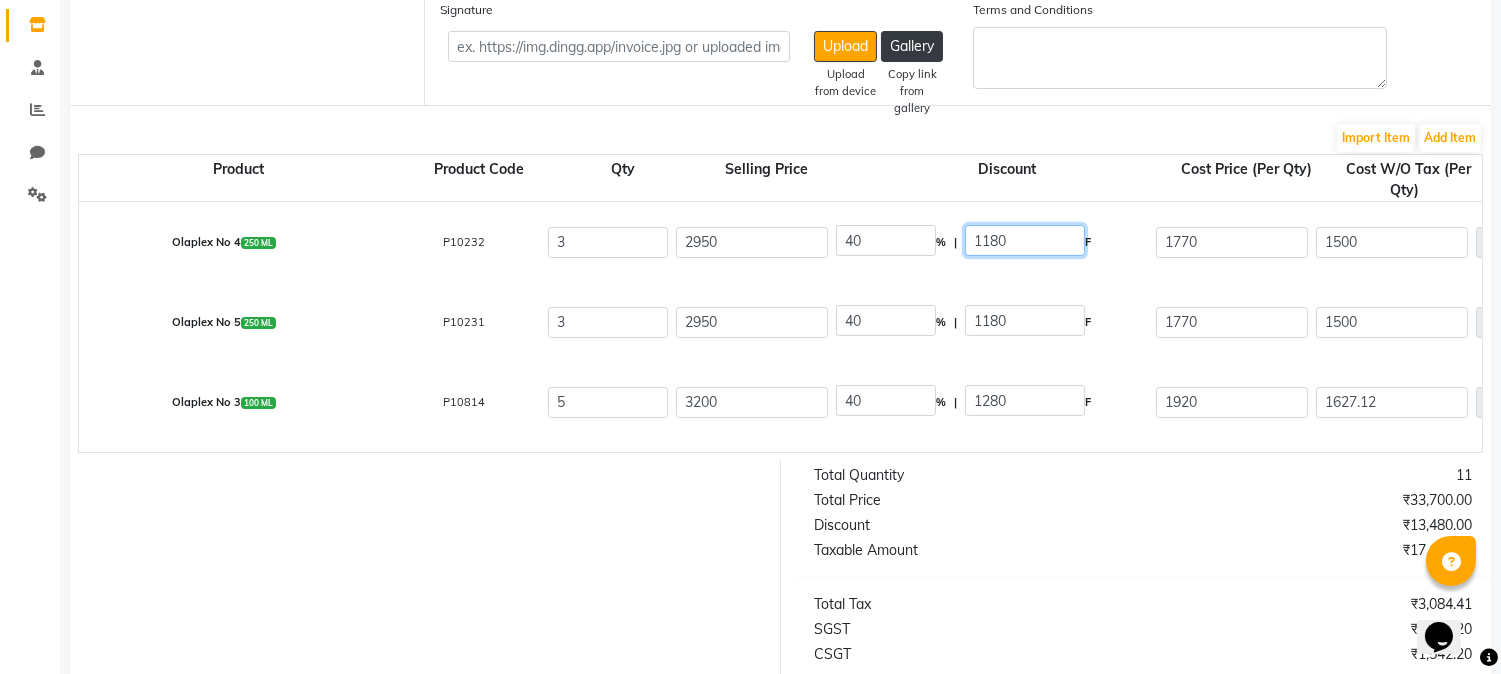 click on "1180" 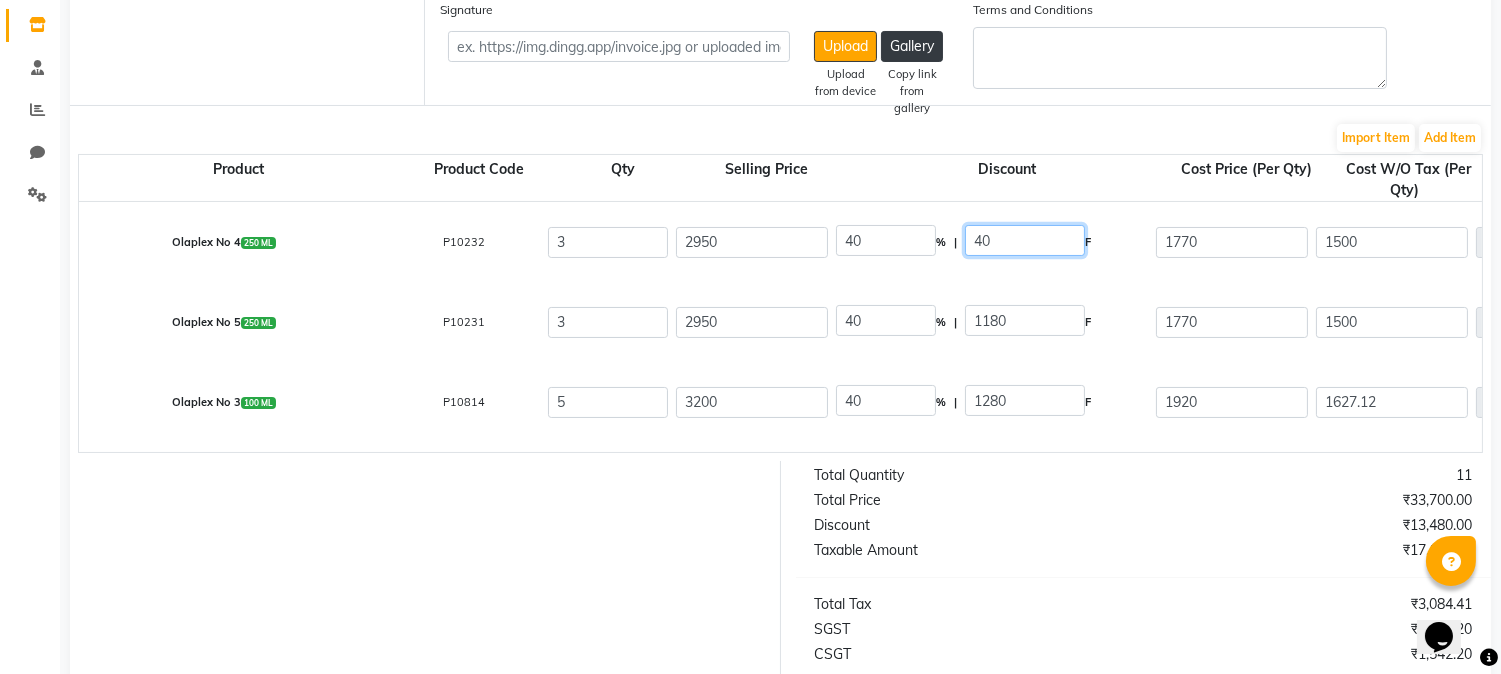 type on "40" 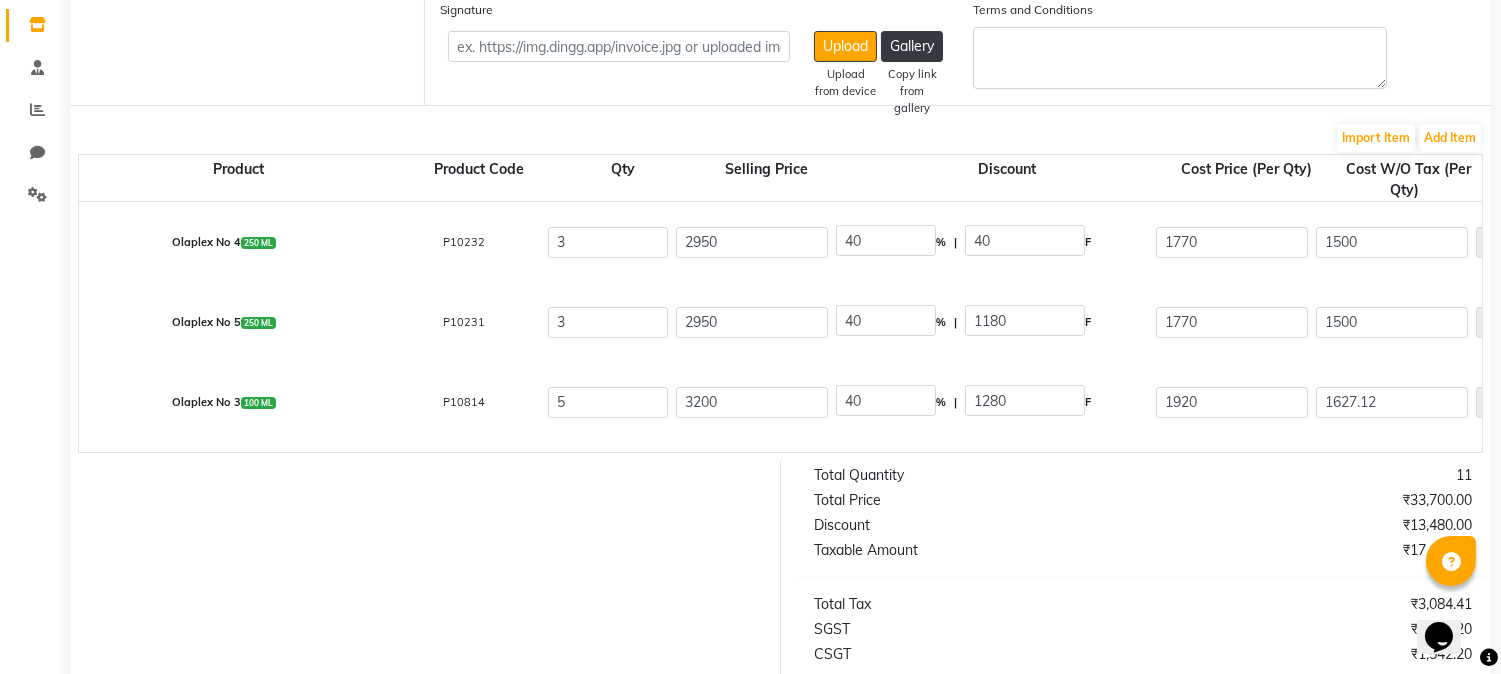 type on "1.36" 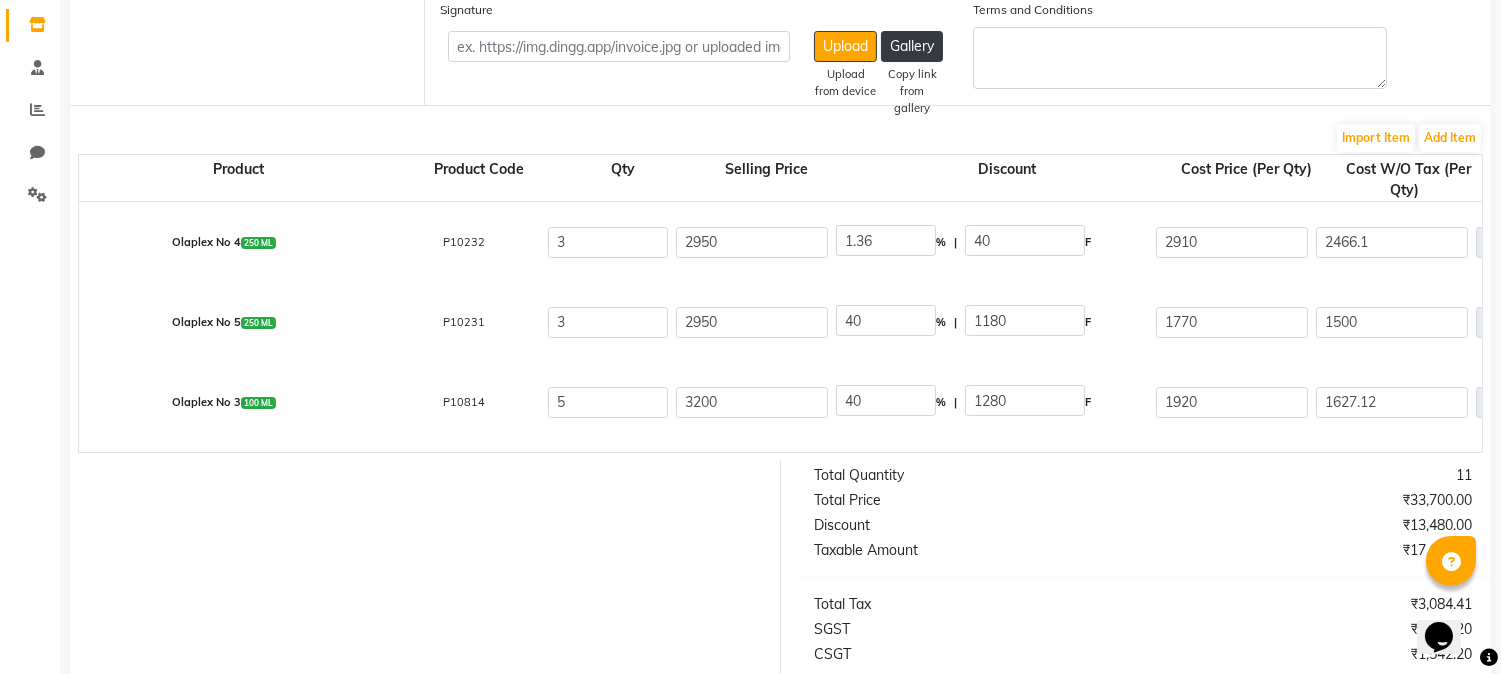 click on "Olaplex No 5  250 ML  P10231  3 2950 40 % | 1180 F 1770 1500 4500 None GST  (18%)  810 5310" 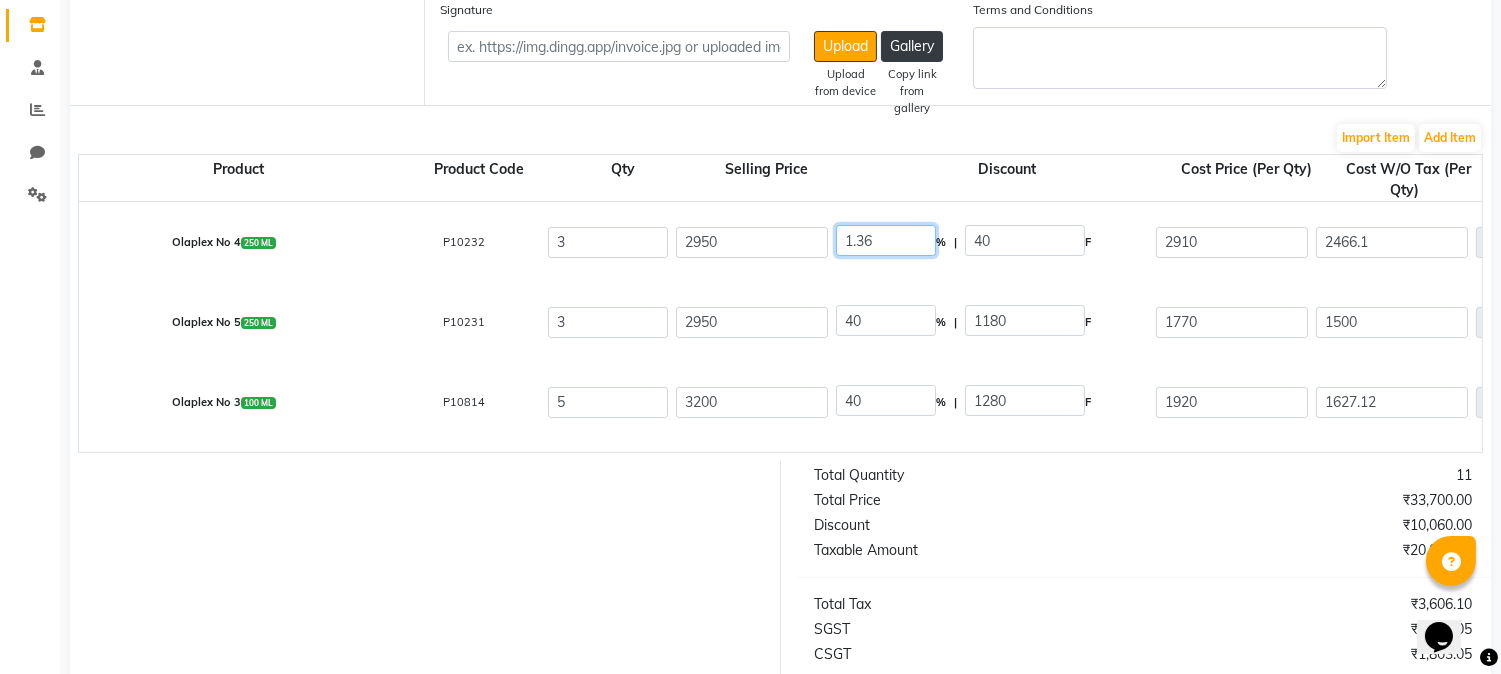 click on "1.36" 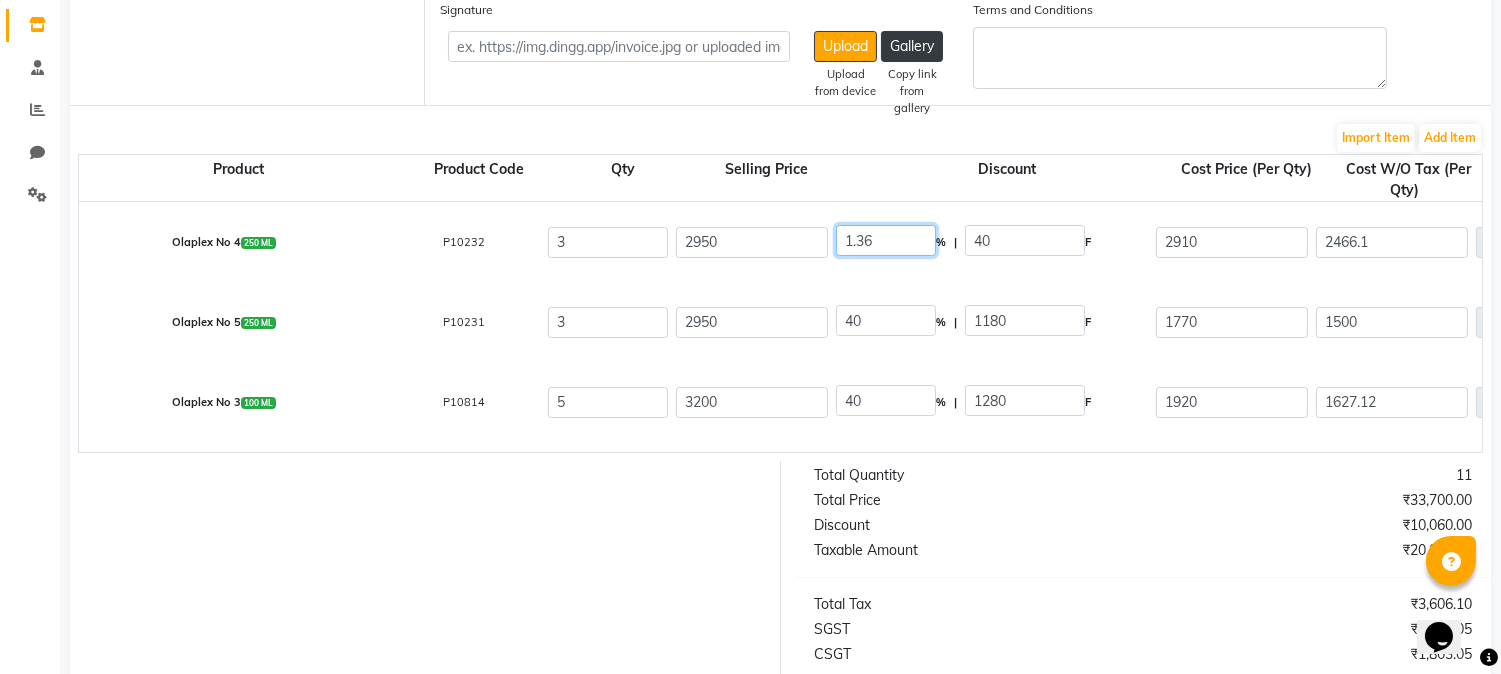 click on "1.36" 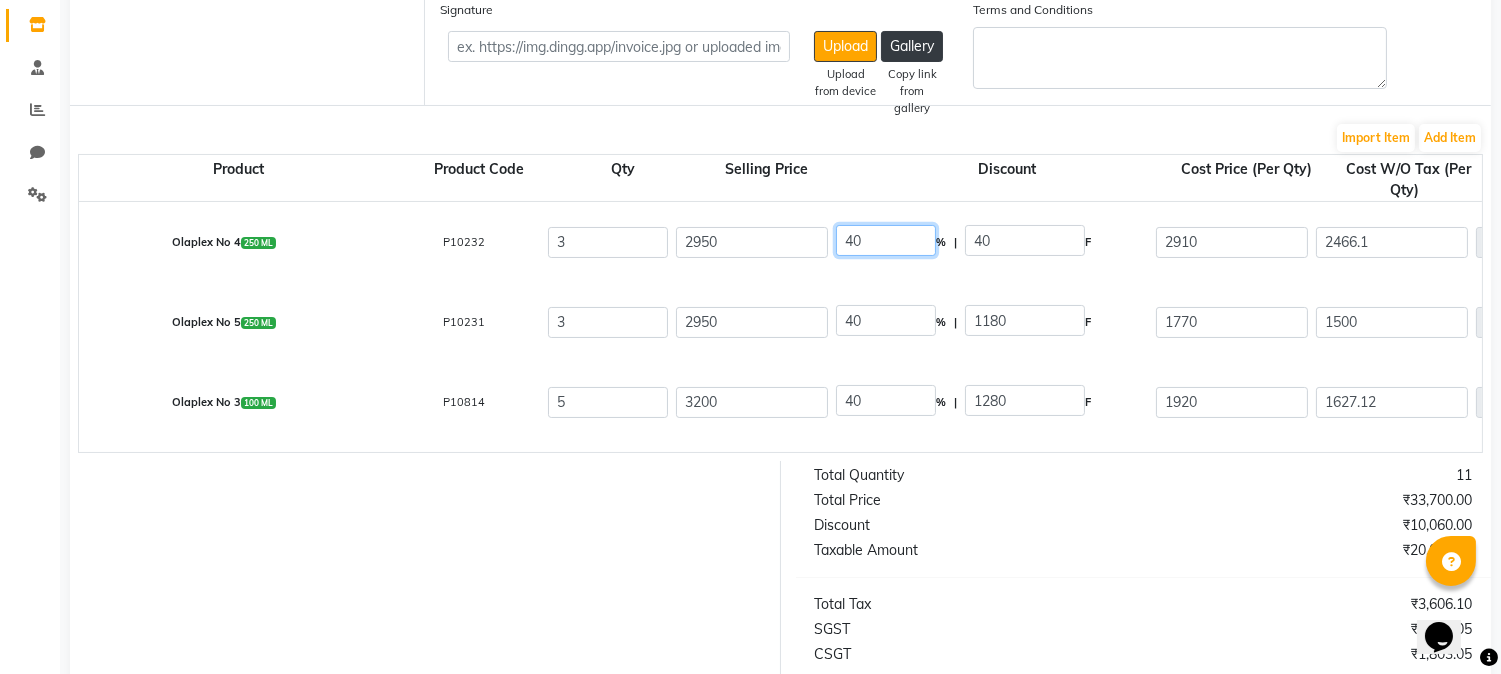 type on "40" 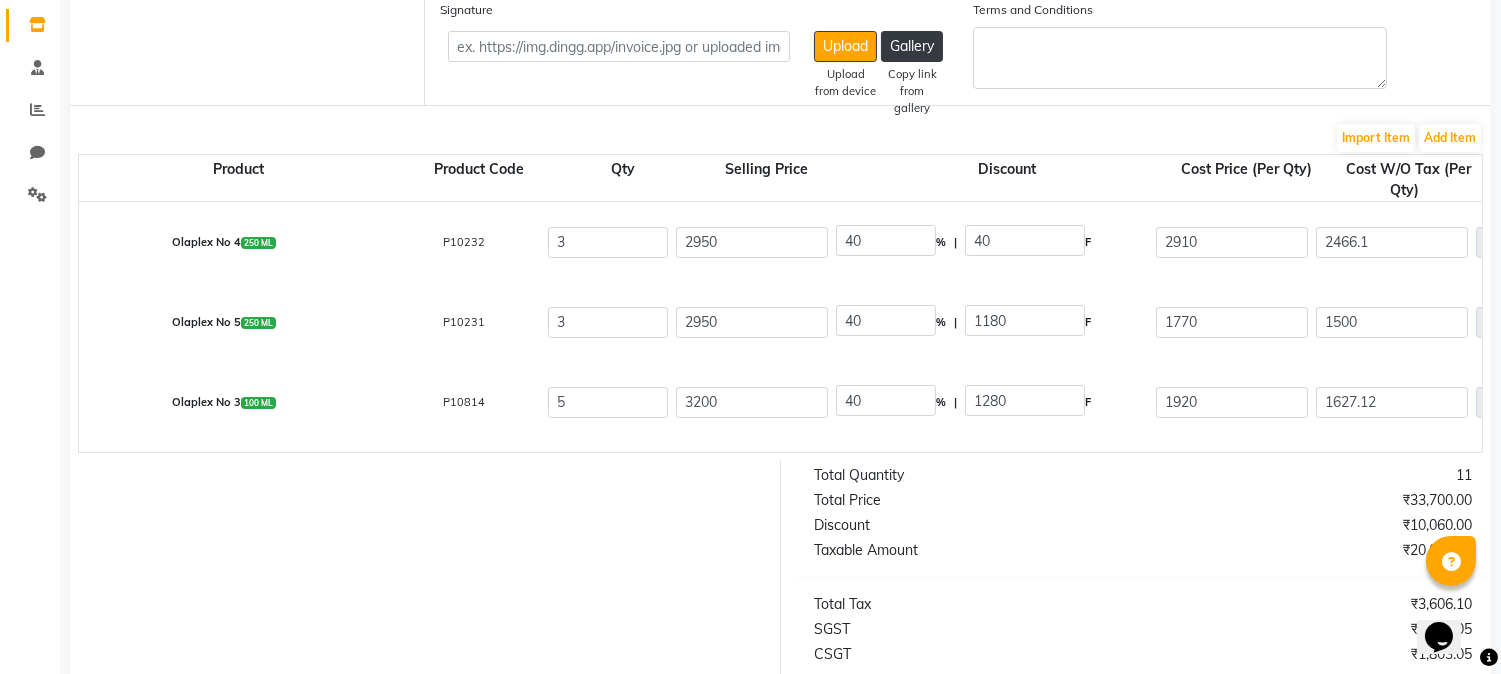 type on "1180" 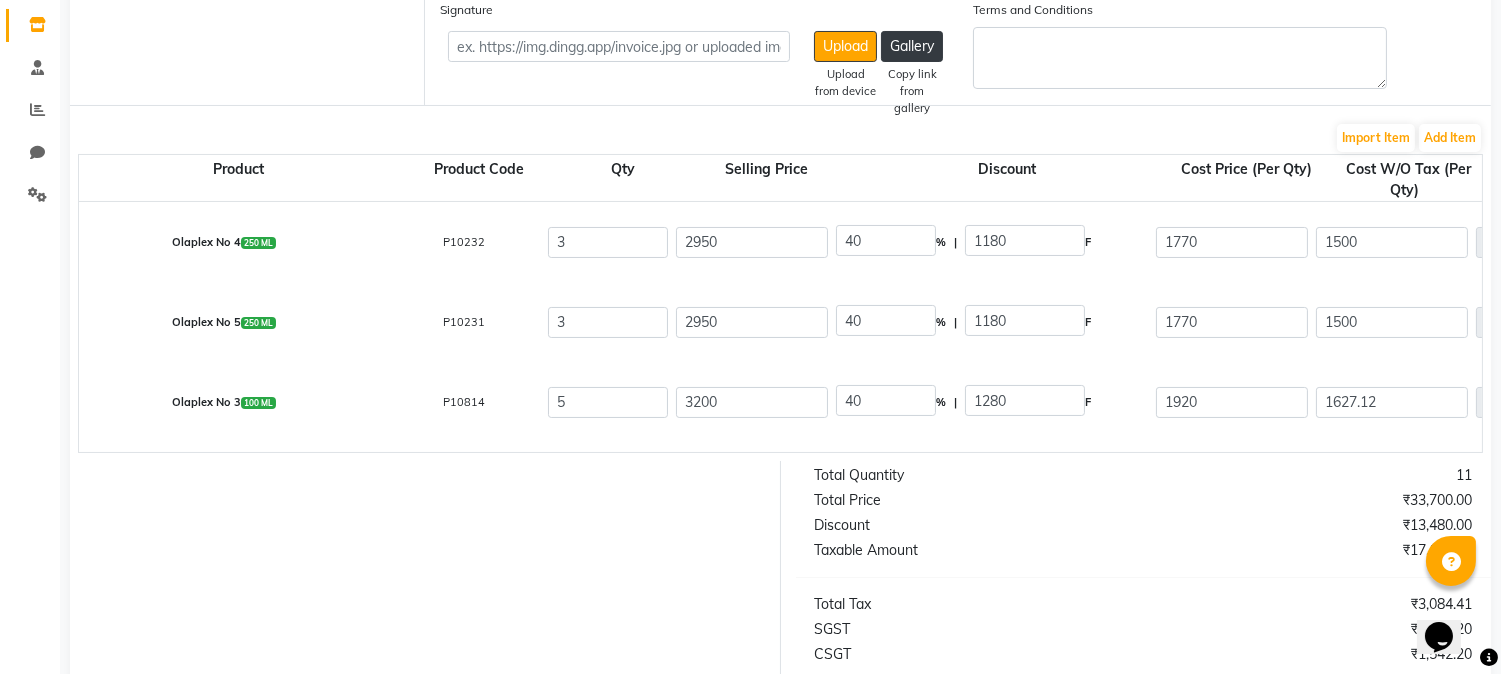 click on "Olaplex No 4  250 ML  P10232  3 2950 40 % | 1180 F 1770 1500 4500 None GST  (18%)  810 5310" 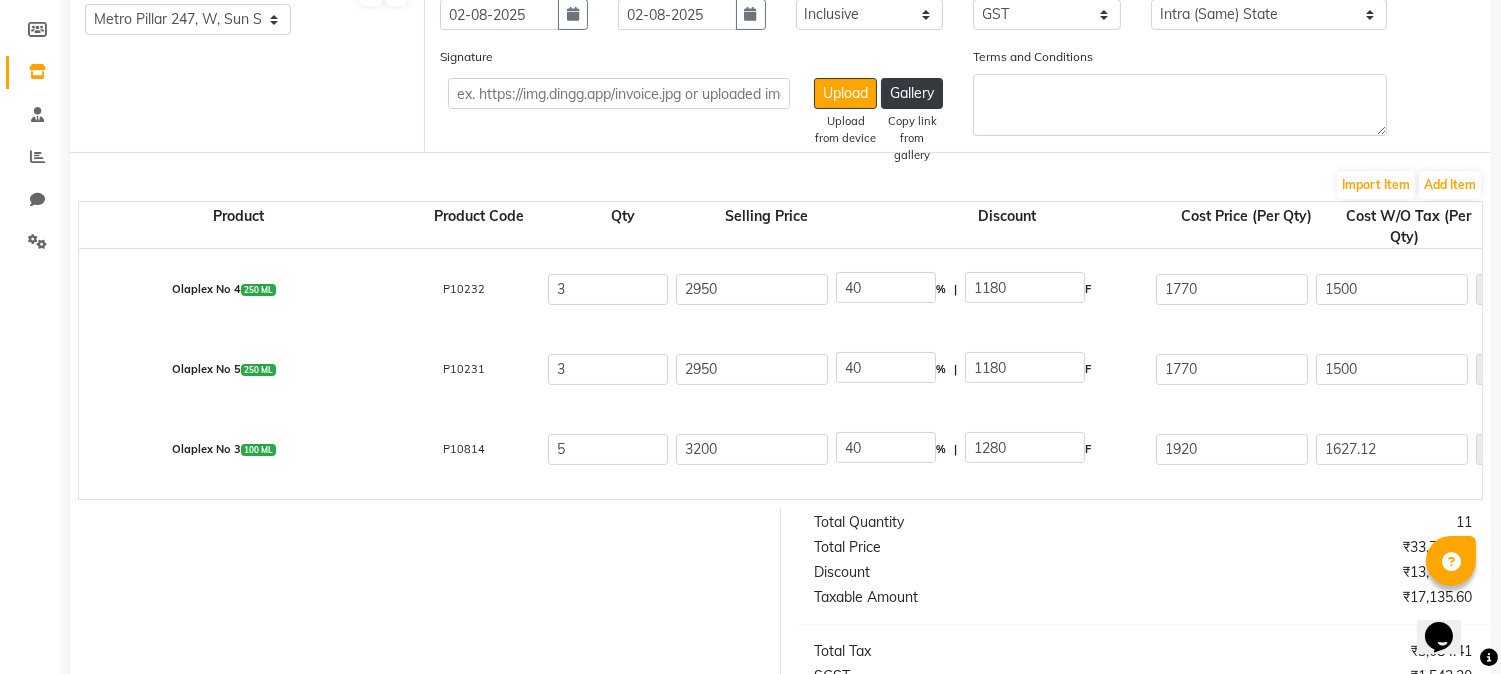 scroll, scrollTop: 620, scrollLeft: 0, axis: vertical 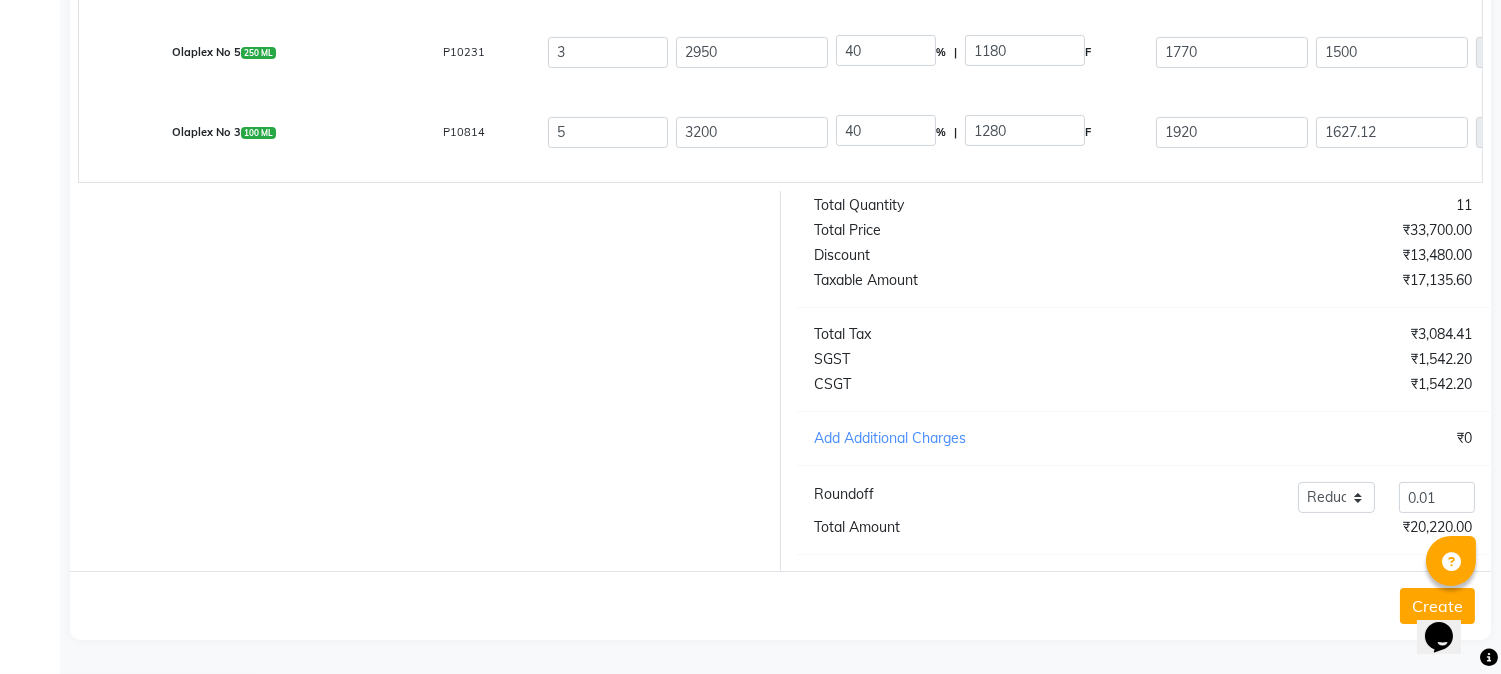 click on "Create" 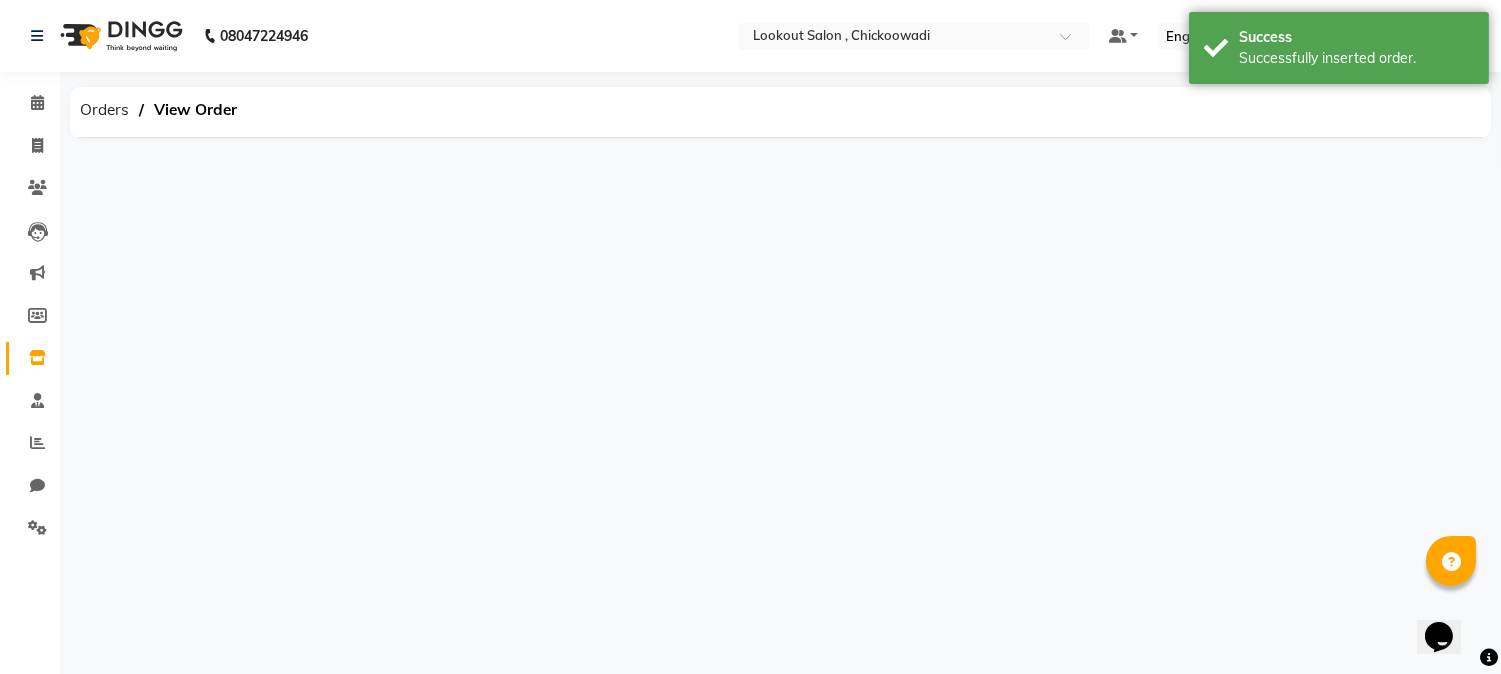 scroll, scrollTop: 0, scrollLeft: 0, axis: both 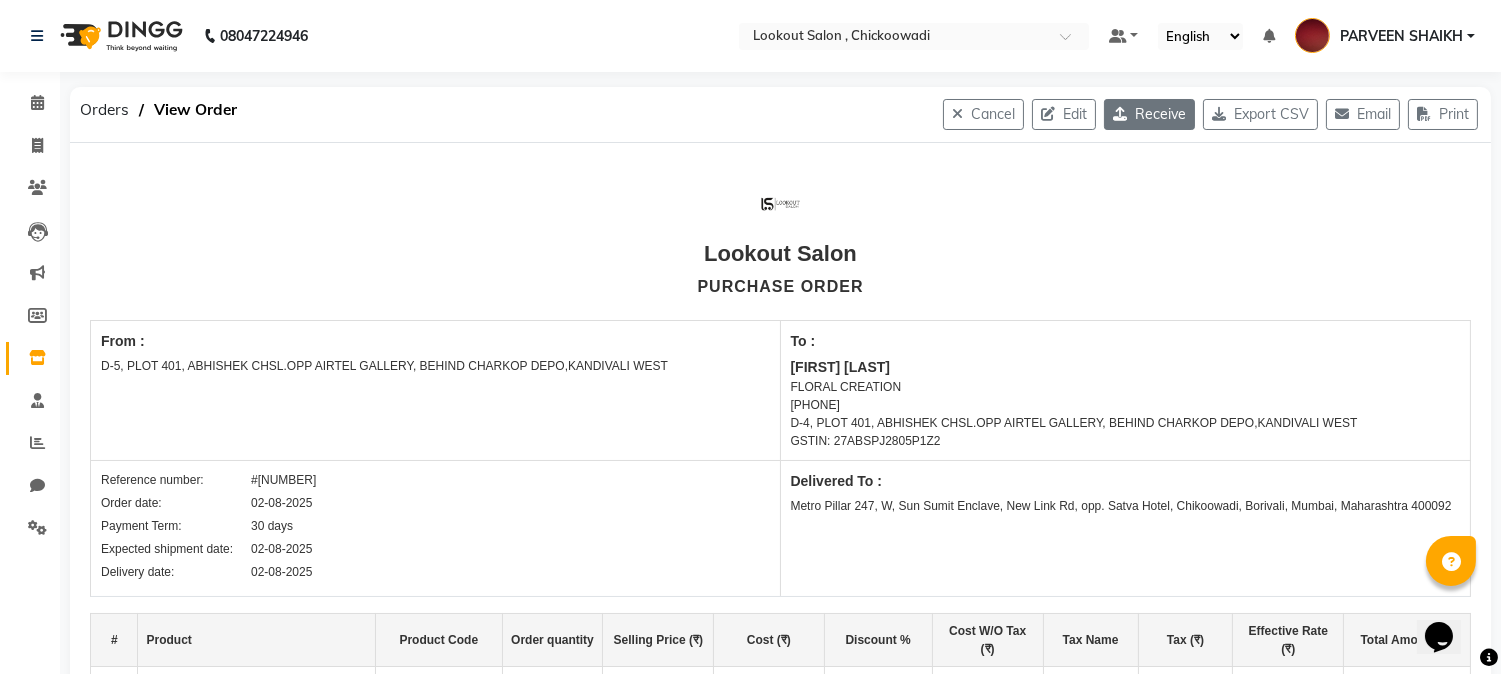 click 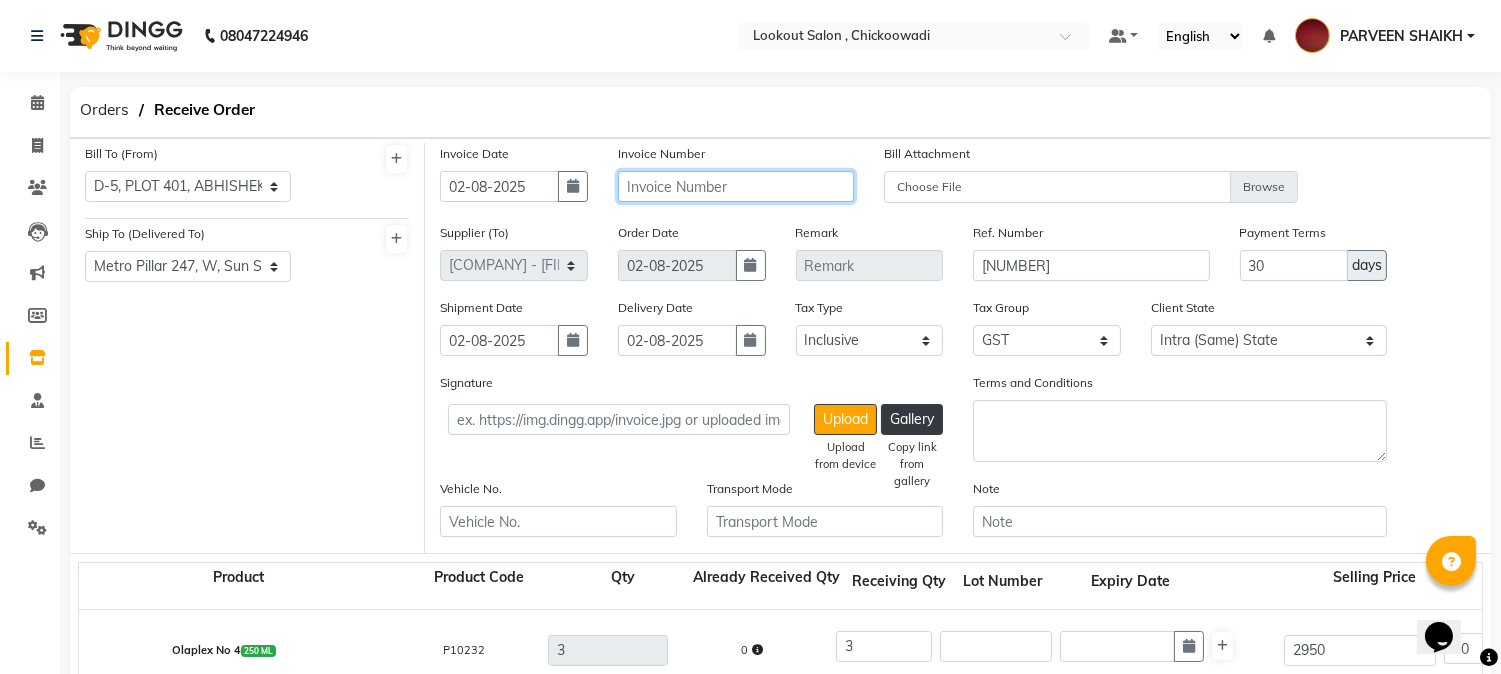 click 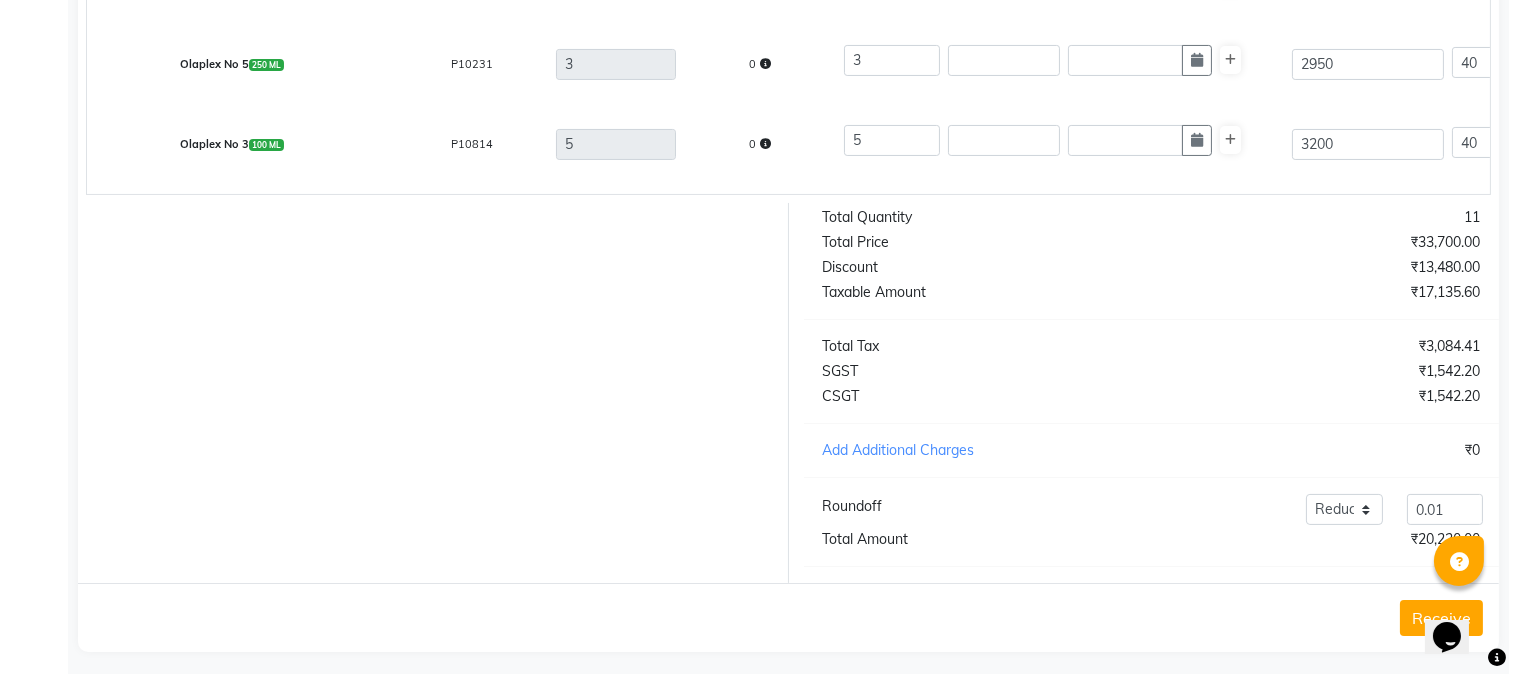 scroll, scrollTop: 696, scrollLeft: 0, axis: vertical 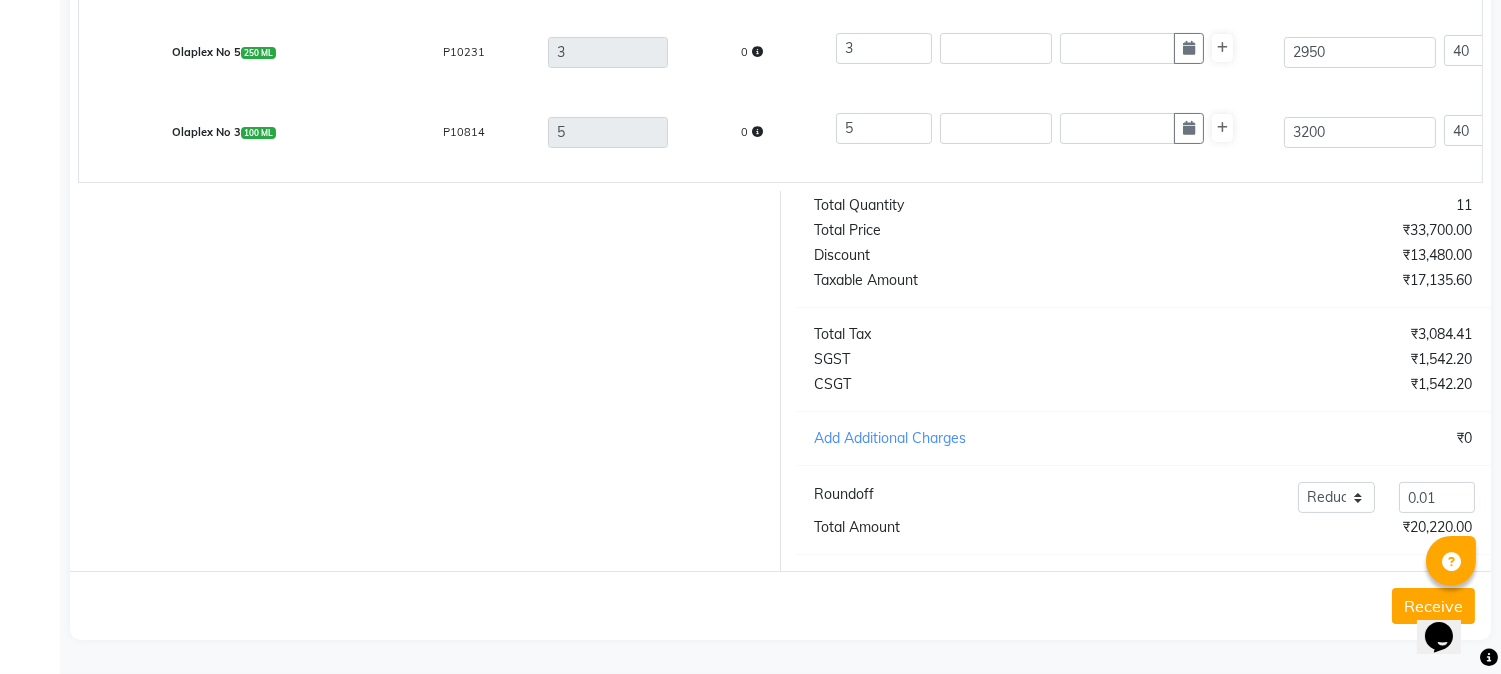 type on "25-26/1145" 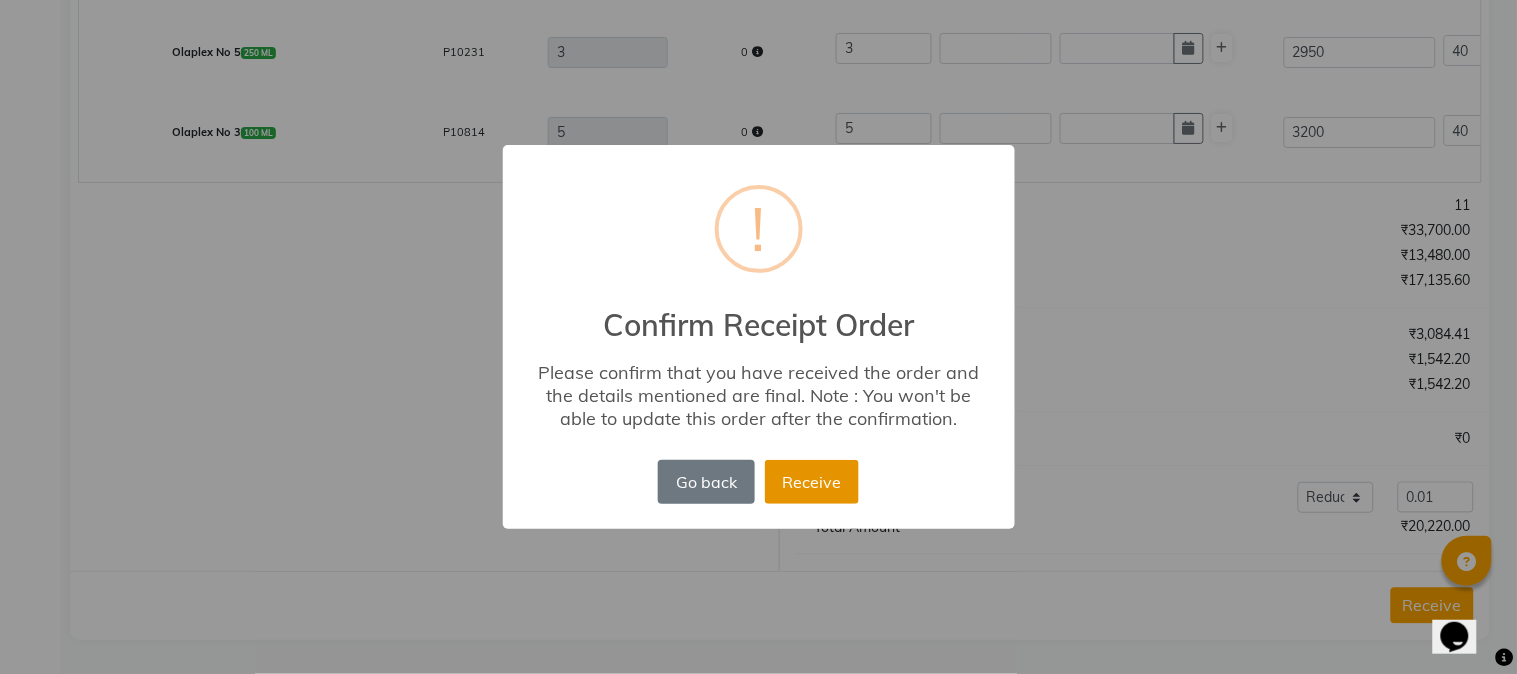 click on "Receive" at bounding box center [812, 482] 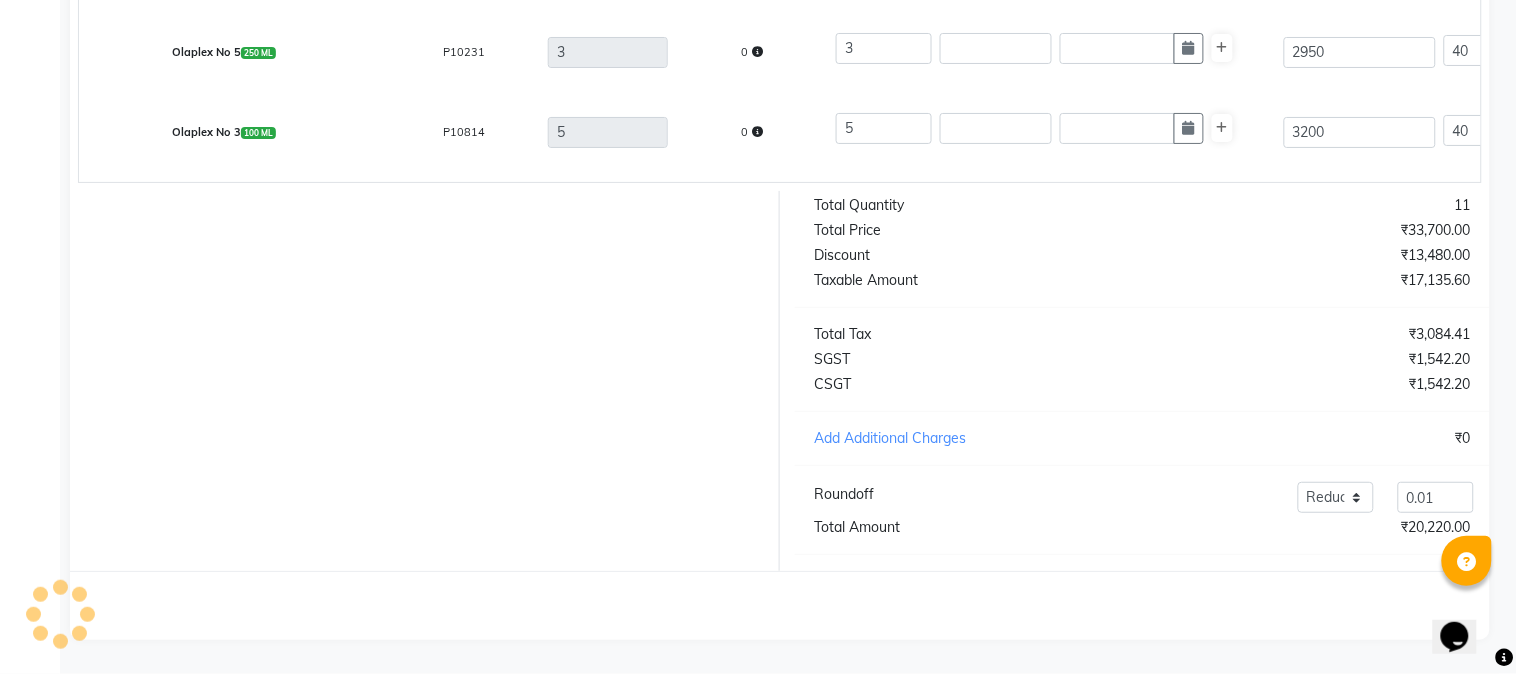 scroll, scrollTop: 0, scrollLeft: 0, axis: both 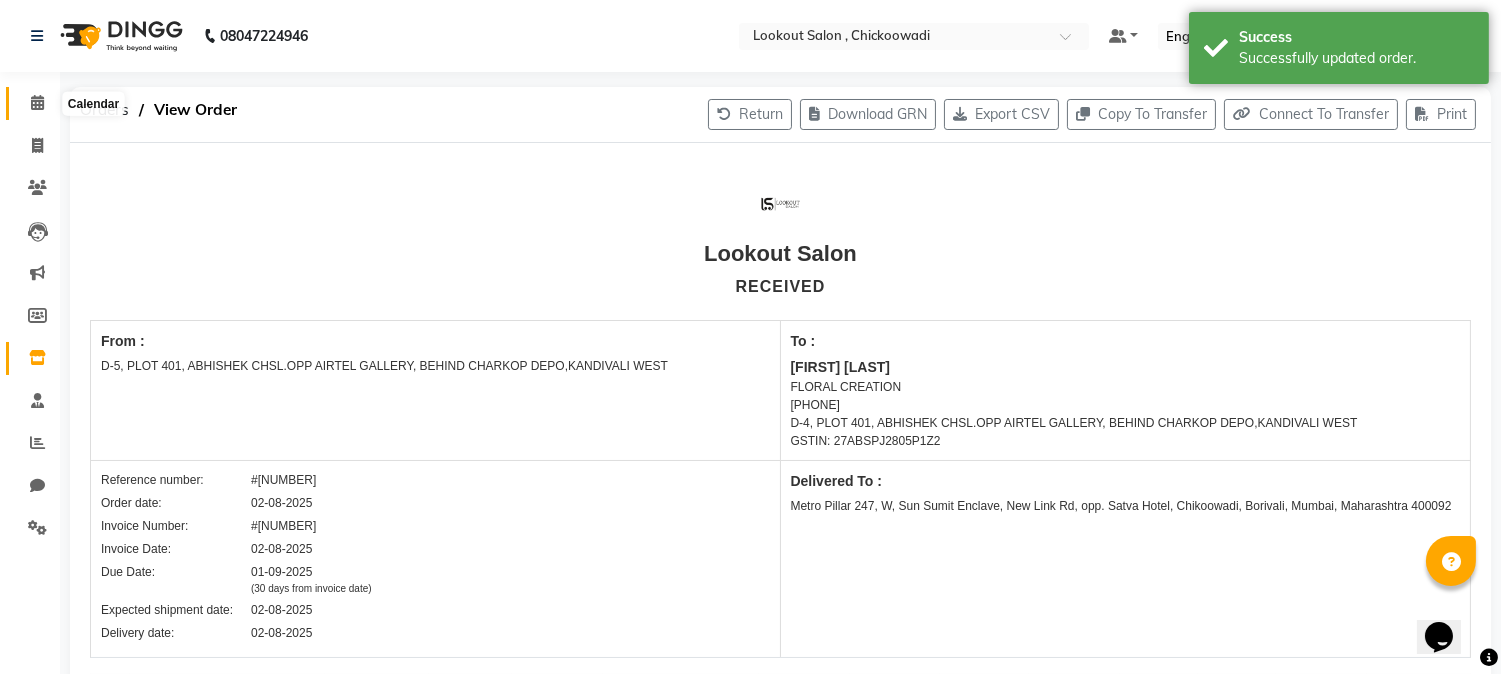 click 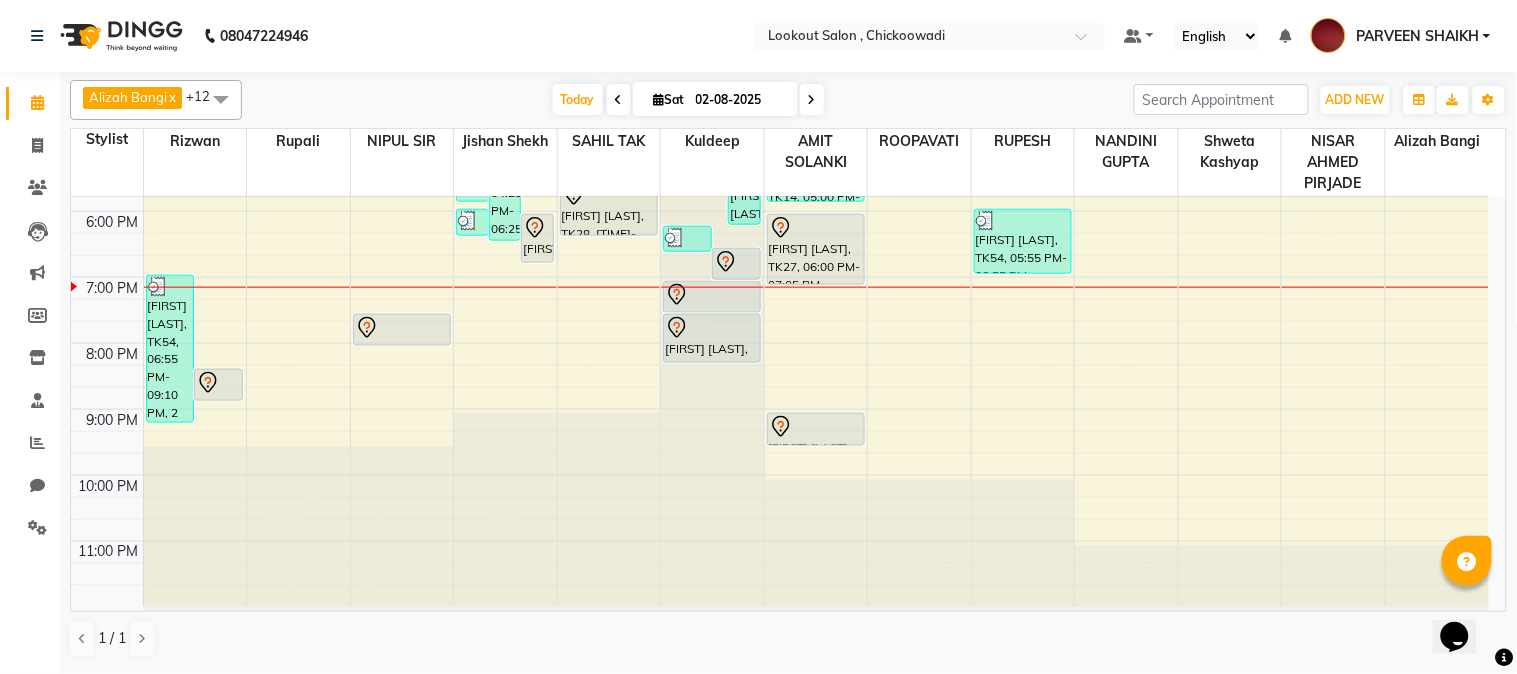scroll, scrollTop: 646, scrollLeft: 0, axis: vertical 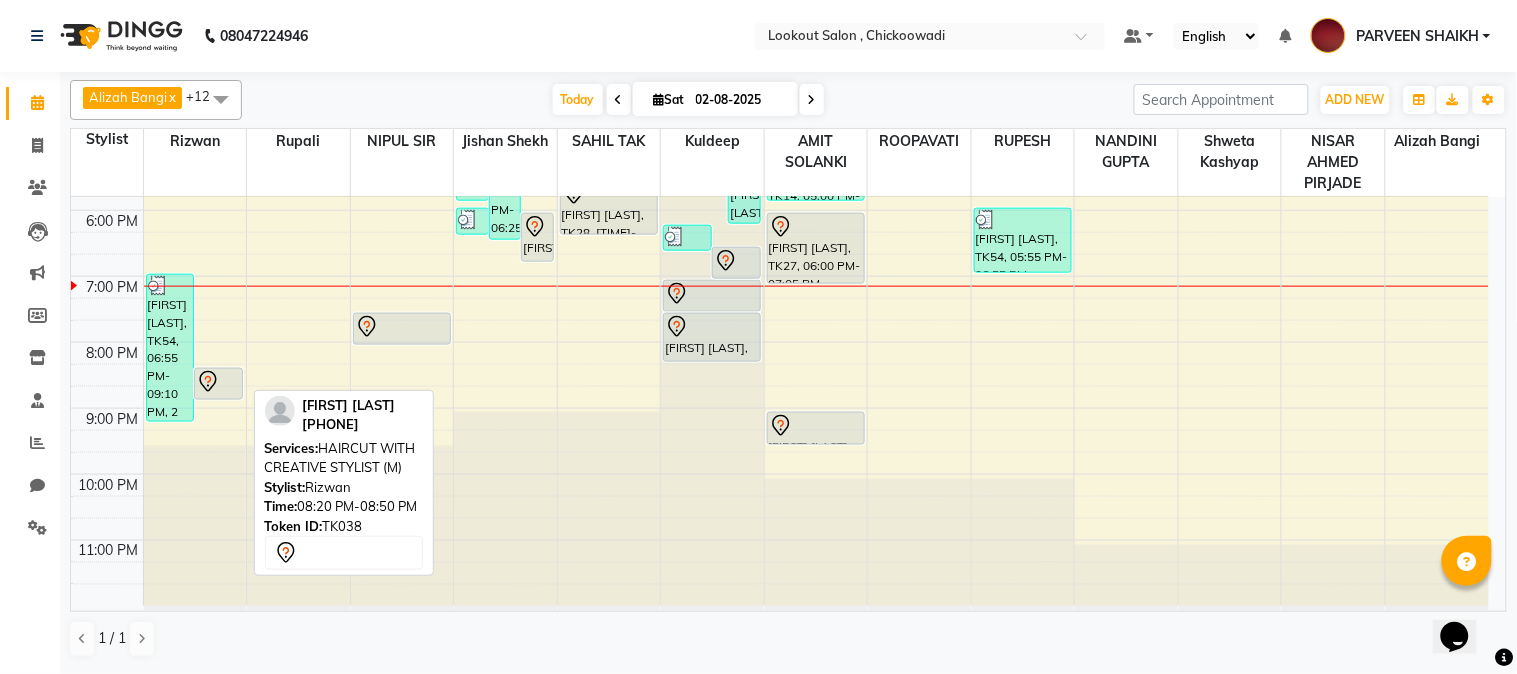 click 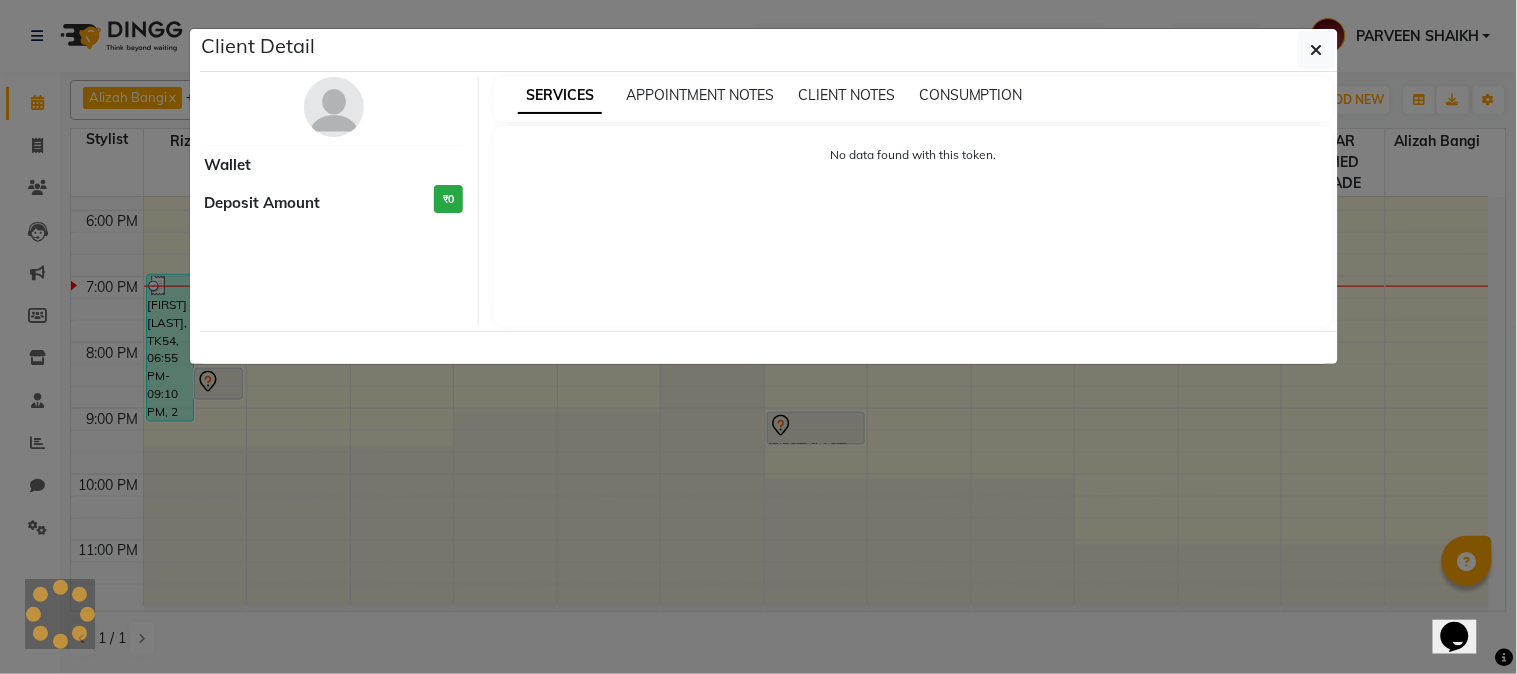 select on "7" 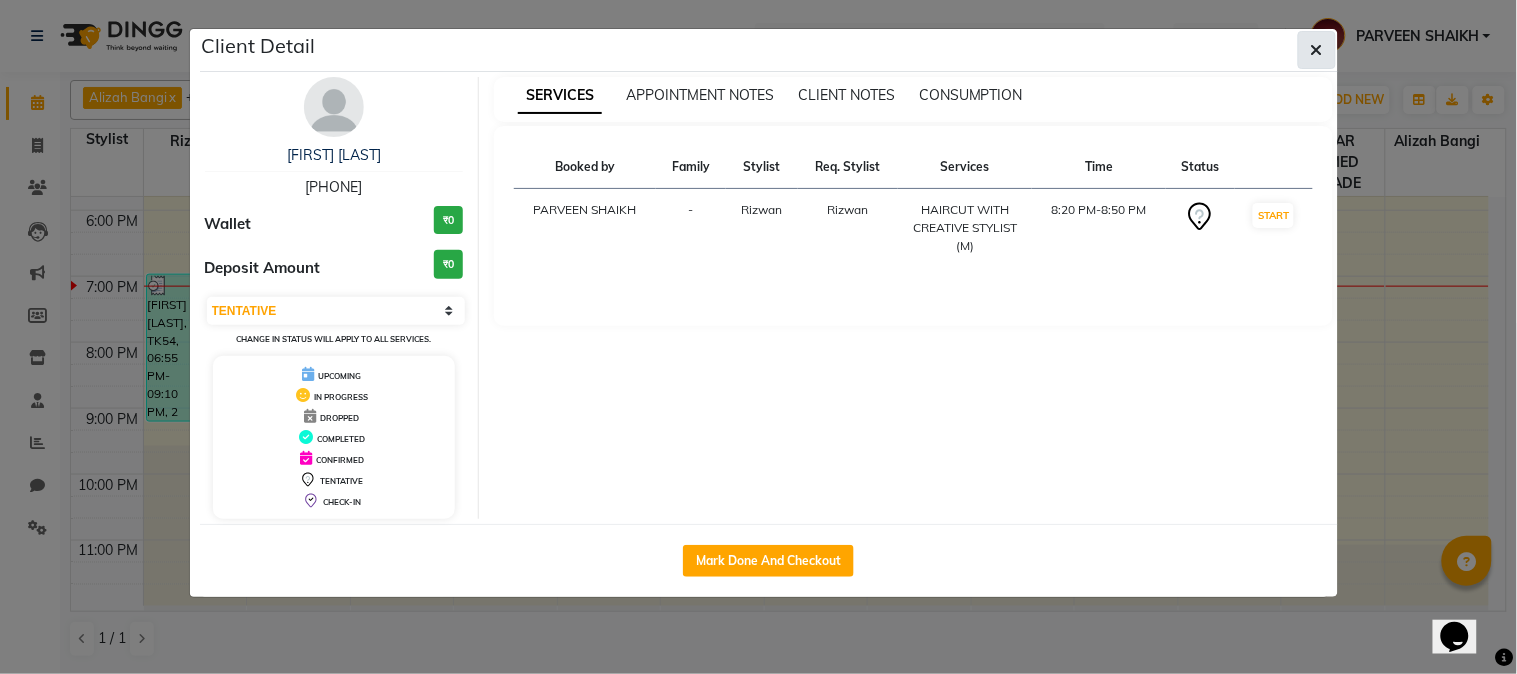 click 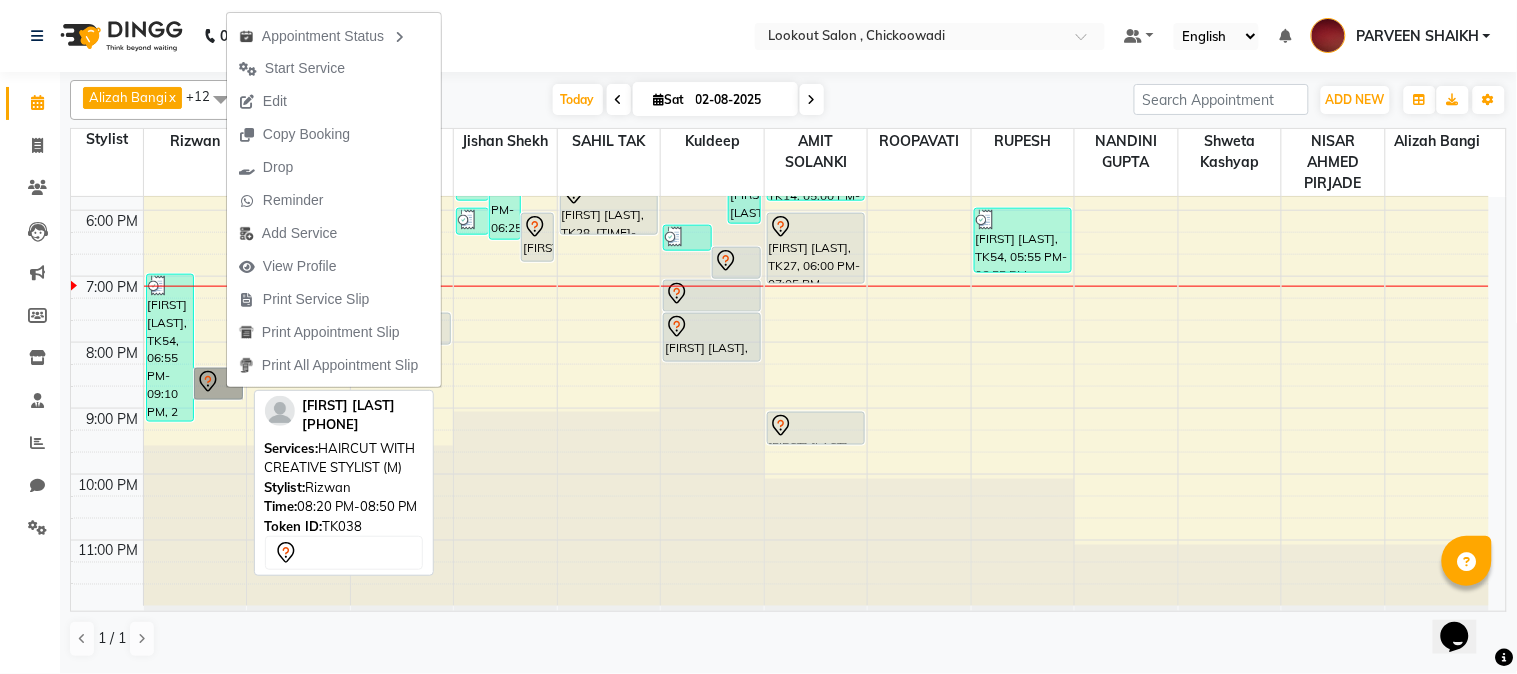 click on "[FIRST] [LAST], 12:30 PM-01:00 PM, HAIRCUT WITH CREATIVE STYLIST (M)" at bounding box center [218, 384] 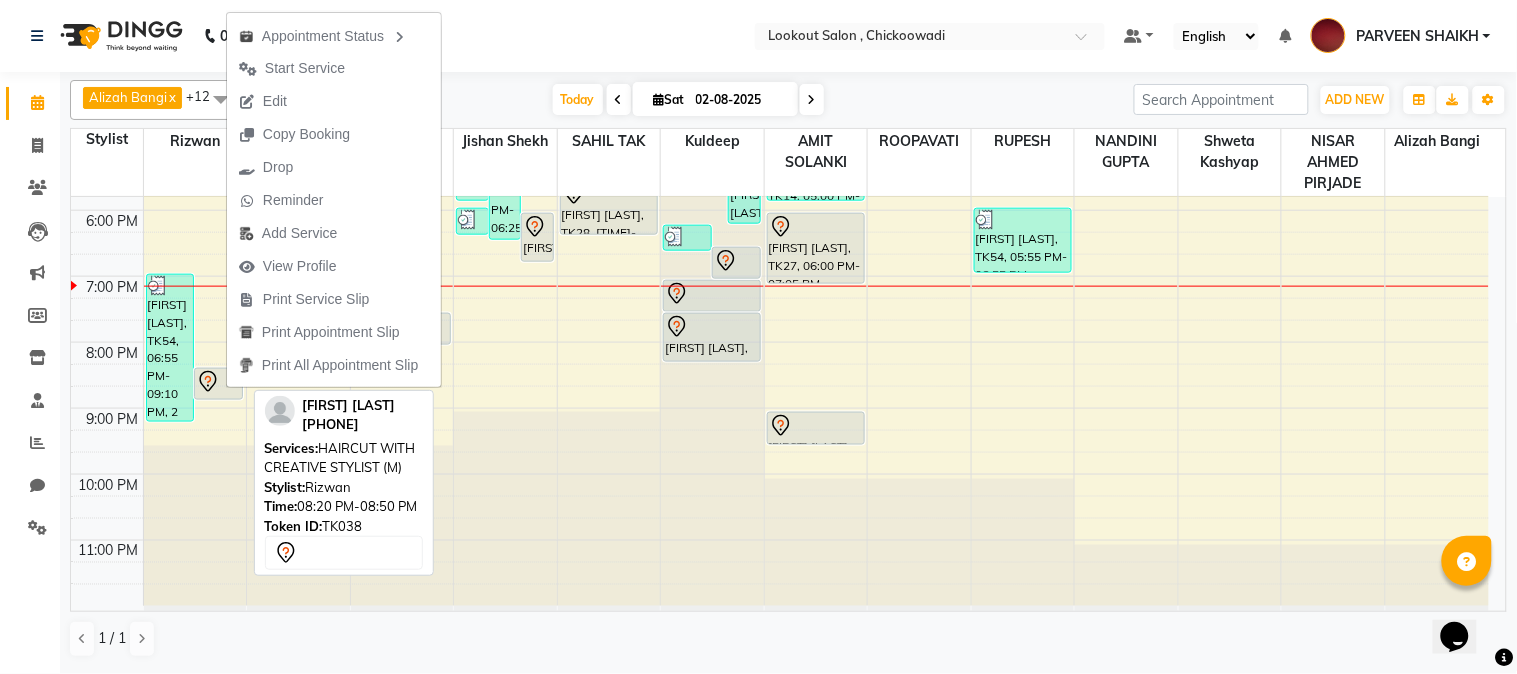 select on "7" 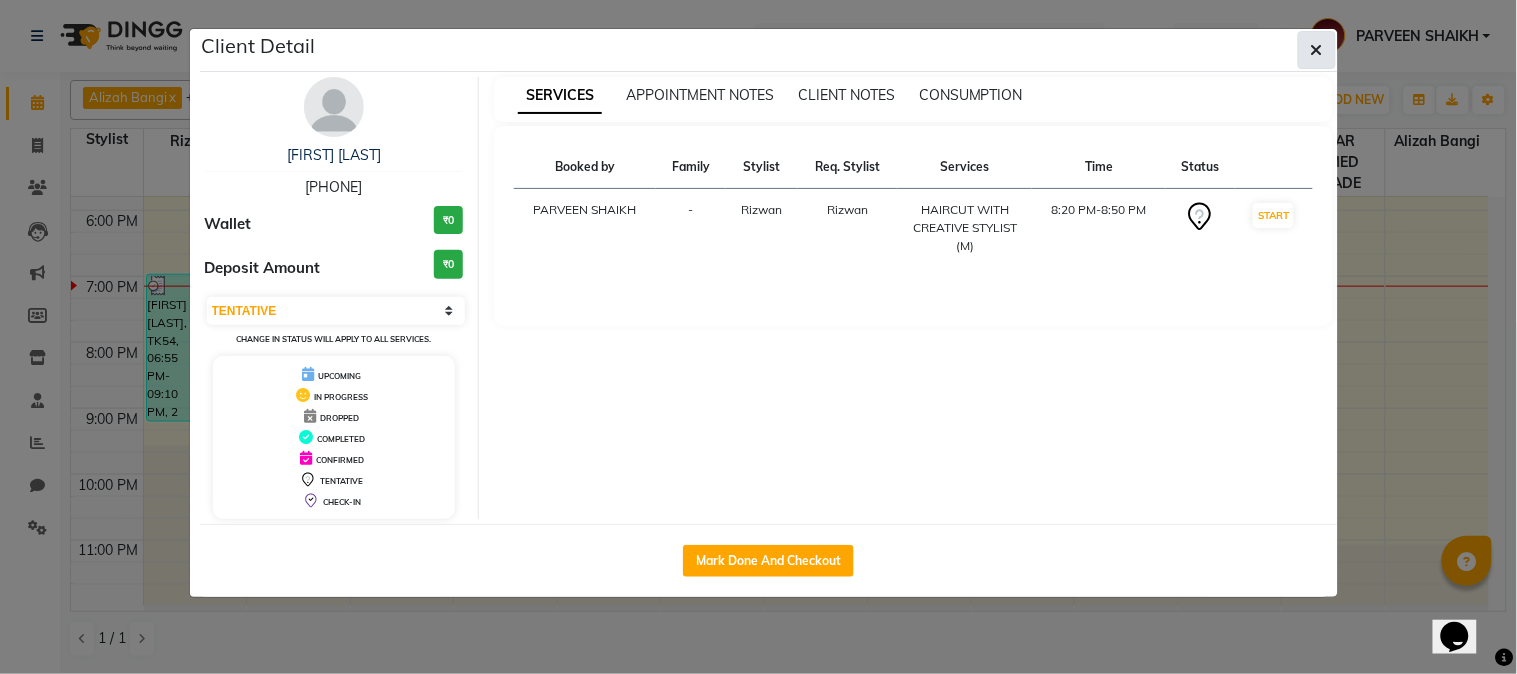 click 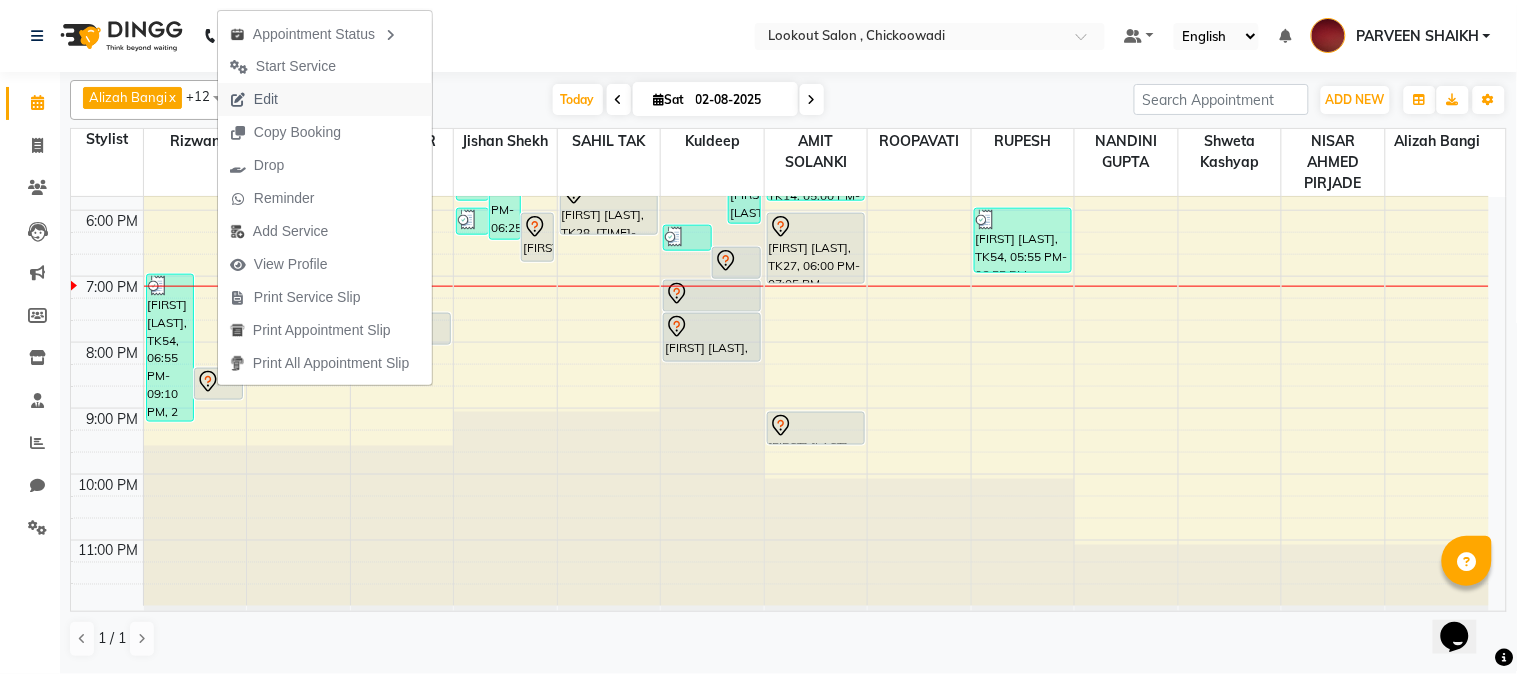 click on "Edit" at bounding box center (266, 99) 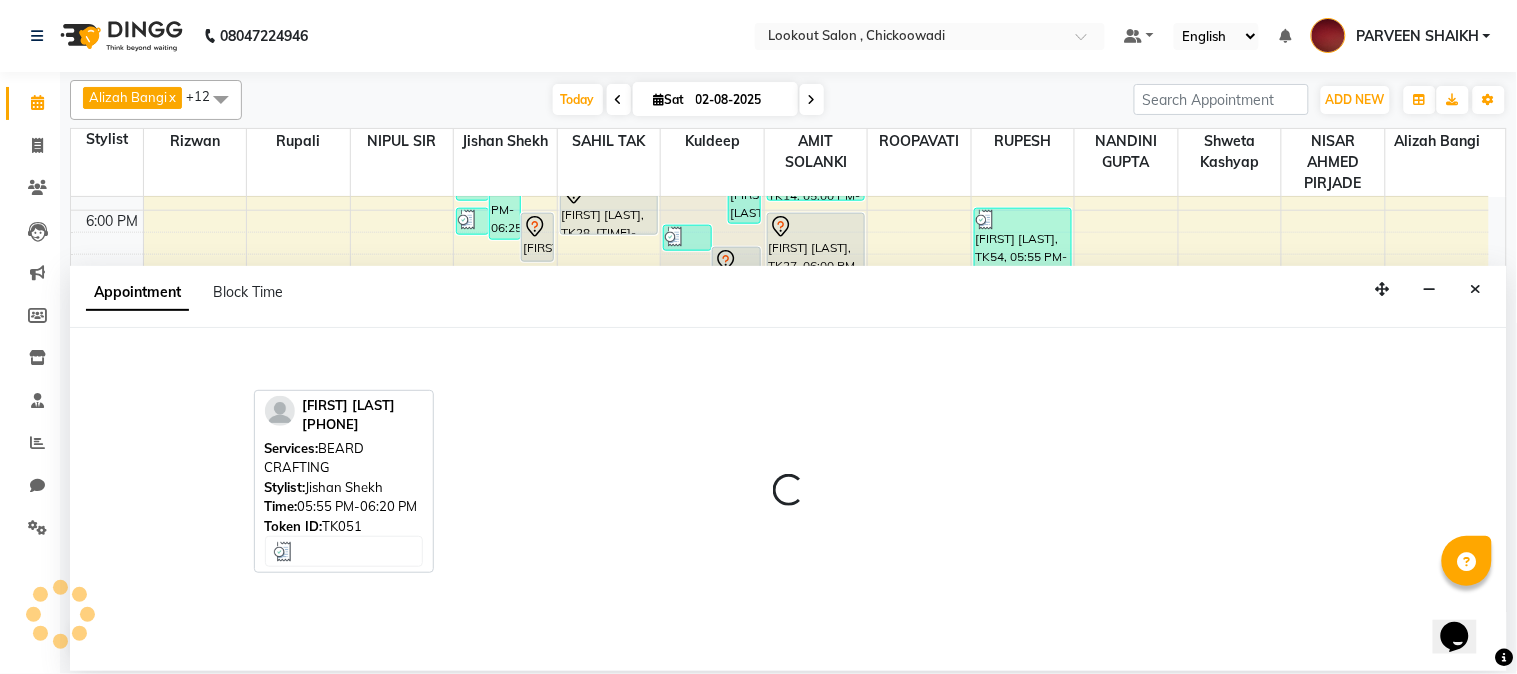 select on "tentative" 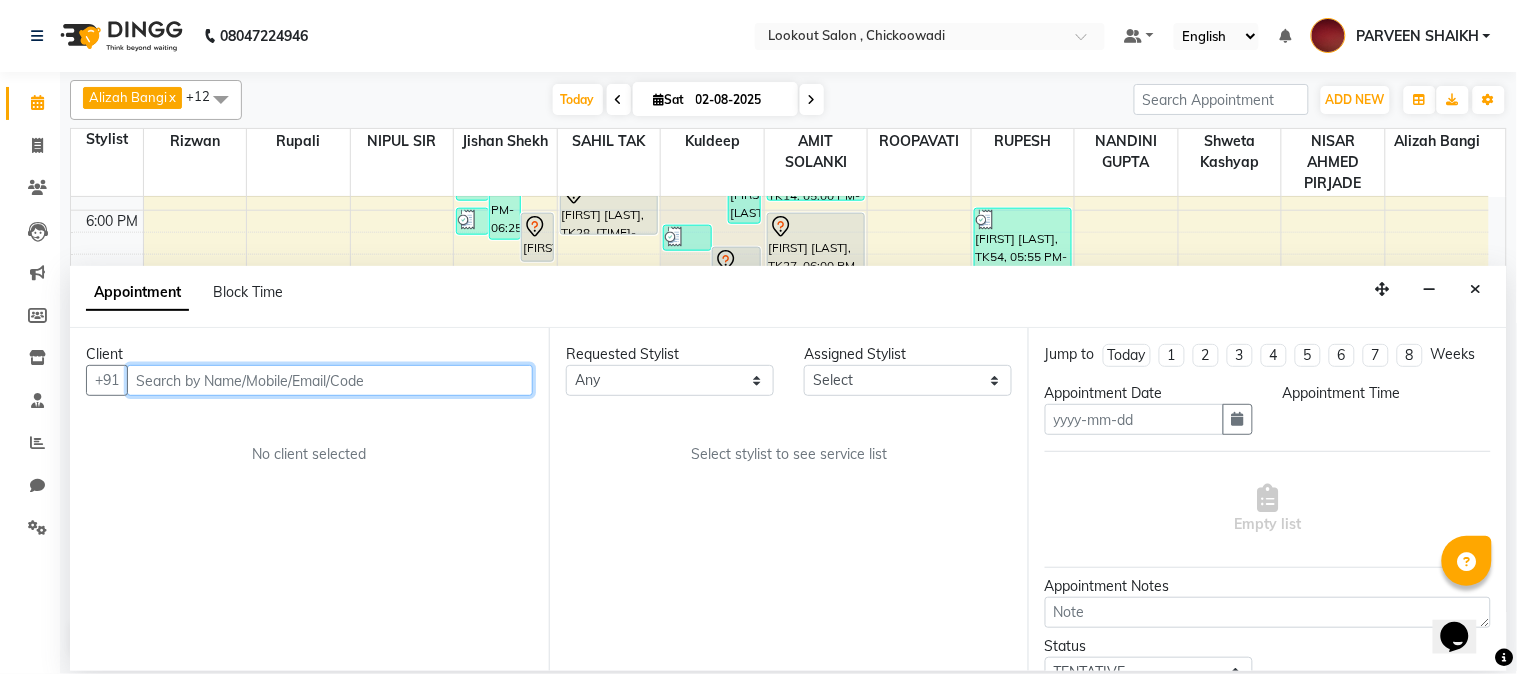 type on "02-08-2025" 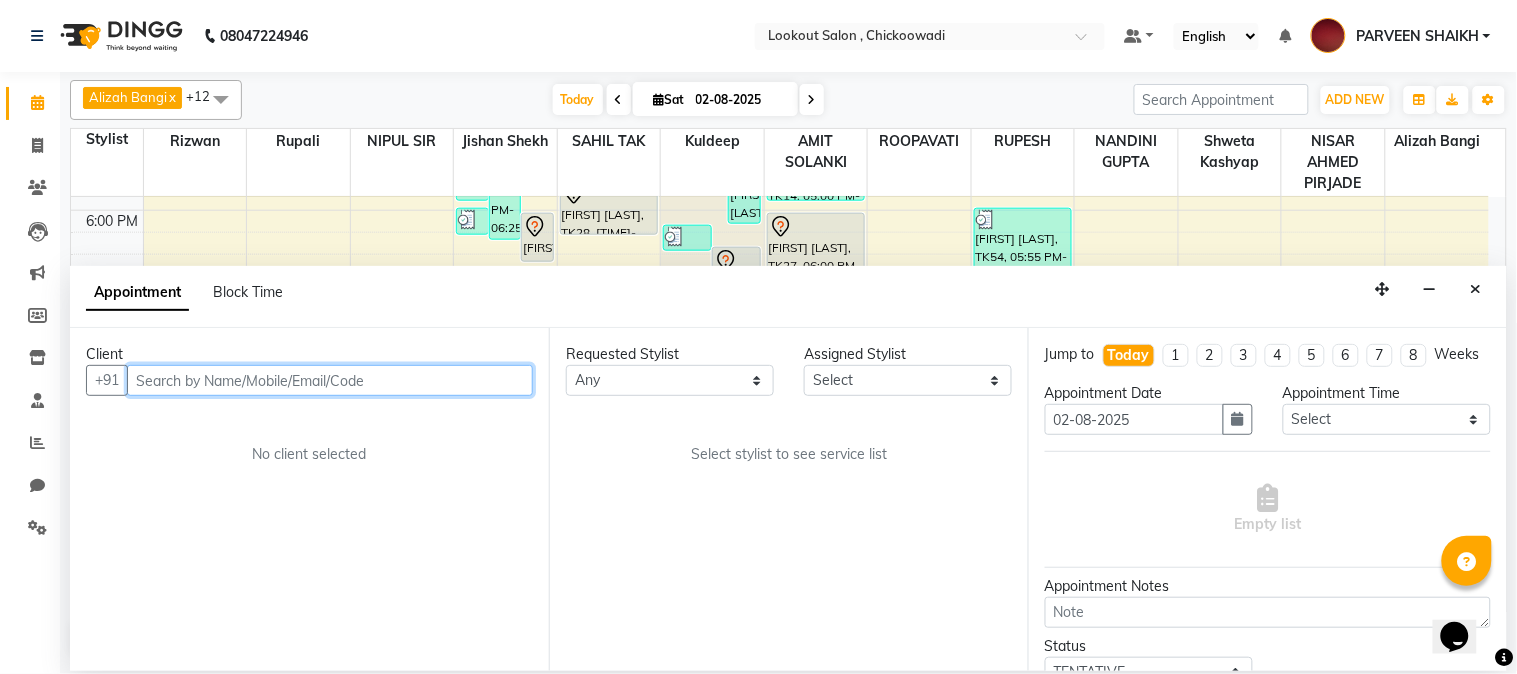 scroll, scrollTop: 646, scrollLeft: 0, axis: vertical 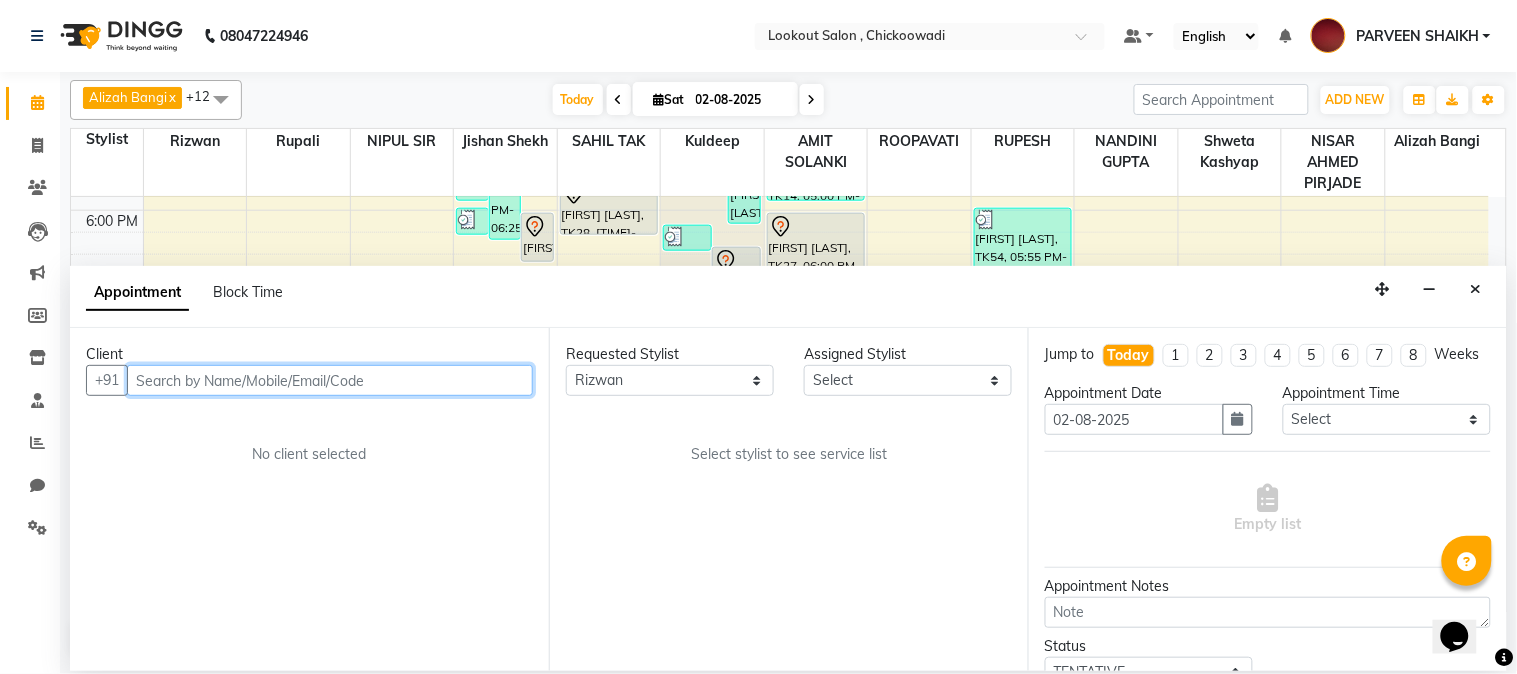 select on "4387" 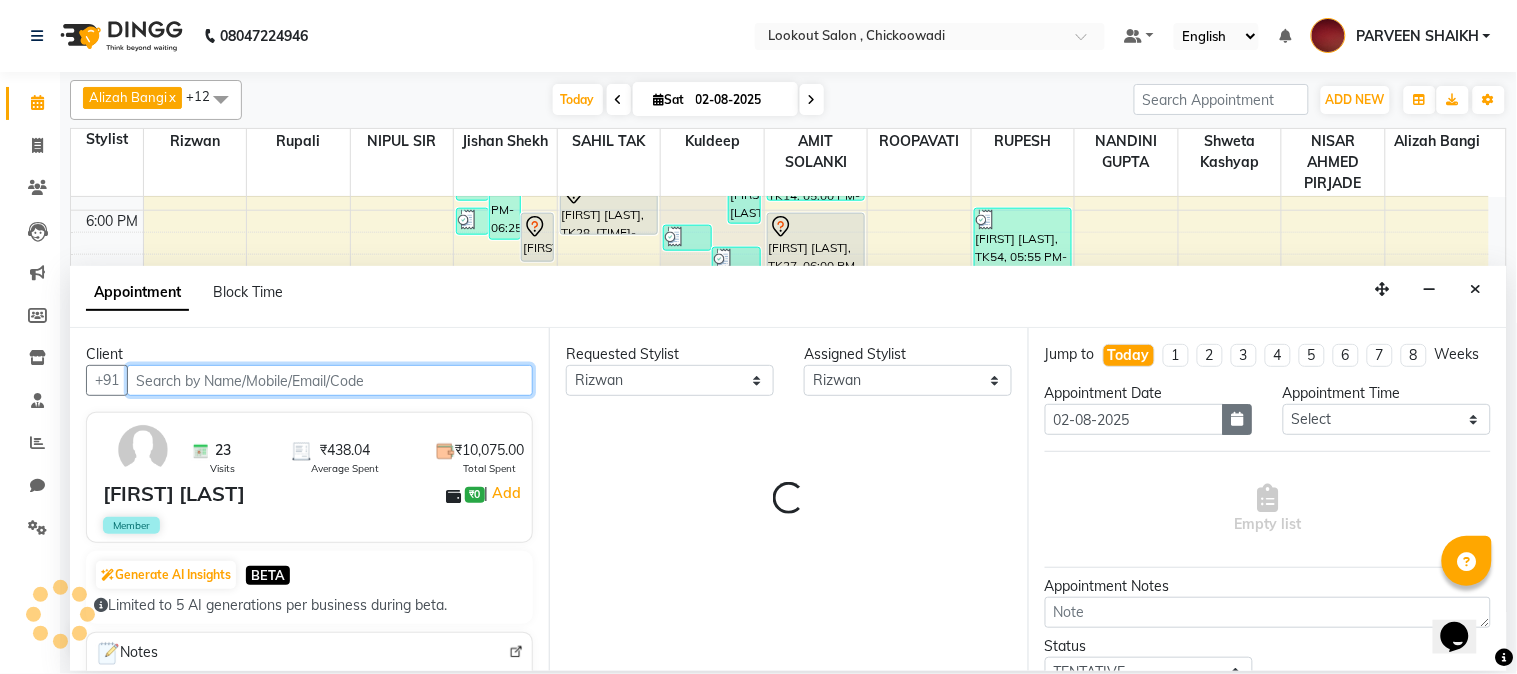 select on "304" 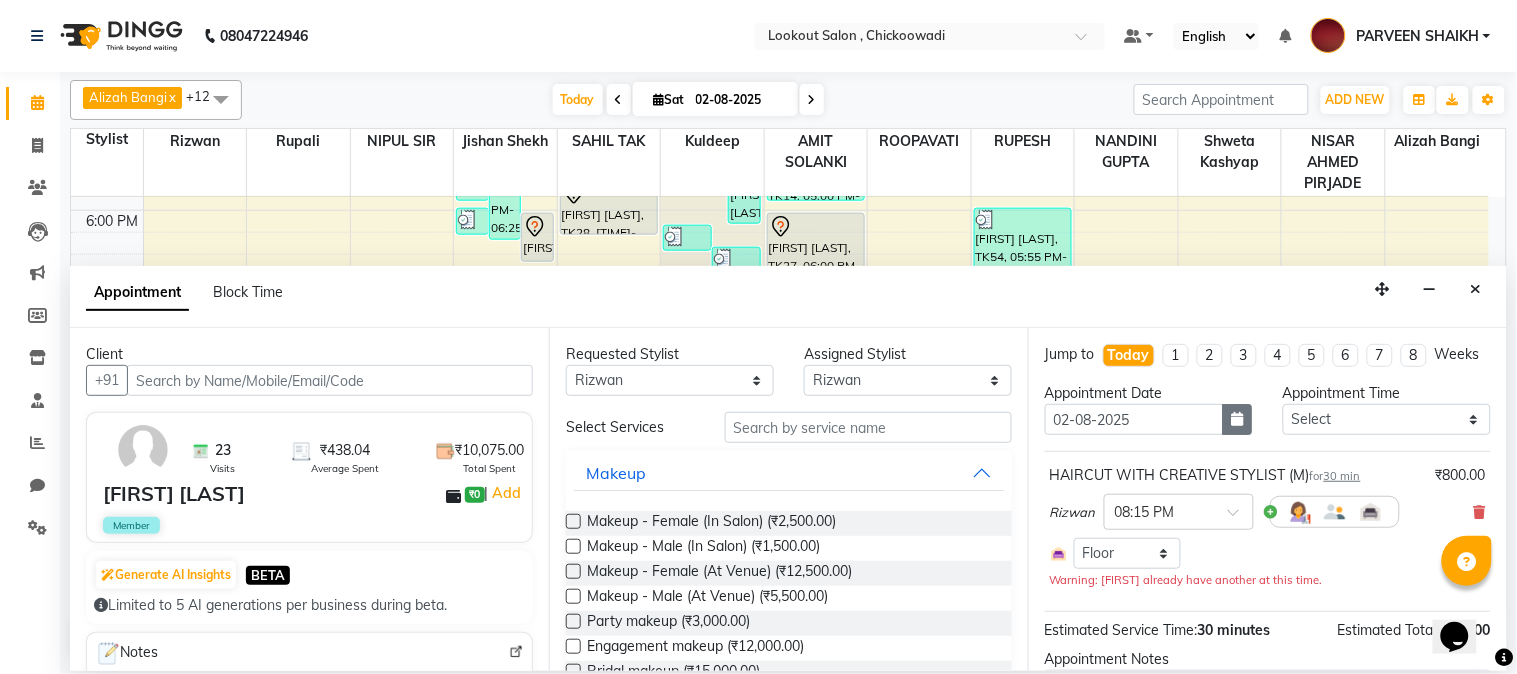 click at bounding box center (1238, 419) 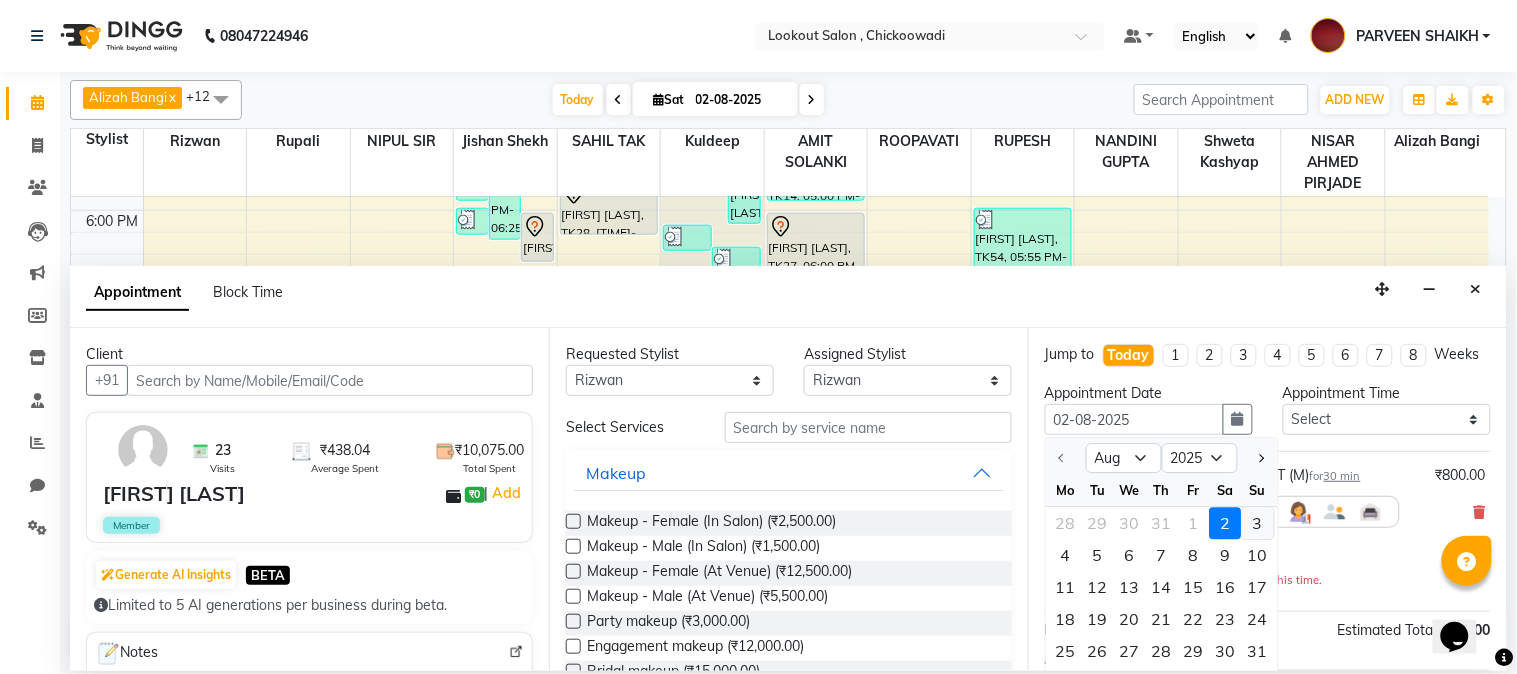 click on "3" at bounding box center (1258, 524) 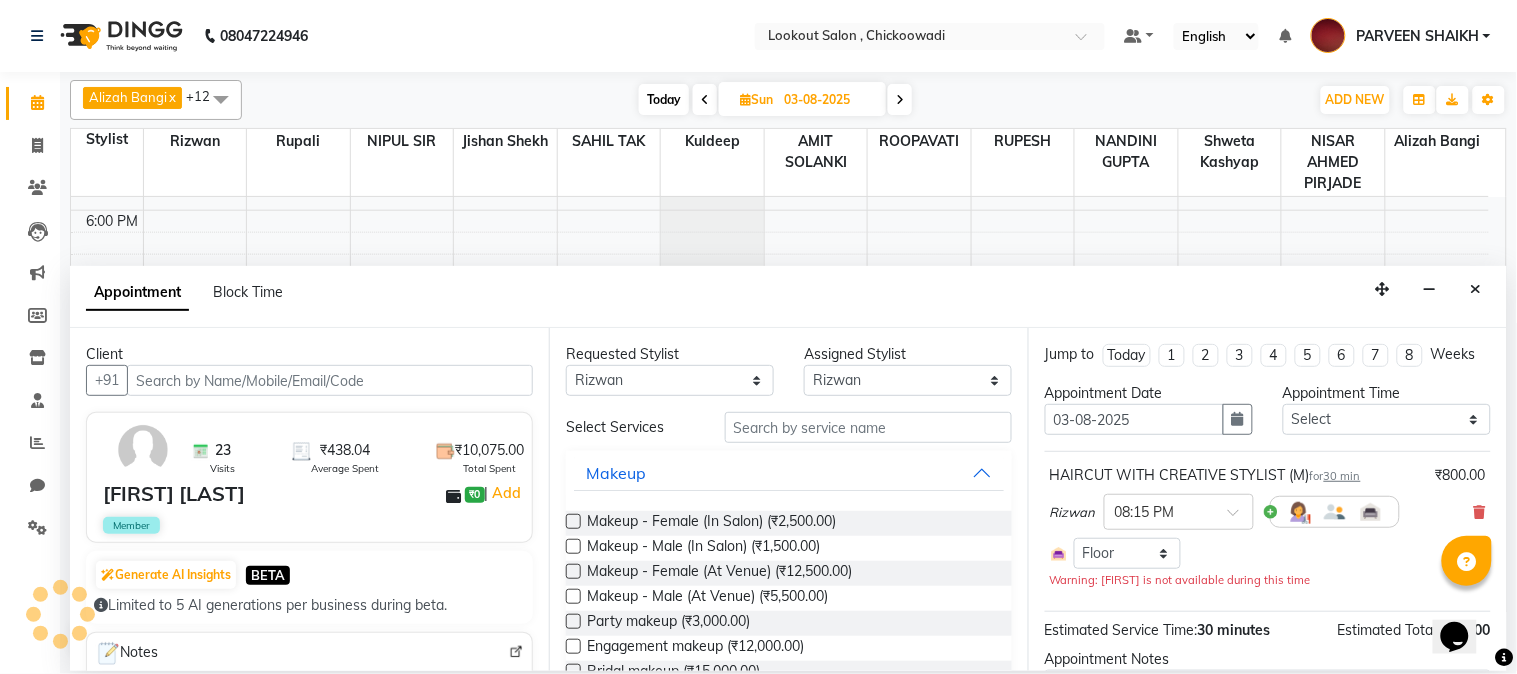 scroll, scrollTop: 646, scrollLeft: 0, axis: vertical 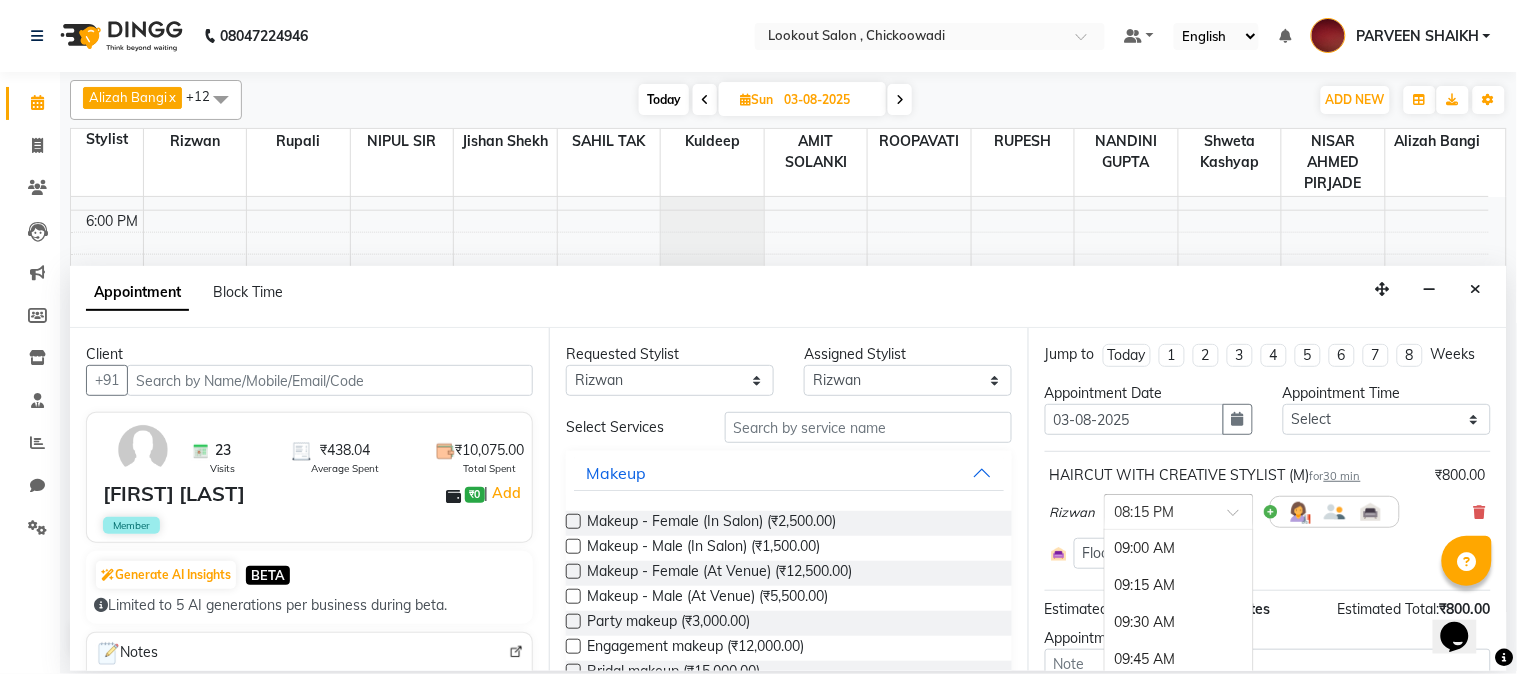 click at bounding box center [1179, 510] 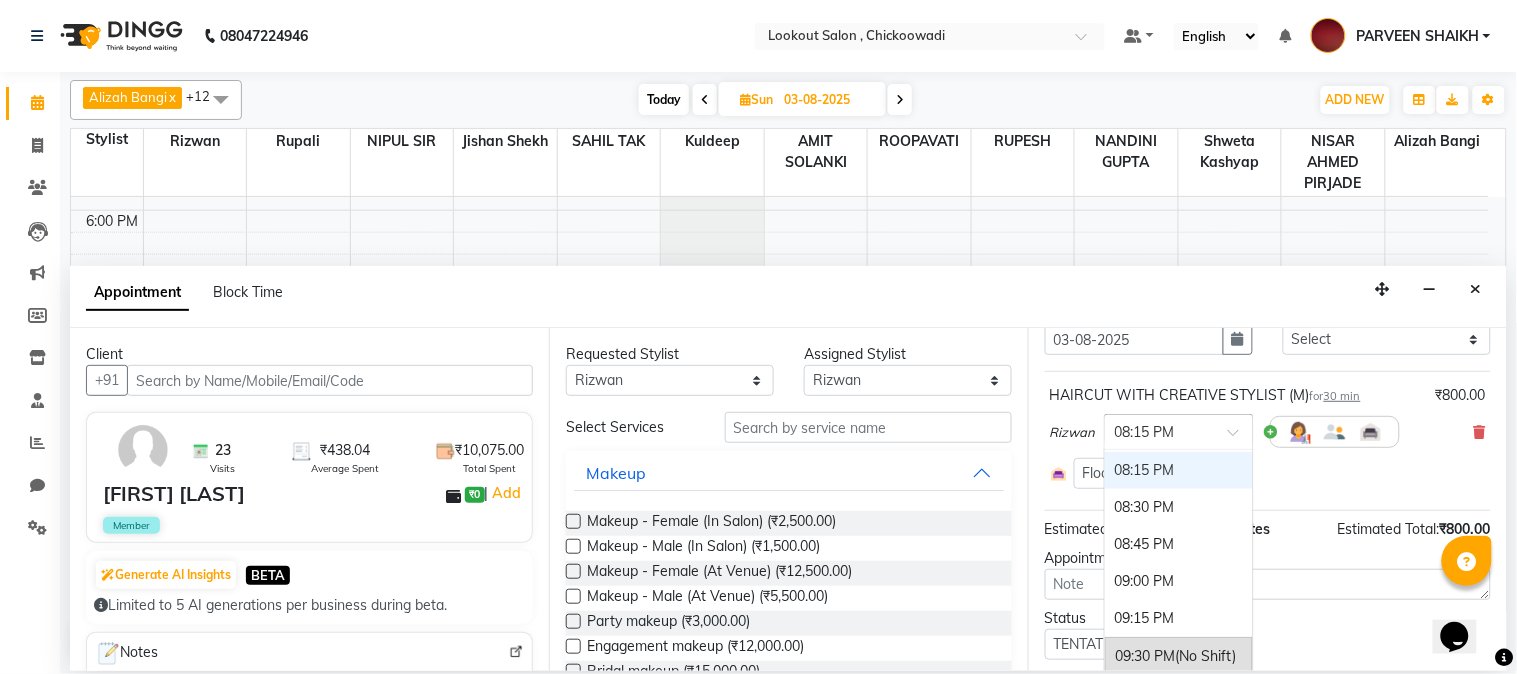 scroll, scrollTop: 156, scrollLeft: 0, axis: vertical 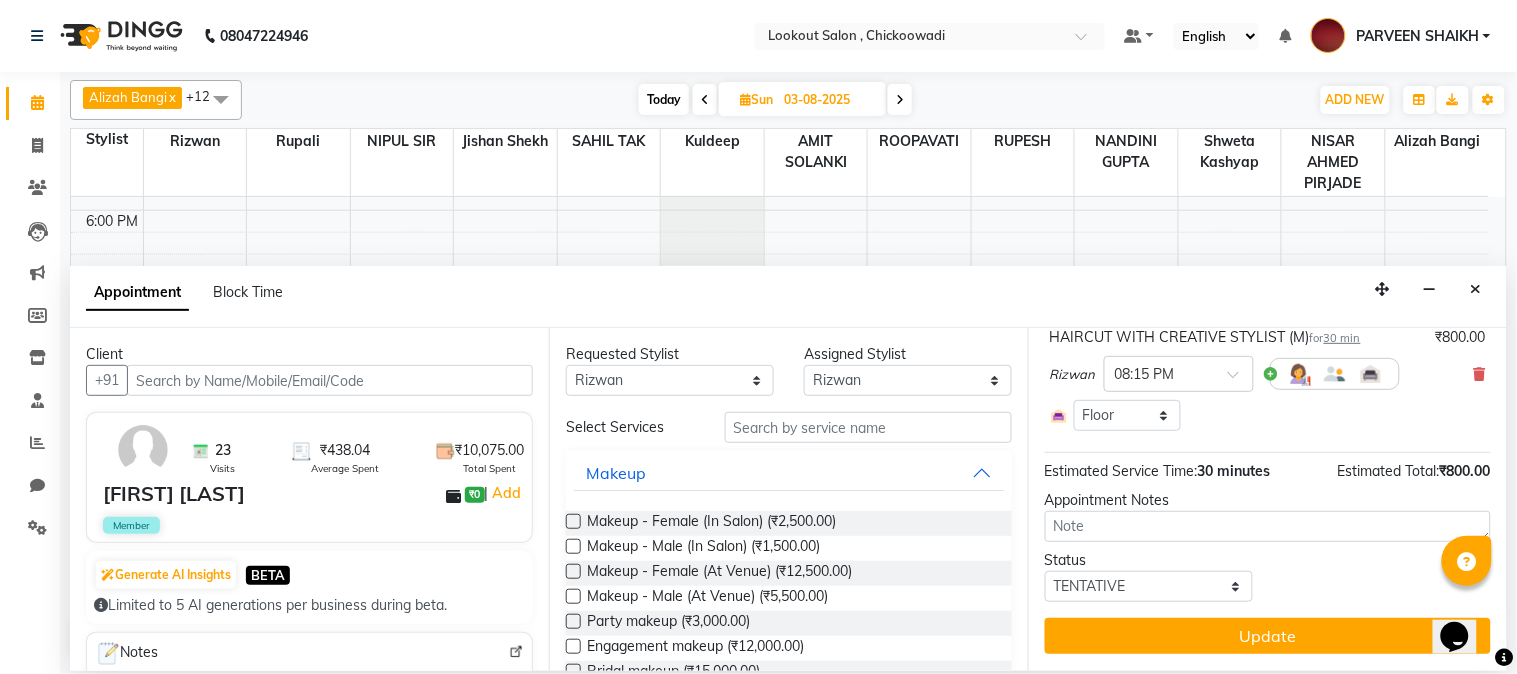click on "Select Room Floor" at bounding box center [1268, 415] 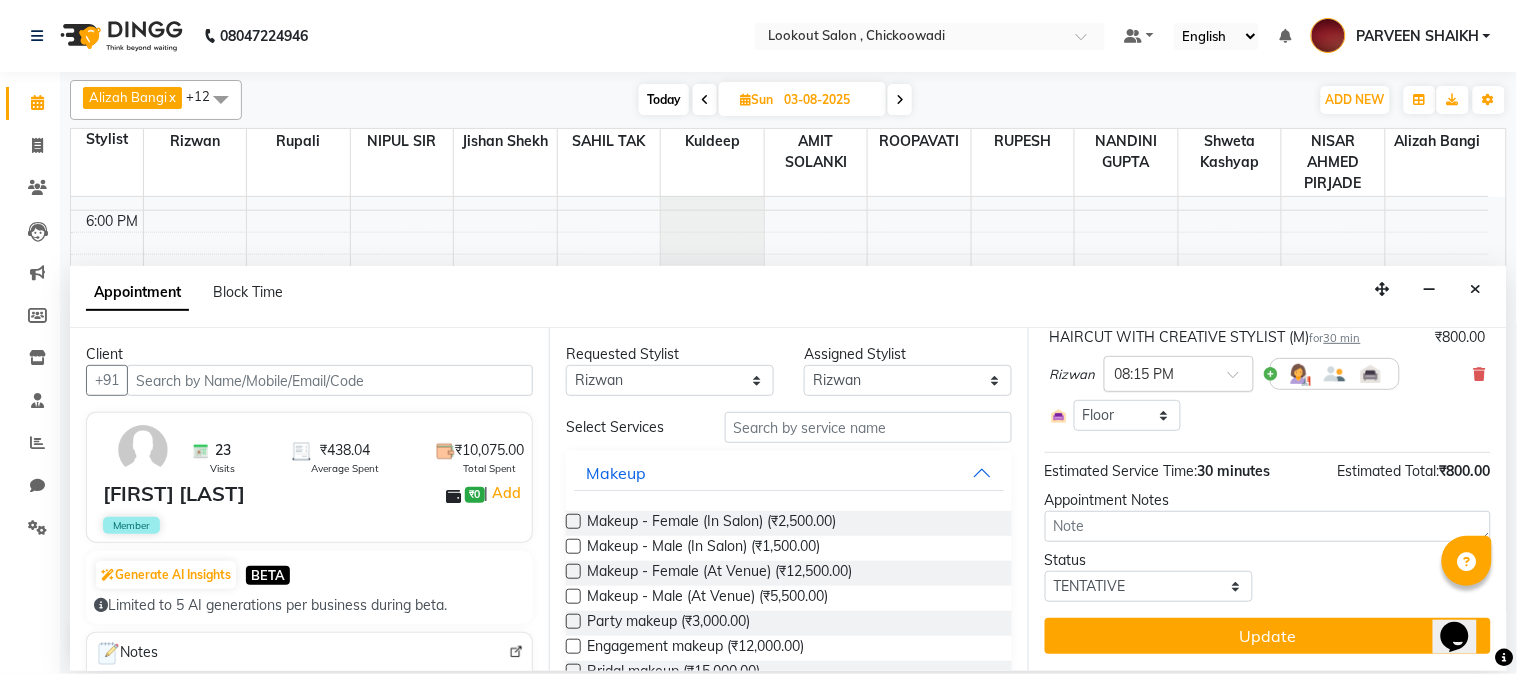 click at bounding box center [1240, 380] 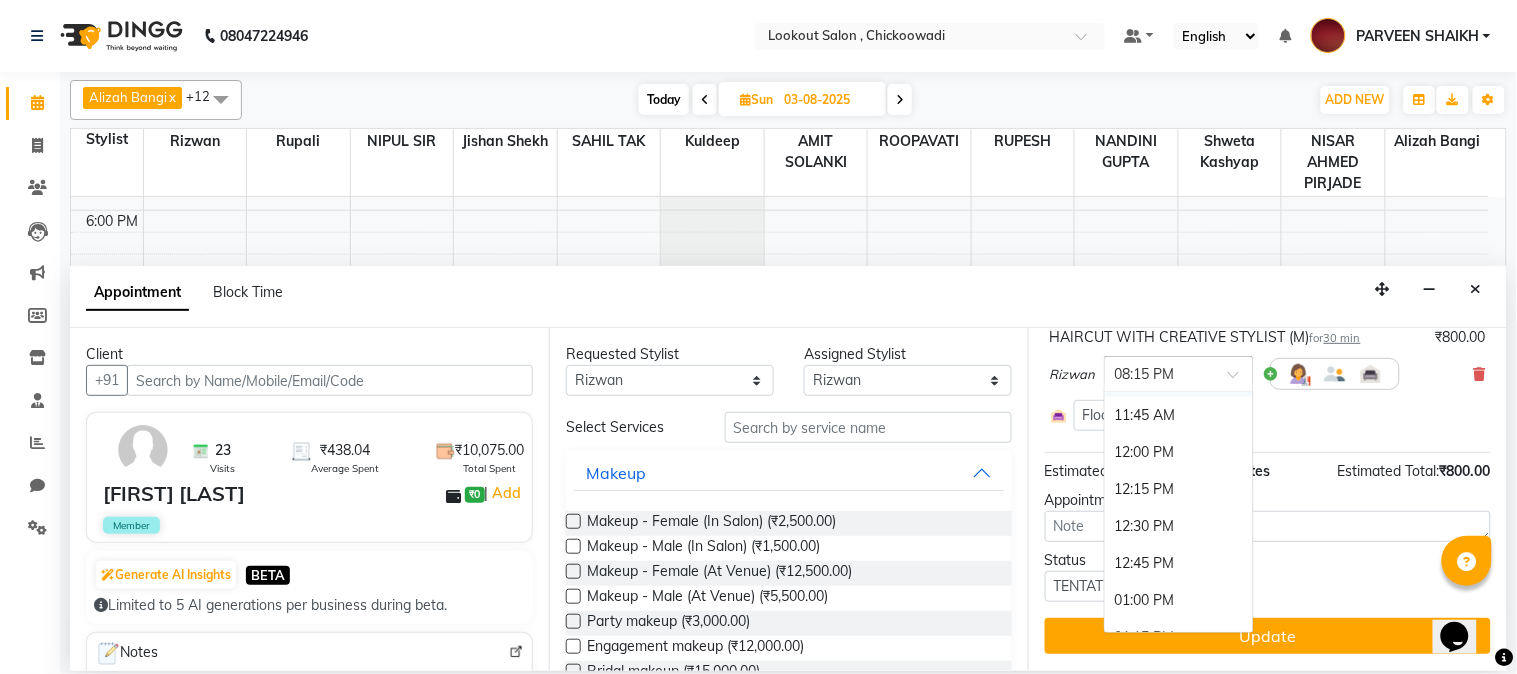 scroll, scrollTop: 441, scrollLeft: 0, axis: vertical 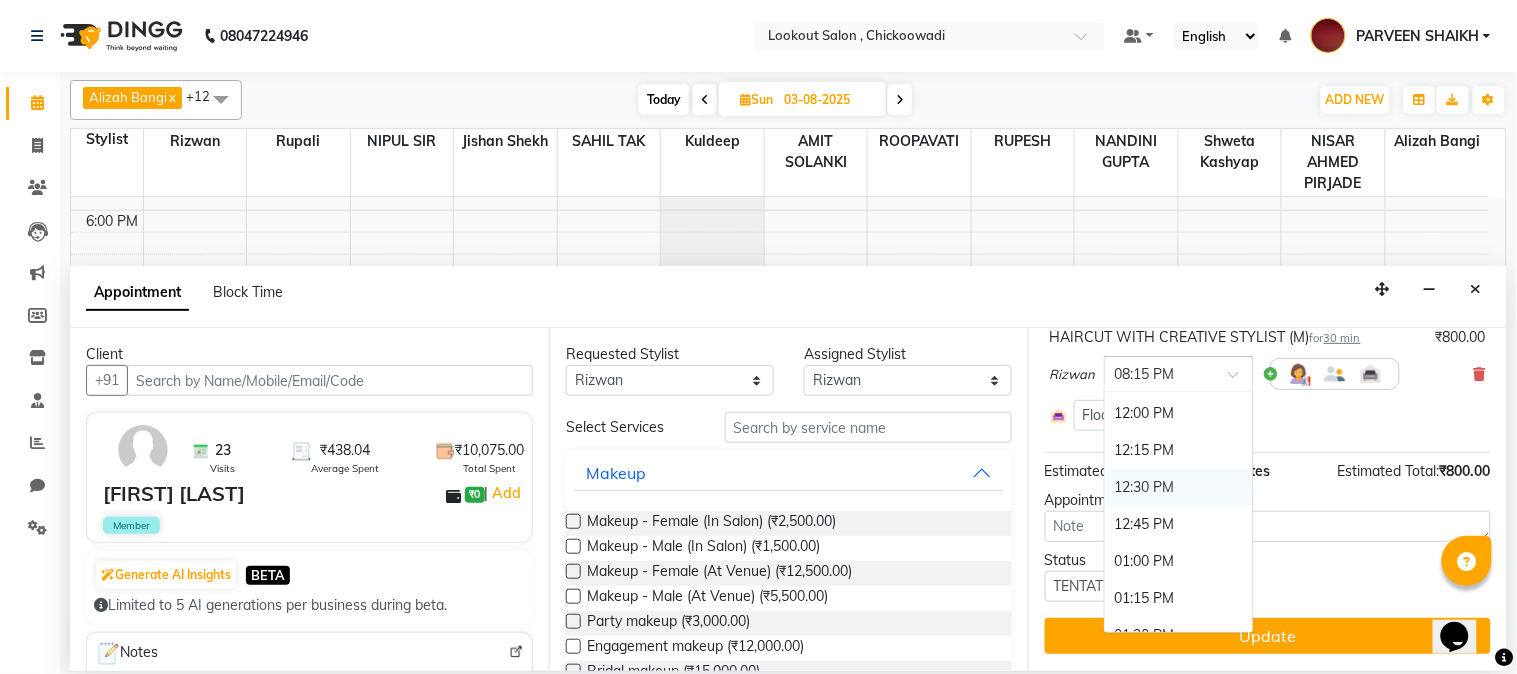 click on "12:30 PM" at bounding box center [1179, 487] 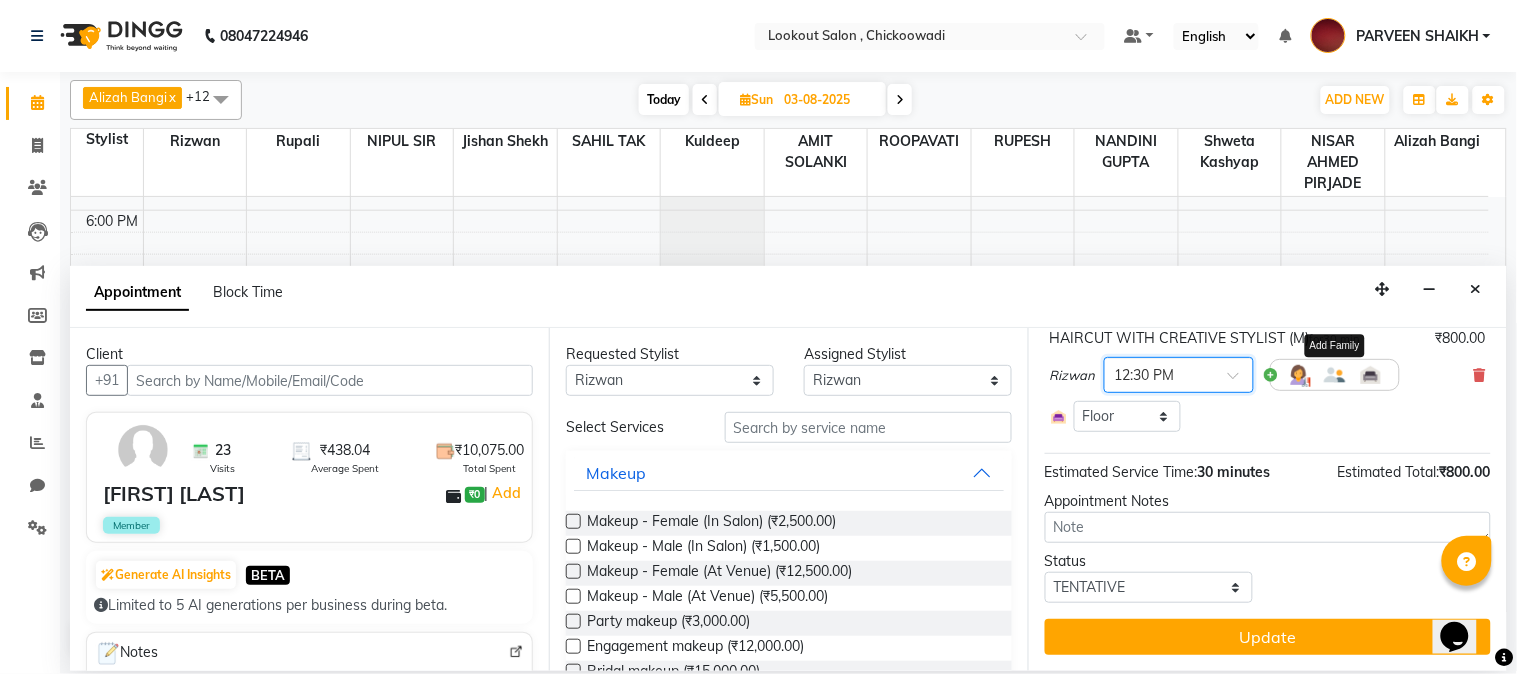 scroll, scrollTop: 156, scrollLeft: 0, axis: vertical 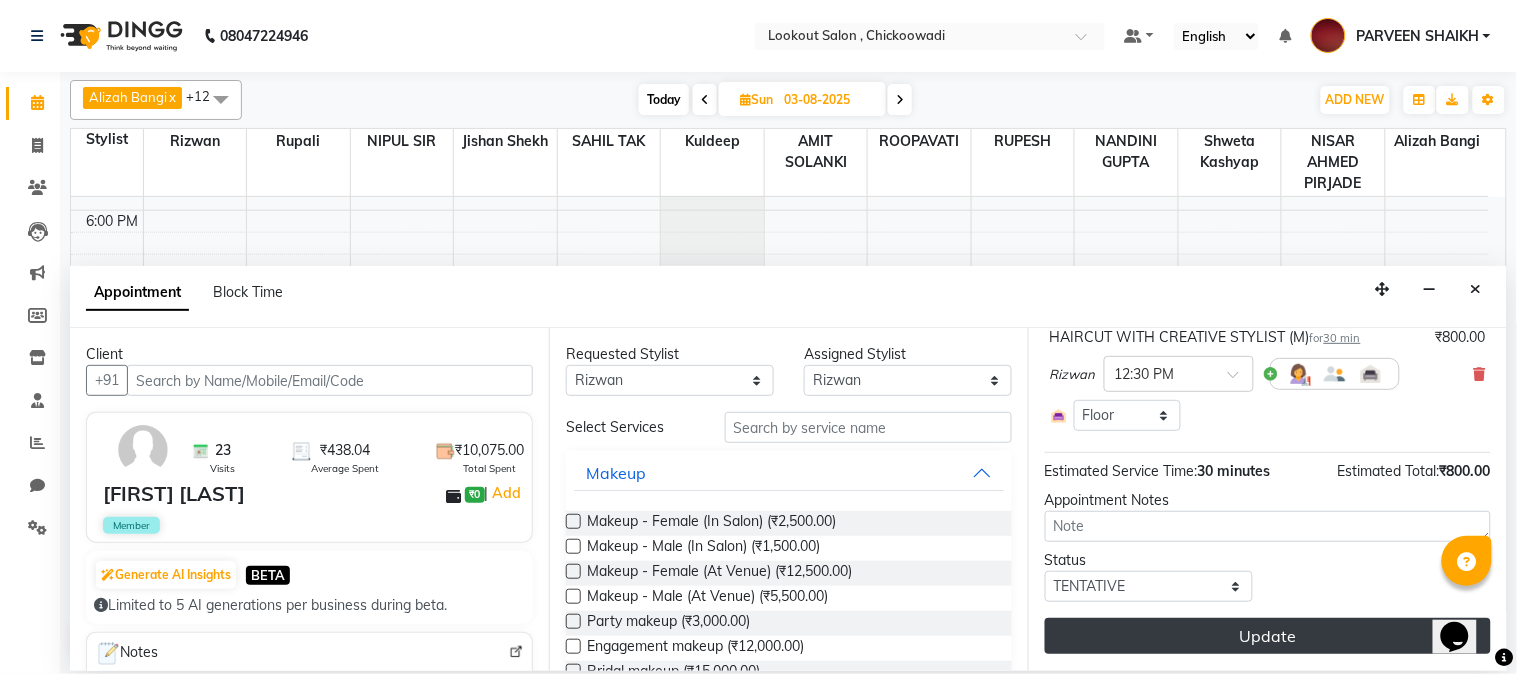 click on "Update" at bounding box center (1268, 636) 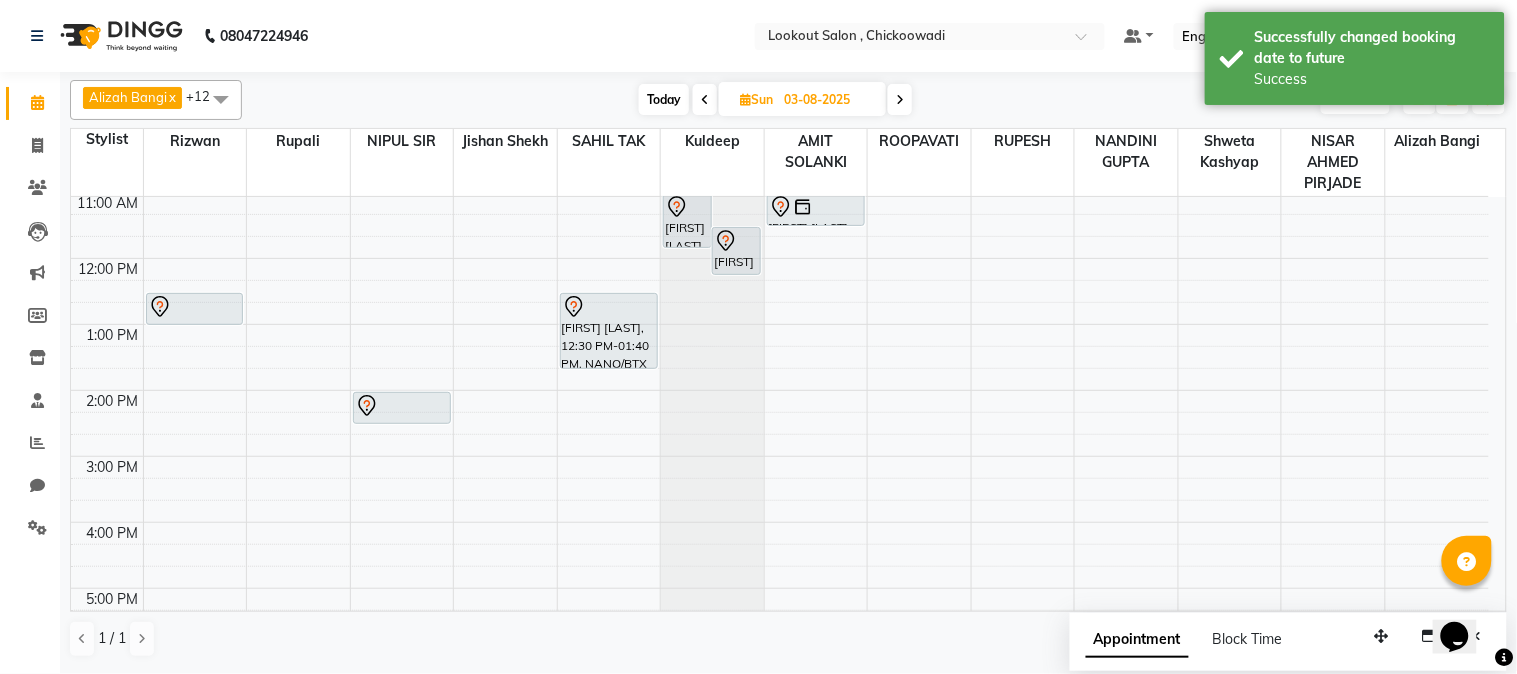 scroll, scrollTop: 0, scrollLeft: 0, axis: both 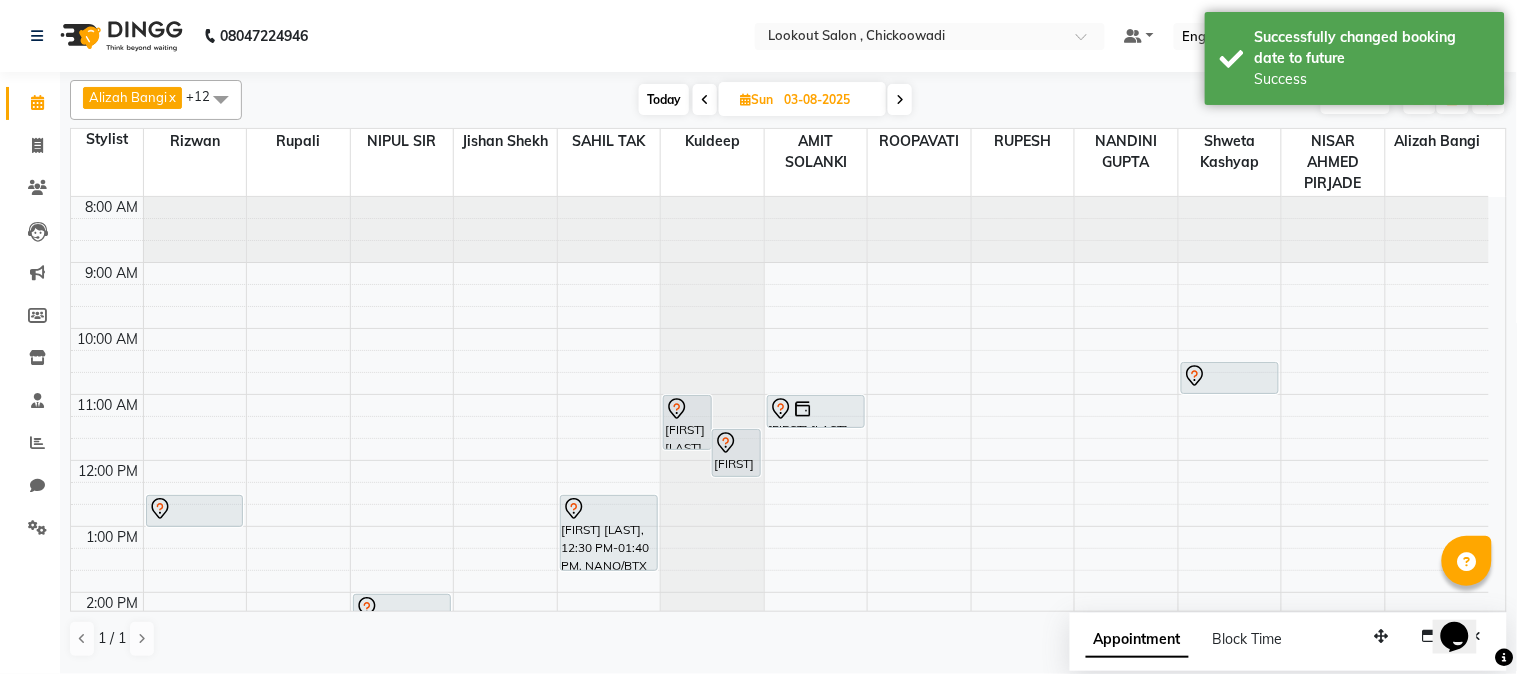 click on "Today" at bounding box center [664, 99] 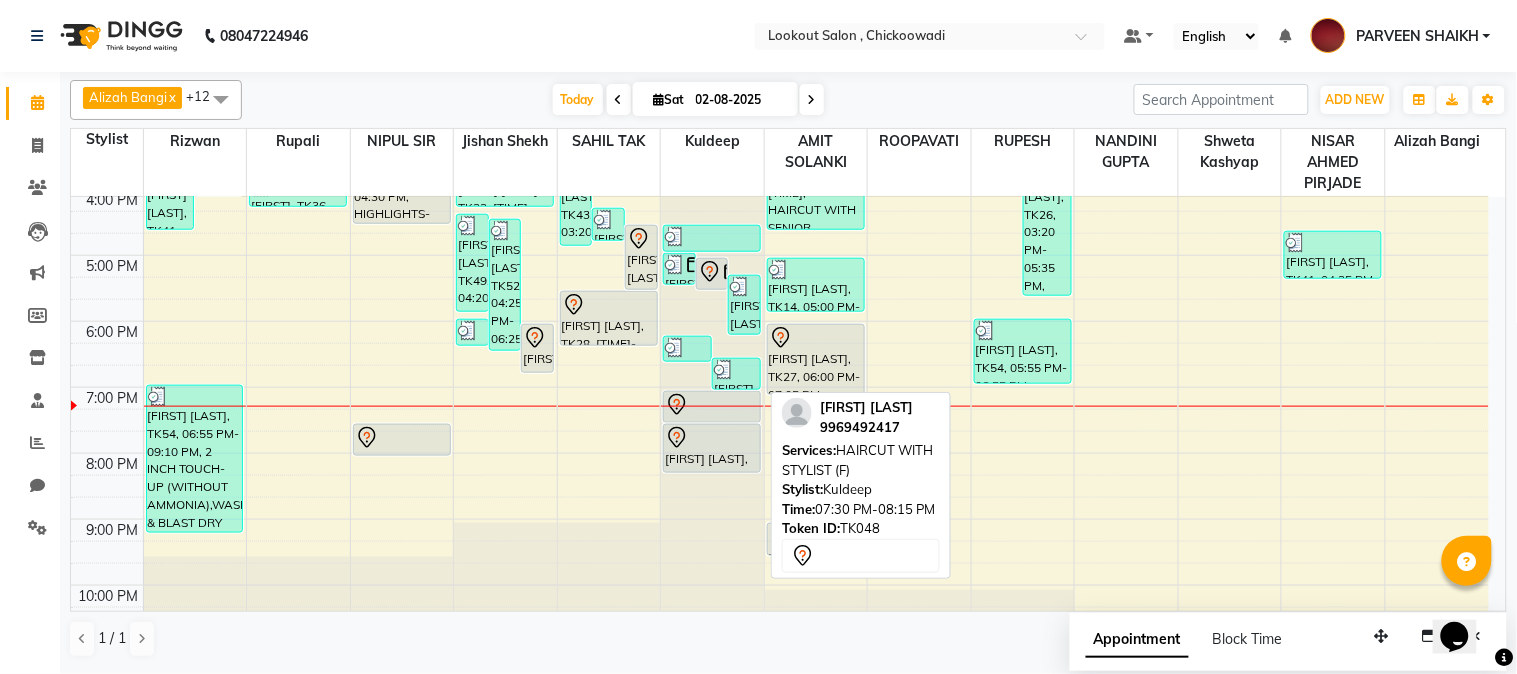 scroll, scrollTop: 424, scrollLeft: 0, axis: vertical 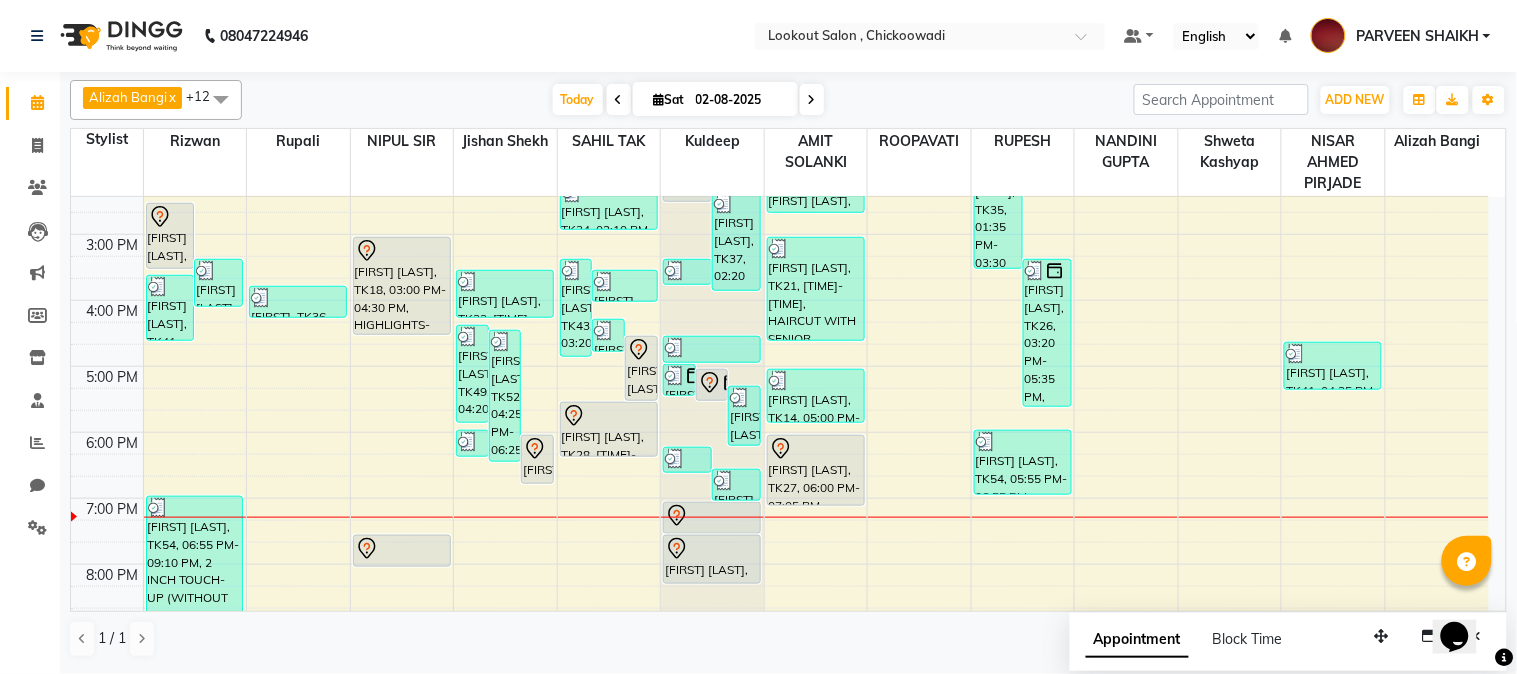 click at bounding box center [812, 99] 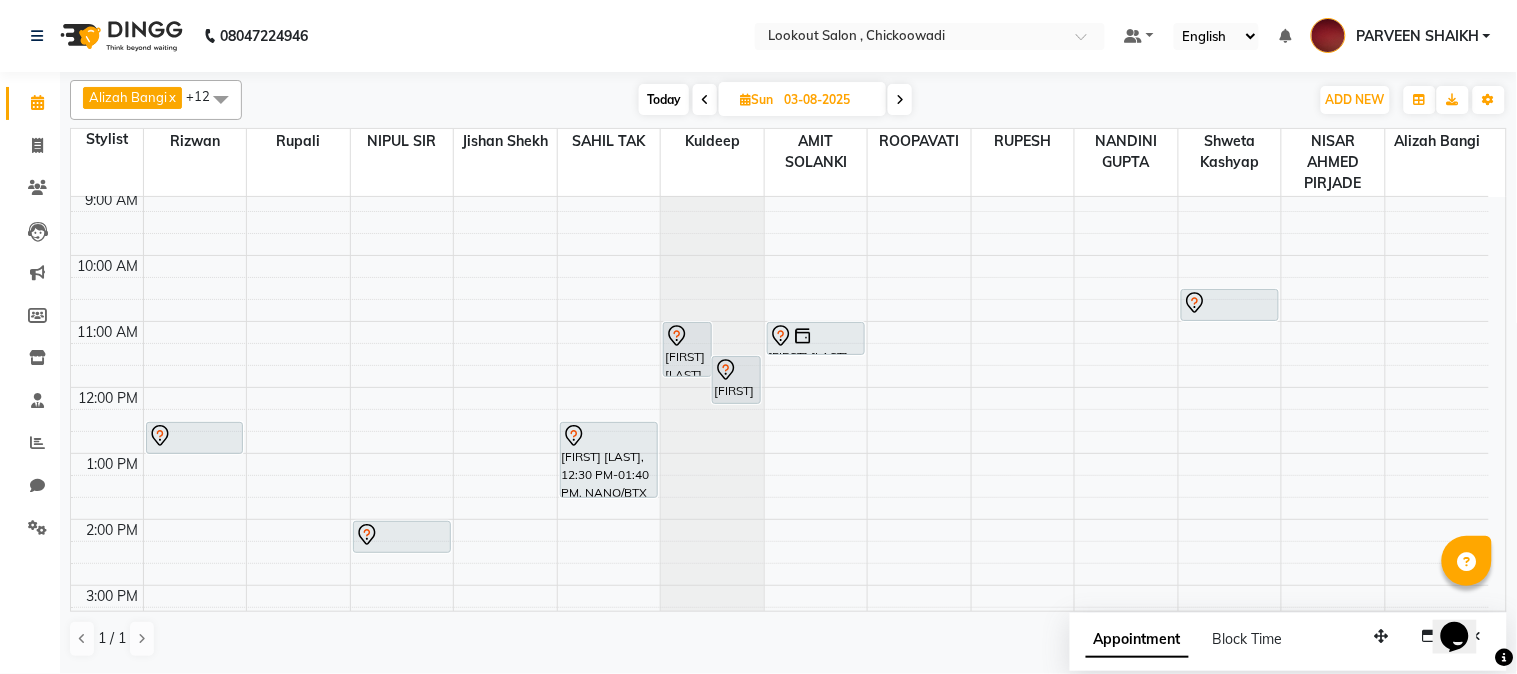 scroll, scrollTop: 0, scrollLeft: 0, axis: both 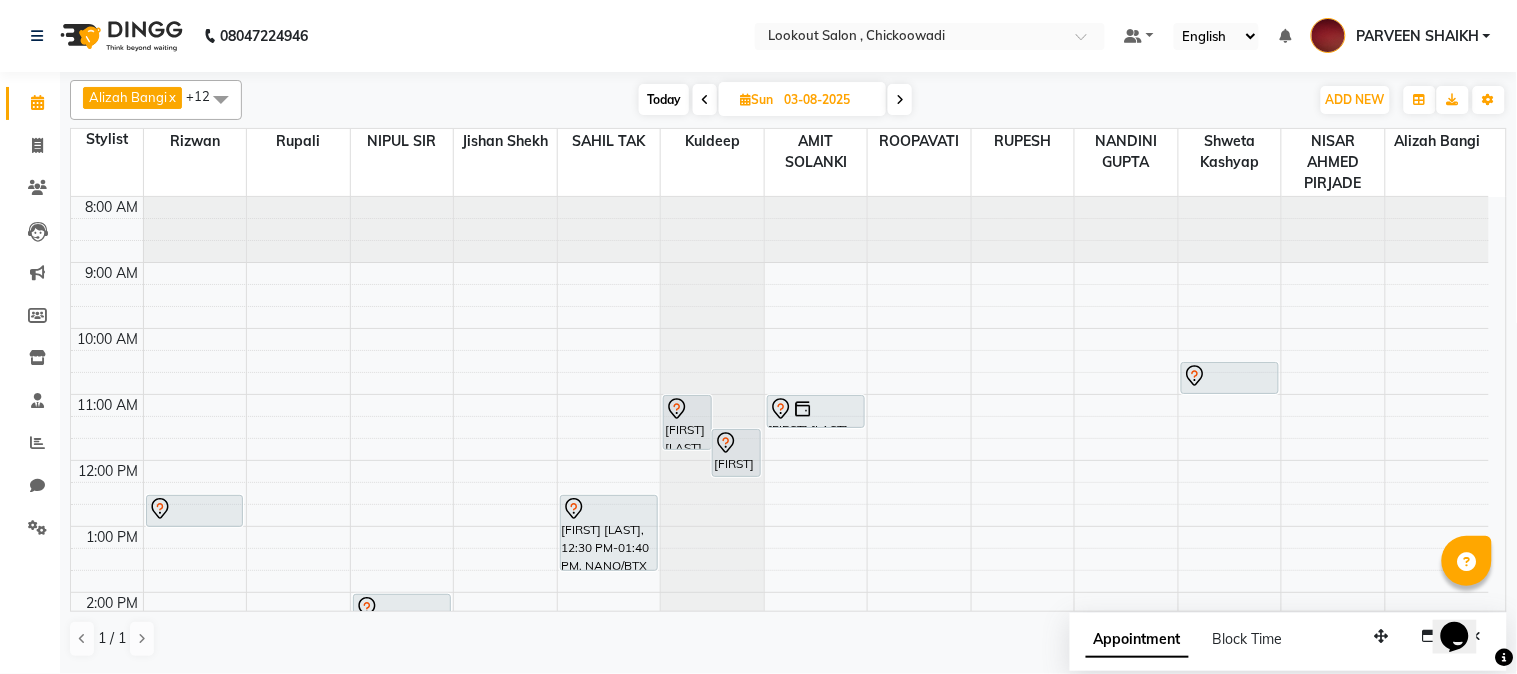 click on "Today" at bounding box center (664, 99) 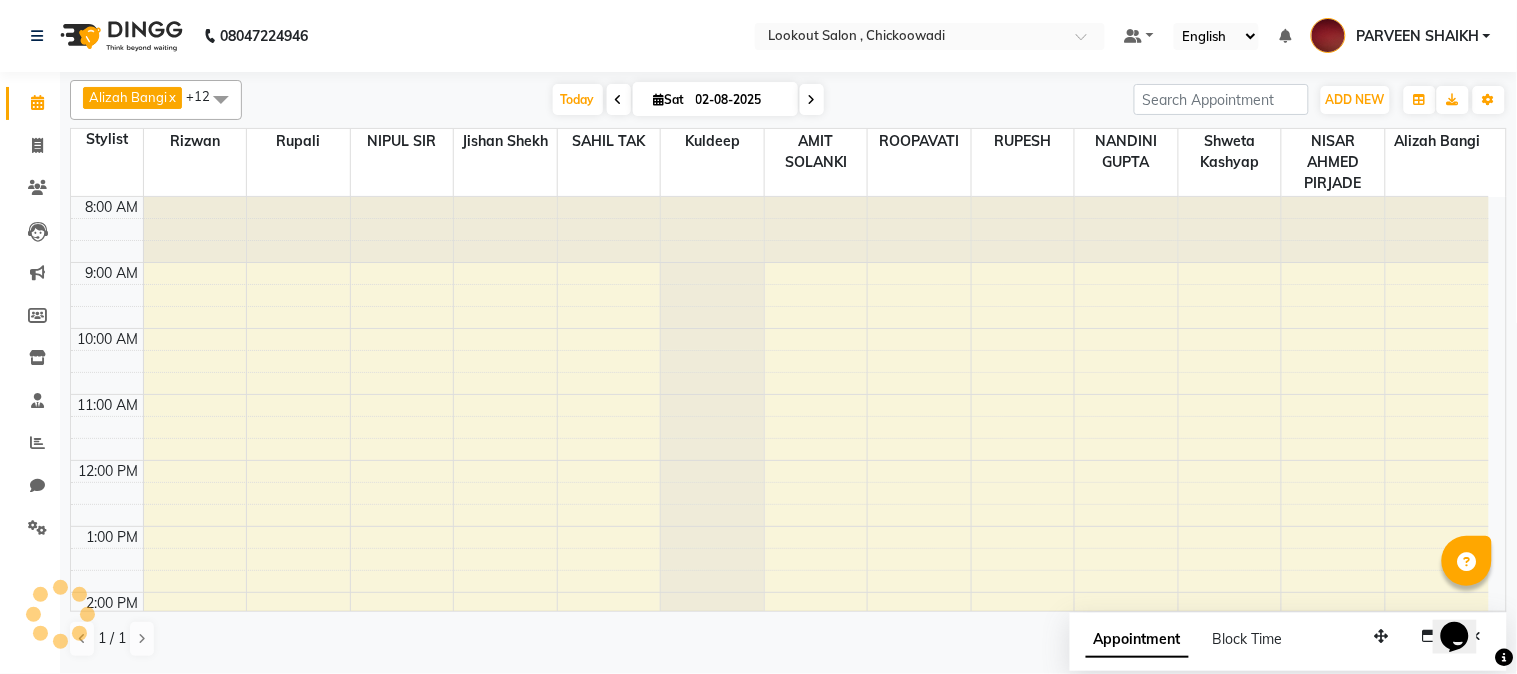 scroll, scrollTop: 646, scrollLeft: 0, axis: vertical 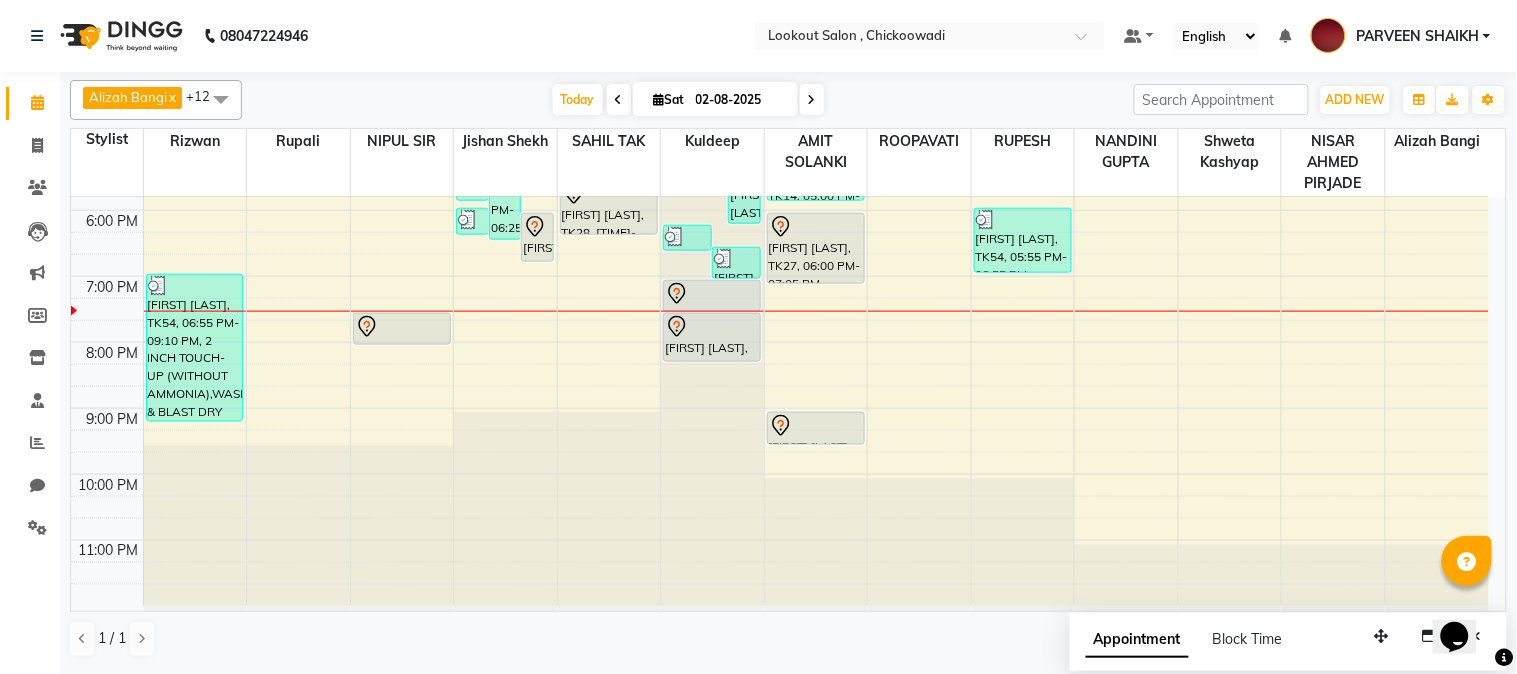 click on "8:00 AM 9:00 AM 10:00 AM 11:00 AM 12:00 PM 1:00 PM 2:00 PM 3:00 PM 4:00 PM 5:00 PM 6:00 PM 7:00 PM 8:00 PM 9:00 PM 10:00 PM 11:00 PM             [FIRST] [LAST], TK05, 02:30 PM-03:30 PM, 1 INCH TOUCH-UP  (WITHOUT AMMONIA)     [FIRST] [LAST], TK06, 03:20 PM-04:05 PM, GLOBAL COLOR (WITHOUT AMMONIA)     [FIRST] [LAST], TK41, 03:35 PM-04:35 PM, 1 INCH TOUCH-UP (WITH AMMONIA)     [FIRST] [LAST], TK54, 06:55 PM-09:10 PM, 2 INCH TOUCH-UP (WITHOUT AMMONIA),WASH & BLAST DRY (F),HAIRCUT WITH STYLIST (F)             [FIRST] [LAST], TK01, 12:30 PM-01:00 PM, EYEBROW     [FIRST], TK36, 03:45 PM-04:15 PM, EYEBROW             [FIRST] [LAST], TK18, 03:00 PM-04:30 PM, HIGHLIGHTS-BELOW SHOULDER             [FIRST] [LAST], TK11, 07:30 PM-08:00 PM, HAIRCUT WITH ART DIRECTOR     [FIRST] [LAST], TK49, 04:20 PM-05:50 PM, 1 INCH TOUCH-UP  (WITHOUT AMMONIA),BLOWDRY  BELOW SHOULDER     [FIRST] [LAST], TK52, 04:25 PM-06:25 PM, WASH & BLAST DRY (F),BLOWDRY  BELOW SHOULDER,1 INCH TOUCH-UP  (WITHOUT AMMONIA)" at bounding box center (780, 78) 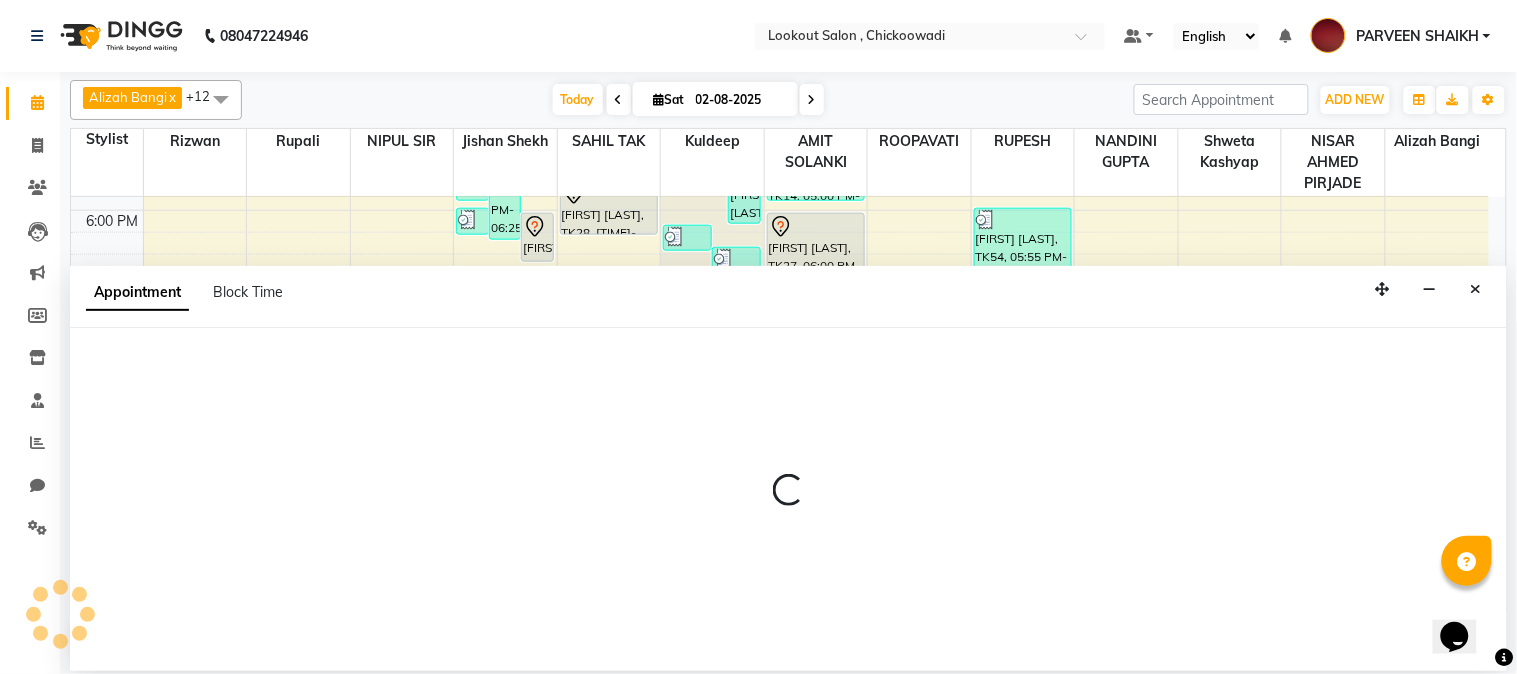 select on "11497" 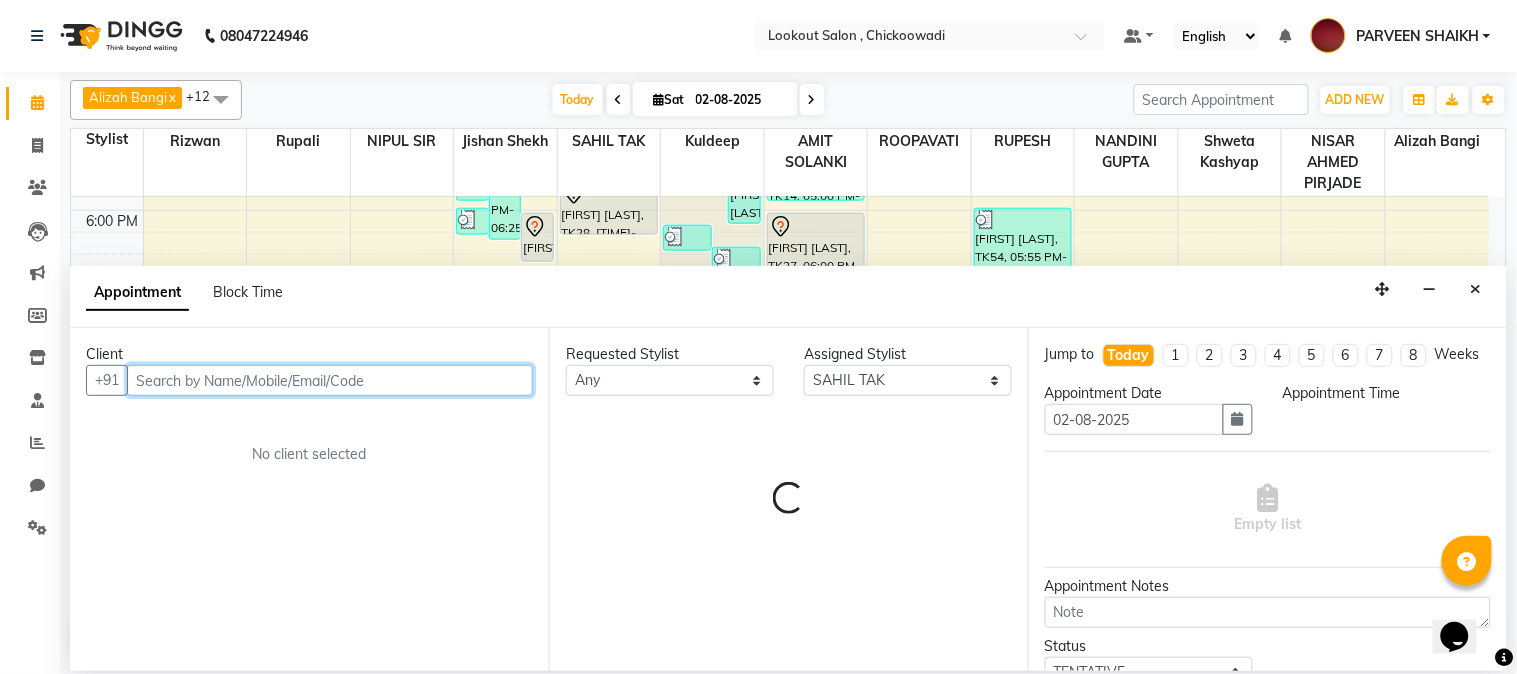 select on "1200" 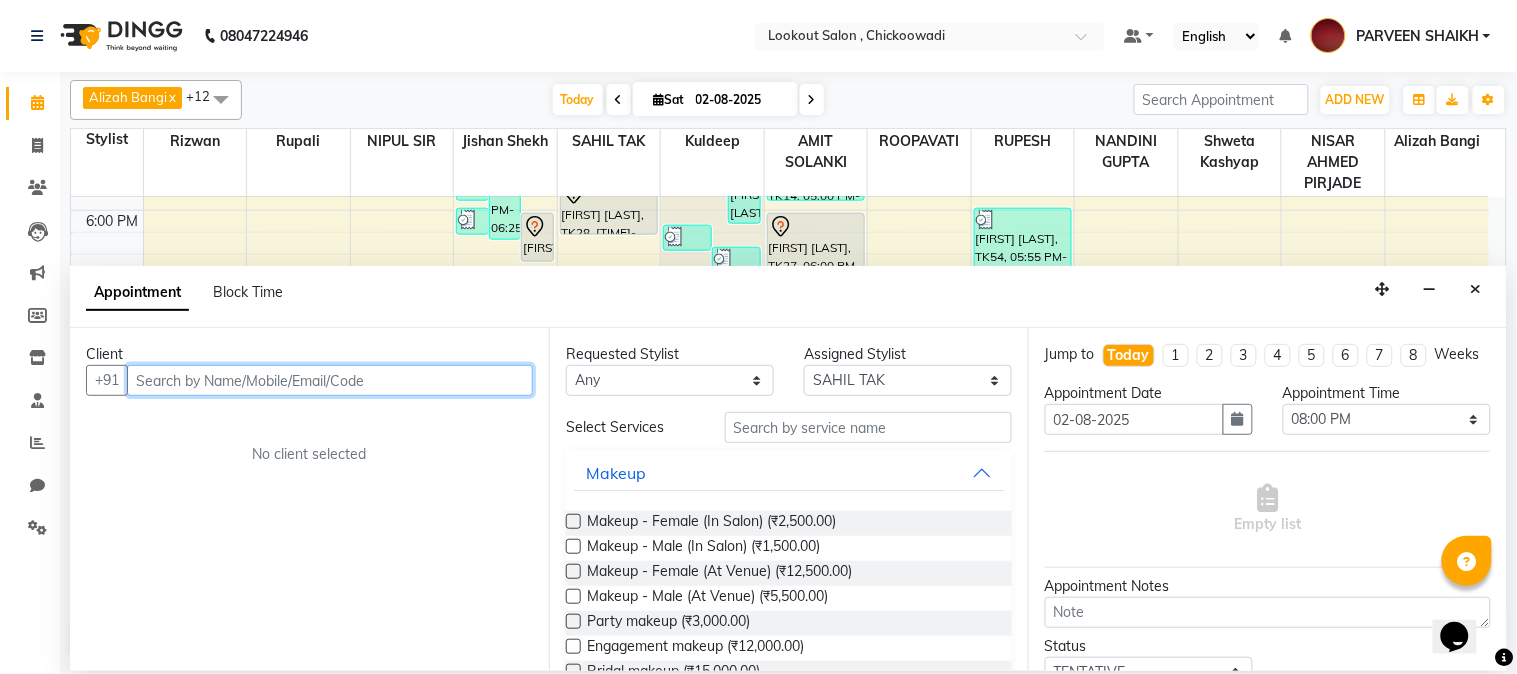 click at bounding box center [330, 380] 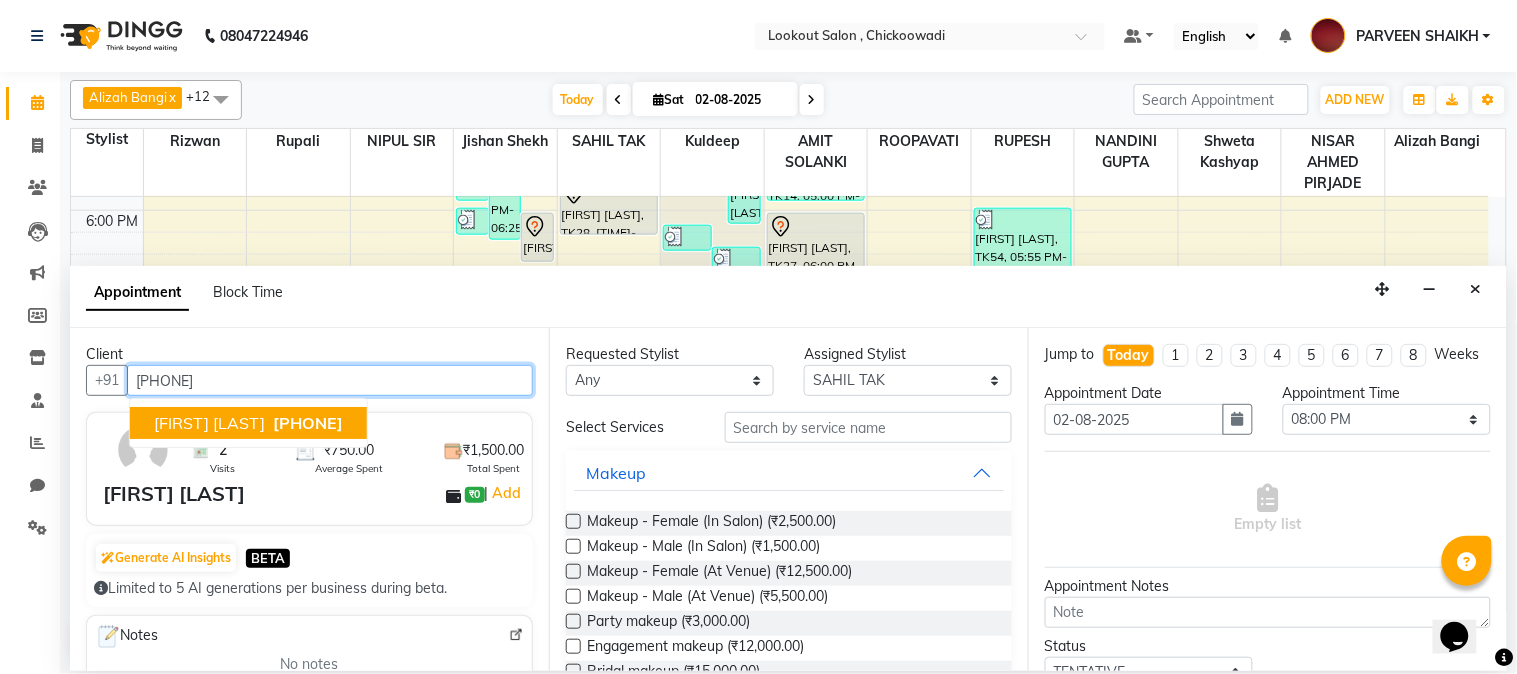 click on "[FIRST] [LAST]" at bounding box center [209, 423] 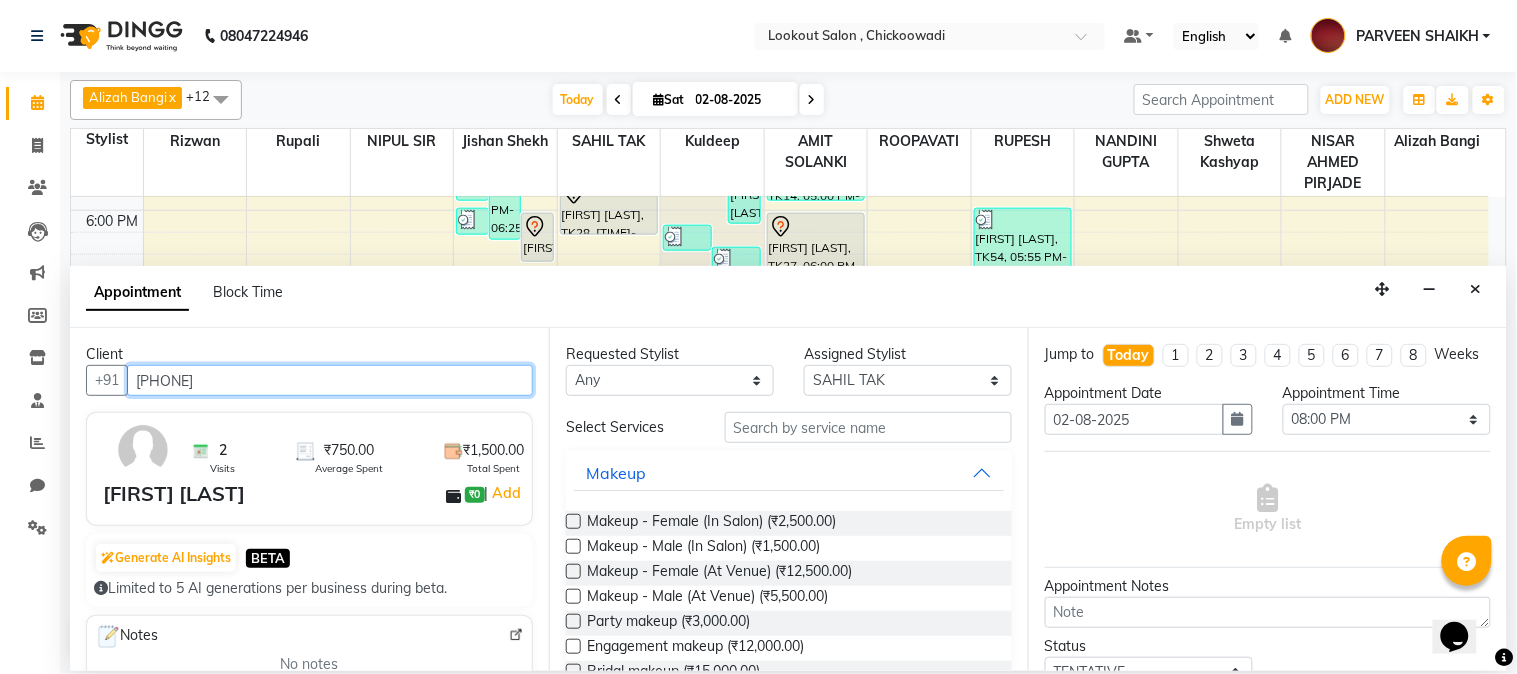 type on "[PHONE]" 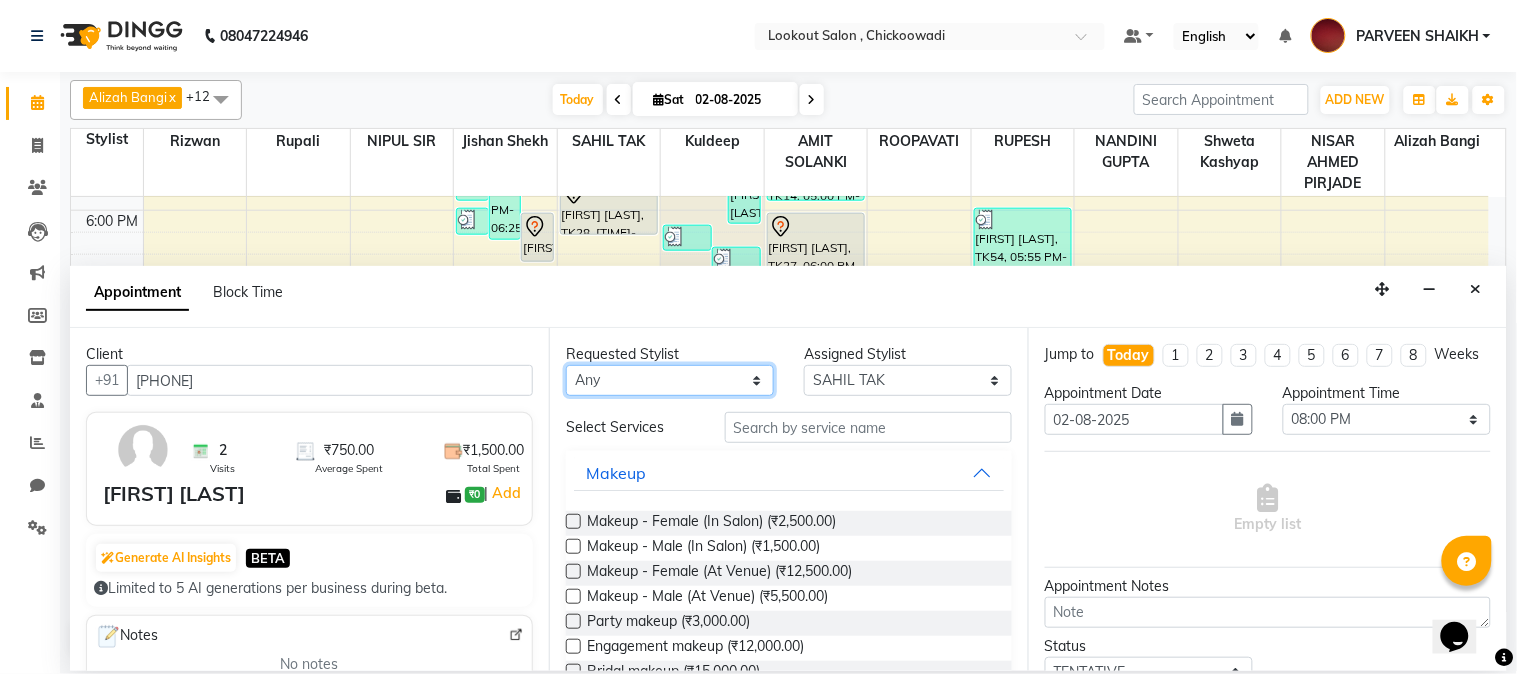 click on "Any [FIRST] [LAST] [FIRST] [LAST] [FIRST] [LAST] [FIRST] [LAST] [FIRST] [LAST] [FIRST] [LAST] [FIRST] [LAST] [FIRST] [LAST] [FIRST] [LAST] [FIRST] [LAST] [FIRST] [LAST] [FIRST] [LAST]" at bounding box center [670, 380] 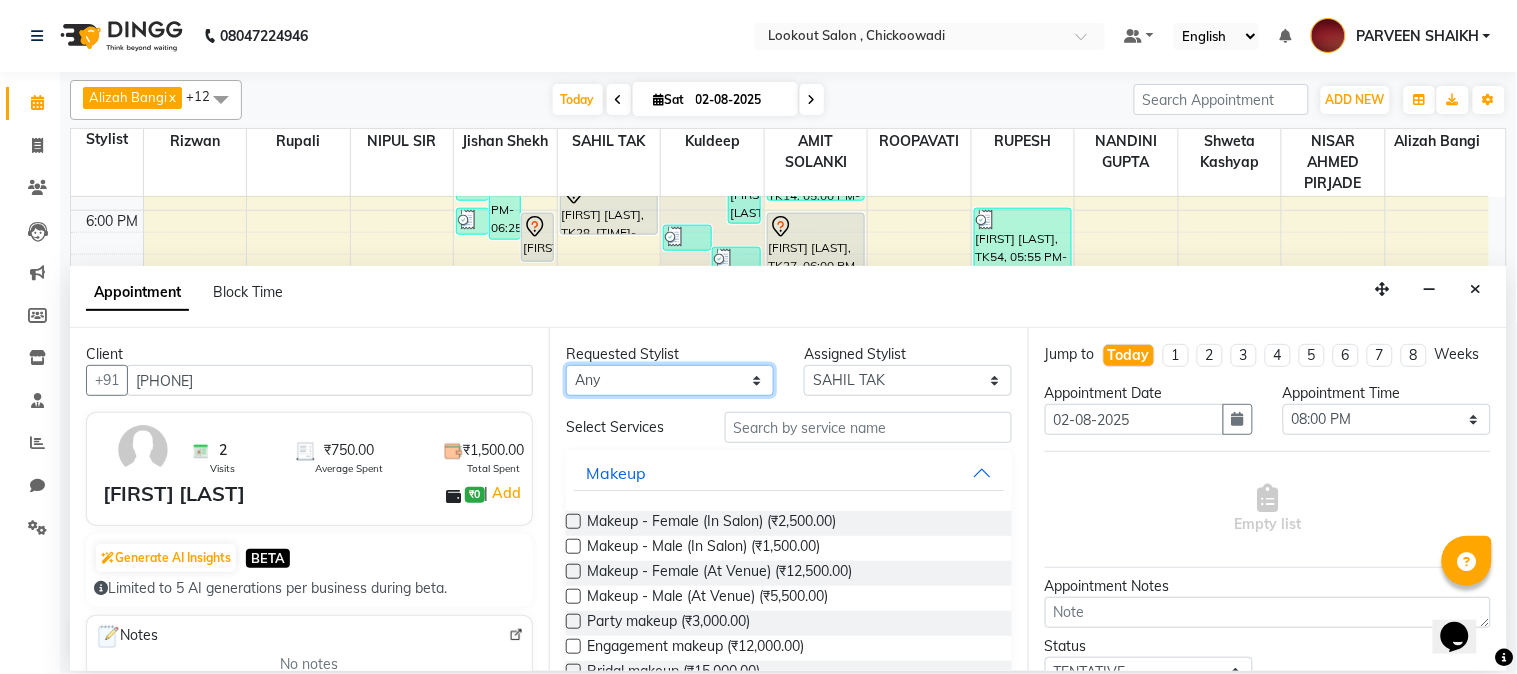 select on "11497" 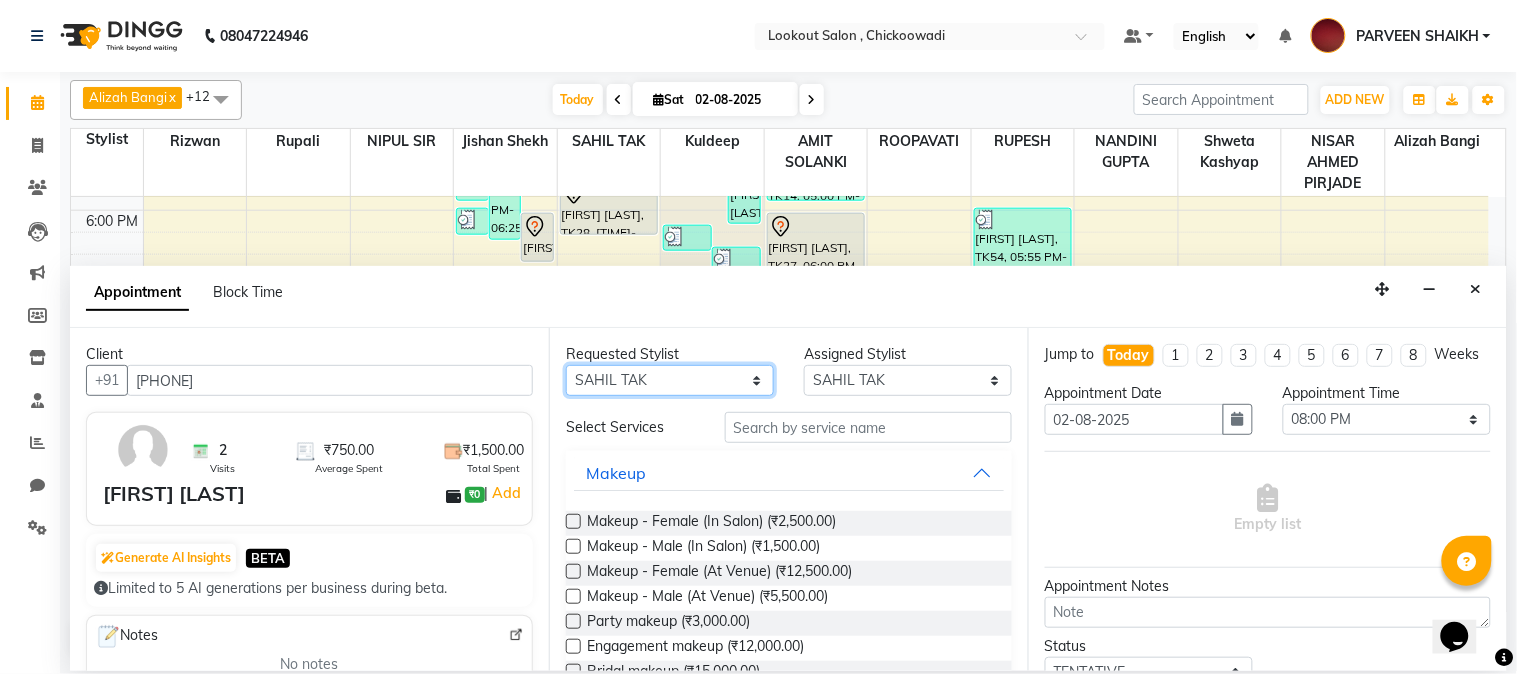 click on "Any [FIRST] [LAST] [FIRST] [LAST] [FIRST] [LAST] [FIRST] [LAST] [FIRST] [LAST] [FIRST] [LAST] [FIRST] [LAST] [FIRST] [LAST] [FIRST] [LAST] [FIRST] [LAST] [FIRST] [LAST] [FIRST] [LAST]" at bounding box center (670, 380) 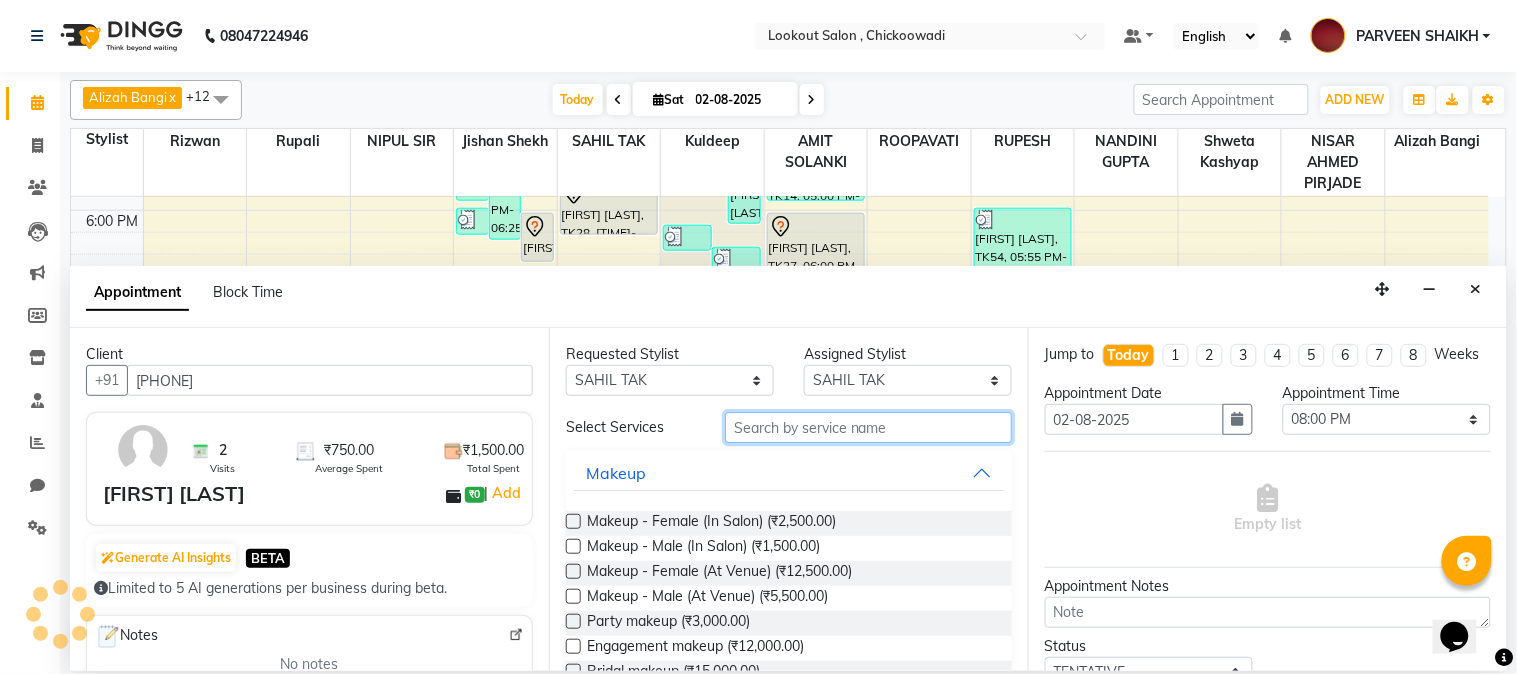 click at bounding box center (868, 427) 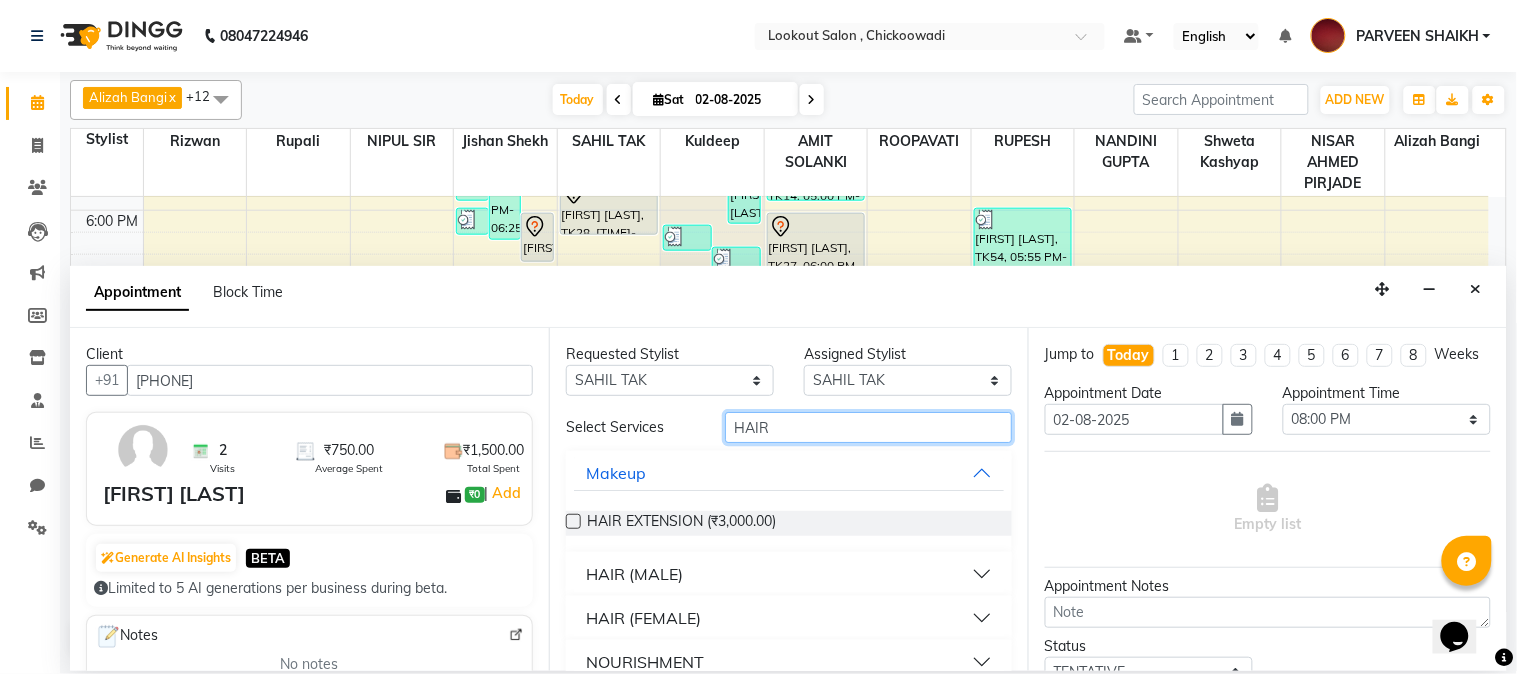 type on "HAIR" 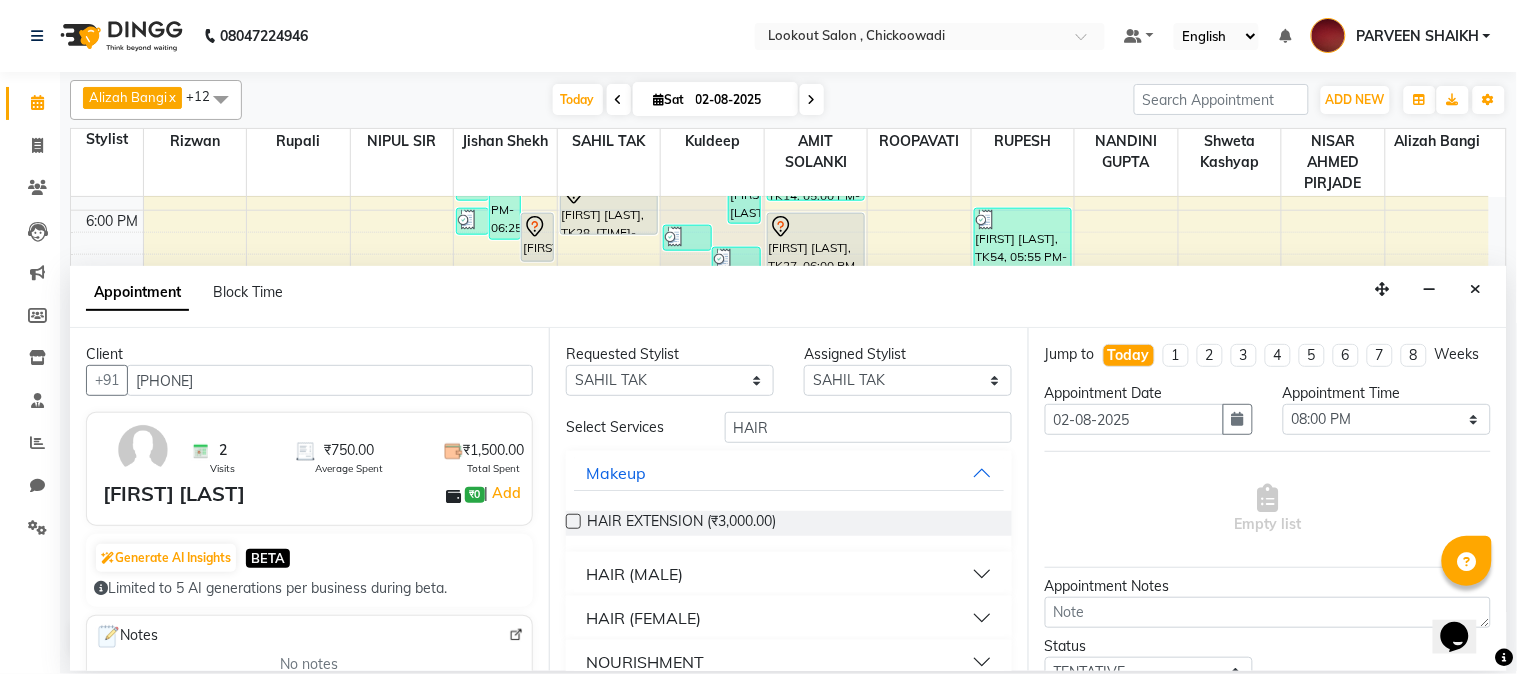 click on "HAIR (MALE)" at bounding box center [789, 574] 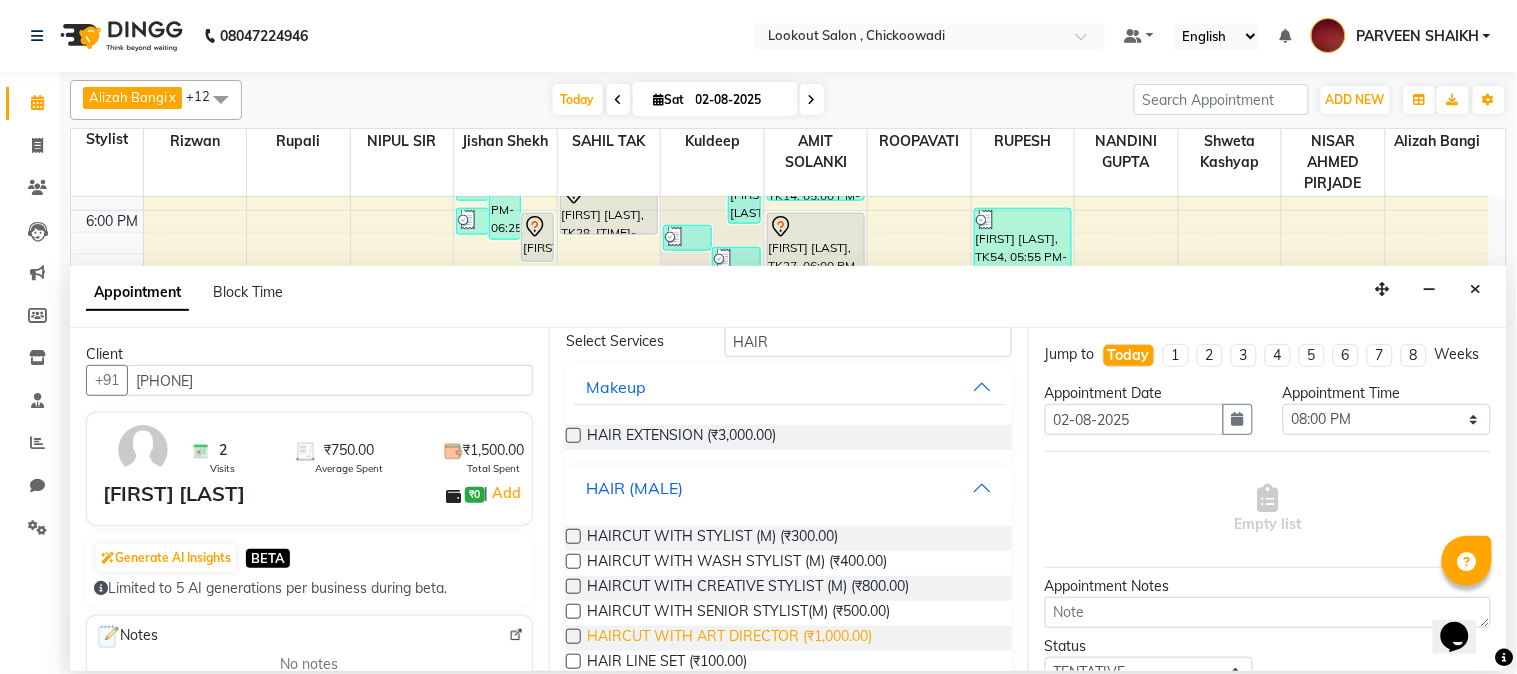 scroll, scrollTop: 111, scrollLeft: 0, axis: vertical 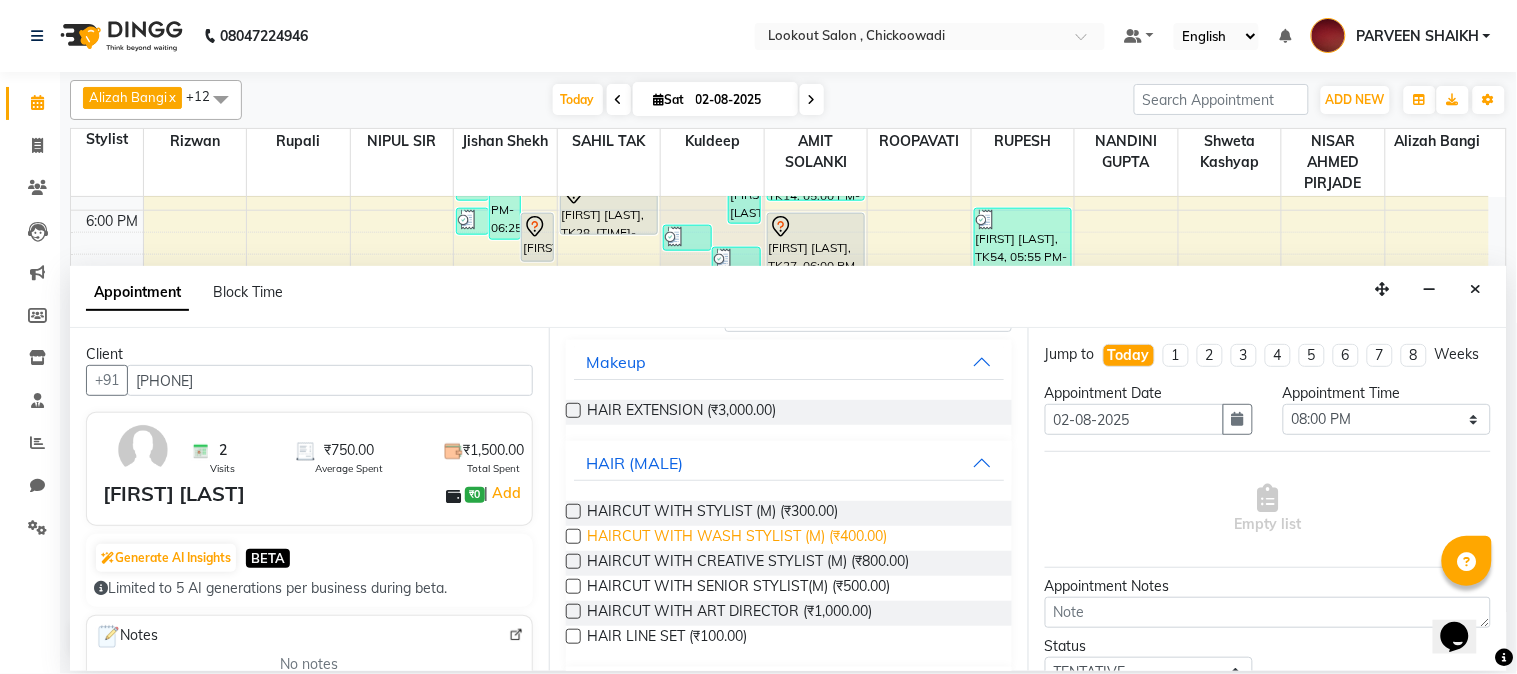 click on "HAIRCUT WITH WASH STYLIST (M) (₹400.00)" at bounding box center (737, 538) 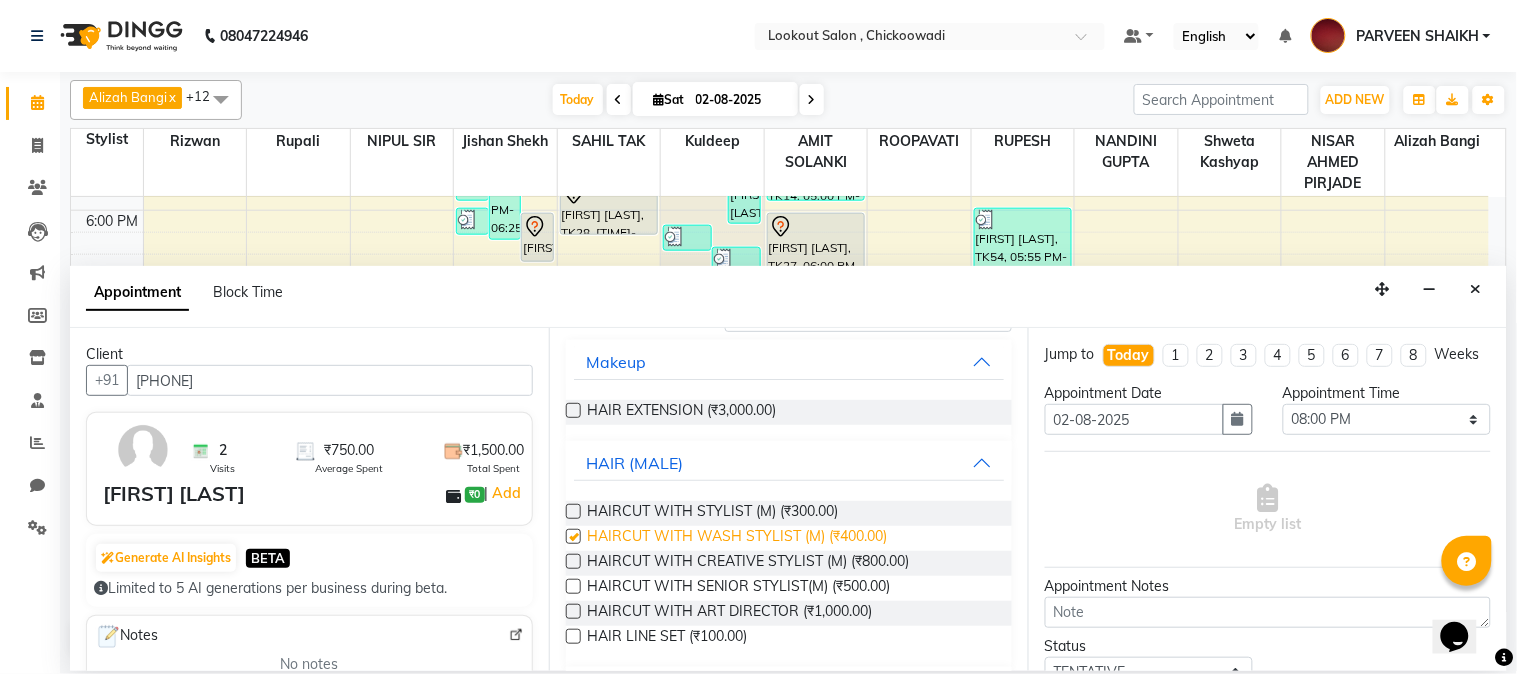 type 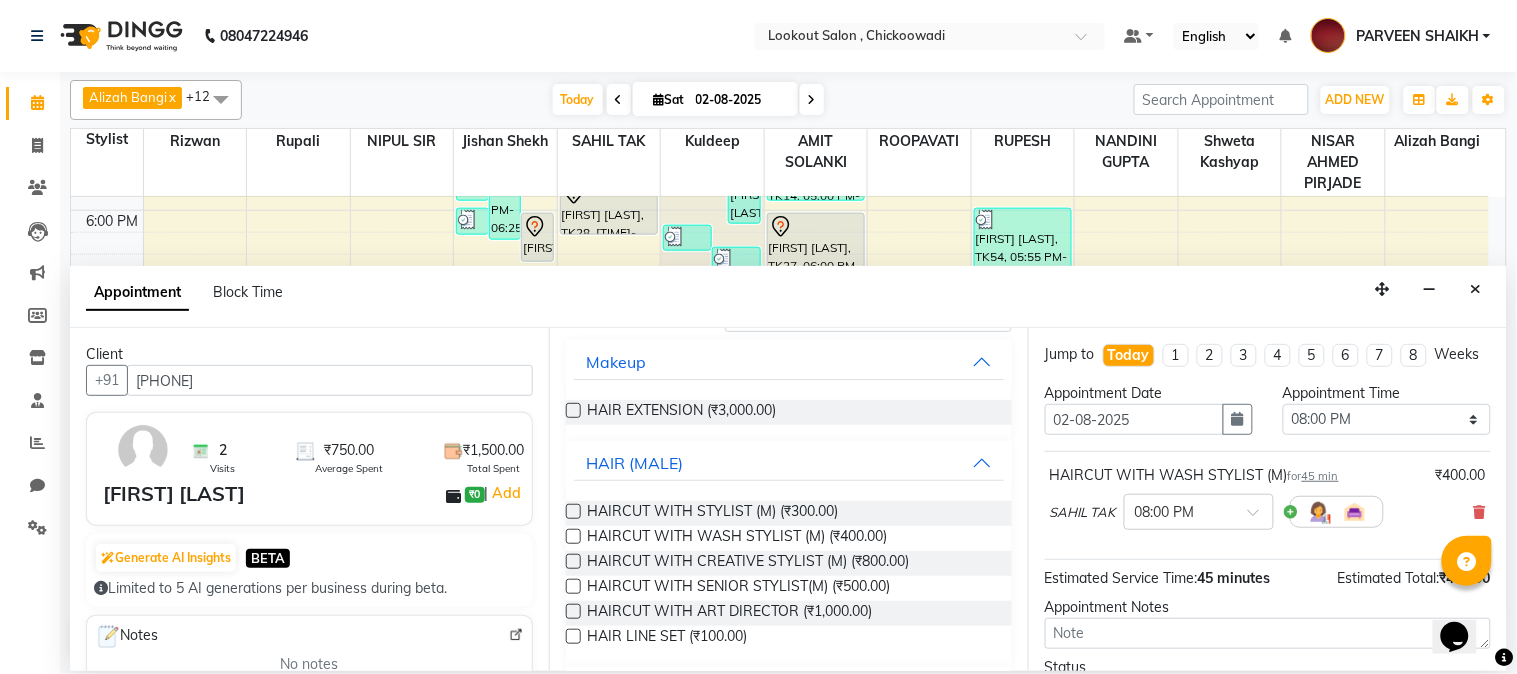 scroll, scrollTop: 183, scrollLeft: 0, axis: vertical 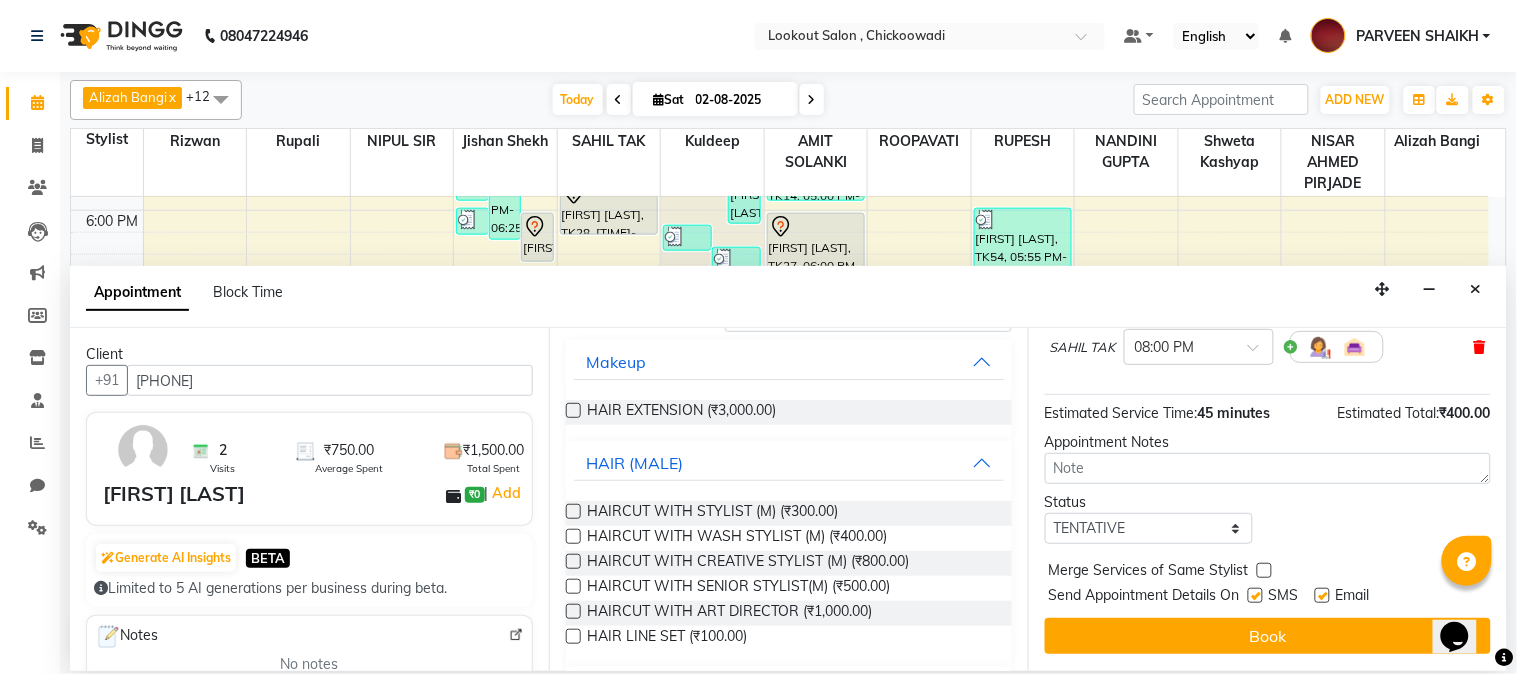 click at bounding box center (1480, 347) 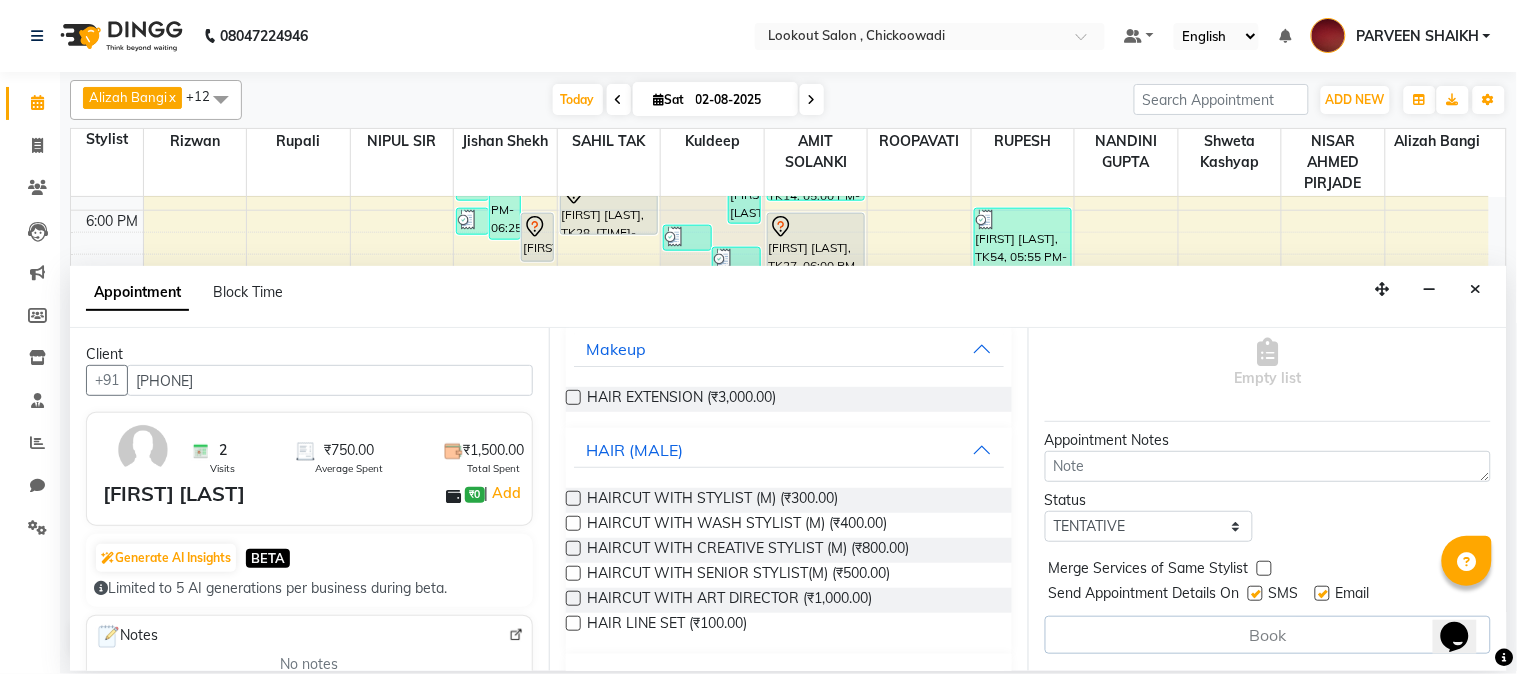 scroll, scrollTop: 211, scrollLeft: 0, axis: vertical 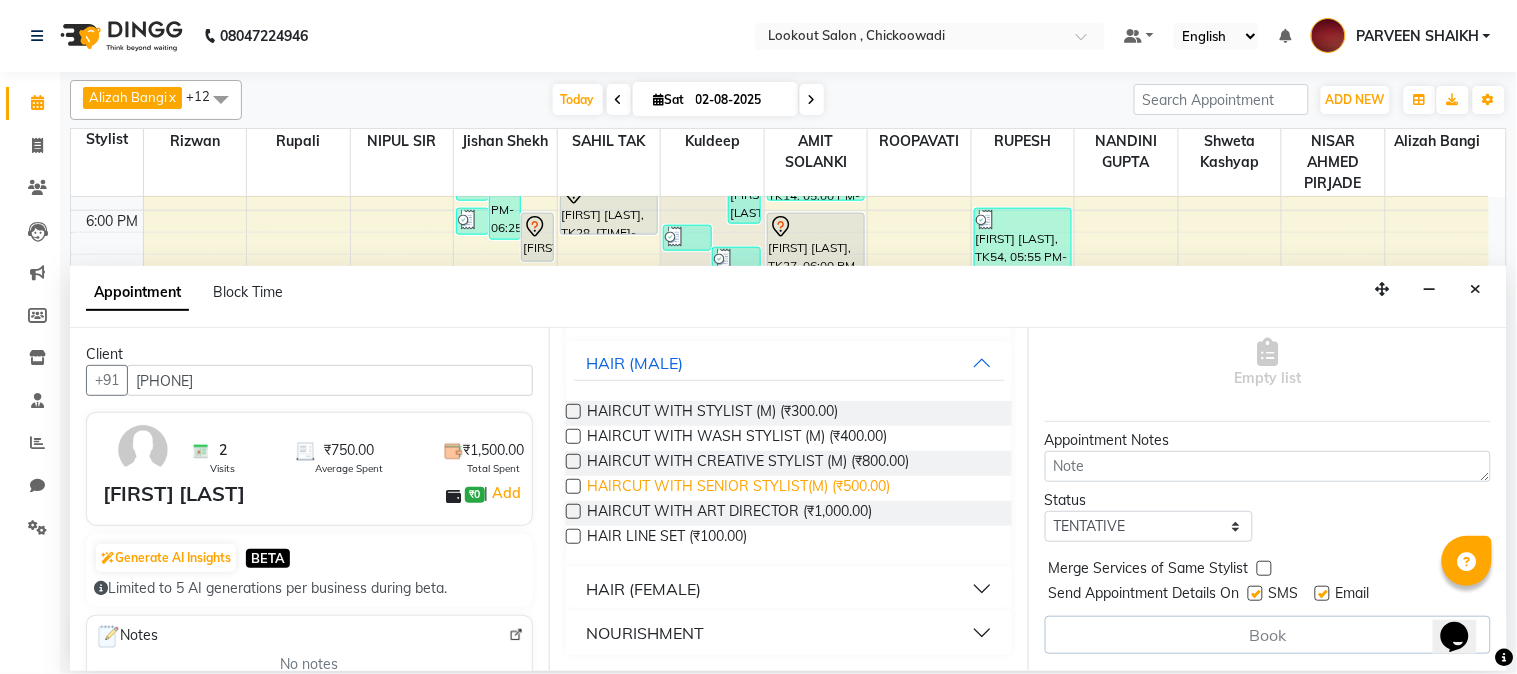 click on "HAIRCUT WITH SENIOR STYLIST(M) (₹500.00)" at bounding box center [738, 488] 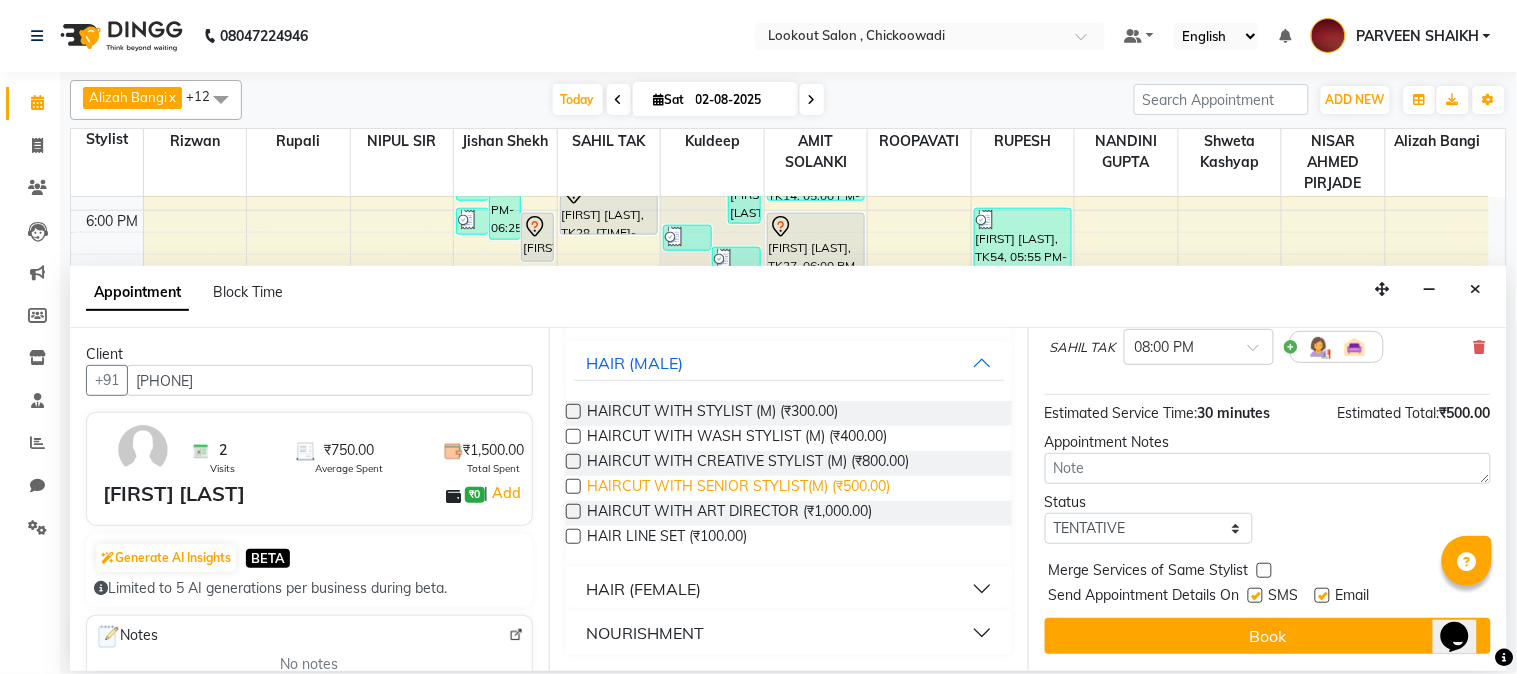 scroll, scrollTop: 183, scrollLeft: 0, axis: vertical 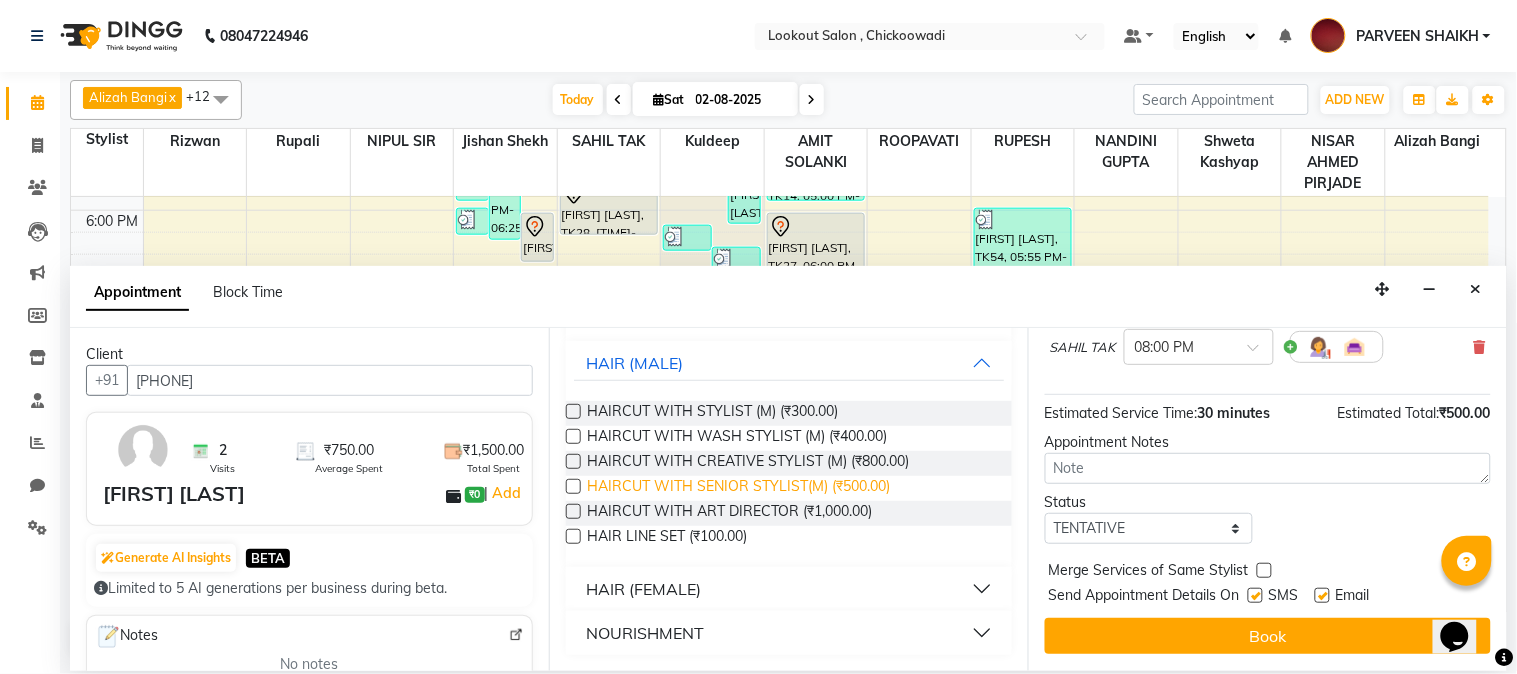 click on "HAIRCUT WITH SENIOR STYLIST(M) (₹500.00)" at bounding box center (738, 488) 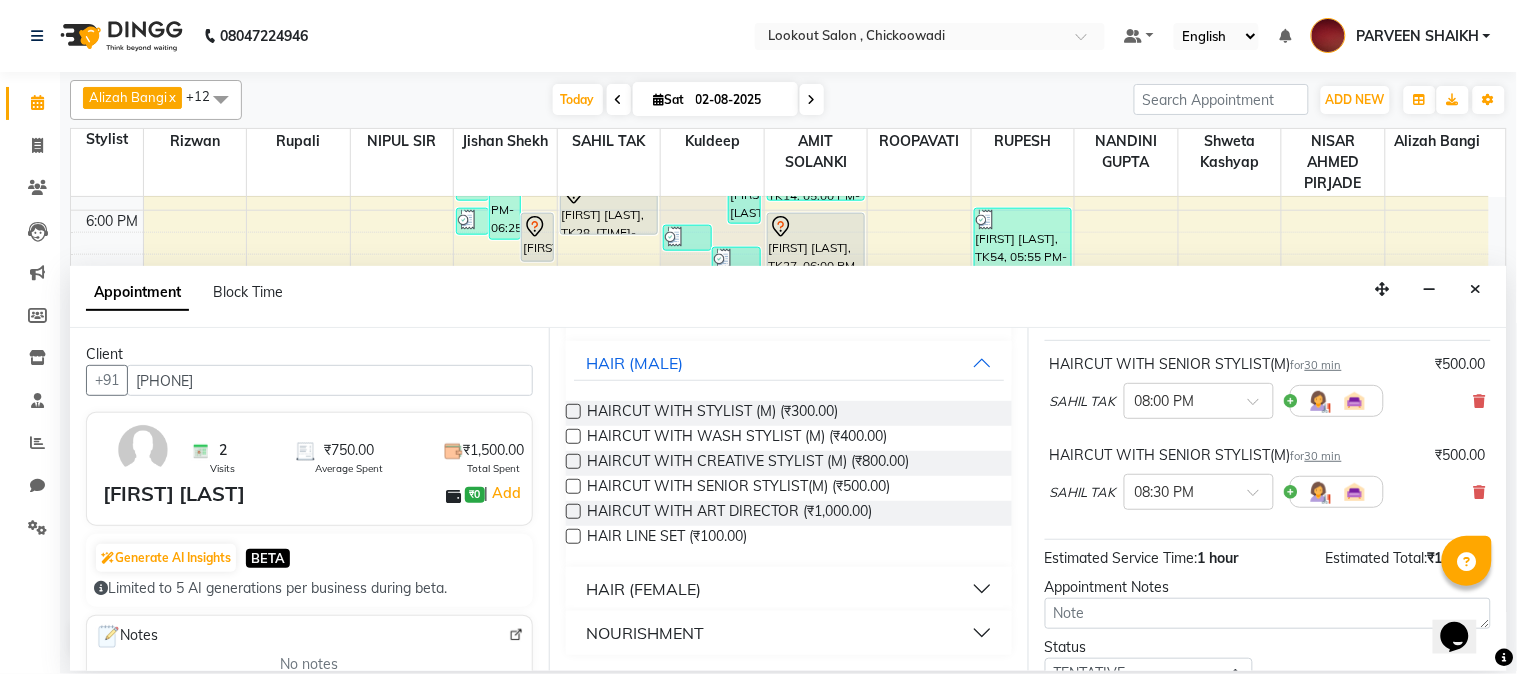 scroll, scrollTop: 72, scrollLeft: 0, axis: vertical 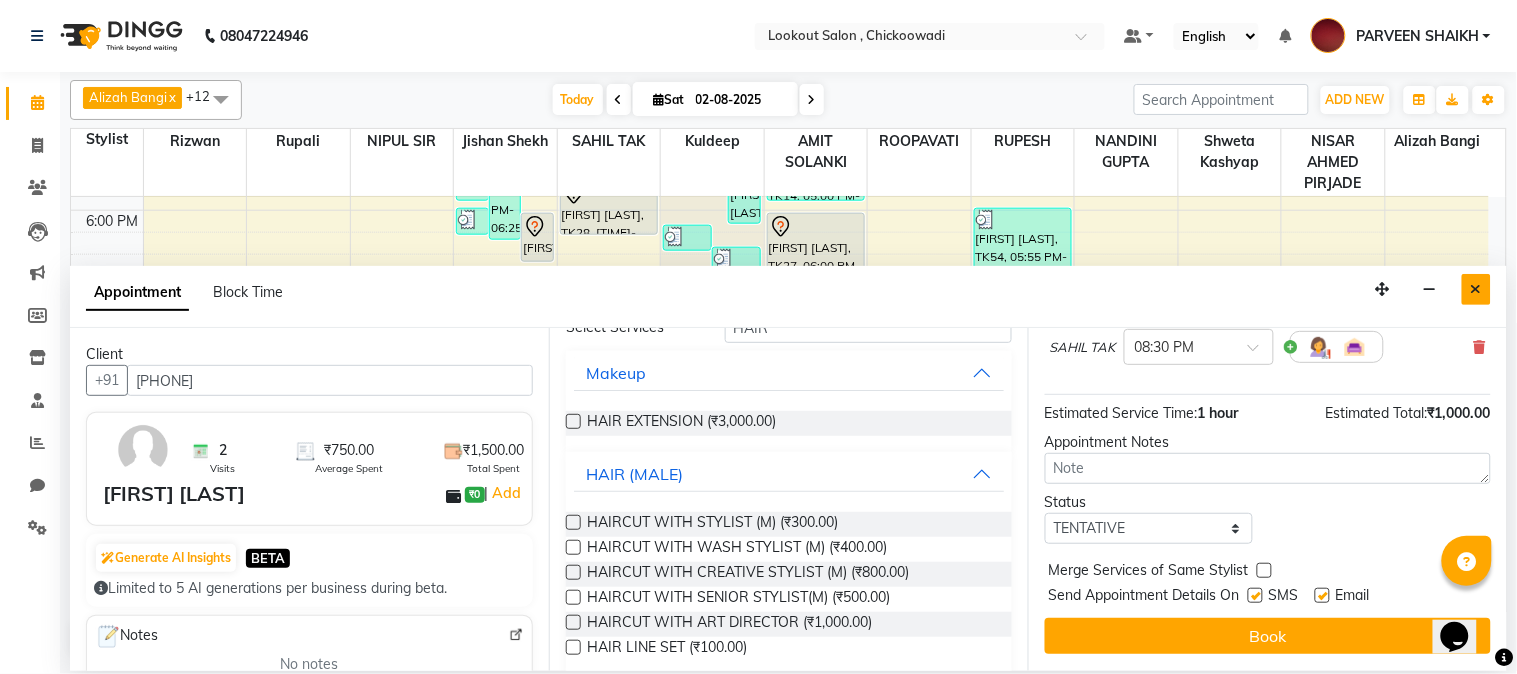 click at bounding box center [1476, 289] 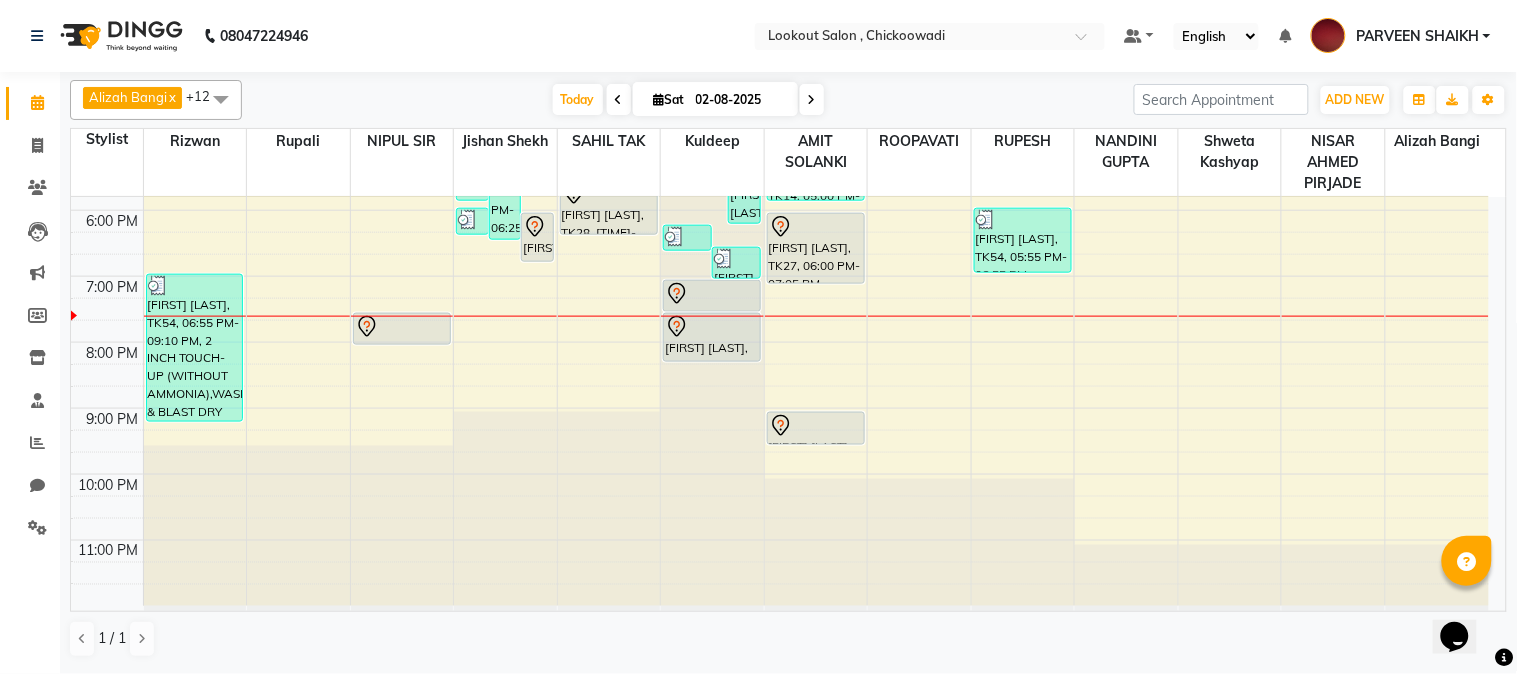 click on "8:00 AM 9:00 AM 10:00 AM 11:00 AM 12:00 PM 1:00 PM 2:00 PM 3:00 PM 4:00 PM 5:00 PM 6:00 PM 7:00 PM 8:00 PM 9:00 PM 10:00 PM 11:00 PM             [FIRST] [LAST], TK05, 02:30 PM-03:30 PM, 1 INCH TOUCH-UP  (WITHOUT AMMONIA)     [FIRST] [LAST], TK06, 03:20 PM-04:05 PM, GLOBAL COLOR (WITHOUT AMMONIA)     [FIRST] [LAST], TK41, 03:35 PM-04:35 PM, 1 INCH TOUCH-UP (WITH AMMONIA)     [FIRST] [LAST], TK54, 06:55 PM-09:10 PM, 2 INCH TOUCH-UP (WITHOUT AMMONIA),WASH & BLAST DRY (F),HAIRCUT WITH STYLIST (F)             [FIRST] [LAST], TK01, 12:30 PM-01:00 PM, EYEBROW     [FIRST], TK36, 03:45 PM-04:15 PM, EYEBROW             [FIRST] [LAST], TK18, 03:00 PM-04:30 PM, HIGHLIGHTS-BELOW SHOULDER             [FIRST] [LAST], TK11, 07:30 PM-08:00 PM, HAIRCUT WITH ART DIRECTOR     [FIRST] [LAST], TK49, 04:20 PM-05:50 PM, 1 INCH TOUCH-UP  (WITHOUT AMMONIA),BLOWDRY  BELOW SHOULDER     [FIRST] [LAST], TK52, 04:25 PM-06:25 PM, WASH & BLAST DRY (F),BLOWDRY  BELOW SHOULDER,1 INCH TOUCH-UP  (WITHOUT AMMONIA)" at bounding box center [780, 78] 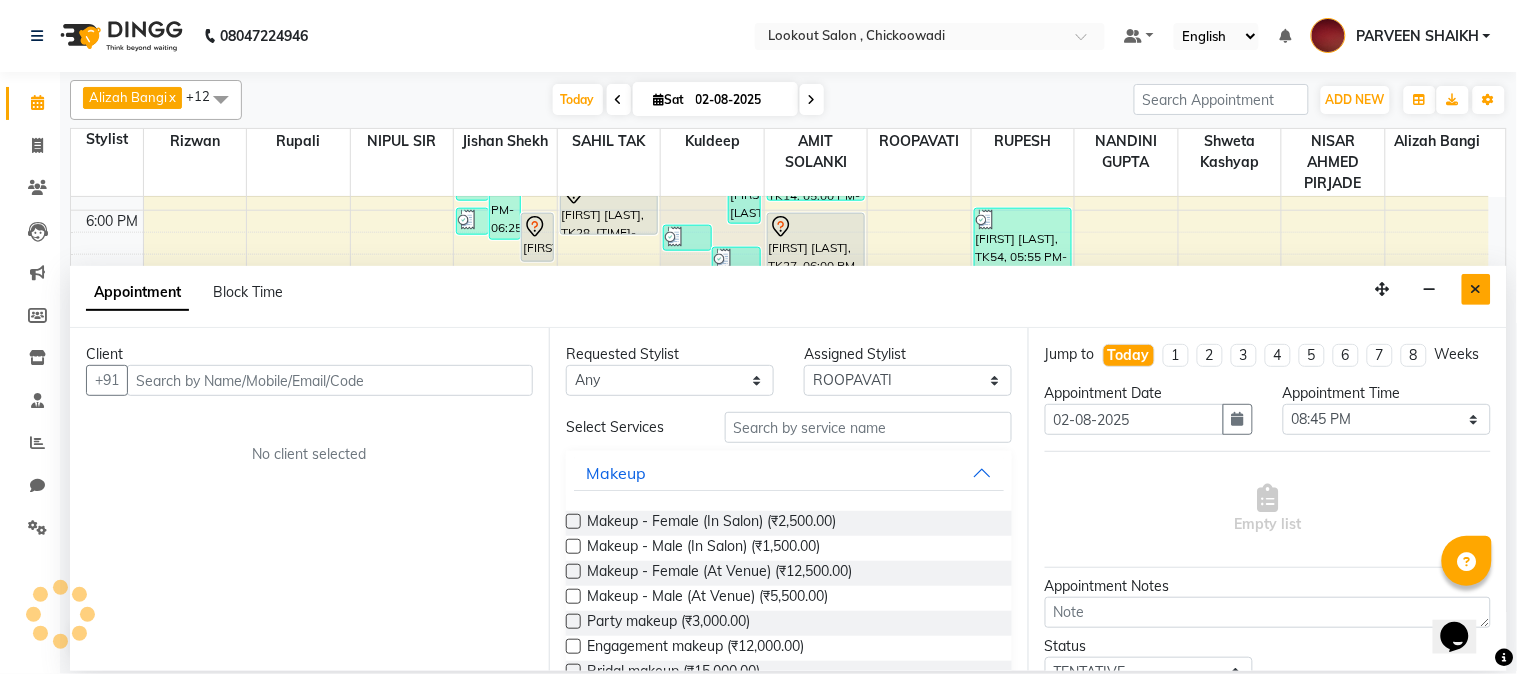 click at bounding box center (1476, 289) 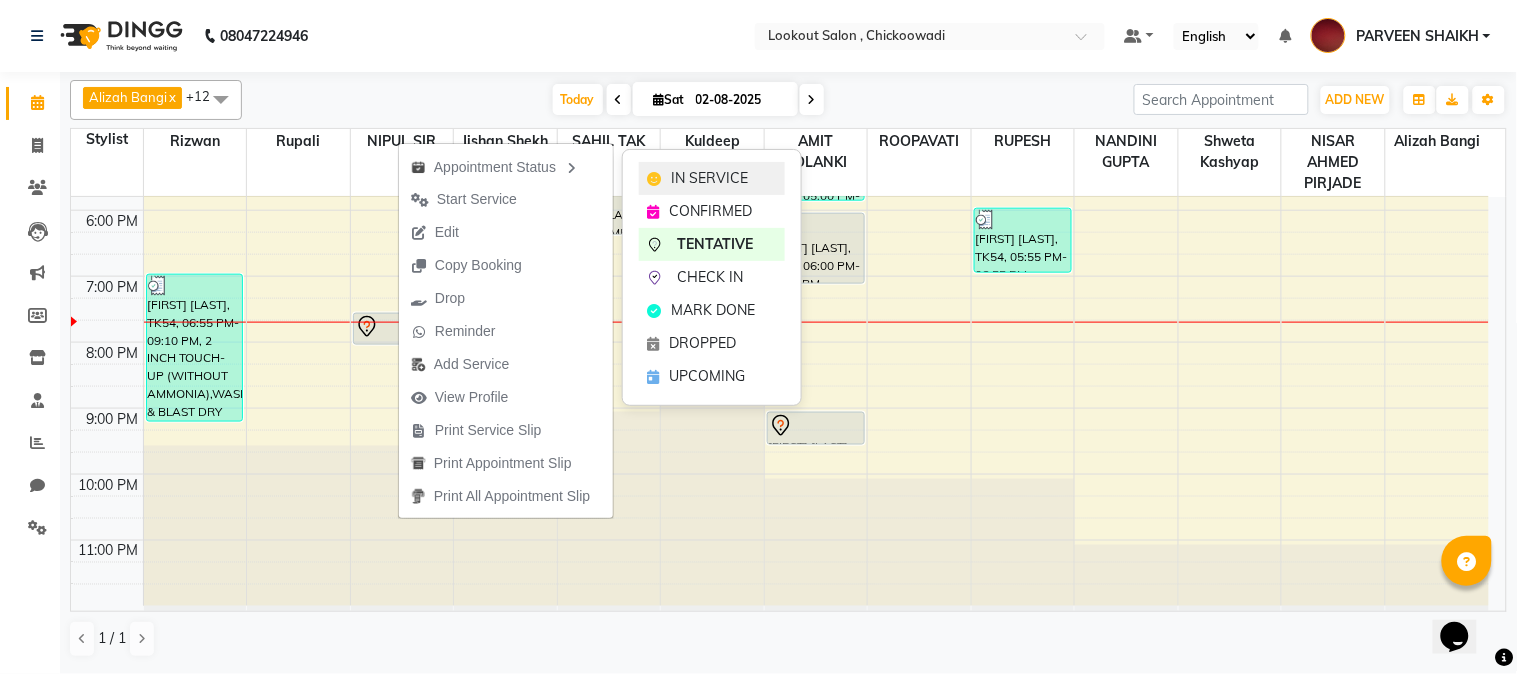 click on "IN SERVICE" 